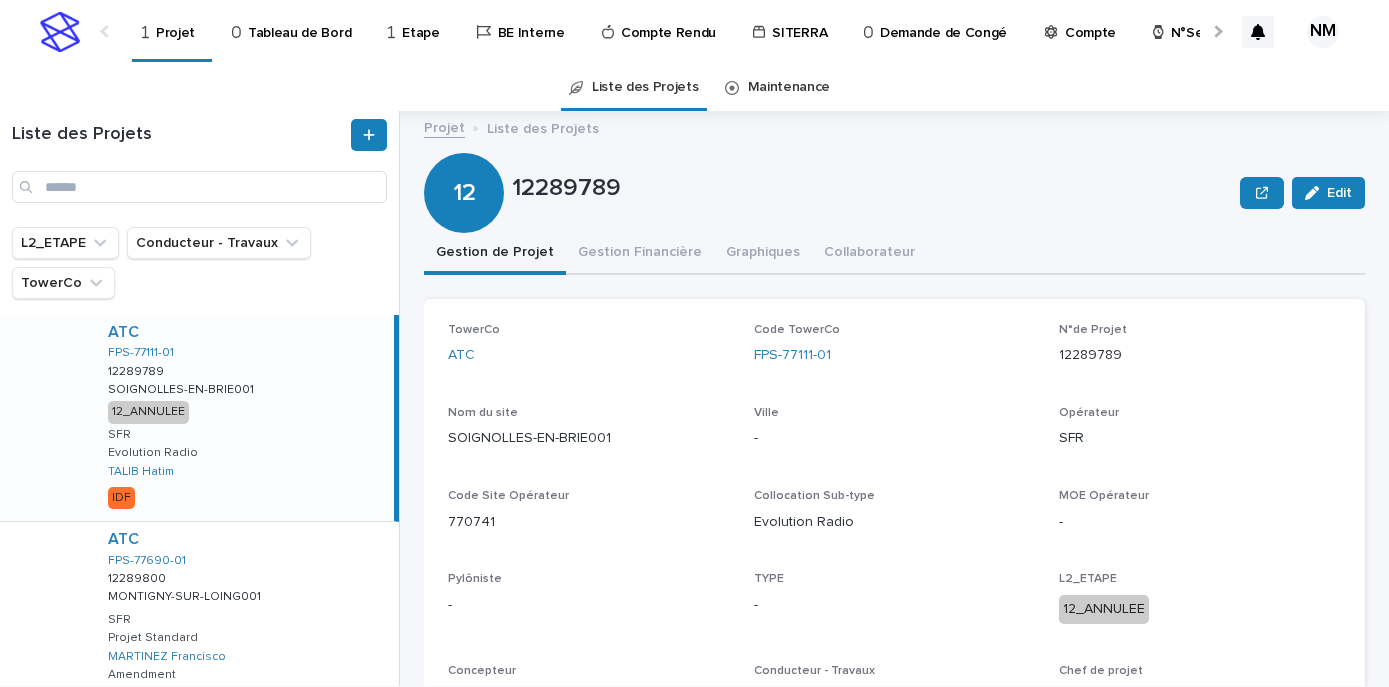 scroll, scrollTop: 0, scrollLeft: 0, axis: both 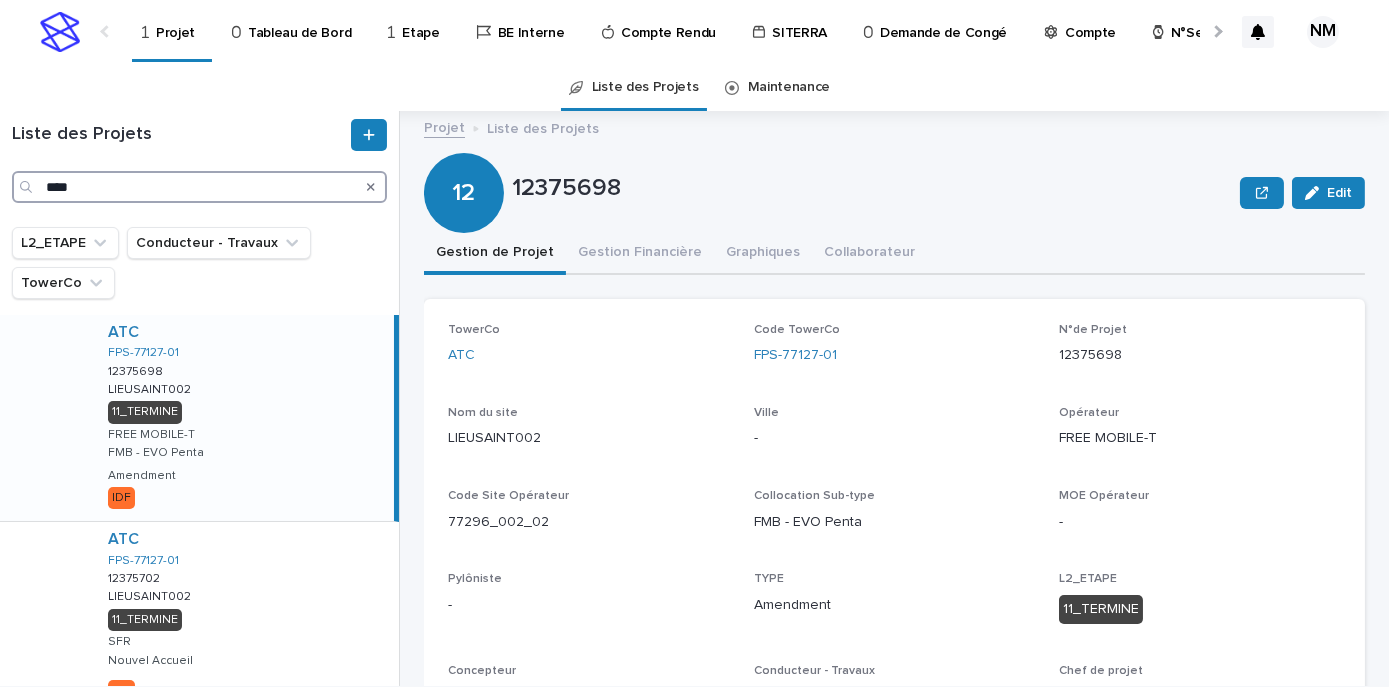 click on "****" at bounding box center [199, 187] 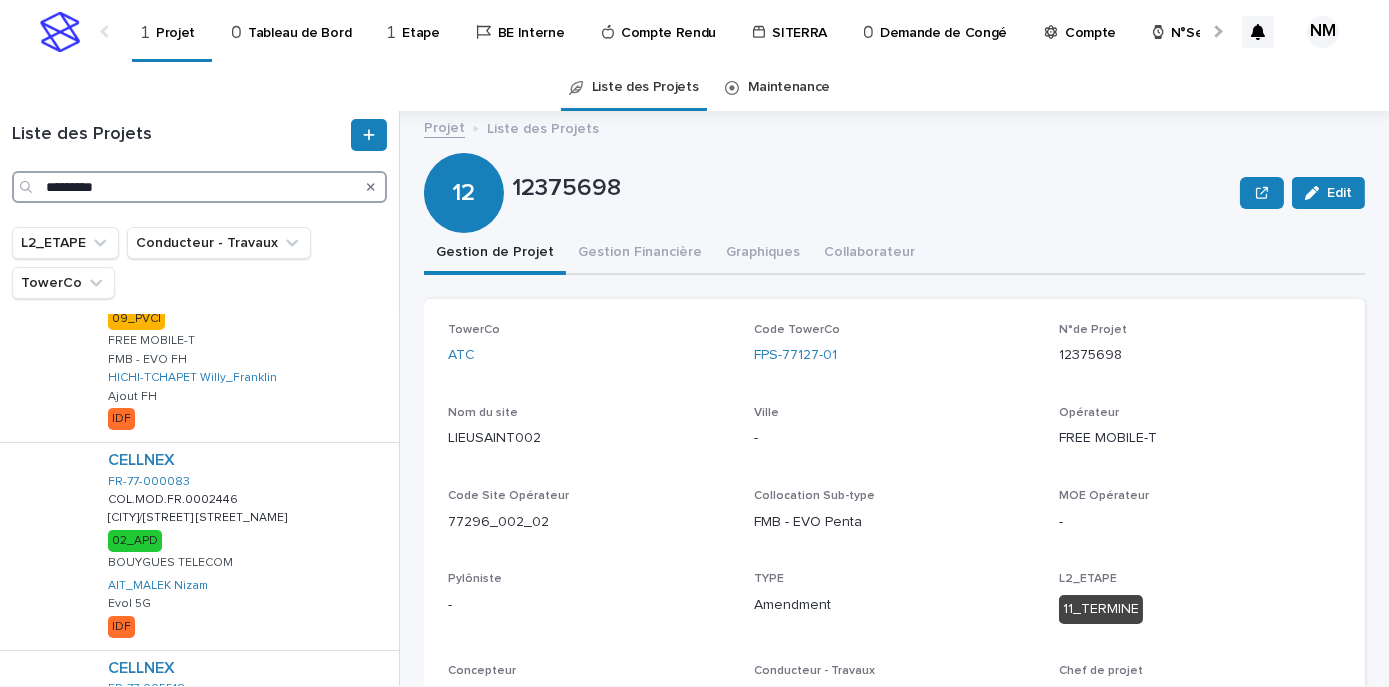 scroll, scrollTop: 1636, scrollLeft: 0, axis: vertical 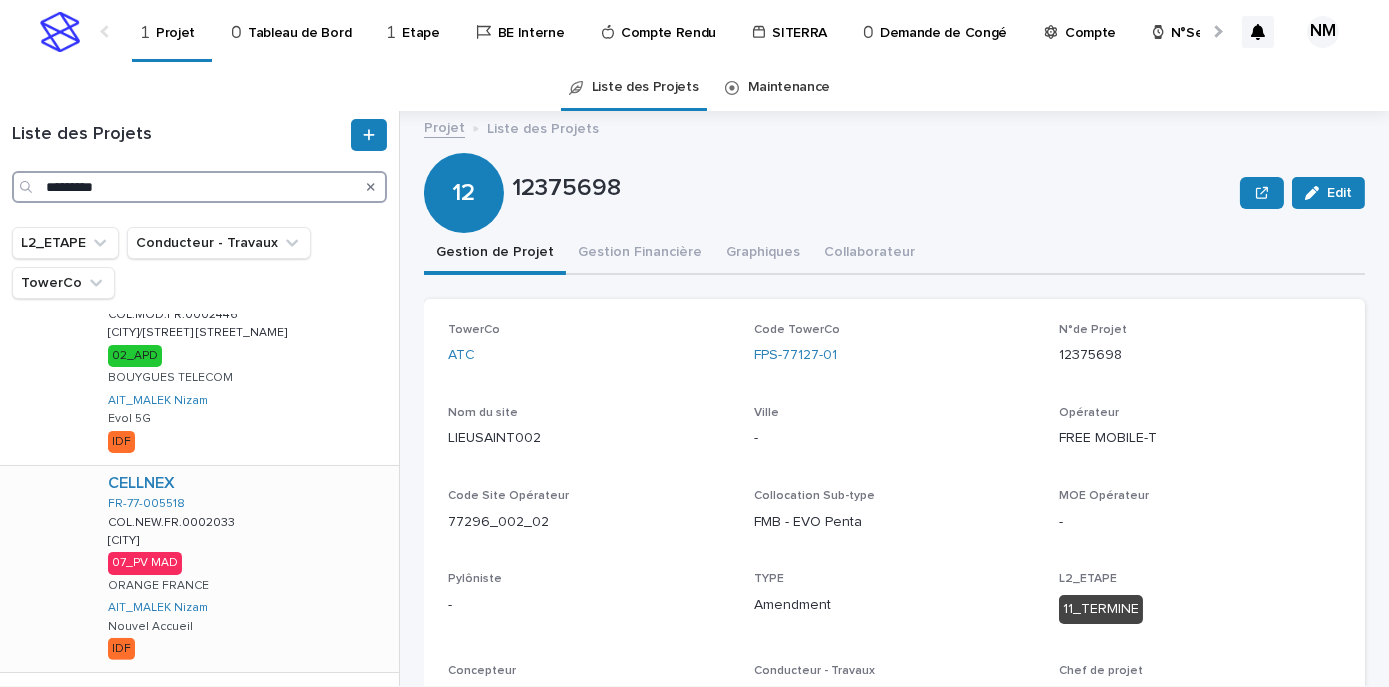 type on "*********" 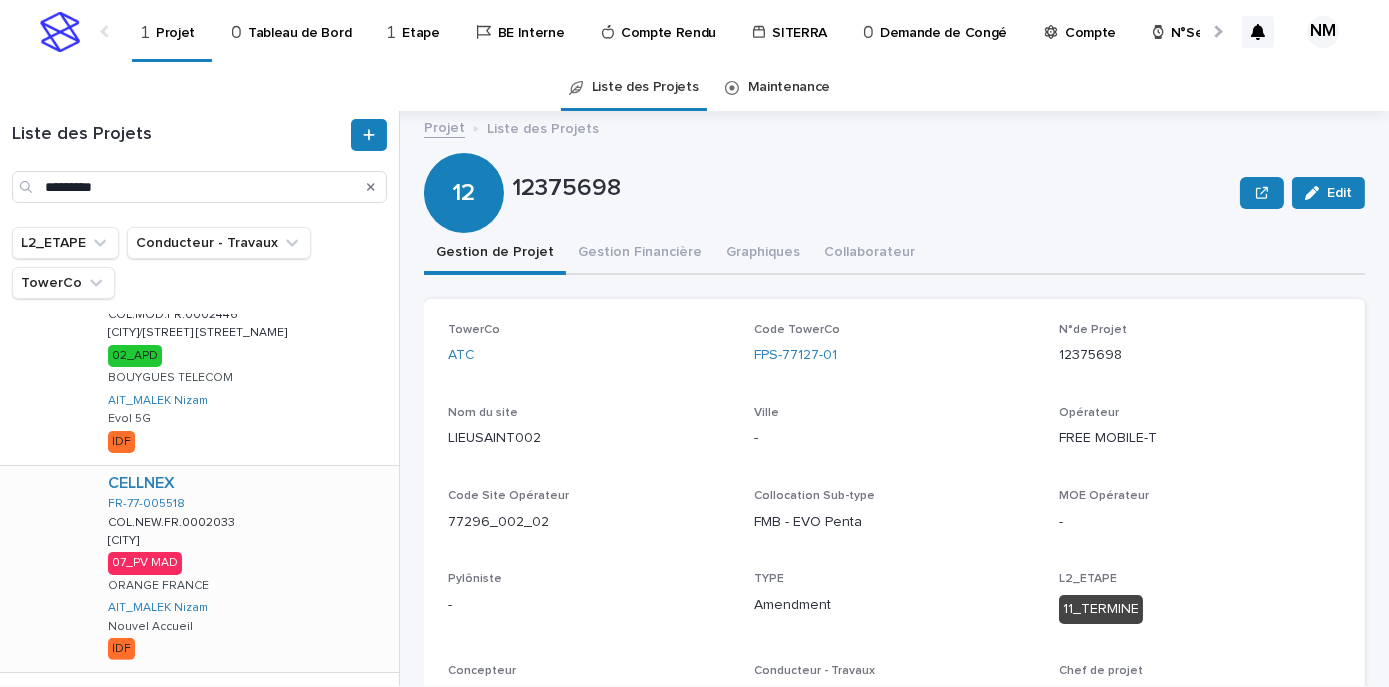 click on "CELLNEX FR-[STATE]-[ZIP] COL.NEW.FR.0002033 COL.NEW.FR.0002033 Lieusaint [CITY] Opérateur ORANGE FRANCE [LAST] [FIRST] Nouvel Accueil IDF" at bounding box center (245, 569) 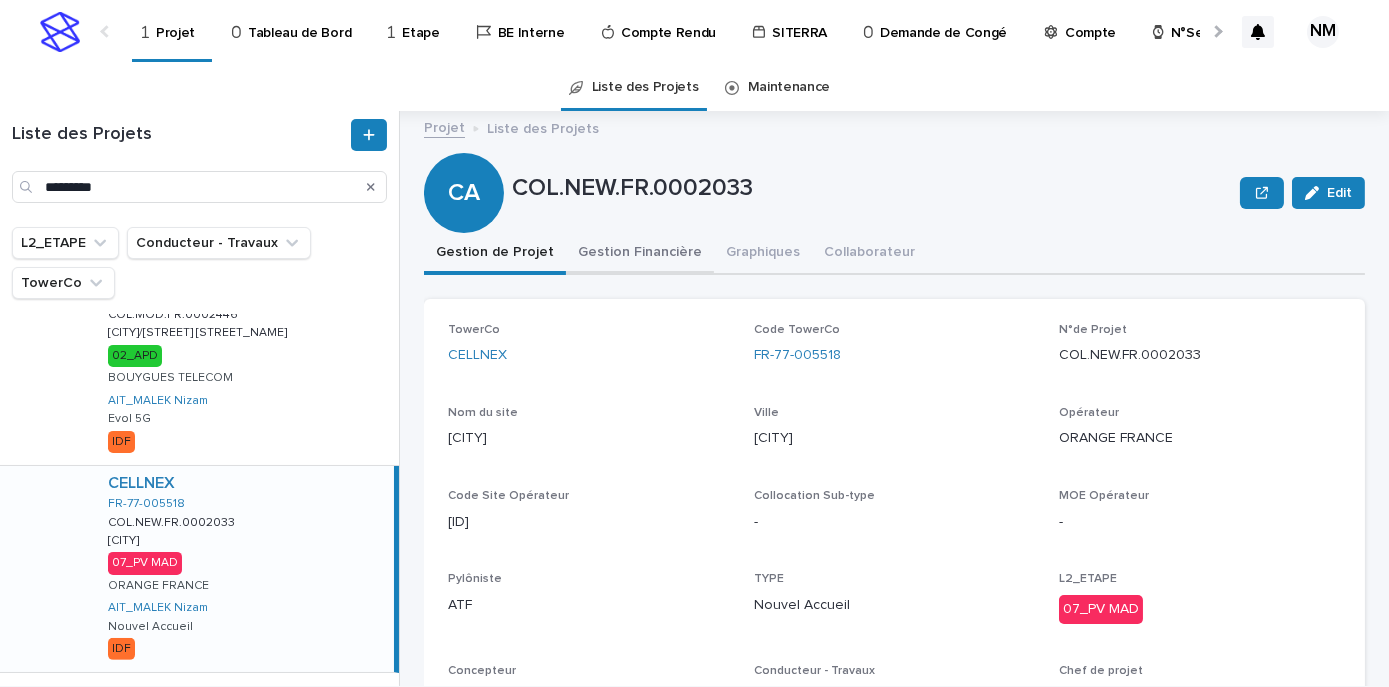 click on "Gestion Financière" at bounding box center (640, 254) 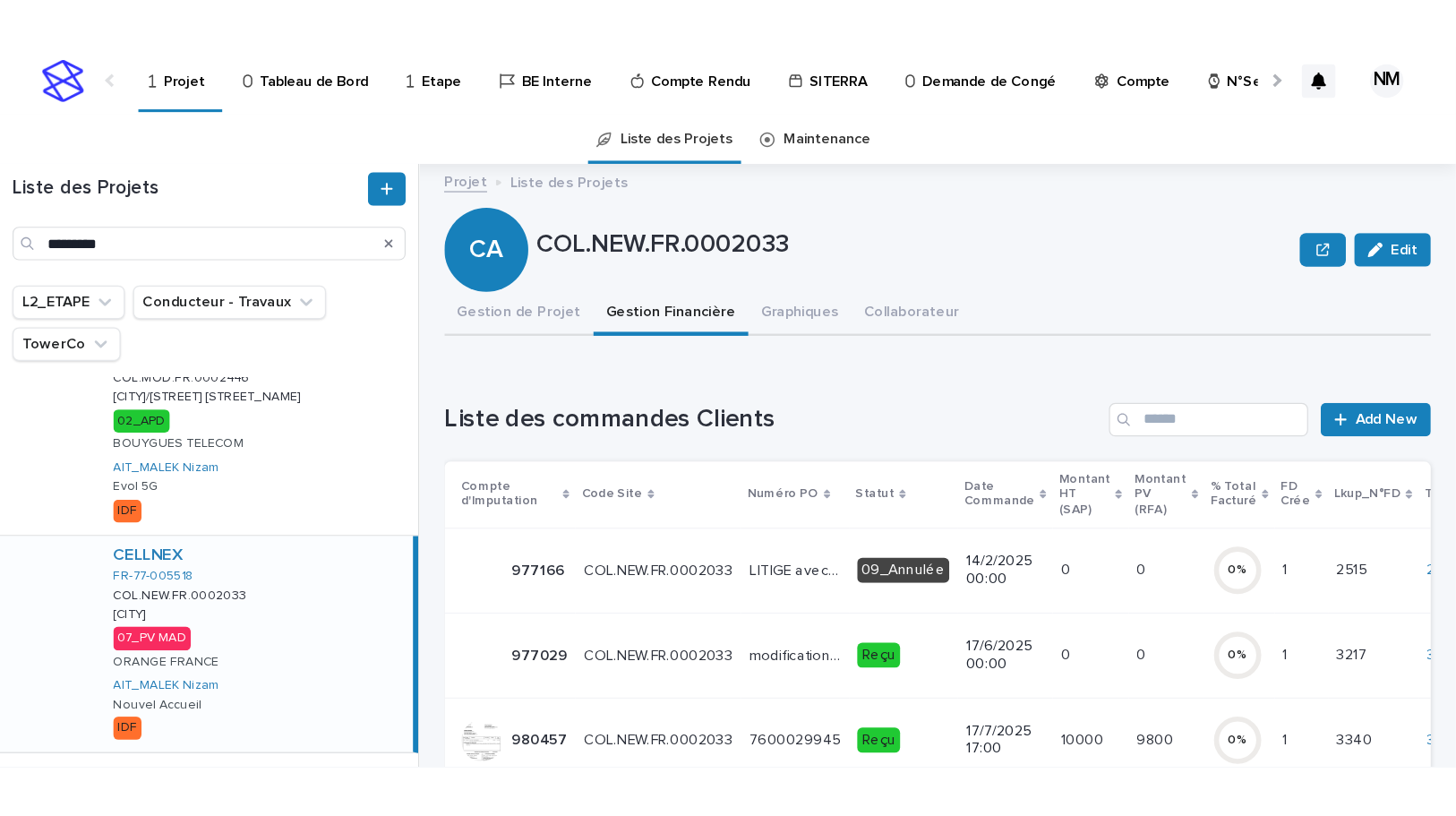 scroll, scrollTop: 162, scrollLeft: 0, axis: vertical 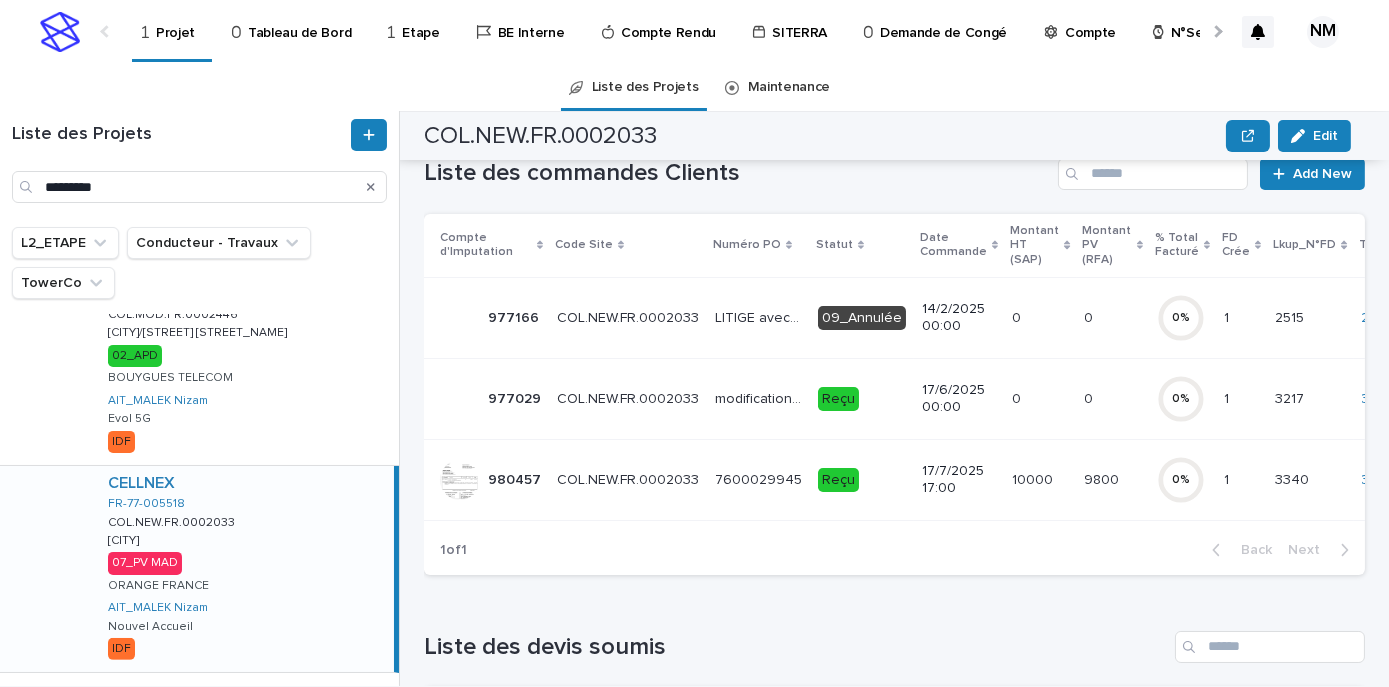 click on "10000 10000" at bounding box center (1040, 479) 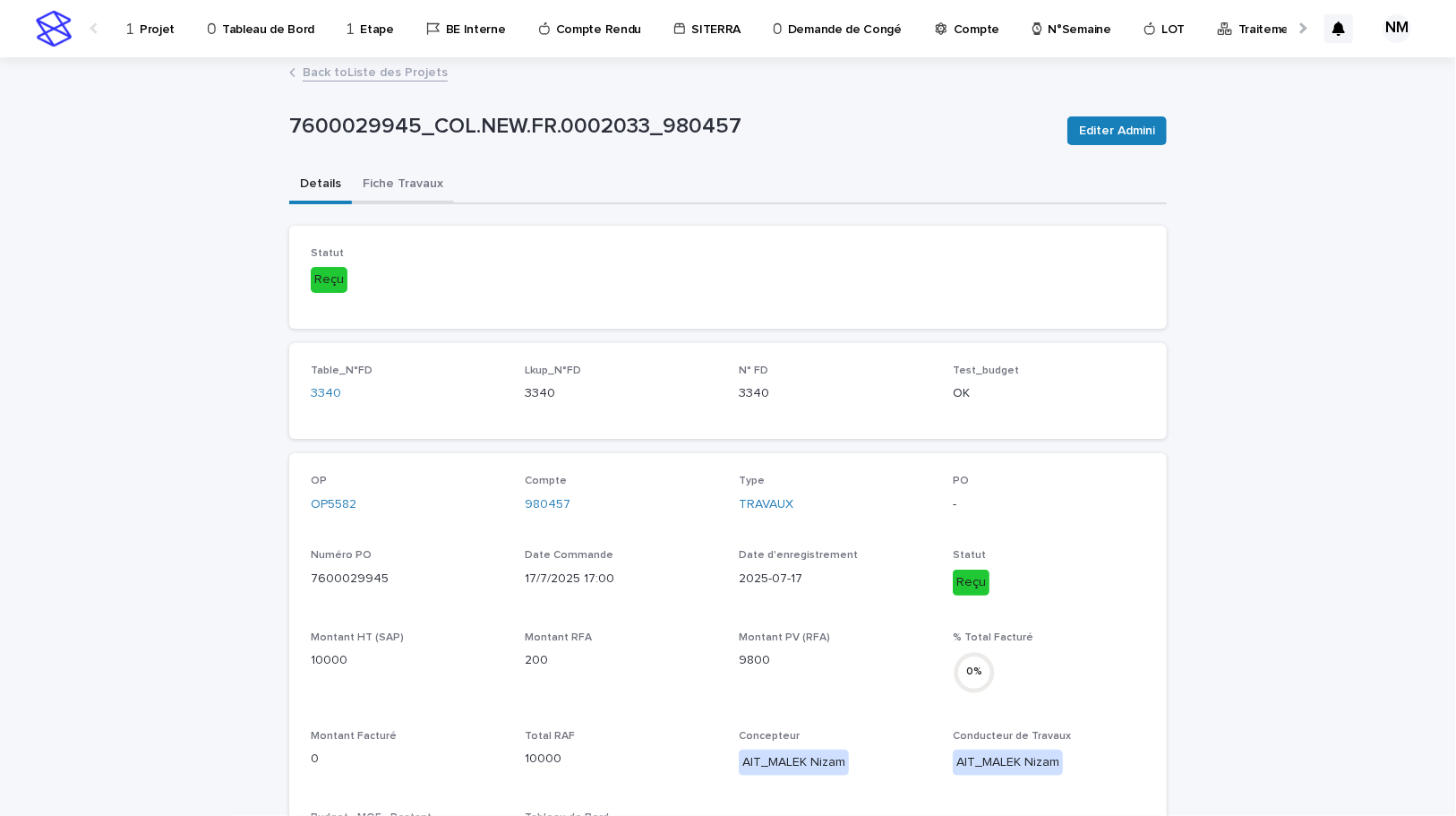 click on "Fiche Travaux" at bounding box center (403, 185) 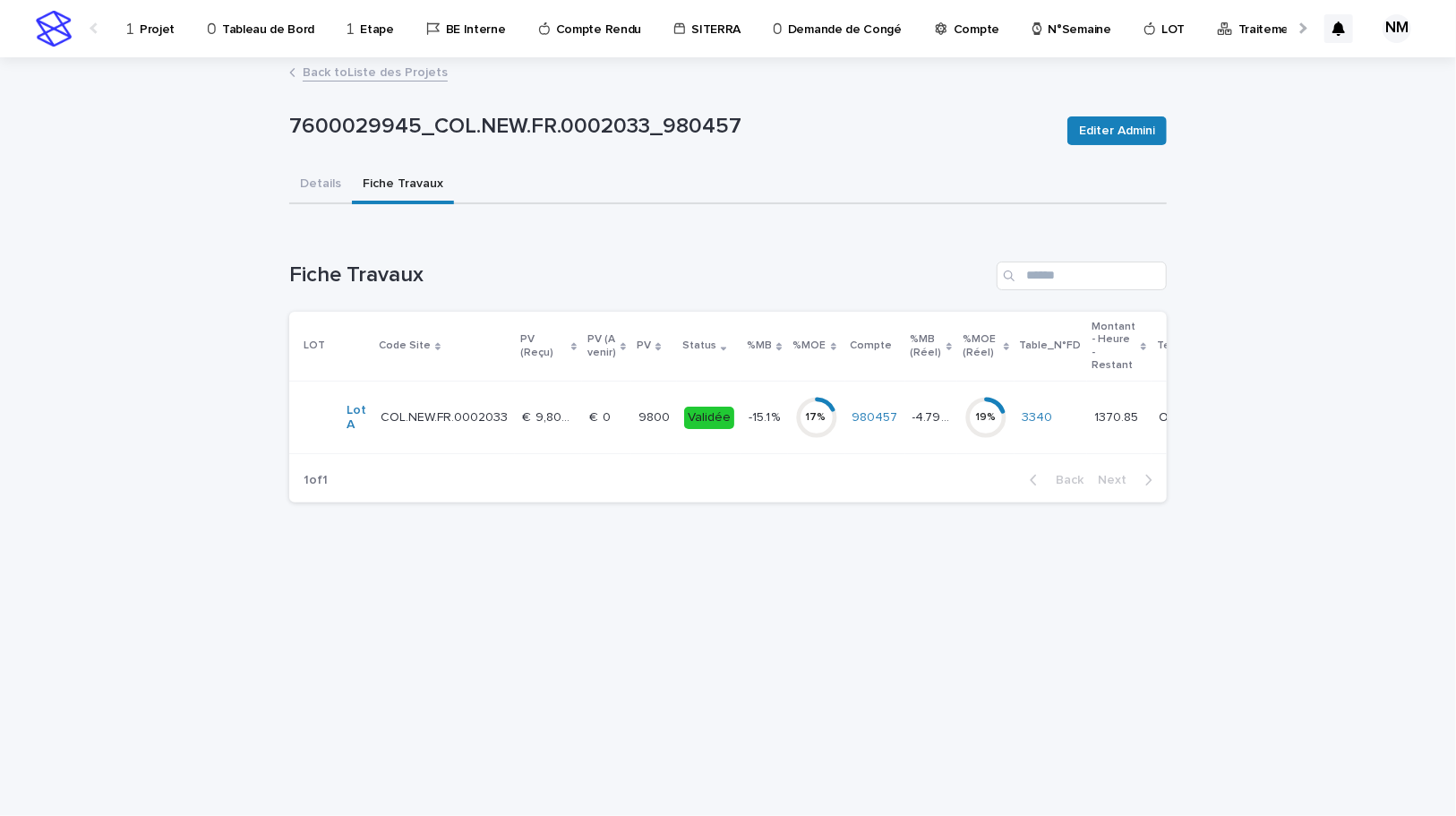 click on "-15.1 % -15.1 %" at bounding box center [764, 417] 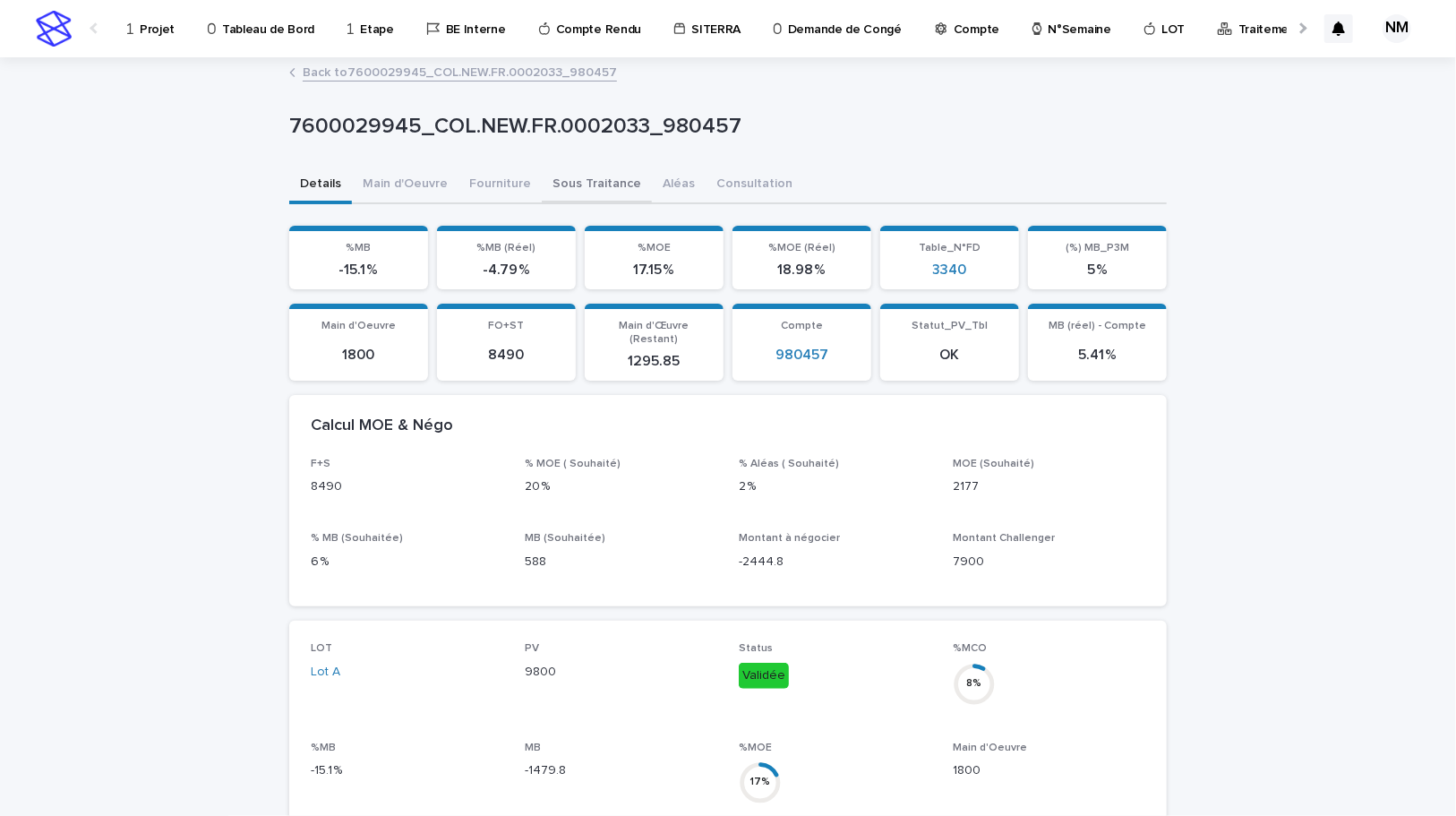 click on "Sous Traitance" at bounding box center (596, 185) 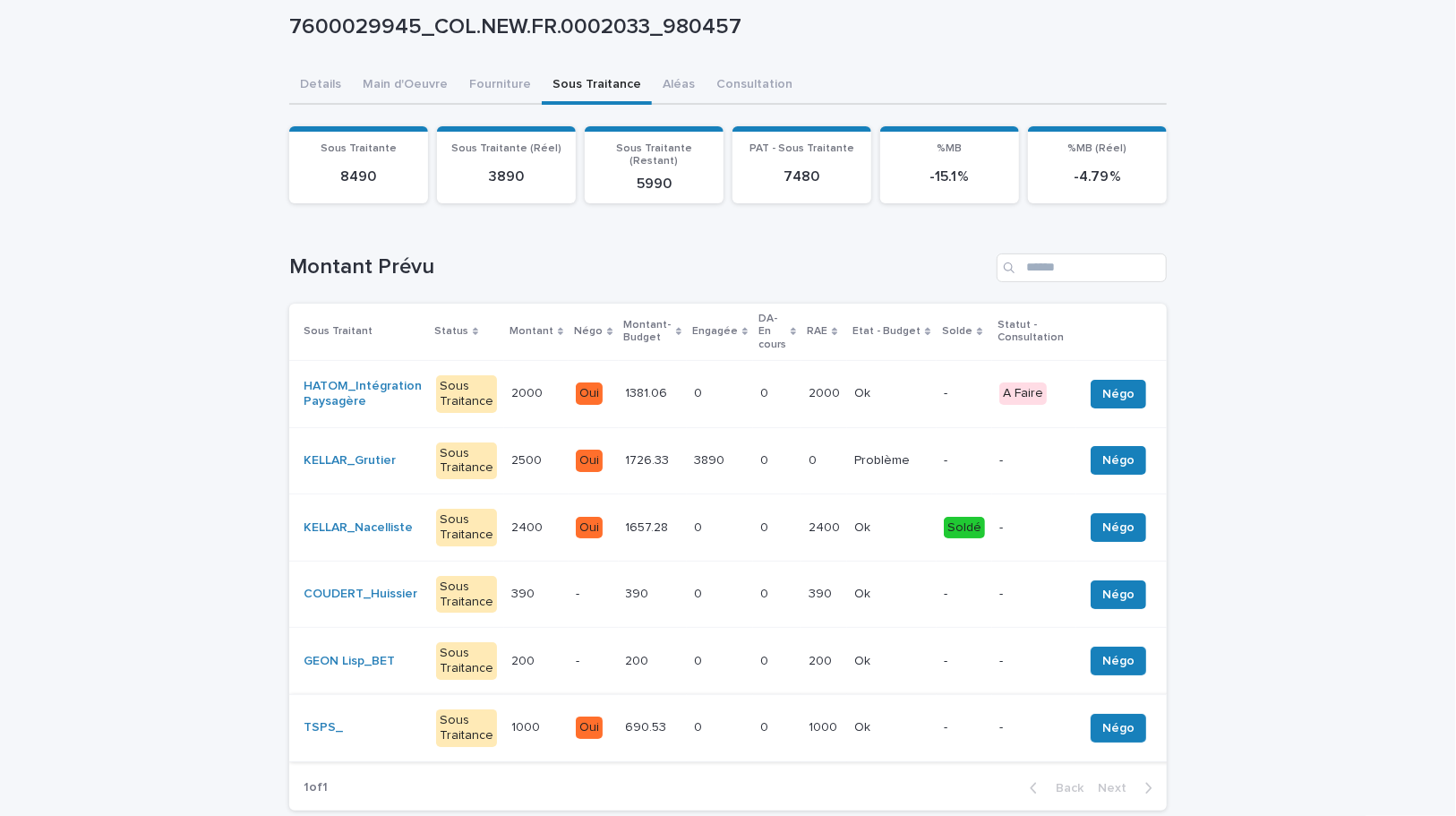 scroll, scrollTop: 244, scrollLeft: 0, axis: vertical 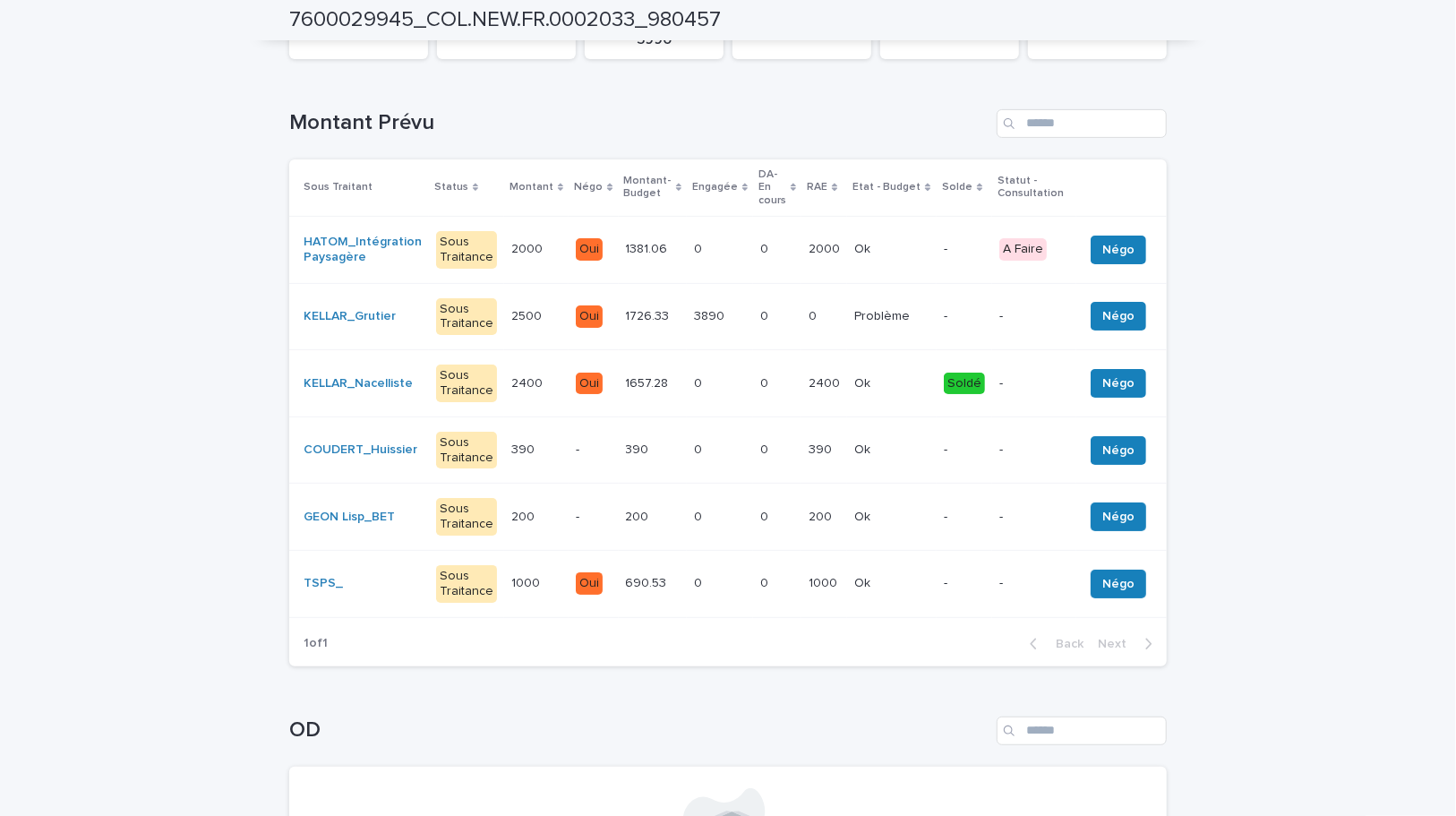 click on "Ok Ok" at bounding box center [892, 249] 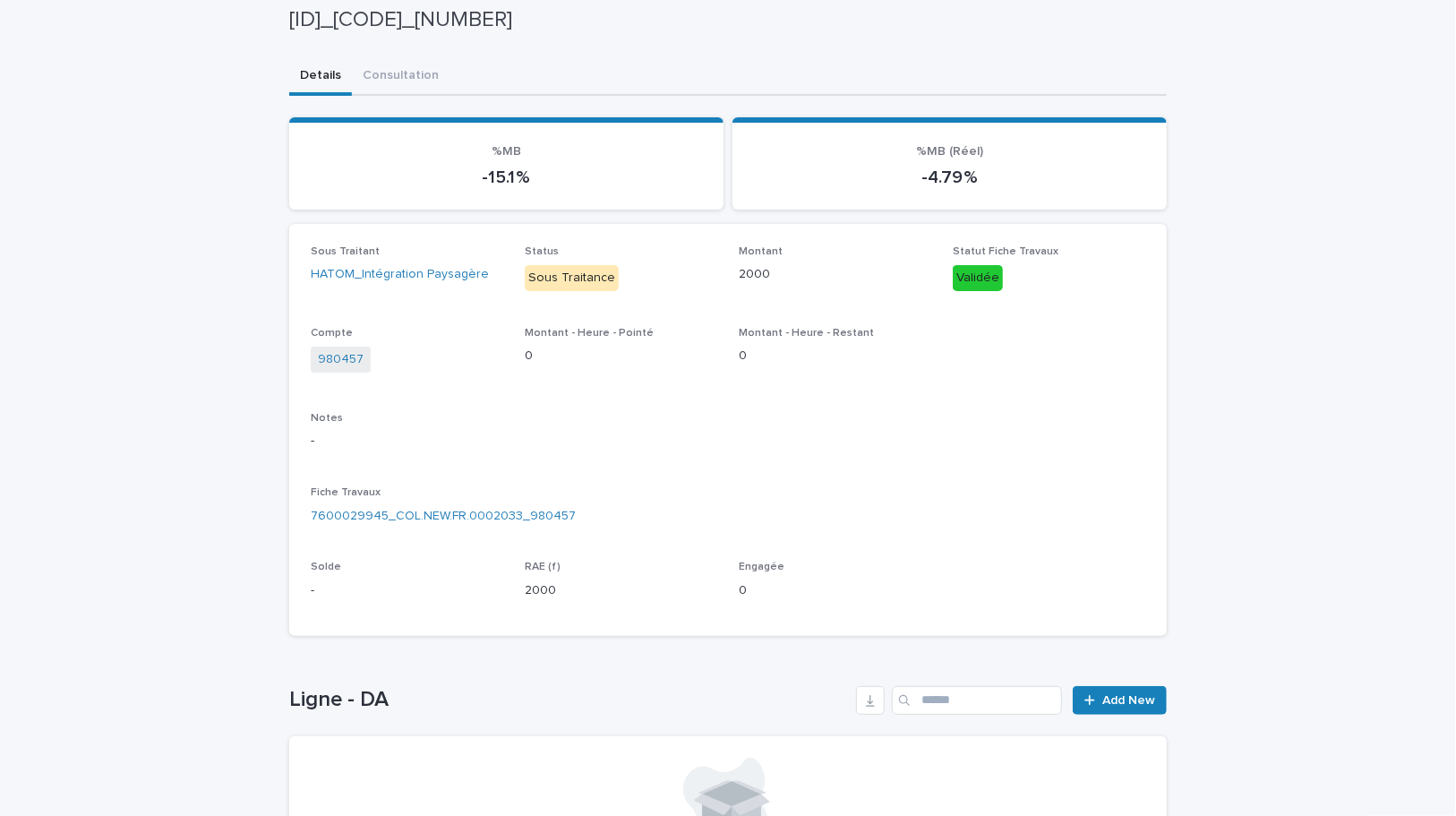 scroll, scrollTop: 0, scrollLeft: 0, axis: both 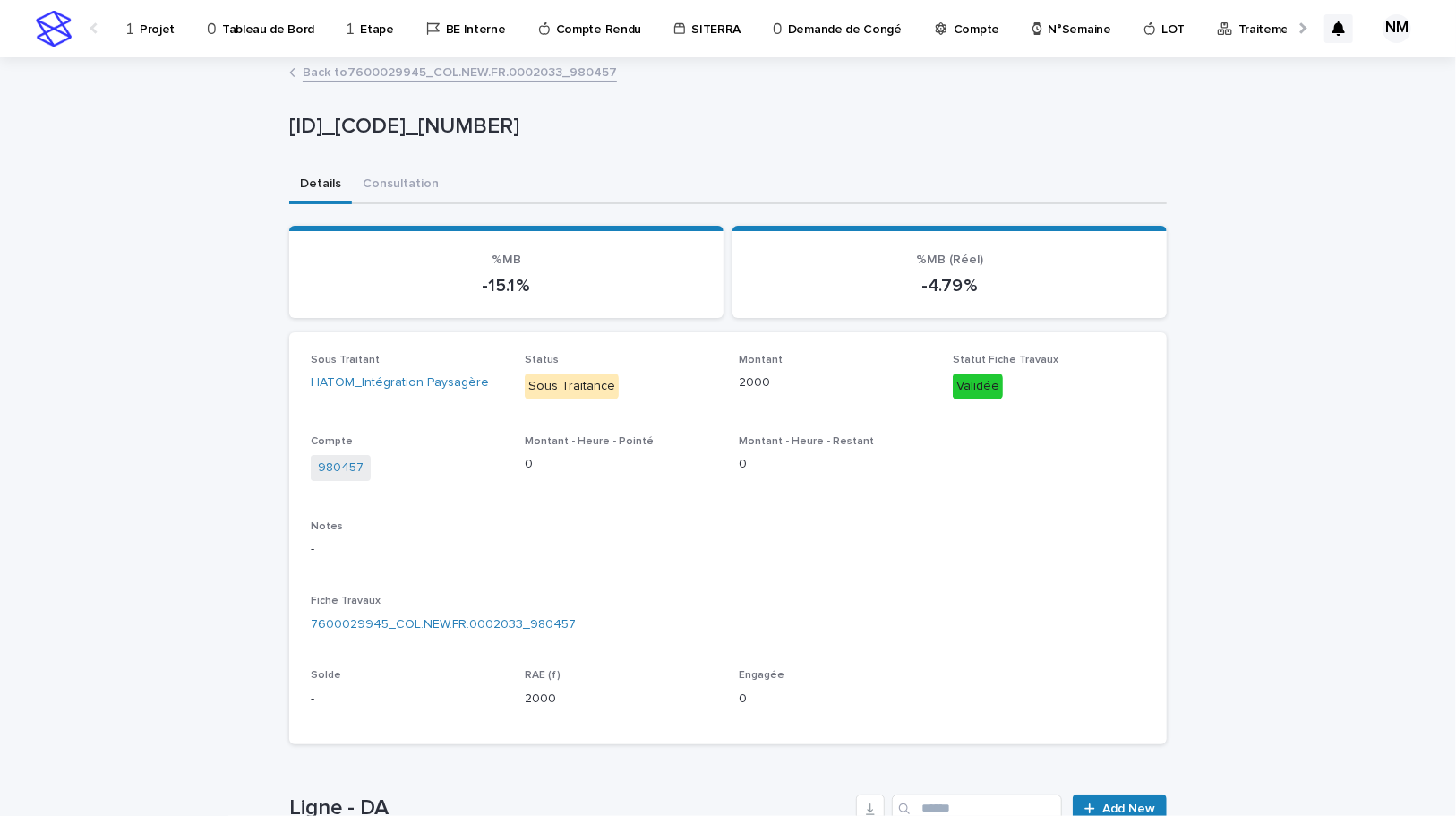 click on "Back to  [ID]_[CODE]_[NUMBER]" at bounding box center (459, 71) 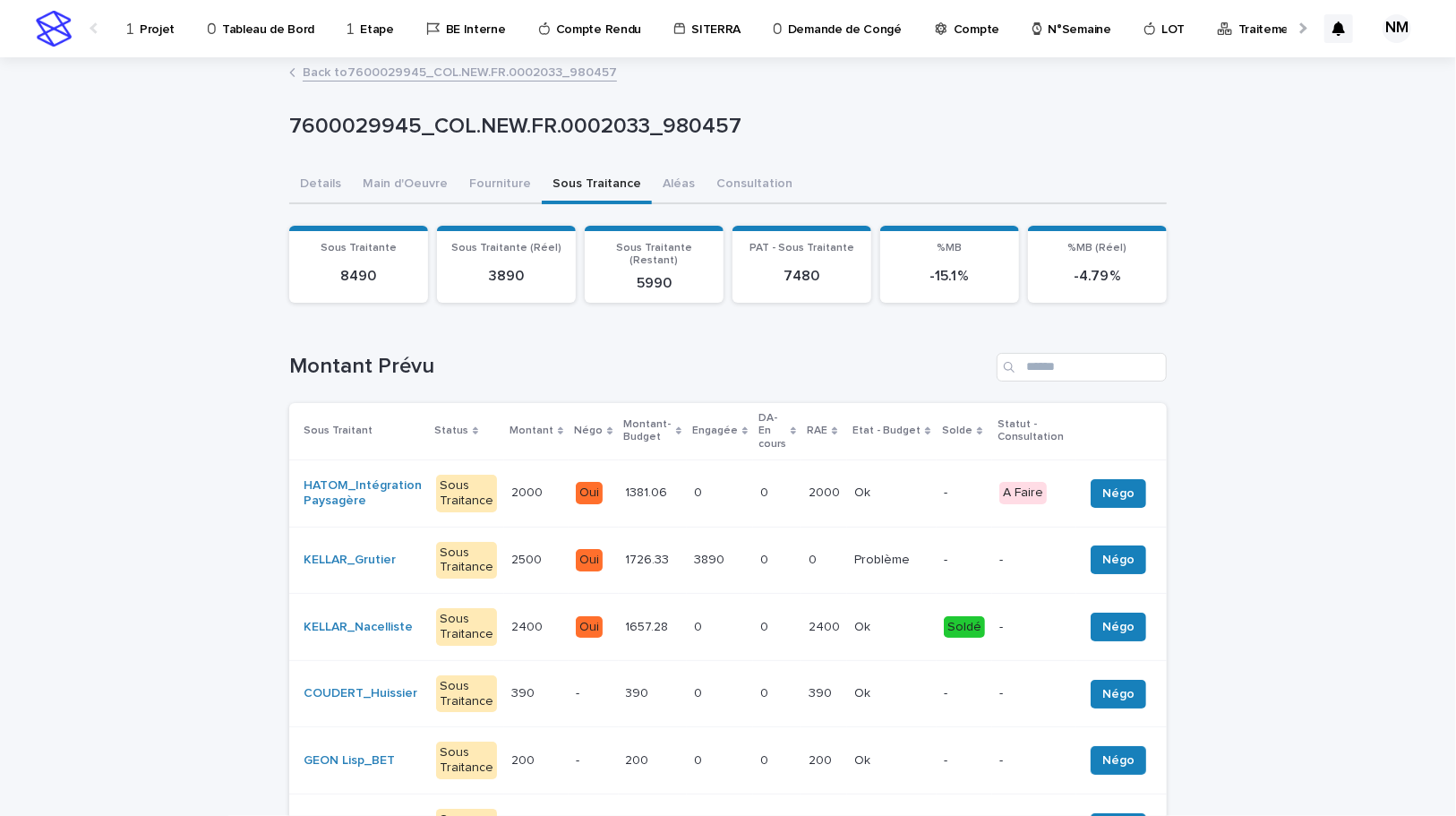 click on "2000 2000" at bounding box center (824, 493) 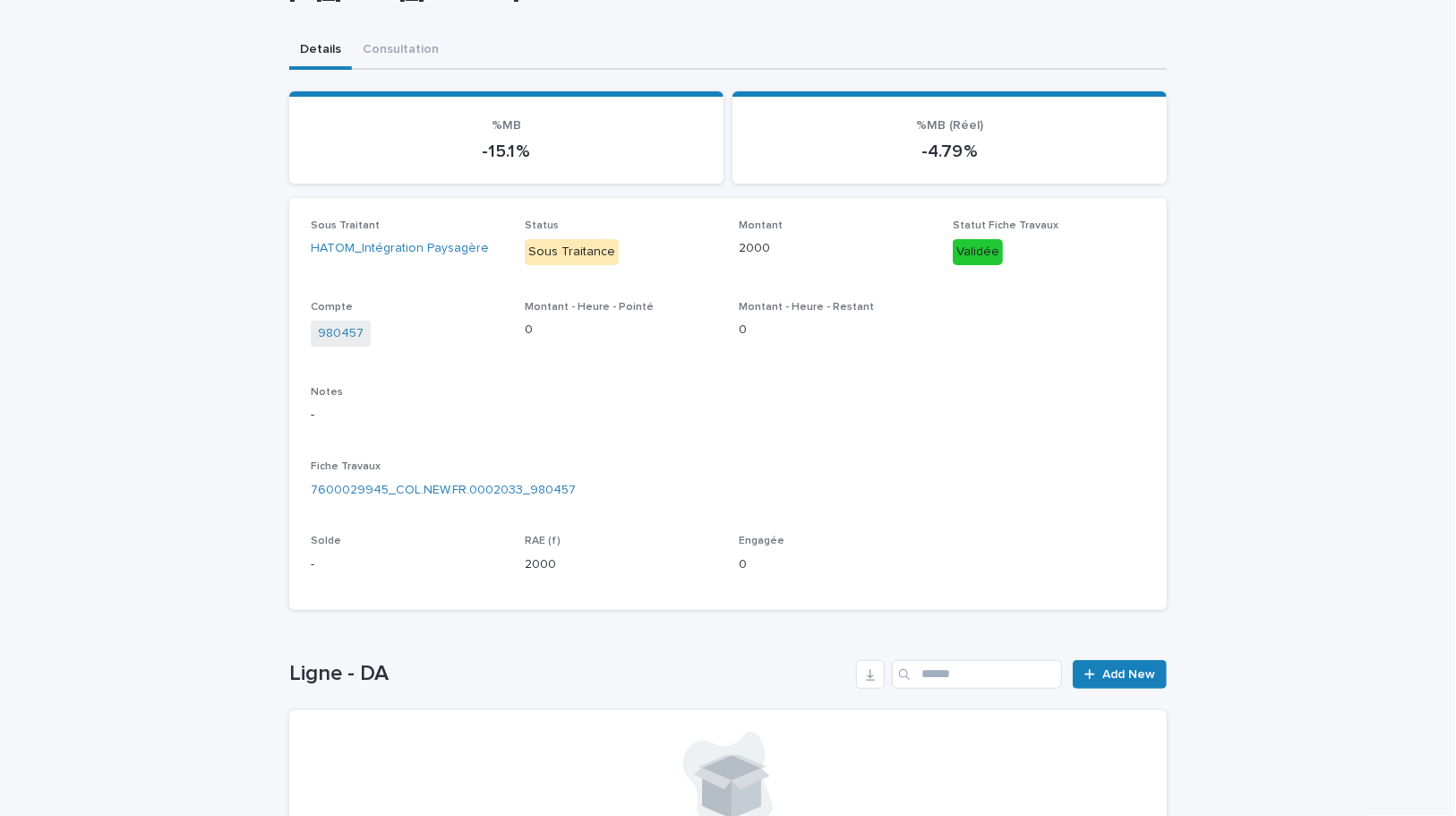 scroll, scrollTop: 336, scrollLeft: 0, axis: vertical 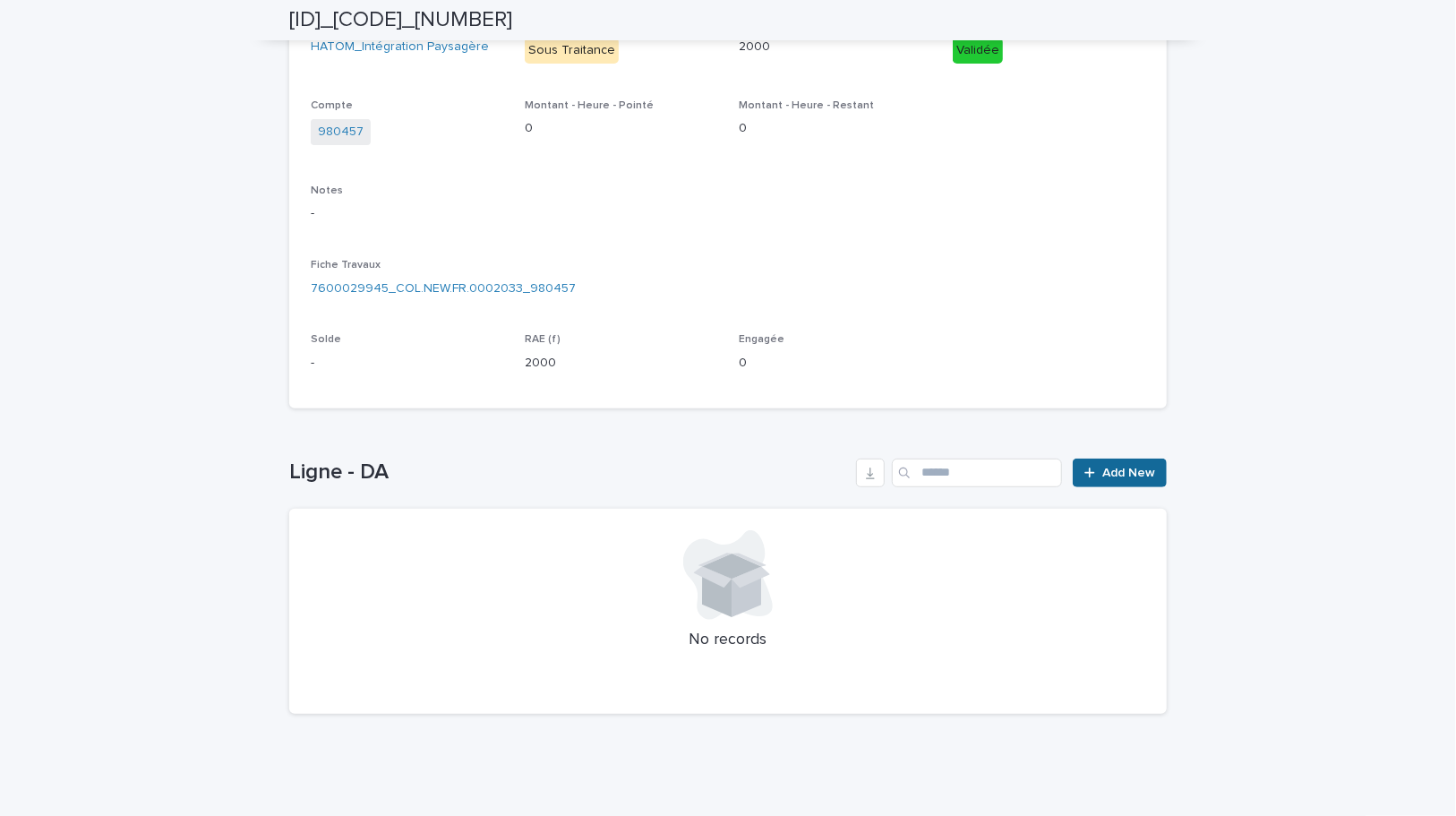 click on "Add New" at bounding box center (1128, 473) 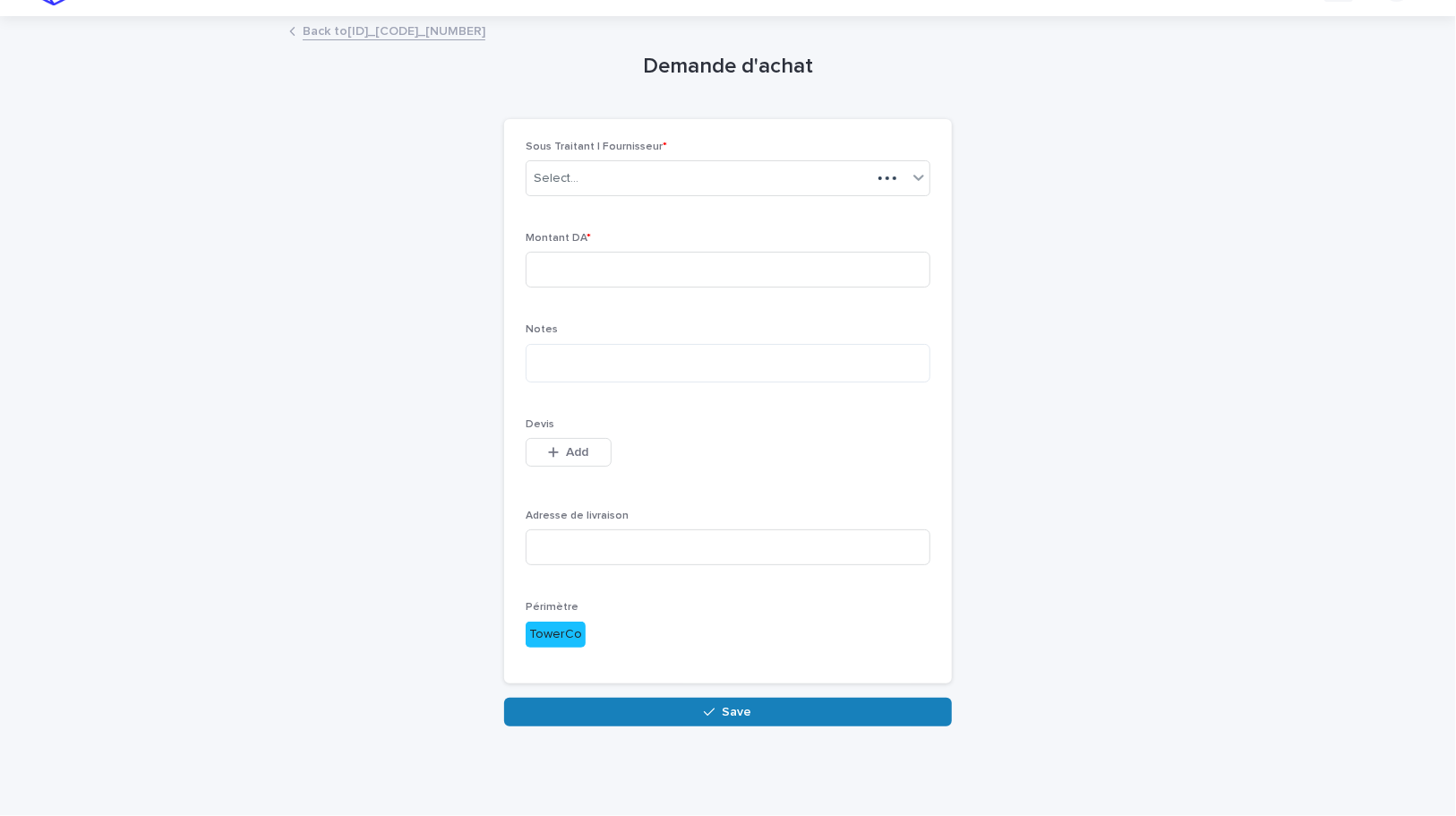 scroll, scrollTop: 3, scrollLeft: 0, axis: vertical 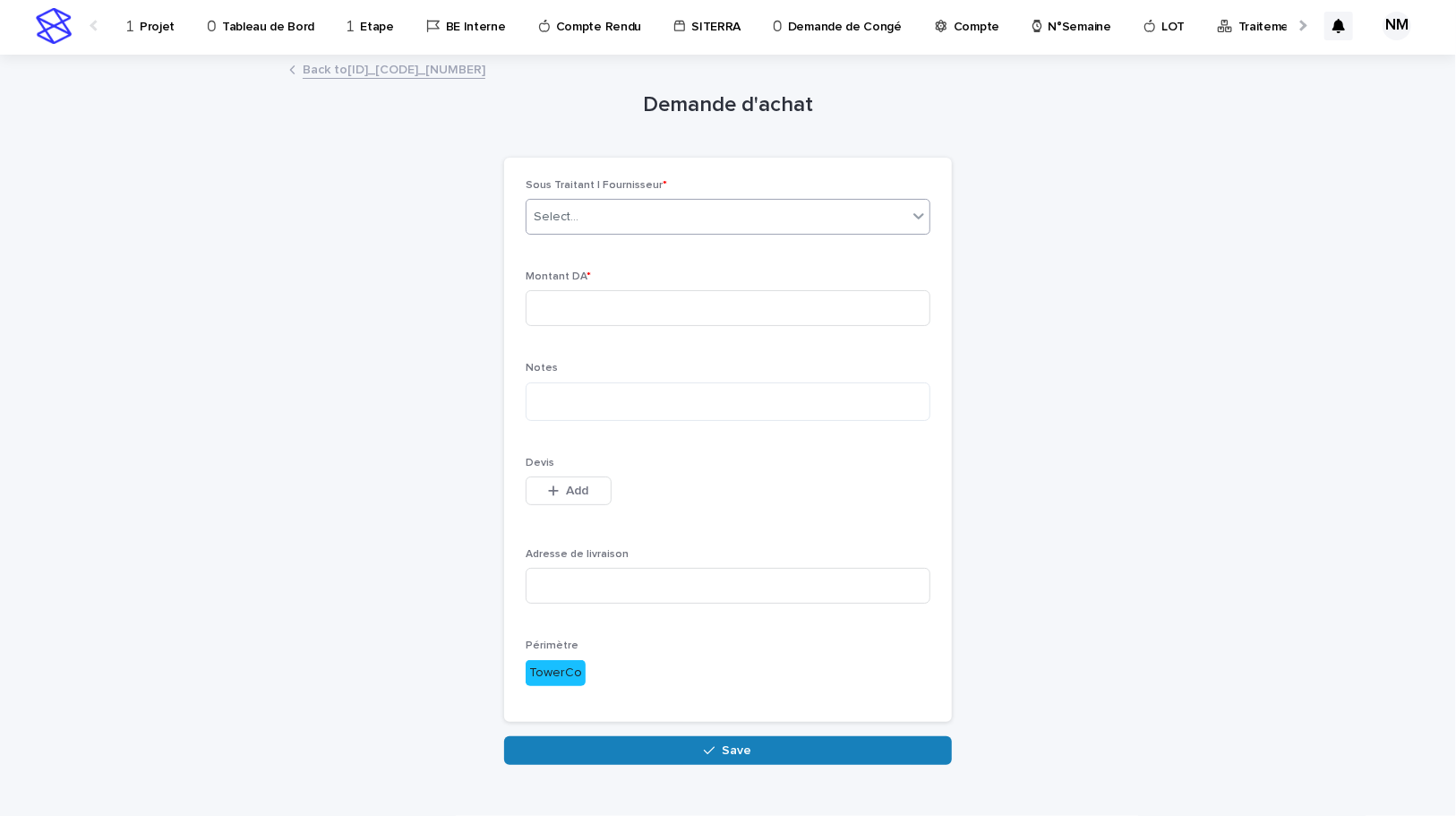 click on "Select..." at bounding box center (716, 217) 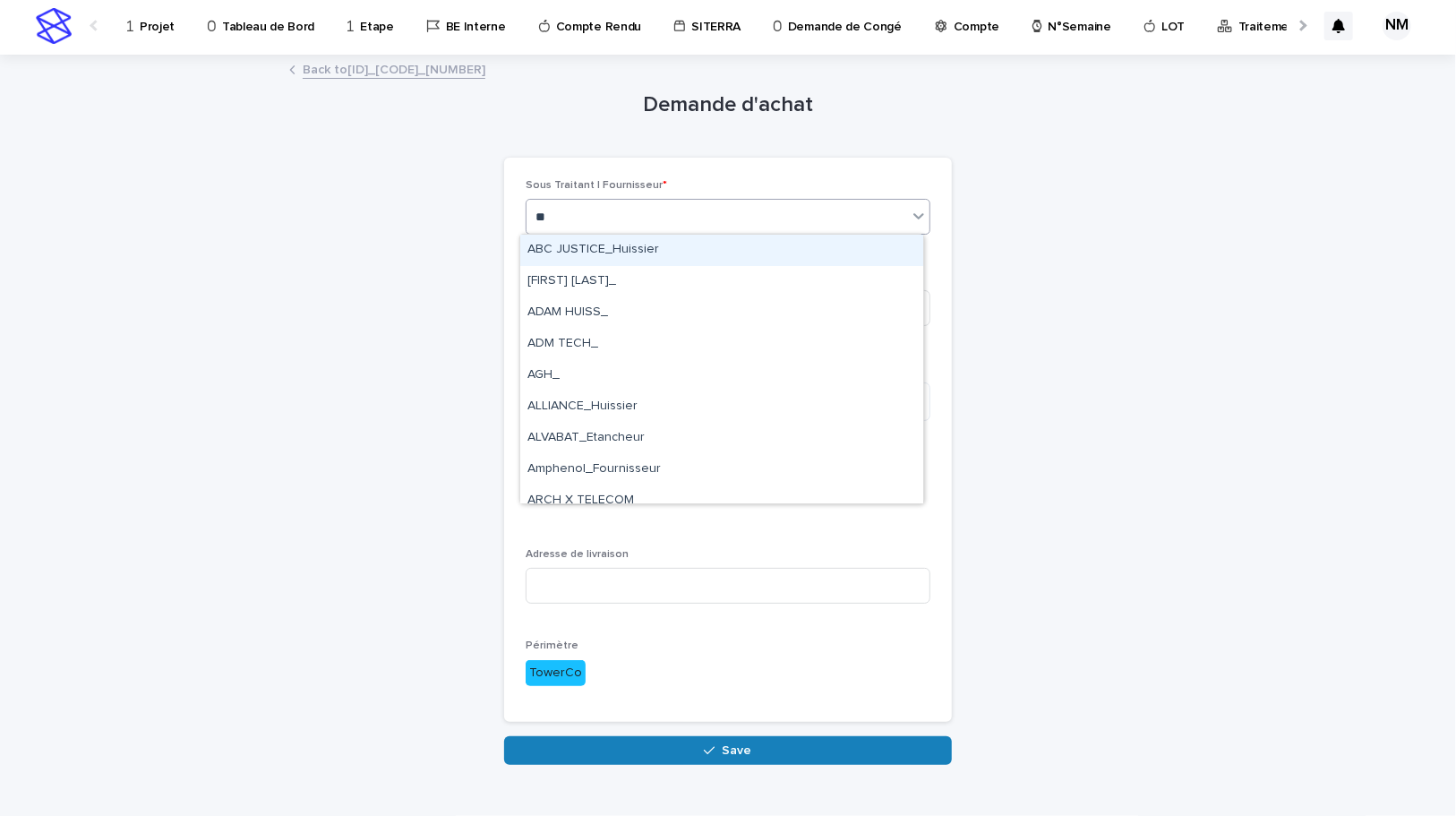 type on "***" 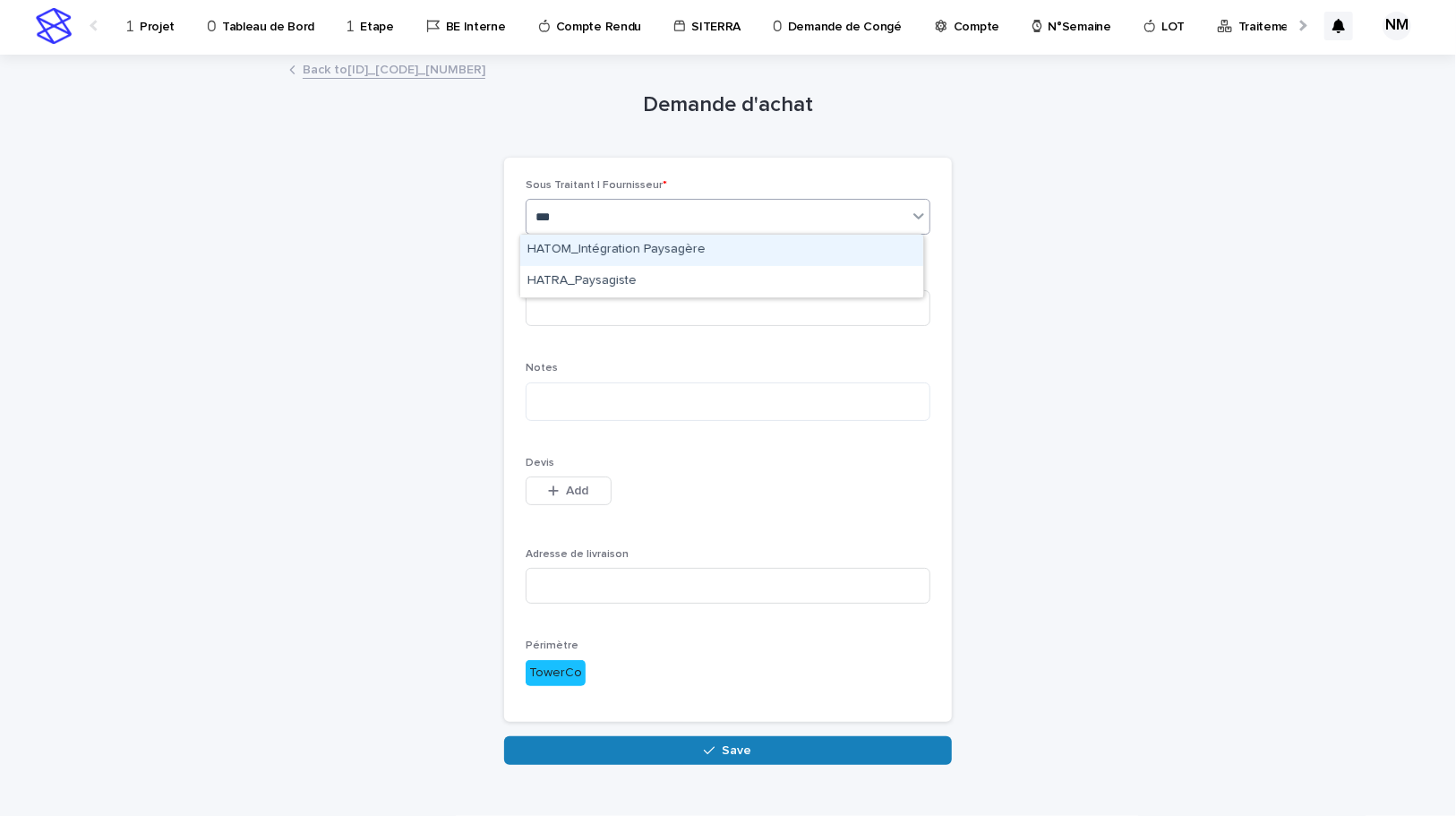 click on "HATOM_Intégration Paysagère" at bounding box center [722, 250] 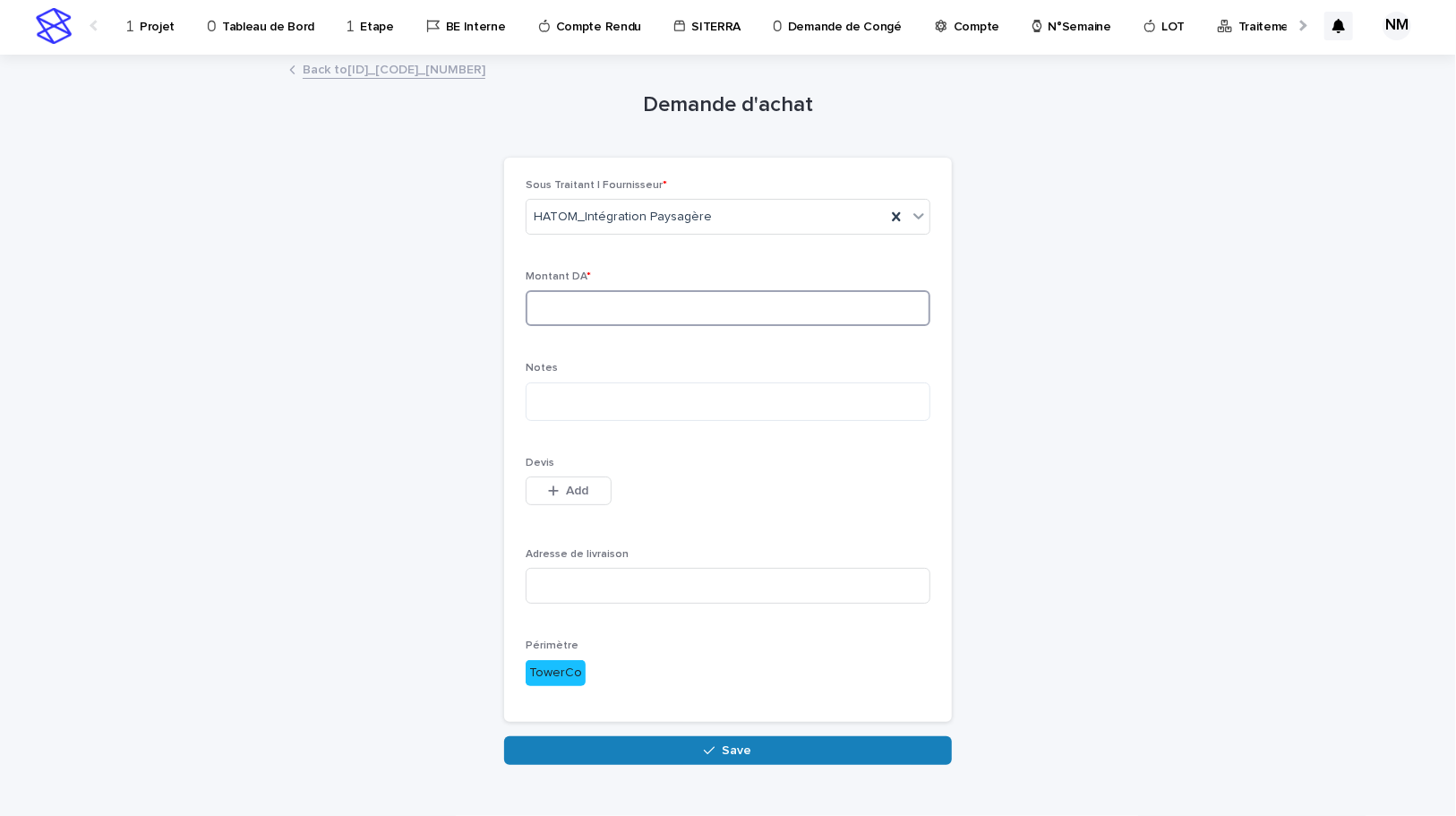 click at bounding box center [728, 308] 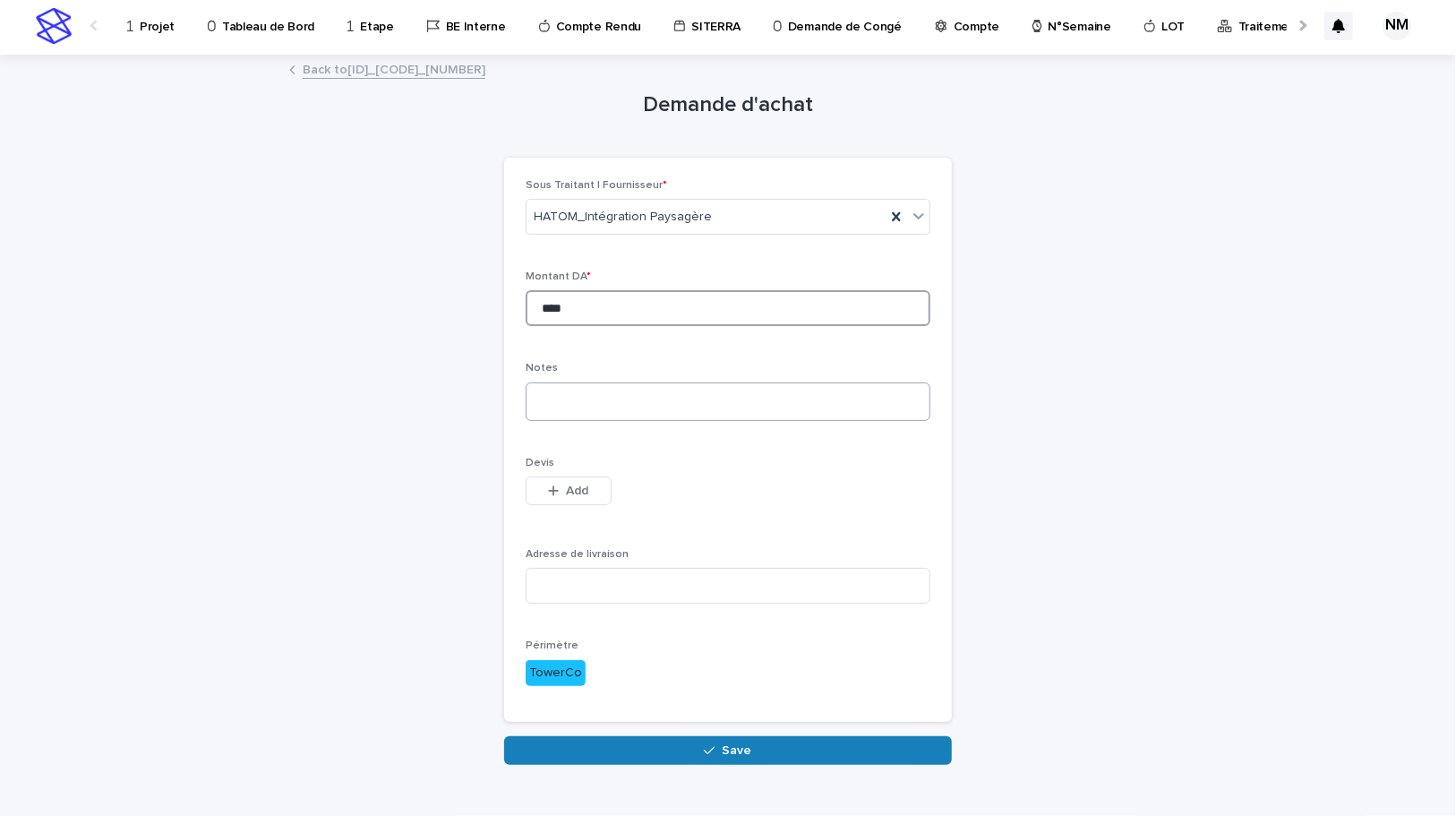 type on "****" 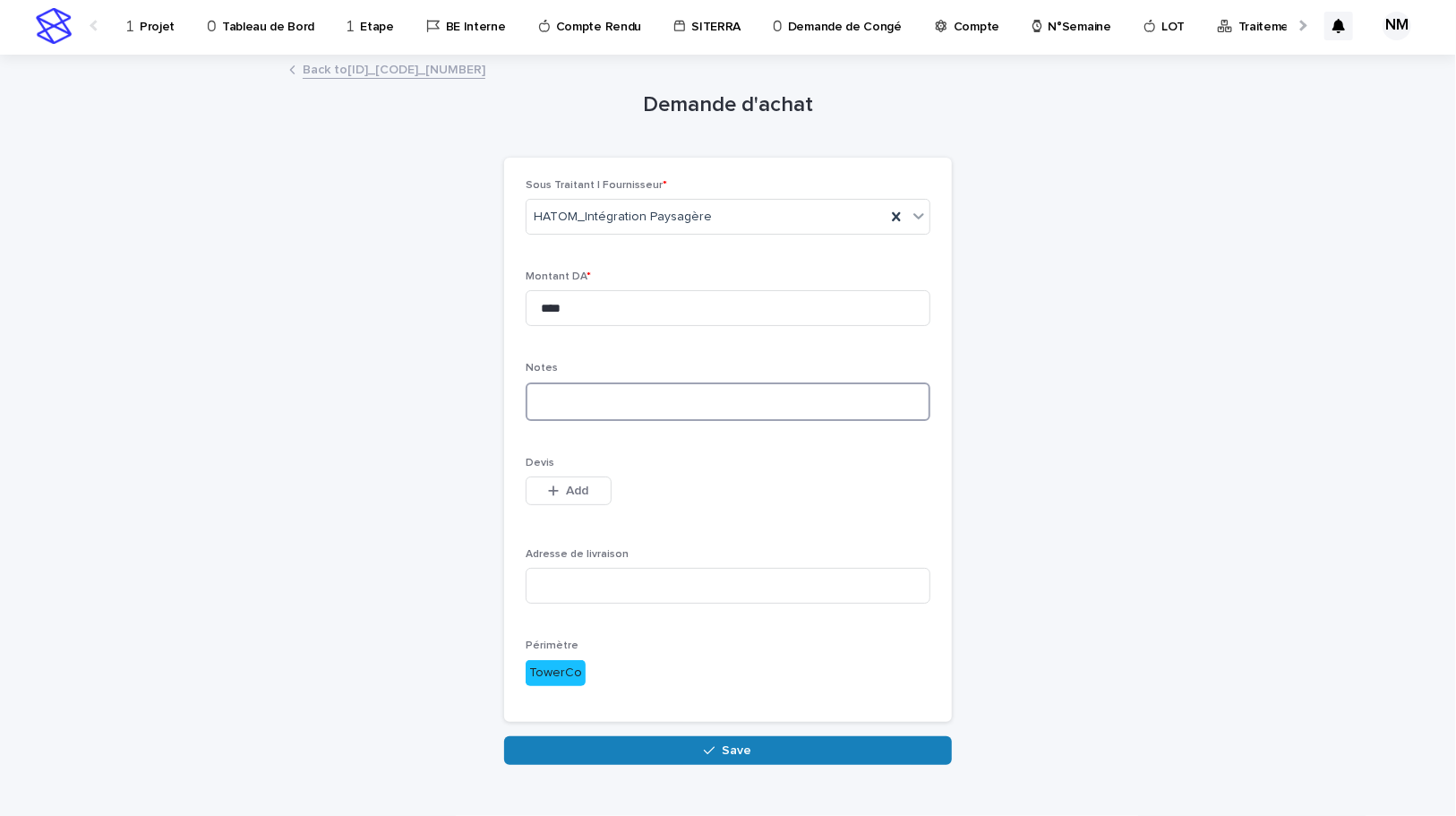 click at bounding box center (728, 401) 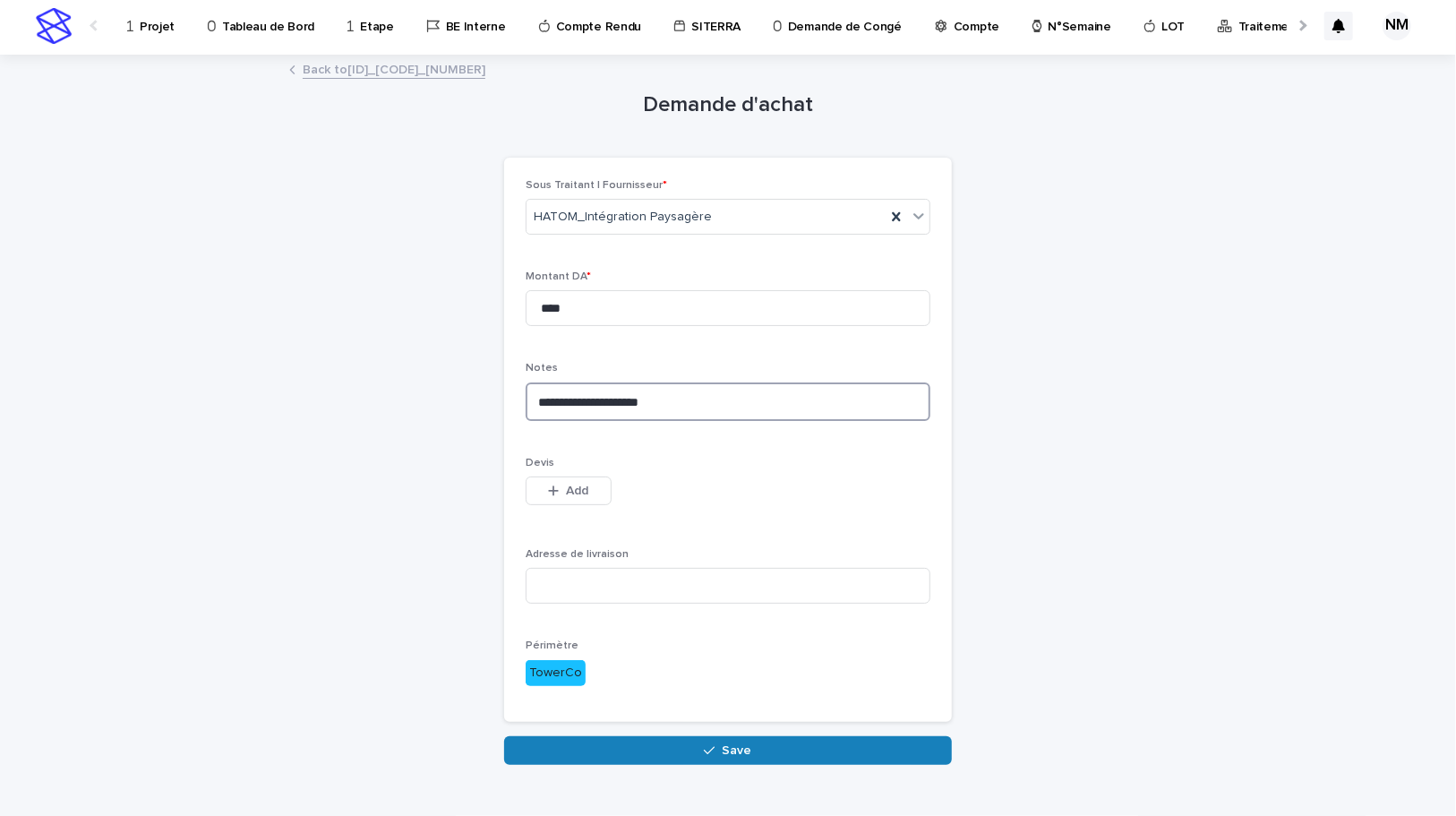 click on "**********" at bounding box center [728, 401] 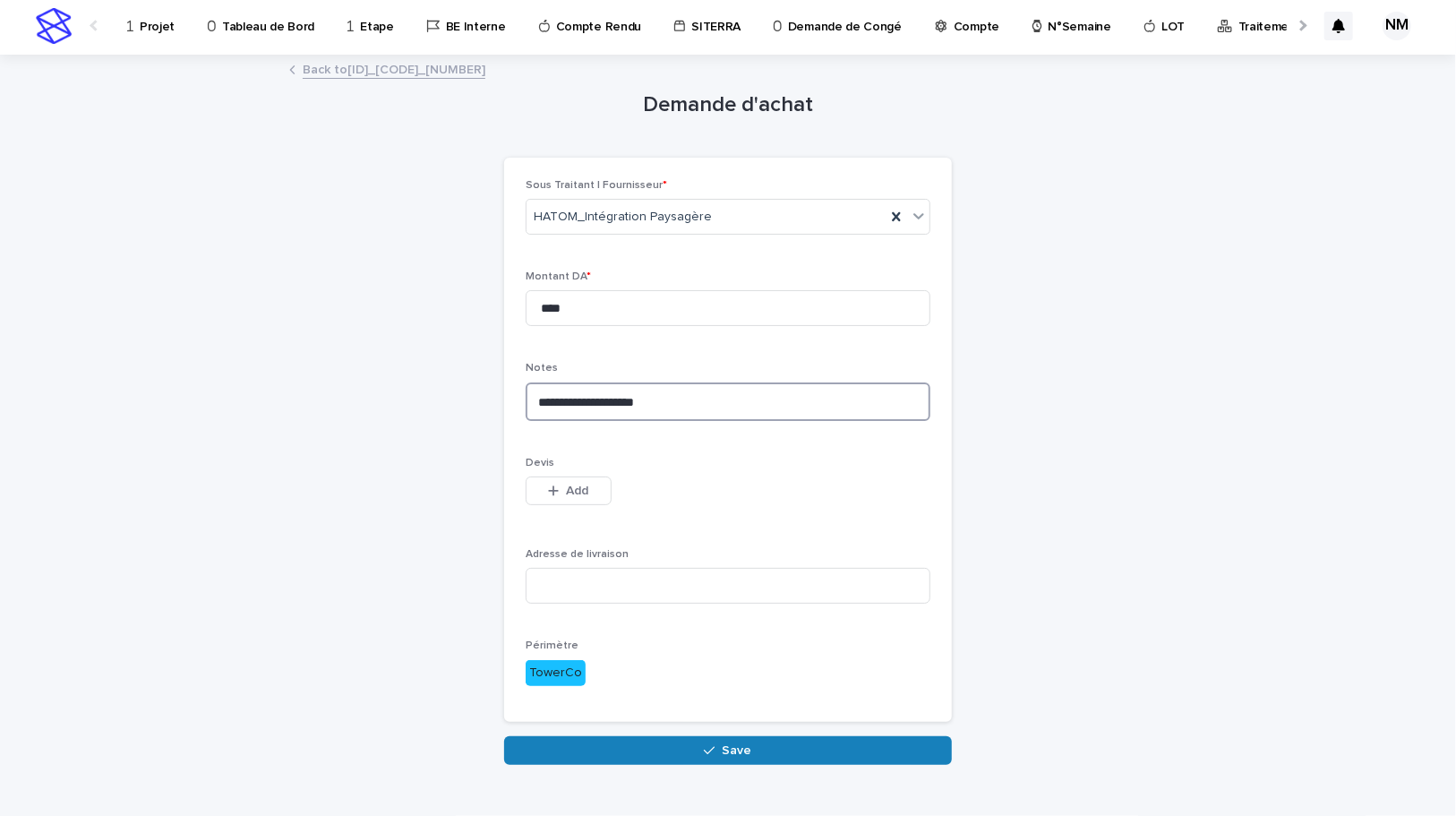 type on "**********" 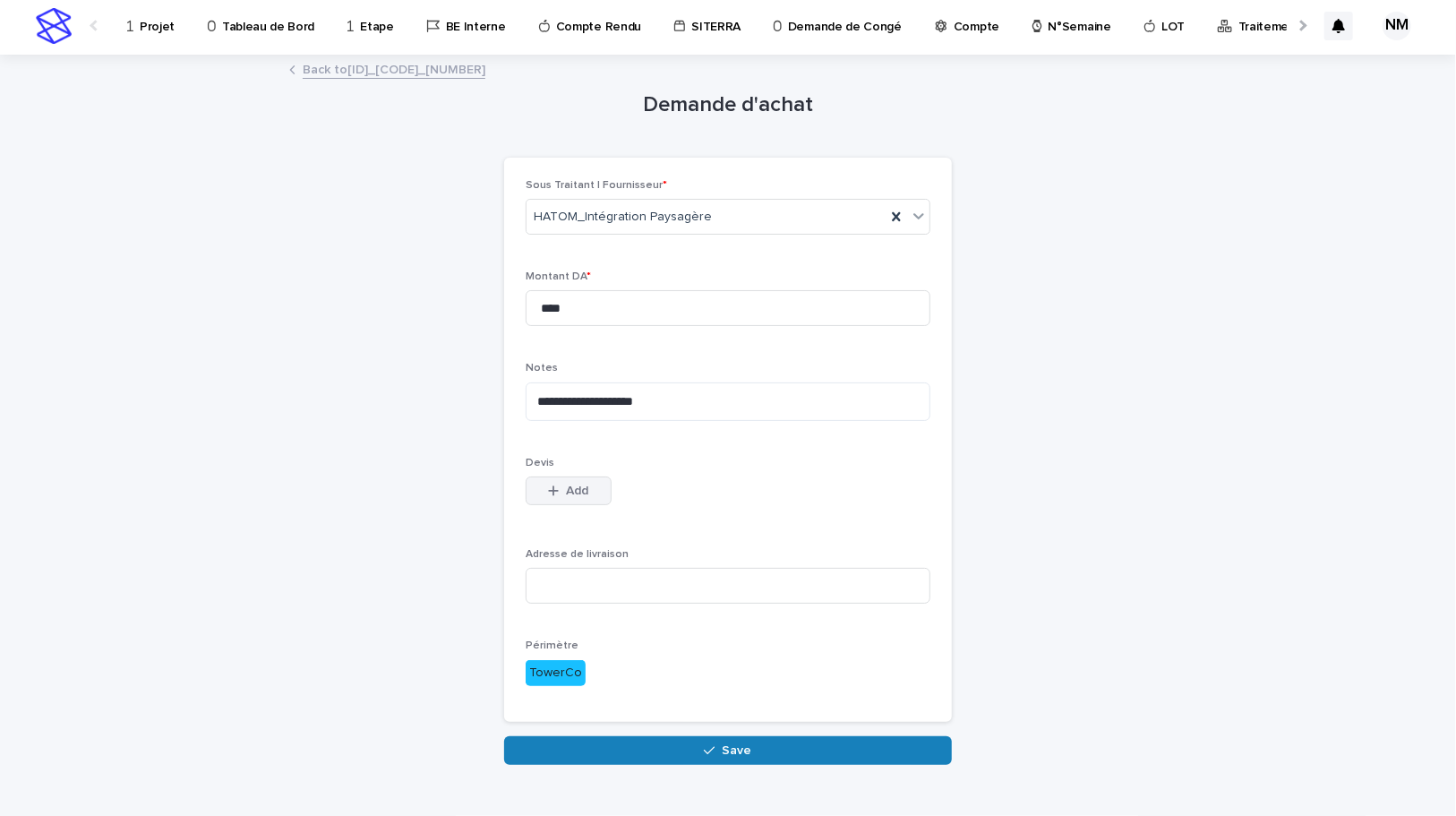 drag, startPoint x: 671, startPoint y: 481, endPoint x: 544, endPoint y: 477, distance: 127.06298 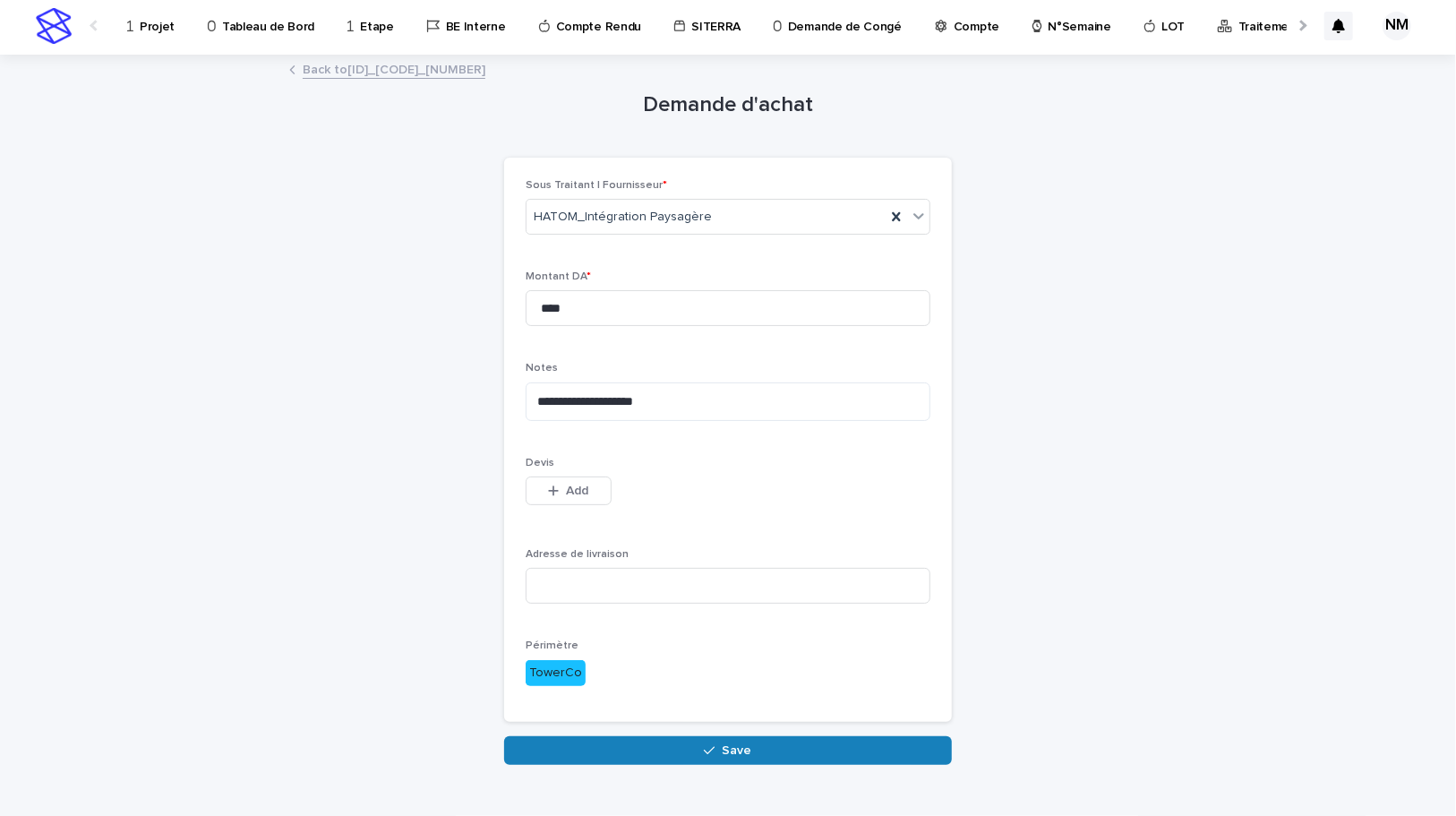 click on "Add" at bounding box center [578, 491] 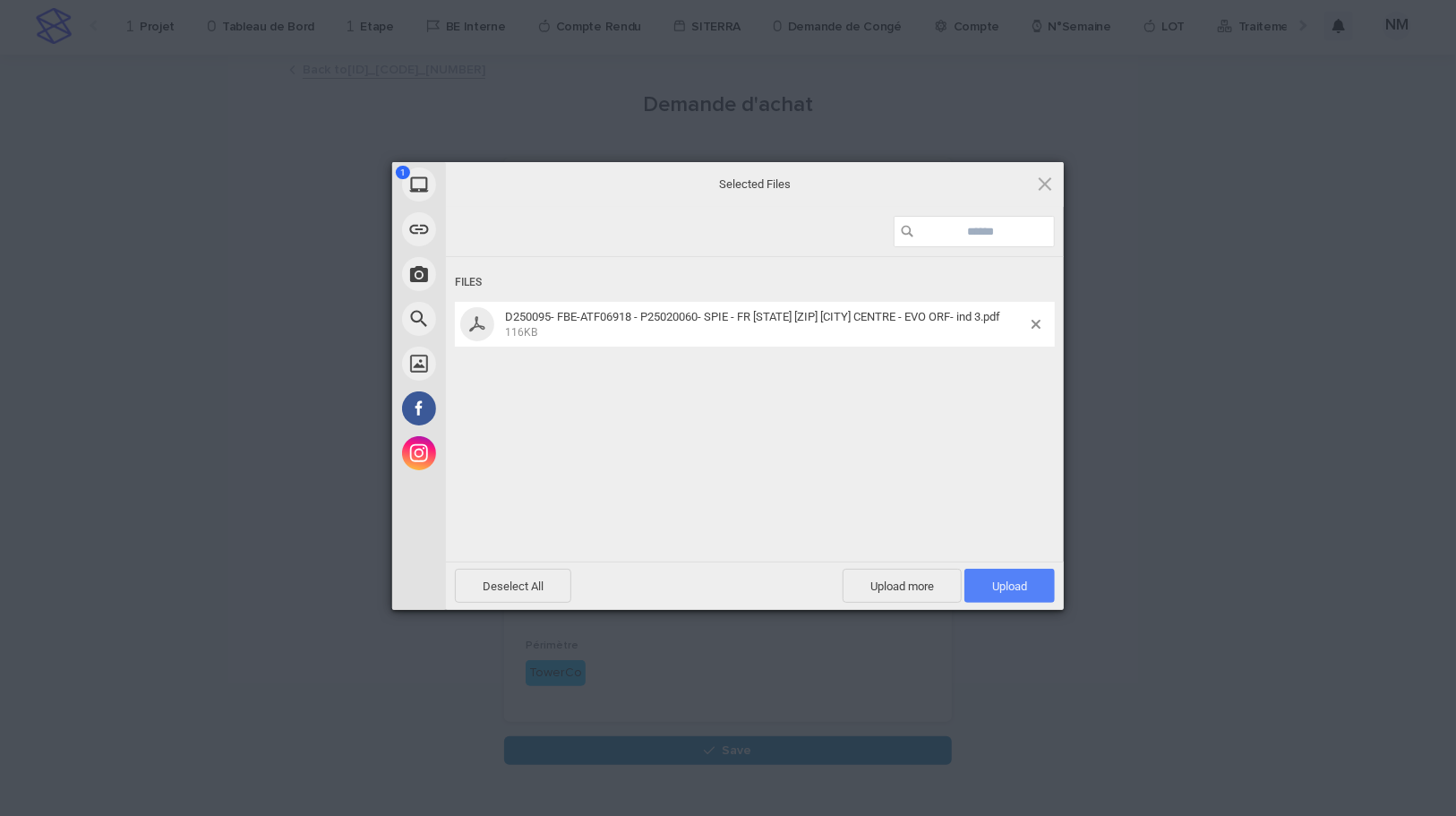 click on "Upload
1" at bounding box center (1009, 586) 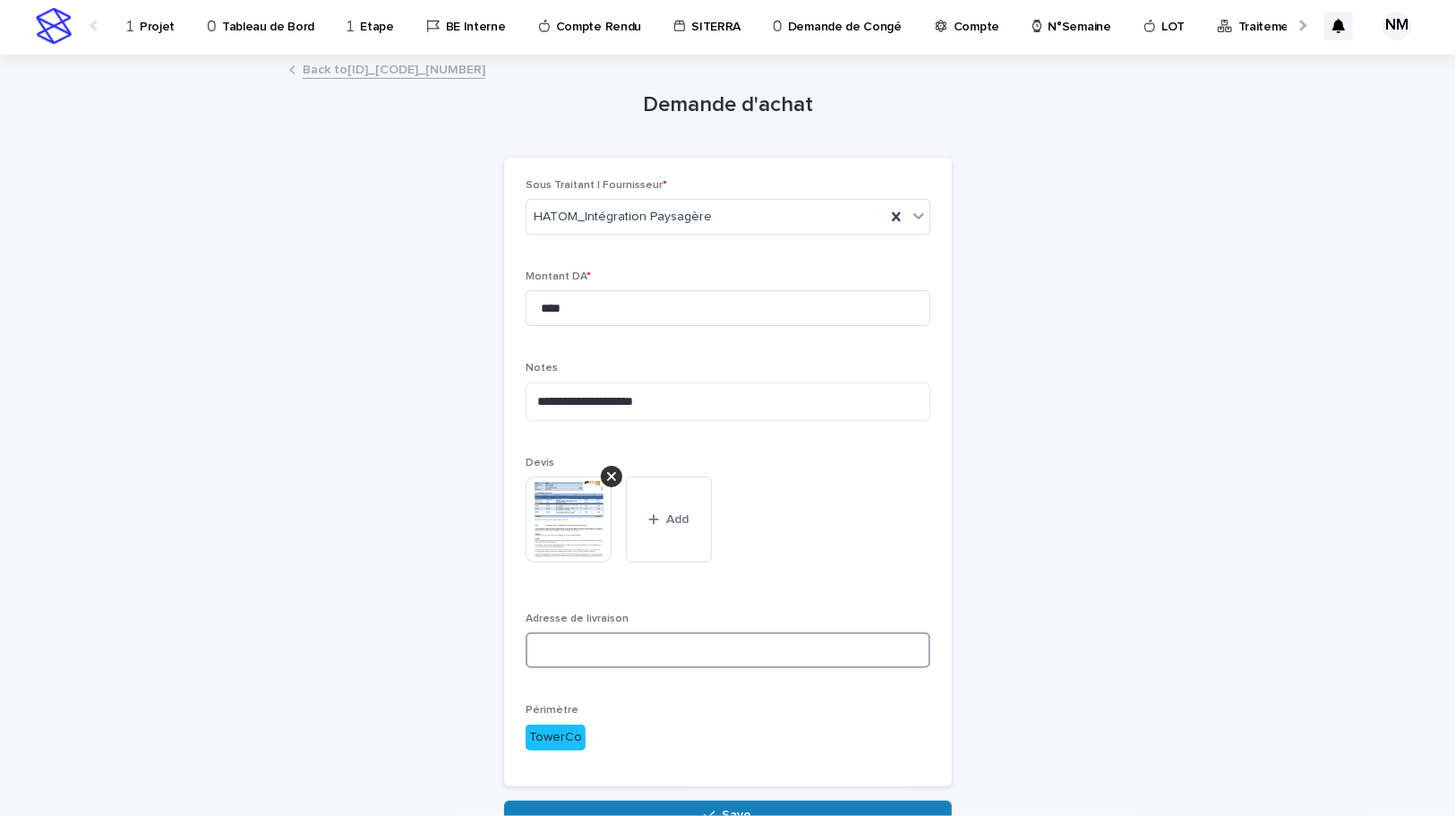 click at bounding box center [728, 650] 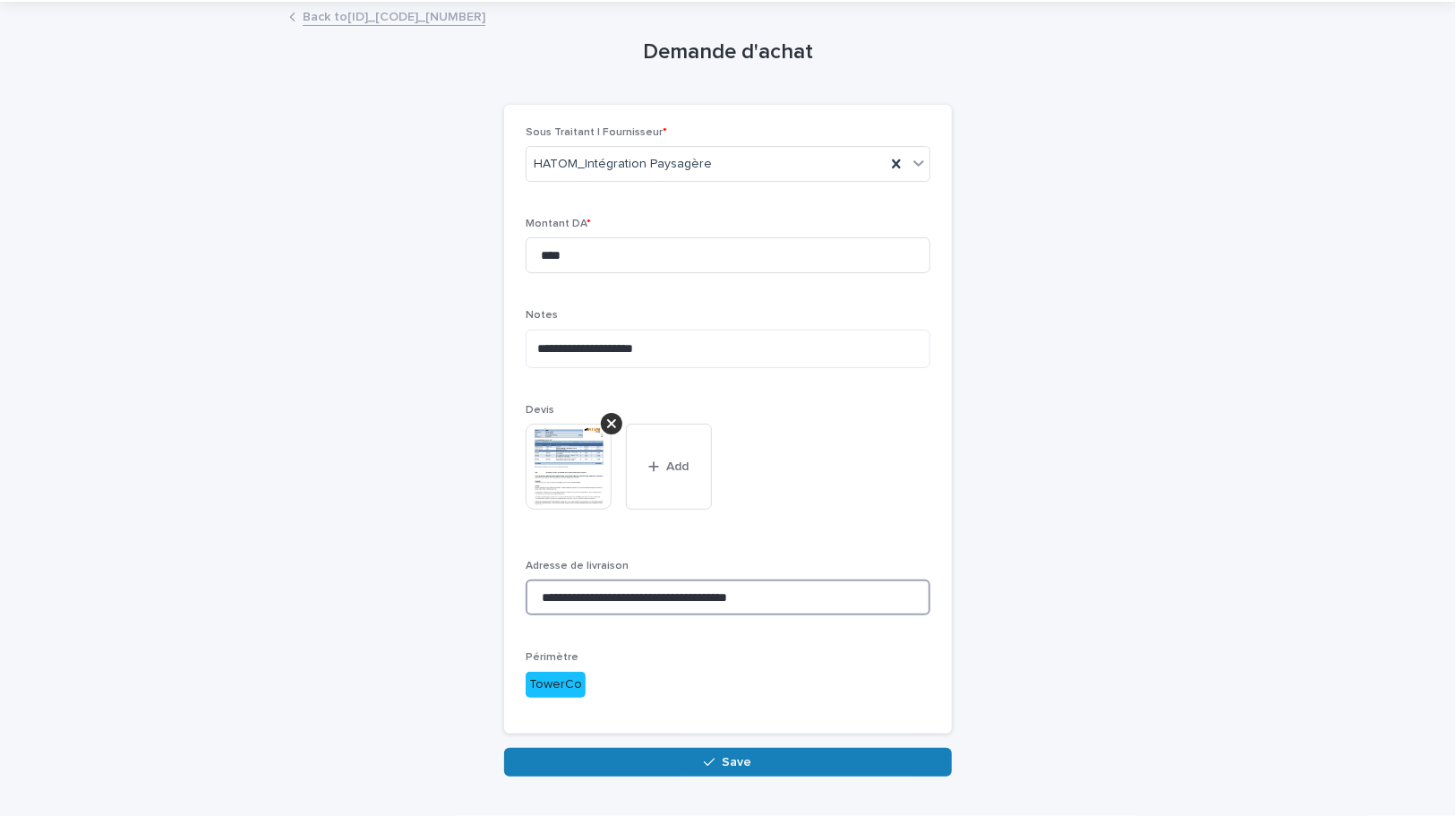 scroll, scrollTop: 105, scrollLeft: 0, axis: vertical 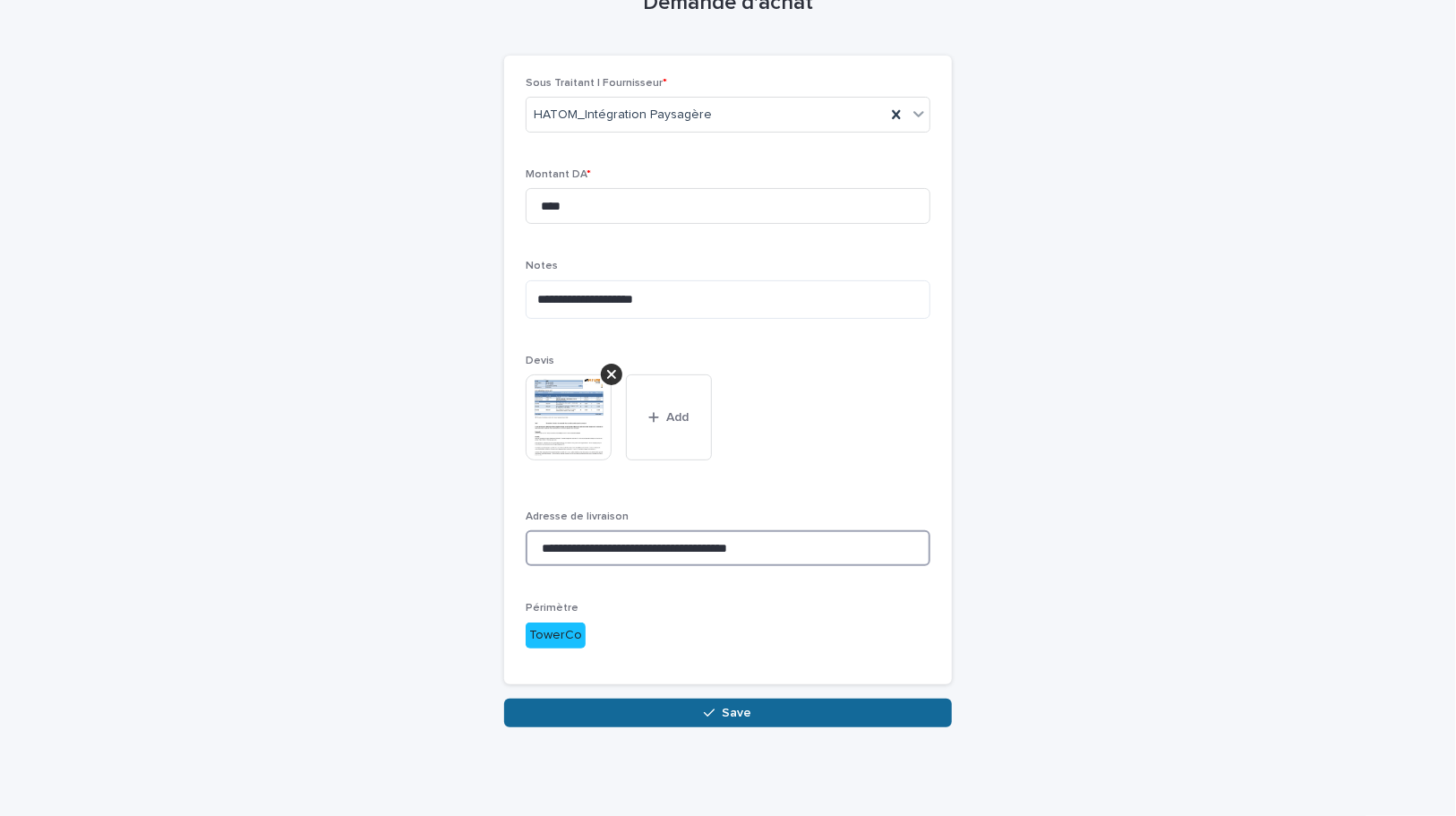 type on "**********" 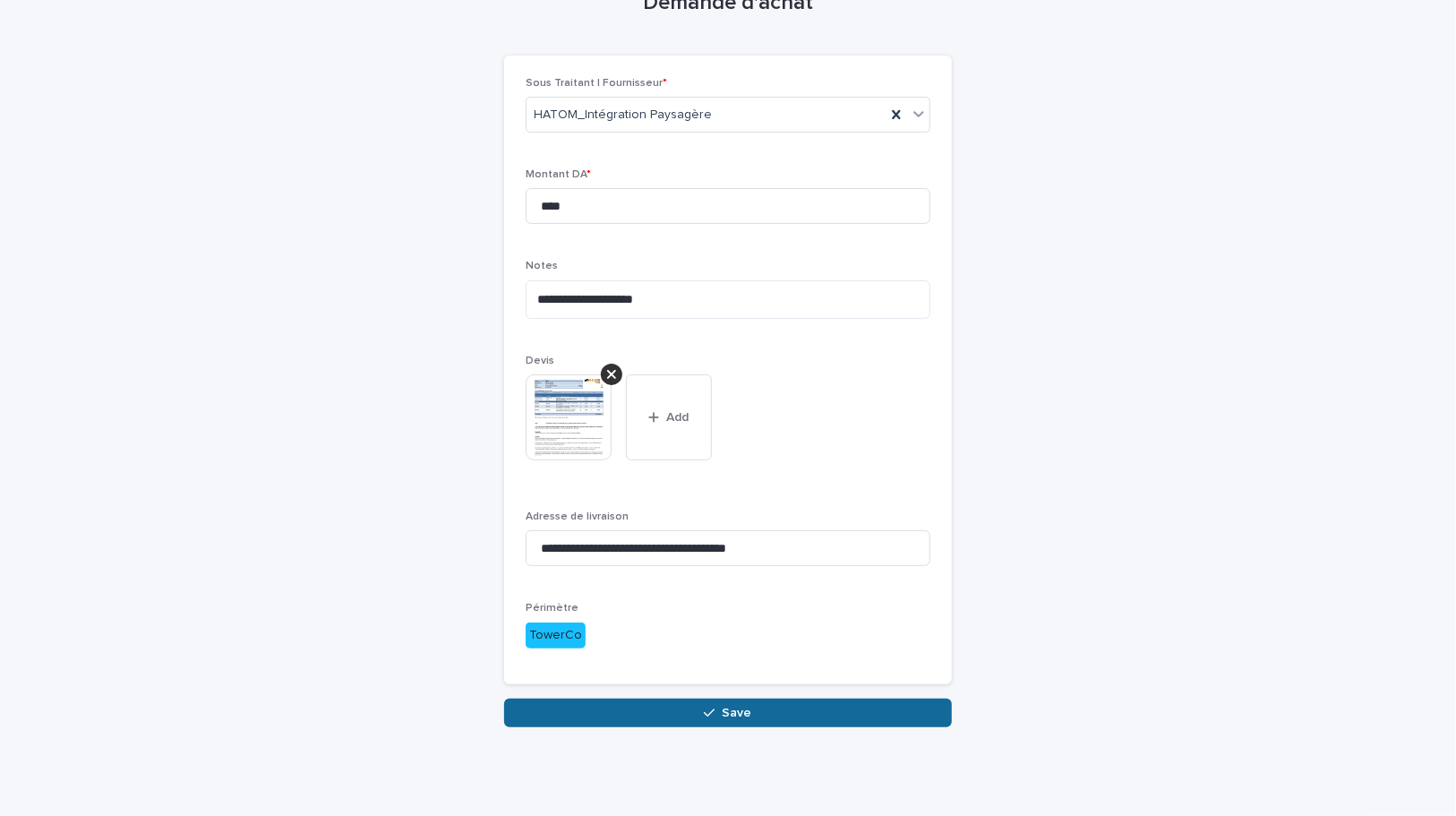click on "Save" at bounding box center (728, 713) 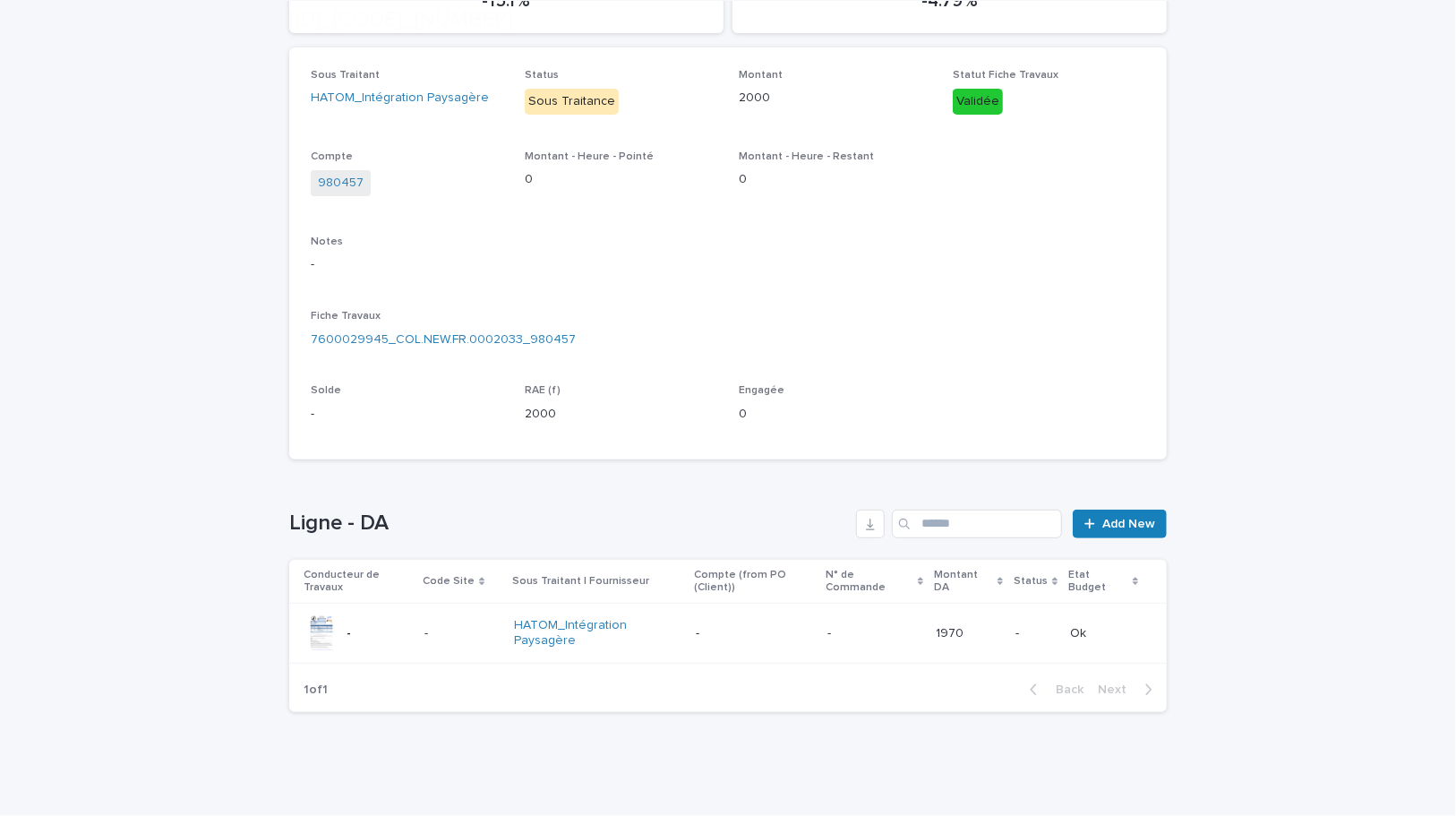 scroll, scrollTop: 261, scrollLeft: 0, axis: vertical 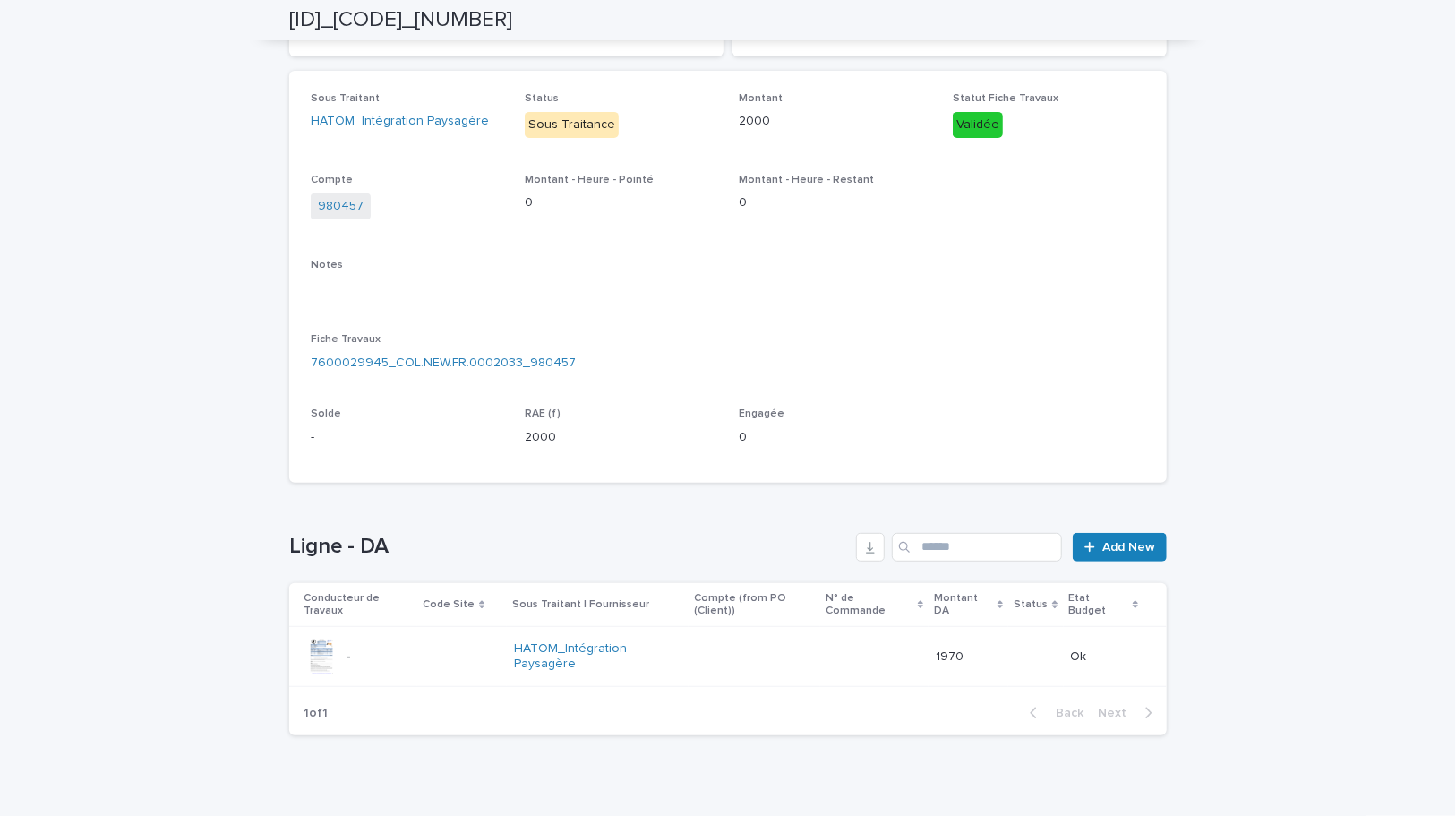 click on "1970 1970" at bounding box center (968, 657) 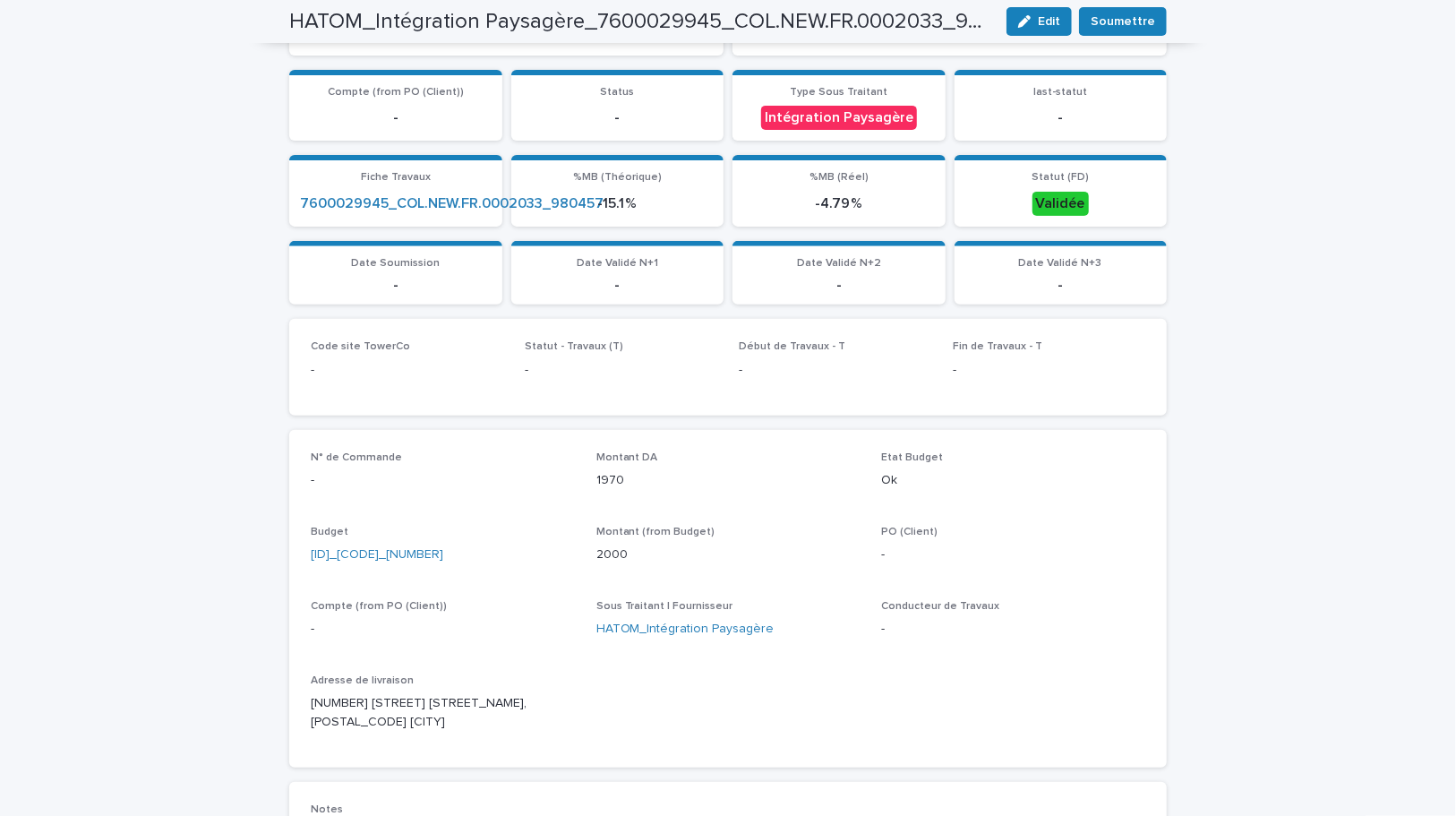 scroll, scrollTop: 0, scrollLeft: 0, axis: both 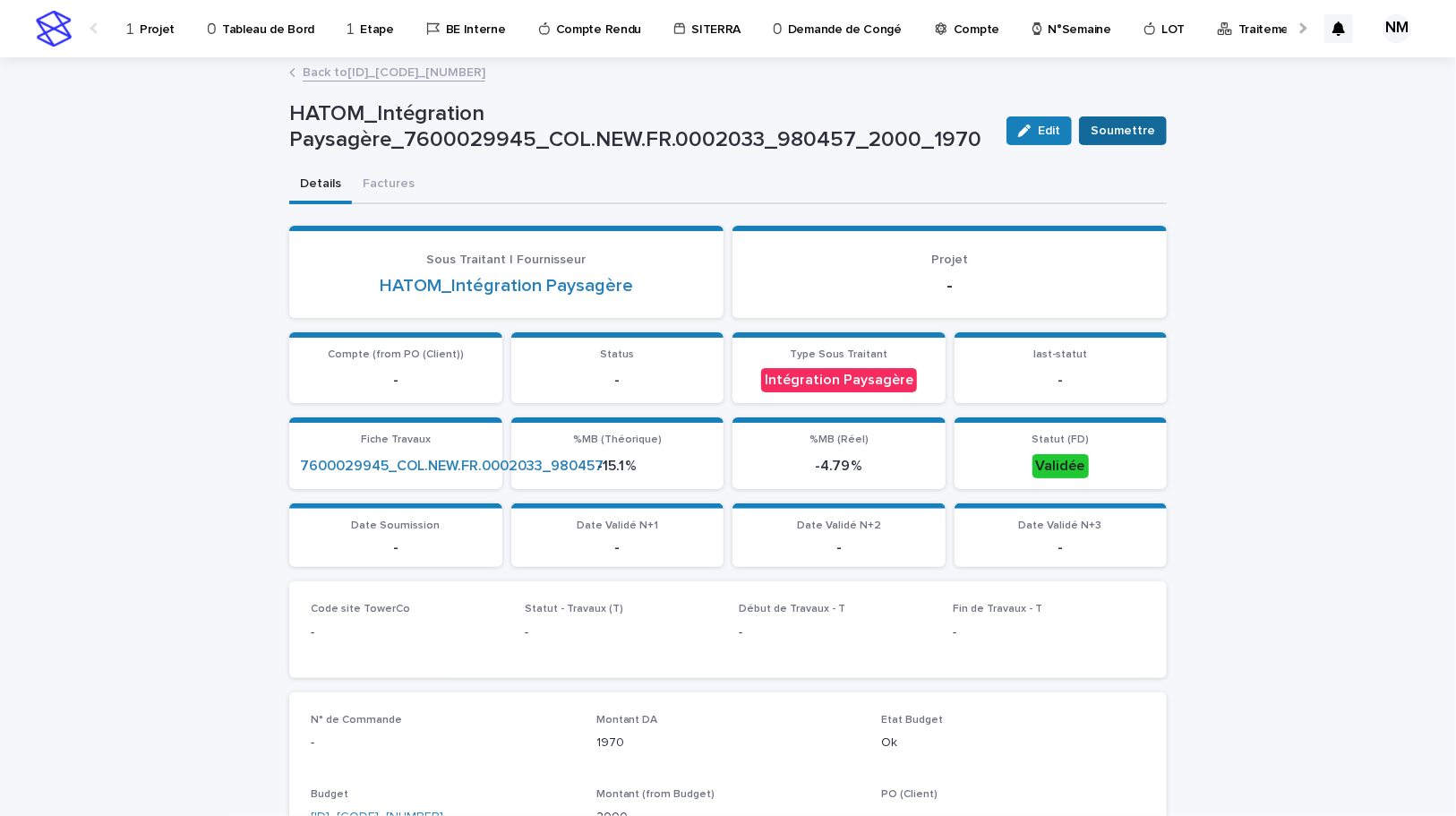 click on "Soumettre" at bounding box center [1123, 131] 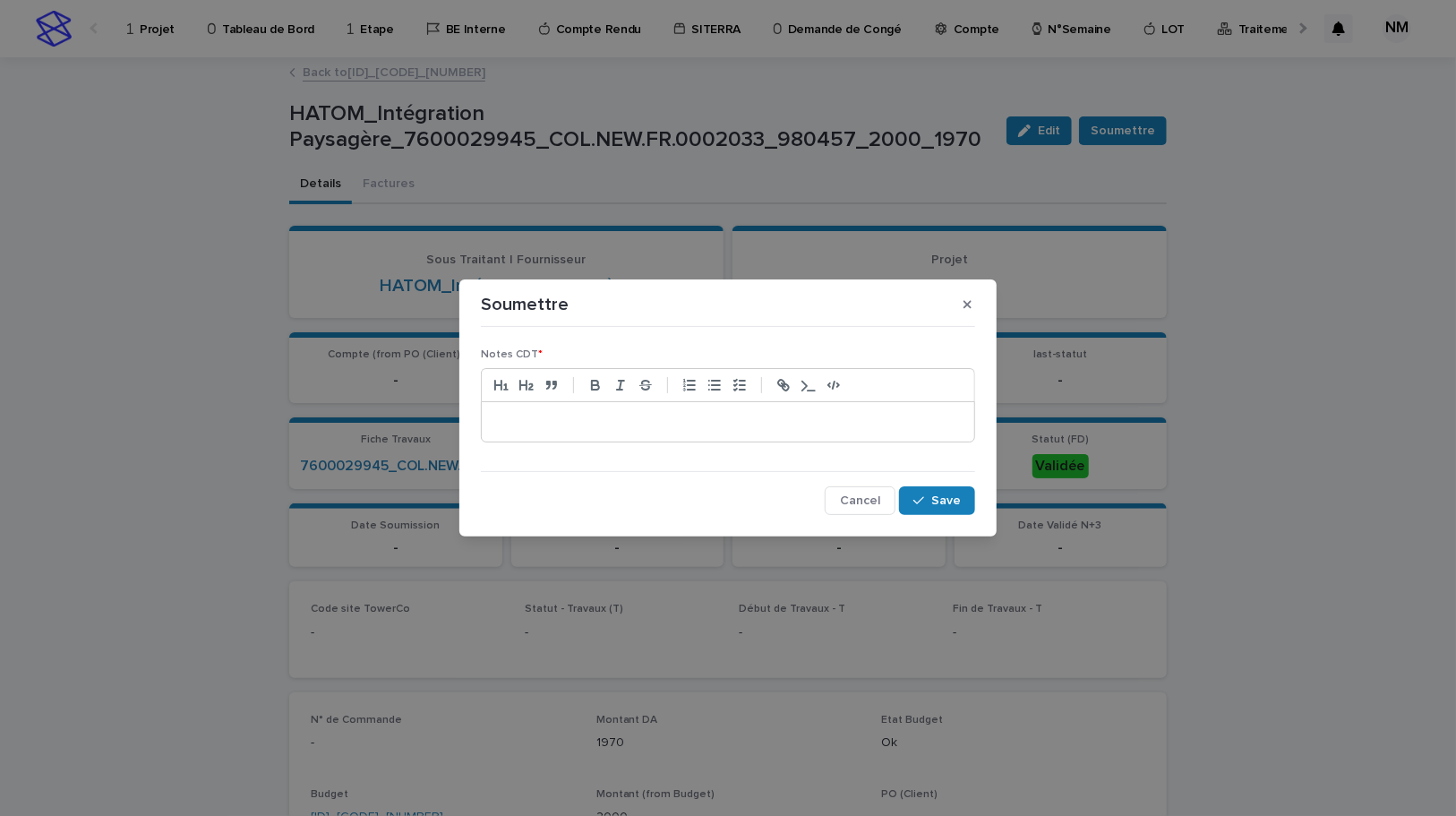 click at bounding box center (728, 422) 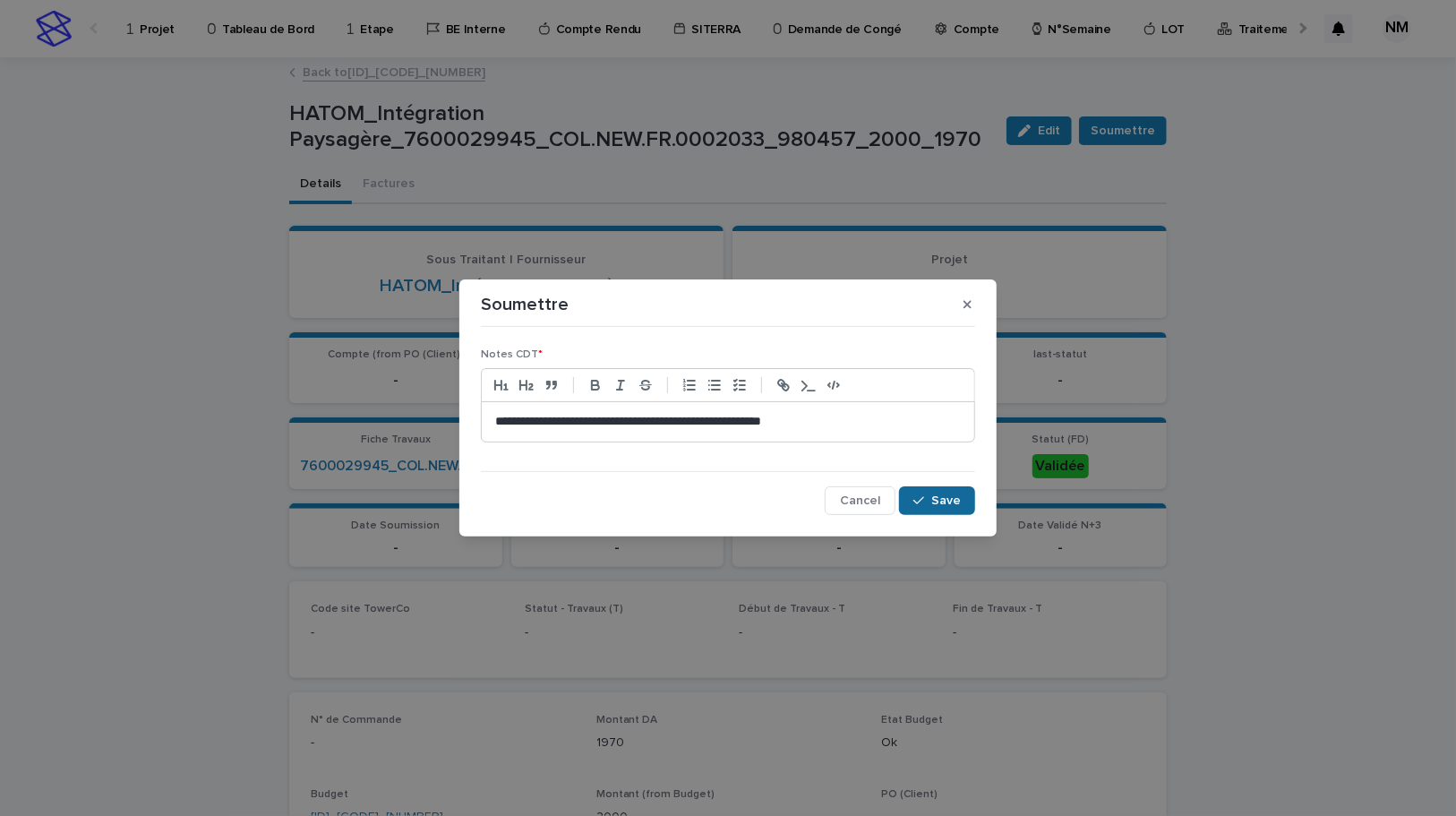 click on "Save" at bounding box center [946, 501] 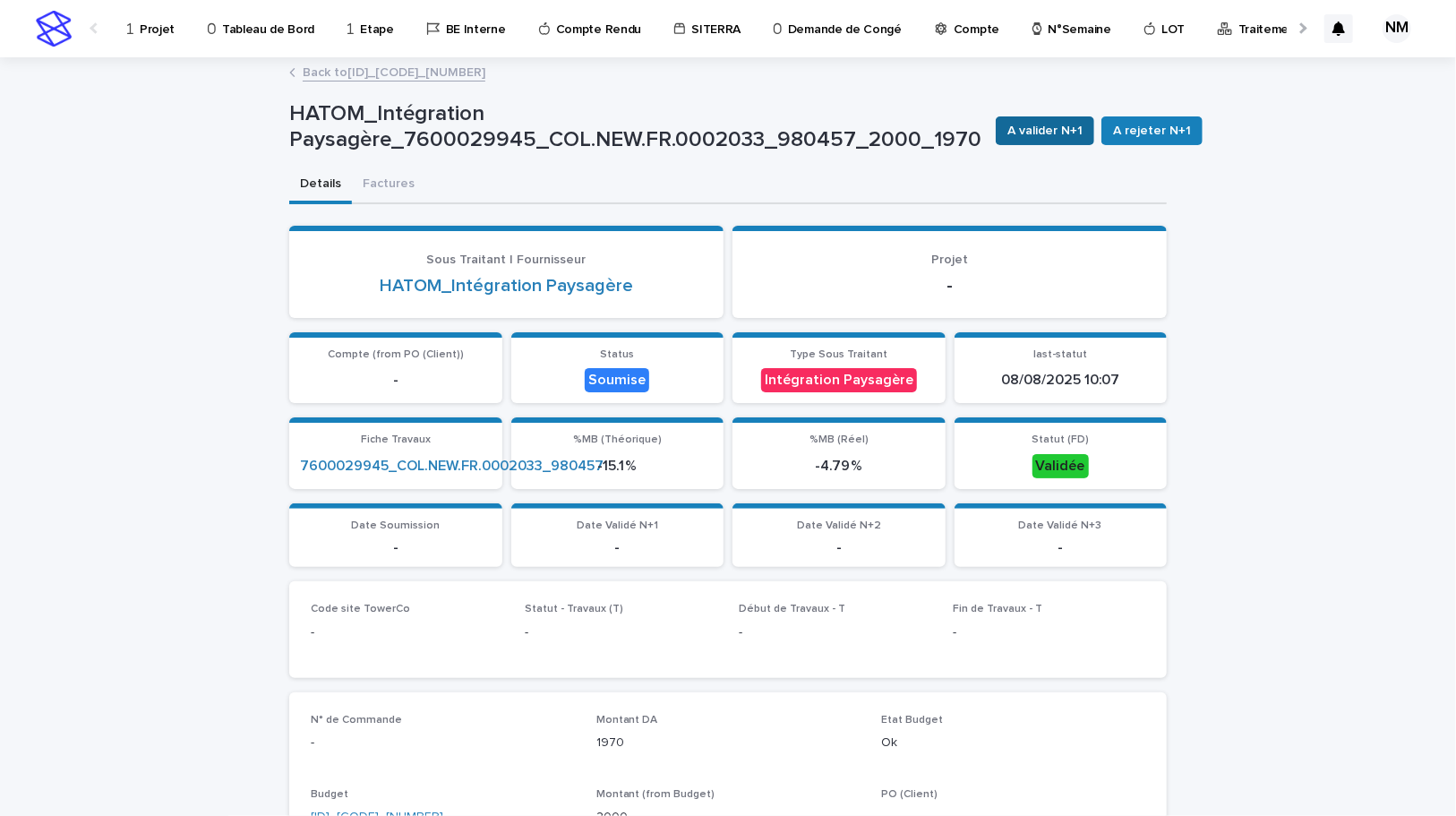 click on "A valider N+1" at bounding box center [1045, 131] 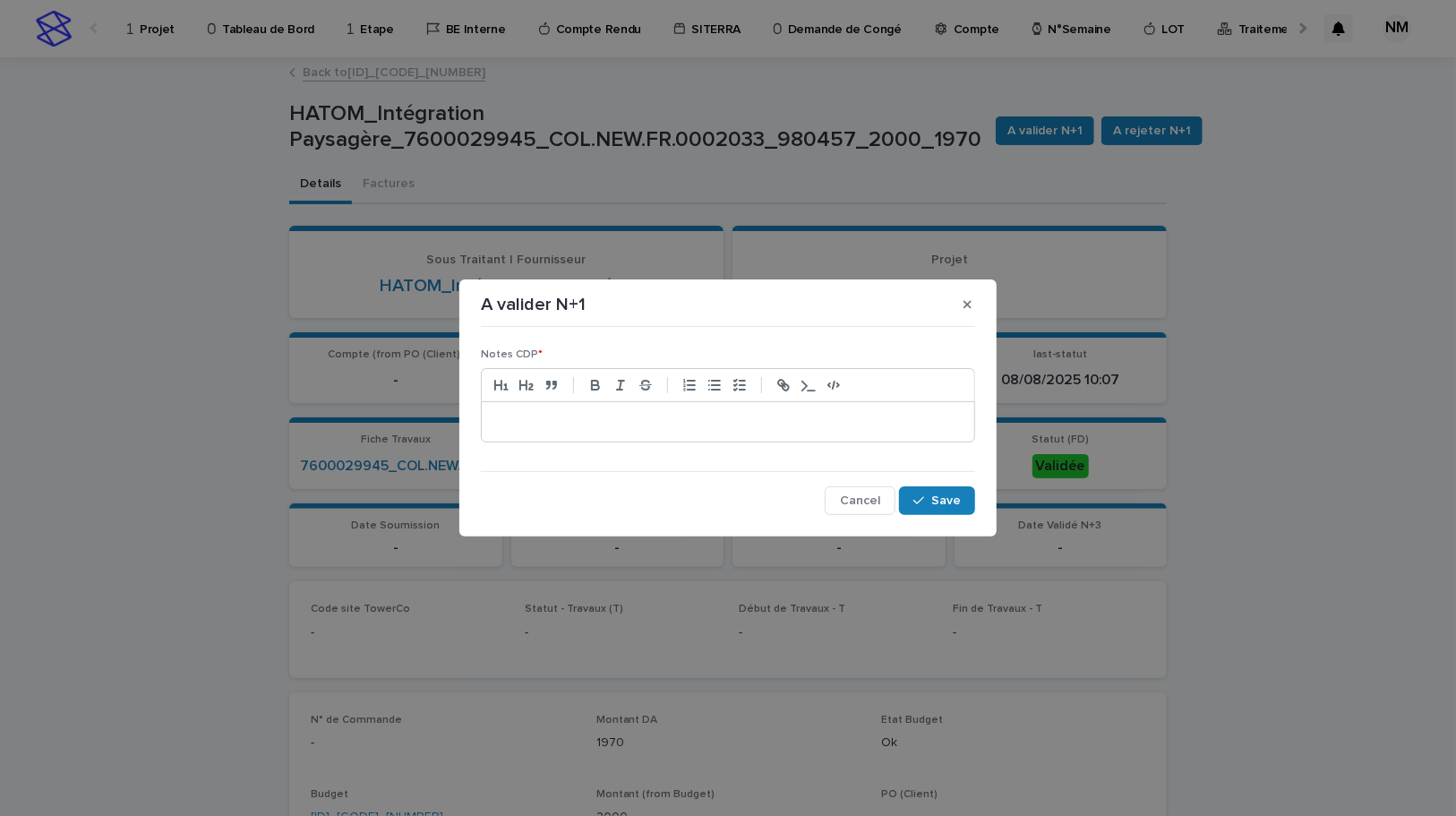 click at bounding box center (728, 384) 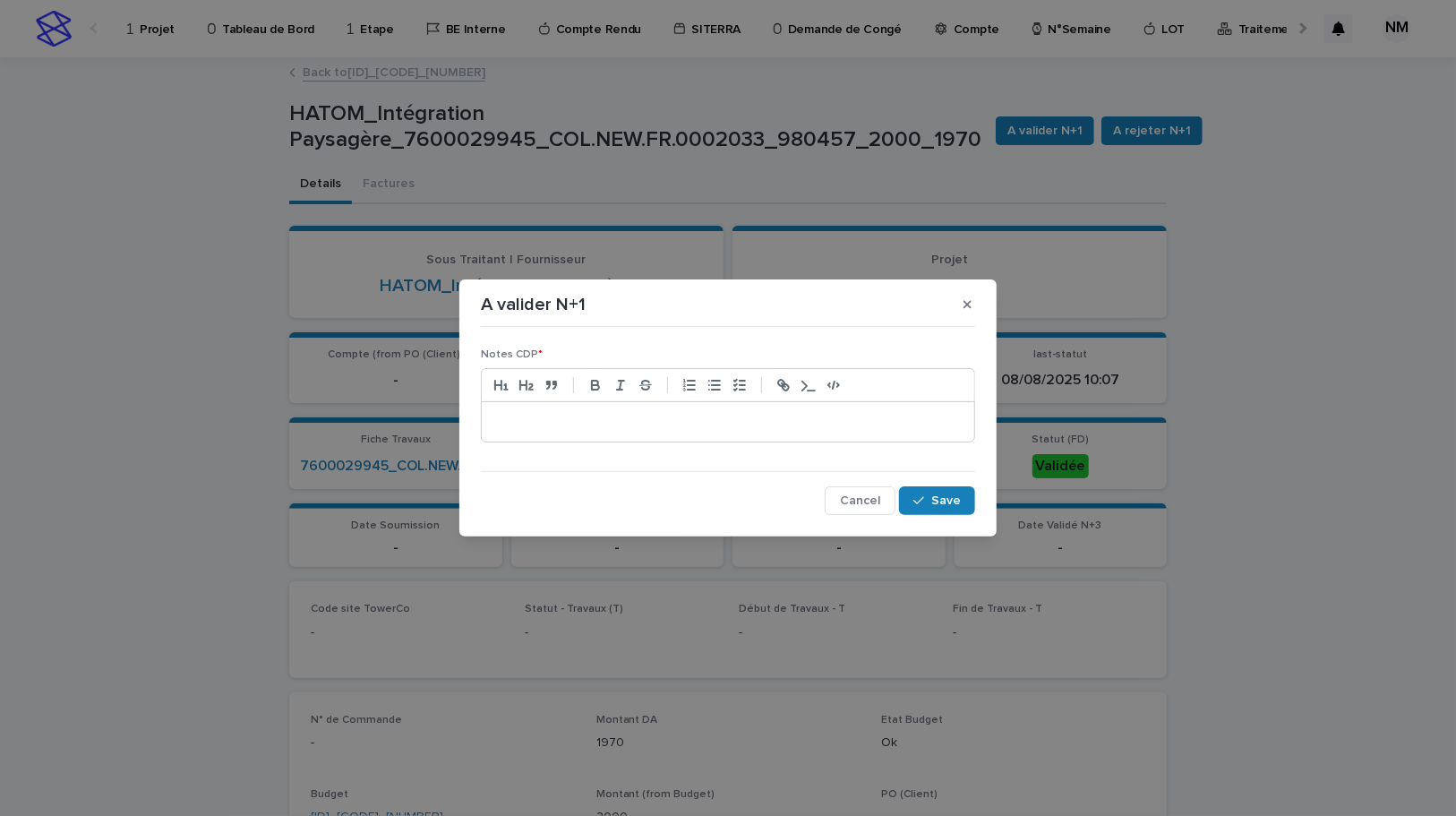 click at bounding box center [728, 422] 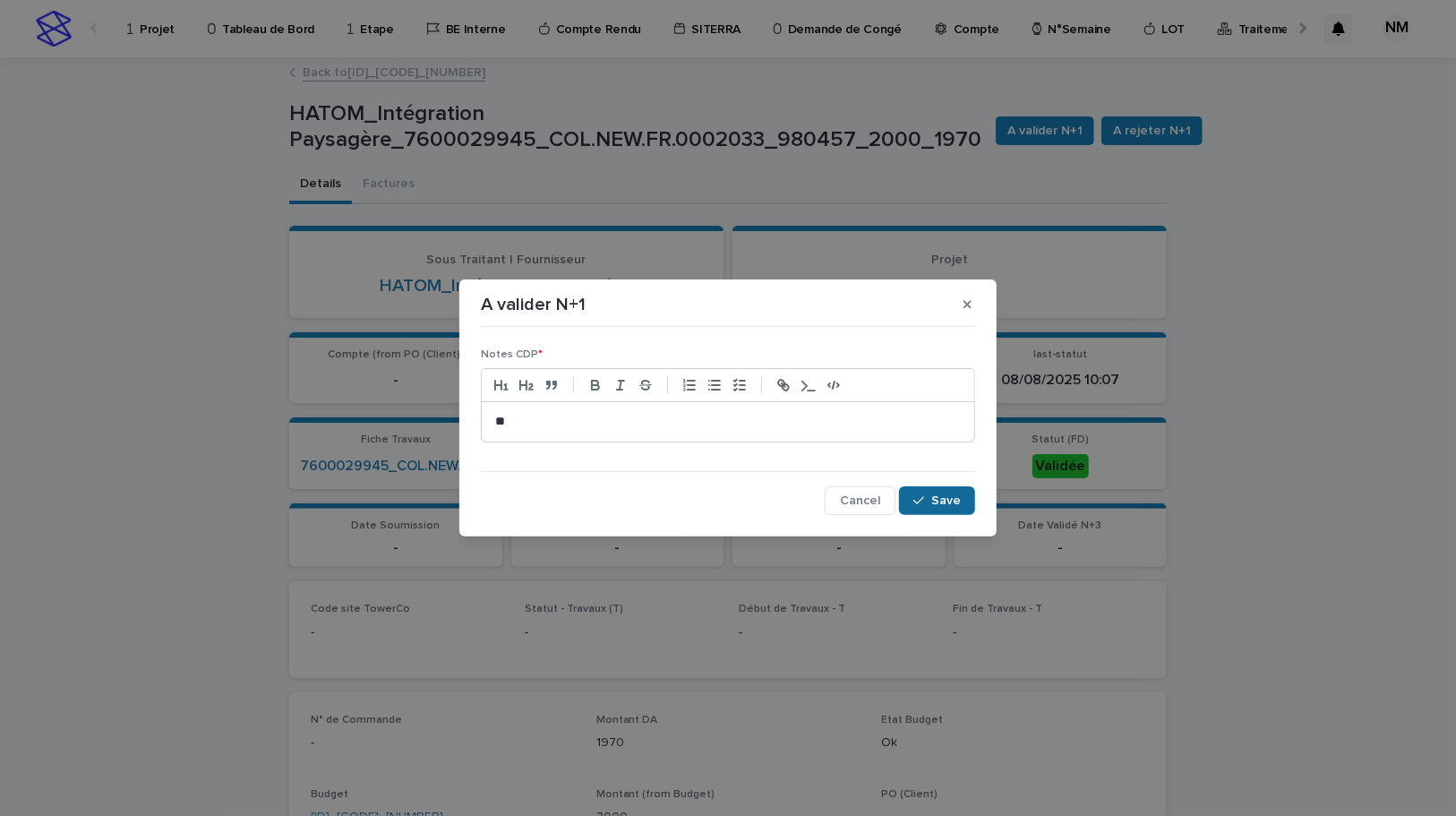 click on "Save" at bounding box center [946, 501] 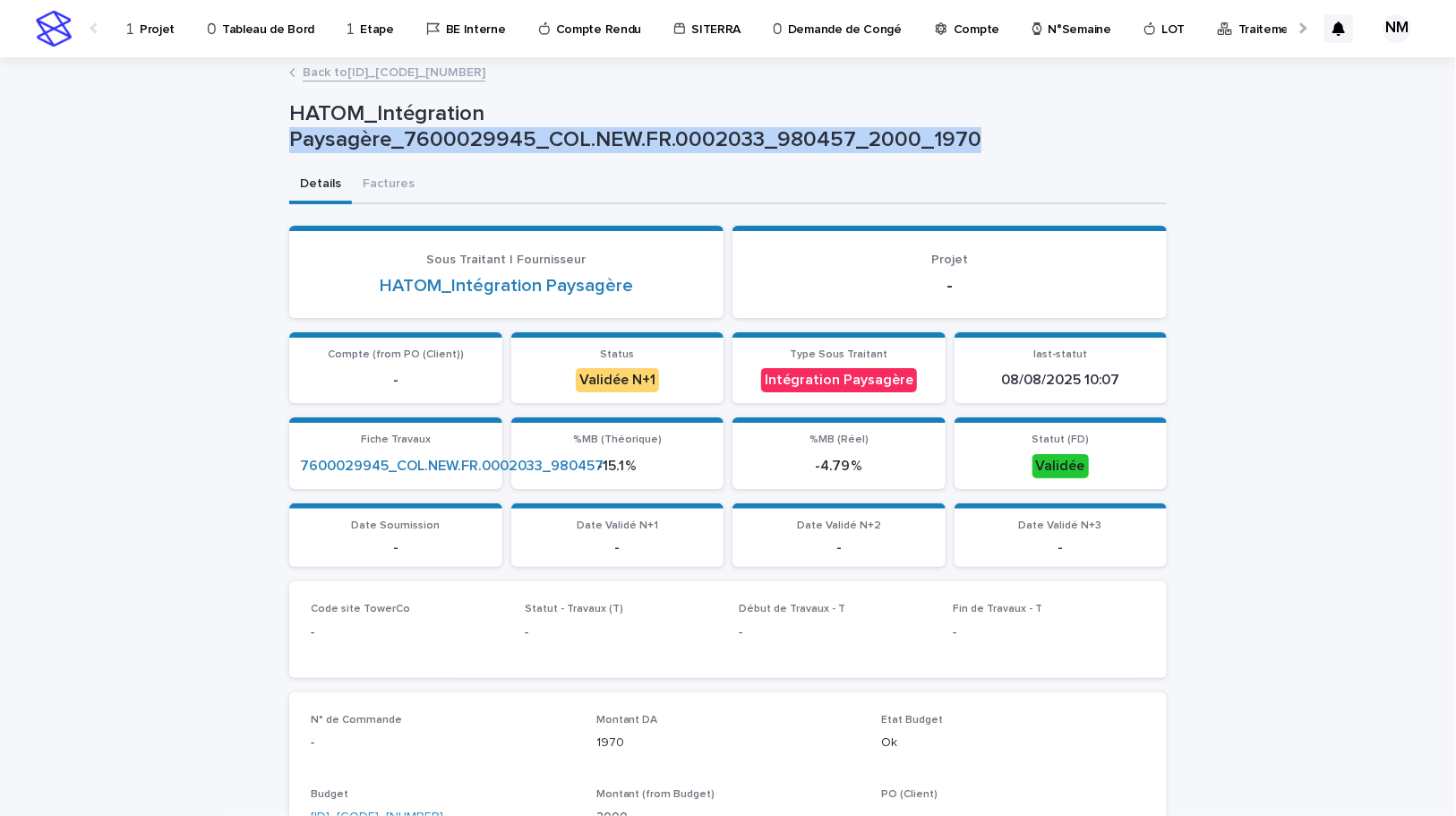 drag, startPoint x: 989, startPoint y: 141, endPoint x: 277, endPoint y: 133, distance: 712.04494 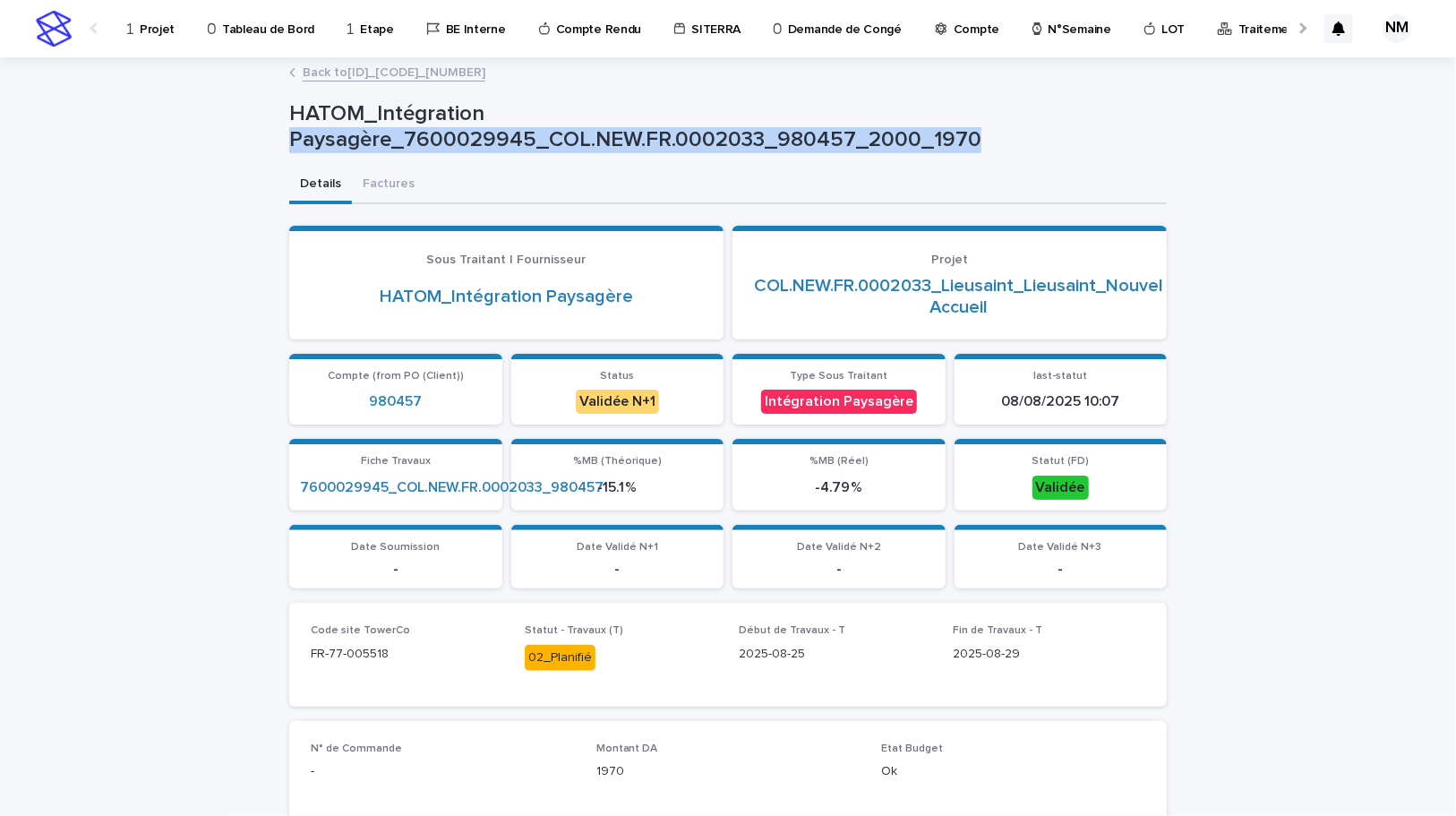 click on "Back to  7600029945_COL.NEW.FR.0002033_980457_2000" at bounding box center (394, 71) 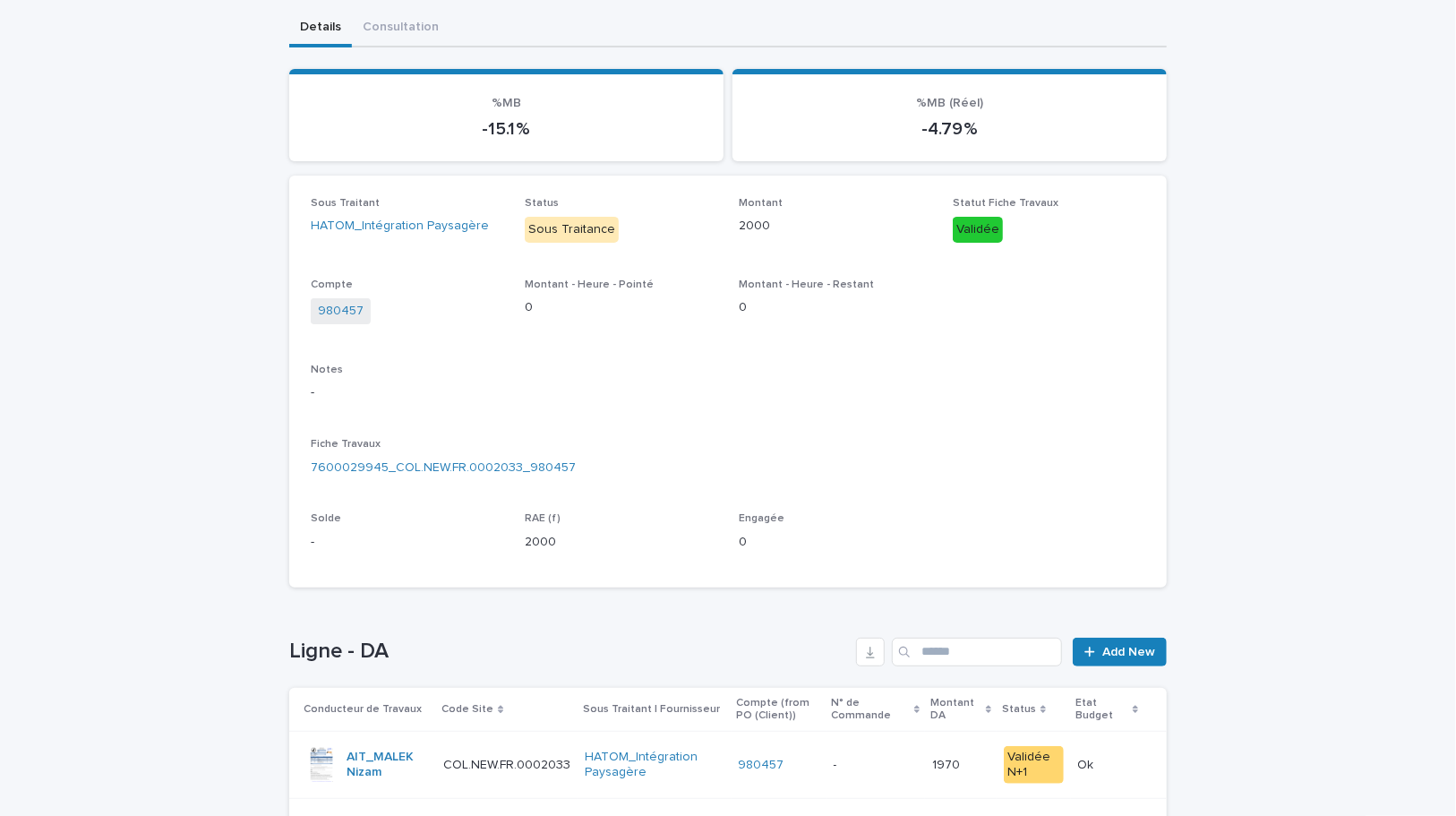 scroll, scrollTop: 0, scrollLeft: 0, axis: both 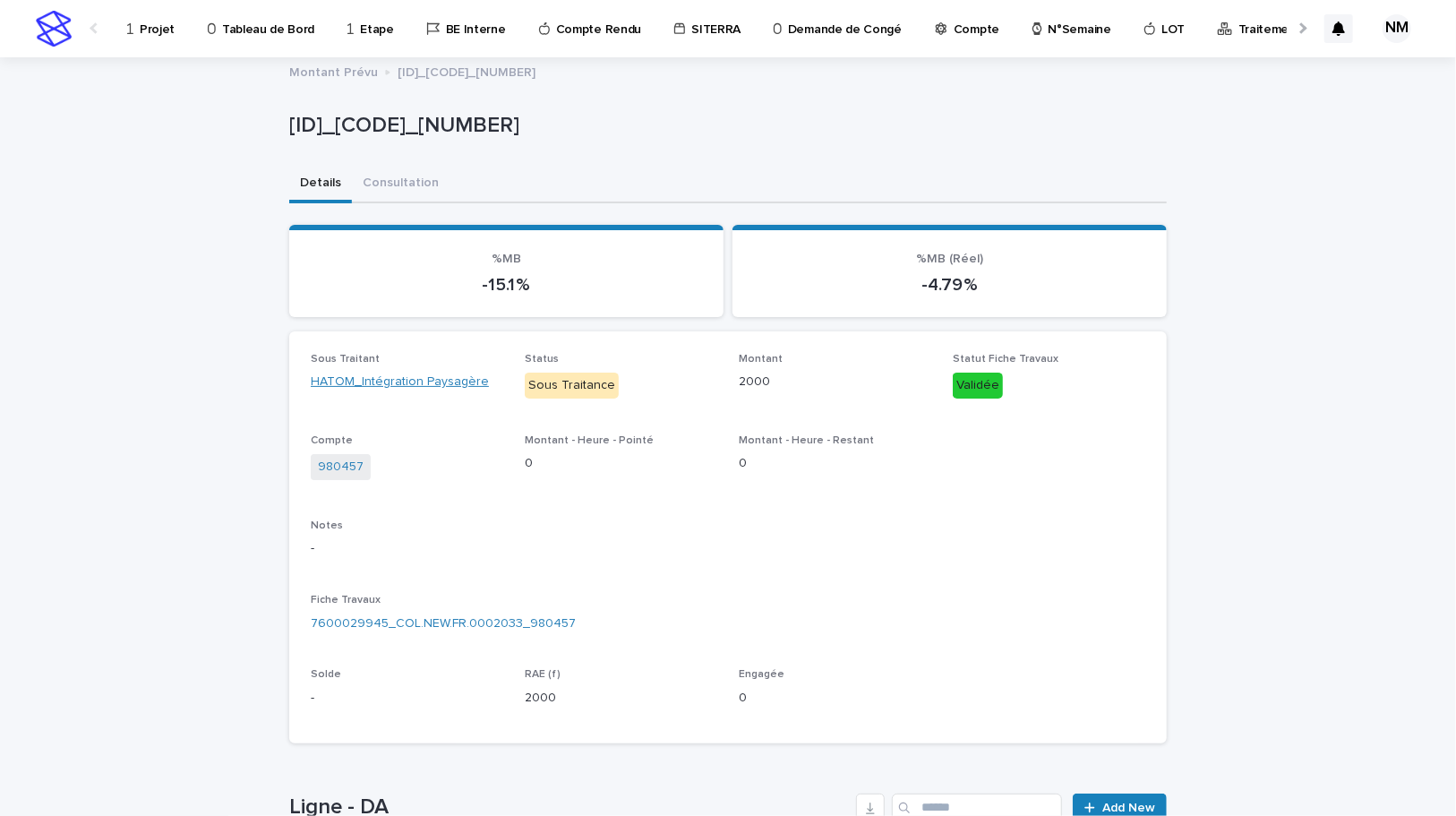 click on "HATOM_Intégration Paysagère" at bounding box center (399, 382) 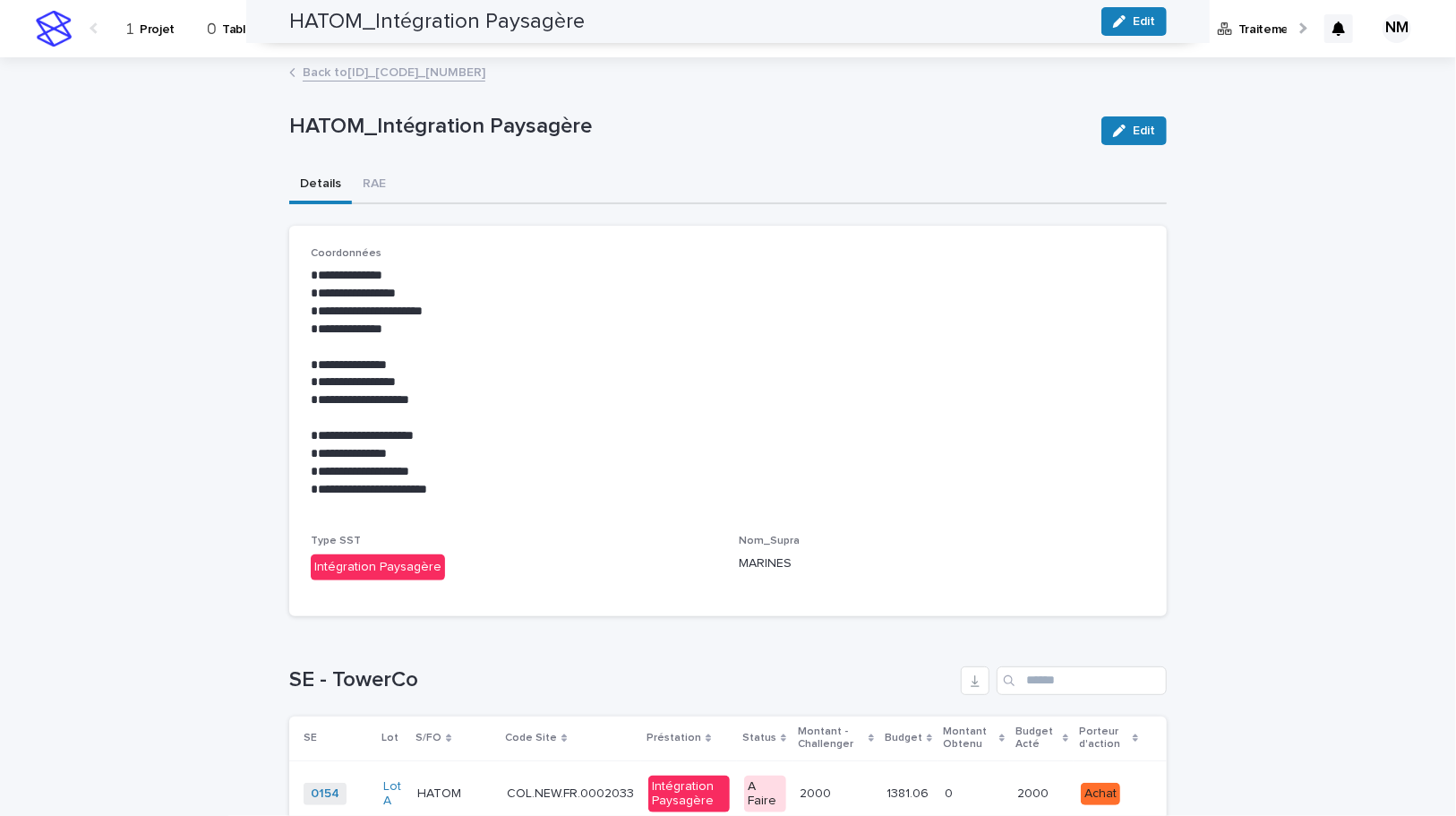 scroll, scrollTop: 0, scrollLeft: 0, axis: both 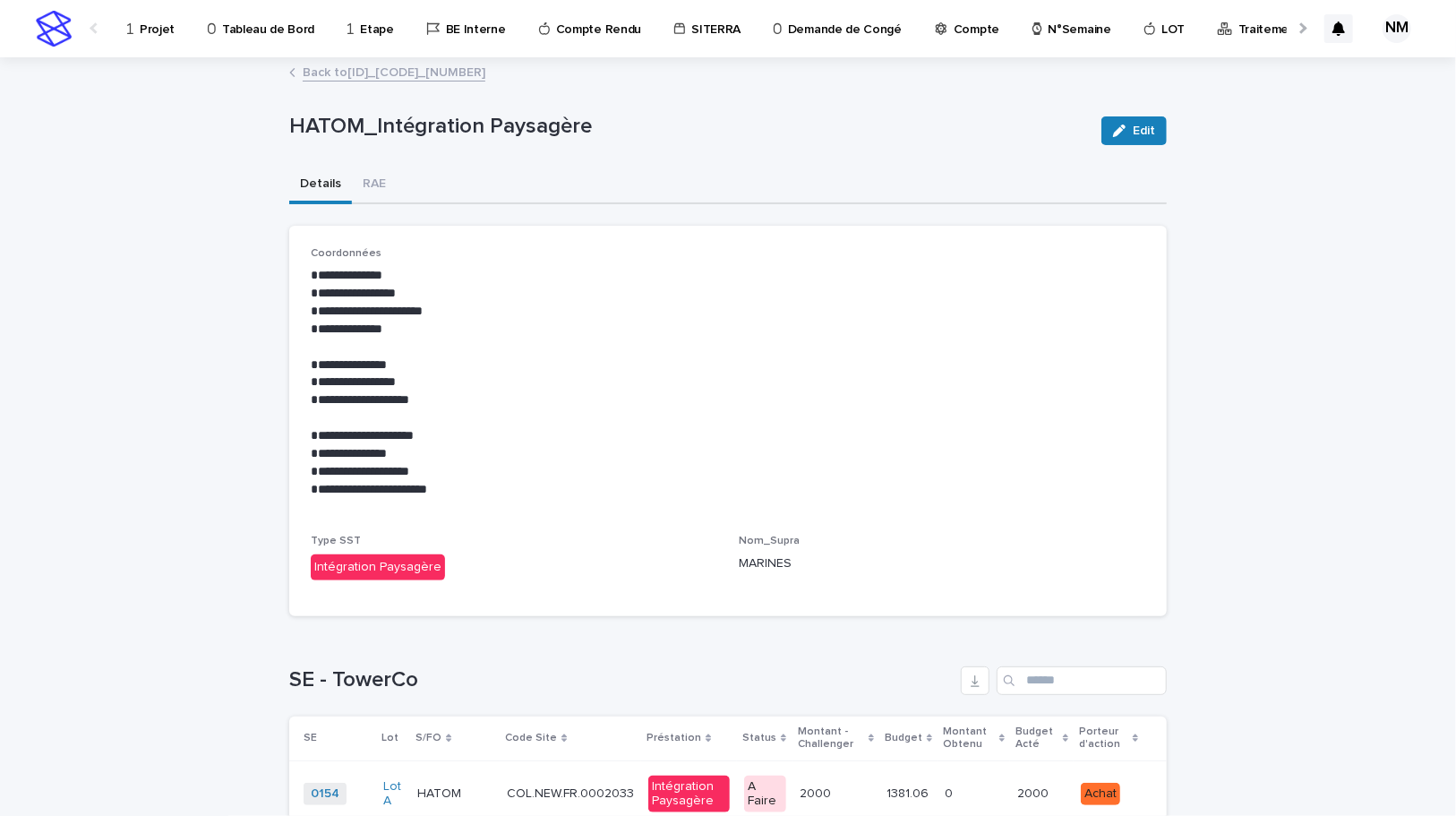 click on "Back to  7600029945_COL.NEW.FR.0002033_980457_2000" at bounding box center (394, 71) 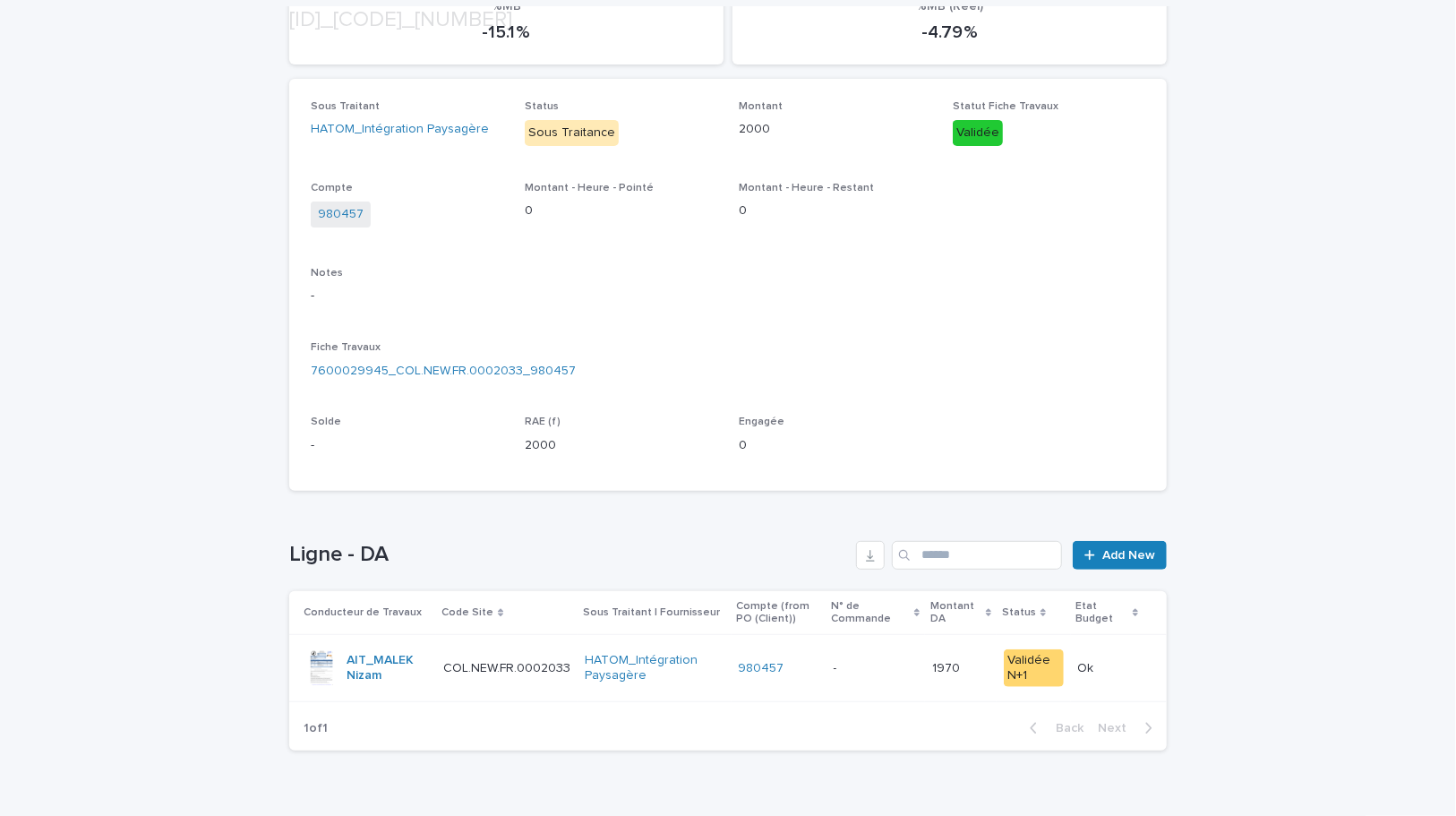 scroll, scrollTop: 289, scrollLeft: 0, axis: vertical 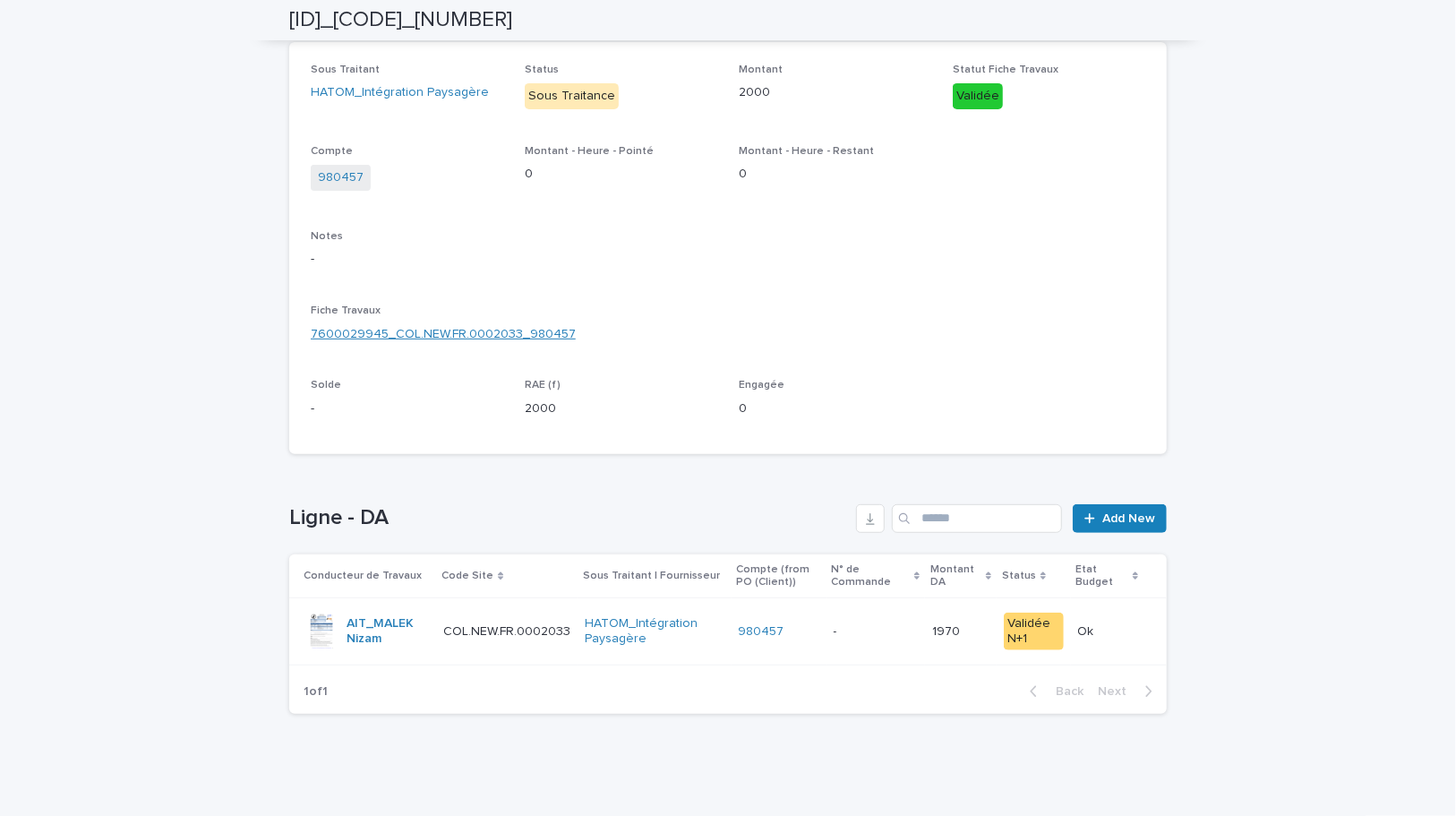 click on "7600029945_COL.NEW.FR.0002033_980457" at bounding box center (443, 334) 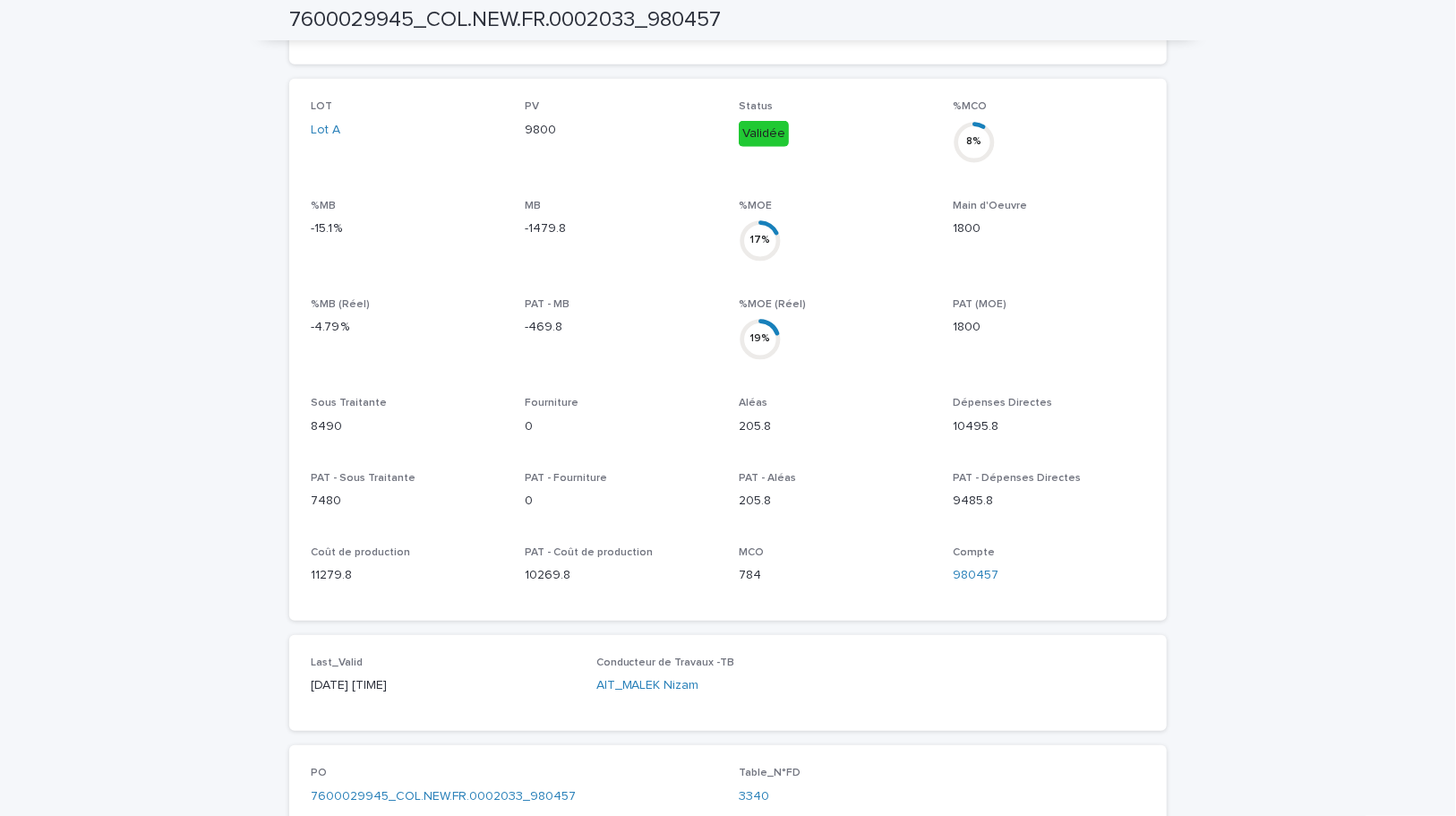 scroll, scrollTop: 766, scrollLeft: 0, axis: vertical 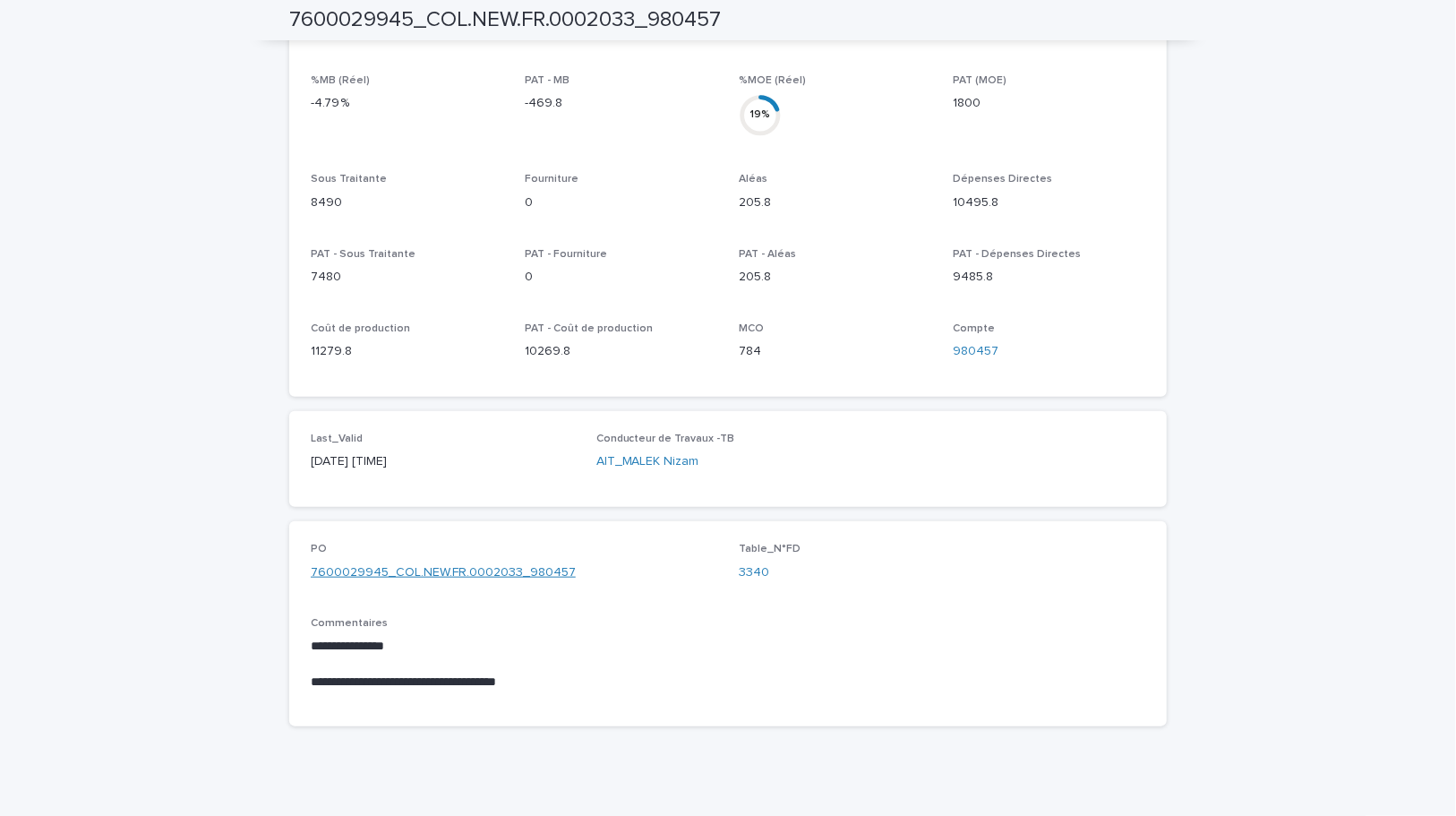 click on "7600029945_COL.NEW.FR.0002033_980457" at bounding box center [443, 572] 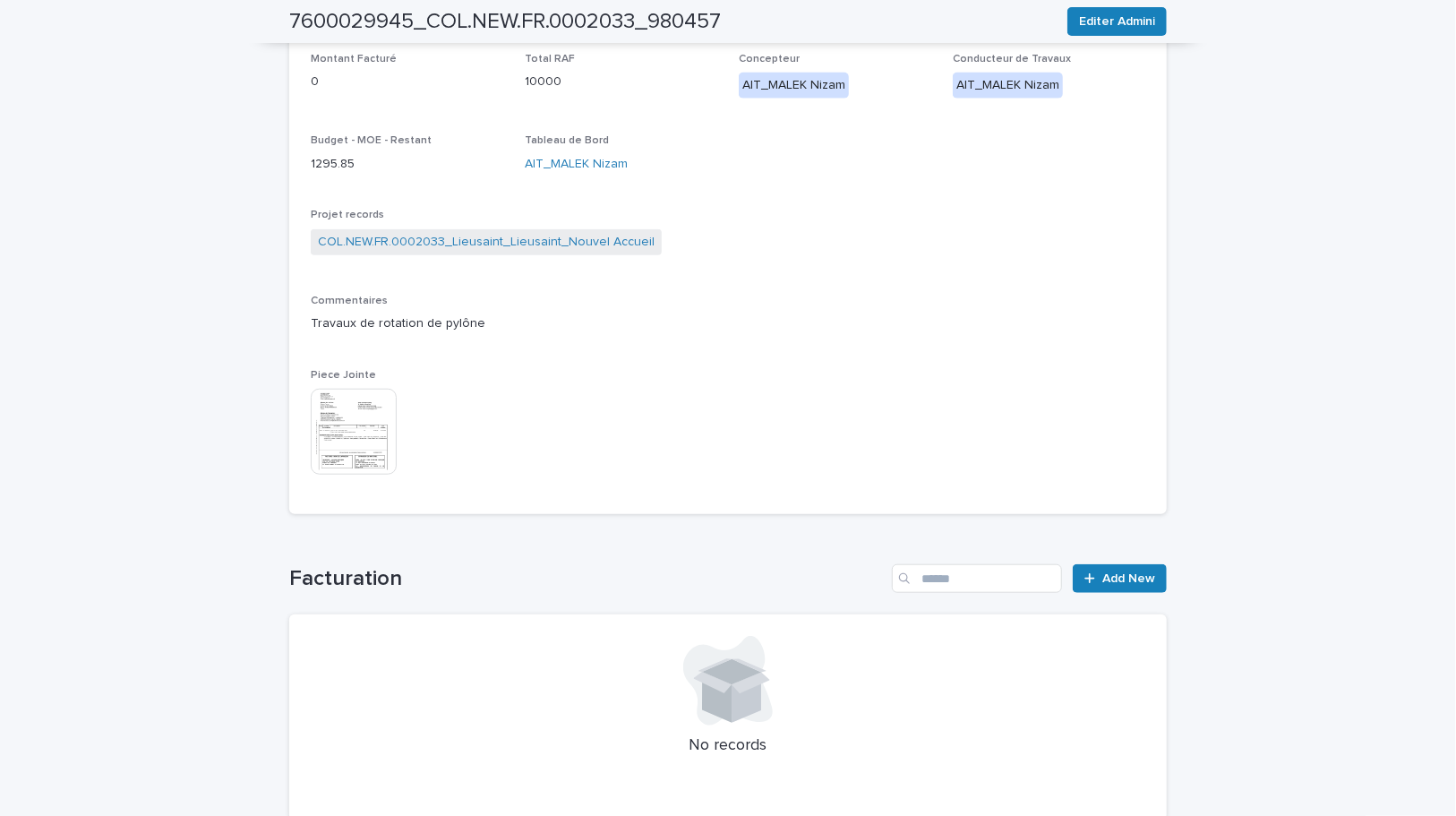 scroll, scrollTop: 539, scrollLeft: 0, axis: vertical 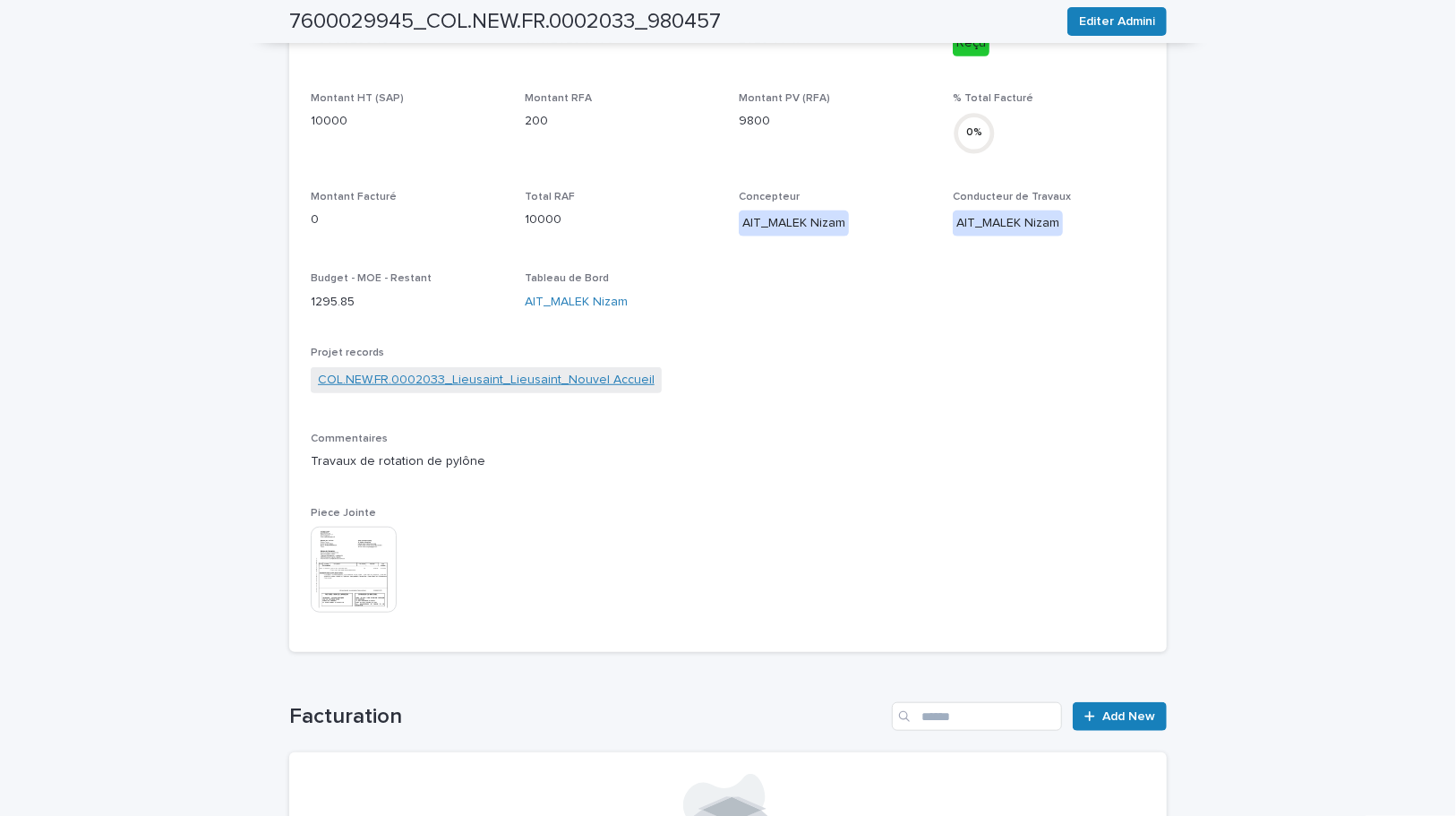 click on "COL.NEW.FR.0002033_Lieusaint_Lieusaint_Nouvel Accueil" at bounding box center [486, 380] 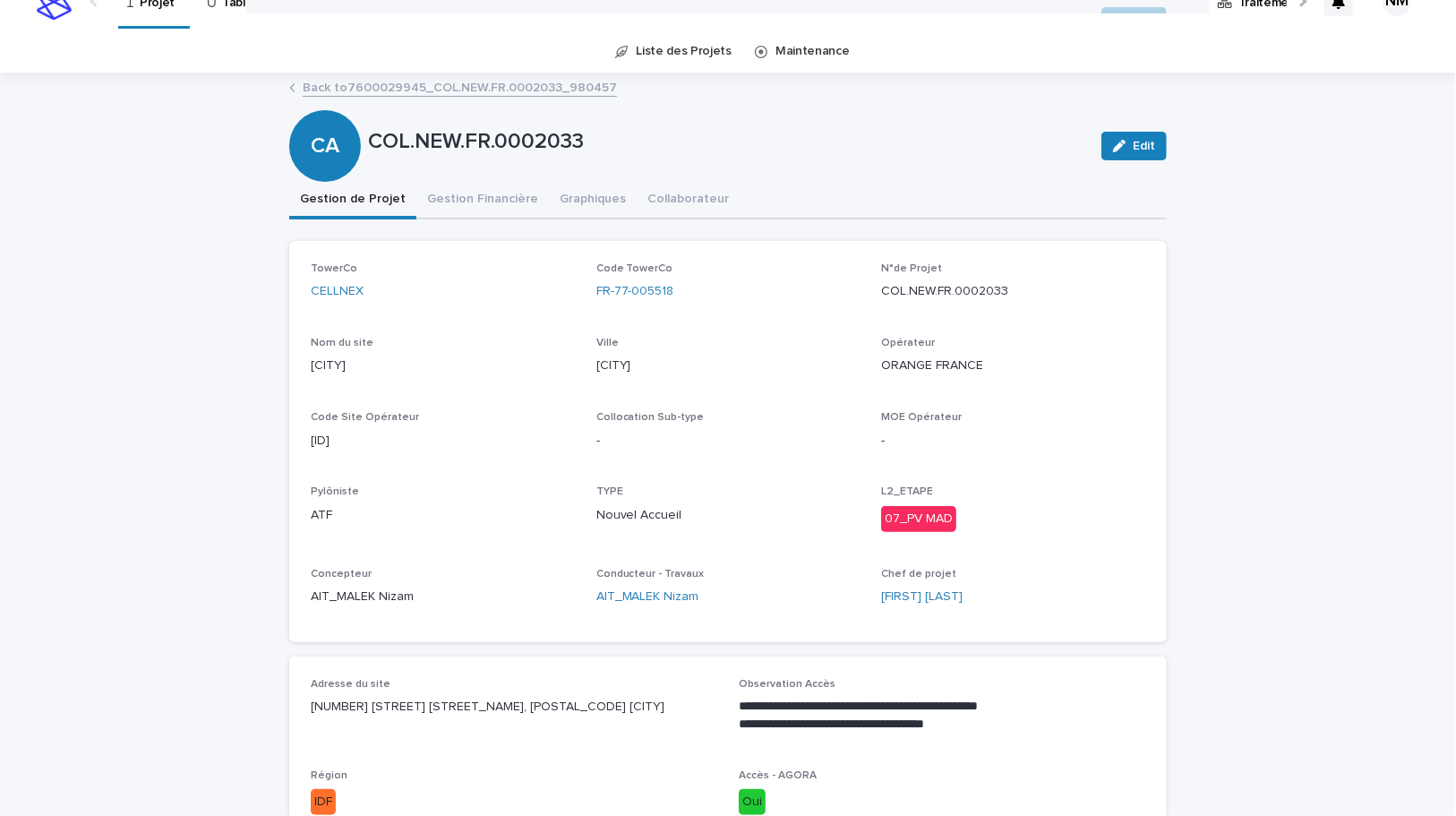 scroll, scrollTop: 0, scrollLeft: 0, axis: both 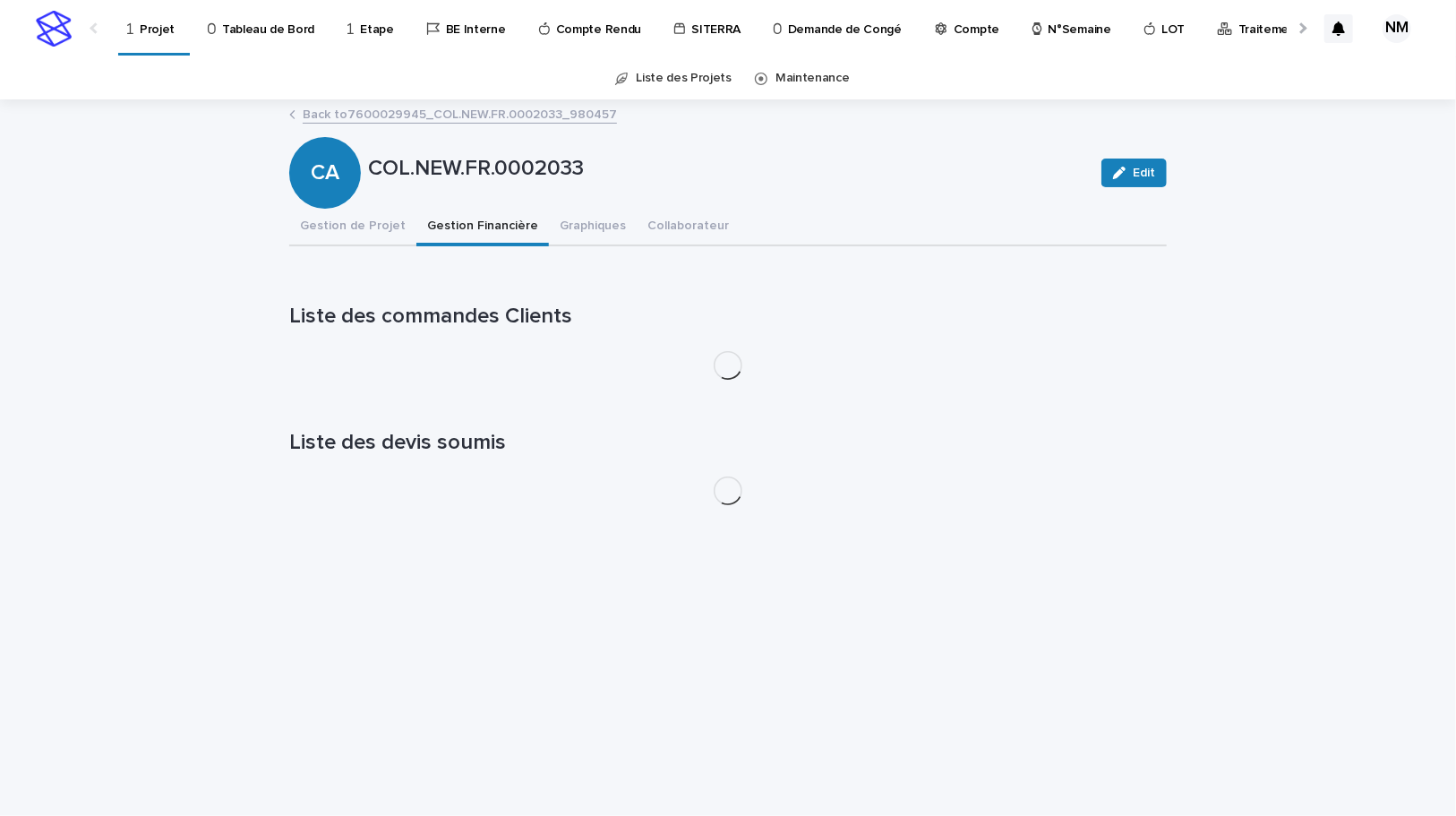 click on "Gestion Financière" at bounding box center [483, 228] 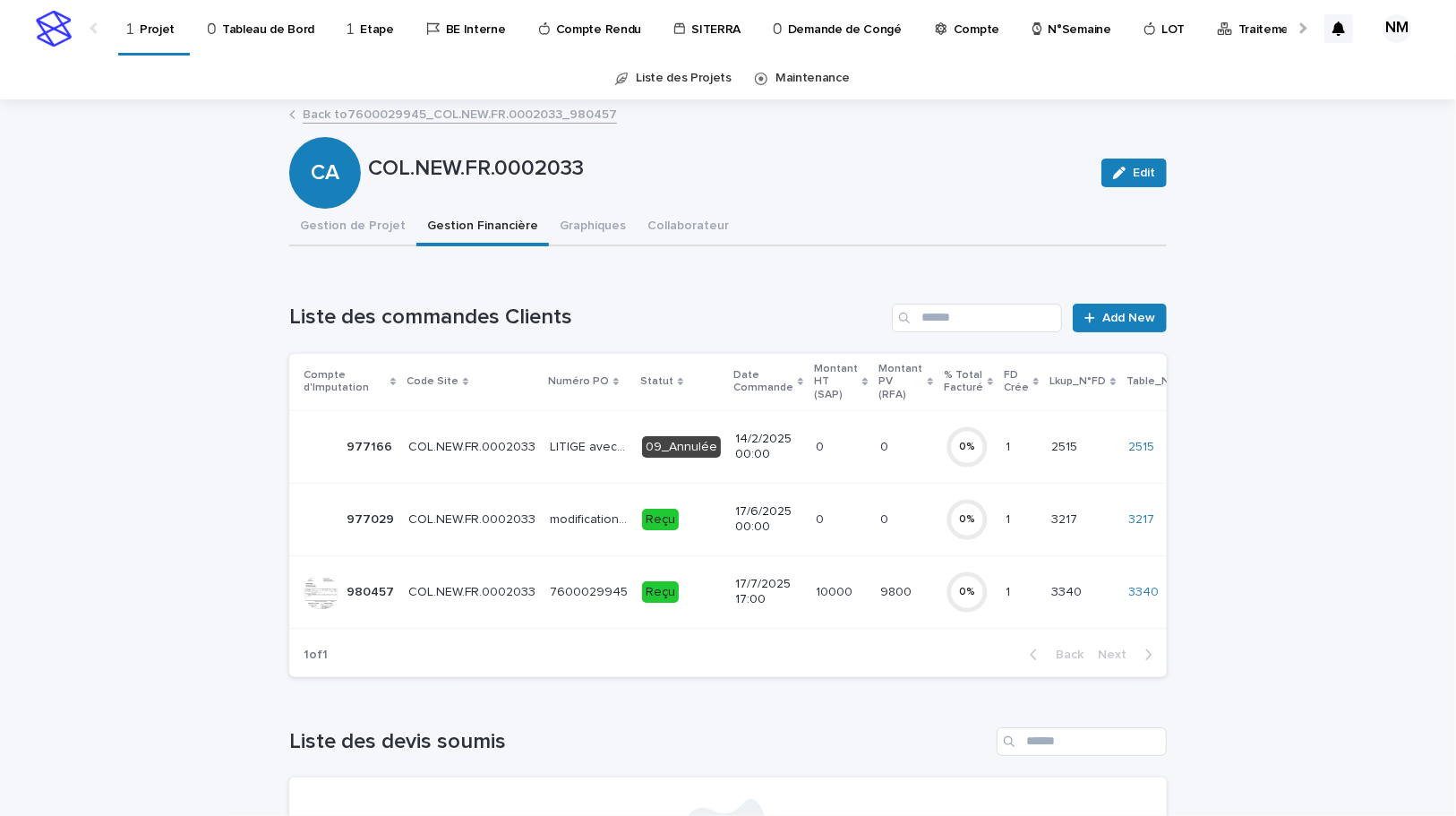 click on "17/7/2025 17:00" at bounding box center [768, 592] 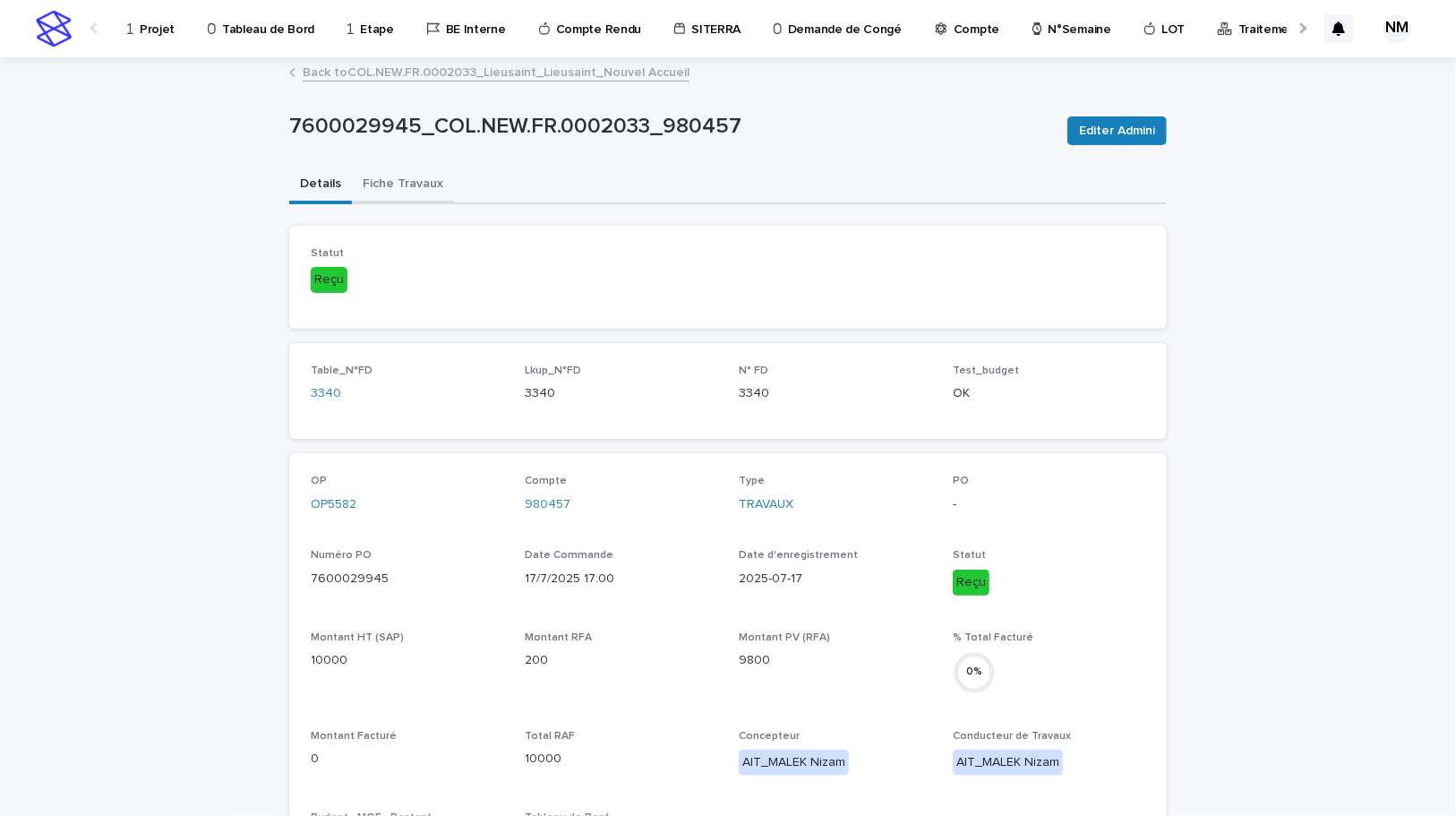 click on "Fiche Travaux" at bounding box center [403, 185] 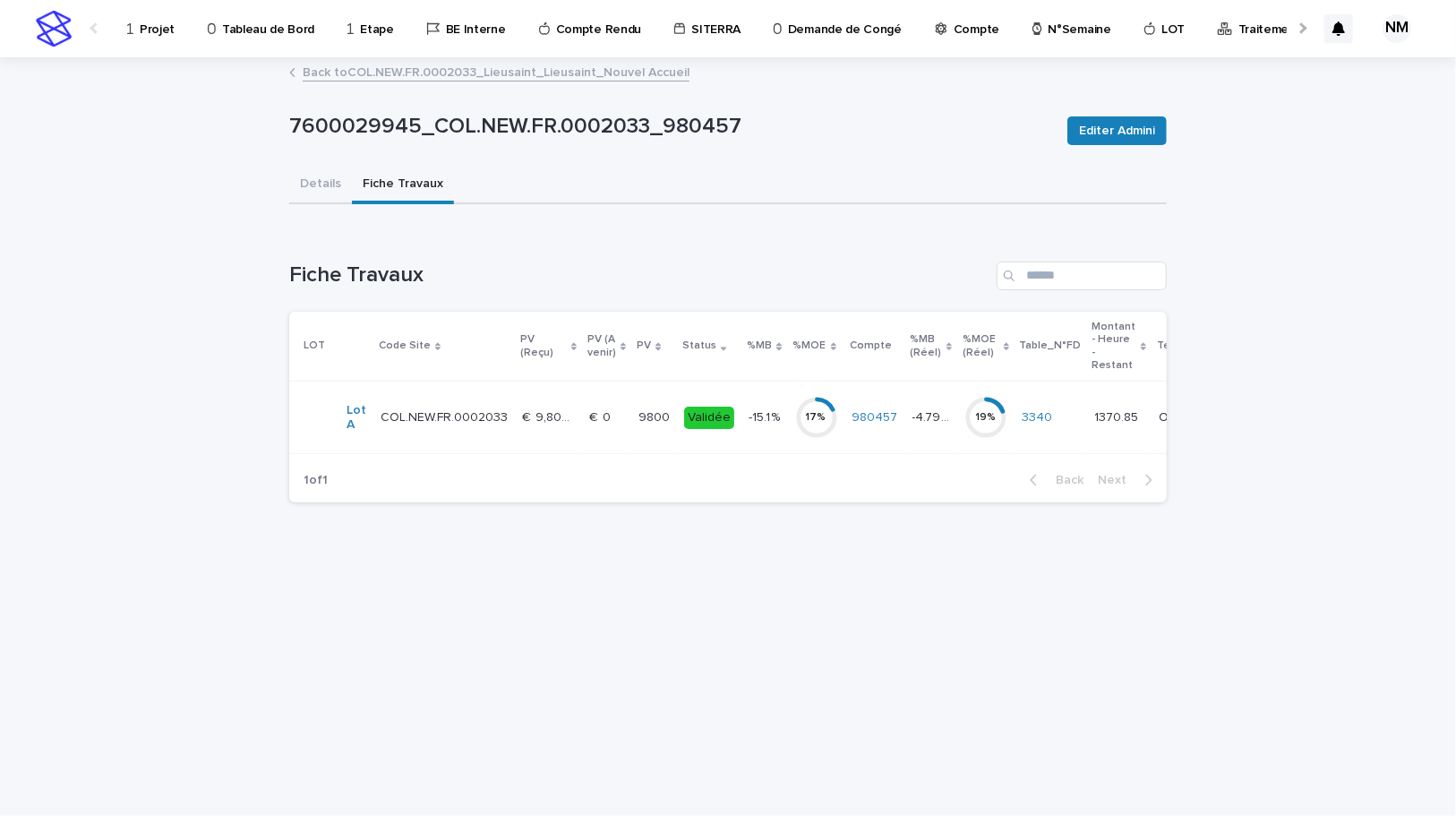 click on "-15.1 % -15.1 %" at bounding box center (764, 417) 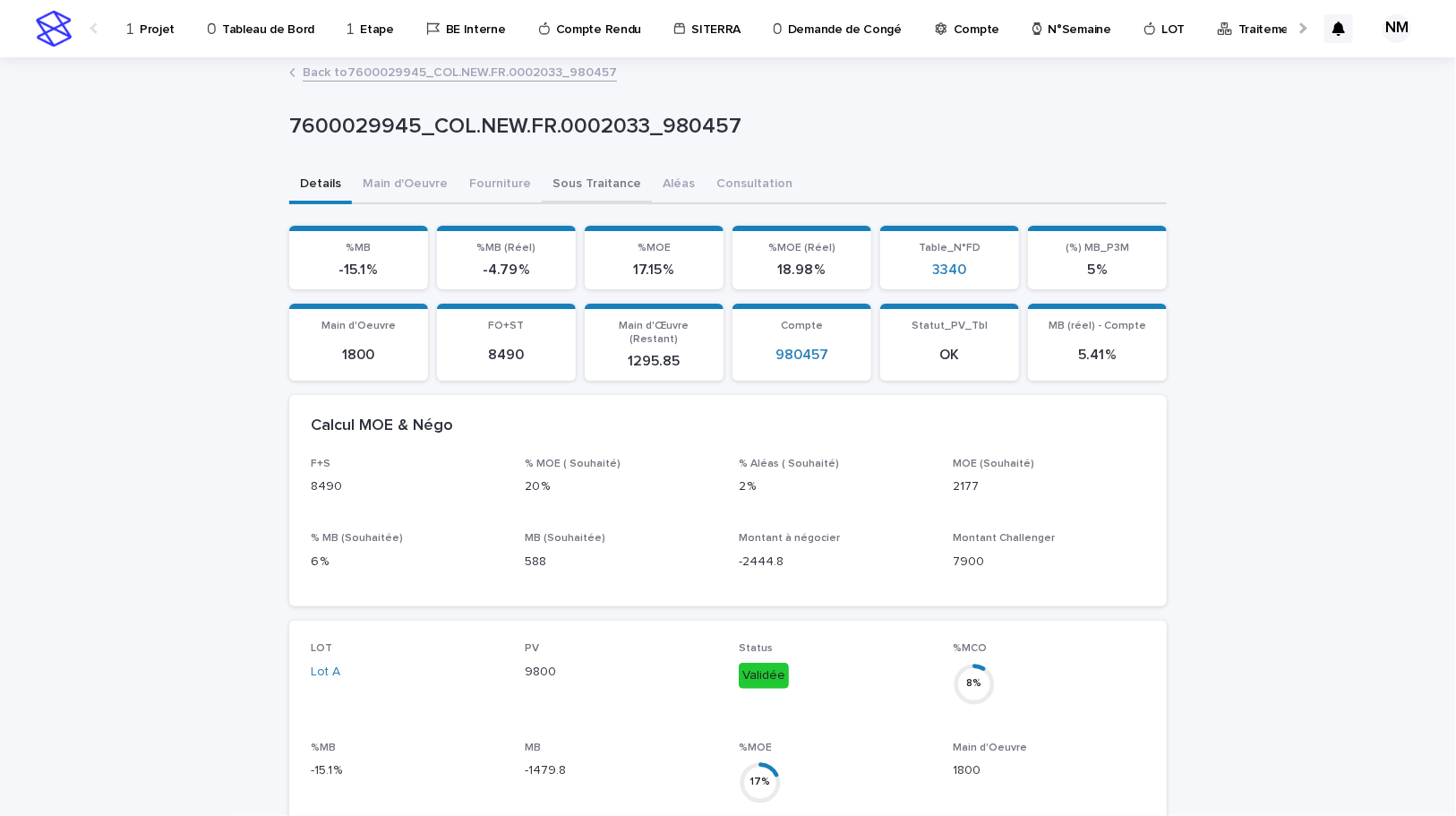 click on "Sous Traitance" at bounding box center (596, 185) 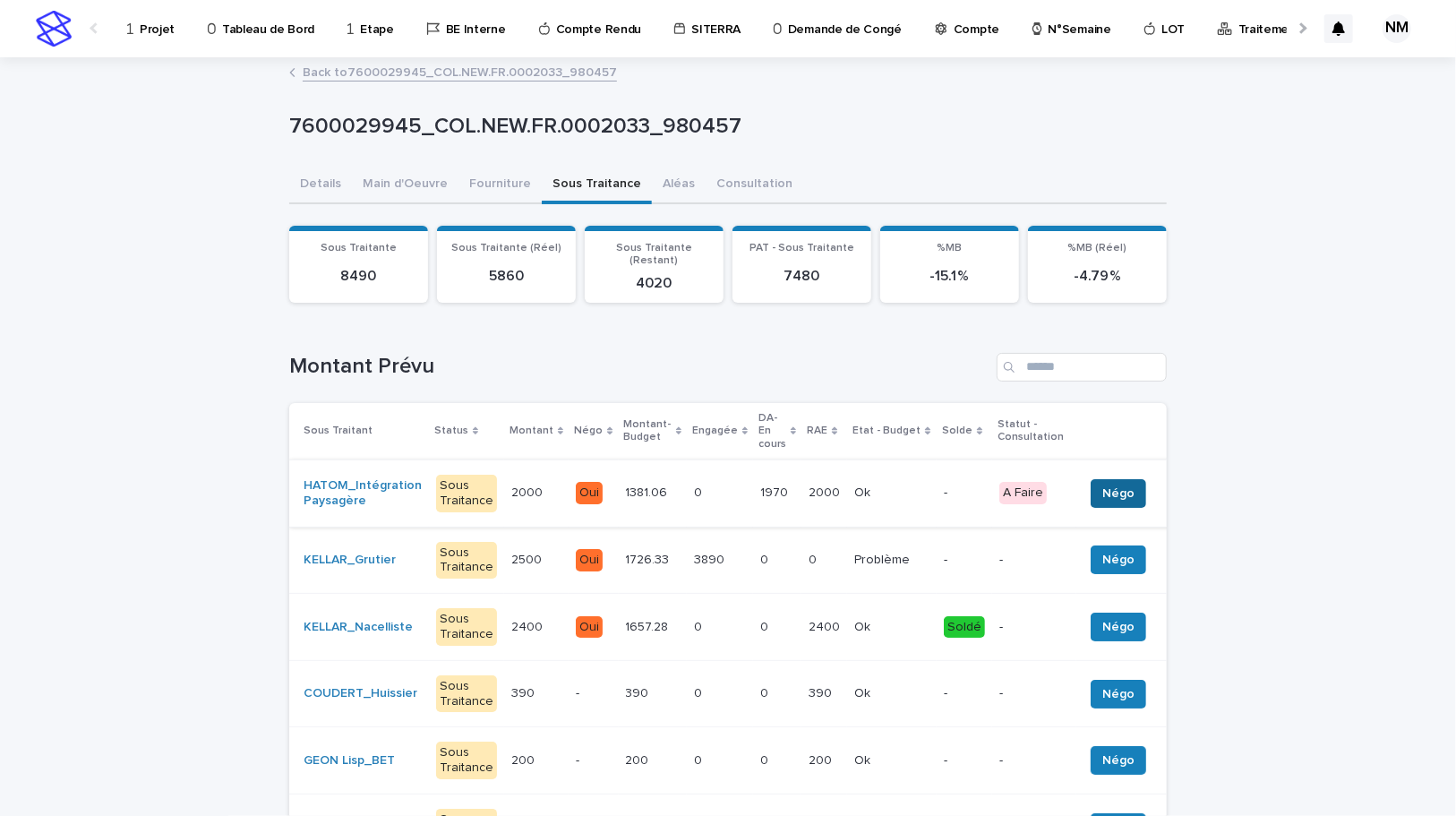 click on "Négo" at bounding box center [1118, 494] 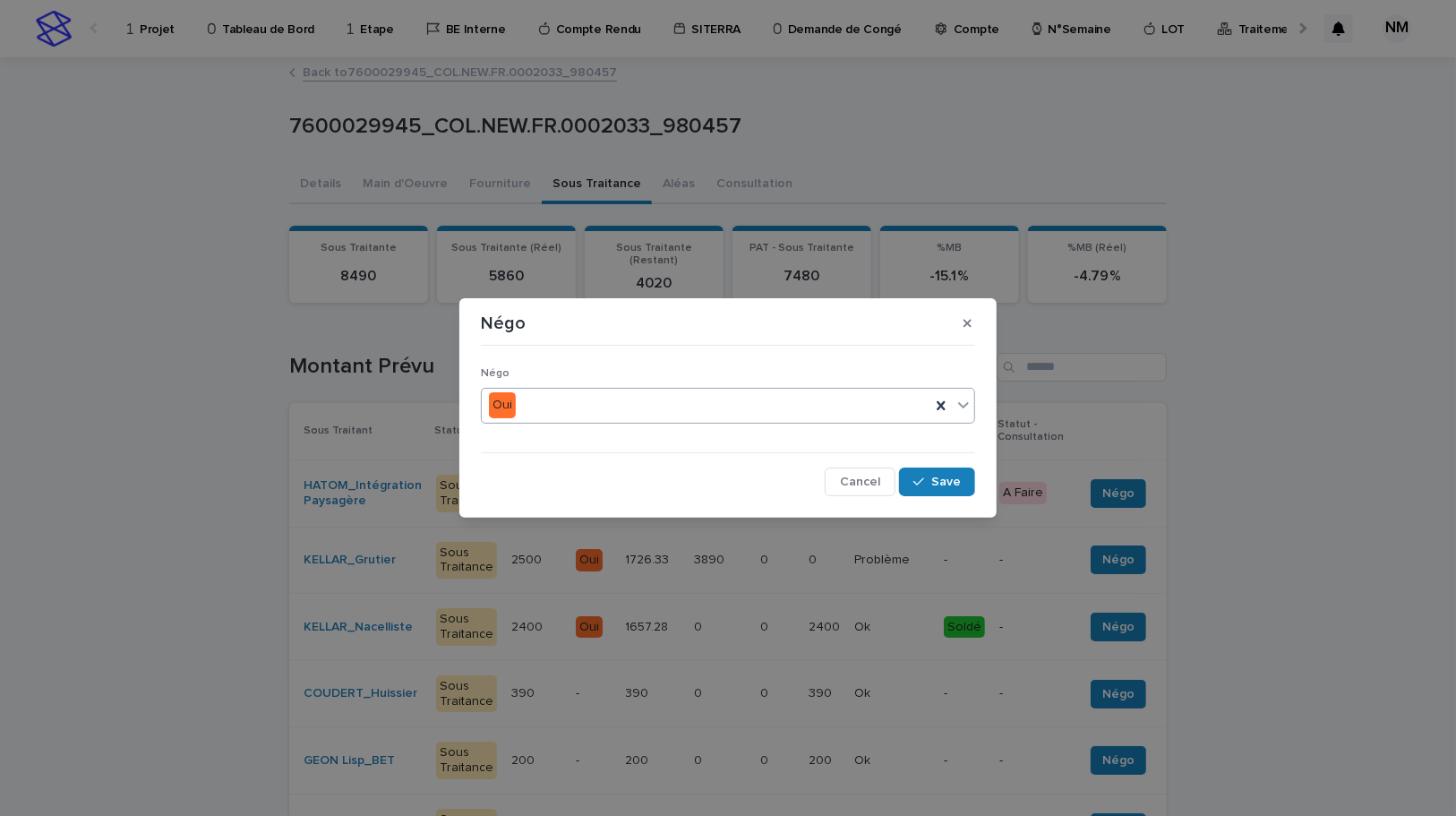 click on "Oui" at bounding box center (706, 405) 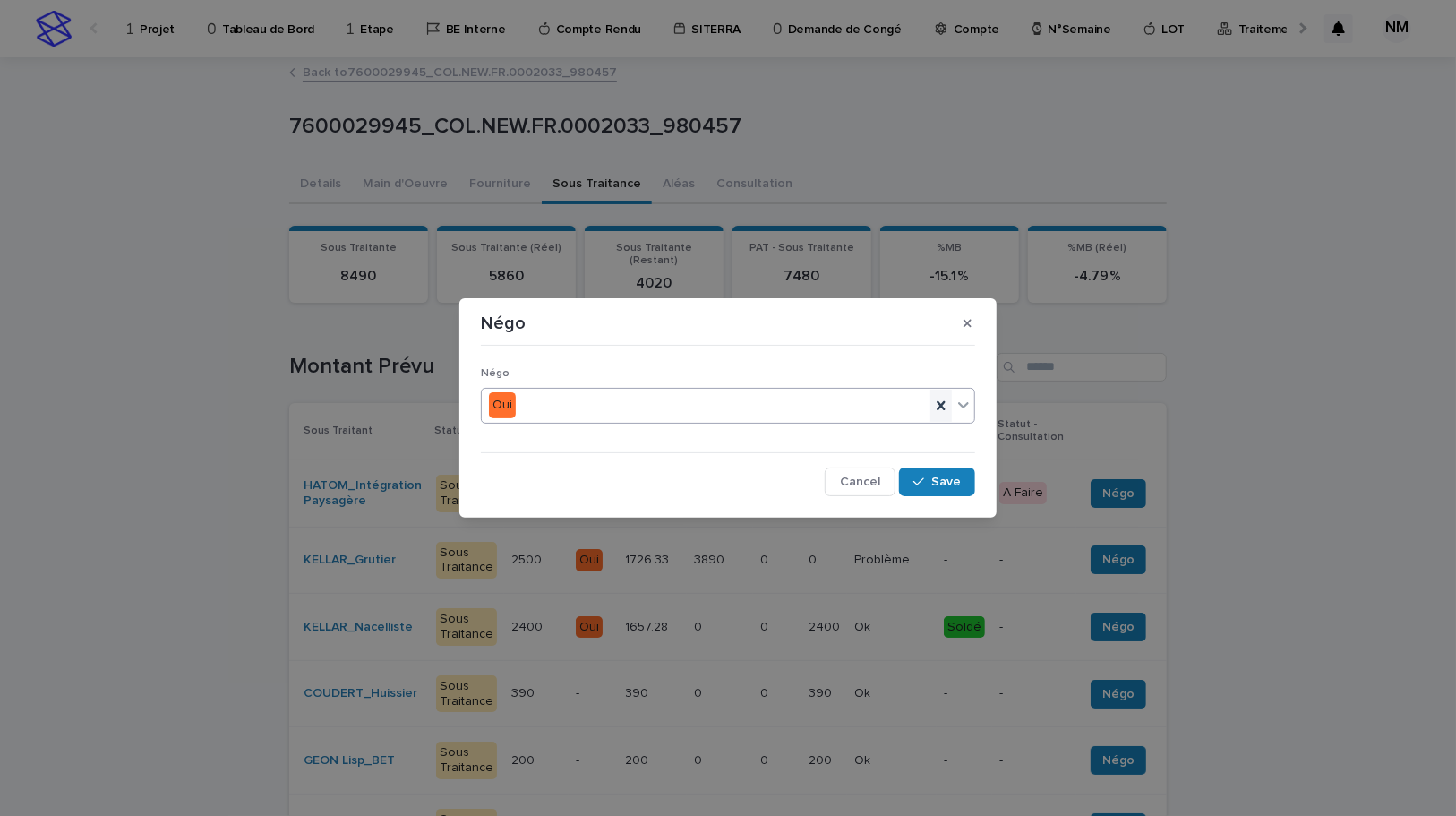 click 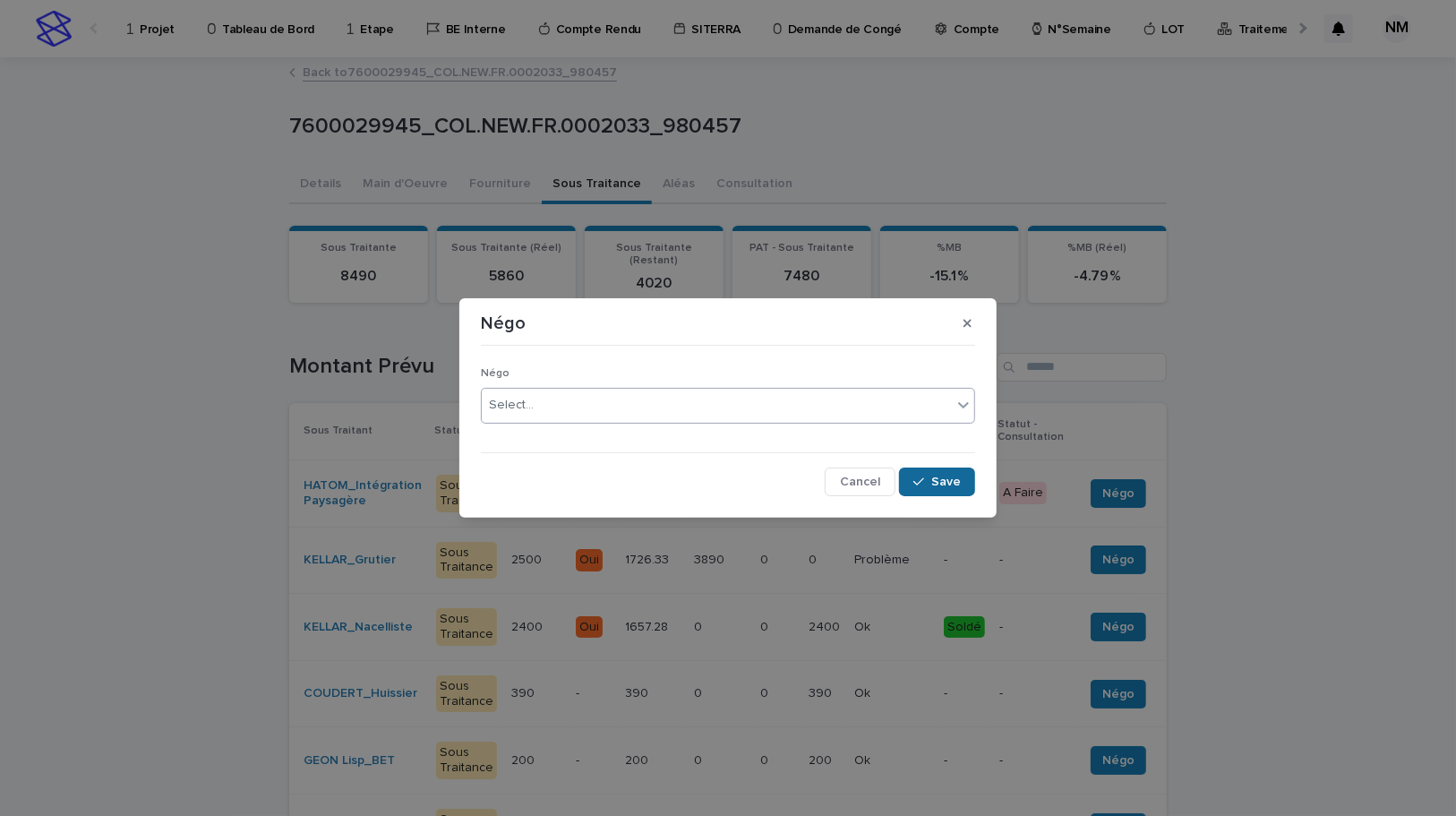 click on "Save" at bounding box center [946, 482] 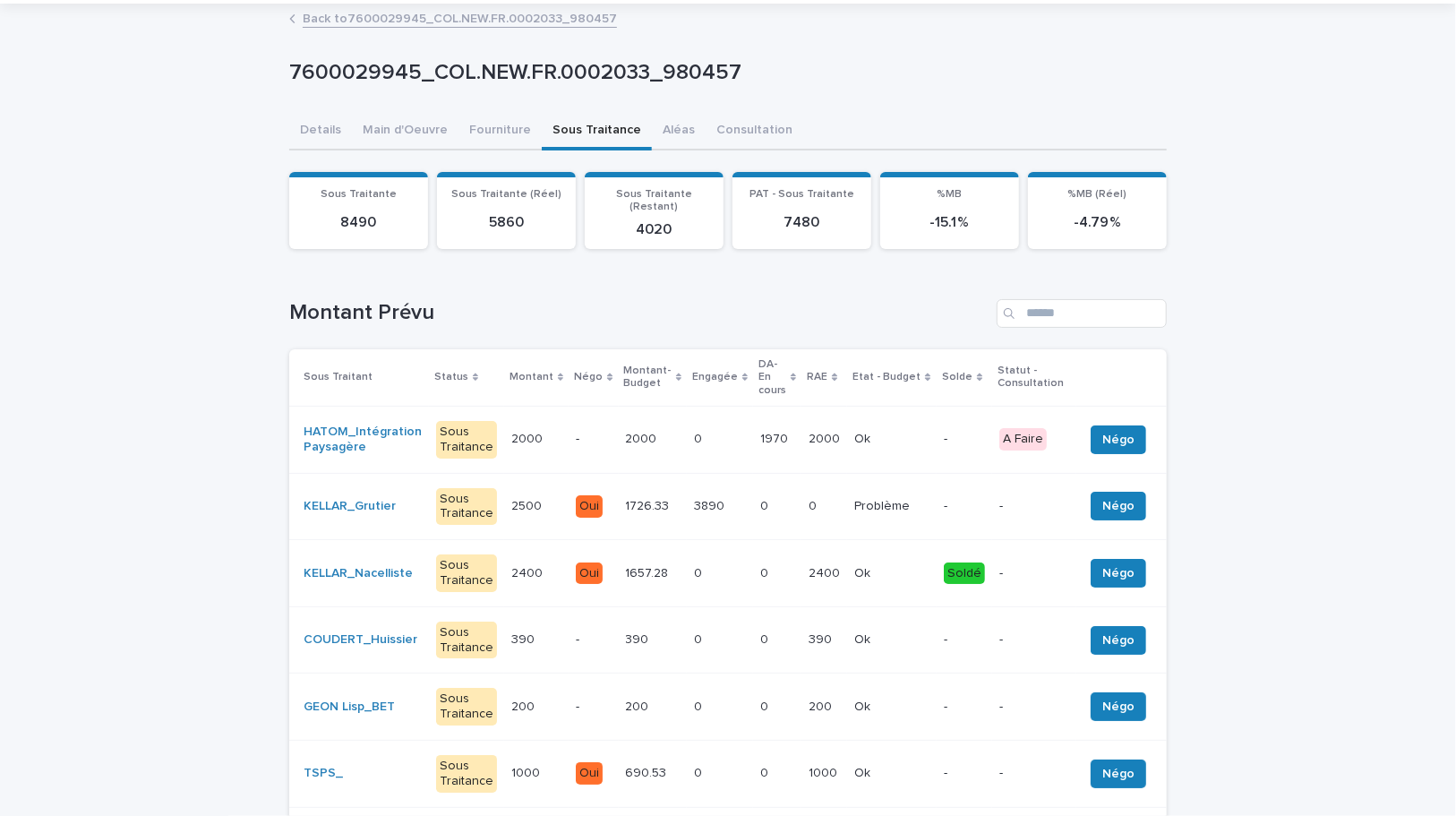 scroll, scrollTop: 81, scrollLeft: 0, axis: vertical 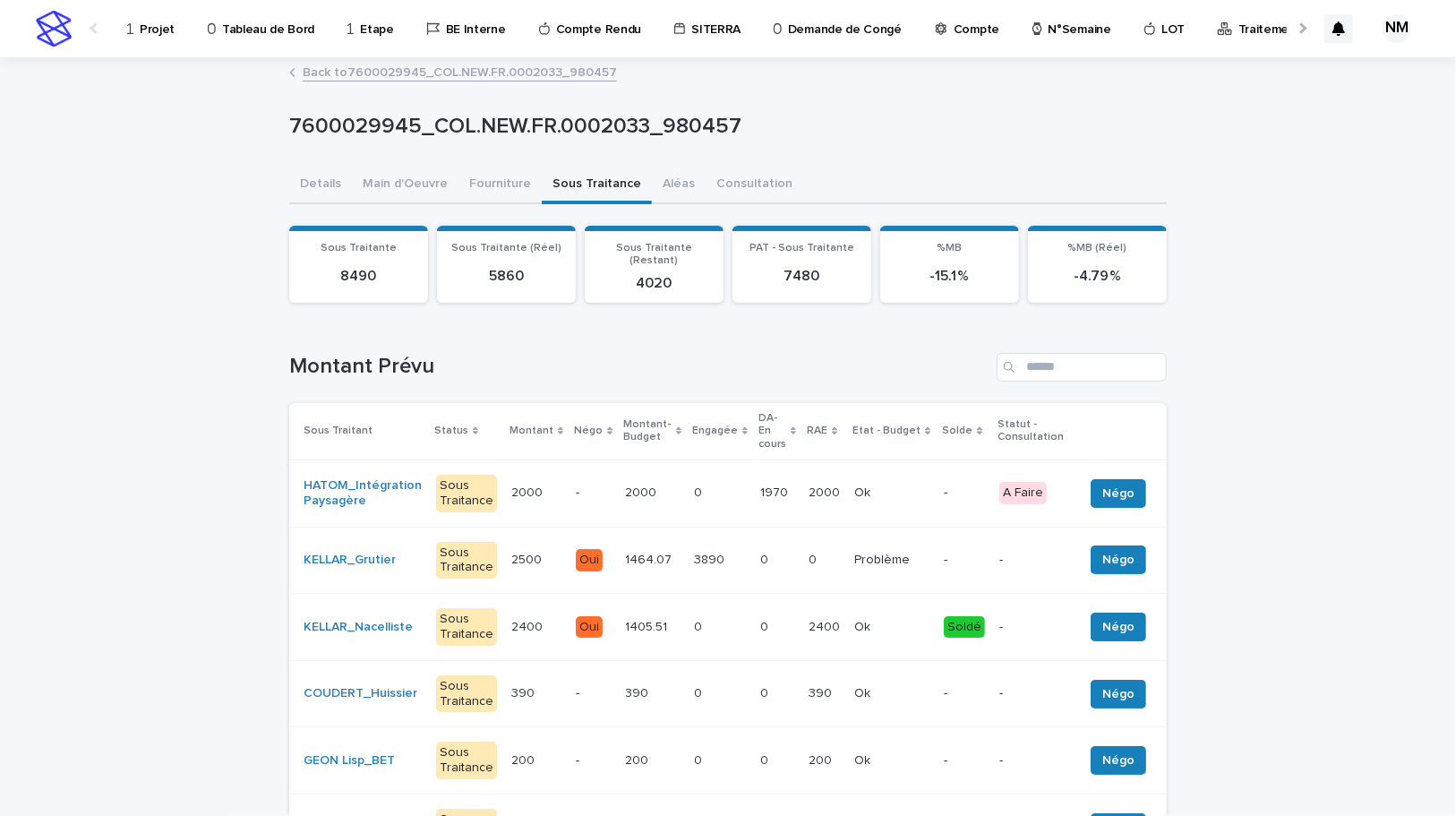 click on "Back to  7600029945_COL.NEW.FR.0002033_980457" at bounding box center (459, 71) 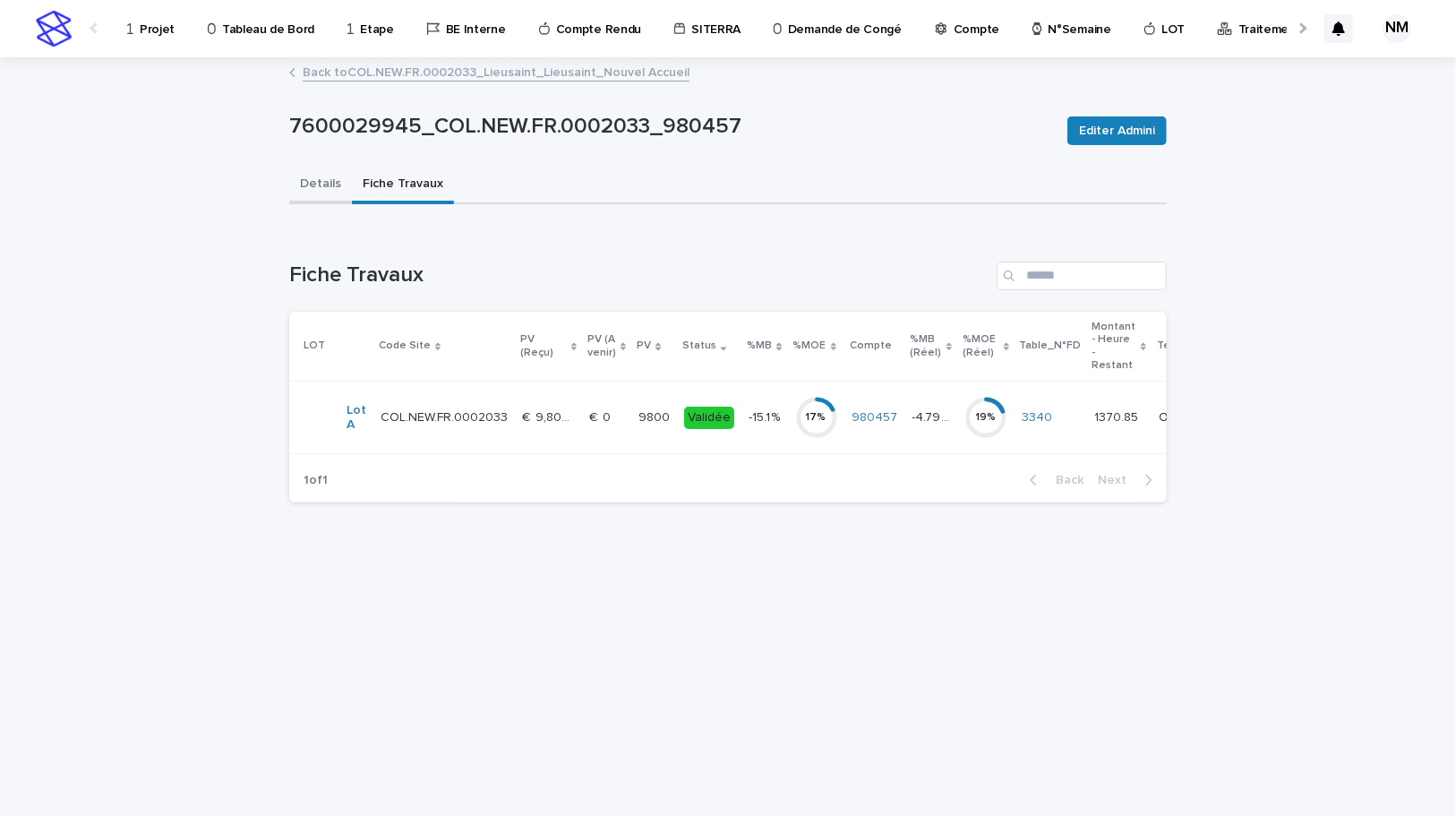 click on "Details" at bounding box center [321, 185] 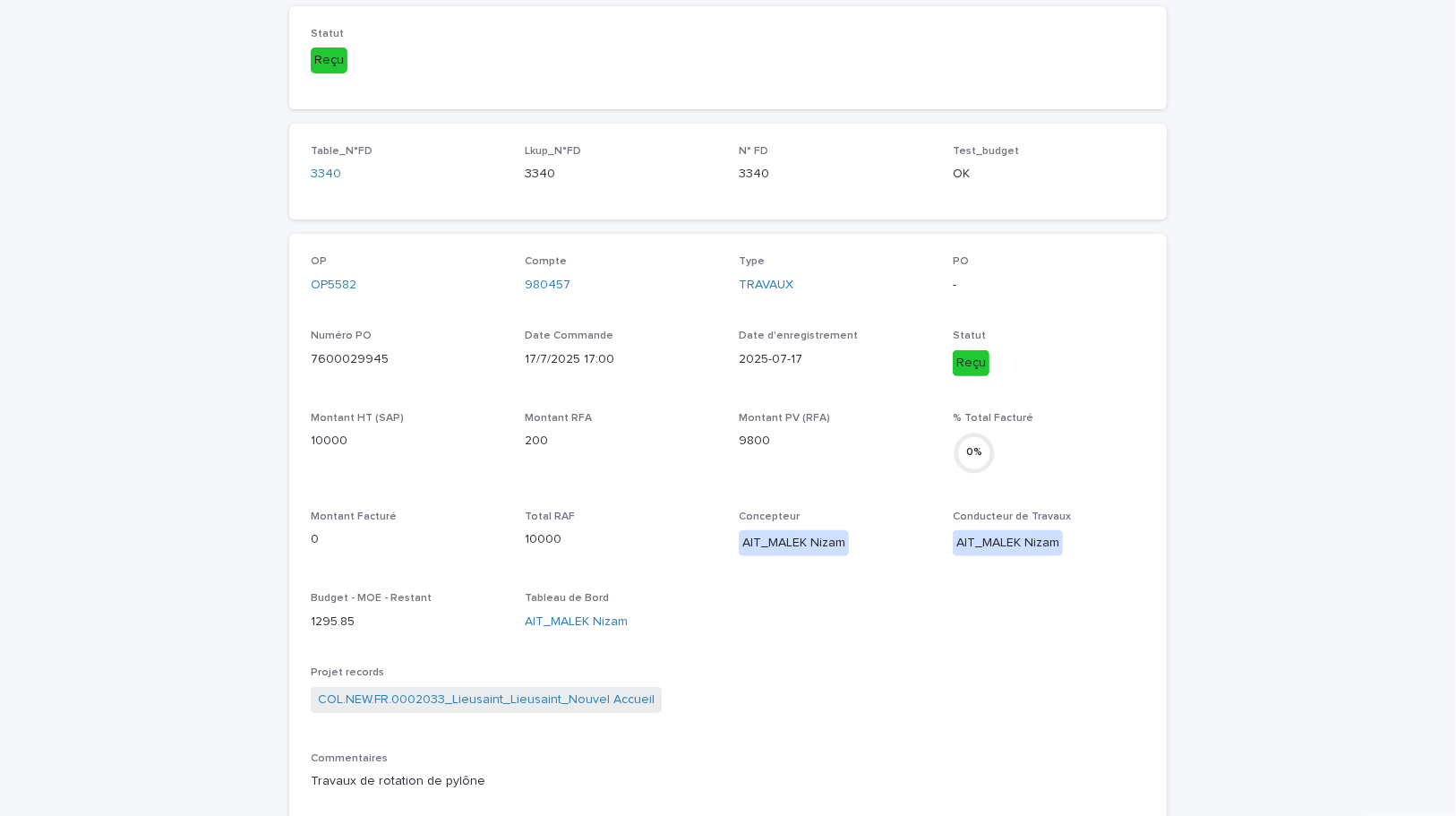 scroll, scrollTop: 488, scrollLeft: 0, axis: vertical 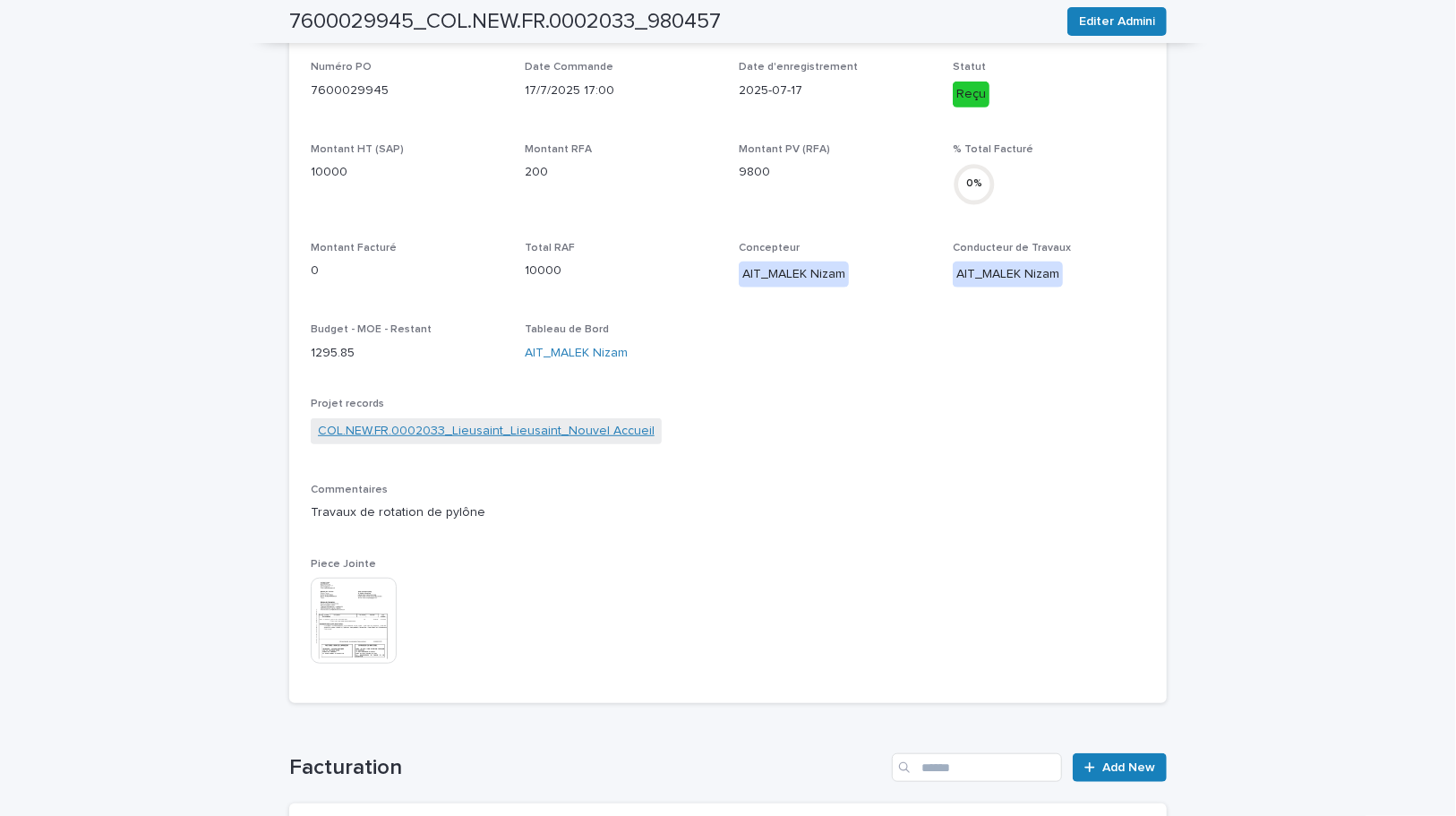 click on "COL.NEW.FR.0002033_Lieusaint_Lieusaint_Nouvel Accueil" at bounding box center (486, 431) 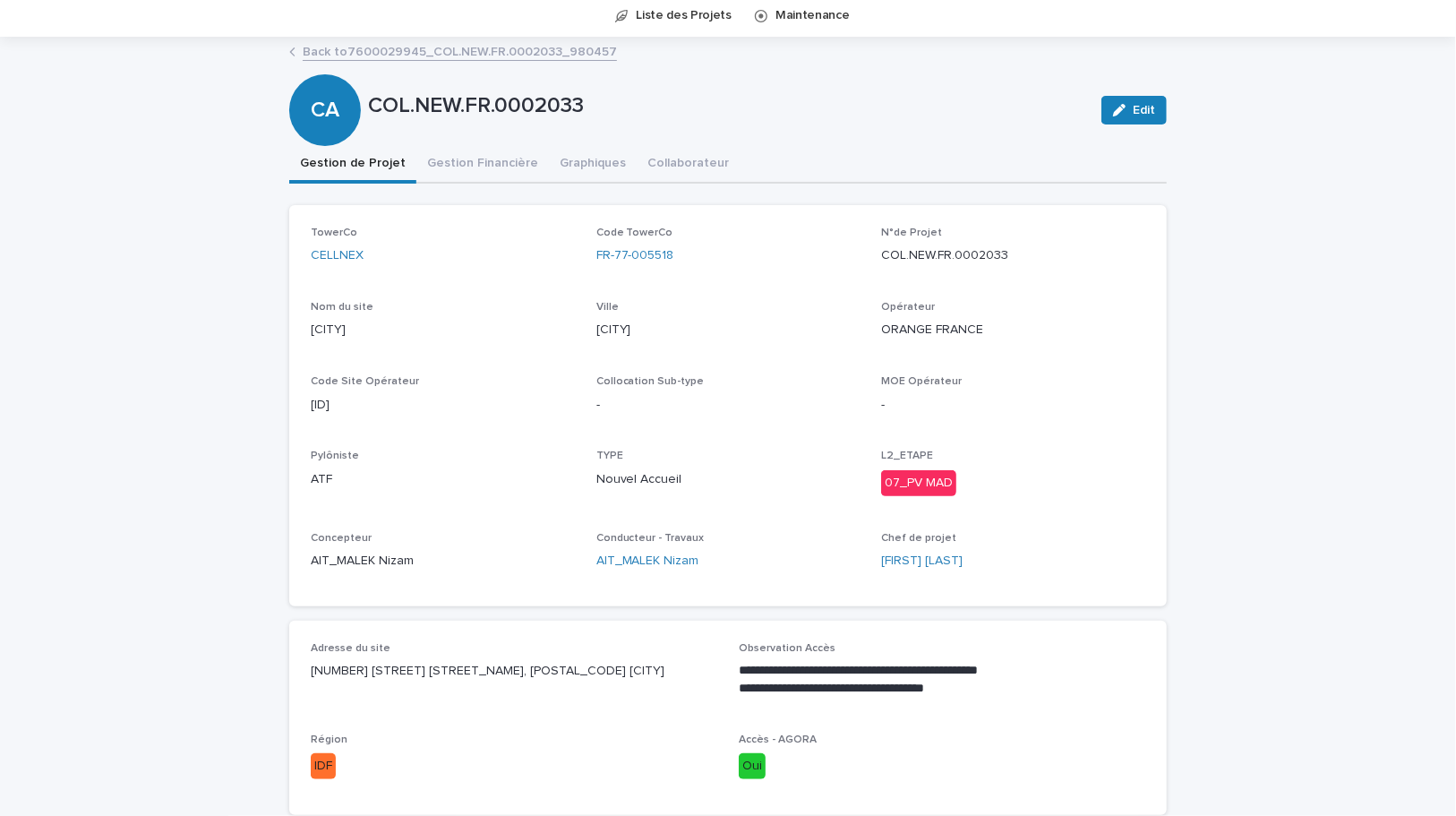 scroll, scrollTop: 81, scrollLeft: 0, axis: vertical 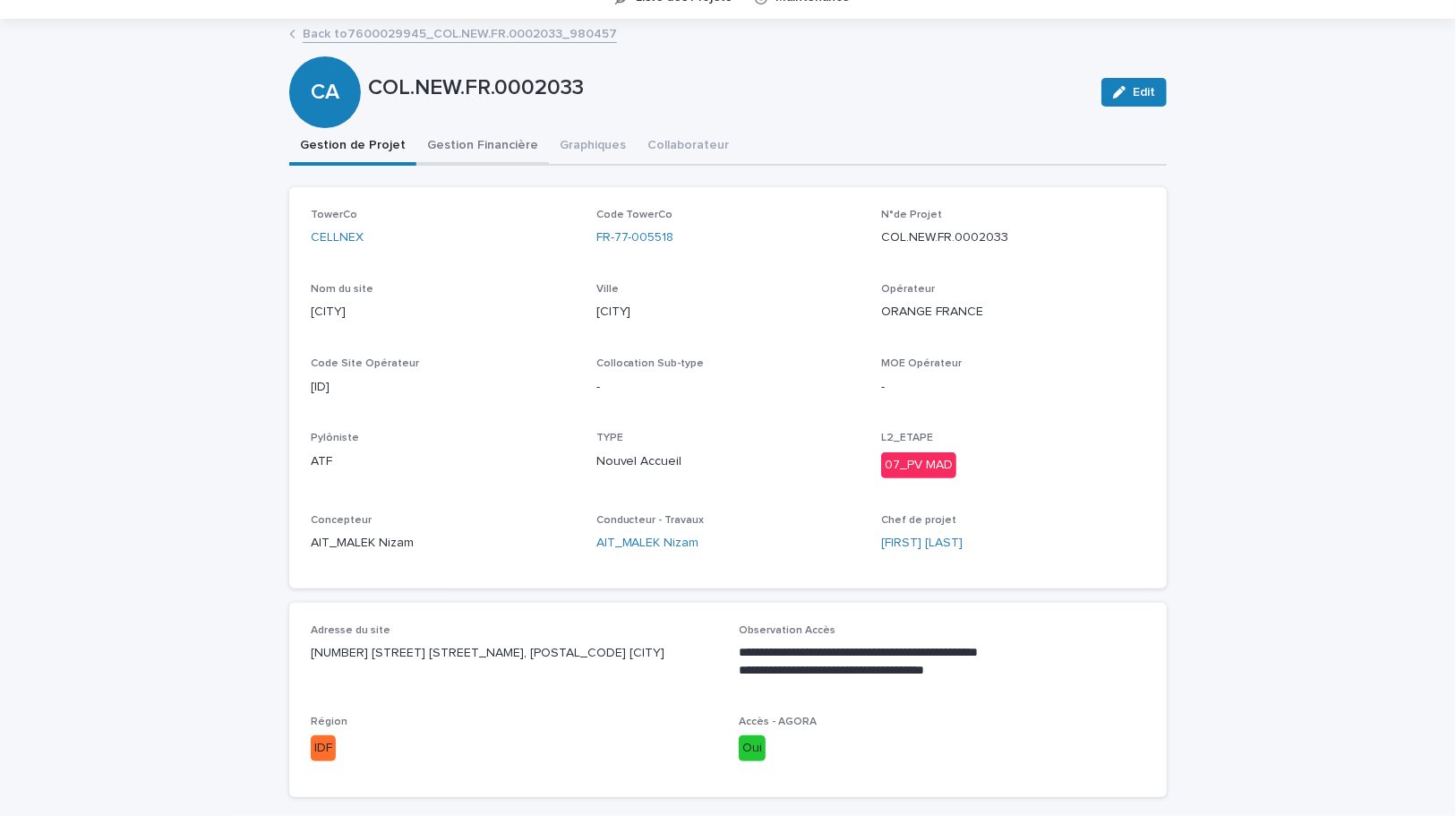 click on "**********" at bounding box center (728, 813) 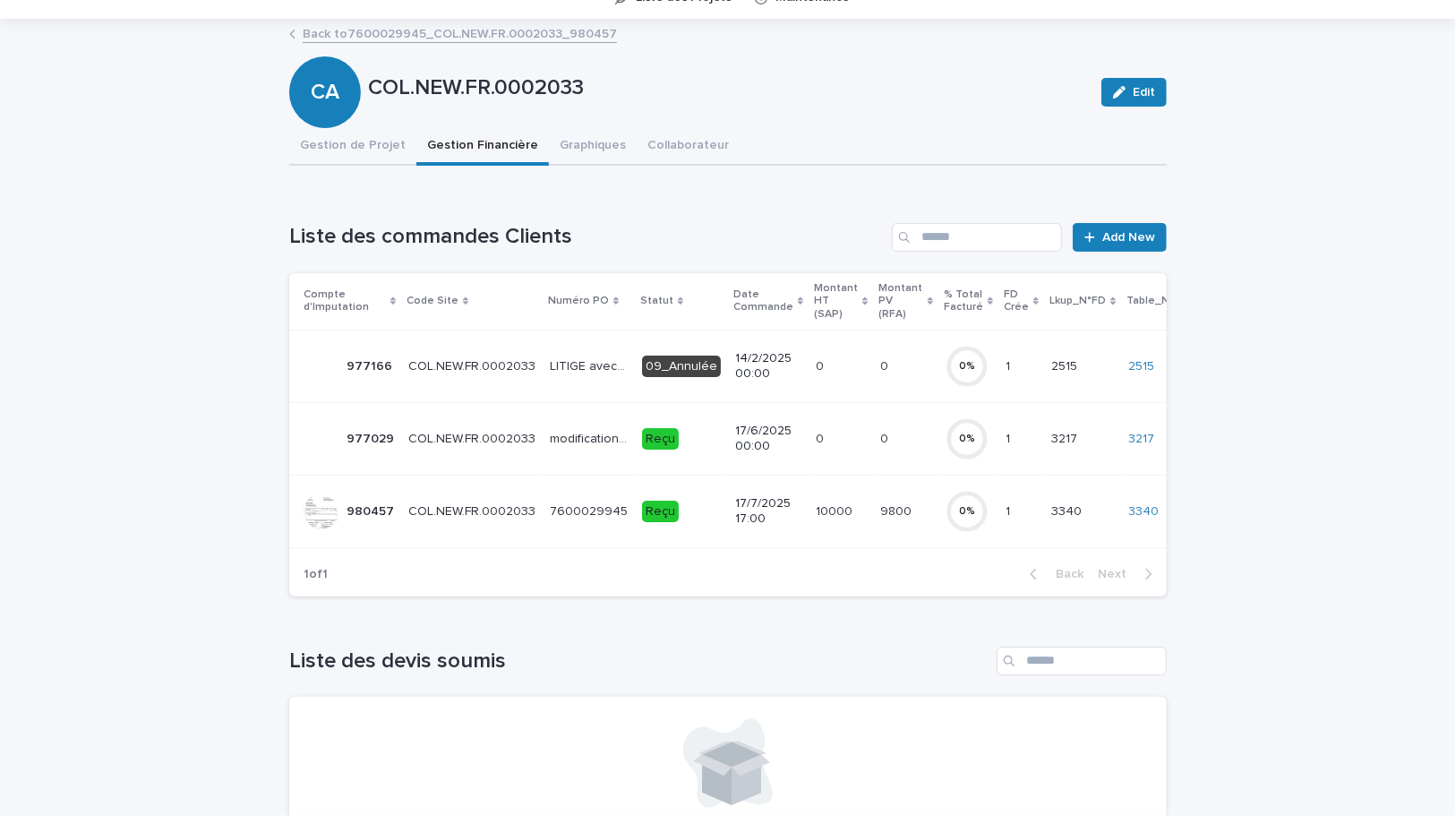 scroll, scrollTop: 0, scrollLeft: 0, axis: both 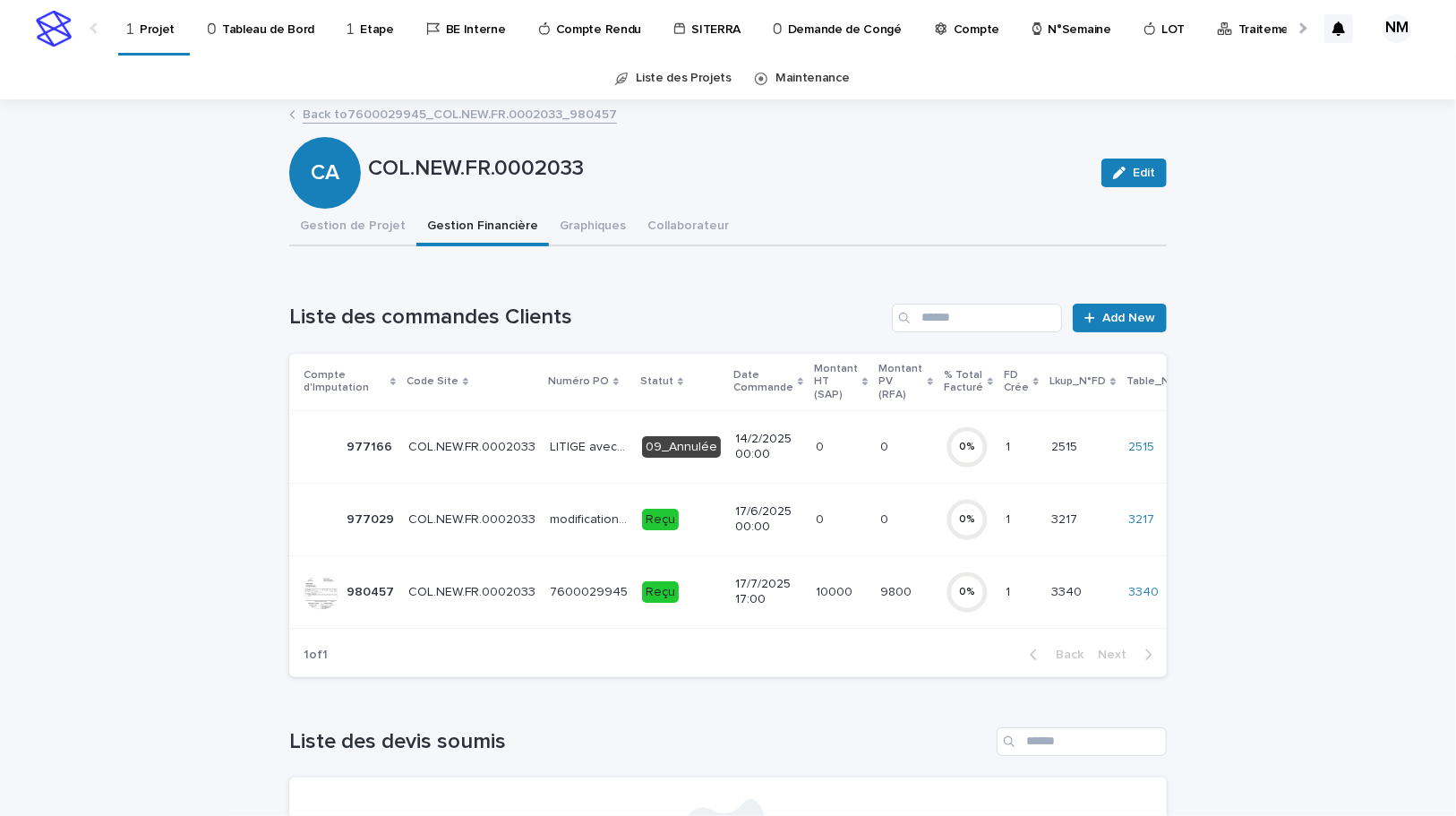 click on "0 0" at bounding box center (841, 519) 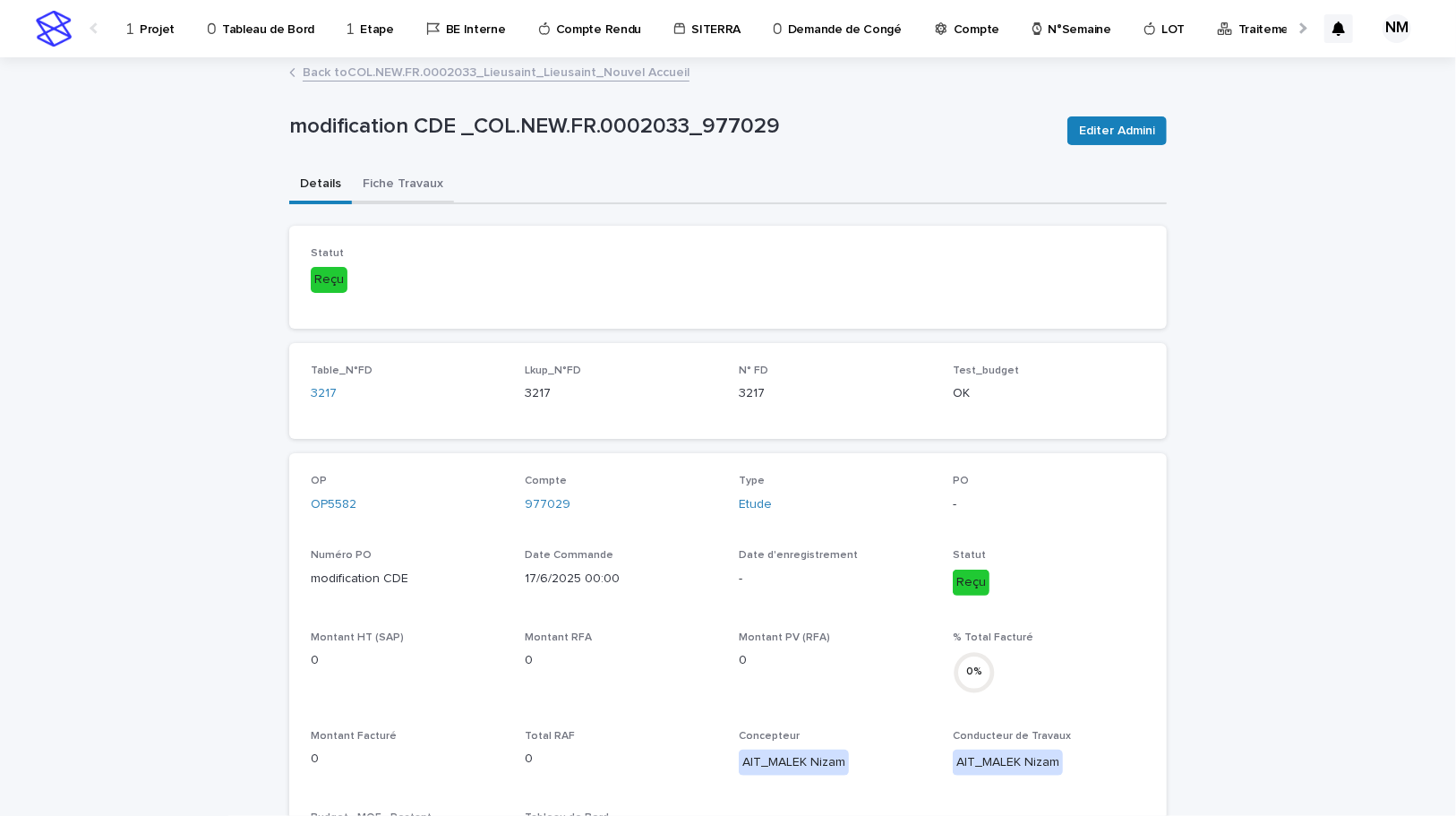 click on "Fiche Travaux" at bounding box center [403, 185] 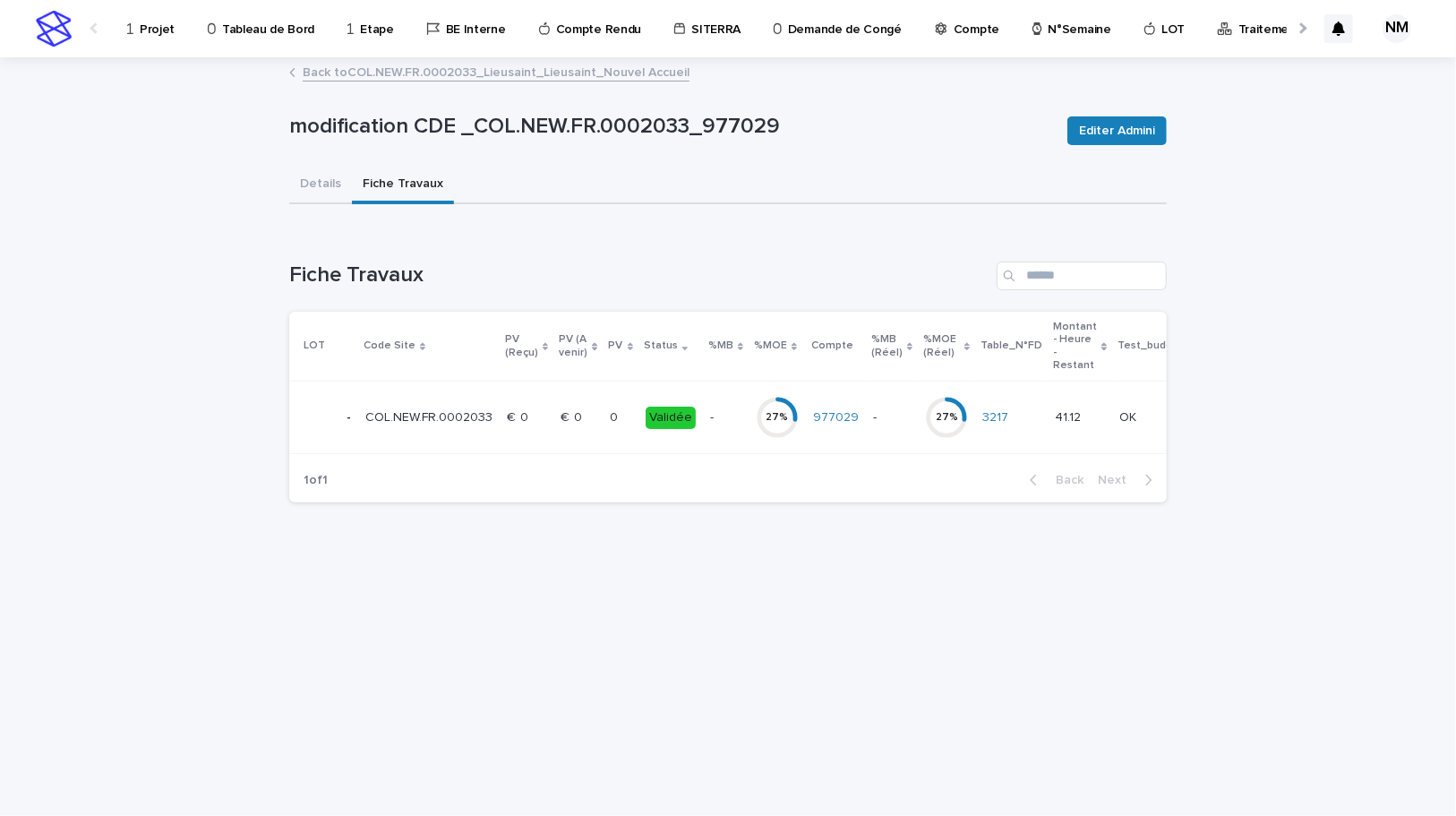 click on "977029" at bounding box center [835, 417] 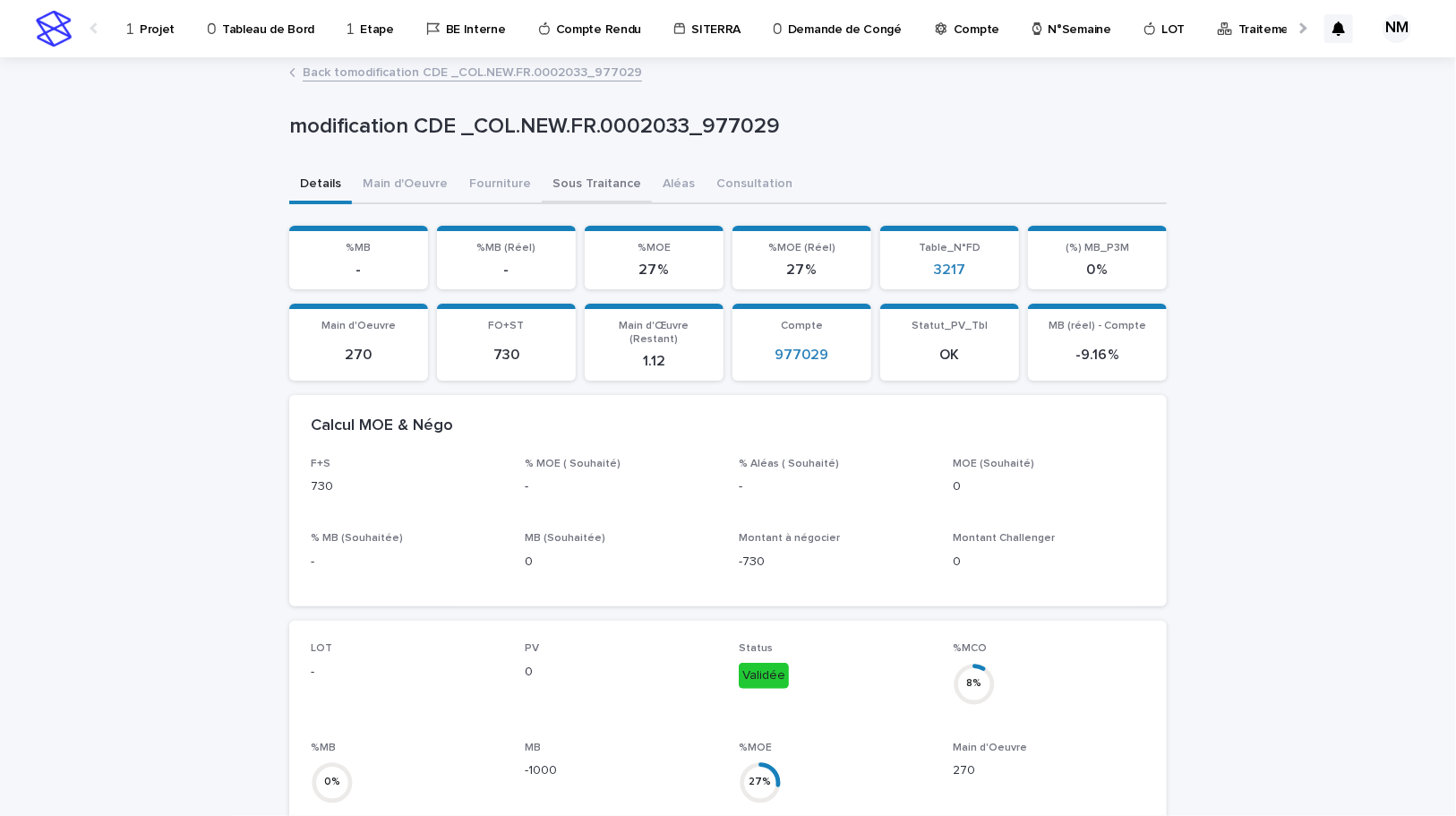 click on "Sous Traitance" at bounding box center (596, 185) 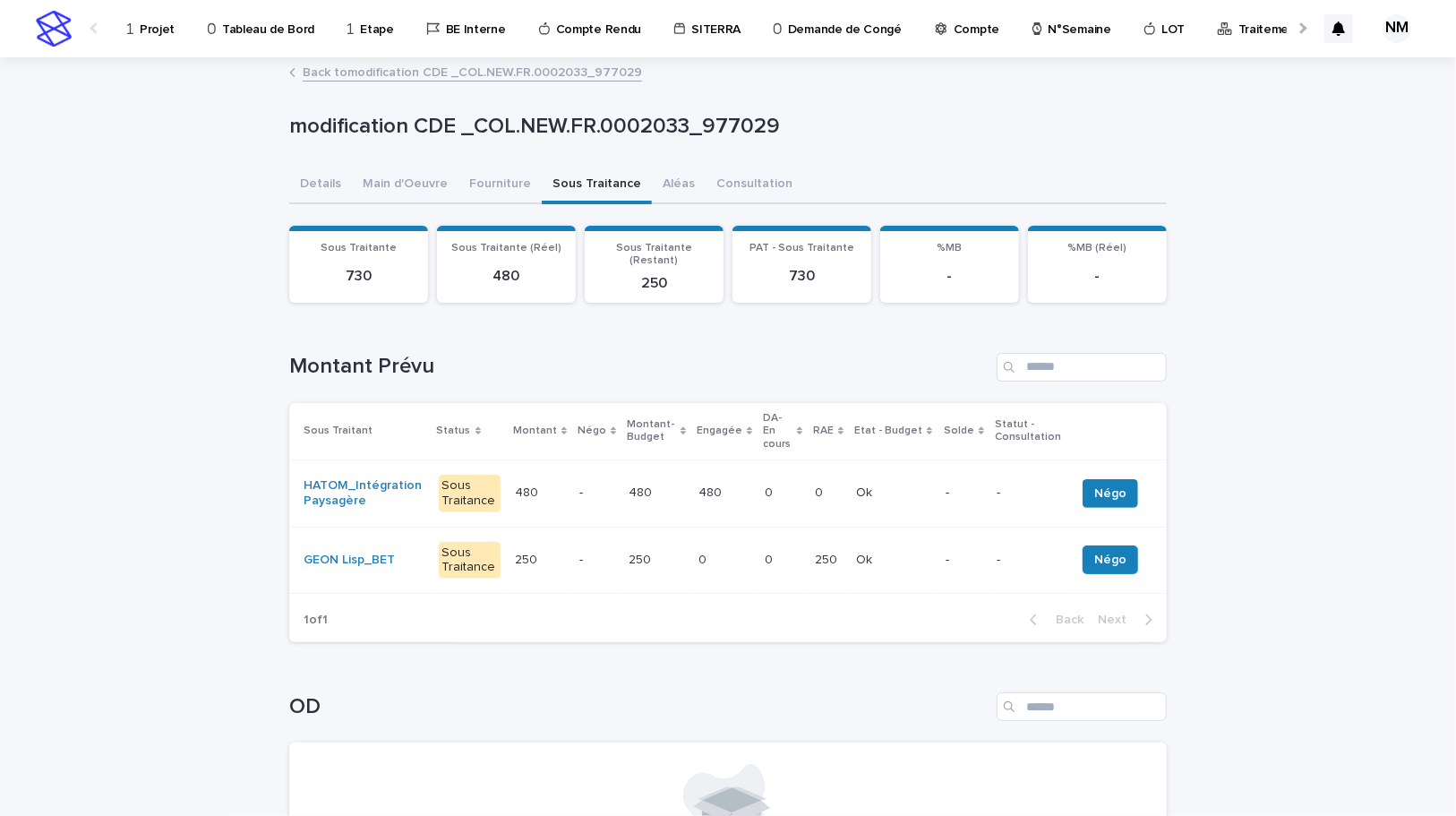 click on "Back to  modification CDE _COL.NEW.FR.0002033_977029" at bounding box center [472, 71] 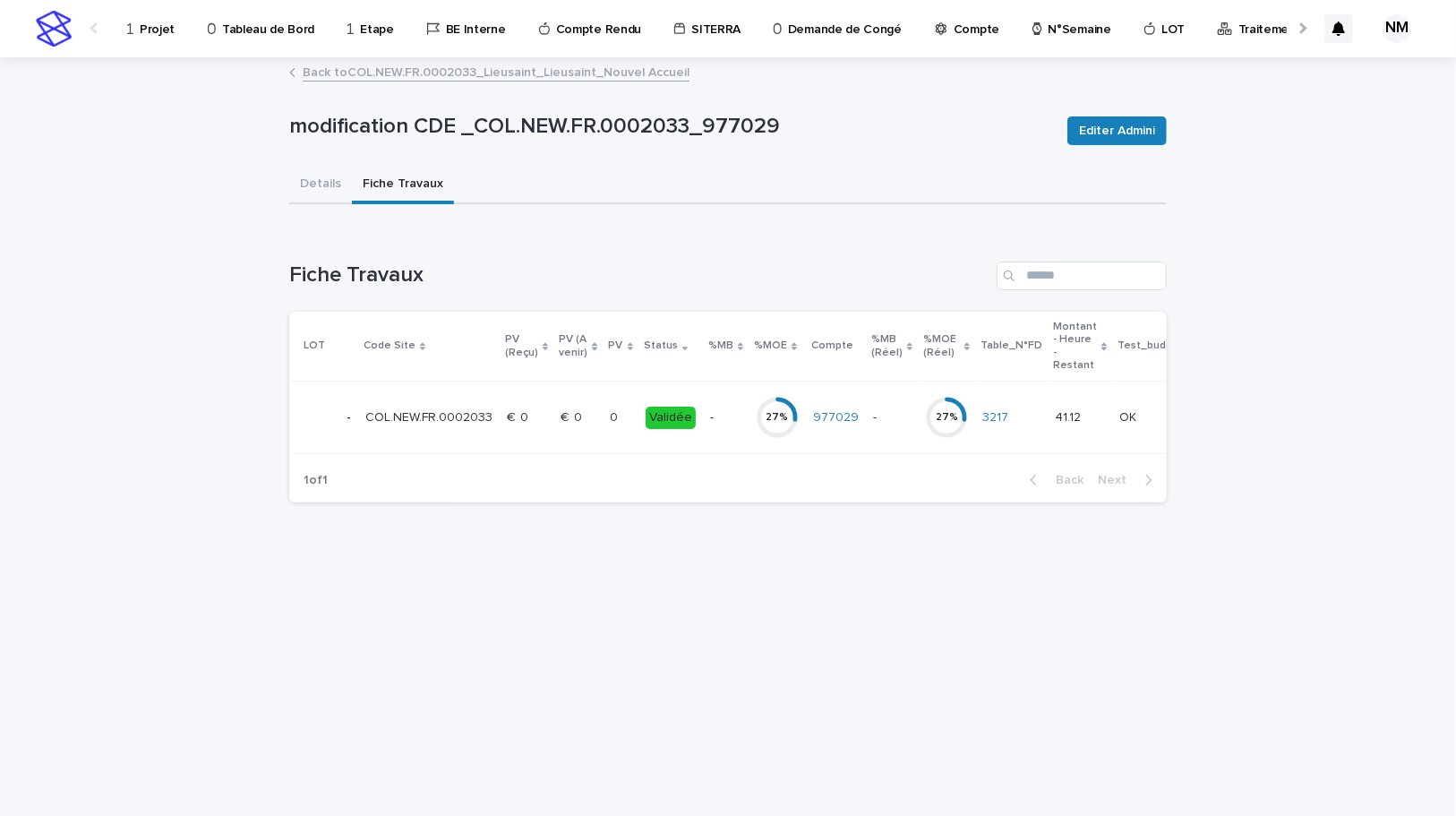 click on "Back to  COL.NEW.FR.0002033_Lieusaint_Lieusaint_Nouvel Accueil" at bounding box center (496, 71) 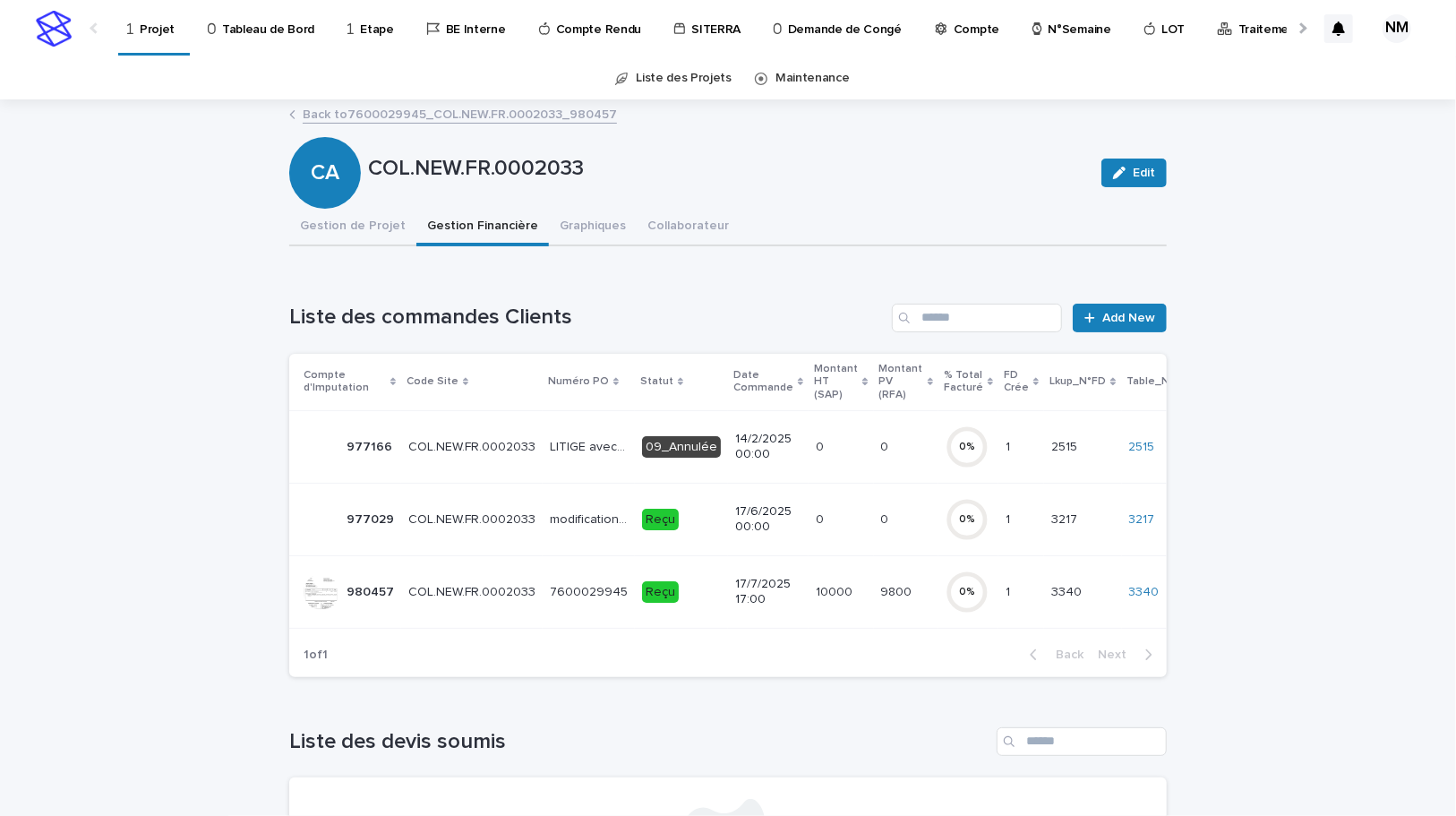 click on "Back to  7600029945_COL.NEW.FR.0002033_980457" at bounding box center [459, 113] 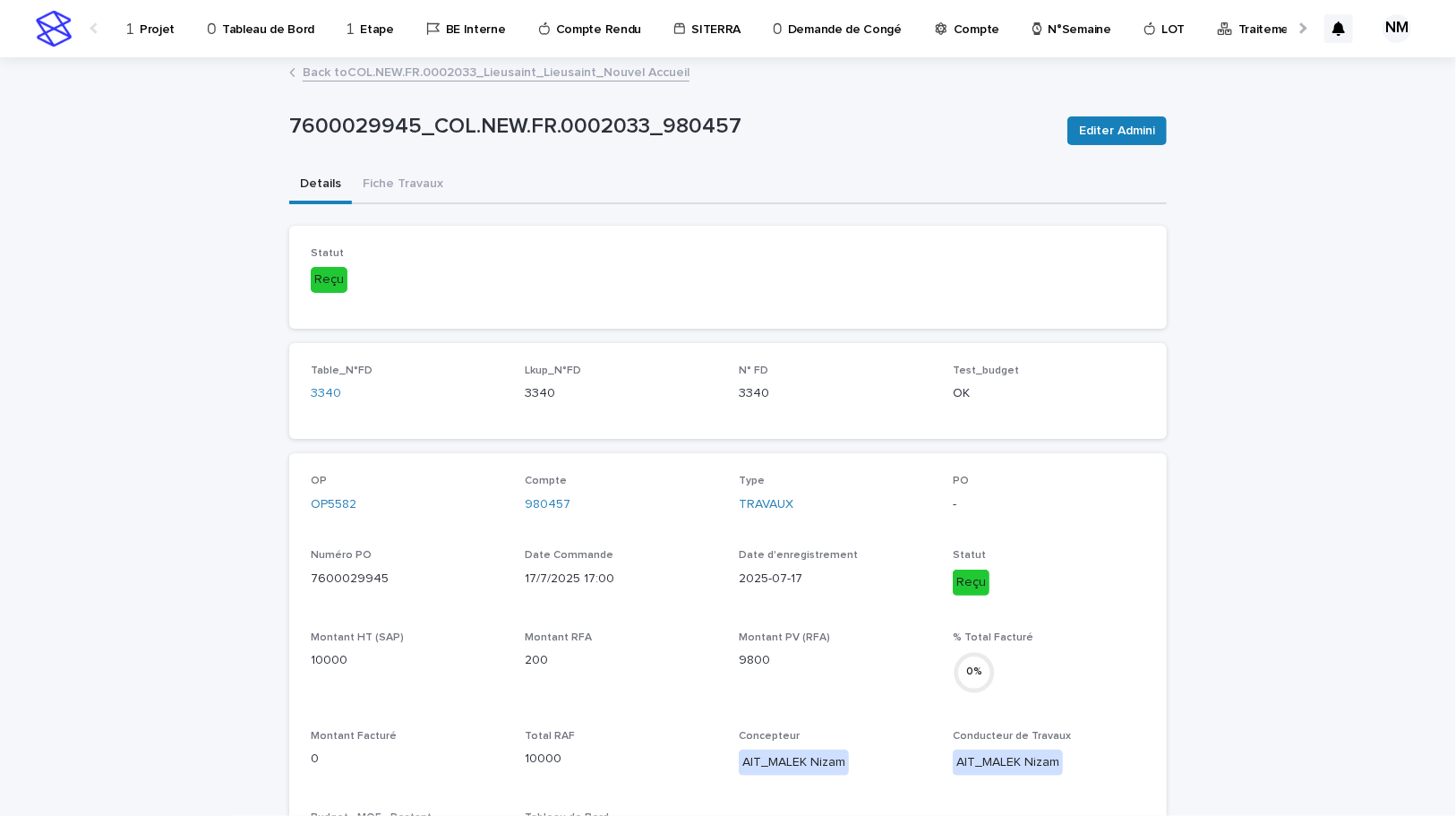 click on "Projet" at bounding box center (157, 19) 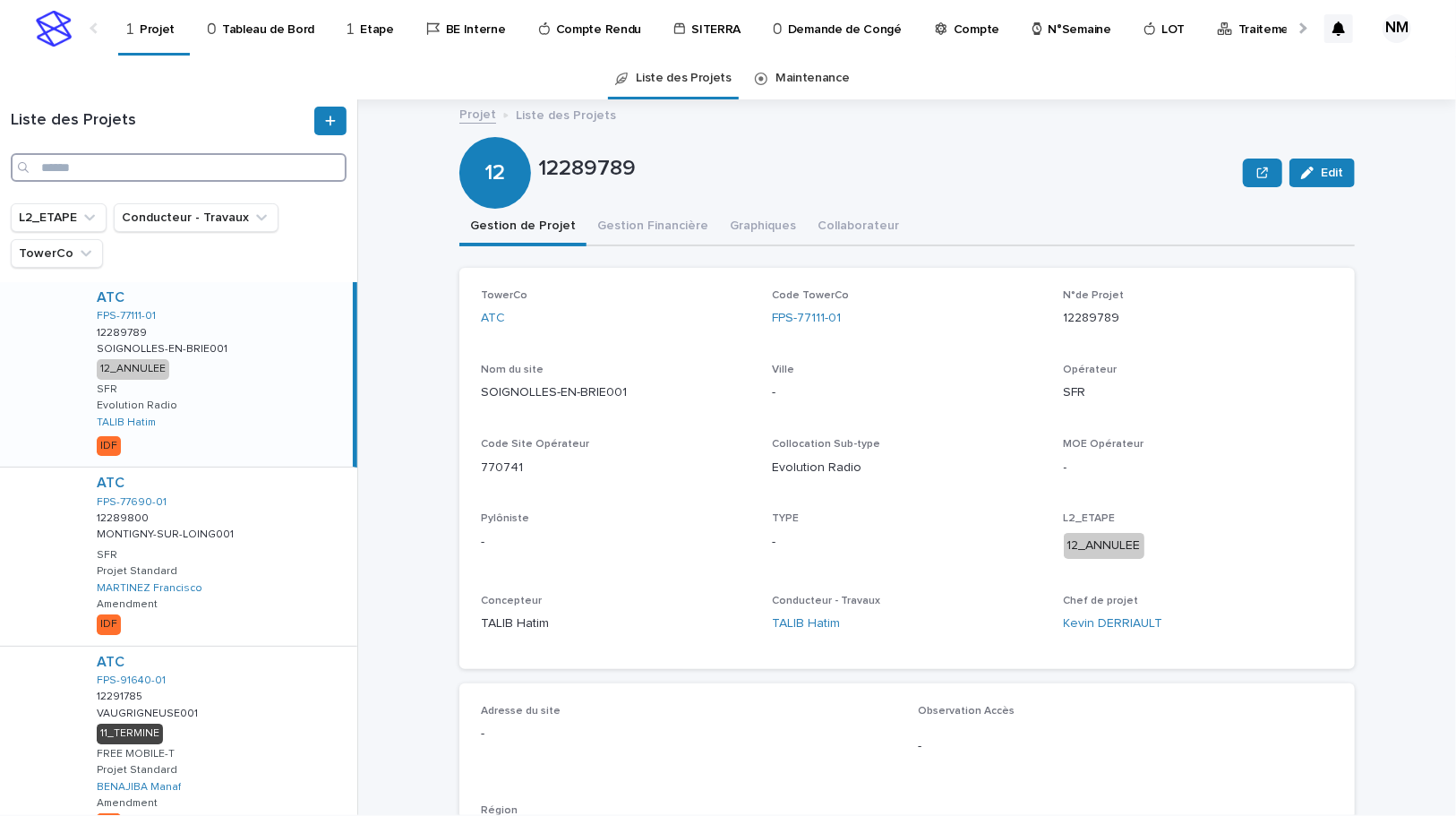 click at bounding box center [178, 167] 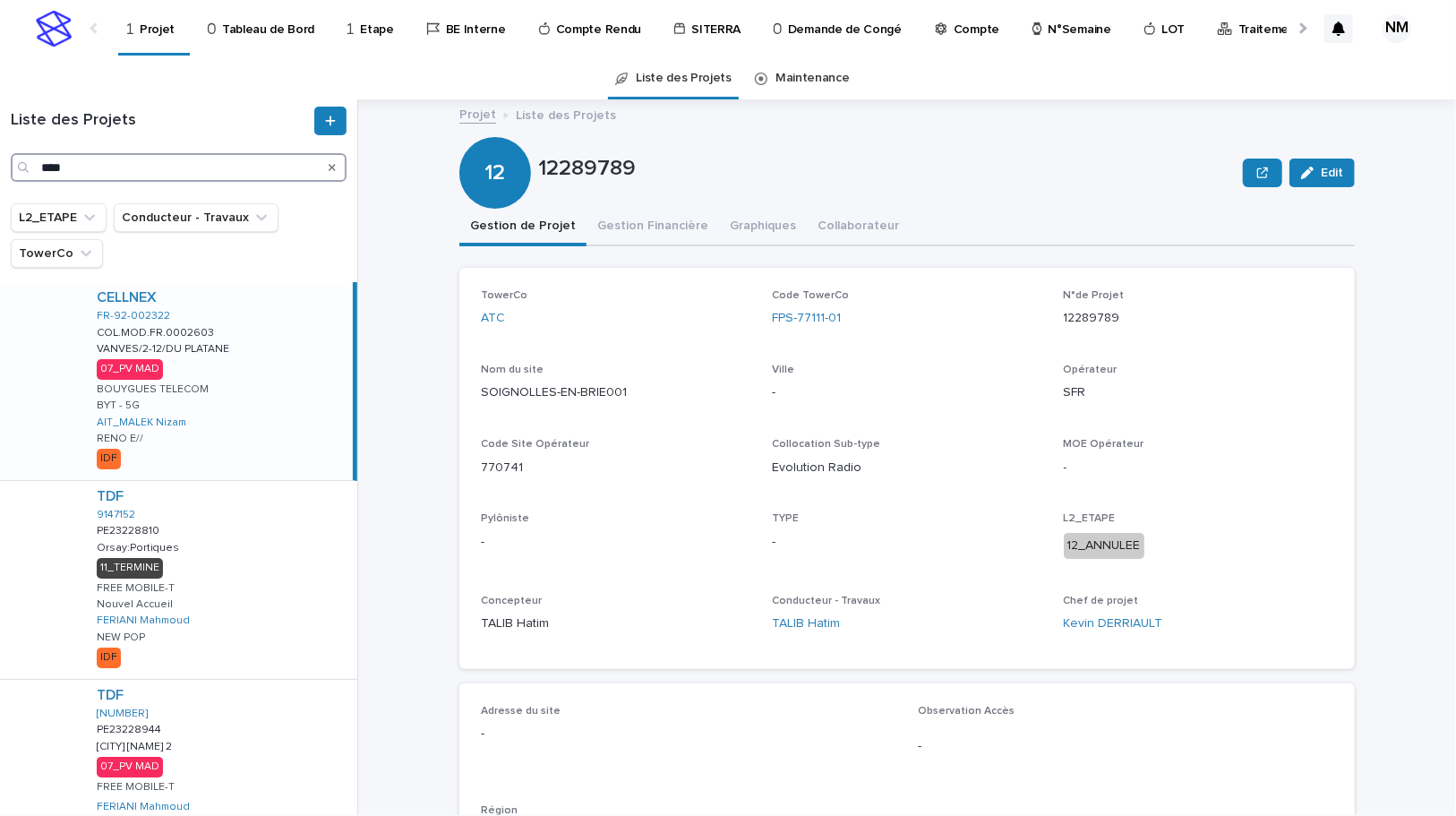 type on "****" 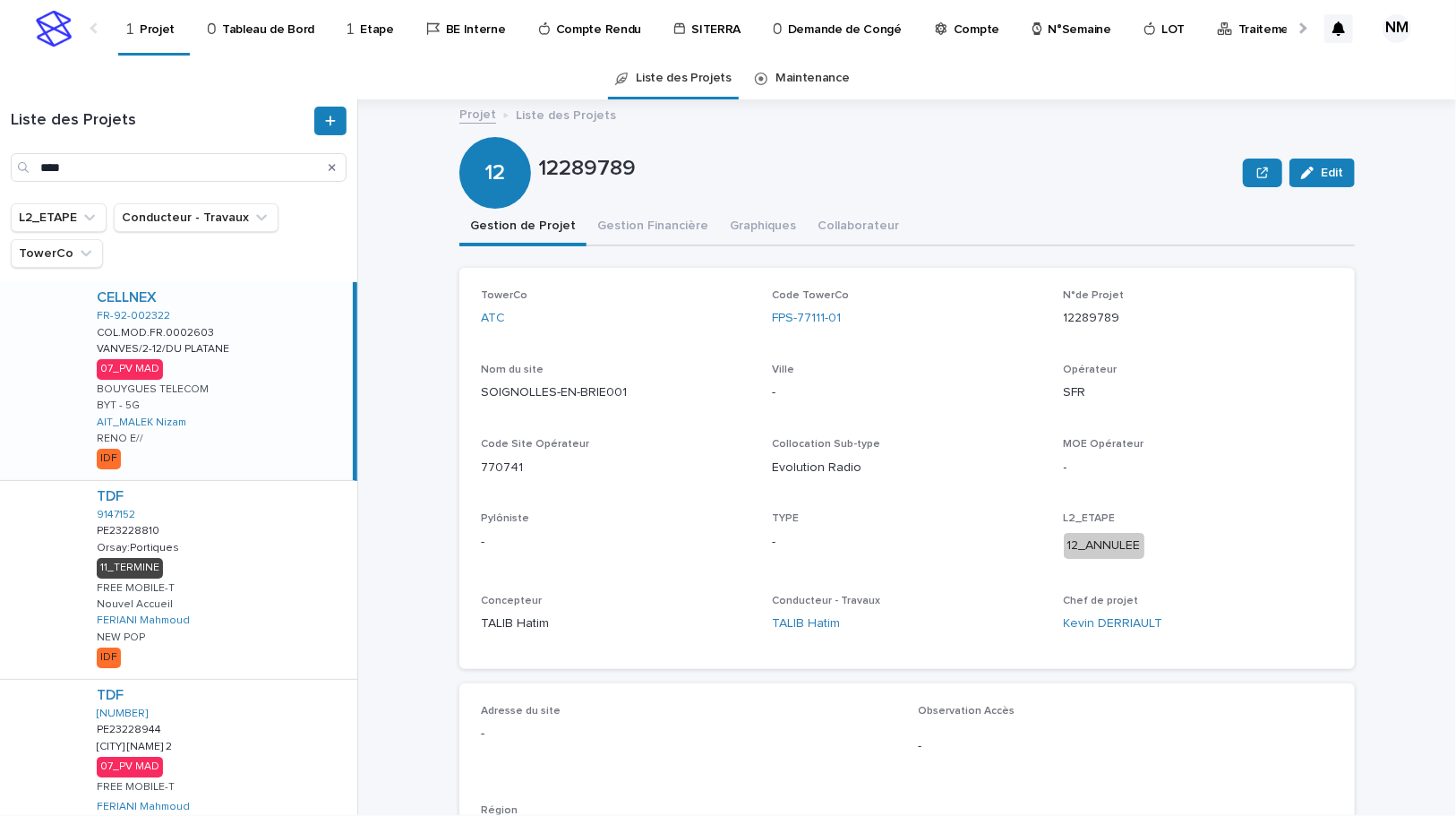 click on "CELLNEX   FR-92-002322   COL.MOD.FR.0002603 COL.MOD.FR.0002603   VANVES/2-12/DU PLATANE VANVES/2-12/DU PLATANE   07_PV MAD BOUYGUES TELECOM BYT - 5G AIT_MALEK Nizam   RENO E// IDF" at bounding box center (218, 381) 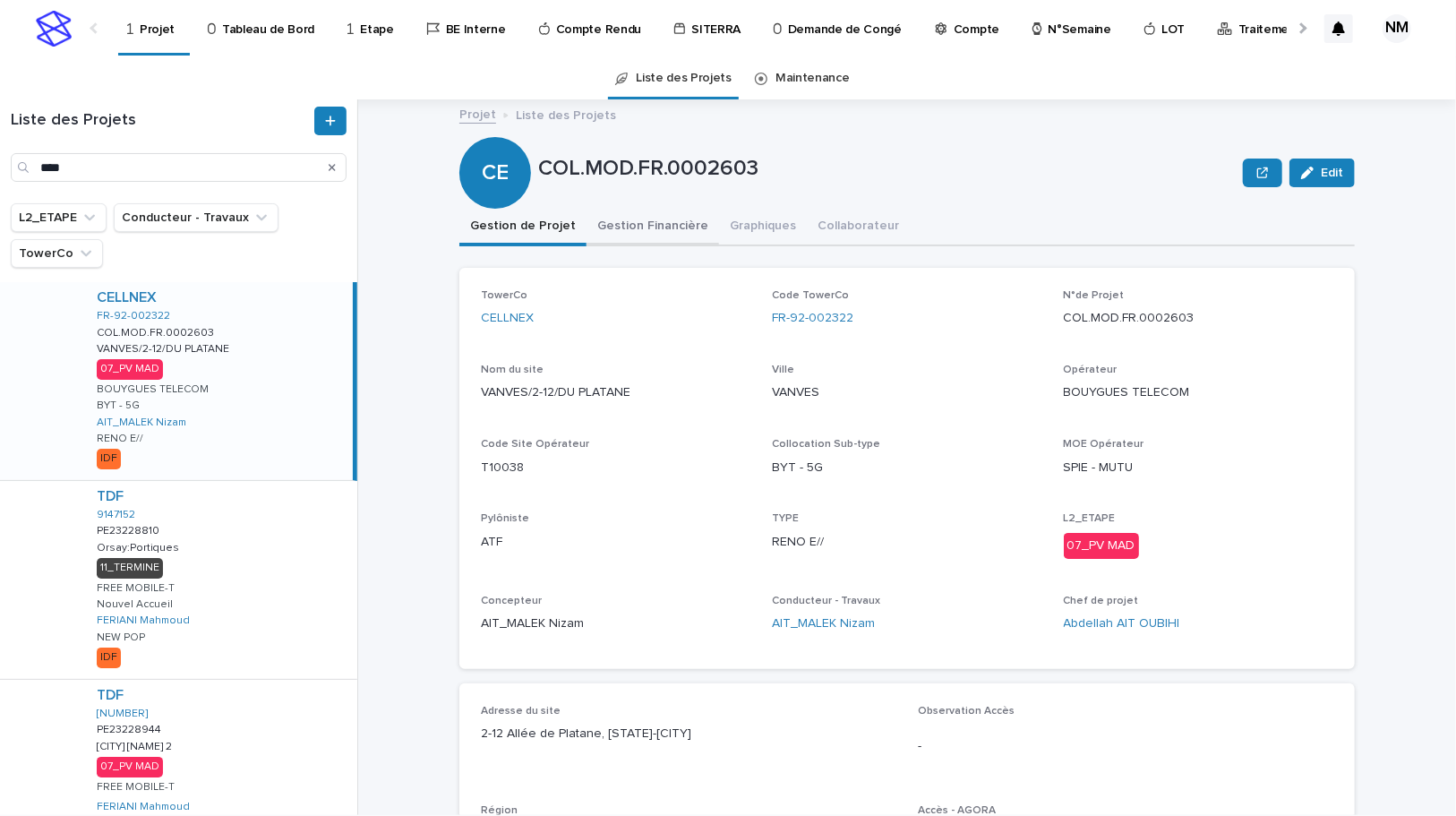 click on "Gestion Financière" at bounding box center (653, 228) 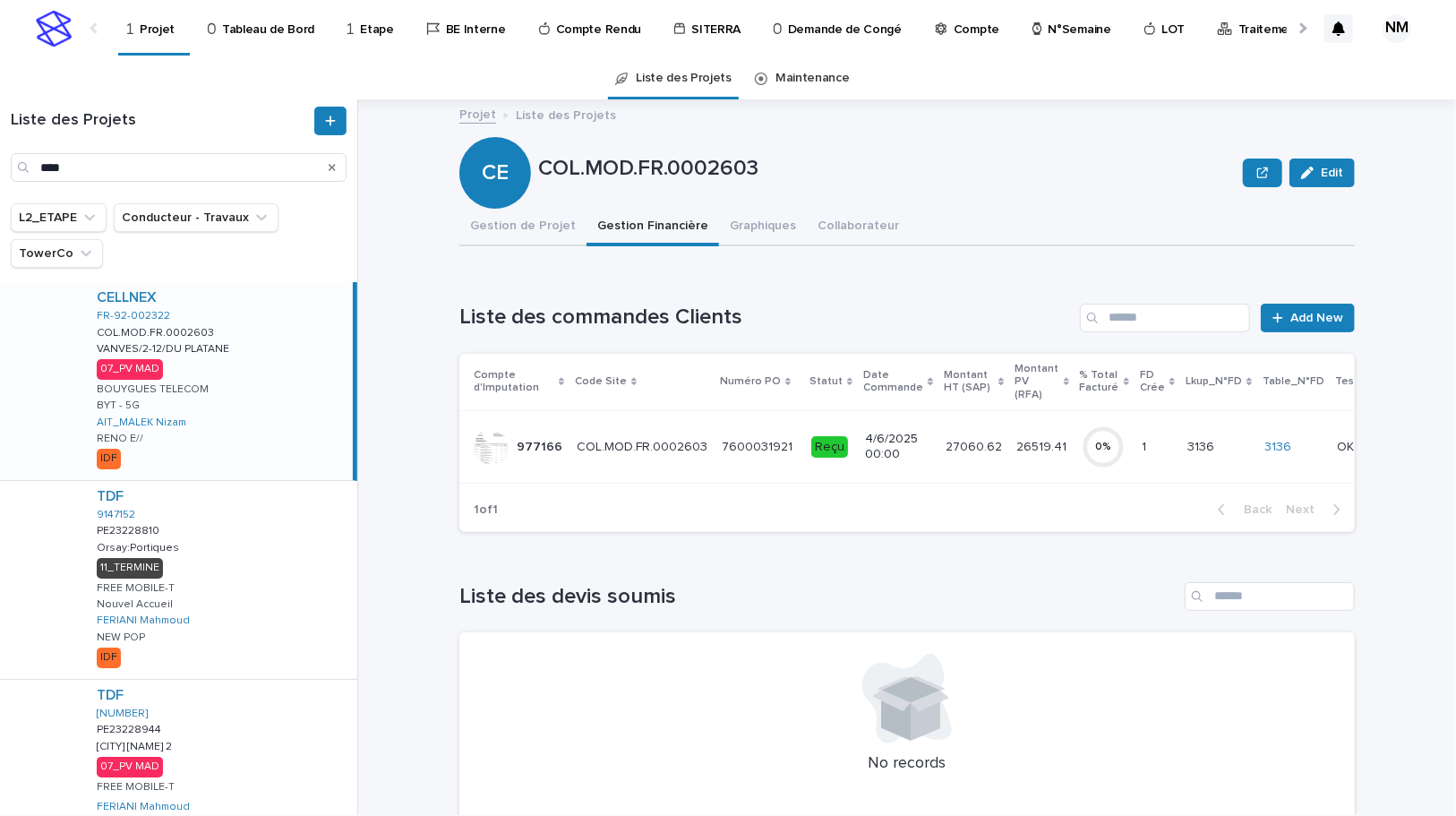 click on "26519.41 26519.41" at bounding box center (1042, 446) 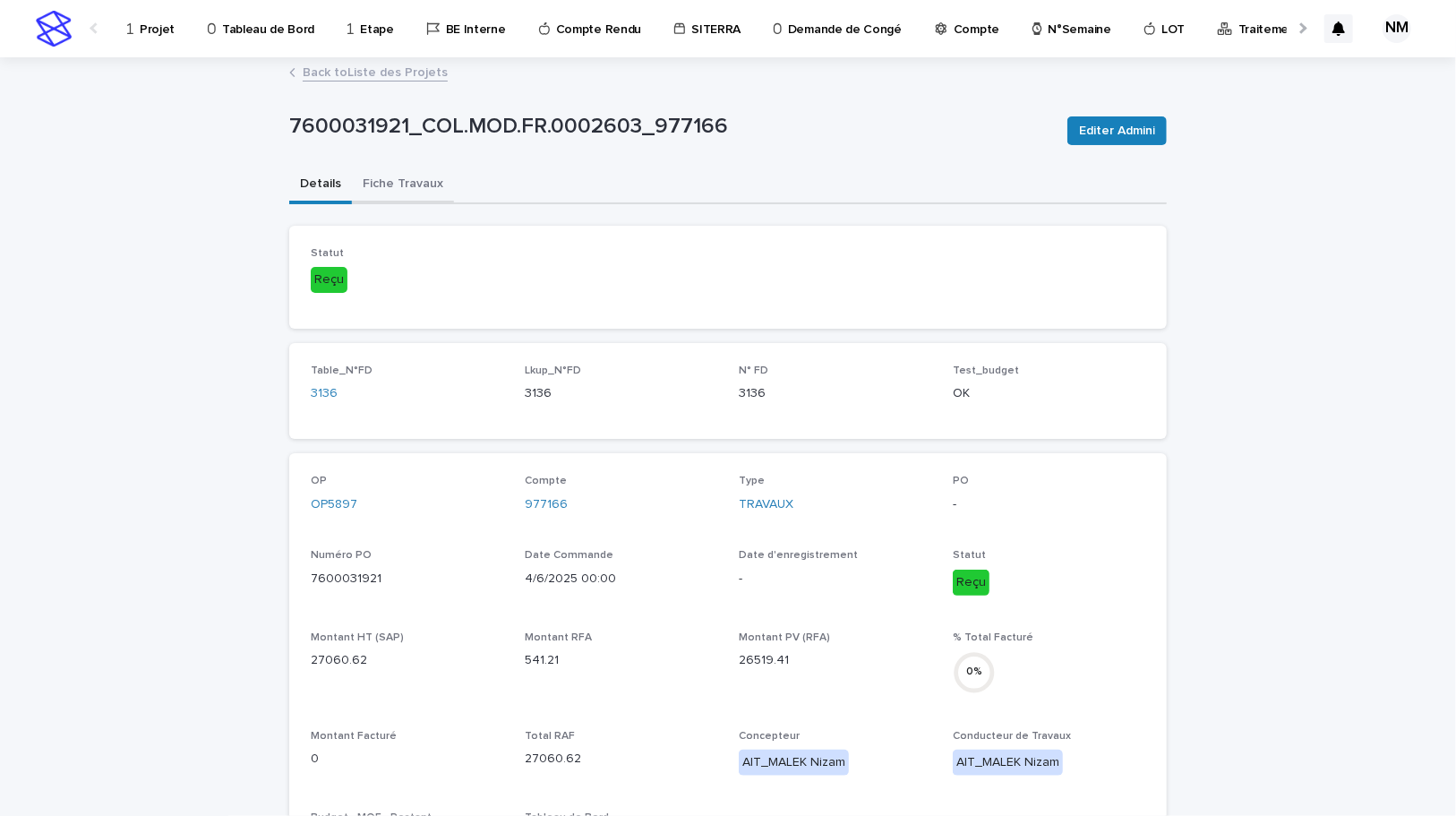 click on "Fiche Travaux" at bounding box center (403, 185) 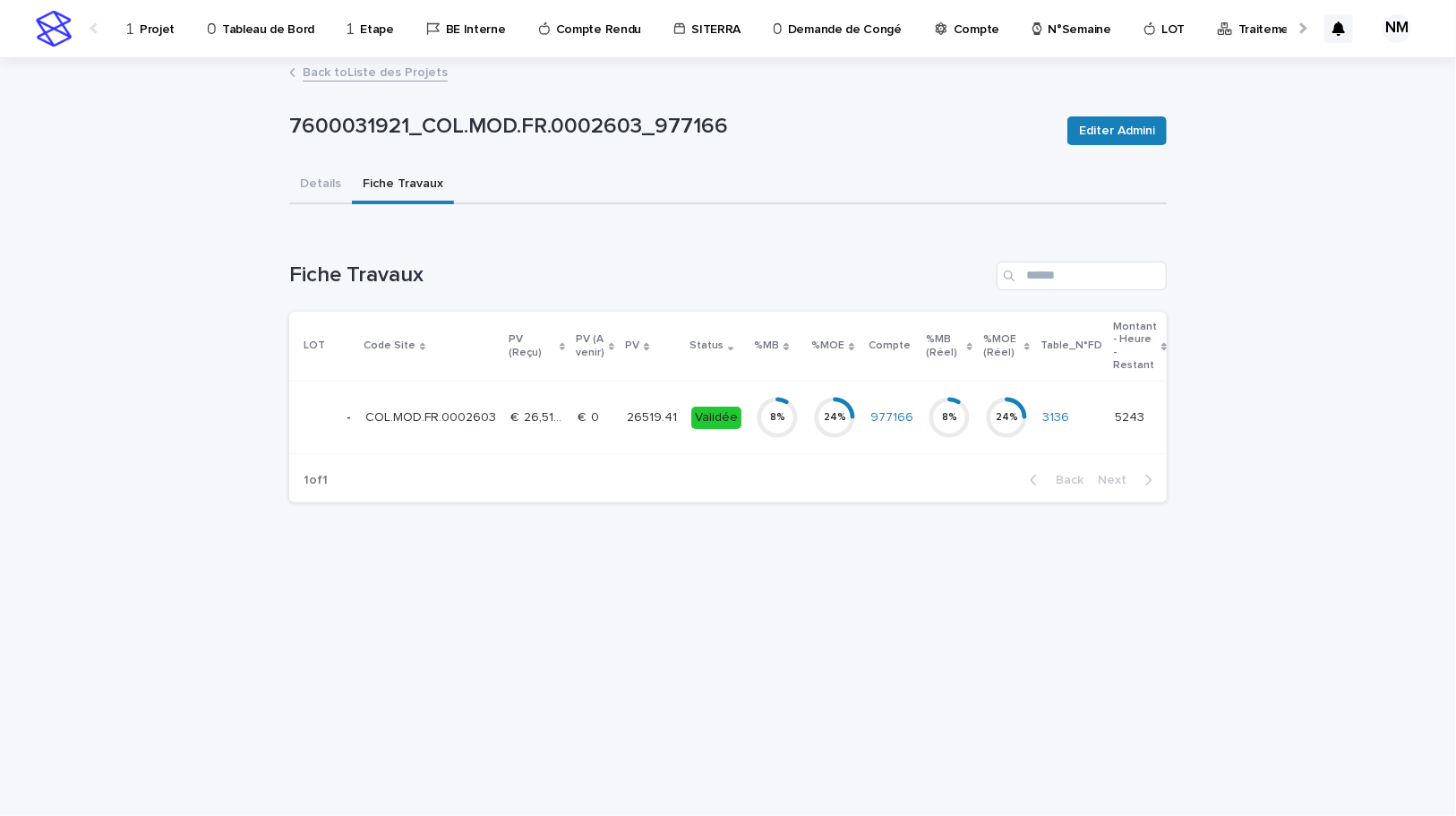 click on "Validée" at bounding box center [716, 417] 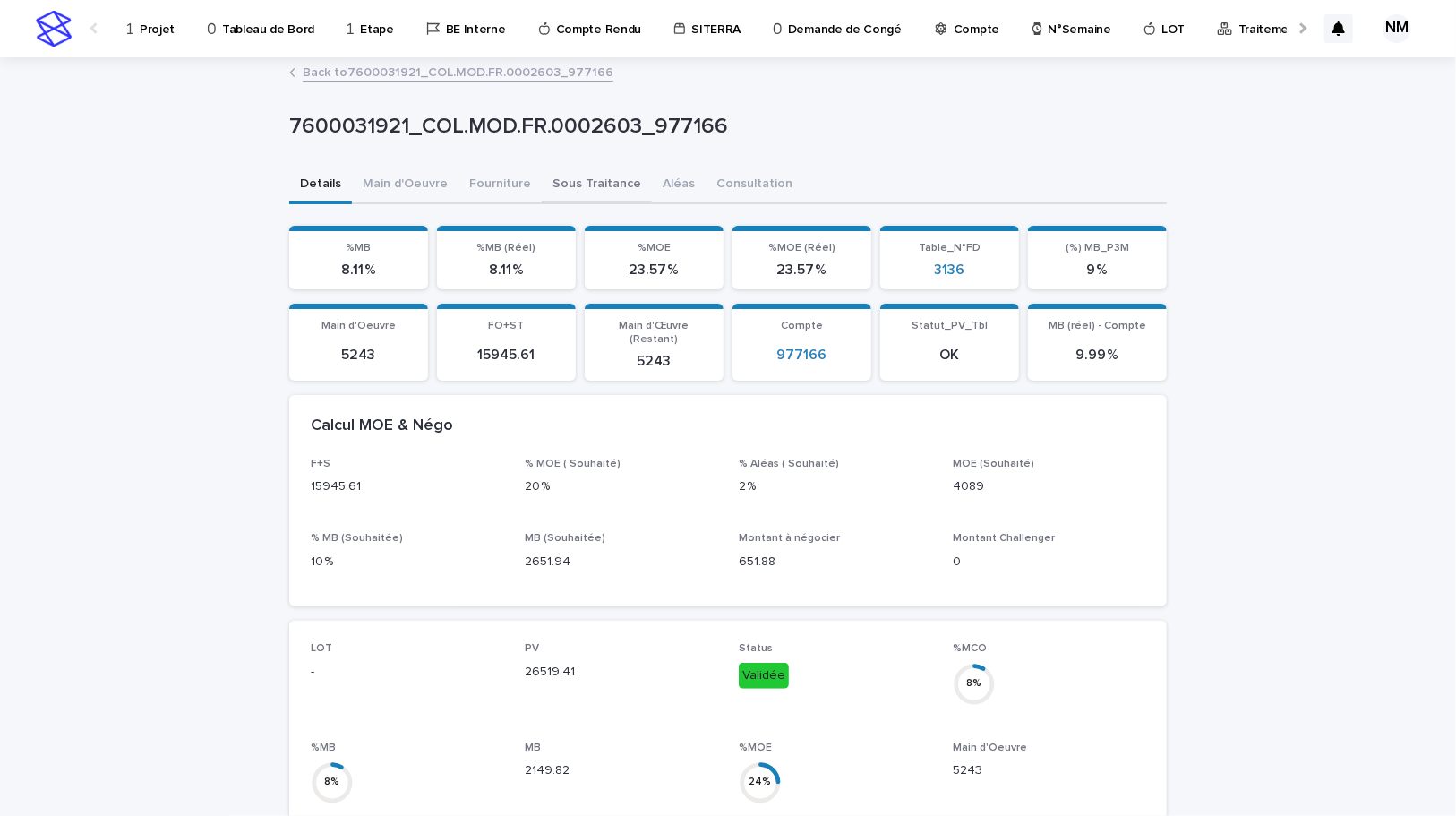 click on "Sous Traitance" at bounding box center (596, 185) 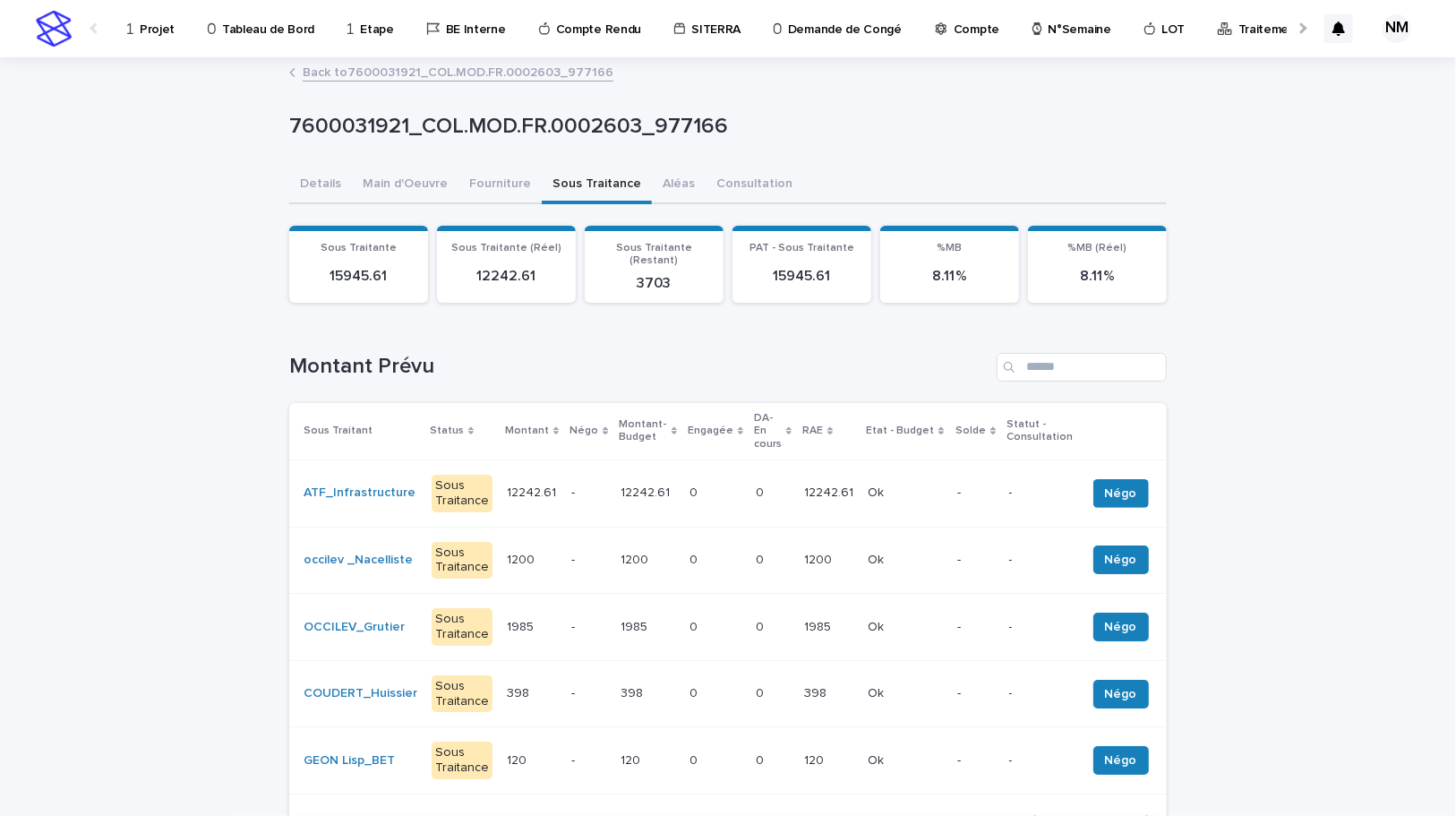 click on "12242.61 12242.61" at bounding box center [828, 493] 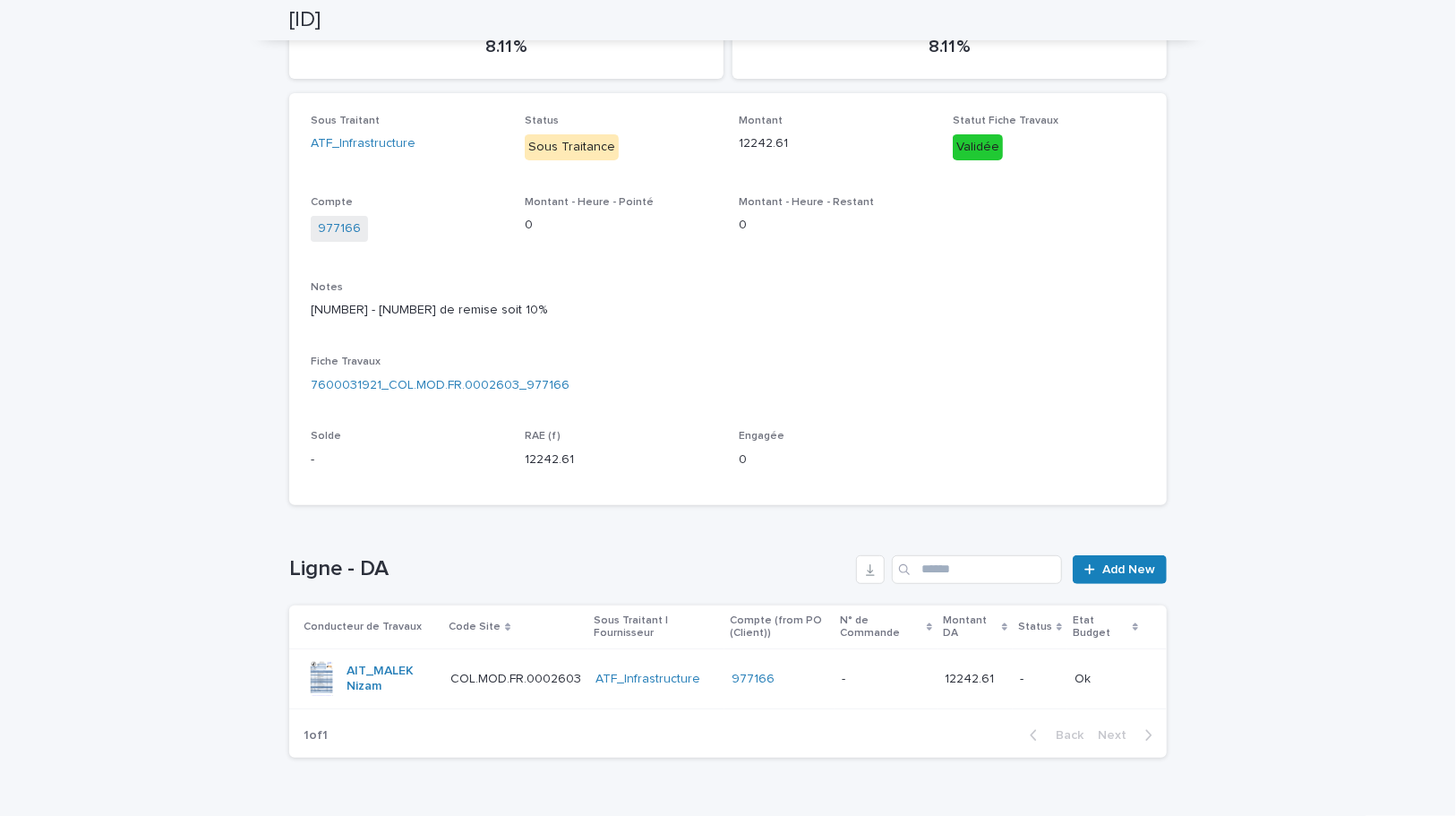 scroll, scrollTop: 283, scrollLeft: 0, axis: vertical 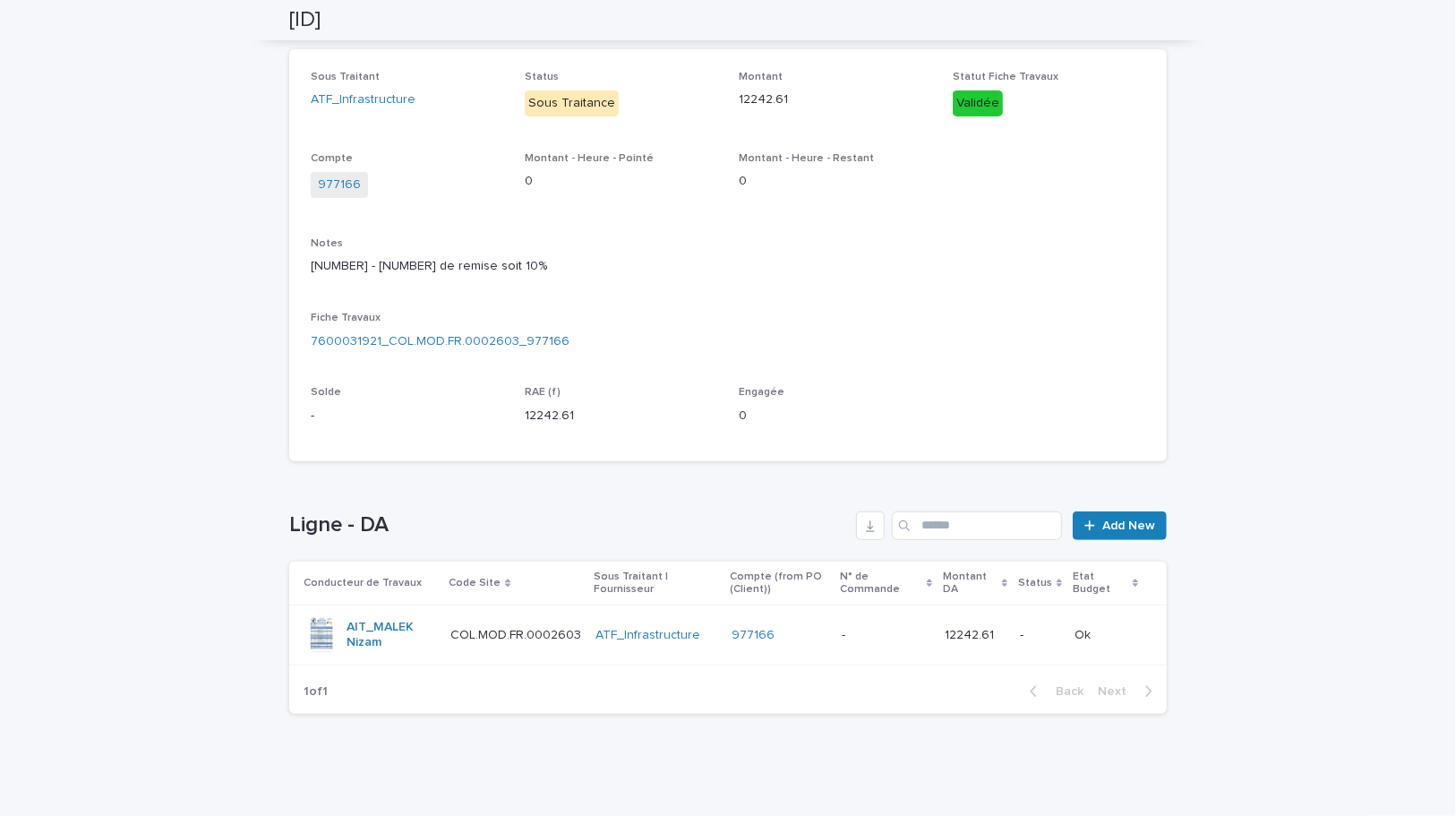 click on "- -" at bounding box center (886, 635) 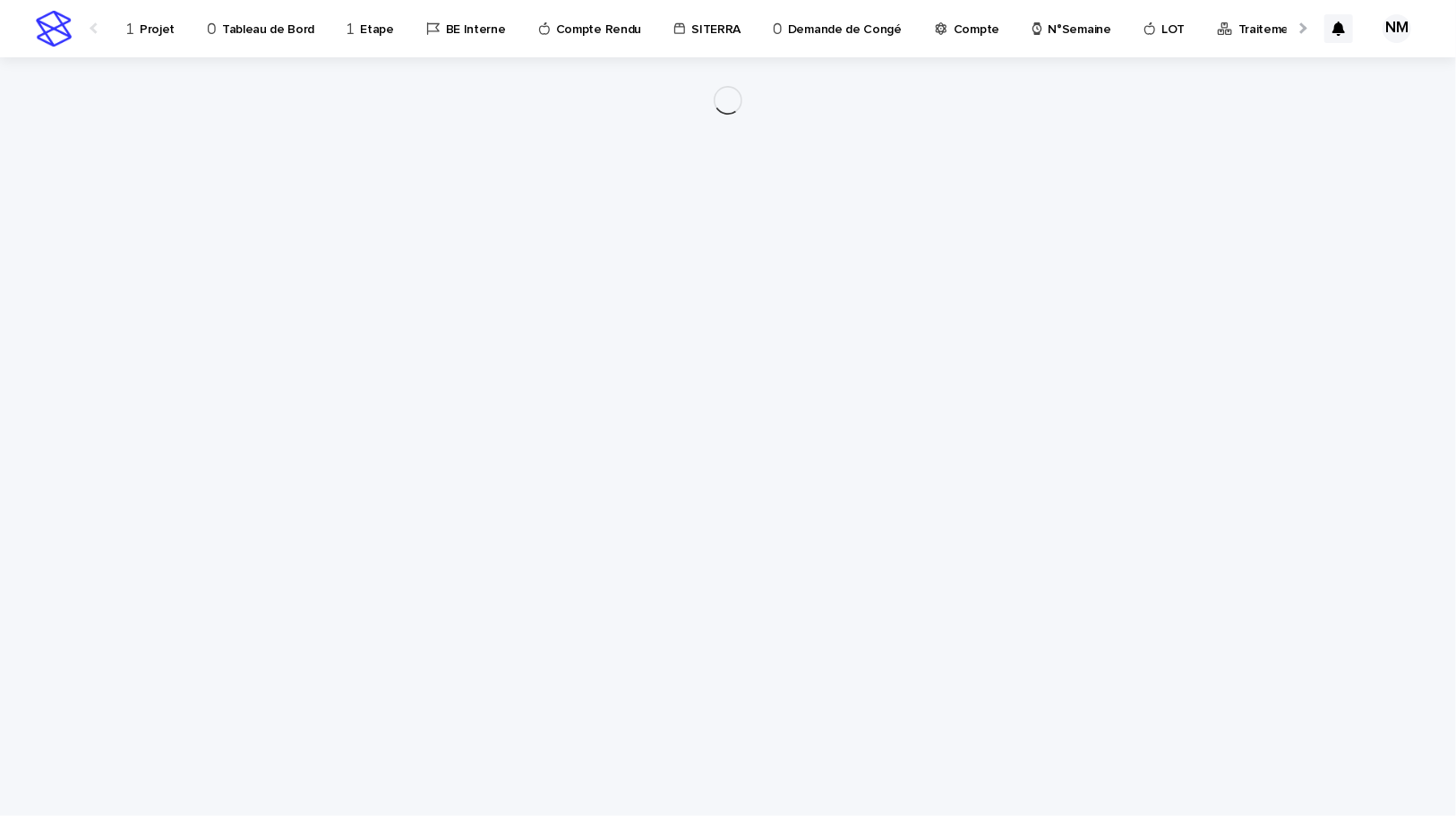 scroll, scrollTop: 0, scrollLeft: 0, axis: both 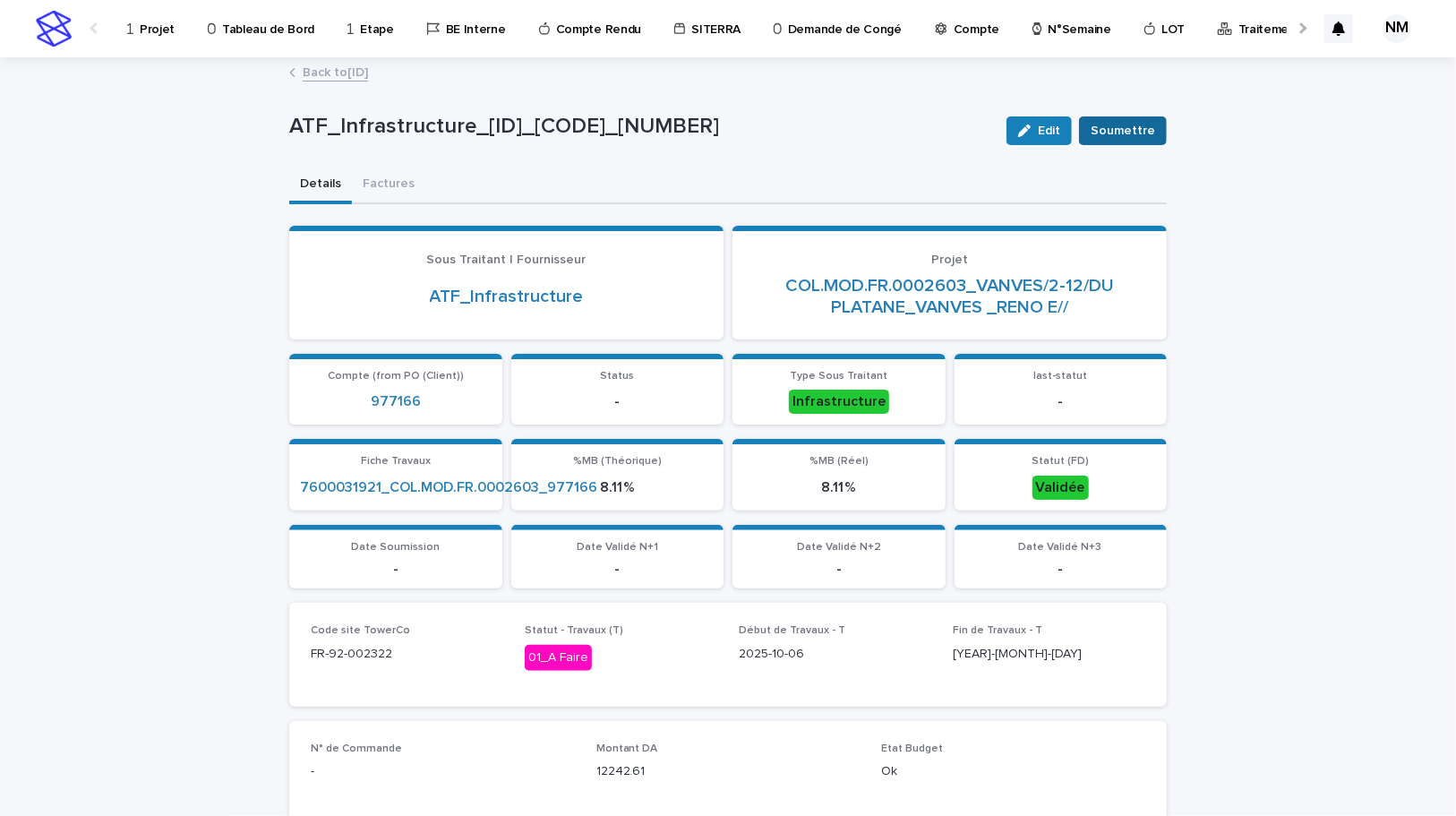 click on "Soumettre" at bounding box center (1123, 131) 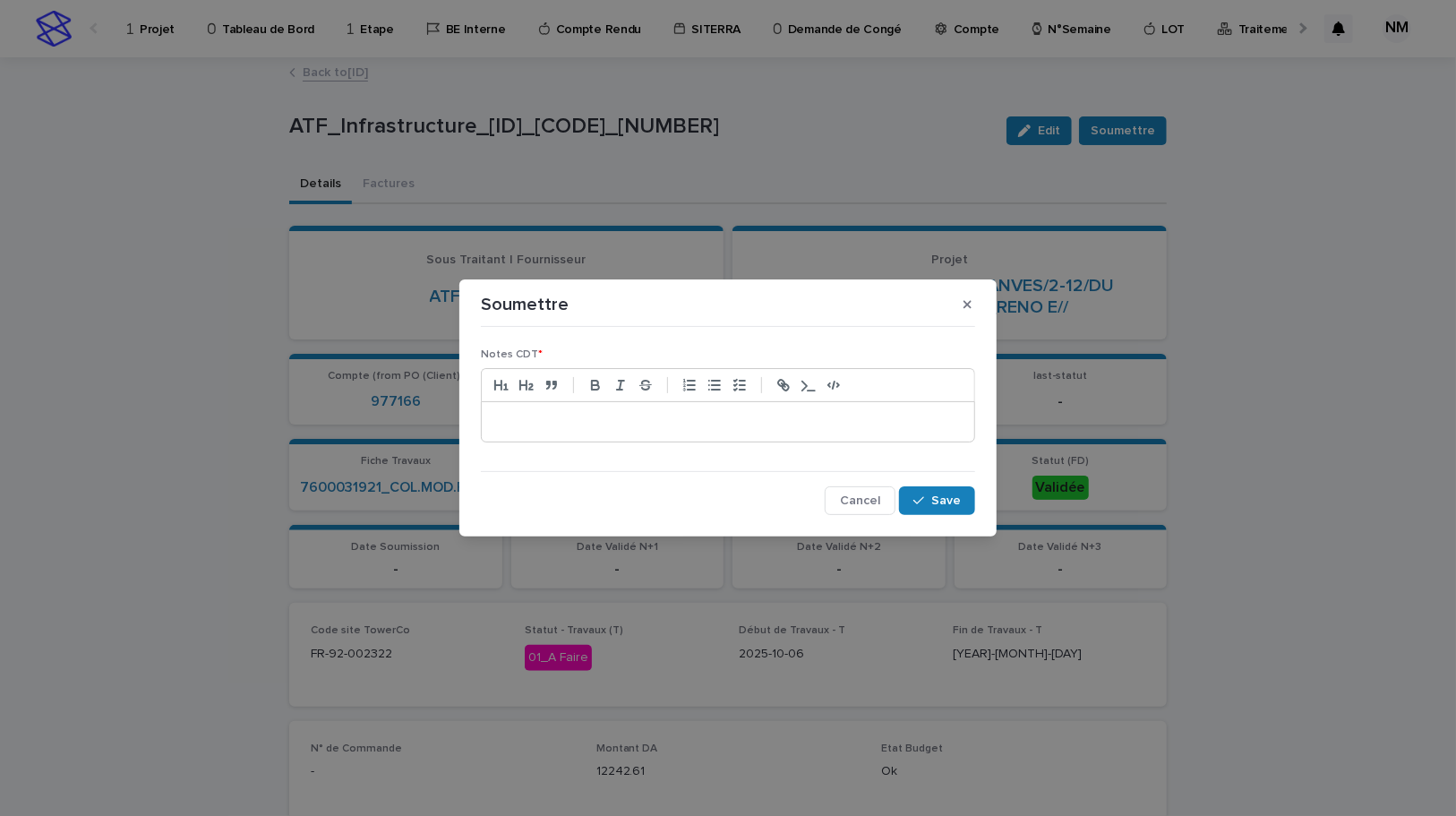 click at bounding box center (728, 422) 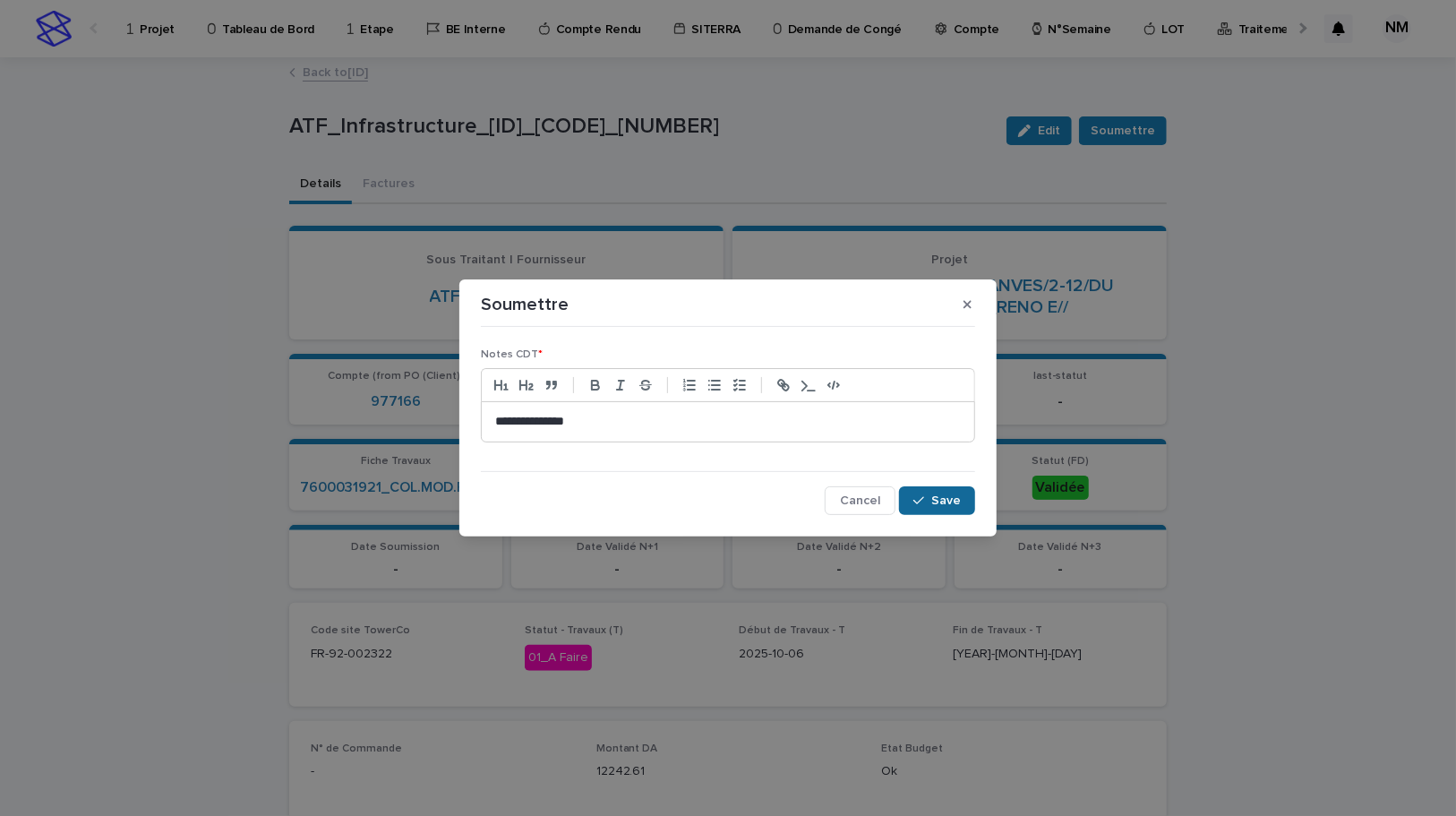 click on "Save" at bounding box center (937, 501) 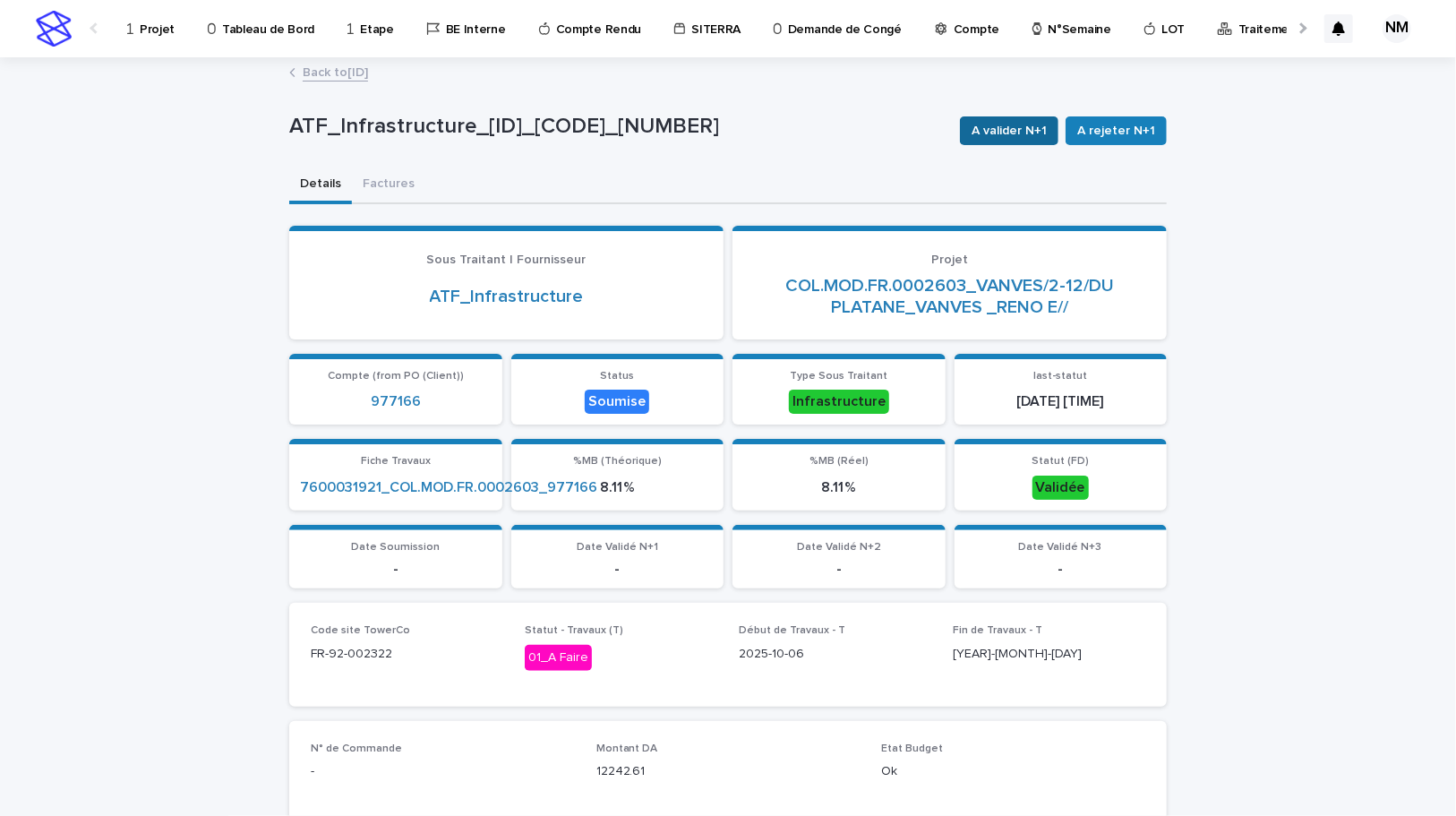 click on "A valider N+1" at bounding box center [1009, 131] 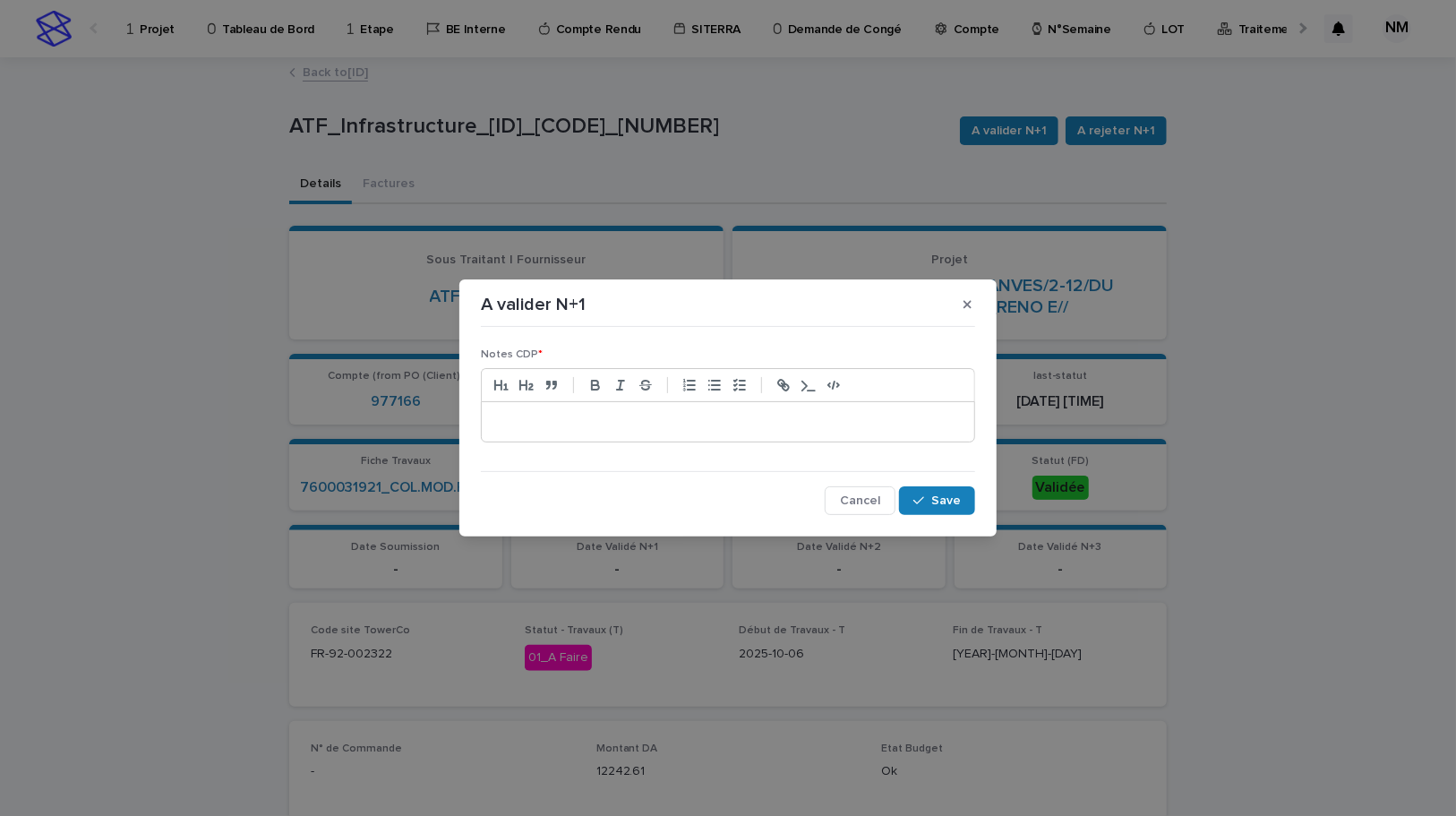 click at bounding box center (728, 422) 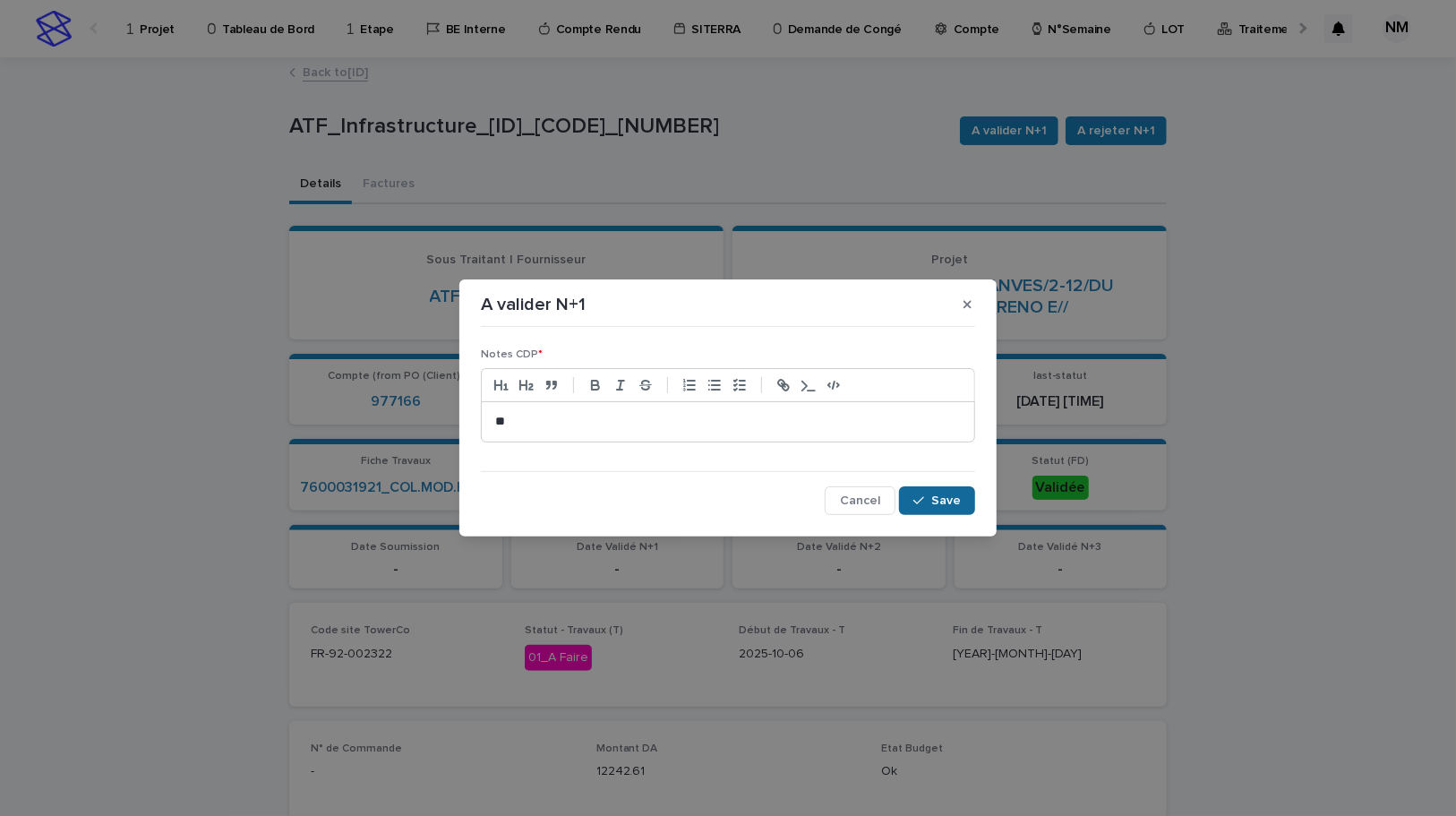click on "Save" at bounding box center [937, 501] 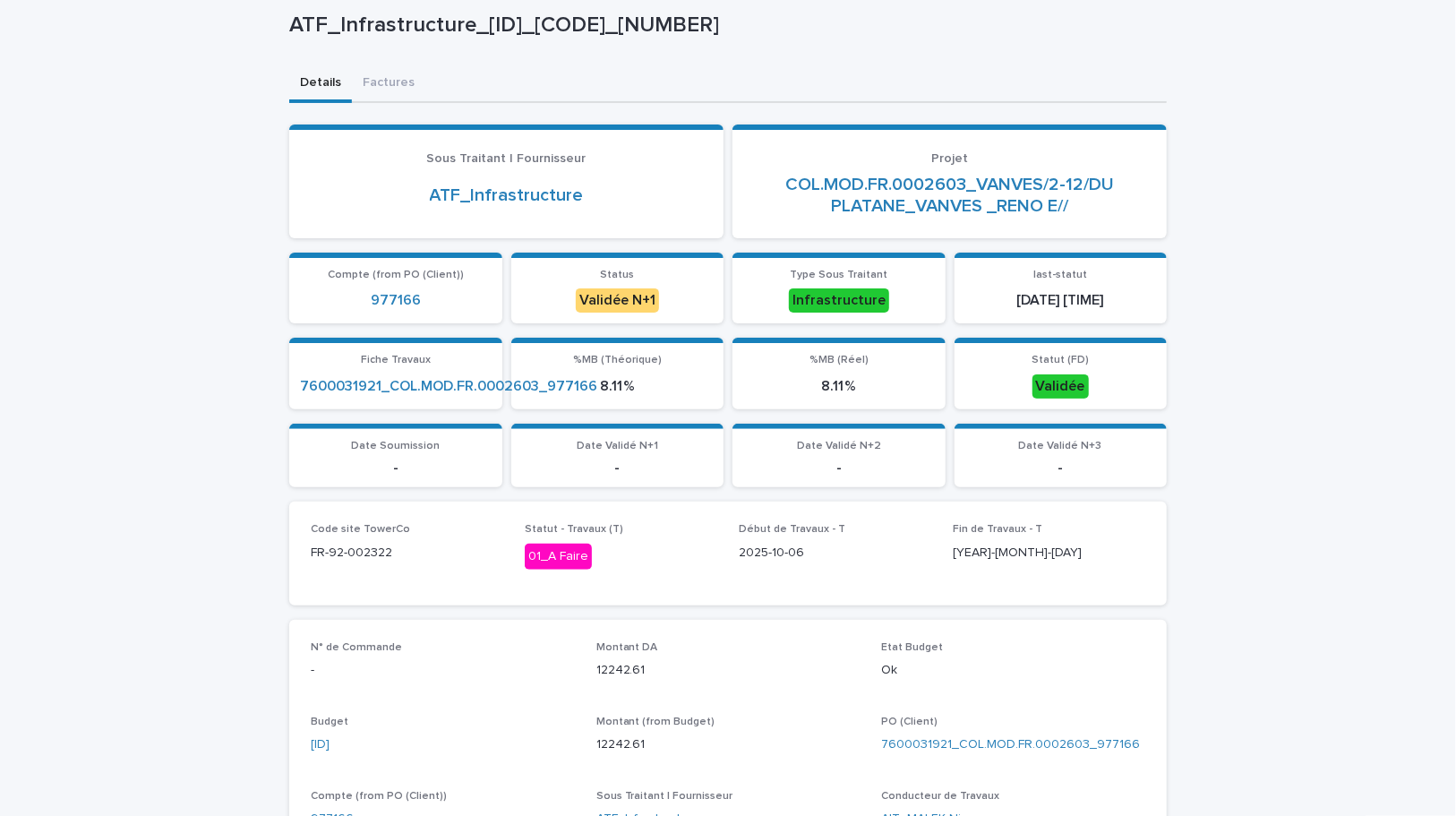 scroll, scrollTop: 0, scrollLeft: 0, axis: both 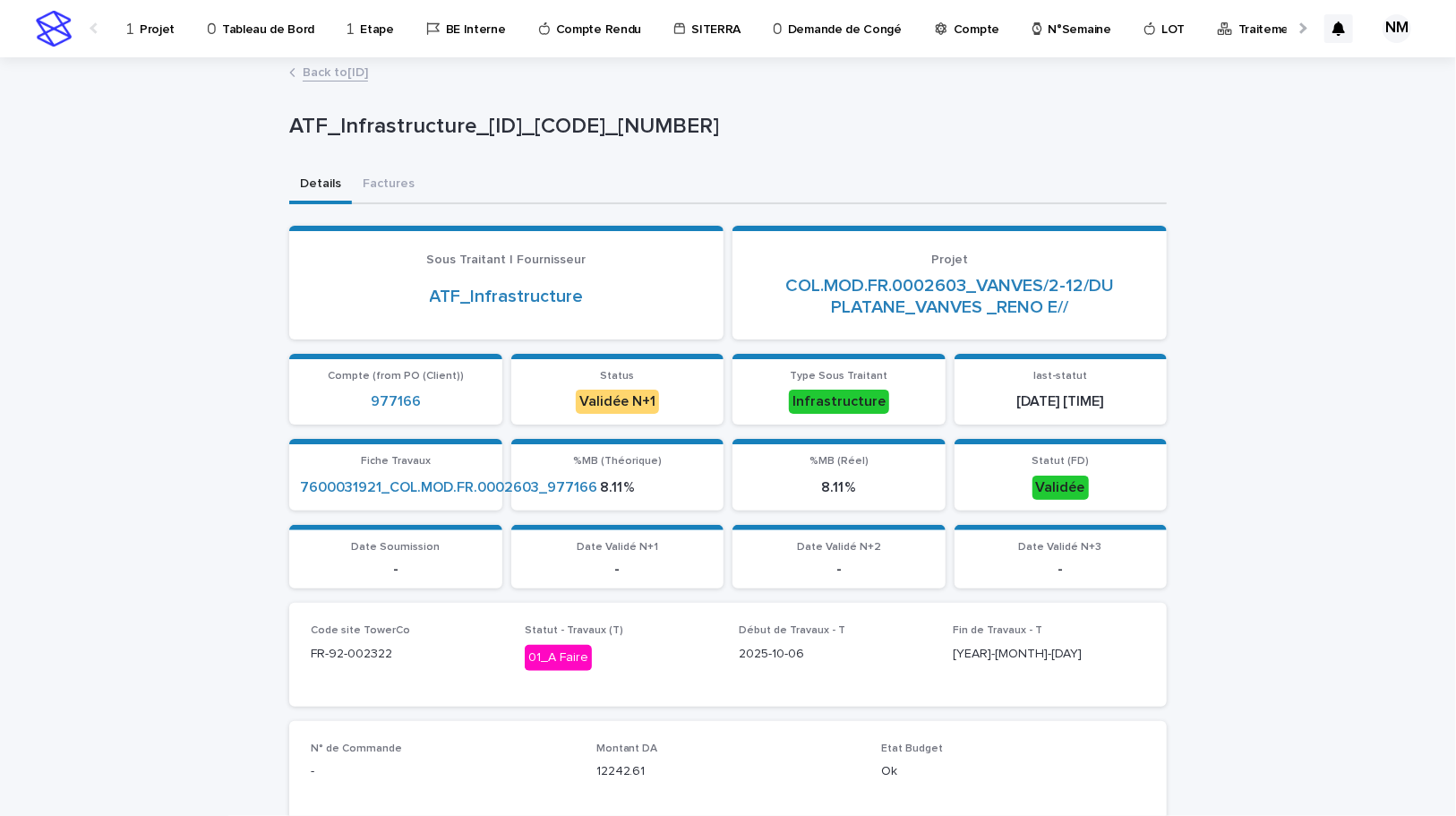 click on "Projet" at bounding box center (157, 19) 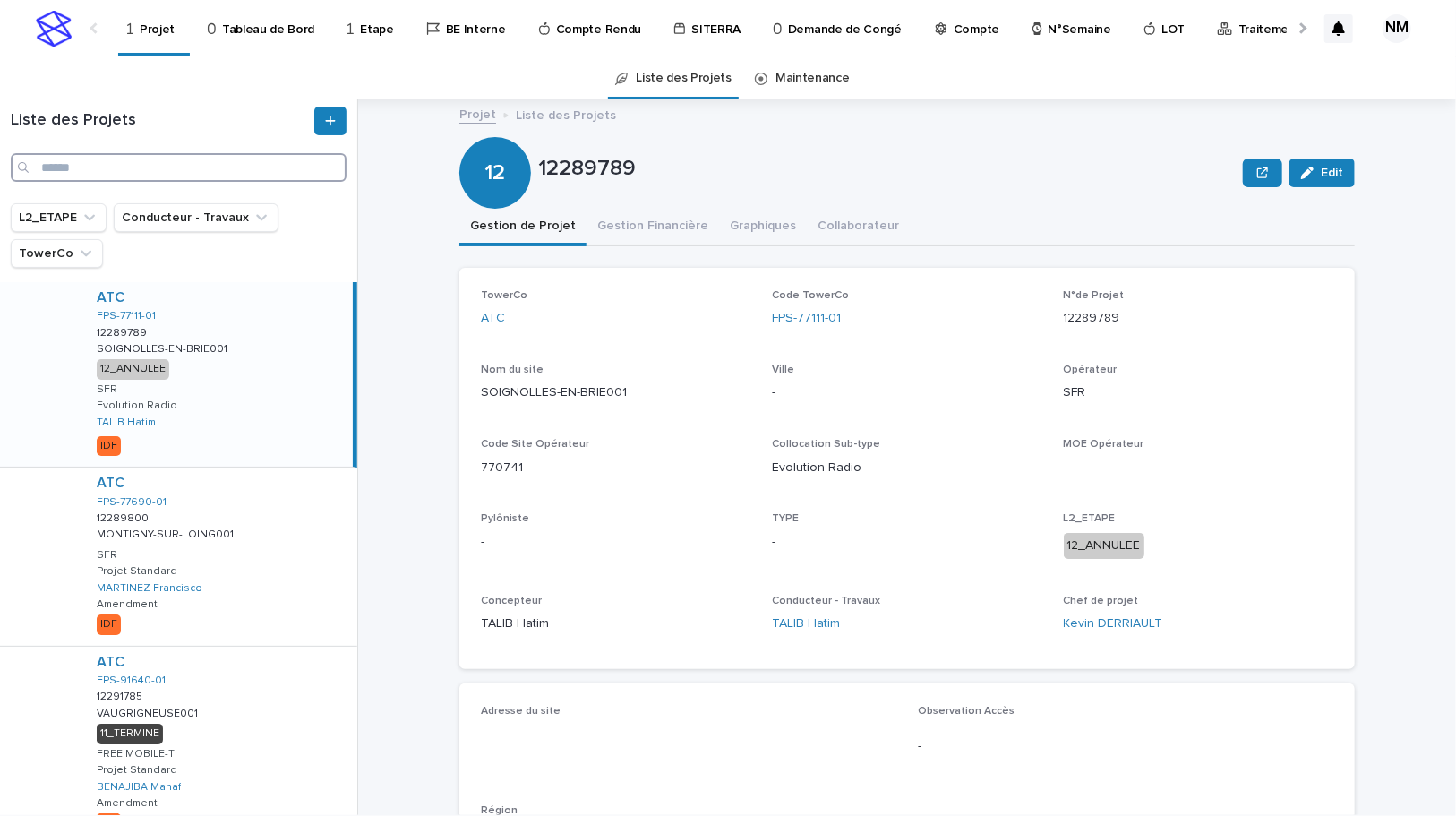click at bounding box center [178, 167] 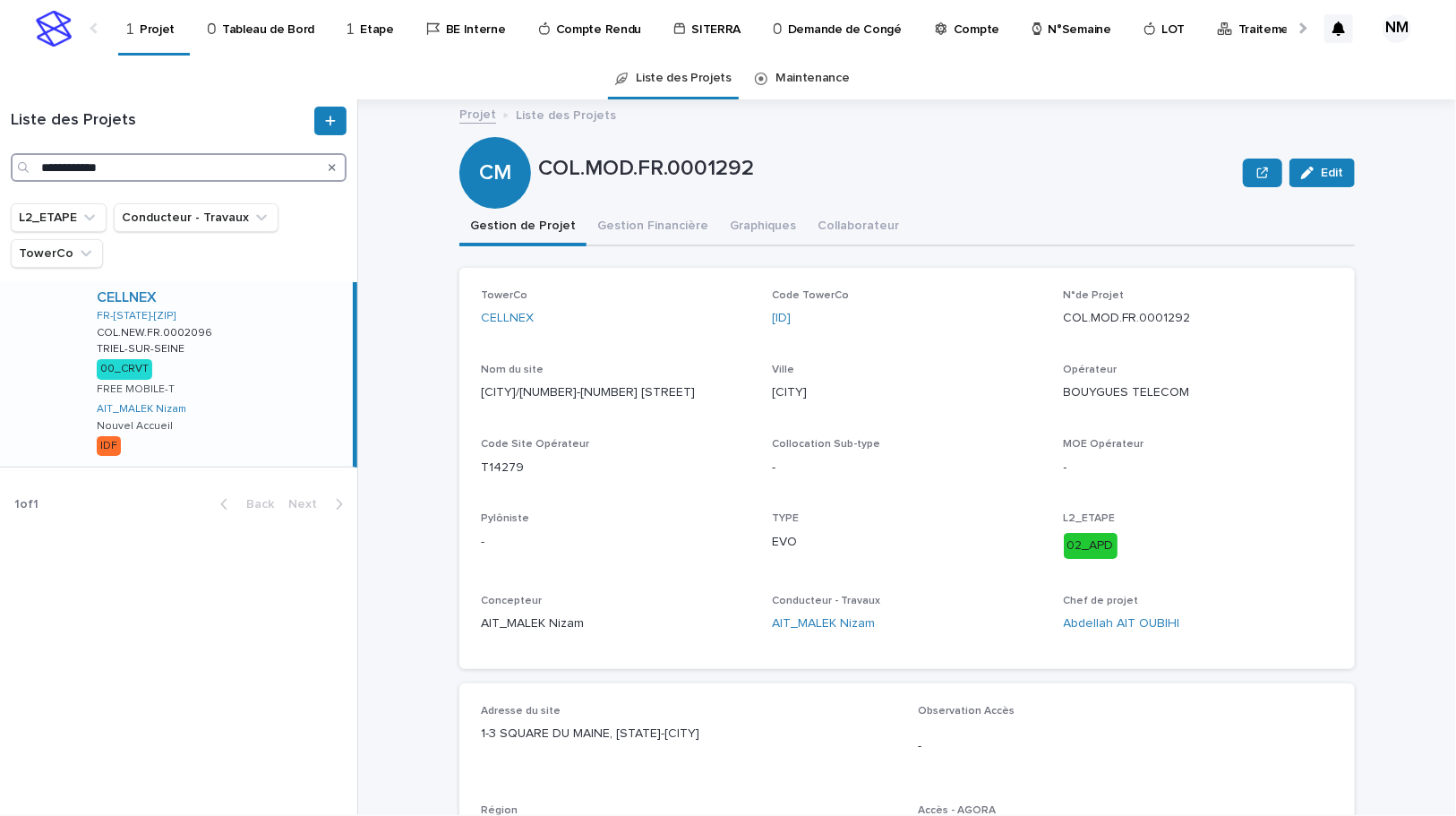 type on "**********" 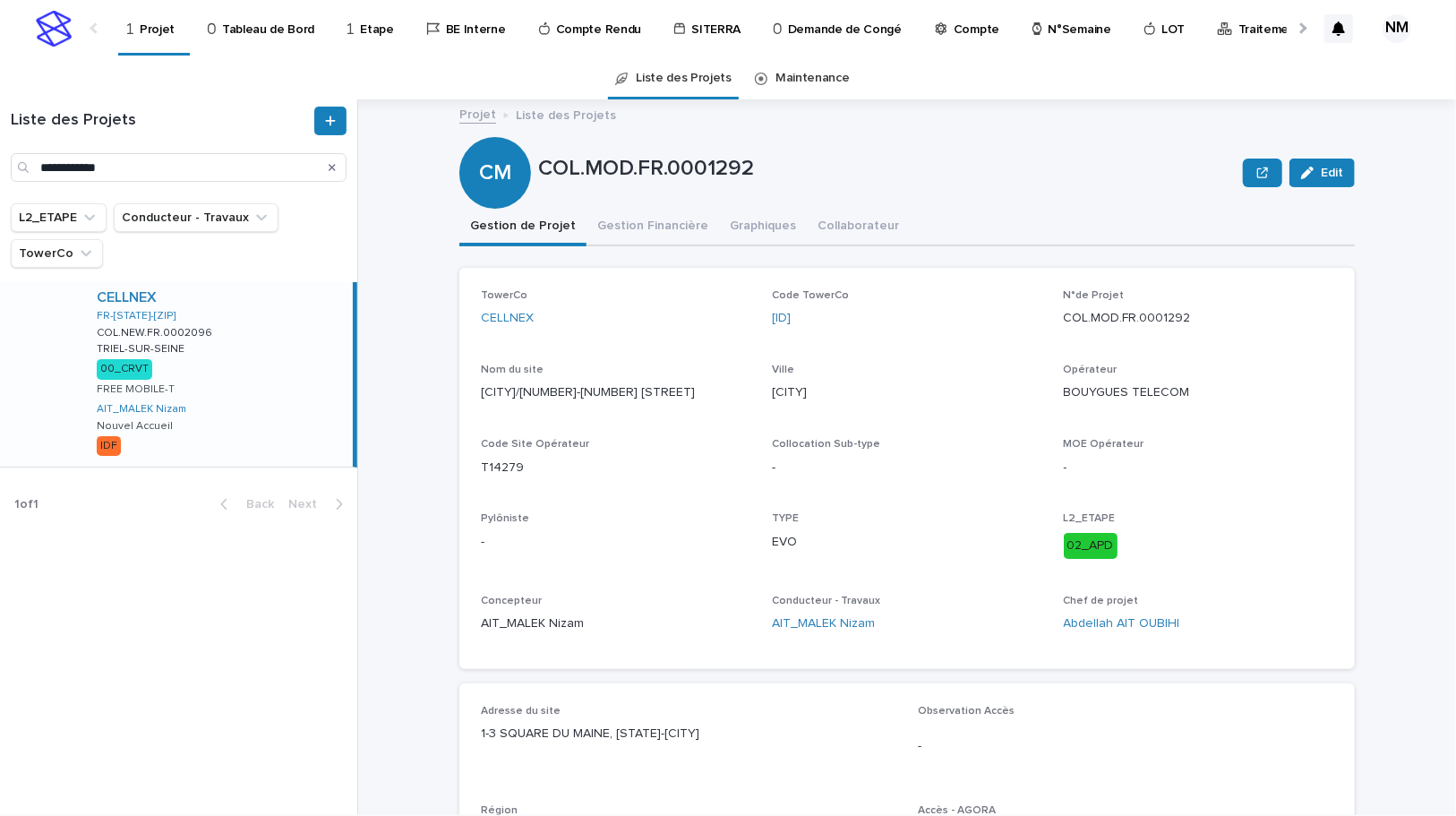 click on "CELLNEX   FR-78-008587   COL.NEW.FR.0002096 COL.NEW.FR.0002096   TRIEL-SUR-SEINE TRIEL-SUR-SEINE   00_CRVT FREE MOBILE-T AIT_MALEK Nizam   Nouvel Accueil IDF" at bounding box center [218, 374] 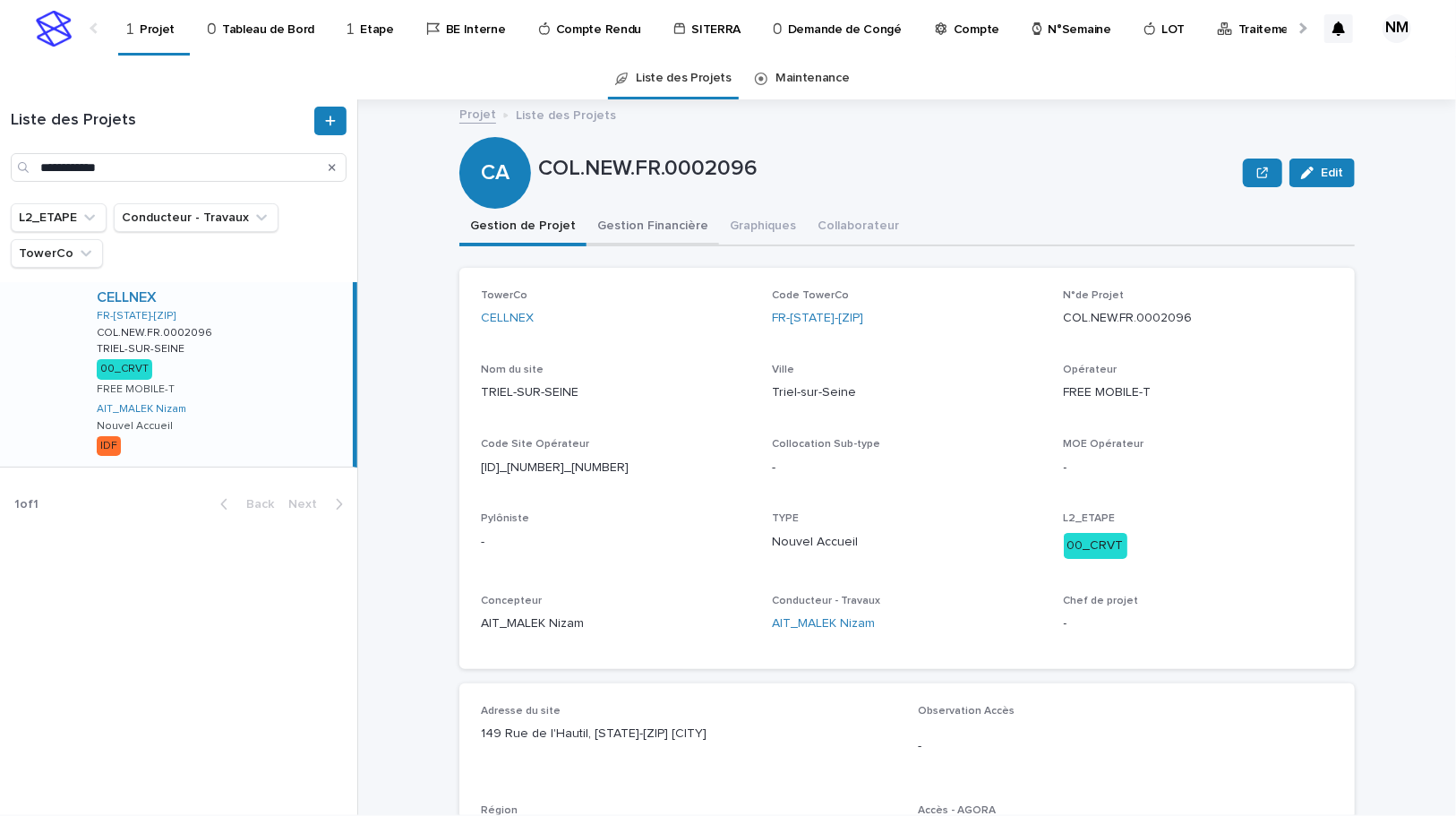 click on "Gestion Financière" at bounding box center (653, 228) 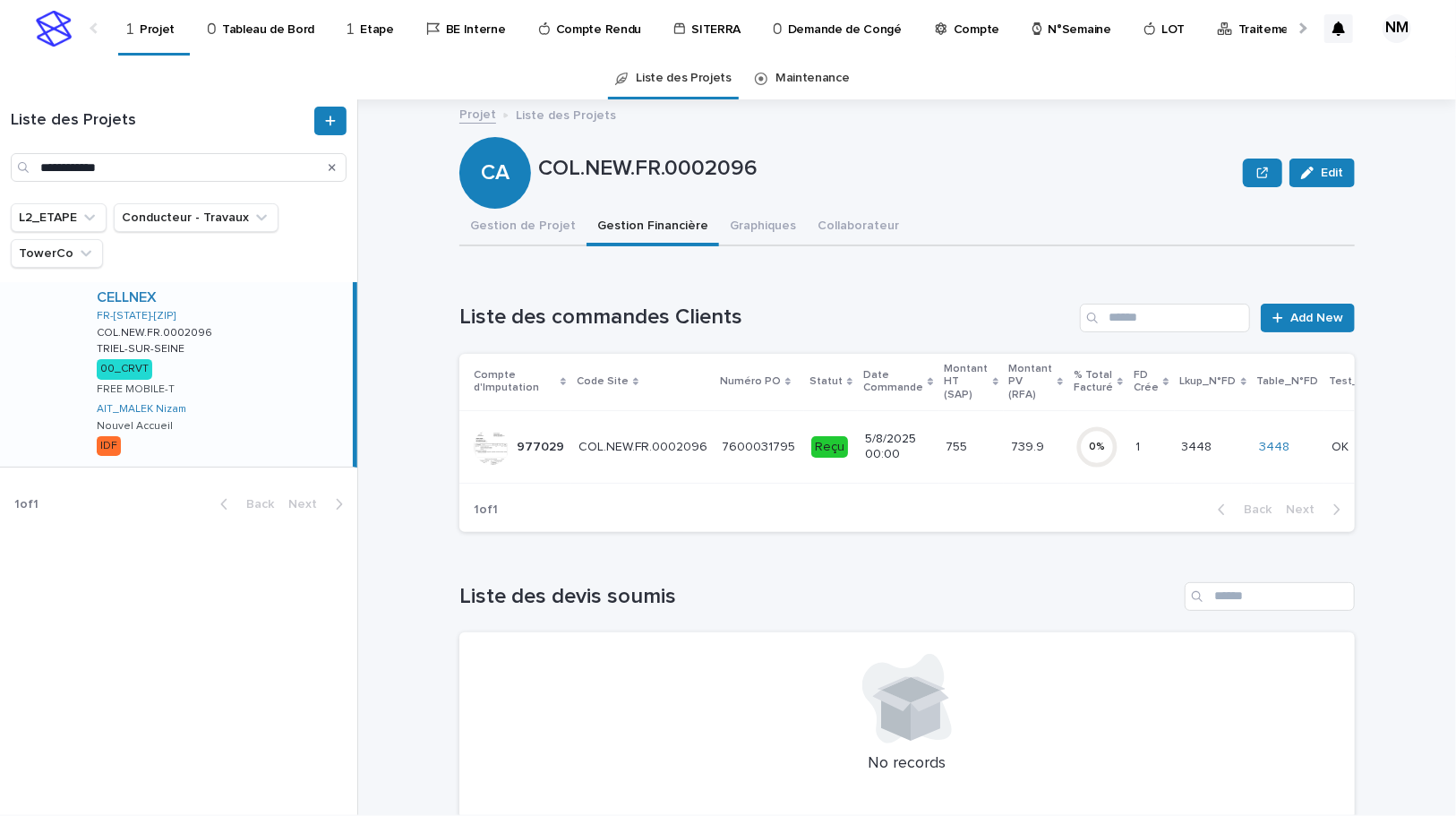 click on "5/8/2025 00:00" at bounding box center [898, 447] 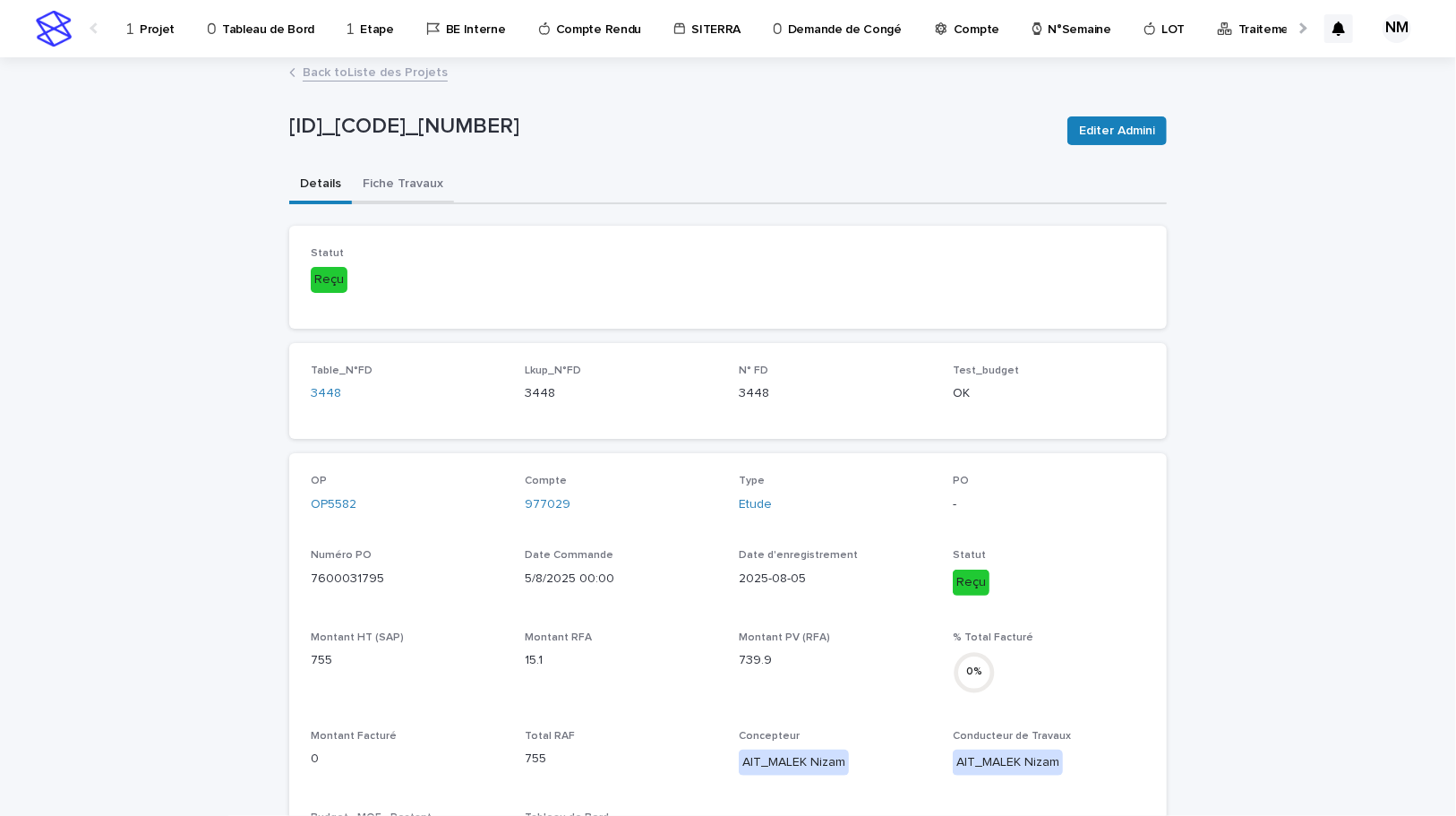 click on "Fiche Travaux" at bounding box center (403, 185) 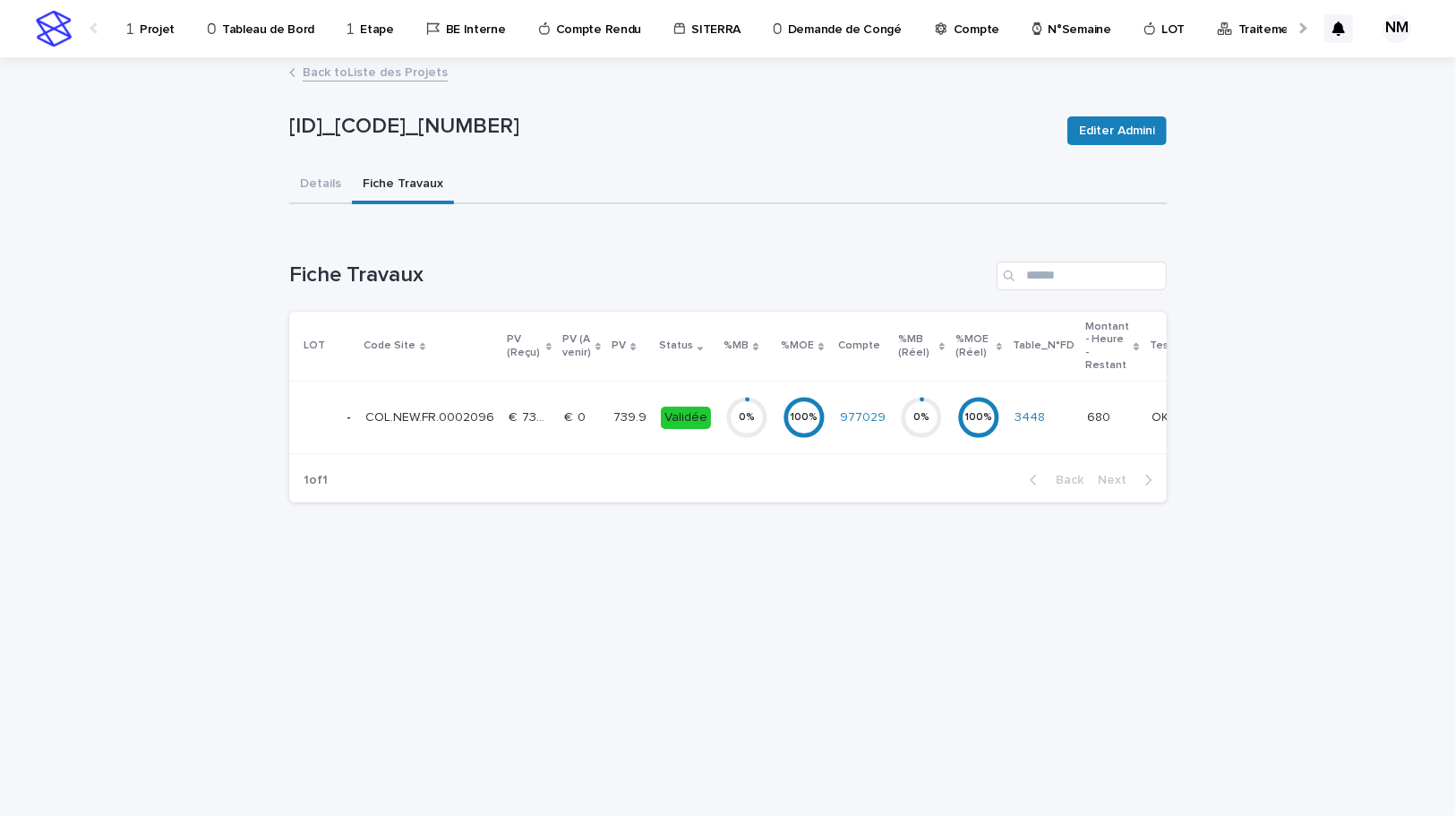 click on "Back to  Liste des Projets" at bounding box center (375, 71) 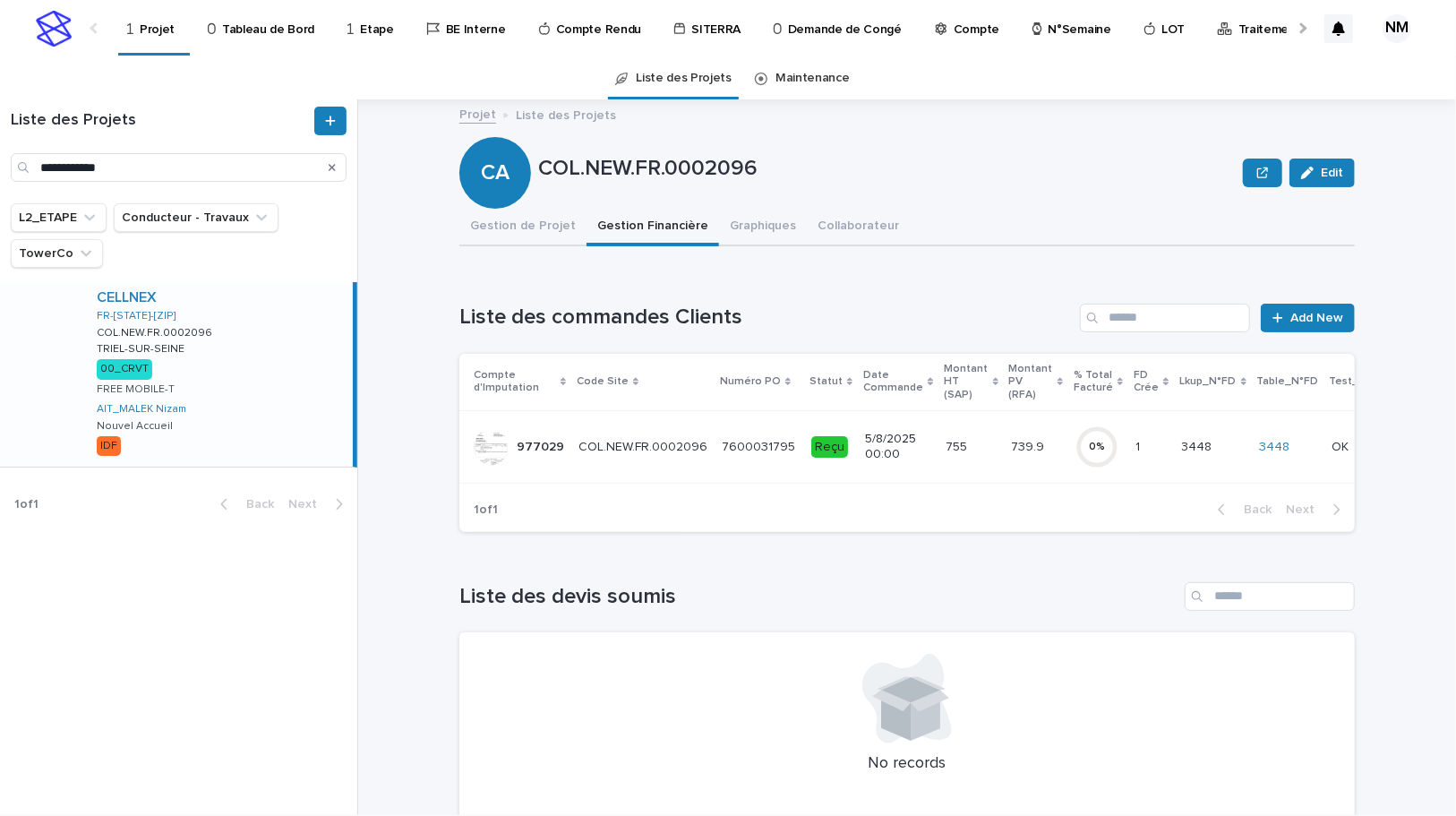 click on "Liste des Projets Maintenance" at bounding box center (728, 78) 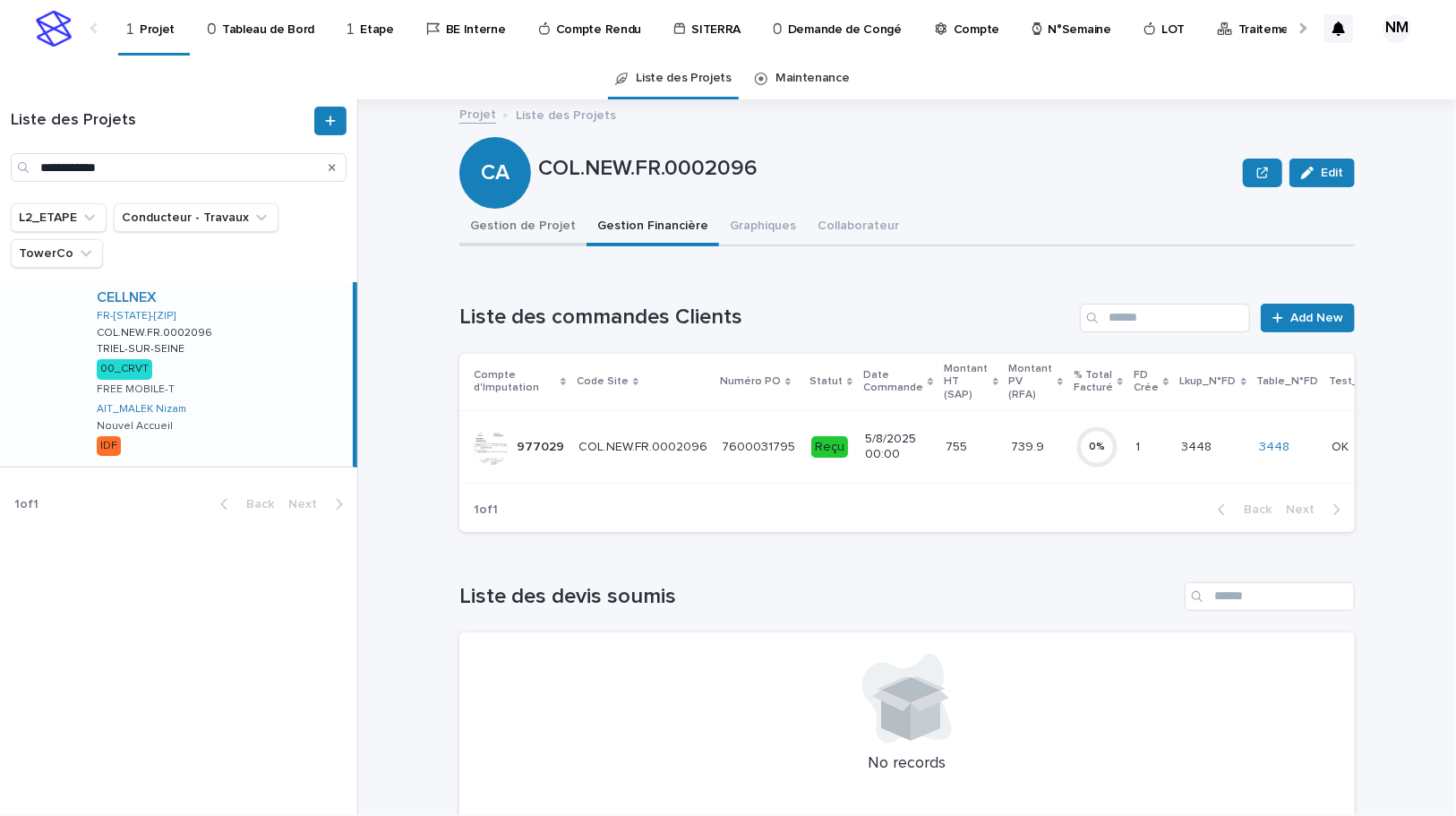 click on "Gestion de Projet" at bounding box center (523, 228) 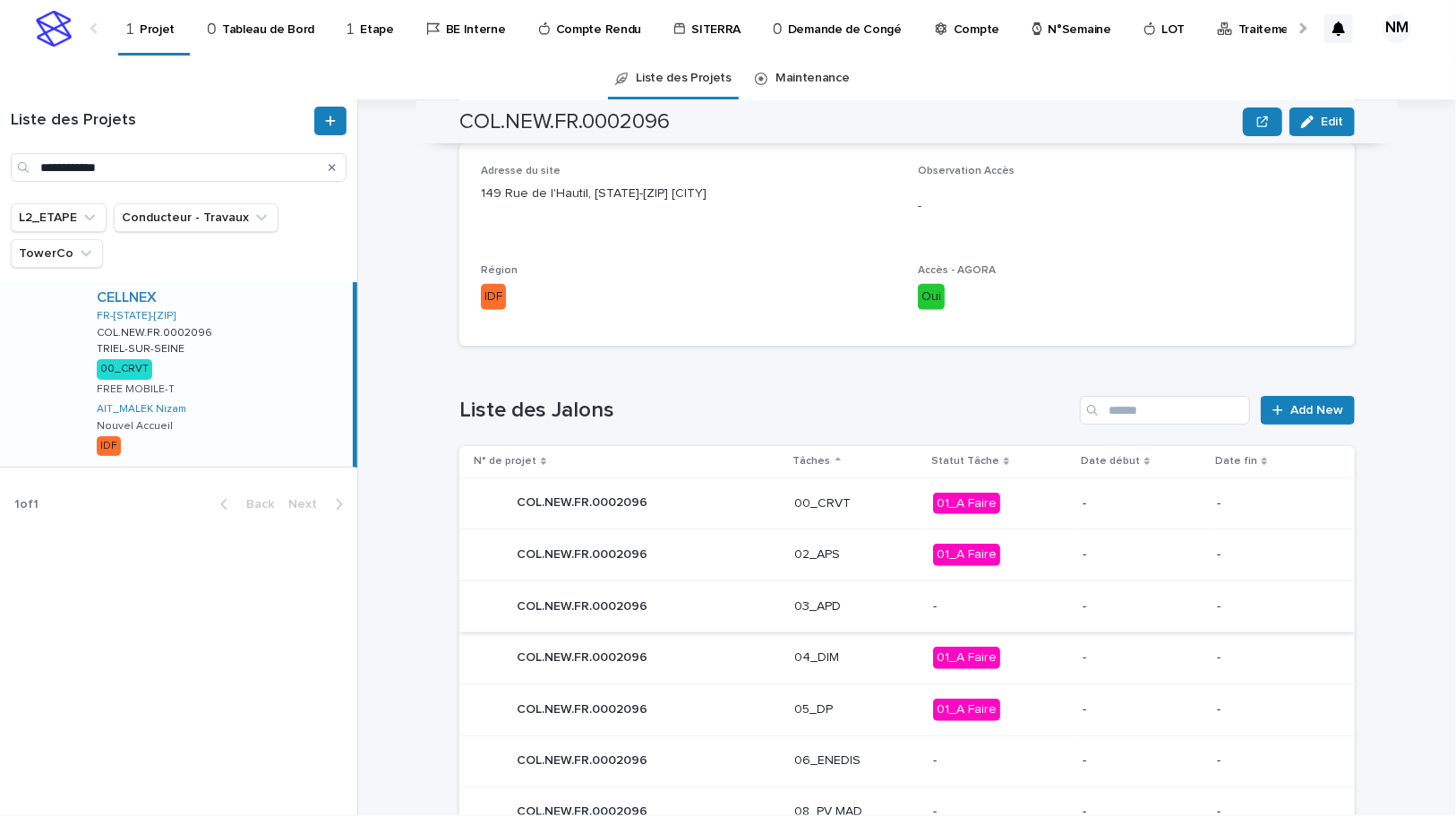 scroll, scrollTop: 570, scrollLeft: 0, axis: vertical 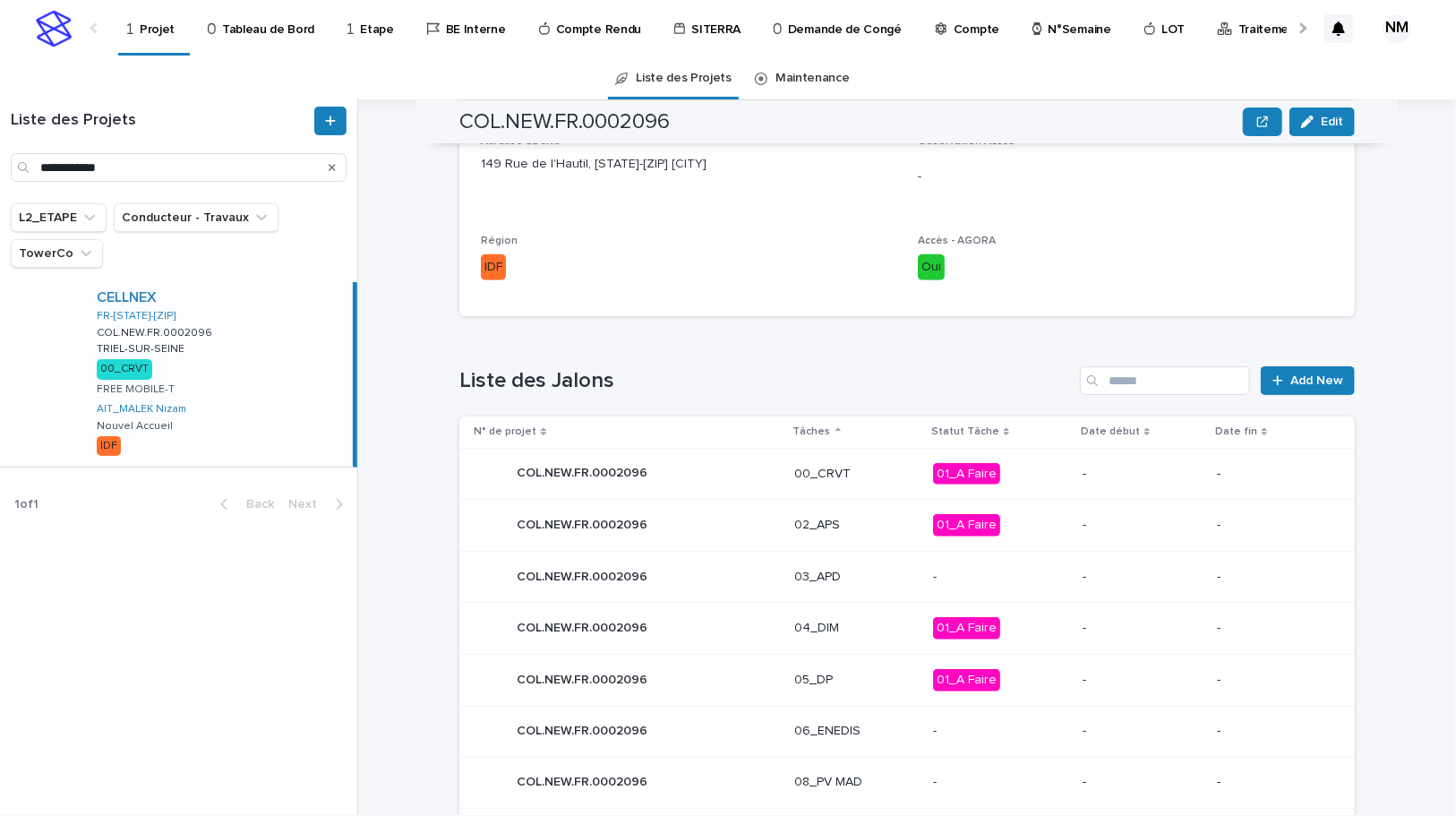 click on "-" at bounding box center [1143, 474] 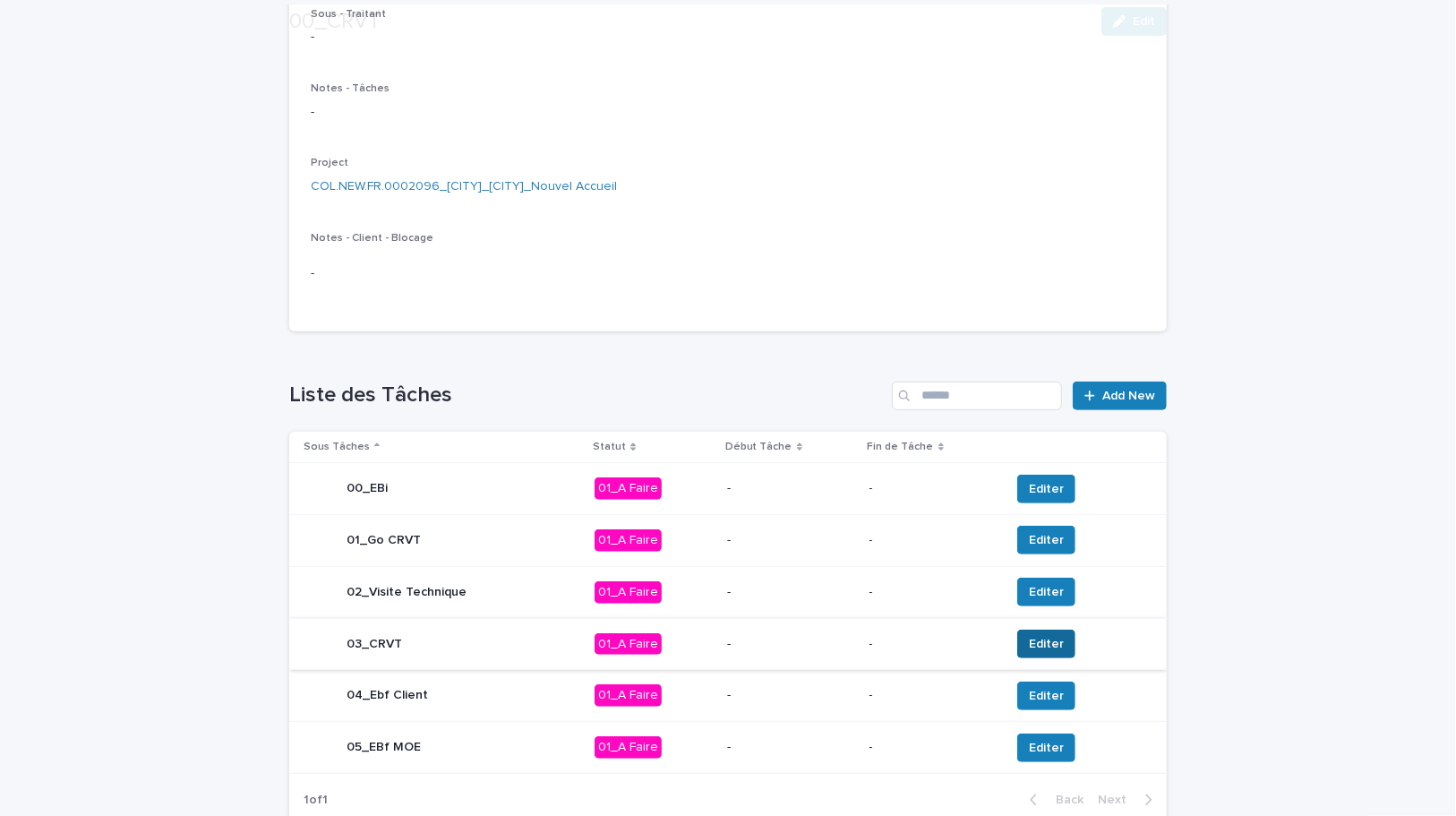 scroll, scrollTop: 392, scrollLeft: 0, axis: vertical 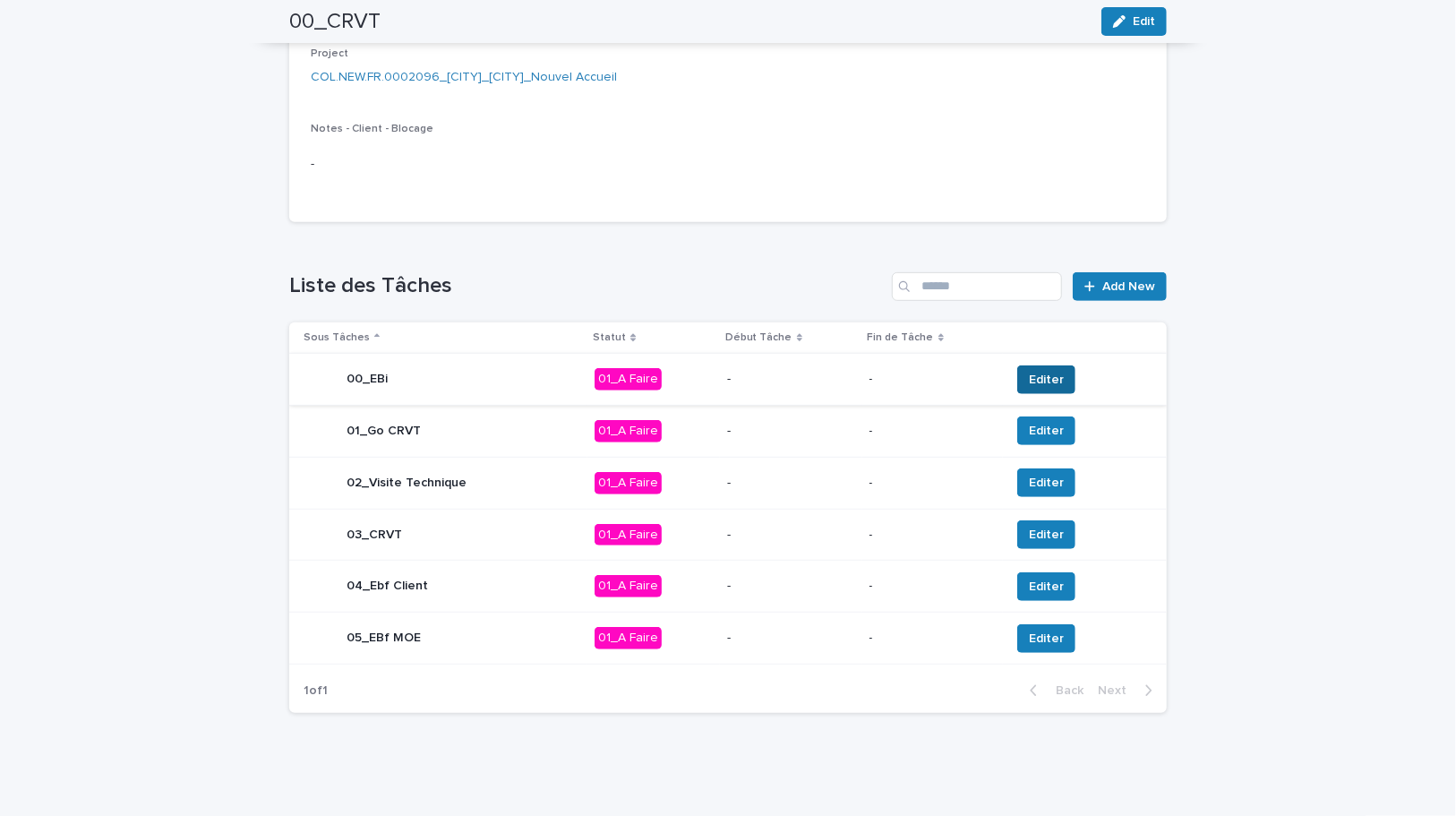 click on "Editer" at bounding box center (1046, 380) 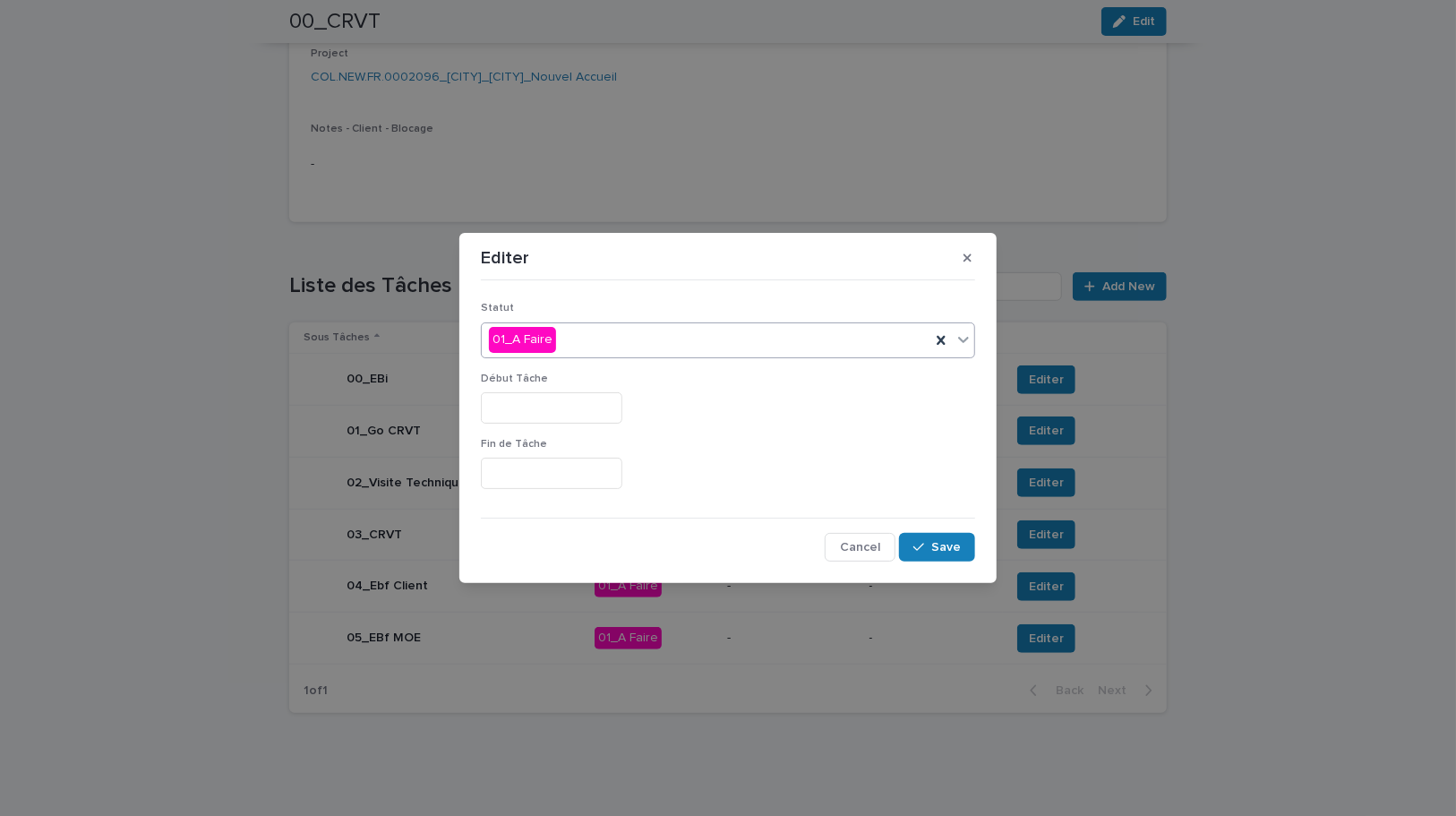 click on "01_A Faire" at bounding box center (706, 339) 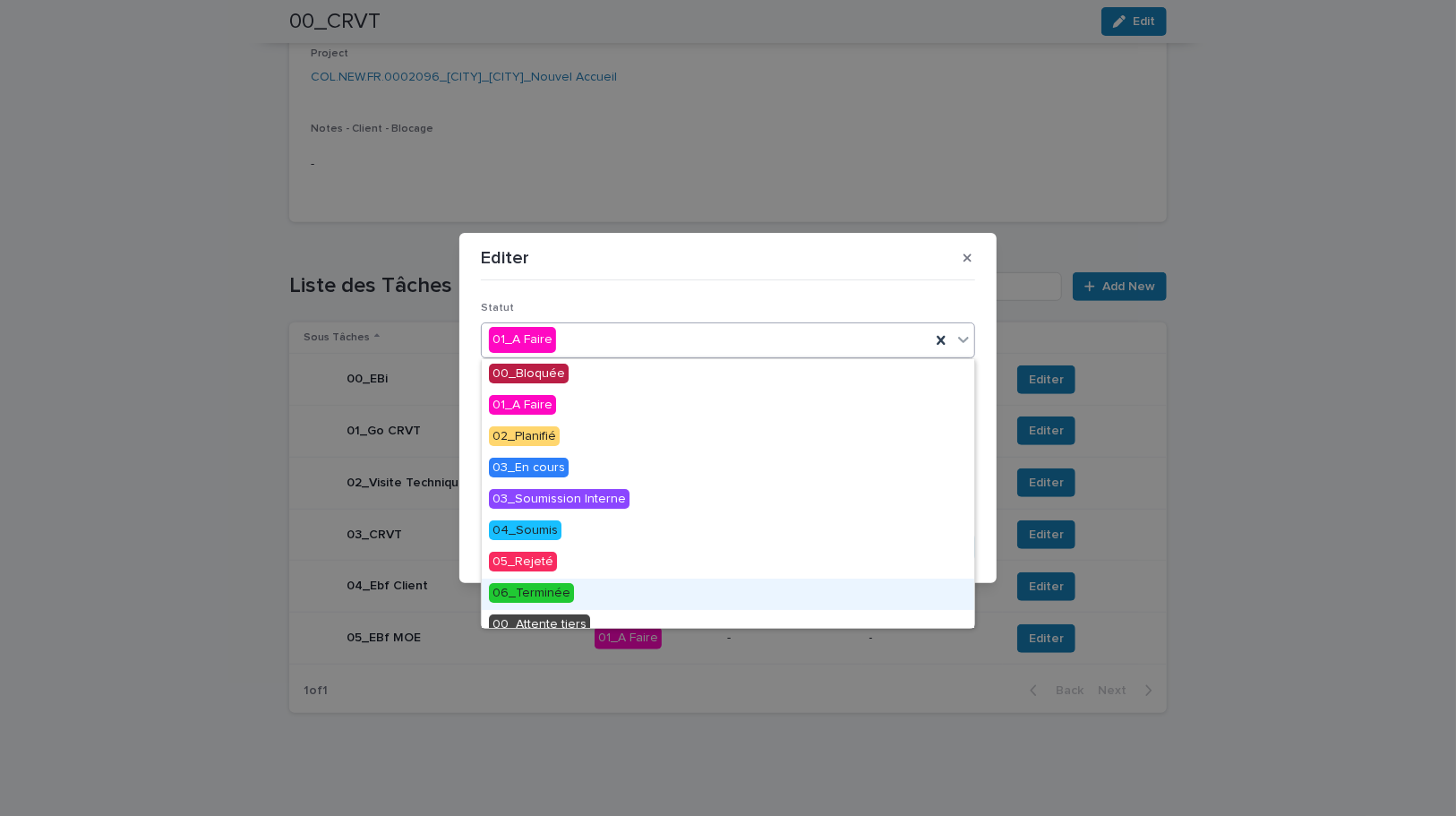 click on "06_Terminée" at bounding box center (531, 593) 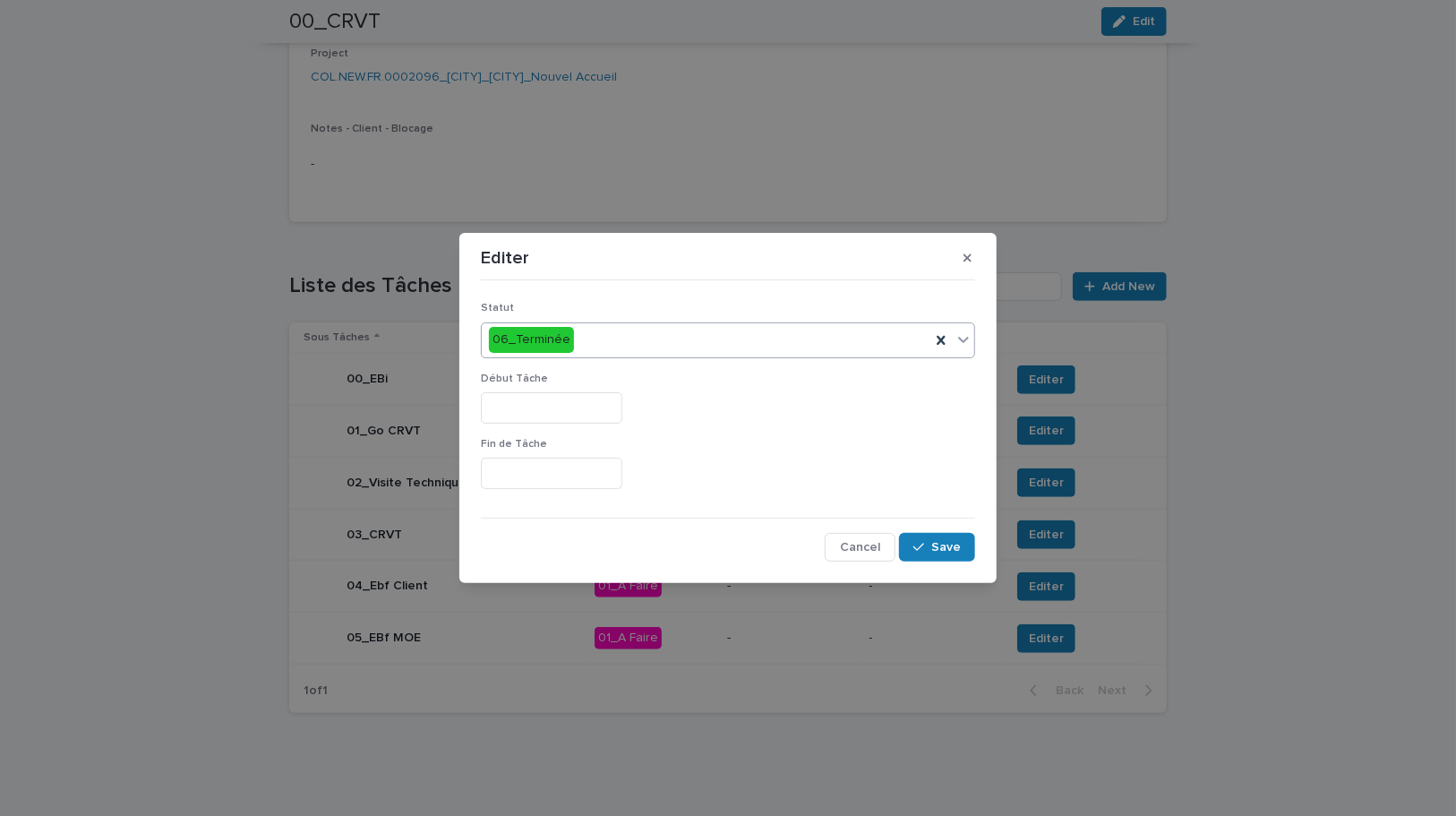 click at bounding box center (552, 408) 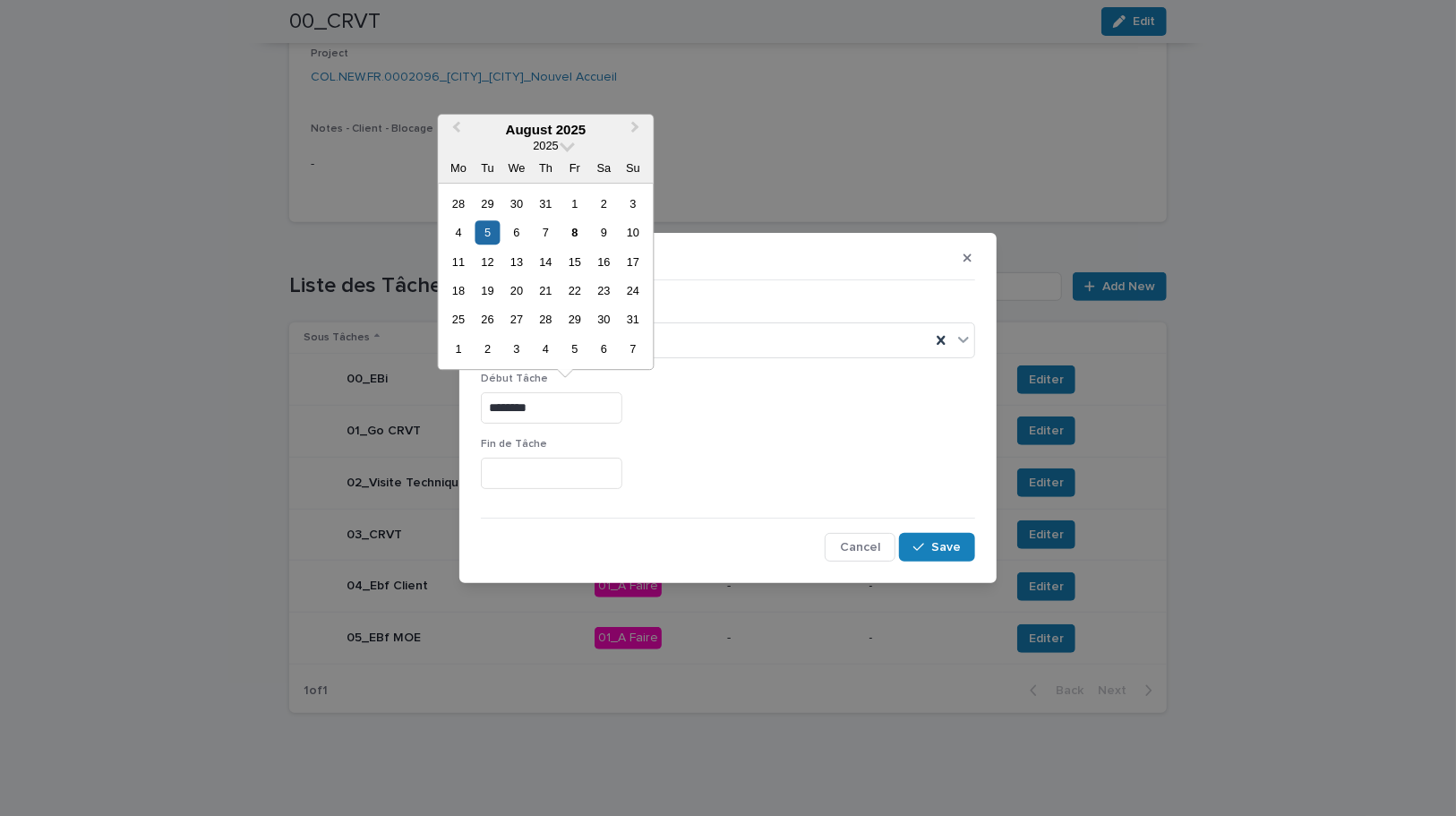drag, startPoint x: 542, startPoint y: 411, endPoint x: 477, endPoint y: 406, distance: 65.192024 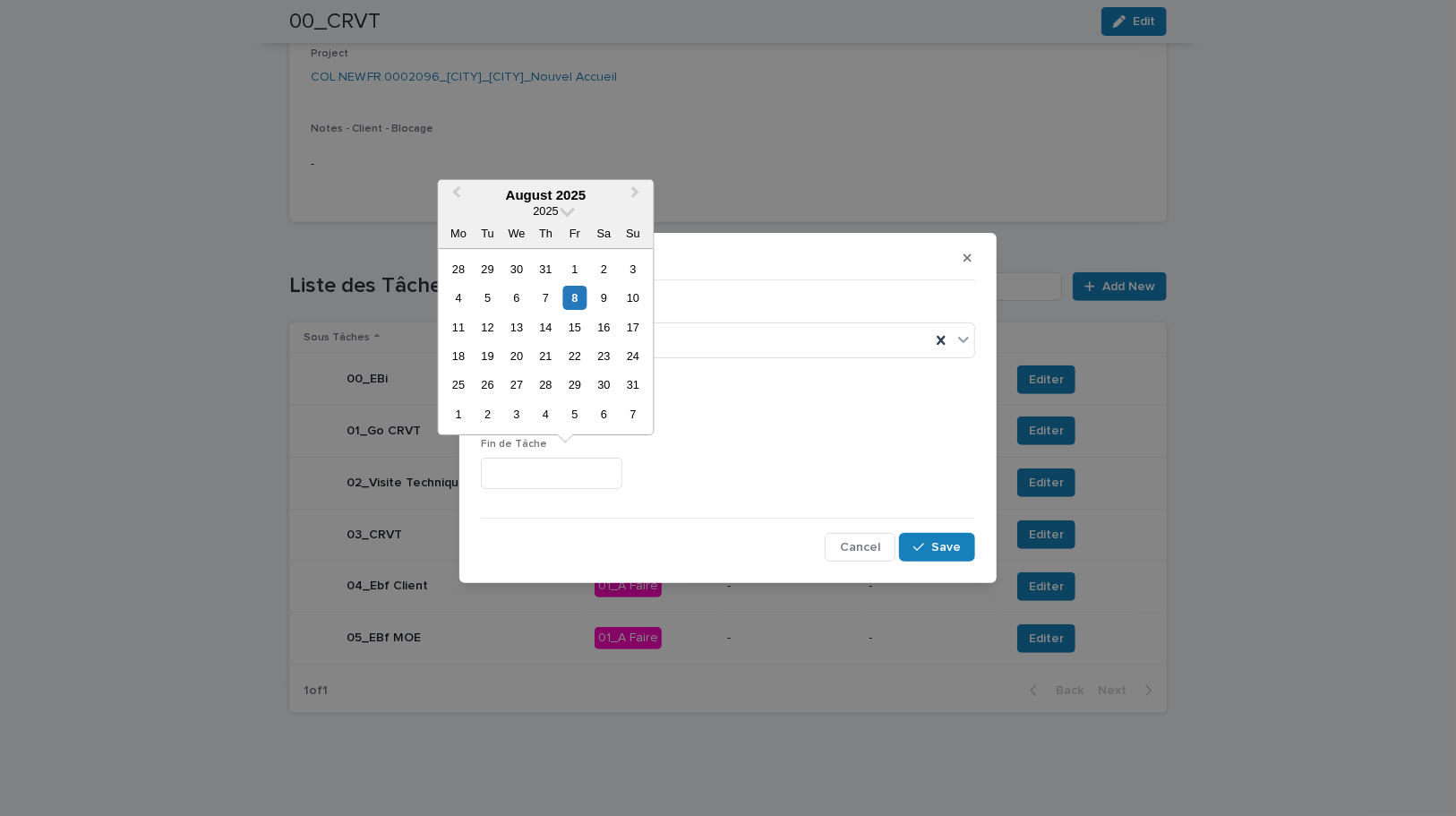 paste on "********" 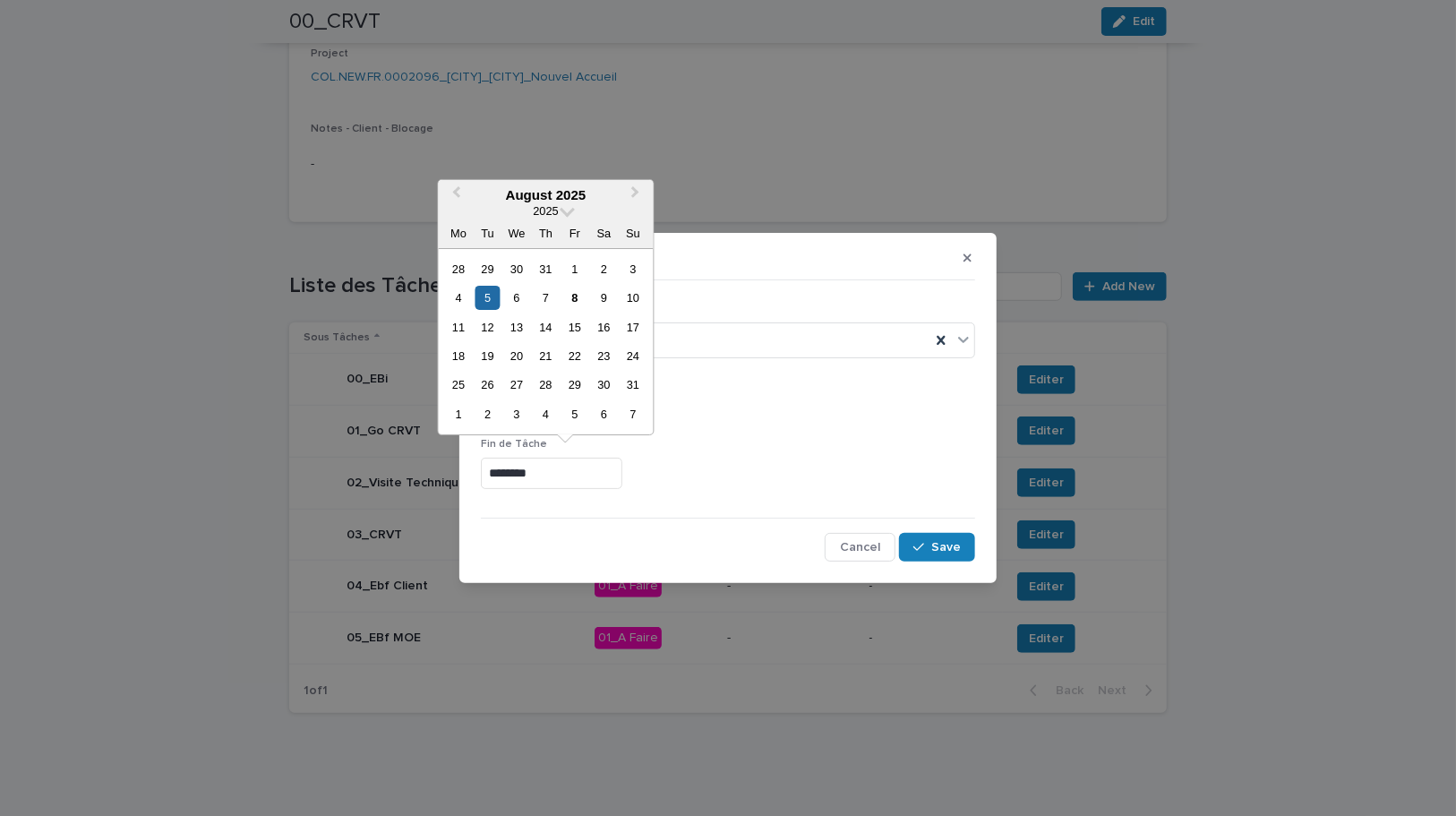 type on "********" 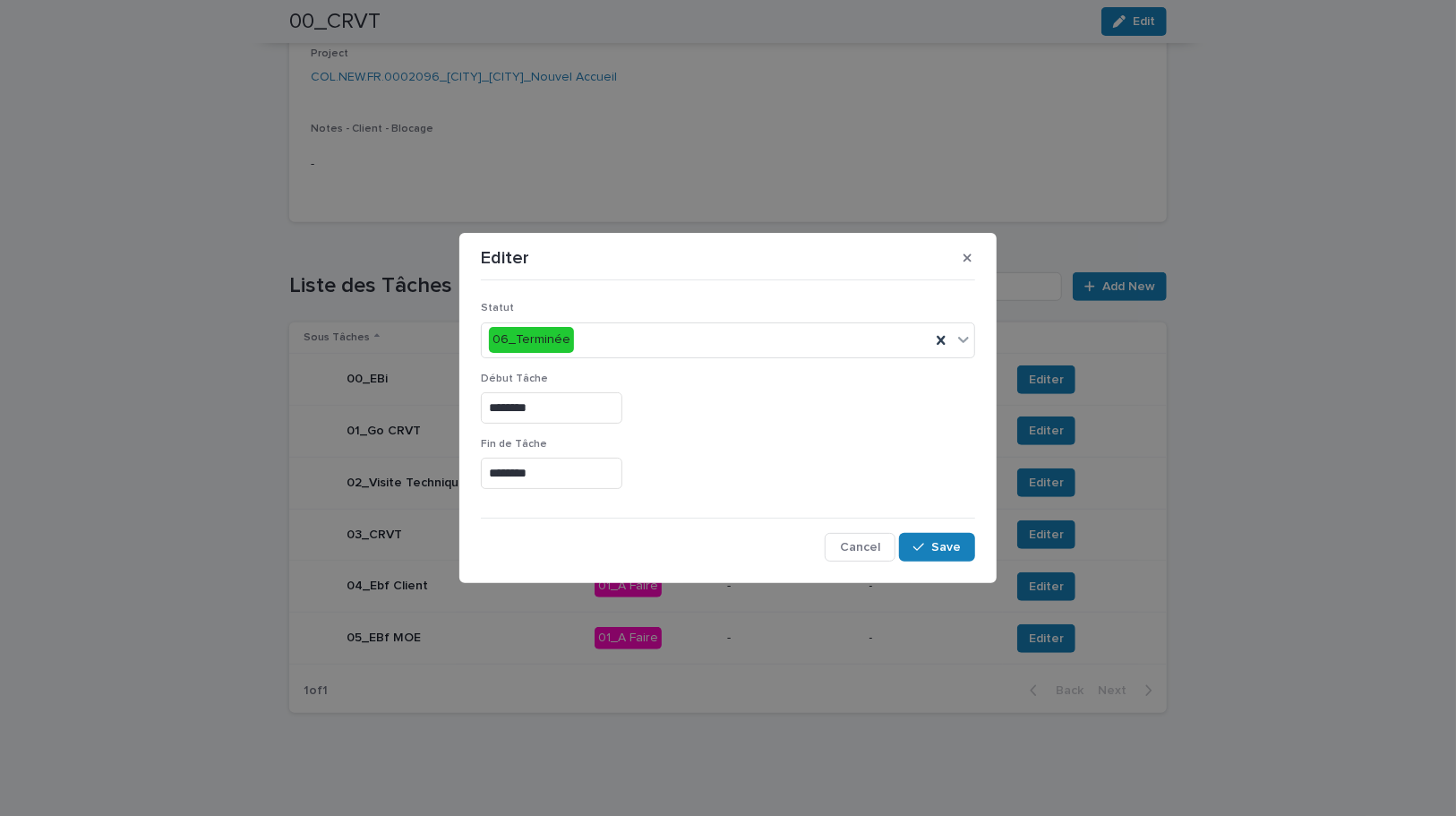 click on "Fin de Tâche" at bounding box center (728, 444) 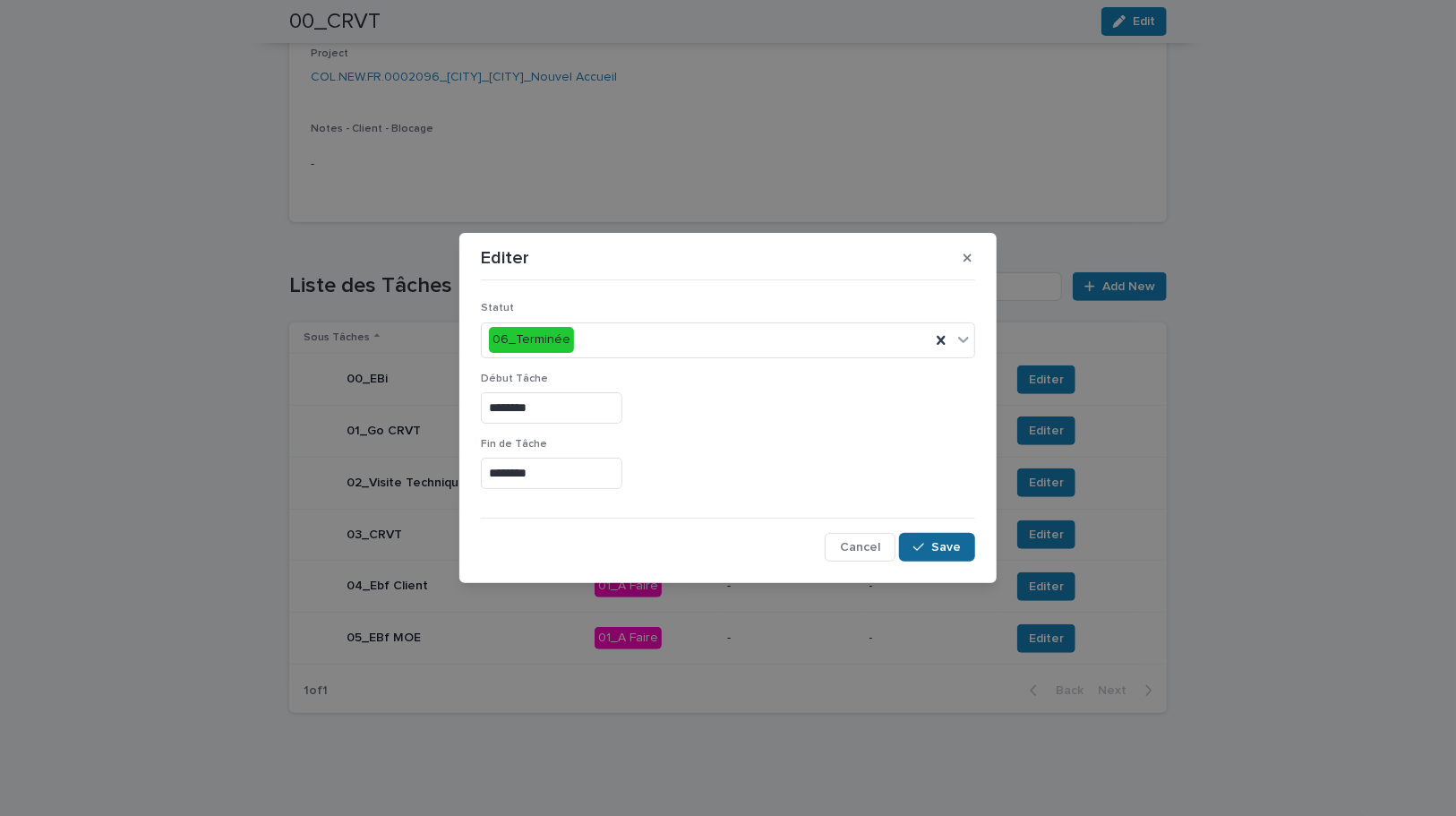 click 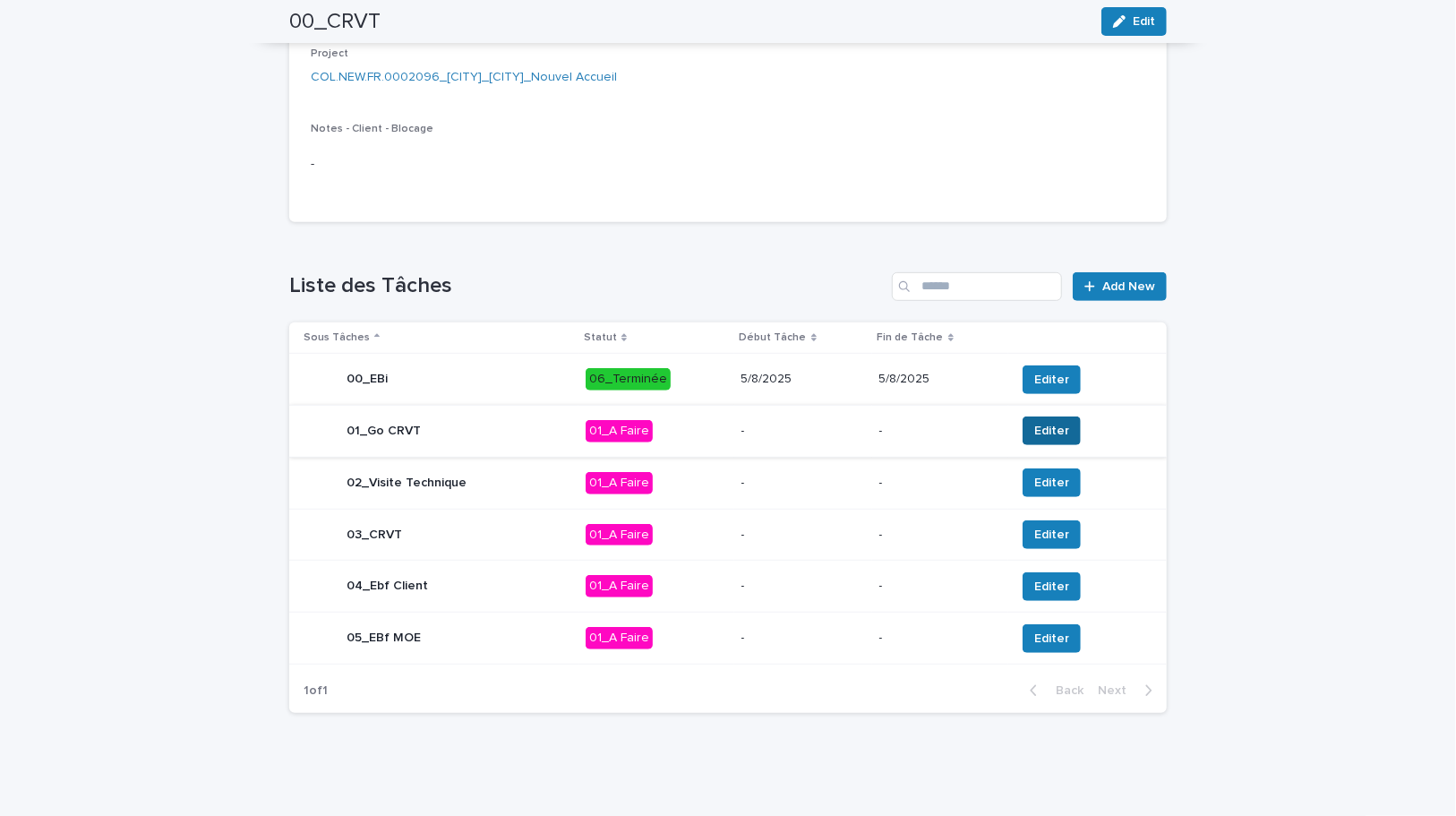 click on "Editer" at bounding box center [1051, 431] 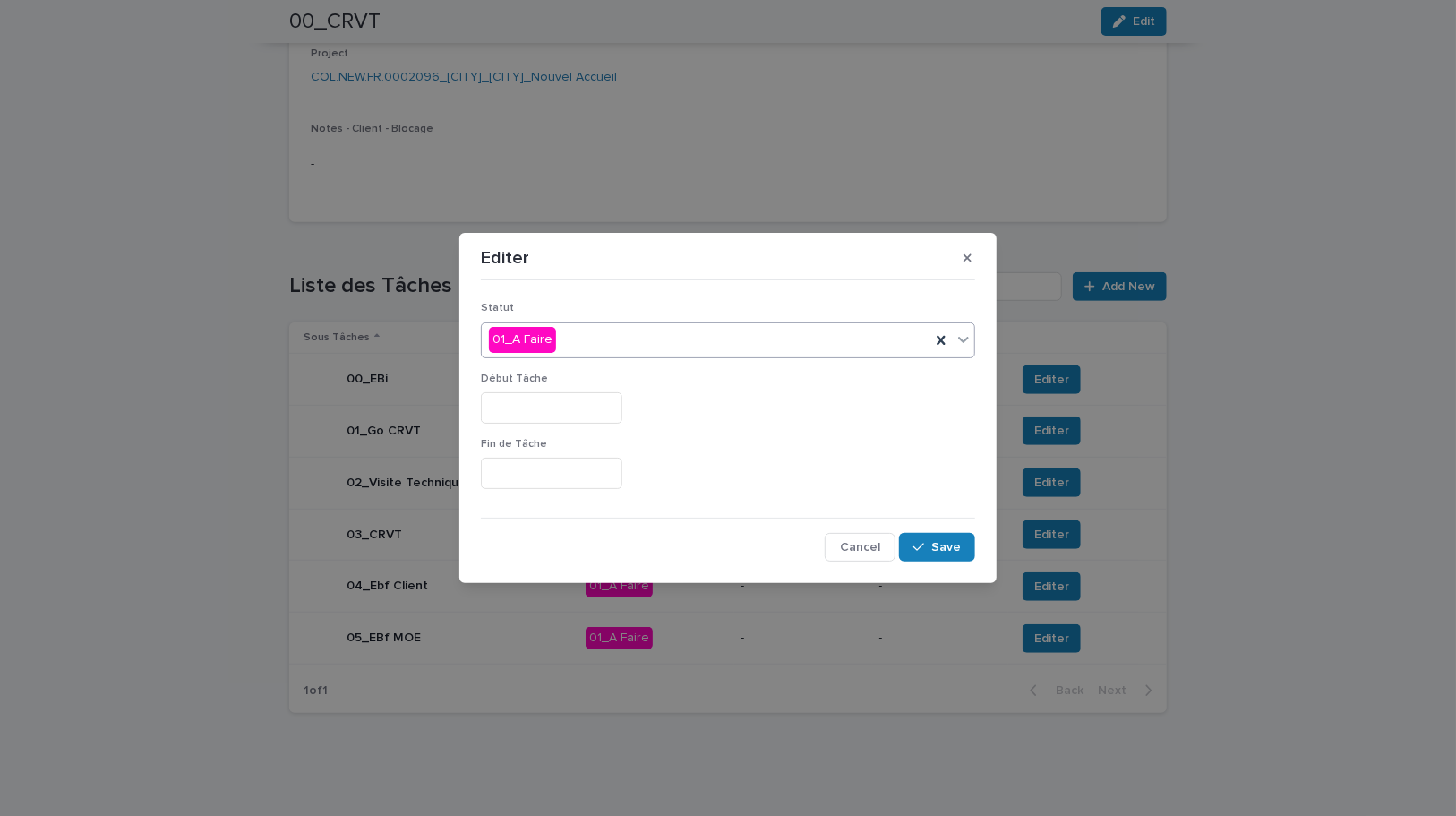 click on "01_A Faire" at bounding box center [706, 339] 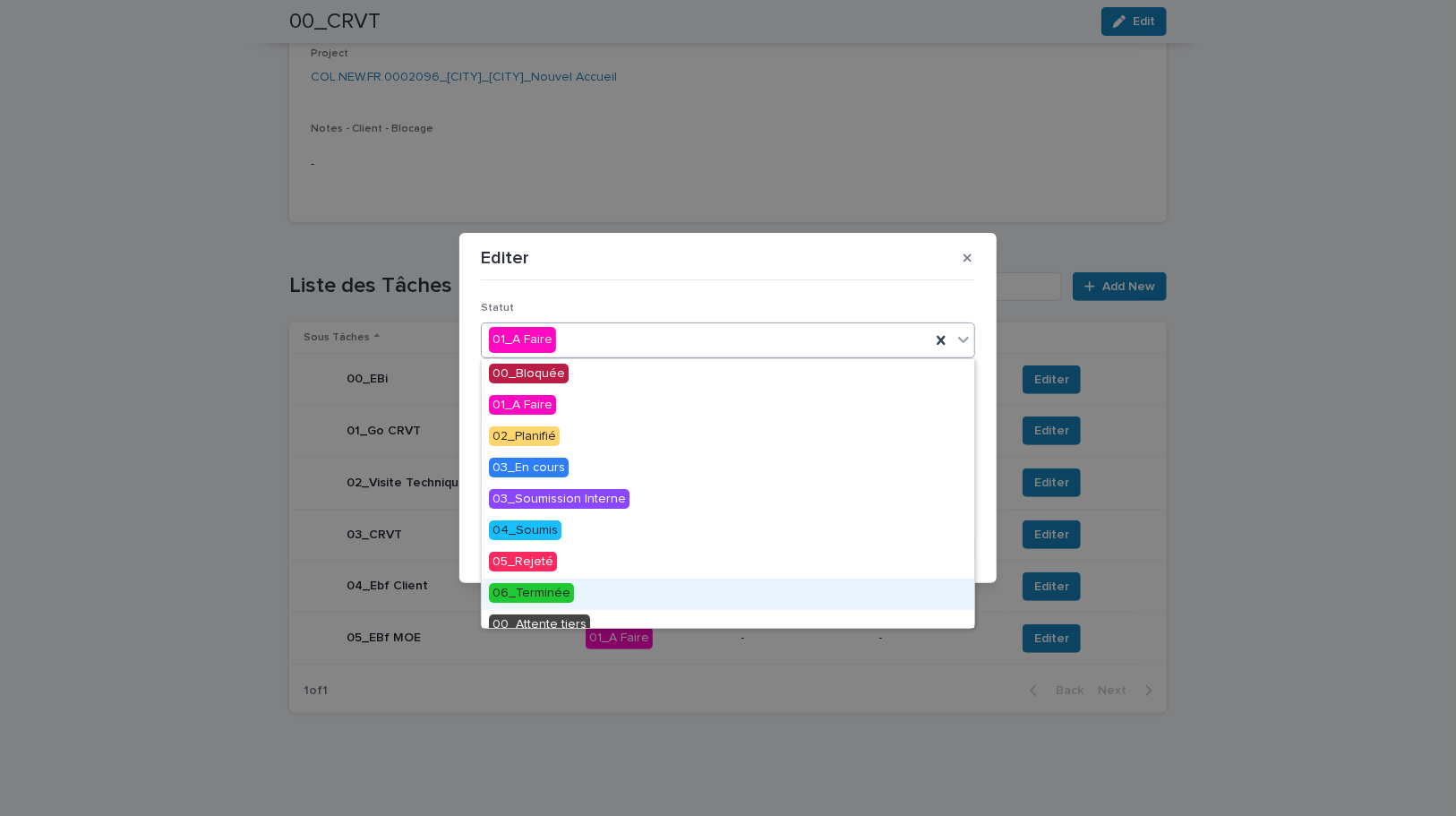 click on "06_Terminée" at bounding box center (531, 593) 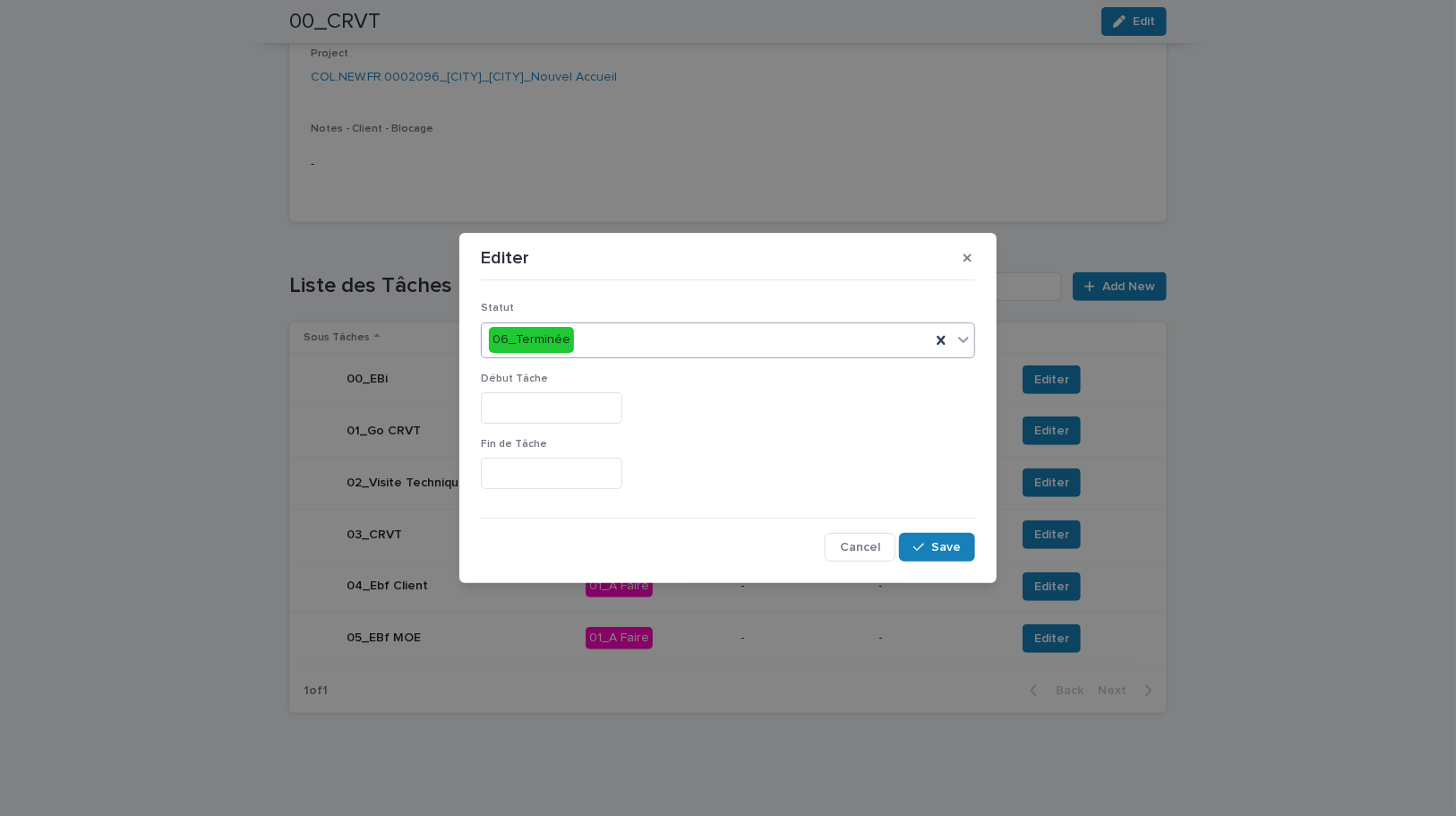click at bounding box center (552, 408) 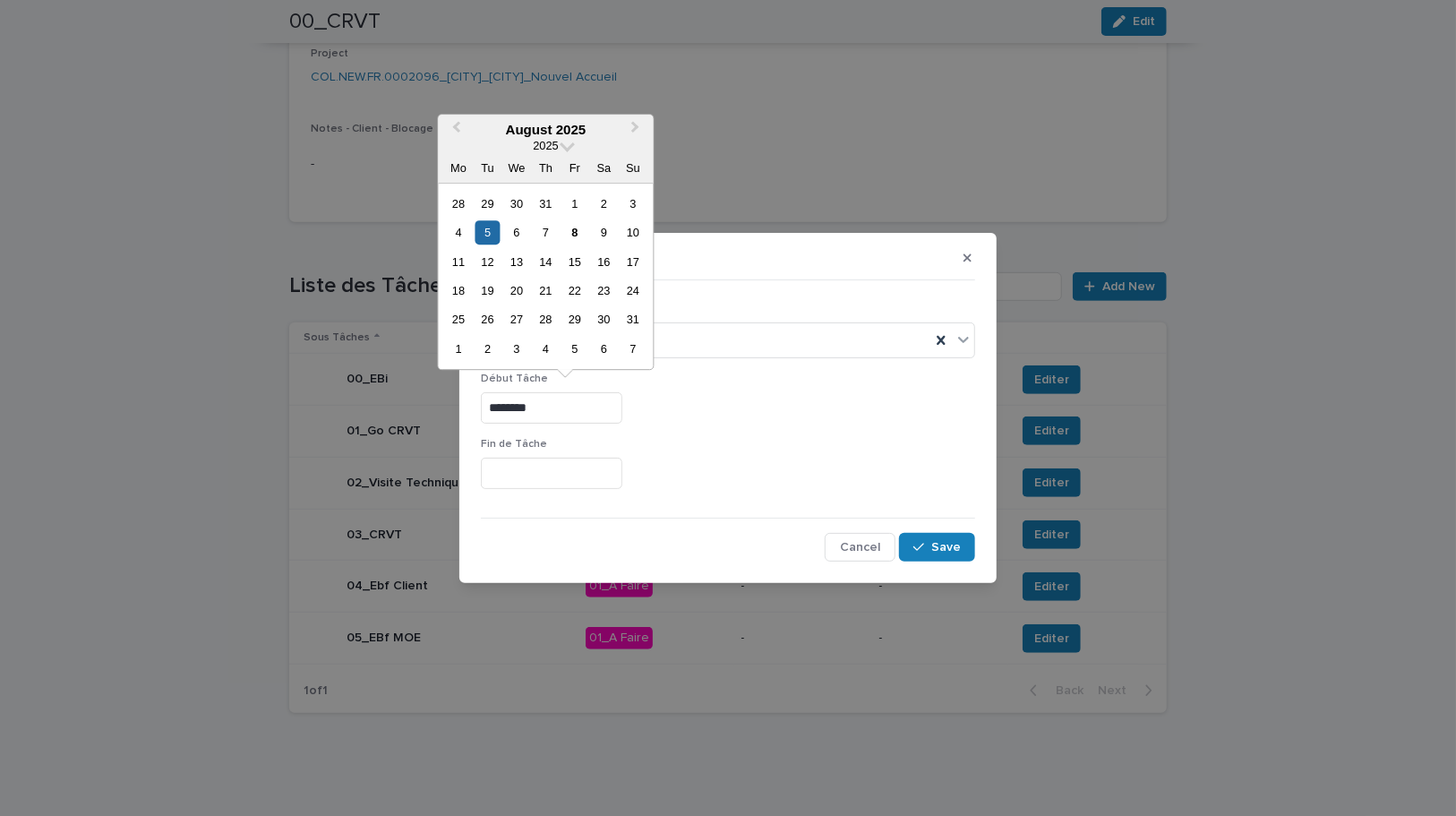 drag, startPoint x: 543, startPoint y: 408, endPoint x: 464, endPoint y: 404, distance: 79.1012 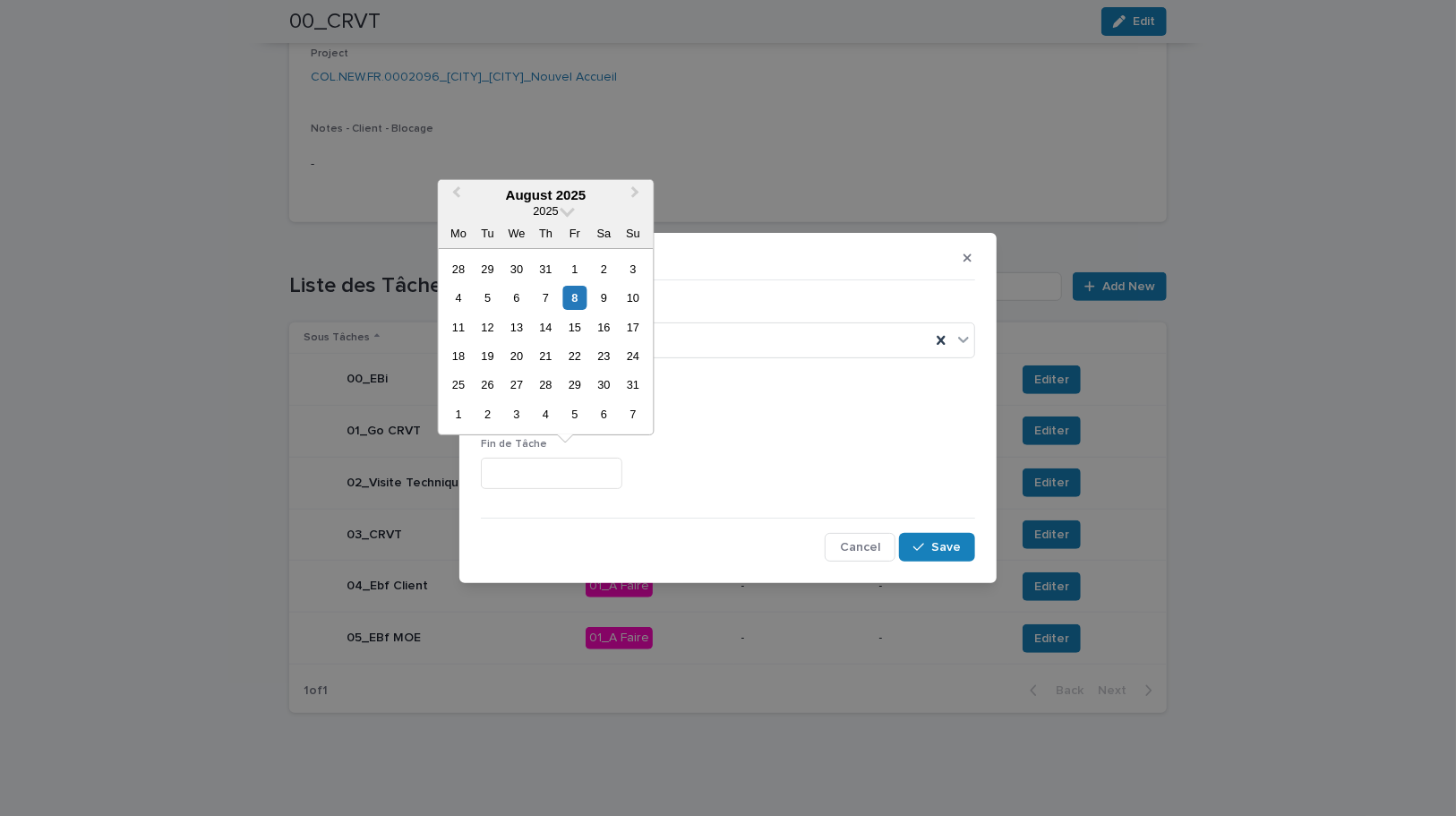 click at bounding box center (552, 473) 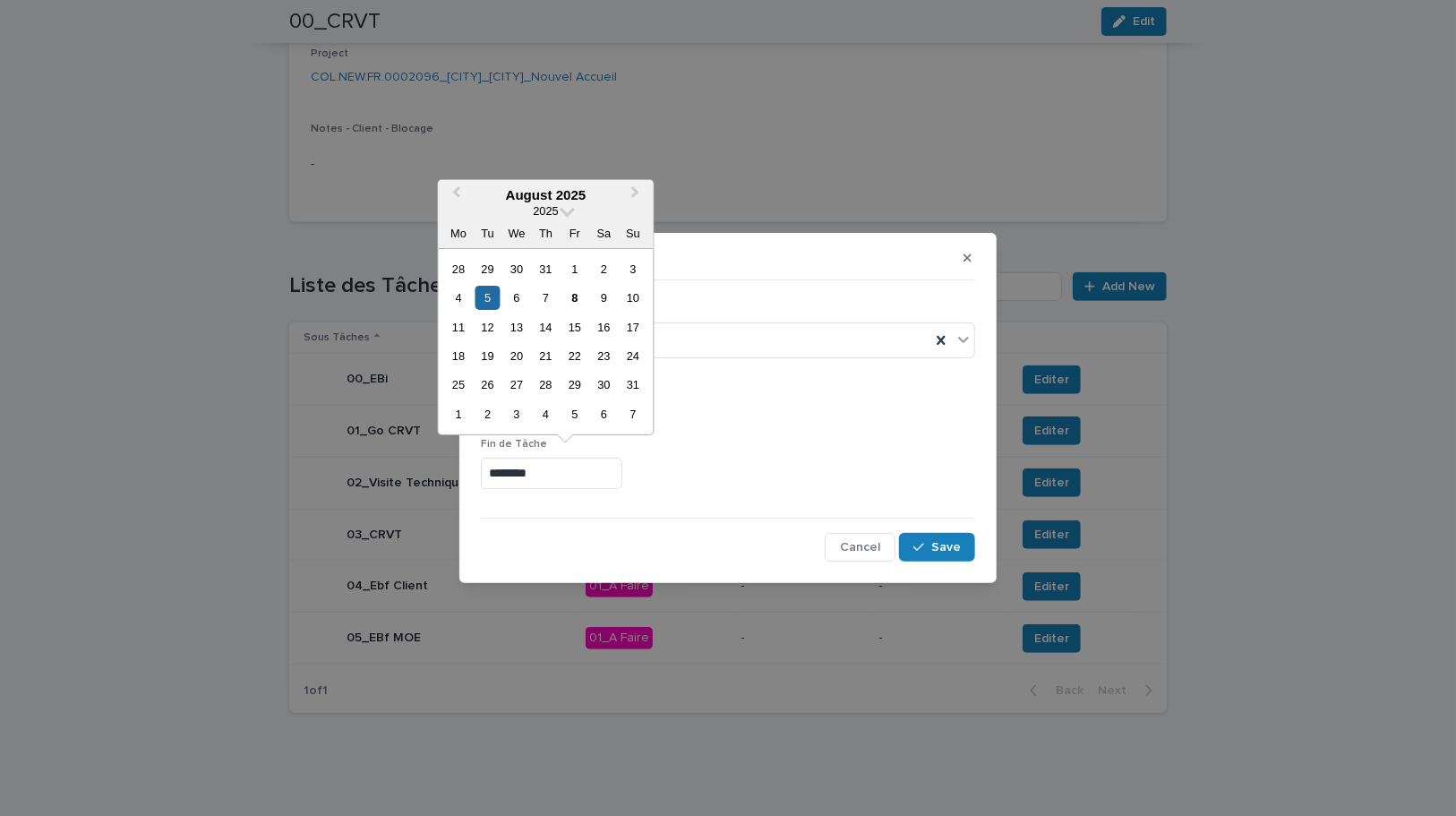 type on "********" 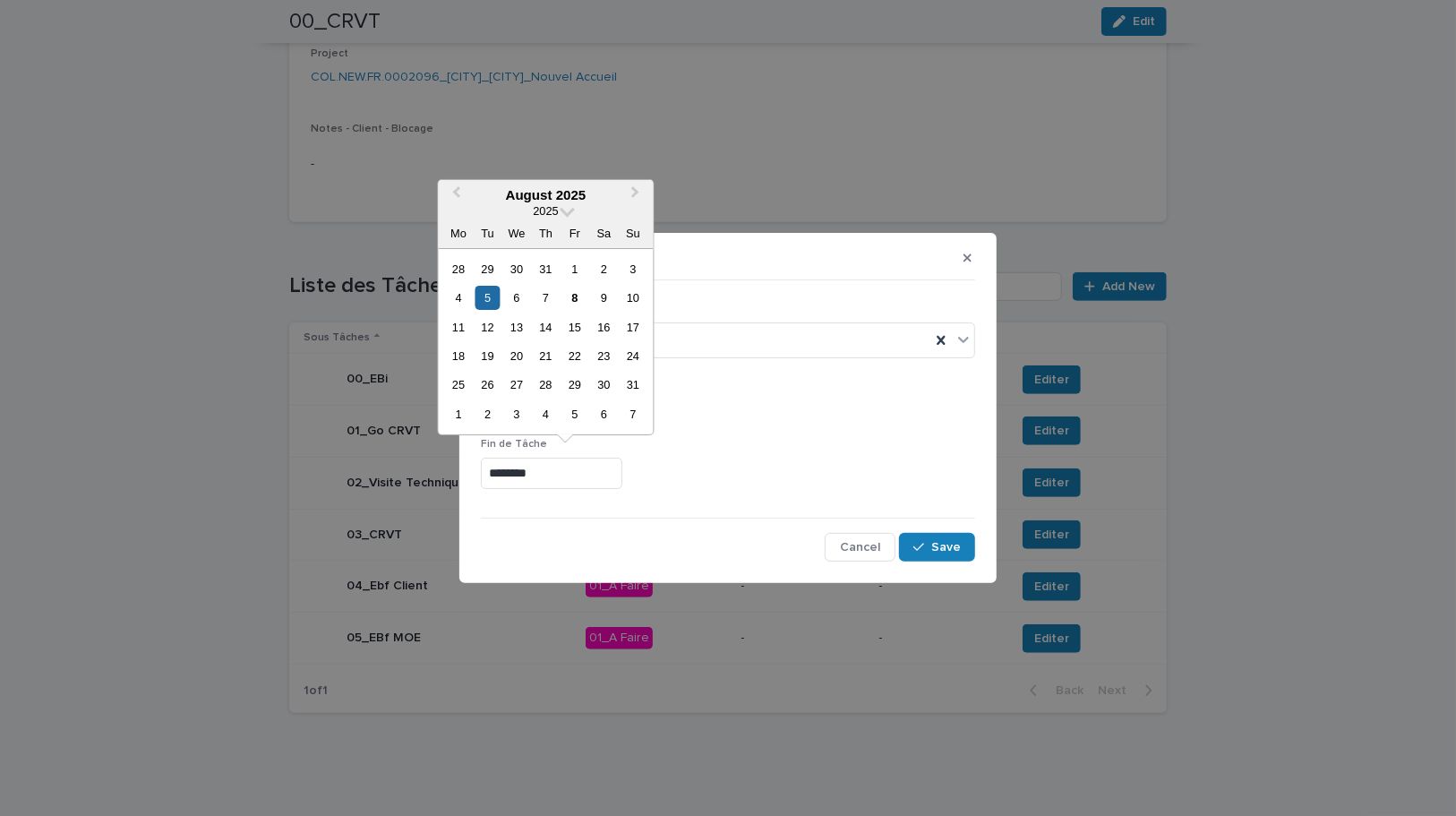 click on "Statut 06_Terminée Début Tâche ******** Fin de Tâche ******** Cancel Save" at bounding box center [728, 425] 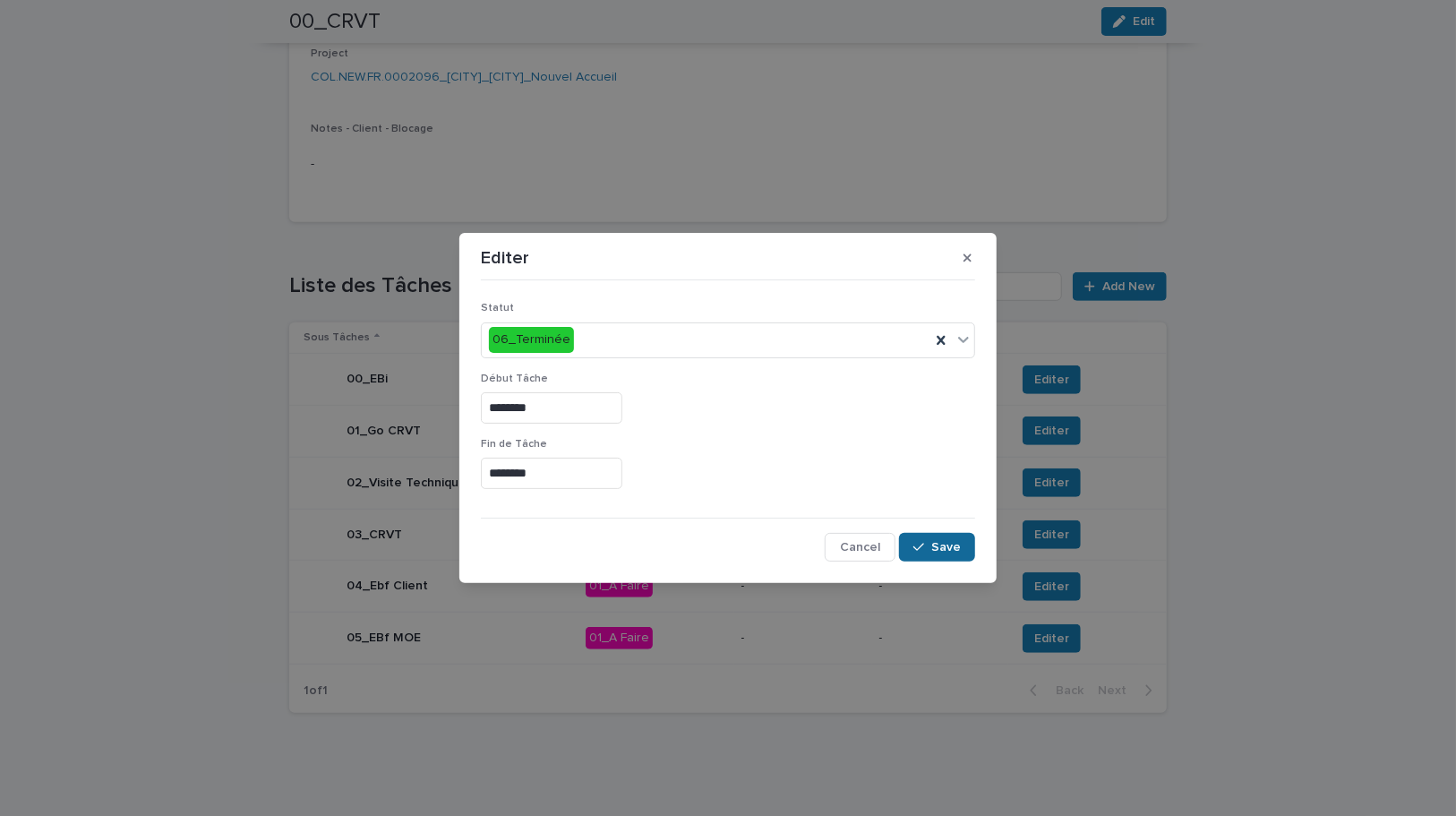 click on "Save" at bounding box center [946, 547] 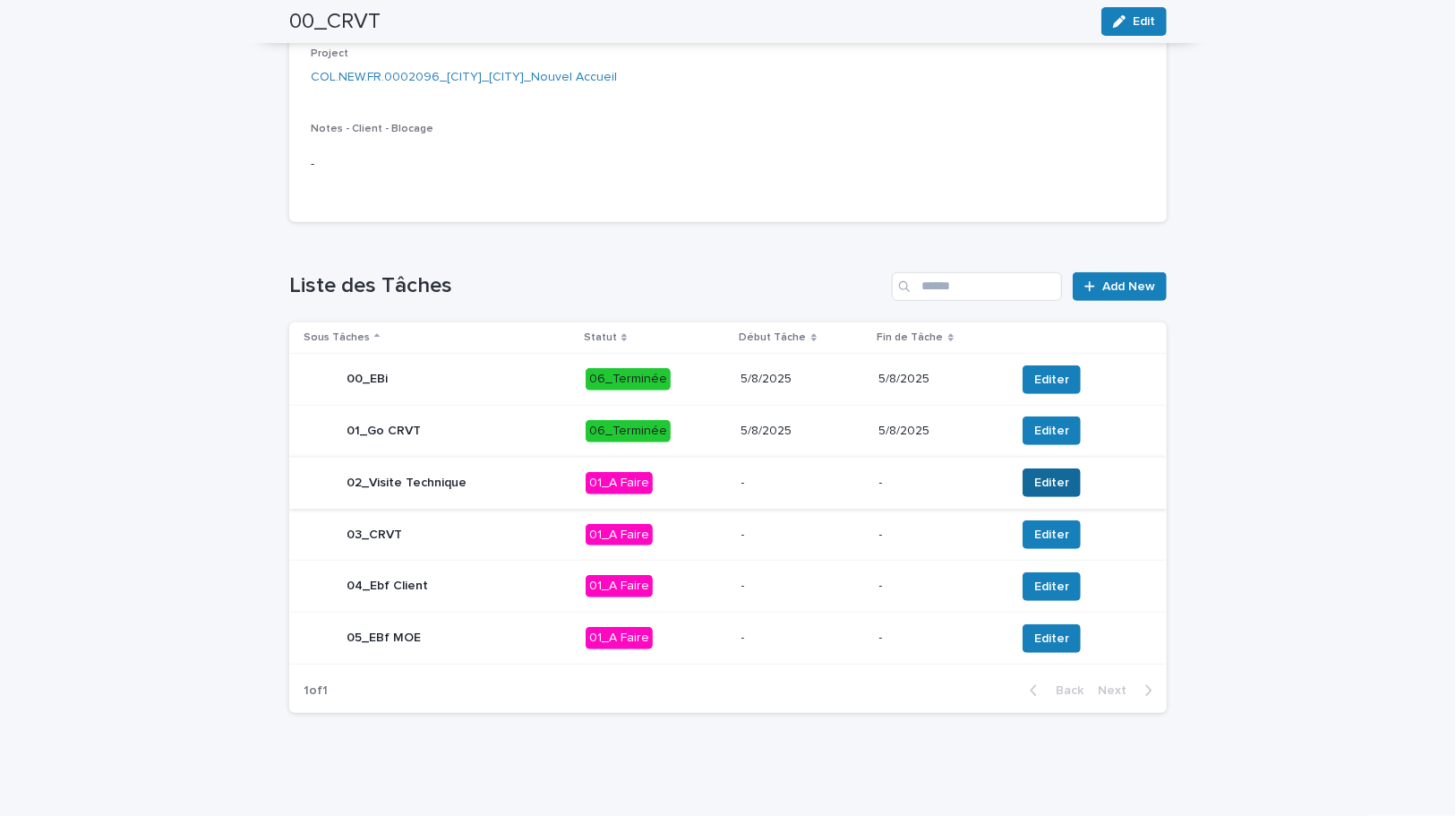 click on "Editer" at bounding box center (1051, 483) 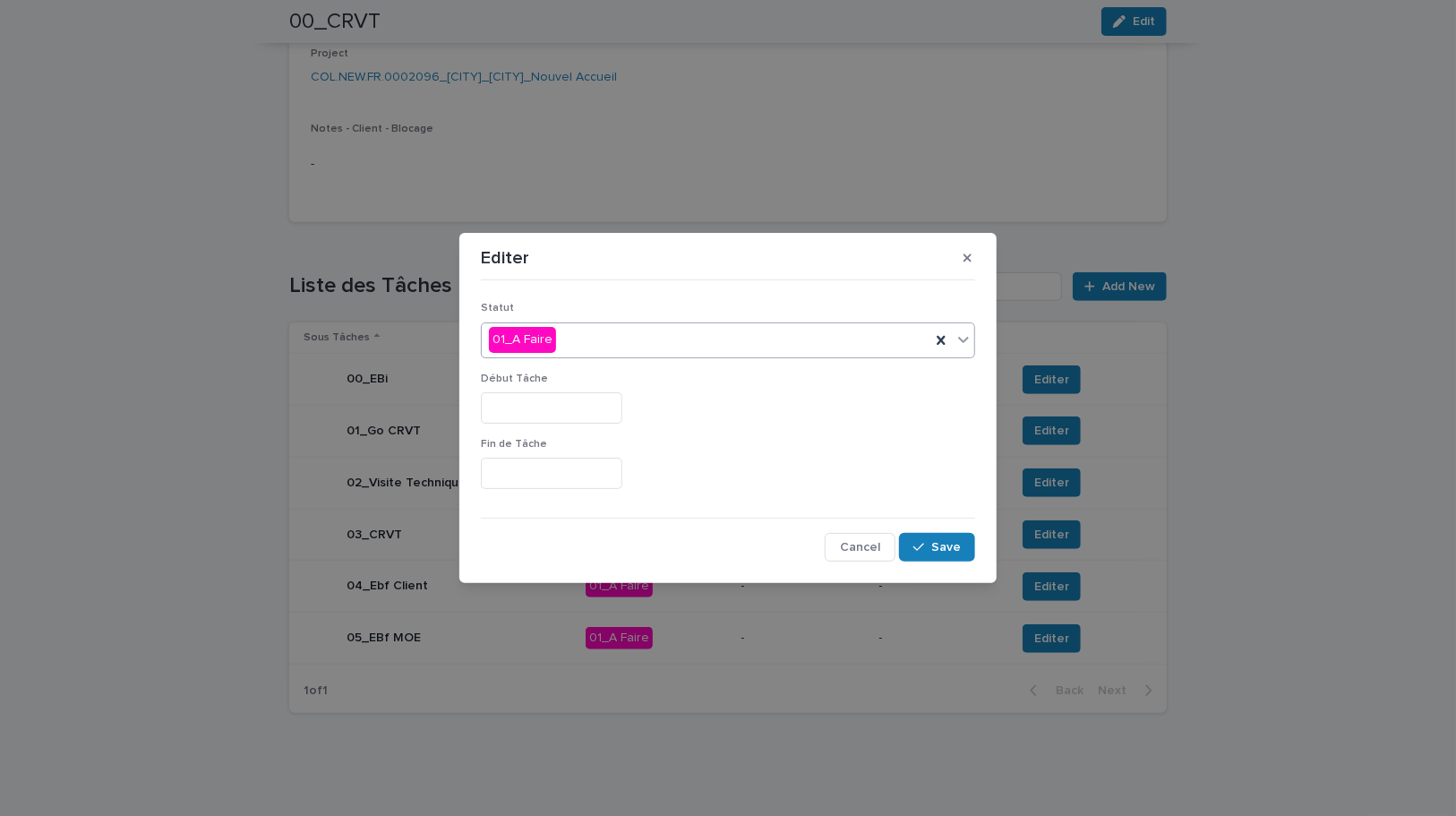click on "01_A Faire" at bounding box center [706, 339] 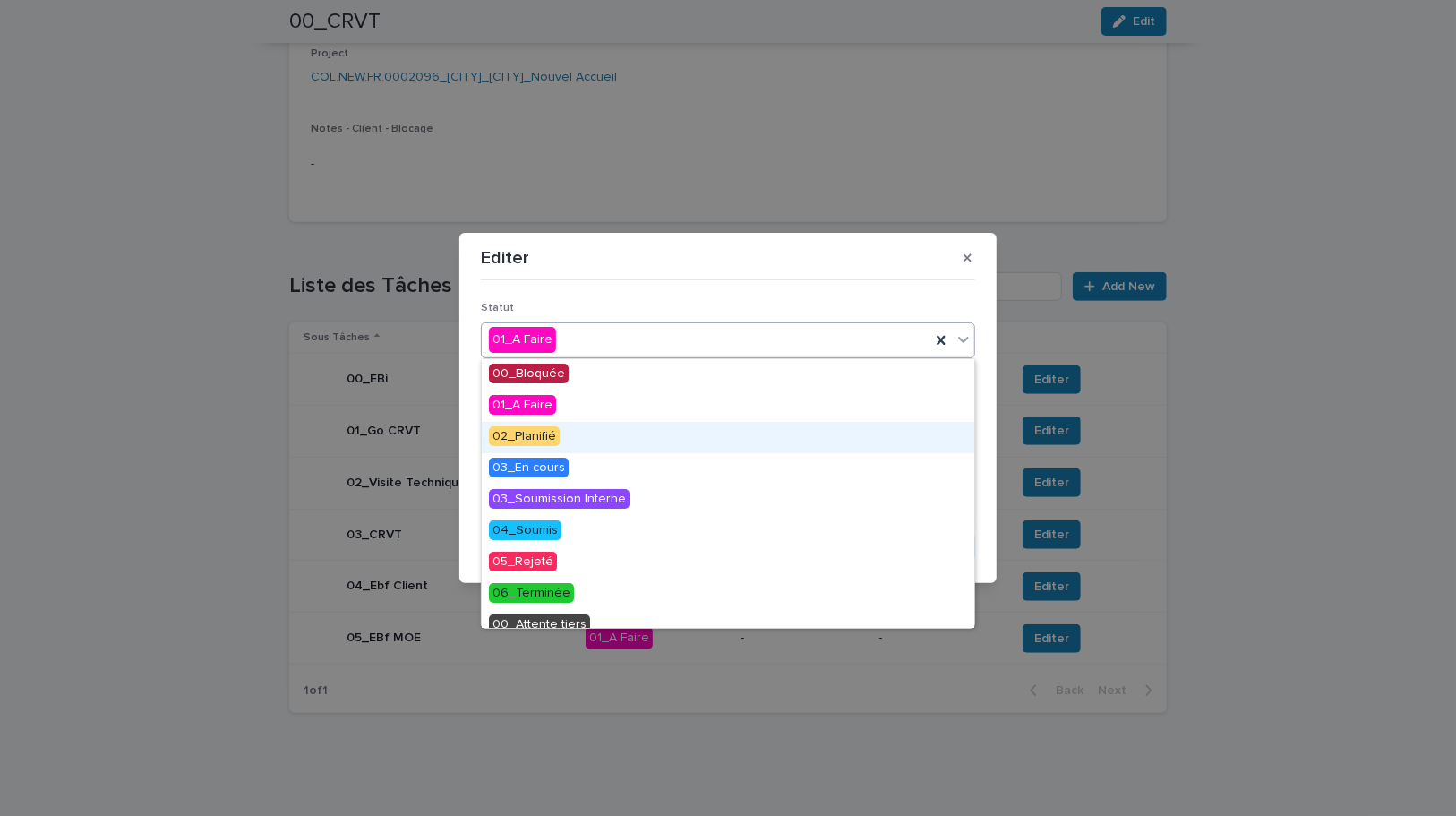 click on "02_Planifié" at bounding box center (524, 436) 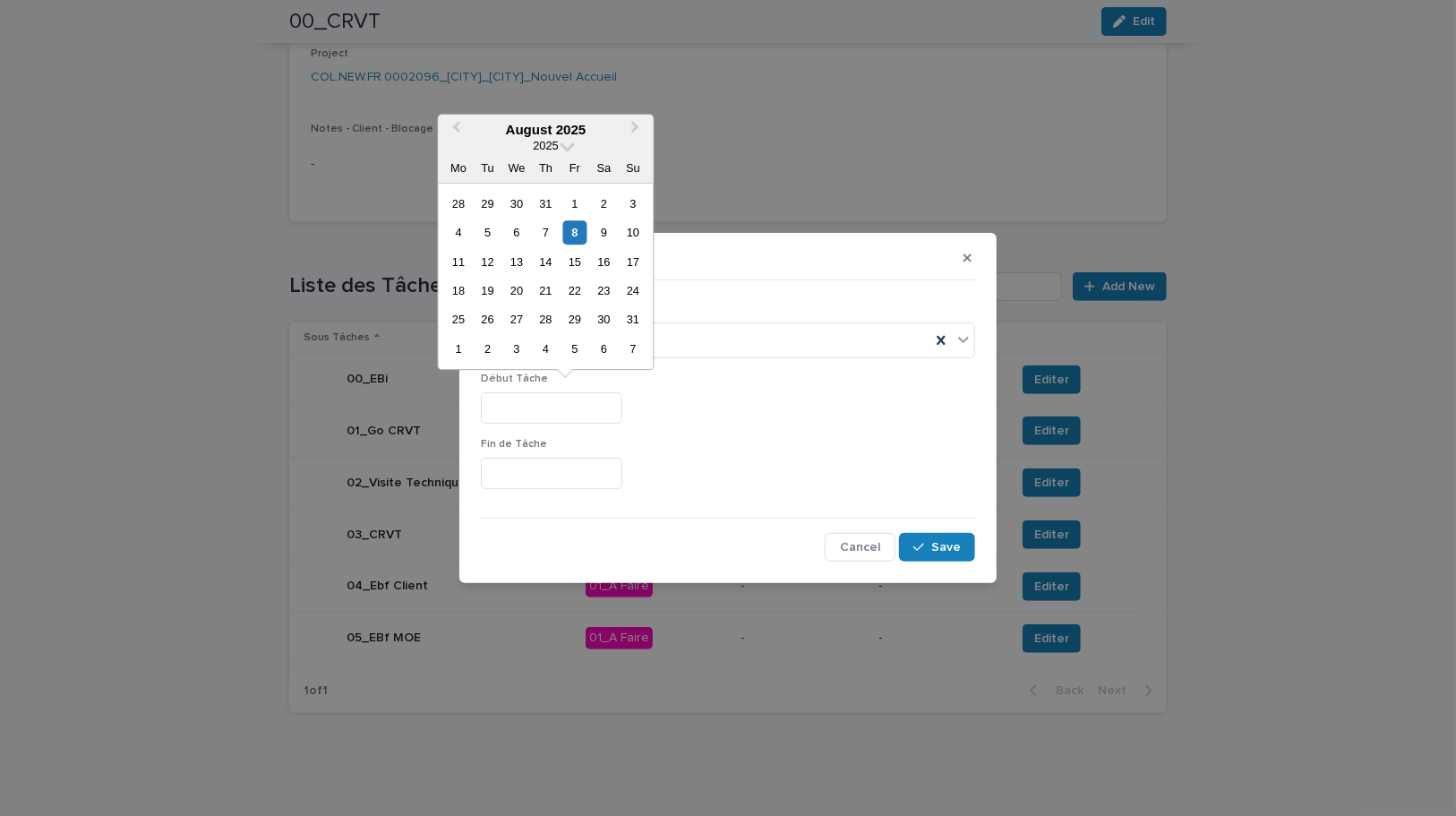 click at bounding box center [552, 408] 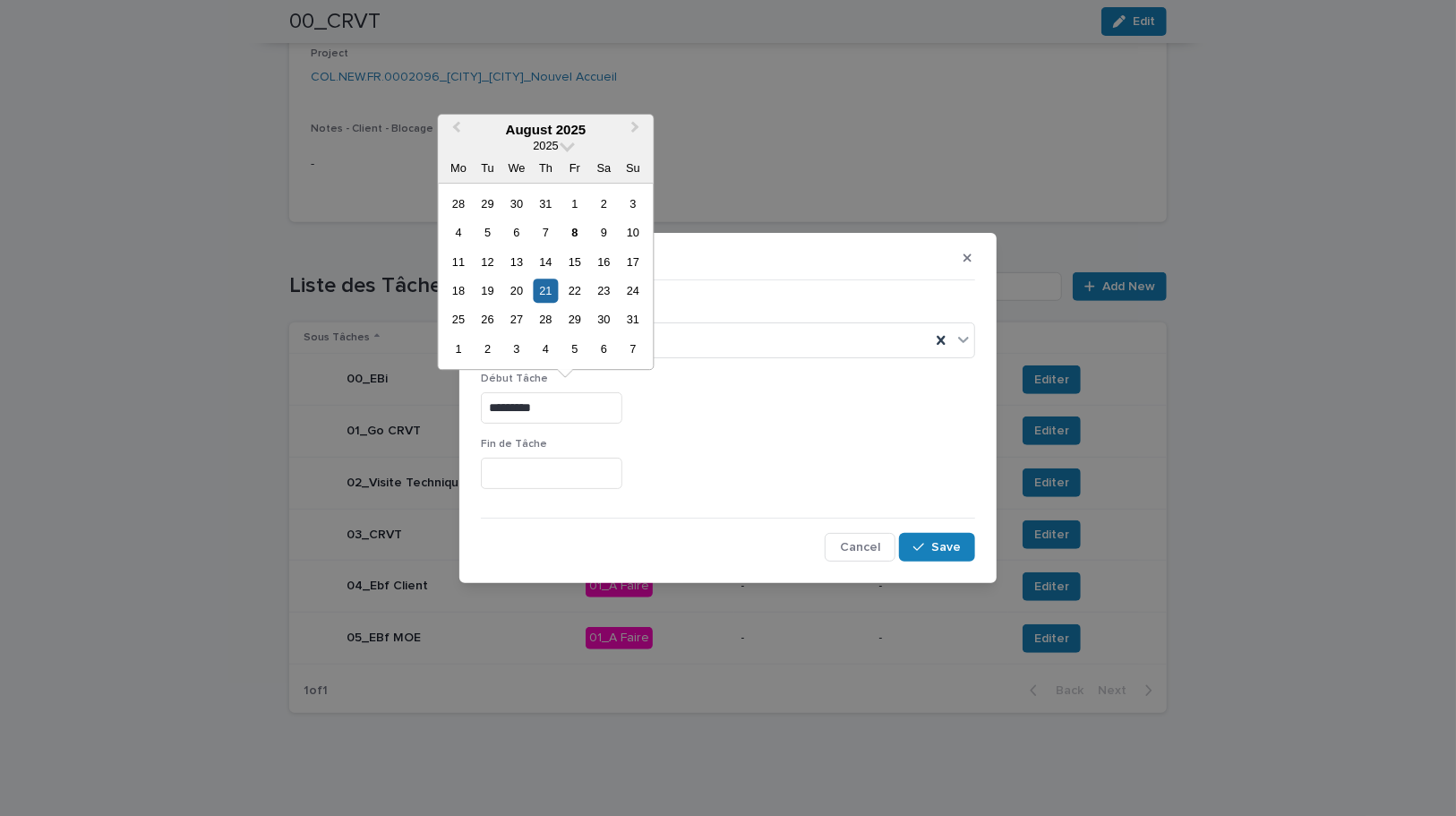 drag, startPoint x: 552, startPoint y: 407, endPoint x: 475, endPoint y: 402, distance: 77.162167 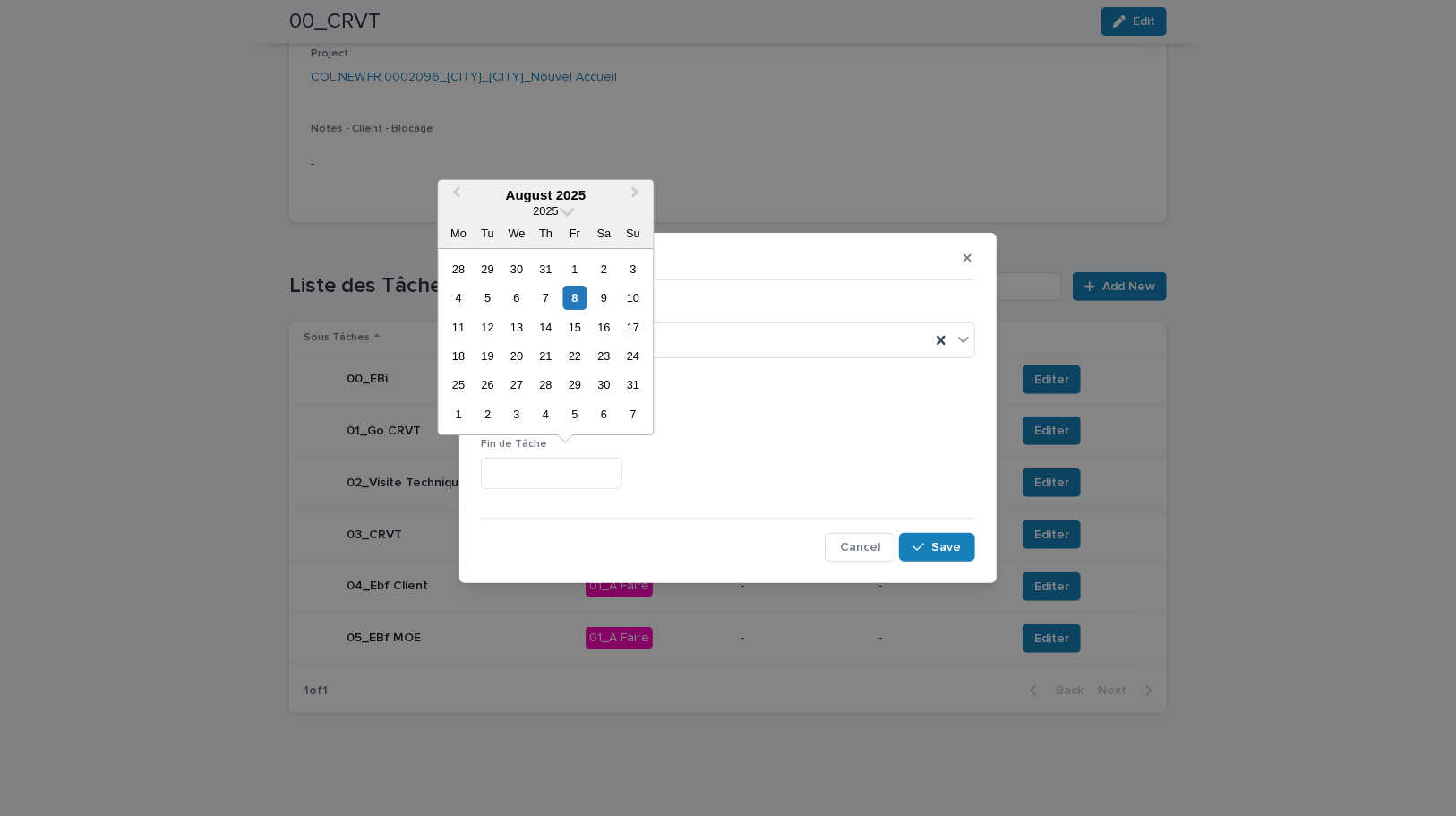 click at bounding box center [552, 473] 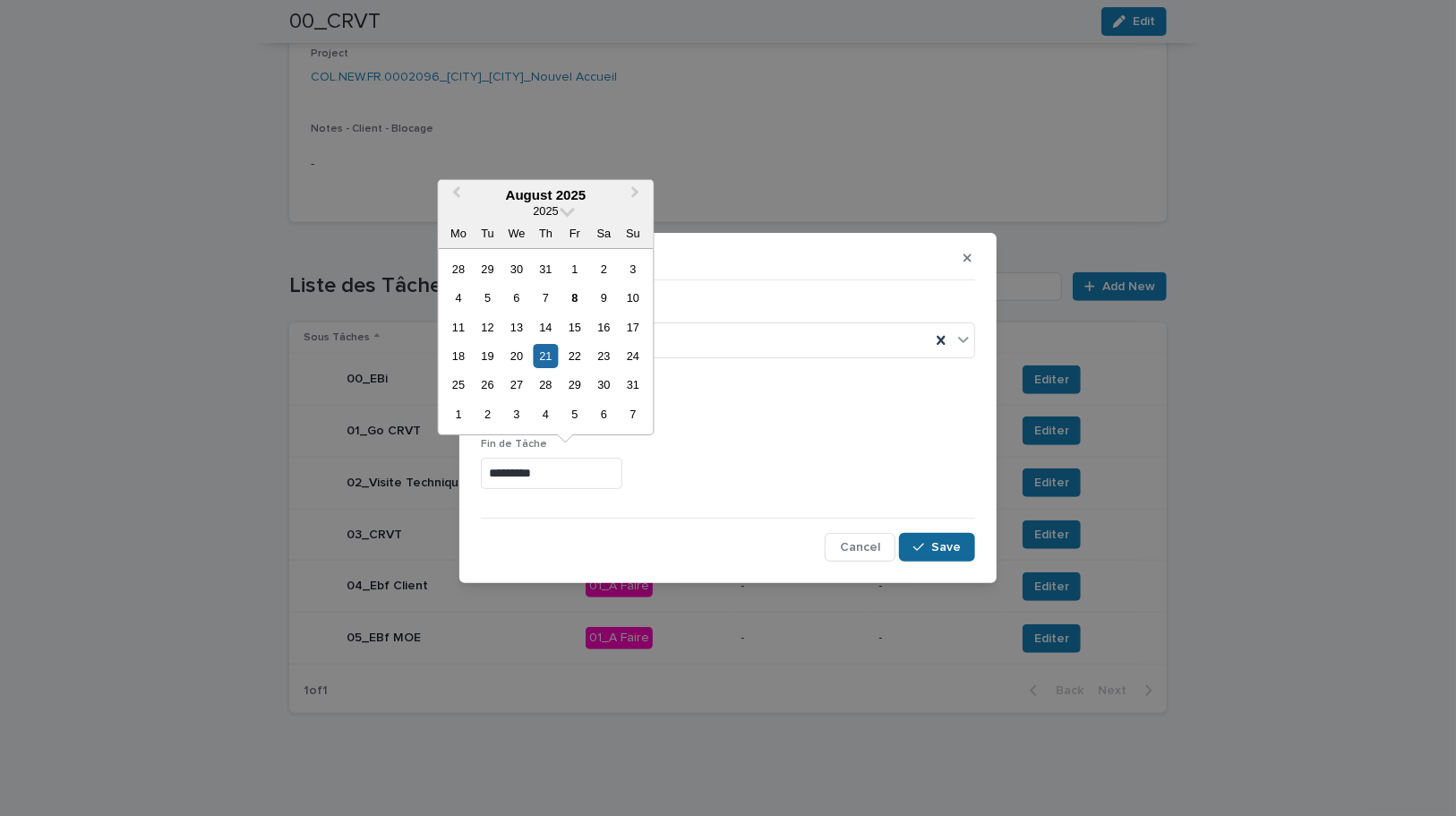 type on "*********" 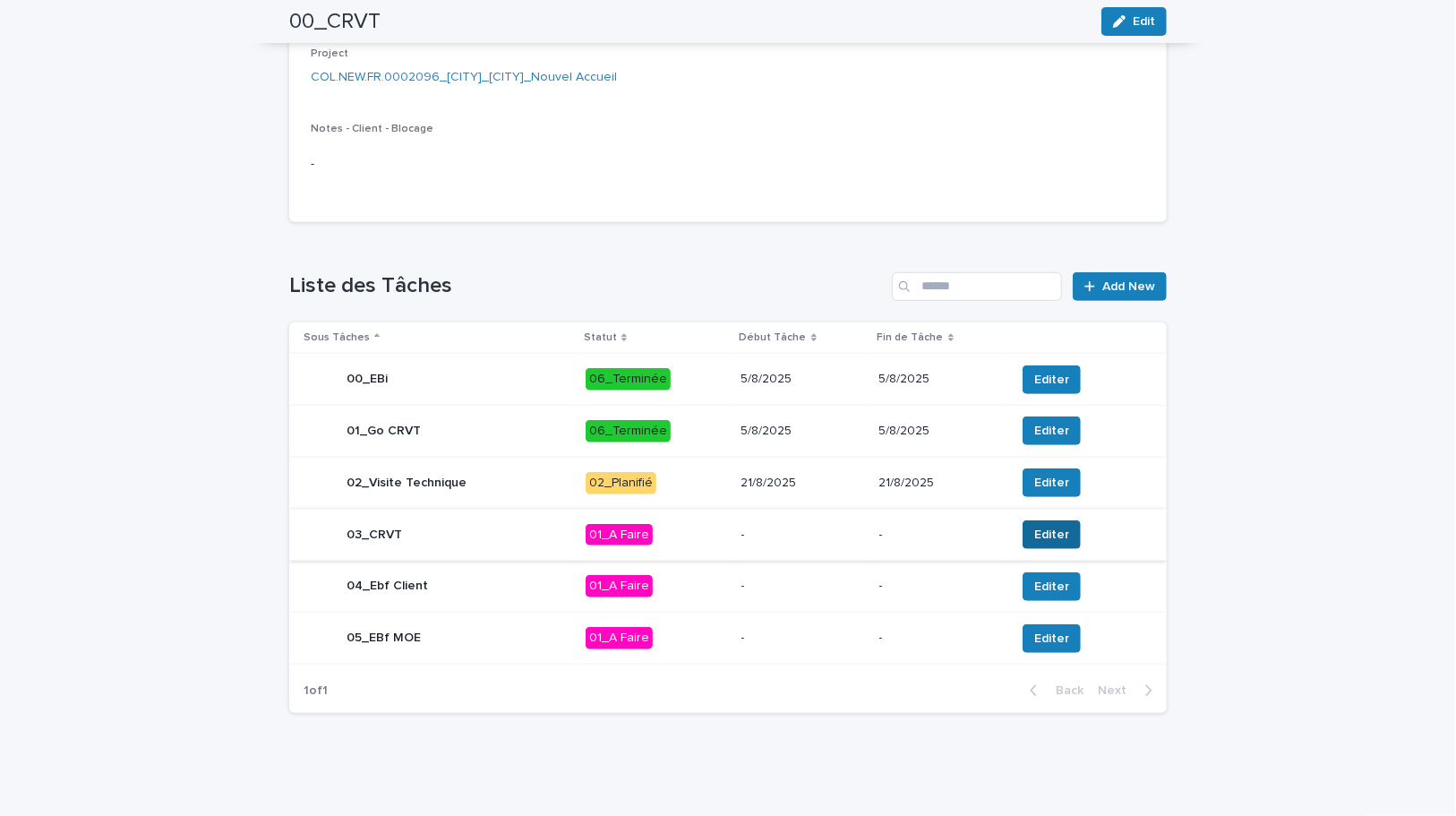 click on "Editer" at bounding box center [1051, 535] 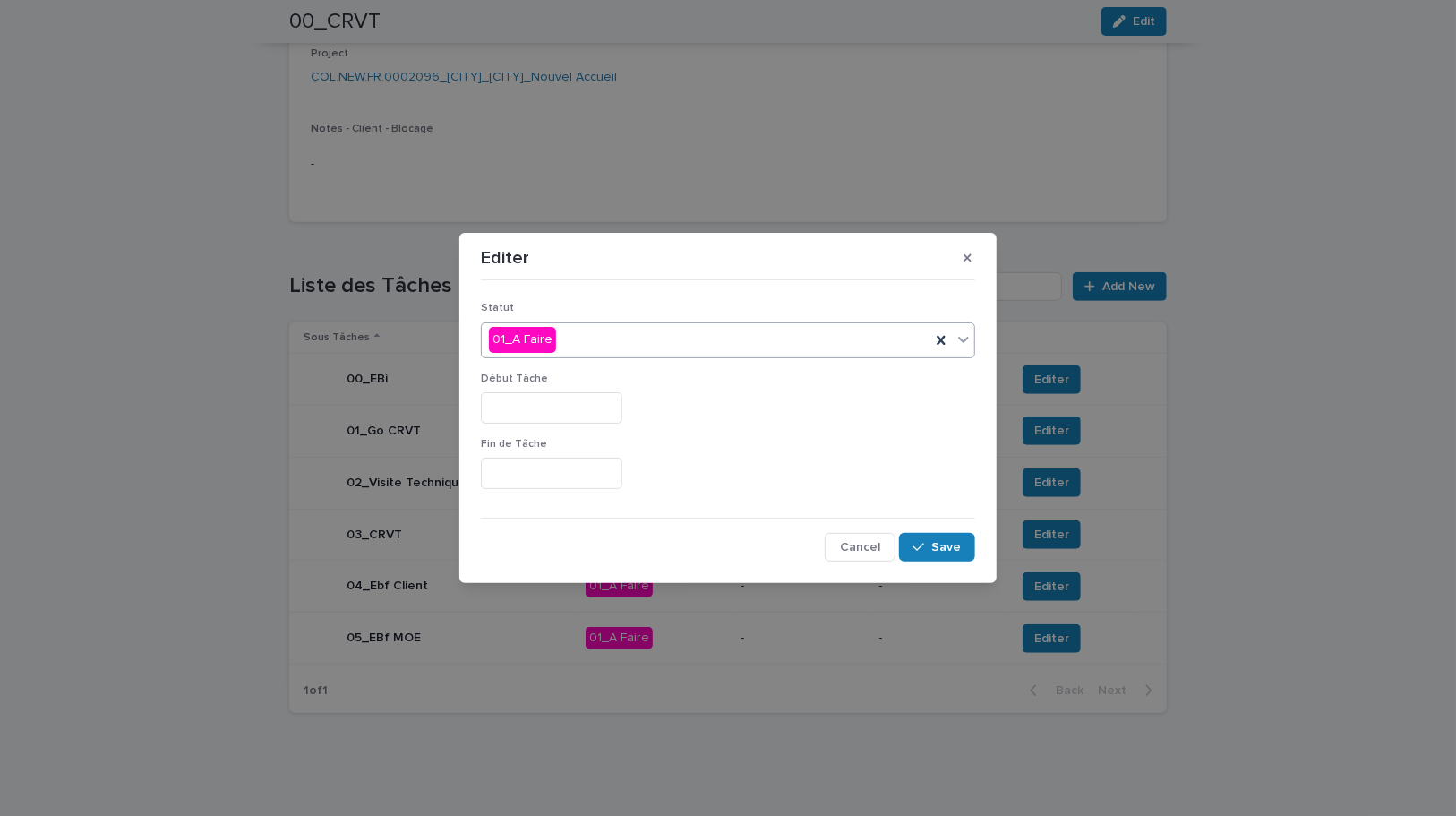 click on "01_A Faire" at bounding box center [706, 339] 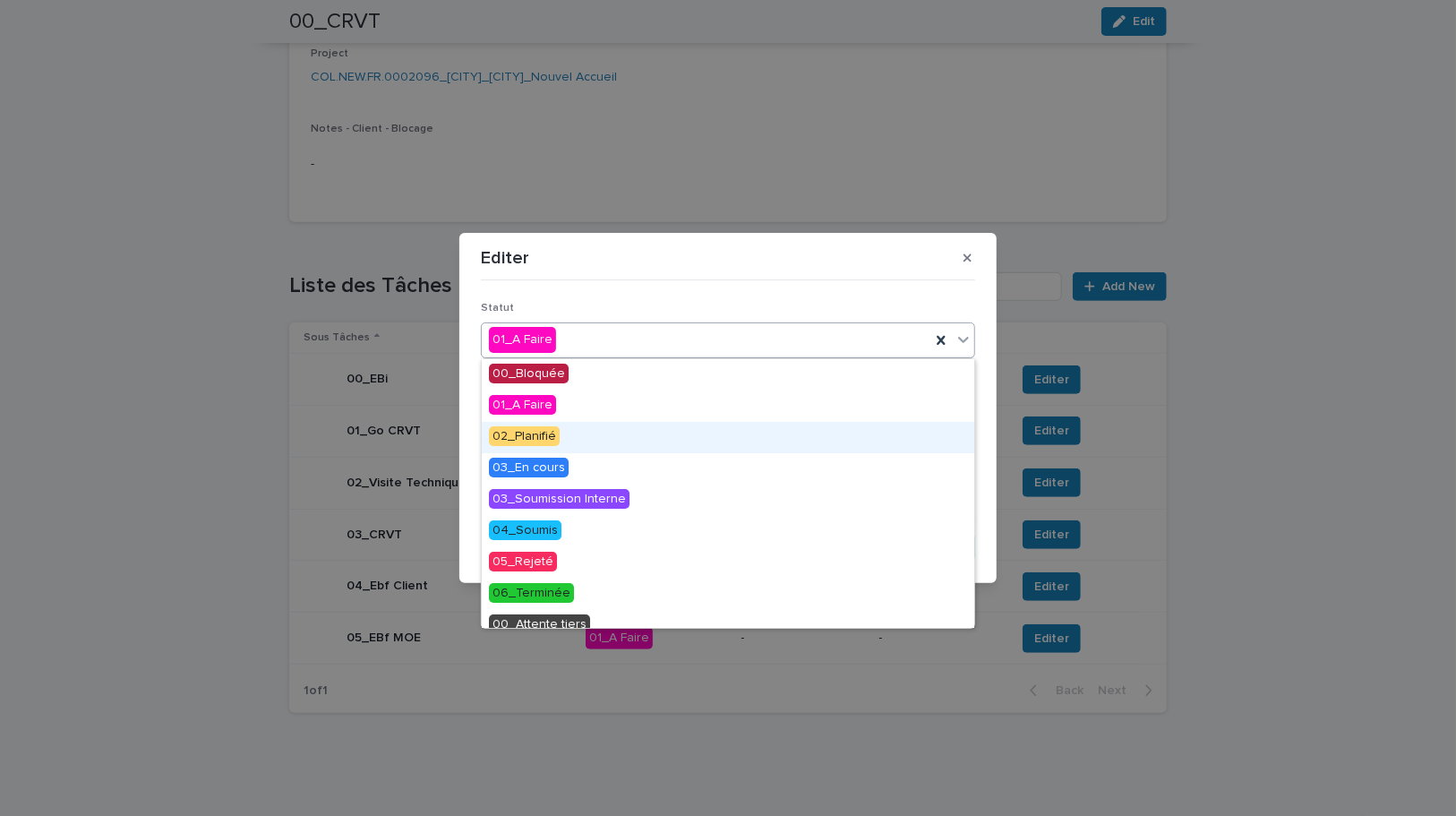 click on "02_Planifié" at bounding box center [524, 436] 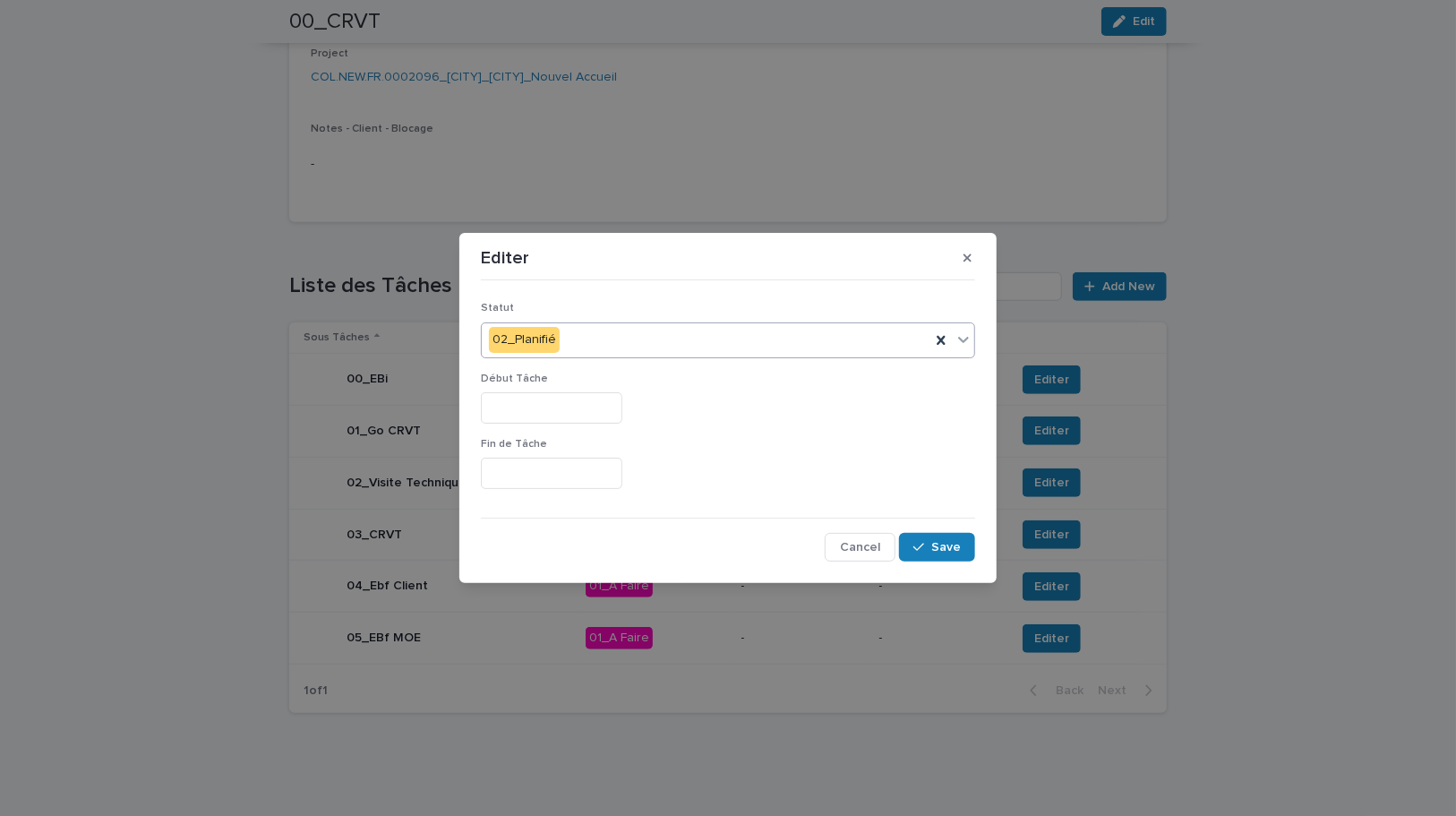 click at bounding box center (552, 408) 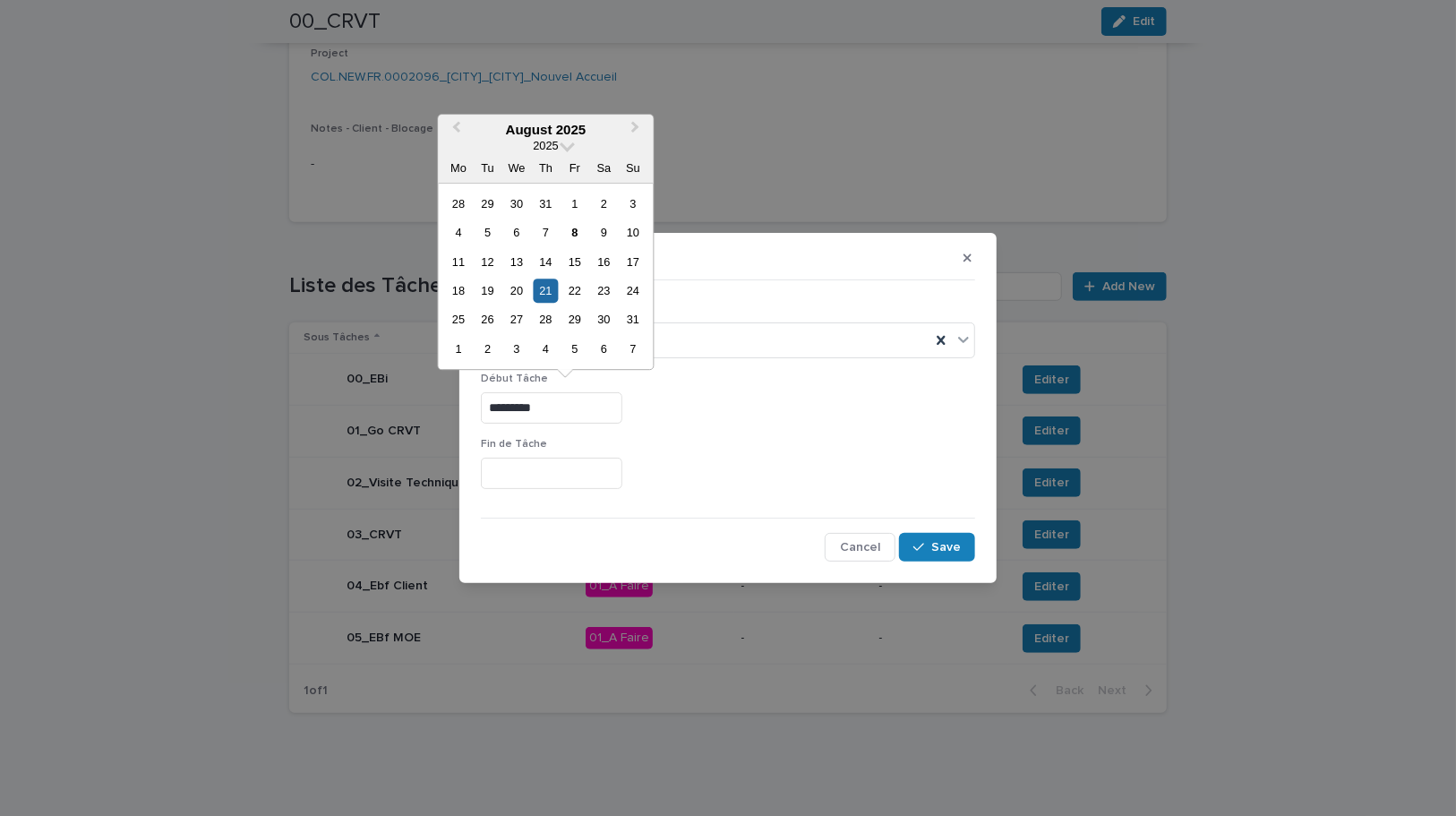 drag, startPoint x: 551, startPoint y: 414, endPoint x: 466, endPoint y: 405, distance: 85.475143 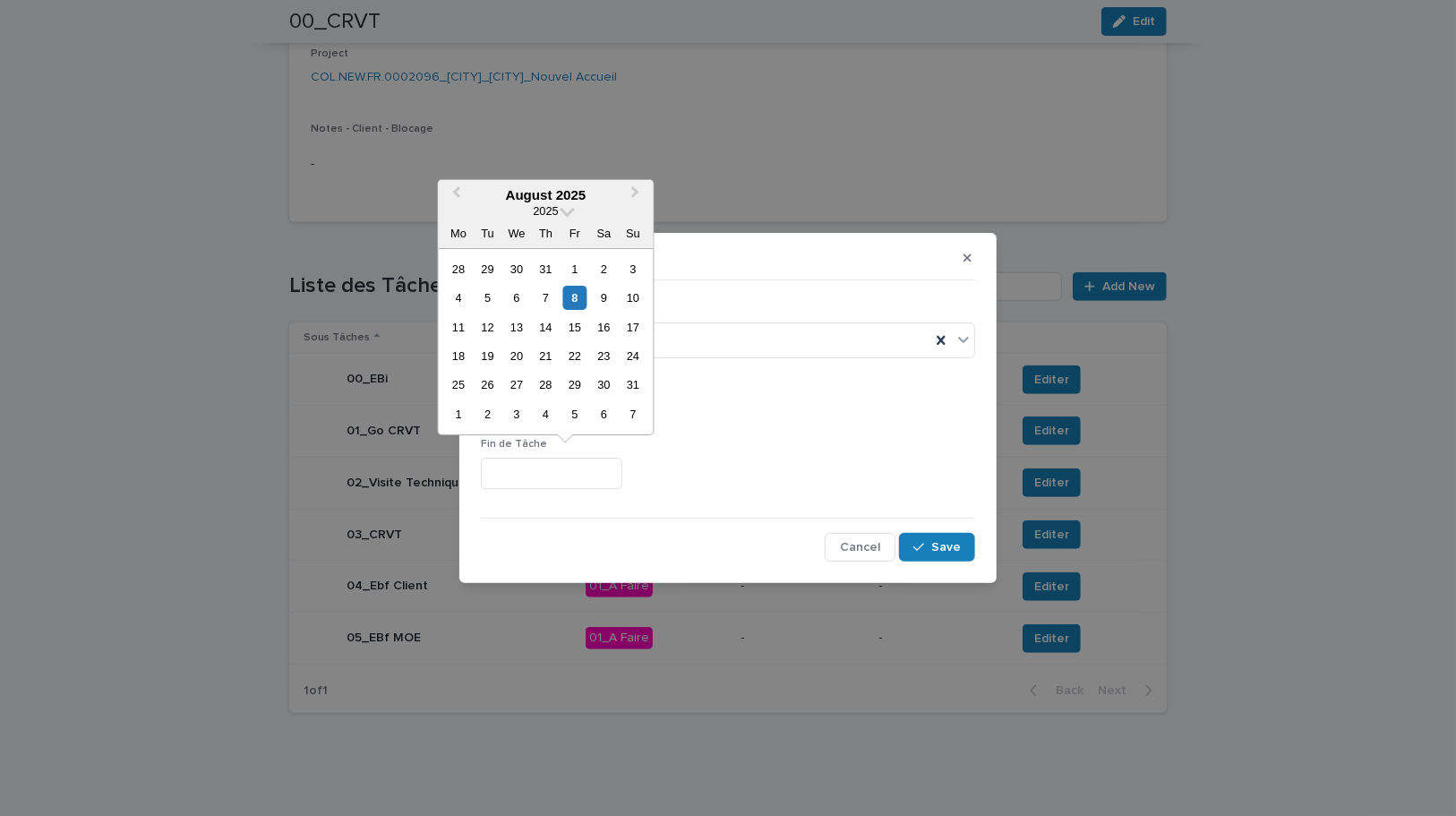 paste on "*********" 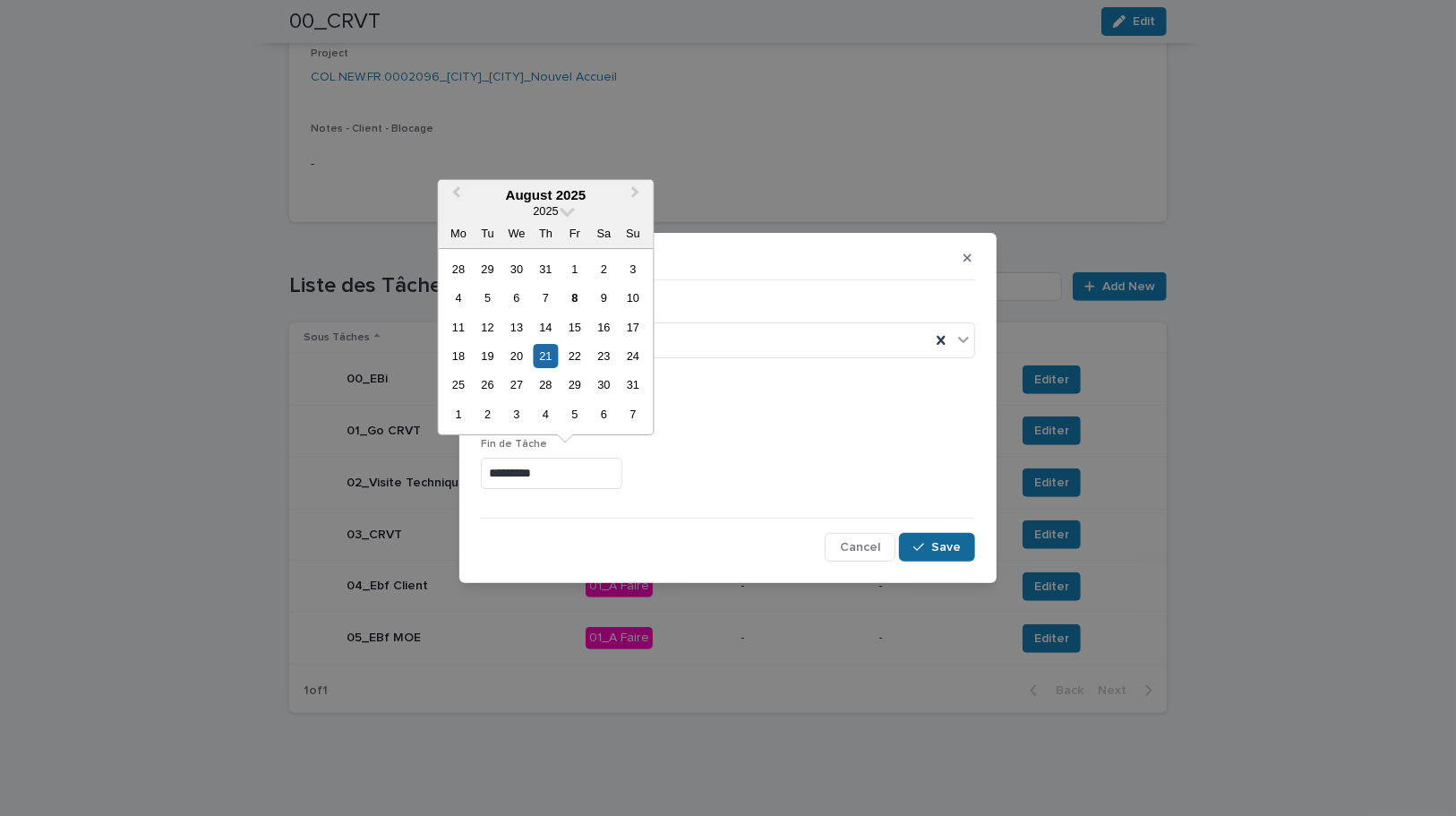 type on "*********" 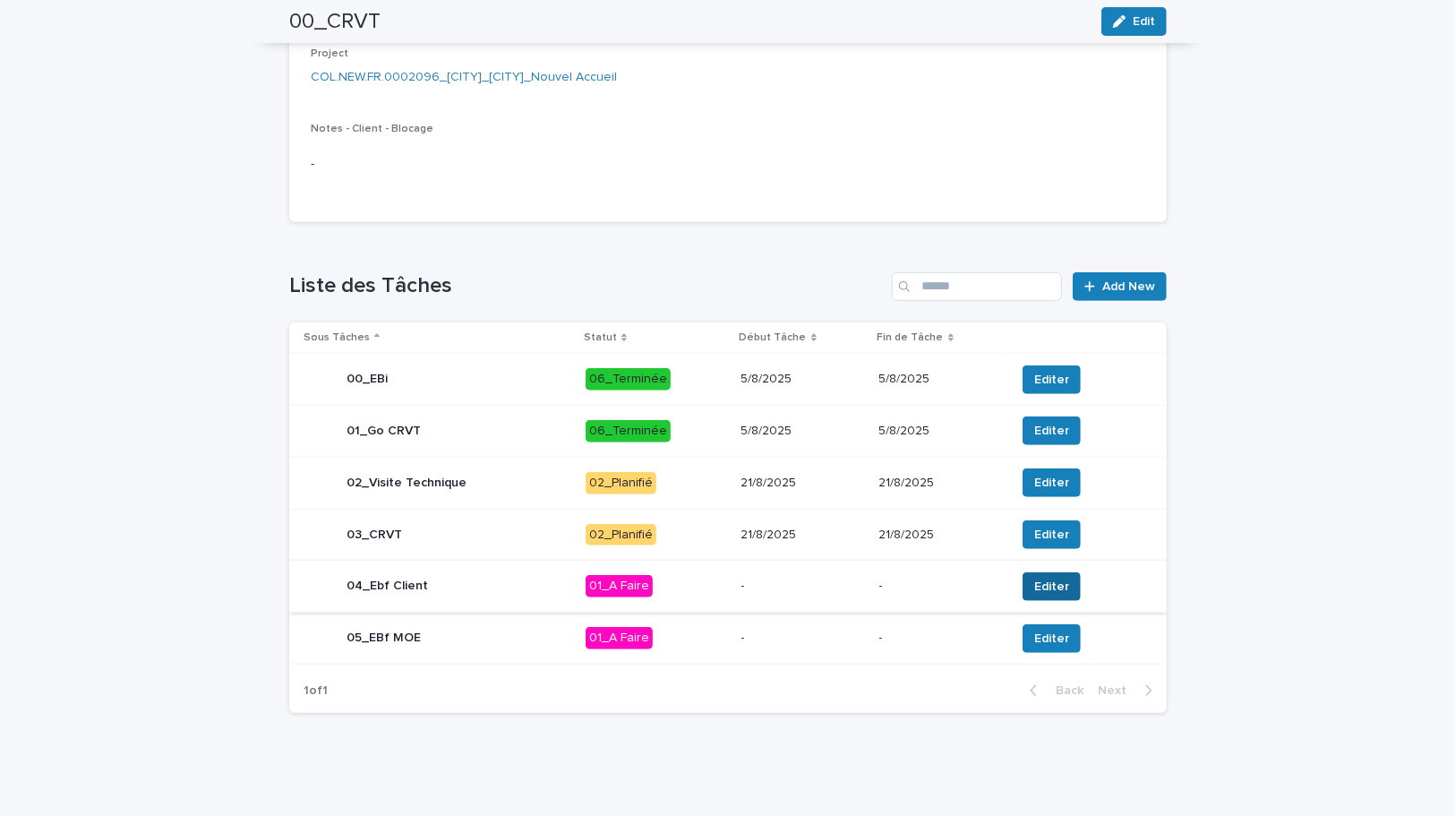 click on "Editer" at bounding box center [1051, 587] 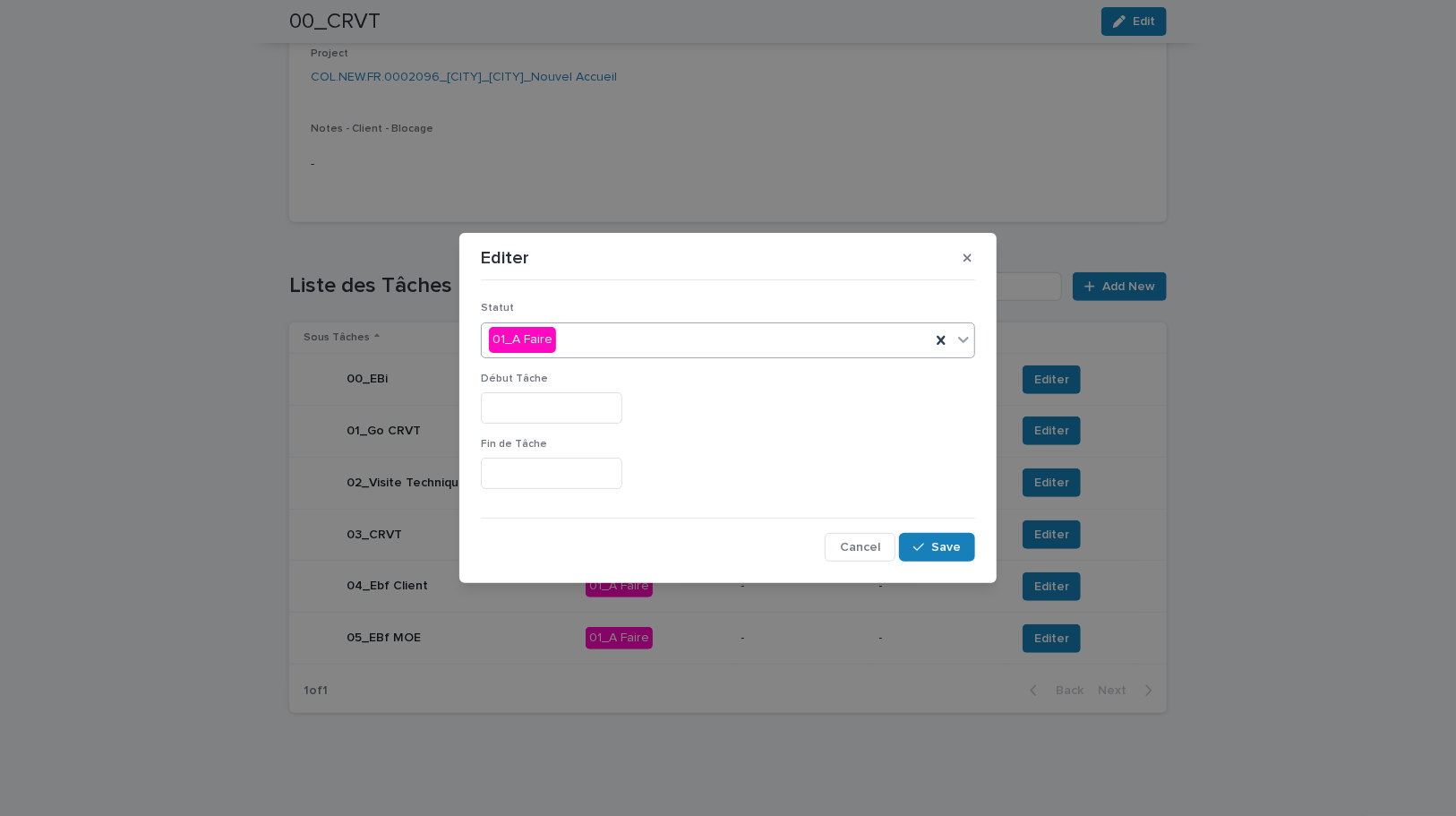 click on "01_A Faire" at bounding box center [706, 339] 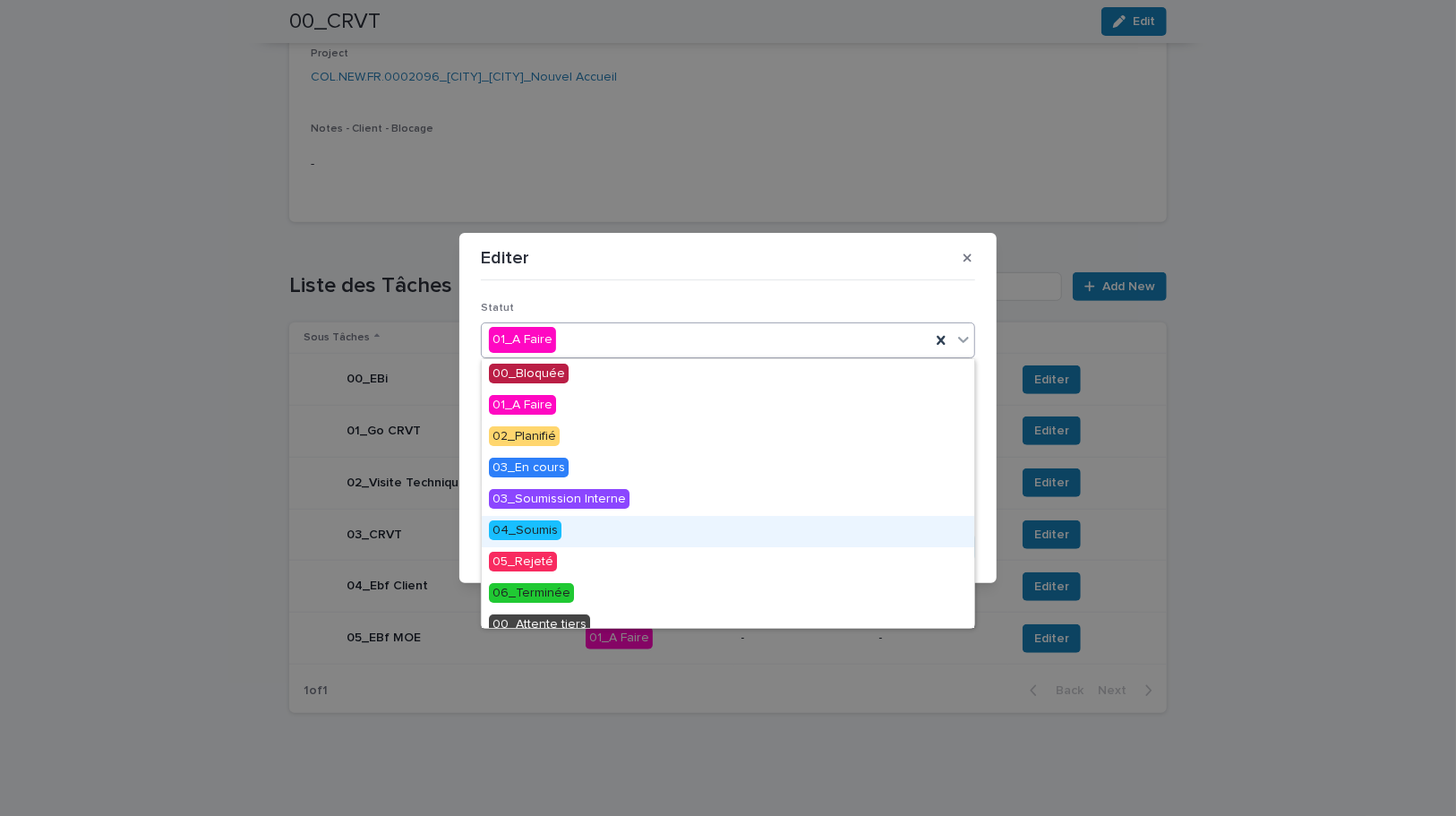 scroll, scrollTop: 76, scrollLeft: 0, axis: vertical 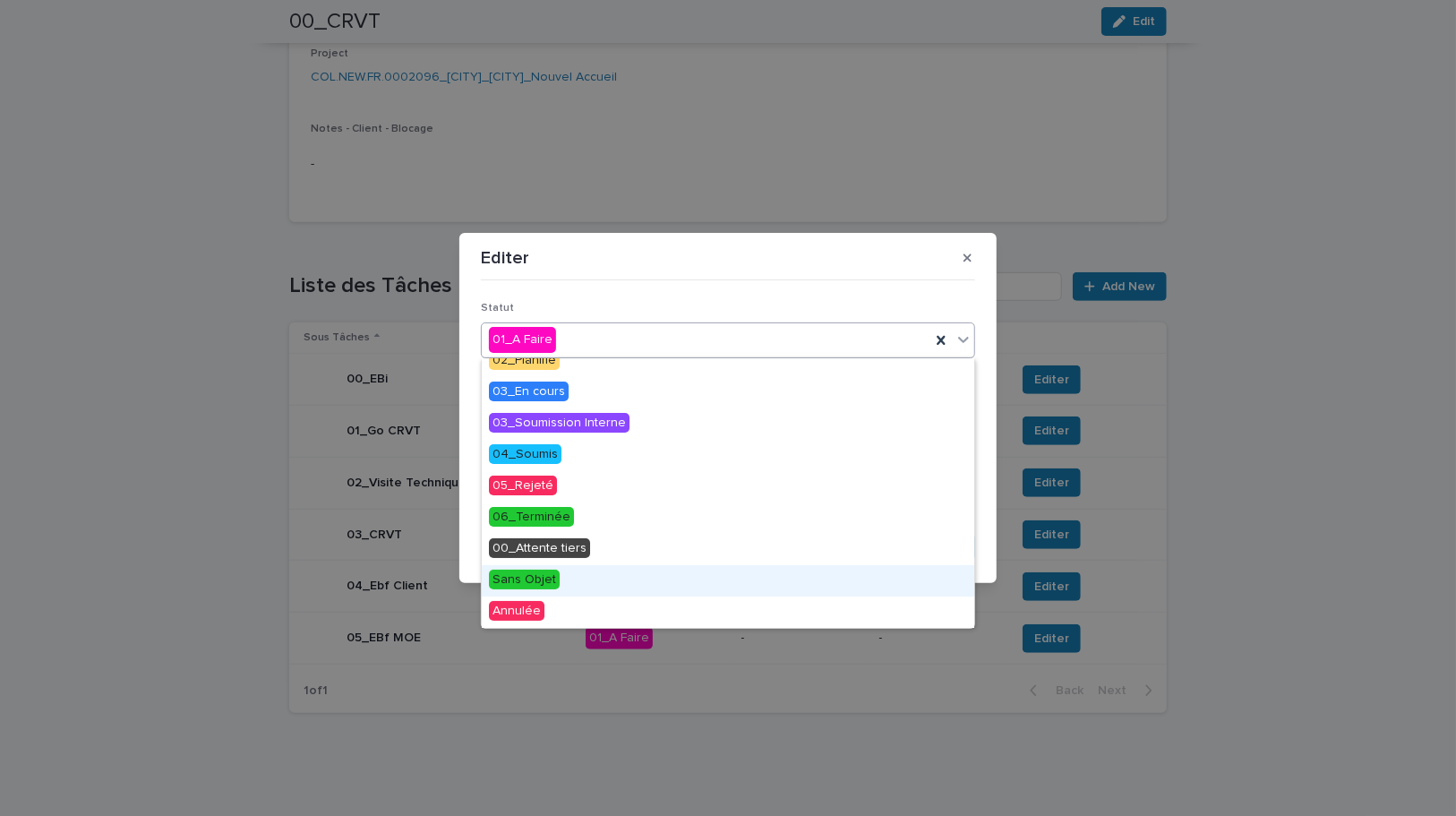 click on "Sans Objet" at bounding box center (524, 580) 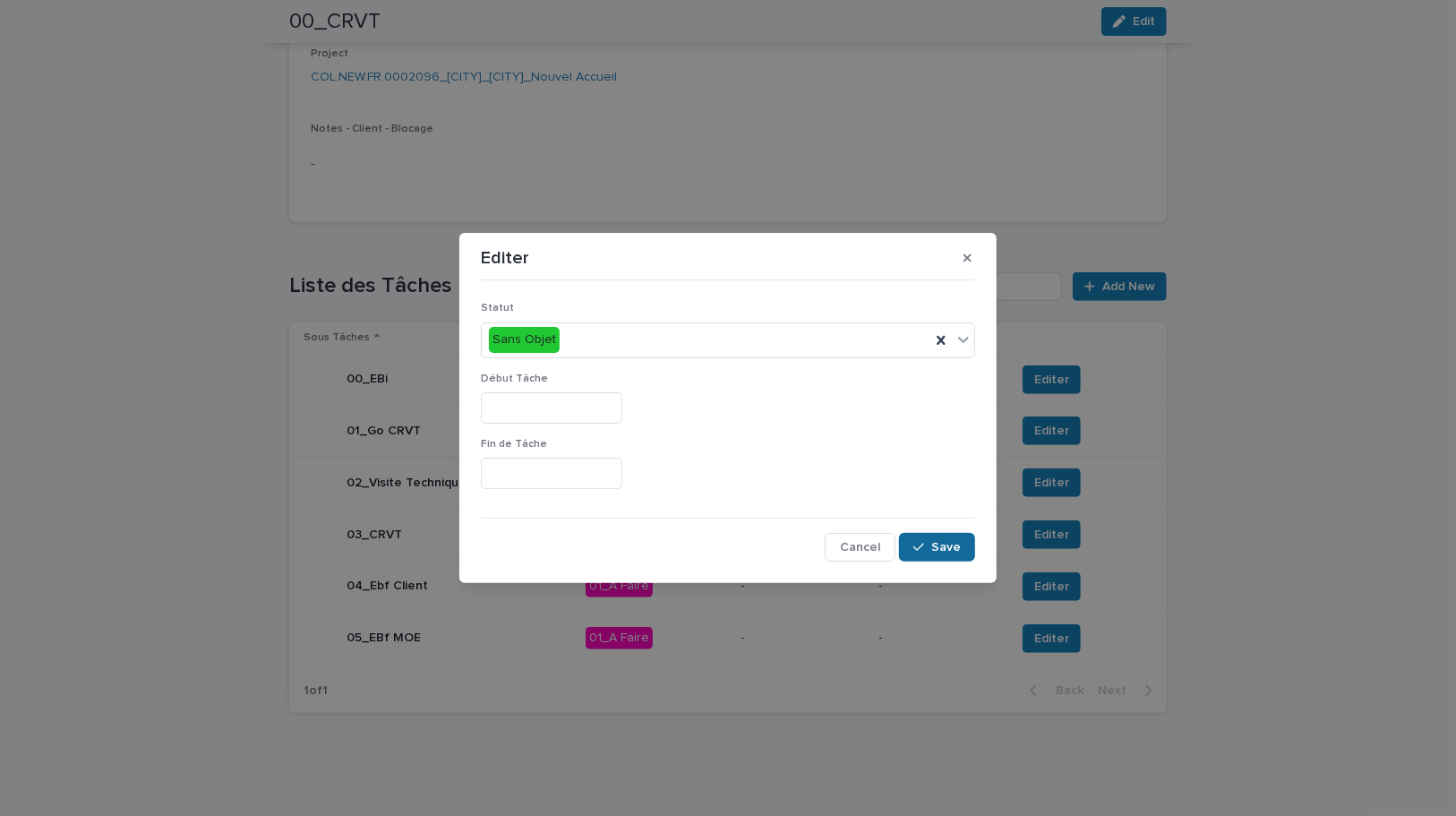 click on "Save" at bounding box center (937, 547) 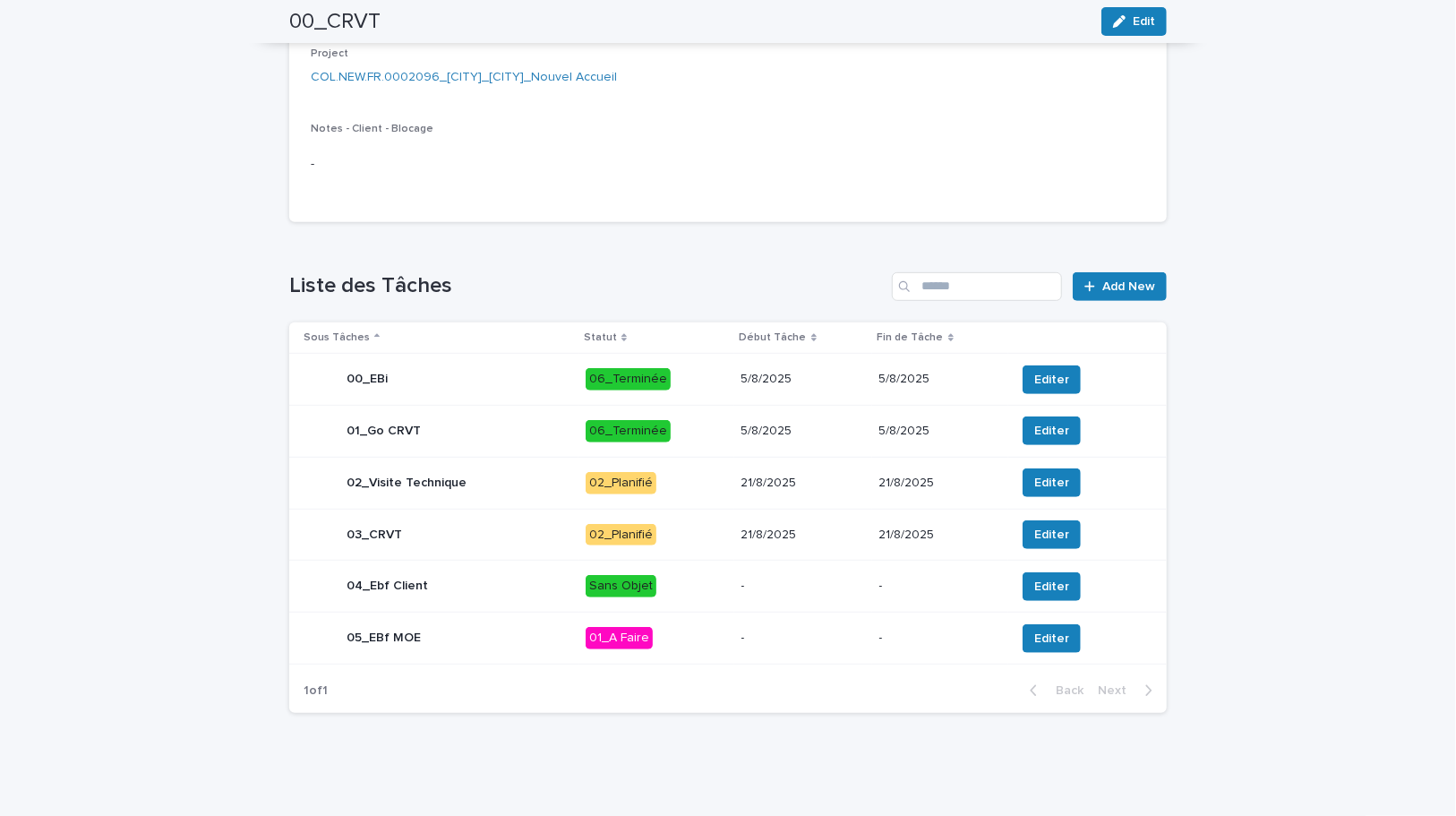 click on "Editer" at bounding box center (1051, 639) 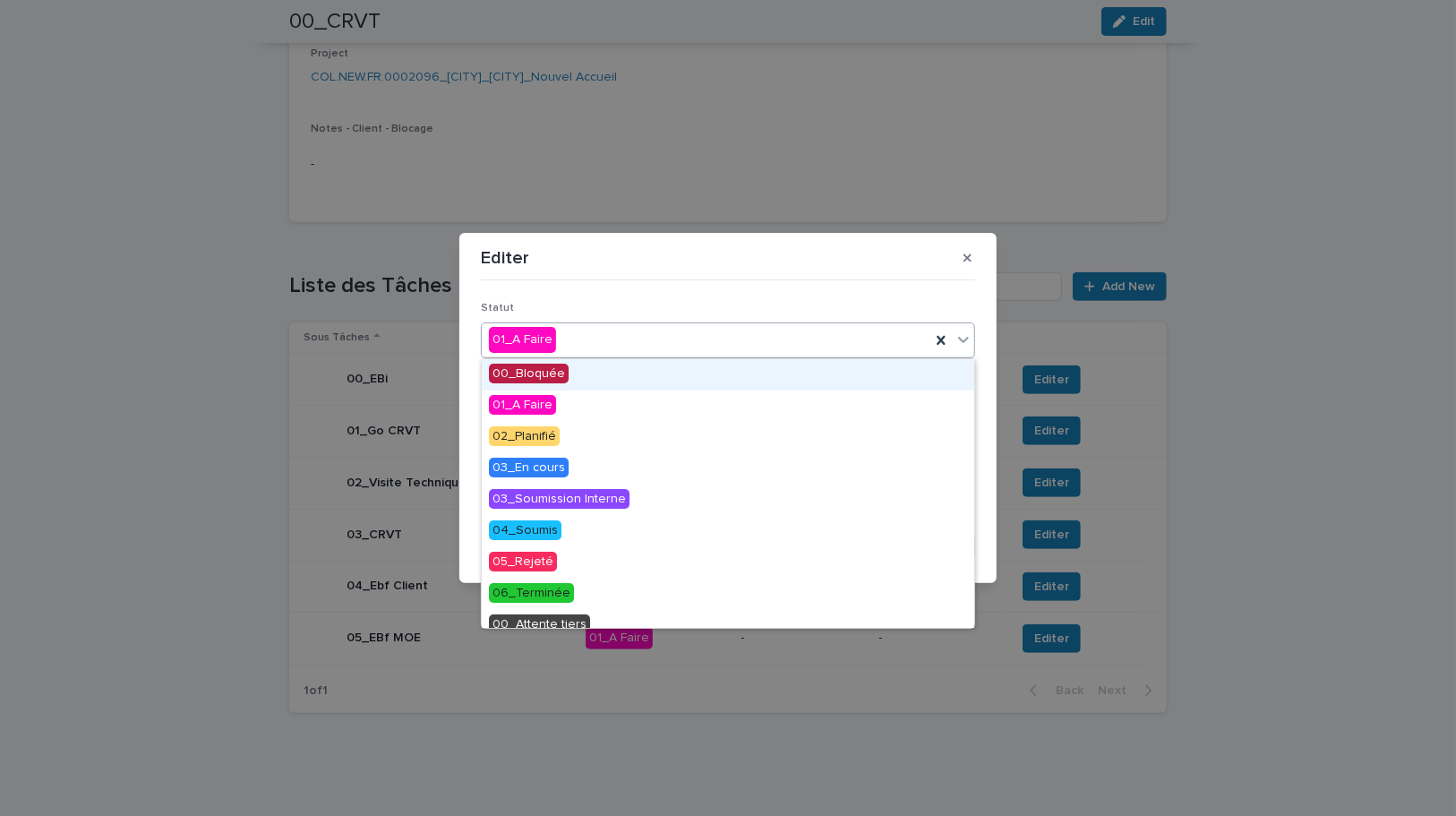 click on "01_A Faire" at bounding box center (706, 339) 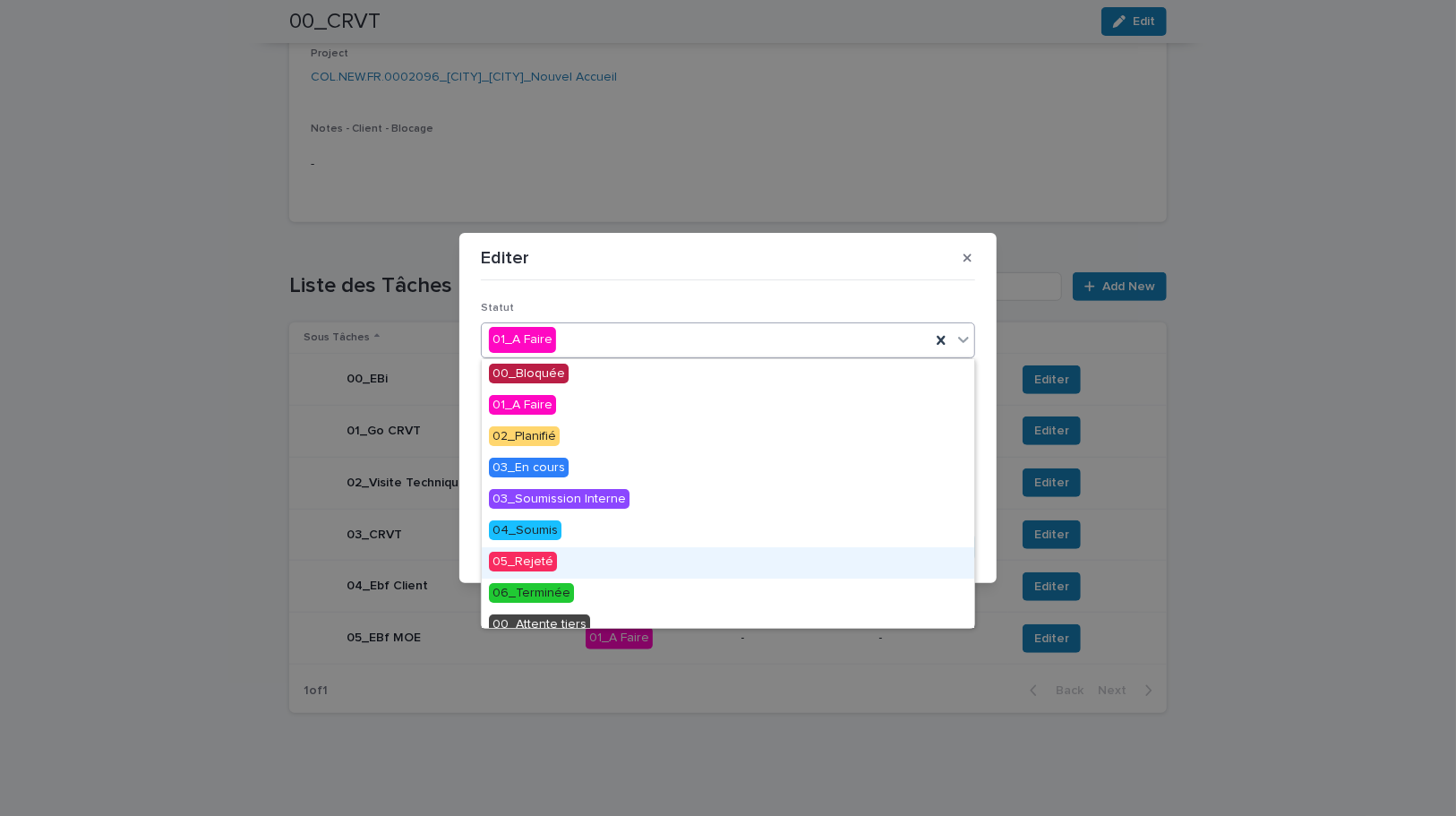 scroll, scrollTop: 76, scrollLeft: 0, axis: vertical 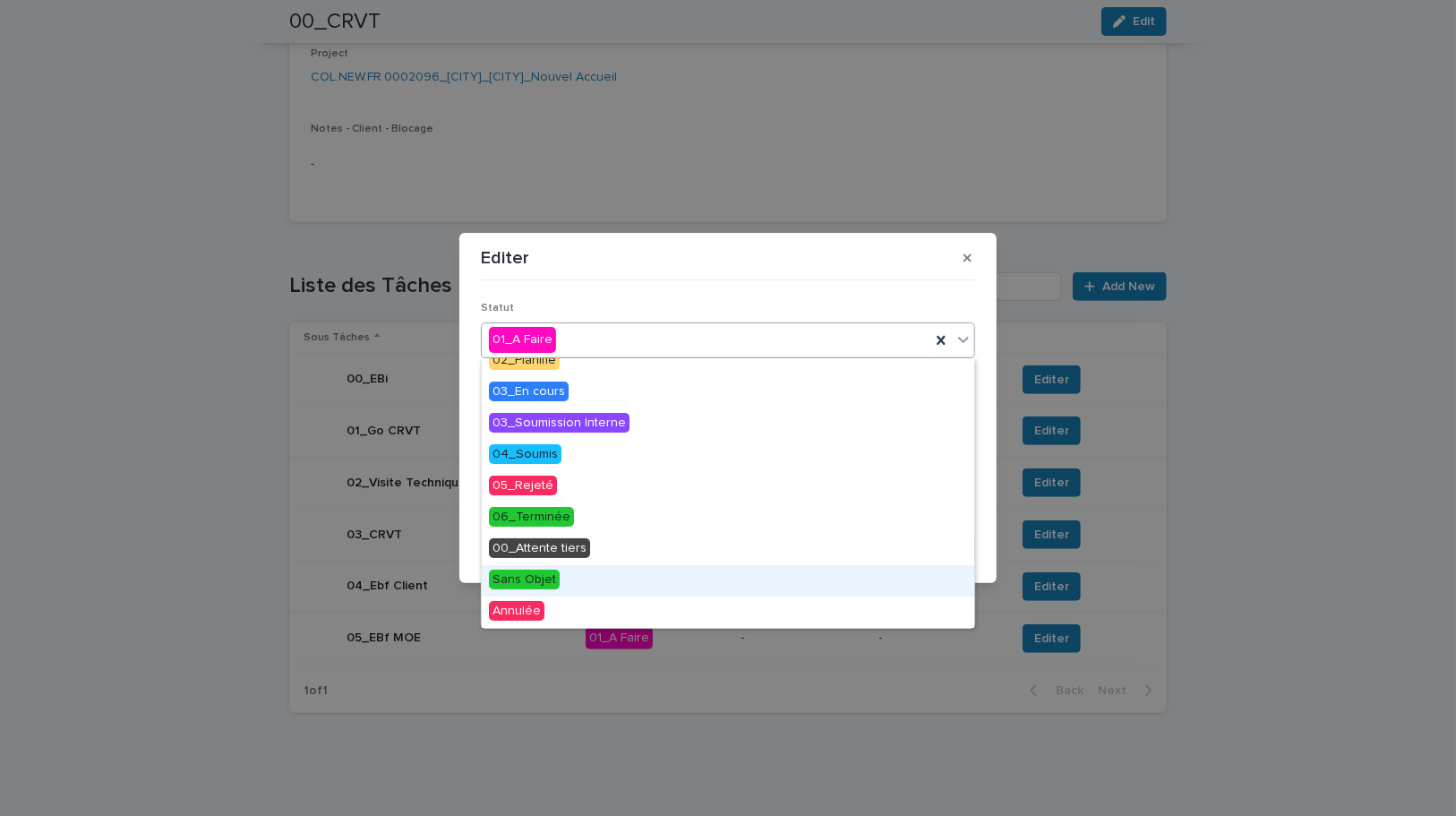 click on "Sans Objet" at bounding box center [728, 580] 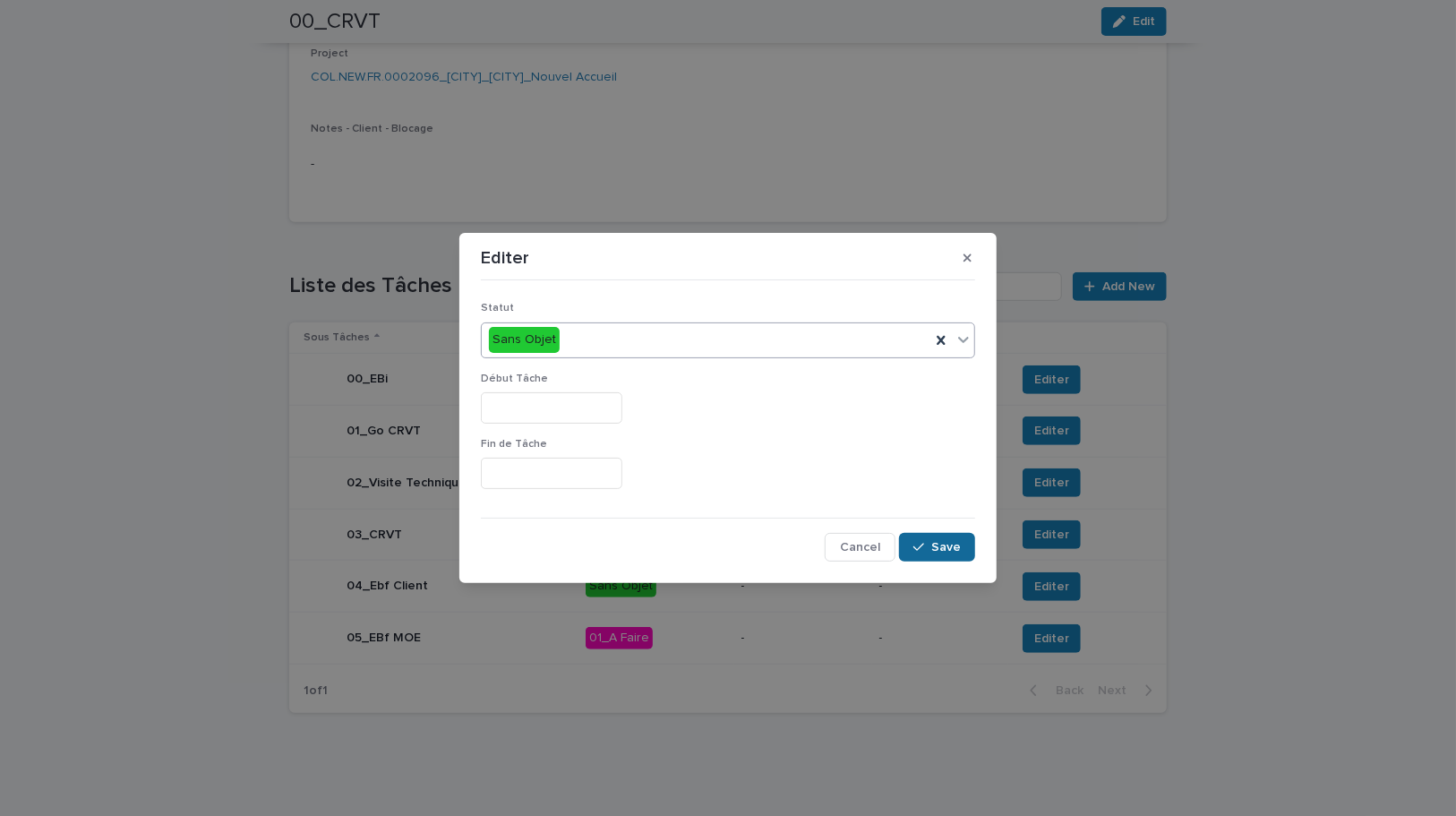 click on "Save" at bounding box center [946, 547] 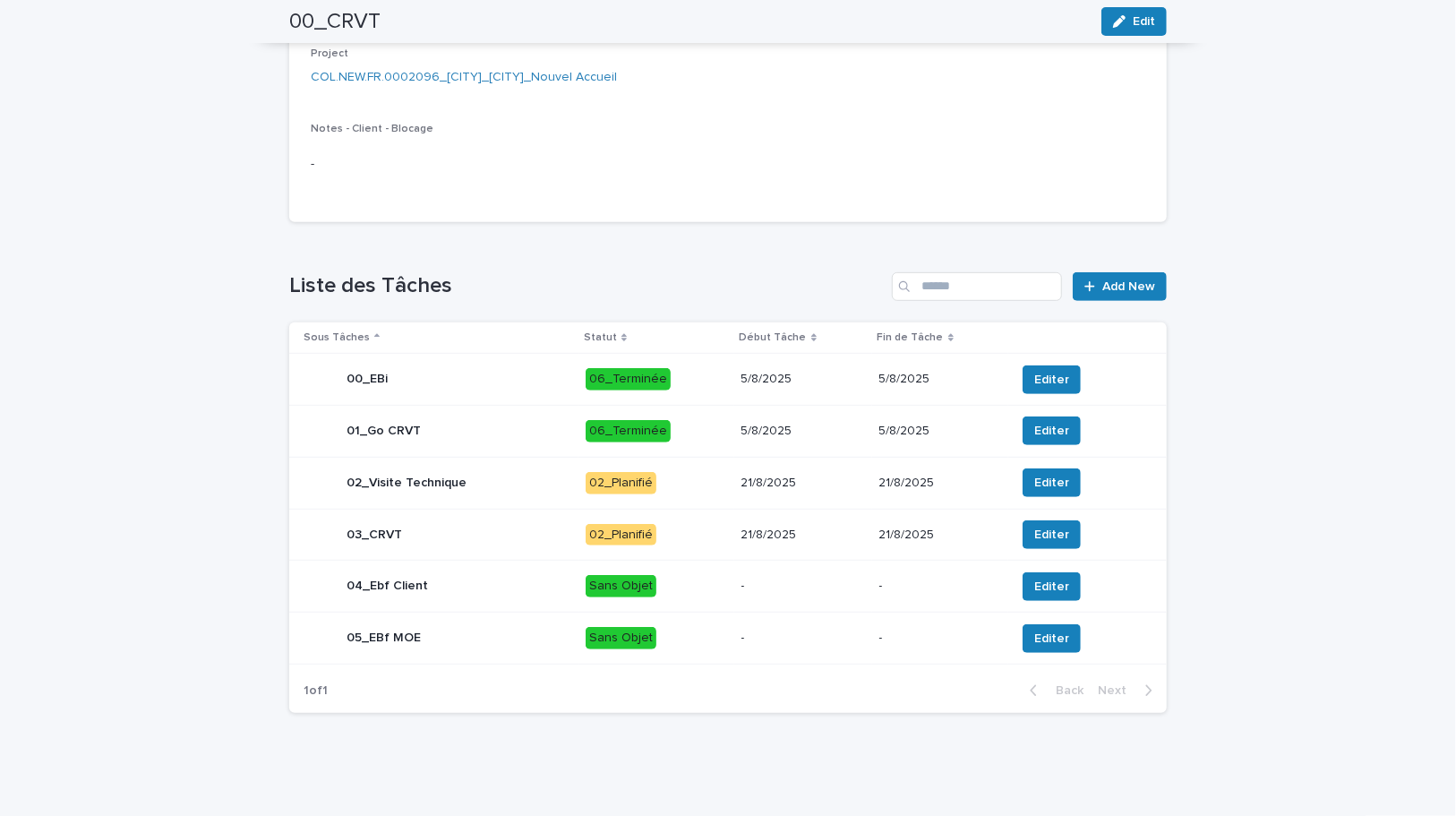 click on "21/8/2025" at bounding box center [803, 483] 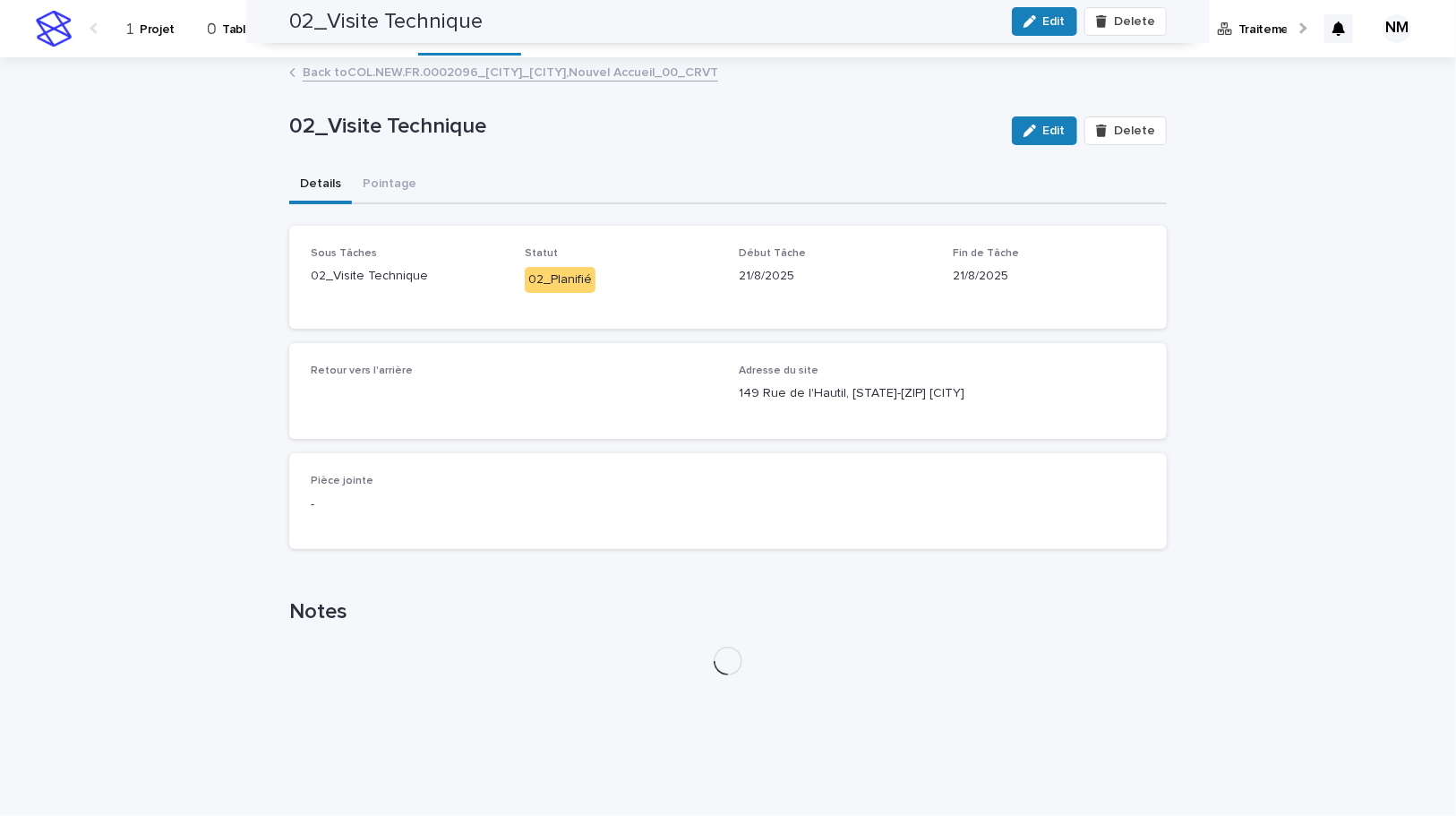 scroll, scrollTop: 0, scrollLeft: 0, axis: both 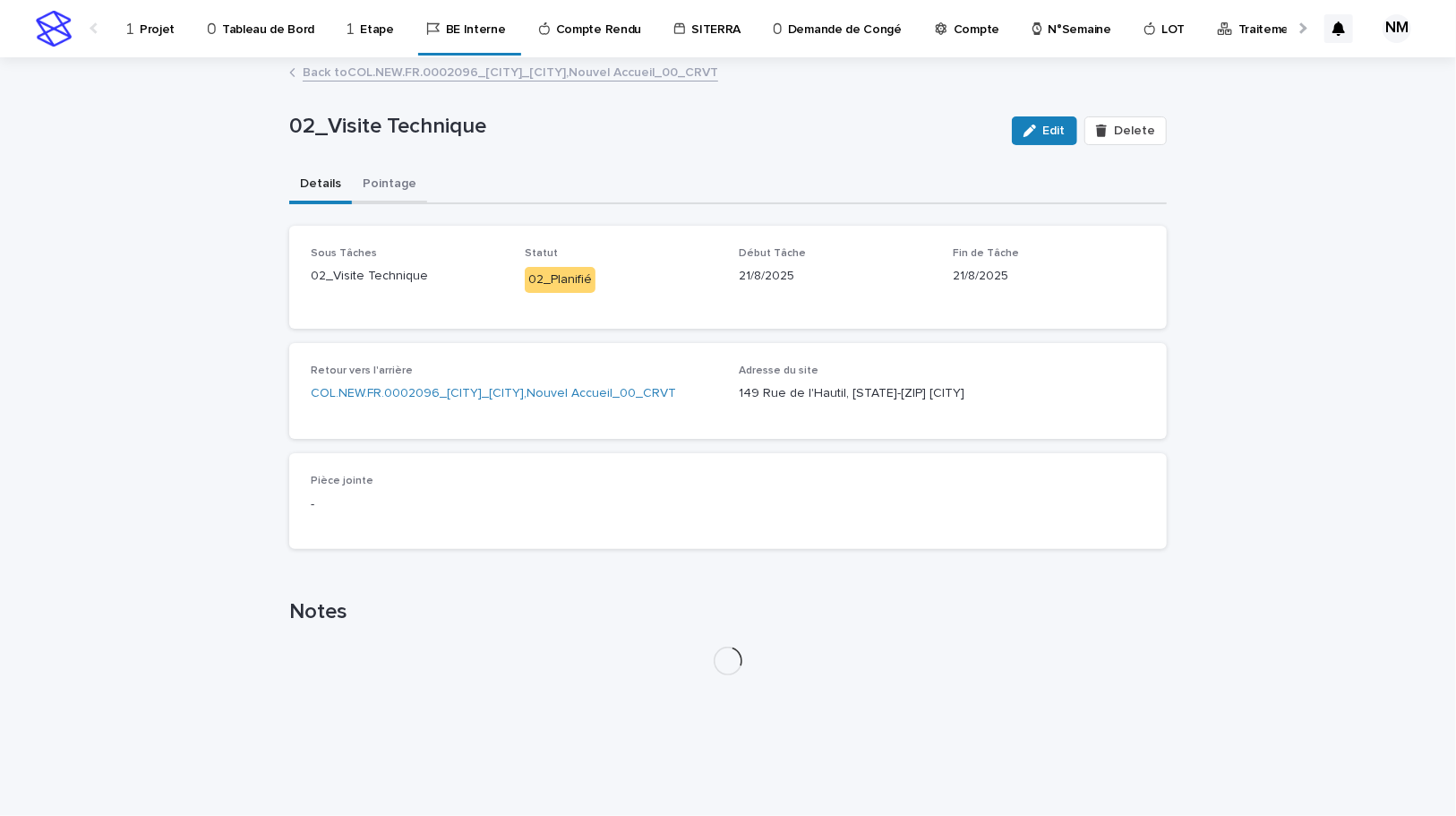 click on "Pointage" at bounding box center [390, 185] 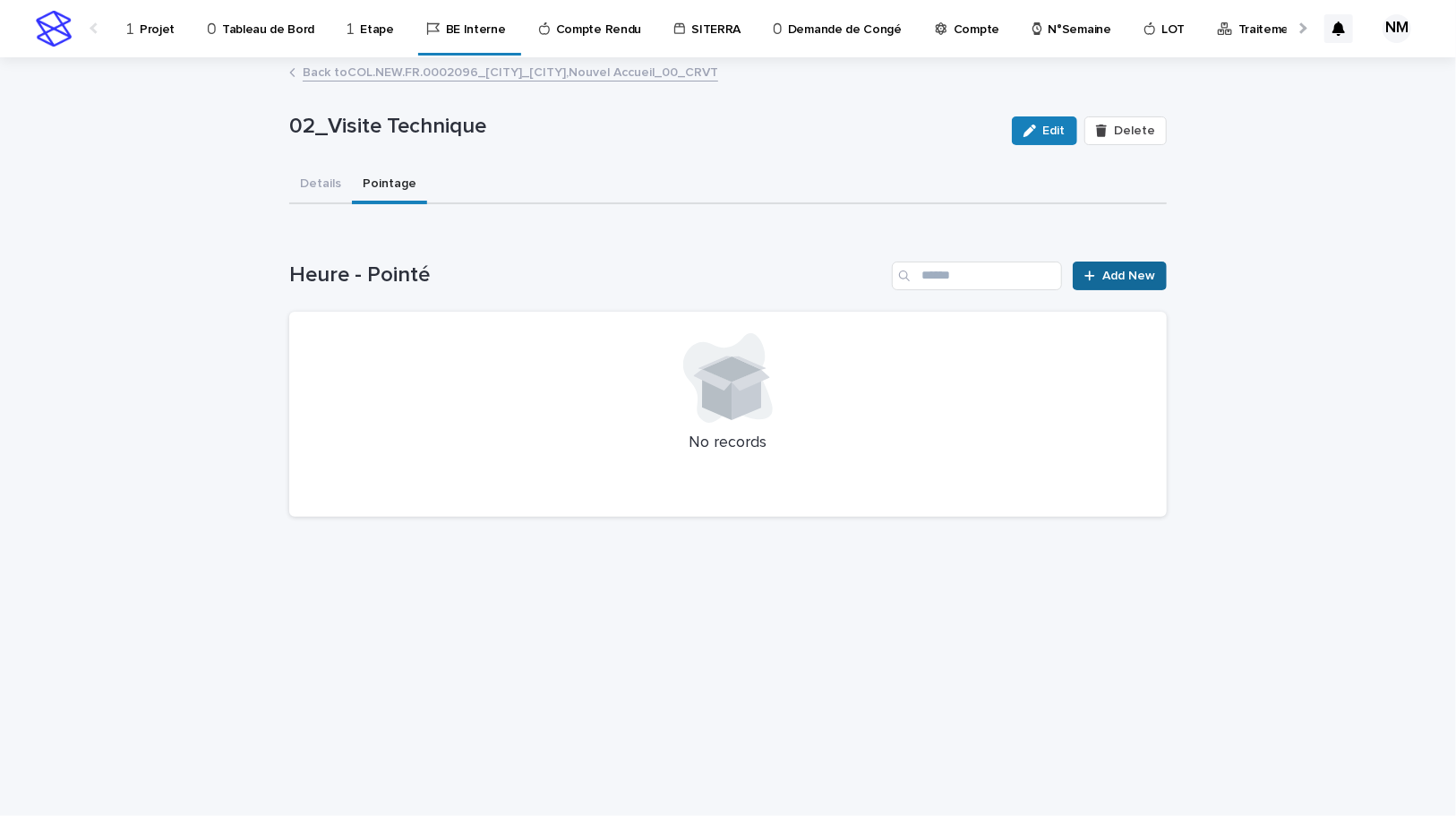 click on "Add New" at bounding box center (1119, 276) 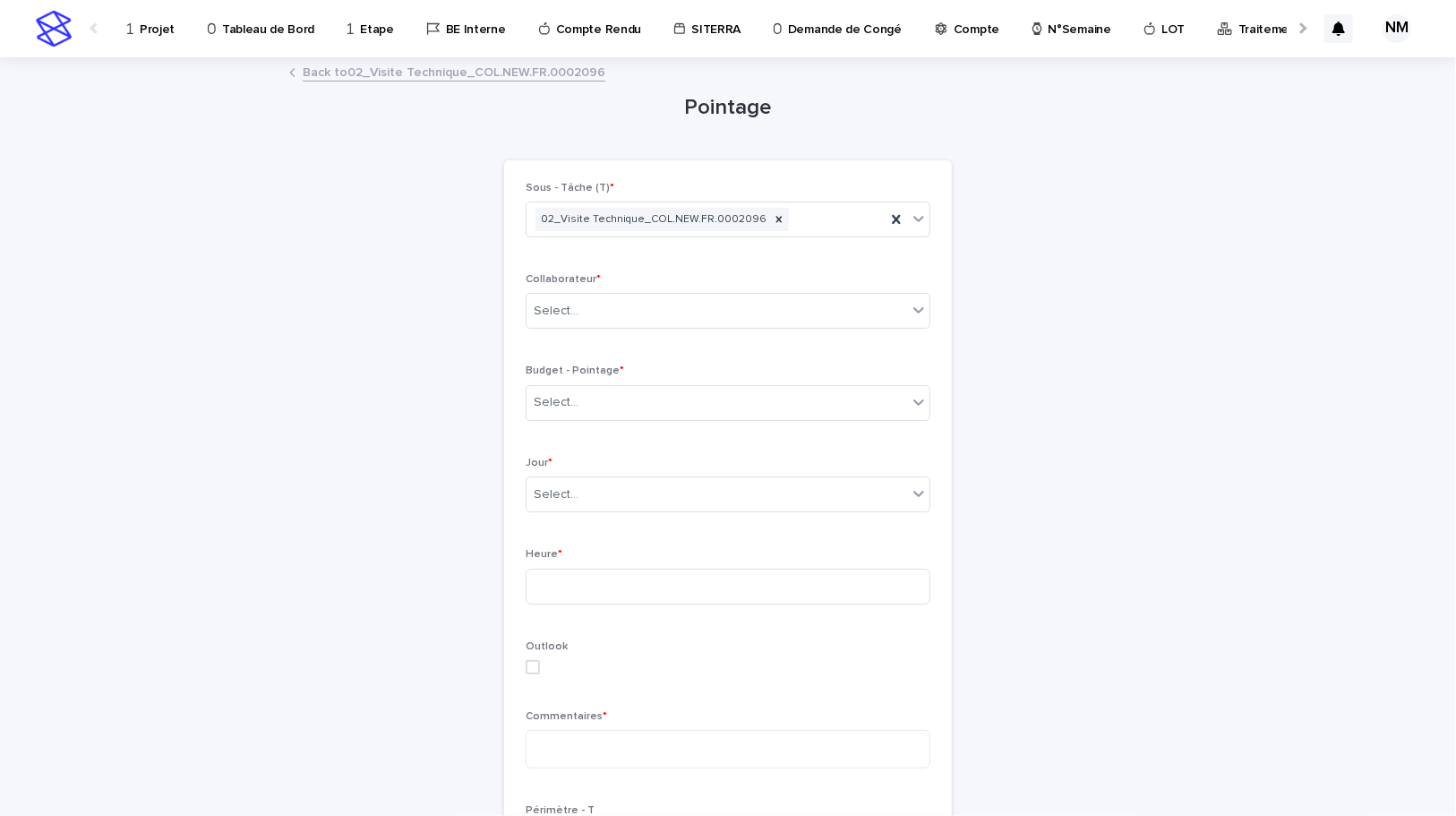 click on "Collaborateur * Select..." at bounding box center [728, 308] 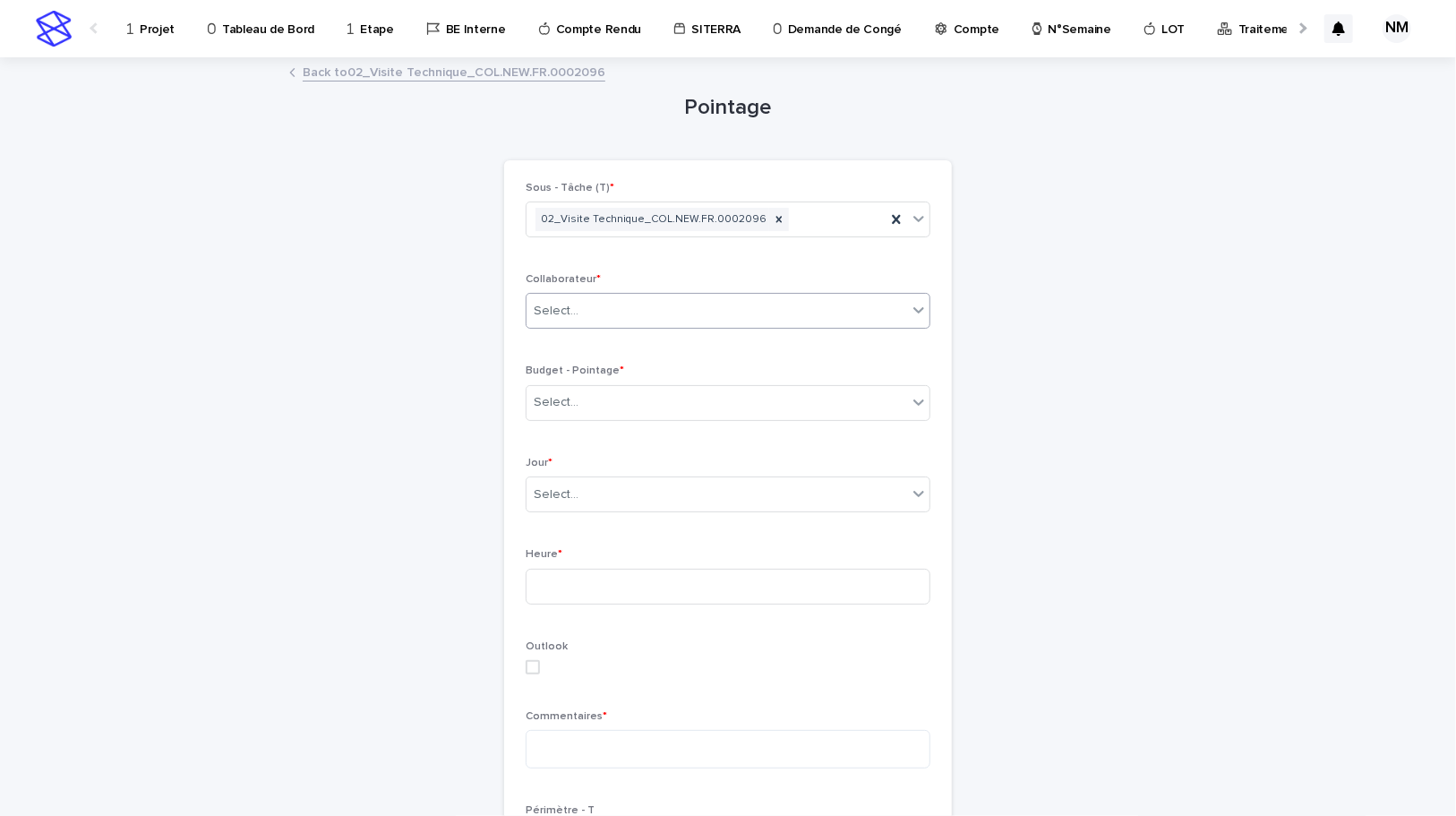 click on "Select..." at bounding box center (716, 311) 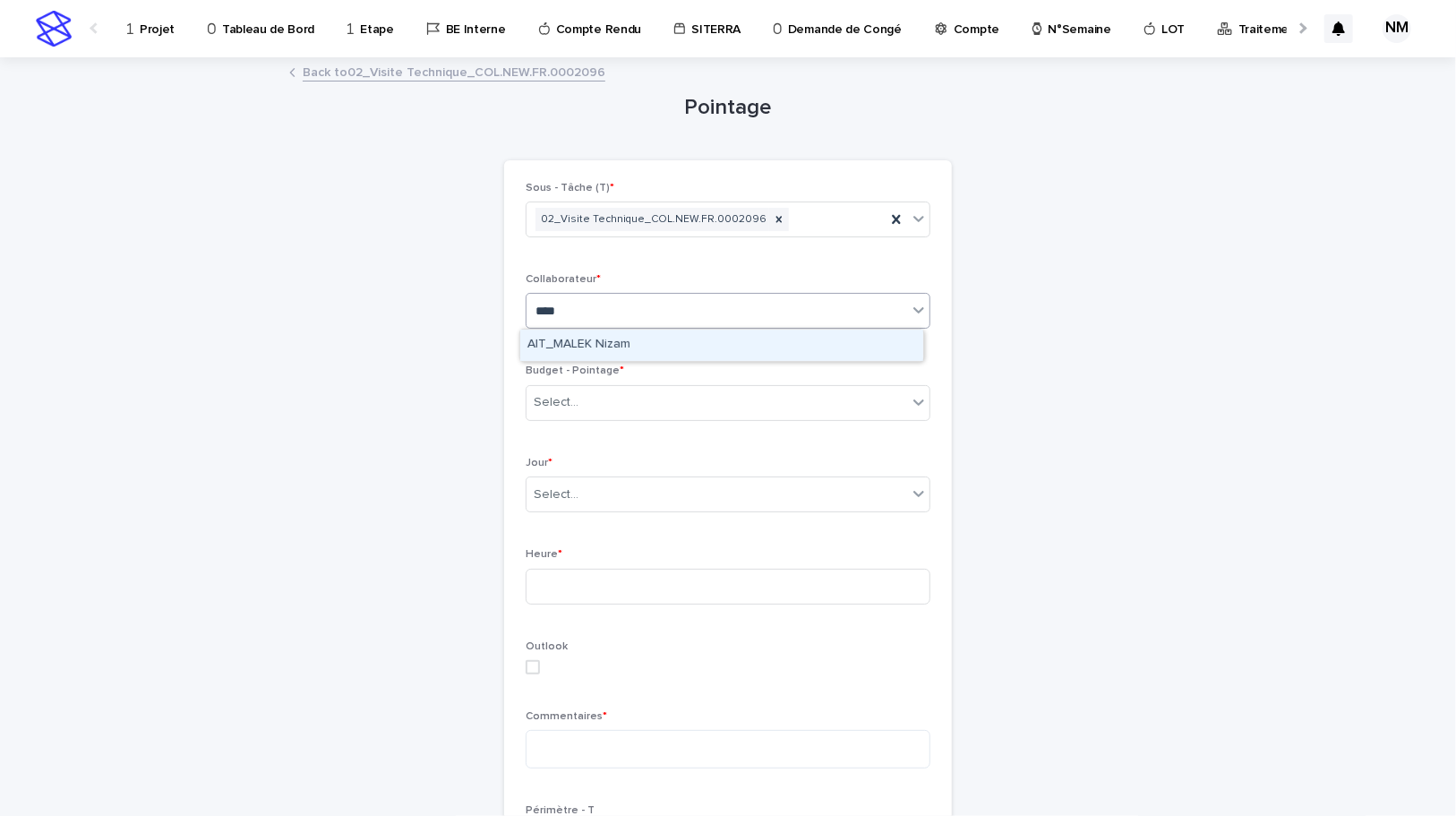 type on "*****" 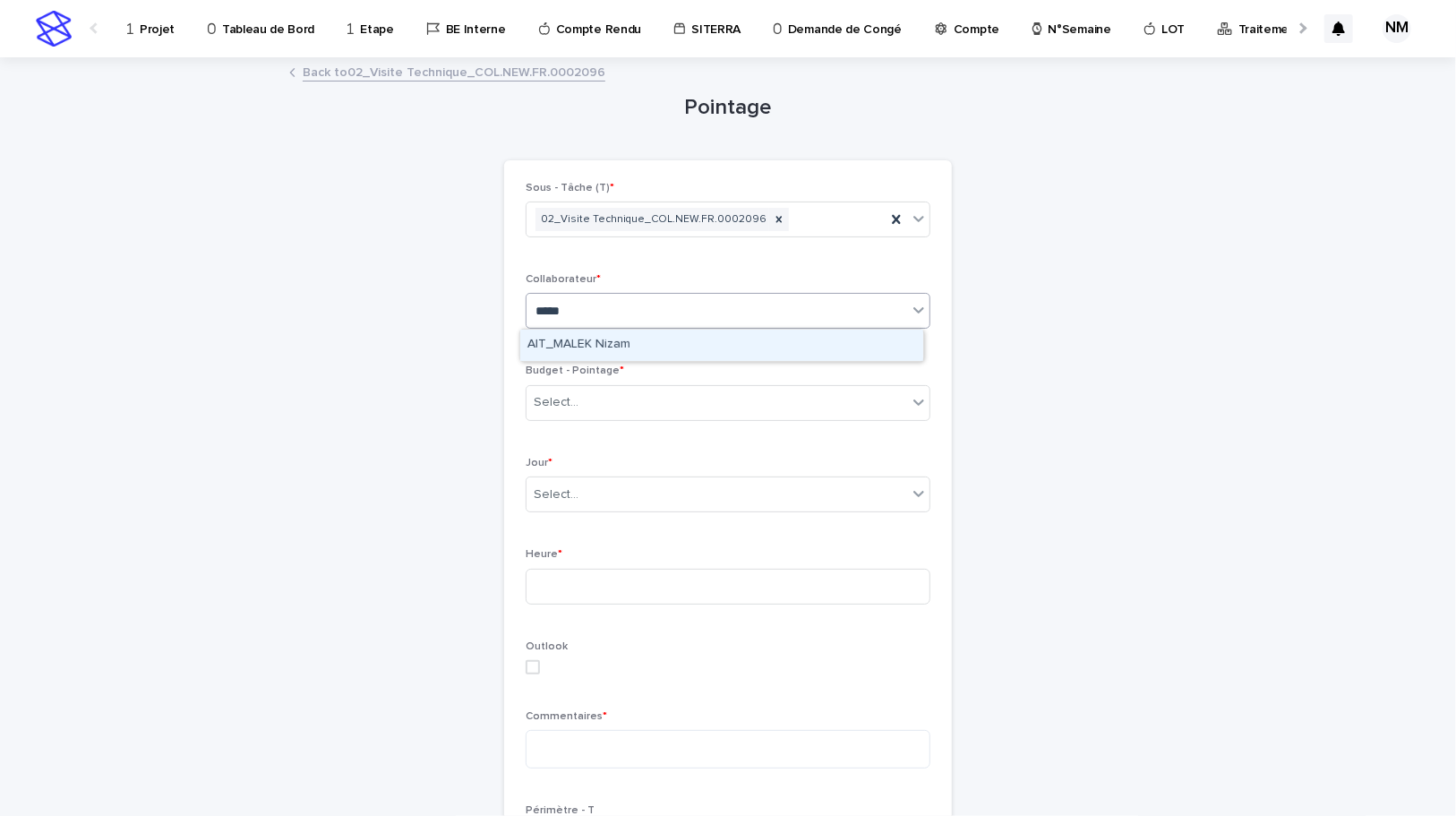 click on "AIT_MALEK Nizam" at bounding box center (722, 345) 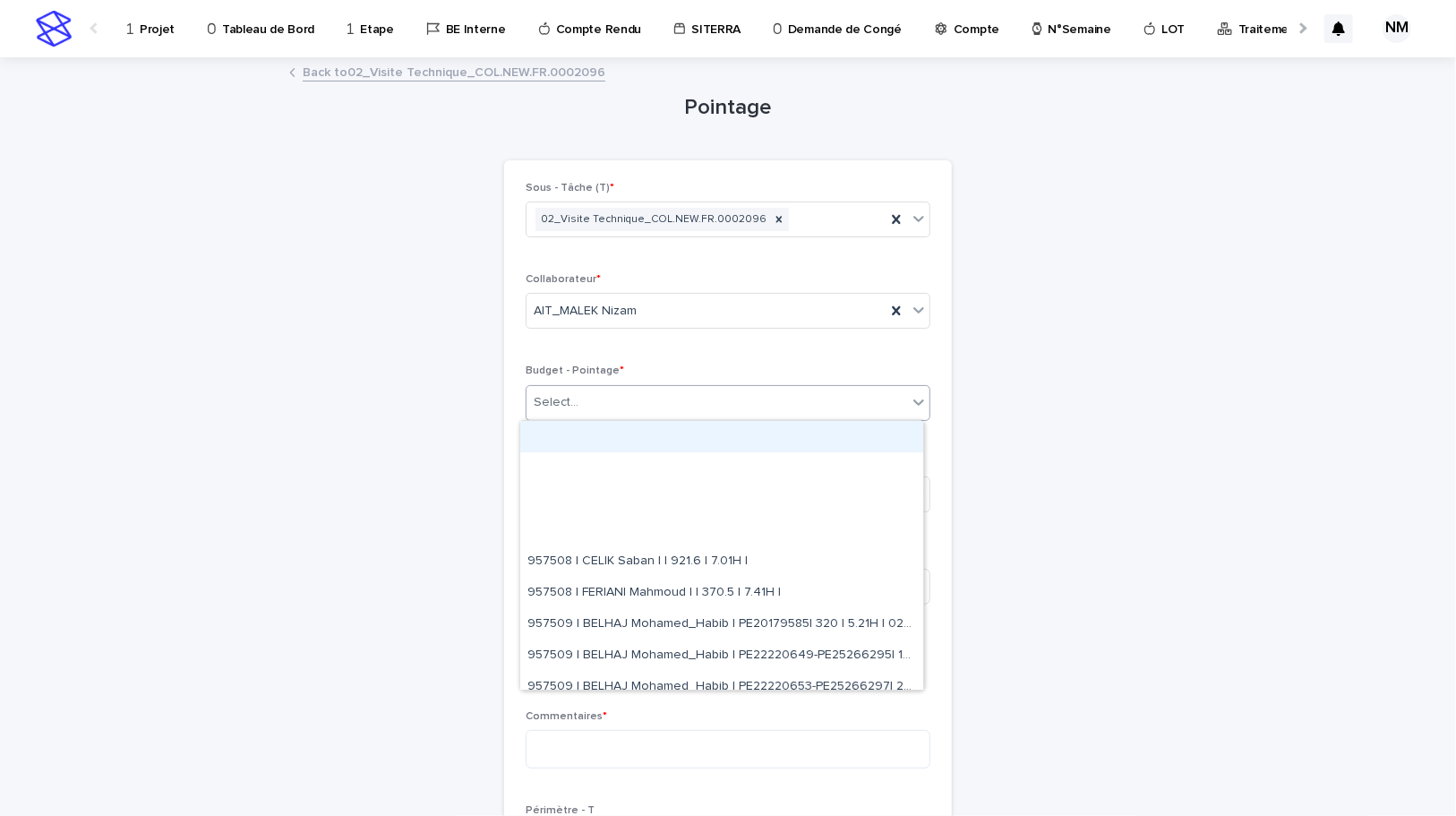 click on "Select..." at bounding box center (716, 402) 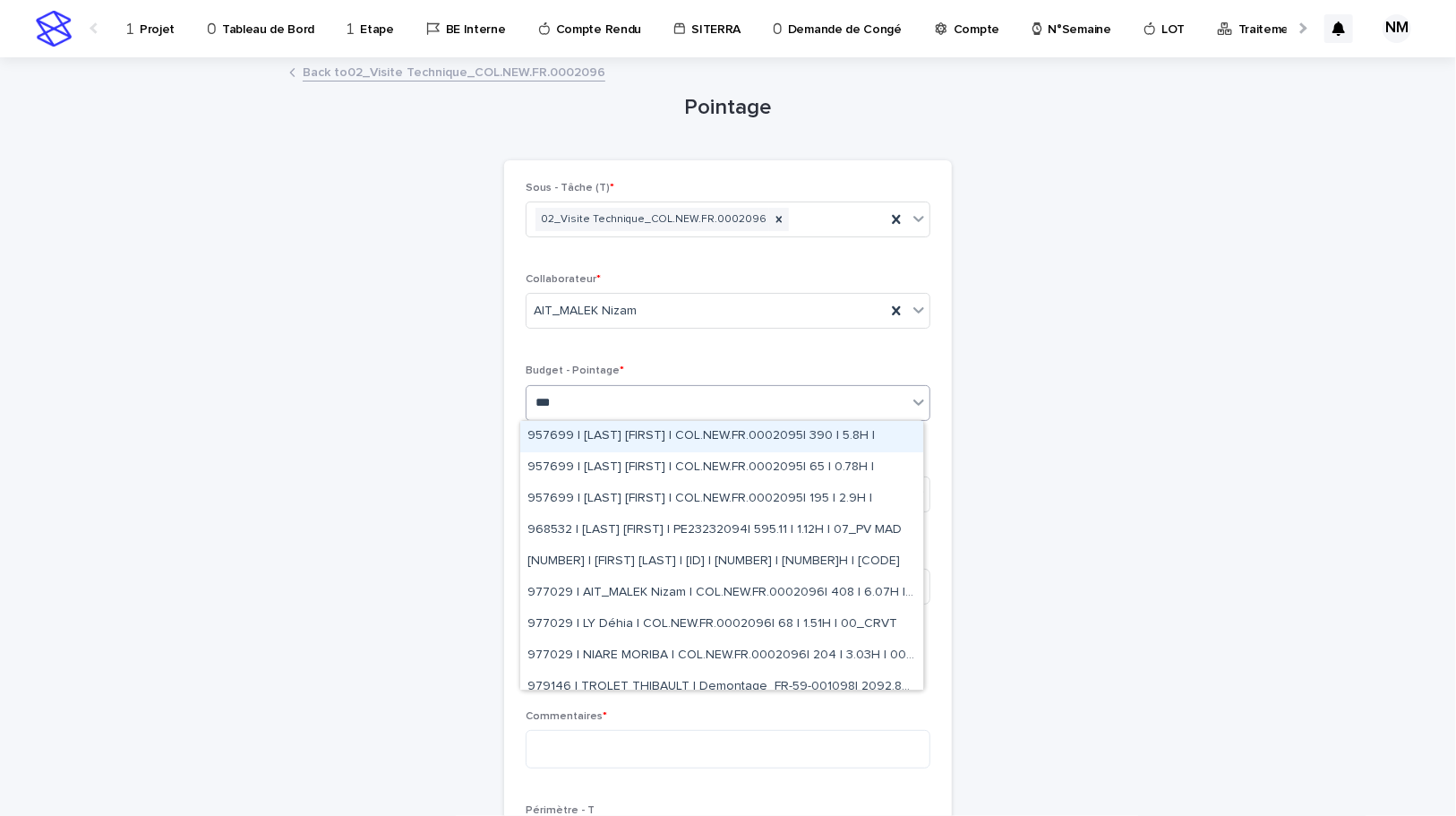 type on "****" 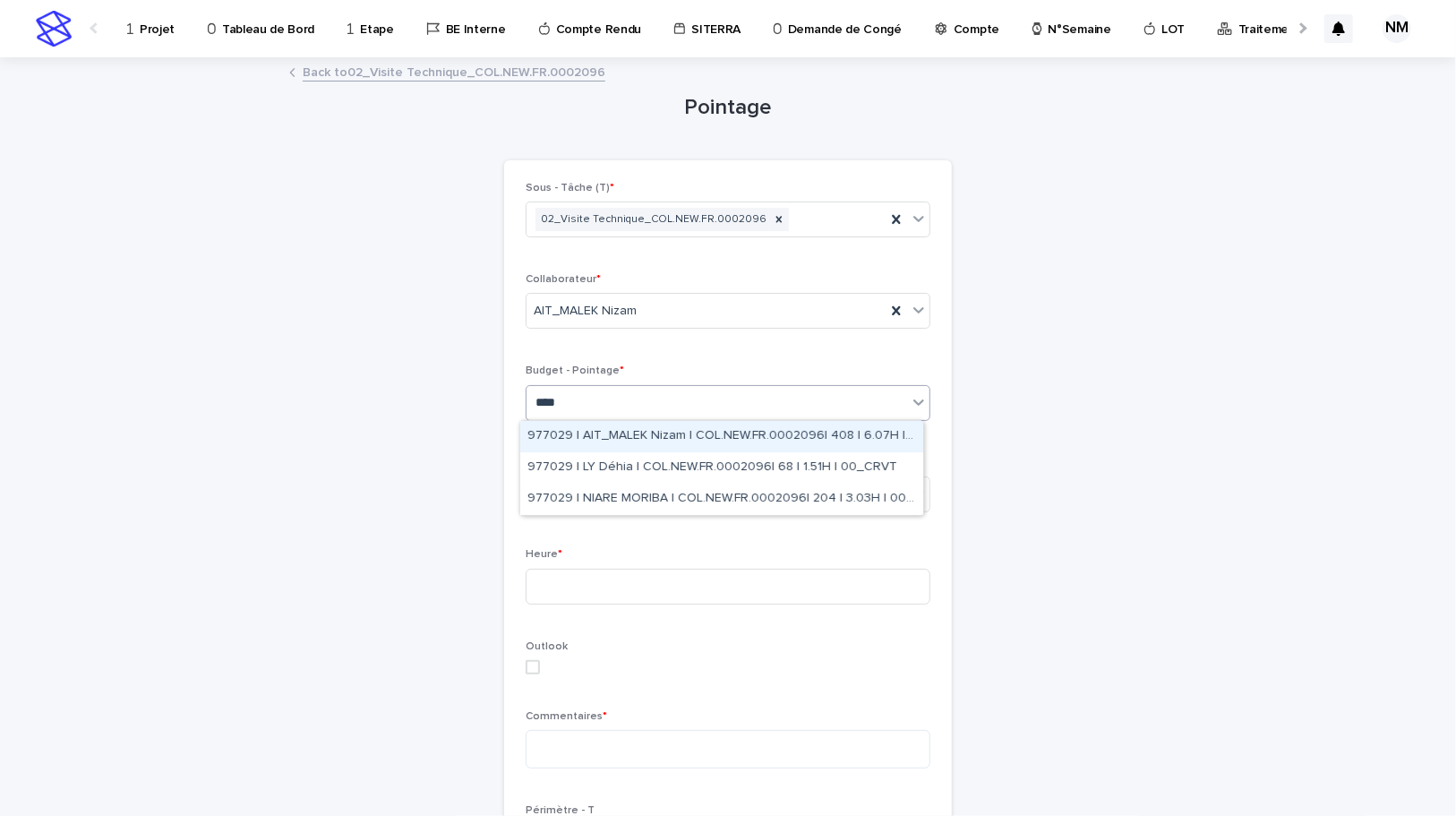 click on "977029 | AIT_MALEK Nizam | COL.NEW.FR.0002096| 408 | 6.07H  | 00_CRVT" at bounding box center (722, 436) 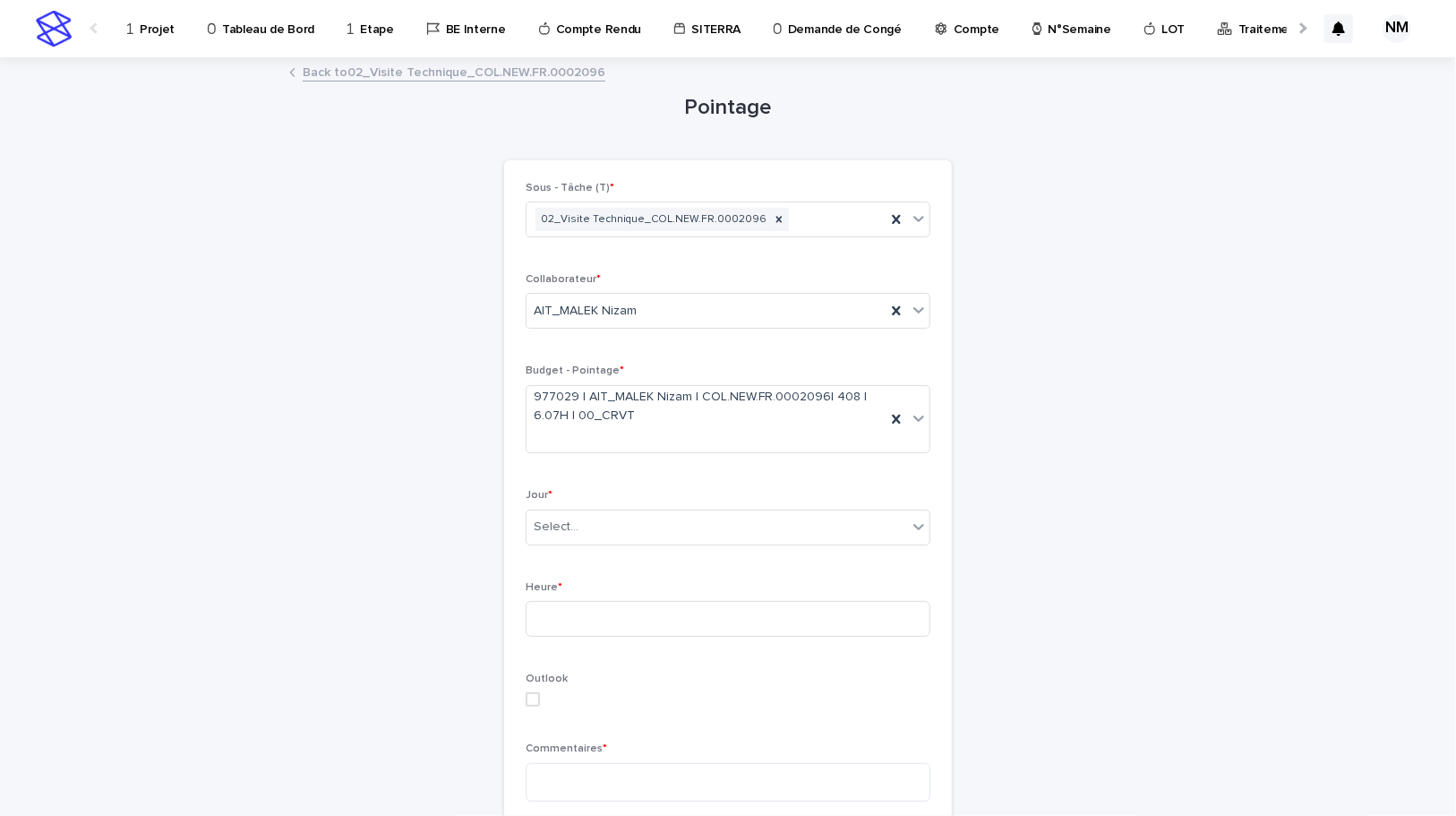 click on "Pointage Loading... Saving… Loading... Saving… Loading... Saving… Sous - Tâche (T) * 02_Visite Technique_COL.NEW.FR.0002096 Collaborateur * AIT_MALEK Nizam Budget - Pointage * 977029 | AIT_MALEK Nizam | COL.NEW.FR.0002096| 408 | 6.07H  | 00_CRVT Jour * Select... Heure * Outlook Commentaires * Périmètre - T  TowerCo Date_P0 31/12/2023 Date_P1 30/4/2024 Date_P2 31/12/2024 Loading... Saving… Sorry, there was an error saving your record. Please try again. Please fill out the required fields above. Save" at bounding box center (728, 622) 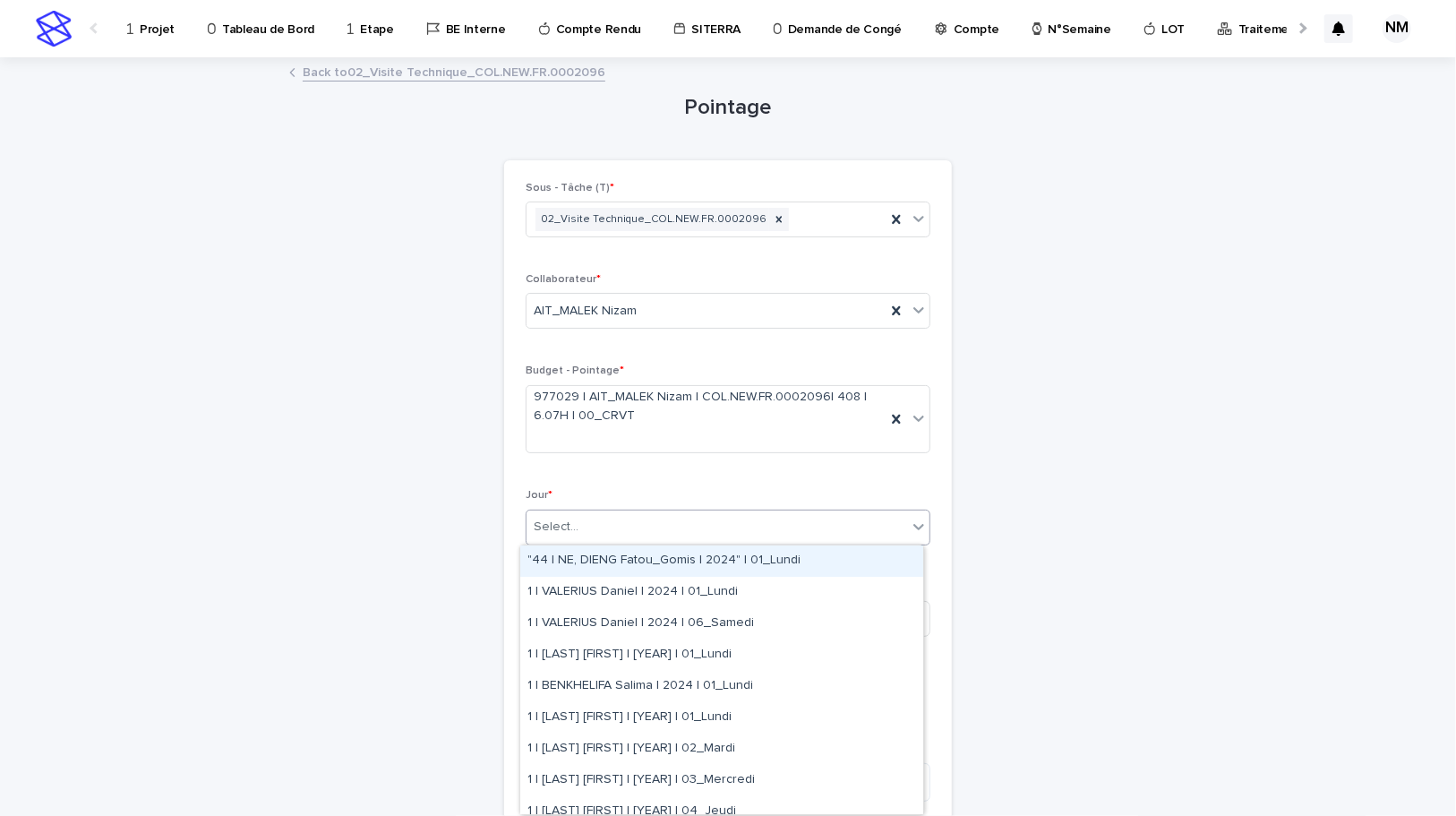 click on "Select..." at bounding box center [716, 527] 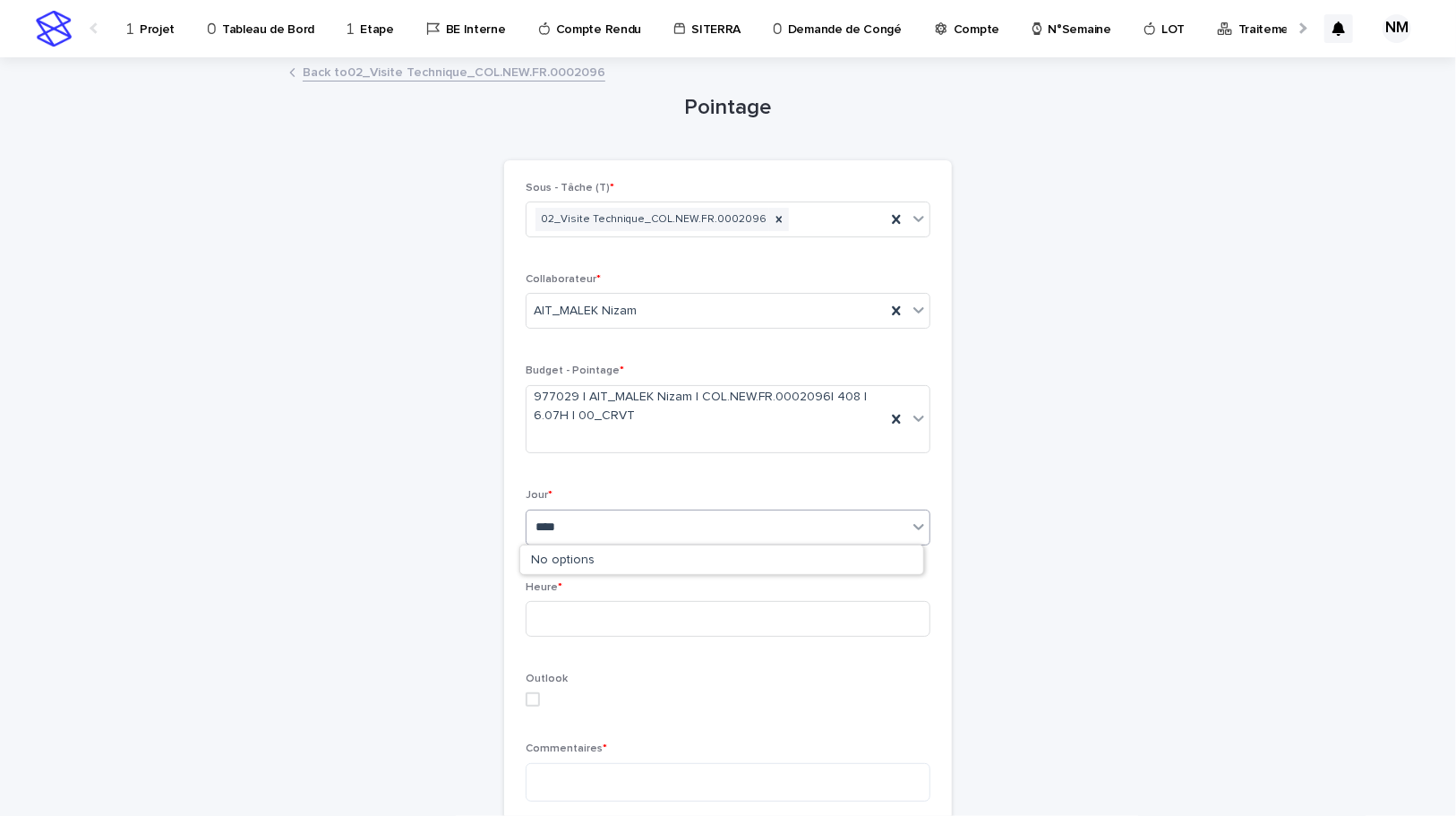 type on "*****" 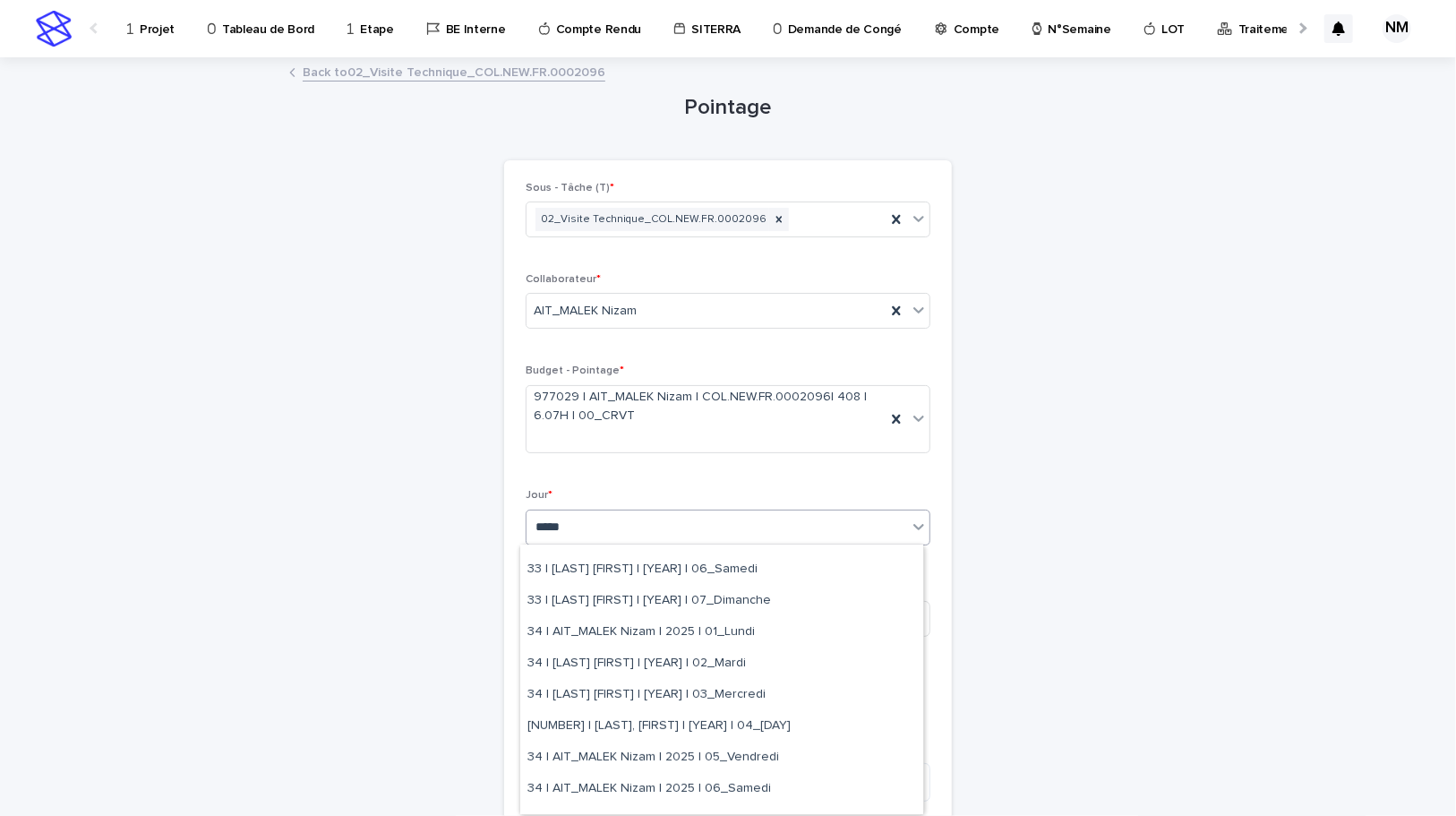 scroll, scrollTop: 407, scrollLeft: 0, axis: vertical 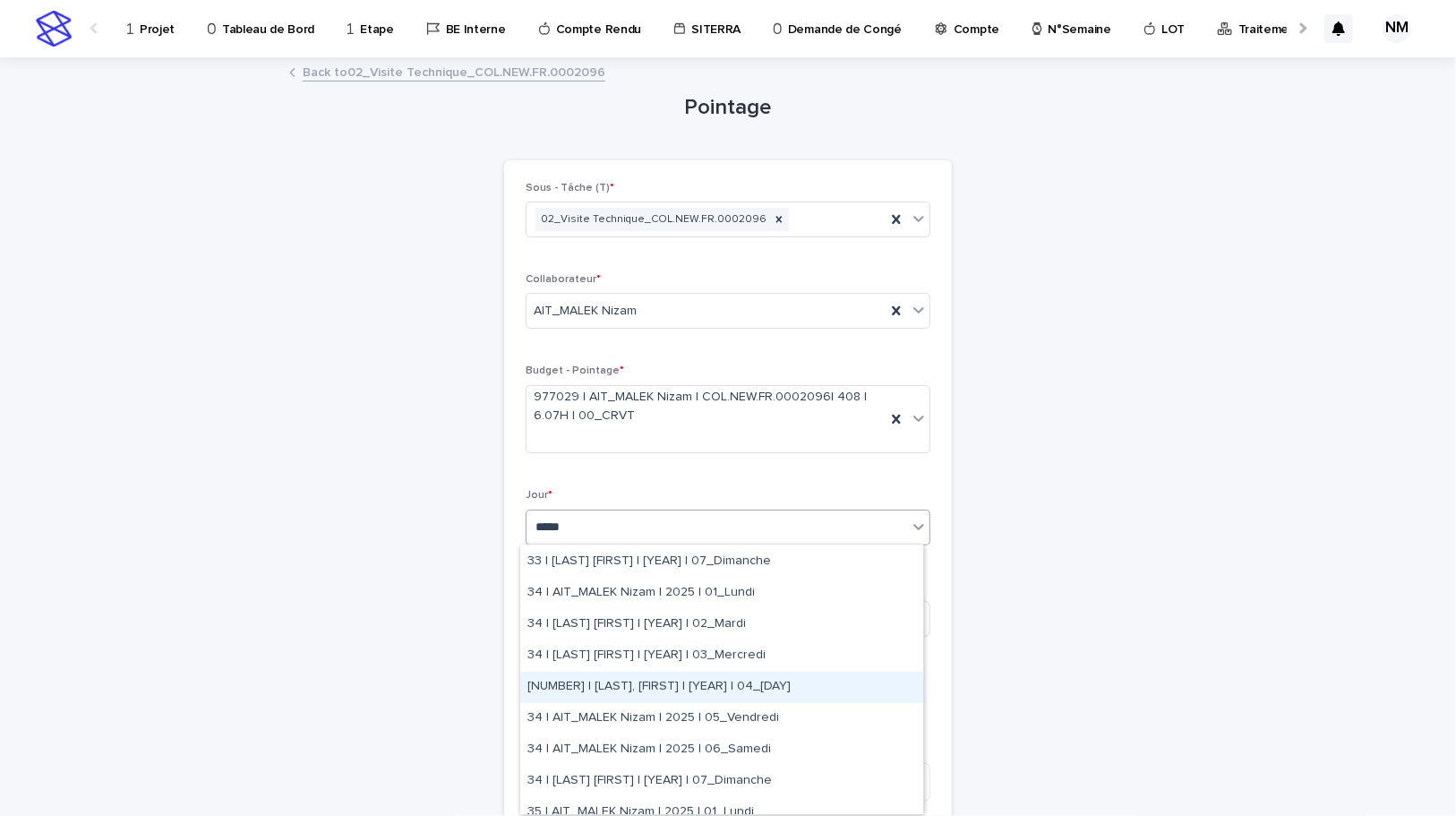 click on "34 | AIT_MALEK Nizam | 2025 | 04_Jeudi" at bounding box center (722, 687) 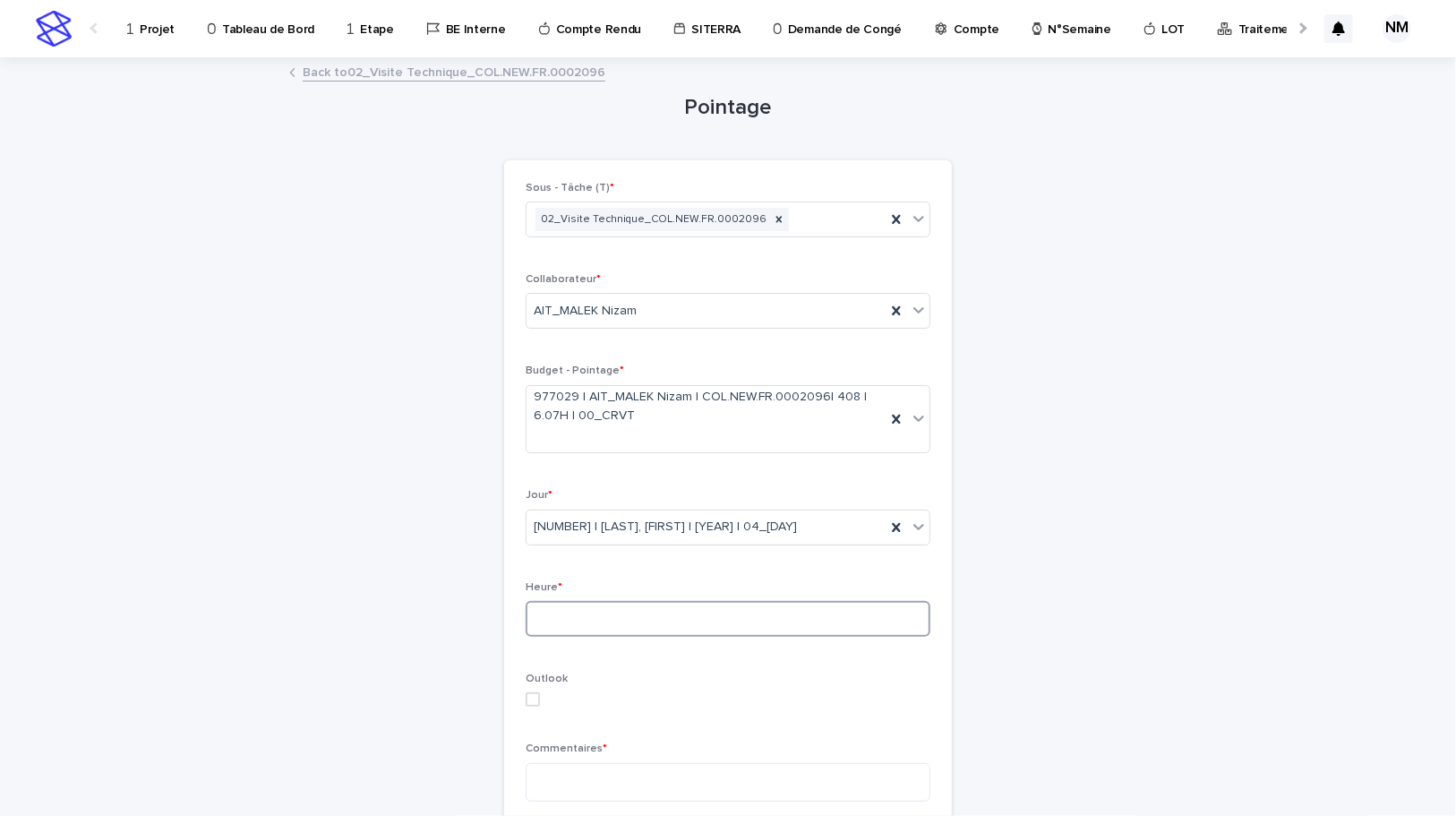 click at bounding box center (728, 619) 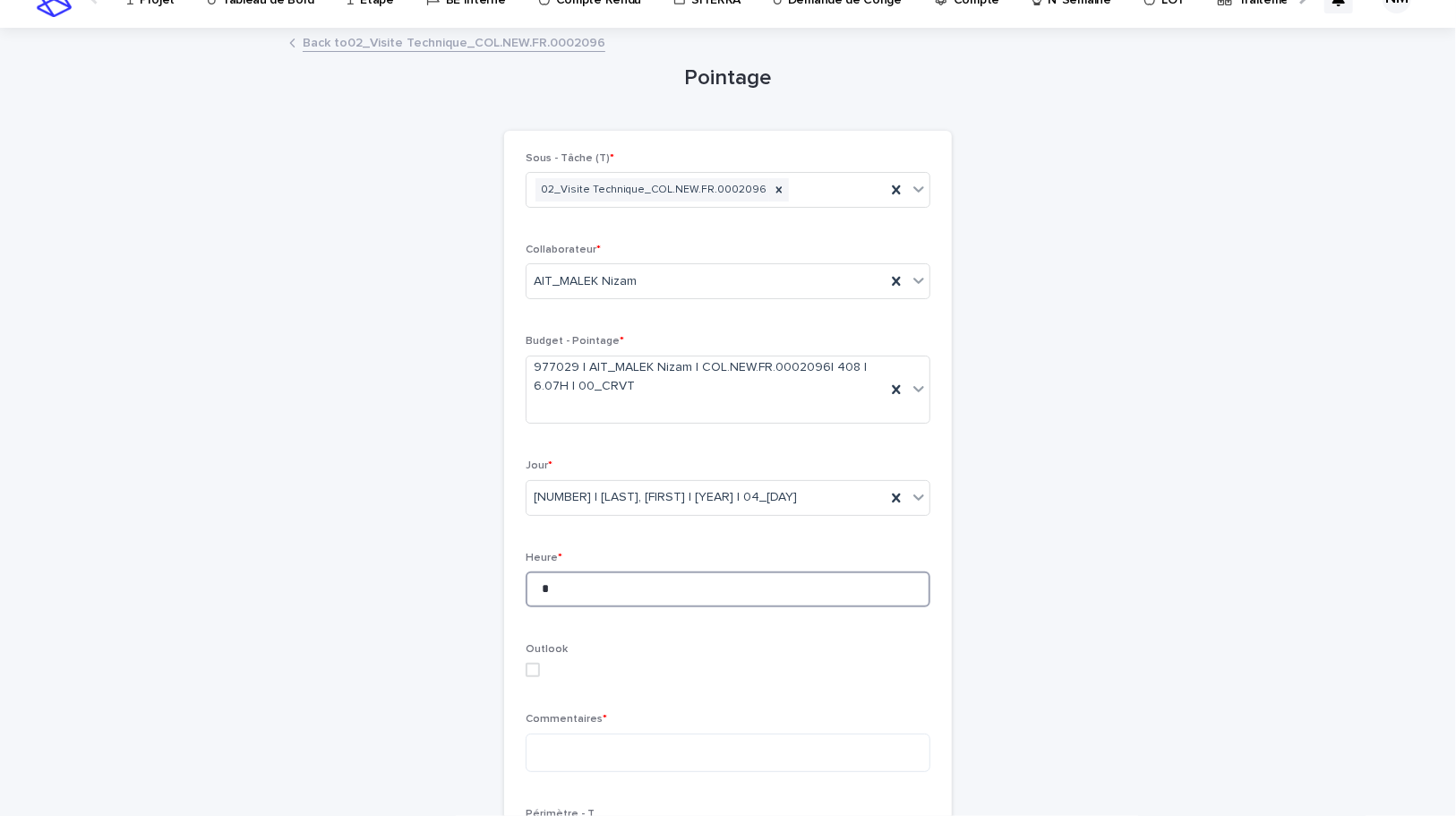 scroll, scrollTop: 81, scrollLeft: 0, axis: vertical 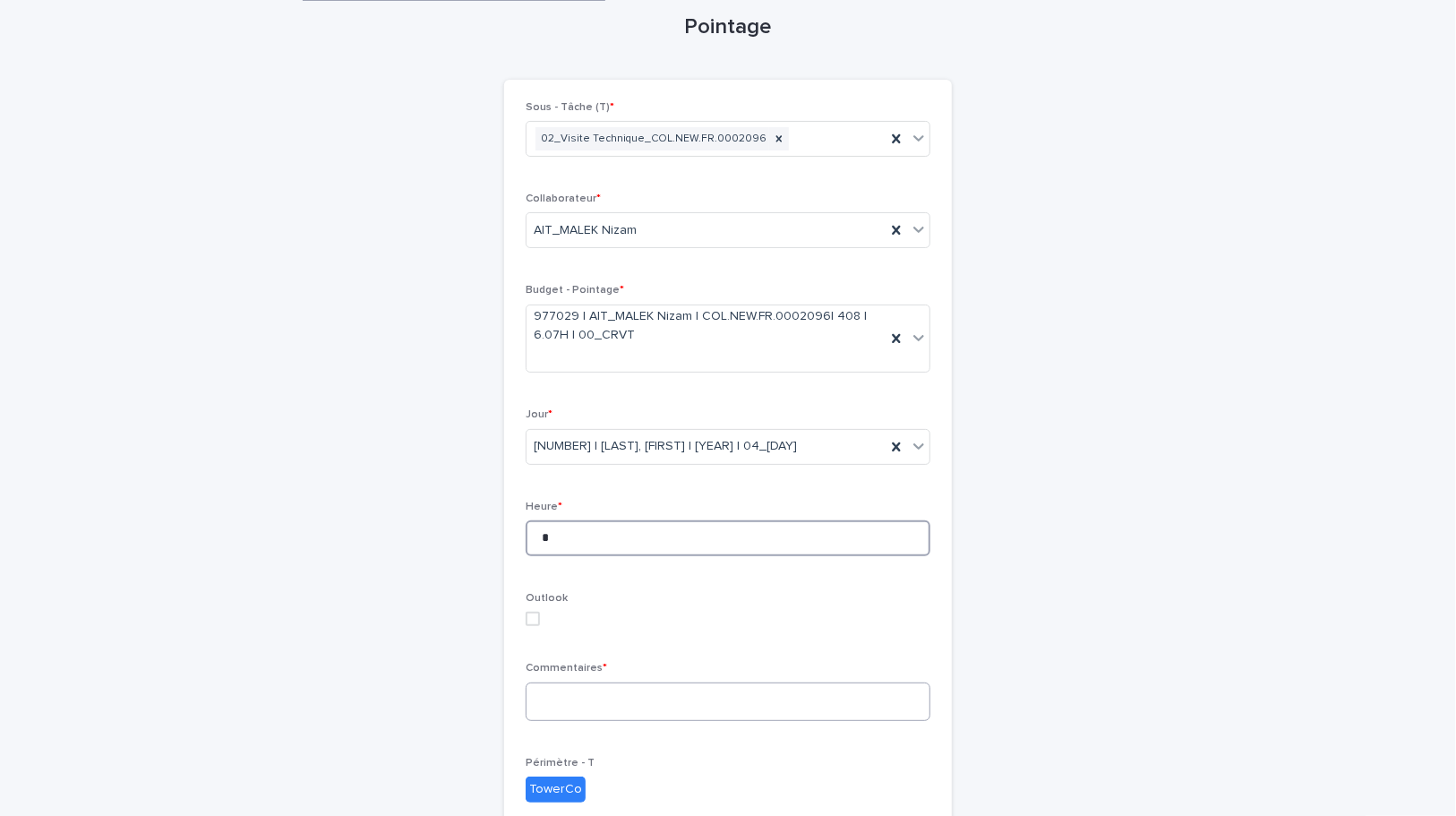 type on "*" 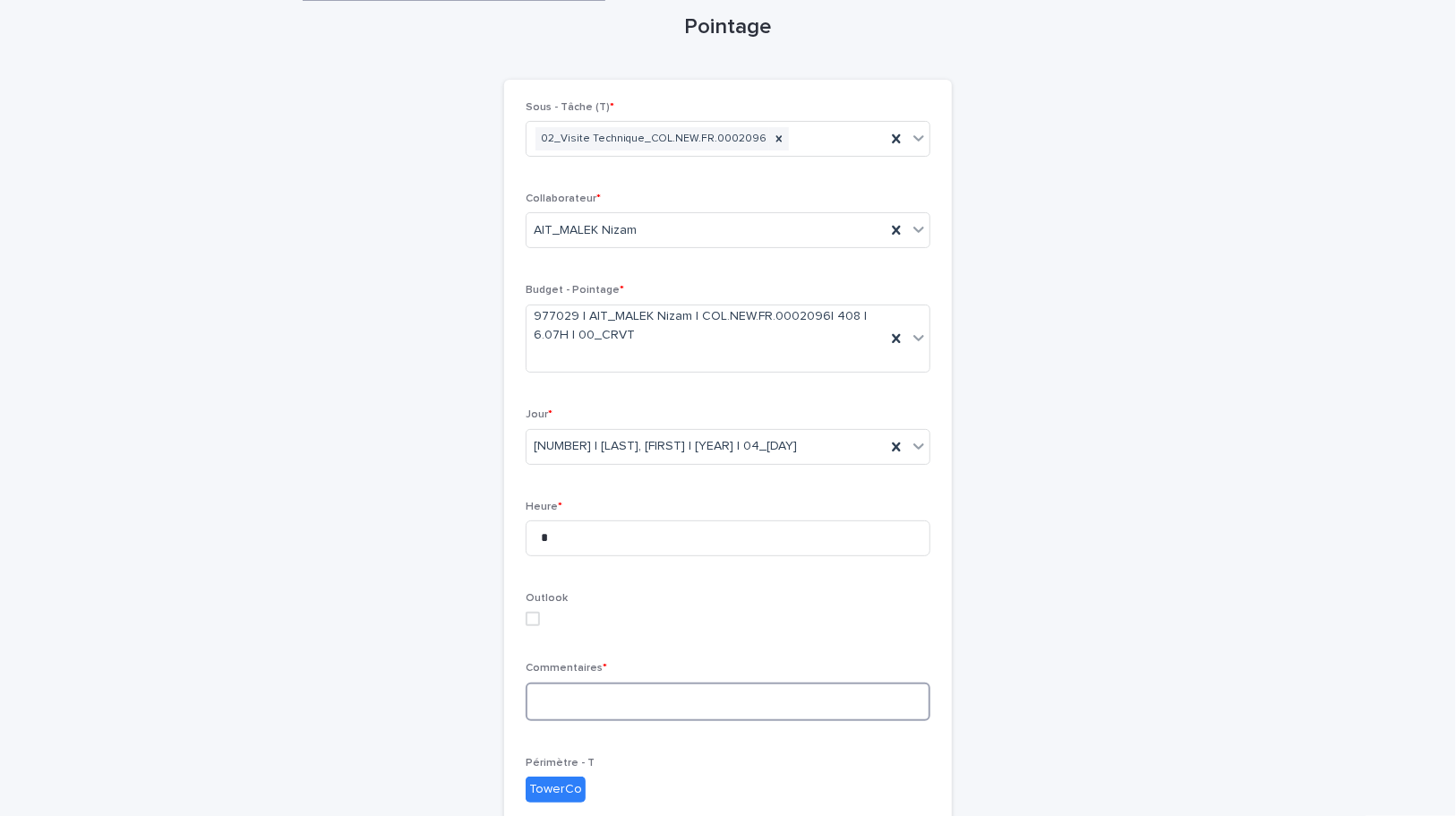 click at bounding box center [728, 701] 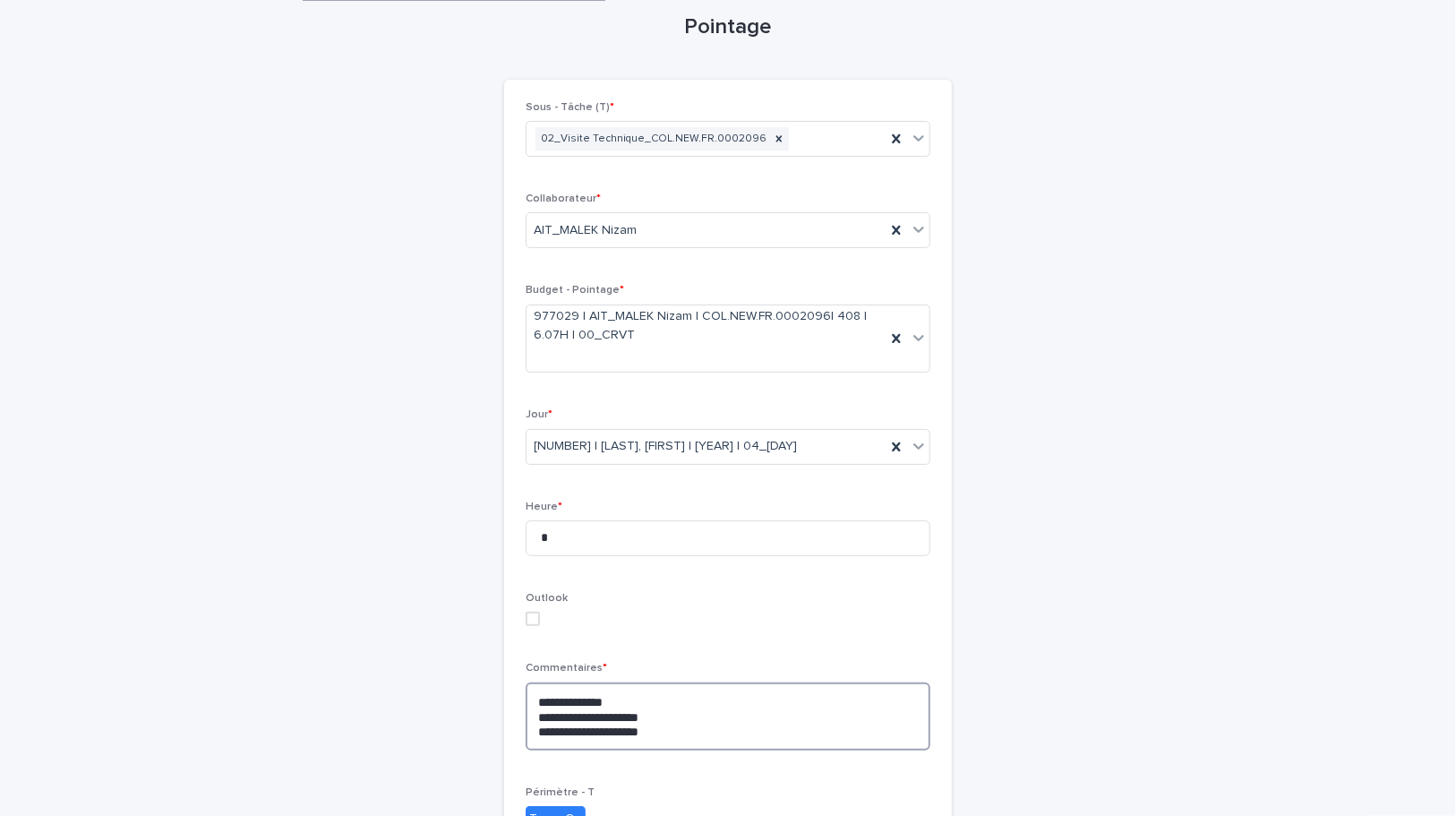 click on "**********" at bounding box center [728, 717] 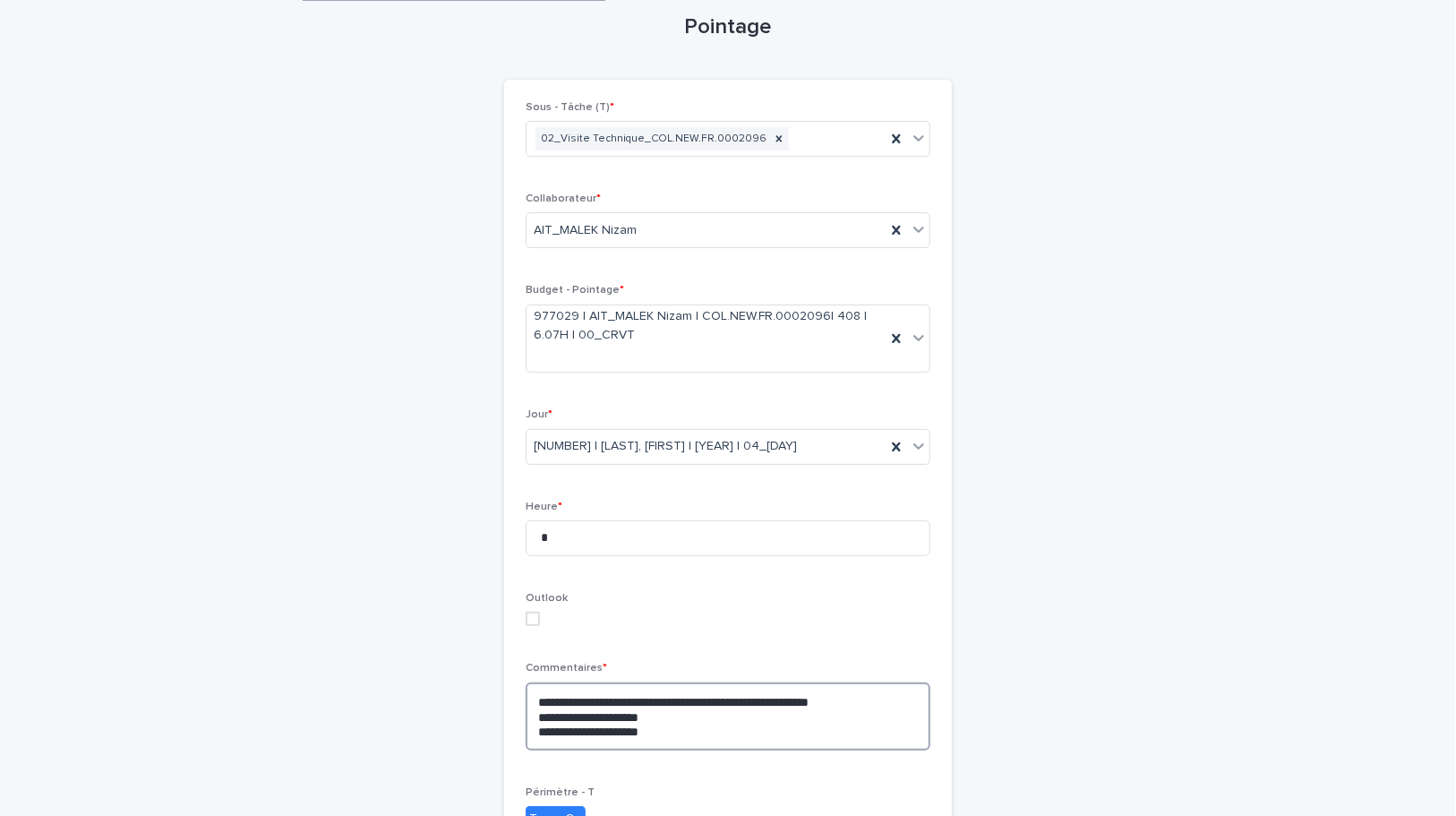 click on "**********" at bounding box center (728, 717) 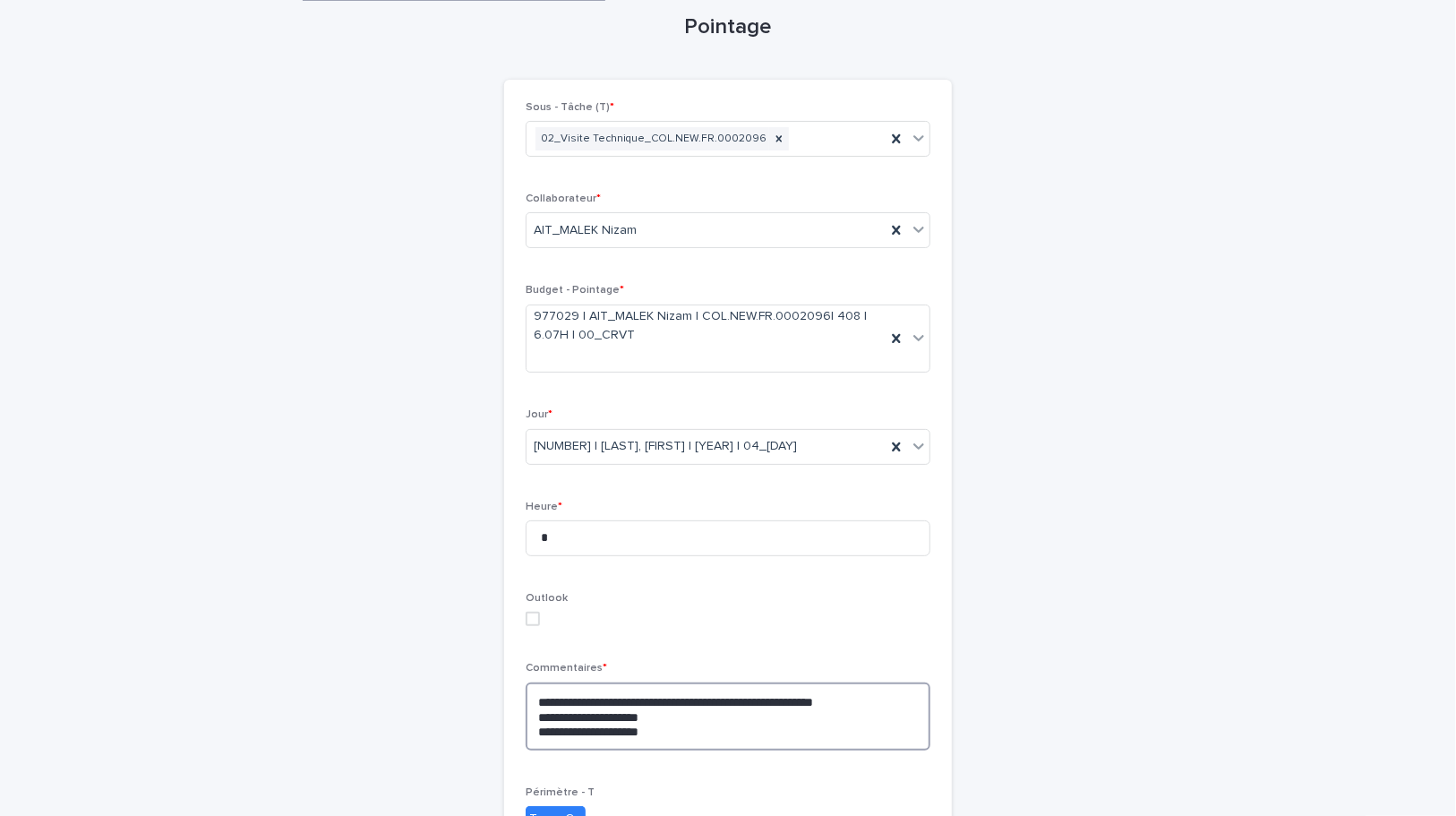 click on "**********" at bounding box center [728, 717] 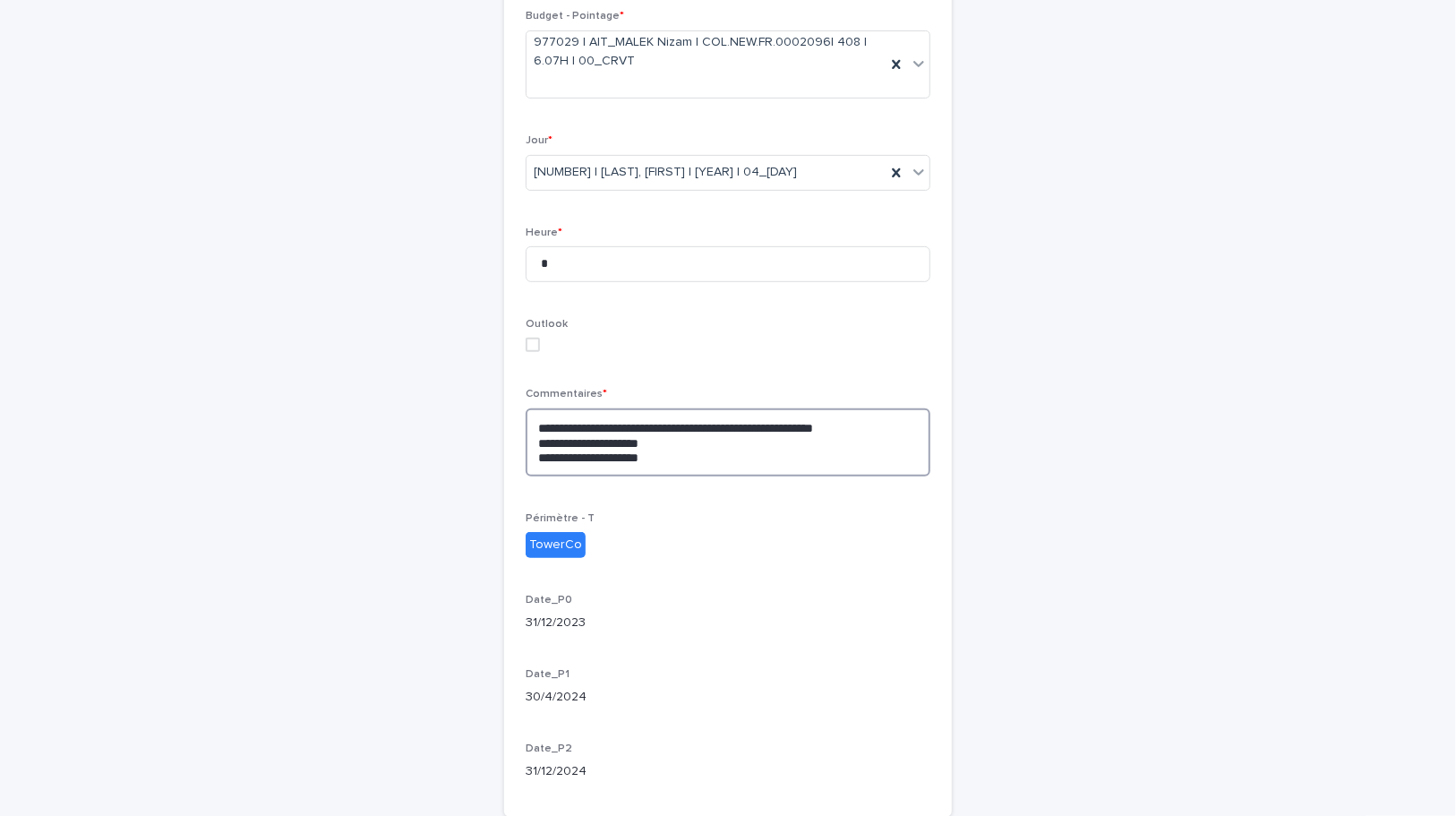 scroll, scrollTop: 487, scrollLeft: 0, axis: vertical 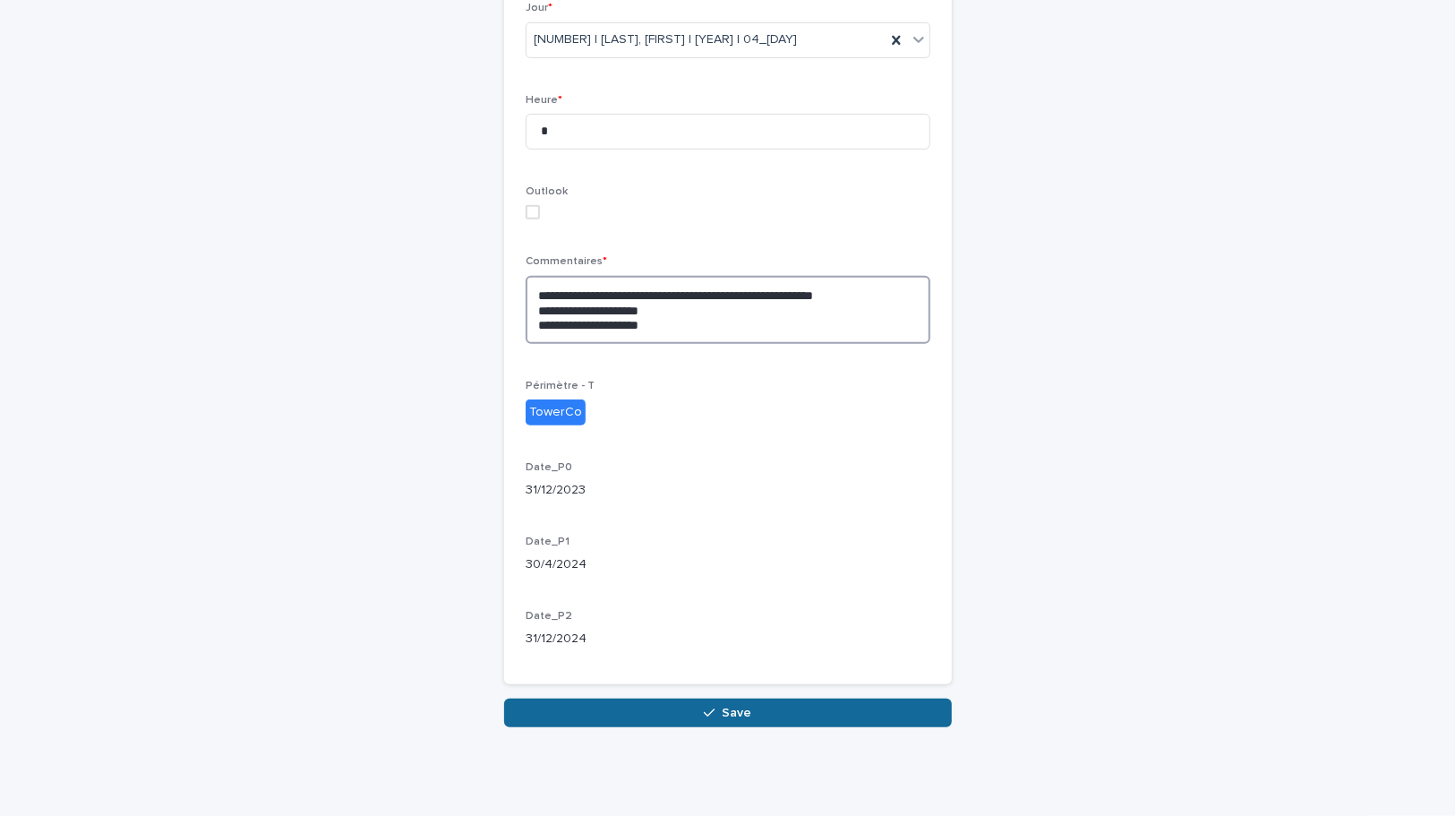 type on "**********" 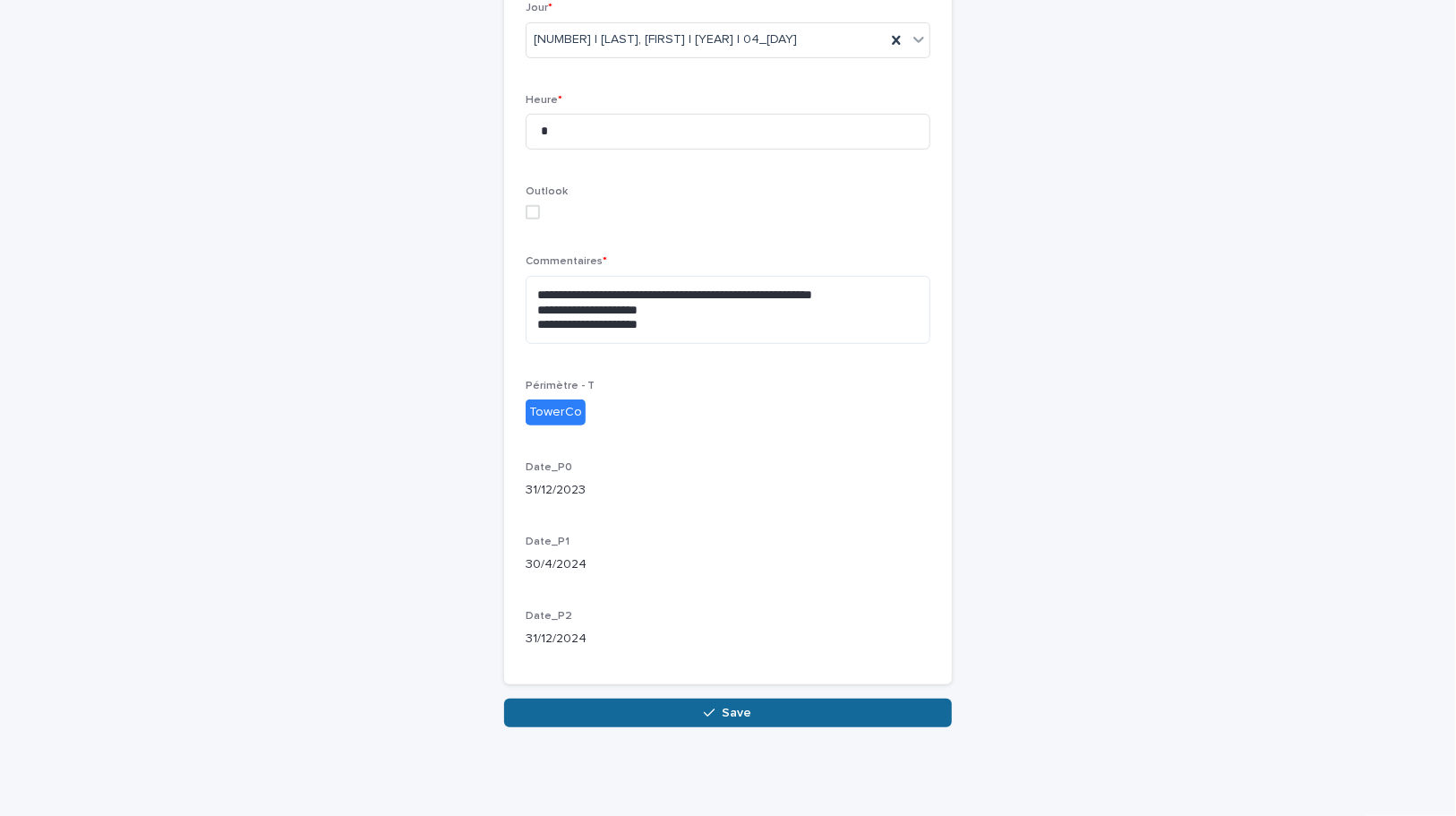 click on "Save" at bounding box center [728, 713] 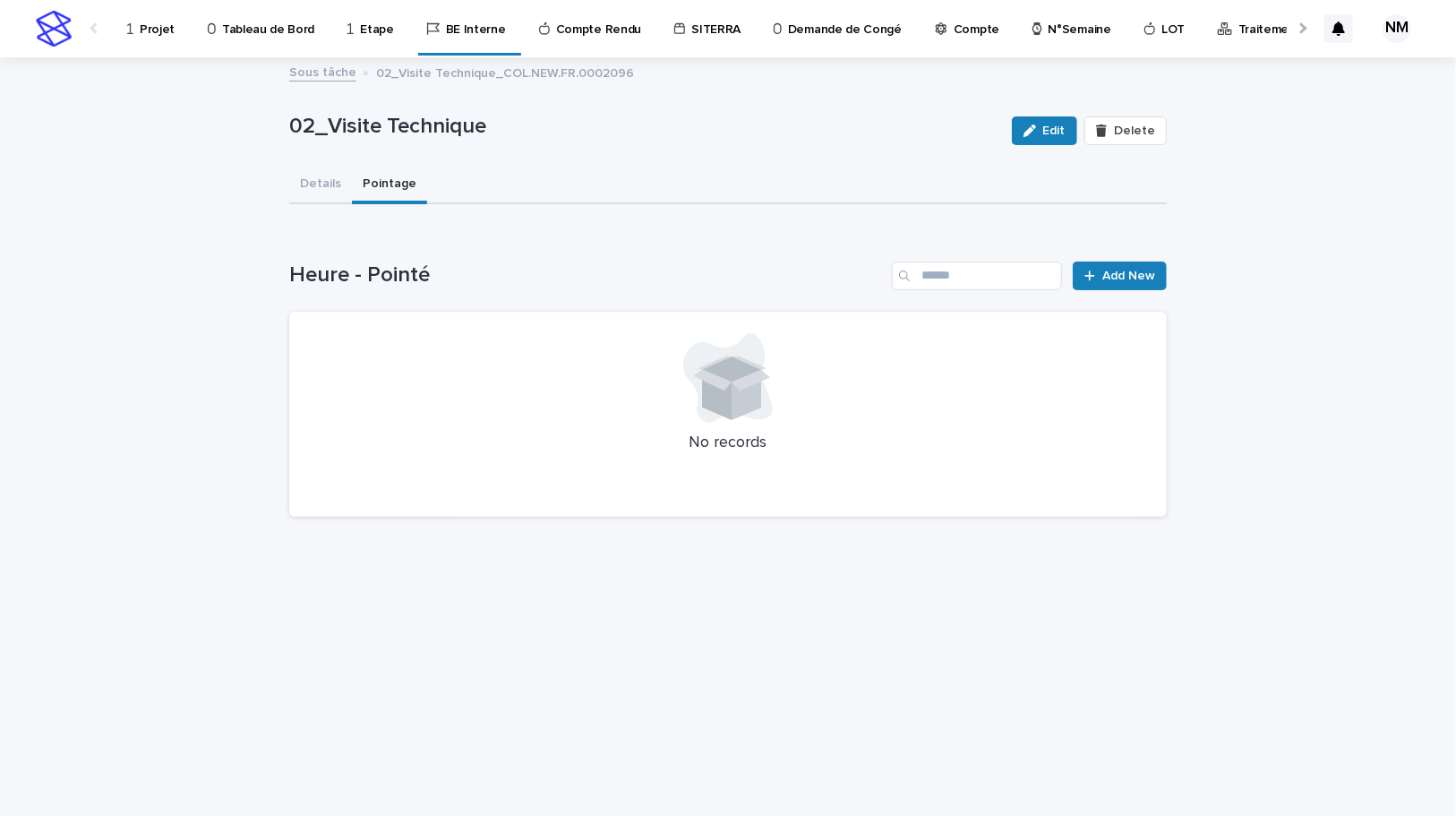 scroll, scrollTop: 0, scrollLeft: 0, axis: both 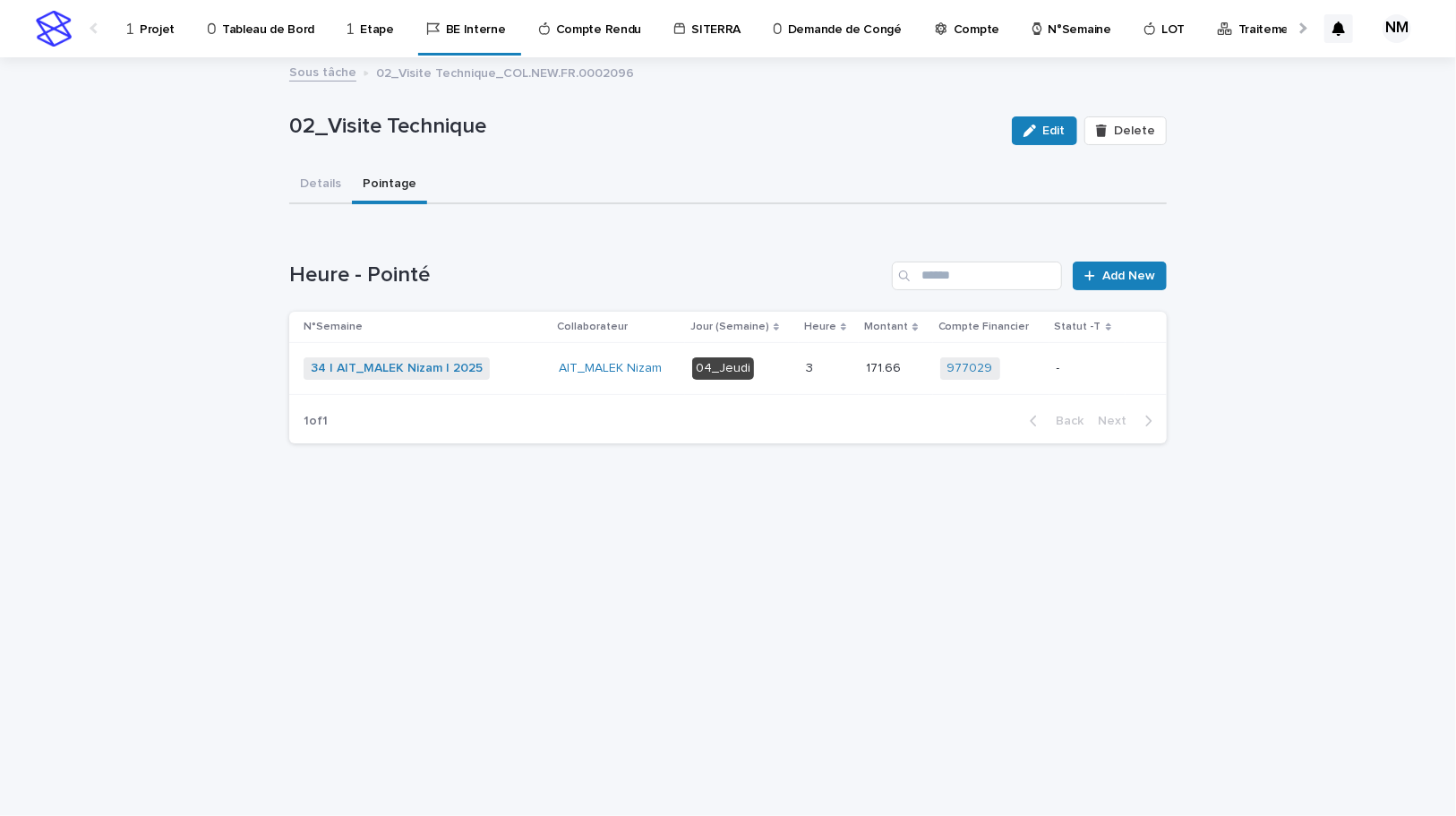click on "977029   + 0" at bounding box center [991, 368] 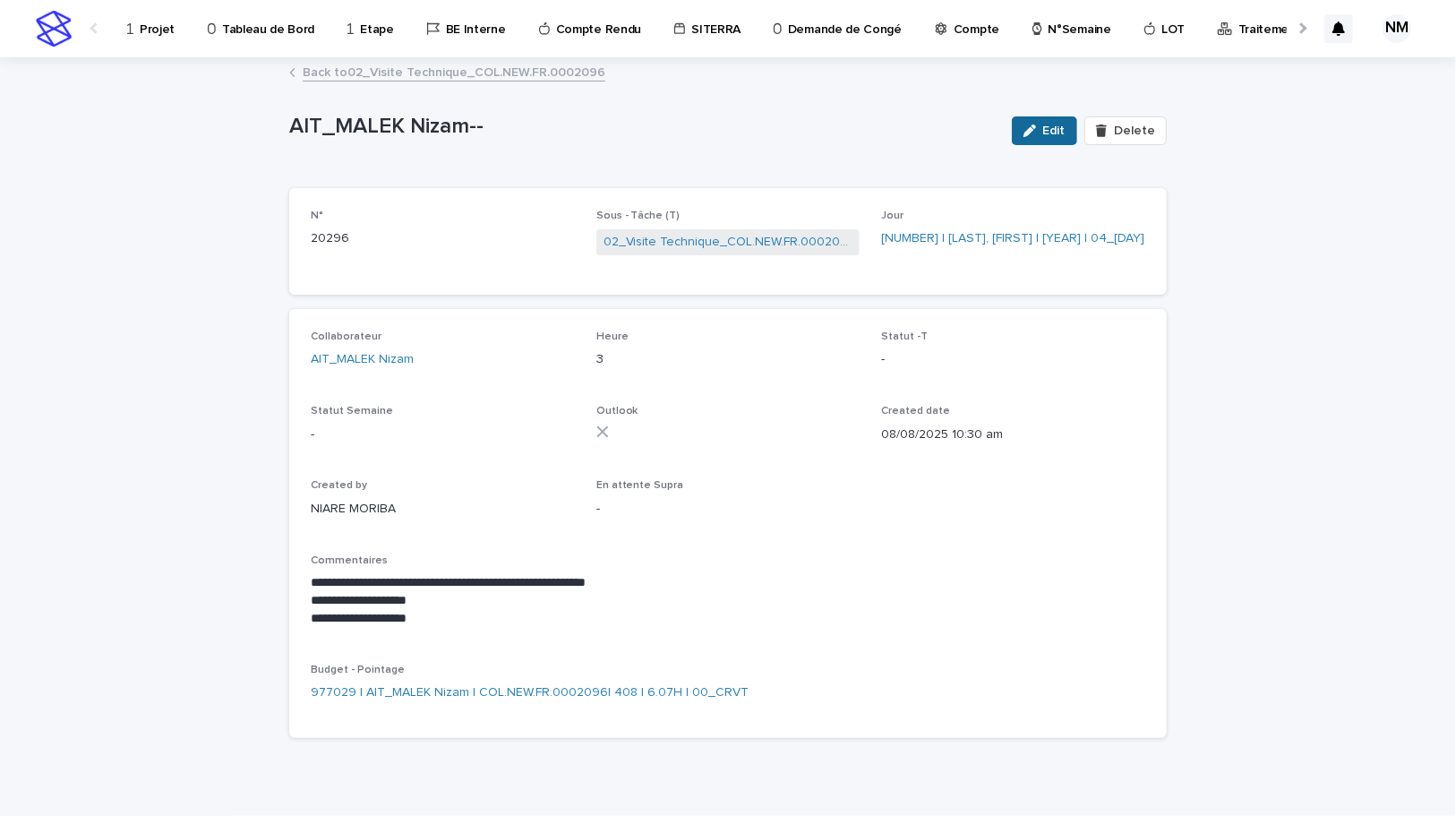 click at bounding box center [1033, 131] 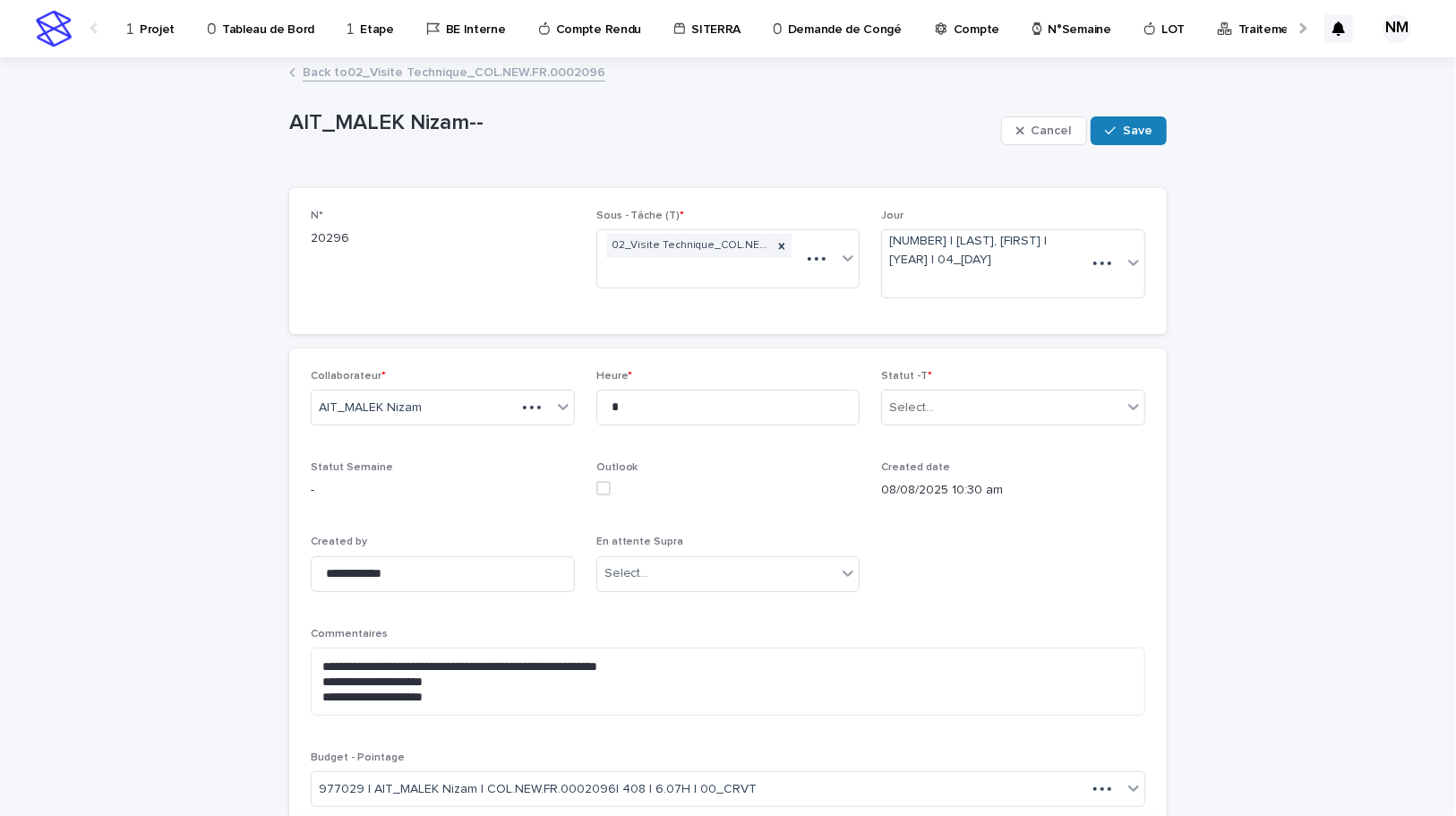 type on "**********" 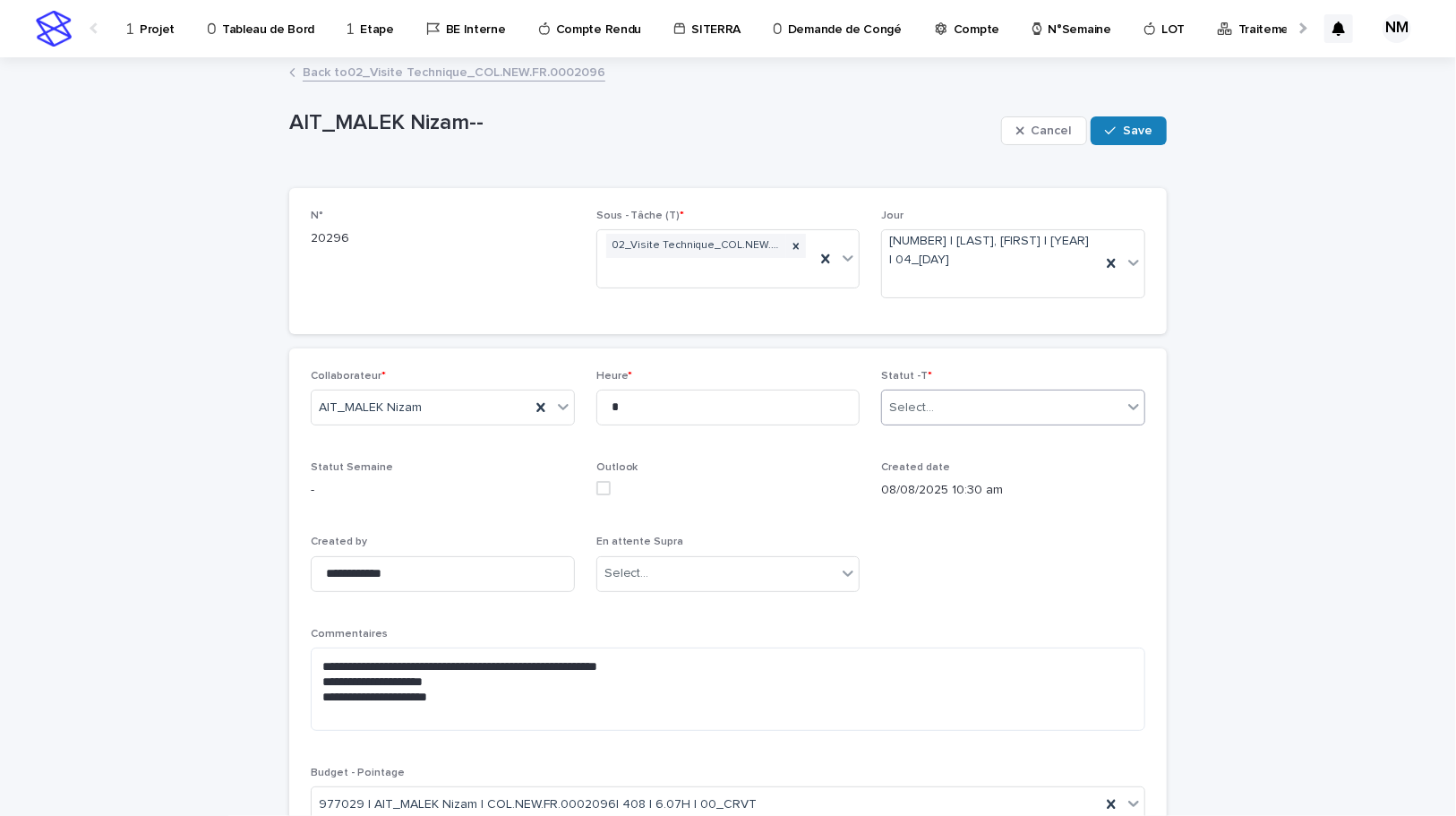 click on "Select..." at bounding box center (1002, 408) 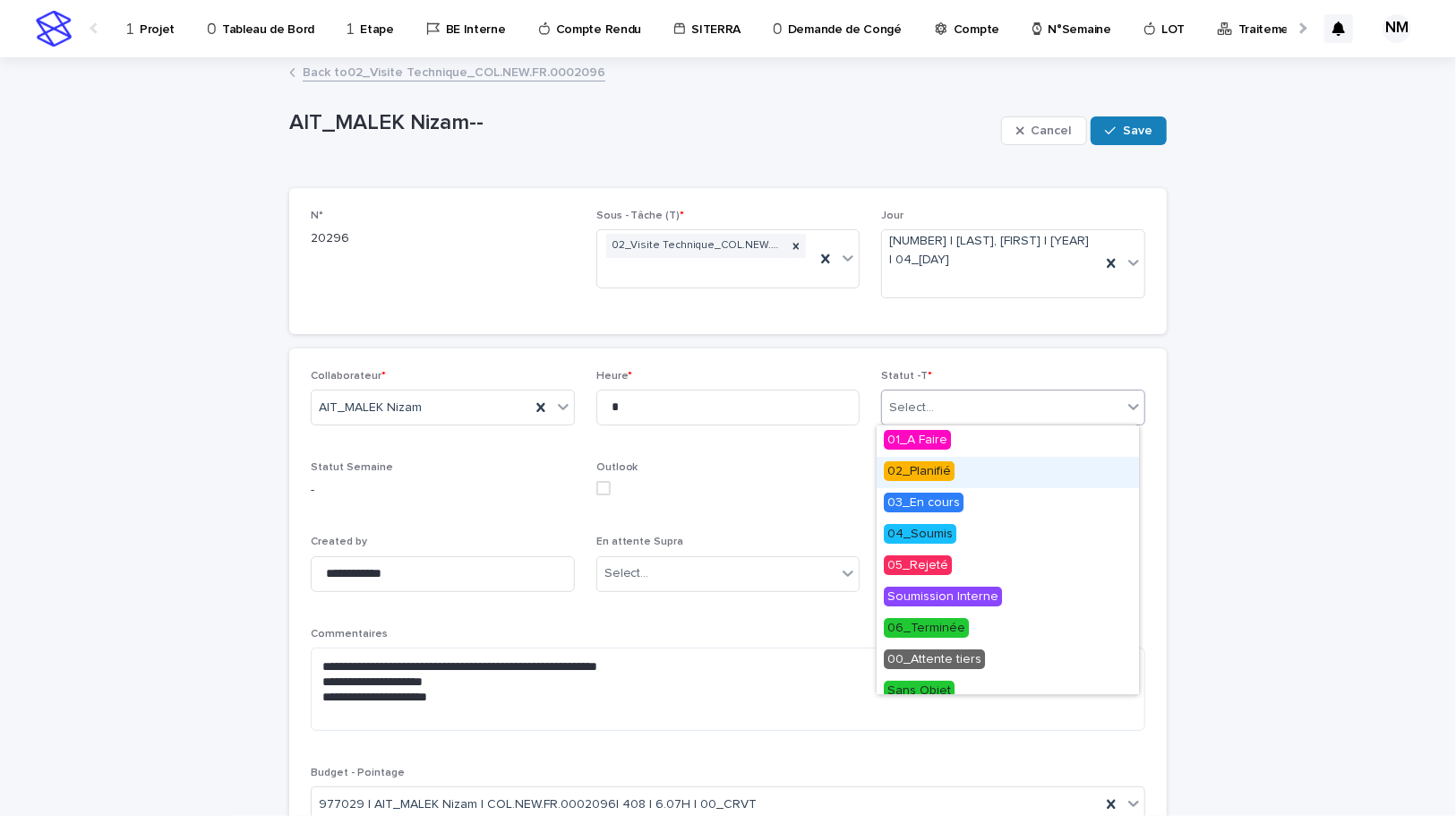 click on "02_Planifié" at bounding box center [919, 471] 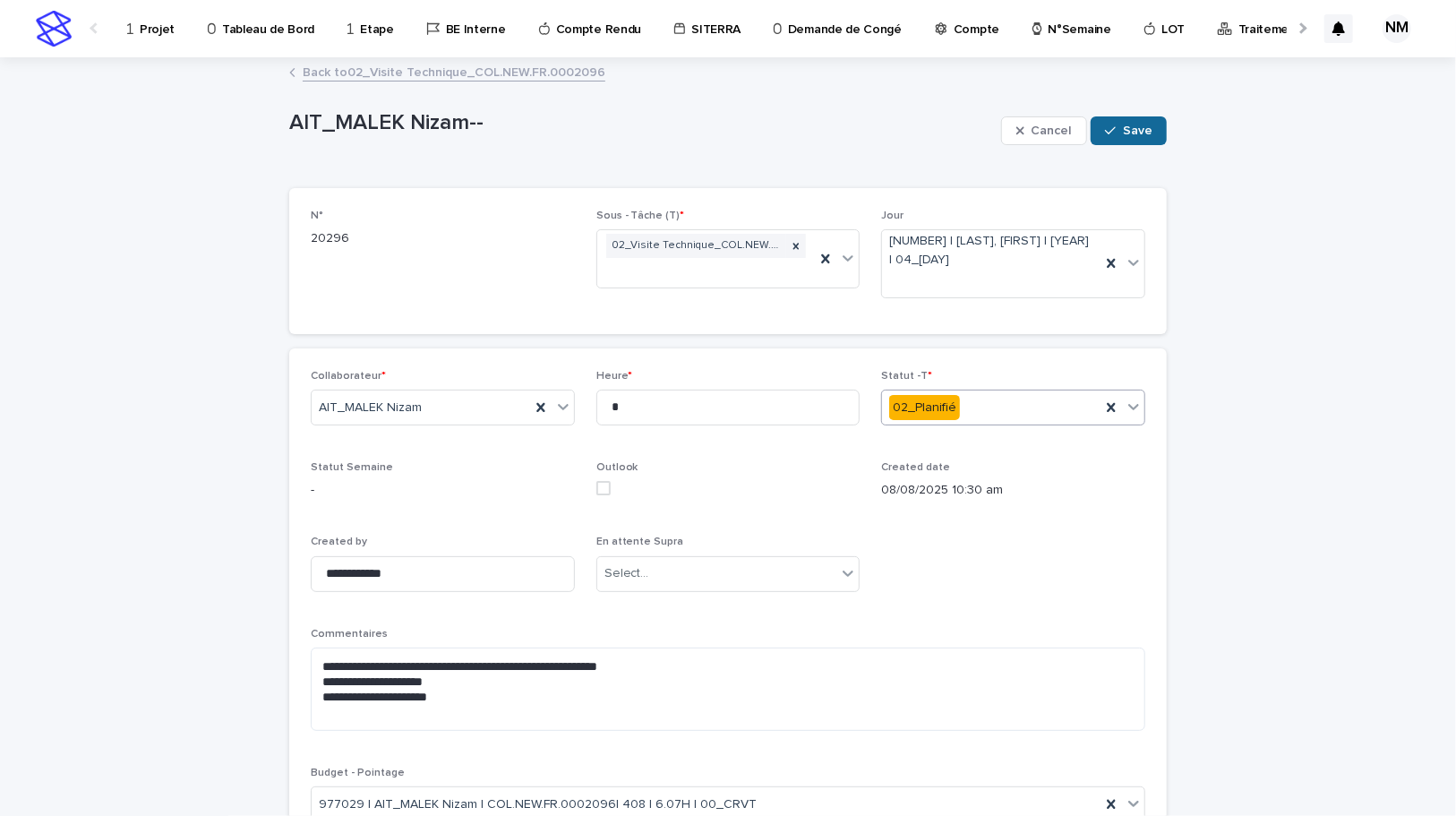 click on "Save" at bounding box center [1128, 131] 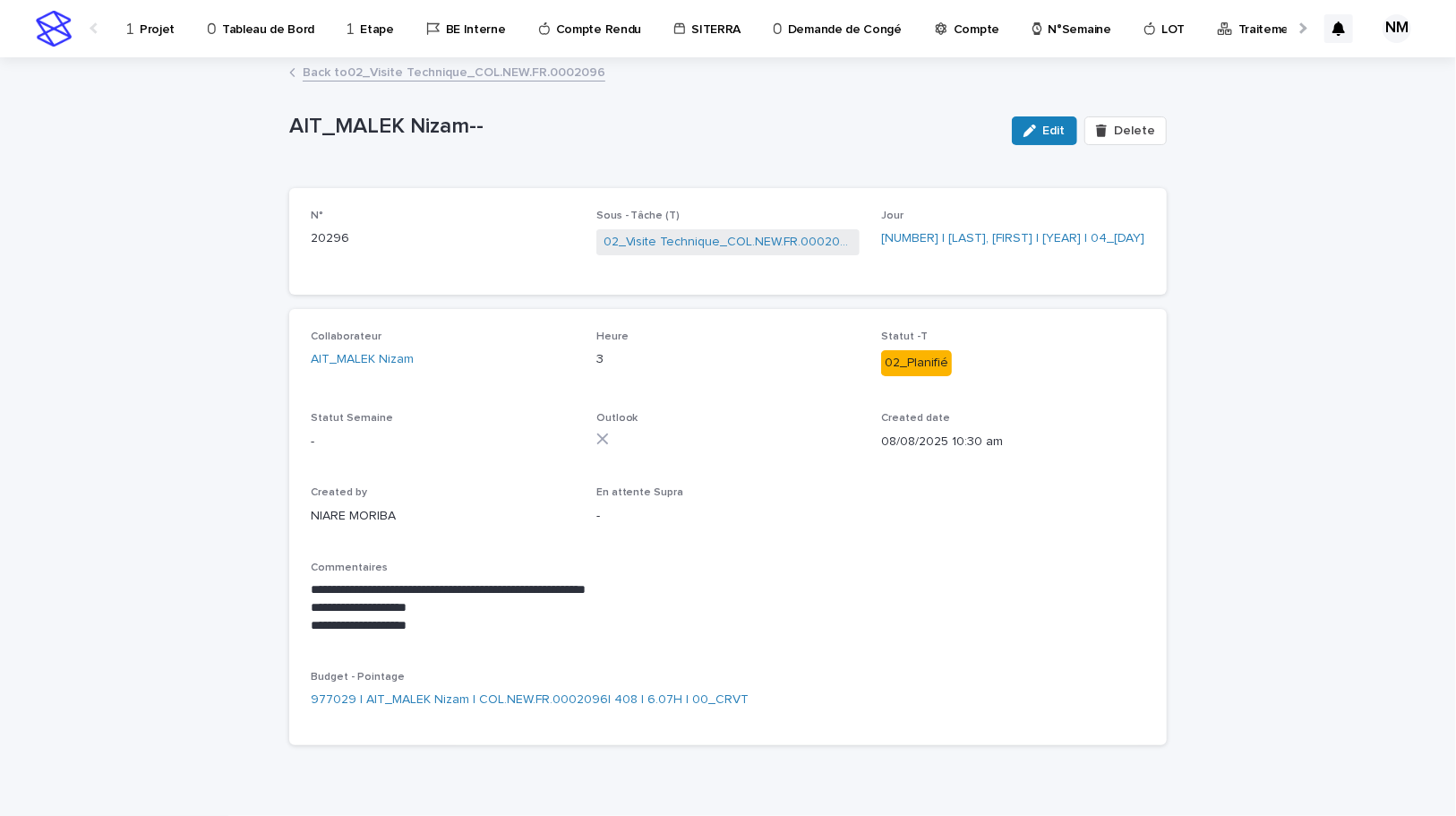 click on "Back to  02_Visite Technique_COL.NEW.FR.0002096" at bounding box center (454, 71) 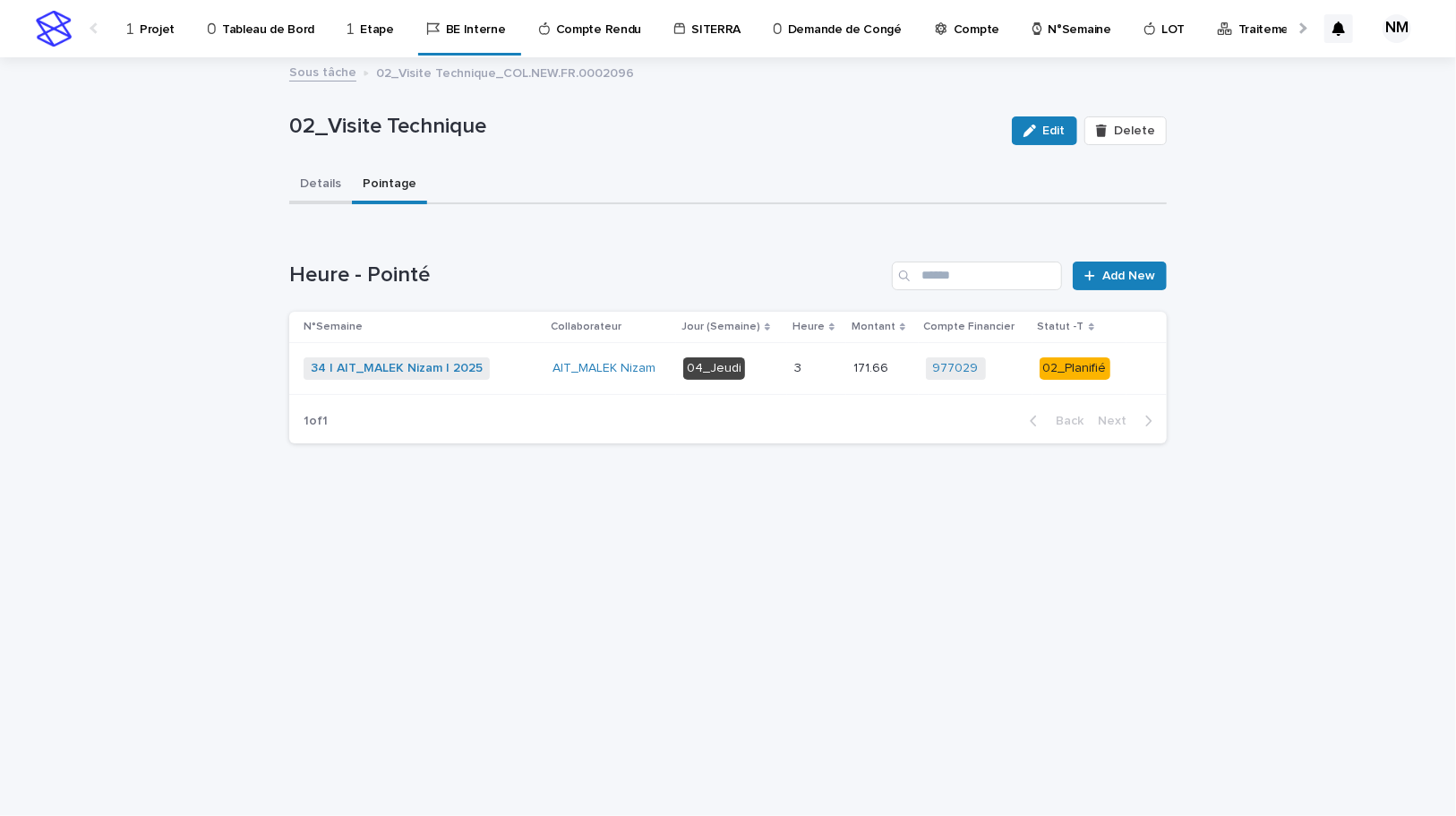 click on "Details" at bounding box center [321, 185] 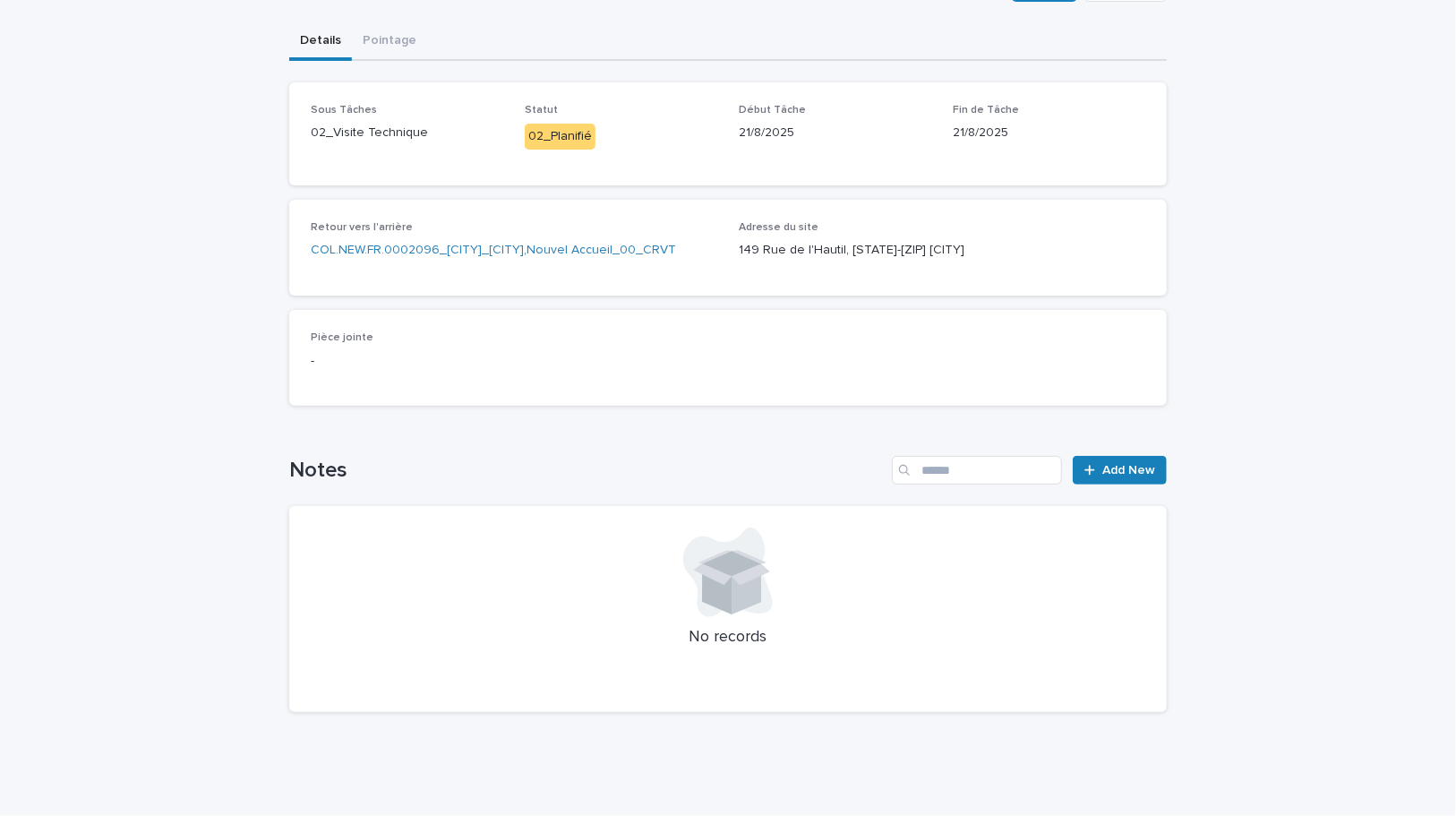 scroll, scrollTop: 161, scrollLeft: 0, axis: vertical 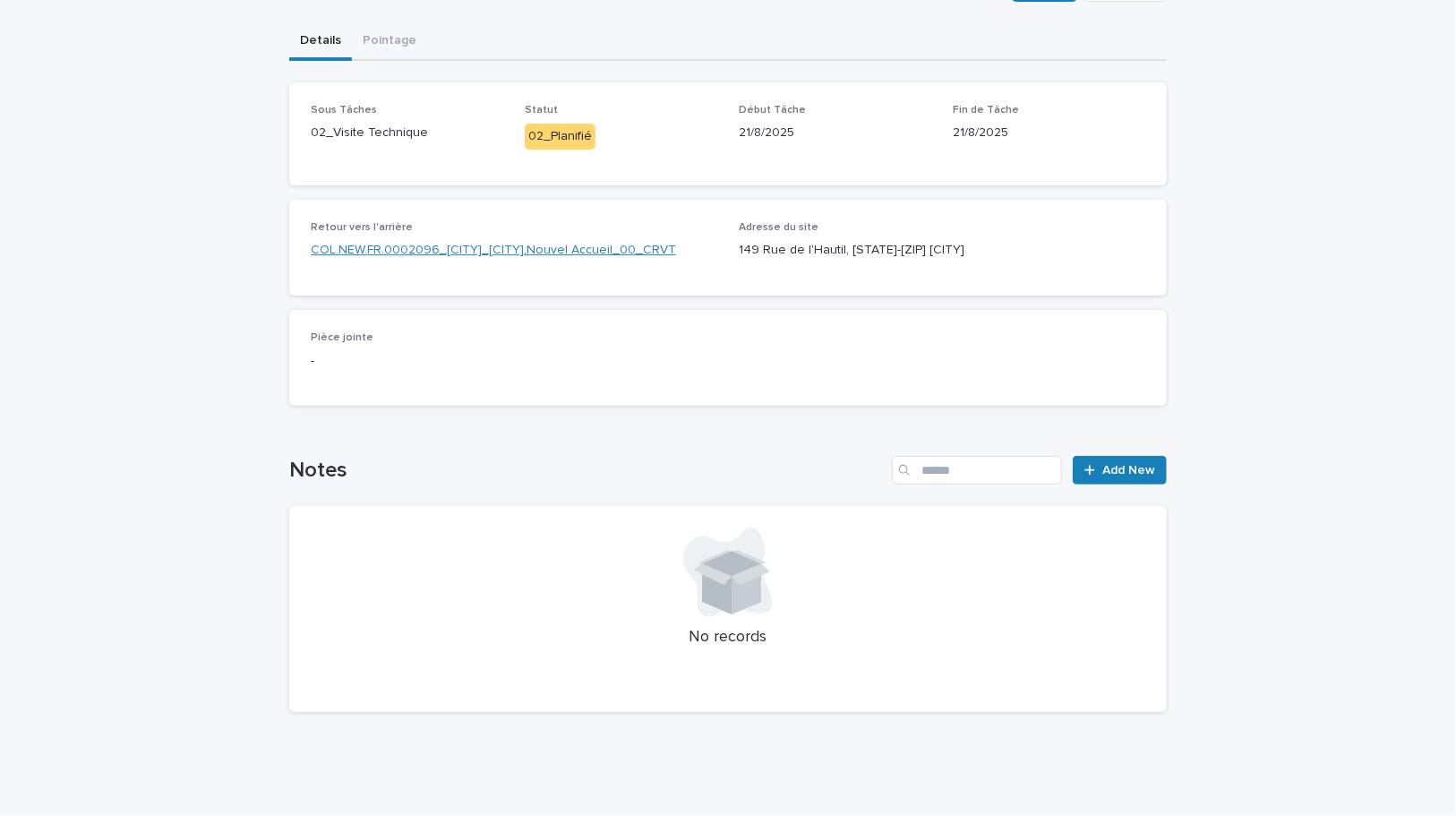 click on "COL.NEW.FR.0002096_TRIEL-SUR-SEINE_Triel-sur-Seine_Nouvel Accueil_00_CRVT" at bounding box center (493, 250) 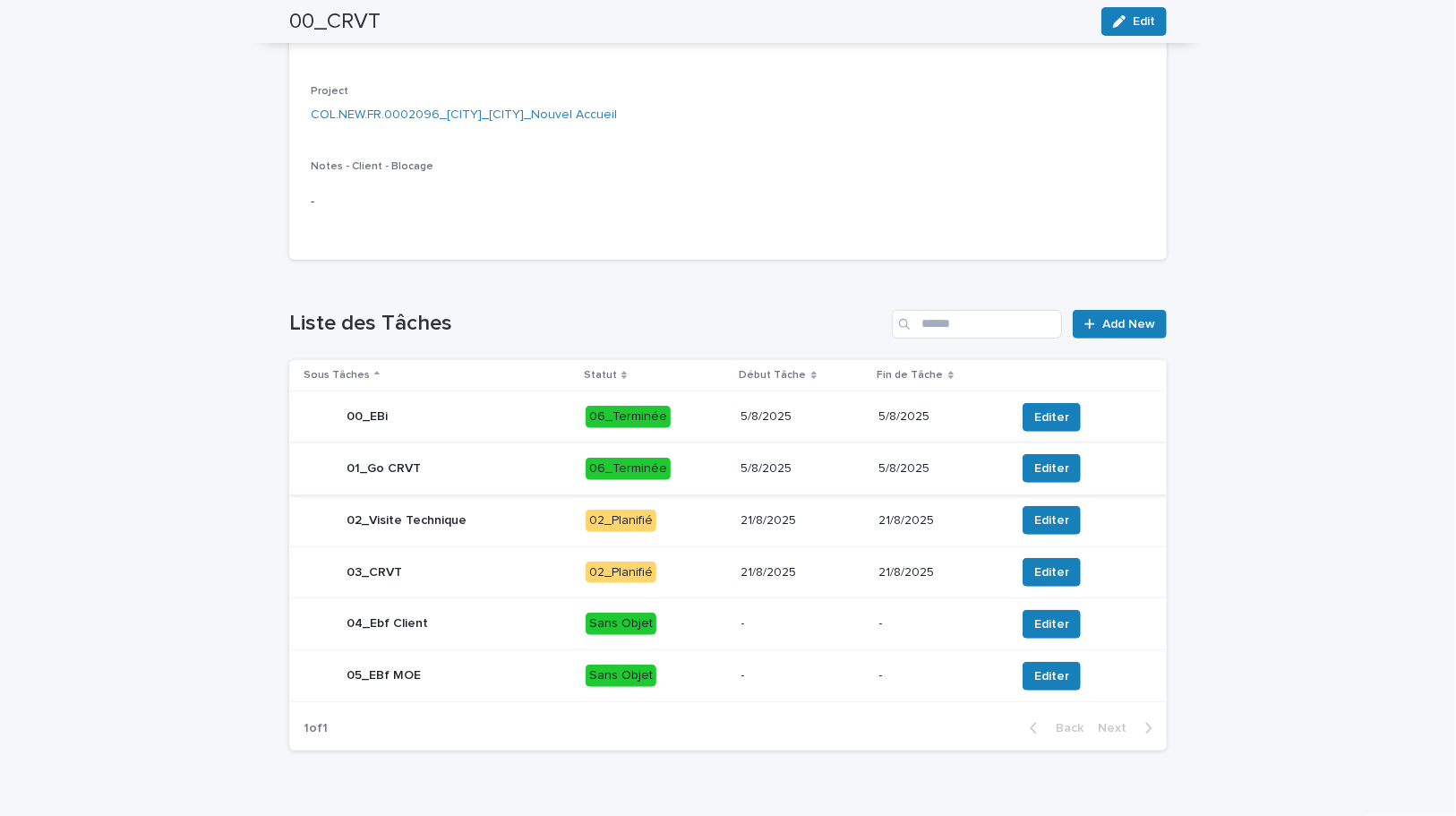 scroll, scrollTop: 392, scrollLeft: 0, axis: vertical 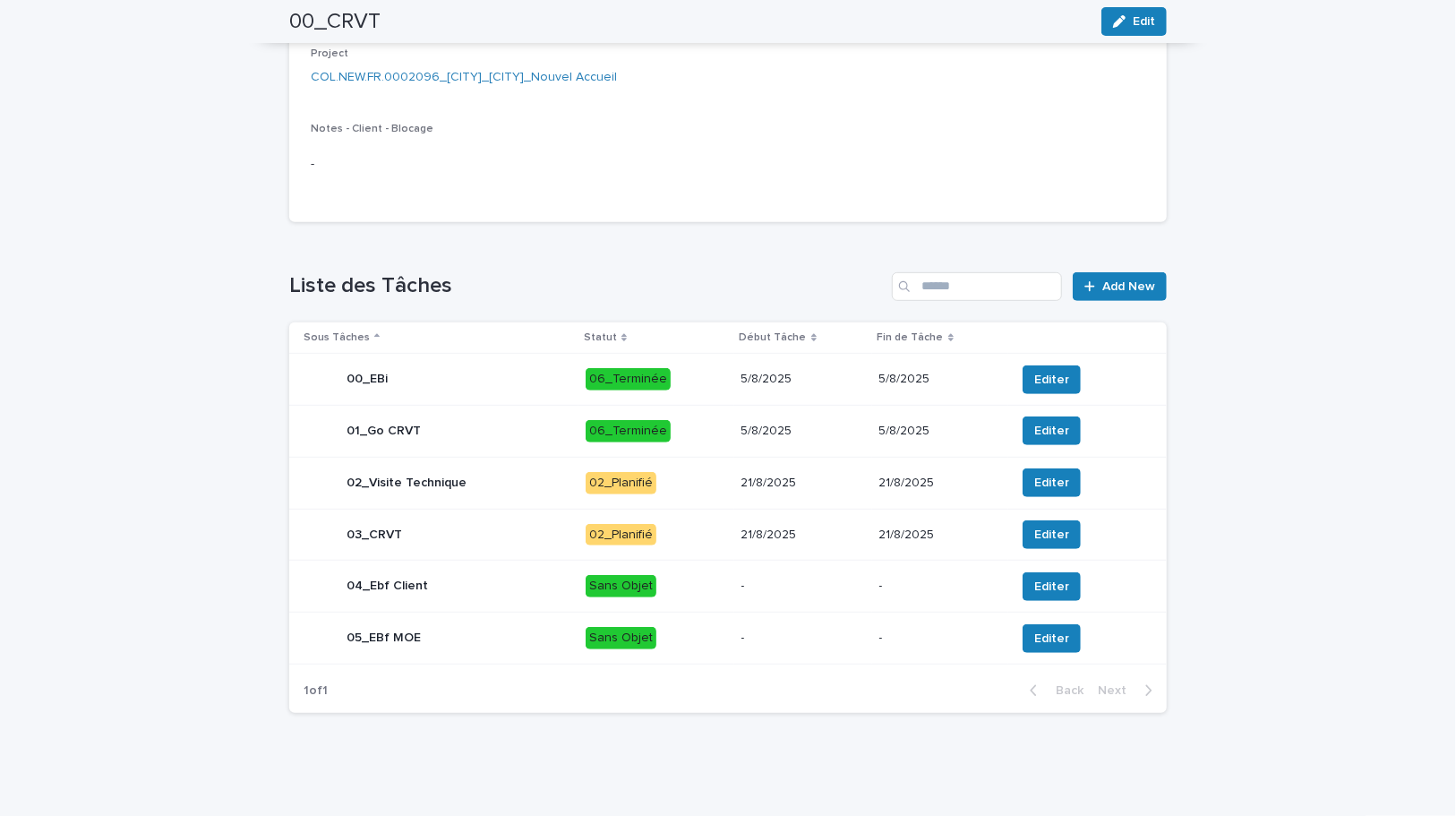 click on "02_Planifié" at bounding box center [656, 535] 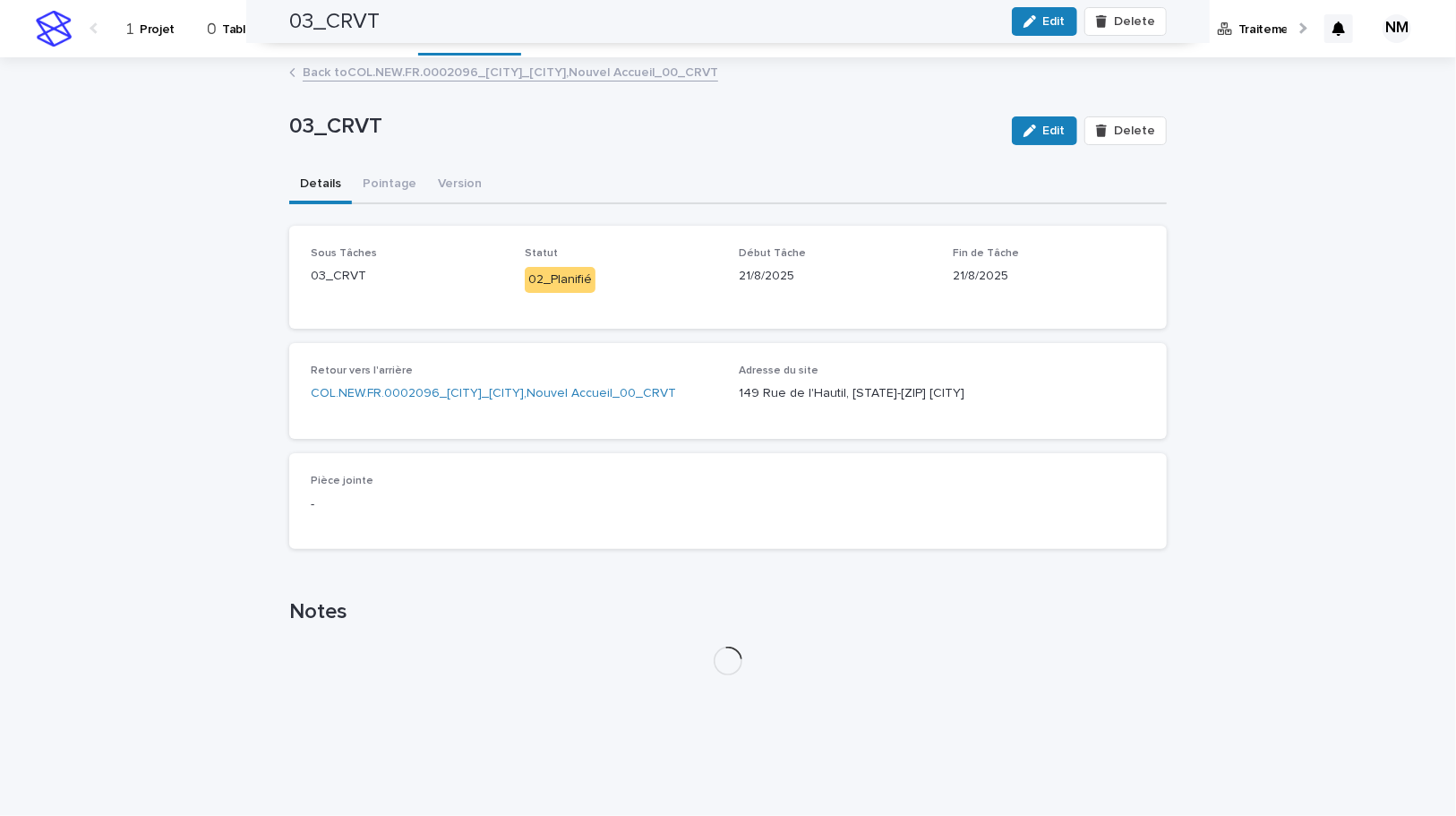 scroll, scrollTop: 0, scrollLeft: 0, axis: both 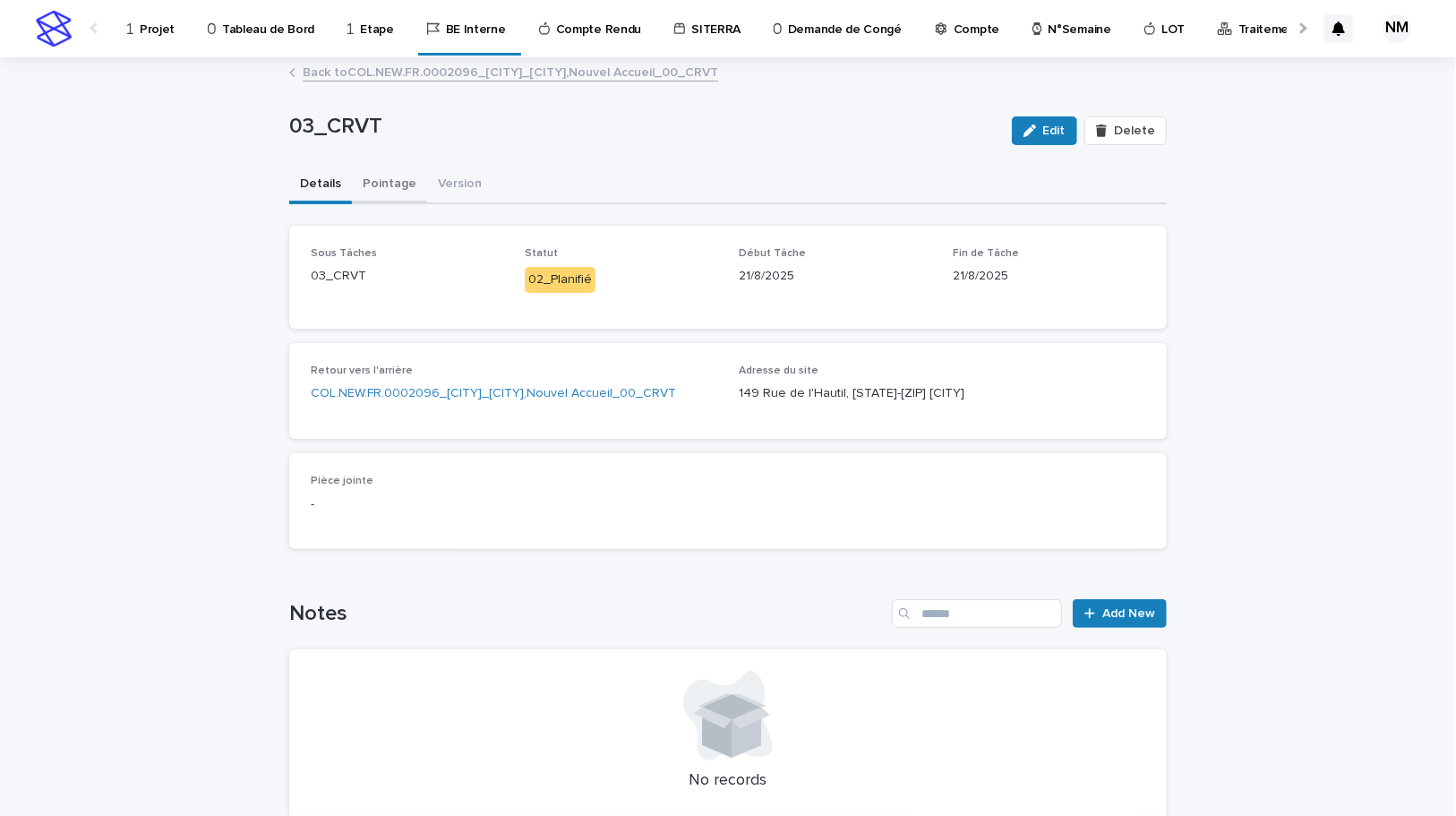 click on "Pointage" at bounding box center [390, 185] 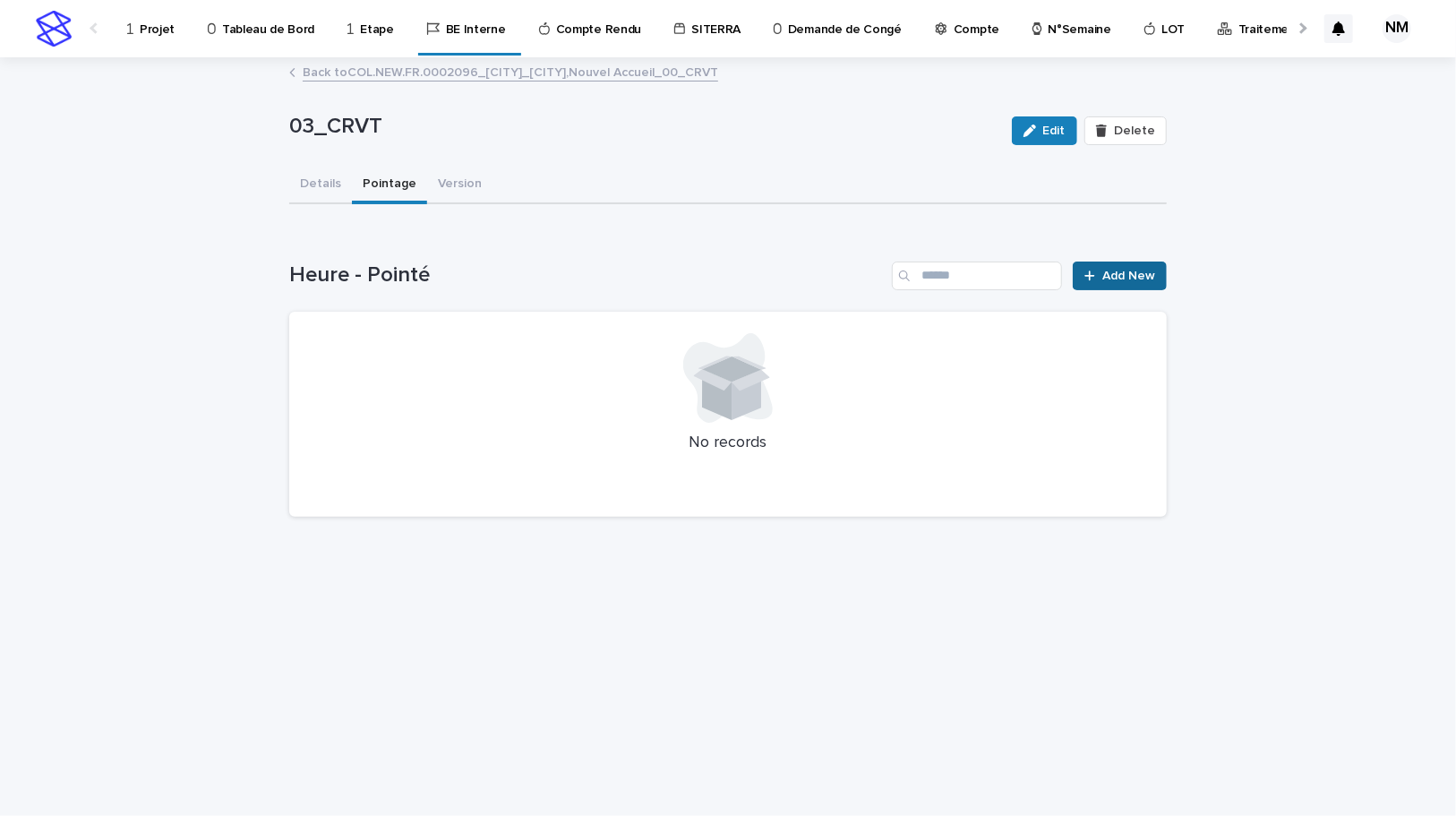 click on "Add New" at bounding box center (1128, 276) 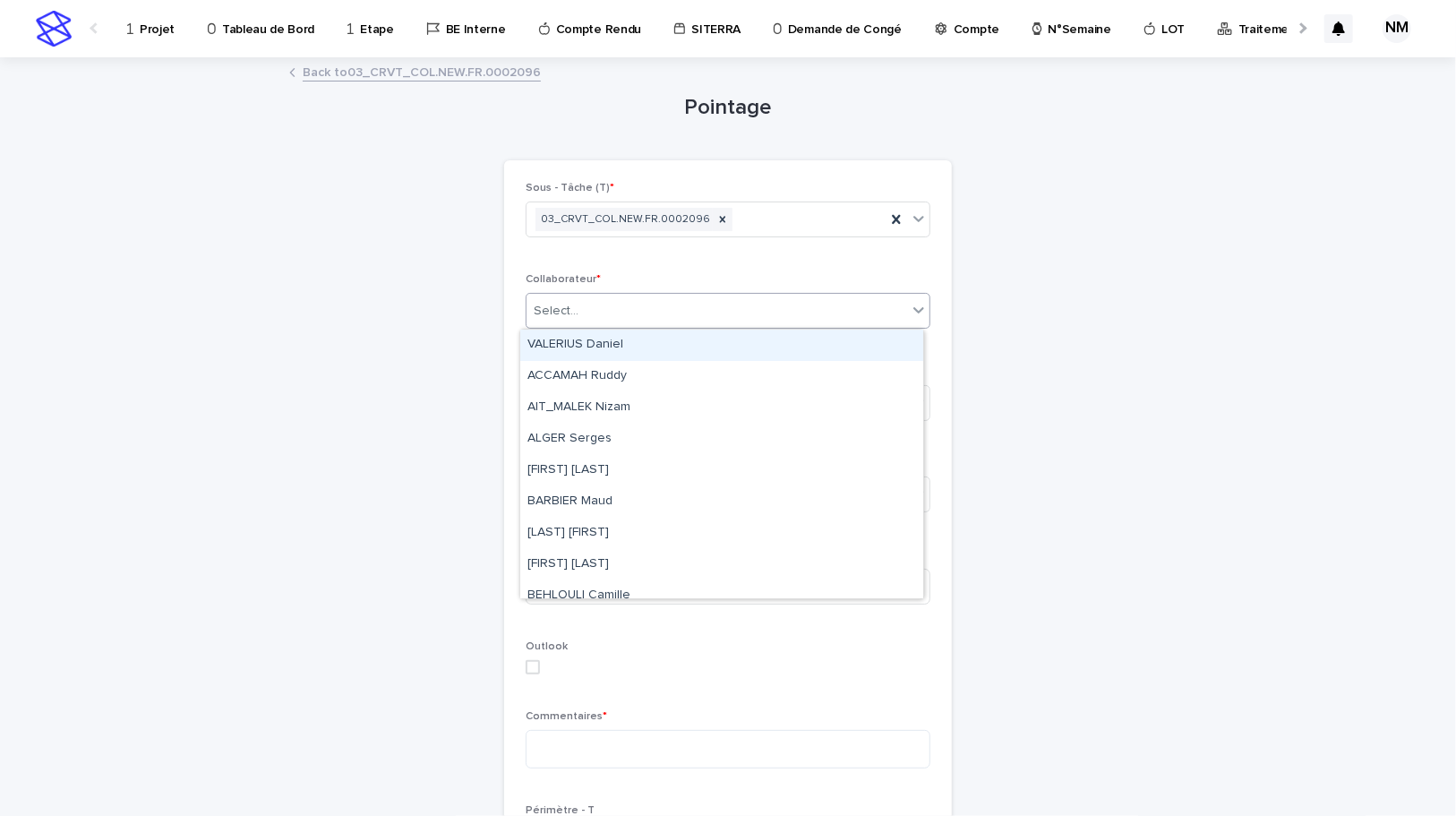 click on "Select..." at bounding box center [716, 311] 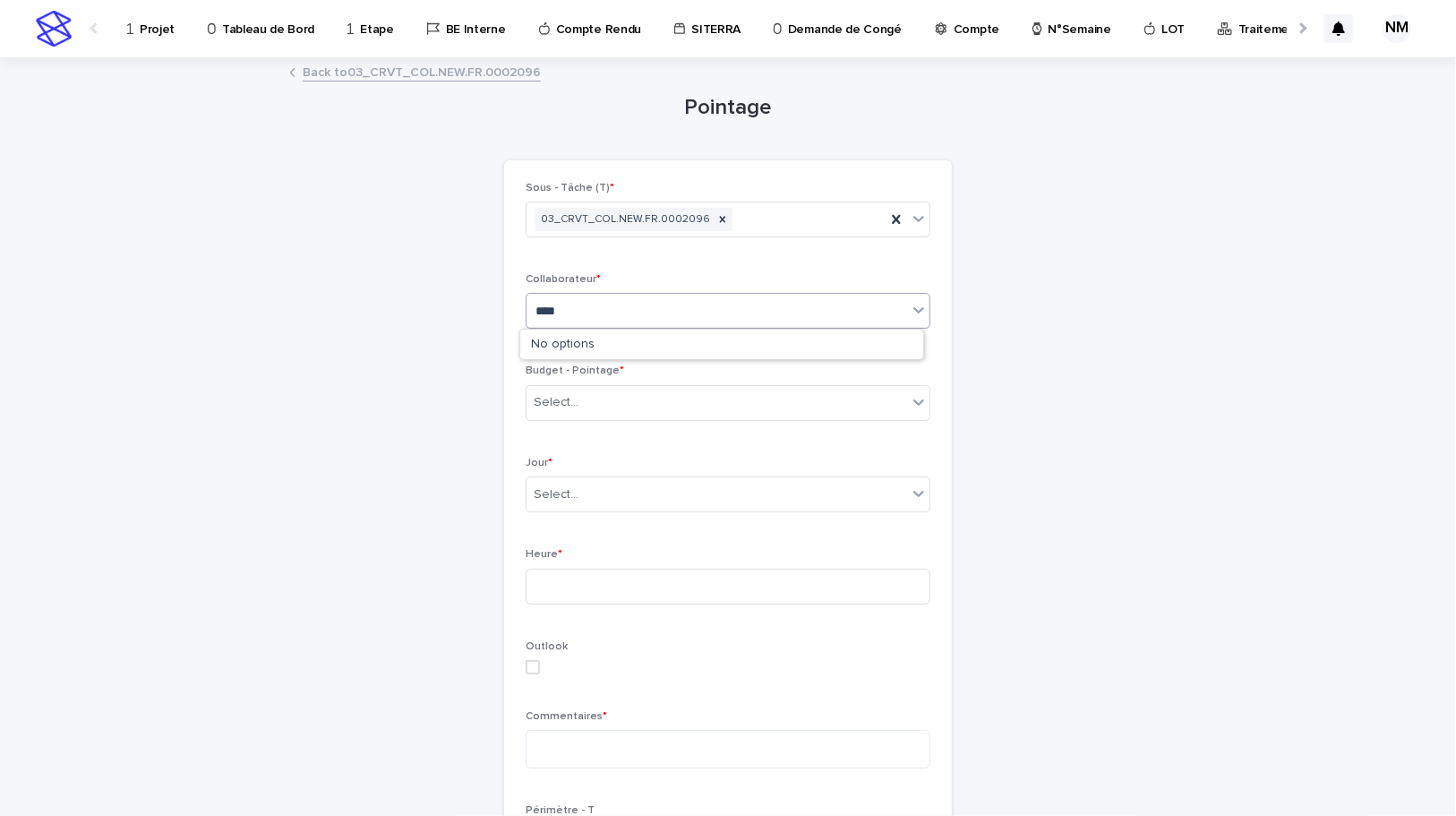 type on "*****" 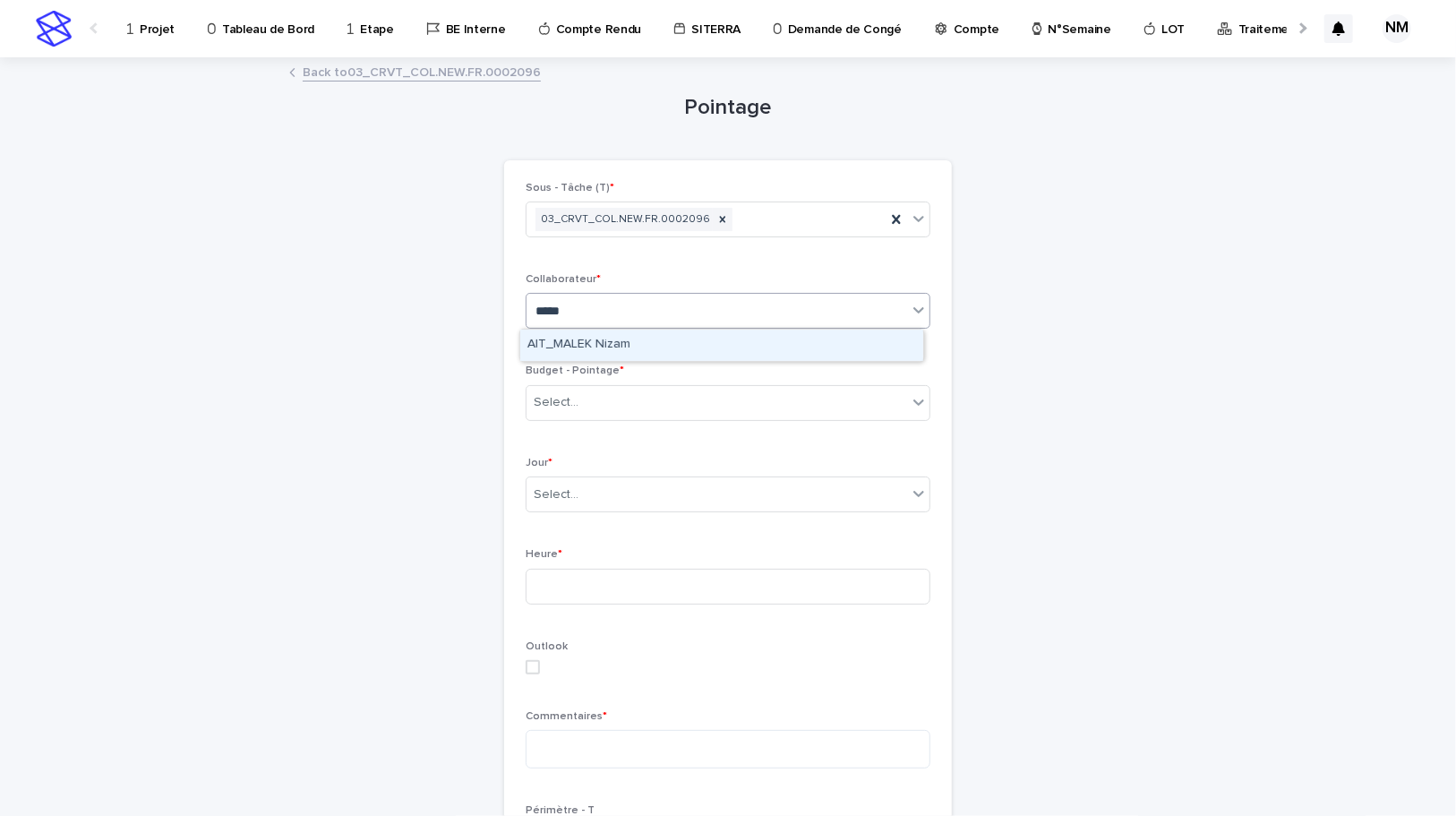 click on "AIT_MALEK Nizam" at bounding box center [722, 345] 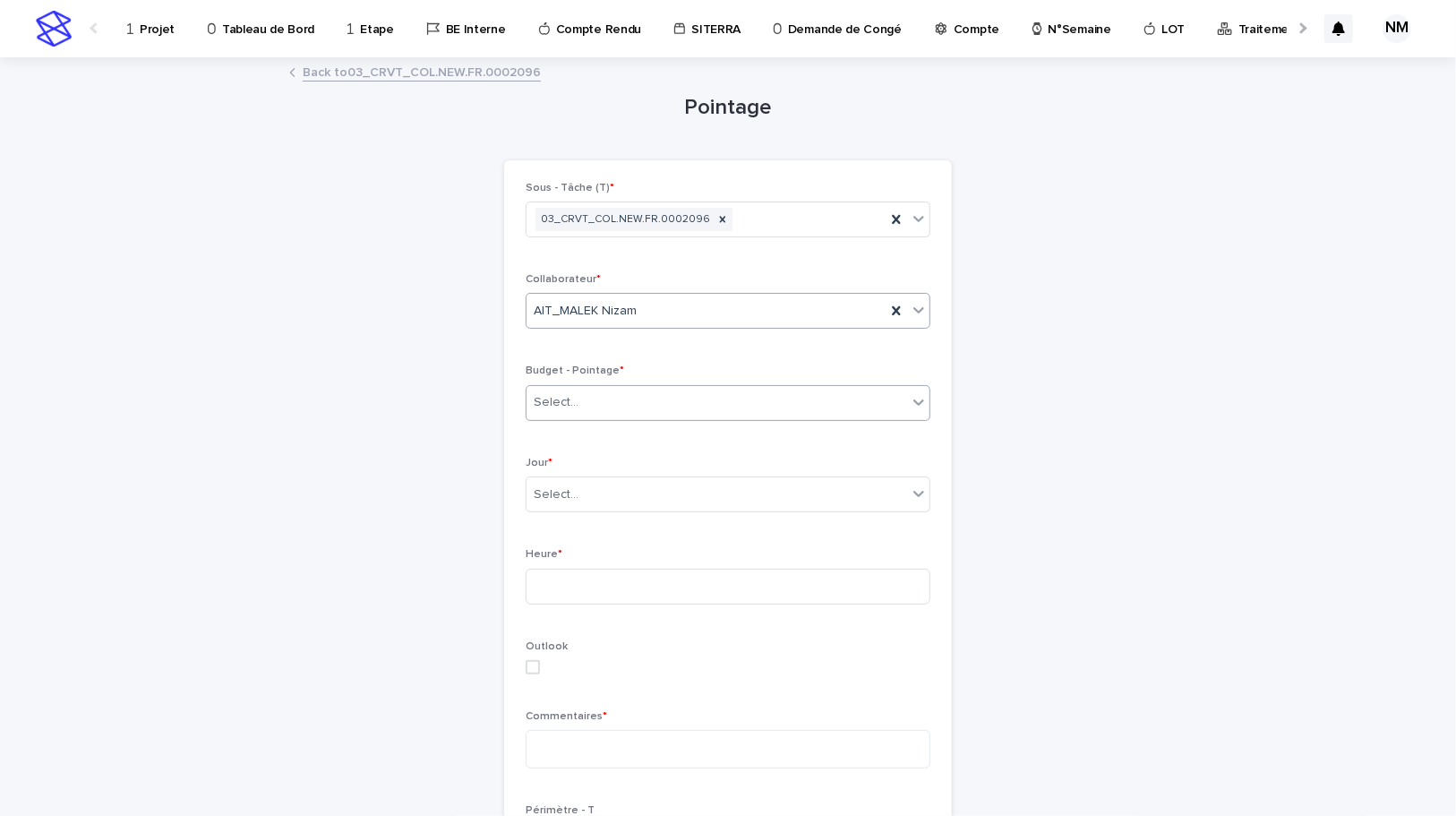 click on "Select..." at bounding box center (716, 402) 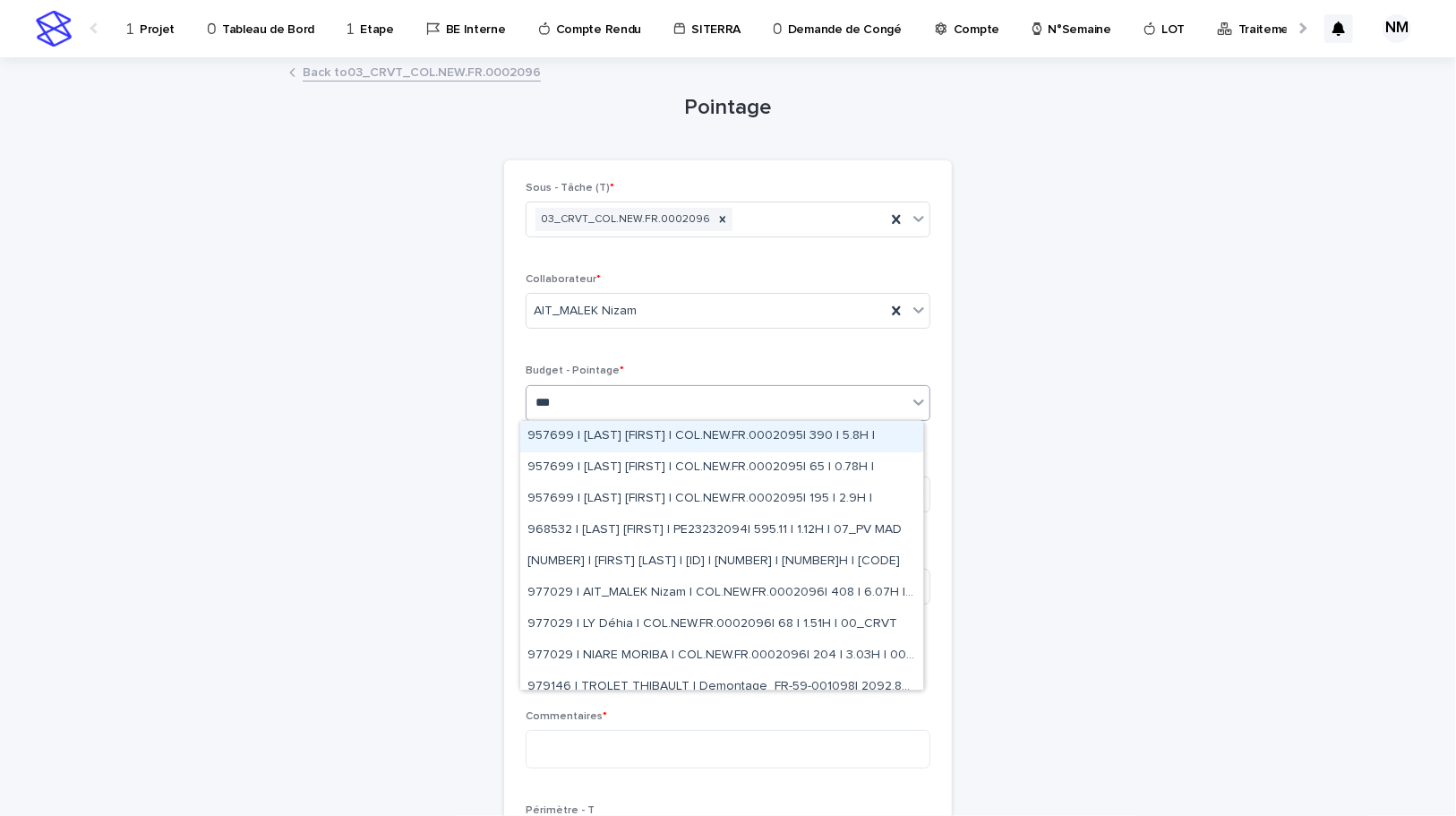 type on "****" 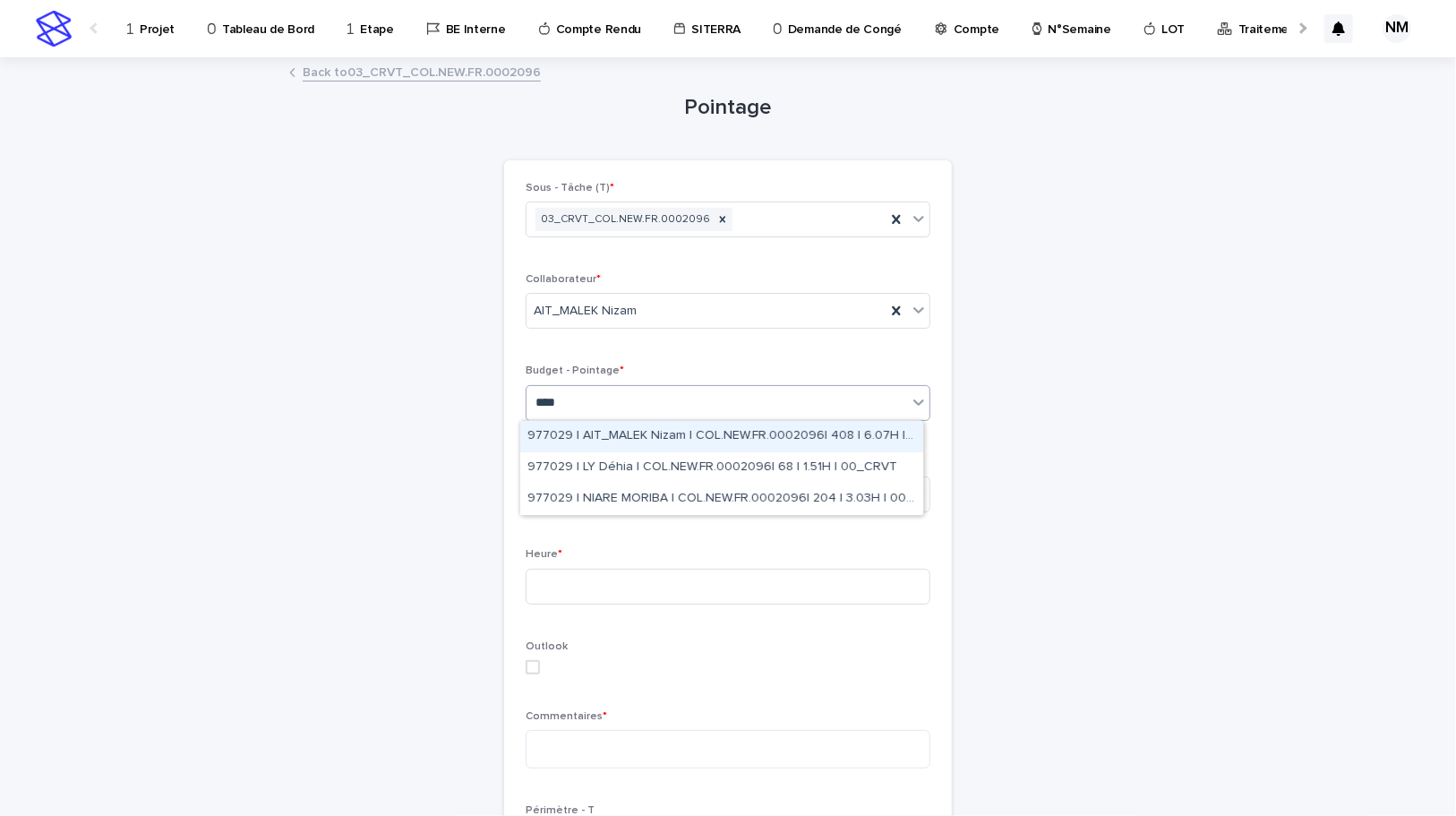click on "977029 | AIT_MALEK Nizam | COL.NEW.FR.0002096| 408 | 6.07H  | 00_CRVT" at bounding box center (722, 436) 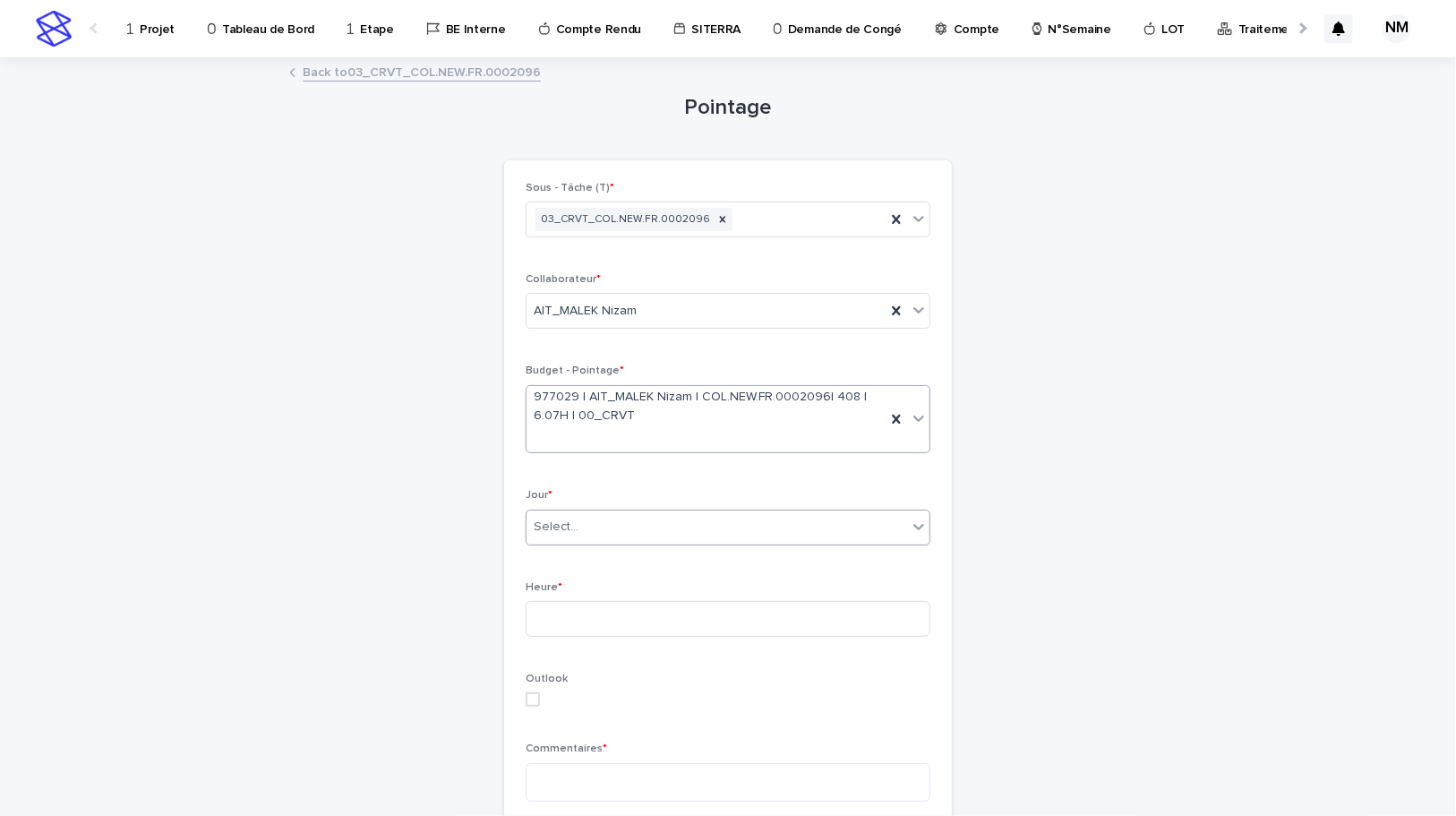 click on "Select..." at bounding box center [716, 527] 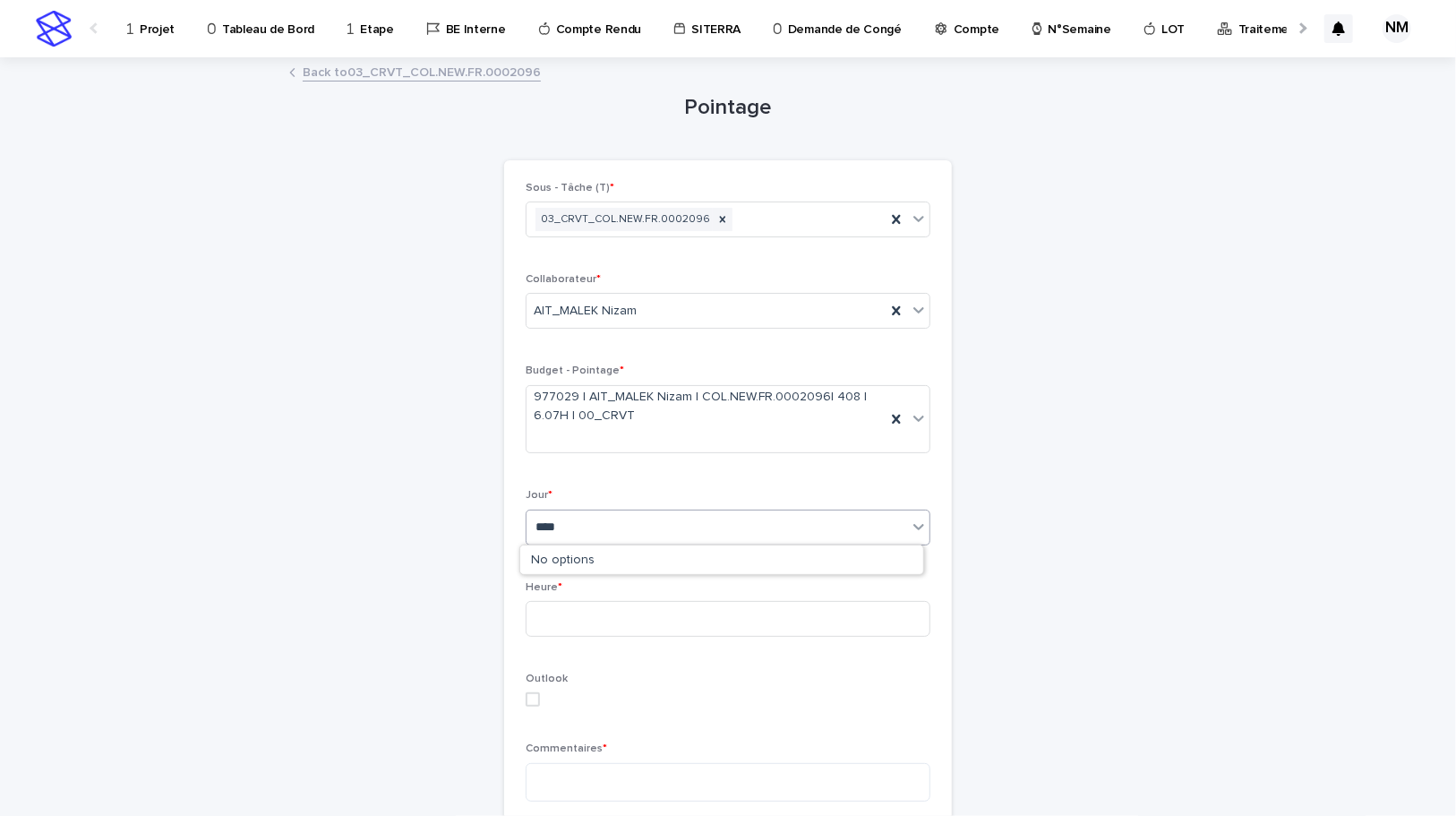 type on "*****" 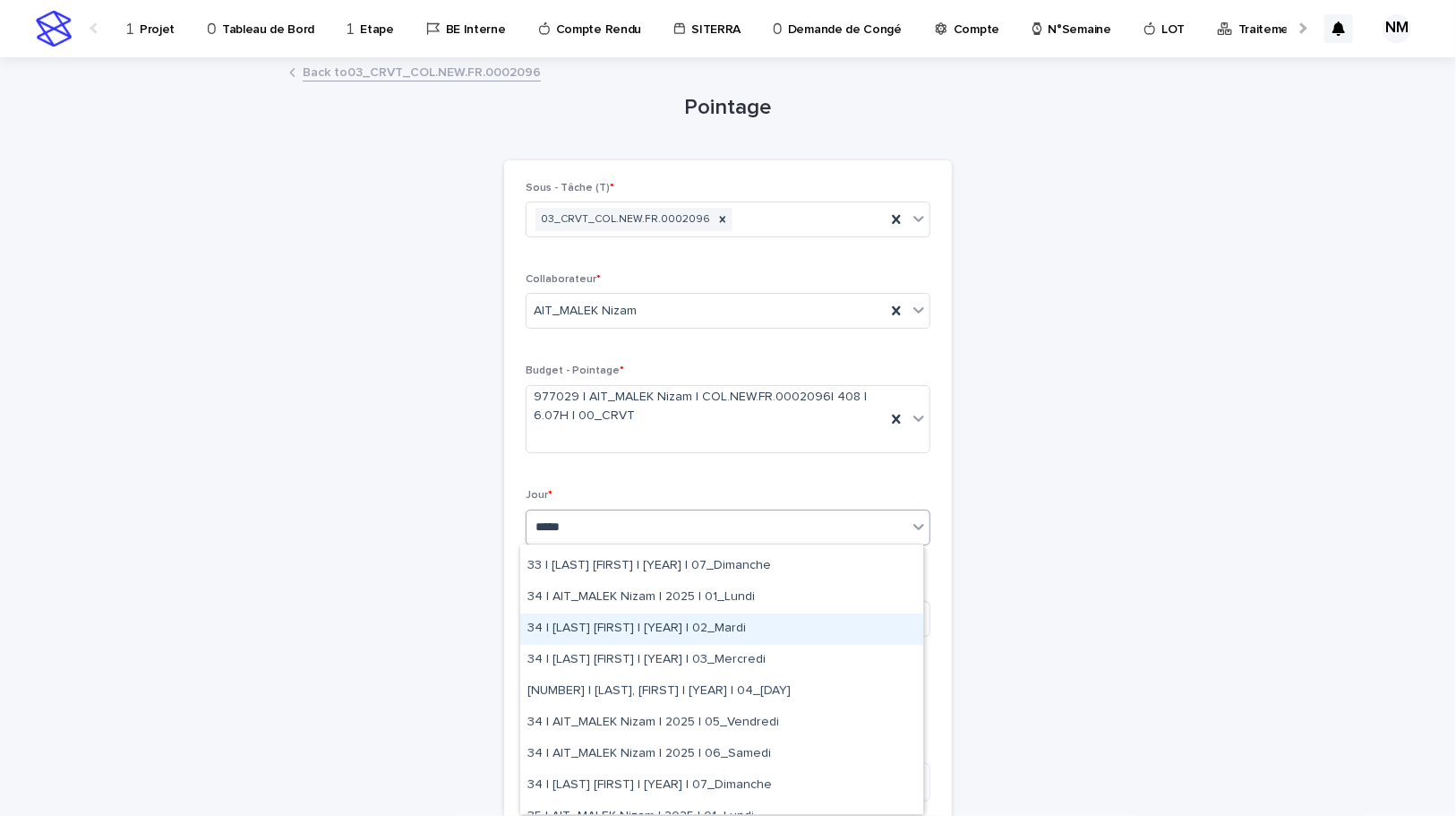scroll, scrollTop: 407, scrollLeft: 0, axis: vertical 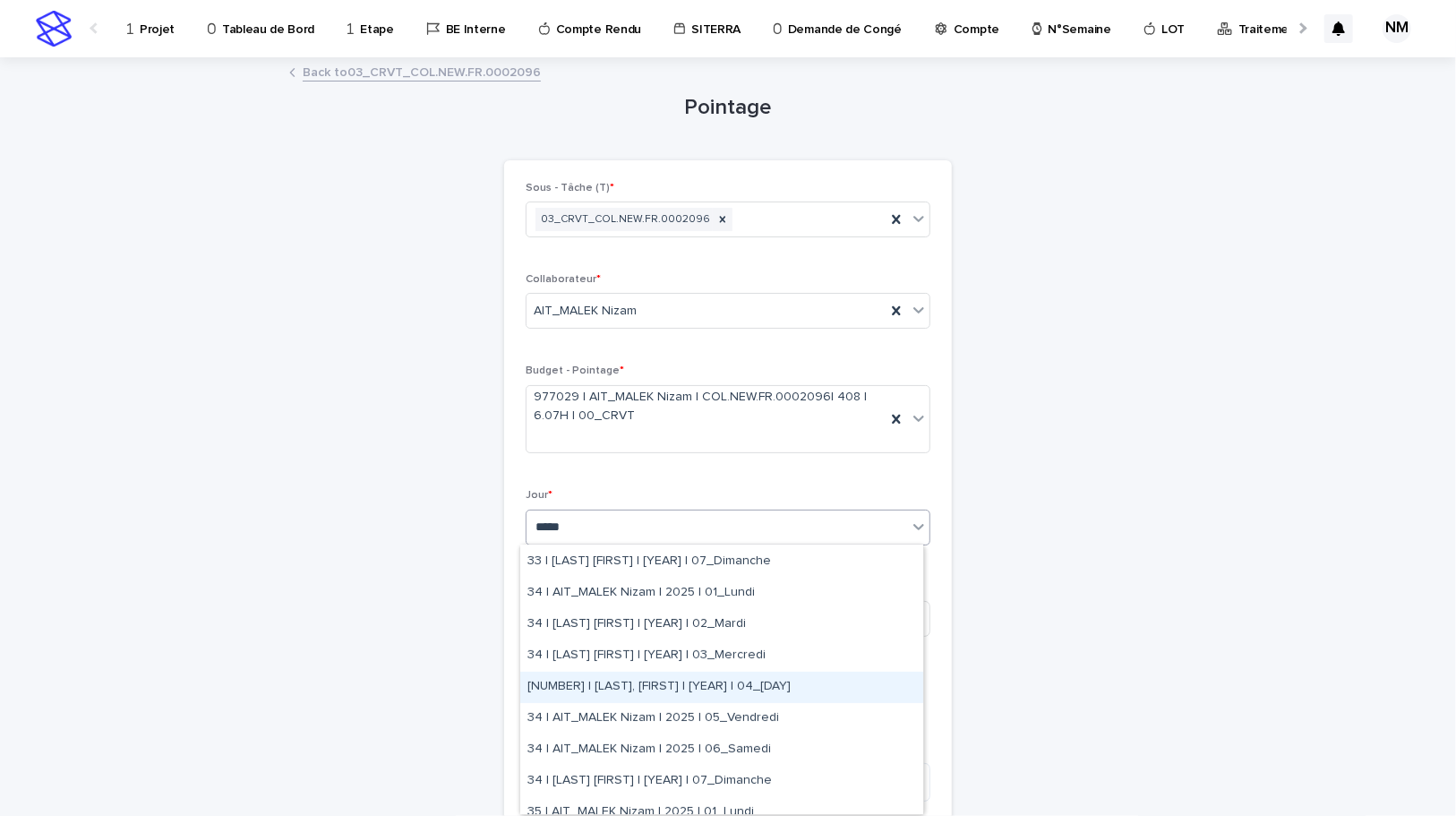 click on "34 | AIT_MALEK Nizam | 2025 | 04_Jeudi" at bounding box center [722, 687] 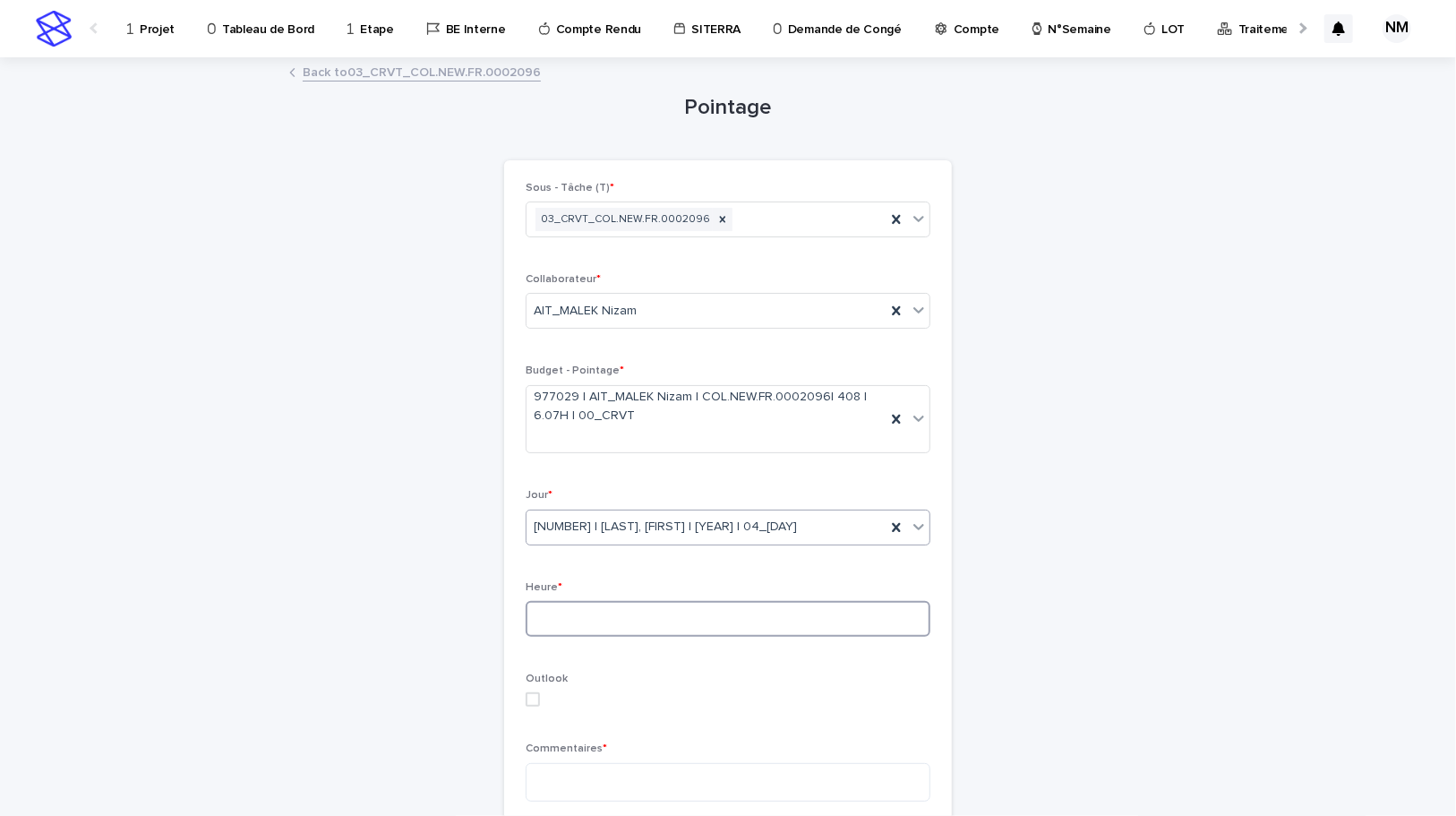 click at bounding box center [728, 619] 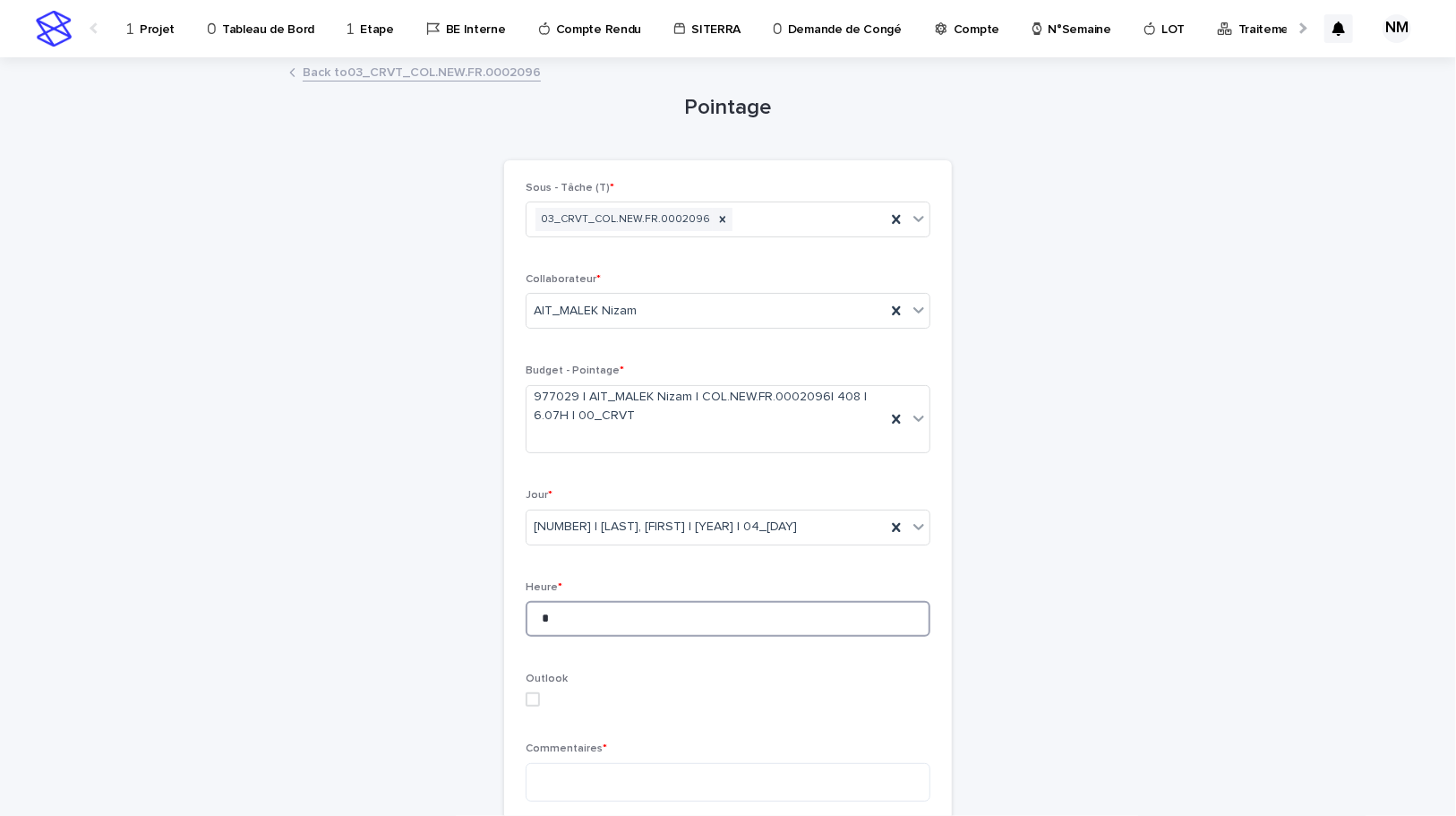 scroll, scrollTop: 244, scrollLeft: 0, axis: vertical 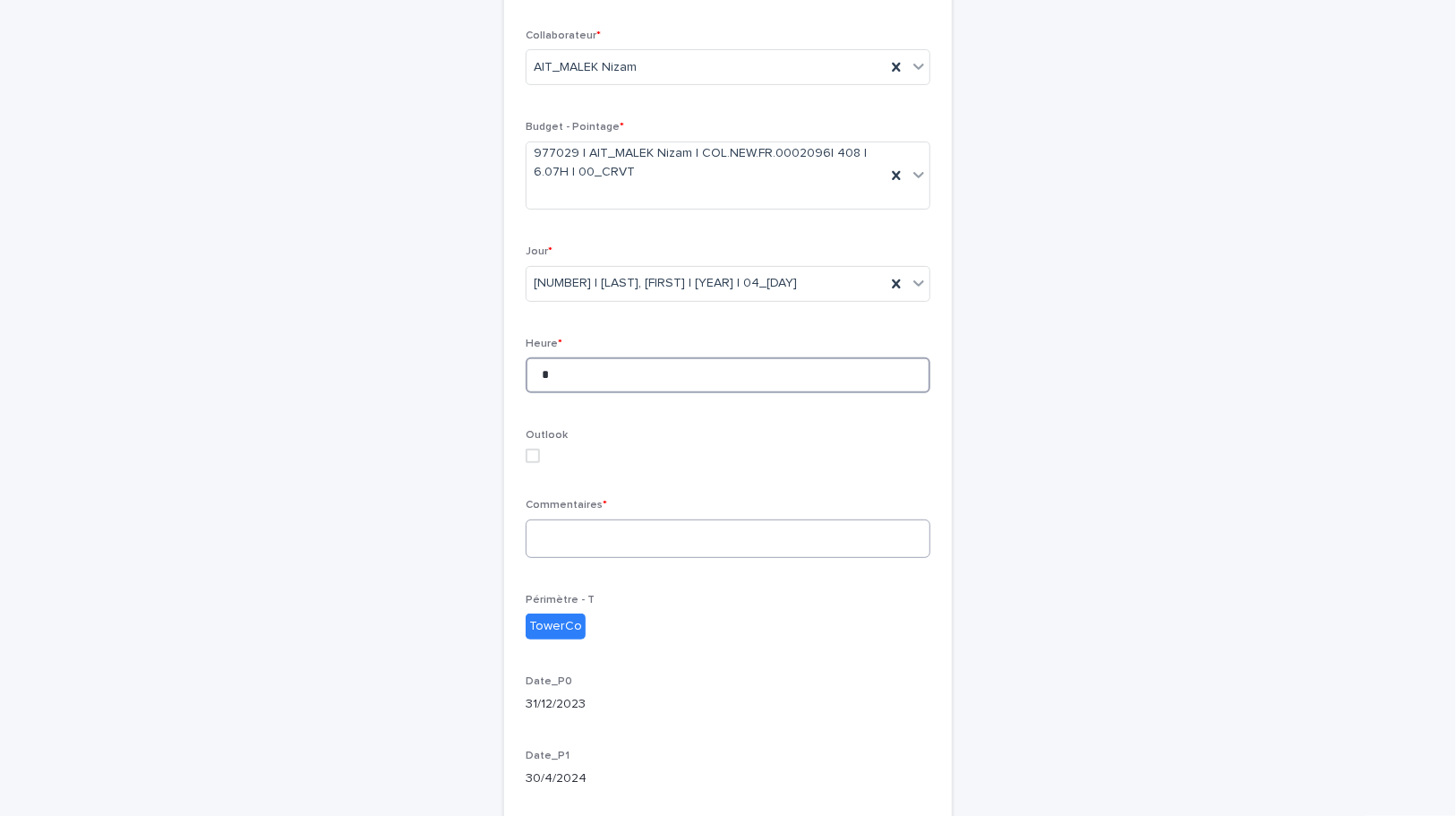 type on "*" 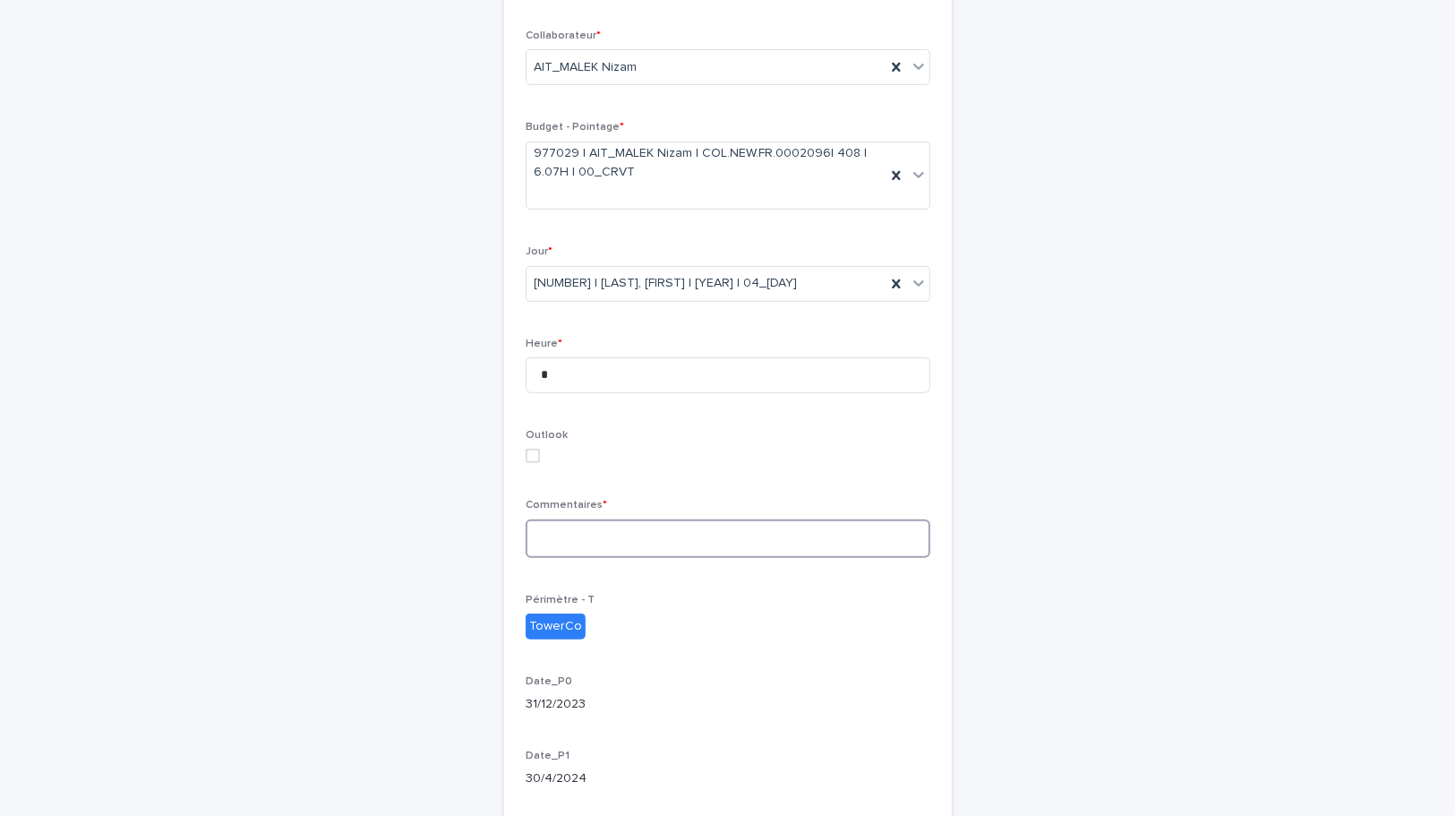 click at bounding box center (728, 538) 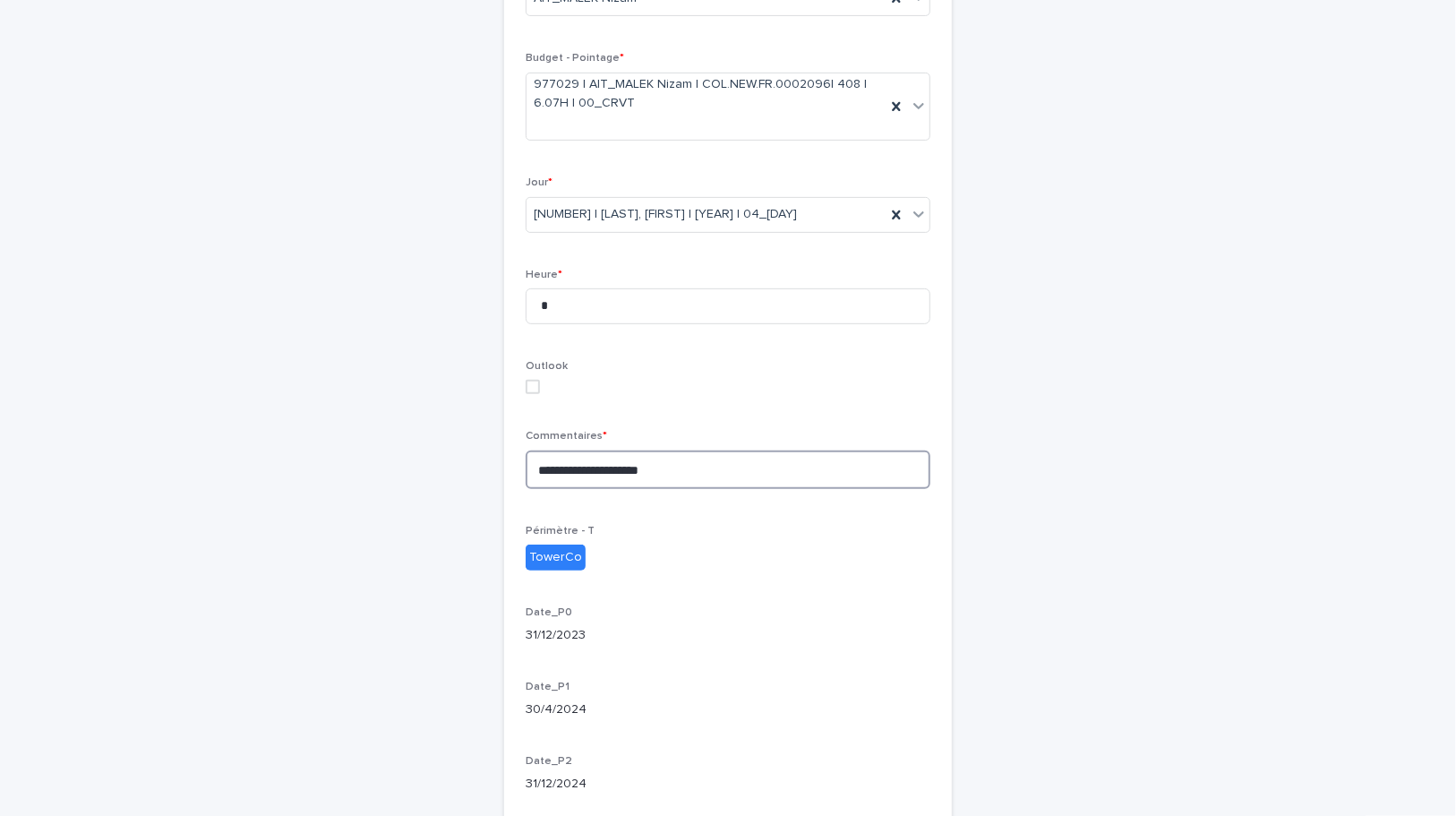 scroll, scrollTop: 457, scrollLeft: 0, axis: vertical 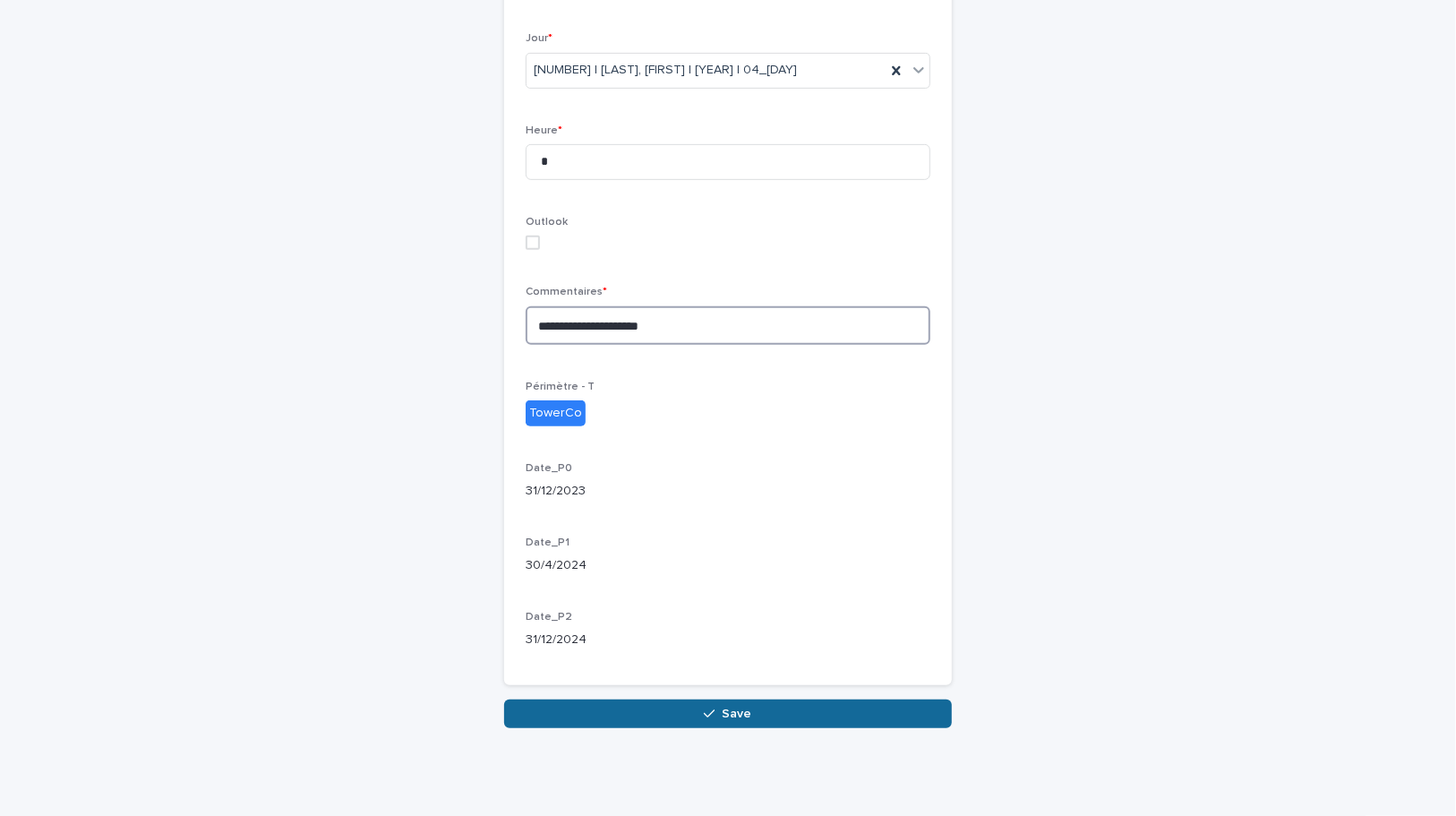 type on "**********" 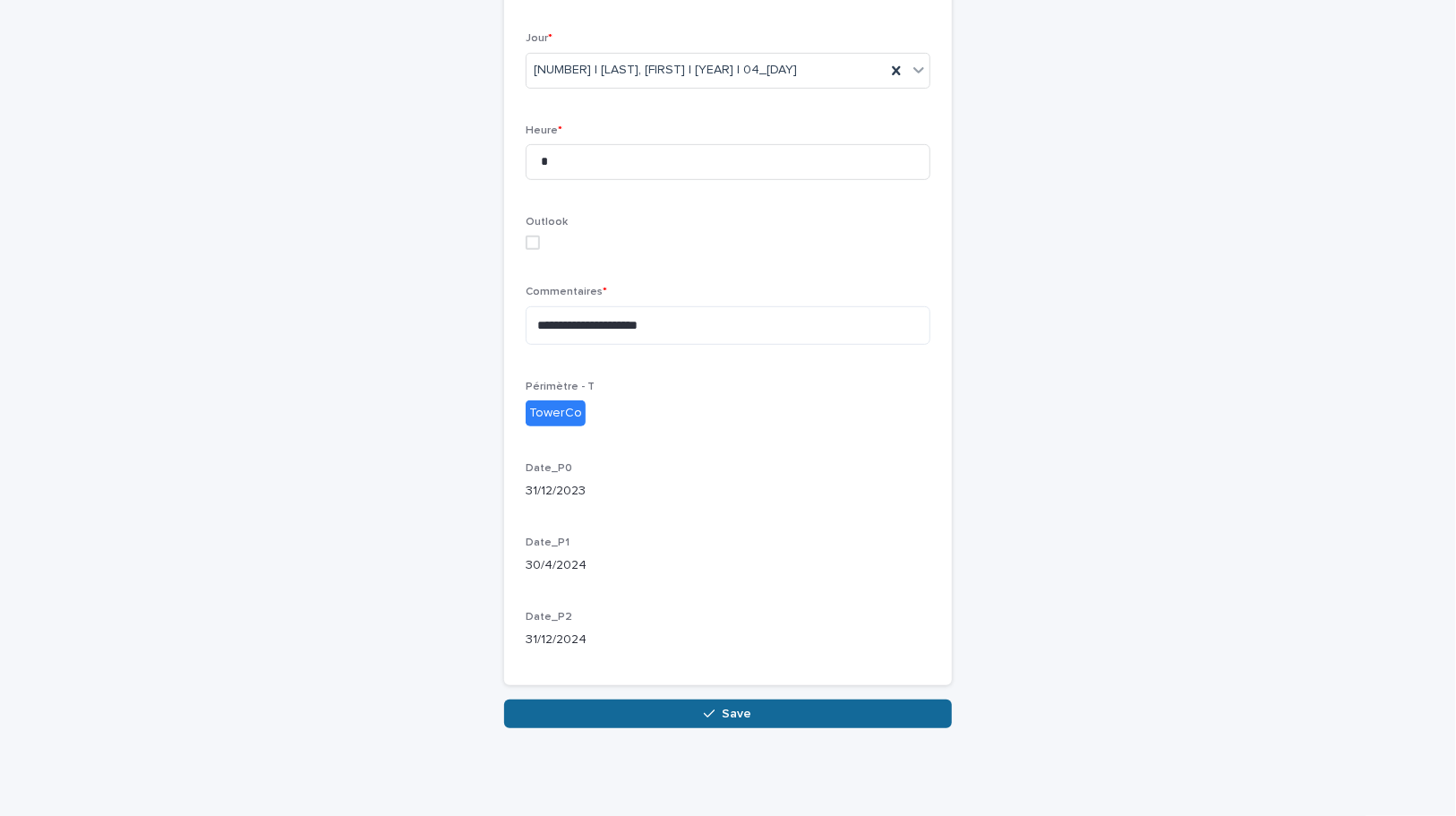 drag, startPoint x: 682, startPoint y: 715, endPoint x: 708, endPoint y: 725, distance: 27.856777 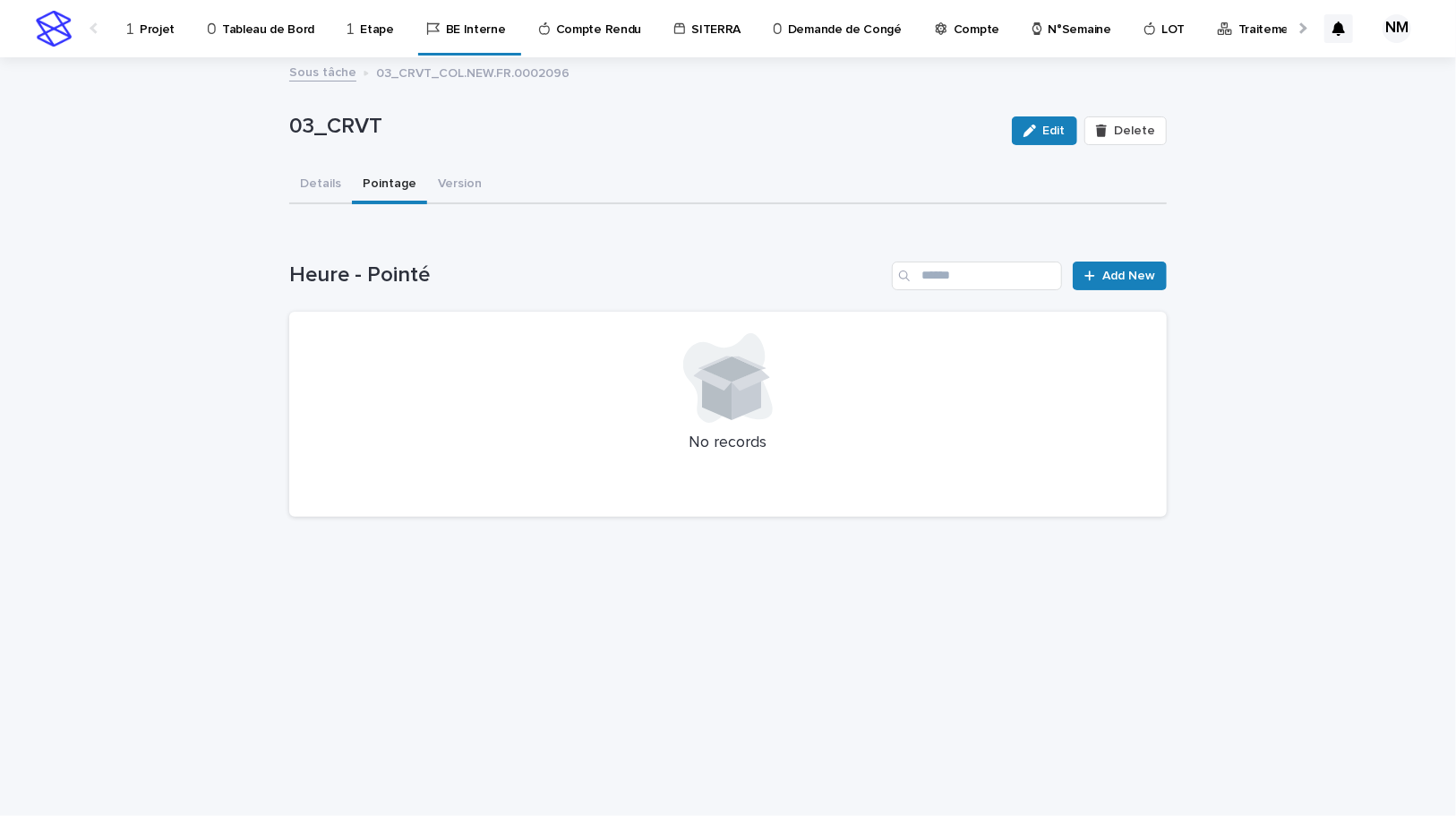 scroll, scrollTop: 0, scrollLeft: 0, axis: both 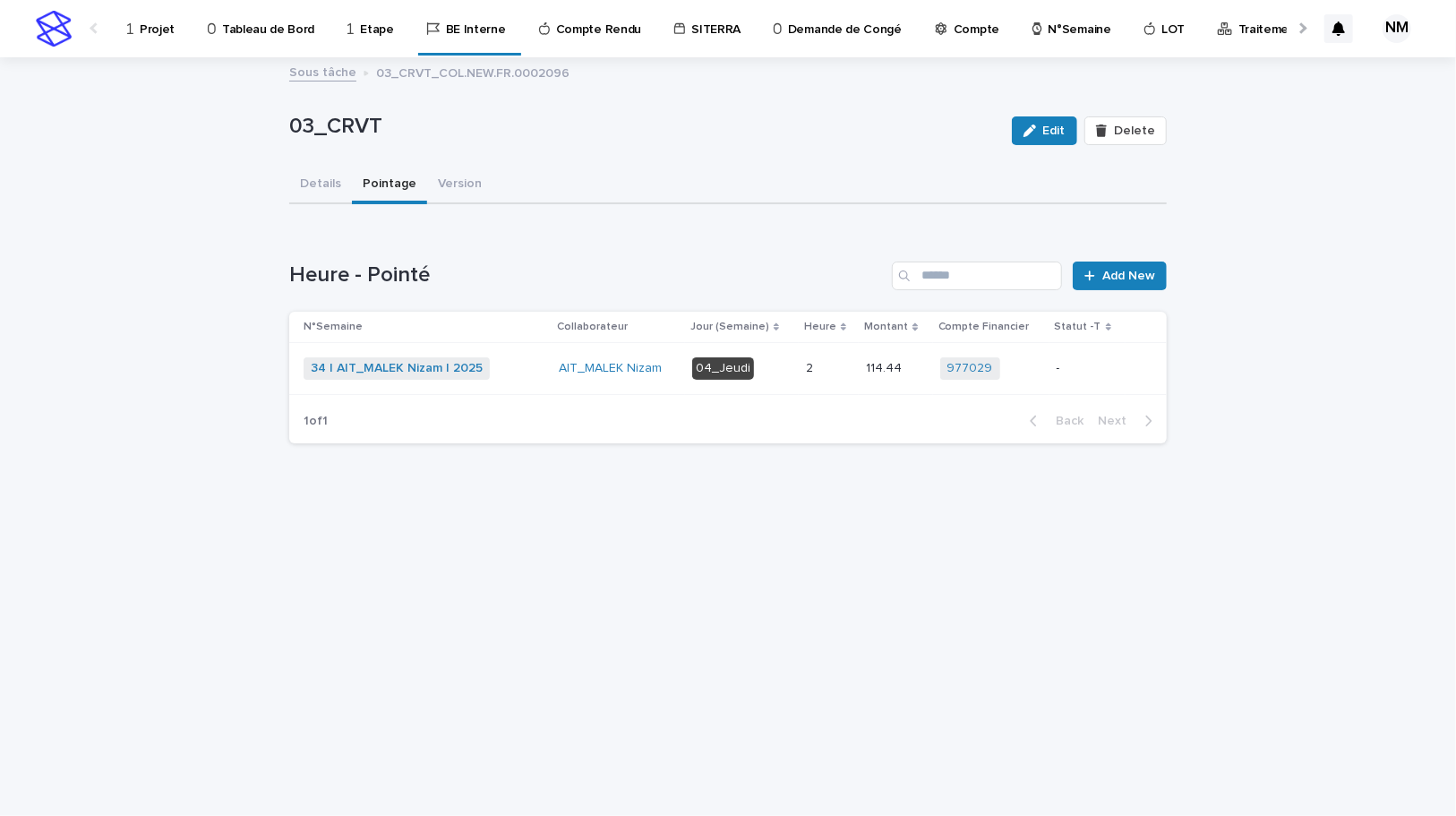 click on "-" at bounding box center (1088, 369) 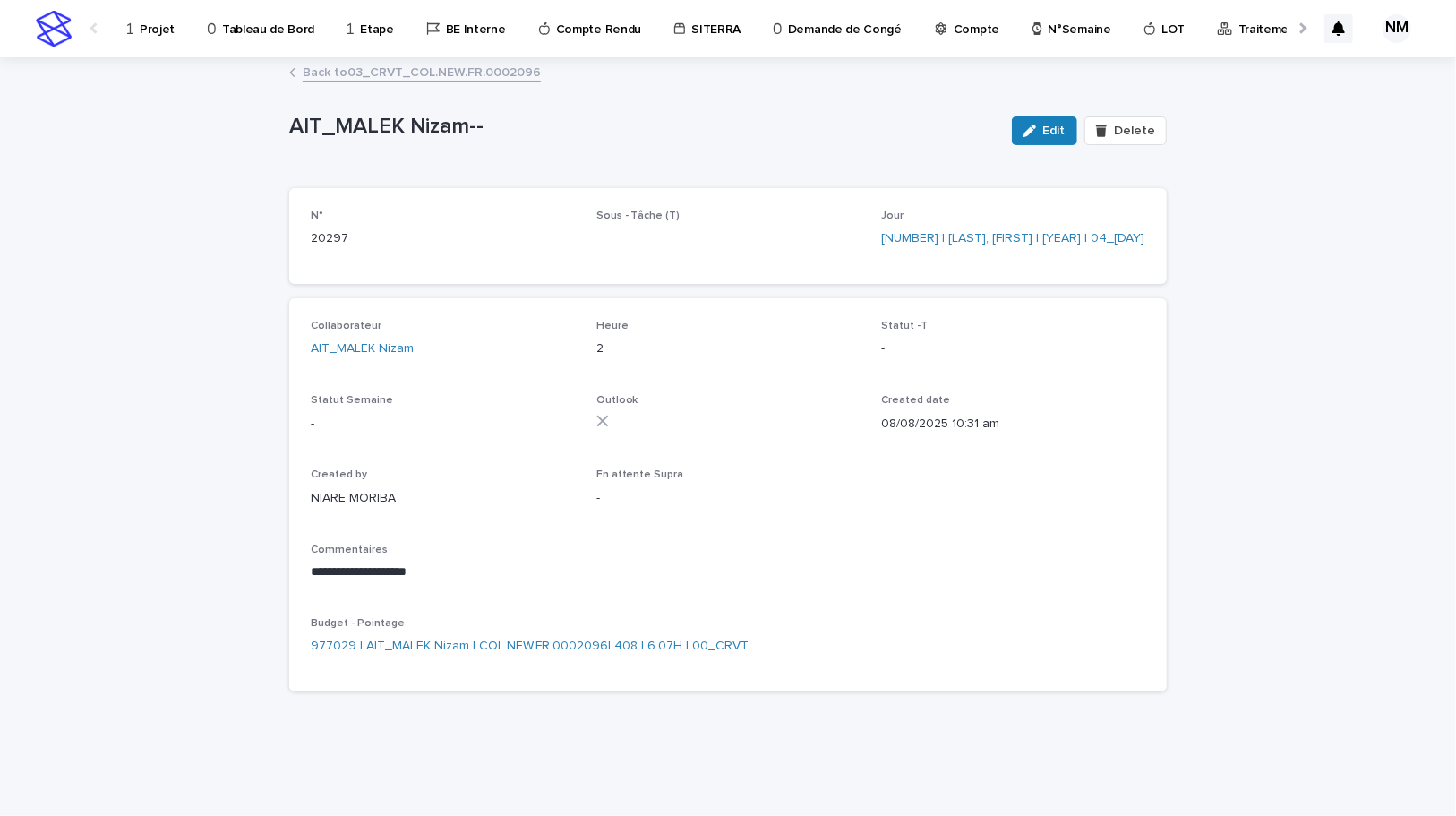 drag, startPoint x: 1055, startPoint y: 132, endPoint x: 1042, endPoint y: 178, distance: 47.801674 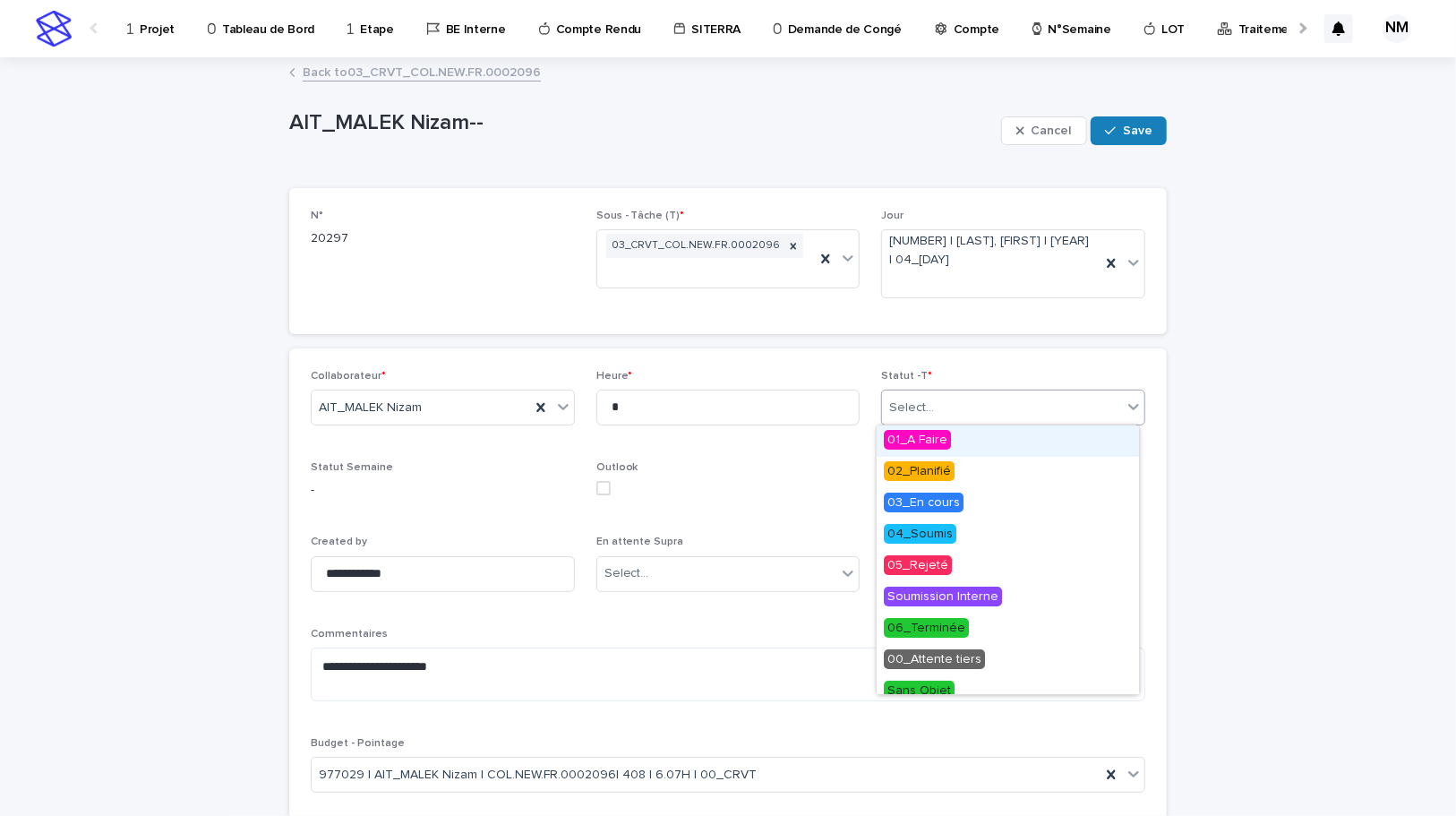 click on "Select..." at bounding box center [1002, 408] 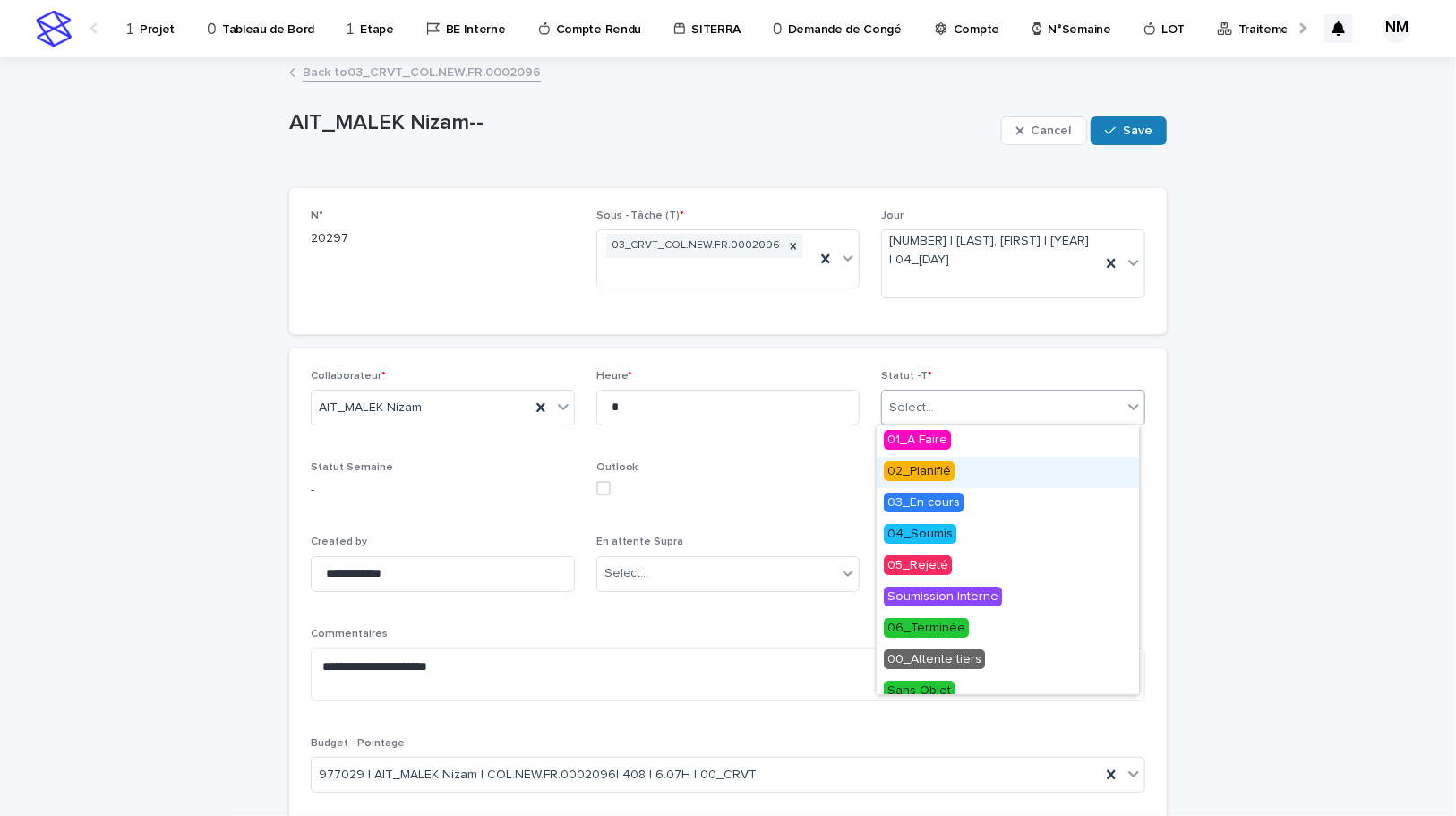 click on "02_Planifié" at bounding box center [919, 471] 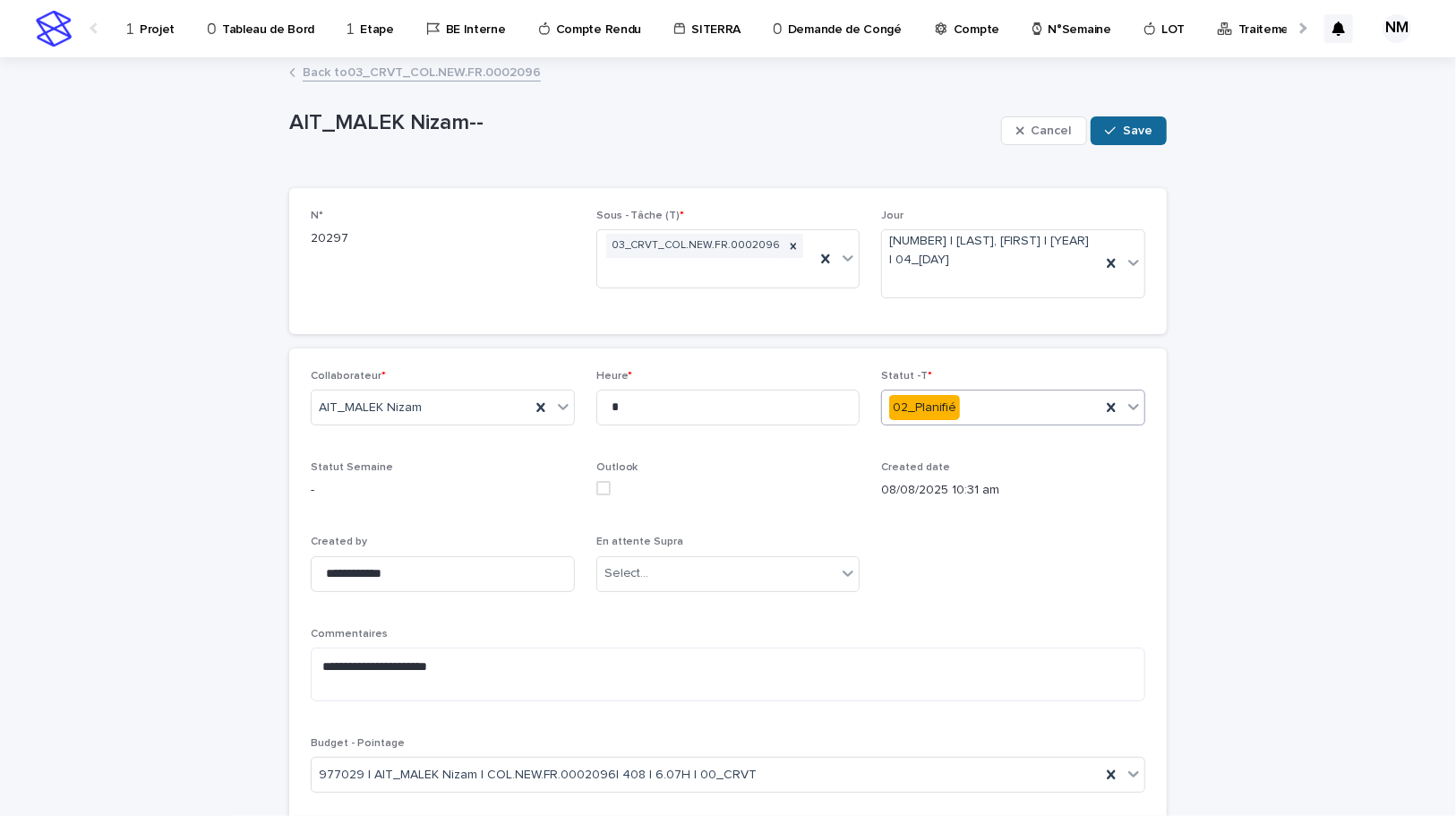 click on "Save" at bounding box center (1137, 131) 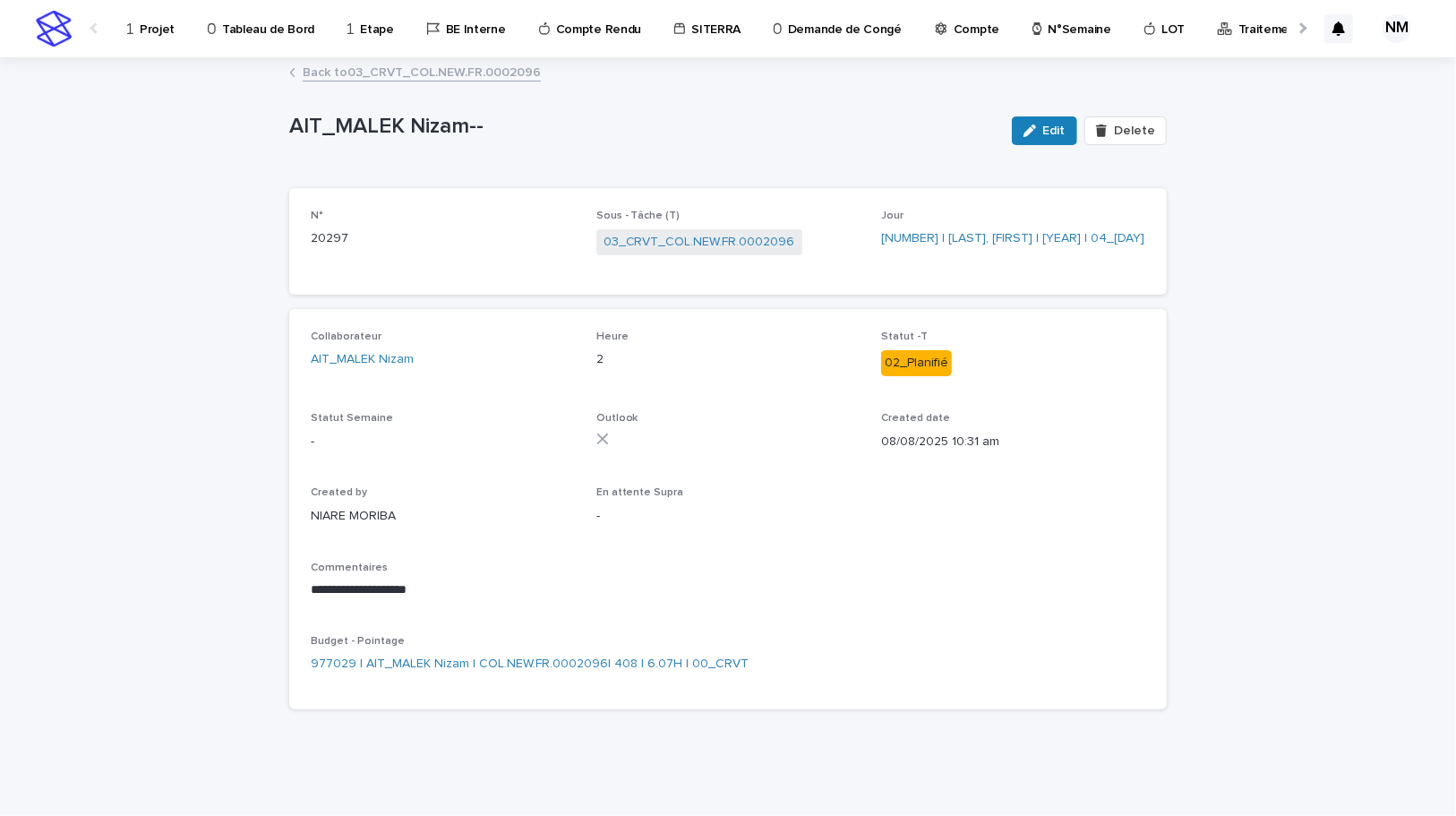 click on "Back to  03_CRVT_COL.NEW.FR.0002096" at bounding box center [422, 71] 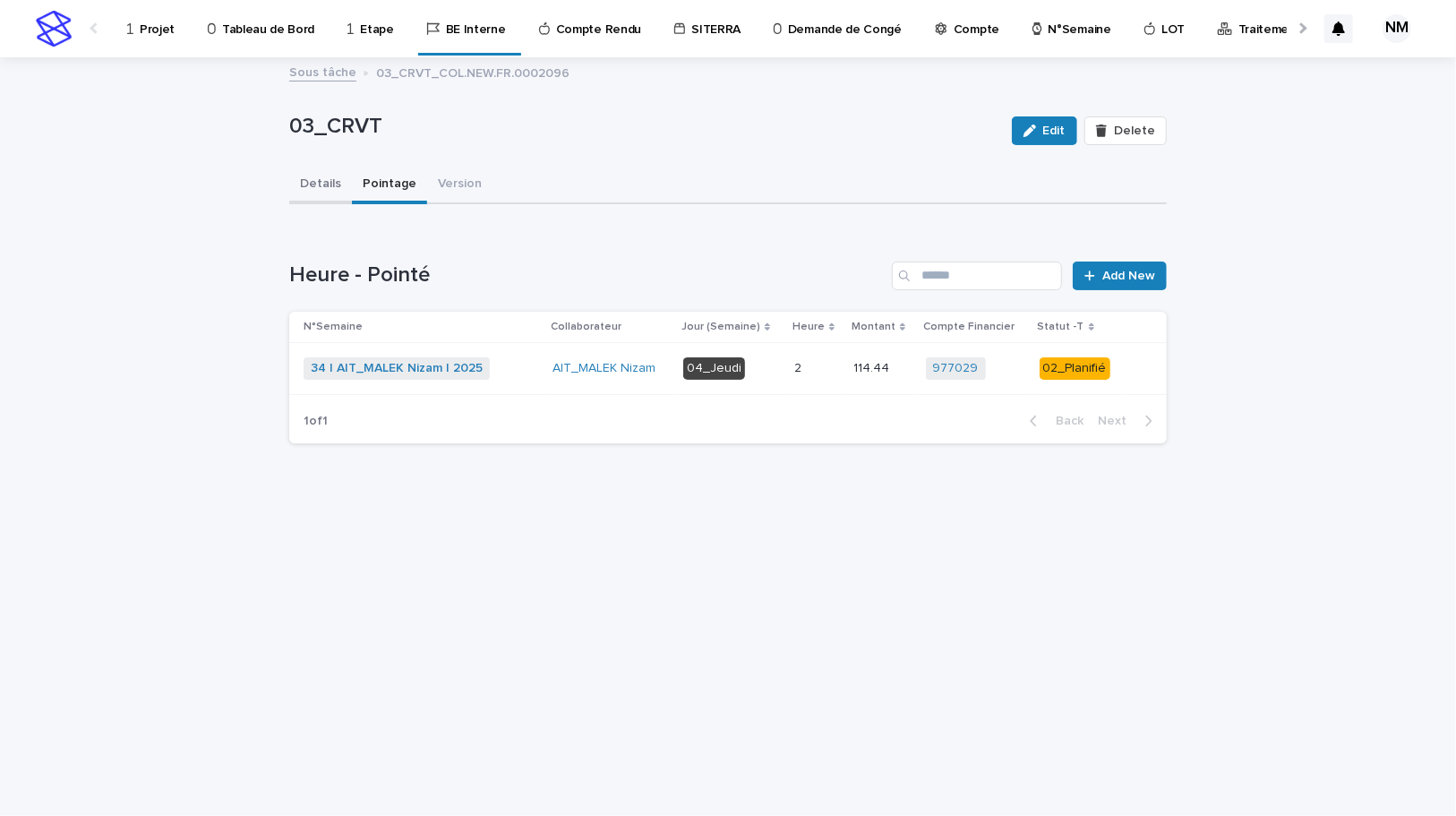 click on "Details" at bounding box center [321, 185] 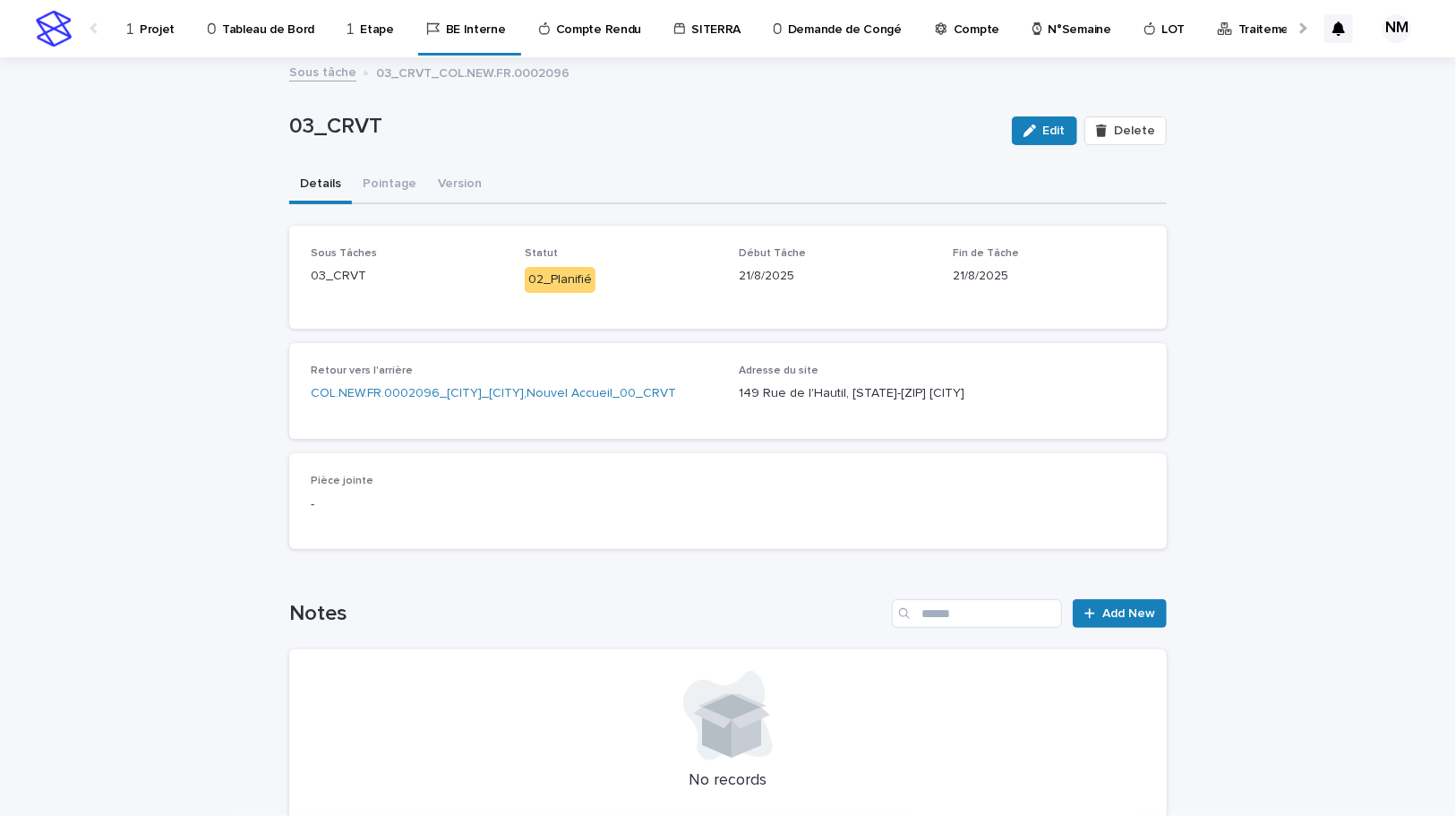 click on "Tableau de Bord" at bounding box center [264, 28] 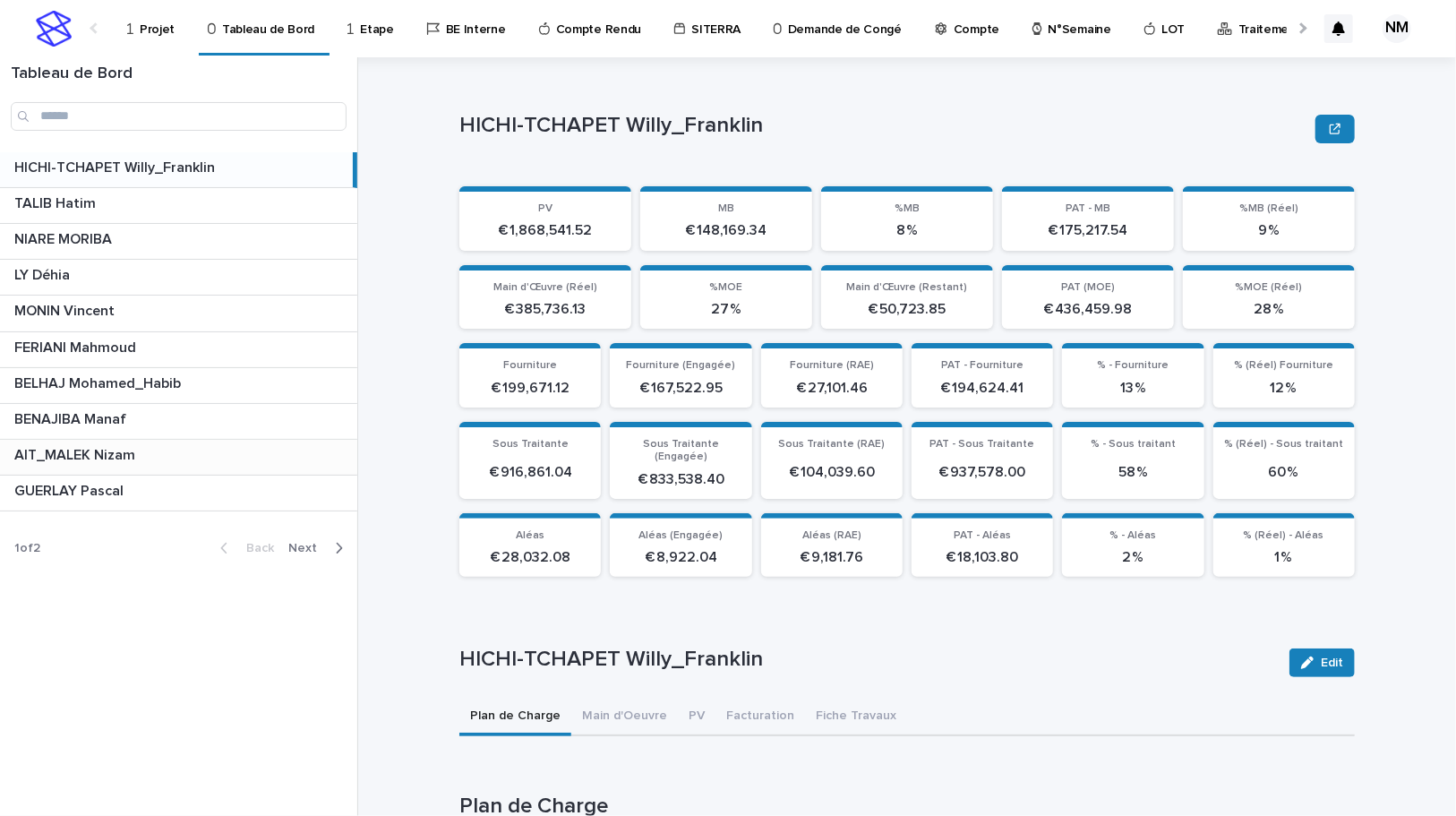 click on "AIT_MALEK Nizam" at bounding box center [76, 453] 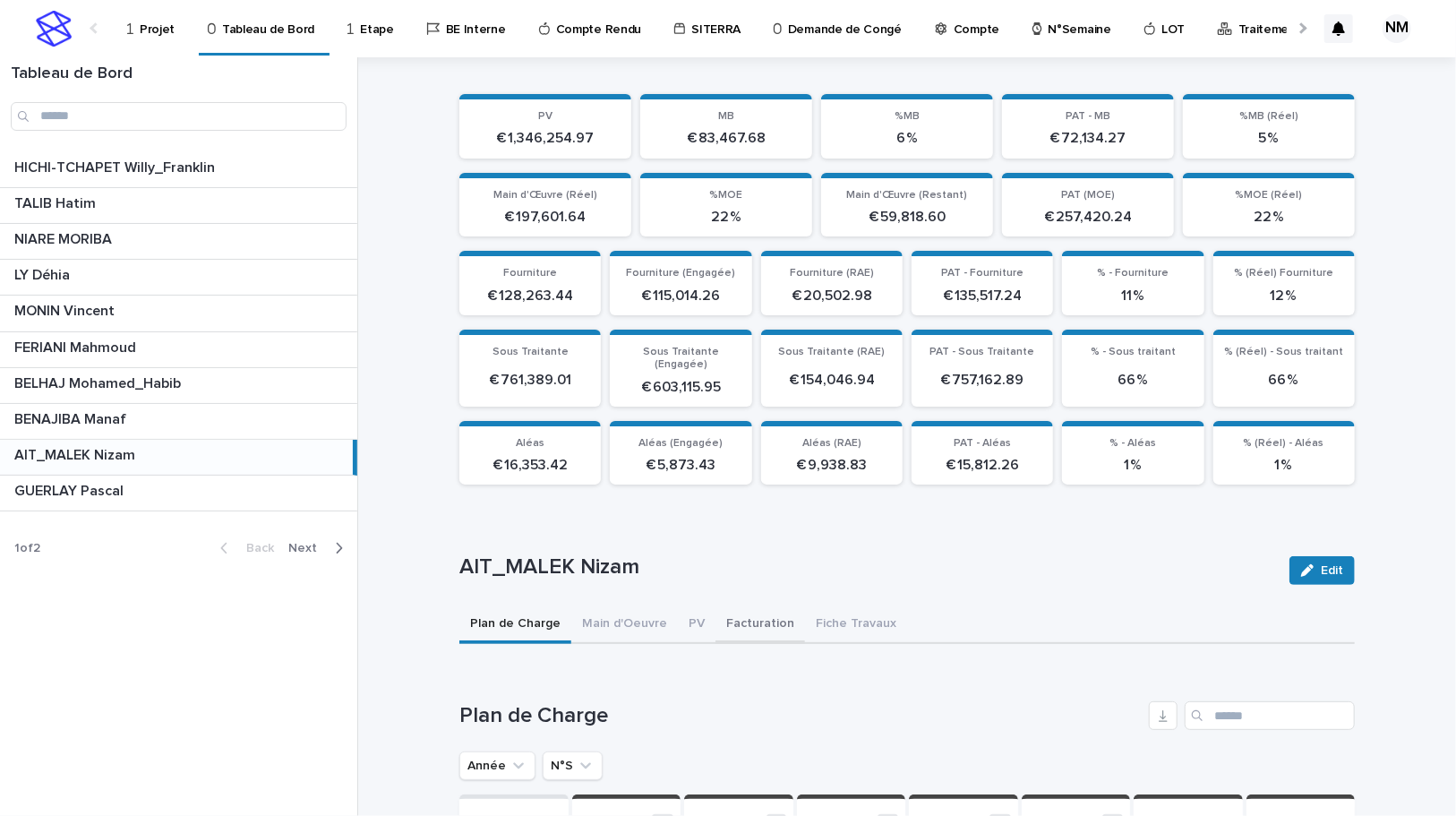 scroll, scrollTop: 183, scrollLeft: 0, axis: vertical 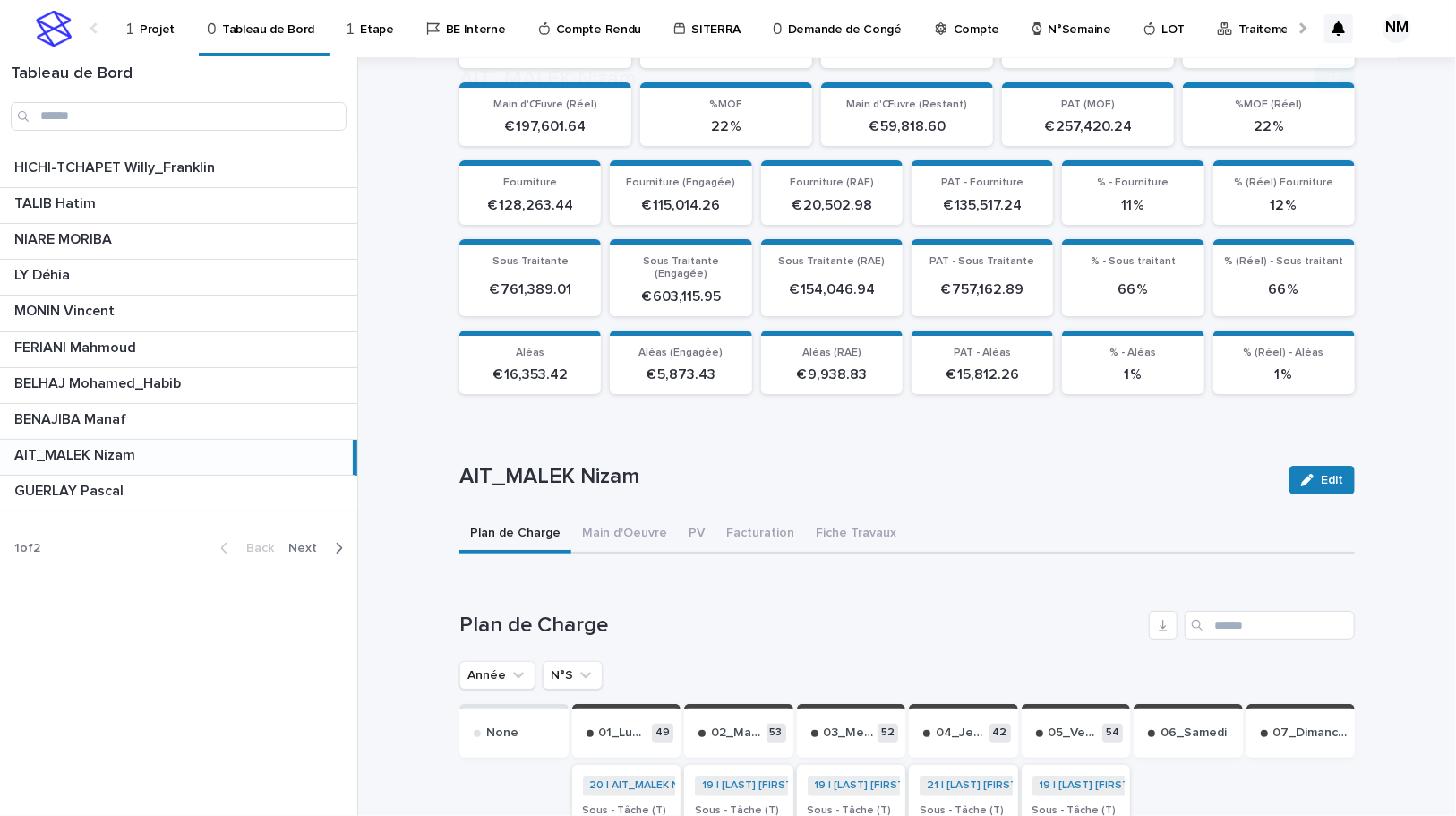 click 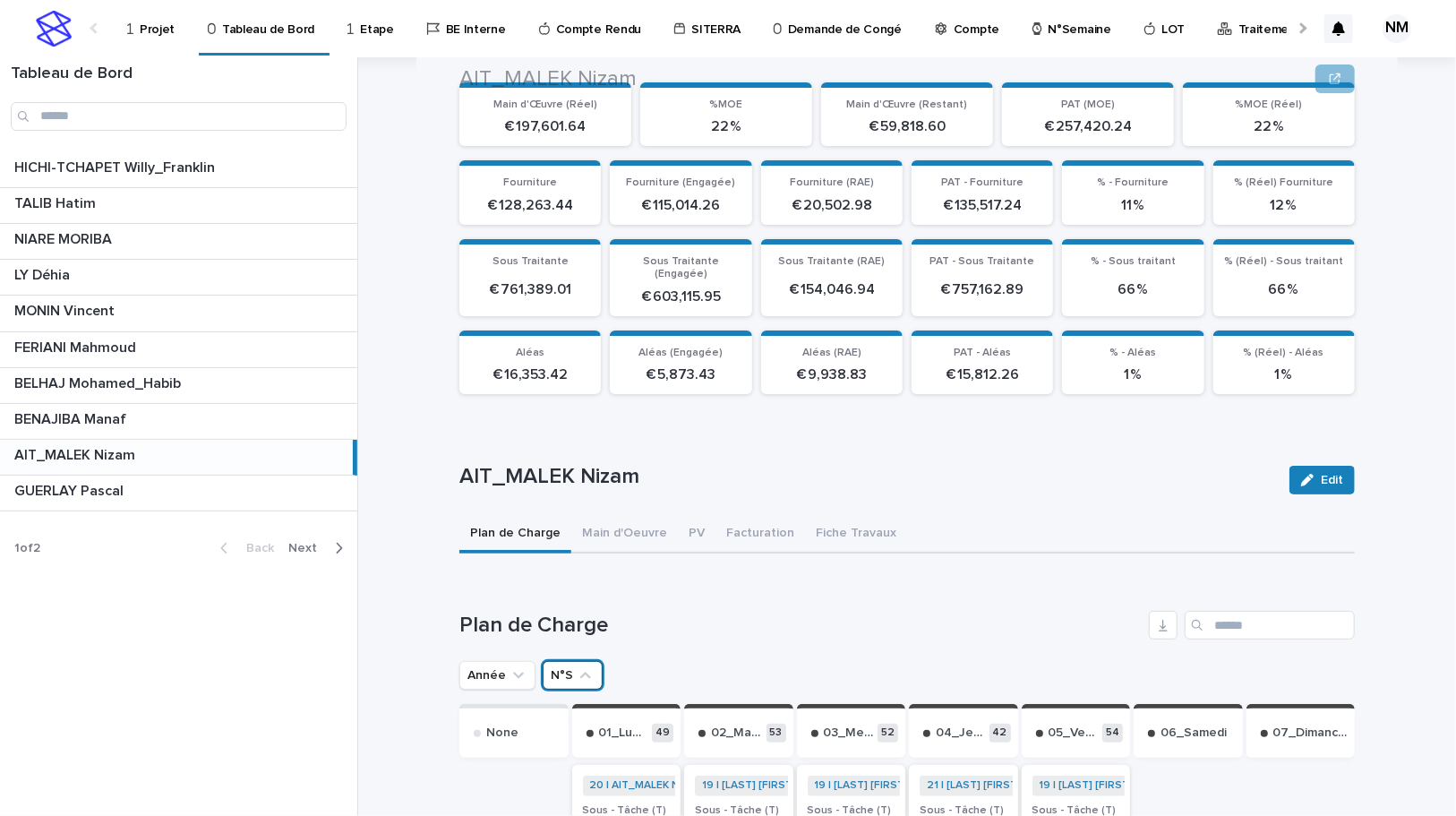 scroll, scrollTop: 337, scrollLeft: 0, axis: vertical 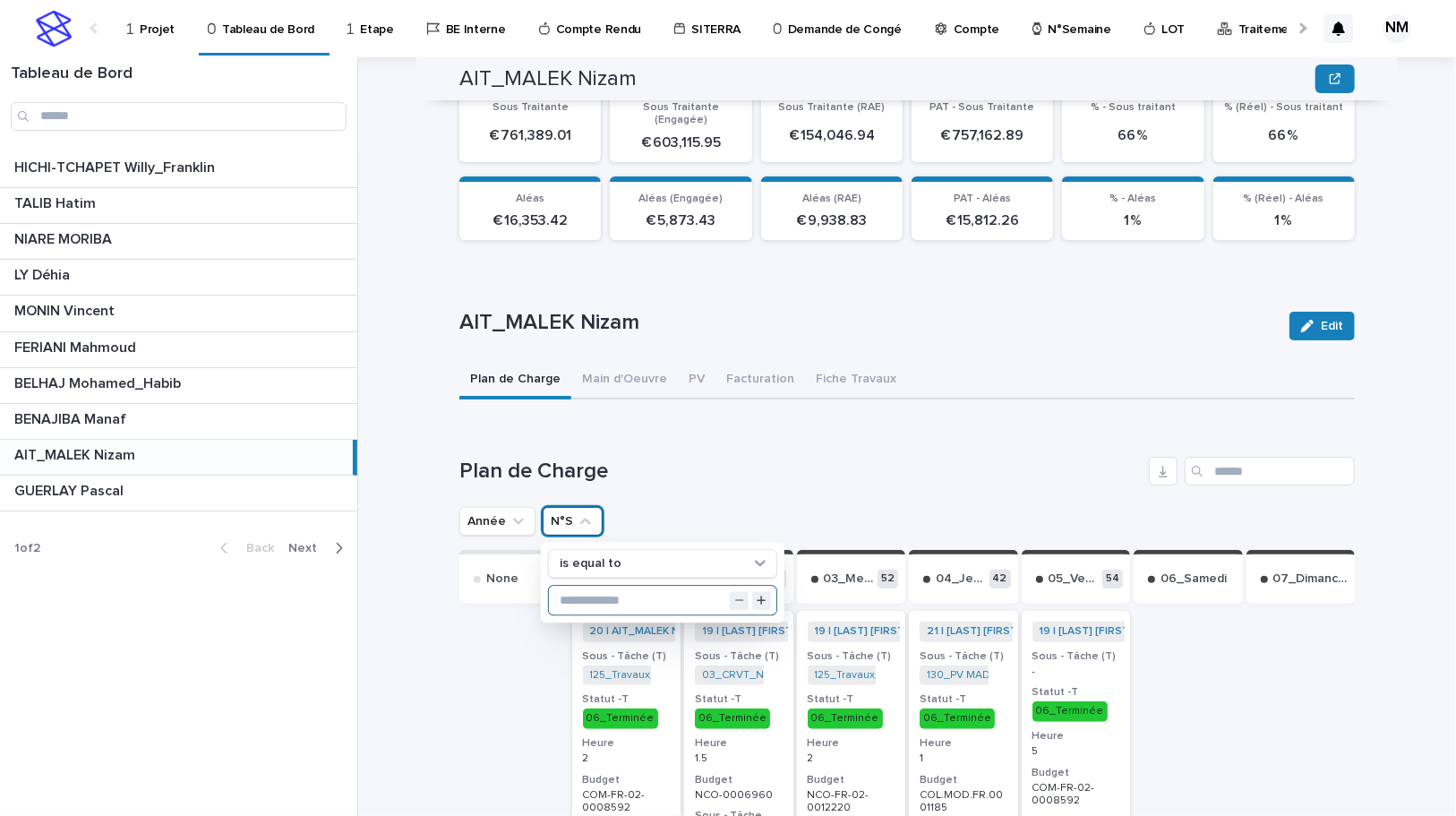 click at bounding box center (663, 601) 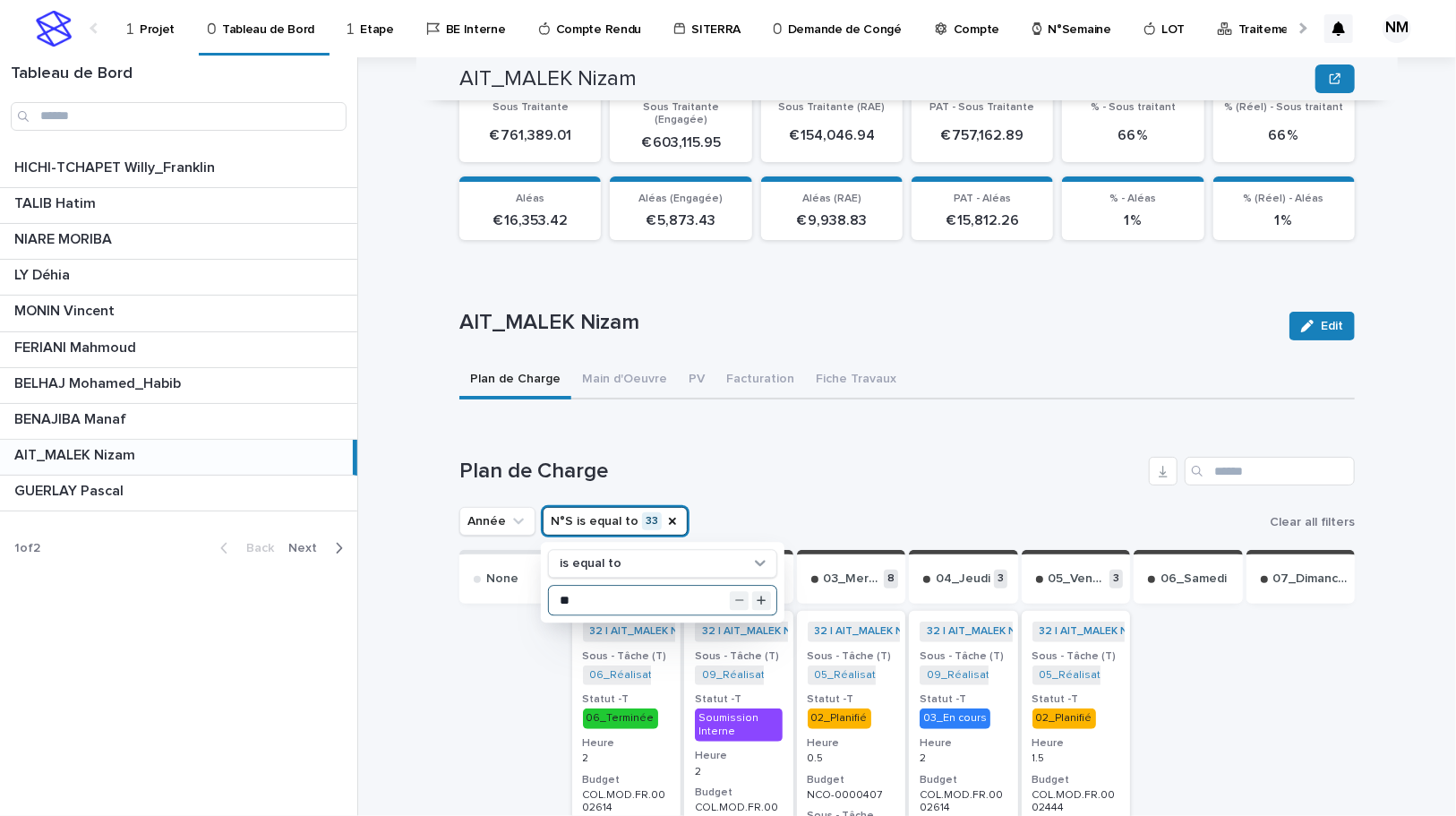 type on "**" 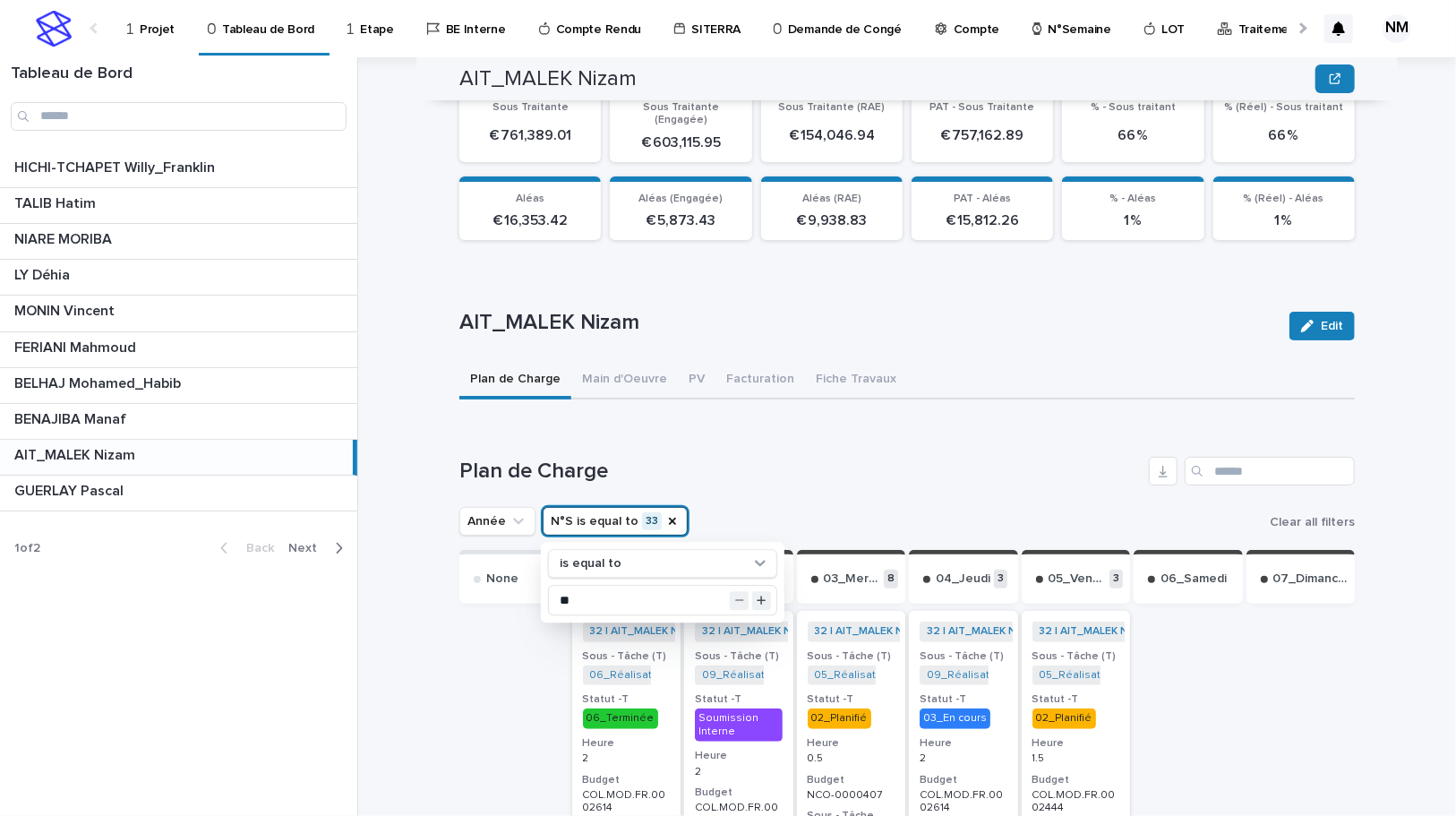 click on "Plan de Charge" at bounding box center (801, 471) 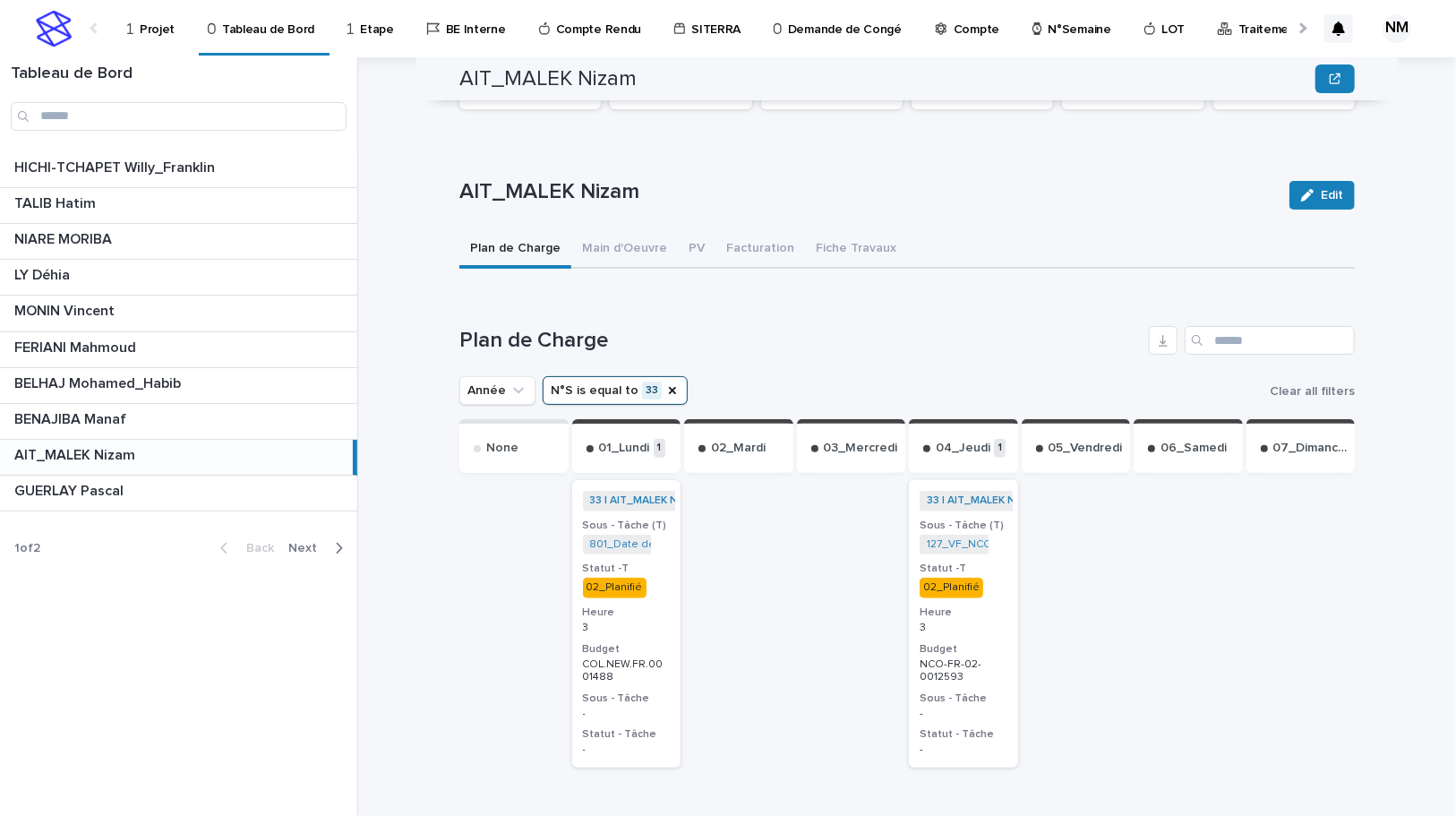 scroll, scrollTop: 554, scrollLeft: 0, axis: vertical 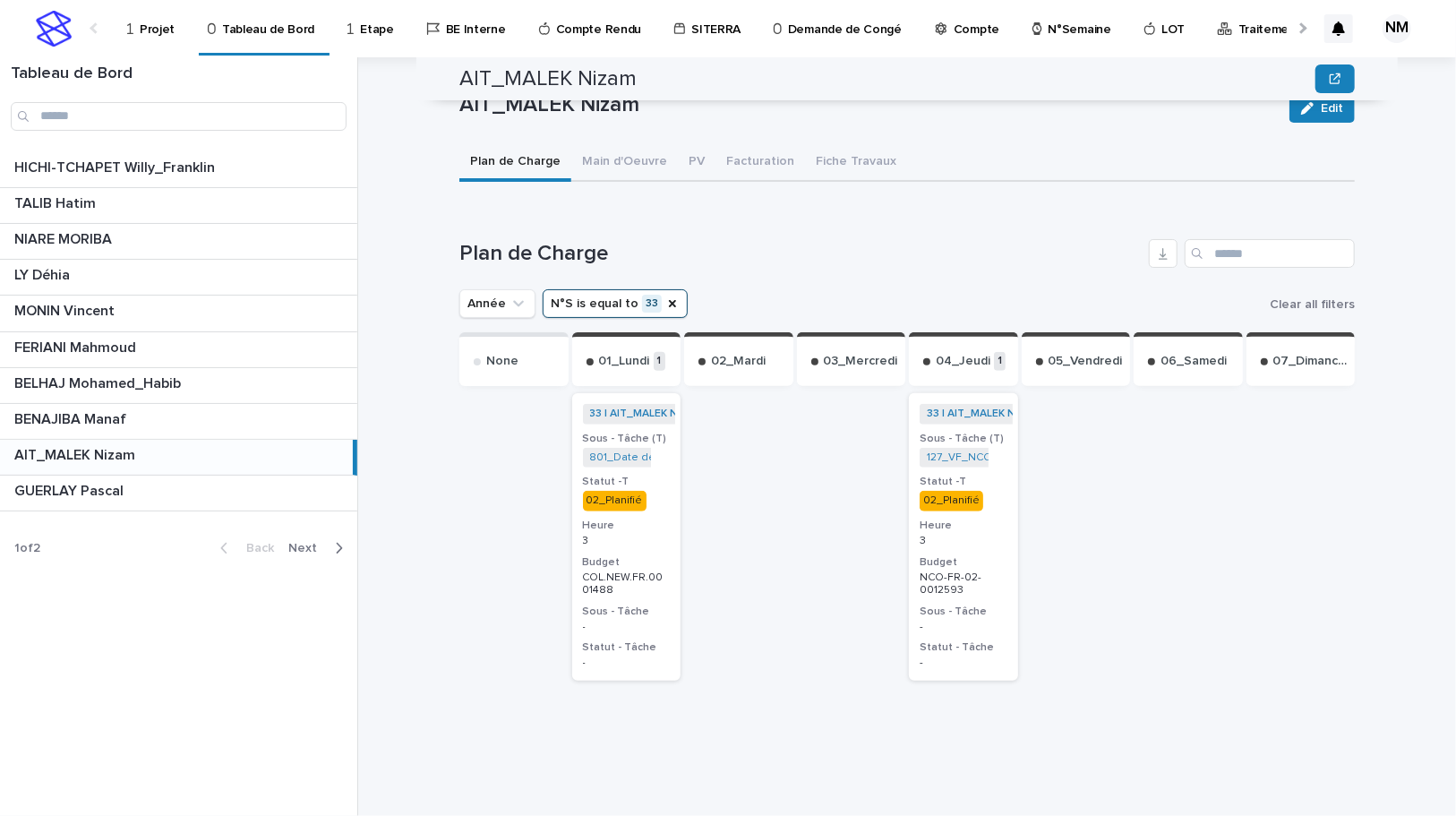 click on "3" at bounding box center (627, 539) 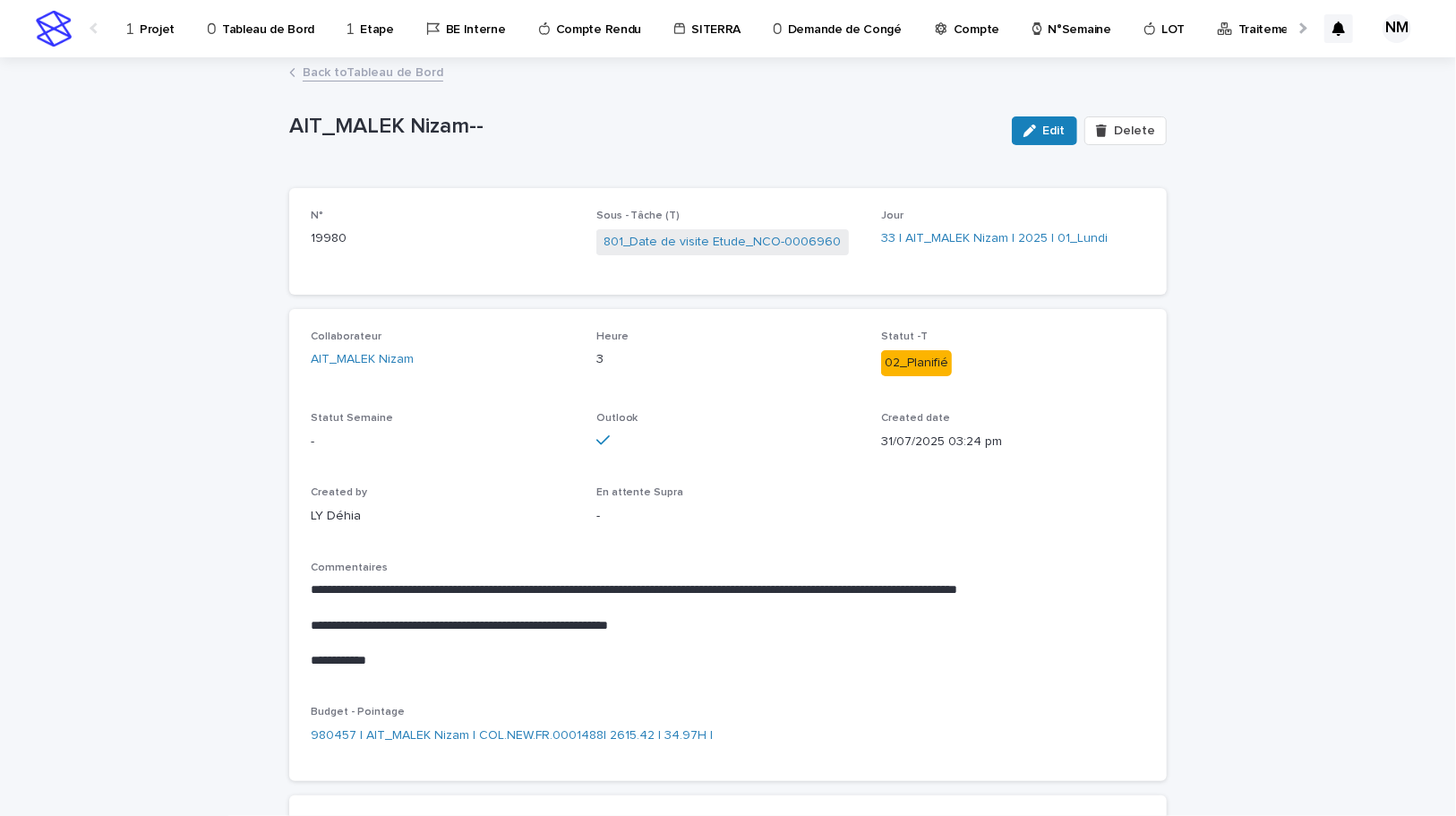 click on "Back to  Tableau de Bord" at bounding box center [373, 71] 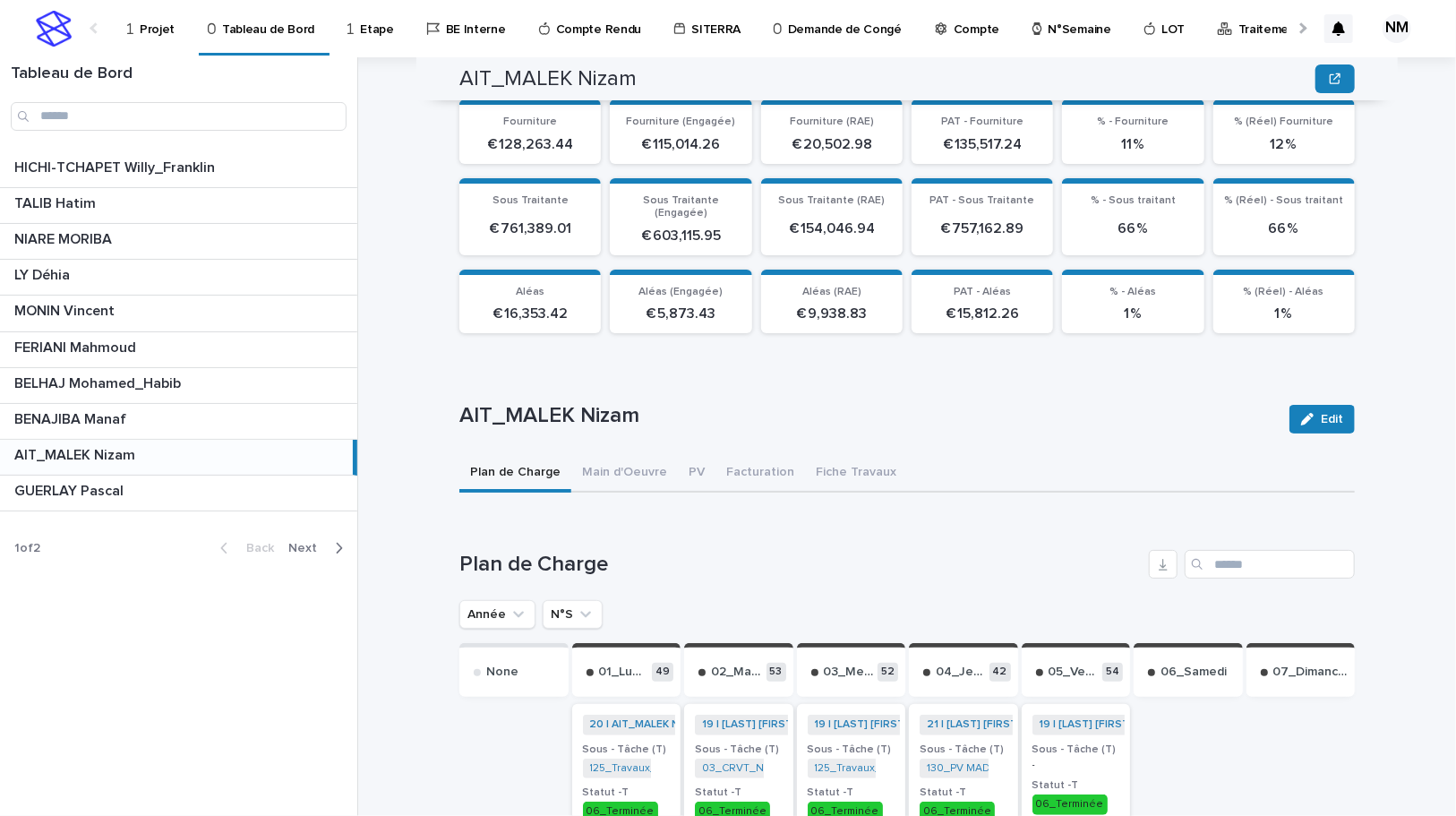 scroll, scrollTop: 407, scrollLeft: 0, axis: vertical 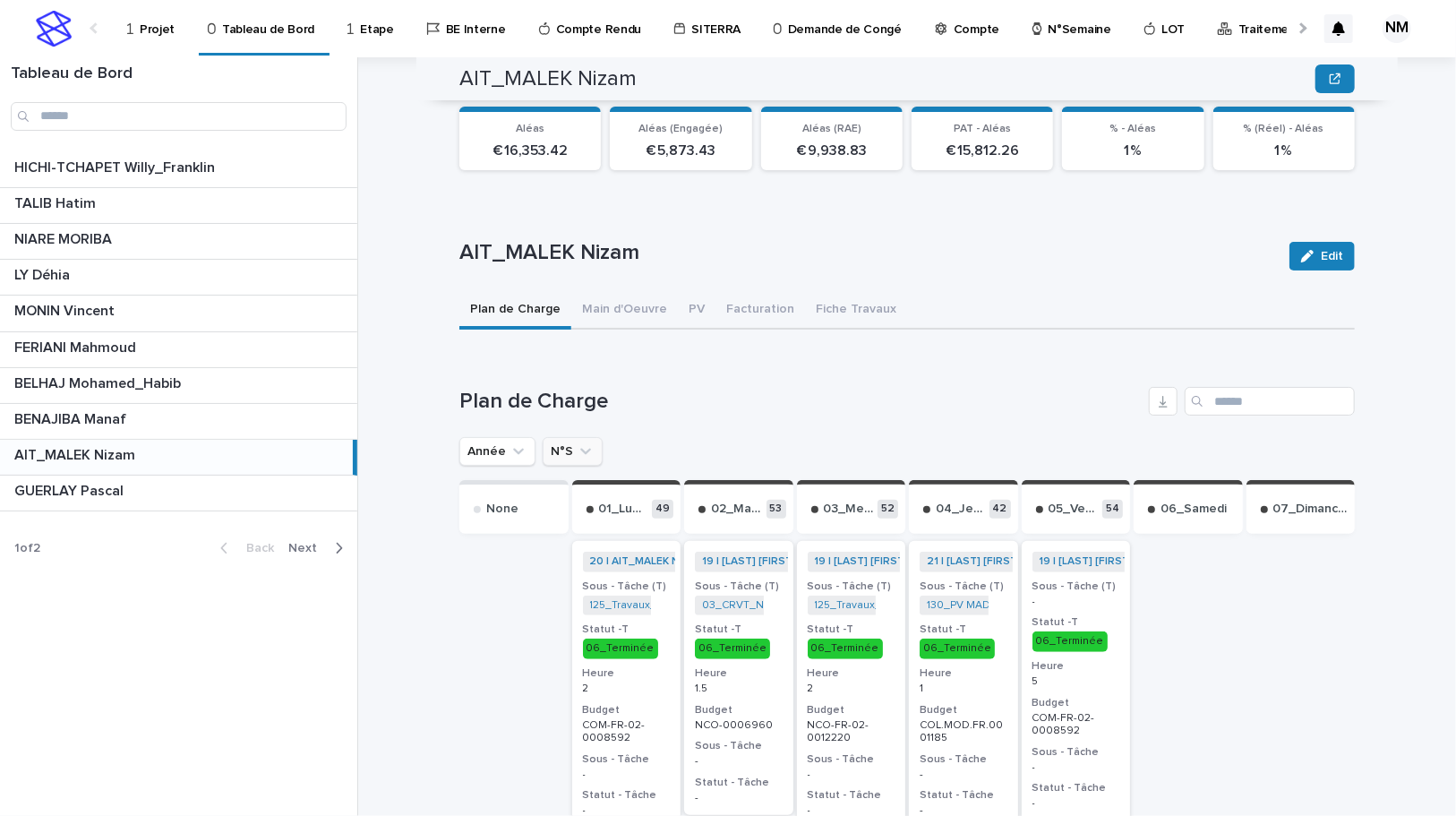 click 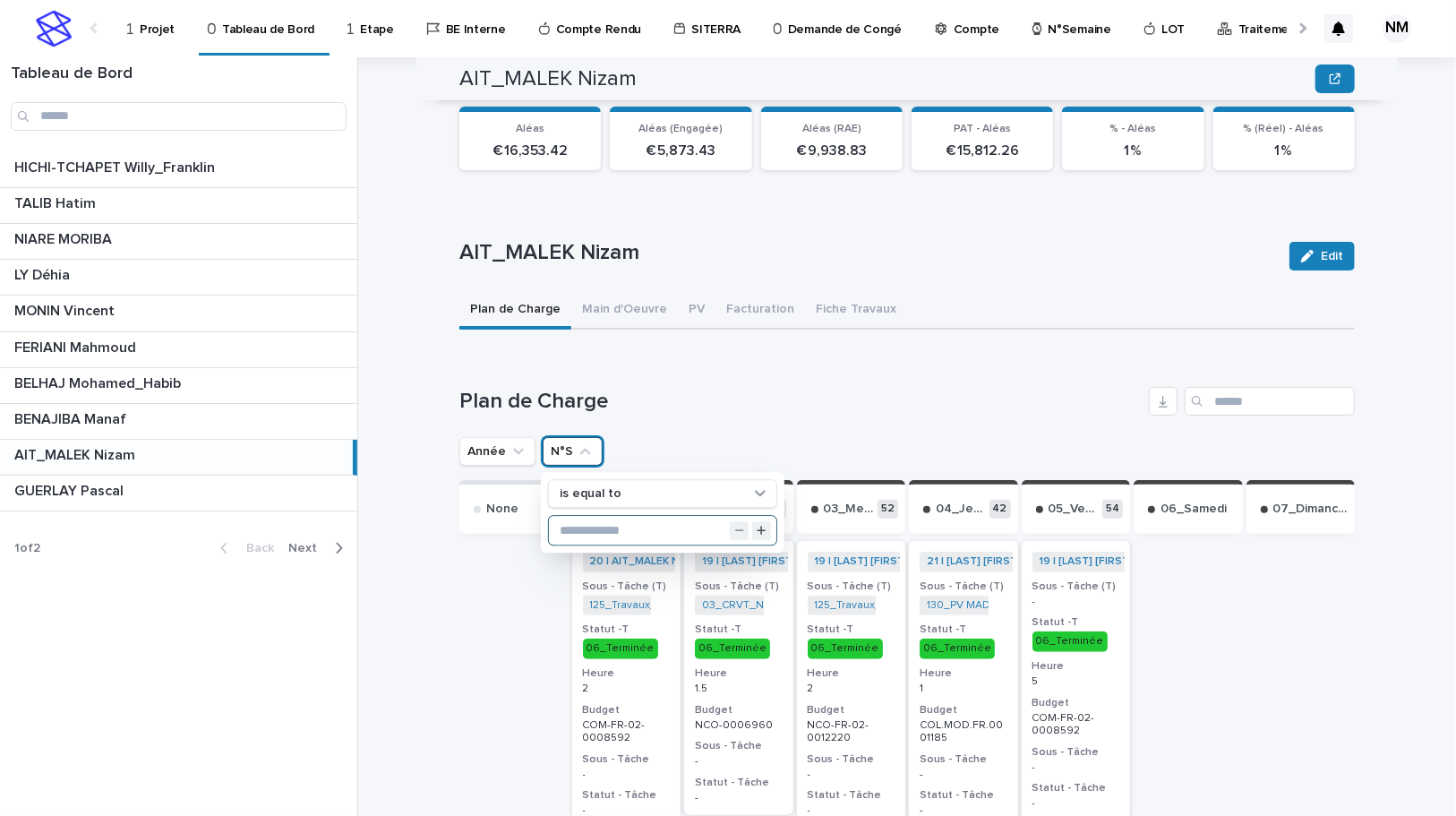click at bounding box center (663, 531) 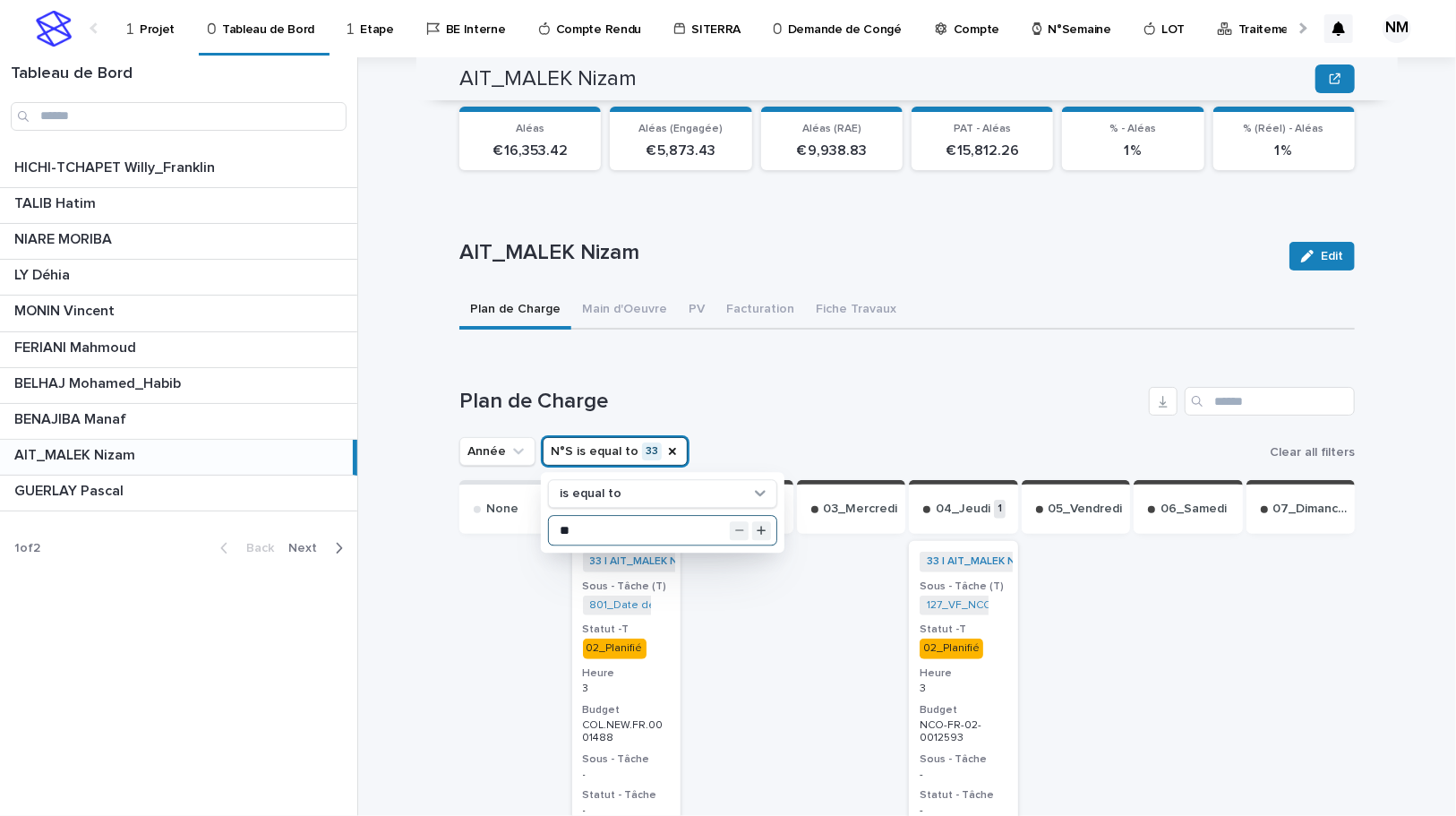 type on "**" 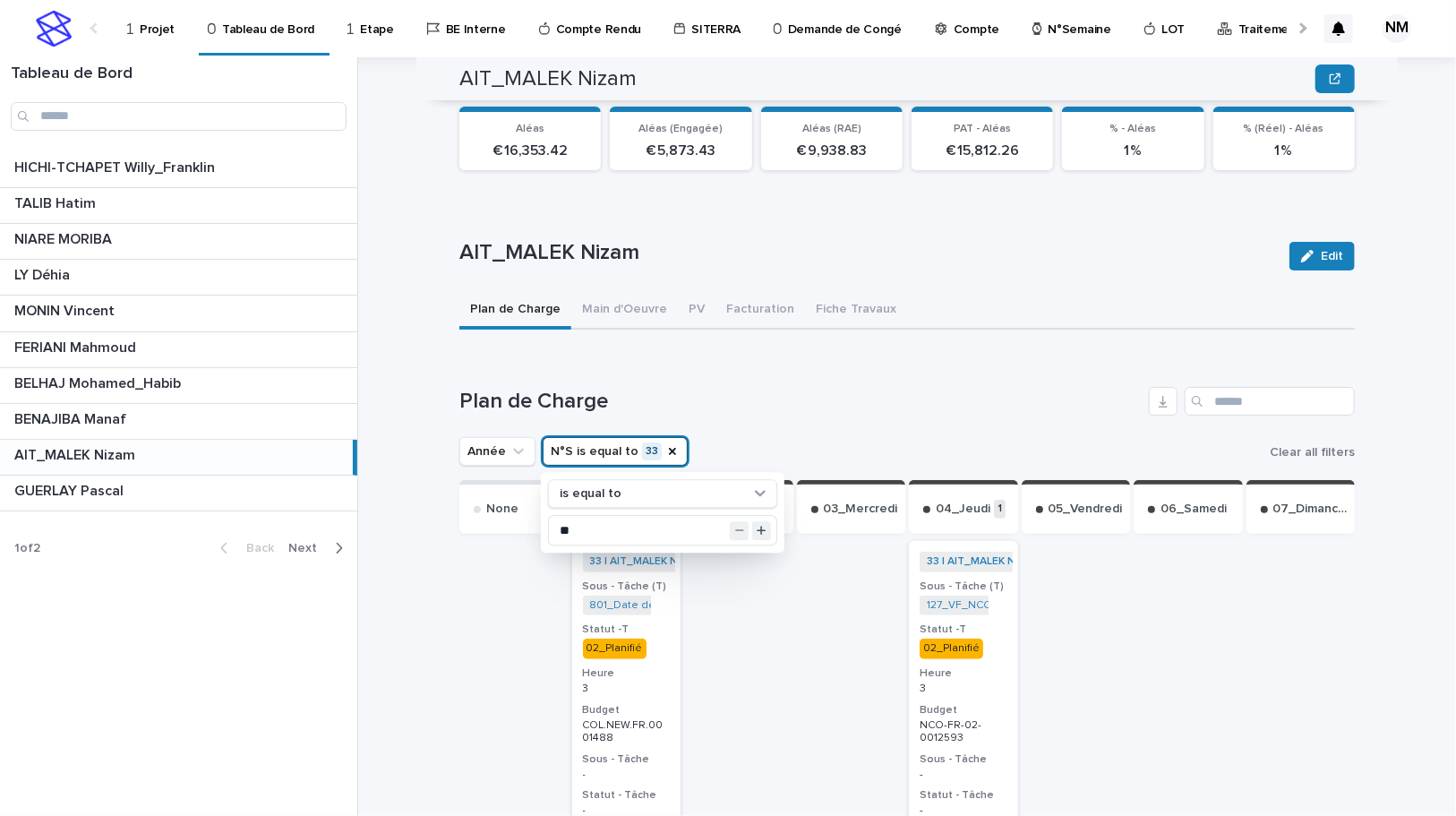 click on "Plan de Charge" at bounding box center (801, 401) 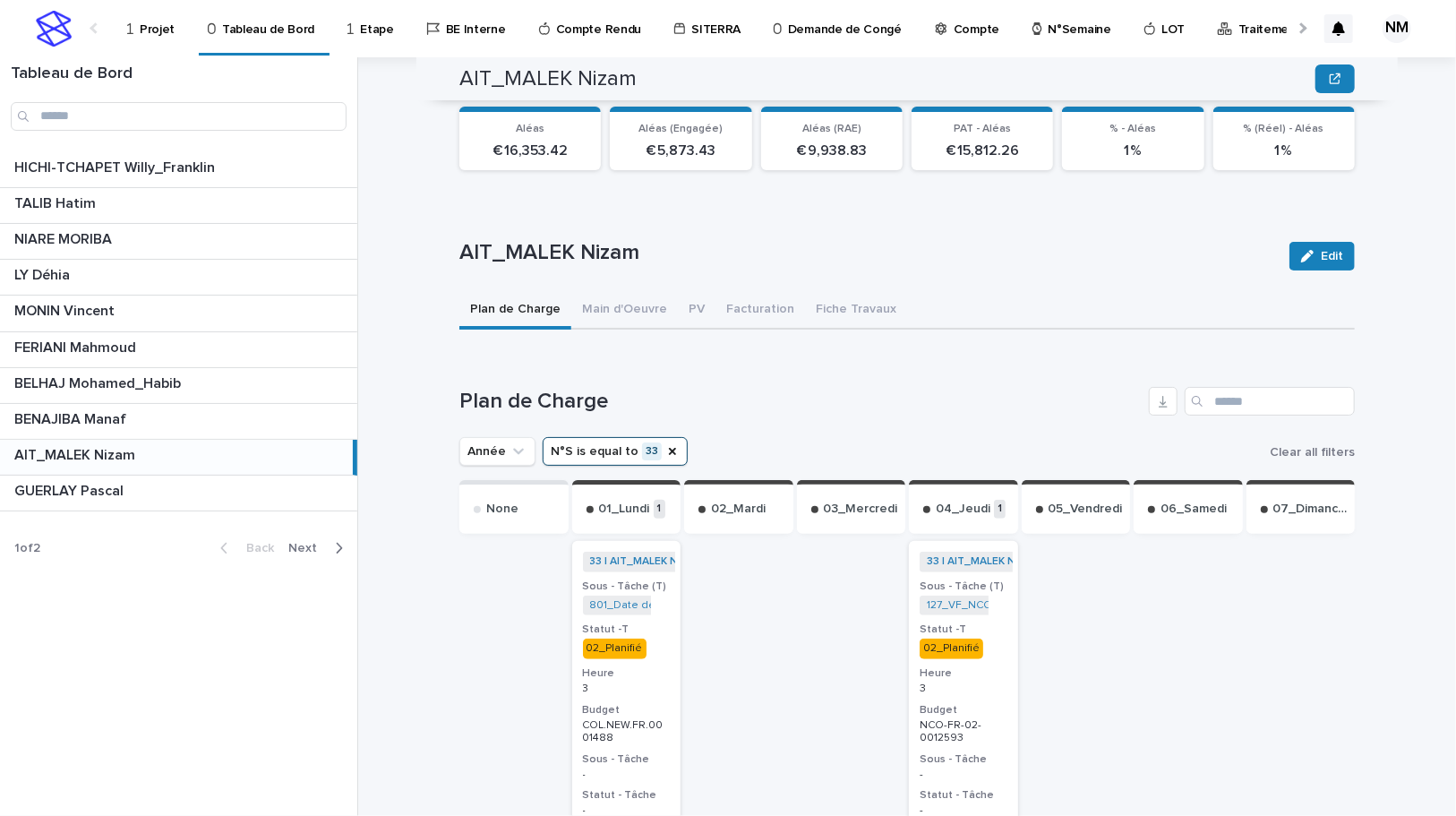 scroll, scrollTop: 554, scrollLeft: 0, axis: vertical 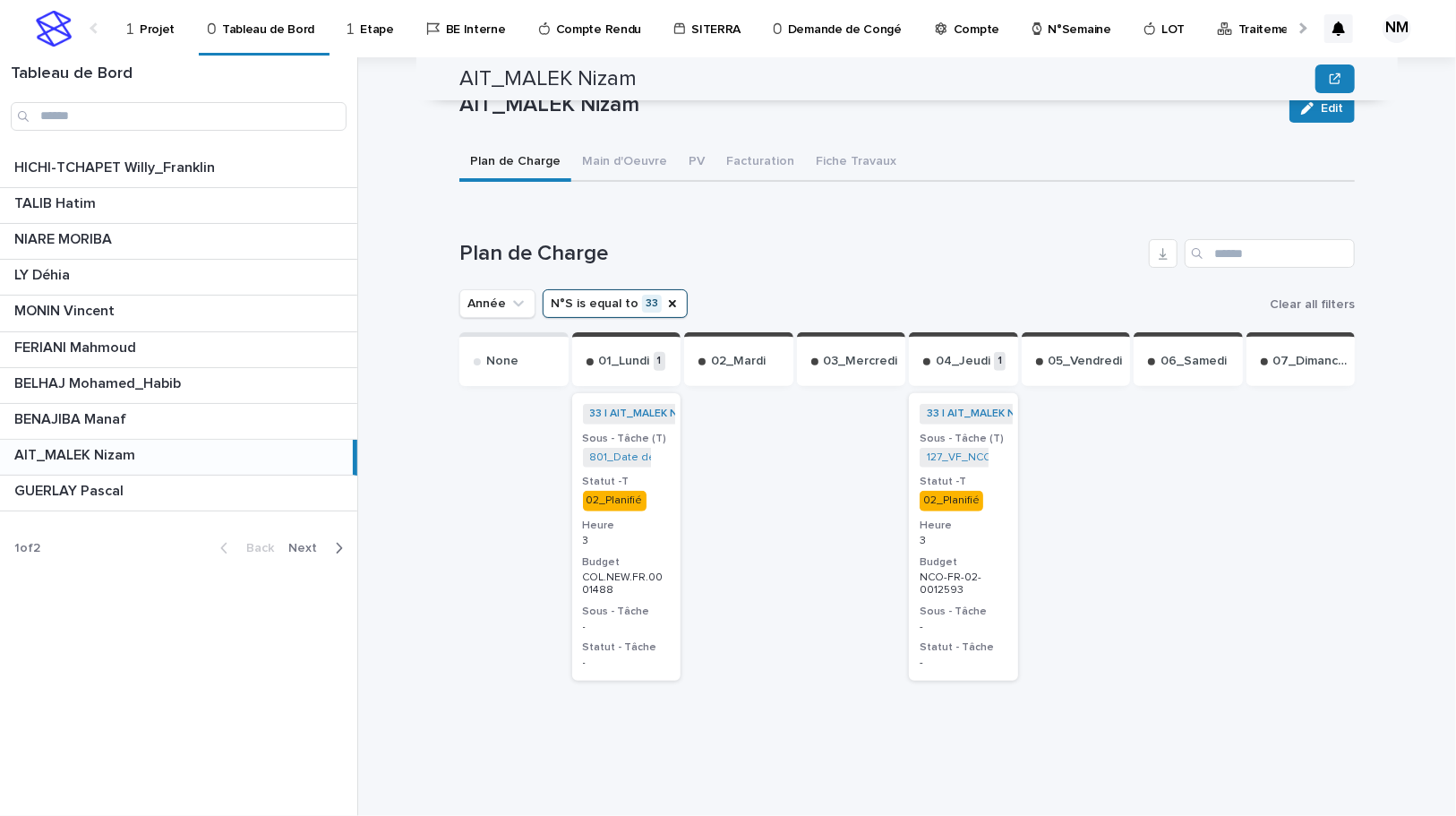 click on "3" at bounding box center [964, 541] 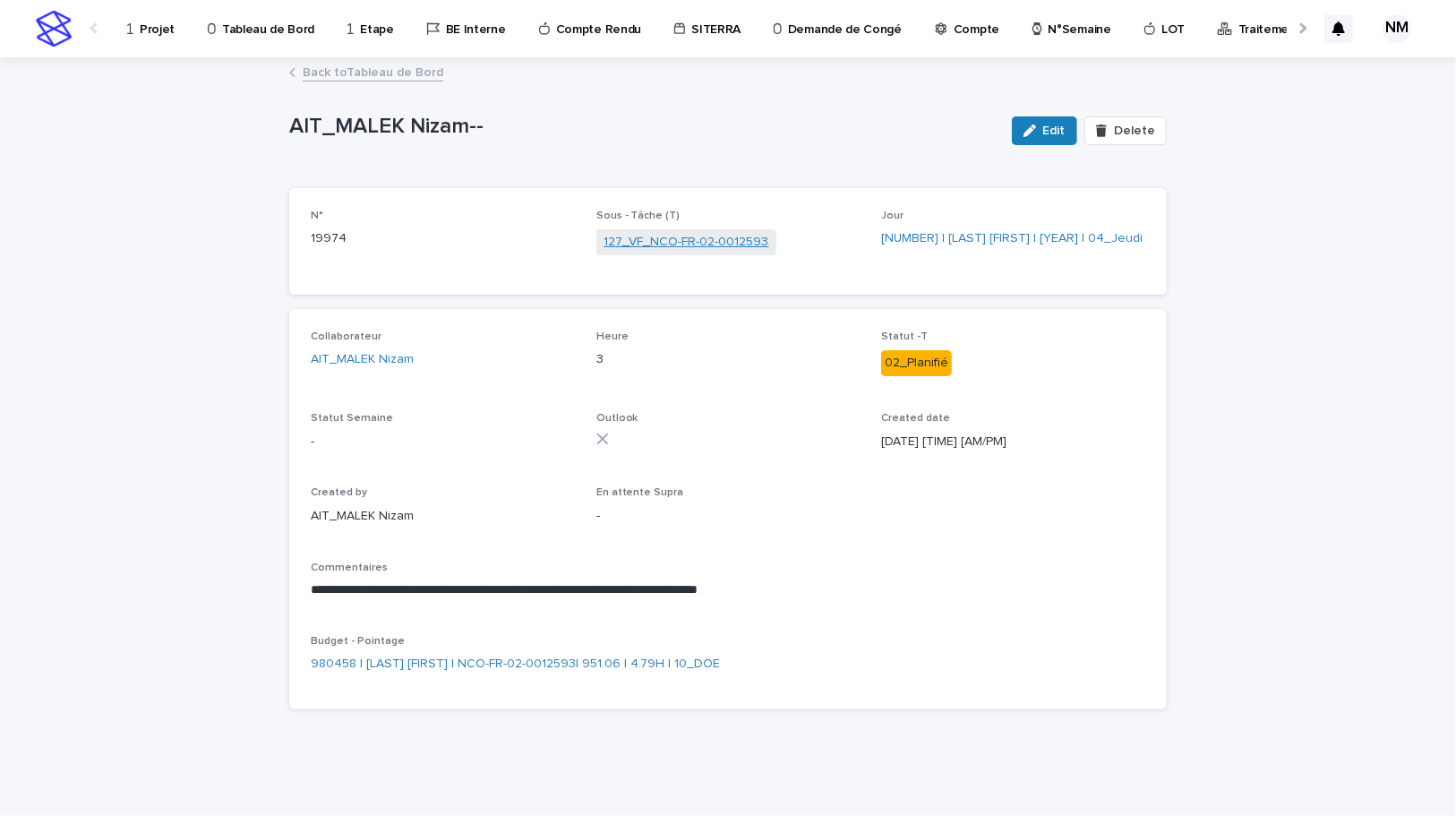 click on "127_VF_NCO-FR-02-0012593" at bounding box center (686, 242) 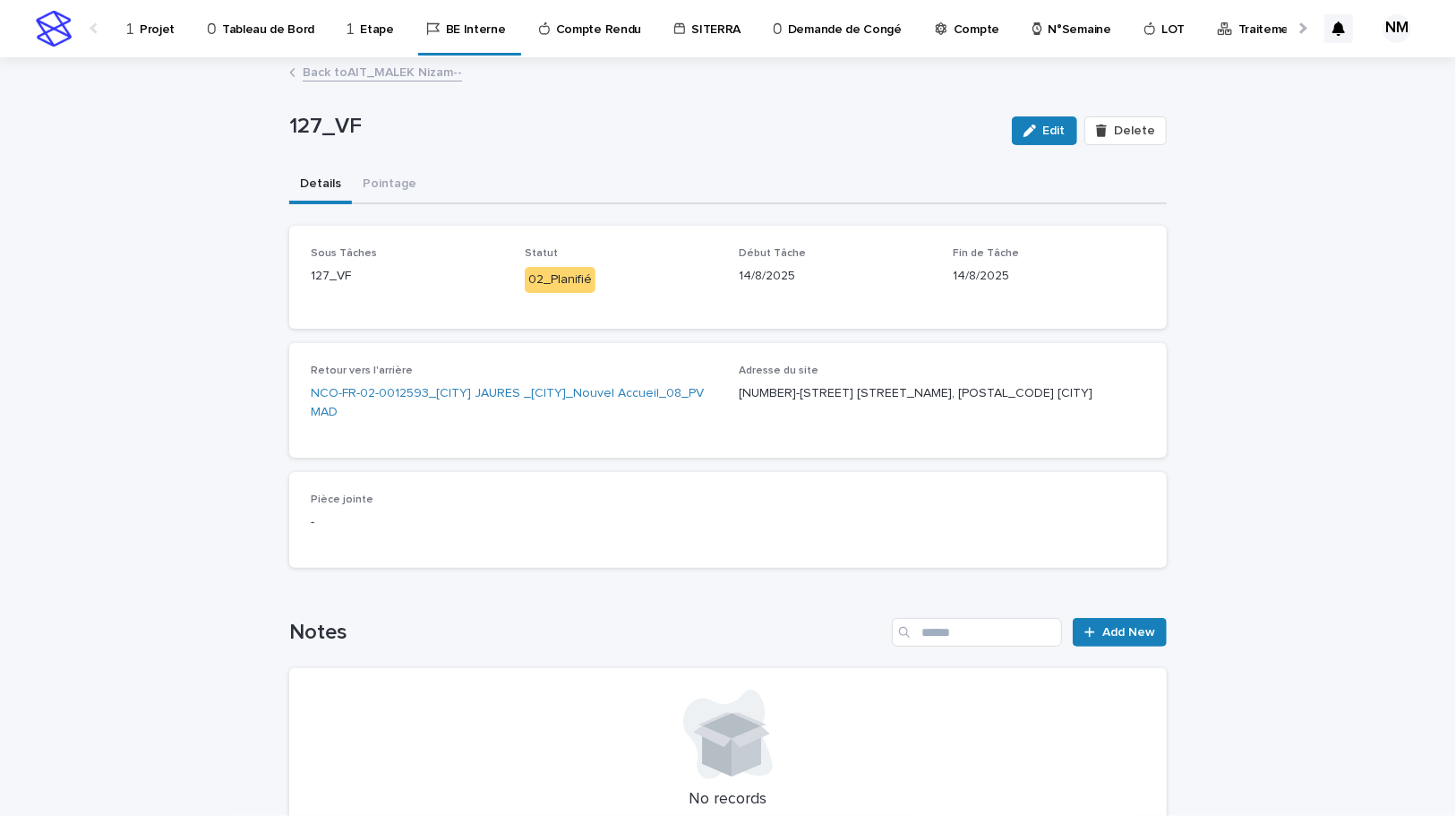 click on "Back to  AIT_MALEK Nizam--" at bounding box center (382, 71) 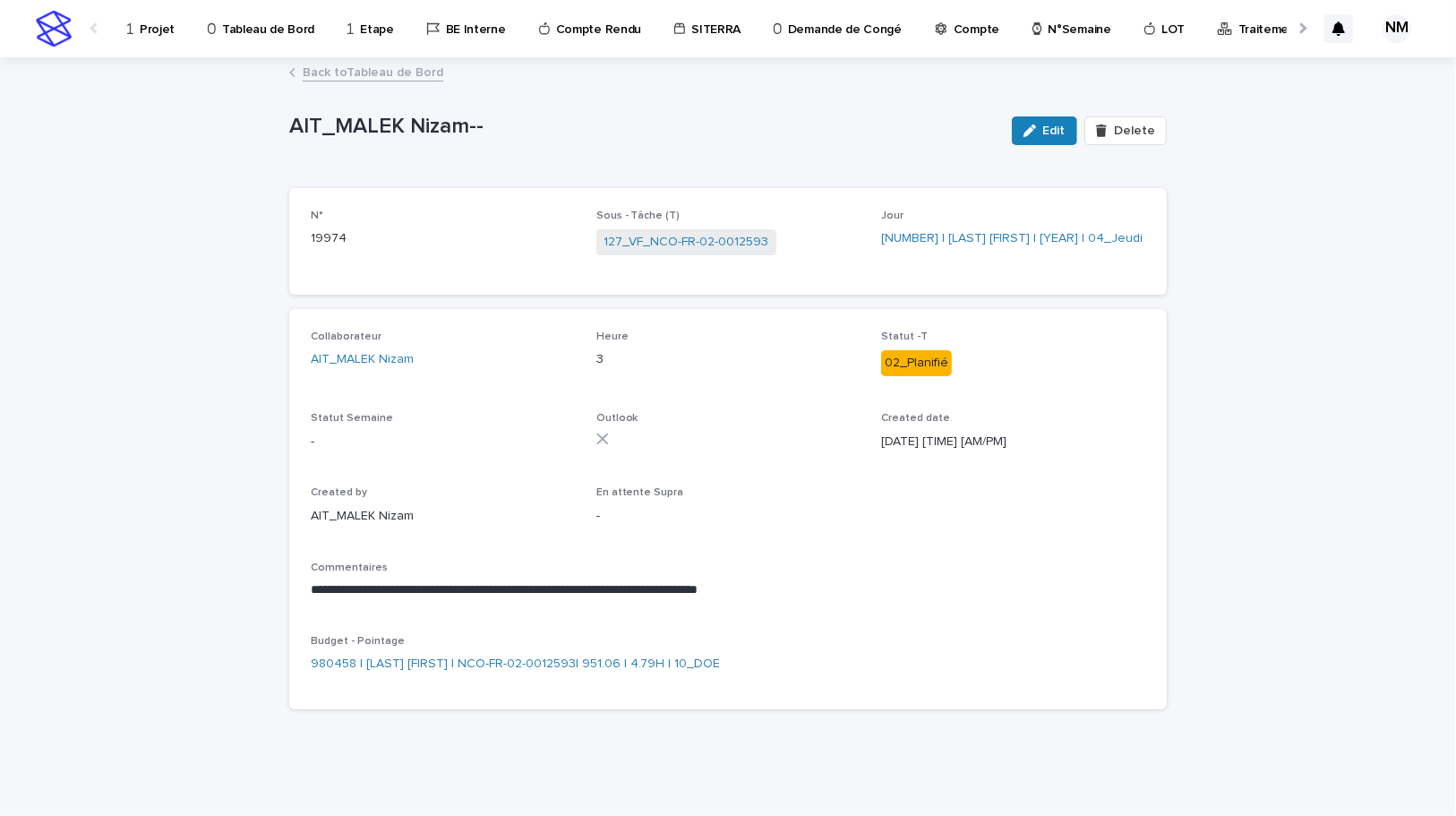 click on "Back to  Tableau de Bord" at bounding box center (373, 71) 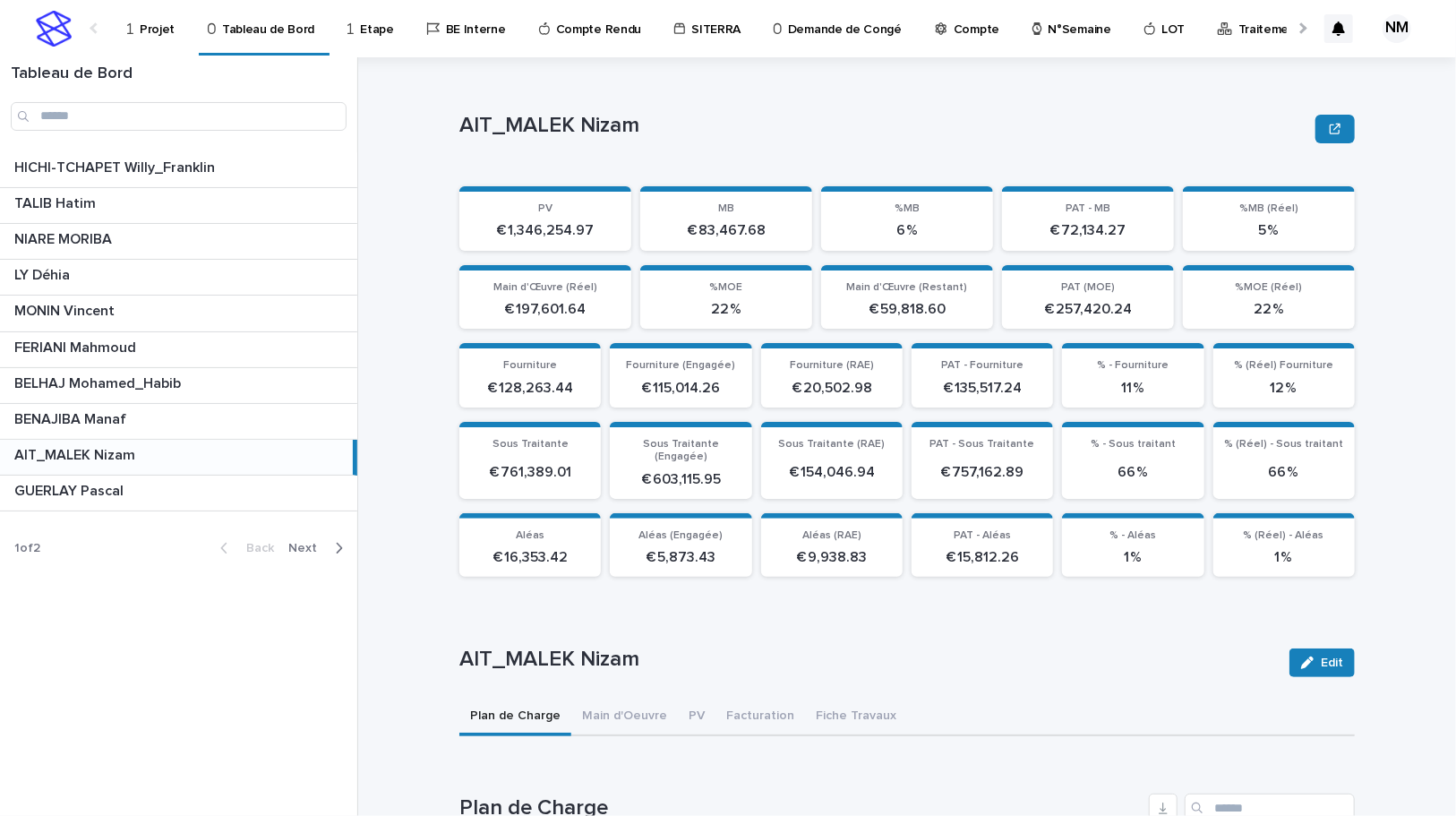 scroll, scrollTop: 325, scrollLeft: 0, axis: vertical 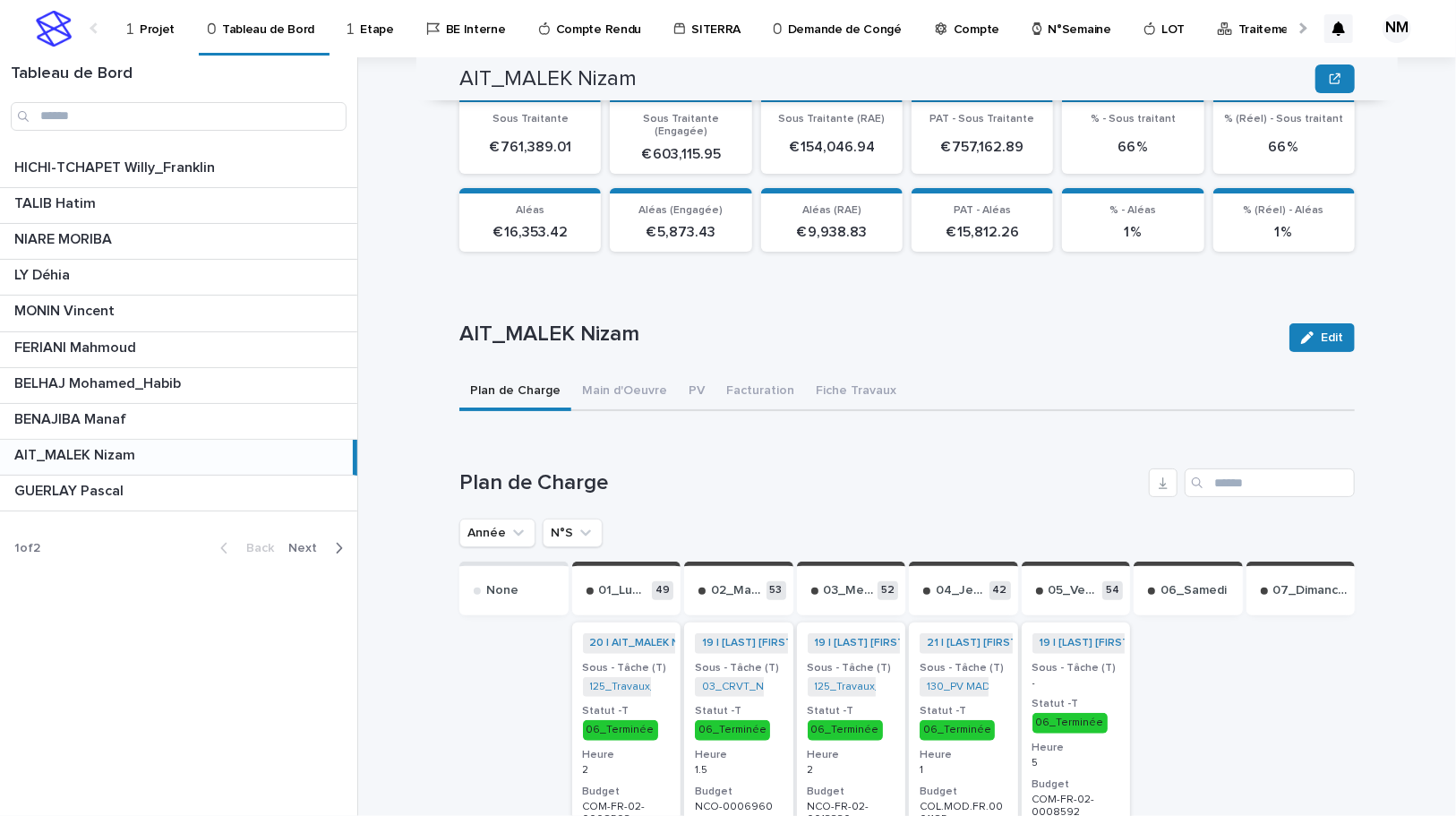 click on "Projet" at bounding box center [157, 19] 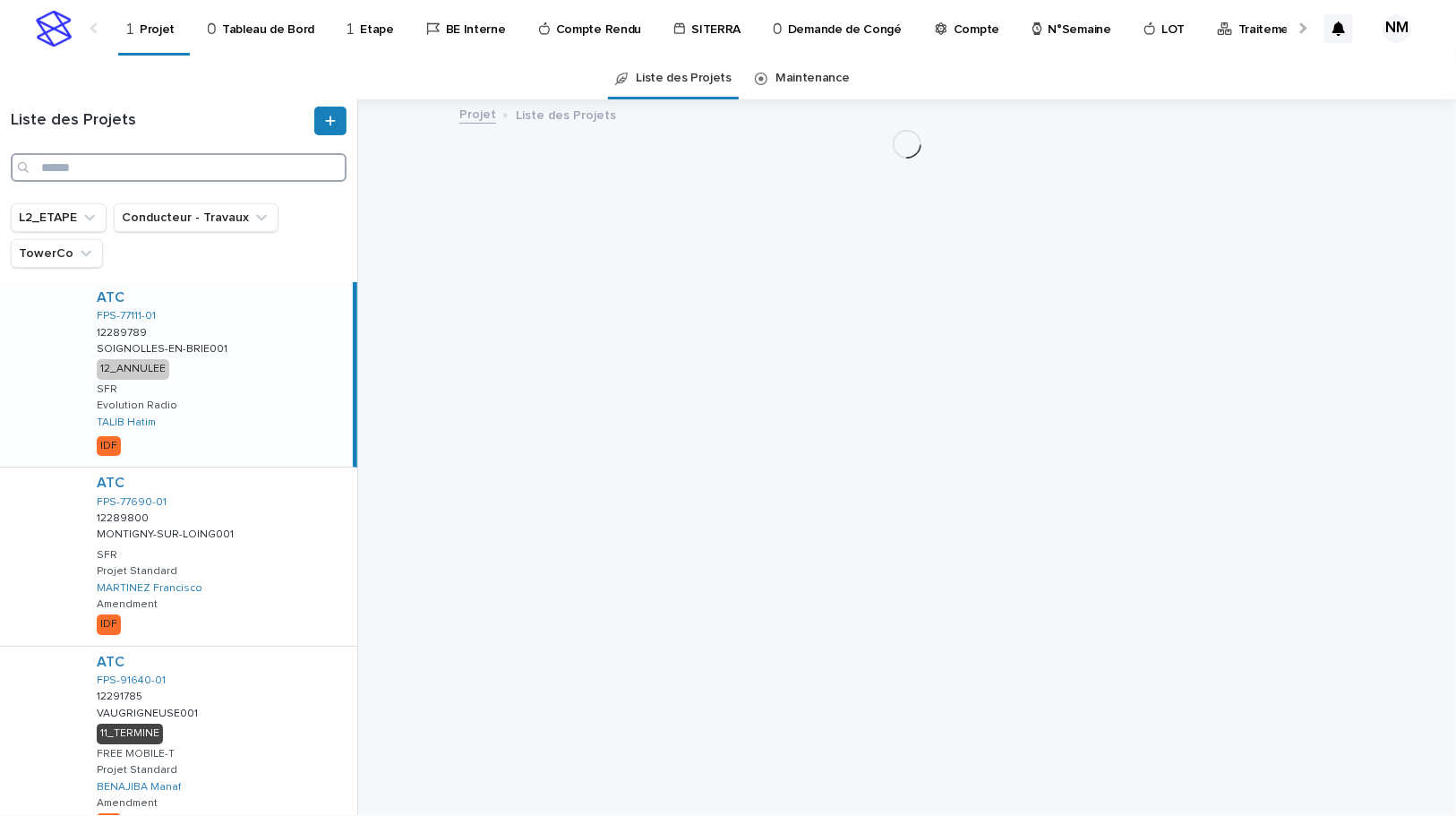 click at bounding box center [178, 167] 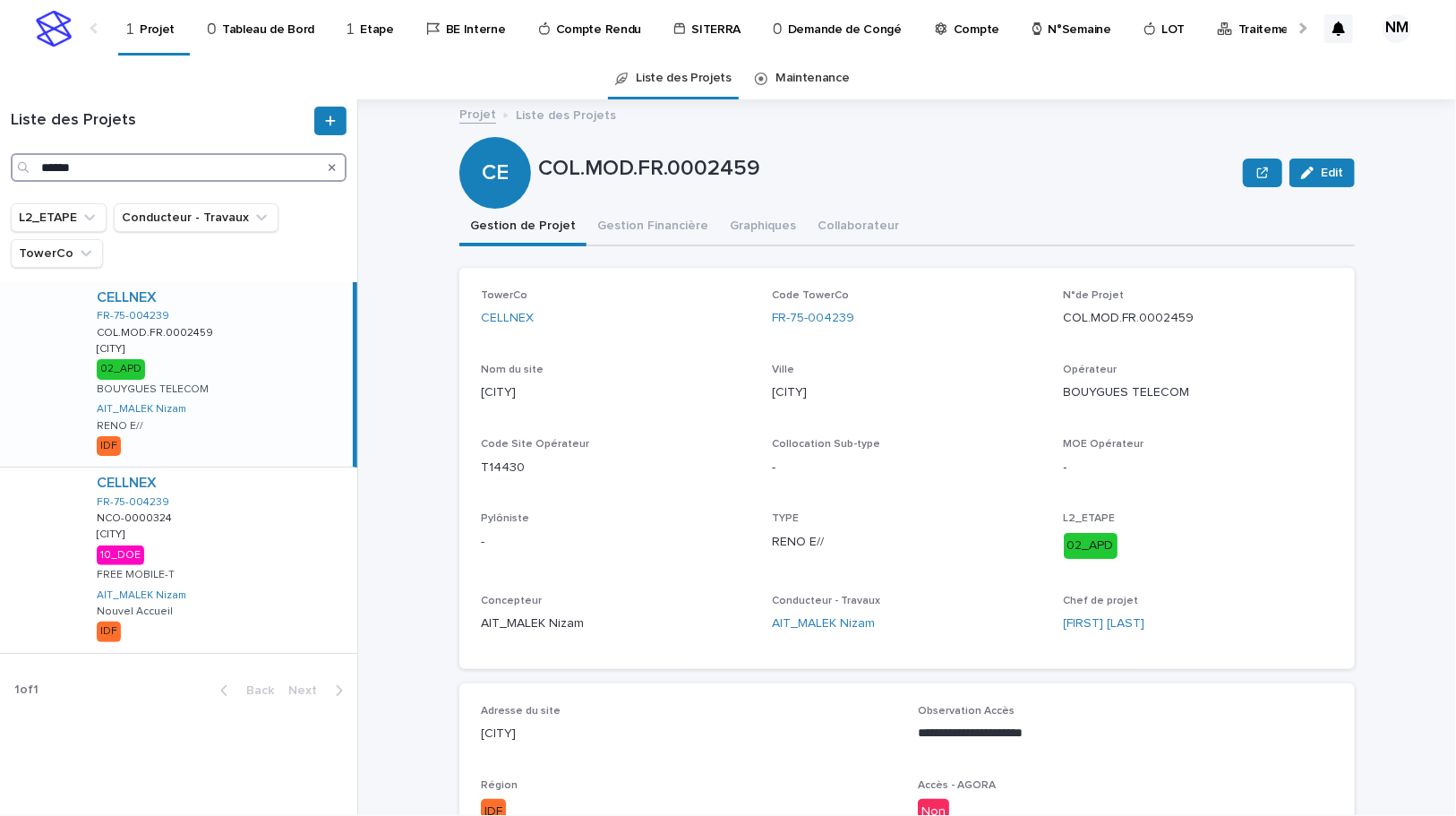 type on "******" 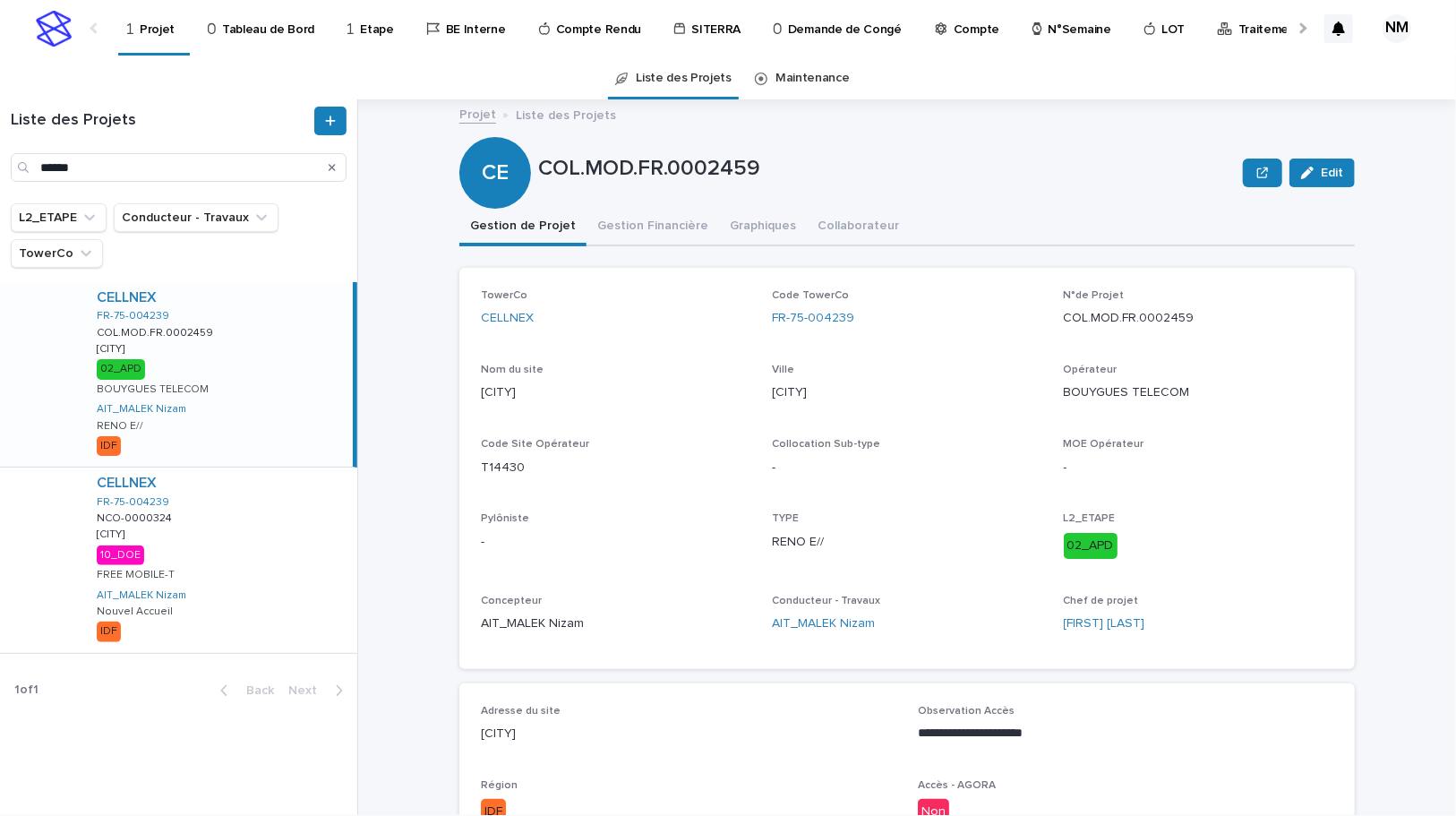 click on "CELLNEX   FR-75-004239   COL.MOD.FR.0002459 COL.MOD.FR.0002459   PARIS-15E--ARRONDISSEMENT PARIS-15E--ARRONDISSEMENT   02_APD BOUYGUES TELECOM AIT_MALEK Nizam   RENO E// IDF" at bounding box center (218, 374) 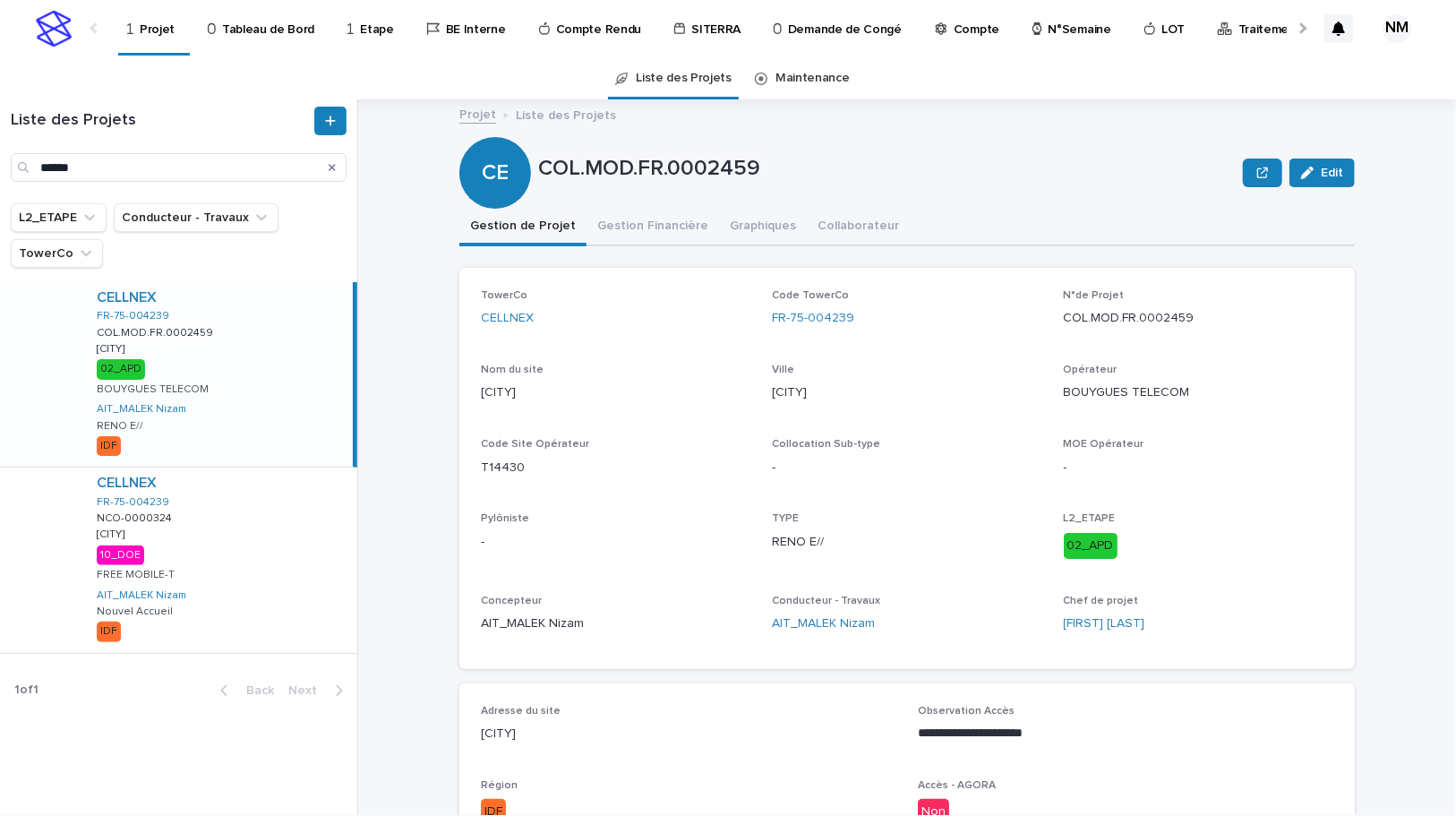 click on "CE COL.MOD.FR.0002459 Edit" at bounding box center (907, 173) 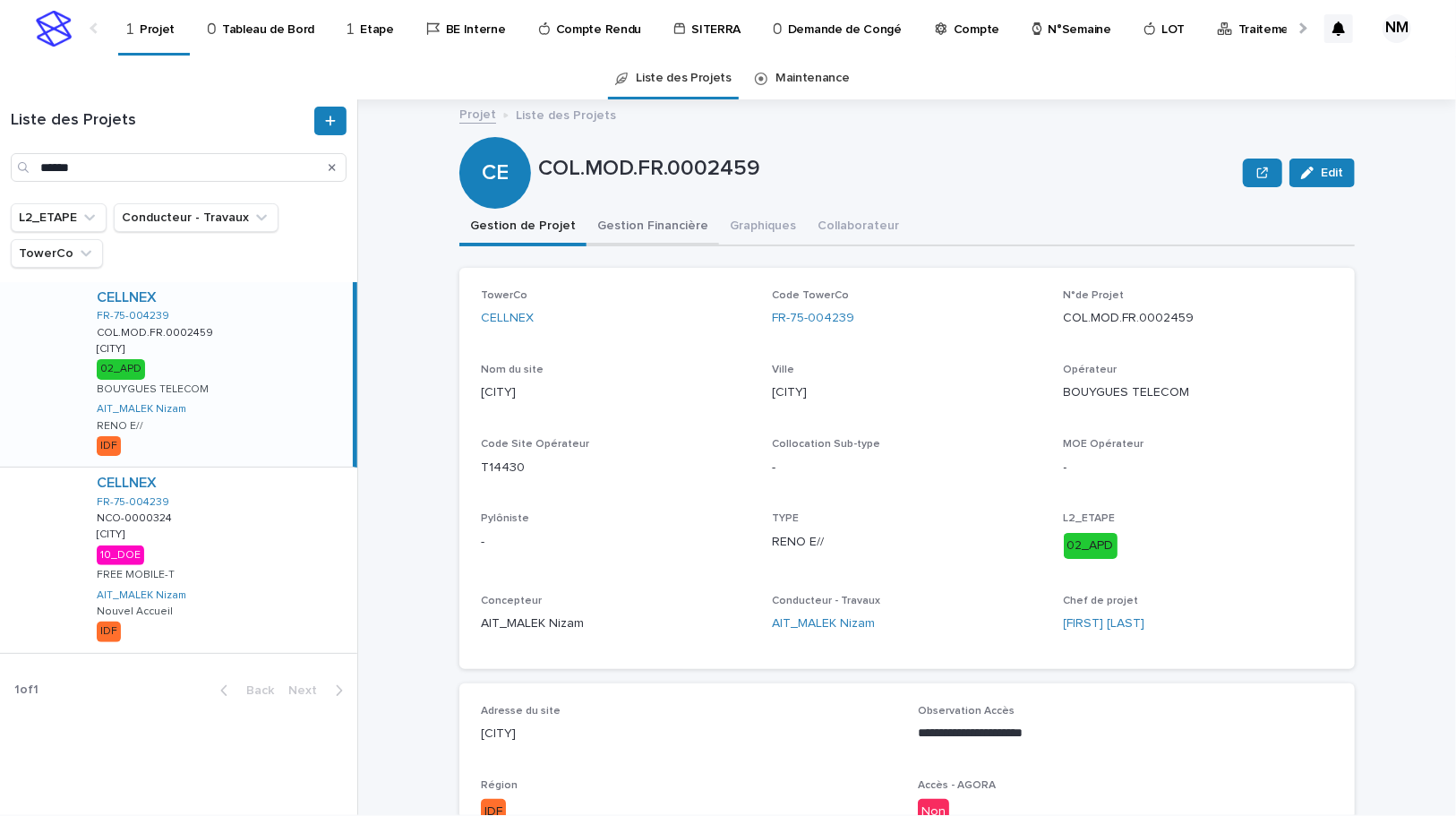 click on "Gestion Financière" at bounding box center (653, 228) 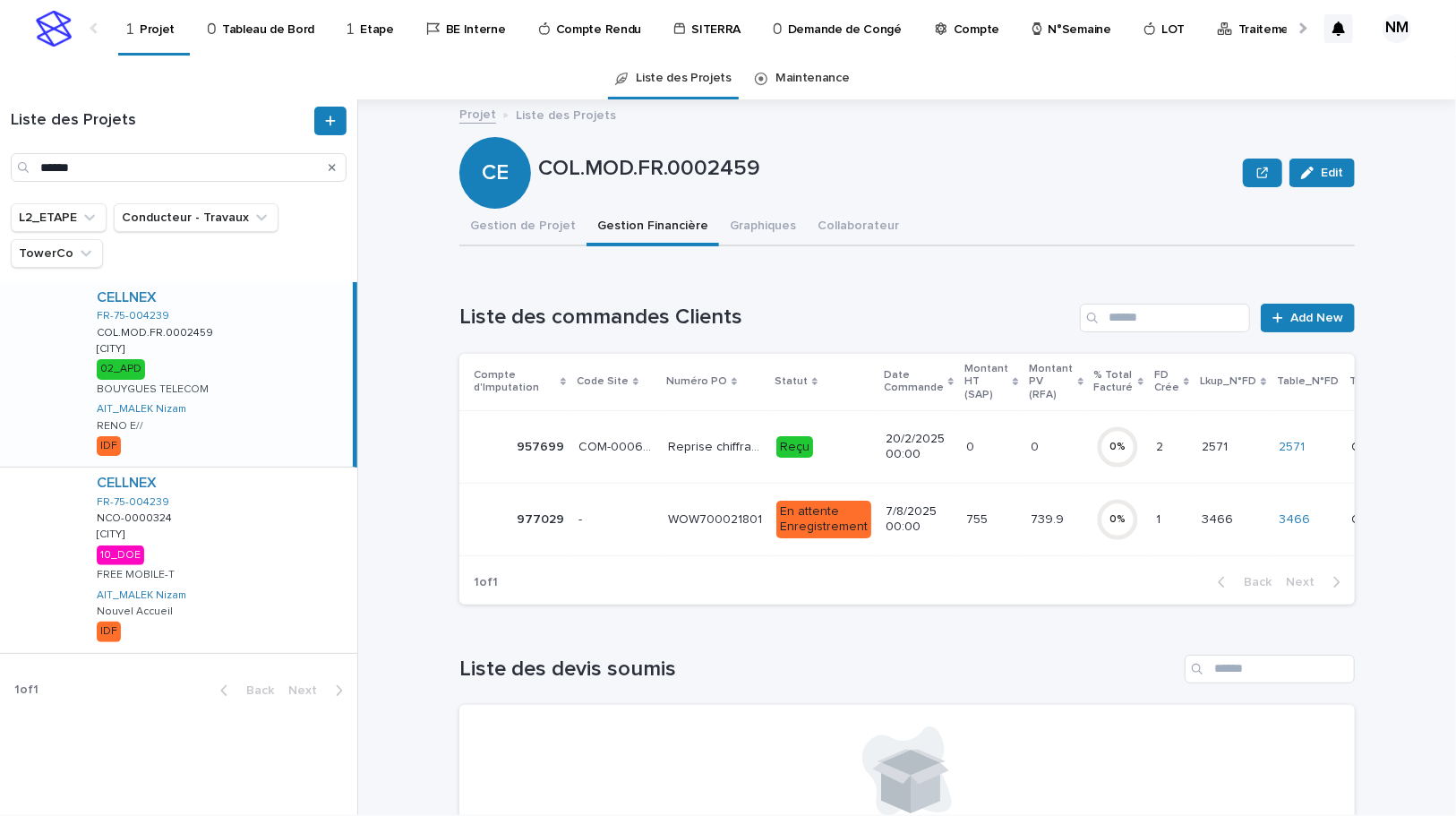 click on "755 755" at bounding box center (991, 519) 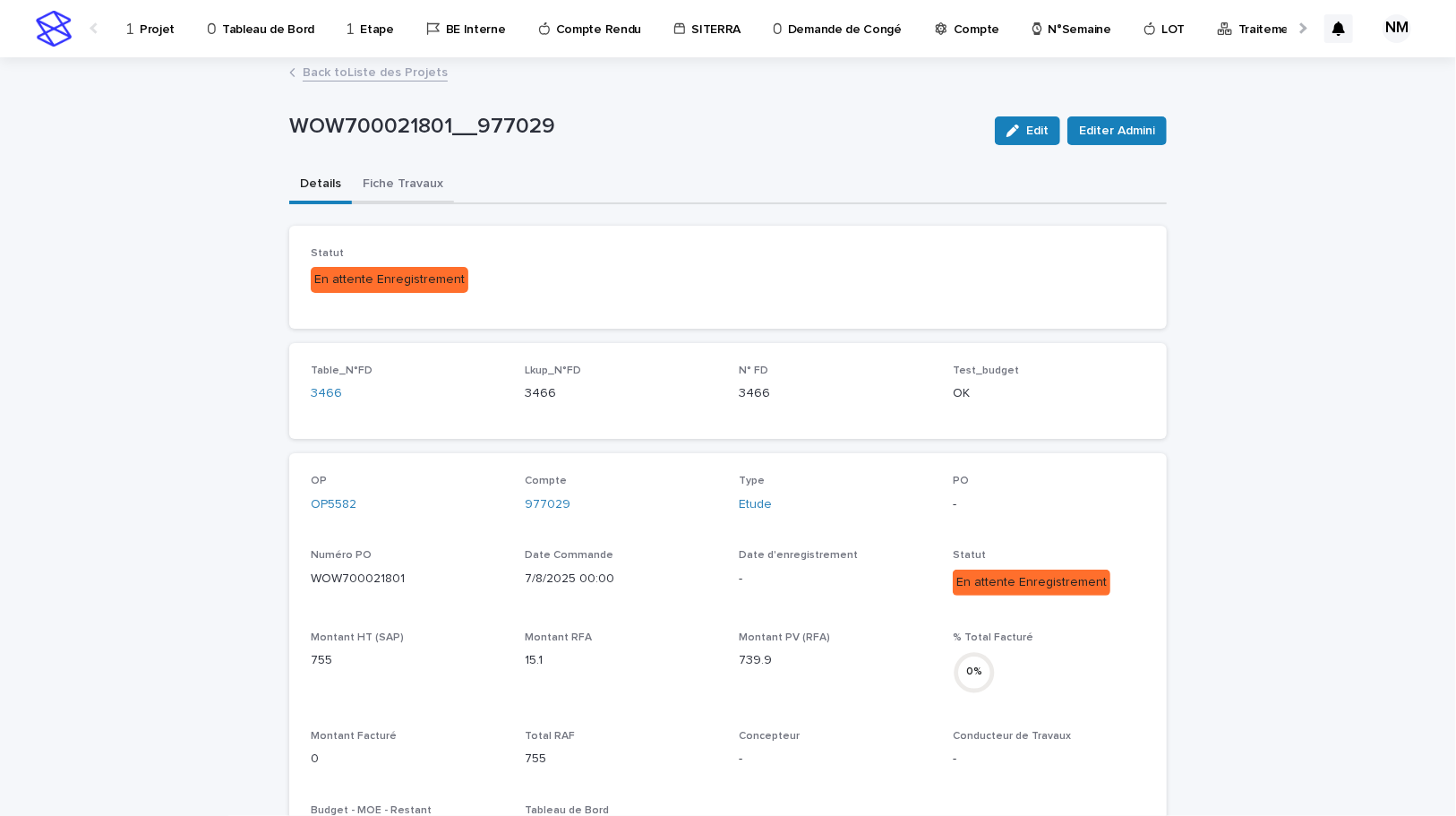 click on "Fiche Travaux" at bounding box center (403, 185) 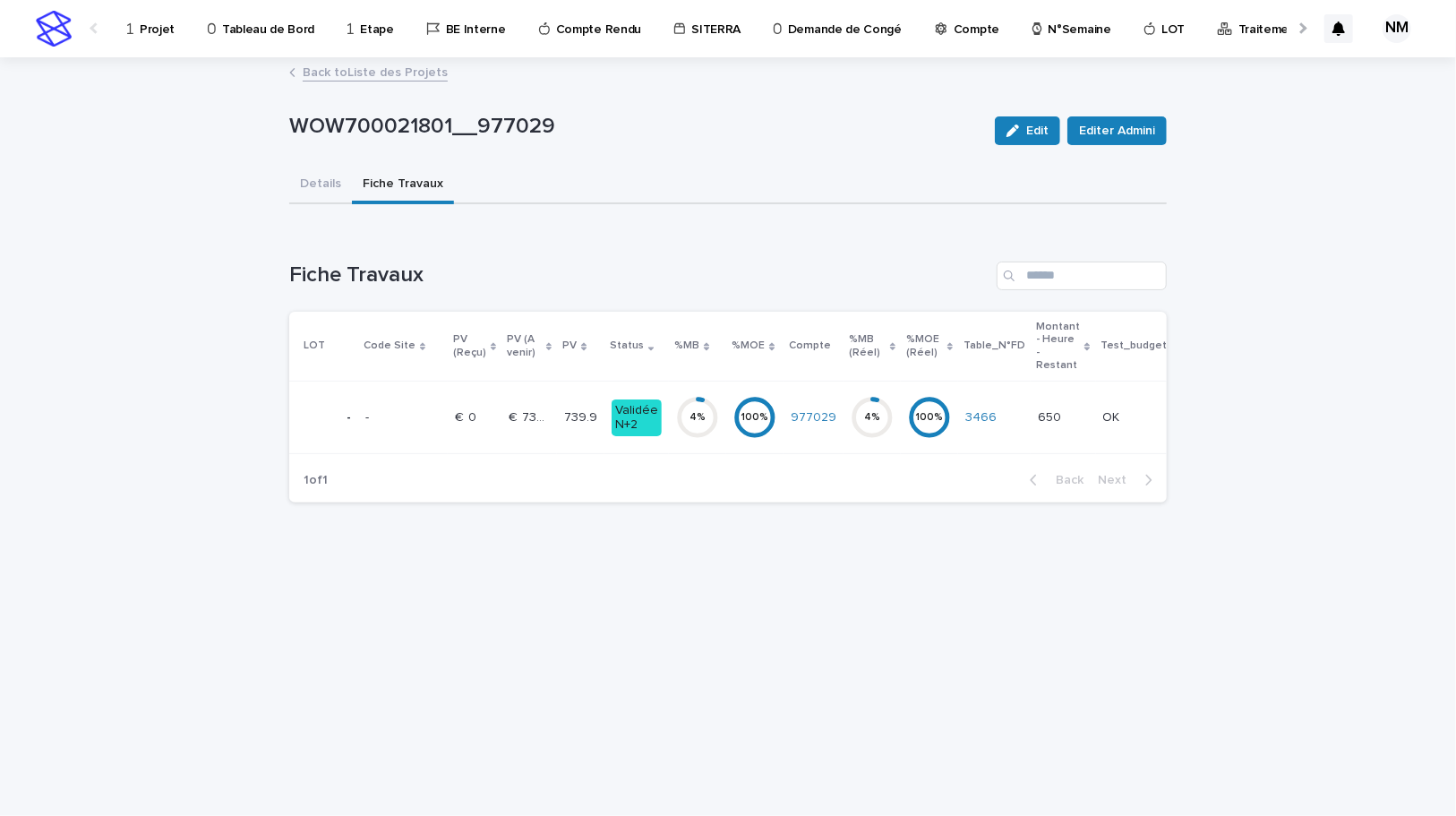 click on "100 %" at bounding box center (755, 417) 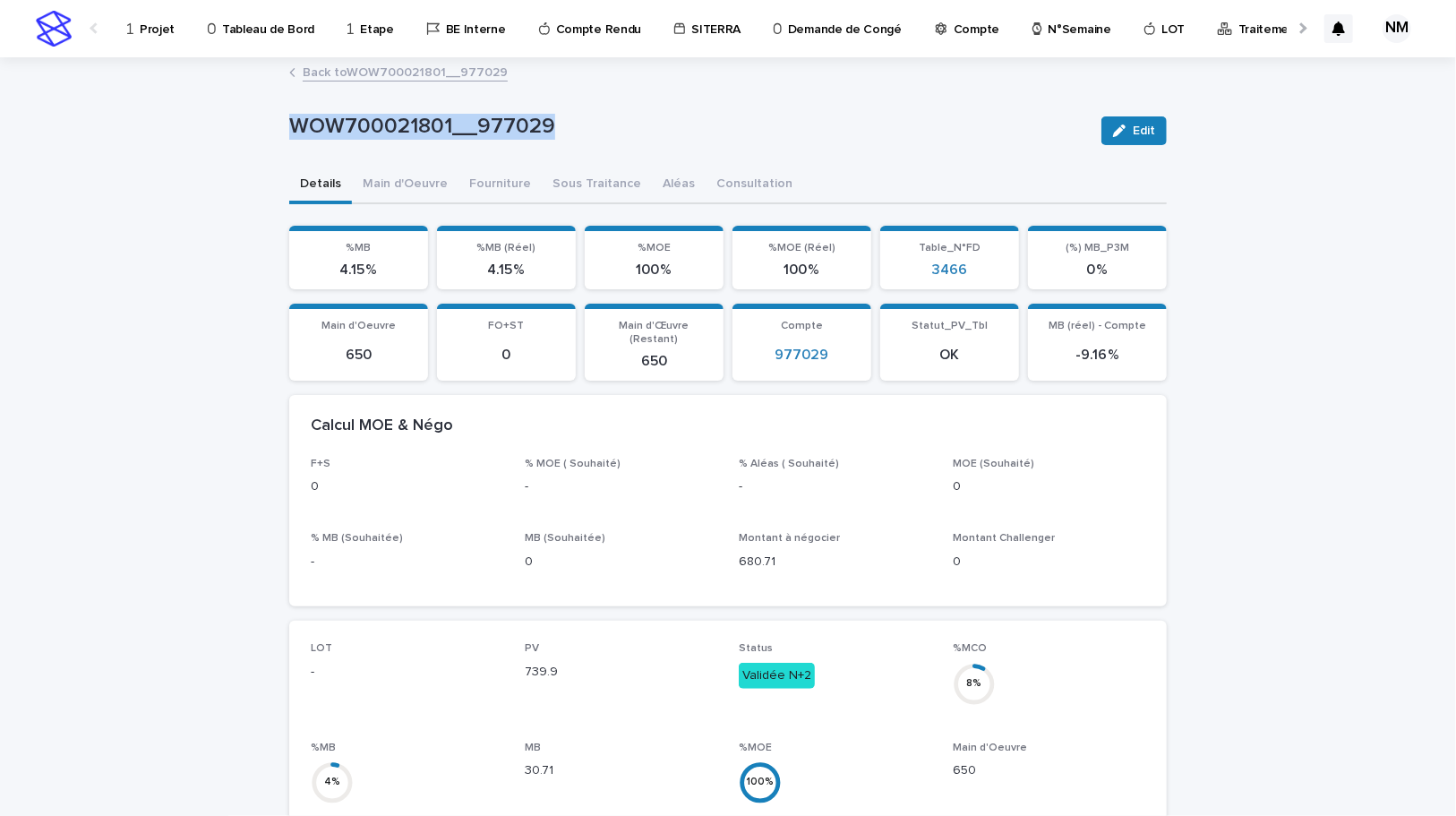 drag, startPoint x: 569, startPoint y: 126, endPoint x: 286, endPoint y: 118, distance: 283.11305 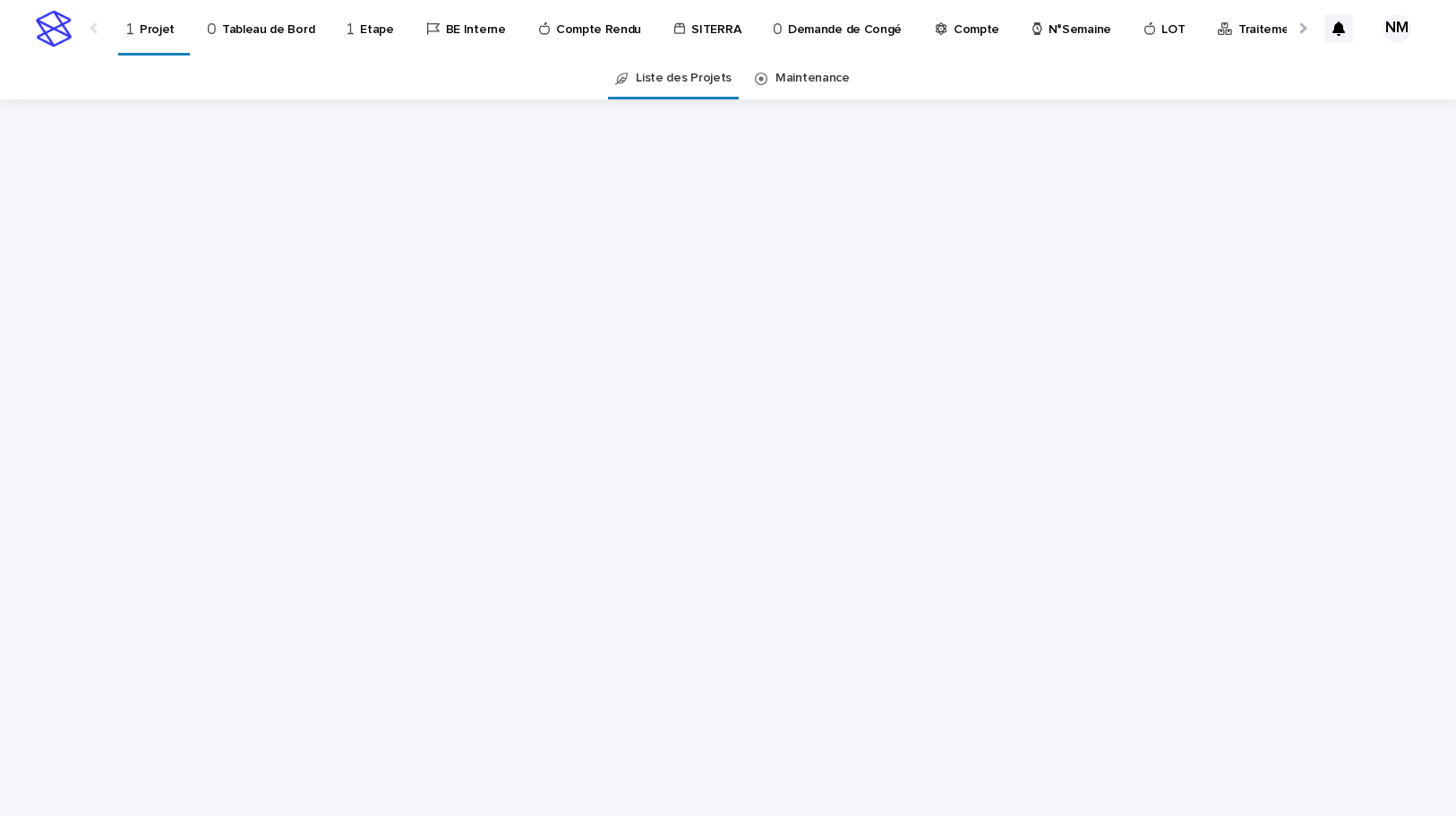 scroll, scrollTop: 0, scrollLeft: 0, axis: both 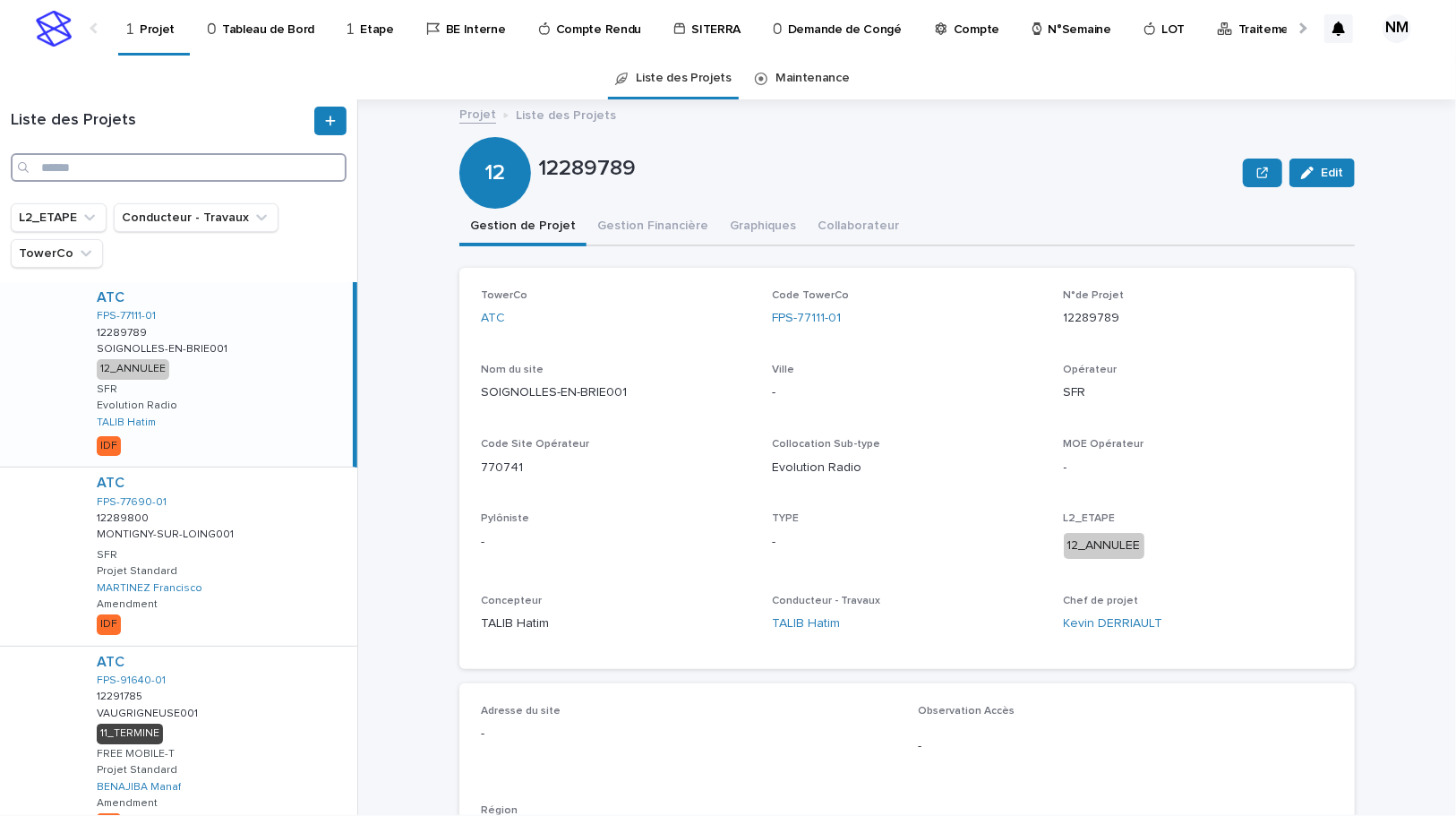 click at bounding box center (178, 167) 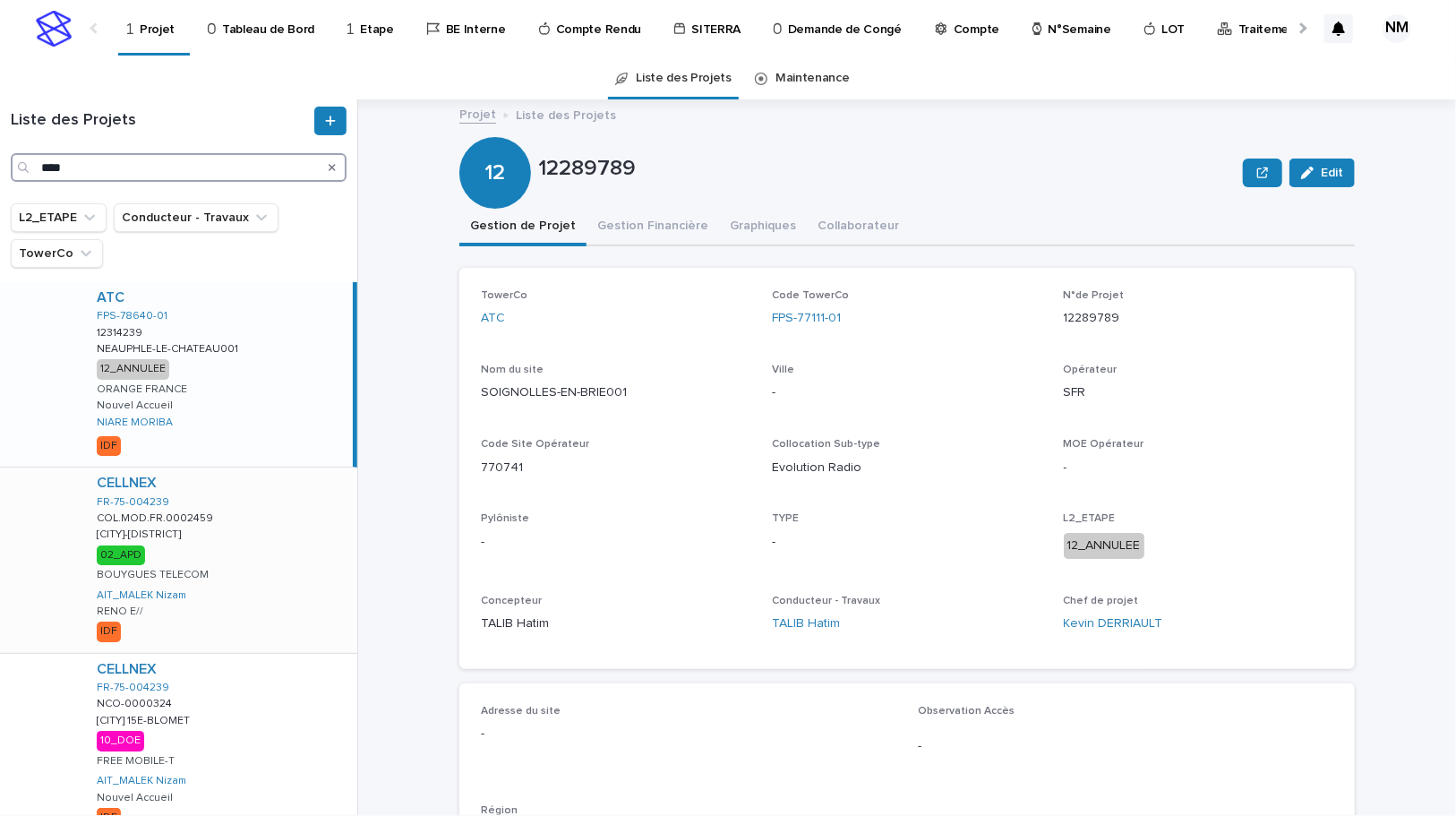 type on "****" 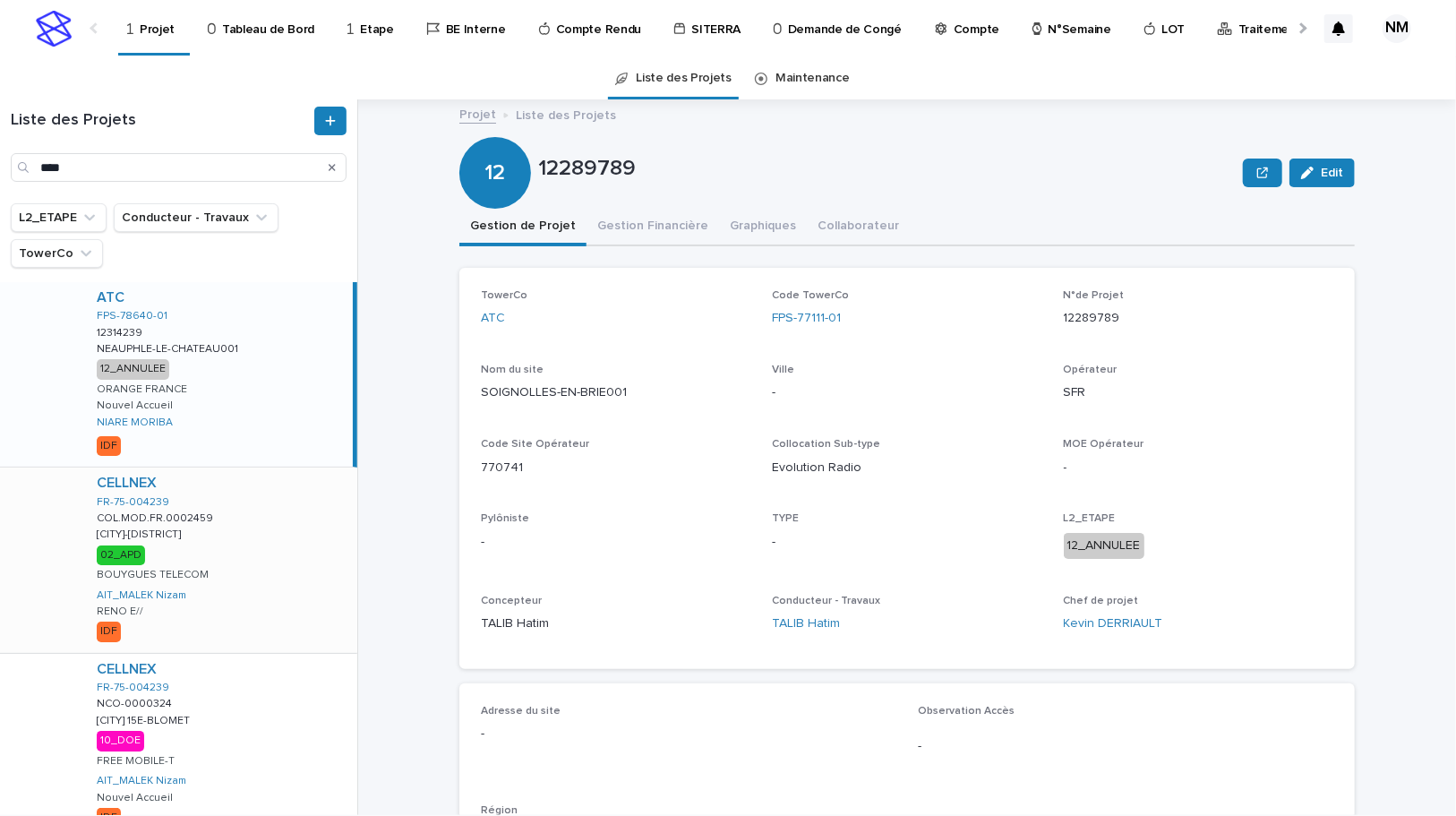 click on "CELLNEX FR-75-004239 COL.MOD.FR.0002459 COL.MOD.FR.0002459 PARIS-15E--ARRONDISSEMENT PARIS-15E--ARRONDISSEMENT 02_APD BOUYGUES TELECOM [FIRST] [LAST] Nizam RENO E// IDF" at bounding box center (219, 560) 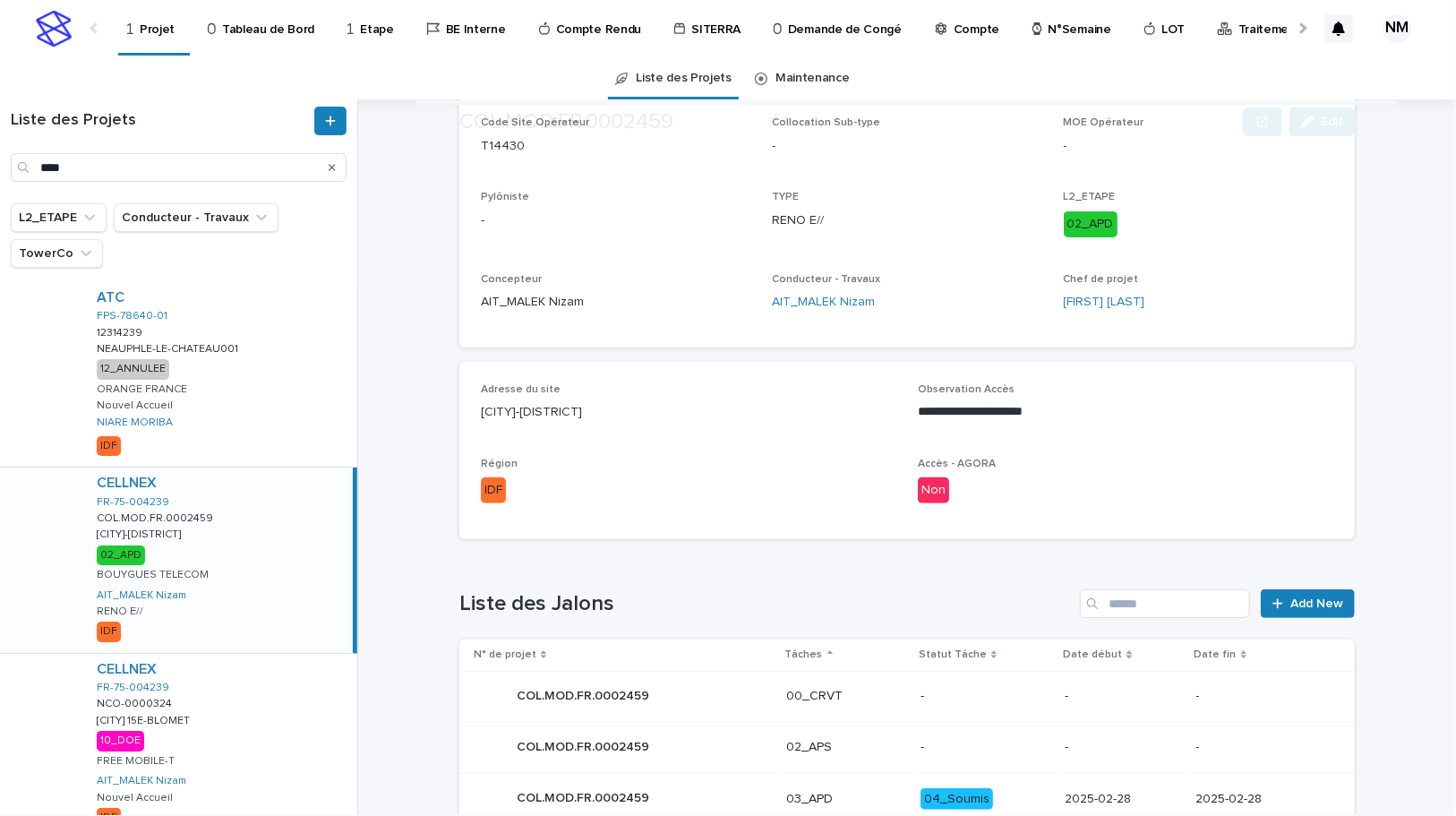 scroll, scrollTop: 489, scrollLeft: 0, axis: vertical 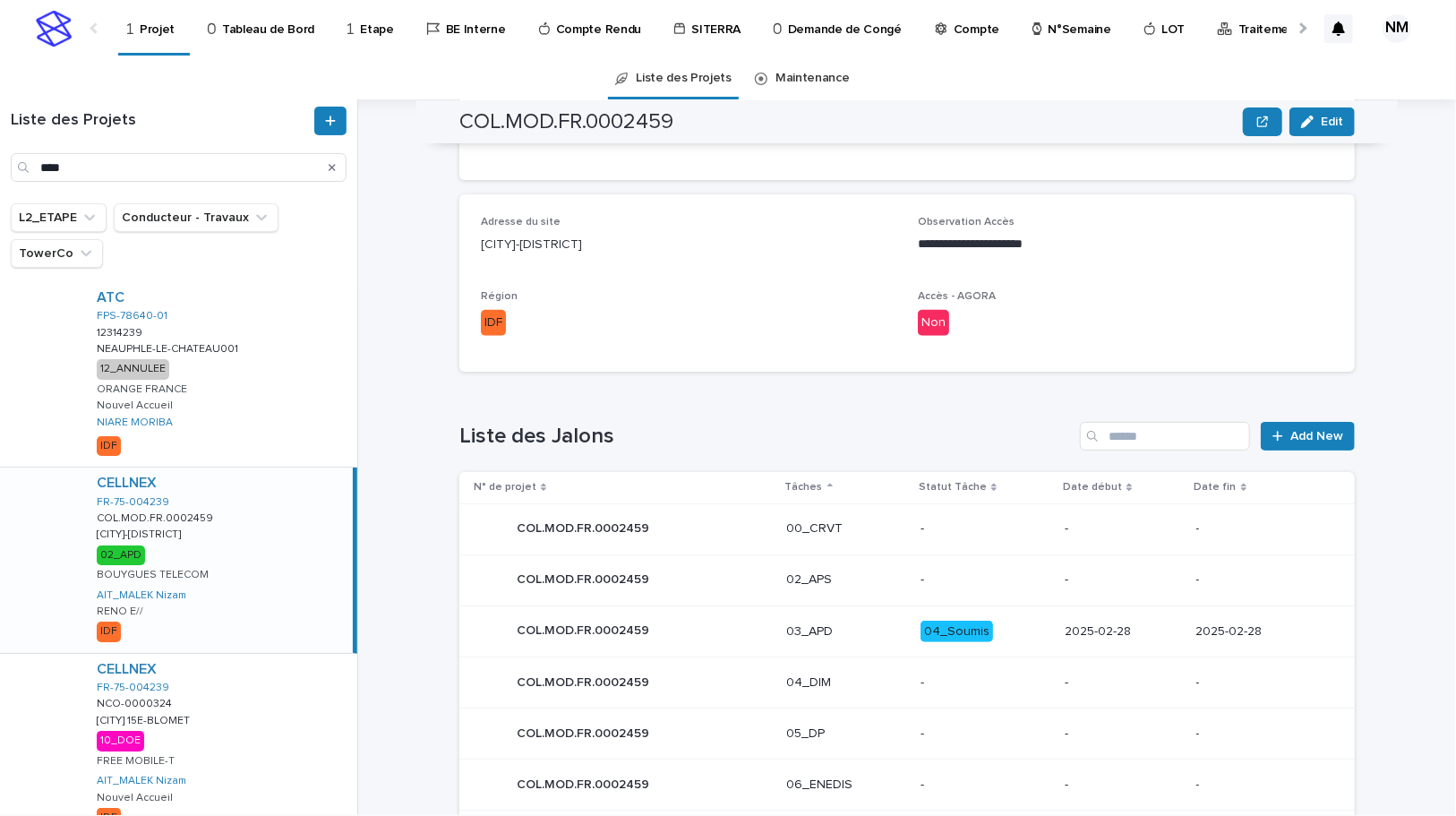 click on "04_Soumis" at bounding box center [985, 631] 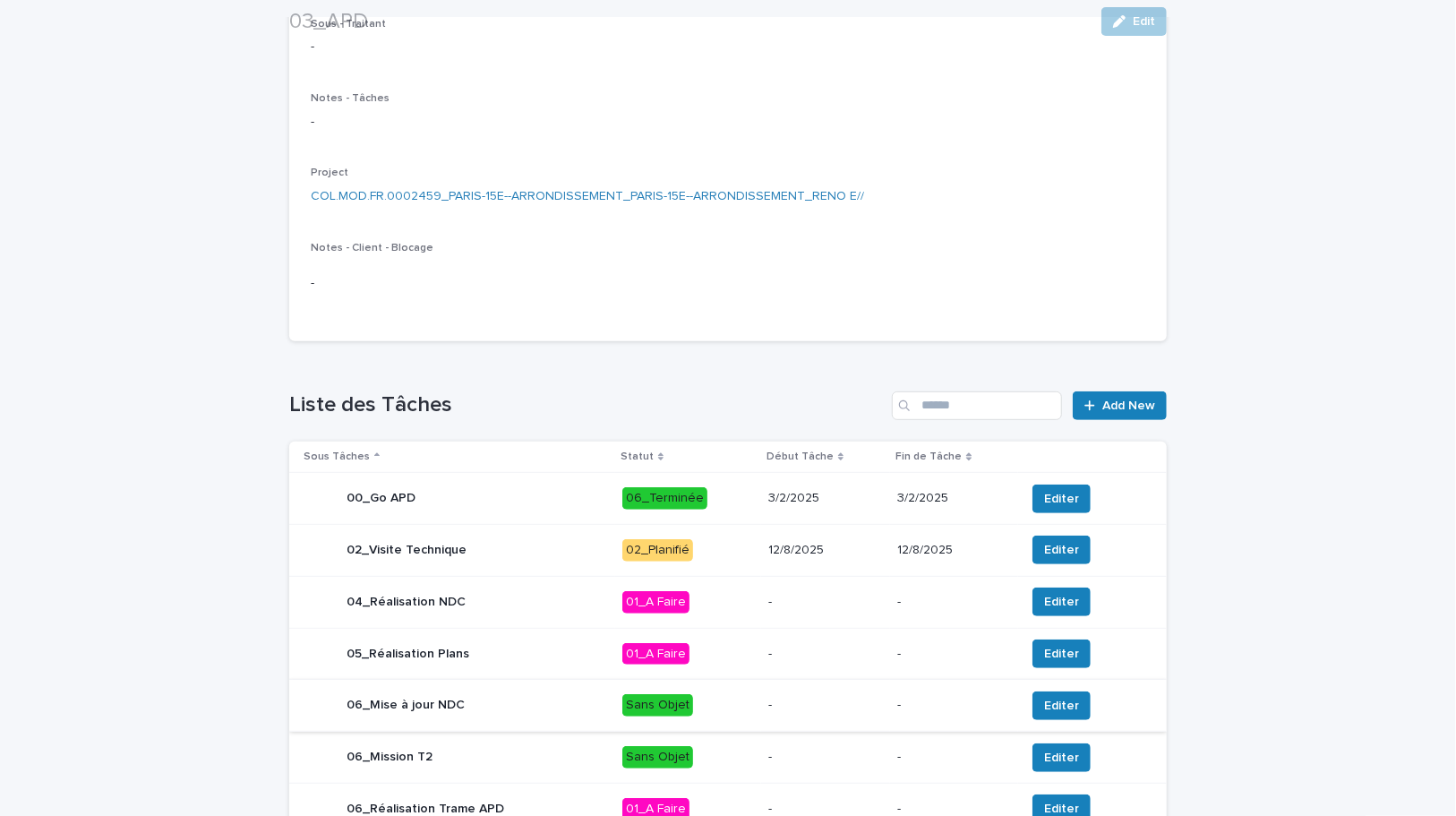 scroll, scrollTop: 325, scrollLeft: 0, axis: vertical 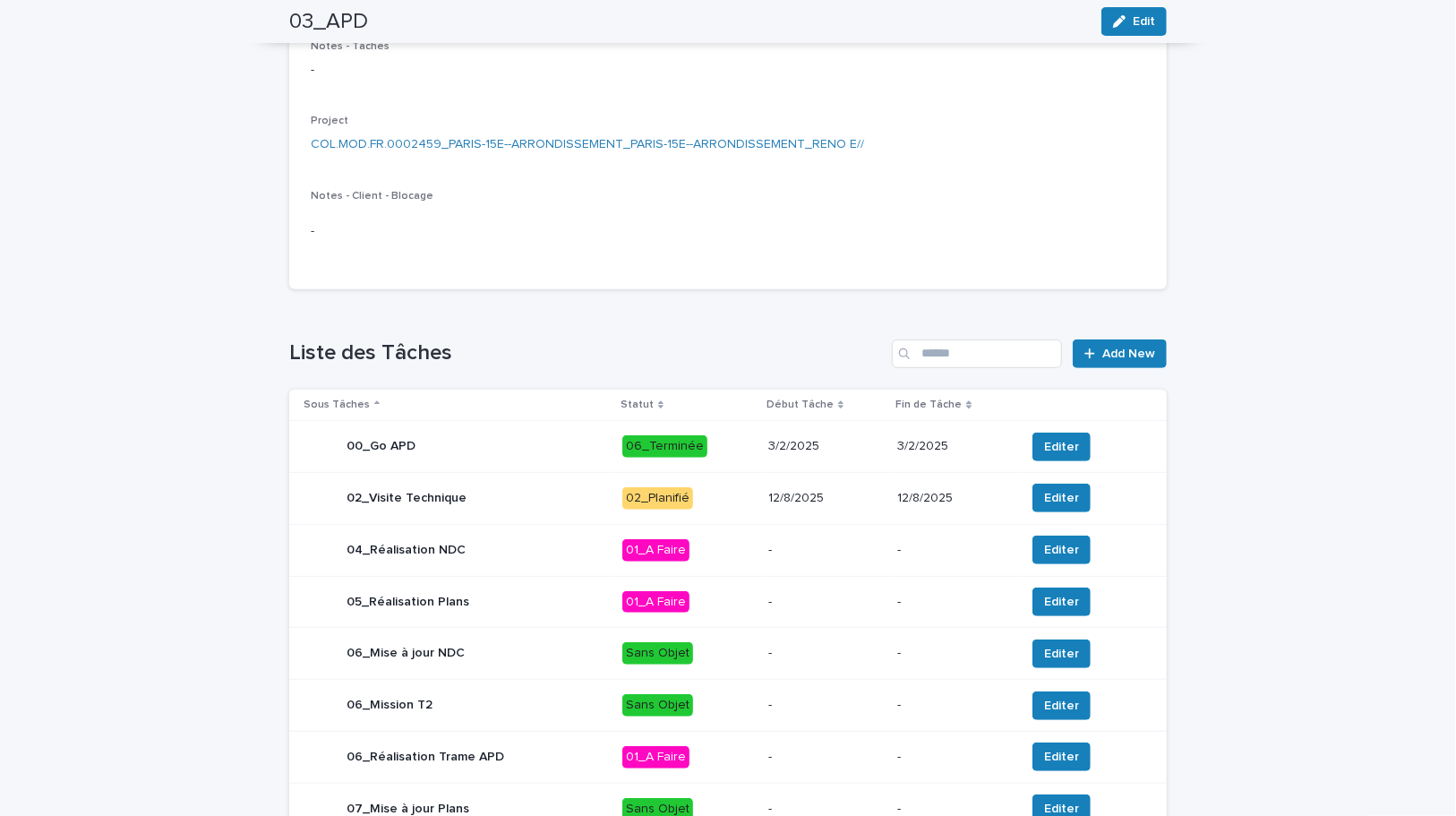 click on "12/8/2025" at bounding box center (826, 498) 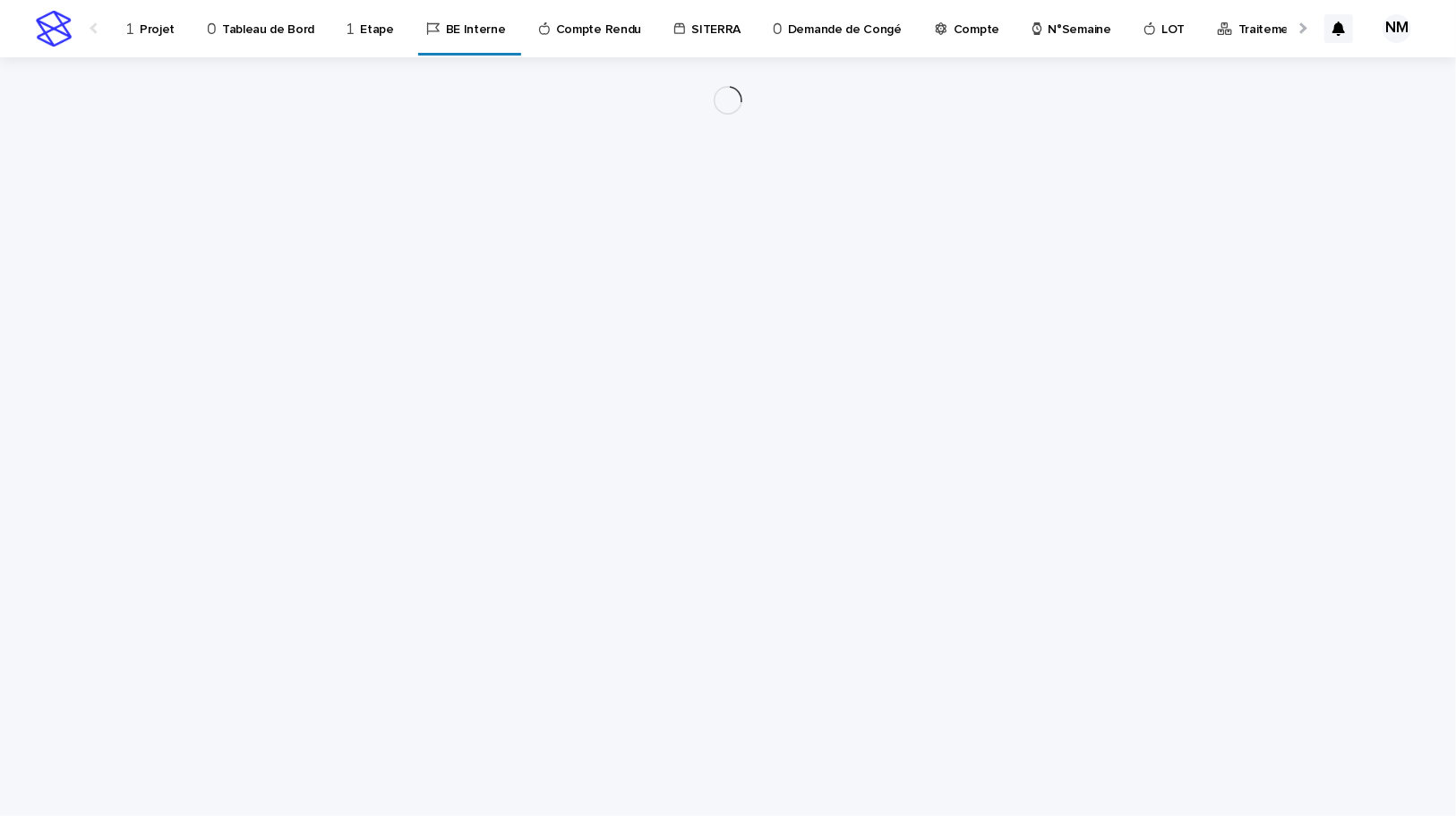 scroll, scrollTop: 0, scrollLeft: 0, axis: both 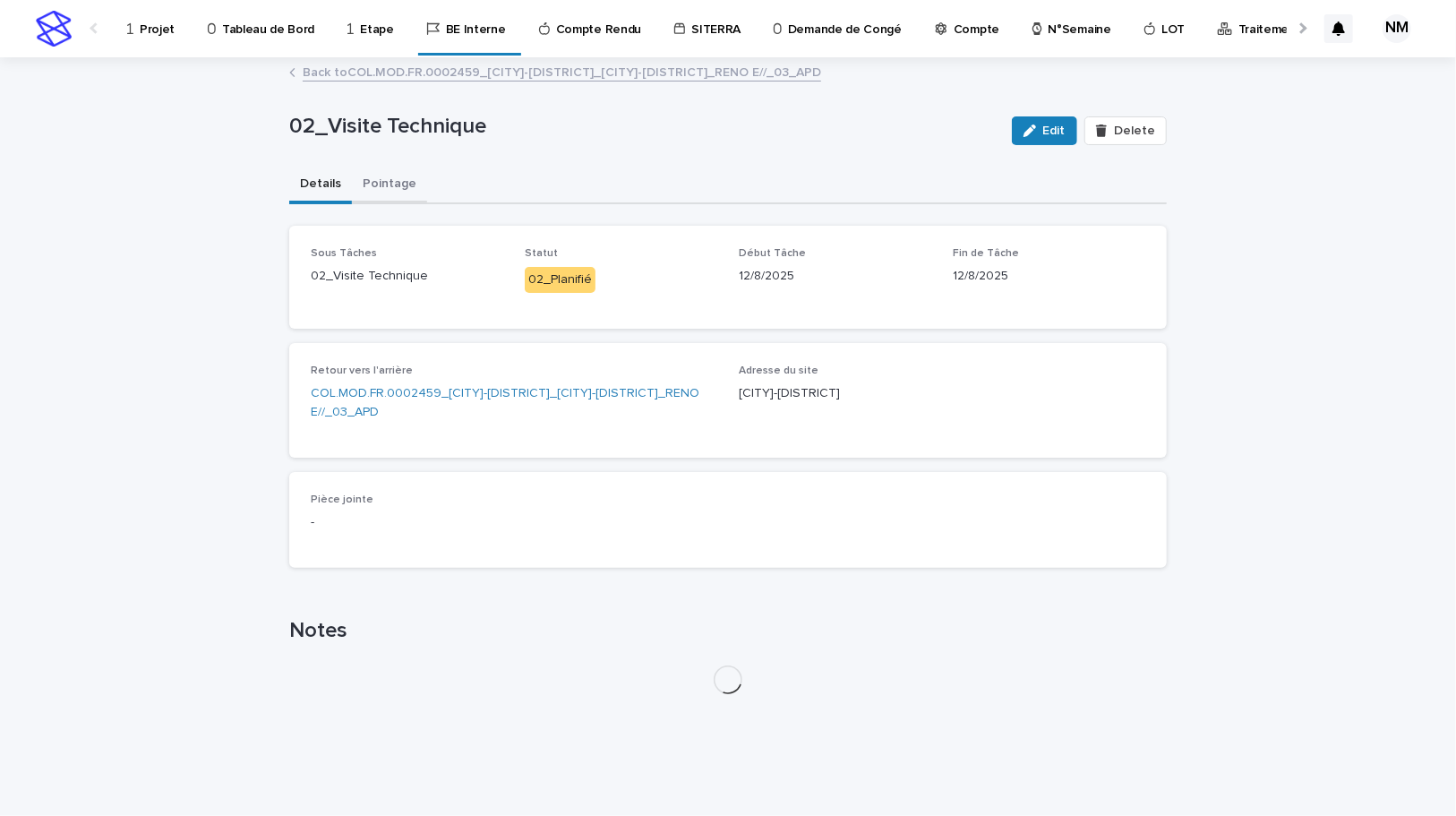 click on "Pointage" at bounding box center (390, 185) 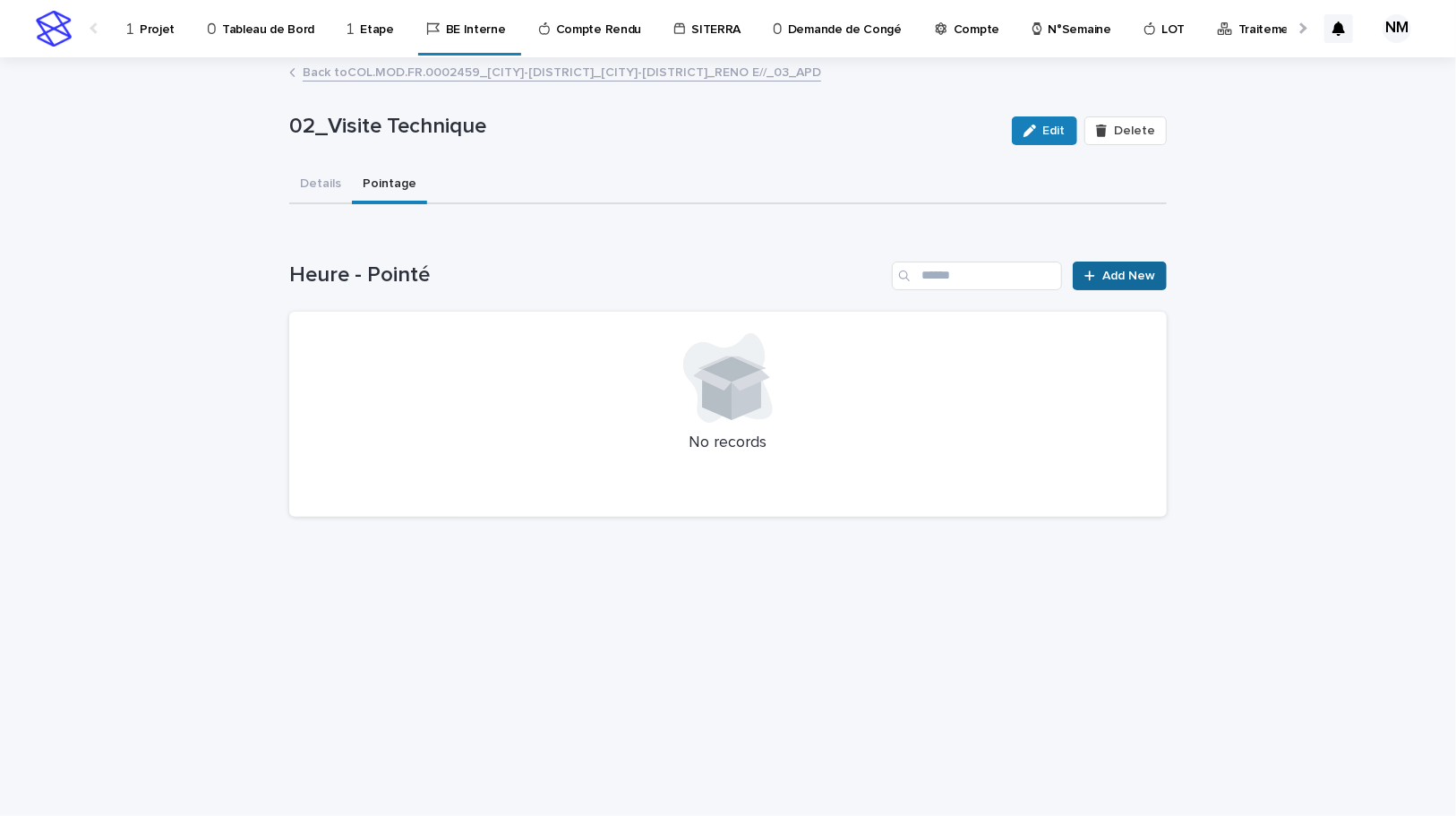 click on "Add New" at bounding box center (1128, 276) 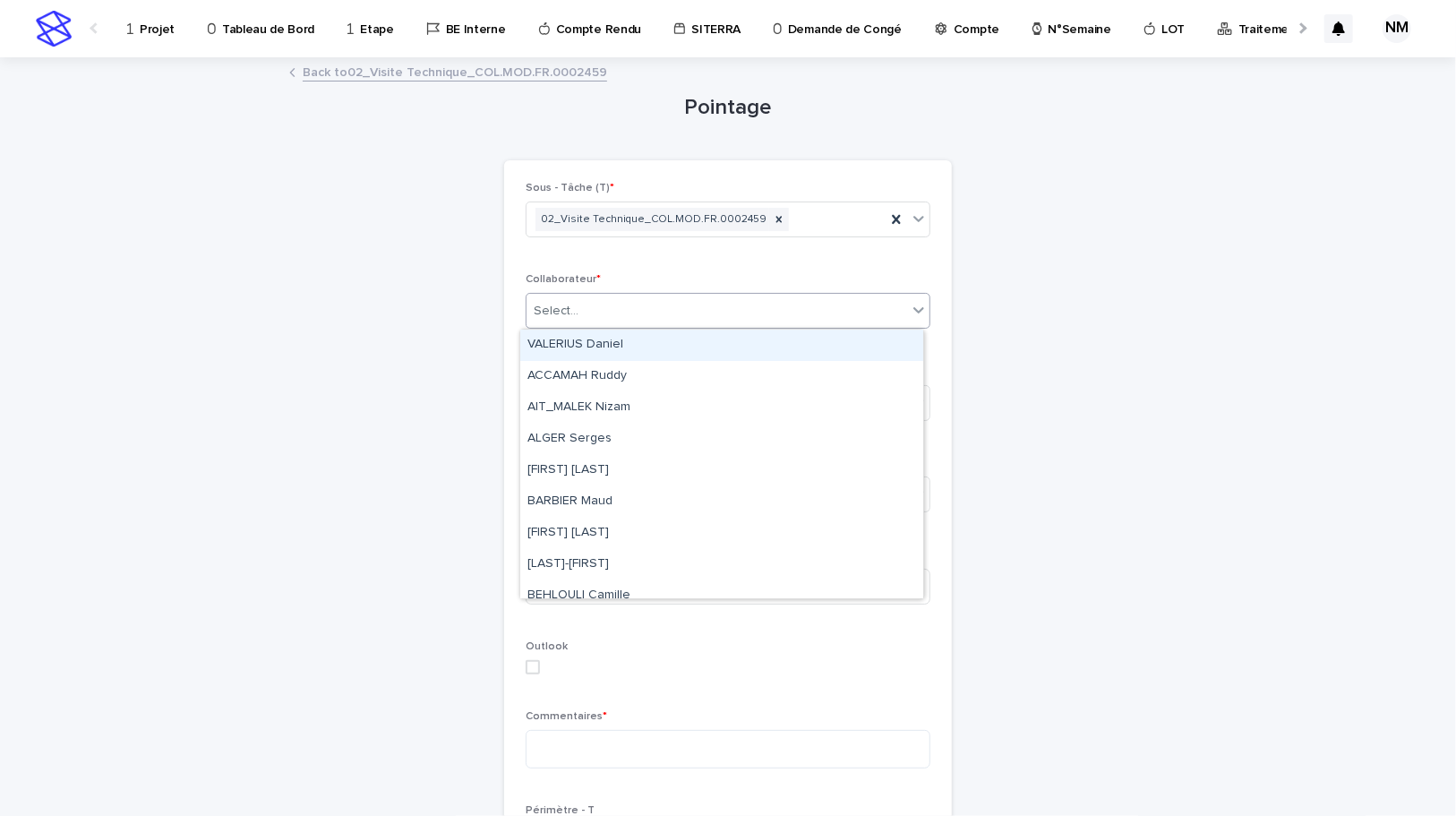 click on "Select..." at bounding box center [716, 311] 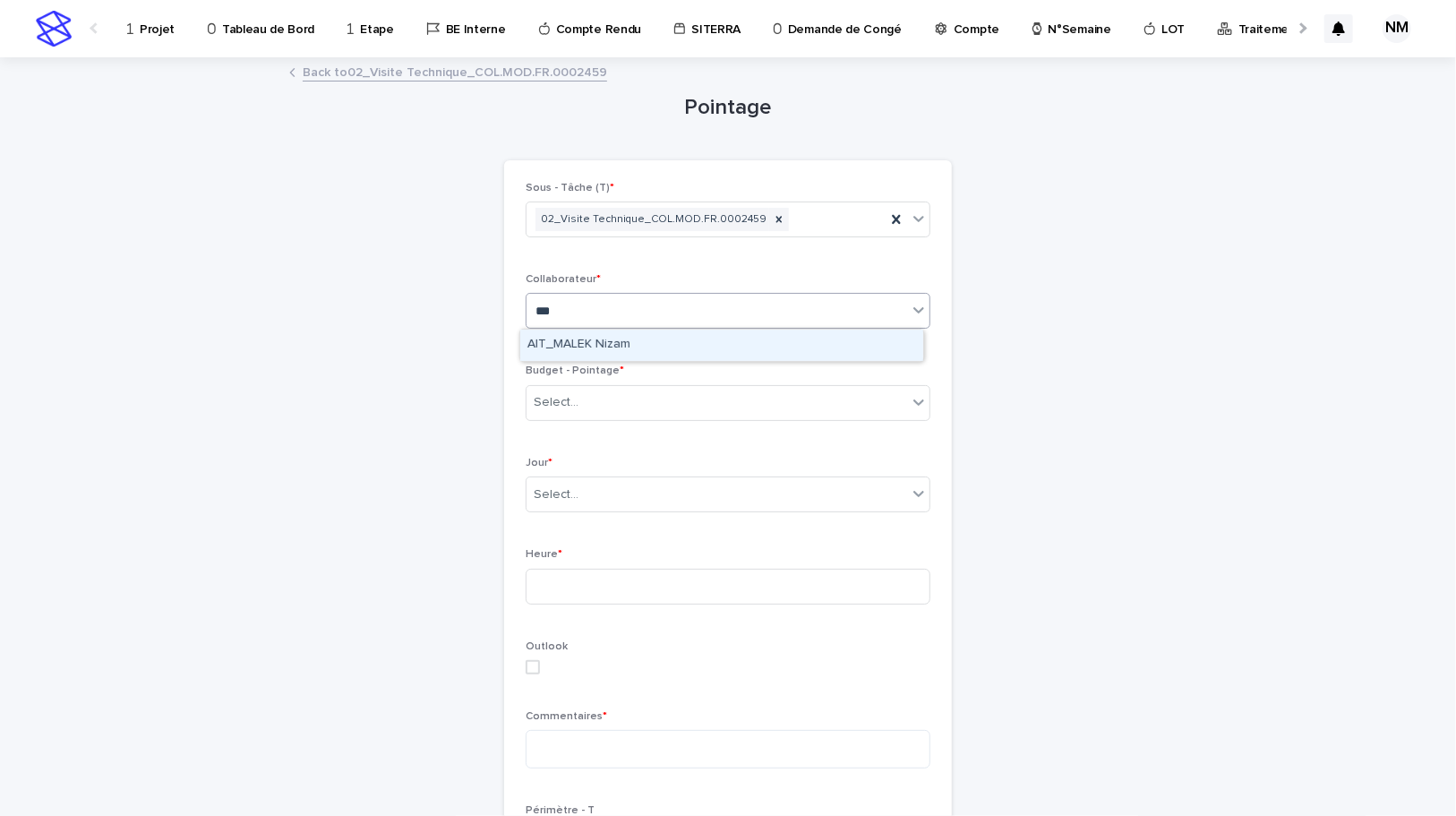 type on "****" 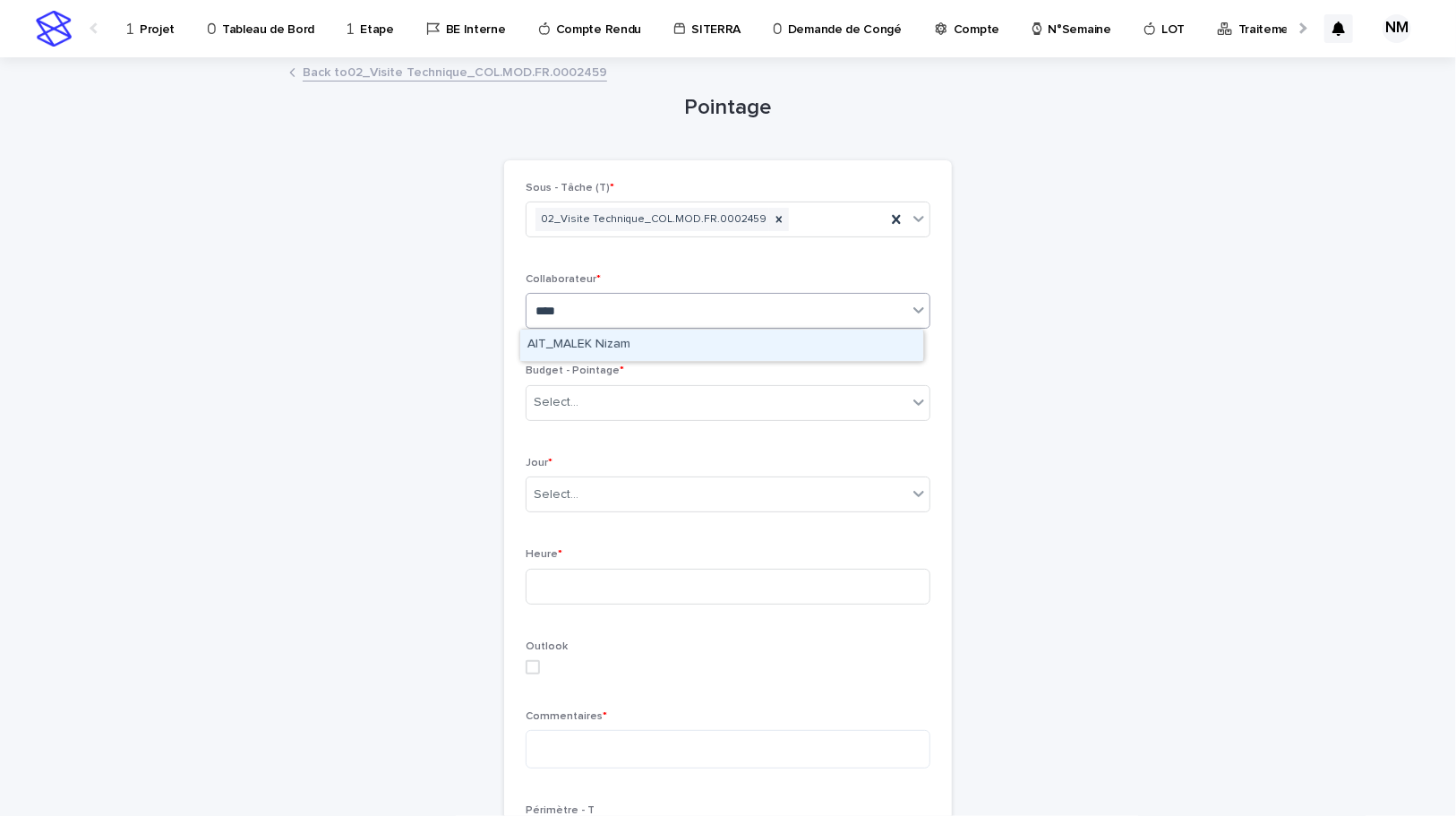 drag, startPoint x: 652, startPoint y: 327, endPoint x: 662, endPoint y: 357, distance: 31.622777 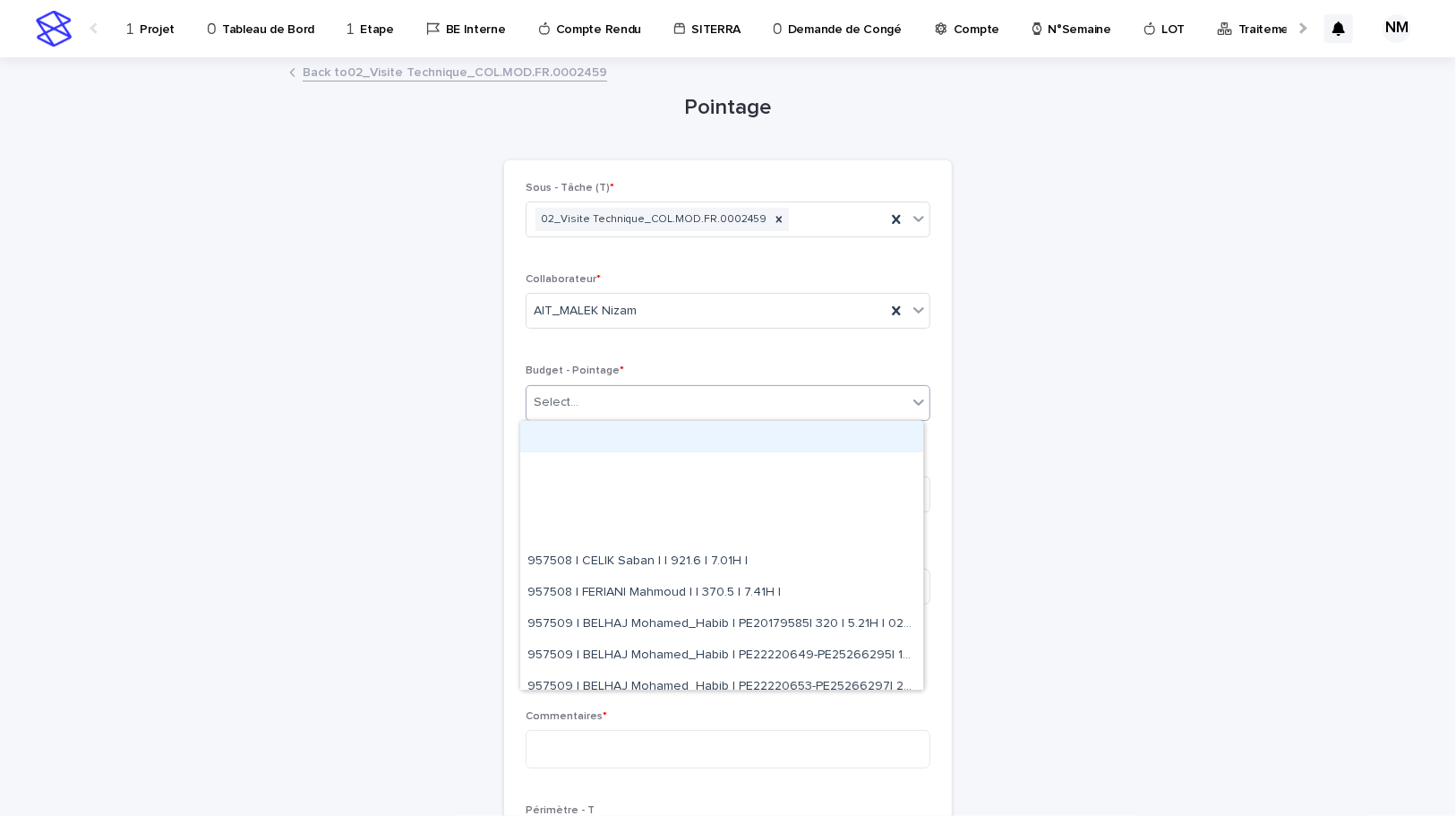 click on "Select..." at bounding box center [716, 402] 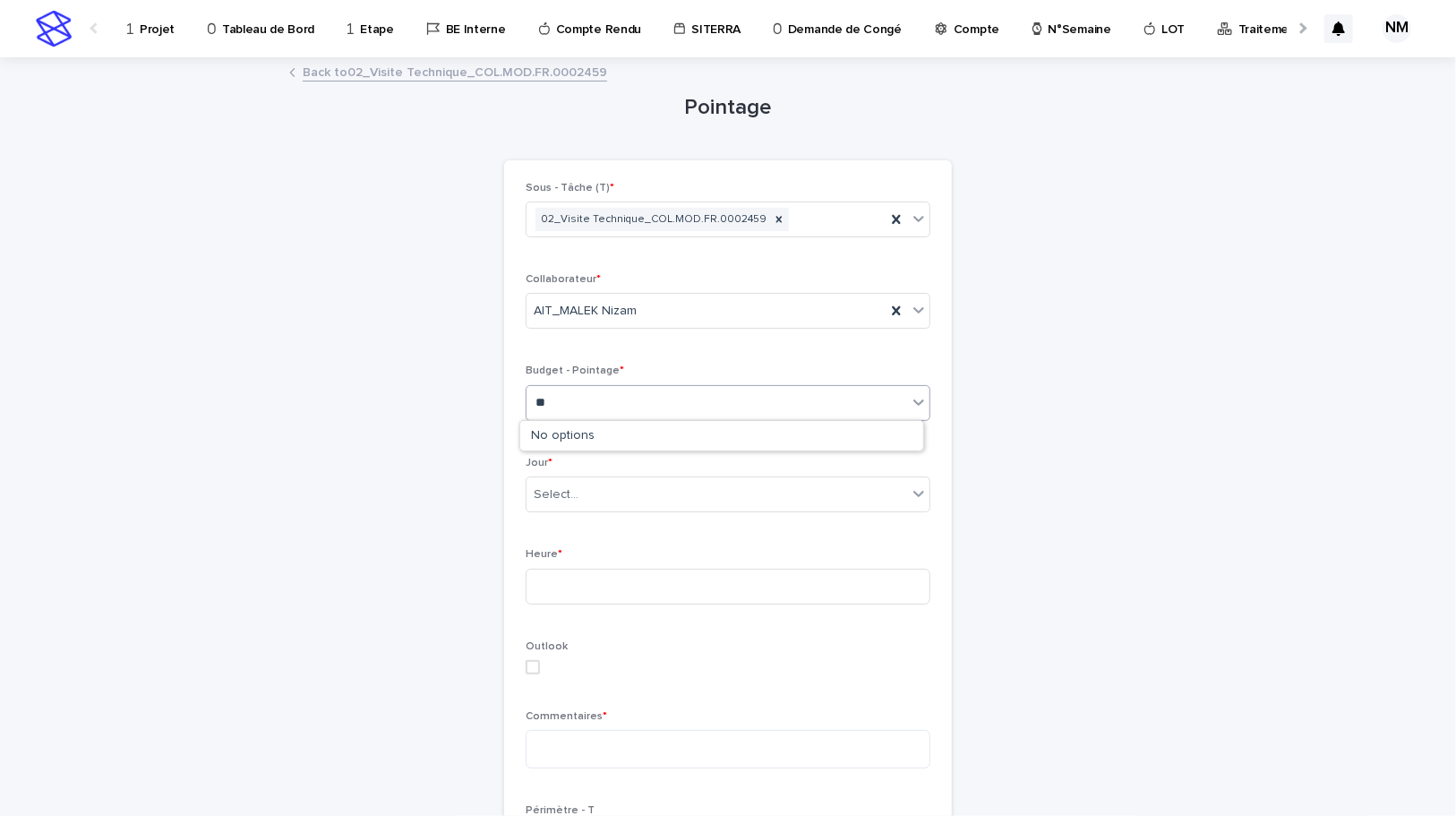 type on "*" 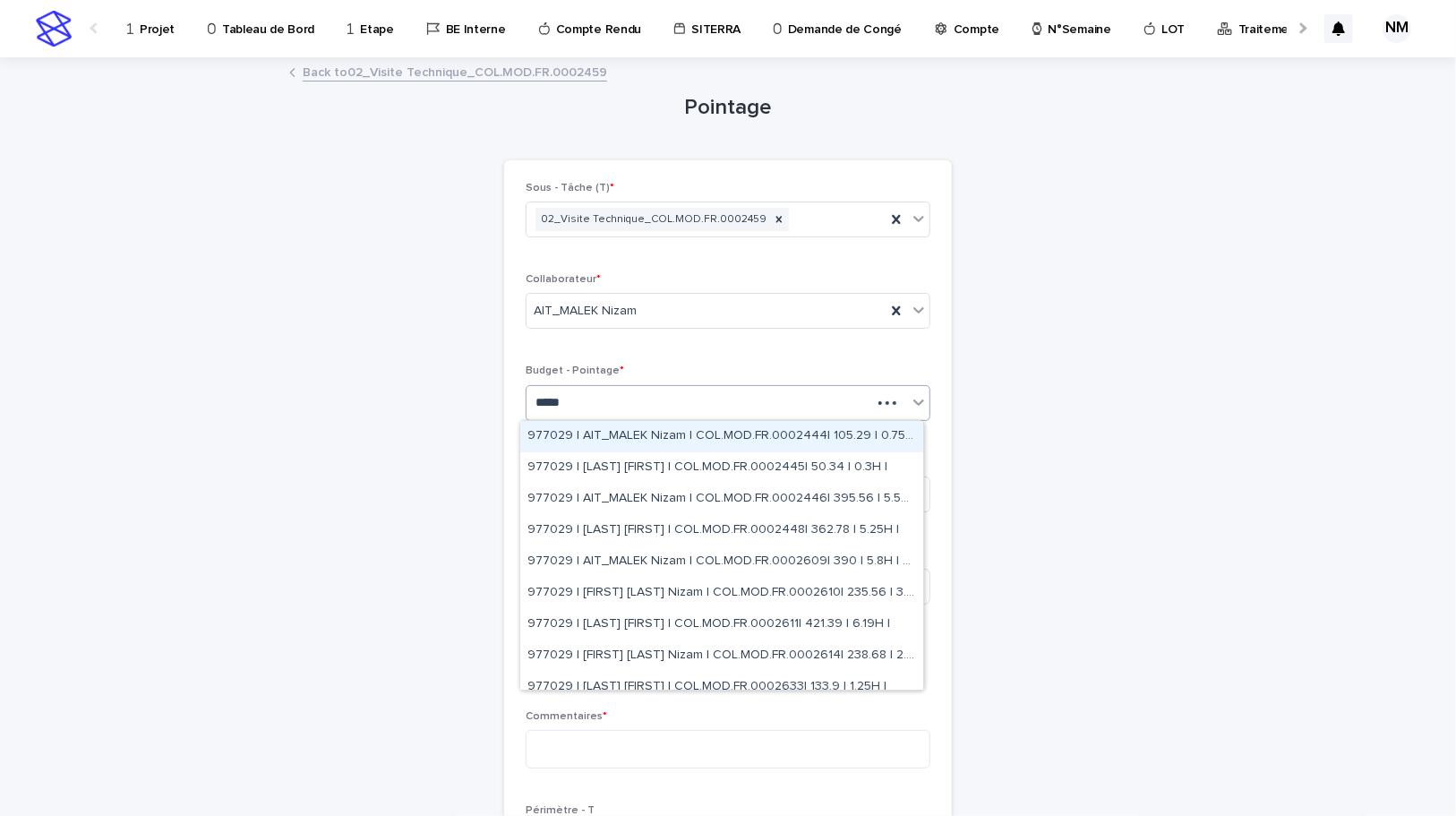 type on "******" 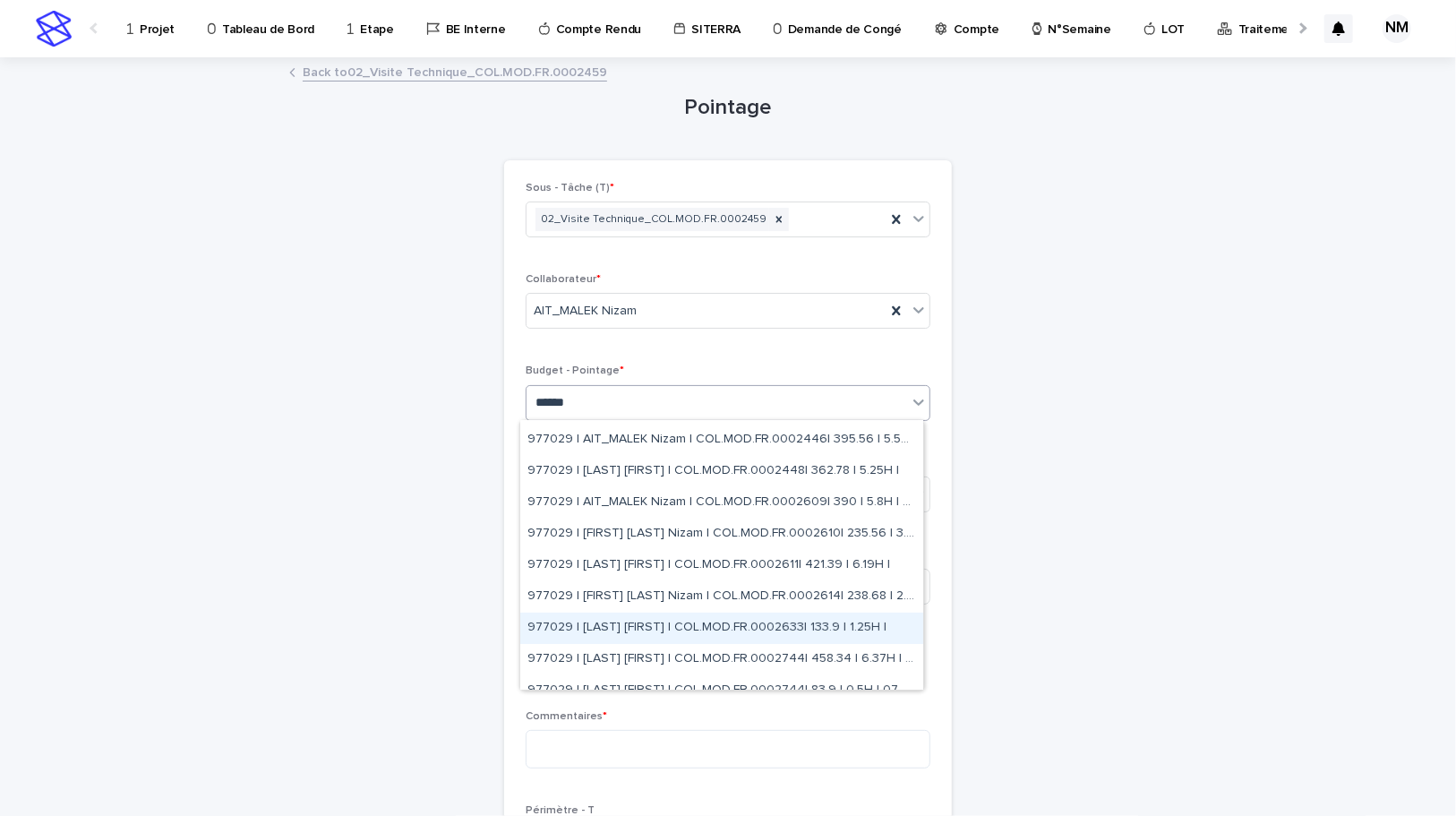 scroll, scrollTop: 64, scrollLeft: 0, axis: vertical 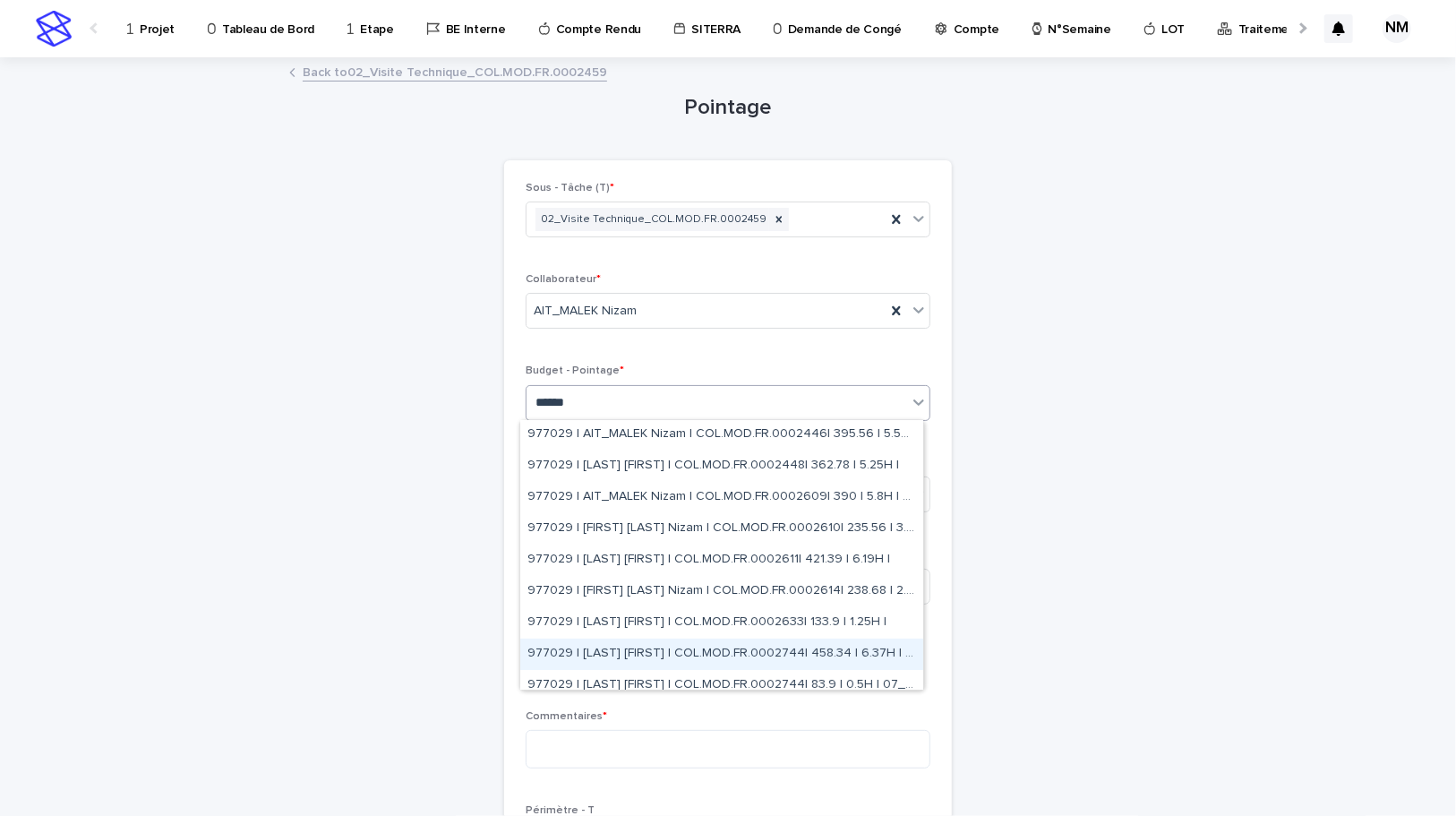 click on "977029 | AIT_MALEK Nizam | COL.MOD.FR.0002744| 458.34 | 6.37H  | 07_PV MAD" at bounding box center (722, 654) 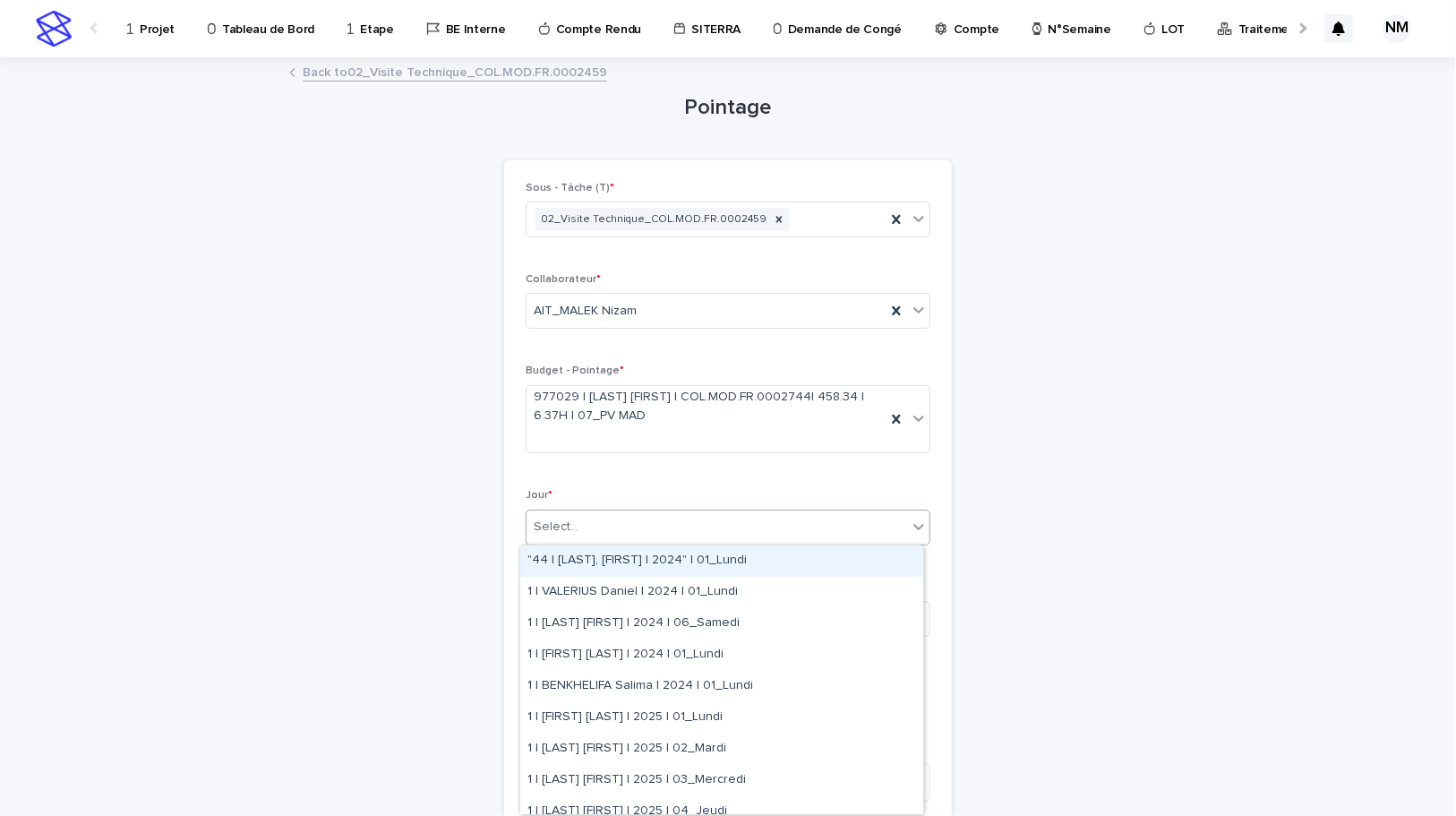 click on "Select..." at bounding box center [716, 527] 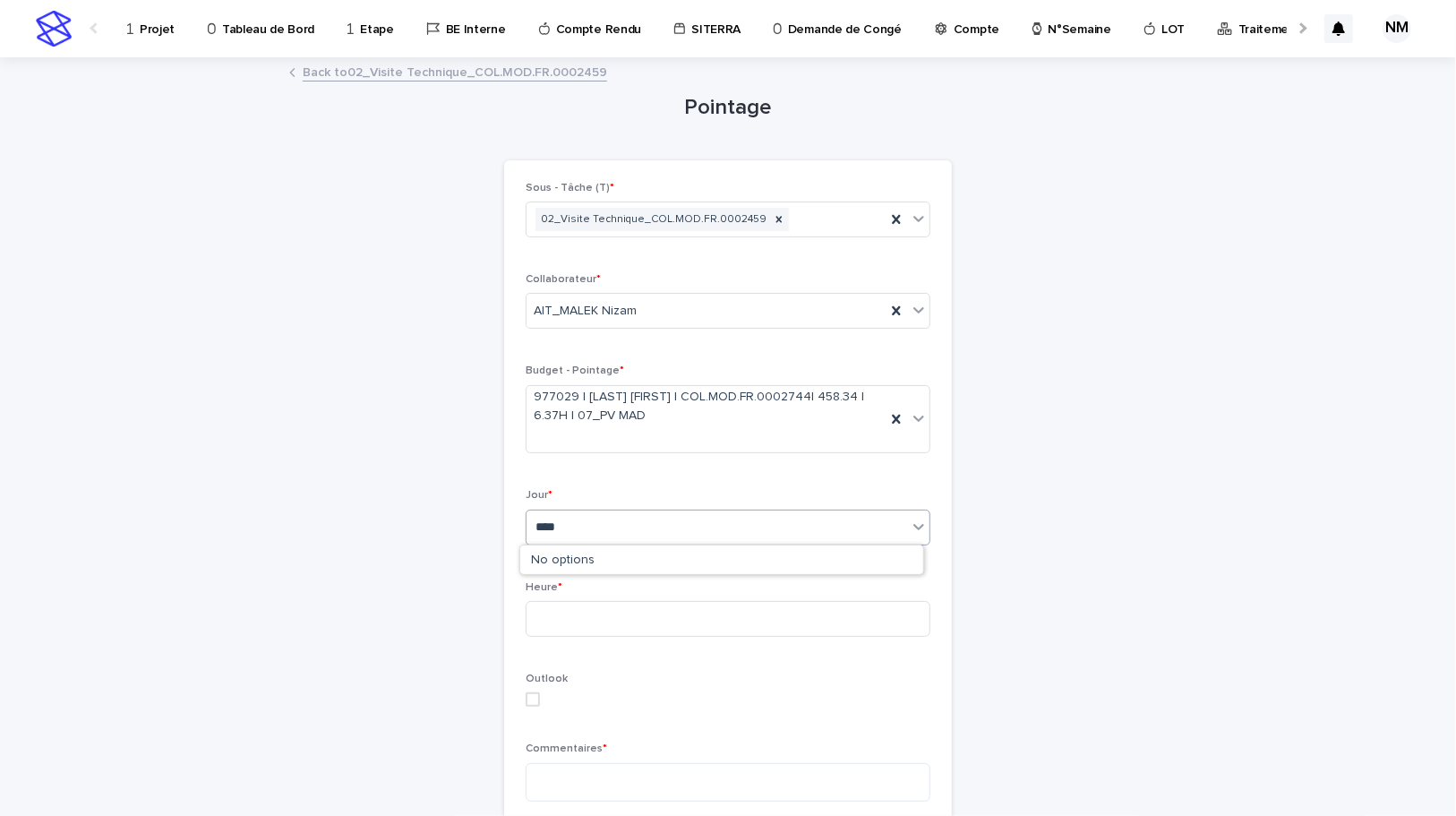 type on "*****" 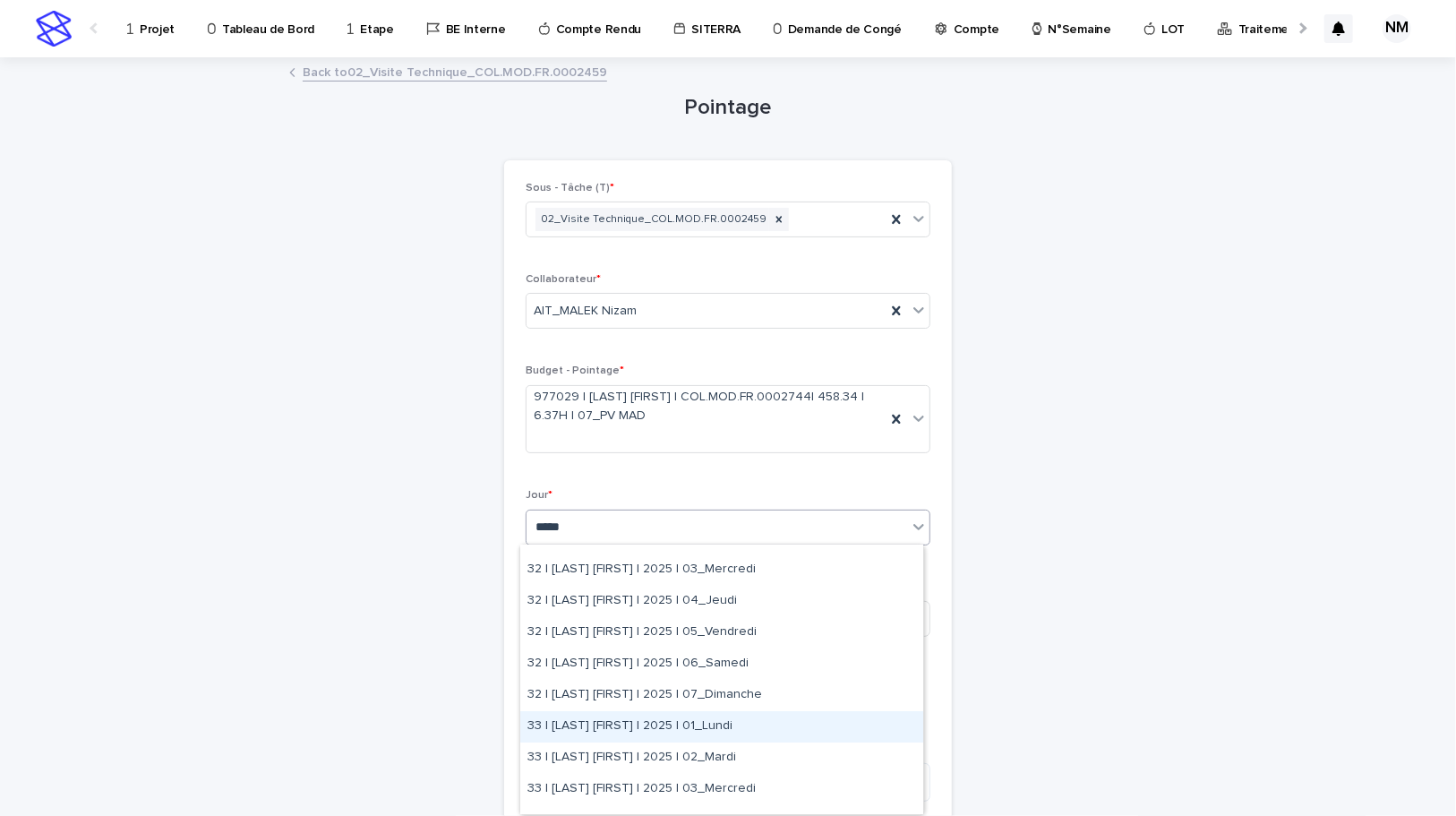 scroll, scrollTop: 81, scrollLeft: 0, axis: vertical 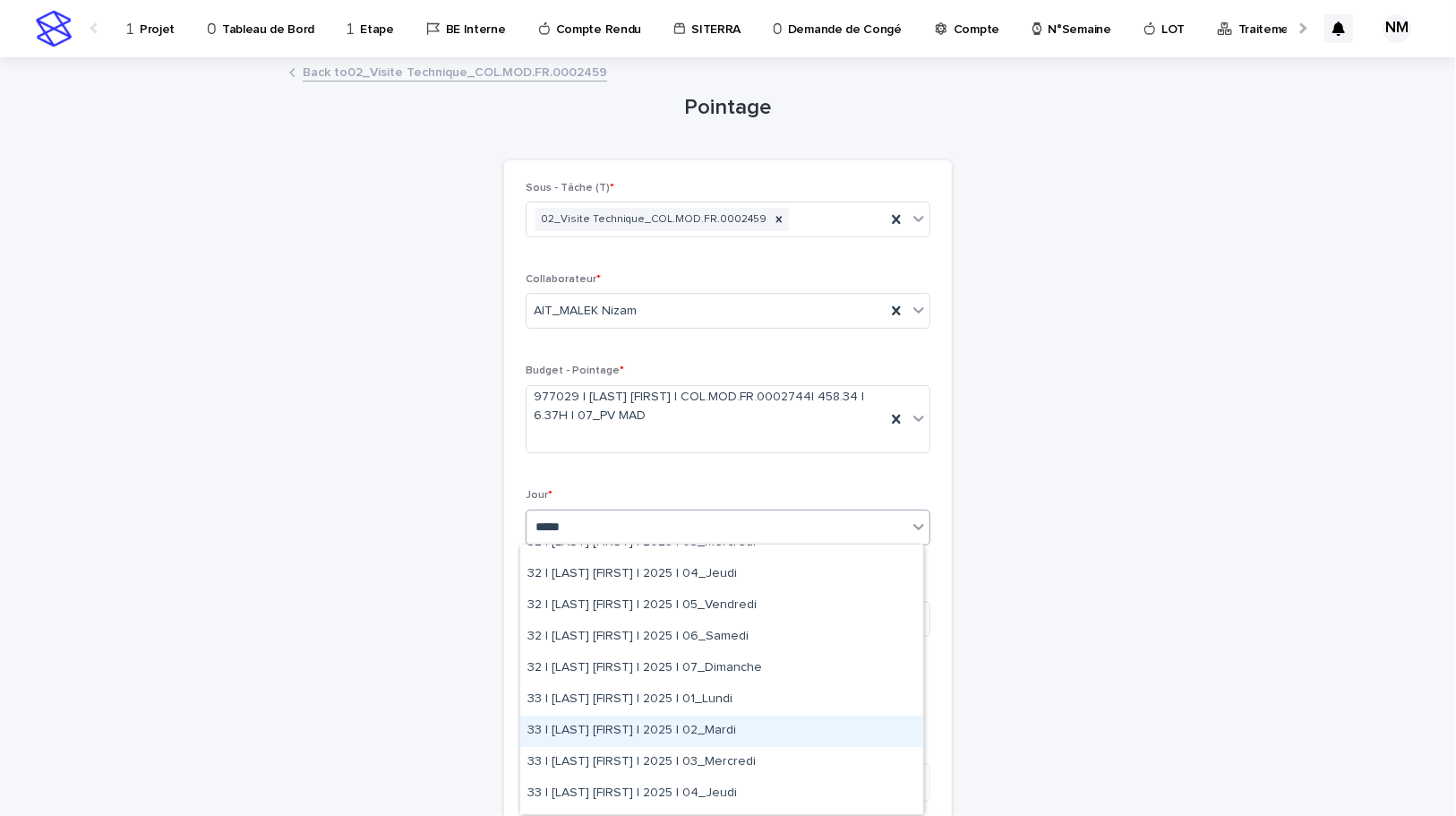 click on "33 | [LAST] [FIRST] | [YEAR] | 02_Mardi" at bounding box center [722, 731] 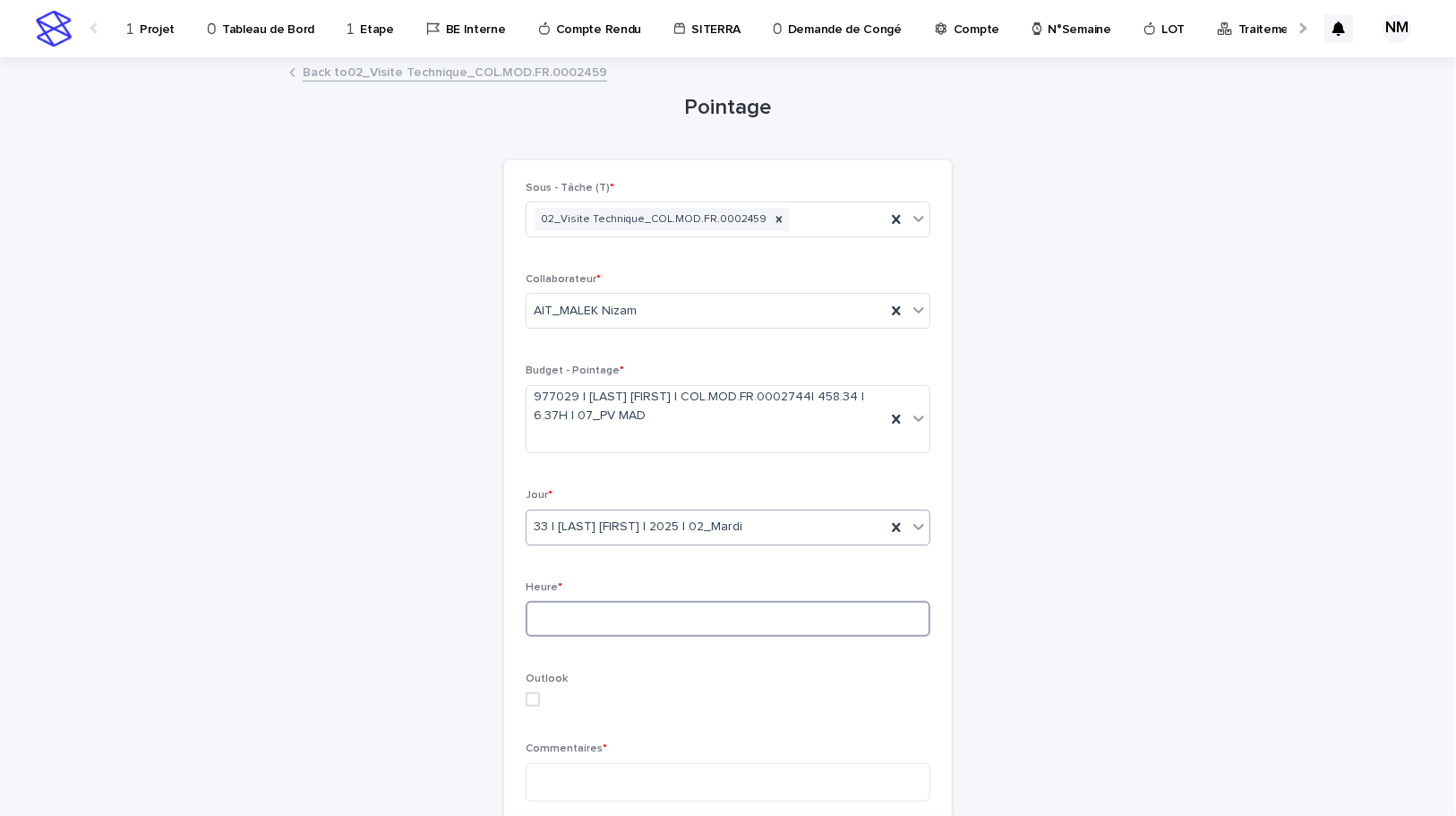 click at bounding box center (728, 619) 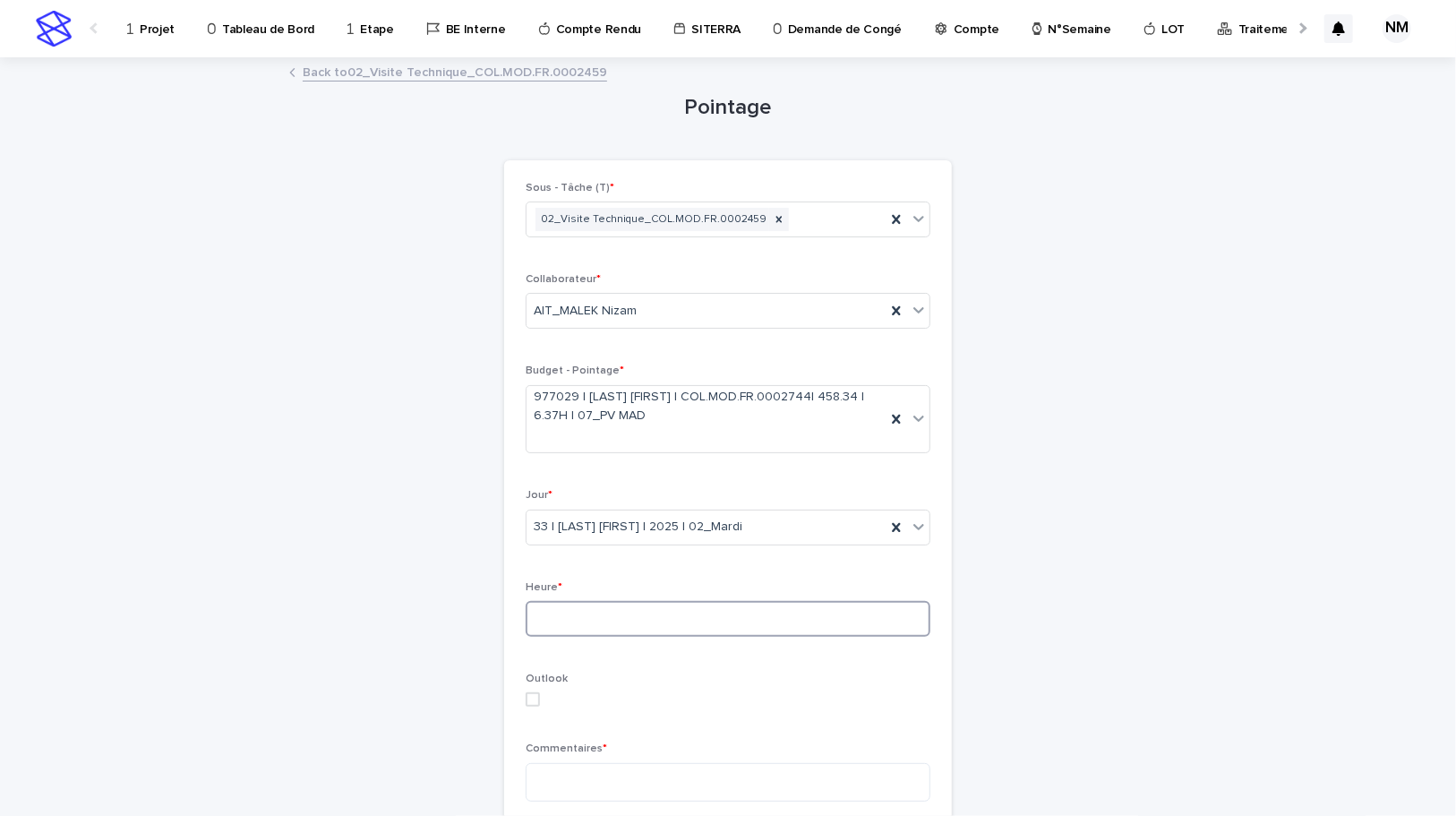 type on "*" 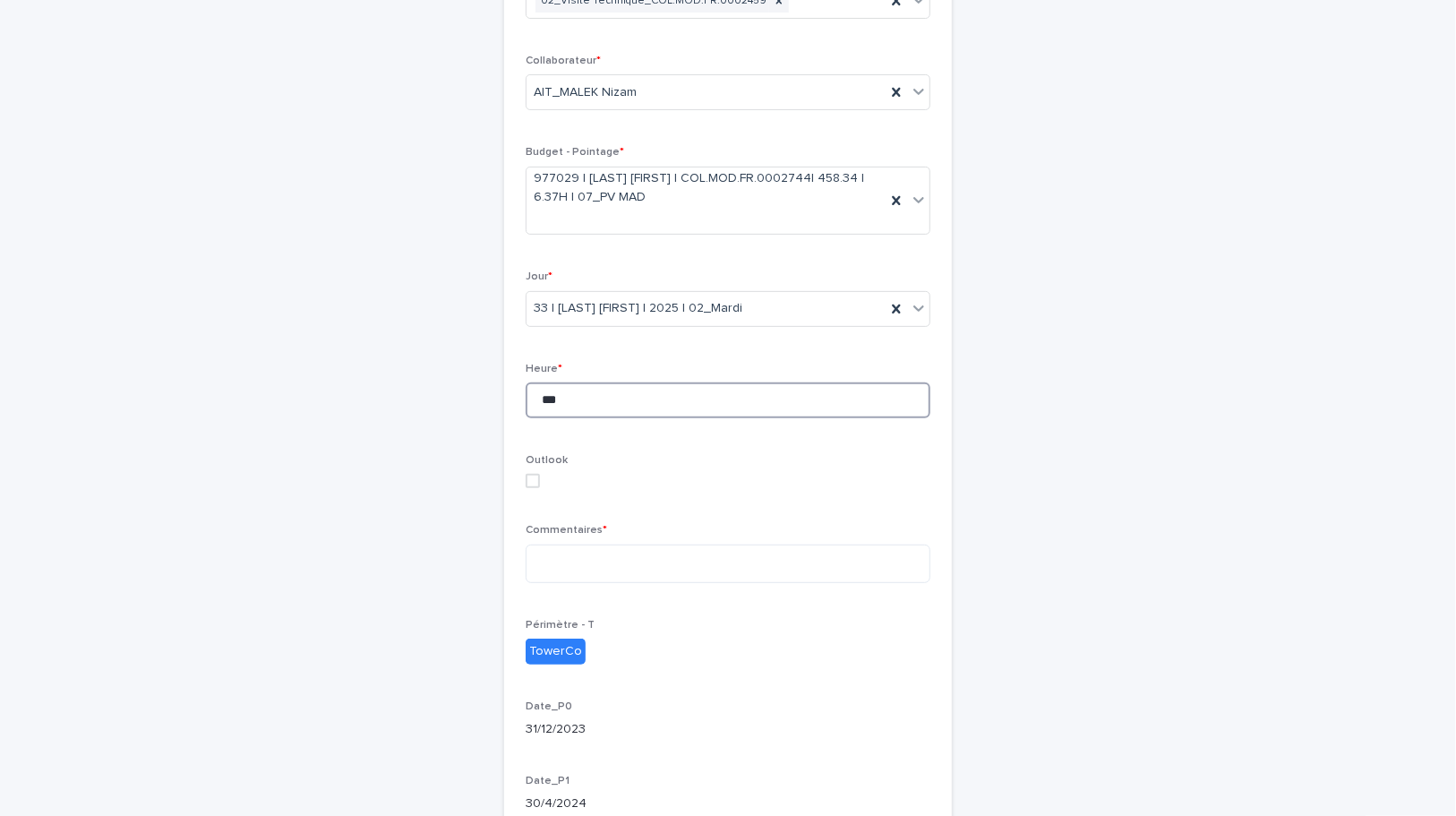 scroll, scrollTop: 244, scrollLeft: 0, axis: vertical 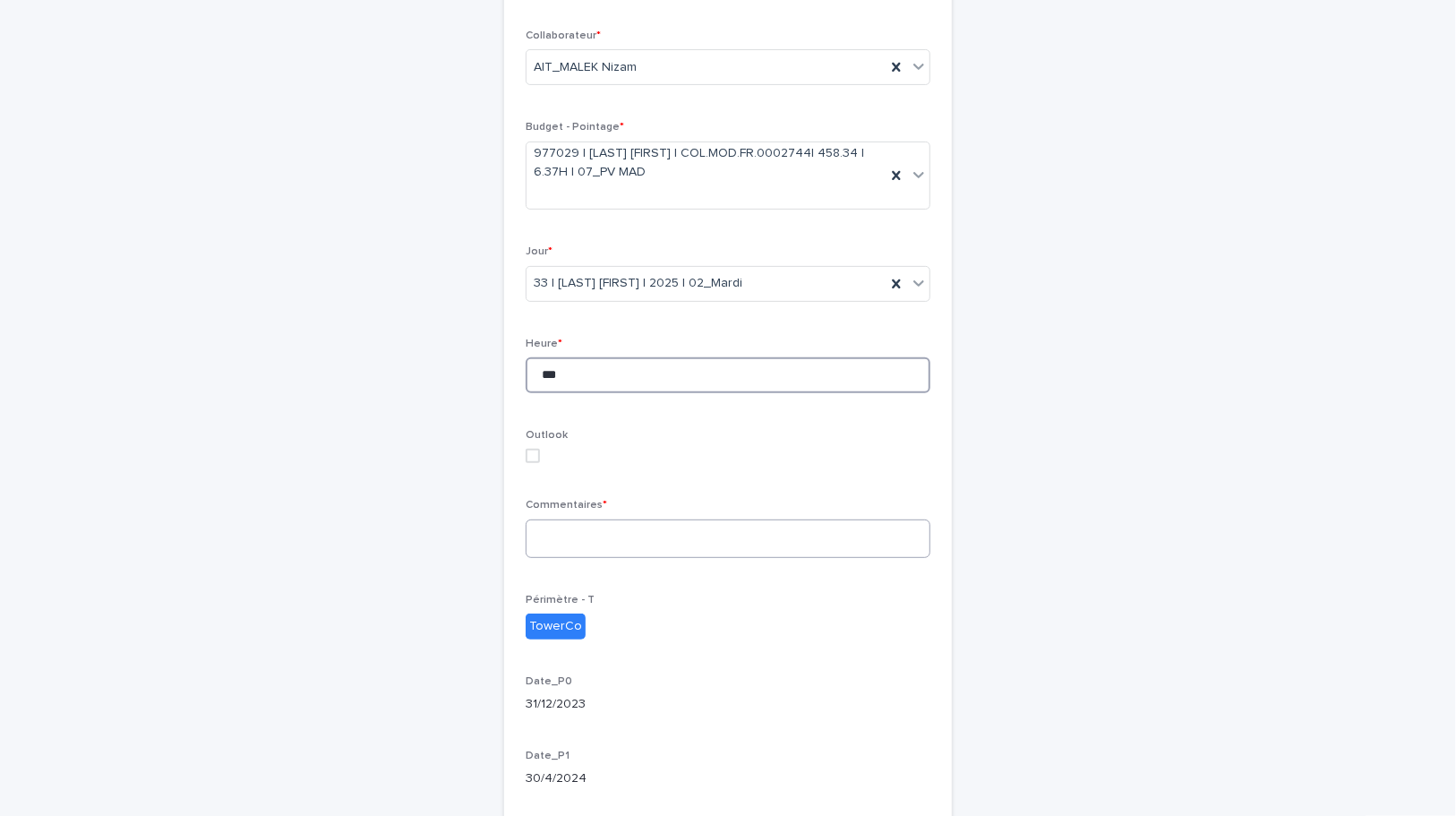 type on "***" 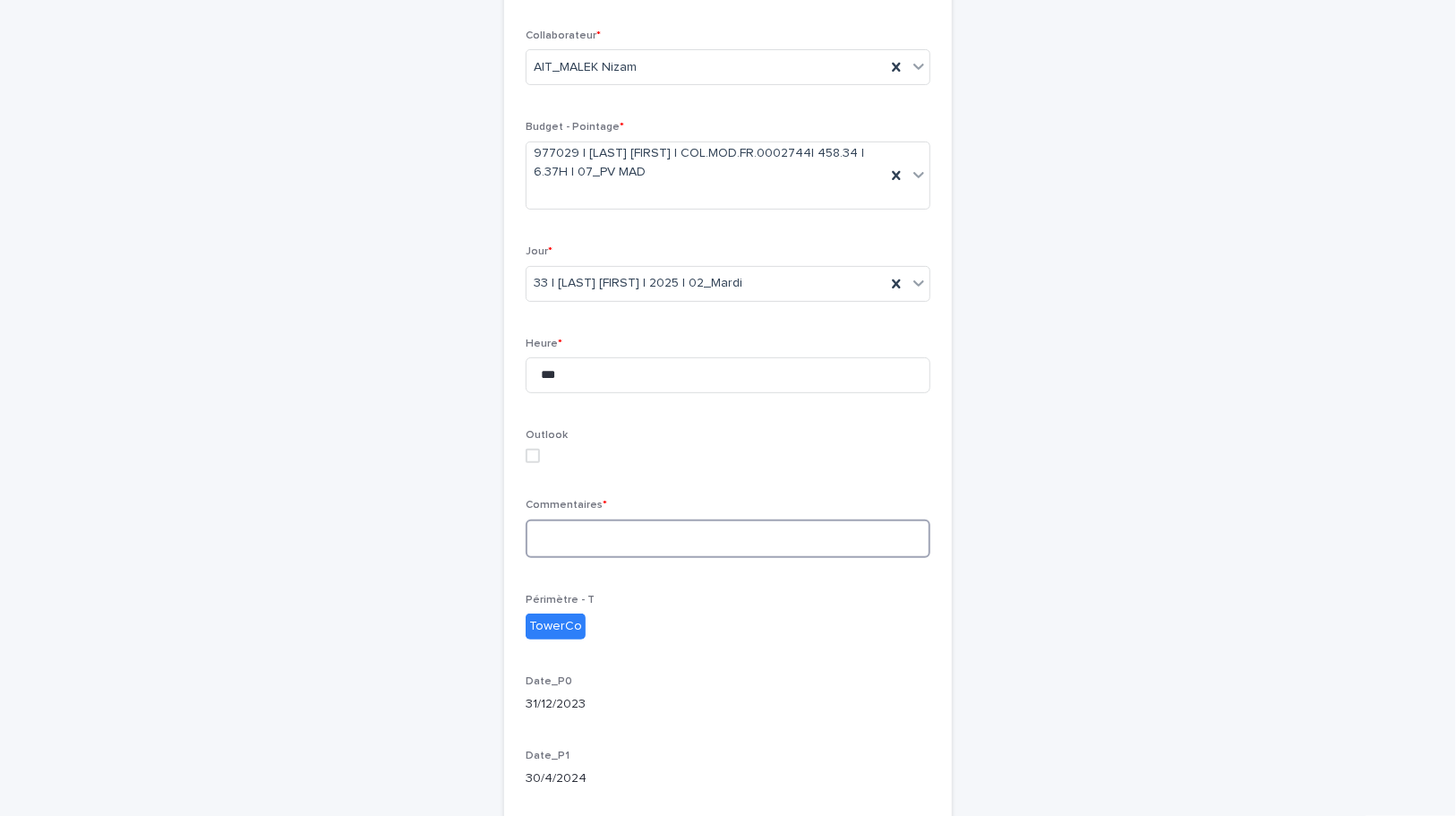 click at bounding box center [728, 538] 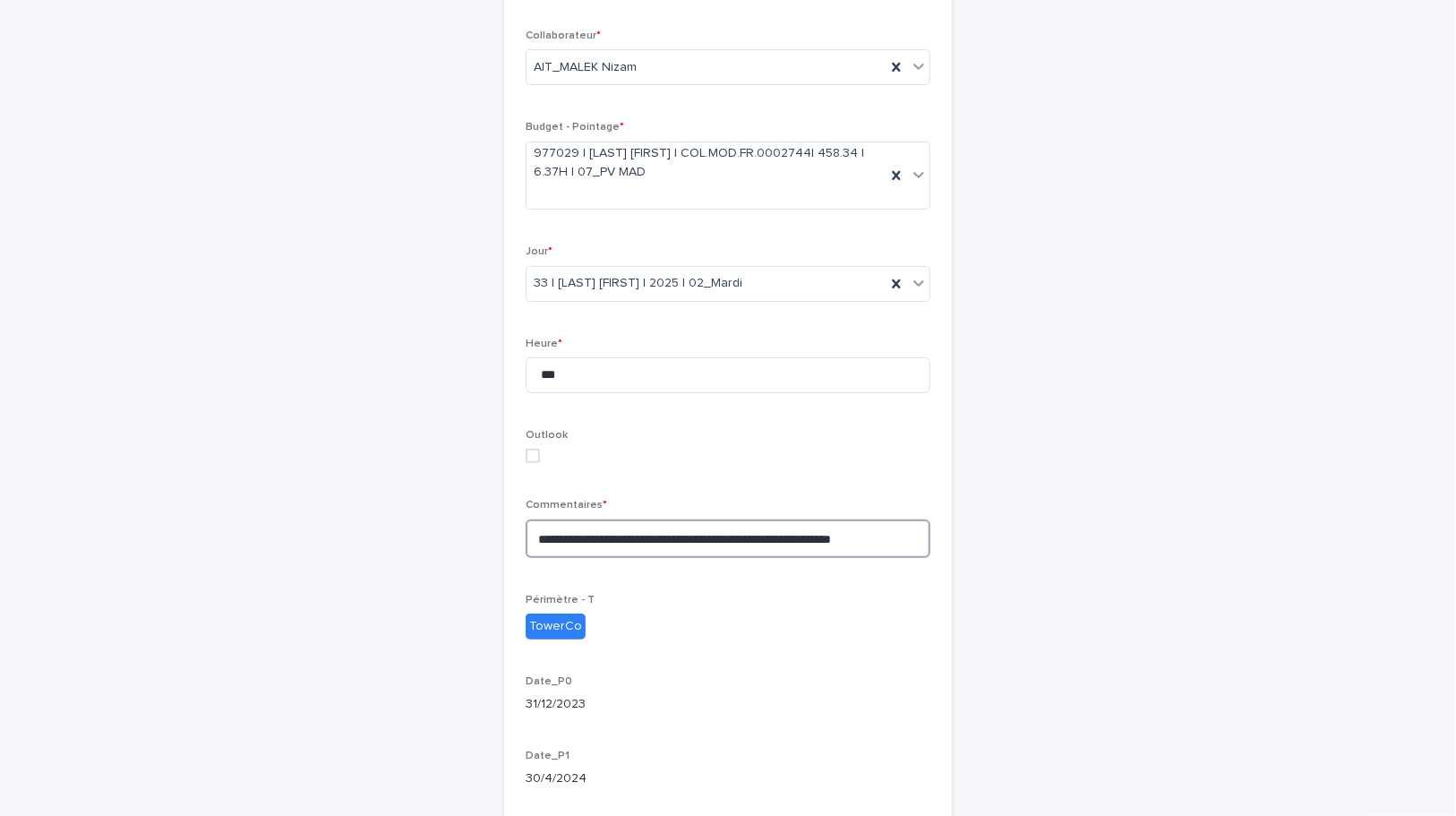 click on "**********" at bounding box center (728, 538) 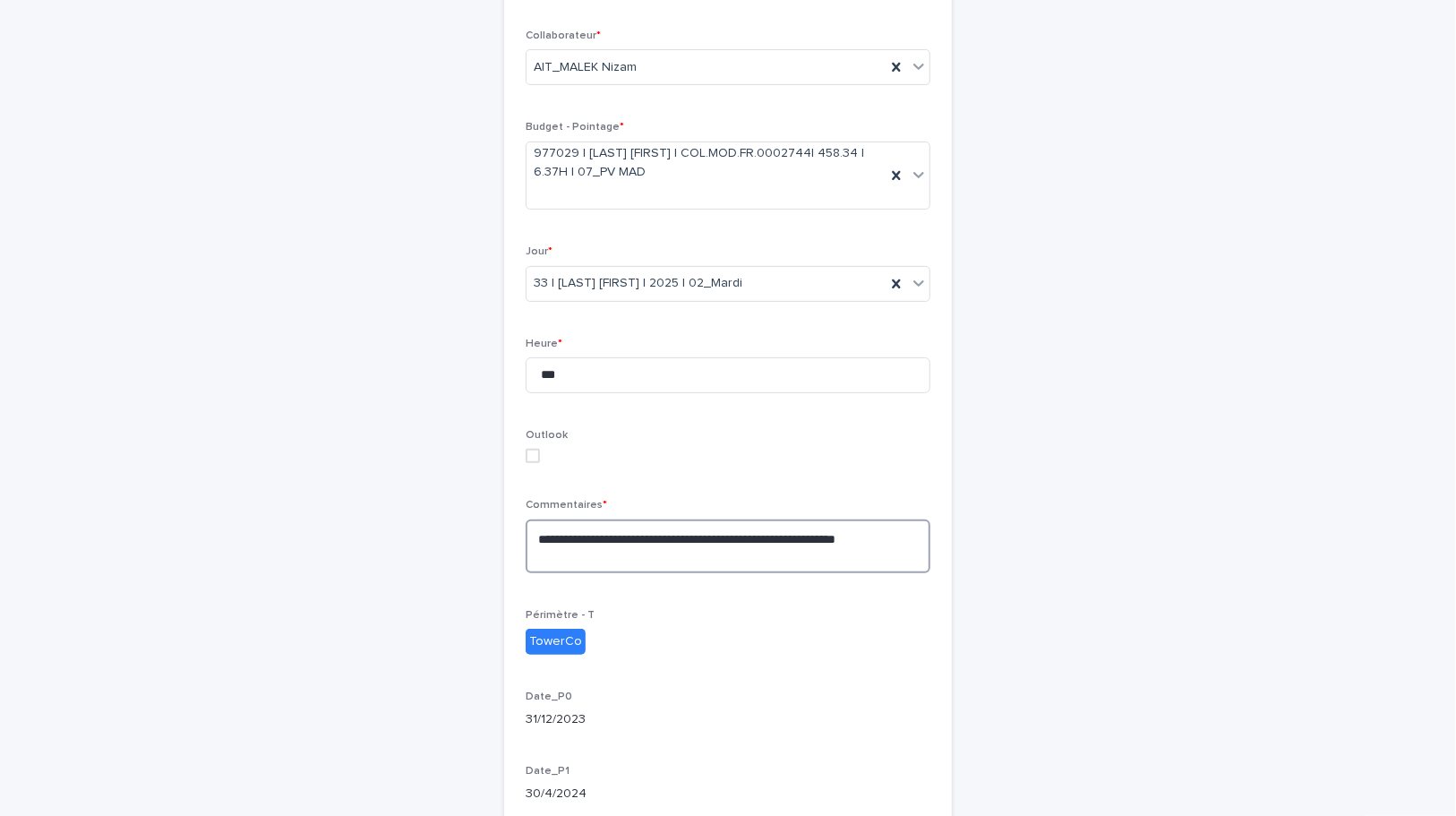 paste on "**********" 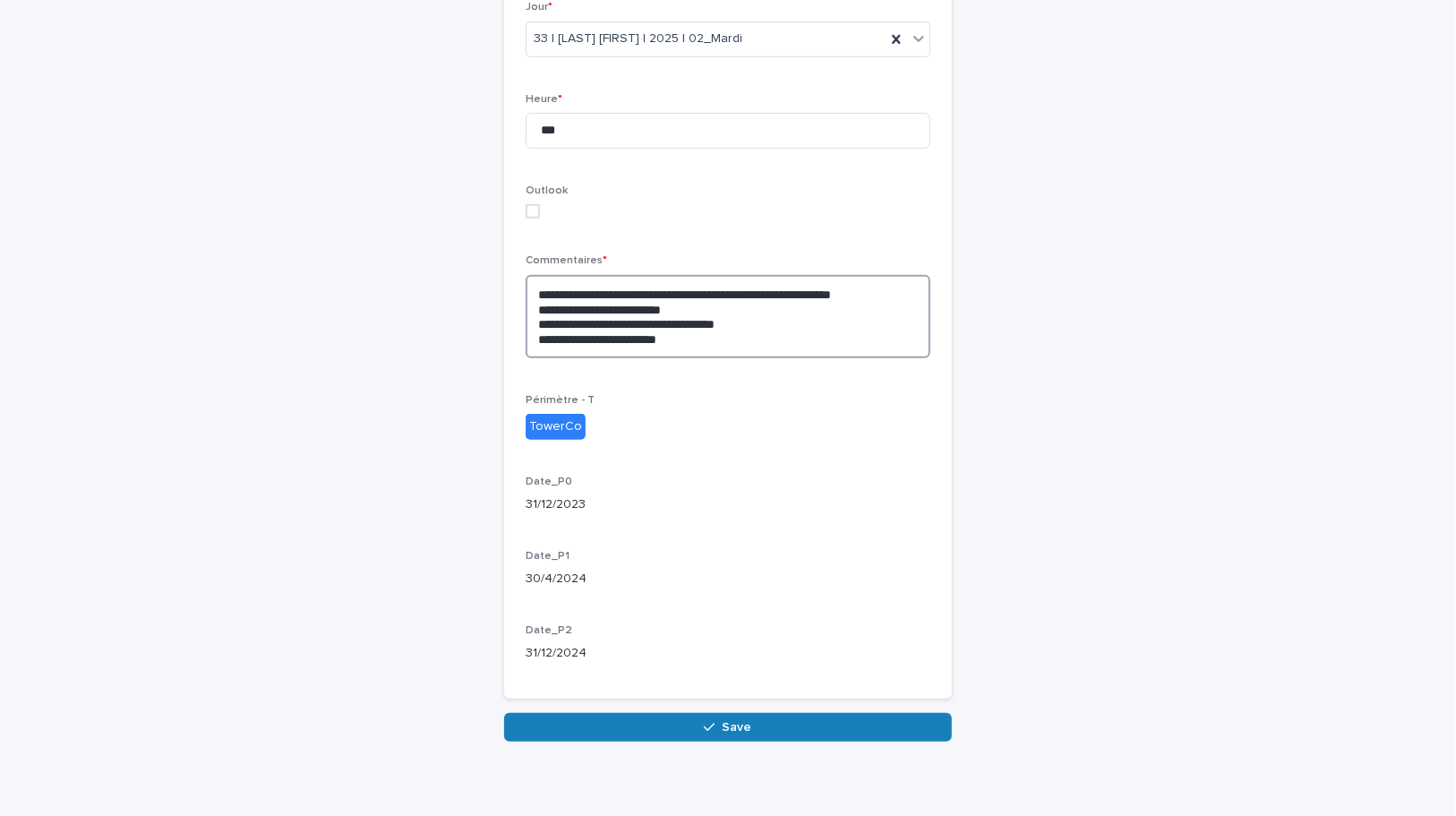 scroll, scrollTop: 502, scrollLeft: 0, axis: vertical 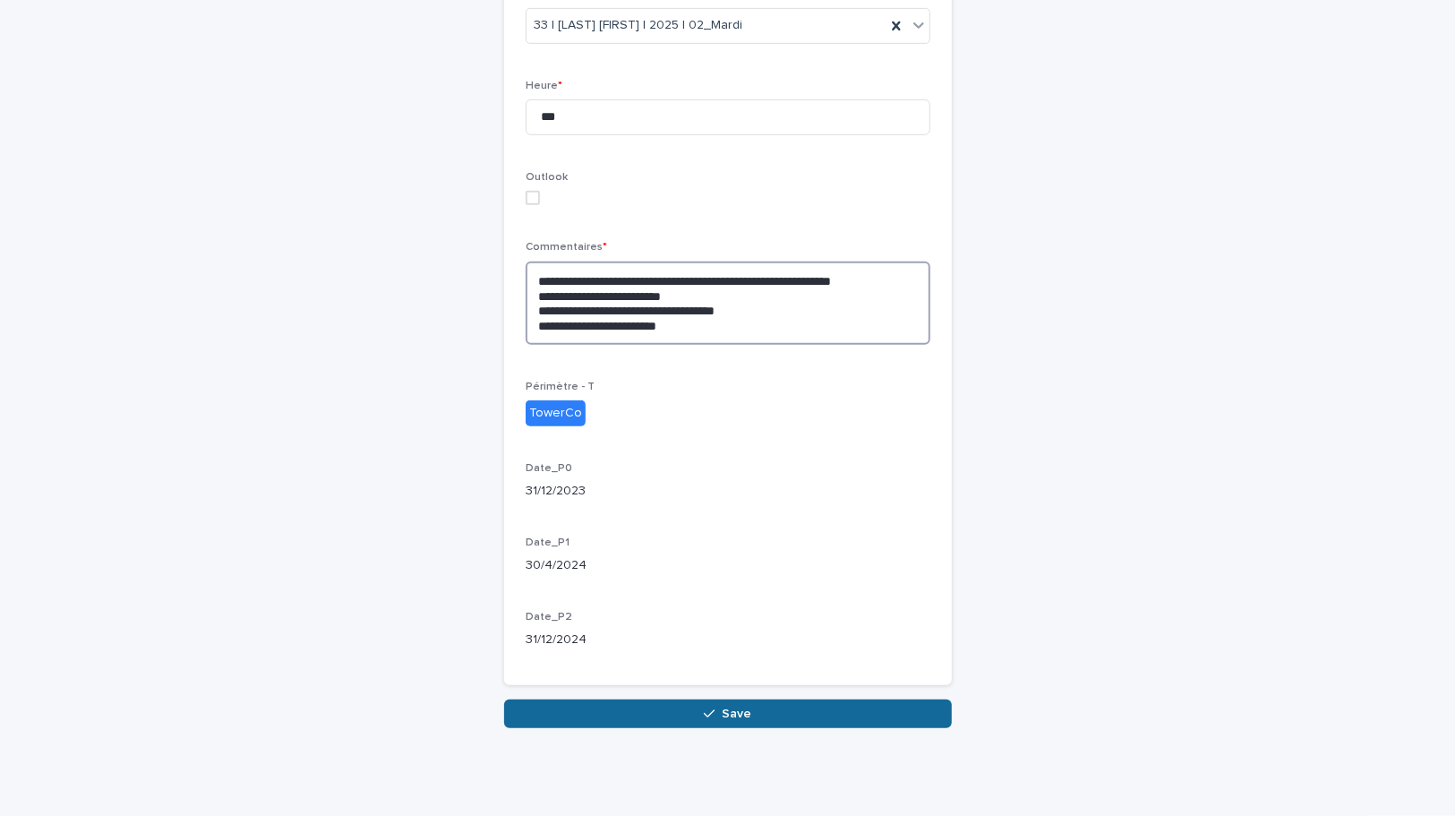 type on "**********" 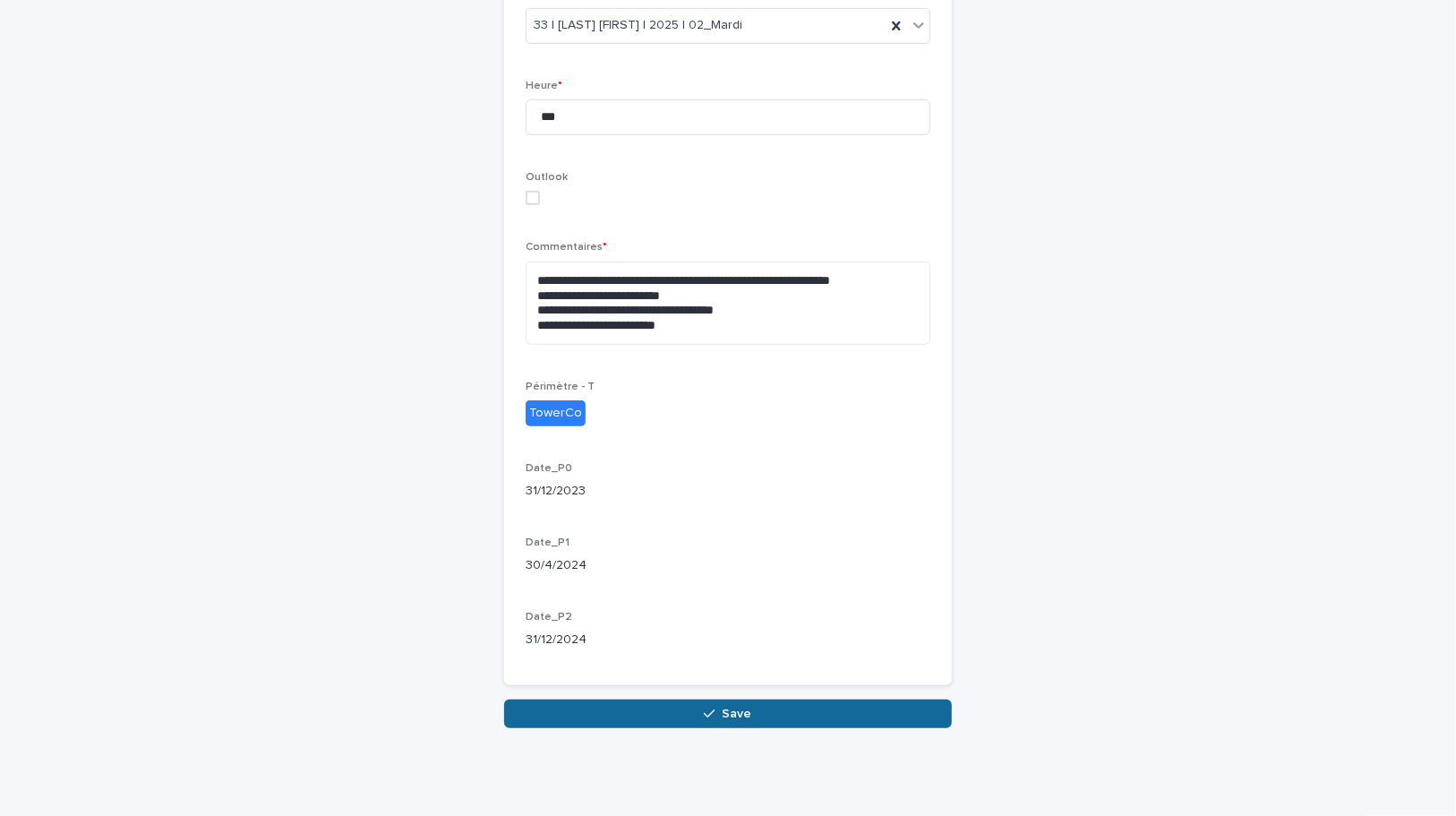 click on "Save" at bounding box center [728, 714] 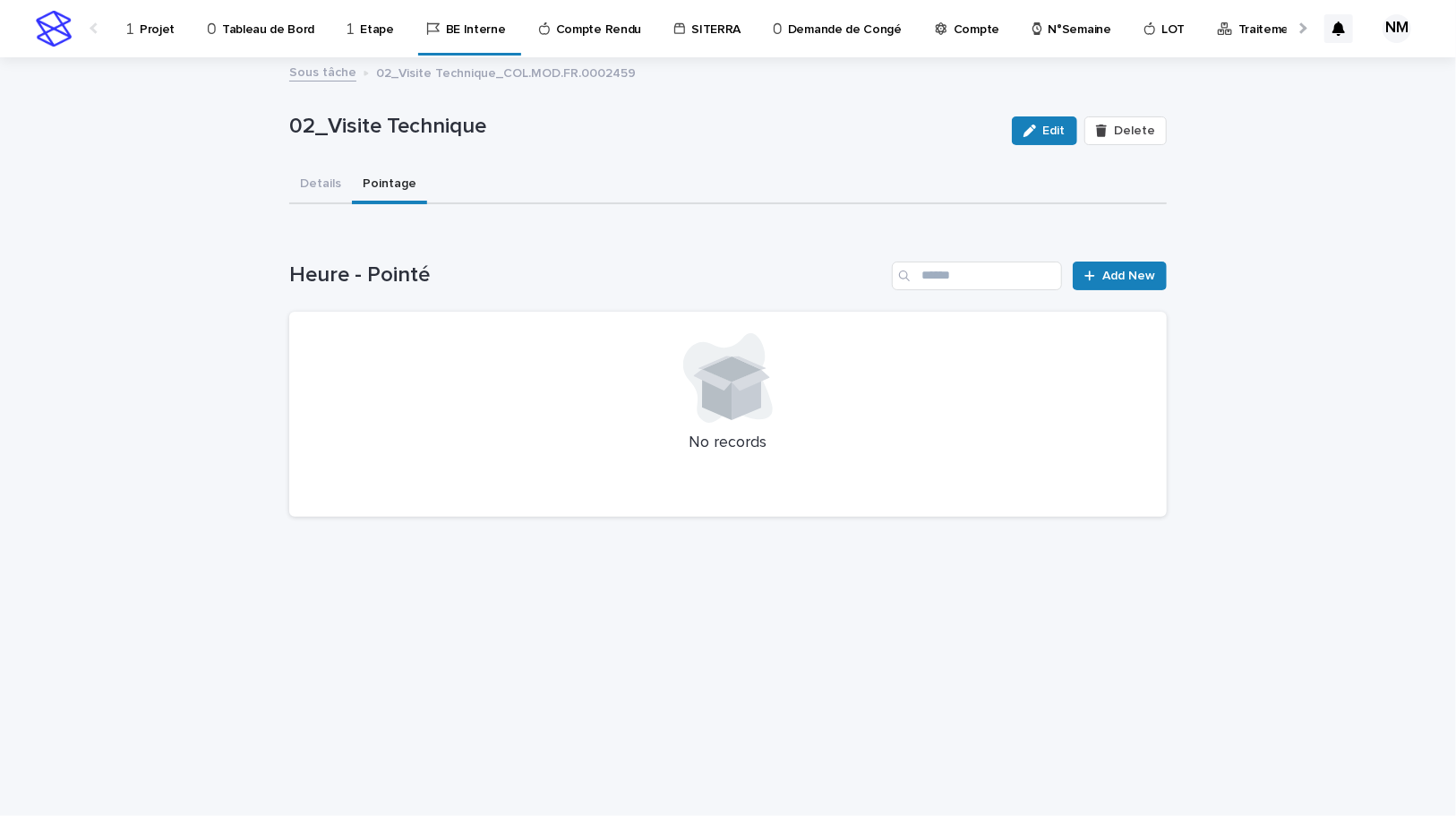scroll, scrollTop: 0, scrollLeft: 0, axis: both 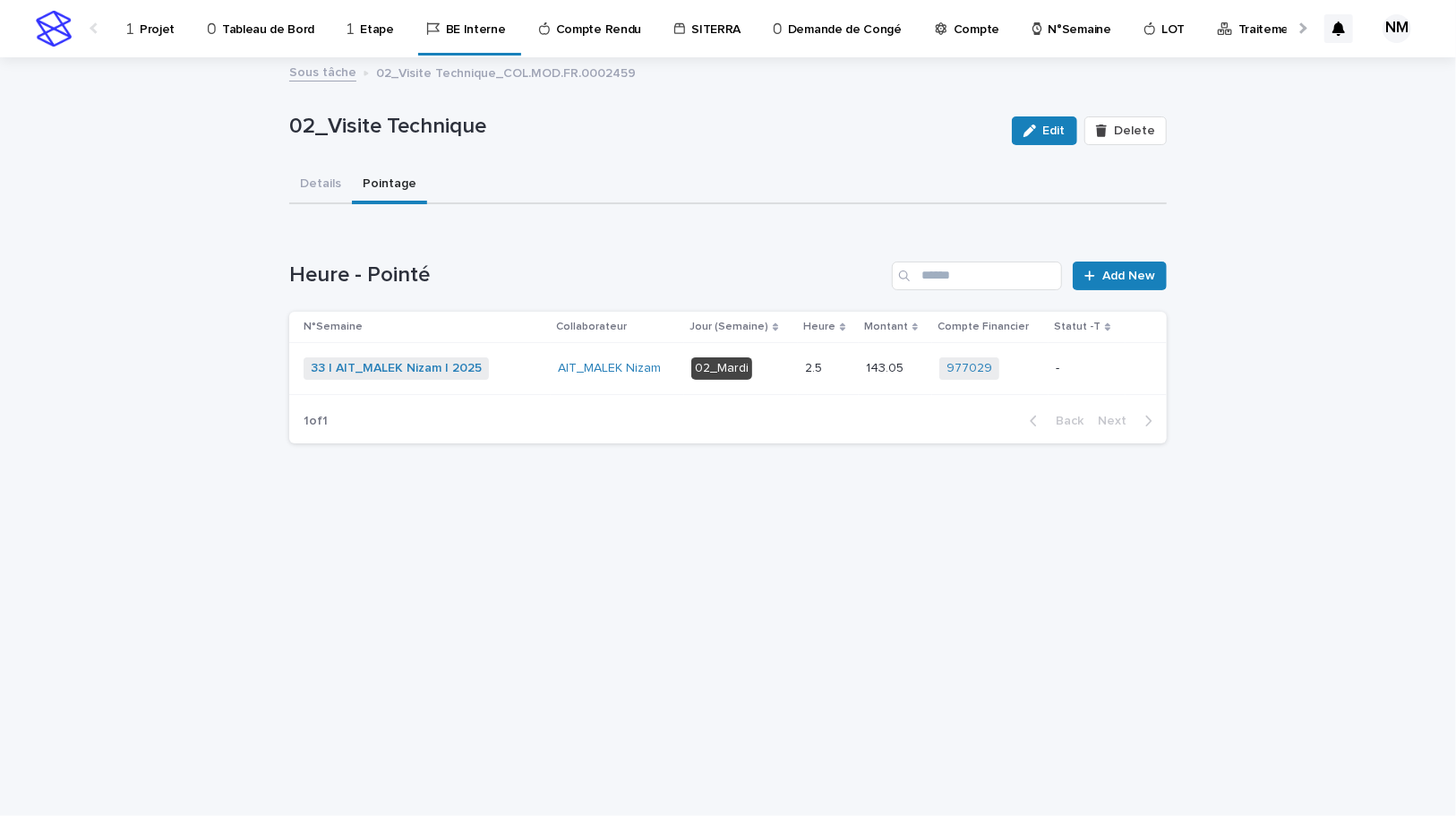 click on "-" at bounding box center [1087, 368] 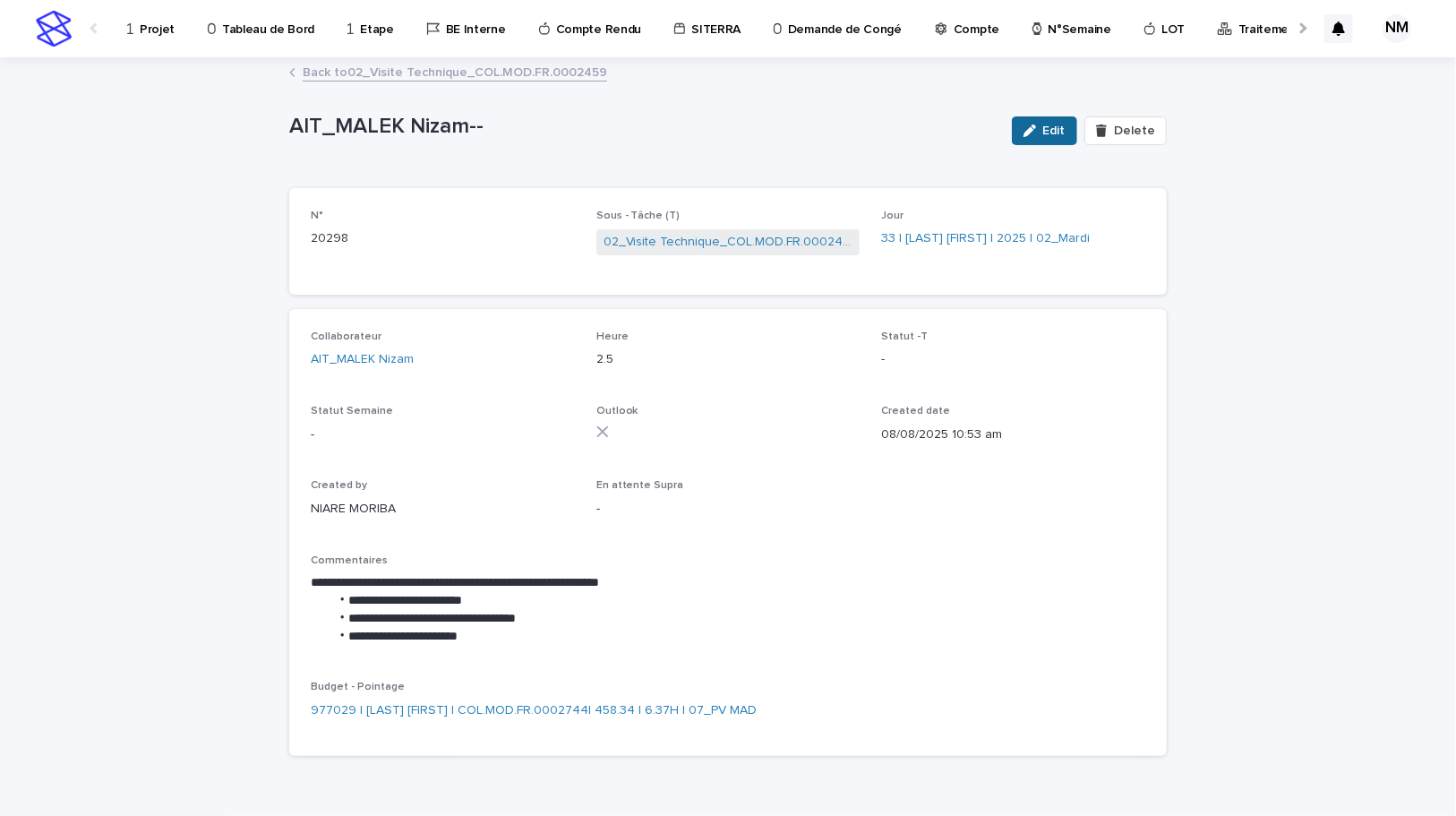 click on "Edit" at bounding box center (1044, 131) 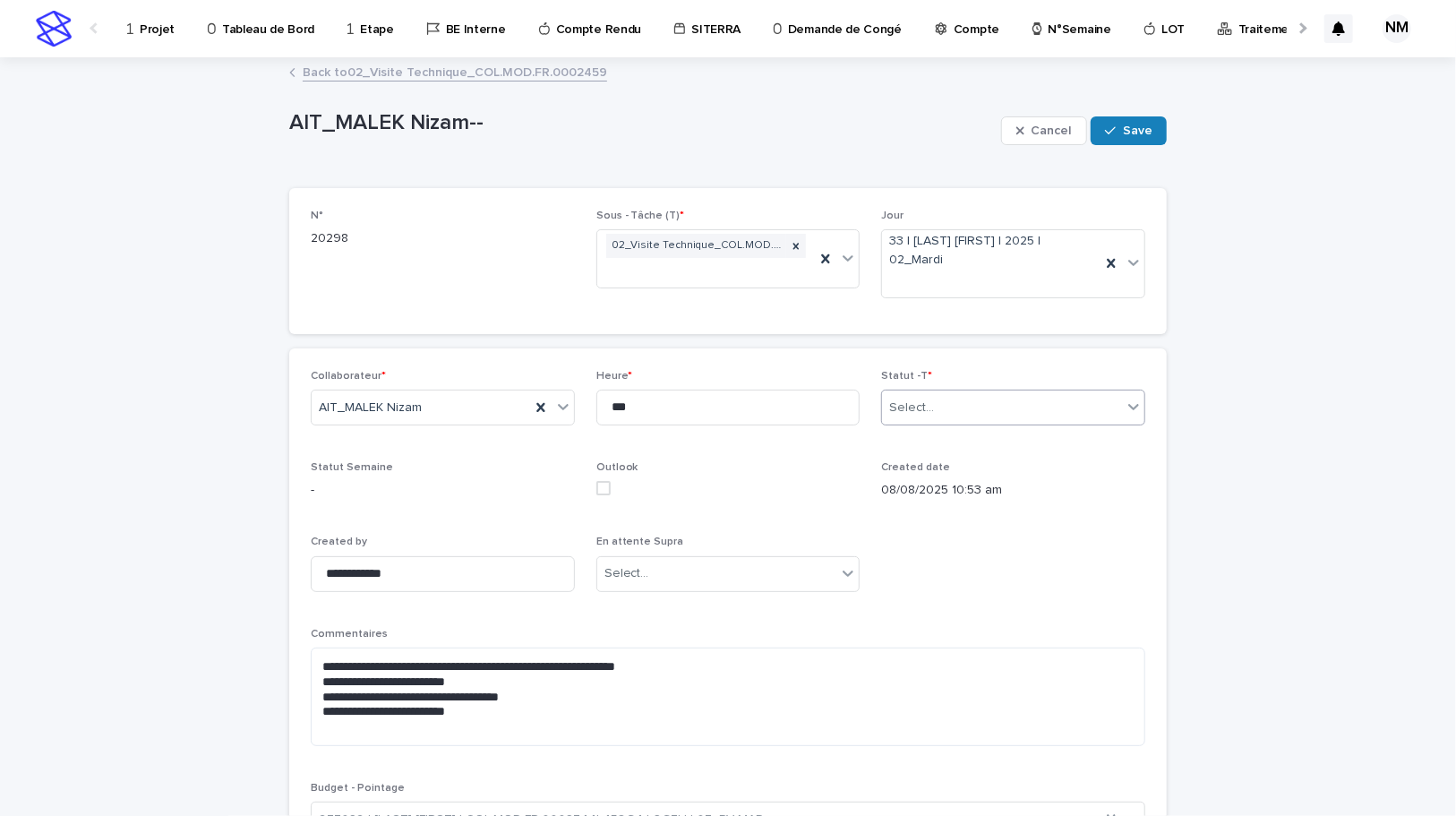 click on "Select..." at bounding box center [1002, 408] 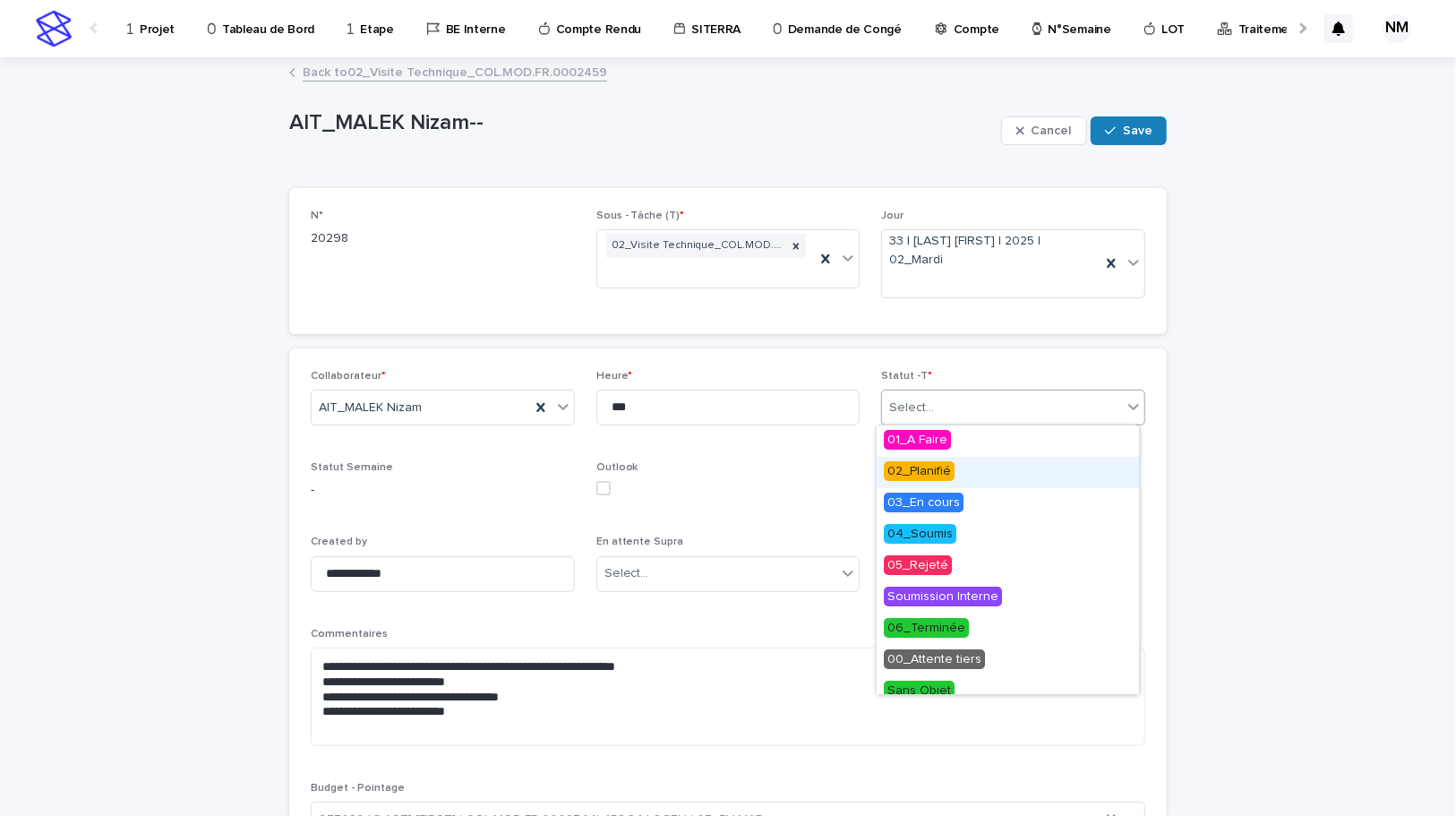 click on "02_Planifié" at bounding box center [919, 471] 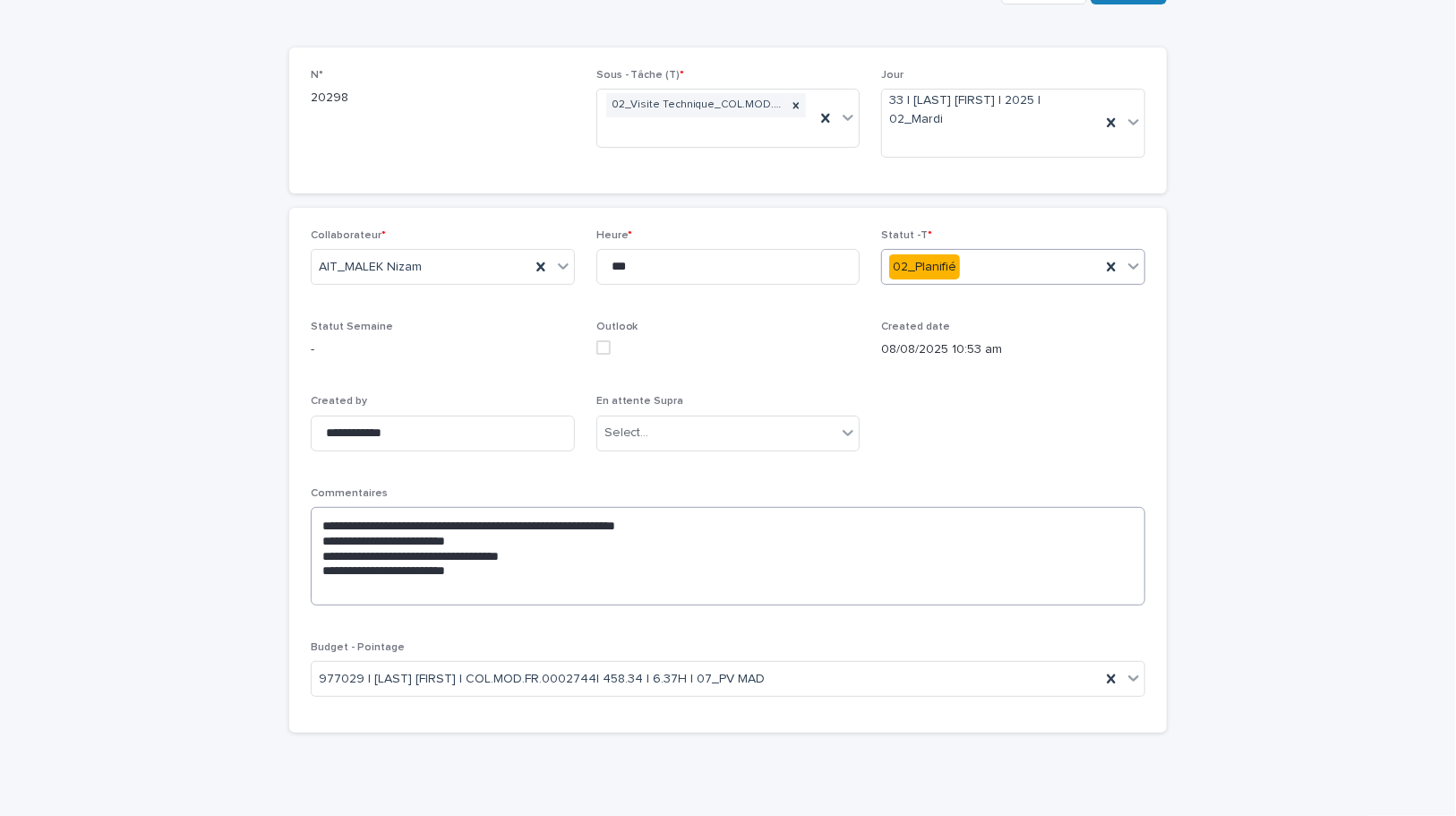 scroll, scrollTop: 161, scrollLeft: 0, axis: vertical 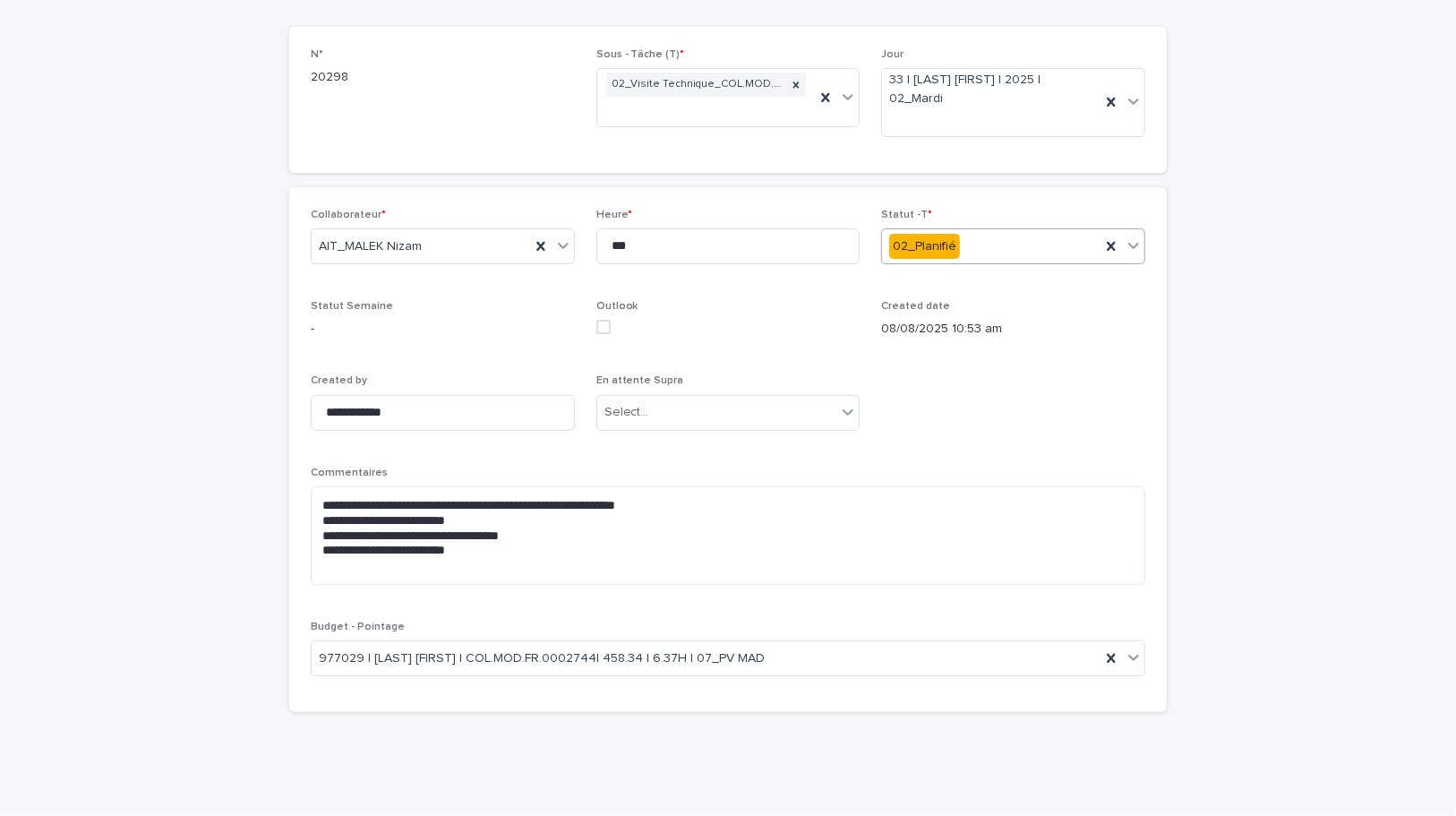 click at bounding box center [604, 327] 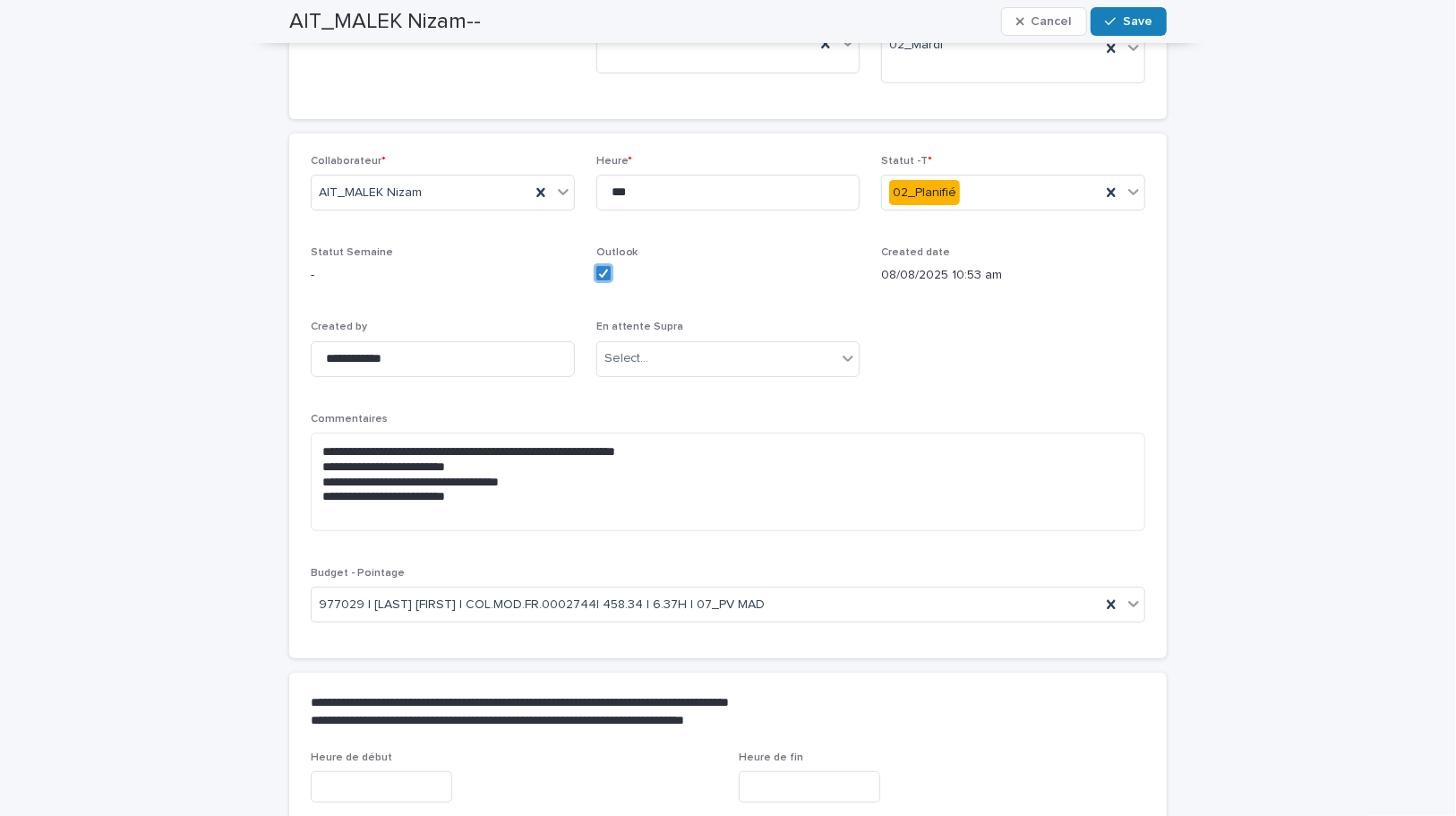 scroll, scrollTop: 251, scrollLeft: 0, axis: vertical 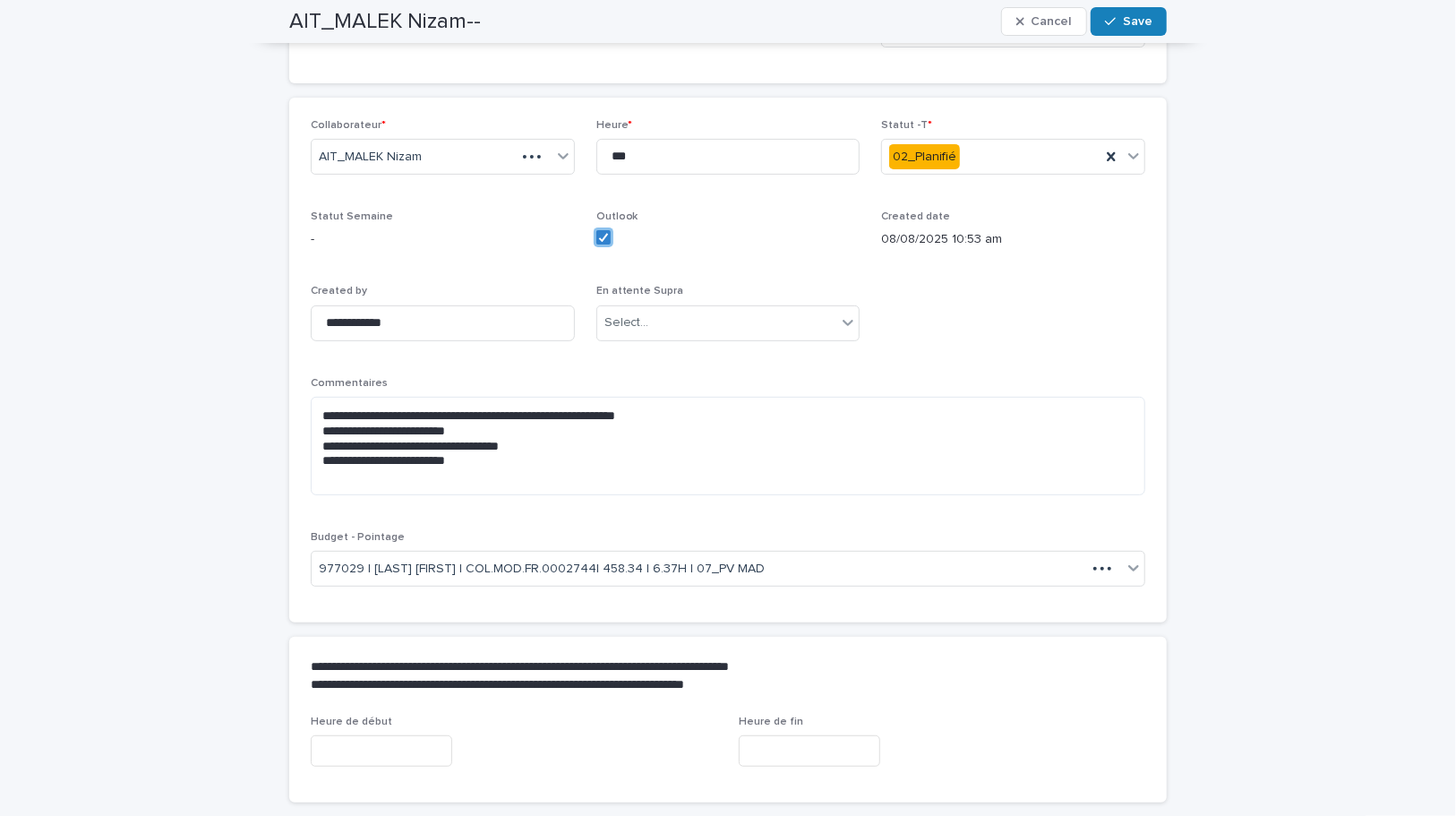 click at bounding box center [381, 751] 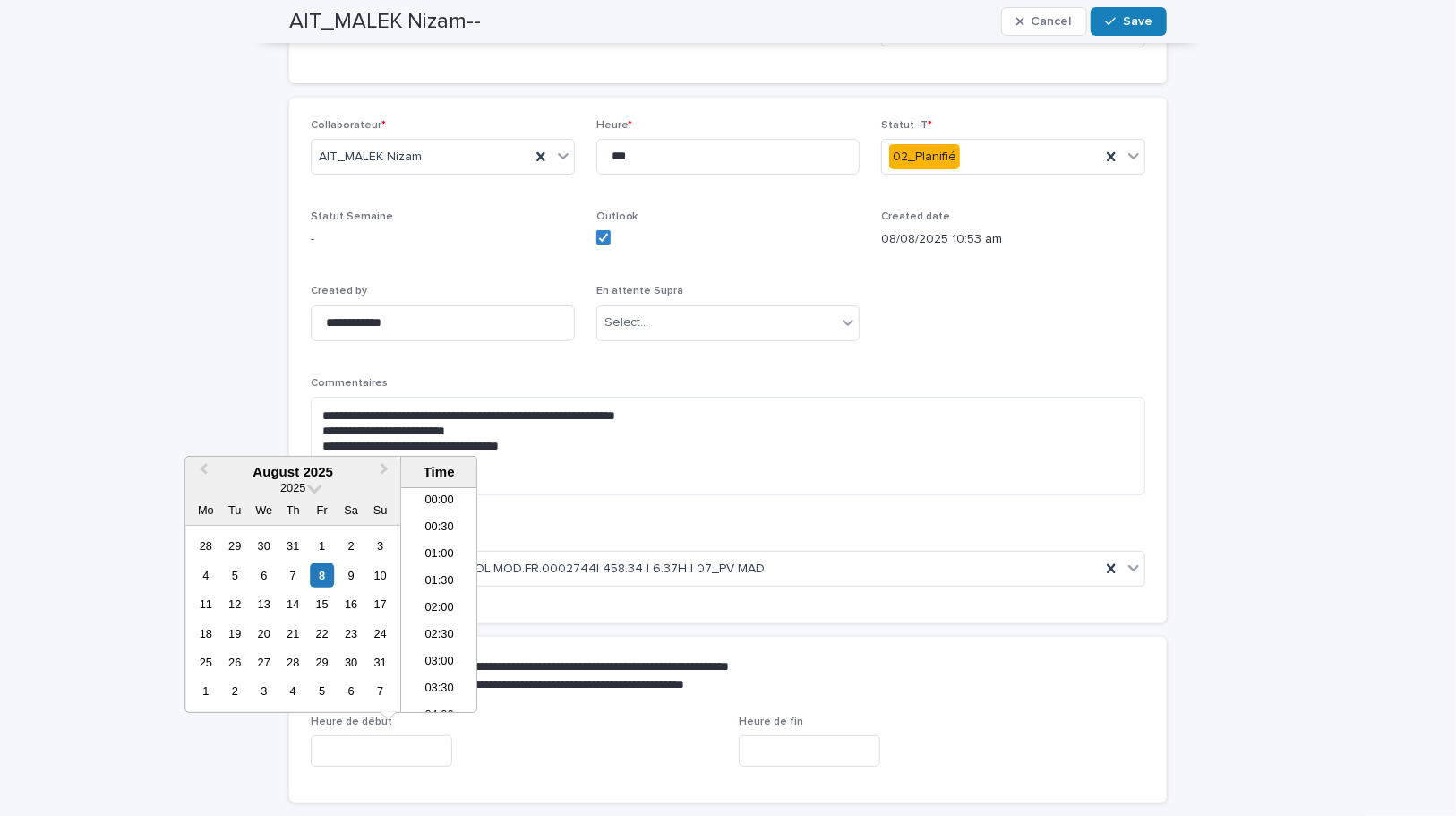 scroll, scrollTop: 466, scrollLeft: 0, axis: vertical 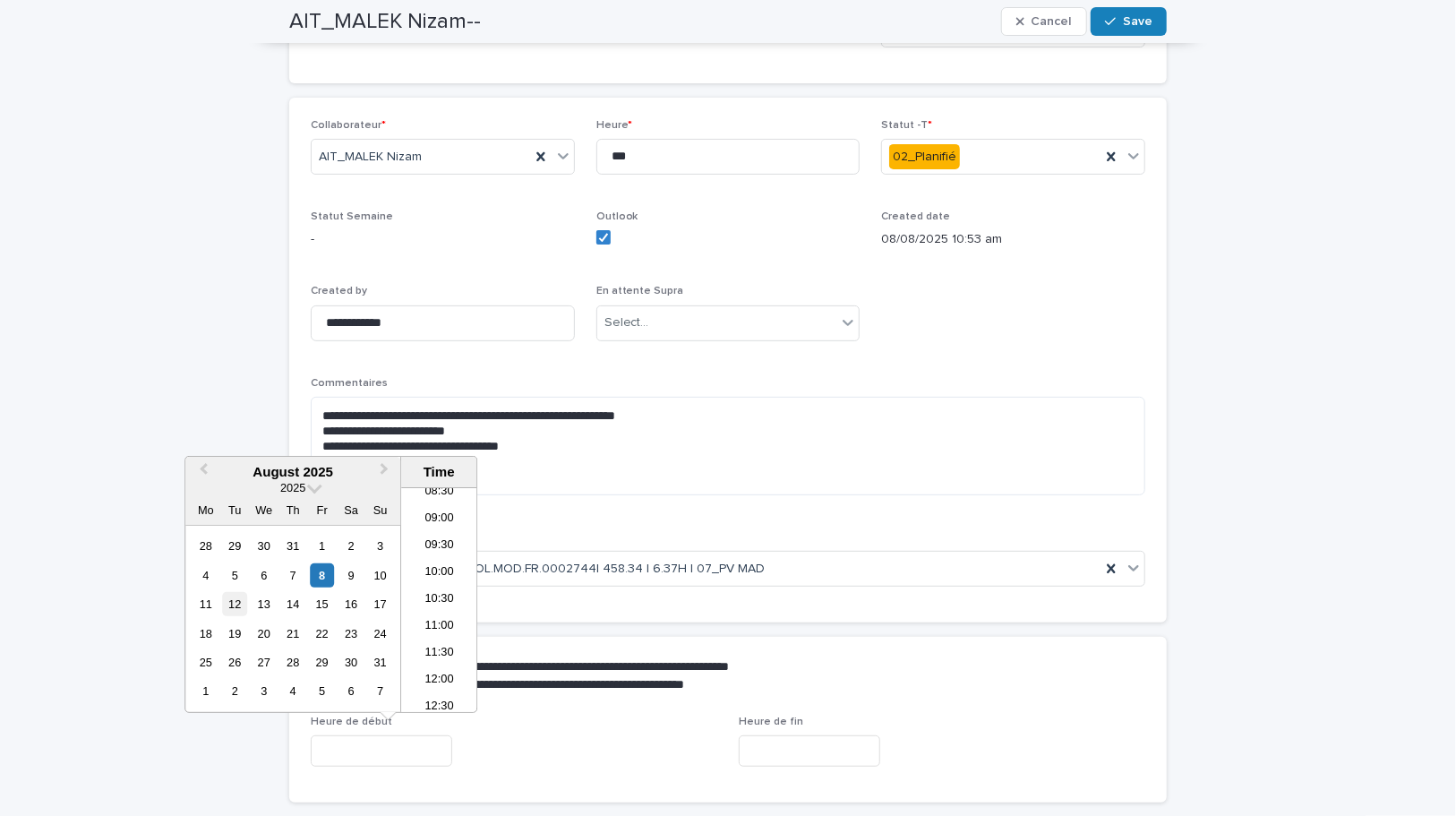 click on "12" at bounding box center [235, 604] 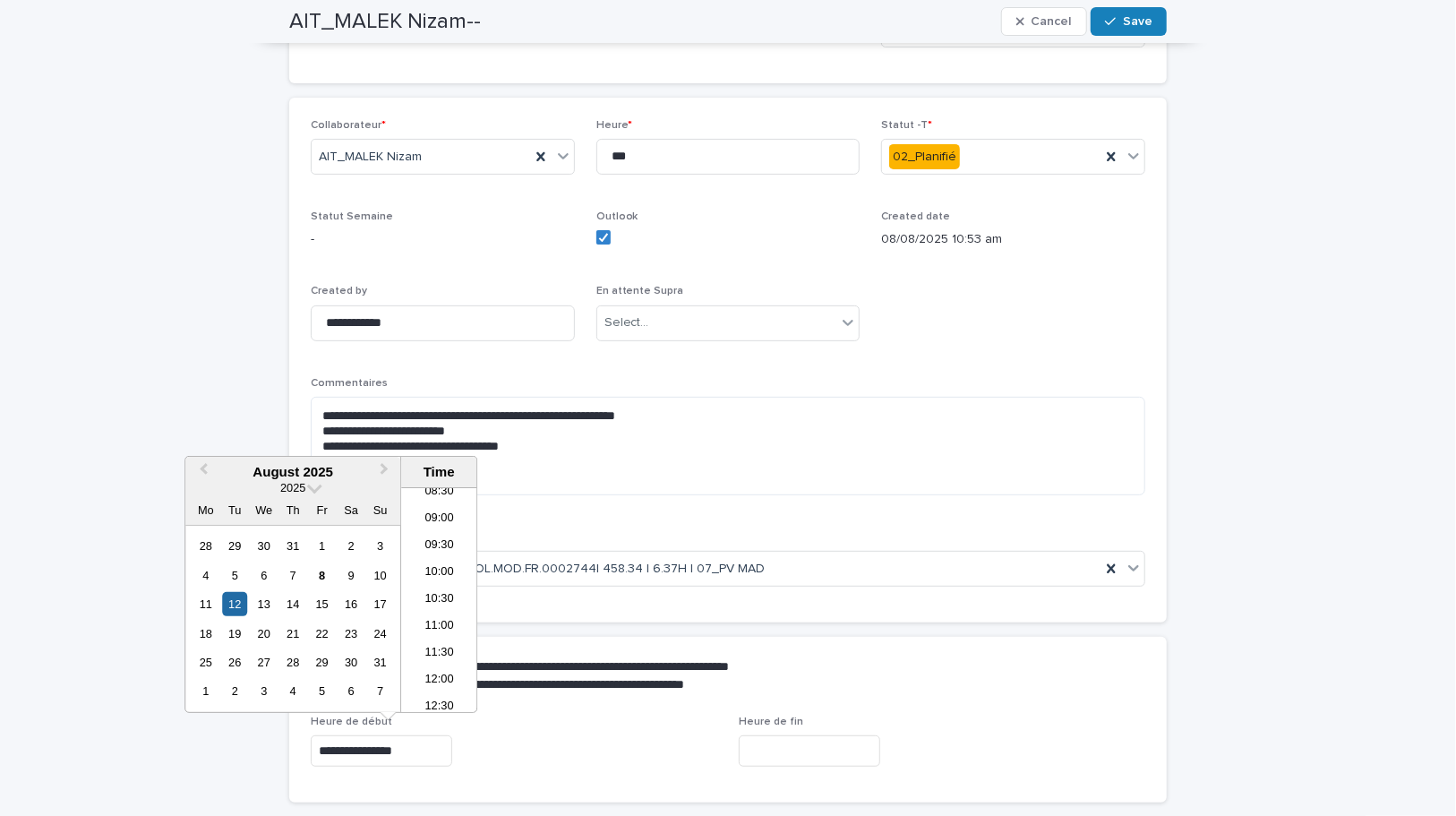 scroll, scrollTop: 296, scrollLeft: 0, axis: vertical 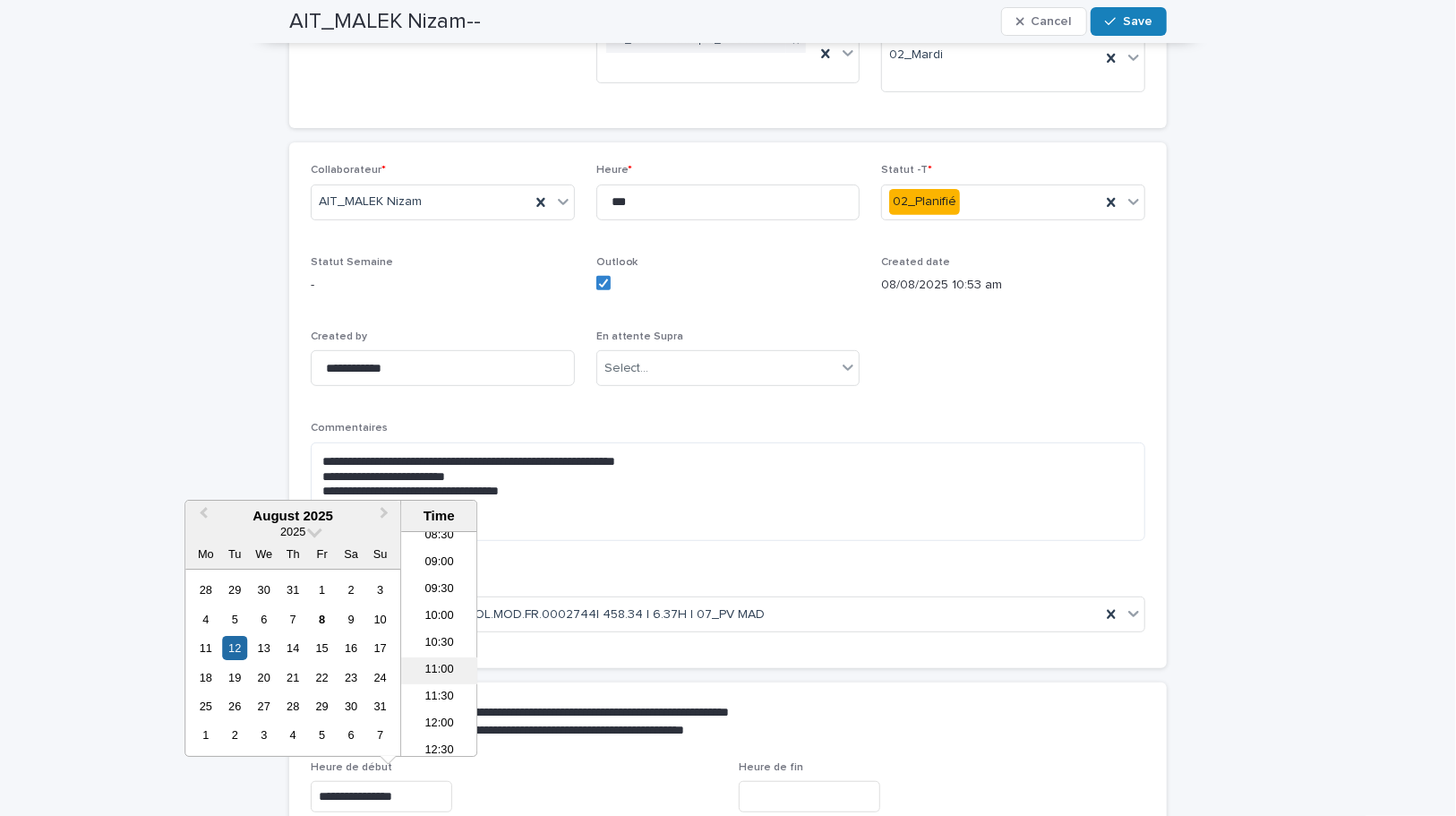 click on "11:00" at bounding box center (439, 671) 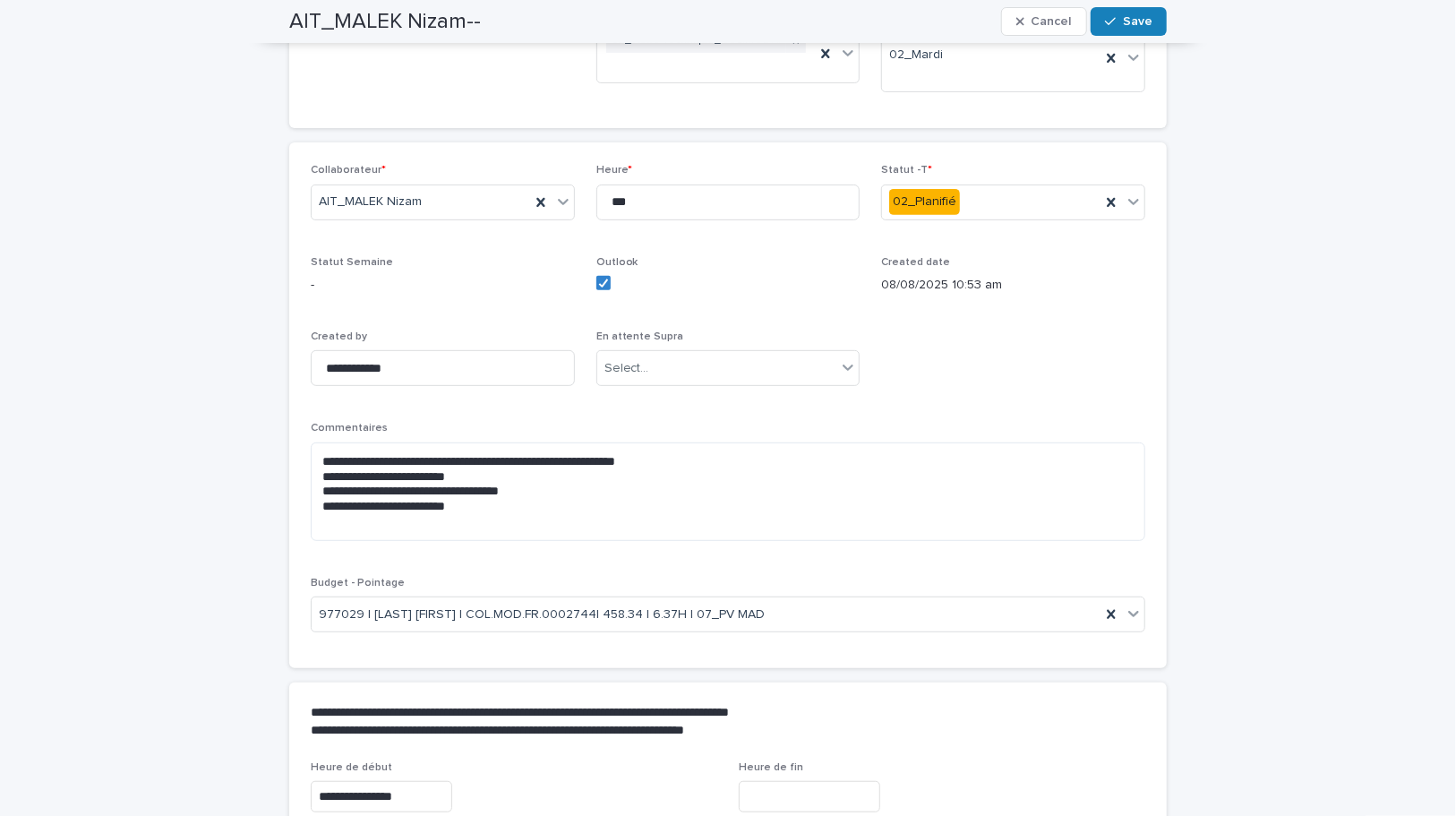 type on "**********" 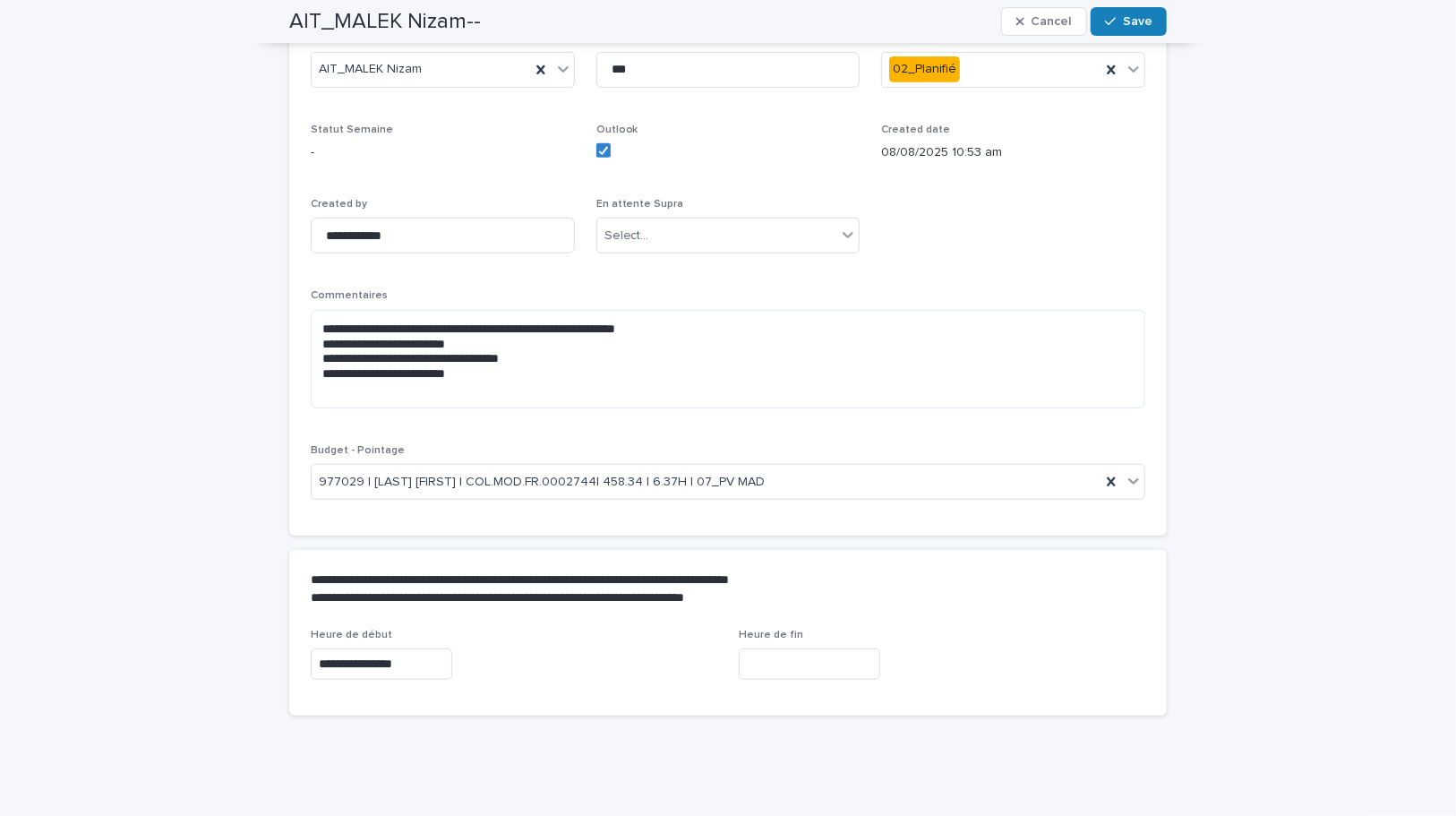 scroll, scrollTop: 430, scrollLeft: 0, axis: vertical 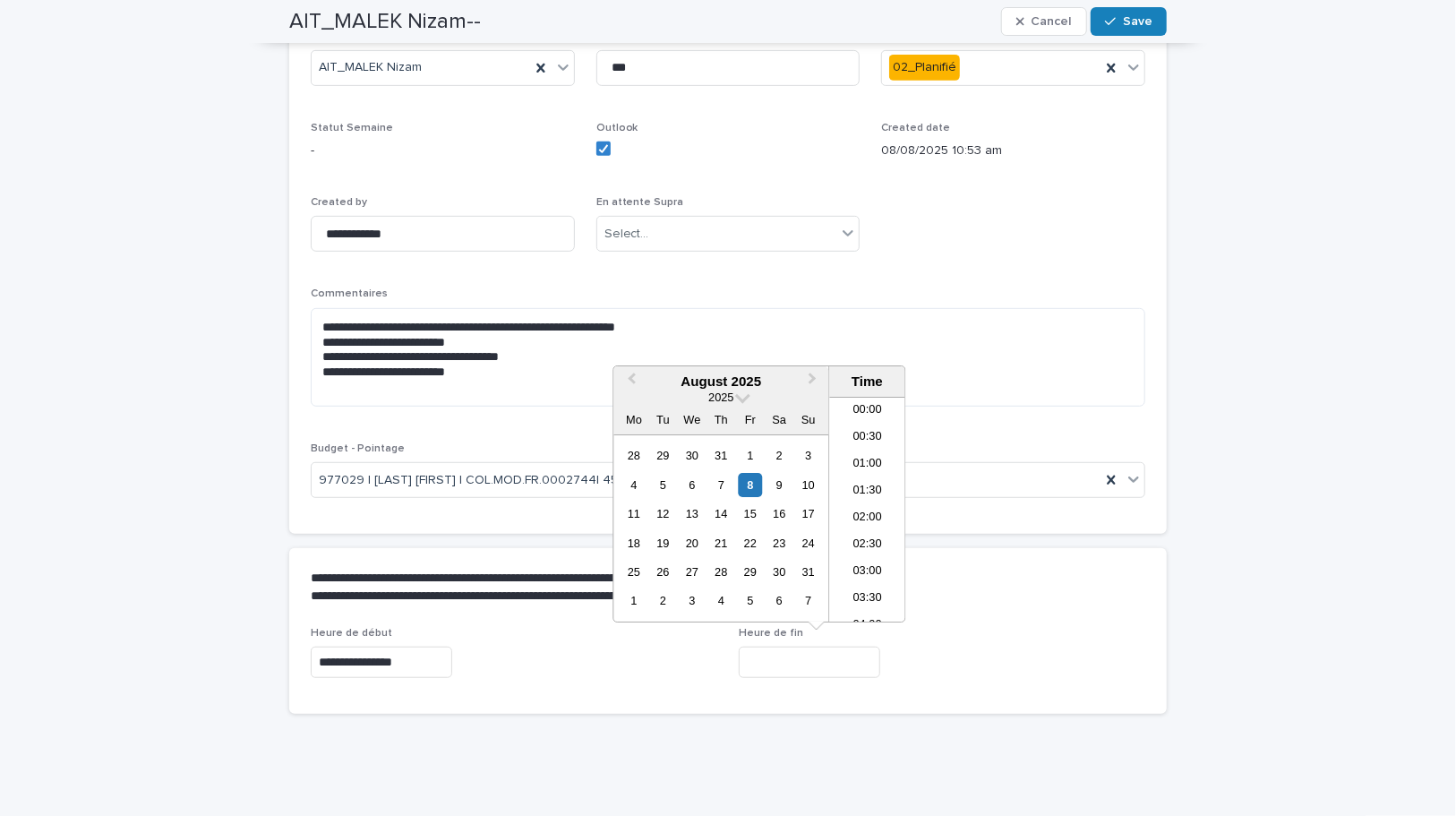 click at bounding box center [809, 662] 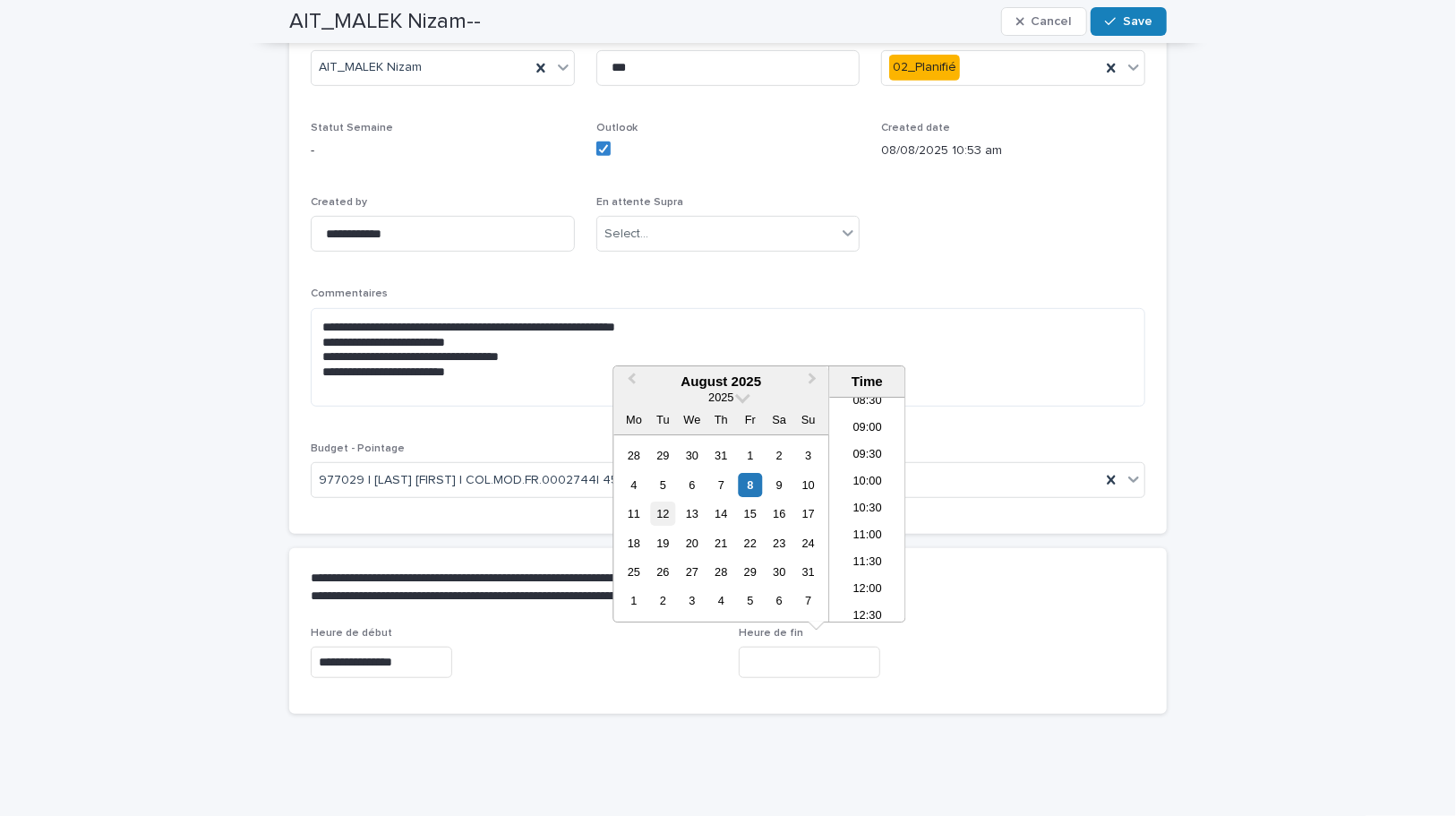 click on "12" at bounding box center (663, 513) 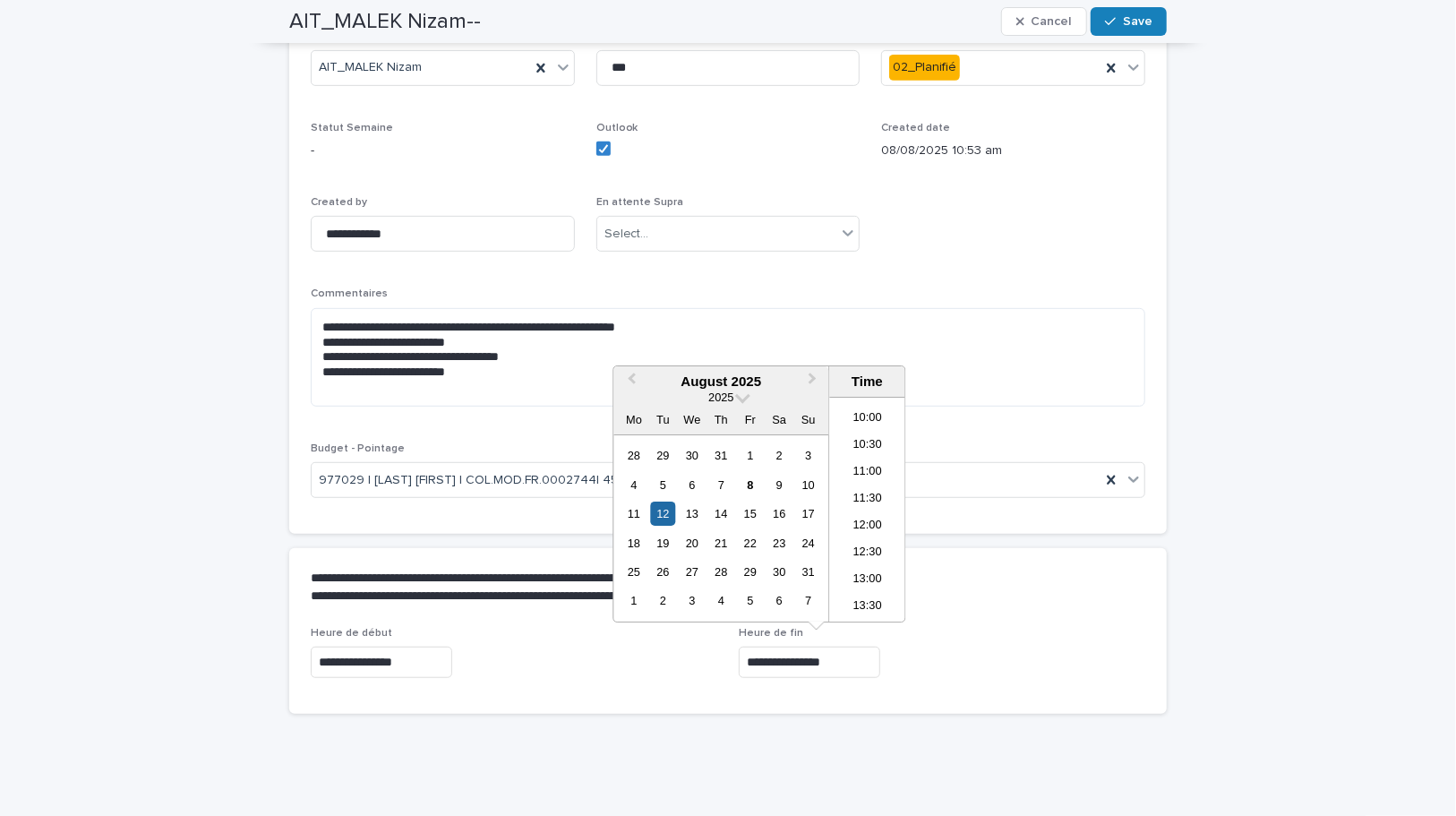 scroll, scrollTop: 530, scrollLeft: 0, axis: vertical 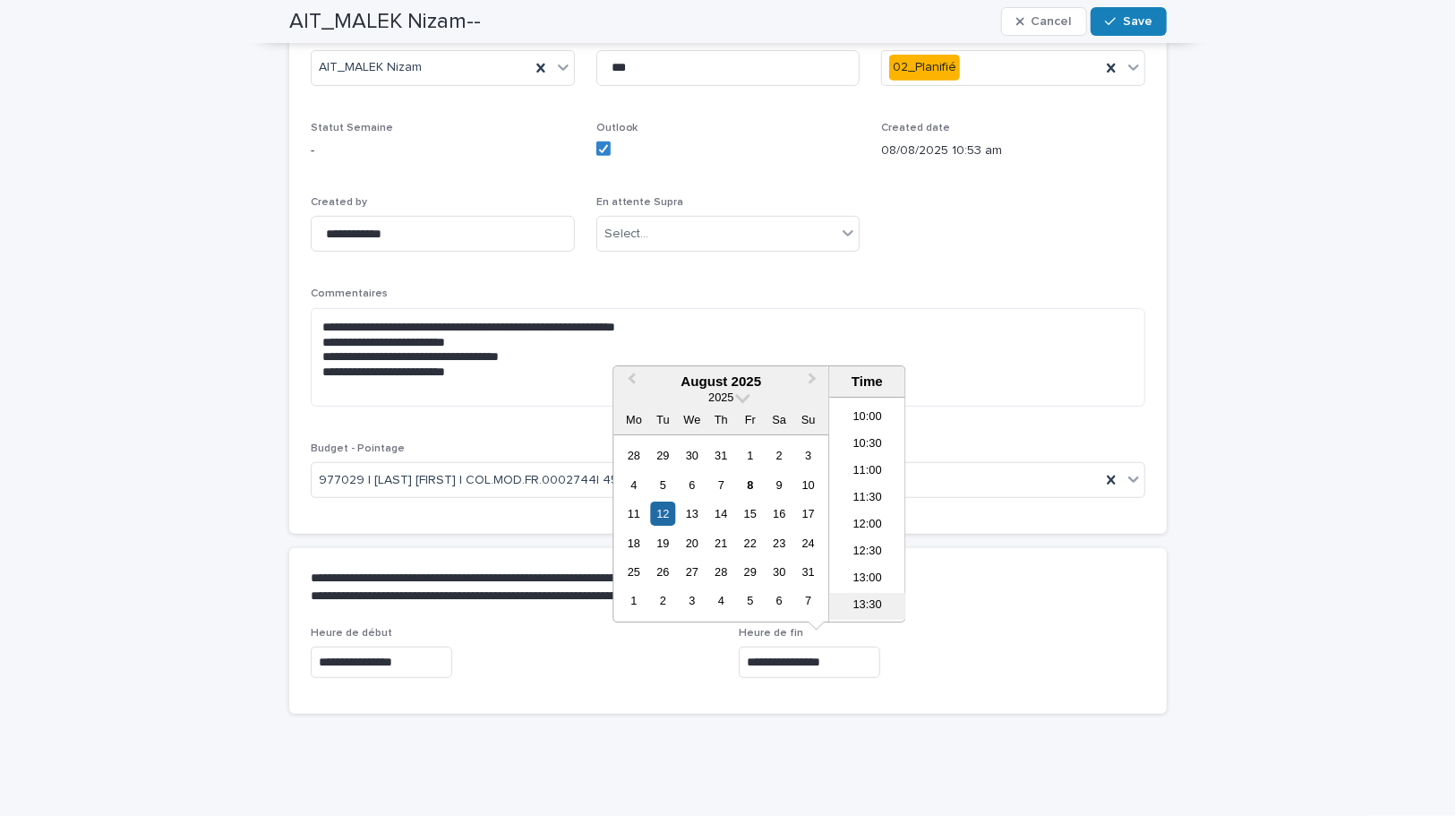 click on "13:30" at bounding box center (867, 606) 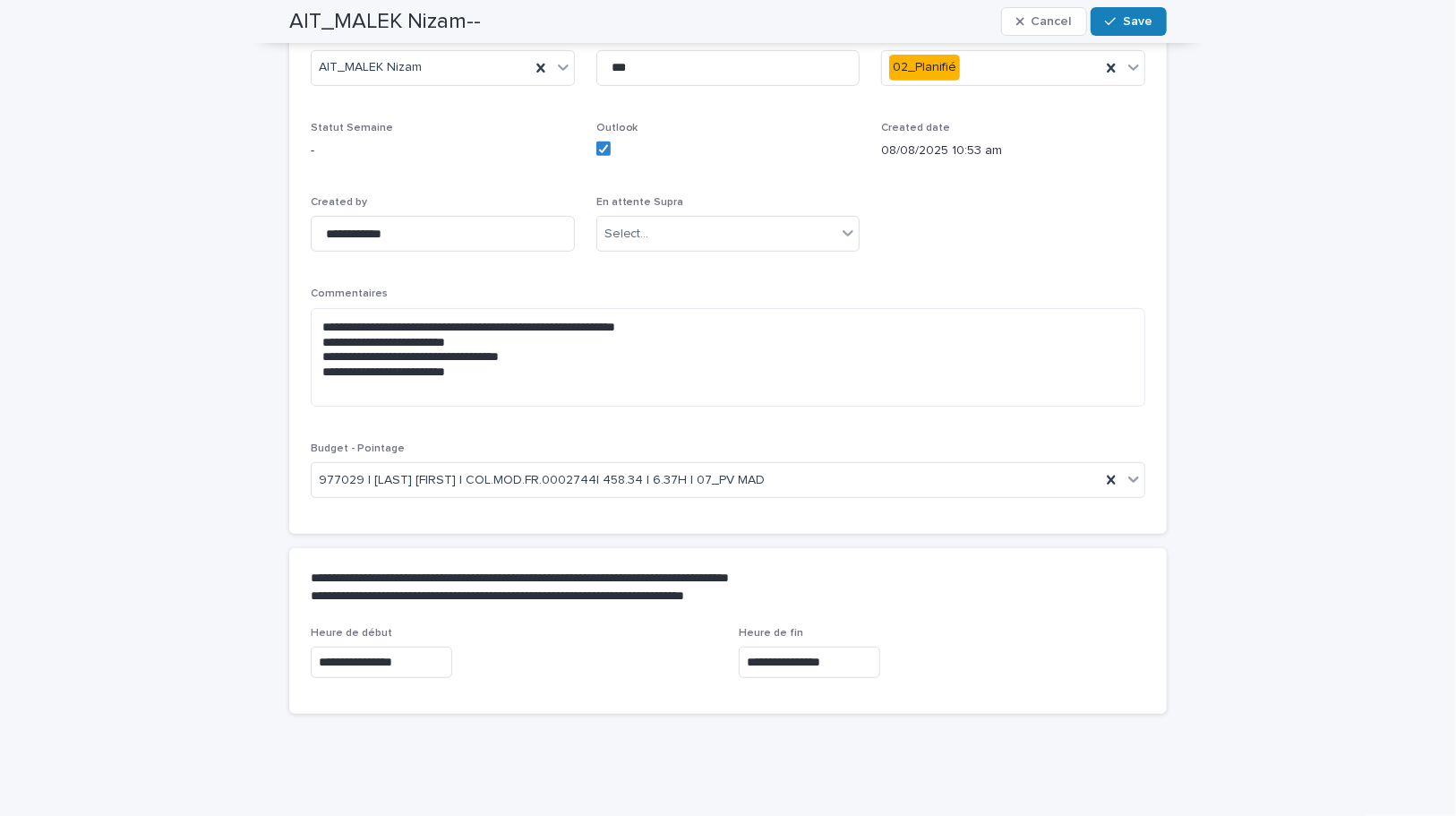 type on "**********" 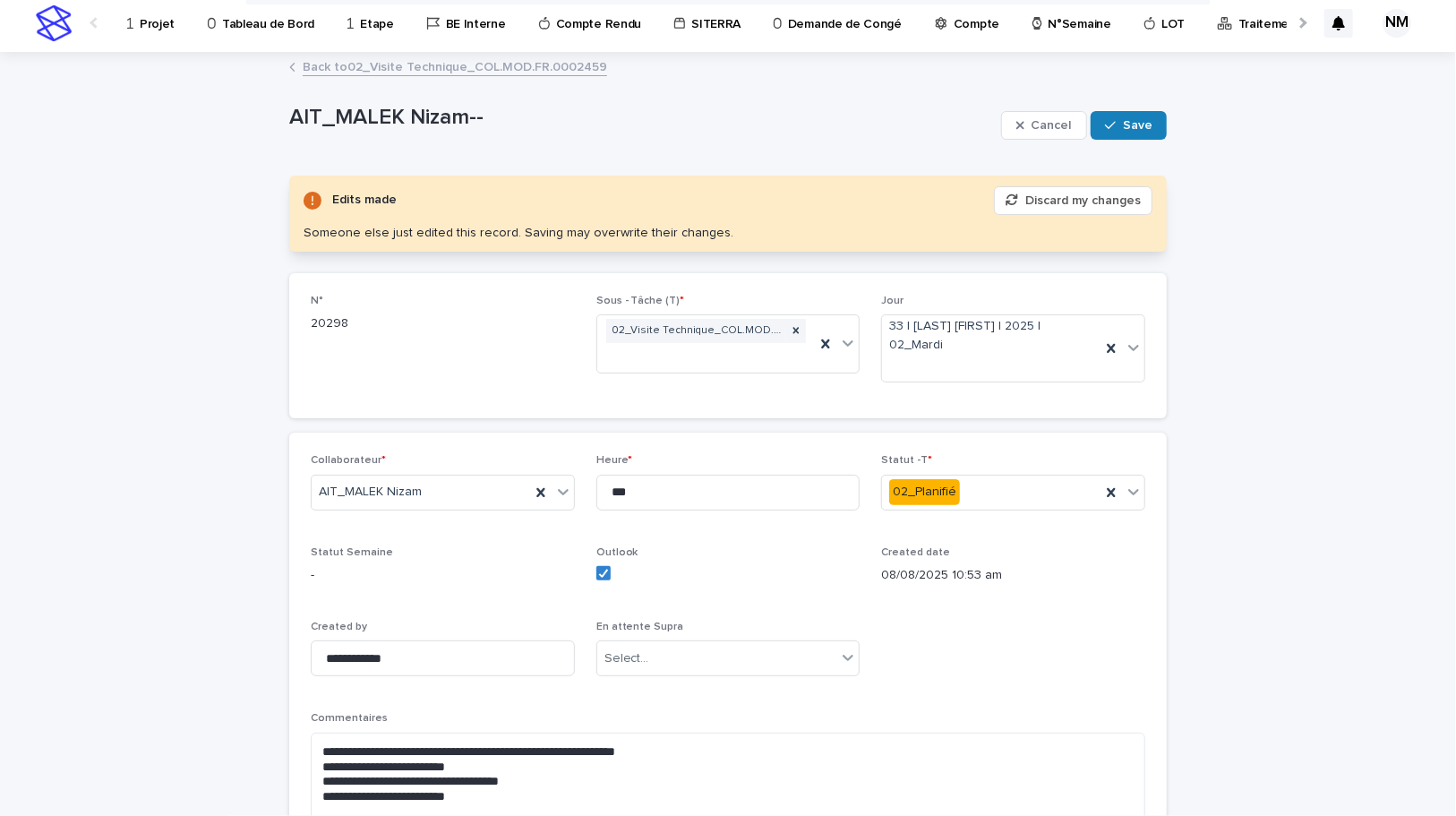 scroll, scrollTop: 0, scrollLeft: 0, axis: both 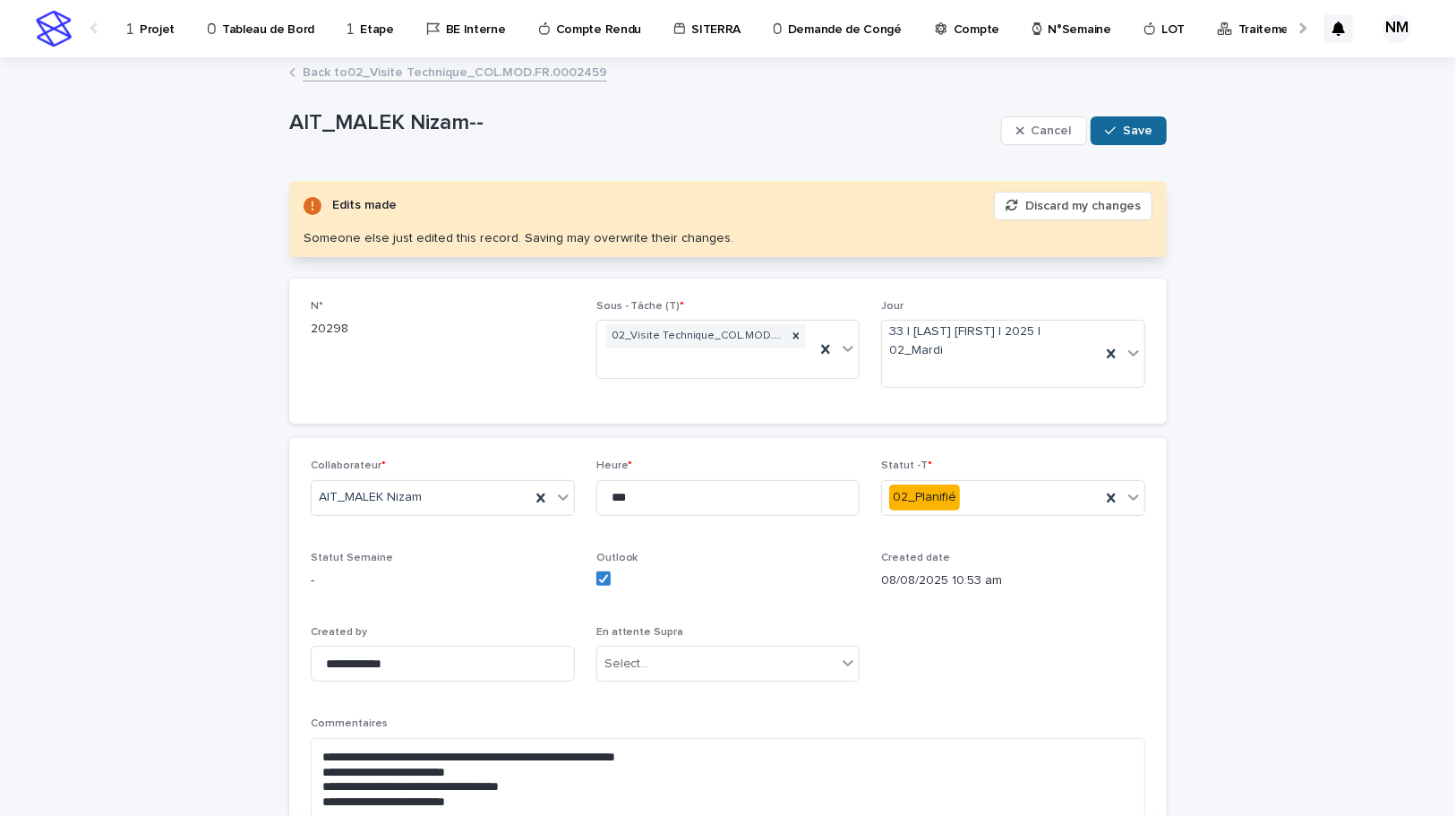 click on "Save" at bounding box center (1137, 131) 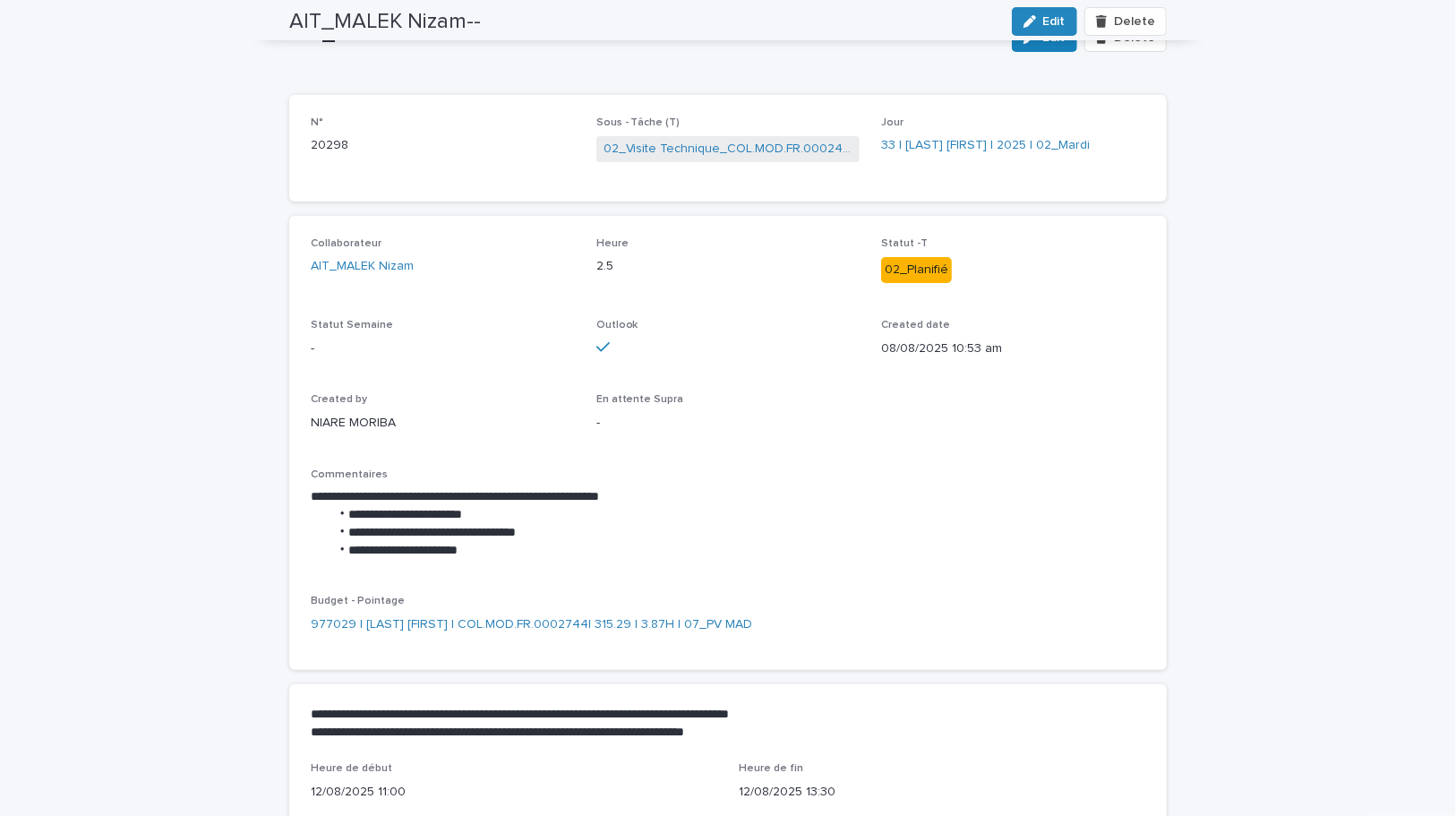 scroll, scrollTop: 0, scrollLeft: 0, axis: both 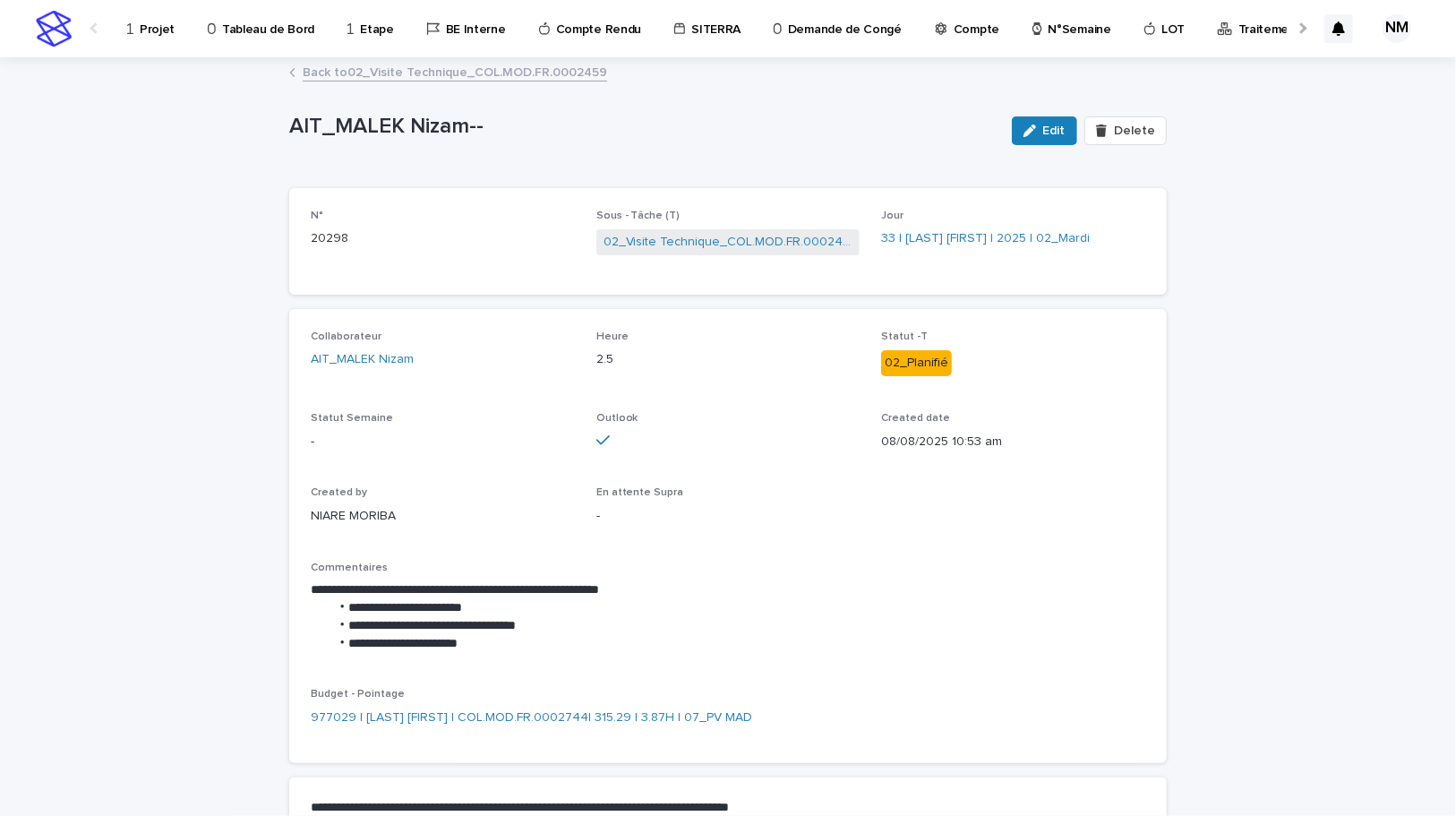 click on "Projet" at bounding box center [157, 19] 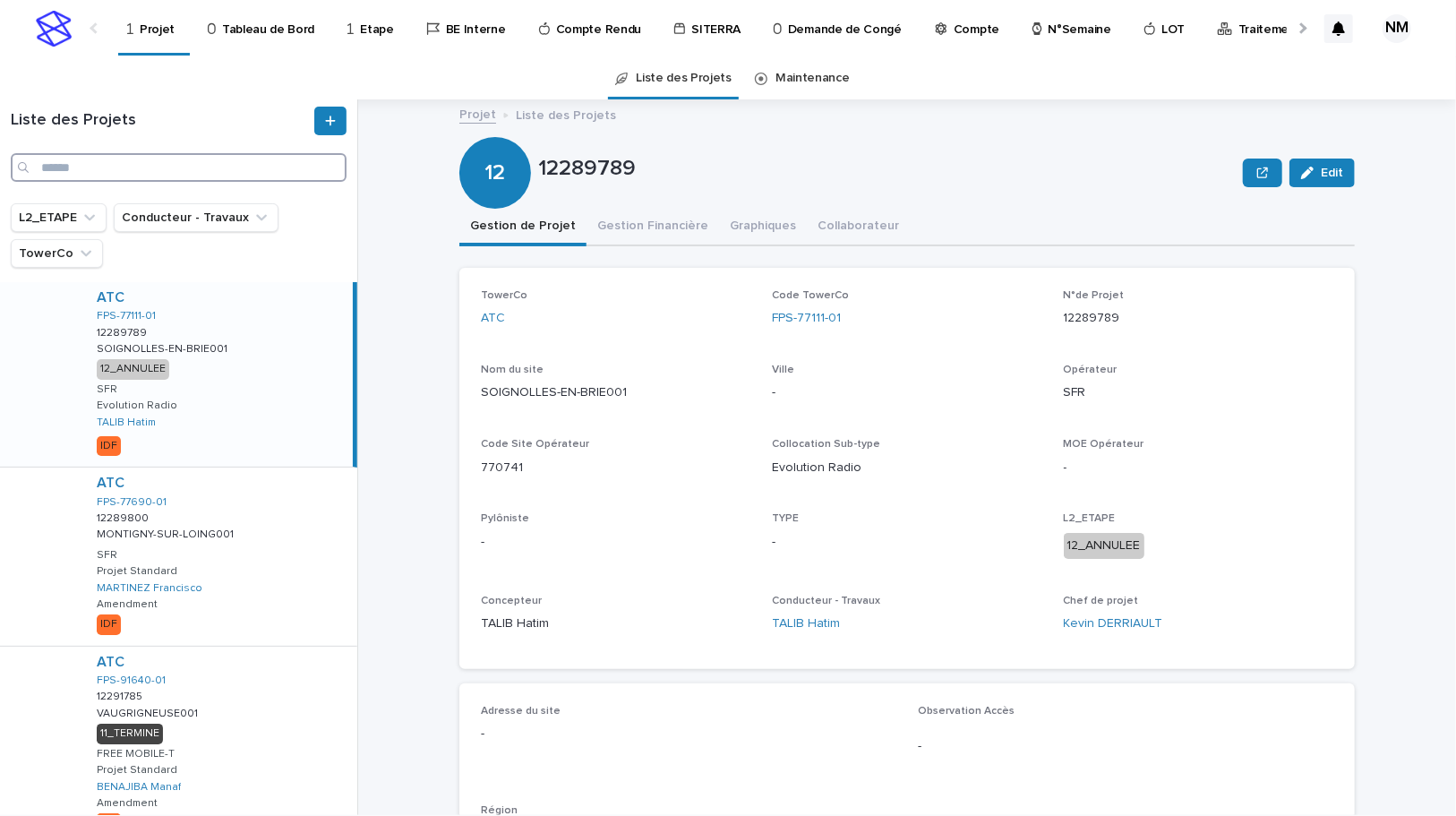 click at bounding box center (178, 167) 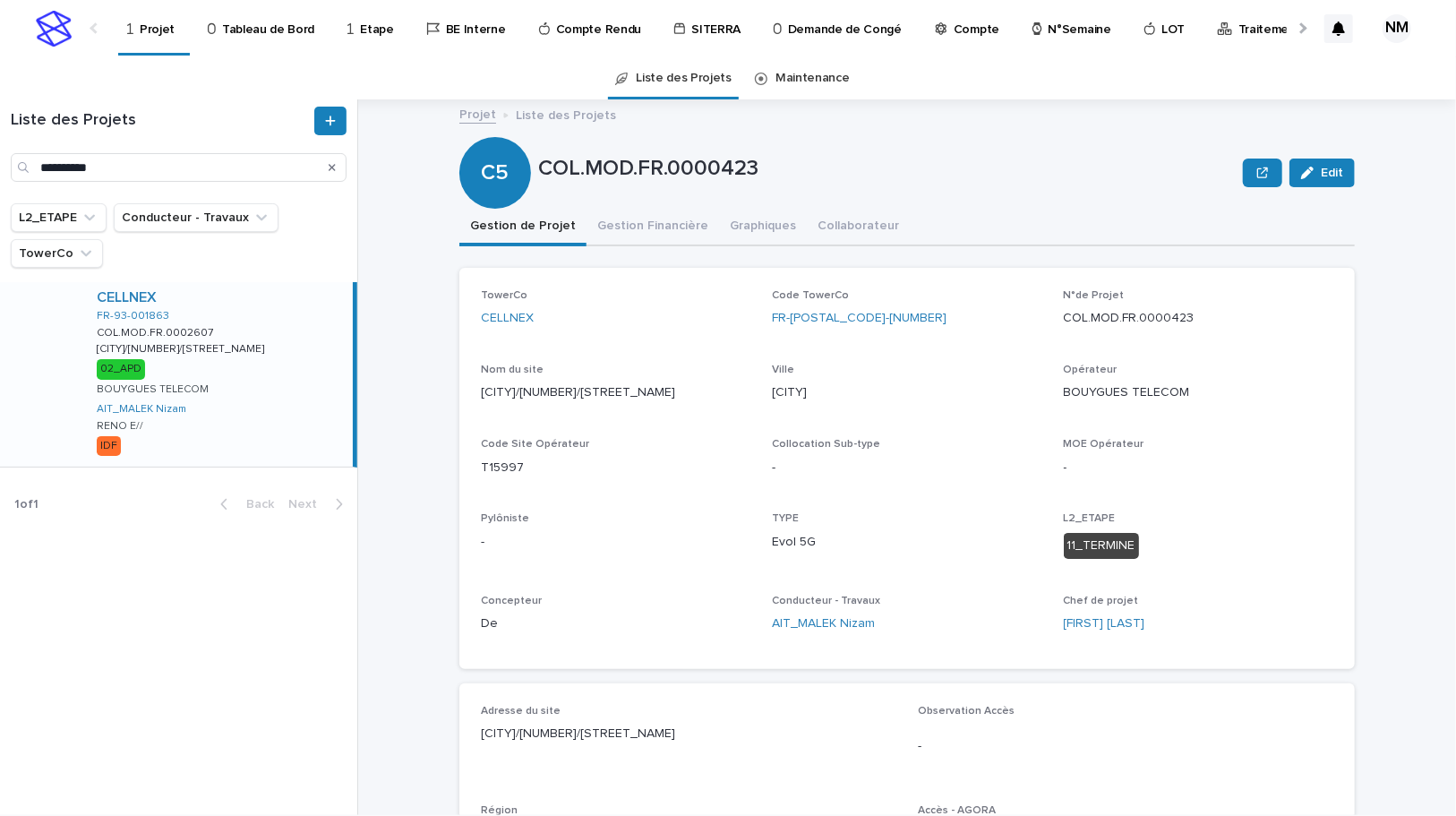 click on "CELLNEX   FR-93-001863   COL.MOD.FR.0002607 COL.MOD.FR.0002607   BAGNOLET/126/SADI CARNOT BAGNOLET/126/SADI CARNOT   02_APD BOUYGUES TELECOM AIT_MALEK Nizam   RENO E// IDF" at bounding box center (218, 374) 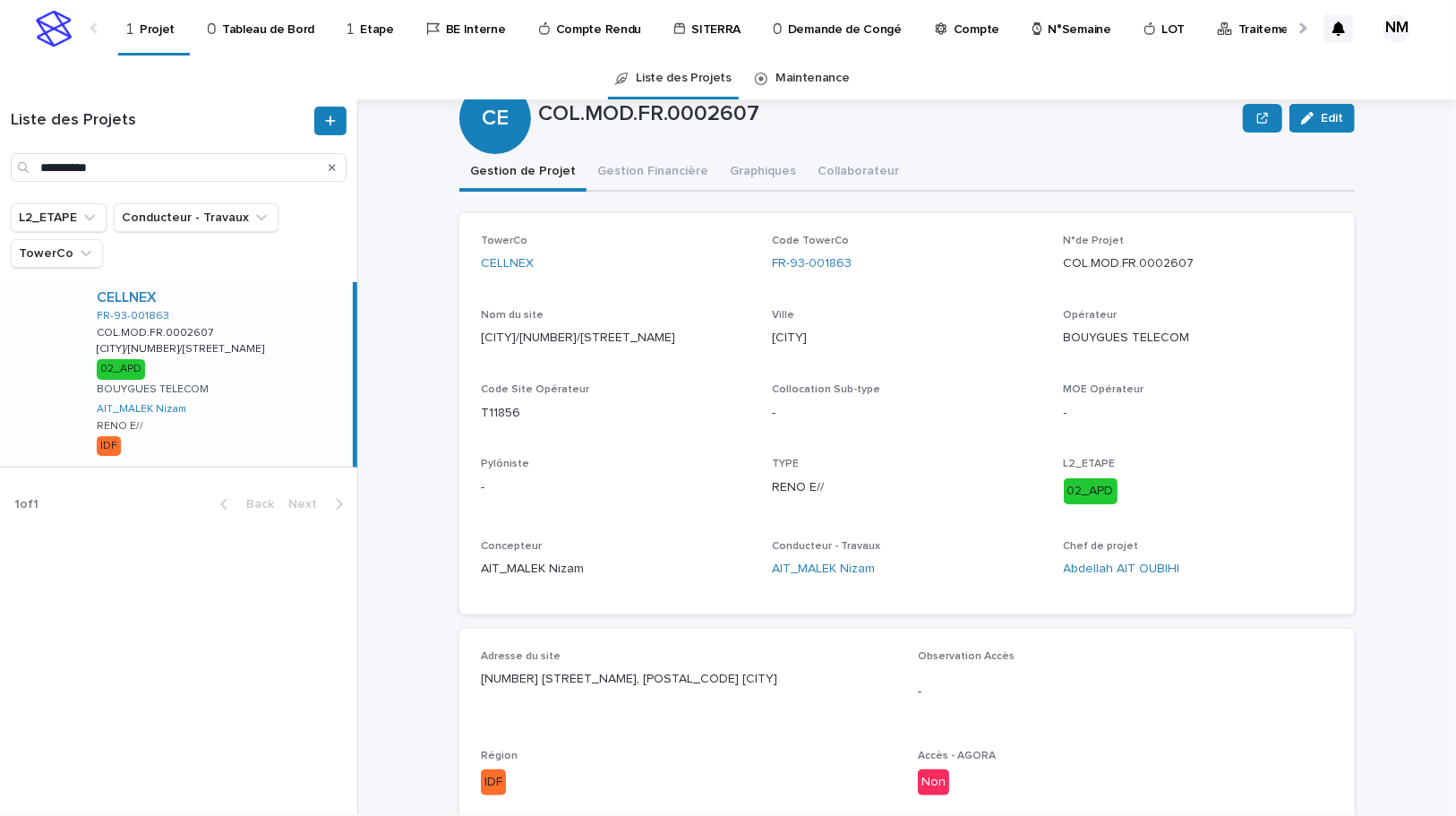 scroll, scrollTop: 0, scrollLeft: 0, axis: both 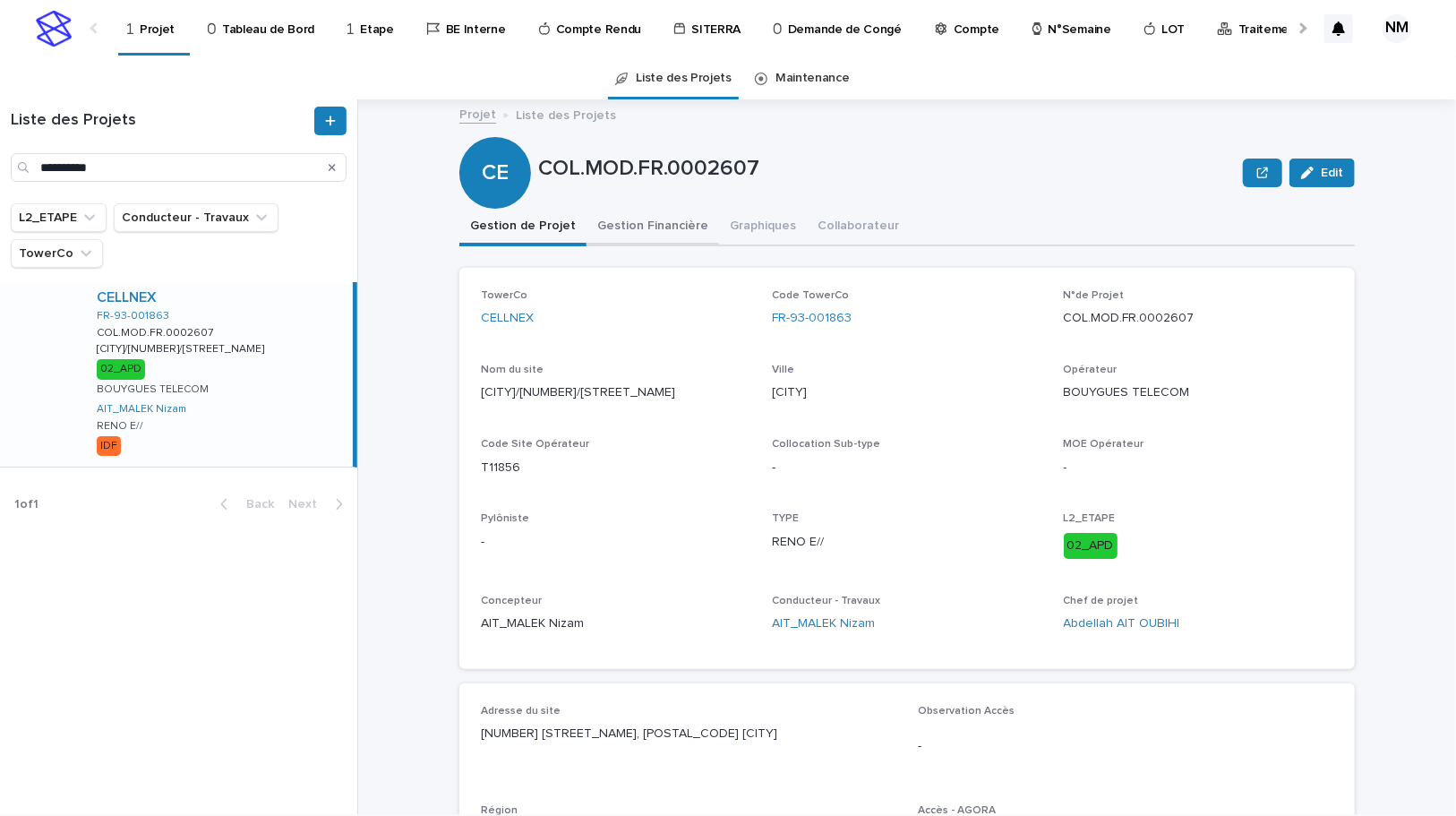 click on "Gestion Financière" at bounding box center (653, 228) 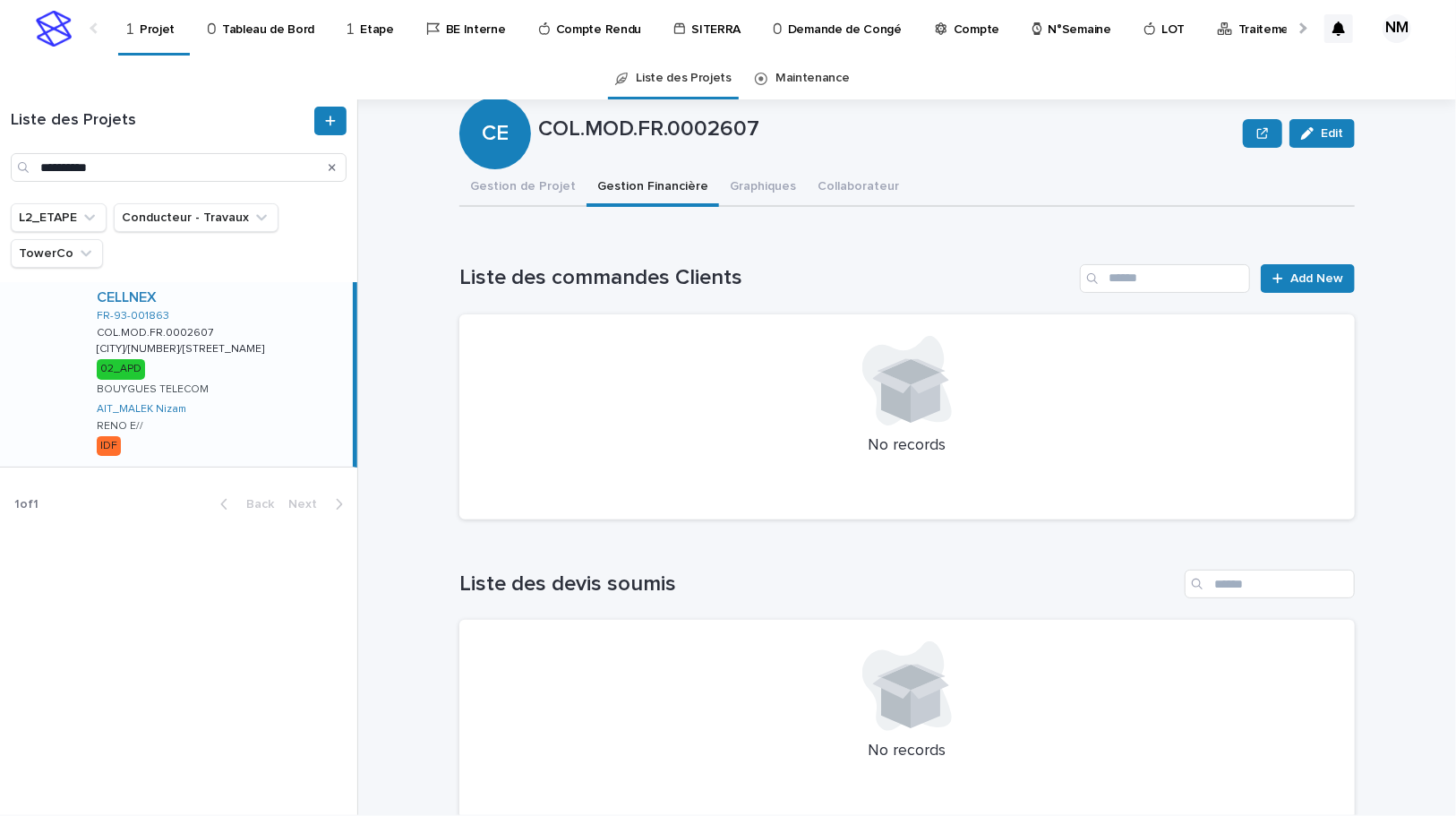 scroll, scrollTop: 0, scrollLeft: 0, axis: both 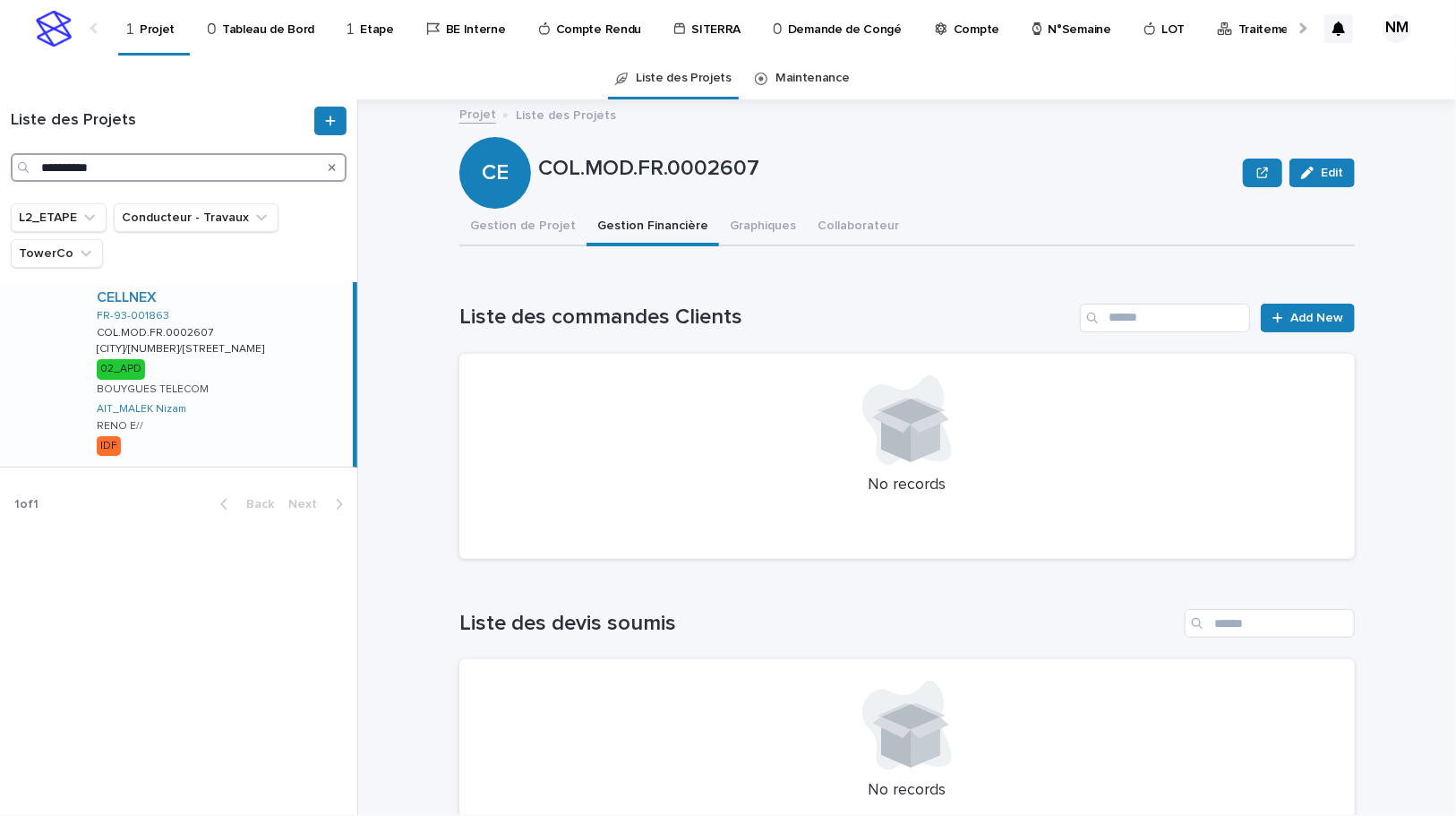 click on "**********" at bounding box center (178, 167) 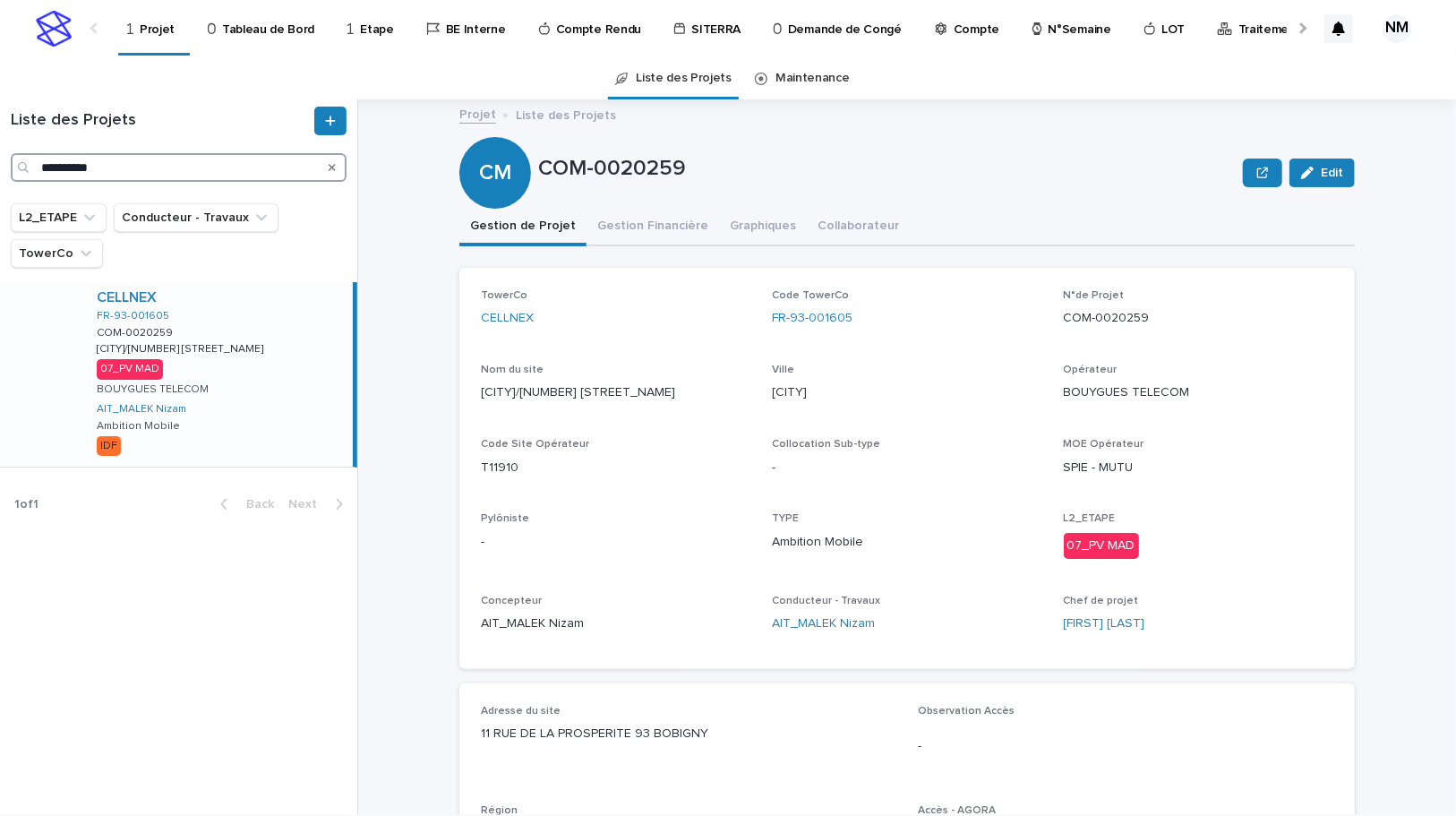 type on "**********" 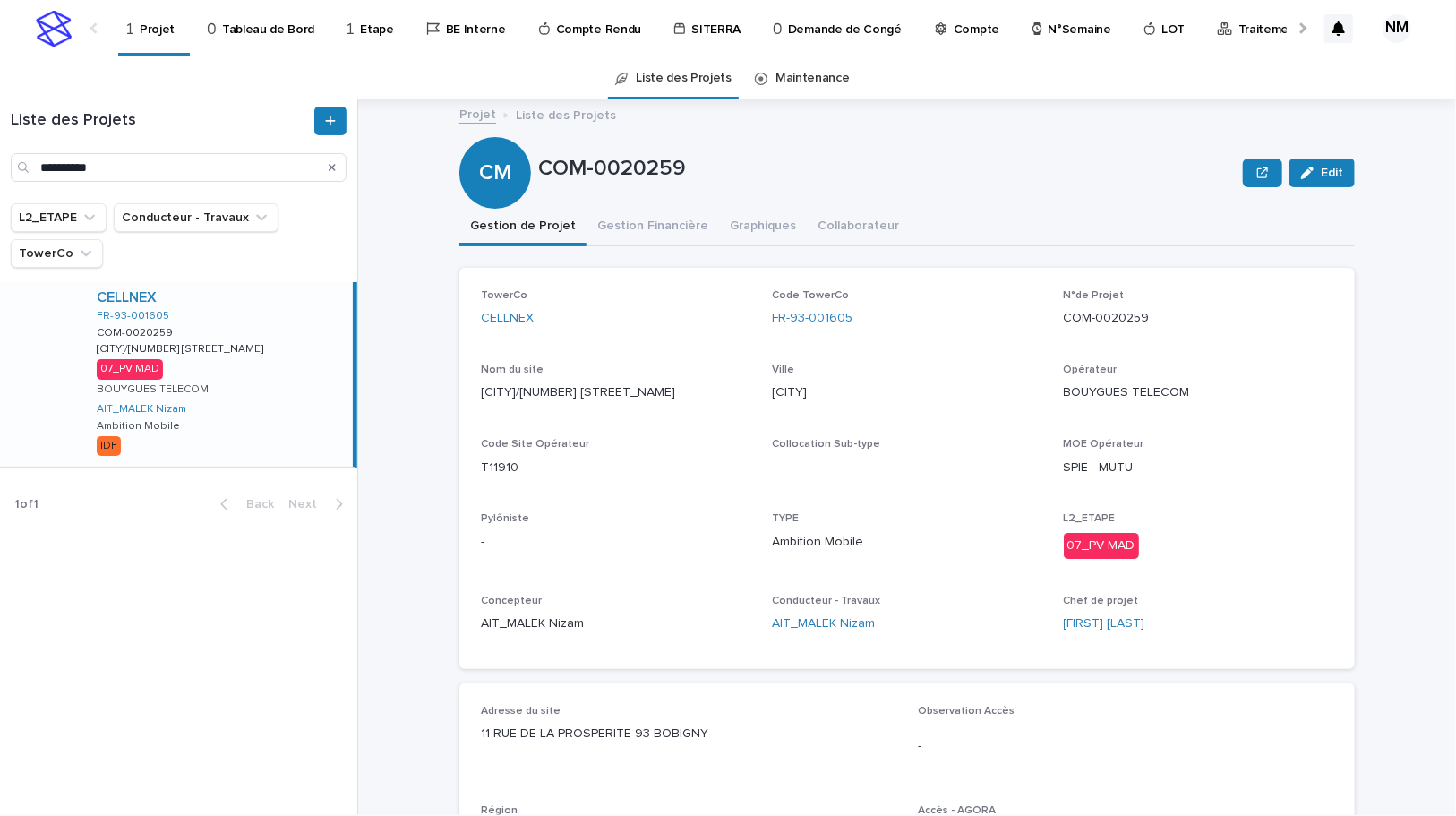 click on "CELLNEX   FR-93-001605   COM-0020259 COM-0020259   BOBIGNY/RUE DE LA PROSPÉRITÉ BOBIGNY/RUE DE LA PROSPÉRITÉ   07_PV MAD BOUYGUES TELECOM [FIRST] [LAST]   Ambition Mobile IDF" at bounding box center [218, 374] 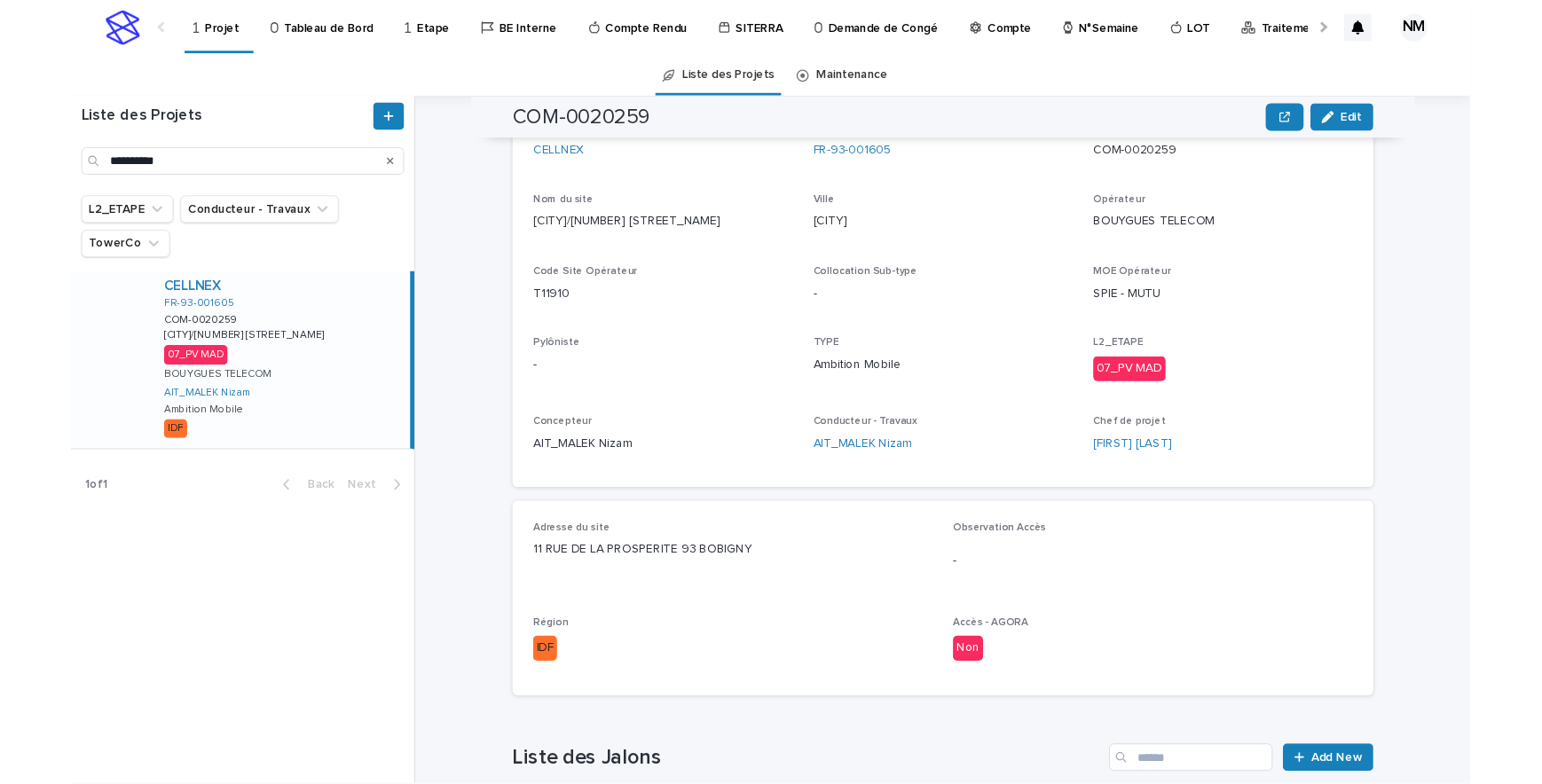 scroll, scrollTop: 0, scrollLeft: 0, axis: both 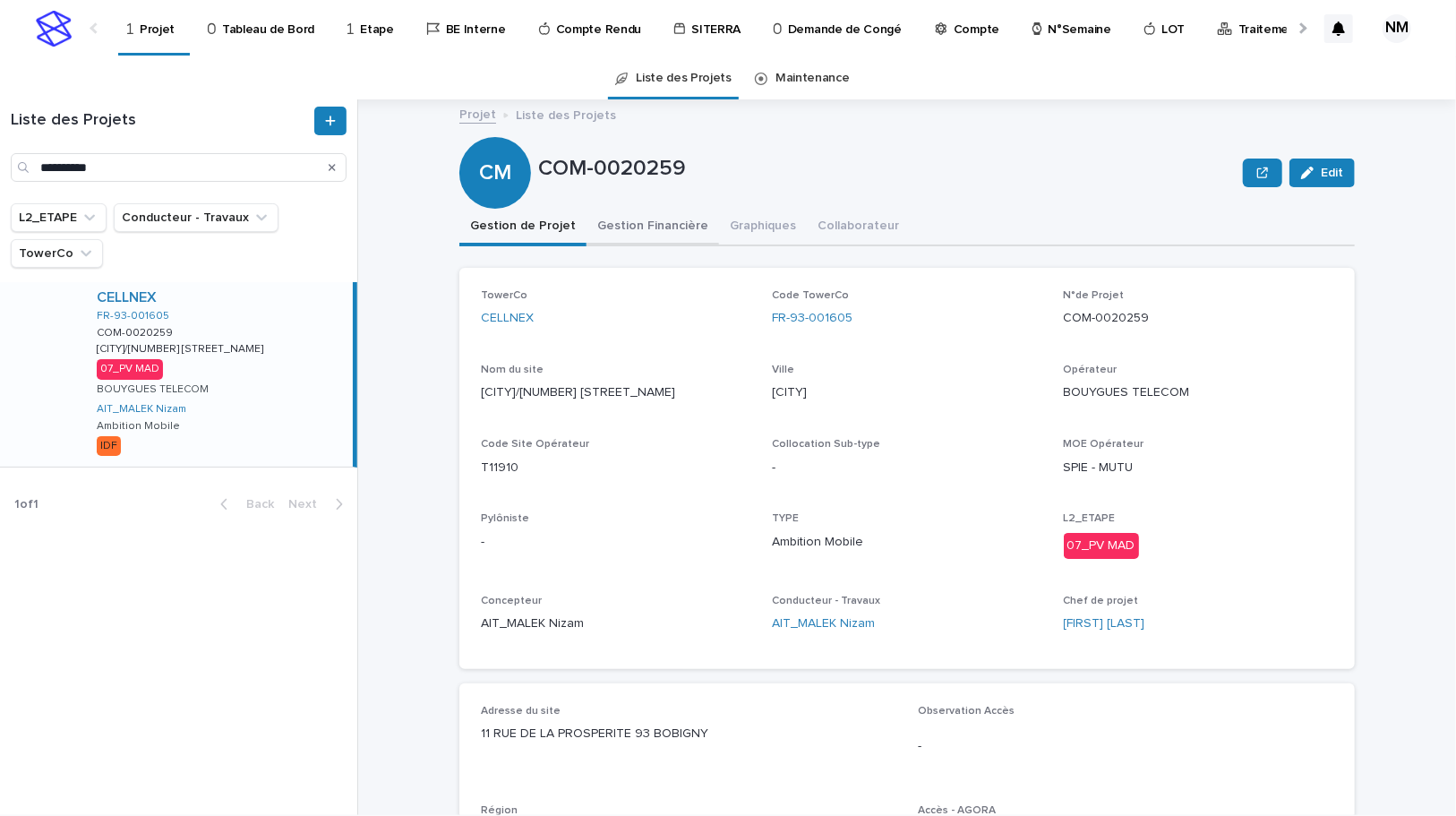 click on "Gestion Financière" at bounding box center [653, 228] 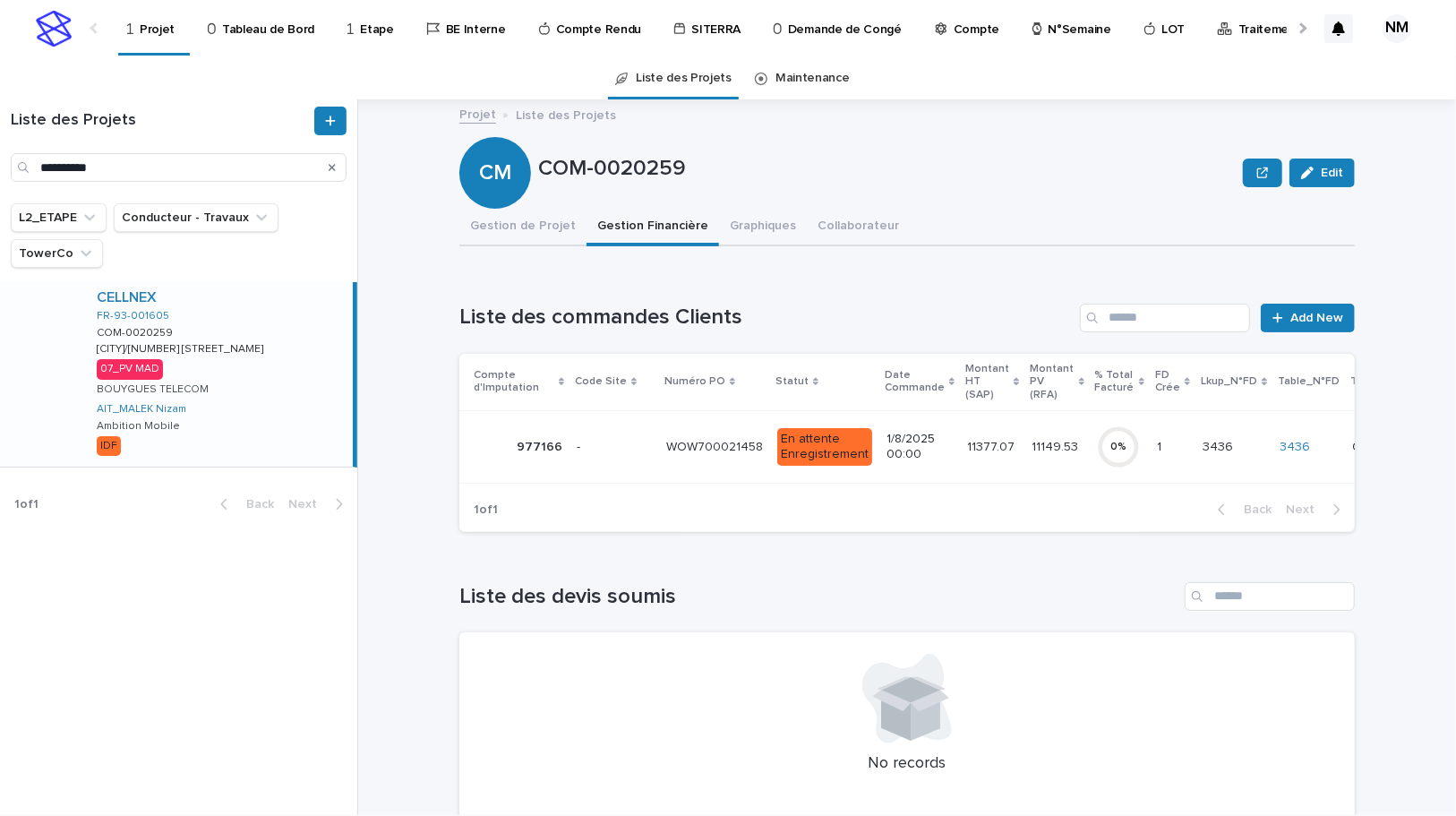 click on "[NUMBER] [NUMBER]" at bounding box center (992, 446) 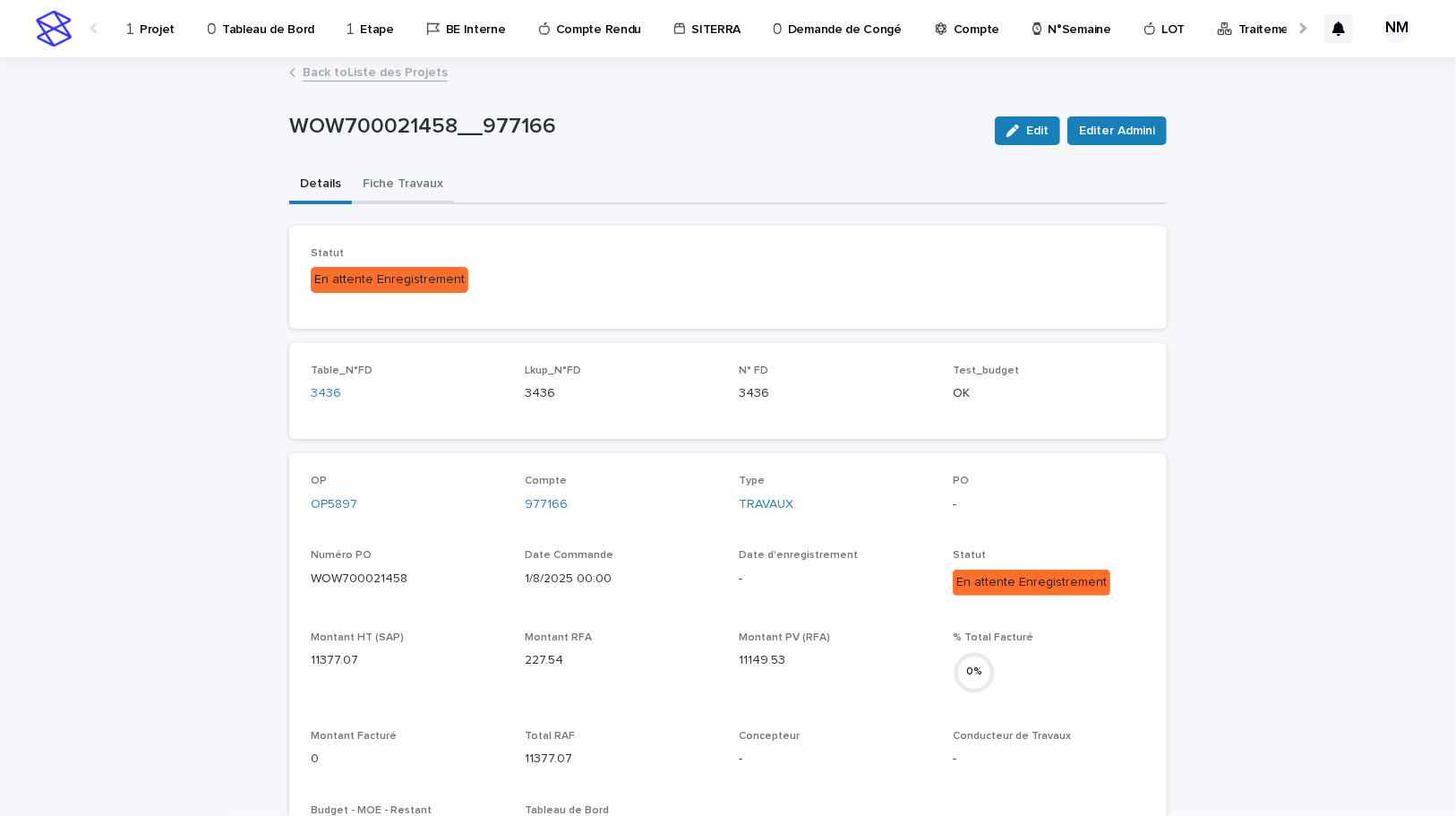 click on "Fiche Travaux" at bounding box center (403, 185) 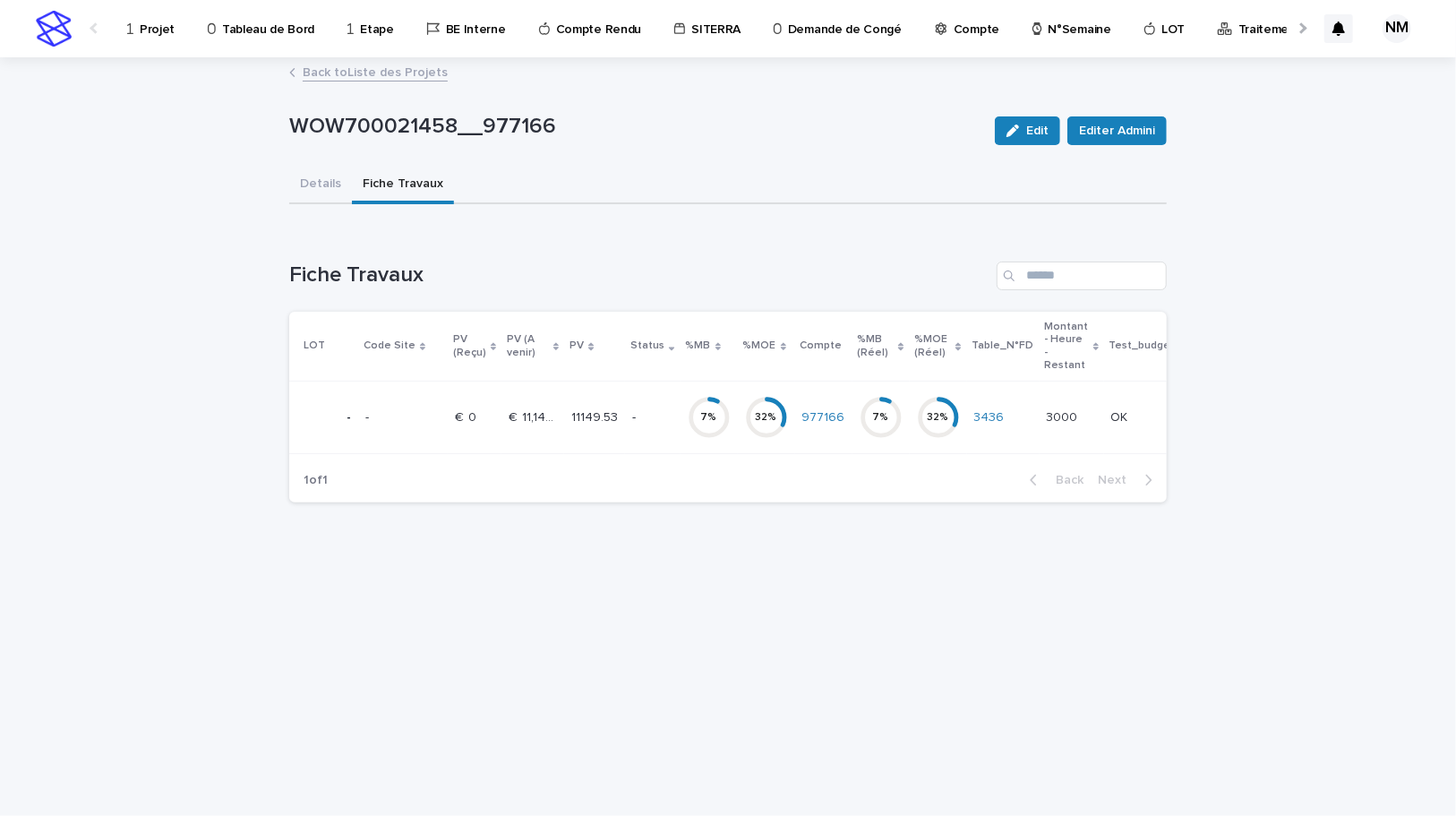 click on "-" at bounding box center [652, 417] 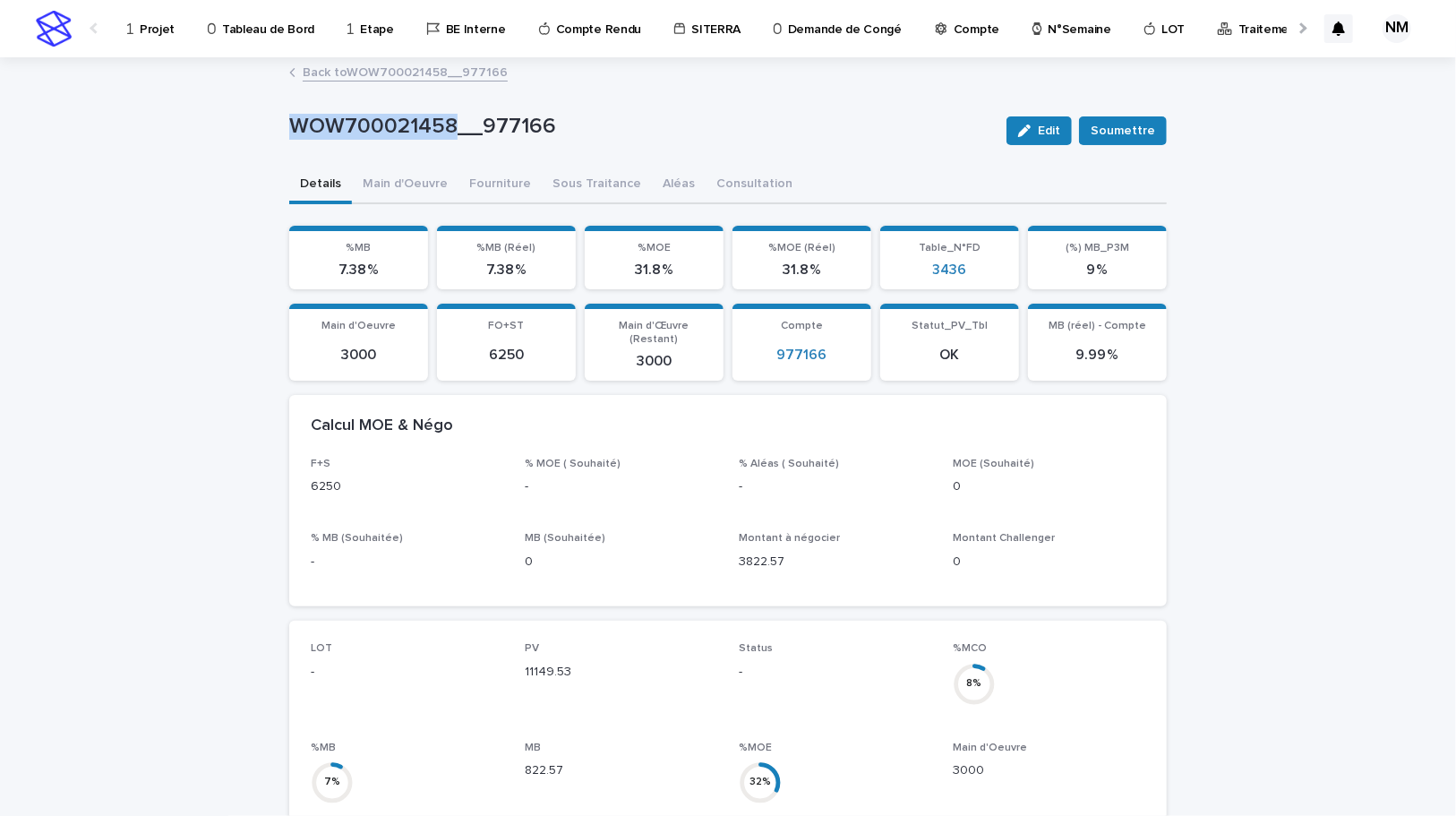 drag, startPoint x: 445, startPoint y: 125, endPoint x: 272, endPoint y: 113, distance: 173.41569 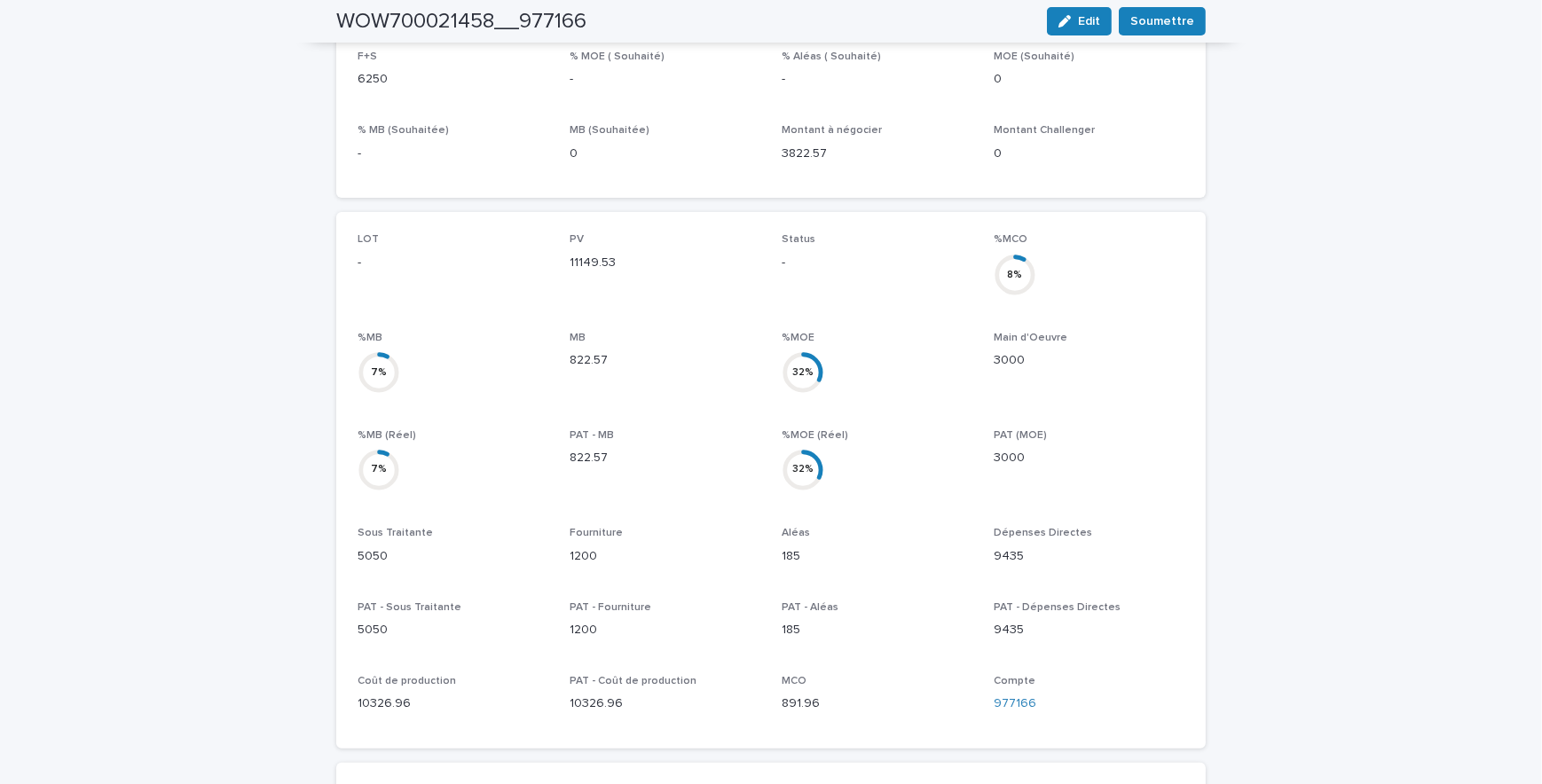 scroll, scrollTop: 0, scrollLeft: 0, axis: both 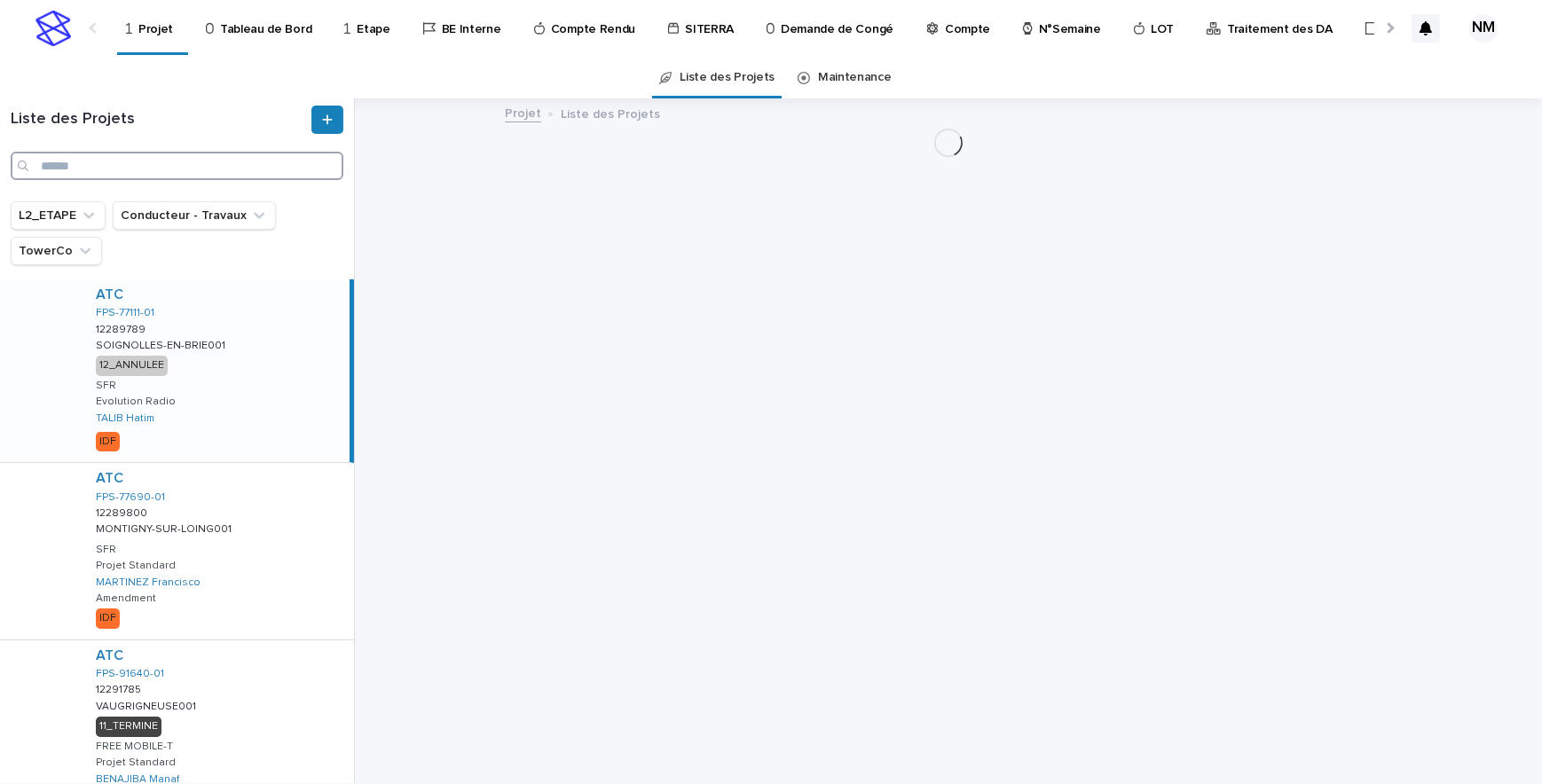click at bounding box center (177, 166) 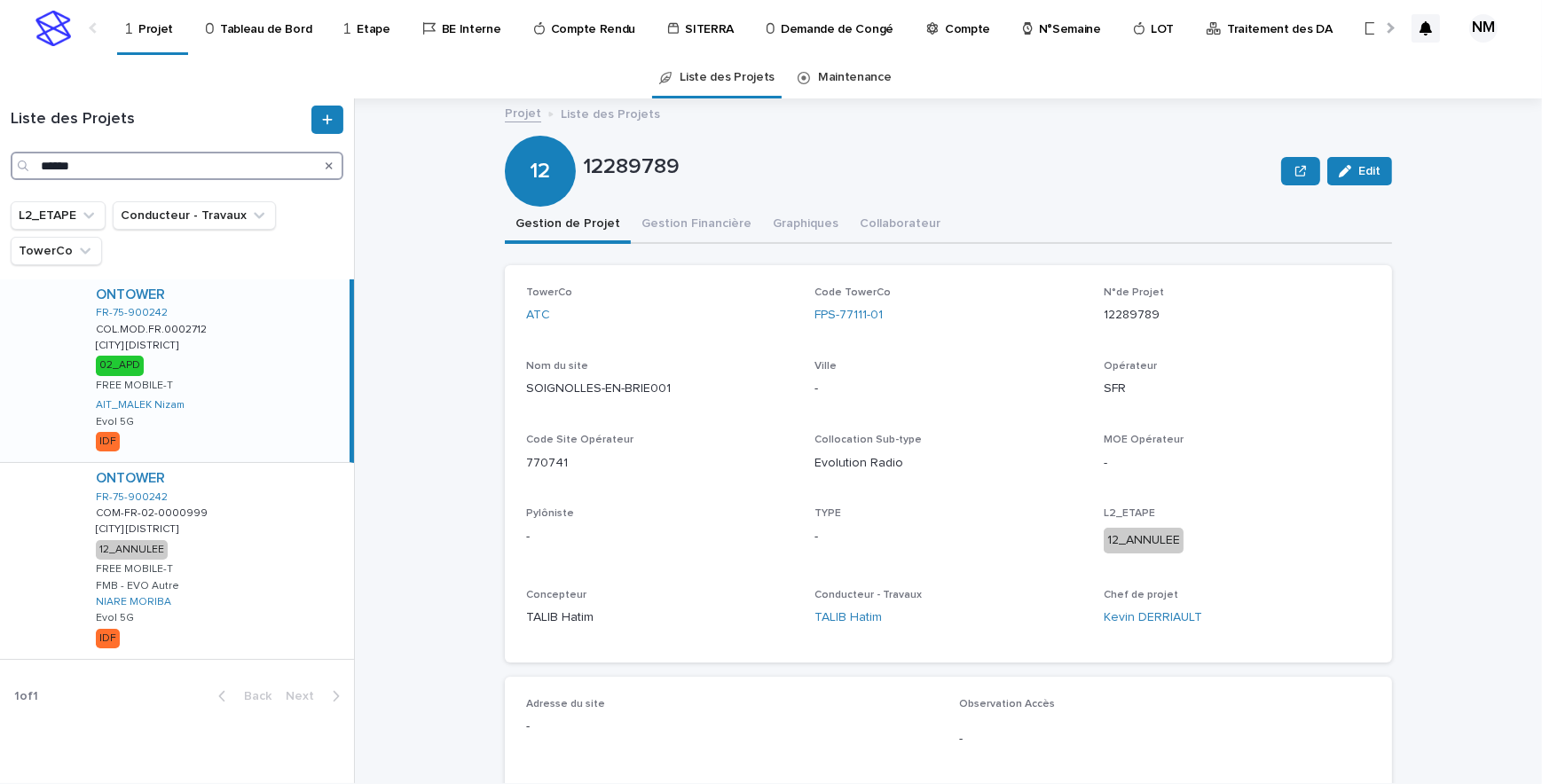 type on "******" 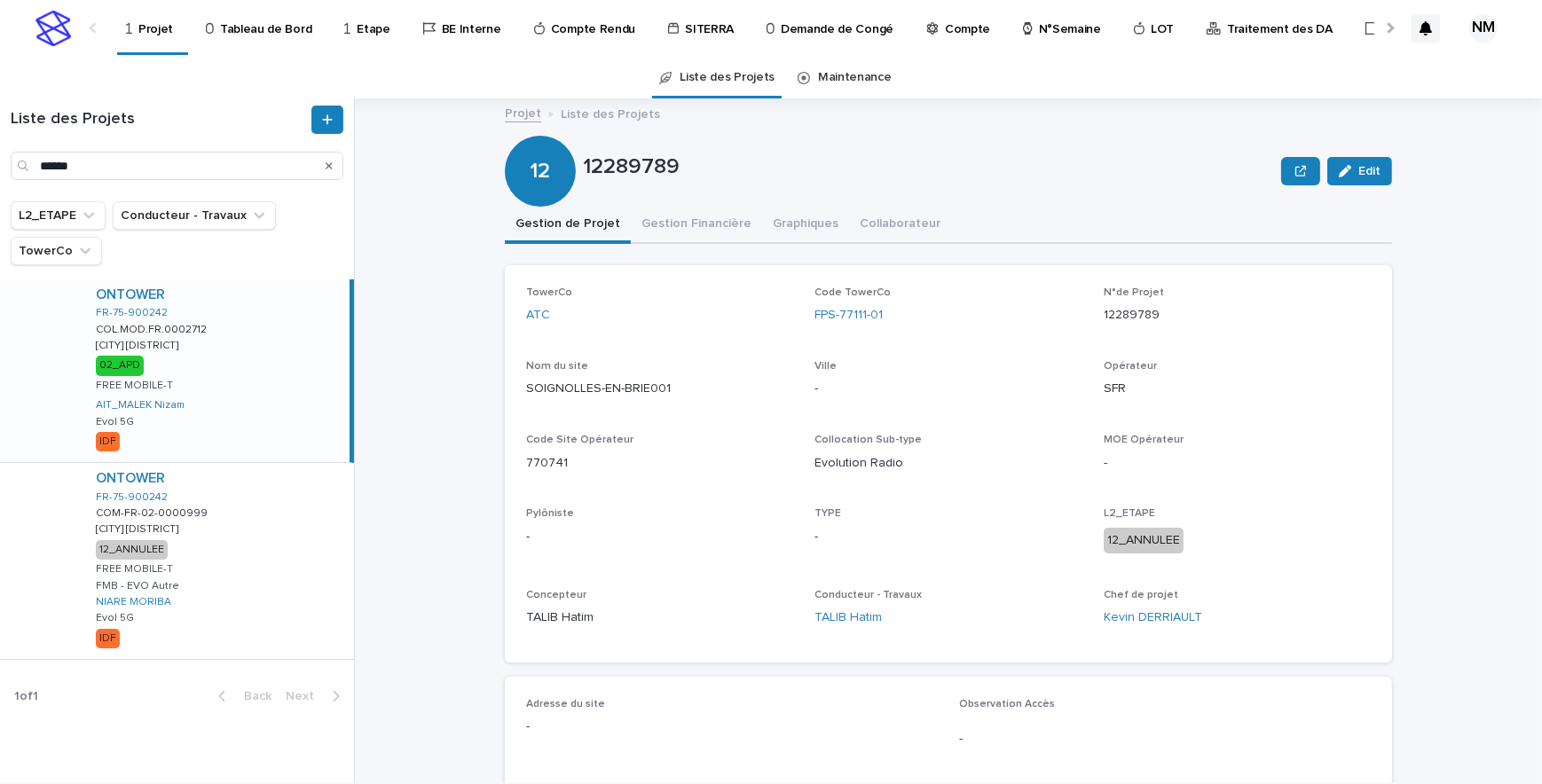drag, startPoint x: 282, startPoint y: 383, endPoint x: 772, endPoint y: 529, distance: 511.2886 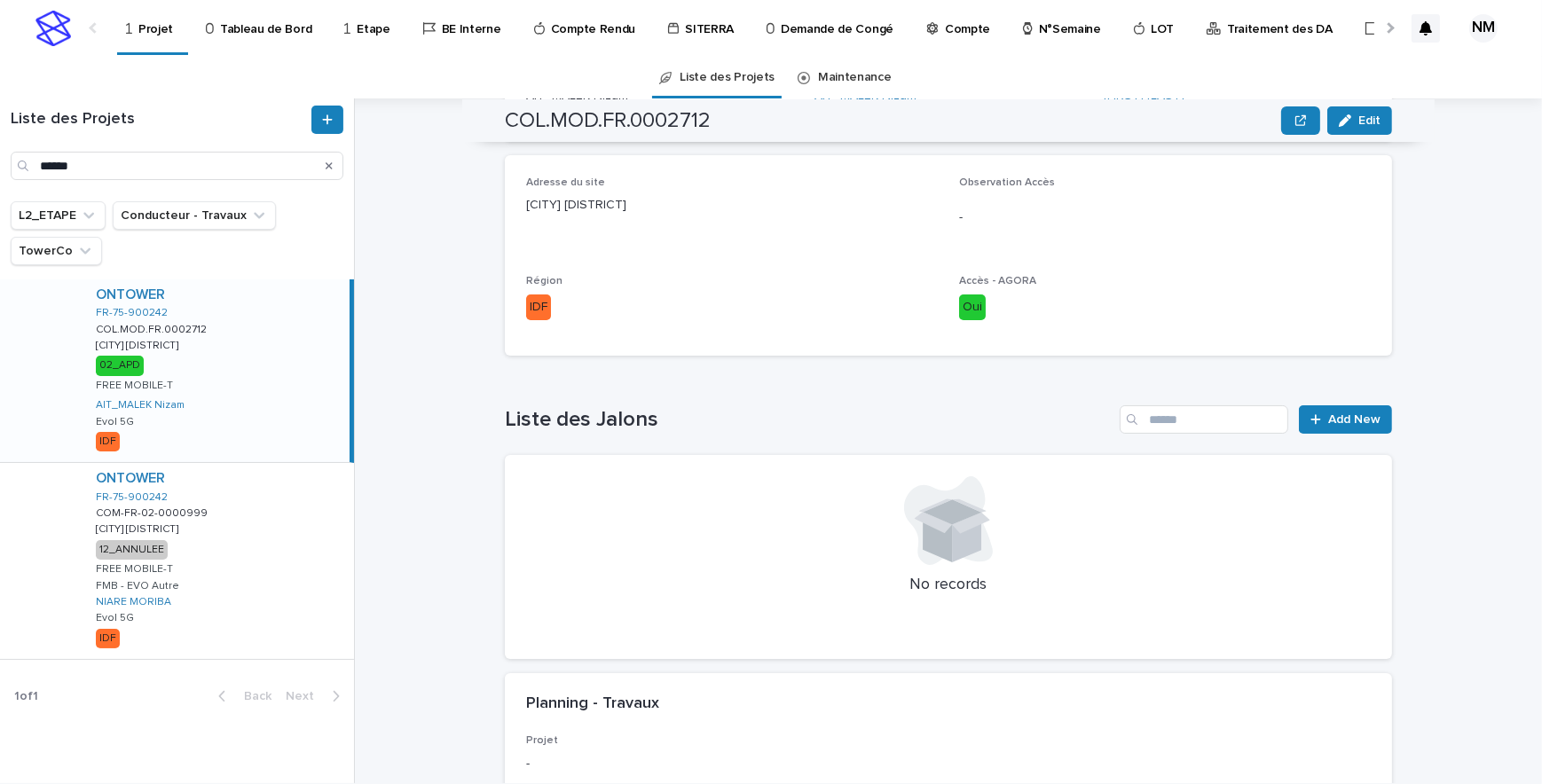 scroll, scrollTop: 510, scrollLeft: 0, axis: vertical 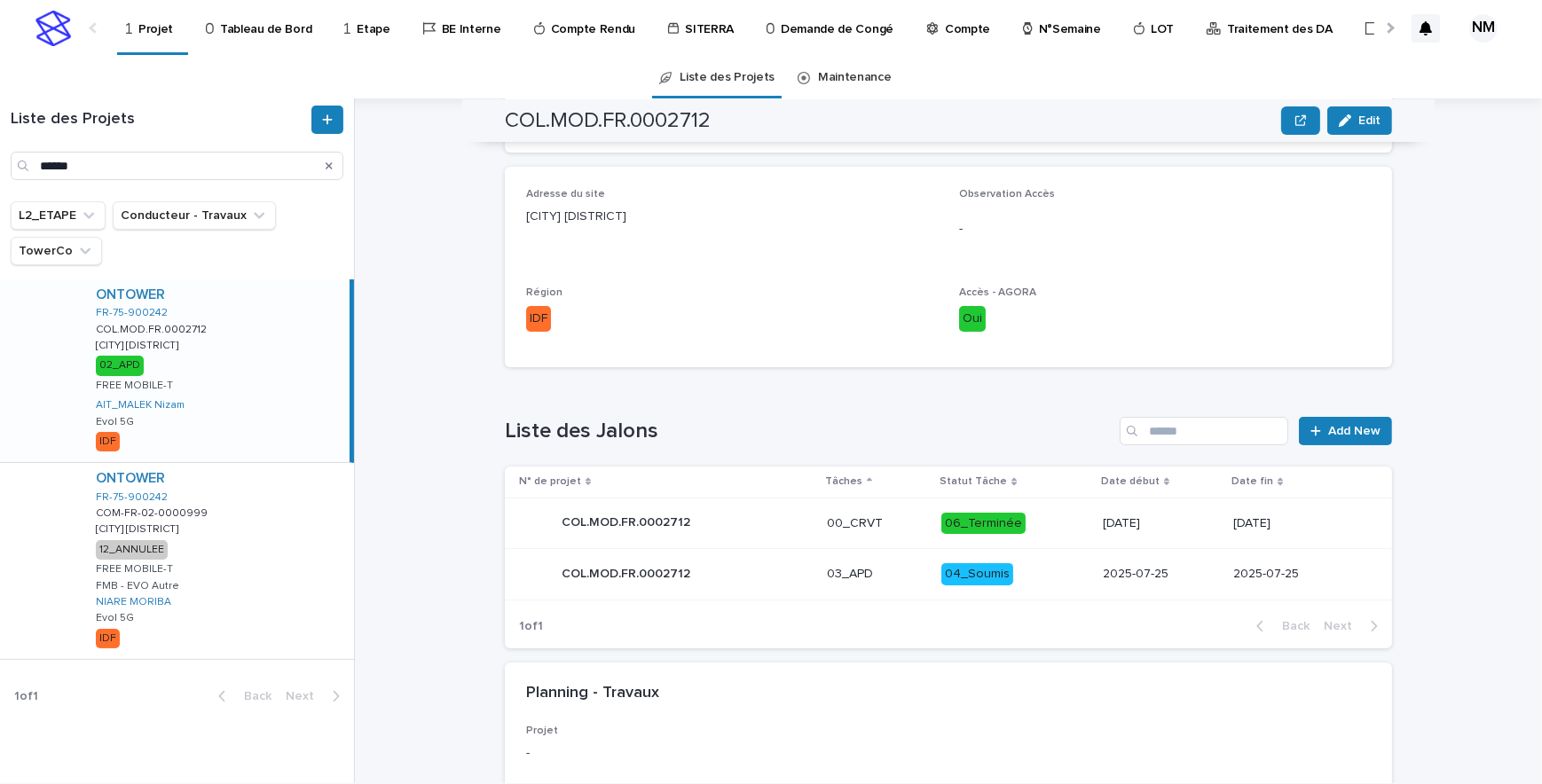 click on "04_Soumis" at bounding box center (1015, 574) 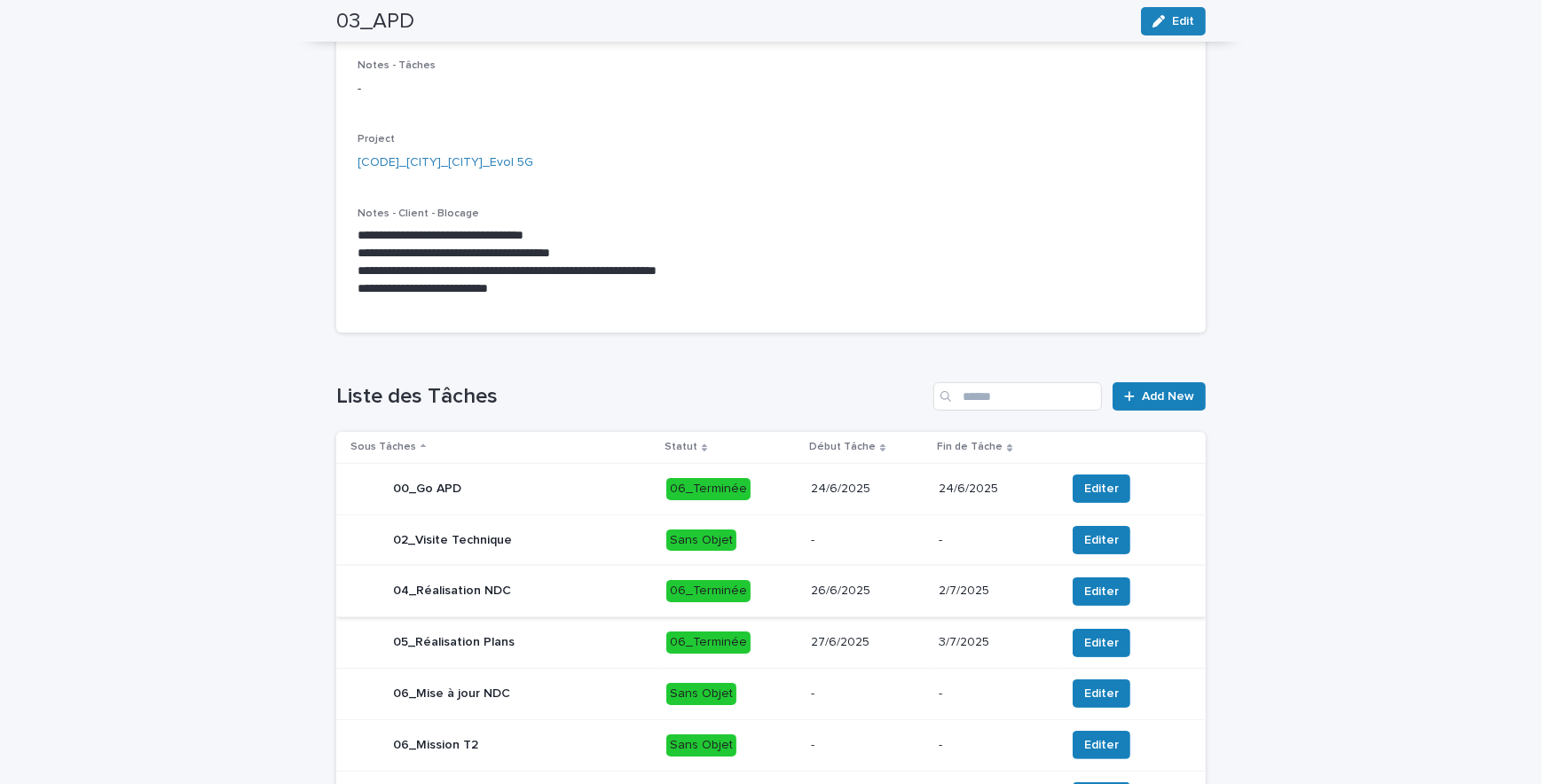 scroll, scrollTop: 644, scrollLeft: 0, axis: vertical 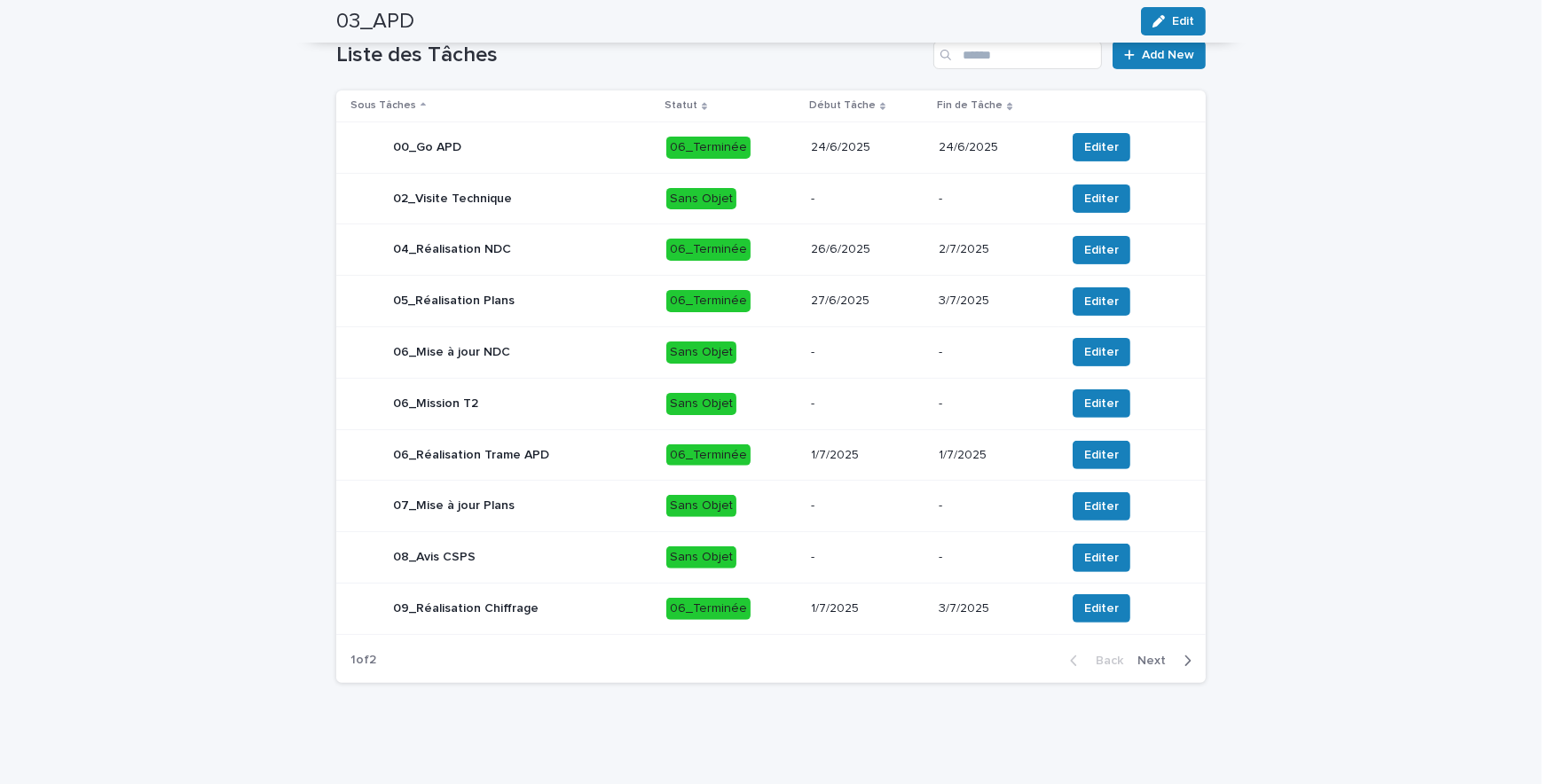 click on "Next" at bounding box center (1168, 661) 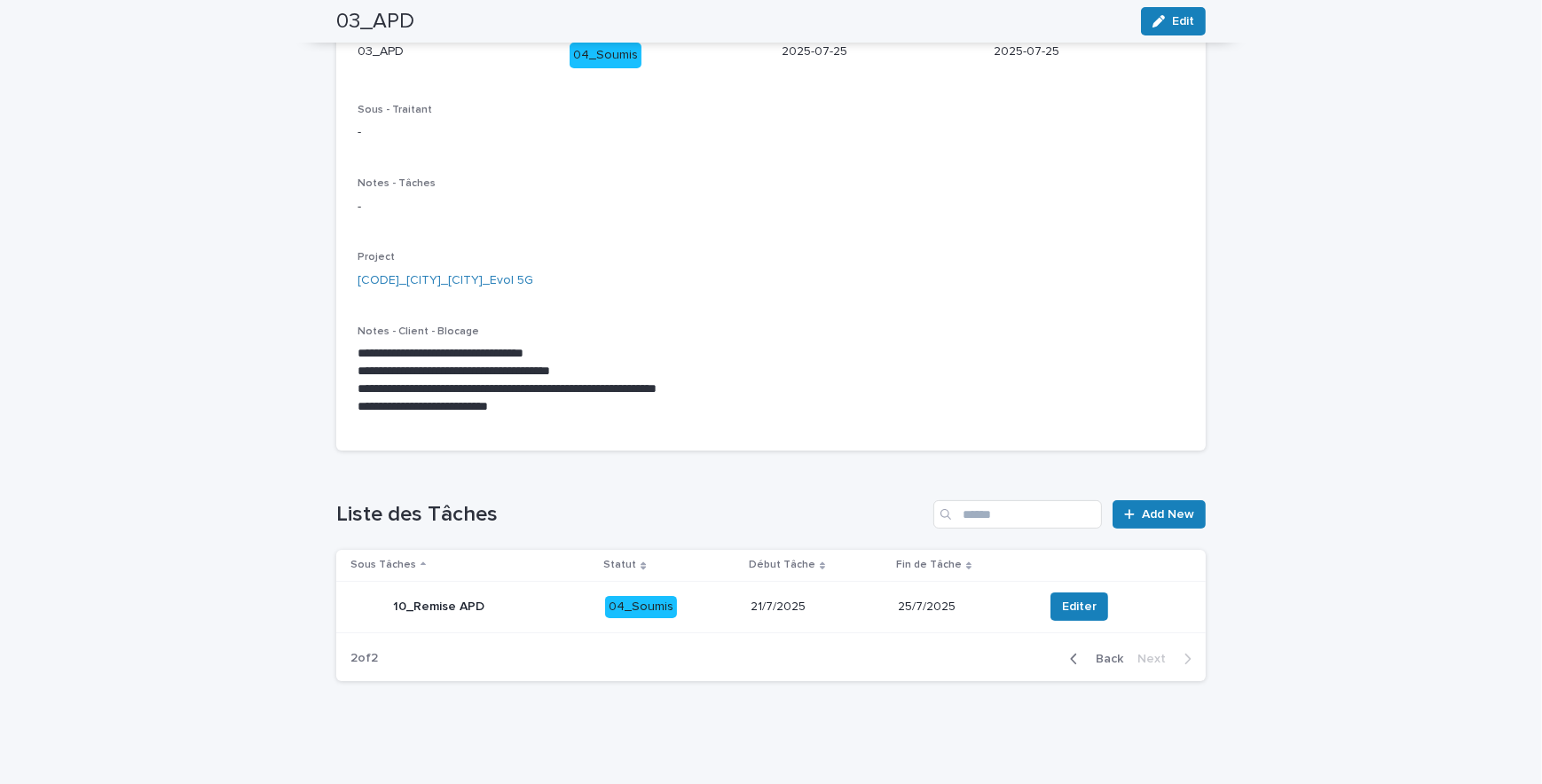 scroll, scrollTop: 184, scrollLeft: 0, axis: vertical 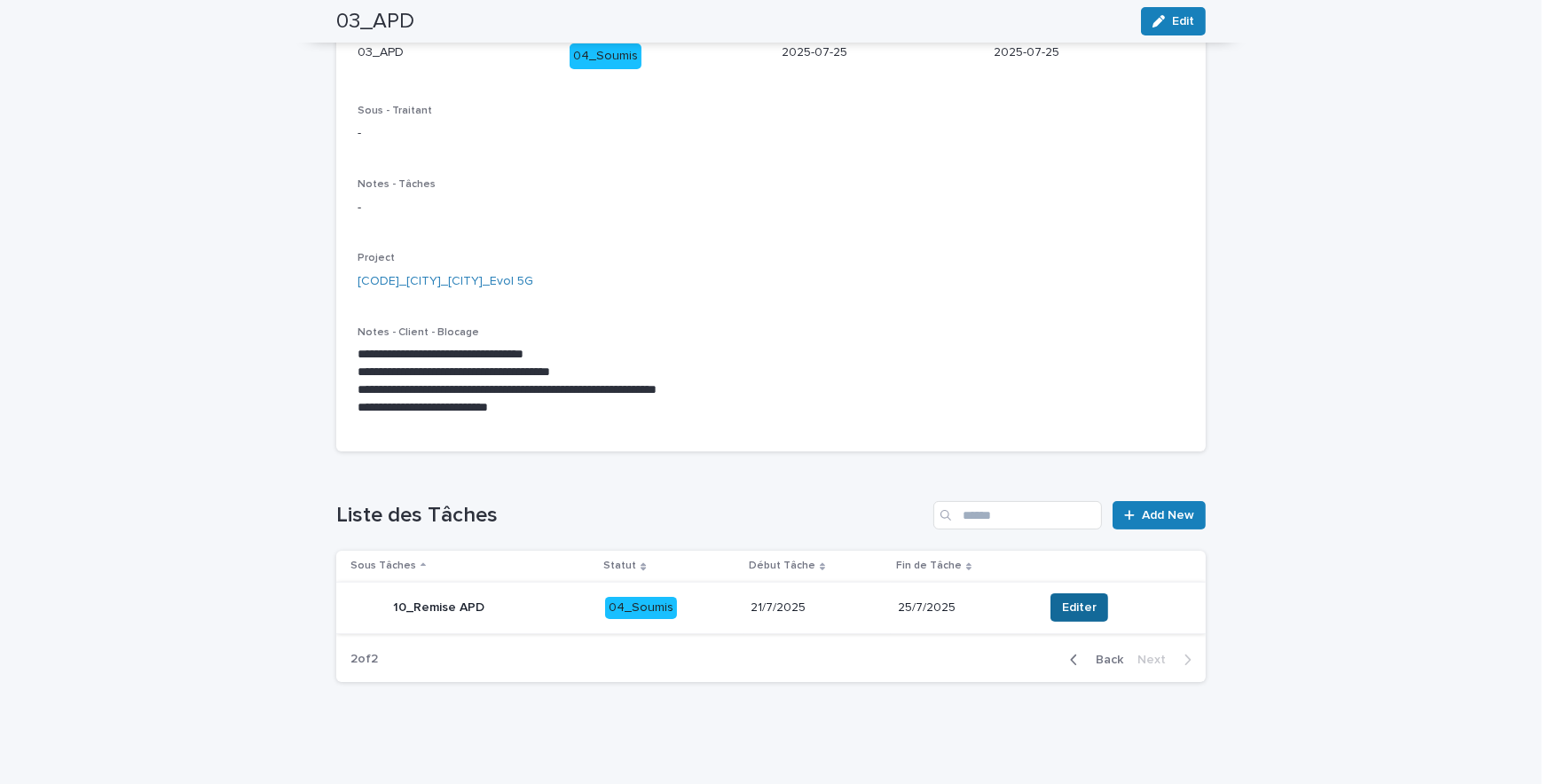 click on "Editer" at bounding box center [1079, 608] 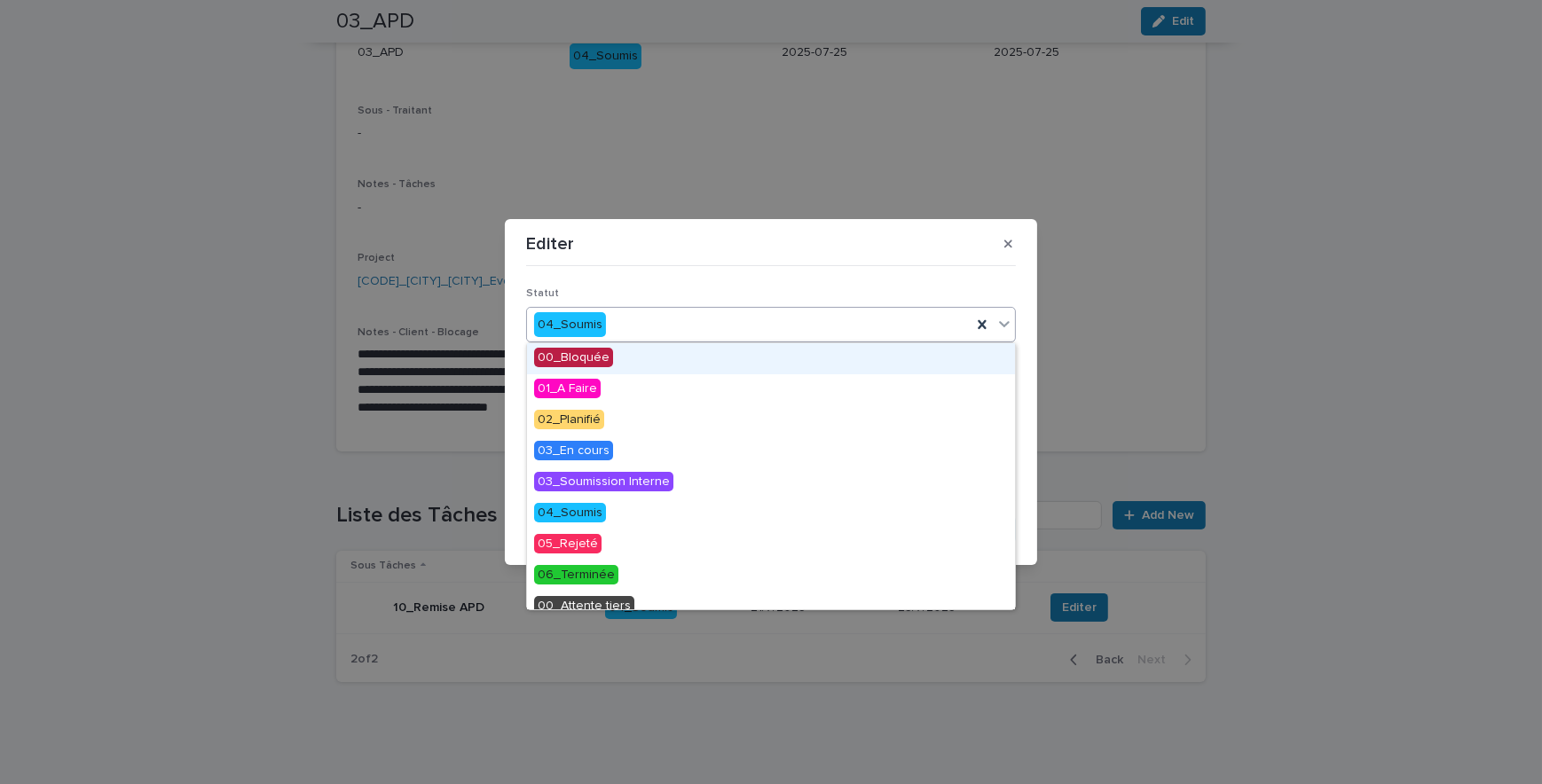 click on "04_Soumis" at bounding box center [749, 325] 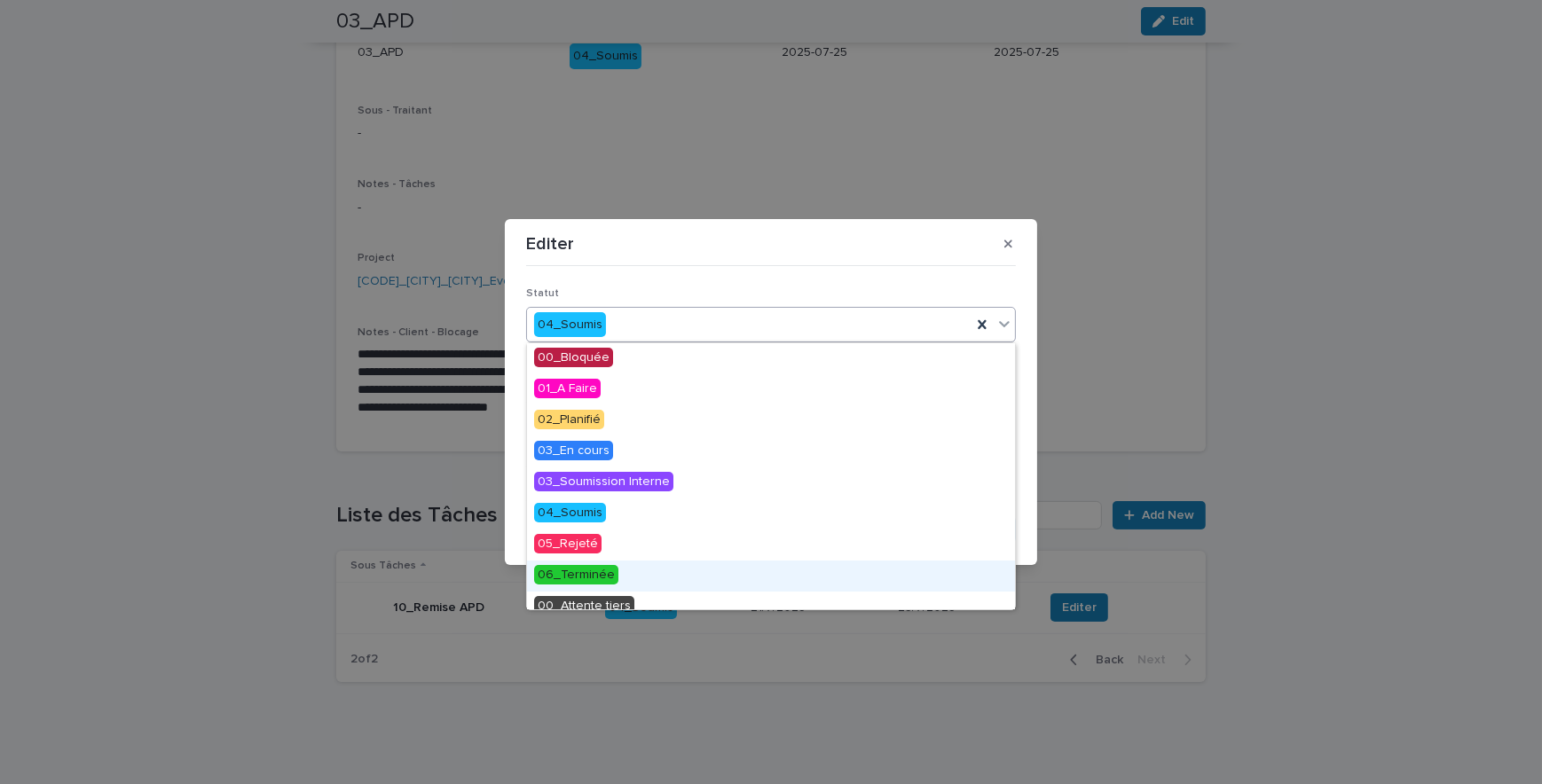 click on "06_Terminée" at bounding box center (576, 575) 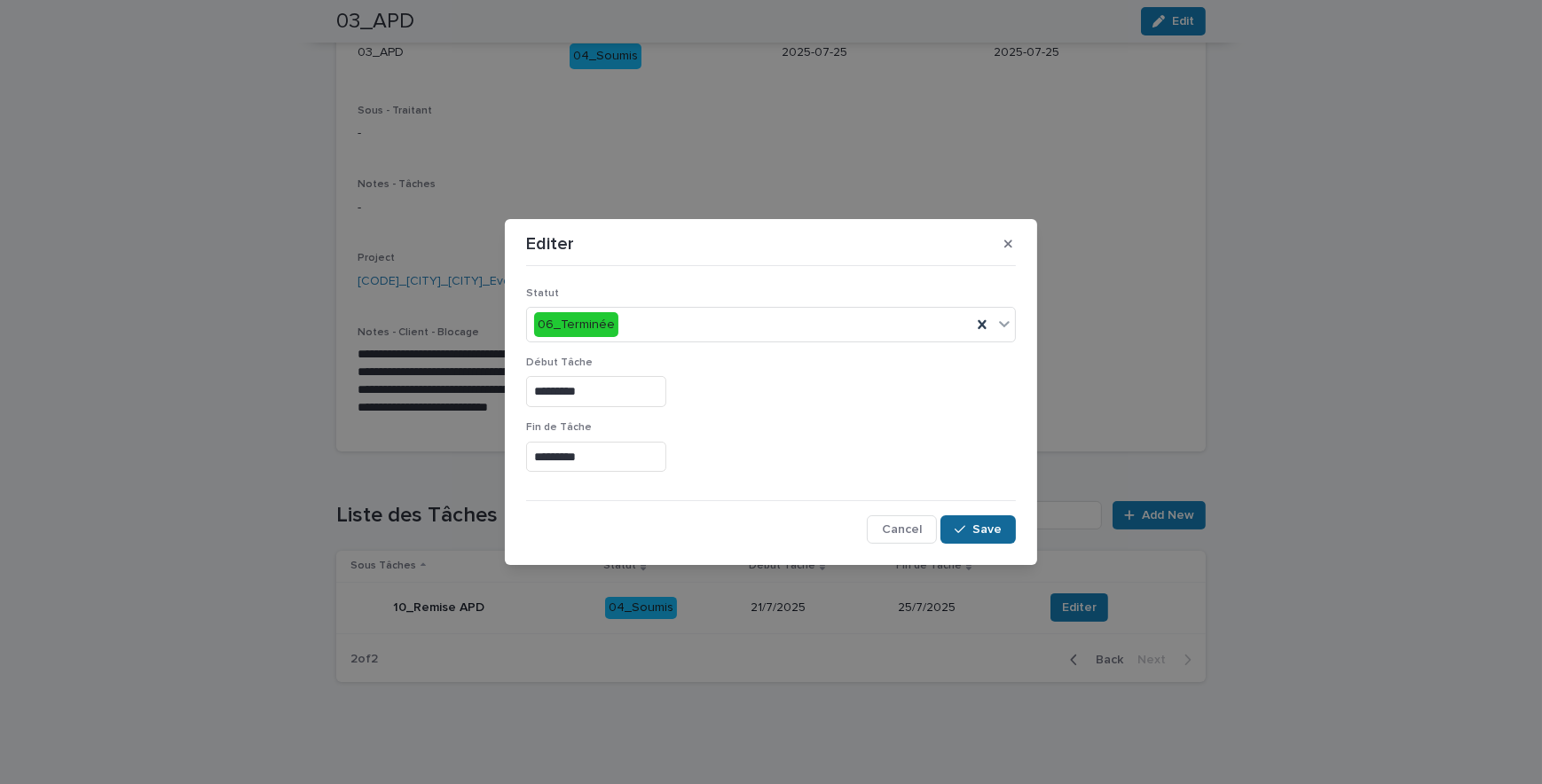 click on "Save" at bounding box center (978, 529) 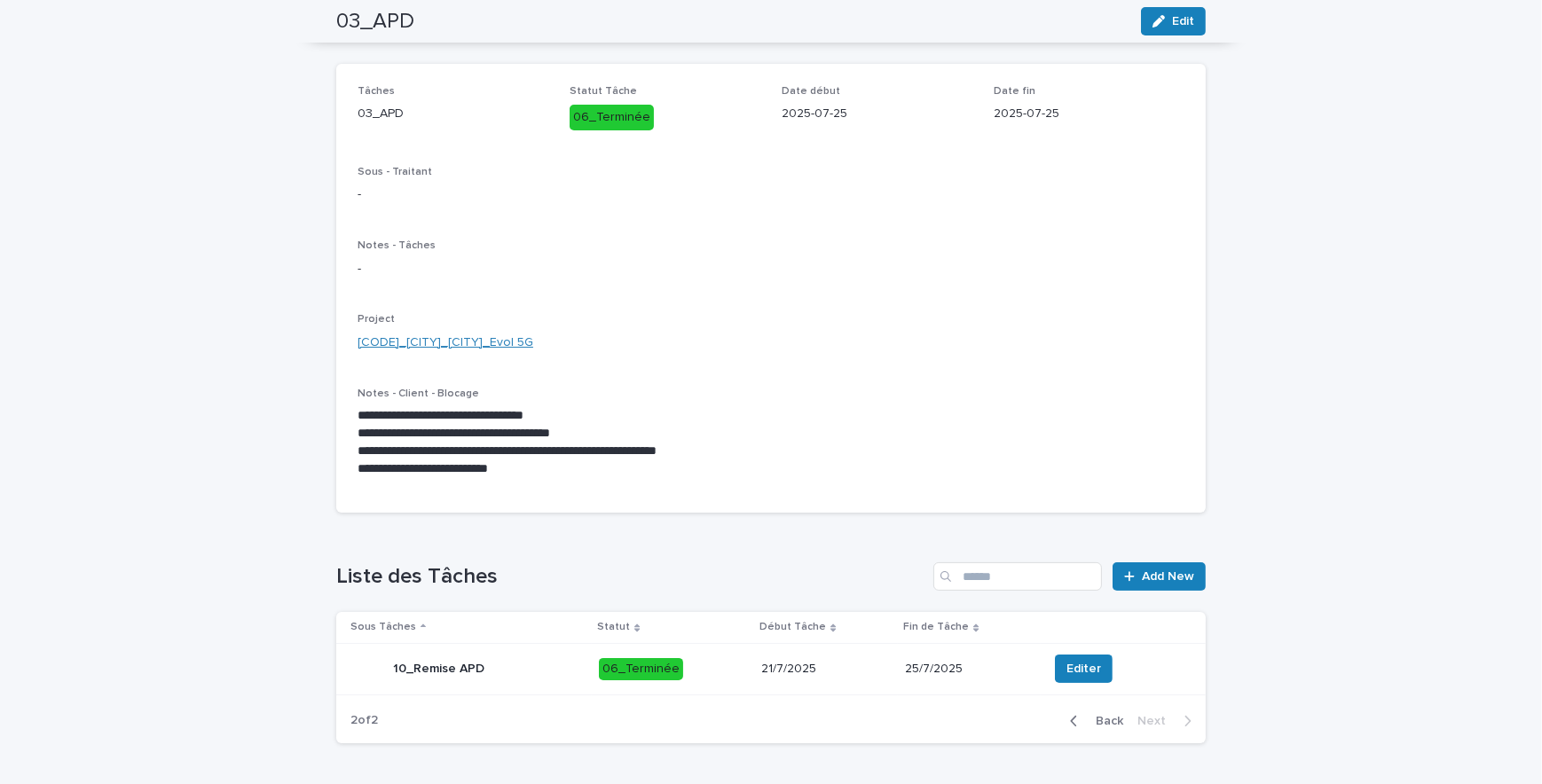 scroll, scrollTop: 0, scrollLeft: 0, axis: both 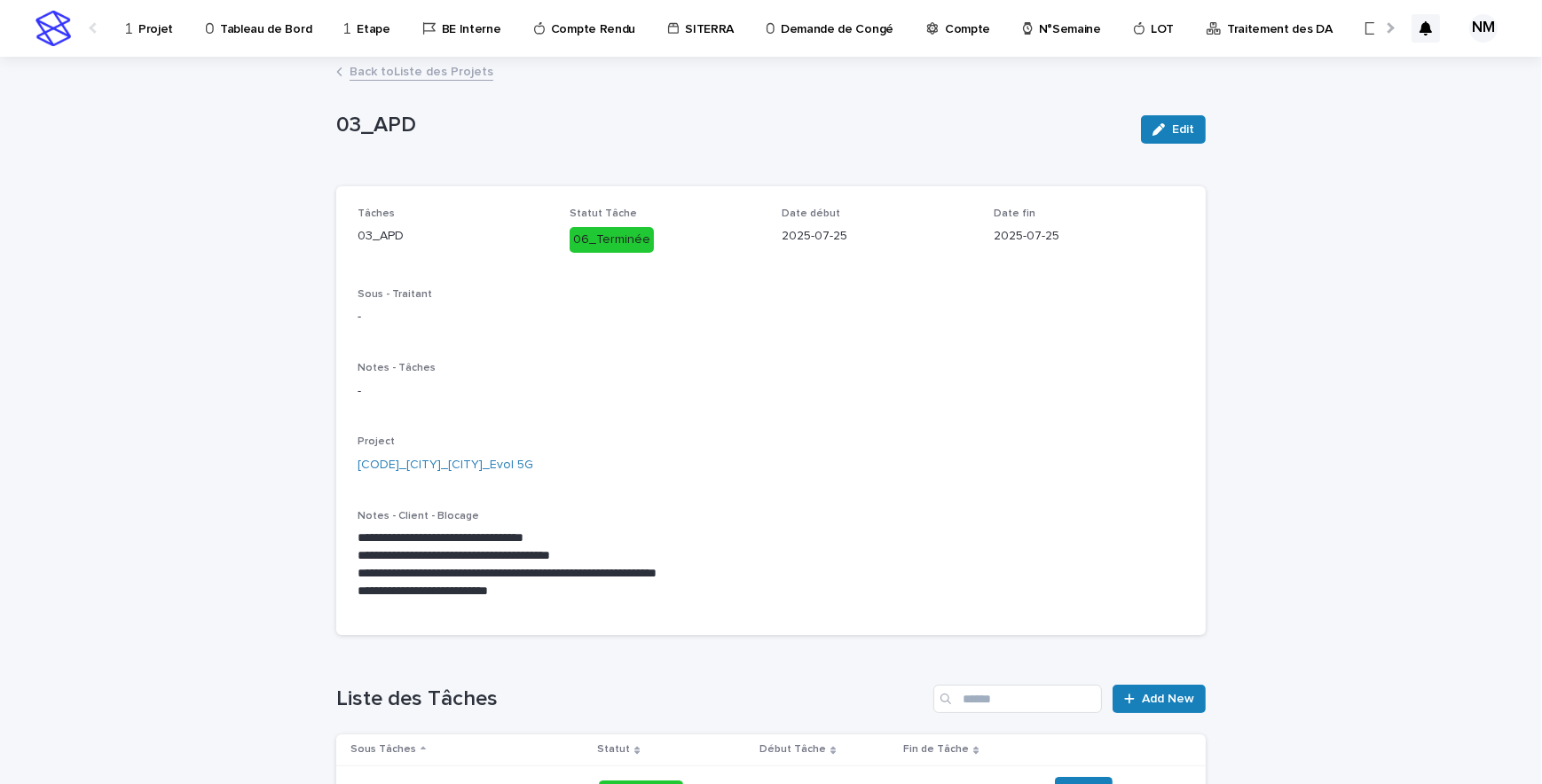 click on "Back to  Liste des Projets" at bounding box center (421, 70) 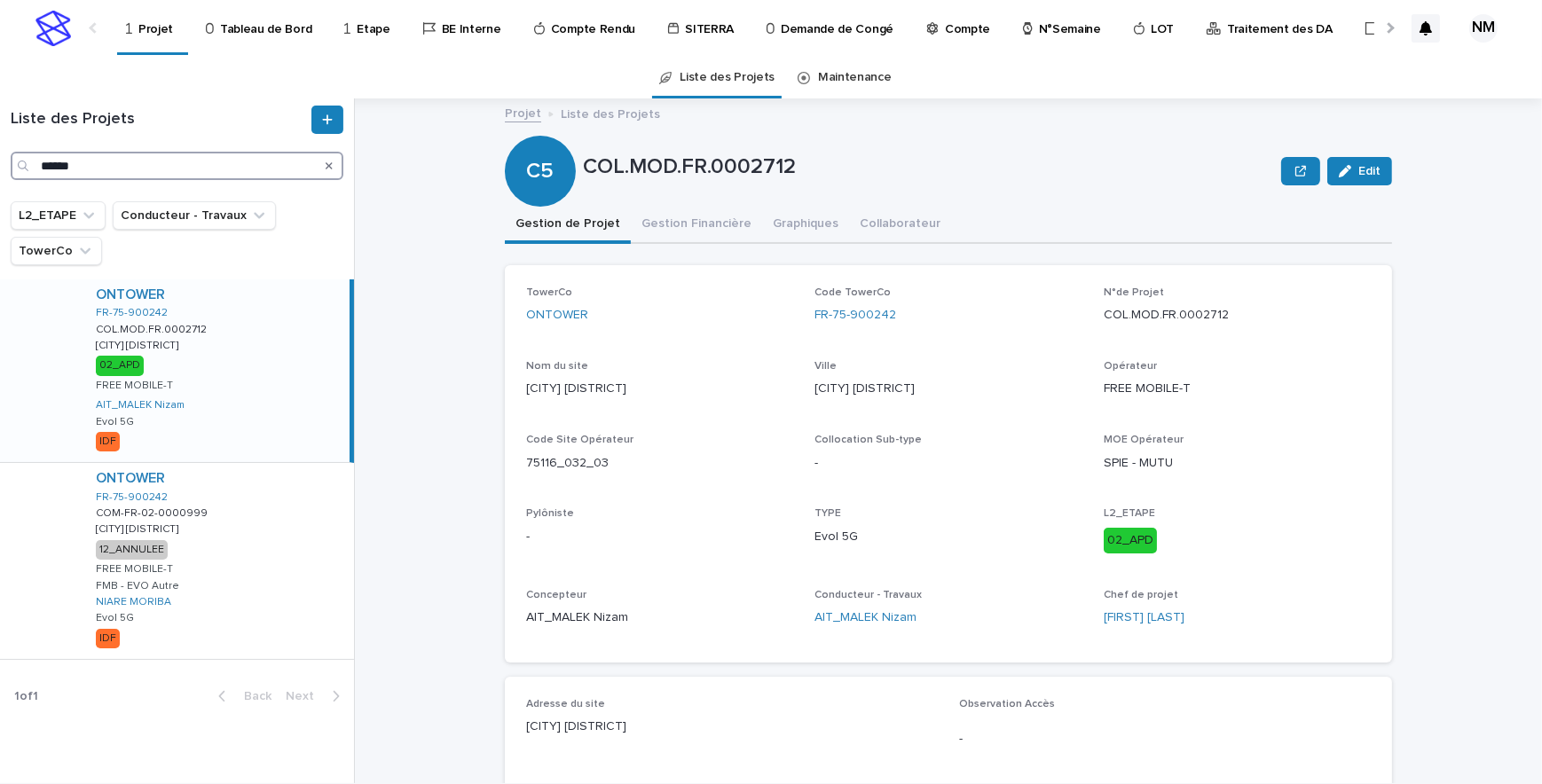 click on "******" at bounding box center (177, 166) 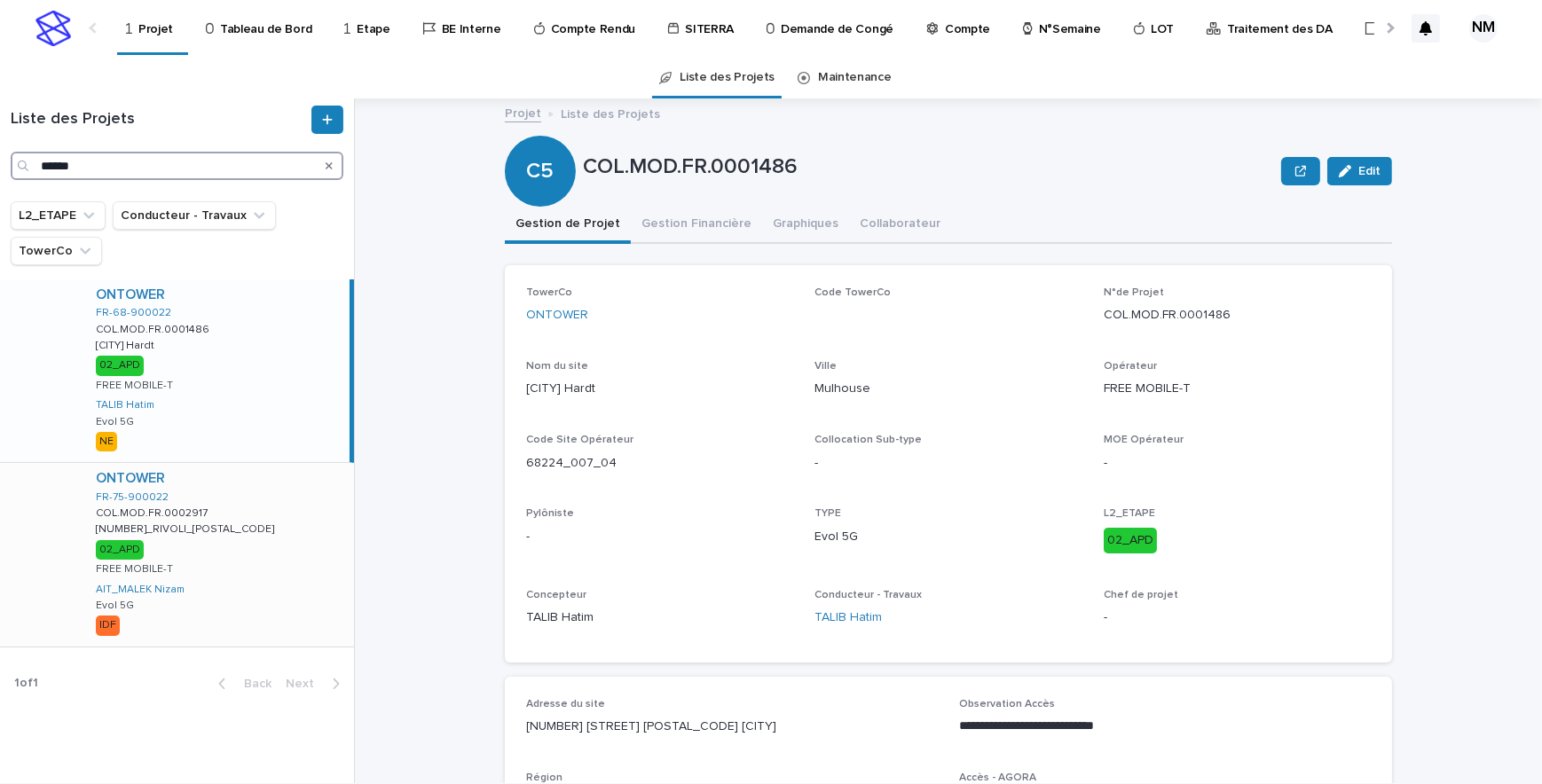 type on "******" 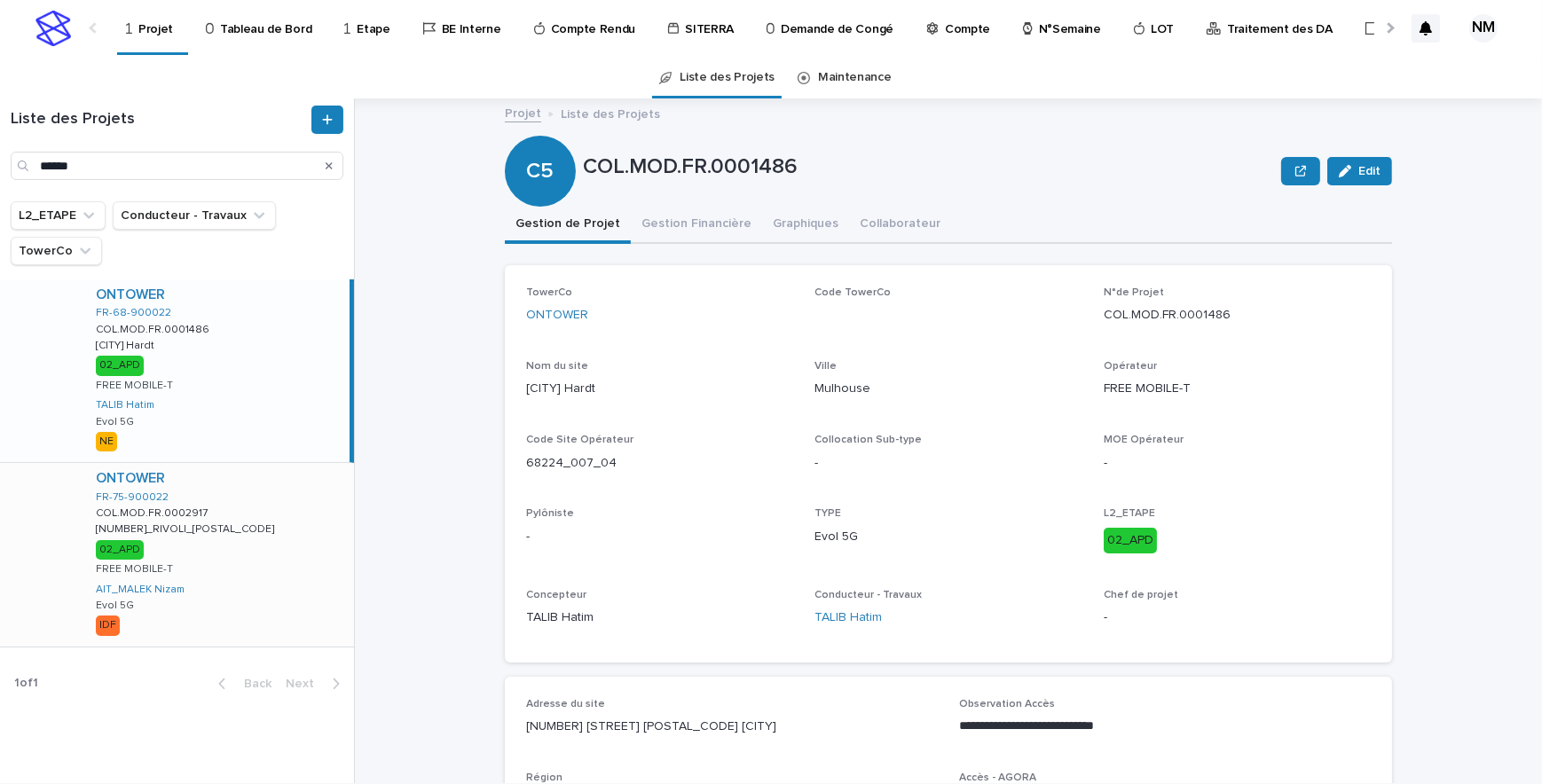 click on "ONTOWER   FR-75-900022   COL.MOD.FR.0002917 COL.MOD.FR.0002917   74_RIVOLI_75004 74_RIVOLI_75004   02_APD FREE MOBILE-T [LAST] [FIRST]   Evol 5G IDF" at bounding box center (217, 554) 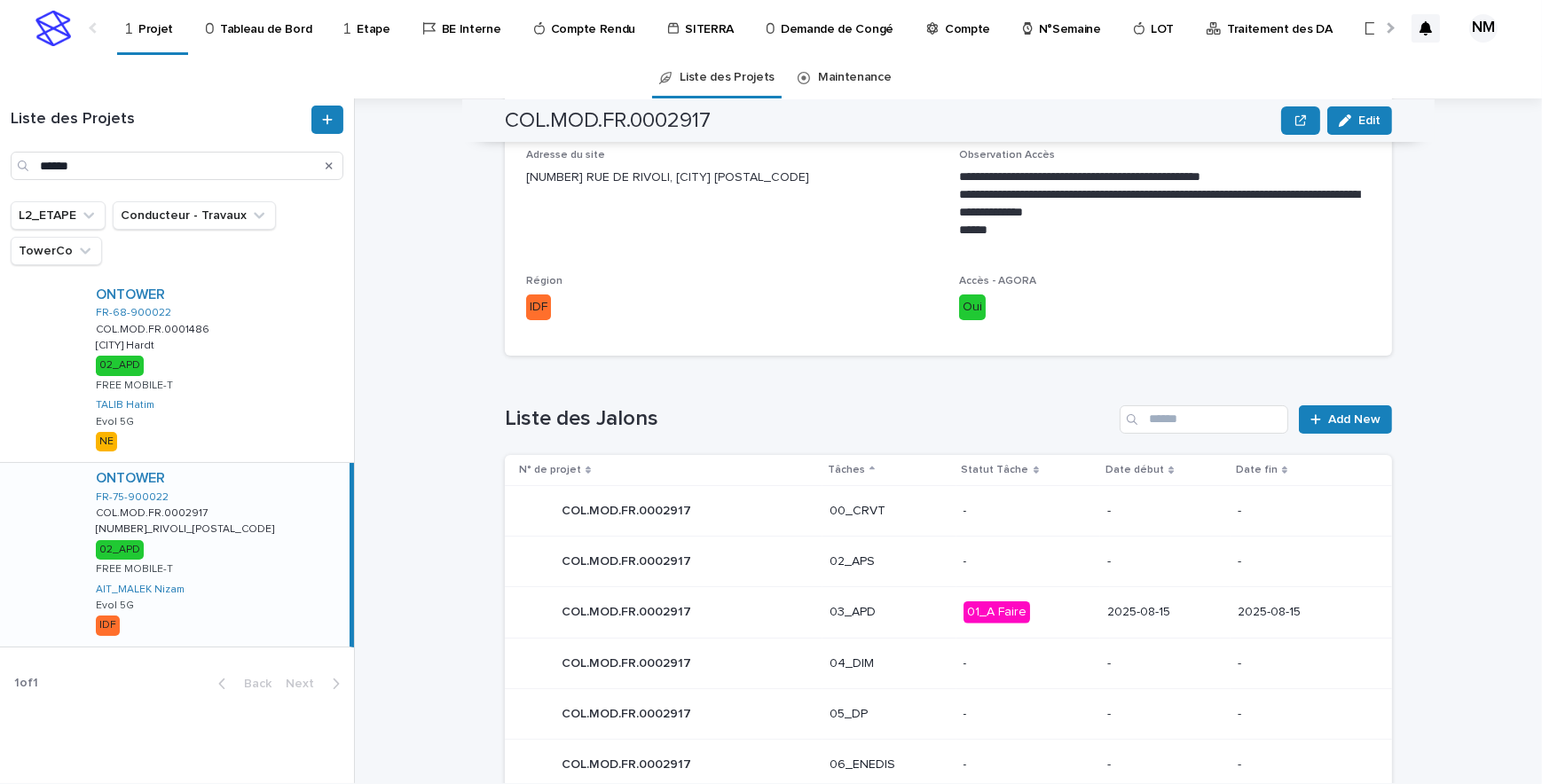 scroll, scrollTop: 714, scrollLeft: 0, axis: vertical 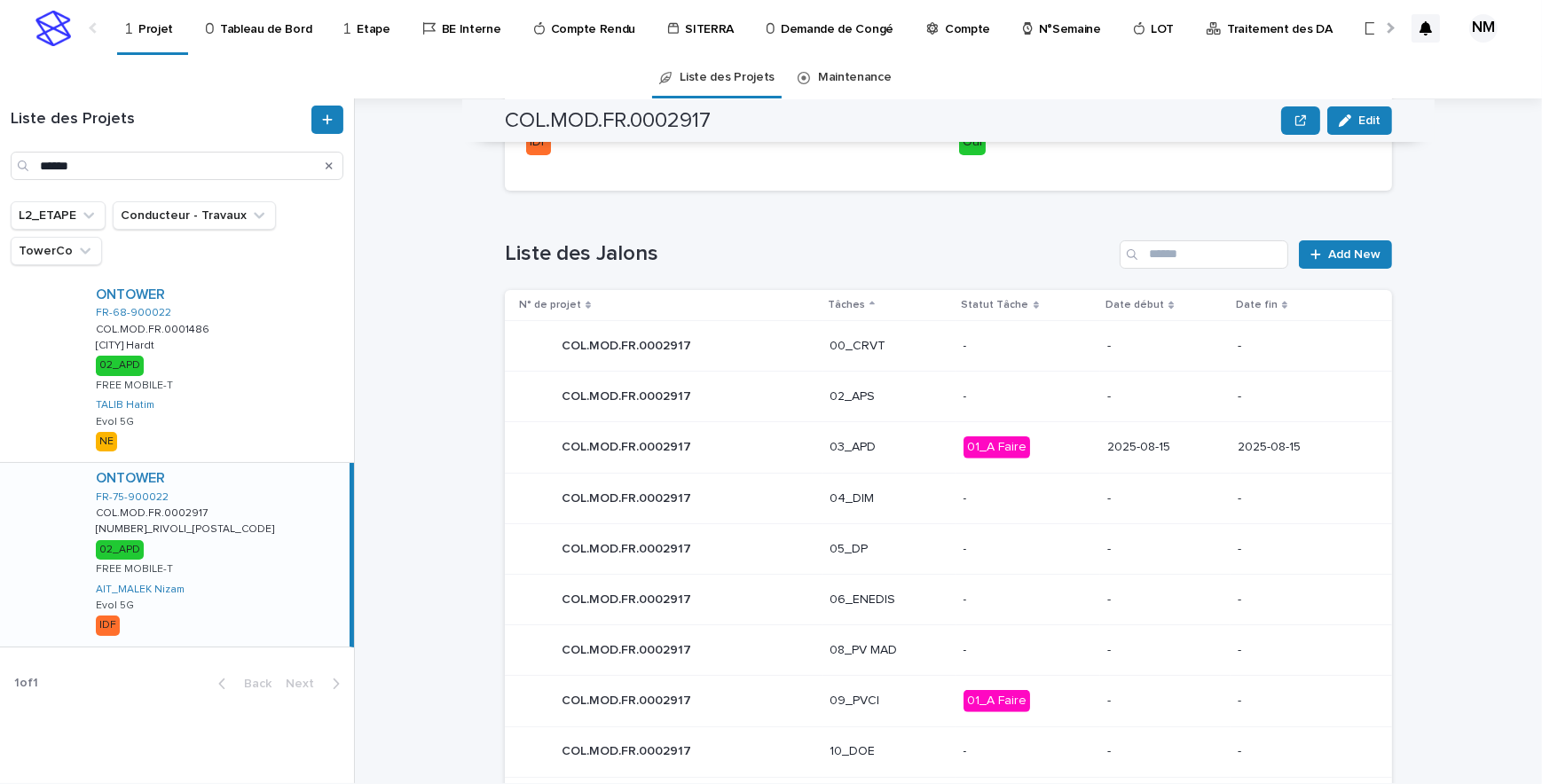 click on "01_A Faire" at bounding box center (1028, 447) 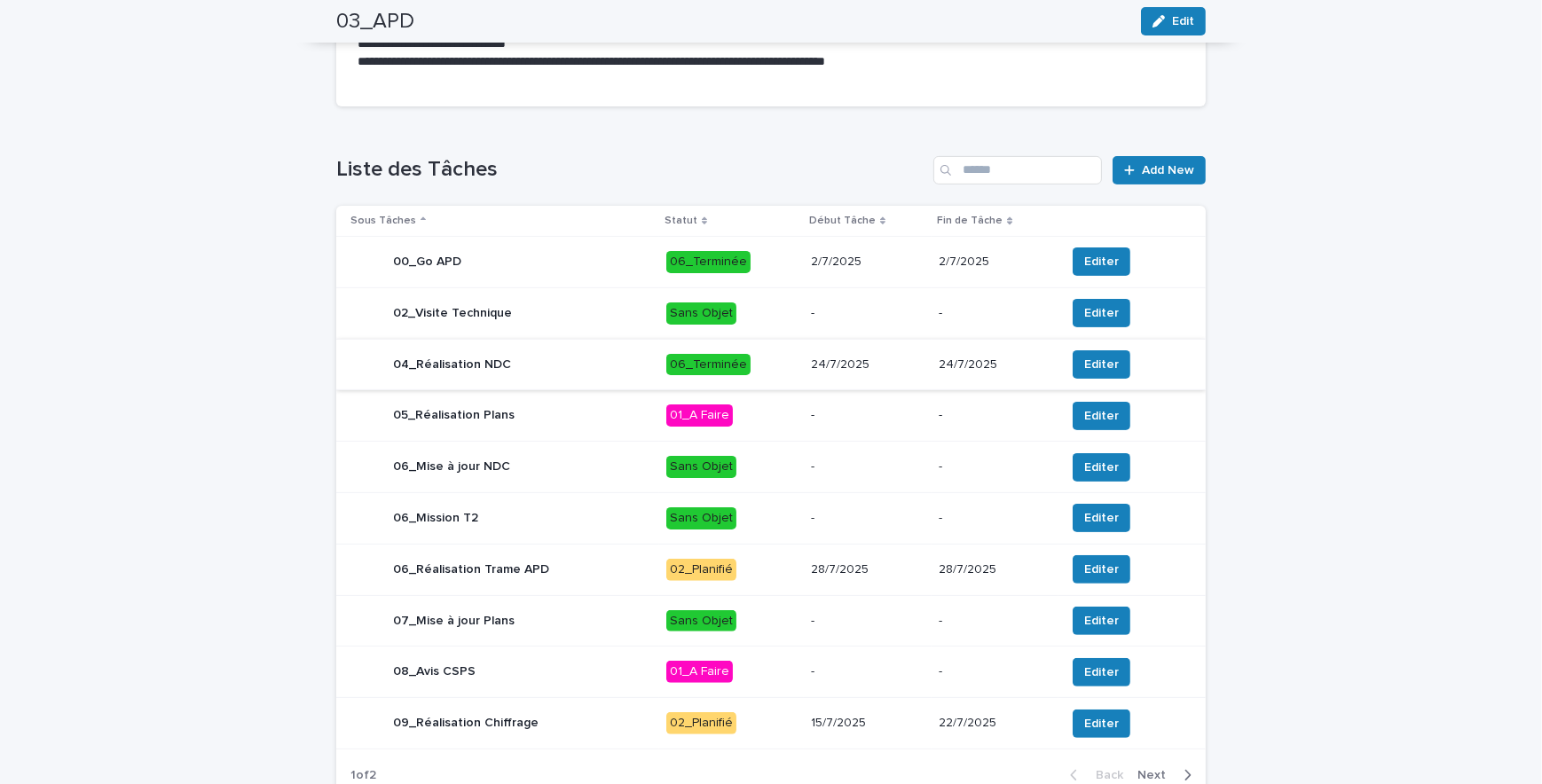 scroll, scrollTop: 483, scrollLeft: 0, axis: vertical 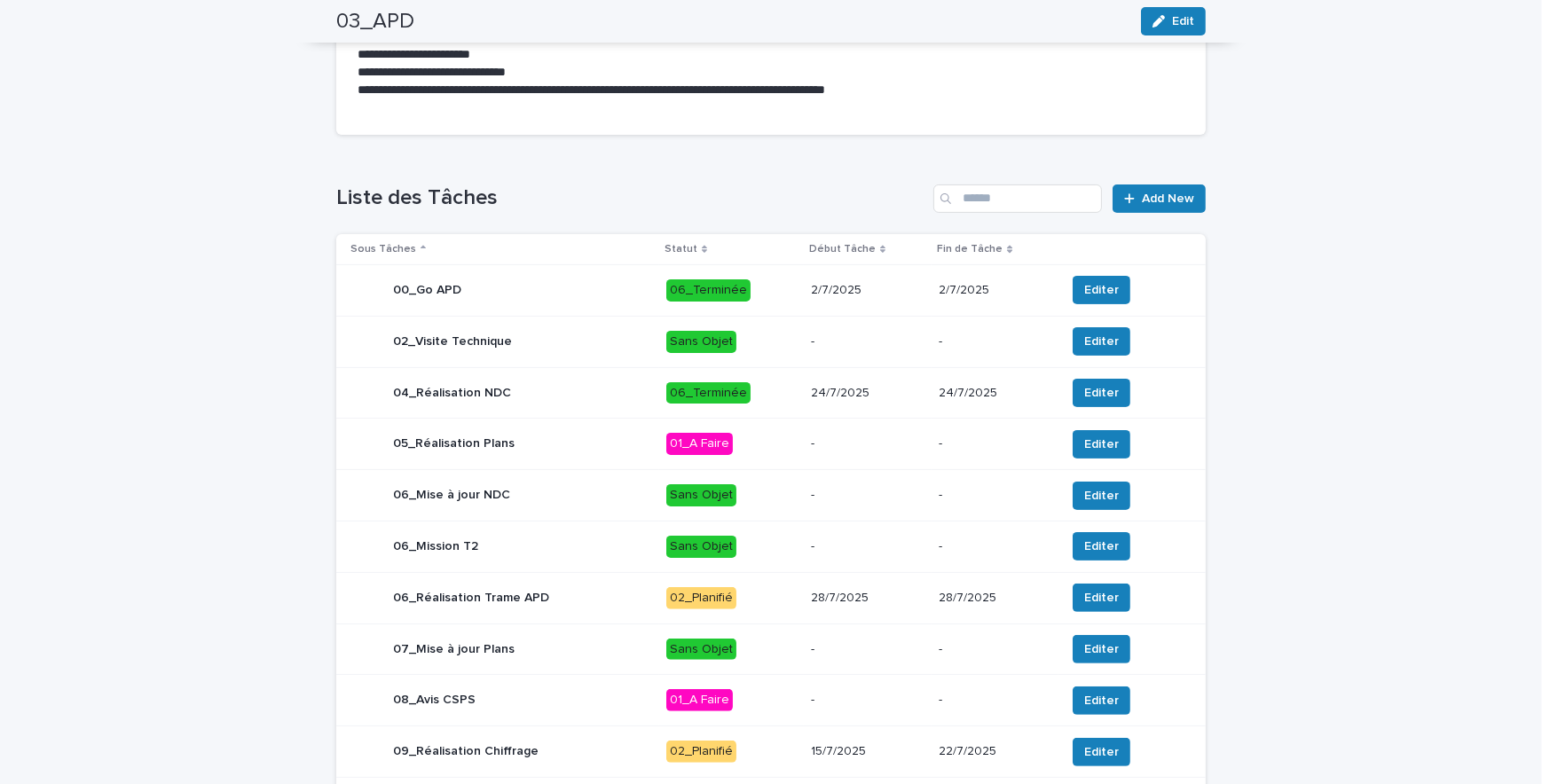 click on "28/7/2025" at bounding box center [995, 598] 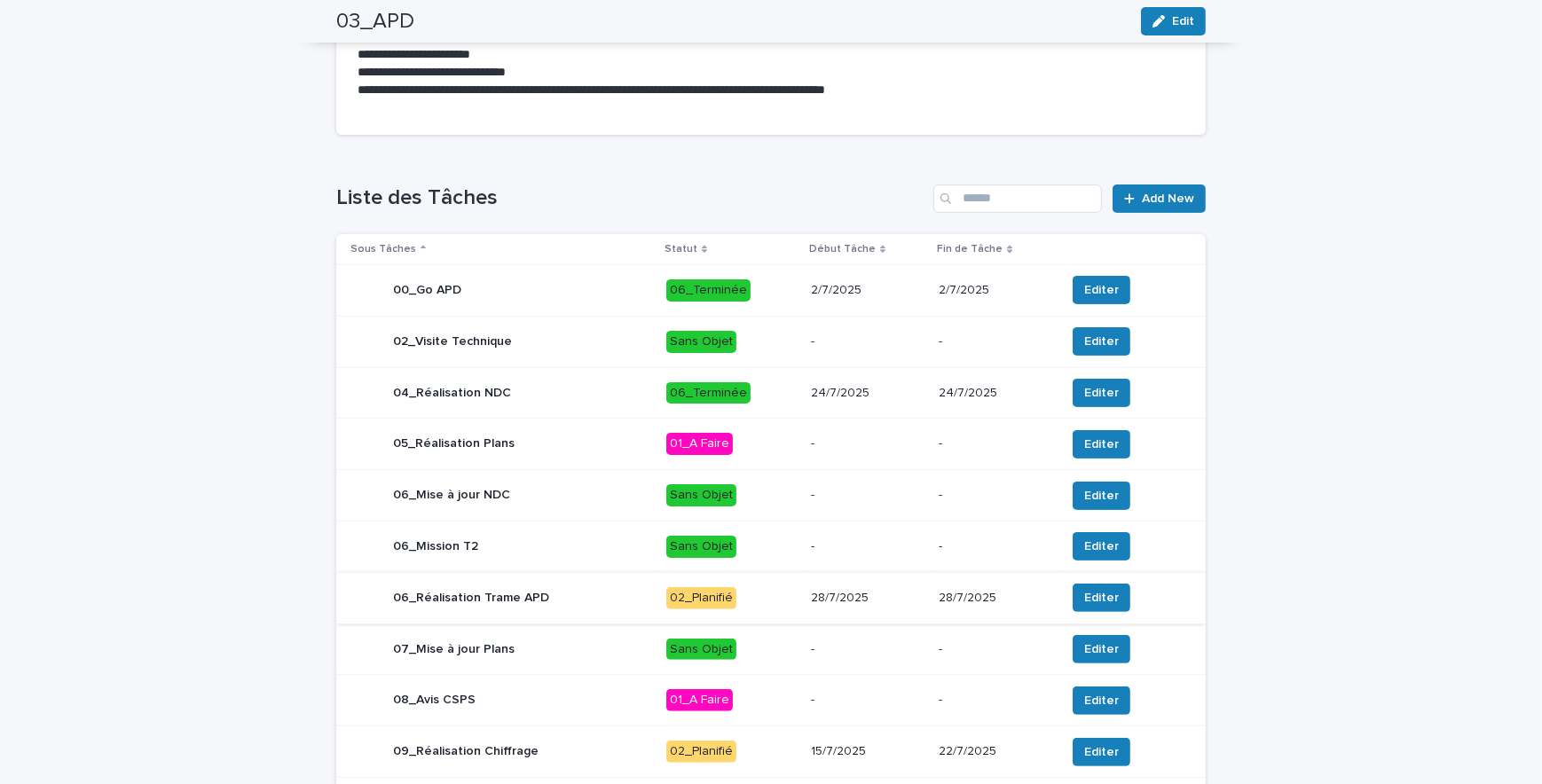 scroll, scrollTop: 0, scrollLeft: 0, axis: both 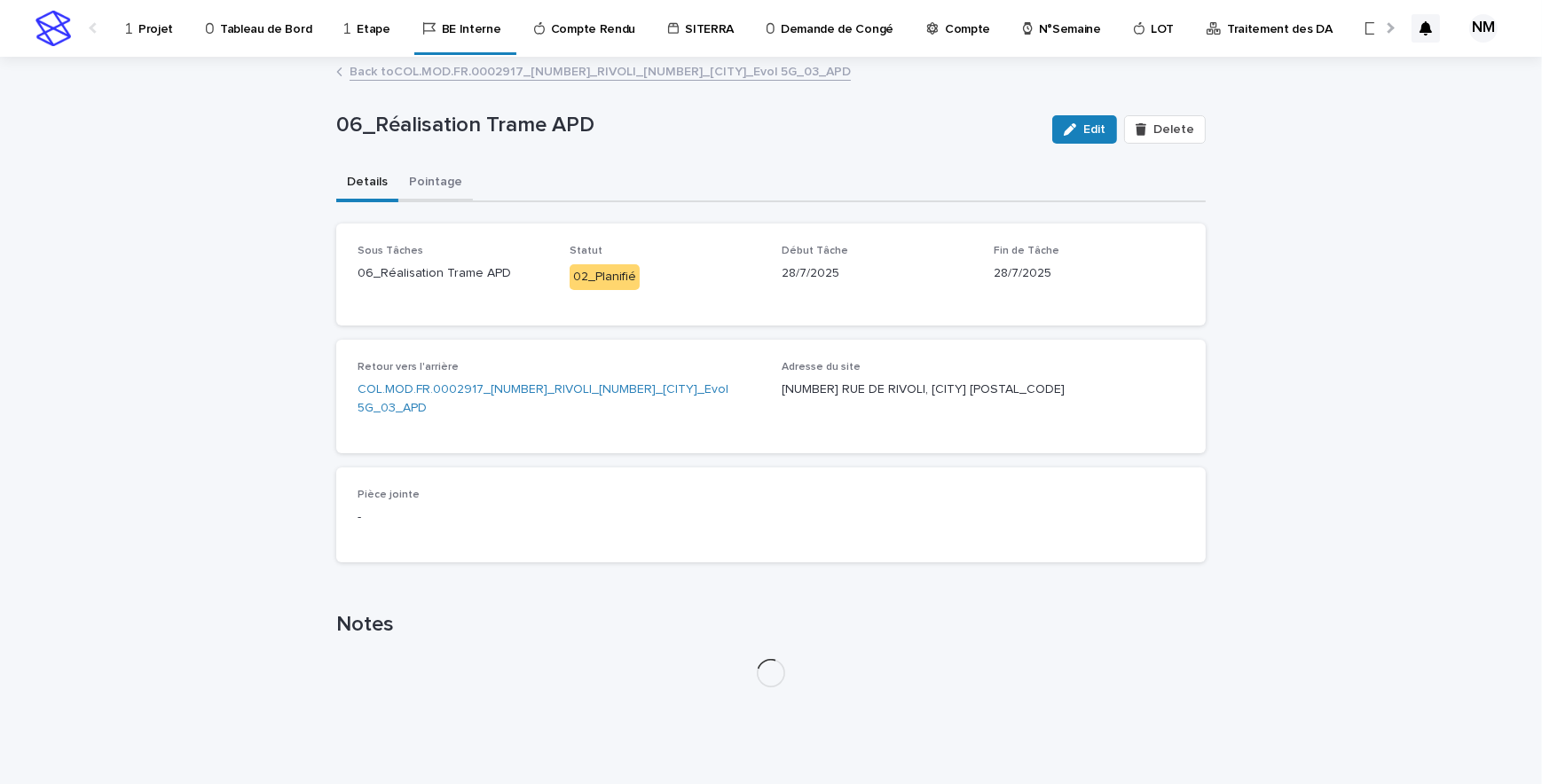 click on "Pointage" at bounding box center (436, 184) 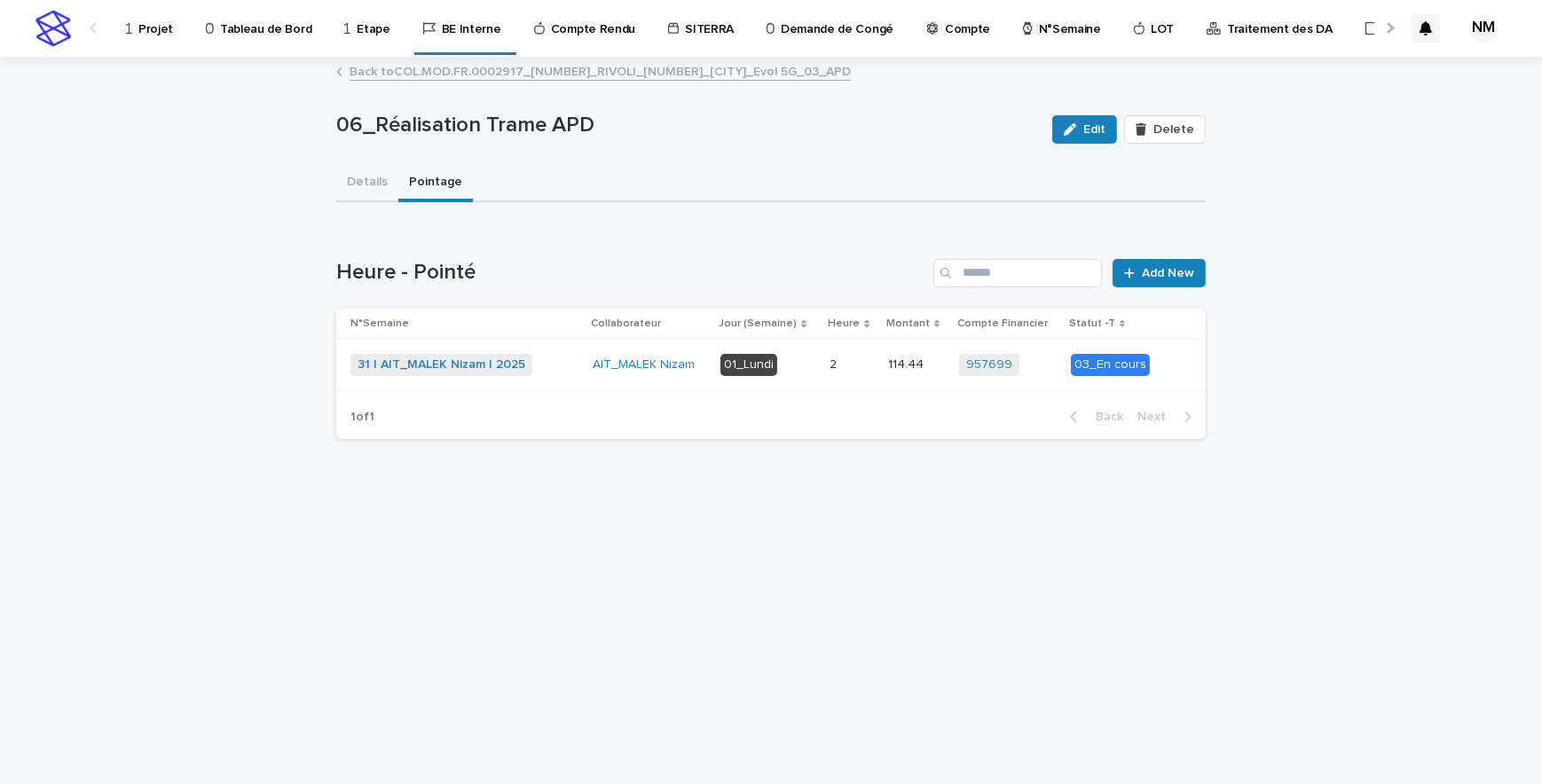 click on "31 | AIT_MALEK Nizam | 2025   + 0" at bounding box center (464, 365) 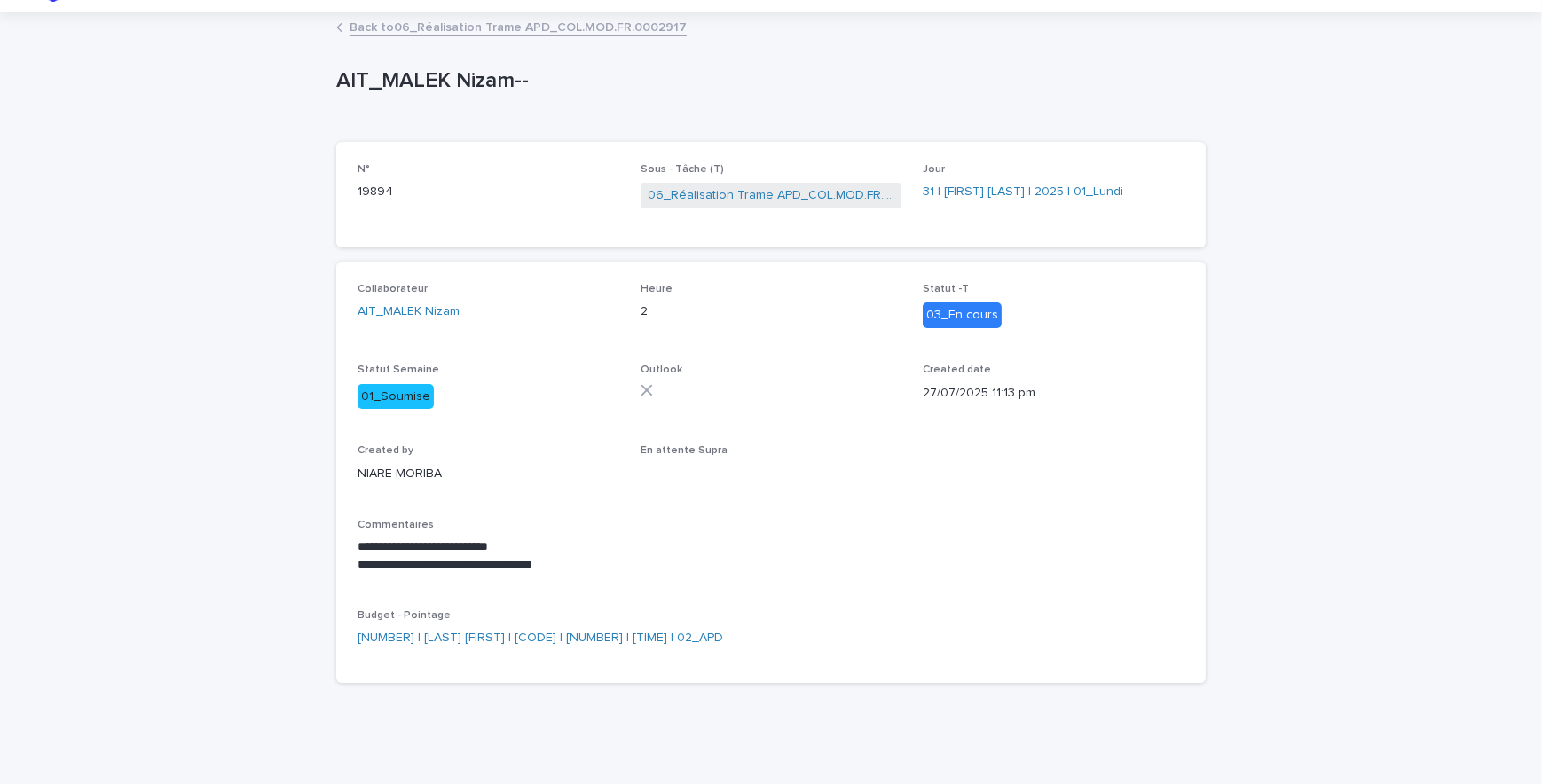 scroll, scrollTop: 45, scrollLeft: 0, axis: vertical 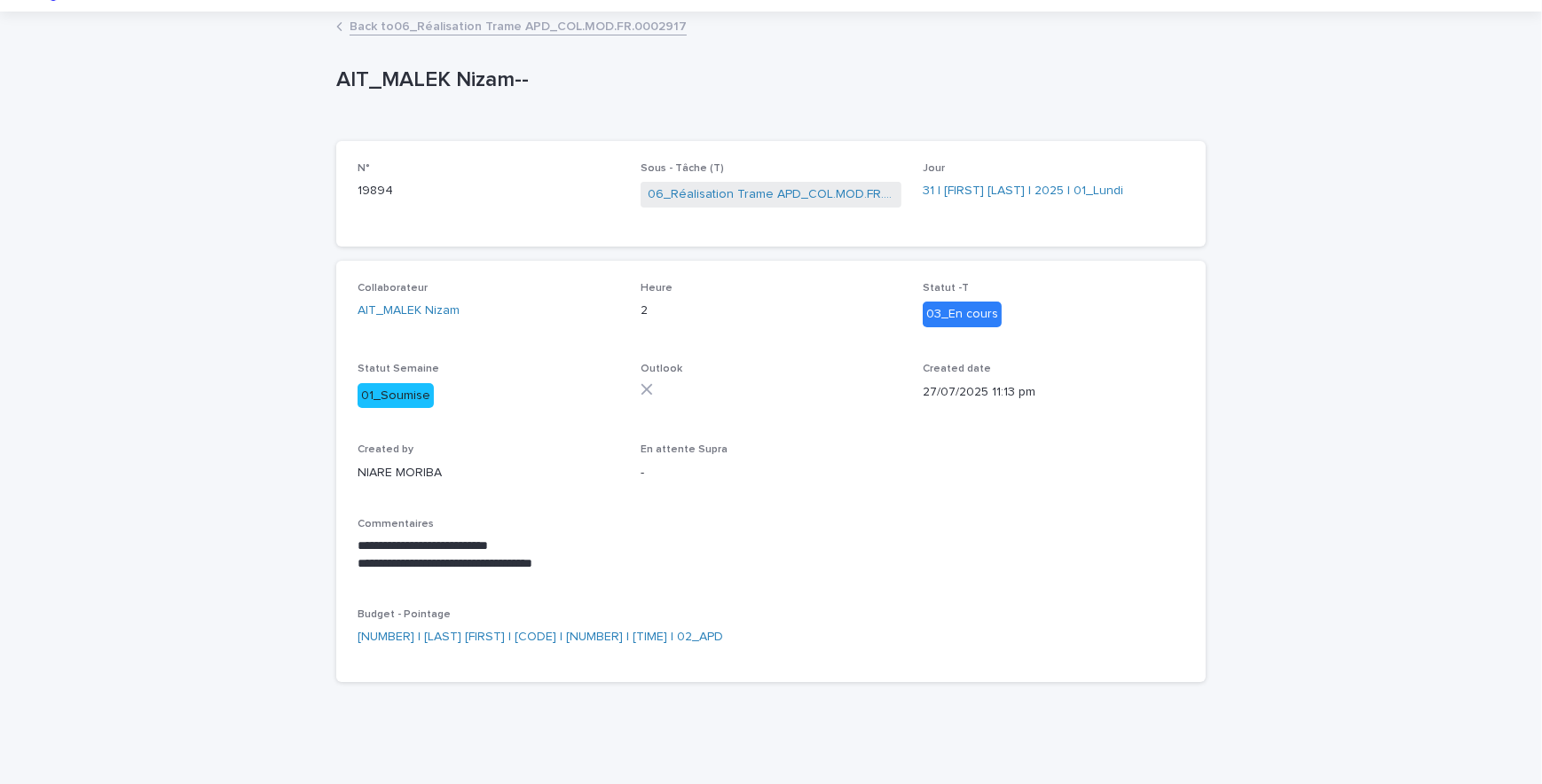 click on "Back to  06_Réalisation Trame APD_COL.MOD.FR.0002917" at bounding box center (518, 25) 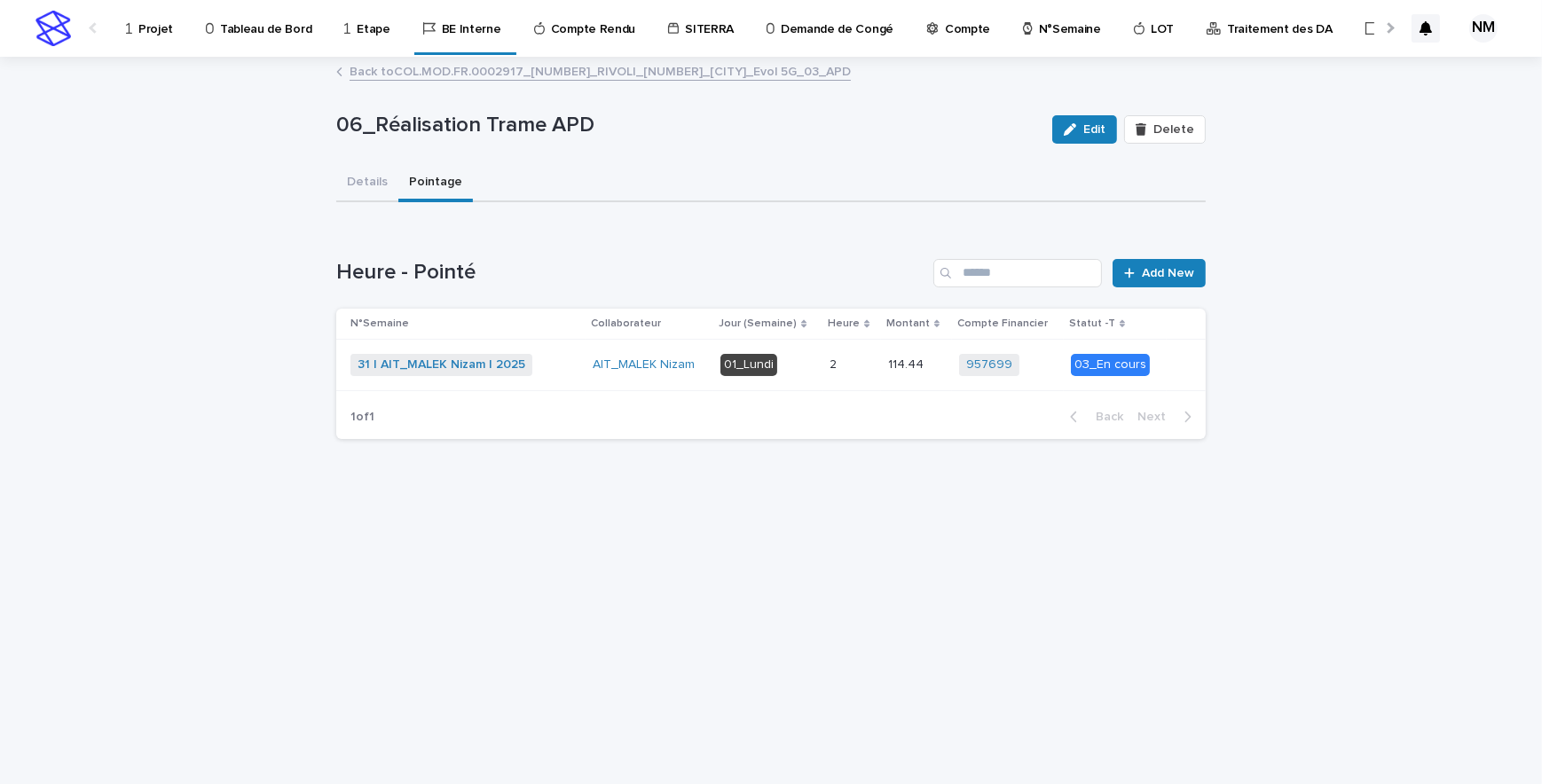 scroll, scrollTop: 0, scrollLeft: 0, axis: both 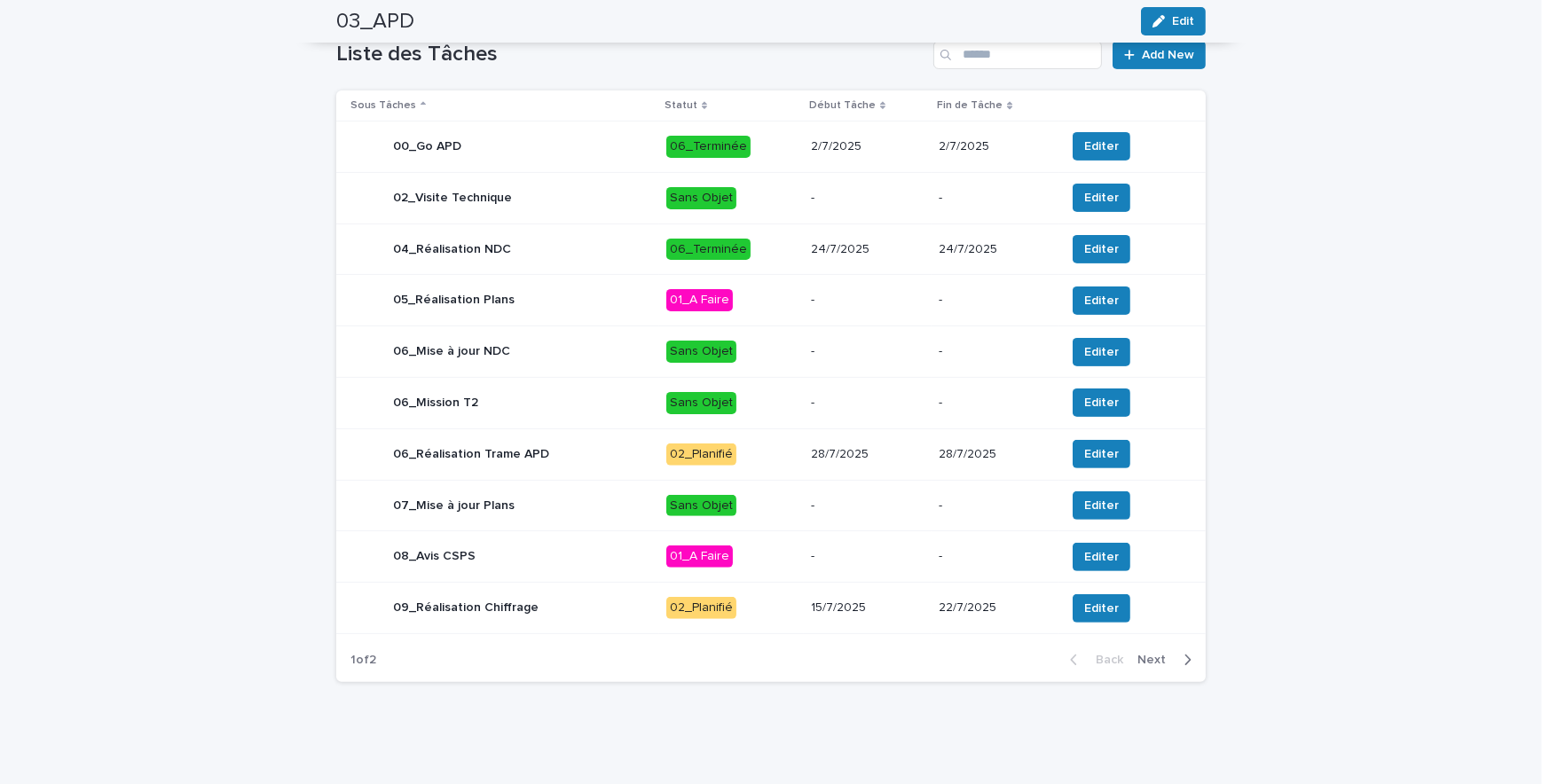 click on "15/7/2025" at bounding box center (868, 608) 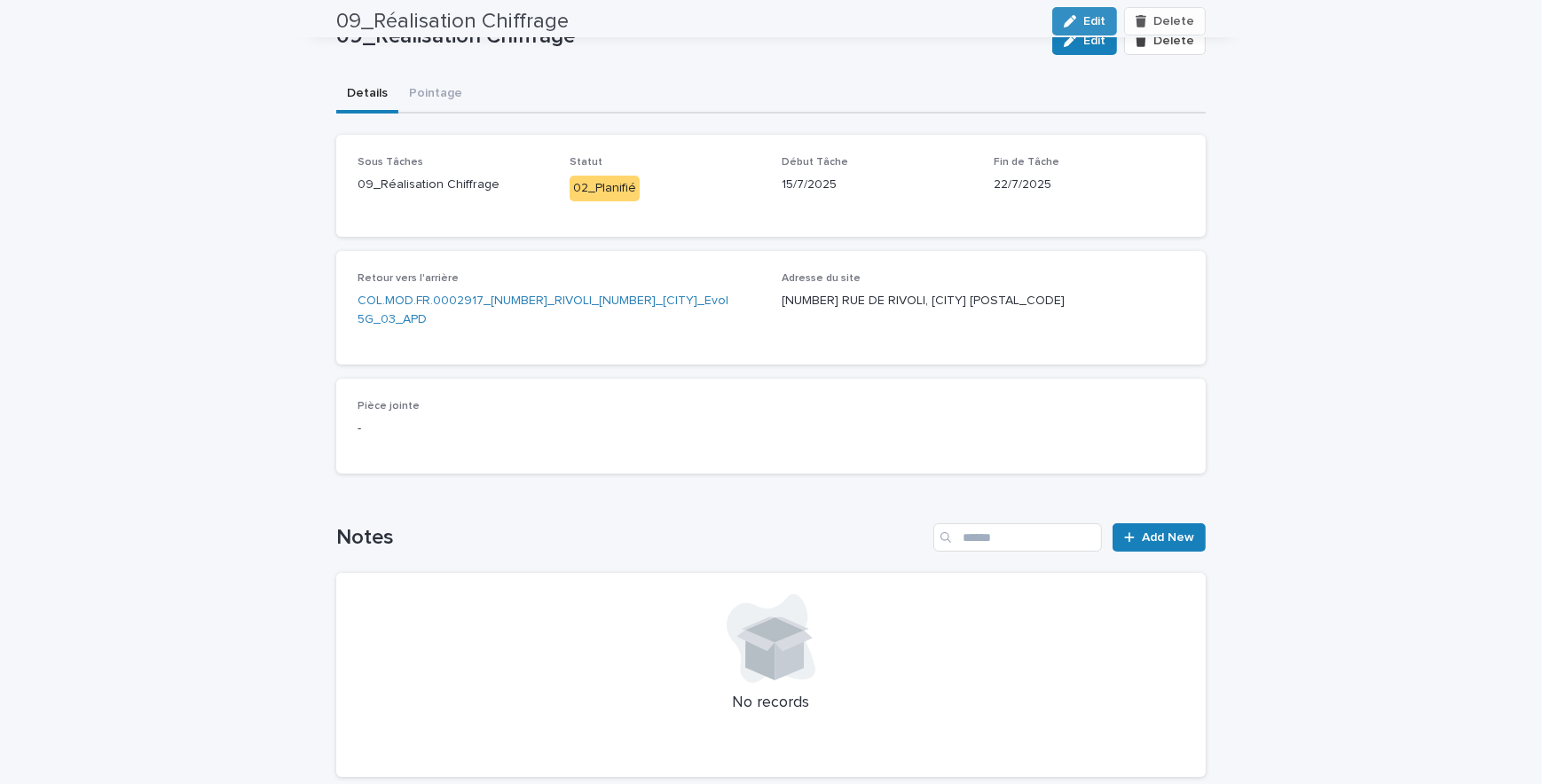 scroll, scrollTop: 0, scrollLeft: 0, axis: both 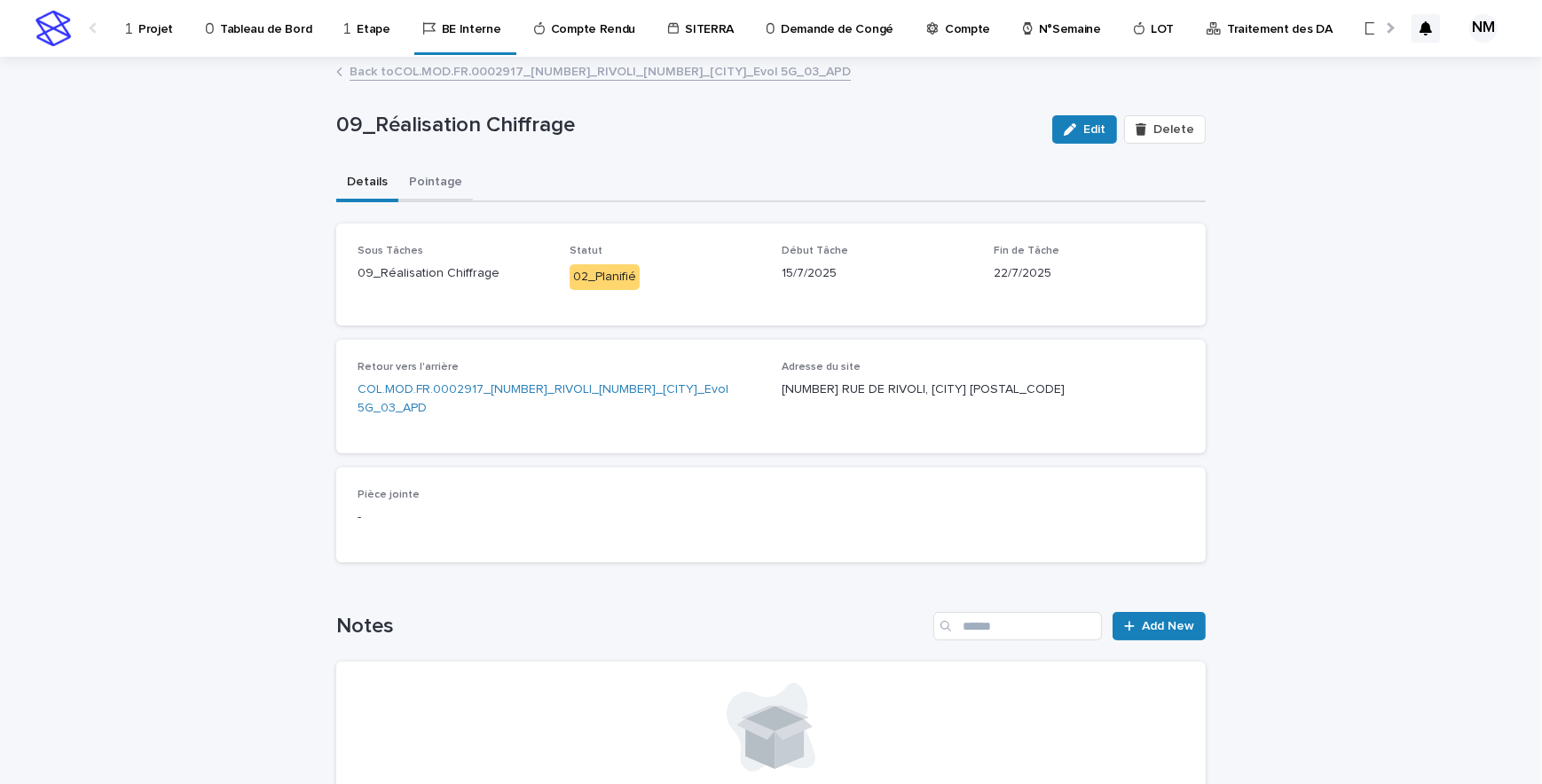 click on "Pointage" at bounding box center (436, 184) 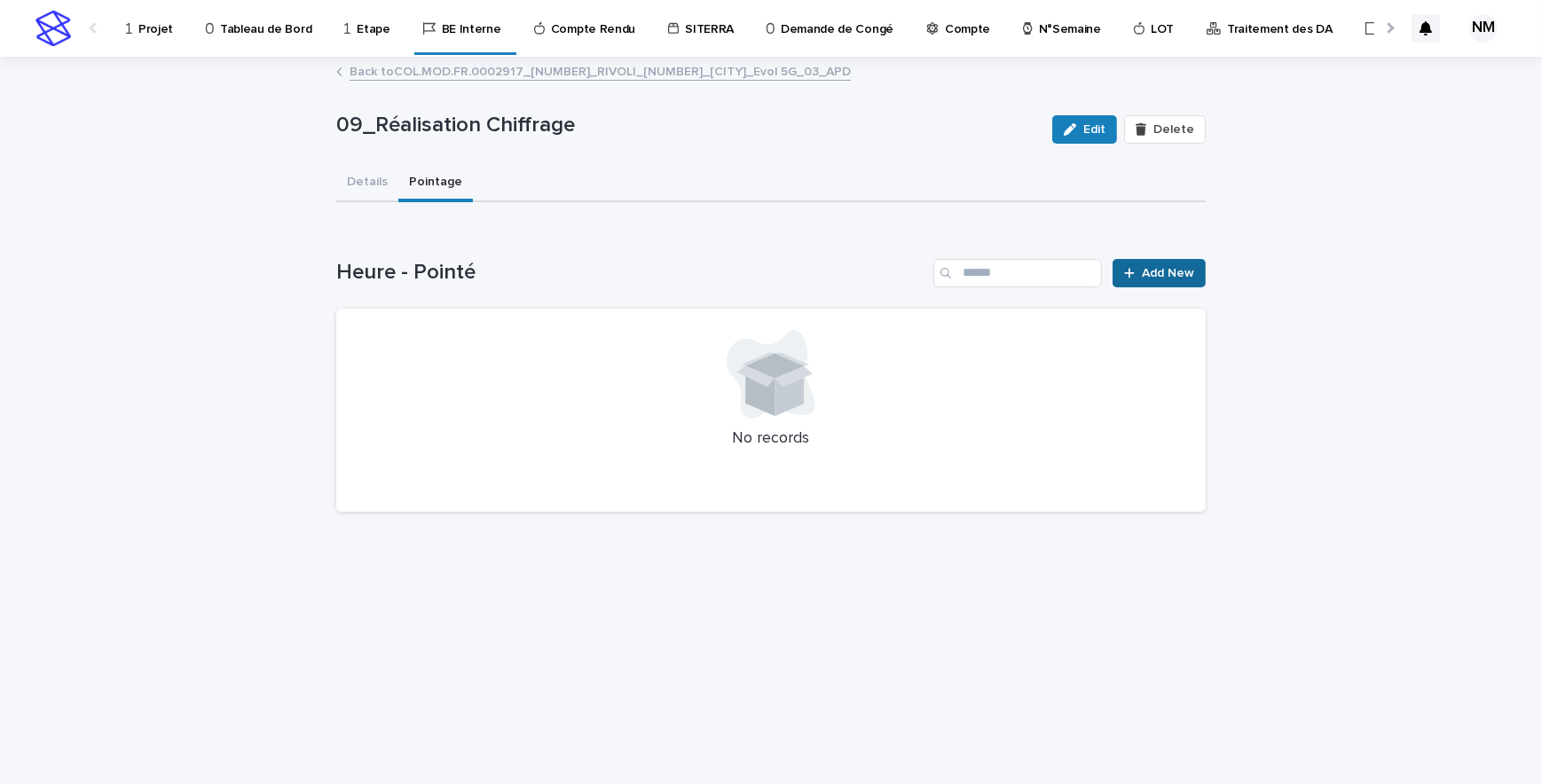 click on "Add New" at bounding box center [1168, 273] 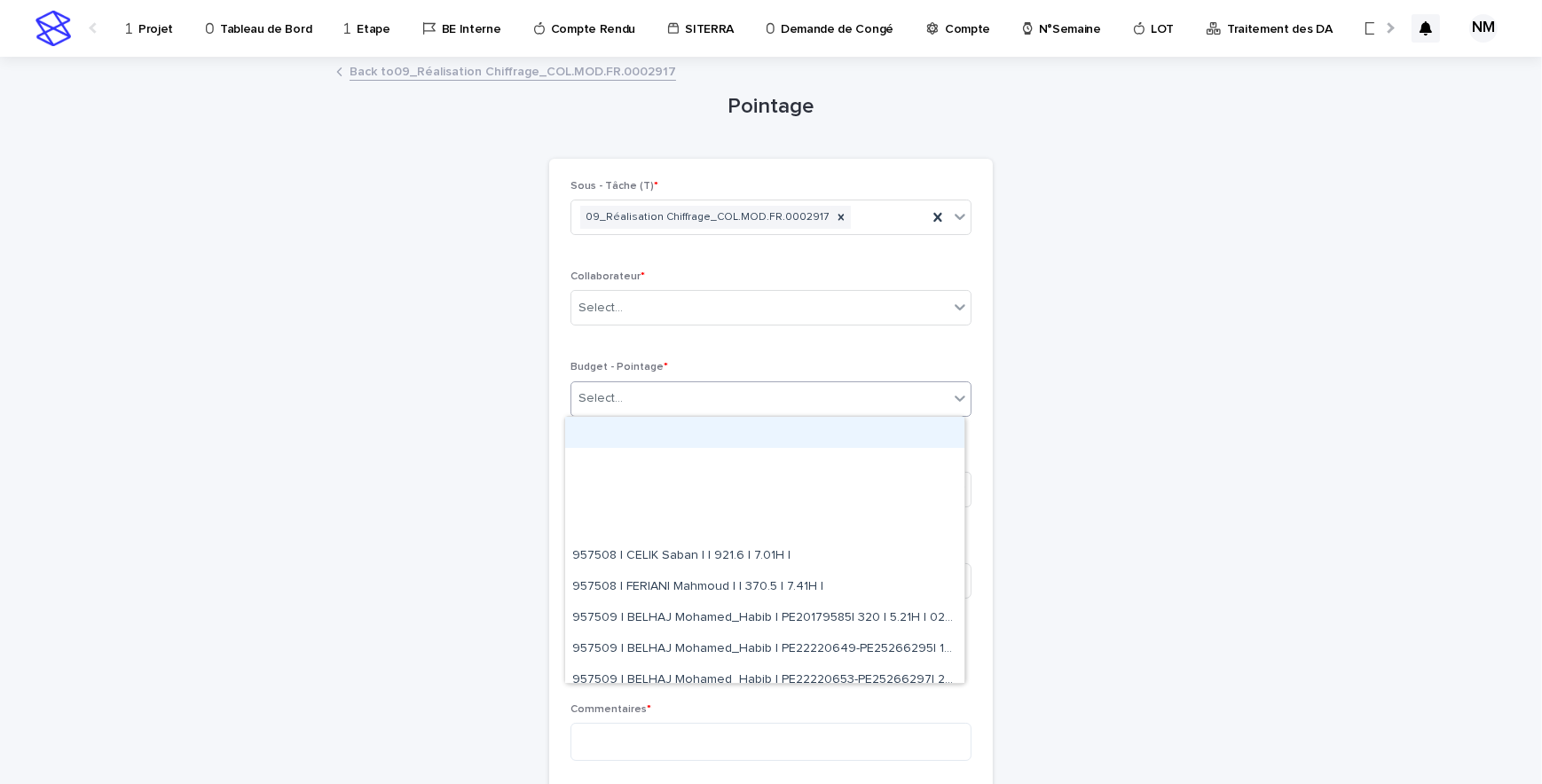 click on "Select..." at bounding box center (759, 398) 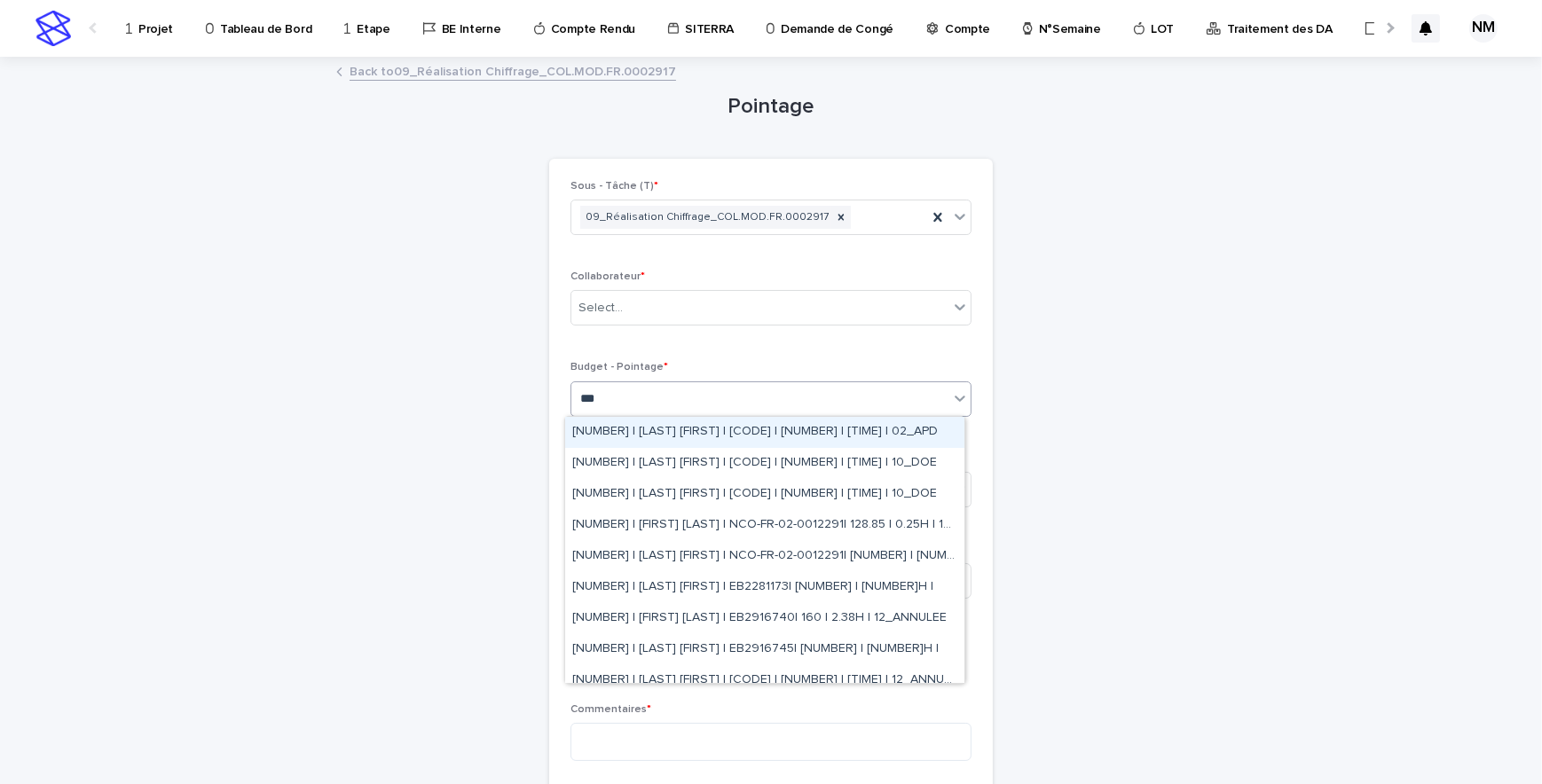 type on "****" 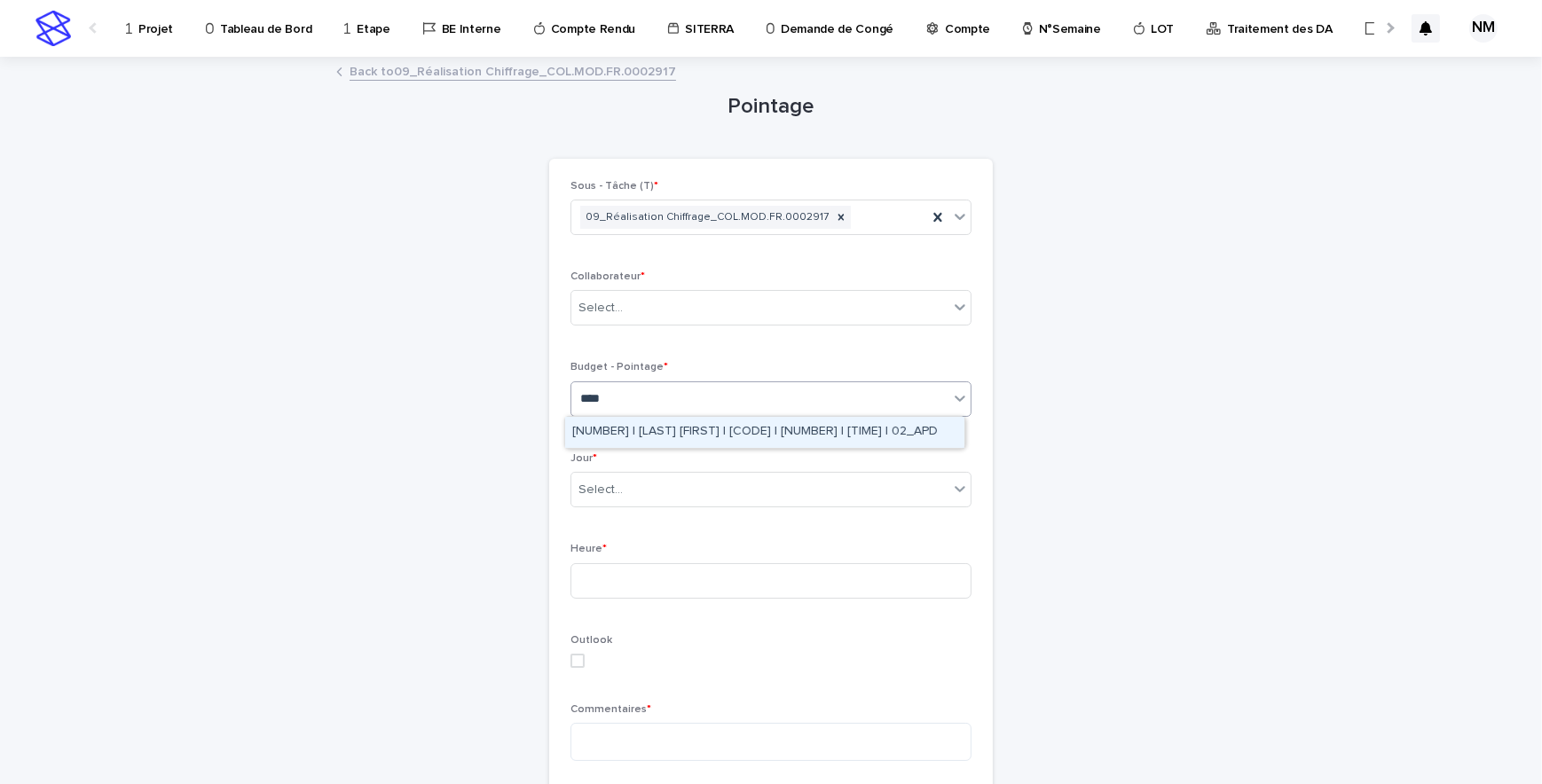 click on "957699 | AIT_MALEK Nizam | COL.MOD.FR.0002917| 78.34 | 0.72H  | 02_APD" at bounding box center [765, 432] 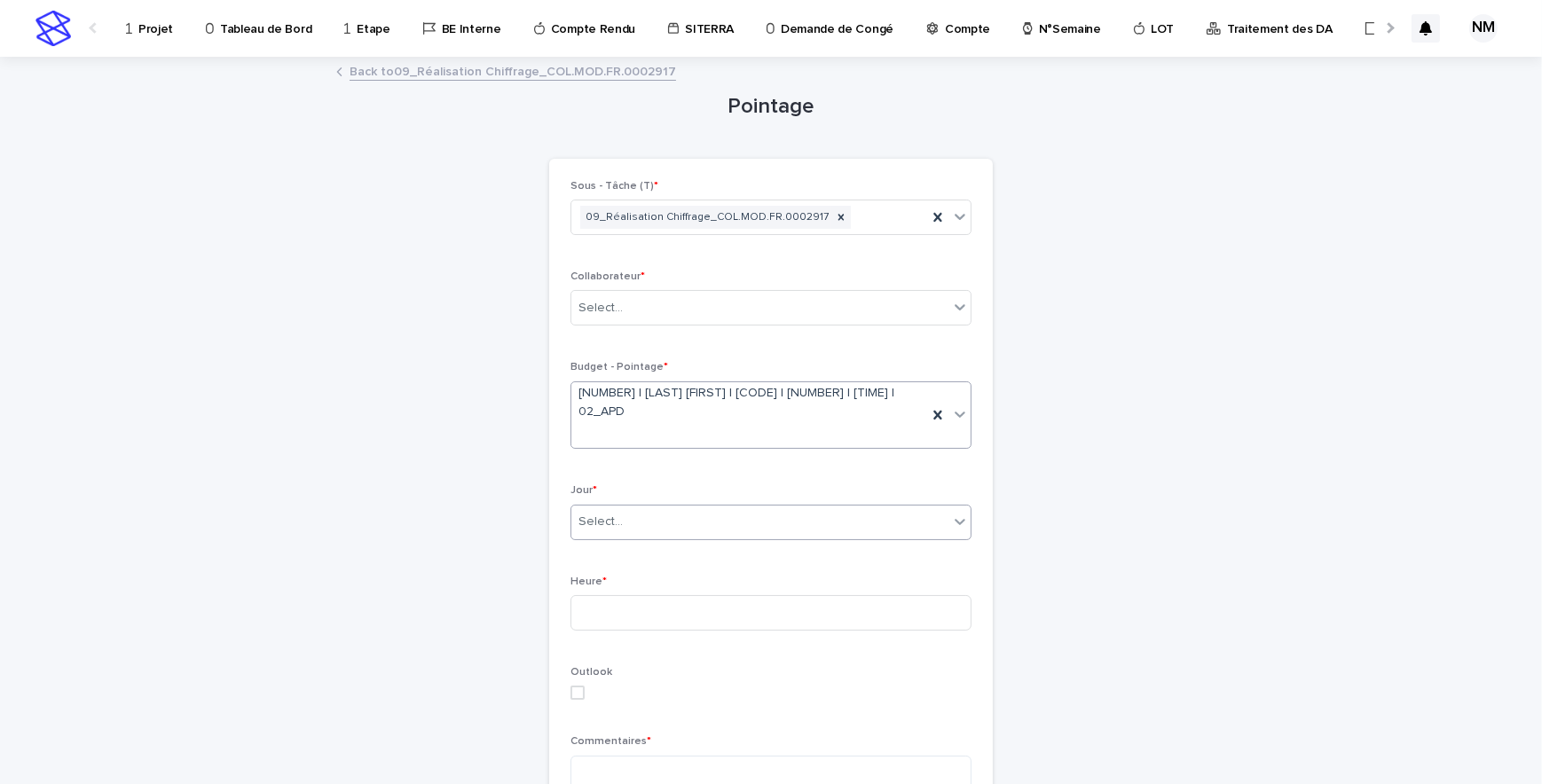click on "Select..." at bounding box center [759, 521] 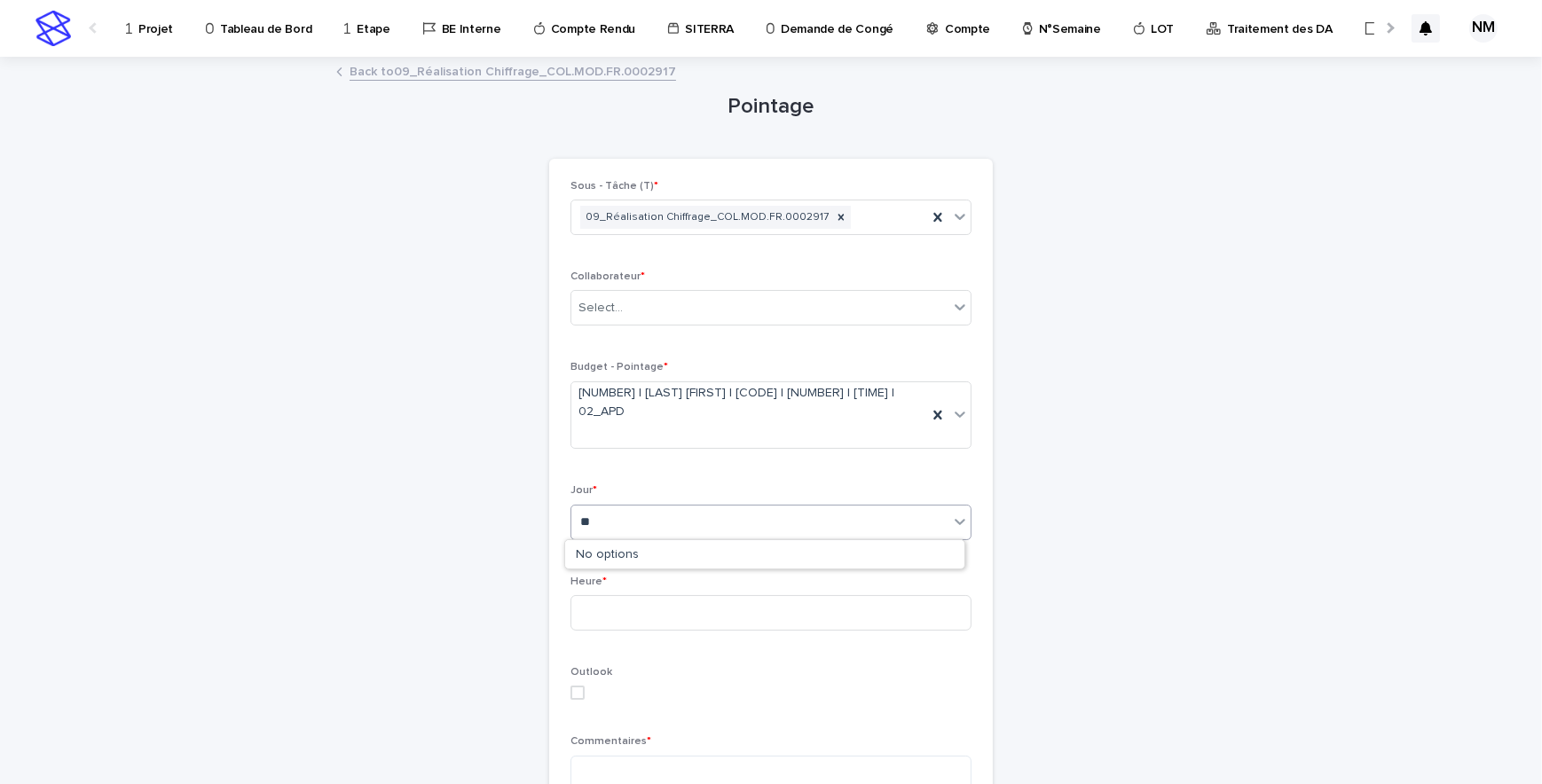 type on "*" 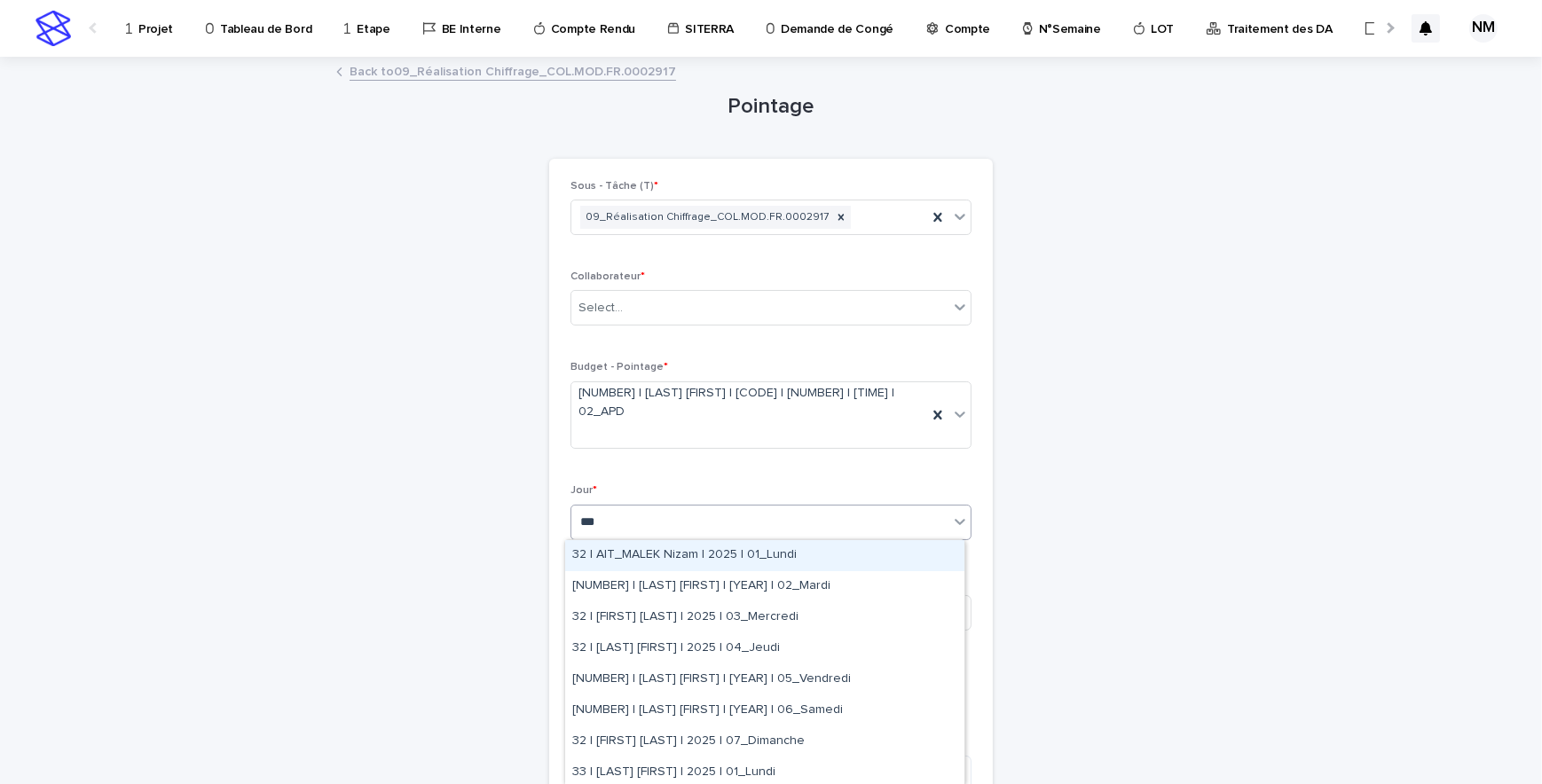 type on "****" 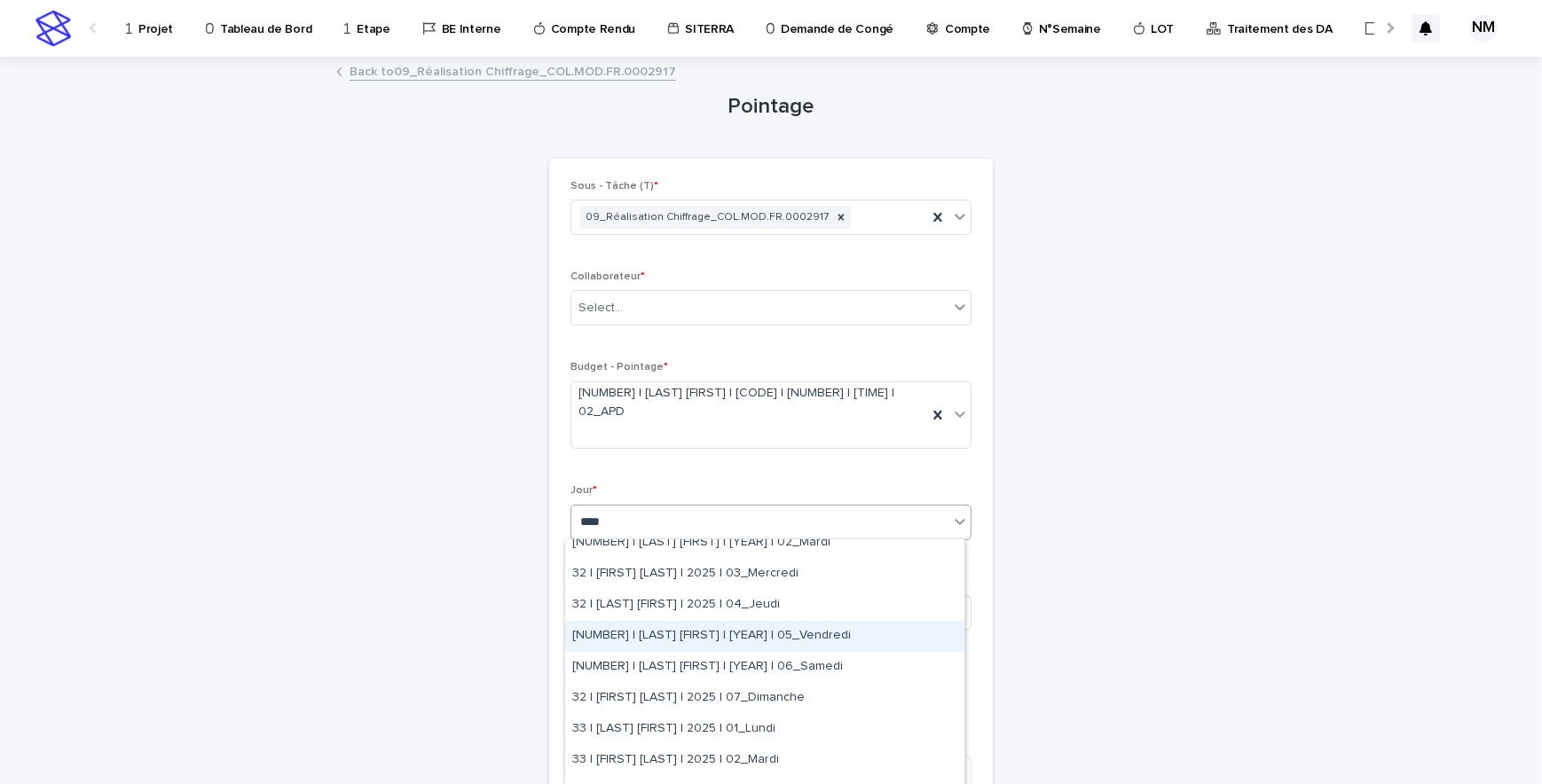 scroll, scrollTop: 80, scrollLeft: 0, axis: vertical 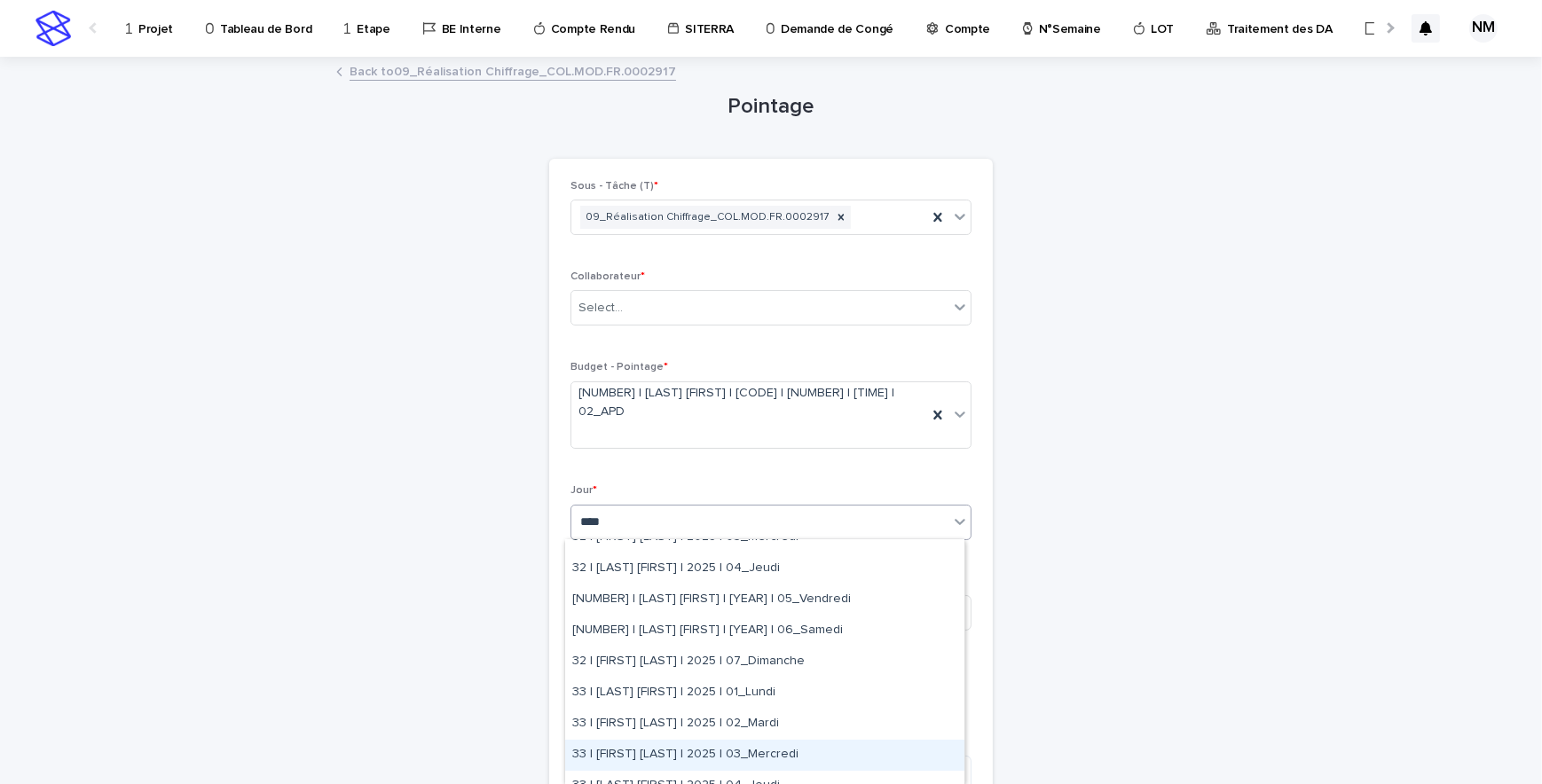 drag, startPoint x: 796, startPoint y: 745, endPoint x: 784, endPoint y: 725, distance: 23.32381 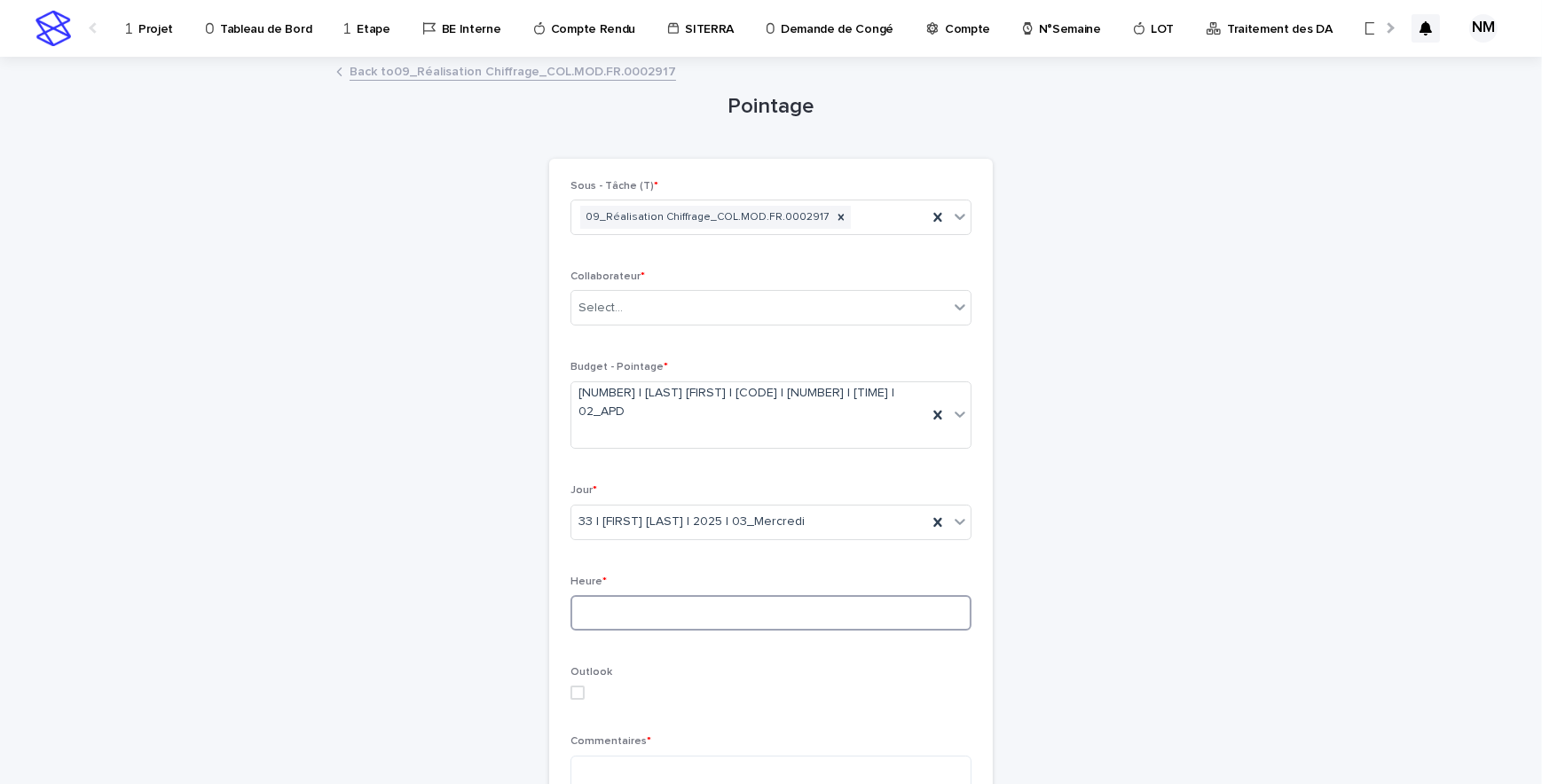 click at bounding box center (771, 613) 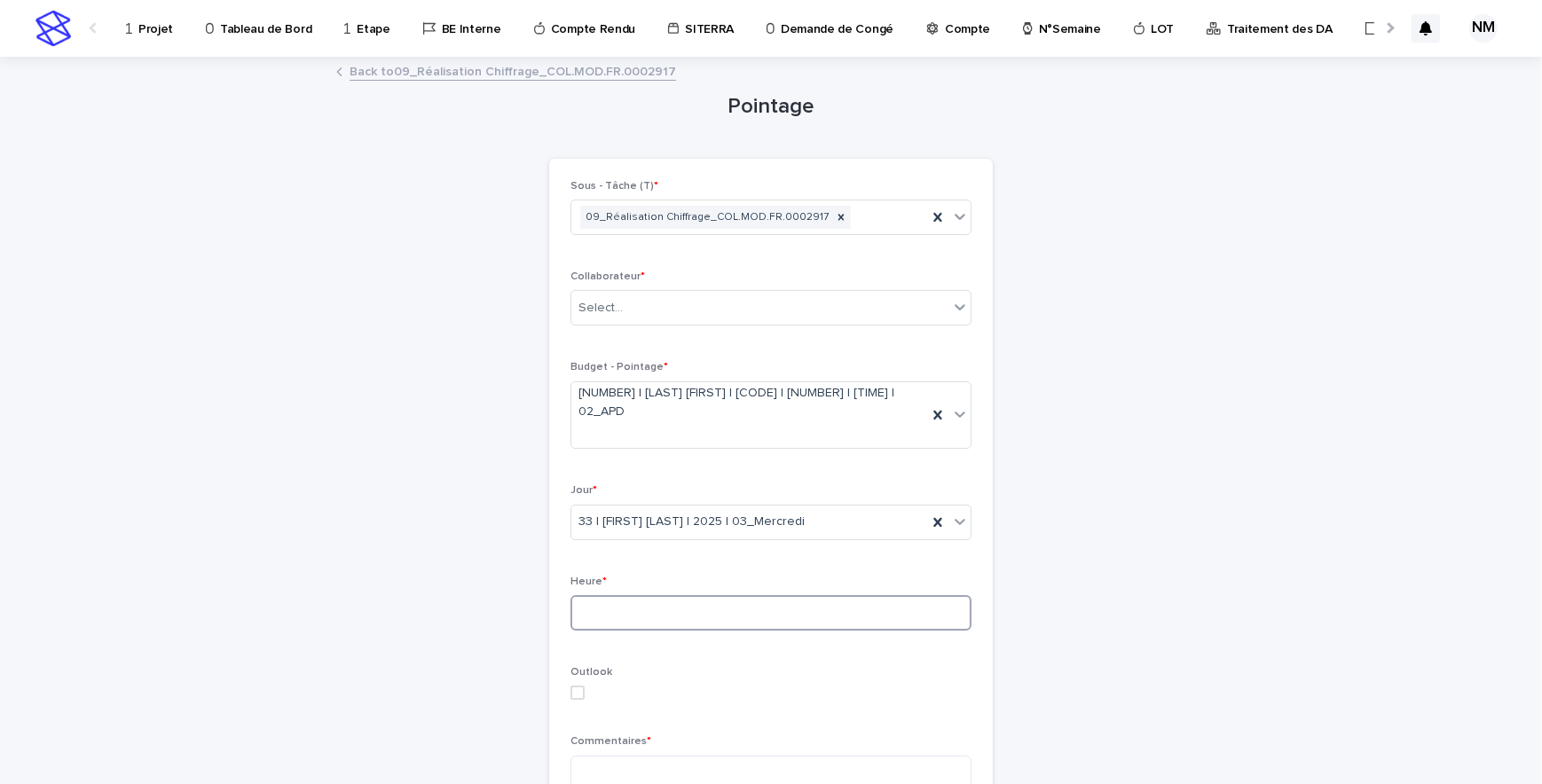 type on "*" 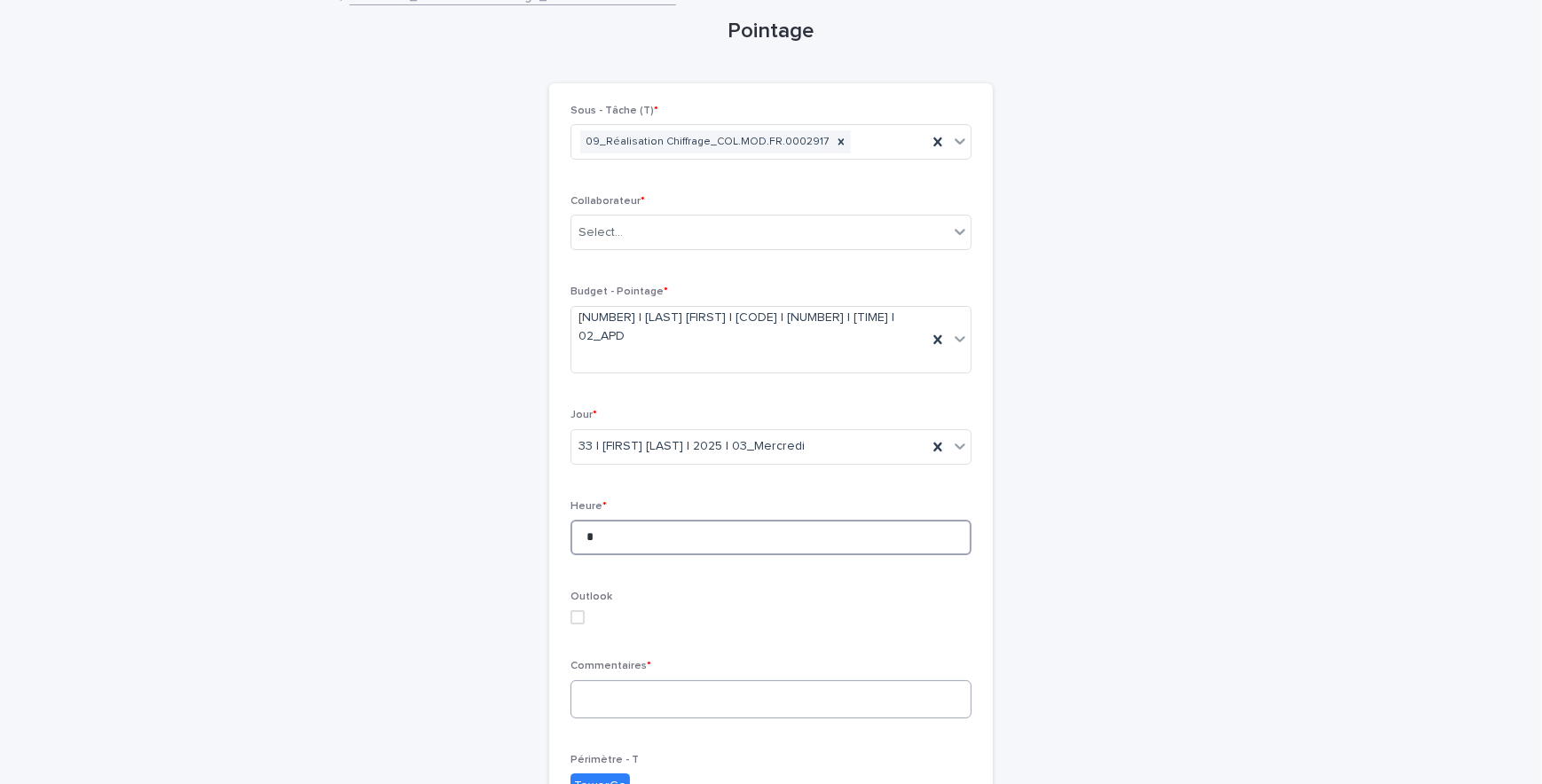 scroll, scrollTop: 161, scrollLeft: 0, axis: vertical 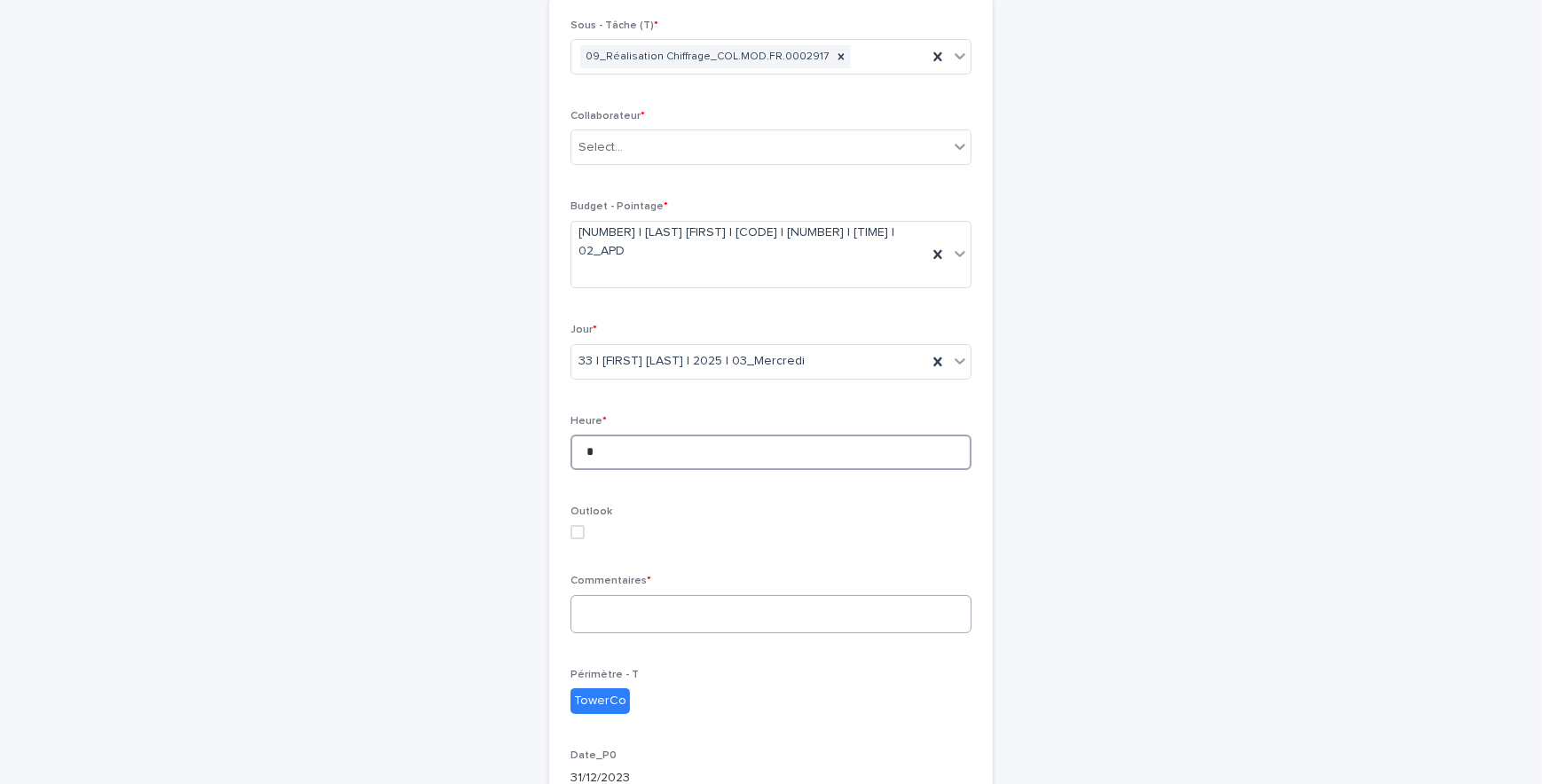 type on "*" 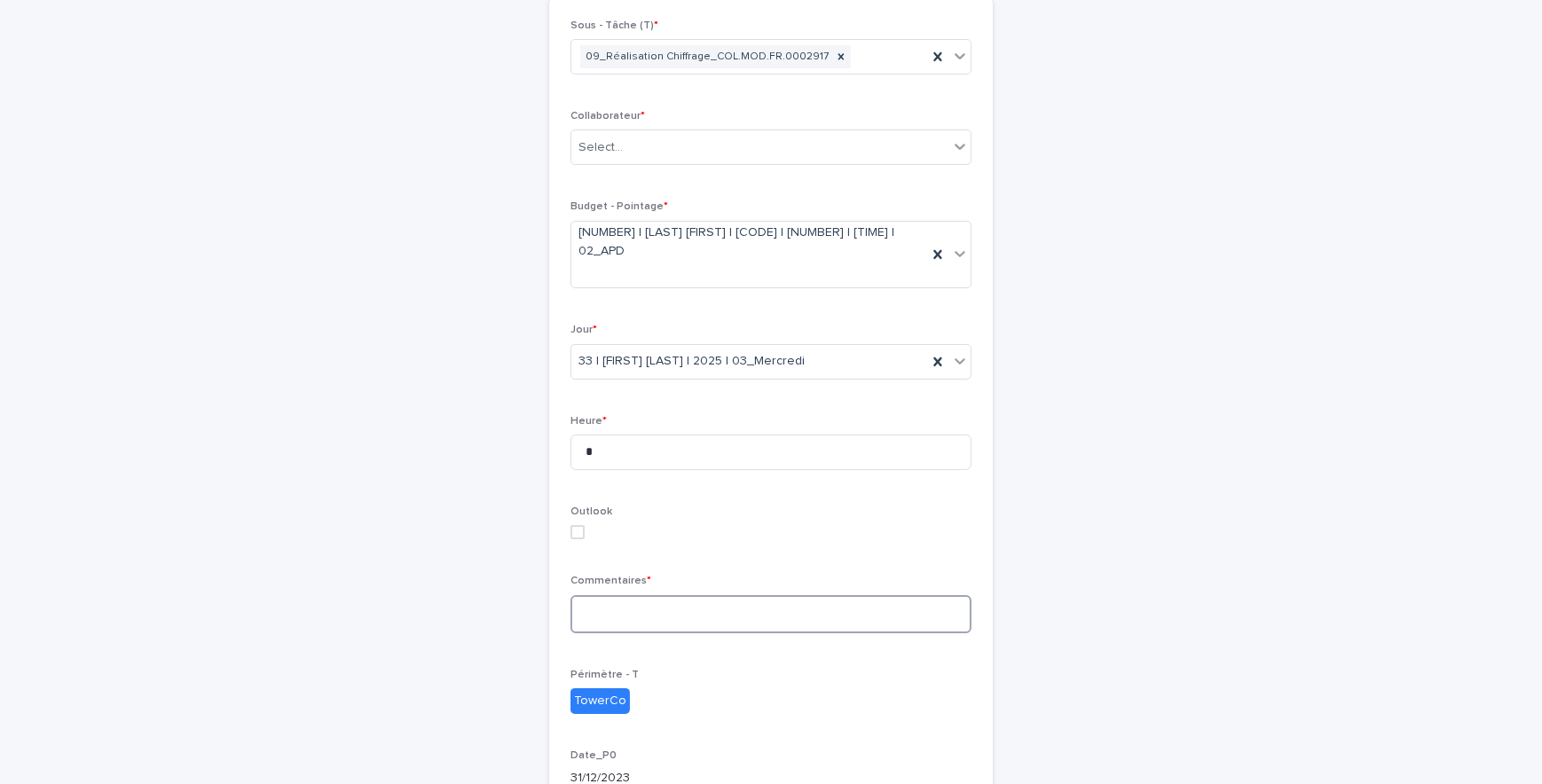 click at bounding box center [771, 614] 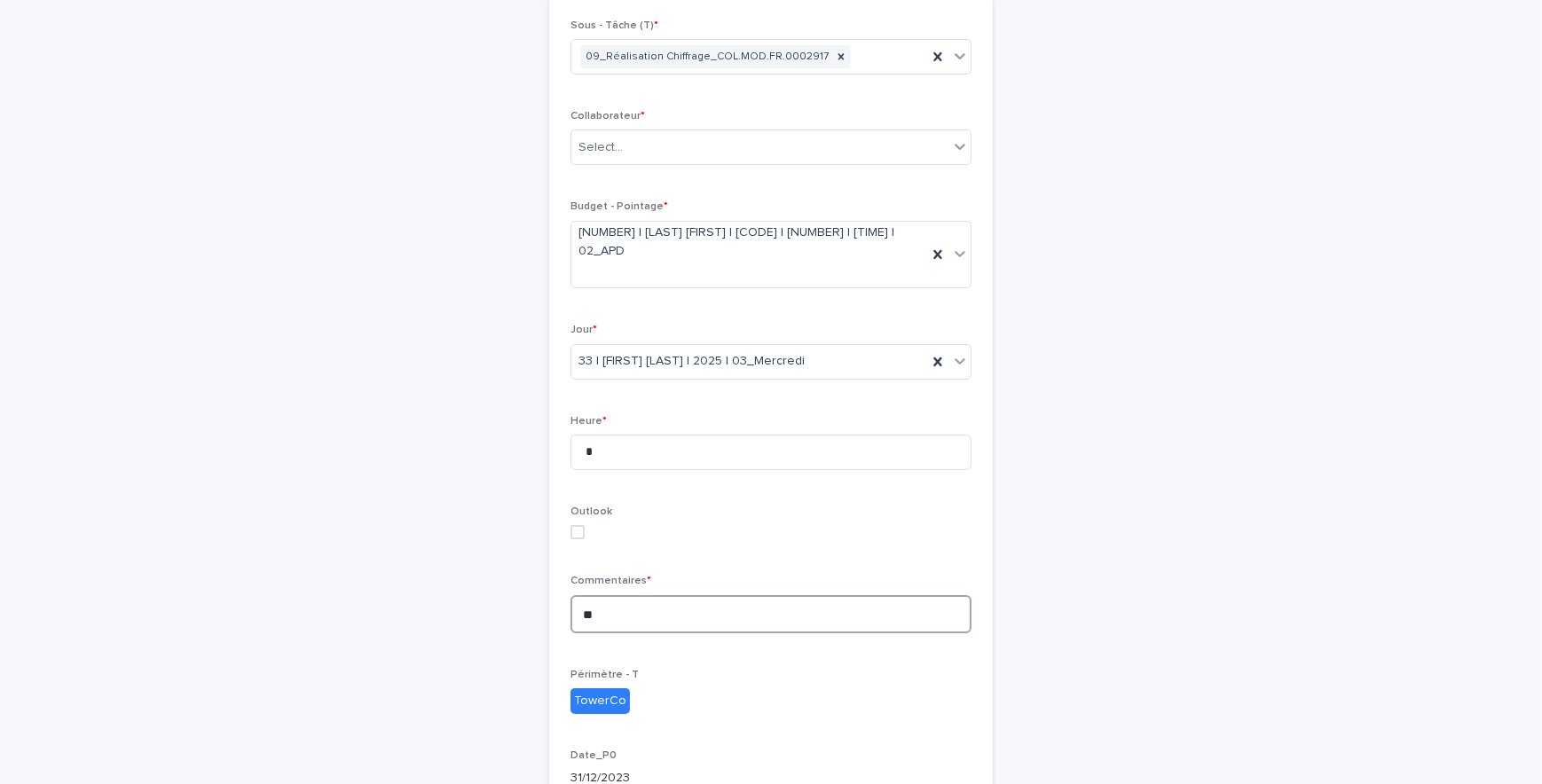 type on "*" 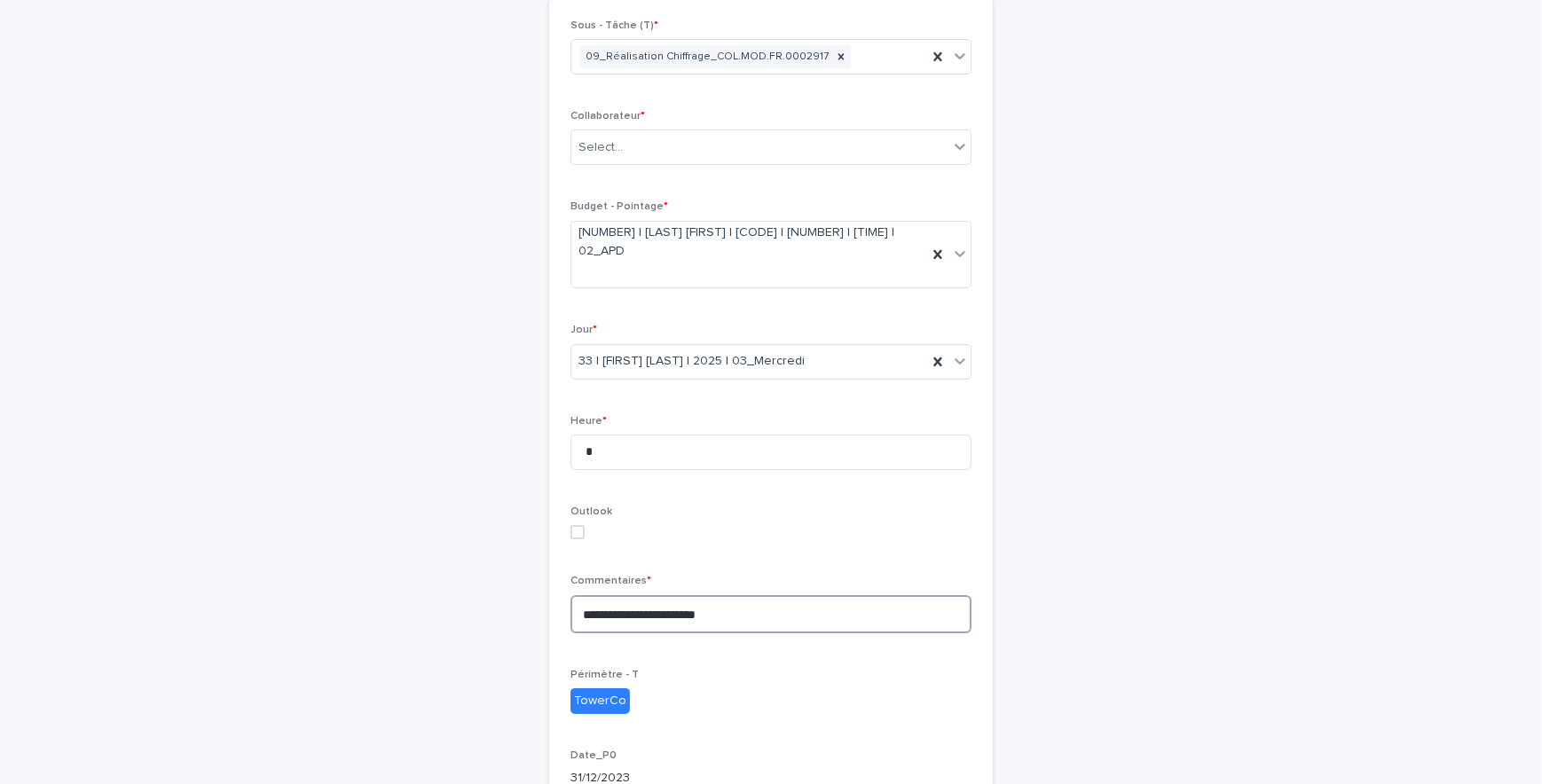click on "**********" at bounding box center [771, 614] 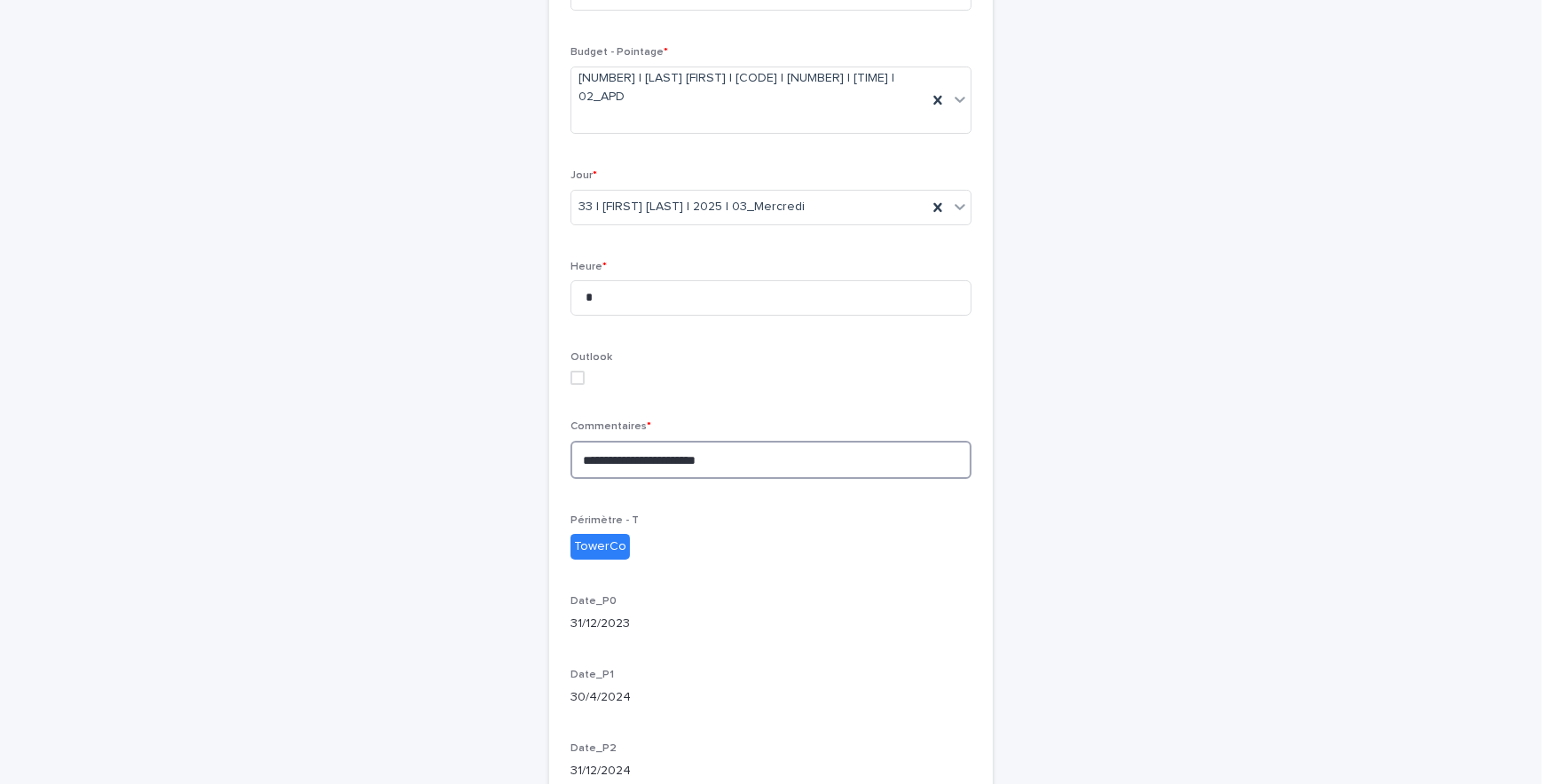 scroll, scrollTop: 477, scrollLeft: 0, axis: vertical 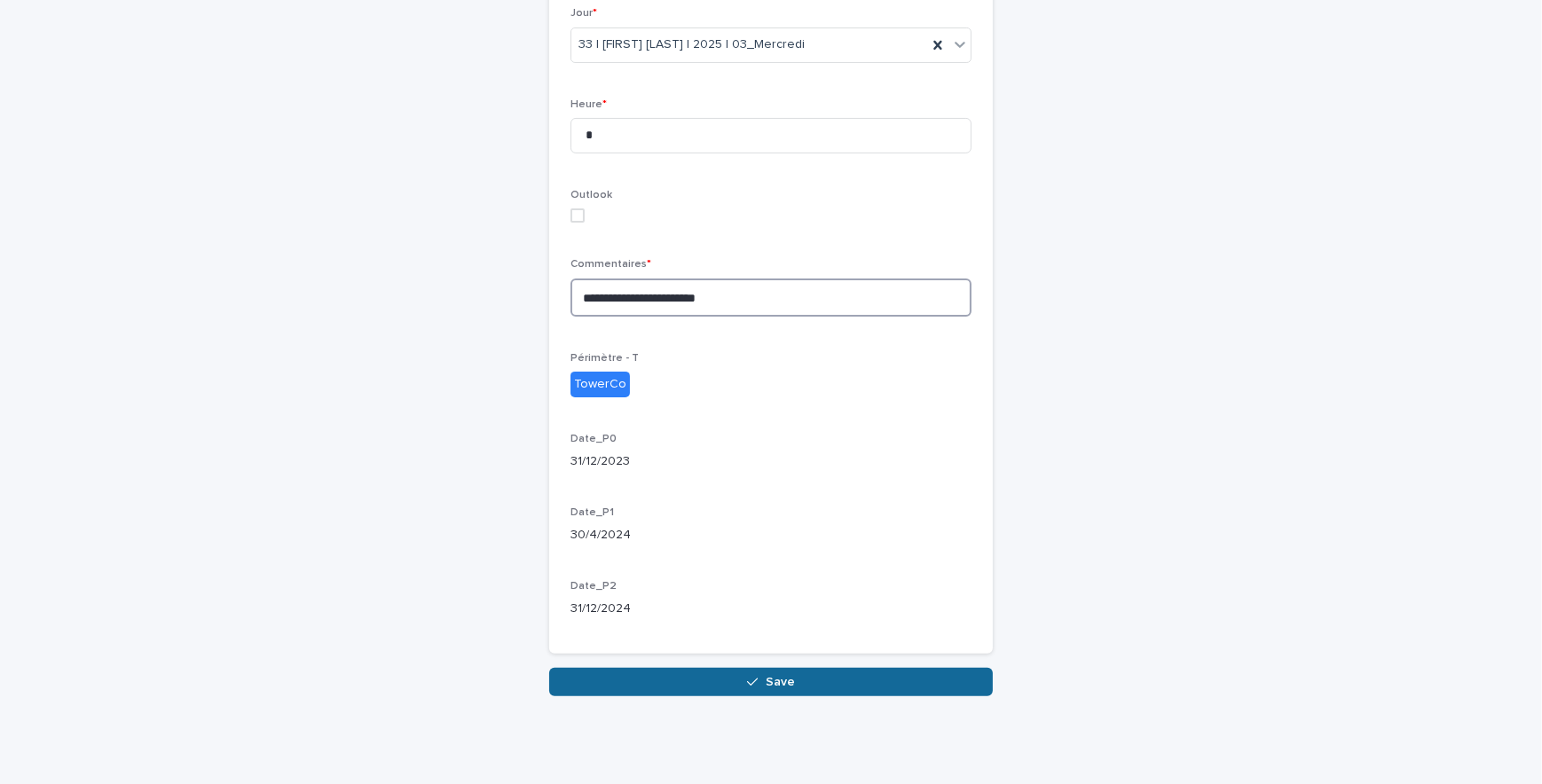 type on "**********" 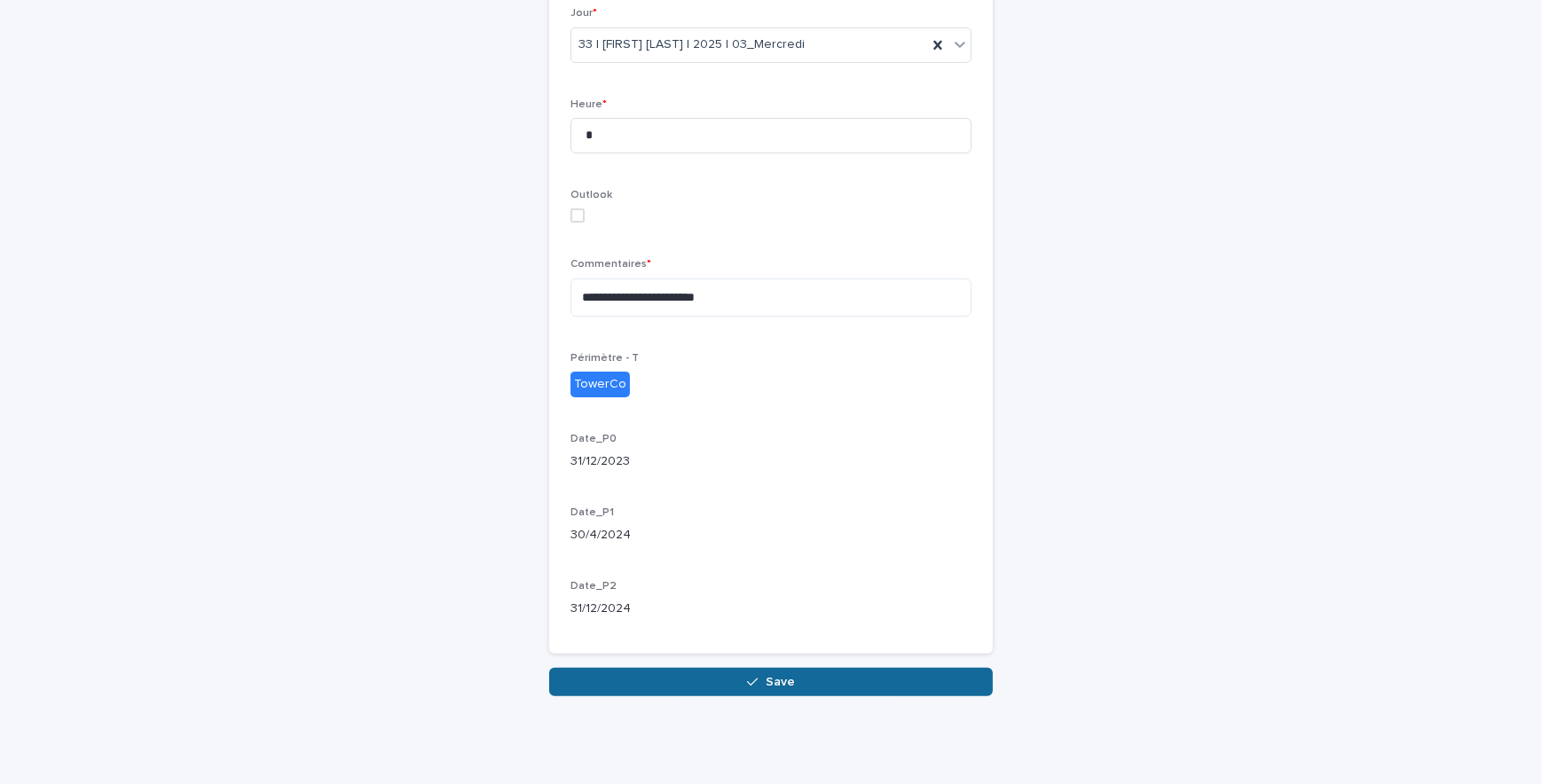 click on "Save" at bounding box center (771, 682) 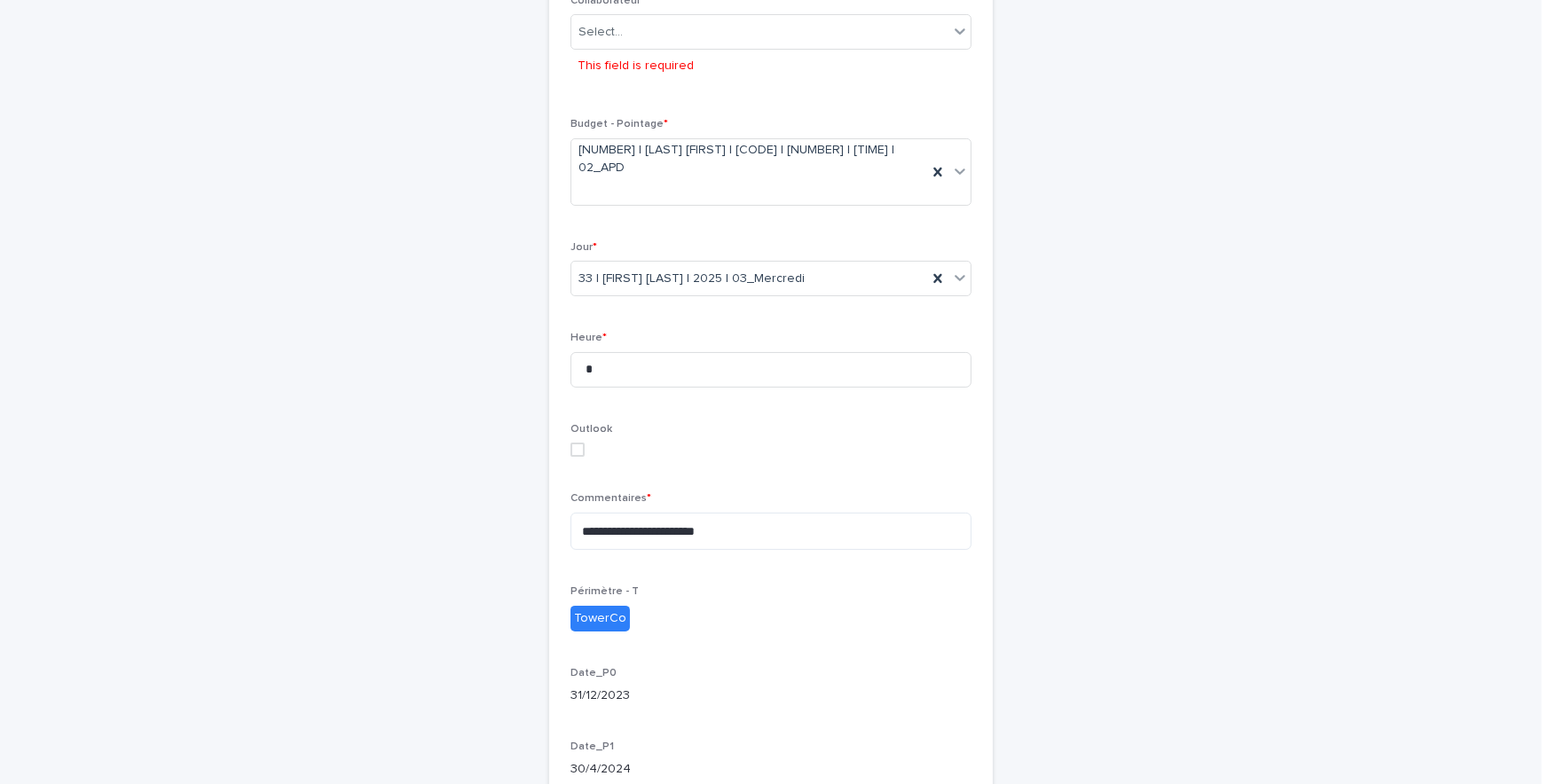 scroll, scrollTop: 282, scrollLeft: 0, axis: vertical 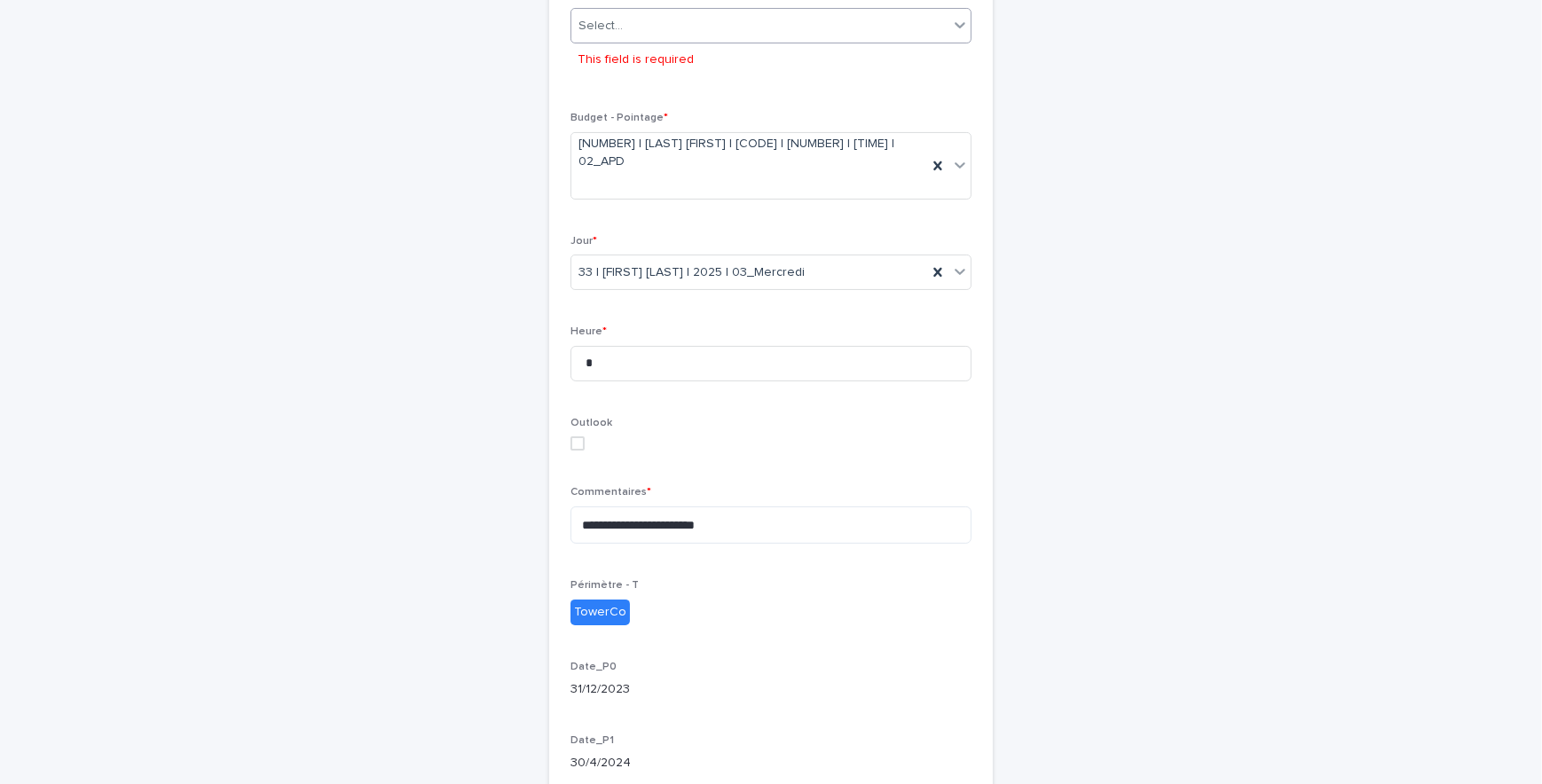 click on "Select..." at bounding box center [759, 26] 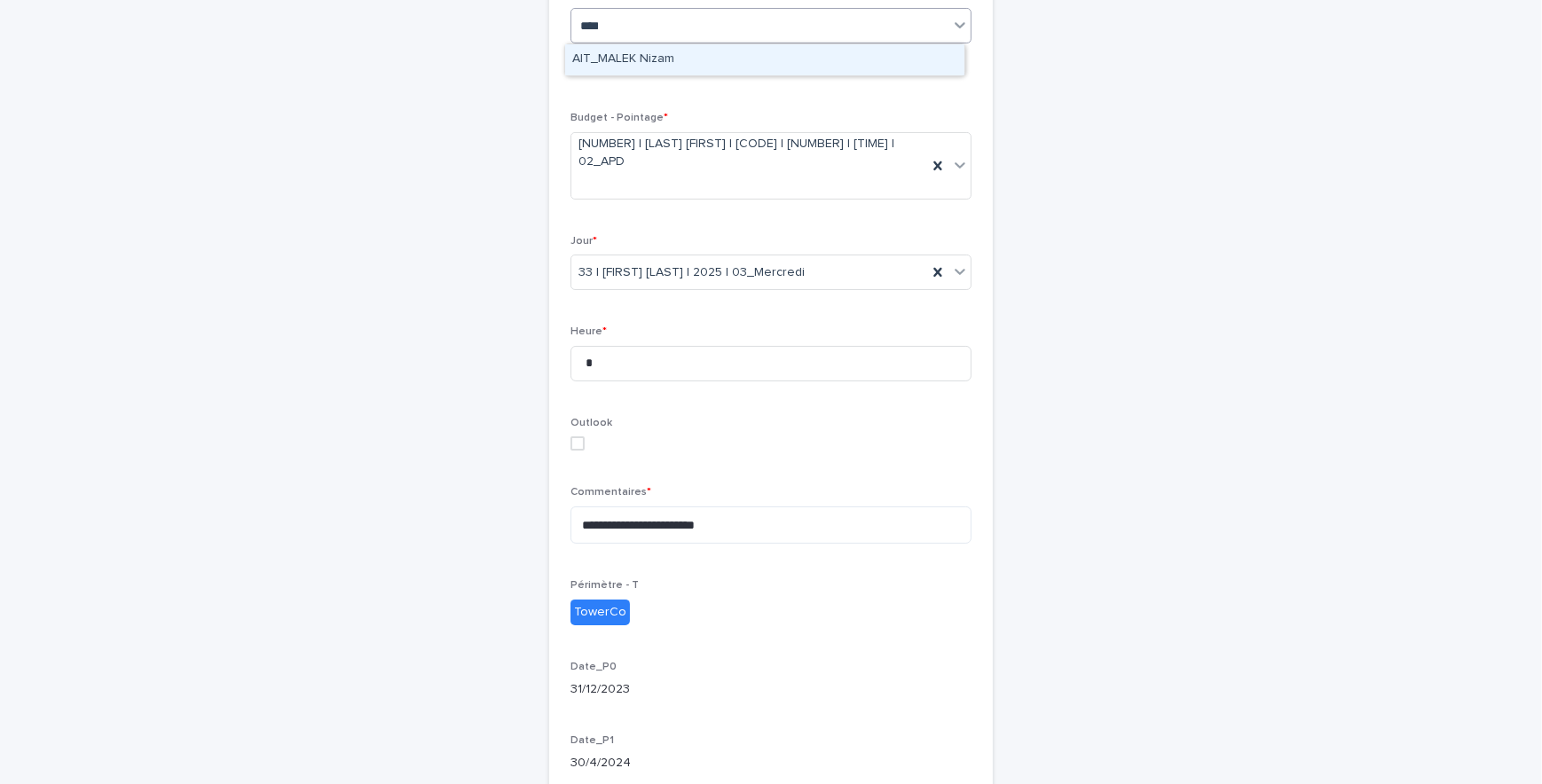 type on "*****" 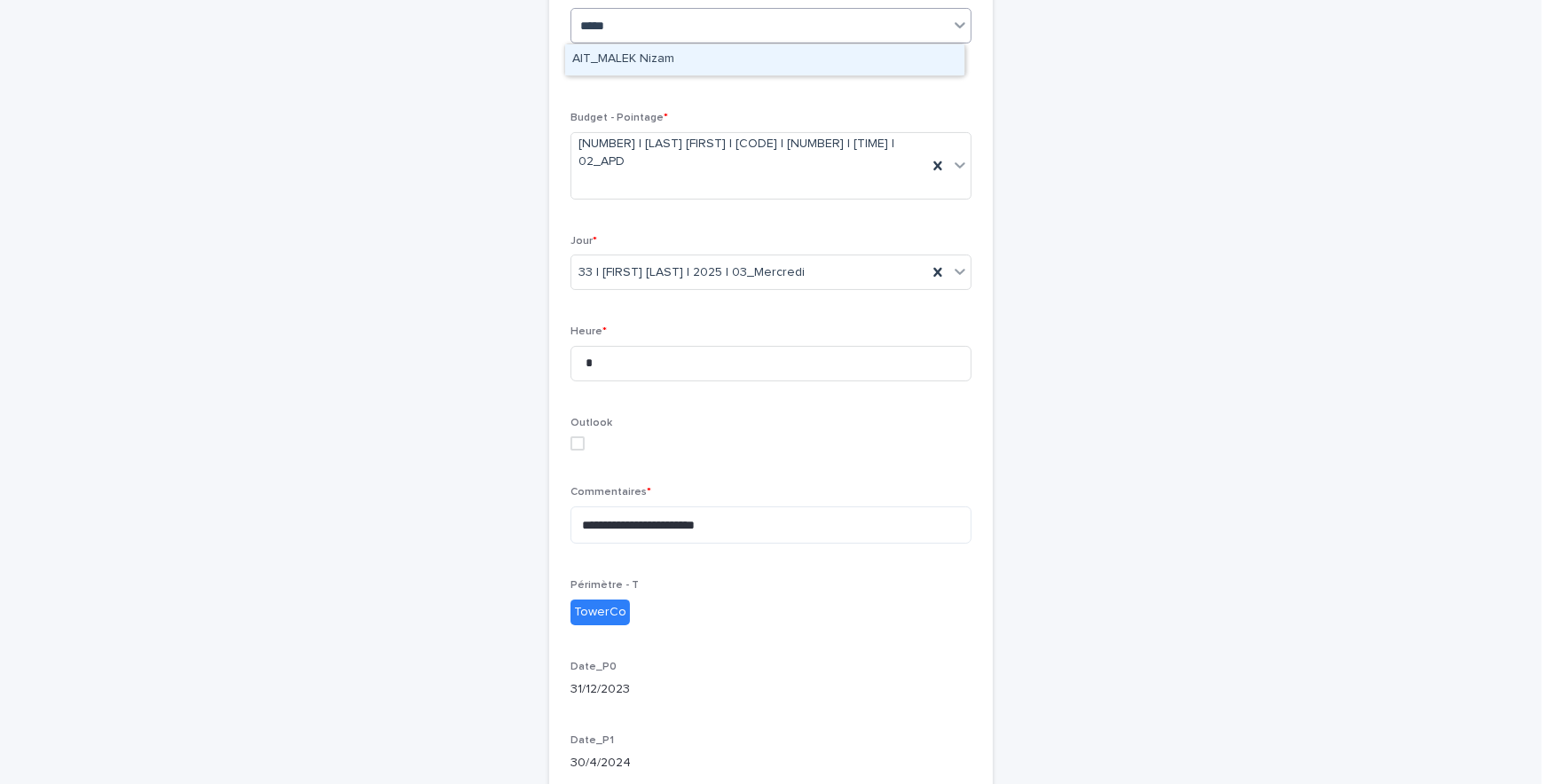 click on "AIT_MALEK Nizam" at bounding box center [765, 59] 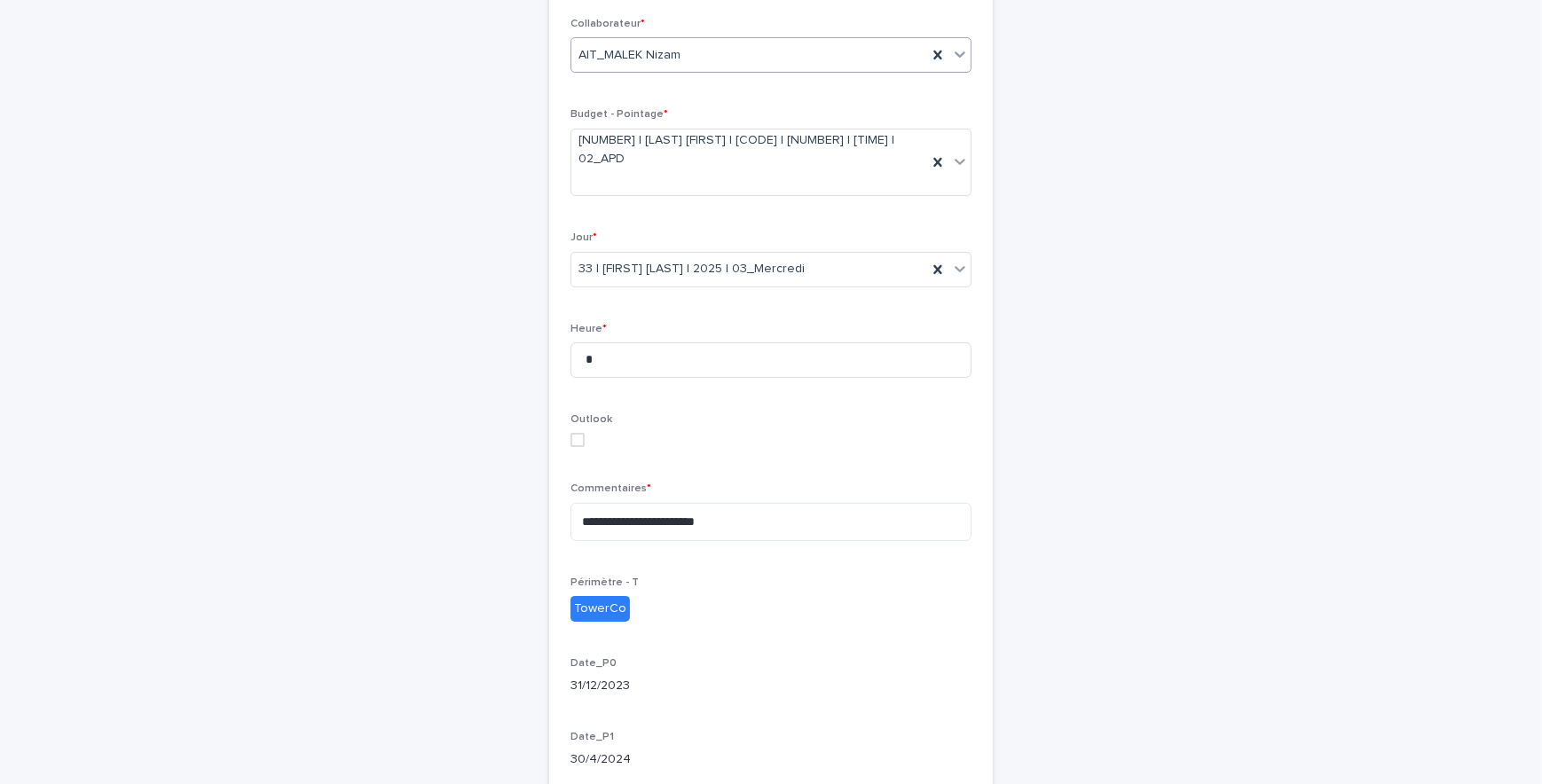 click on "**********" at bounding box center [771, 407] 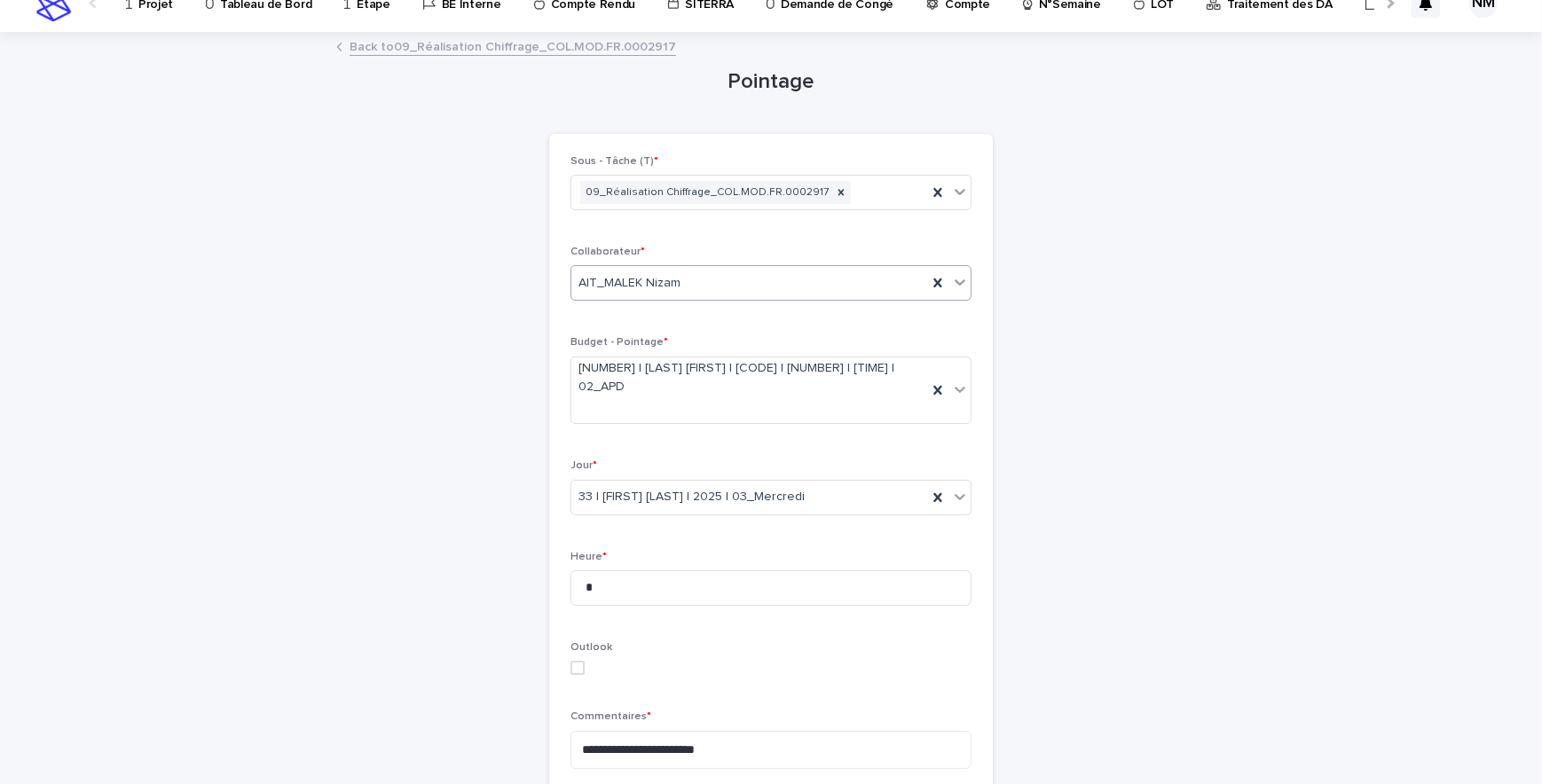 scroll, scrollTop: 11, scrollLeft: 0, axis: vertical 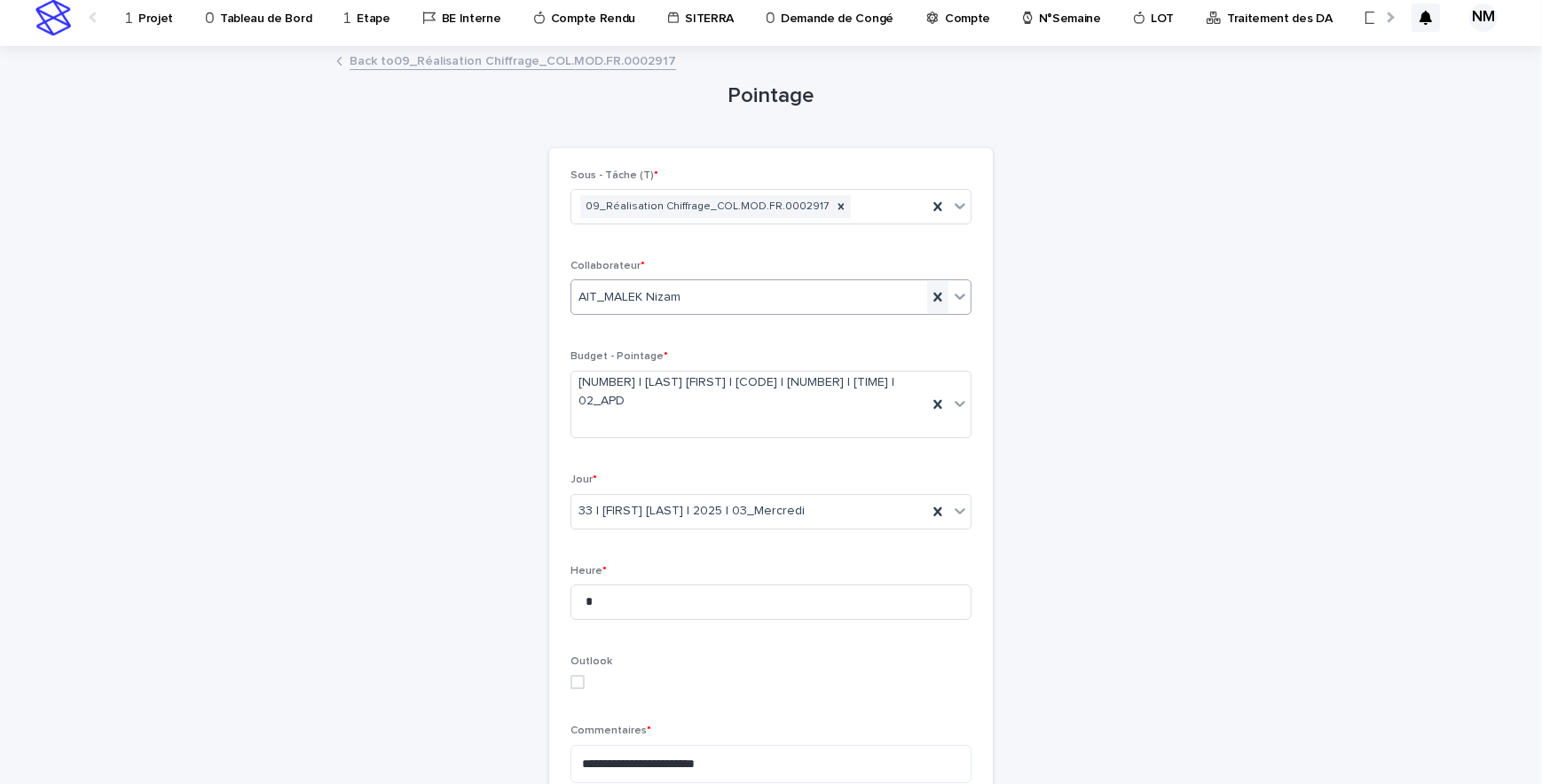 click 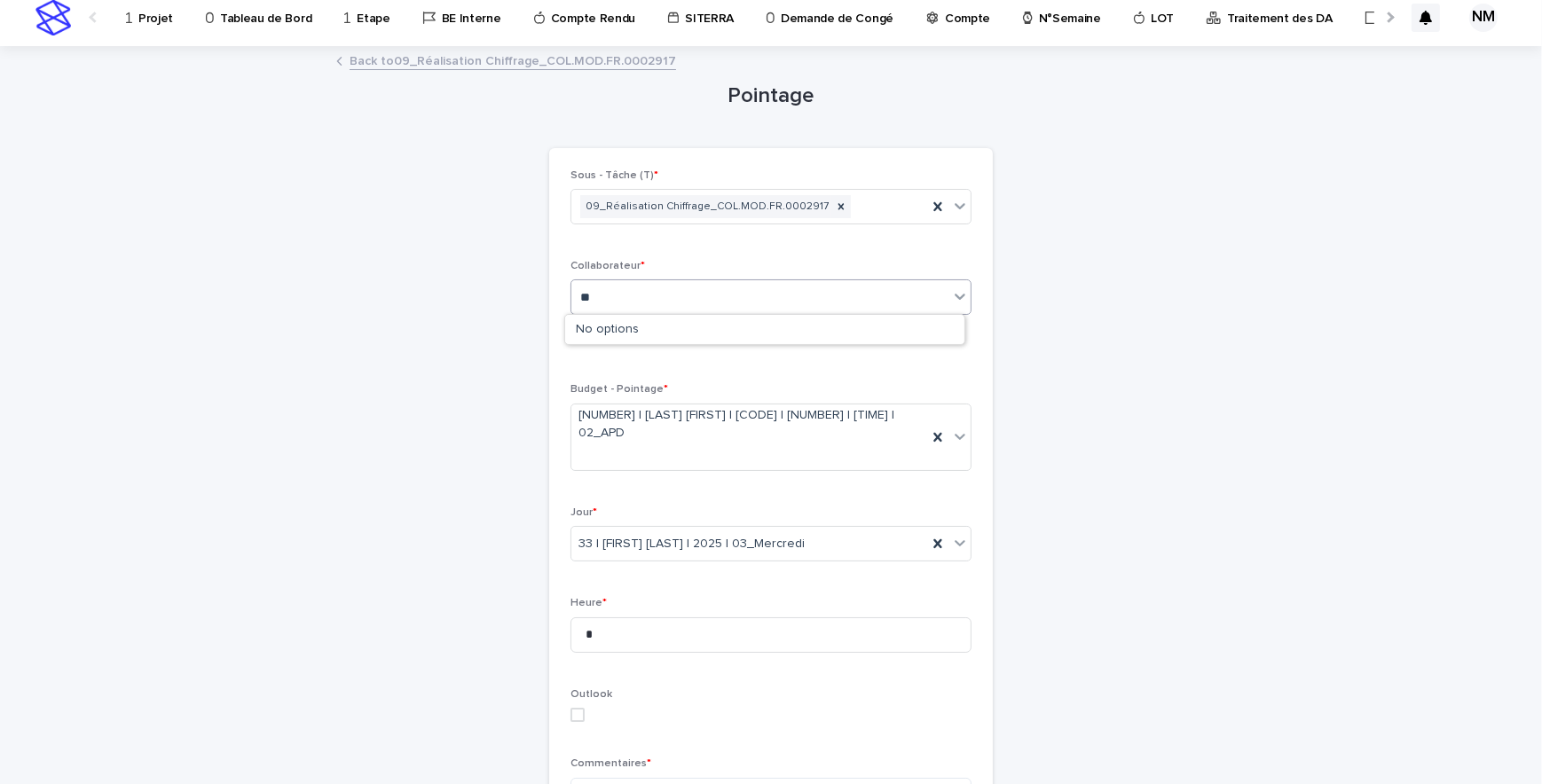 type on "*" 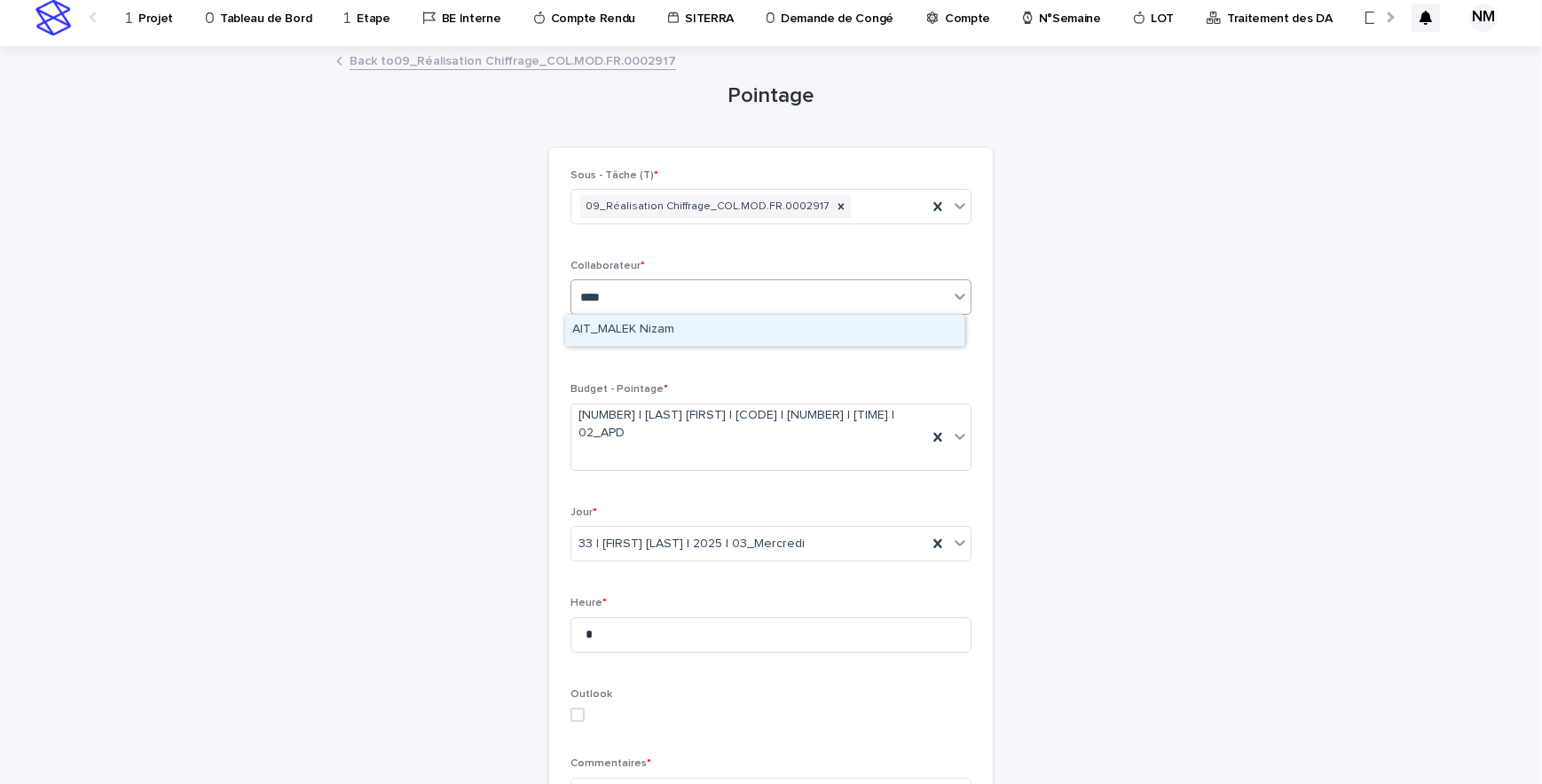 type on "*****" 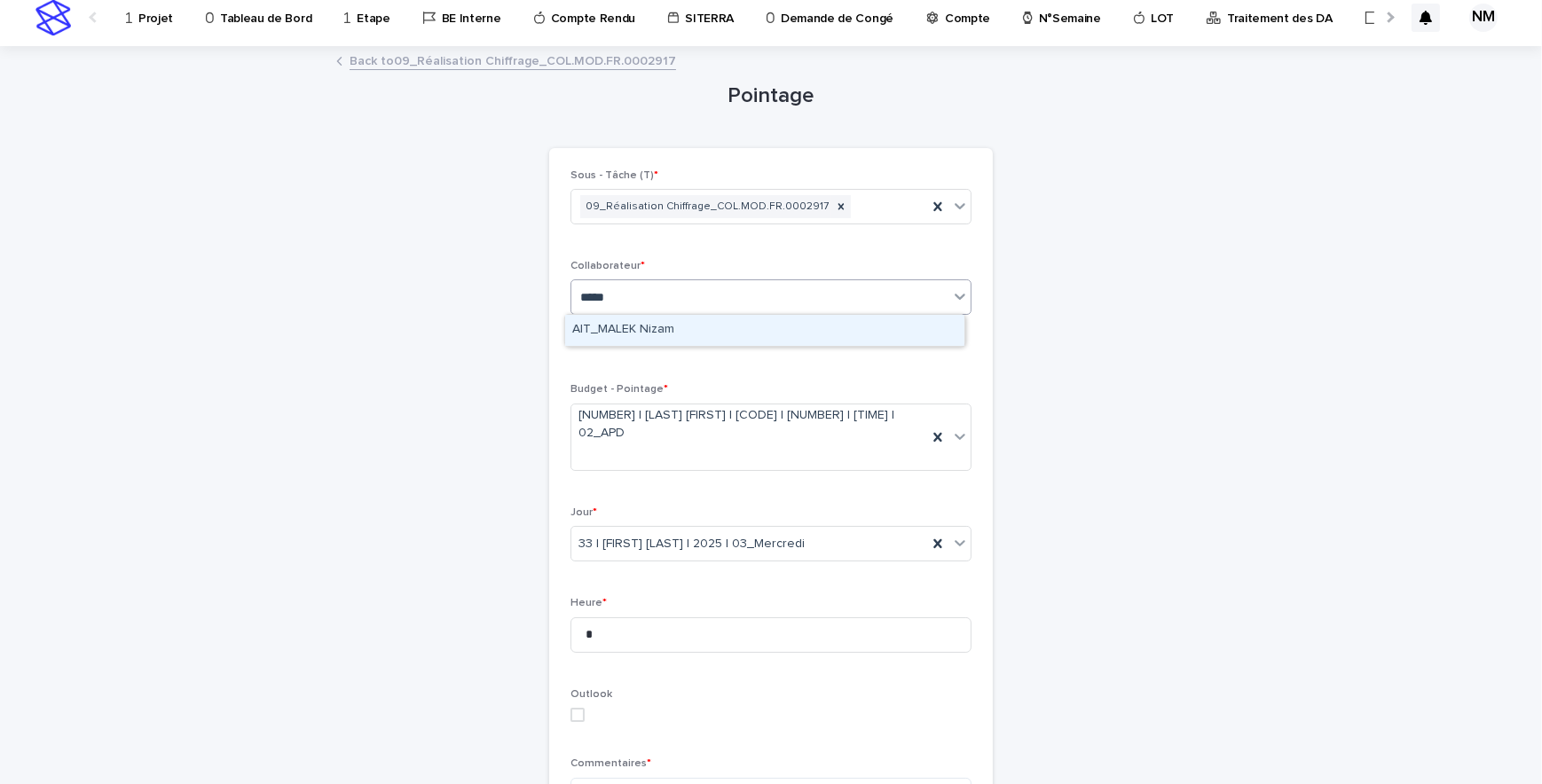 click on "AIT_MALEK Nizam" at bounding box center (765, 330) 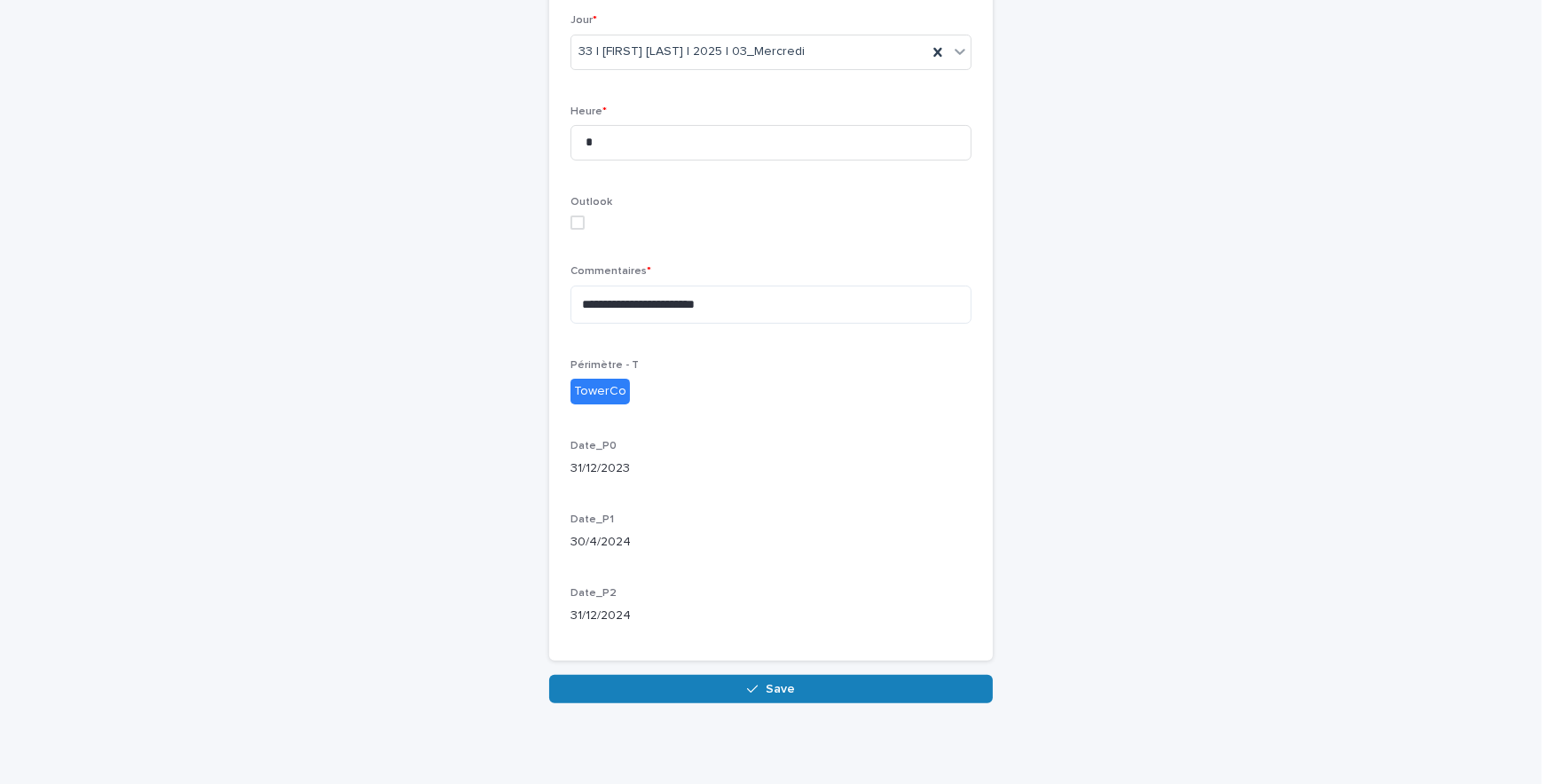 scroll, scrollTop: 477, scrollLeft: 0, axis: vertical 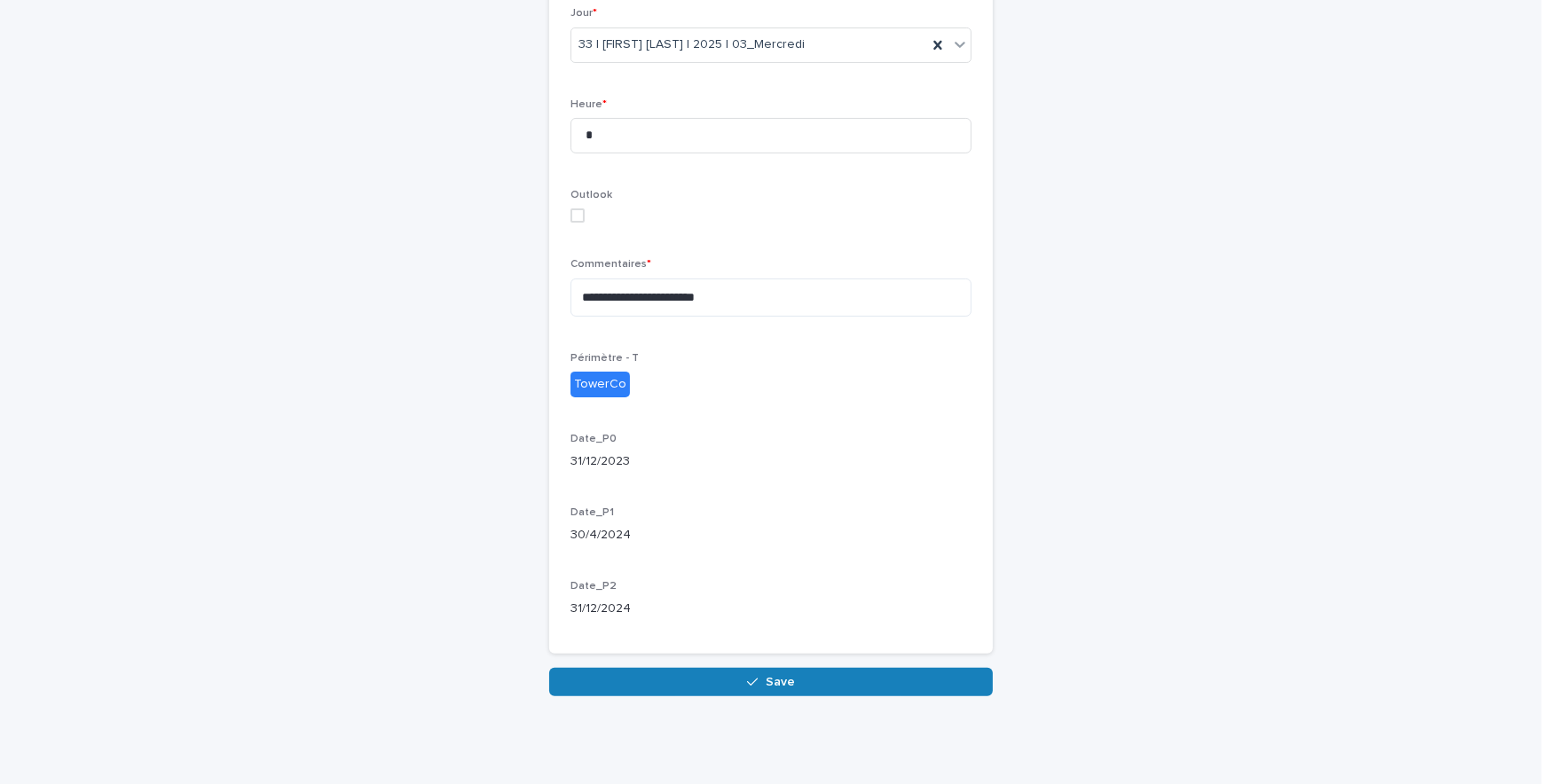 click on "Save" at bounding box center [771, 682] 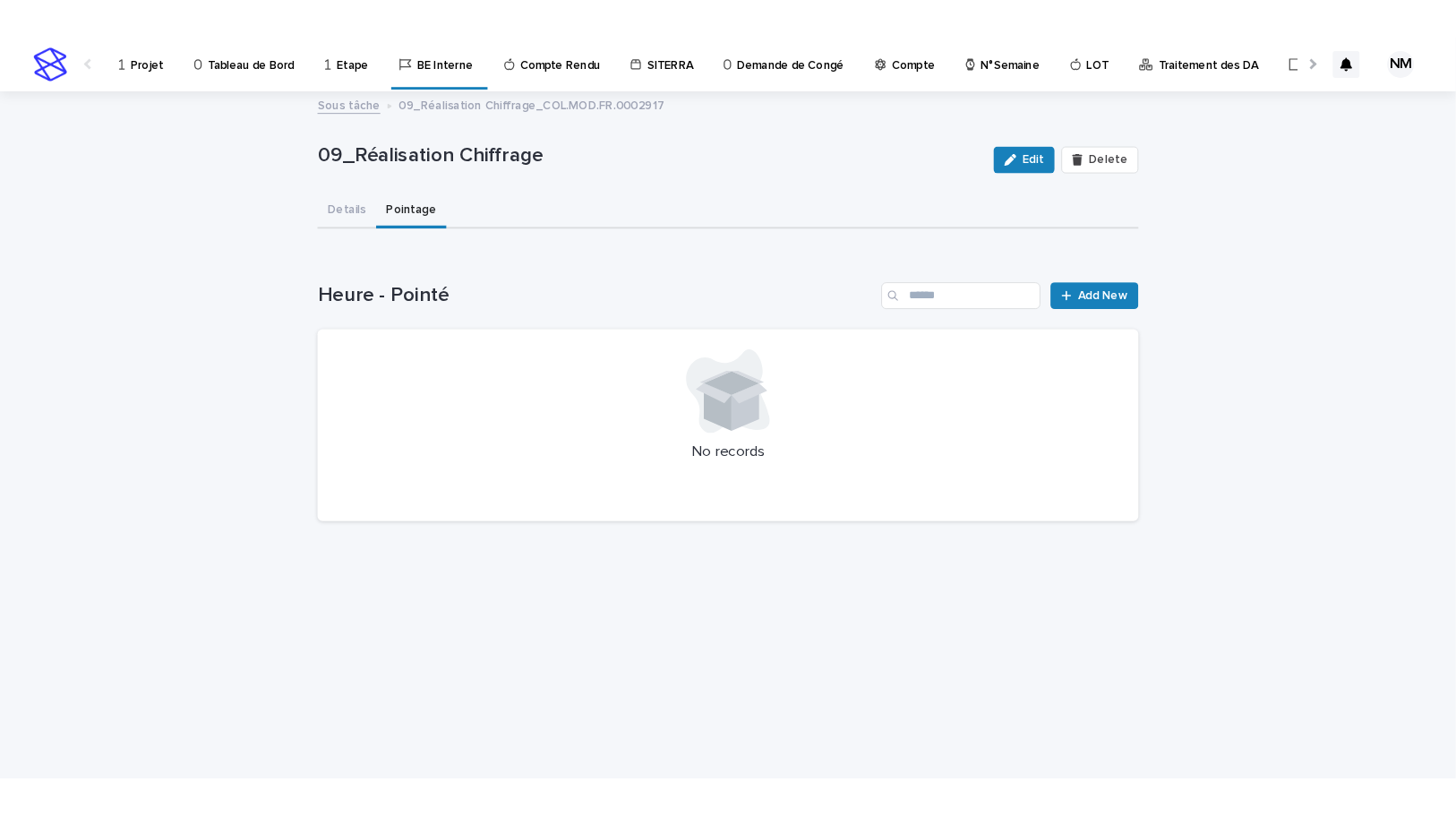 scroll, scrollTop: 0, scrollLeft: 0, axis: both 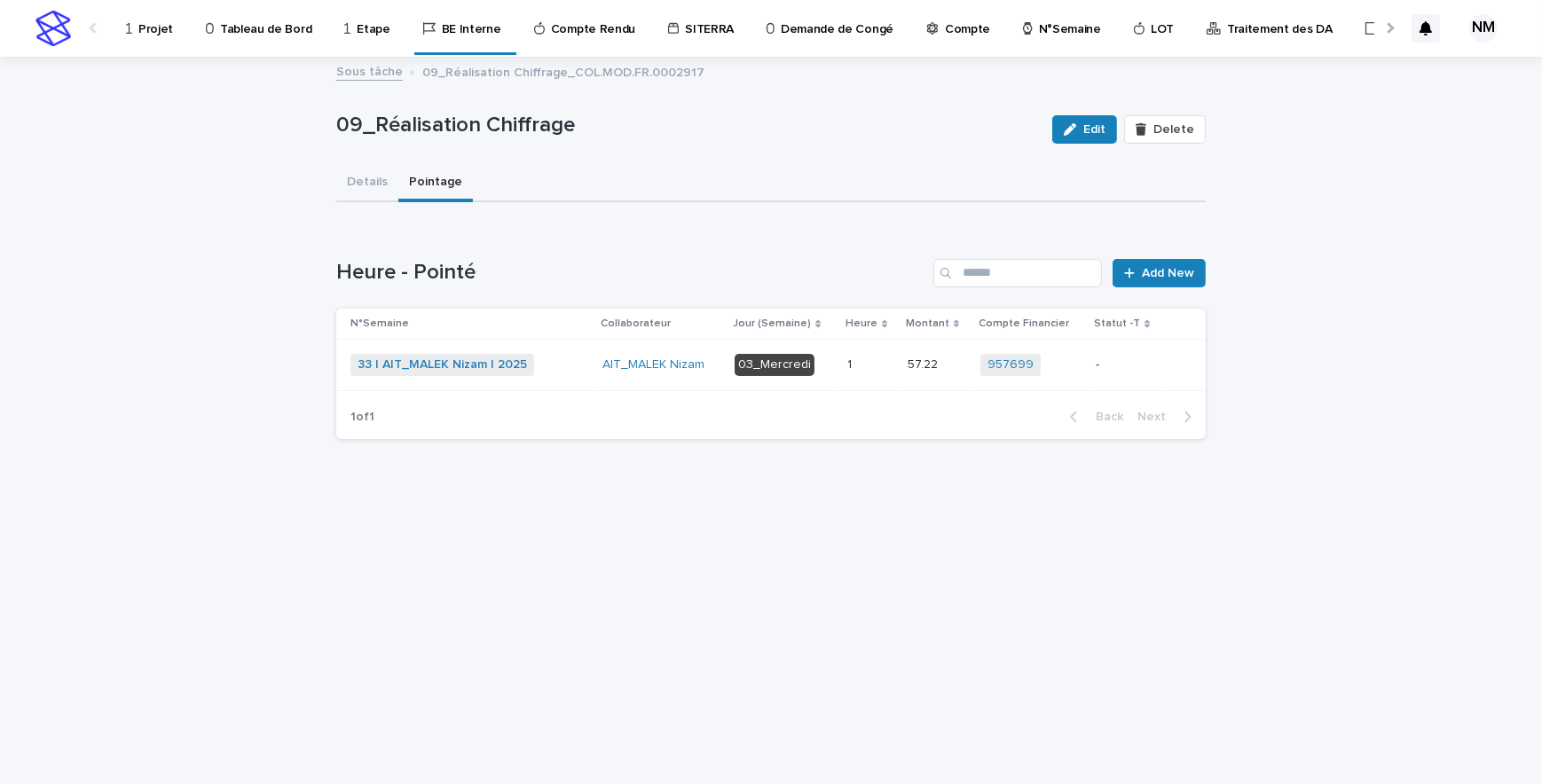 click on "-" at bounding box center (1127, 365) 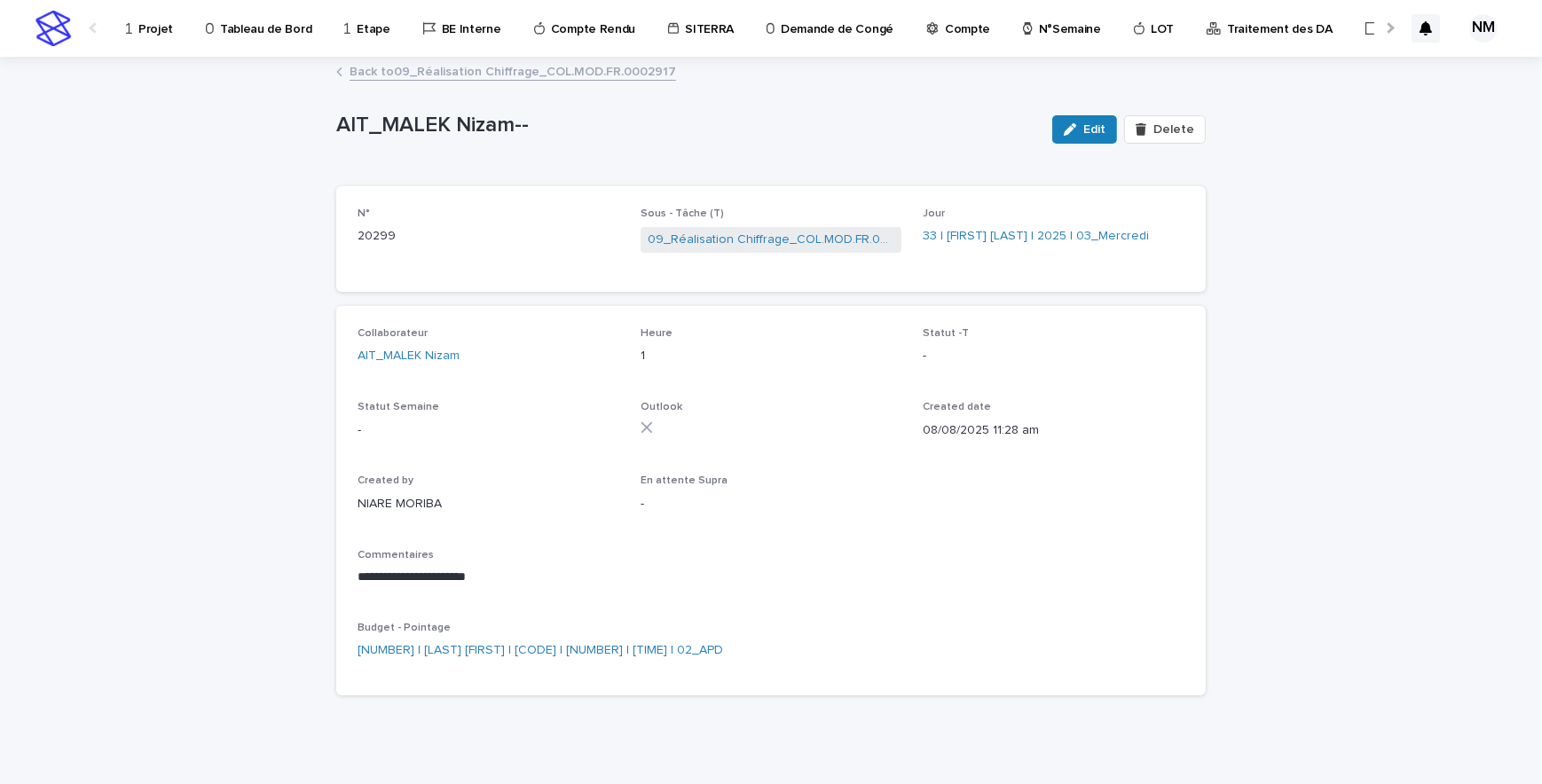 drag, startPoint x: 1087, startPoint y: 129, endPoint x: 1043, endPoint y: 217, distance: 98.38699 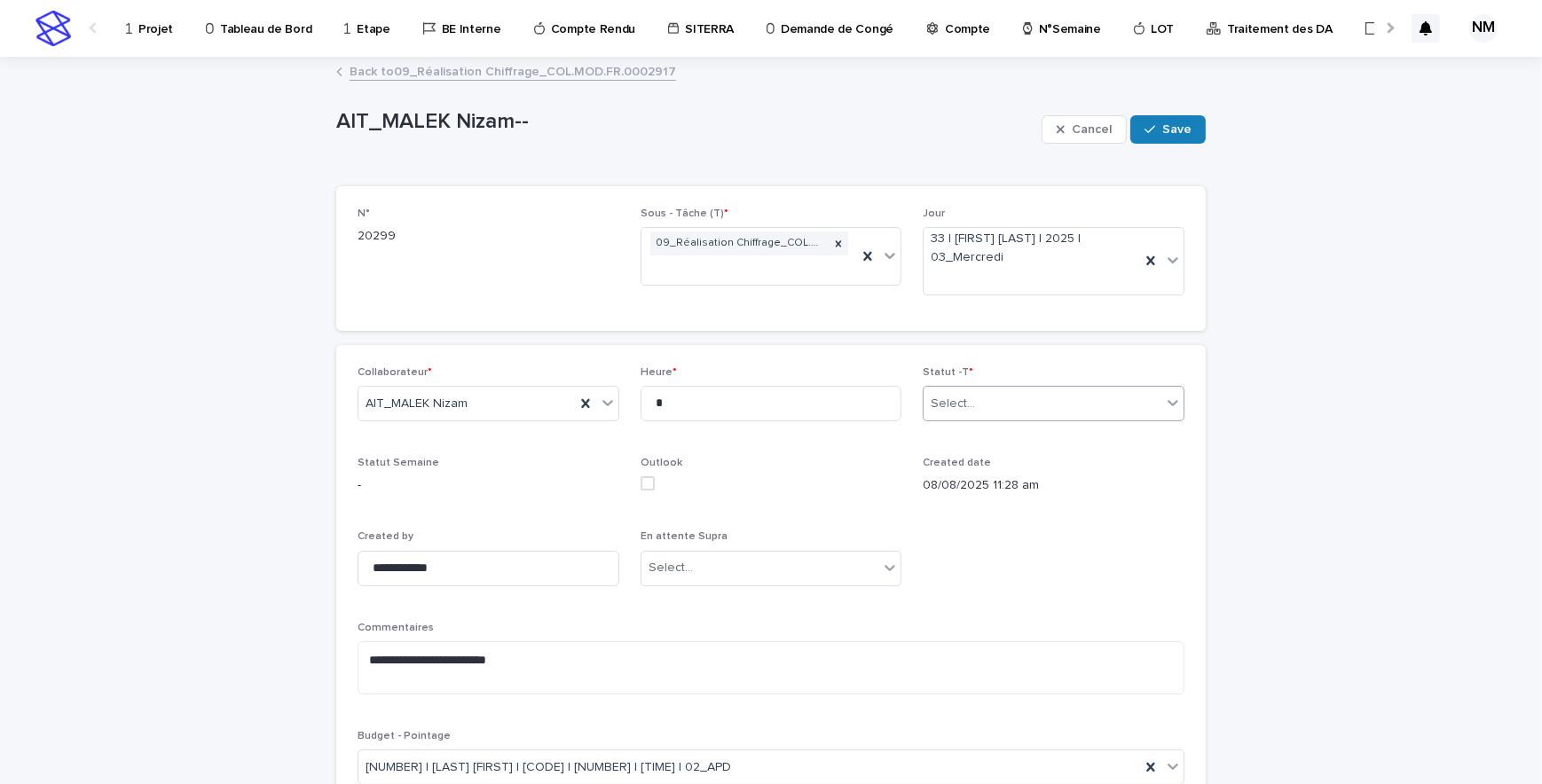 click on "Select..." at bounding box center [1042, 404] 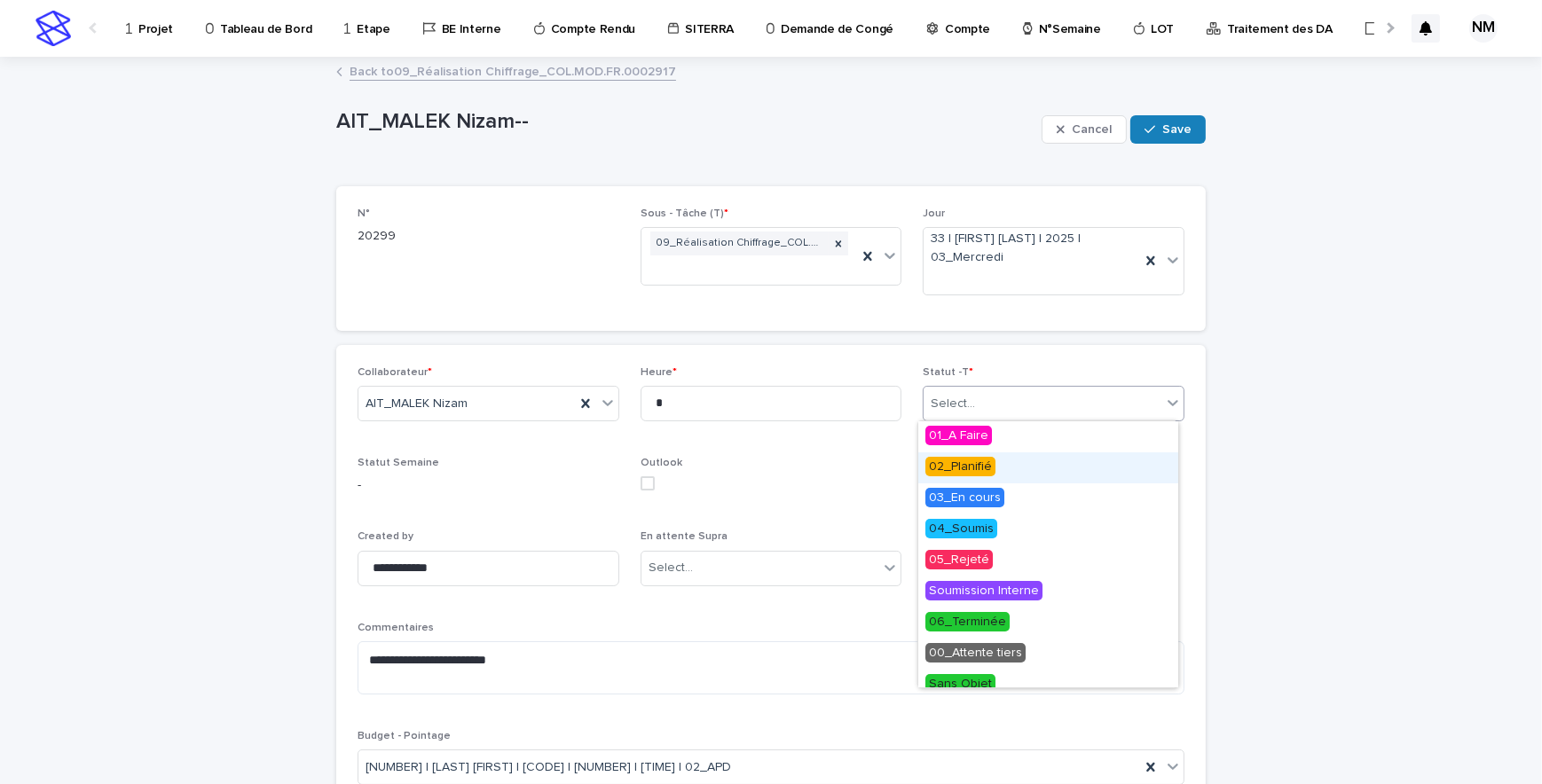 click on "02_Planifié" at bounding box center (960, 466) 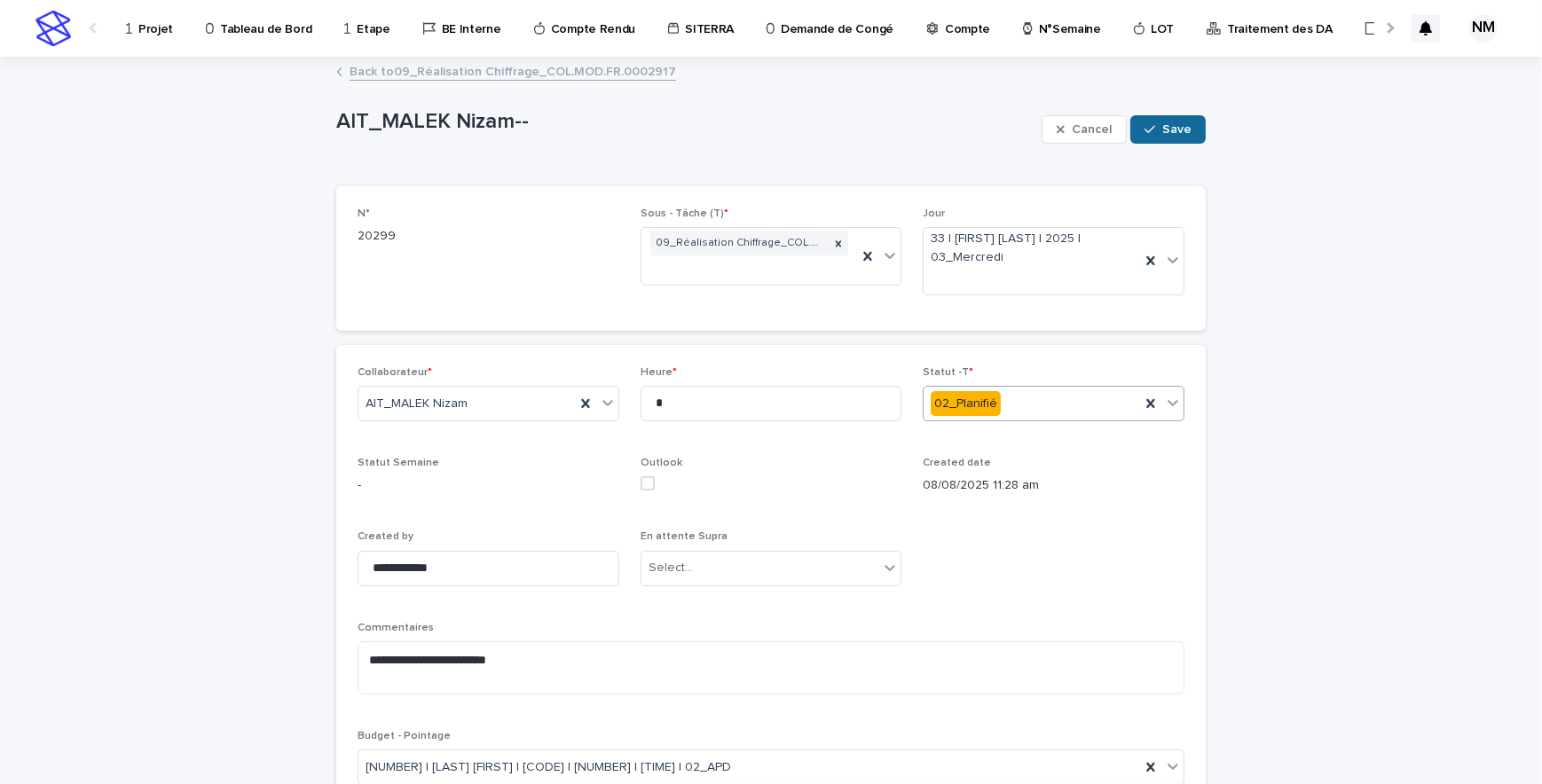 click on "Save" at bounding box center (1168, 129) 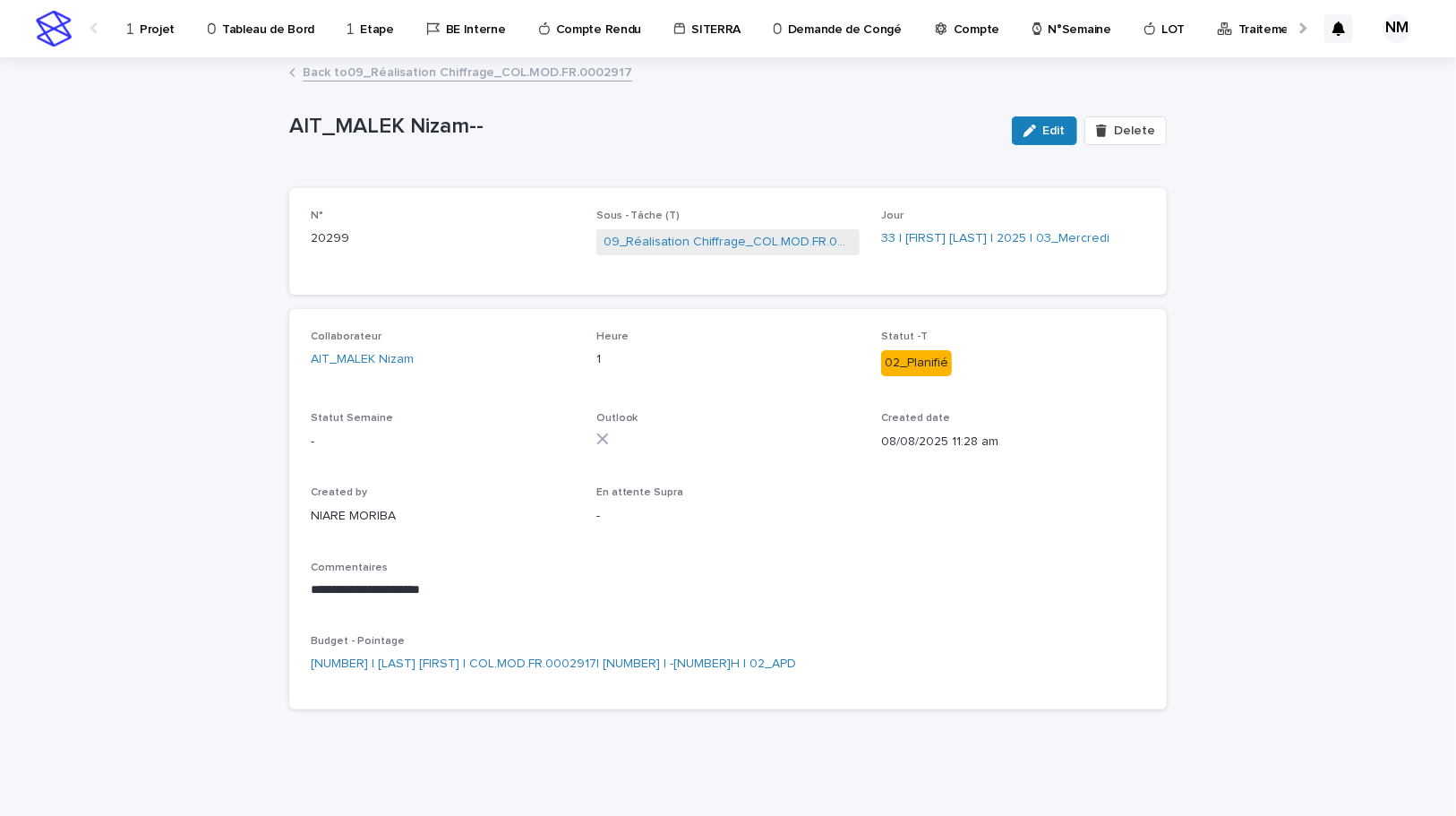 click on "Tableau de Bord" at bounding box center (264, 28) 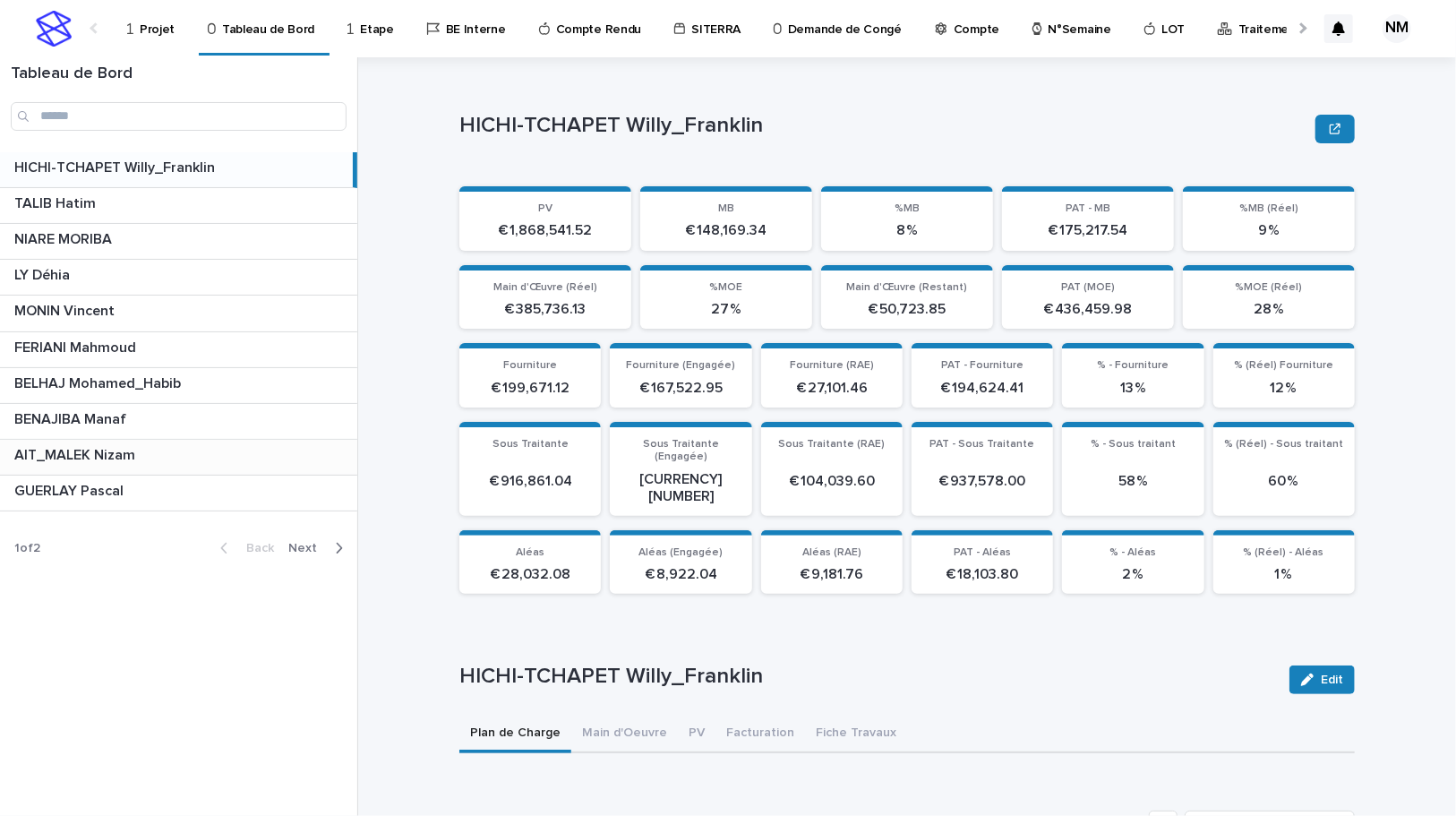 click on "AIT_MALEK Nizam" at bounding box center [76, 453] 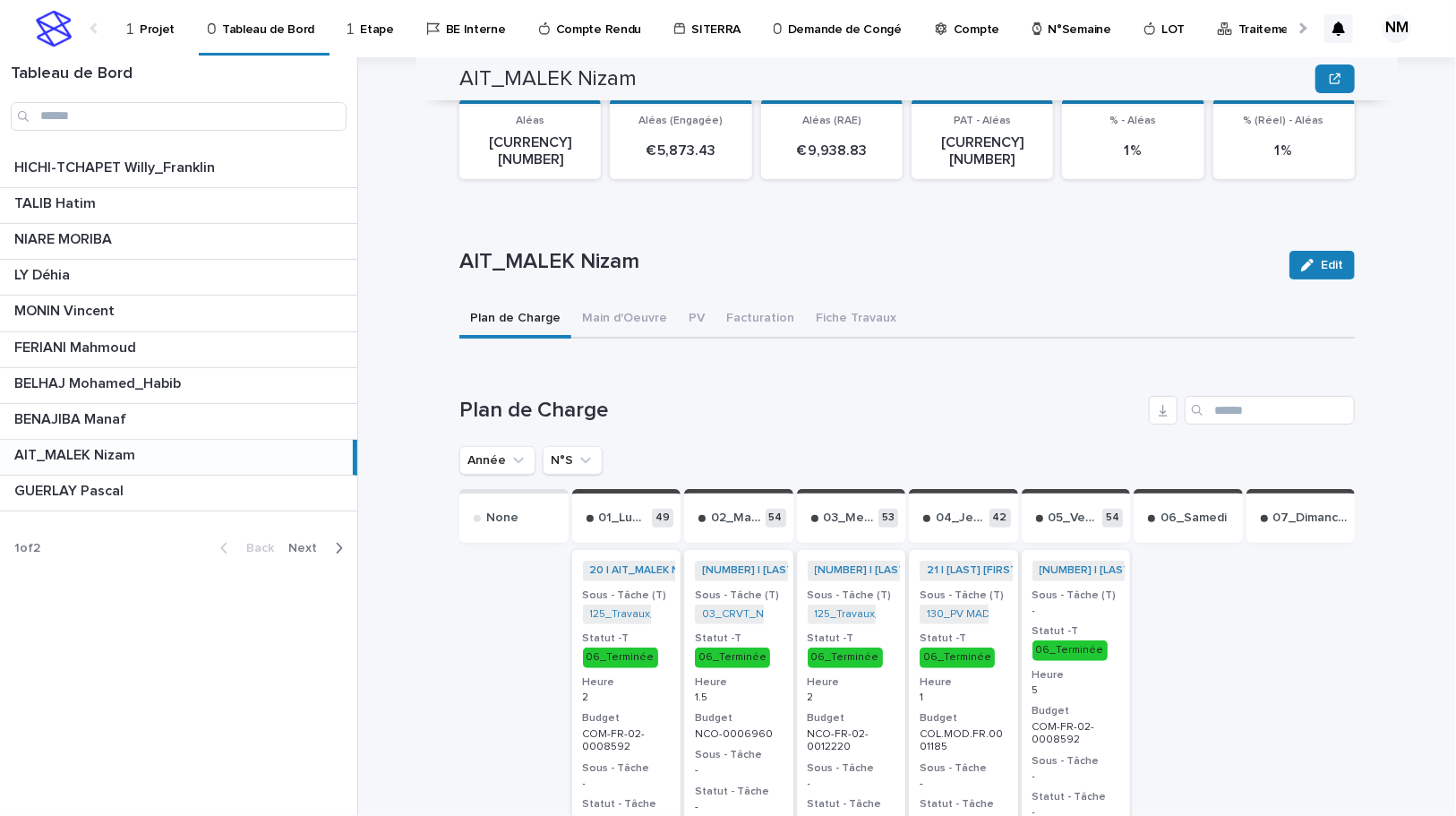 scroll, scrollTop: 582, scrollLeft: 0, axis: vertical 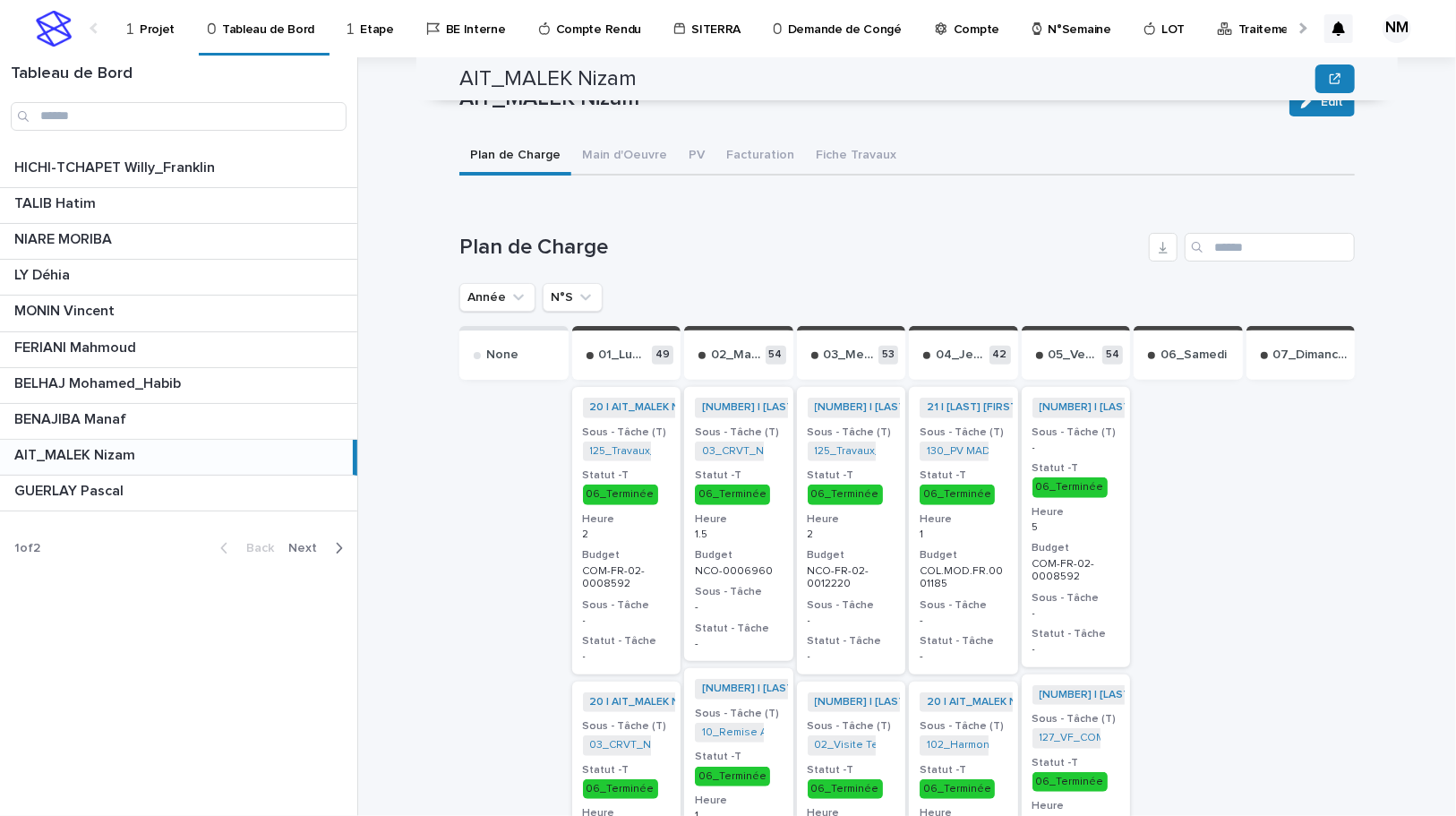 drag, startPoint x: 575, startPoint y: 252, endPoint x: 592, endPoint y: 311, distance: 61.40033 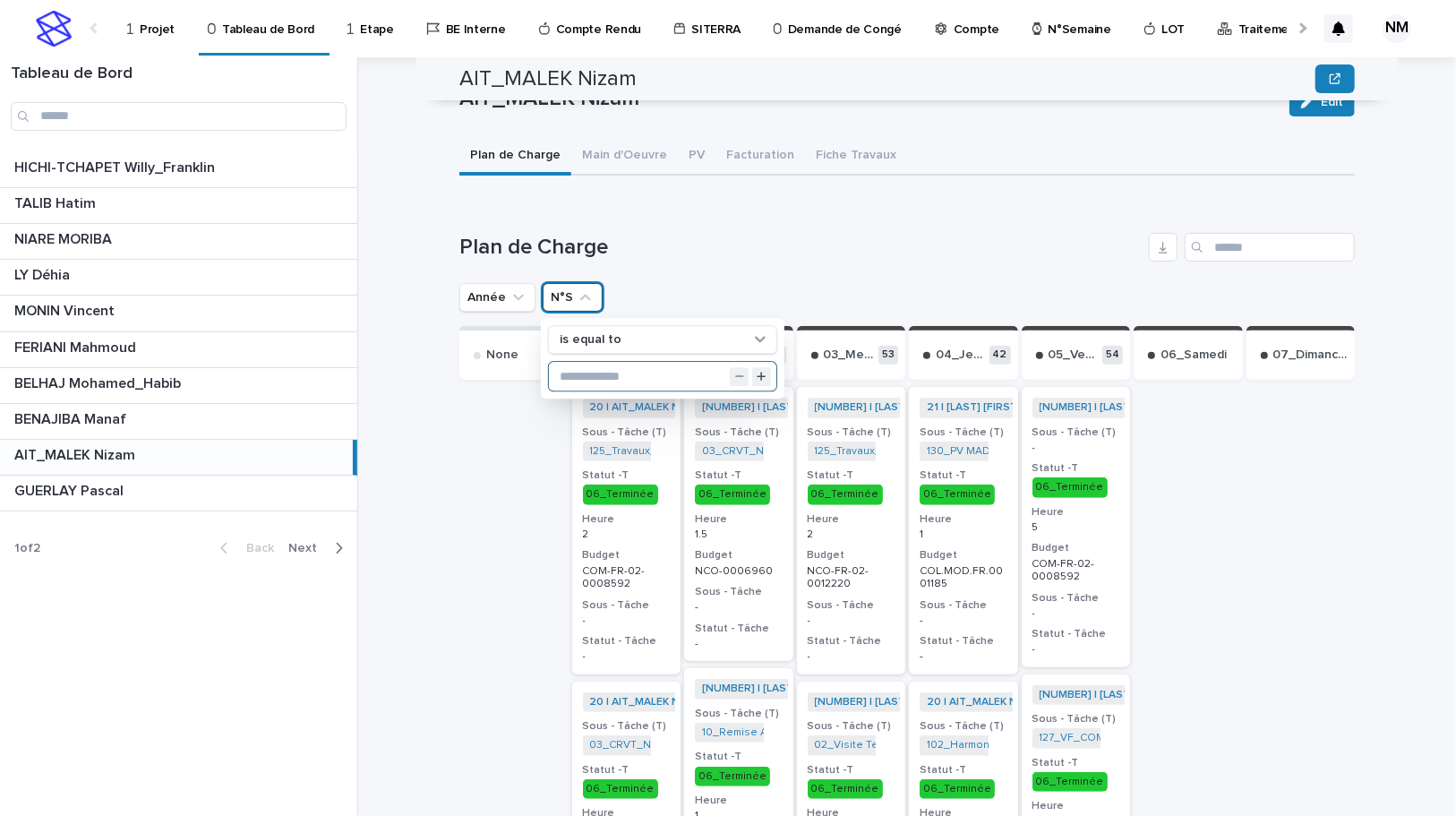 click at bounding box center (663, 377) 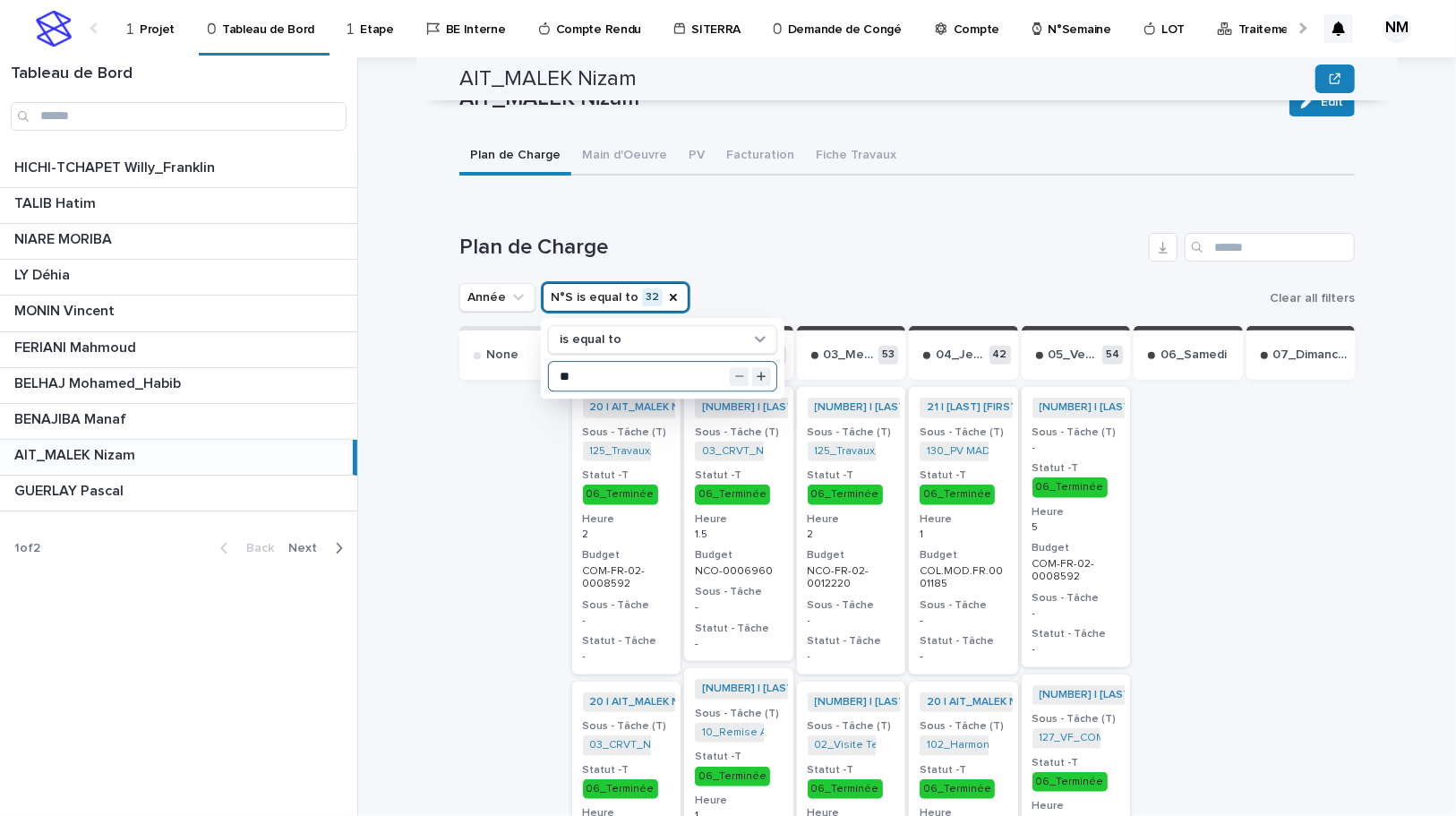 type on "**" 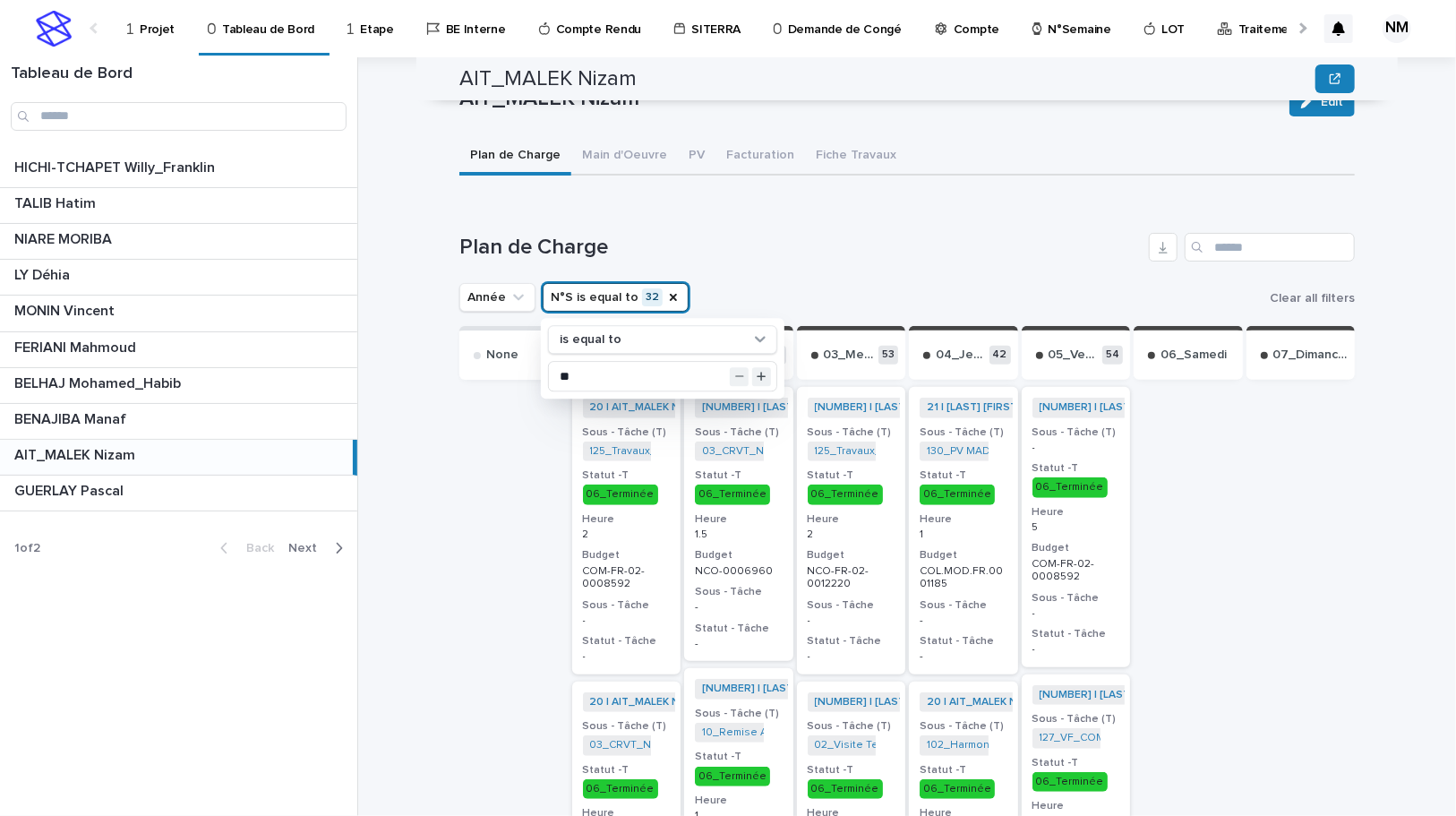 click on "Plan de Charge" at bounding box center (801, 247) 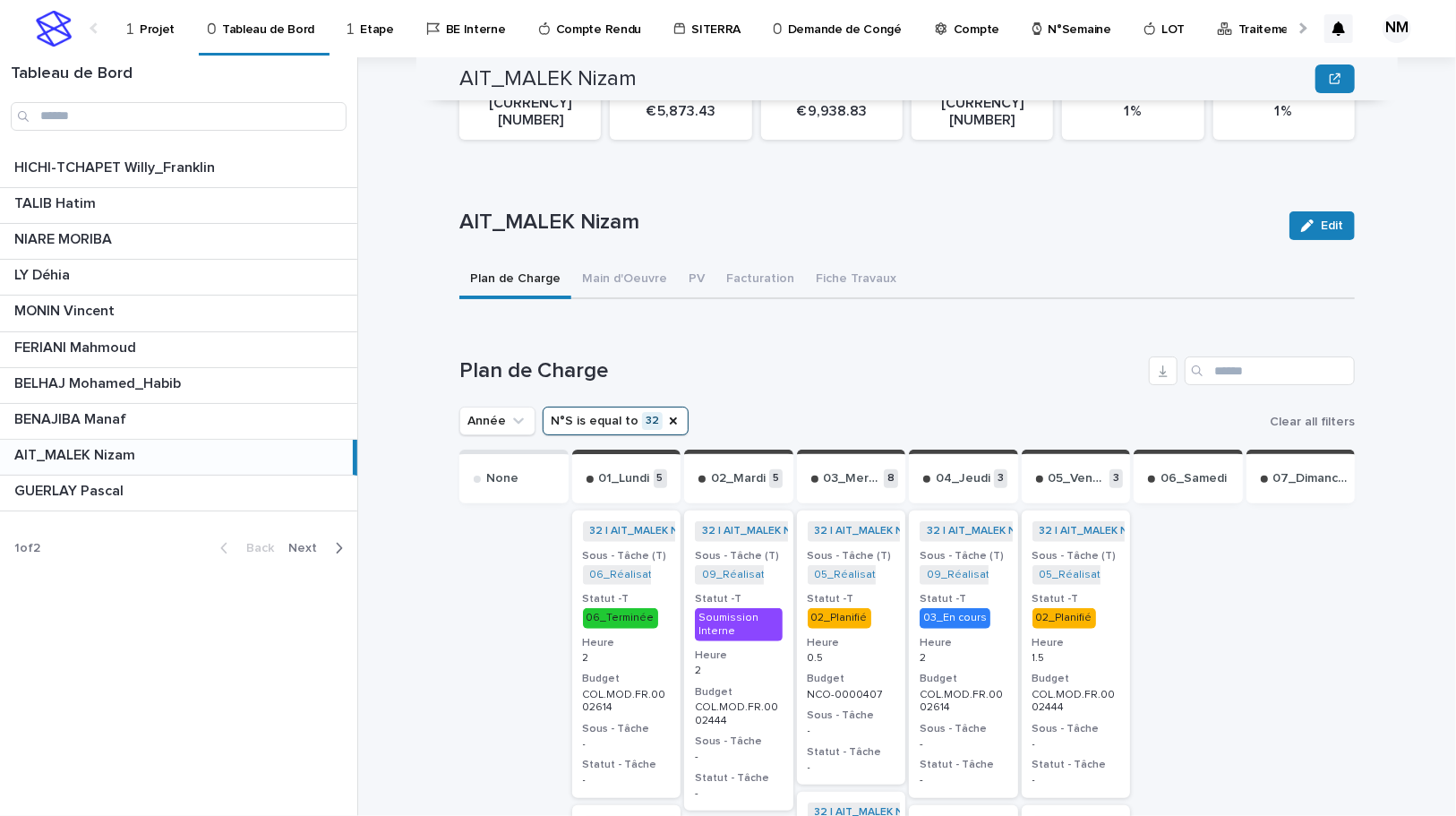 scroll, scrollTop: 338, scrollLeft: 0, axis: vertical 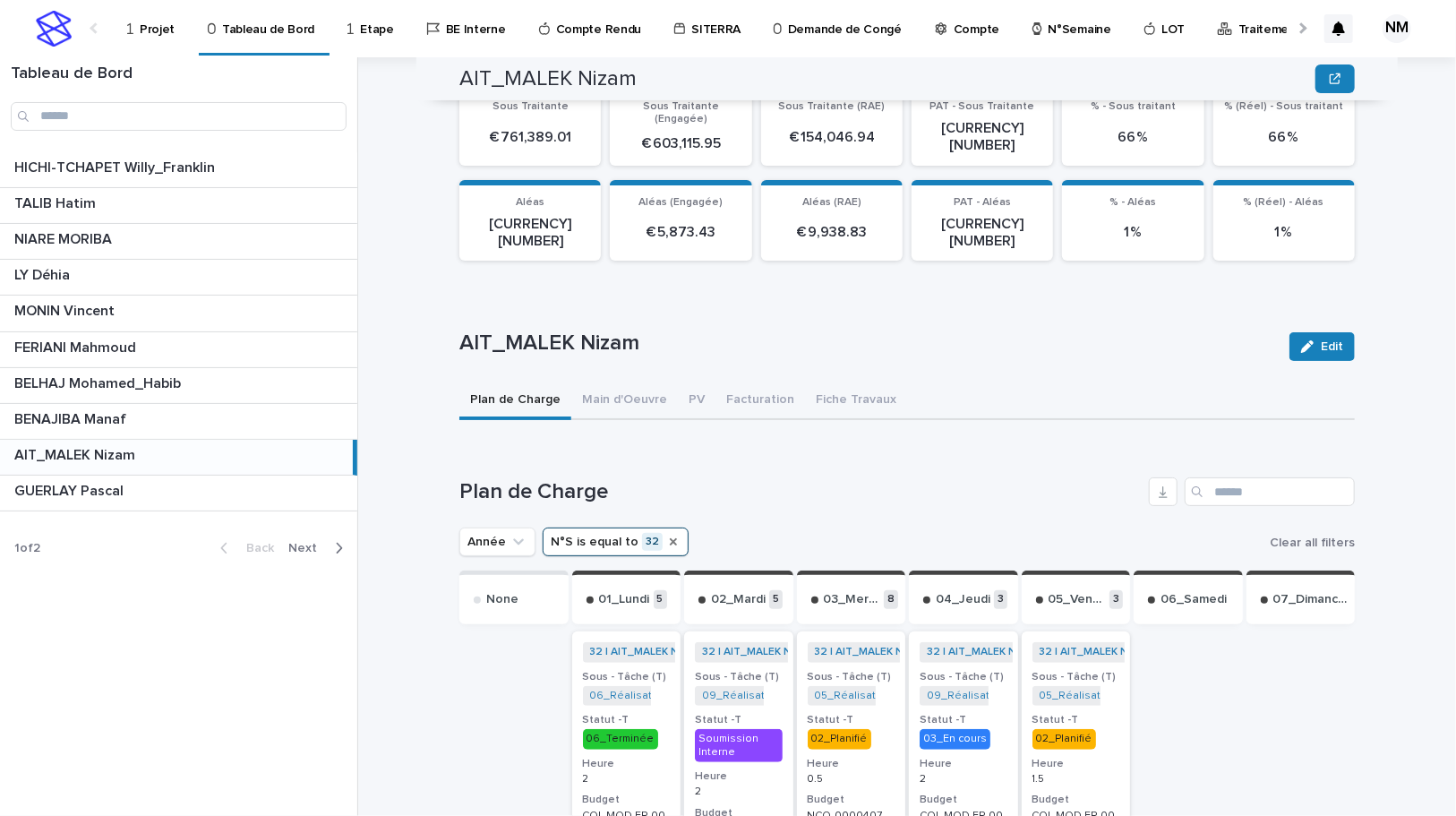 click 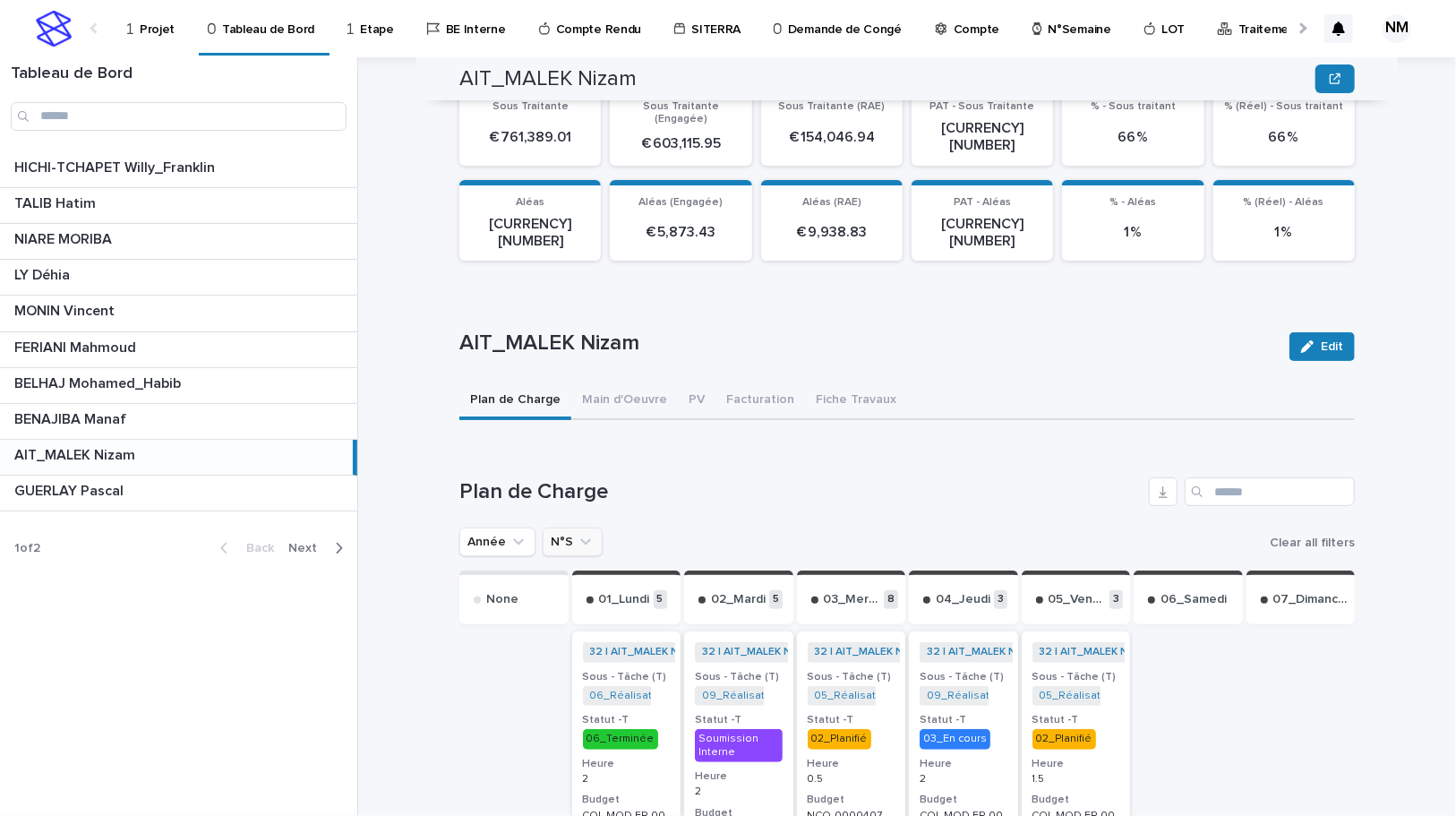click 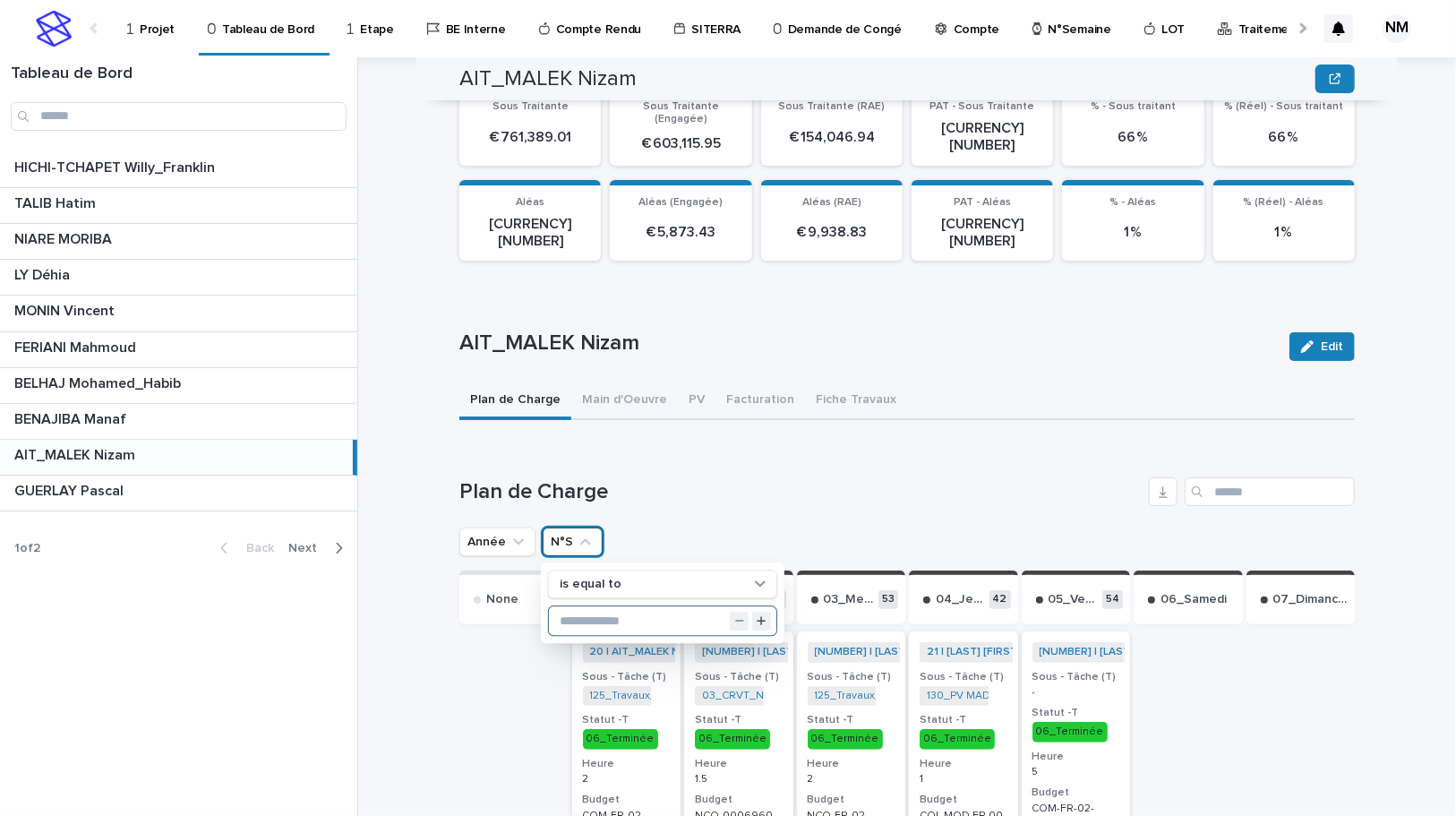 click at bounding box center [663, 622] 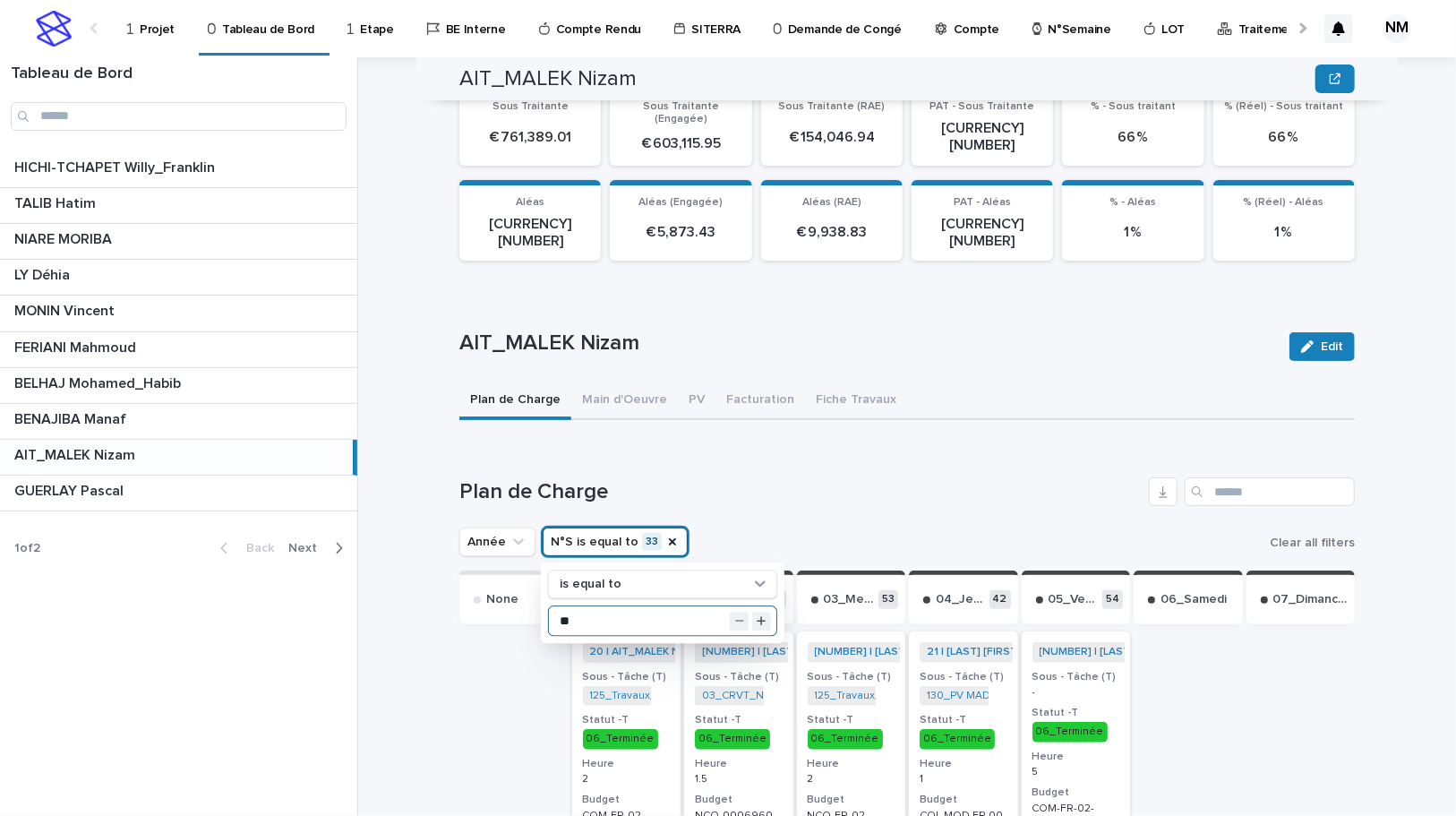 type on "**" 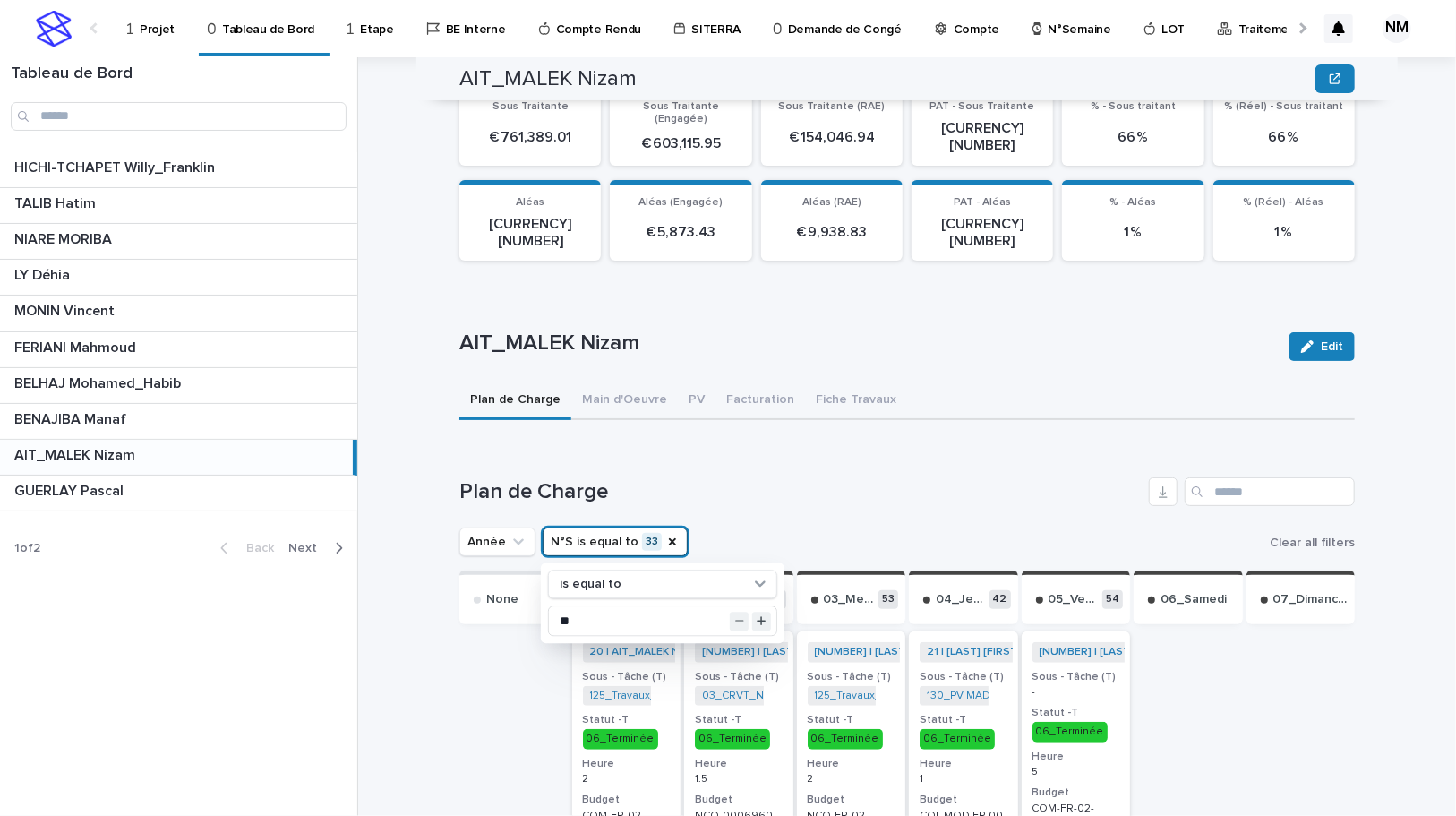 click on "Plan de Charge" at bounding box center (801, 492) 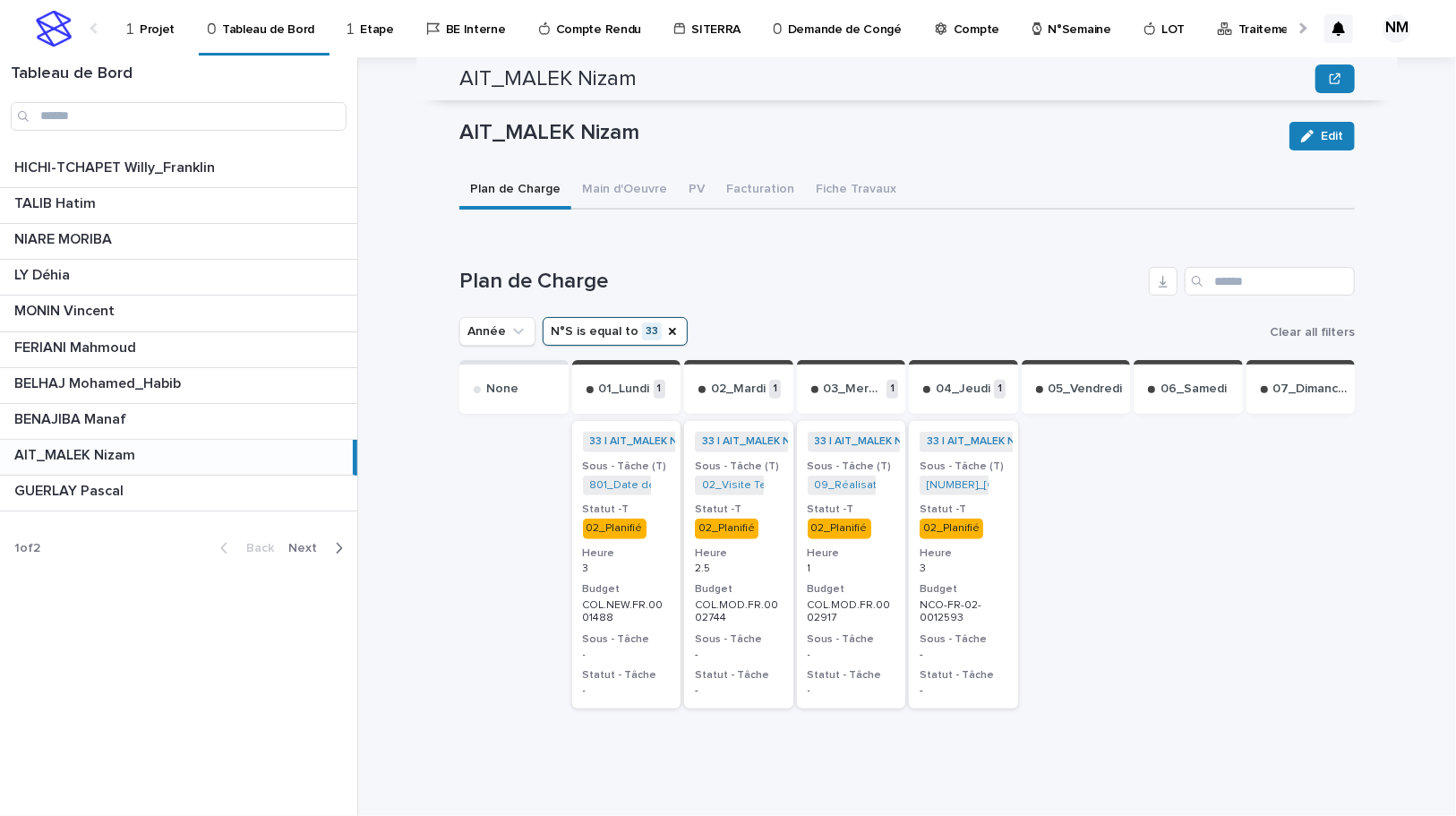 scroll, scrollTop: 554, scrollLeft: 0, axis: vertical 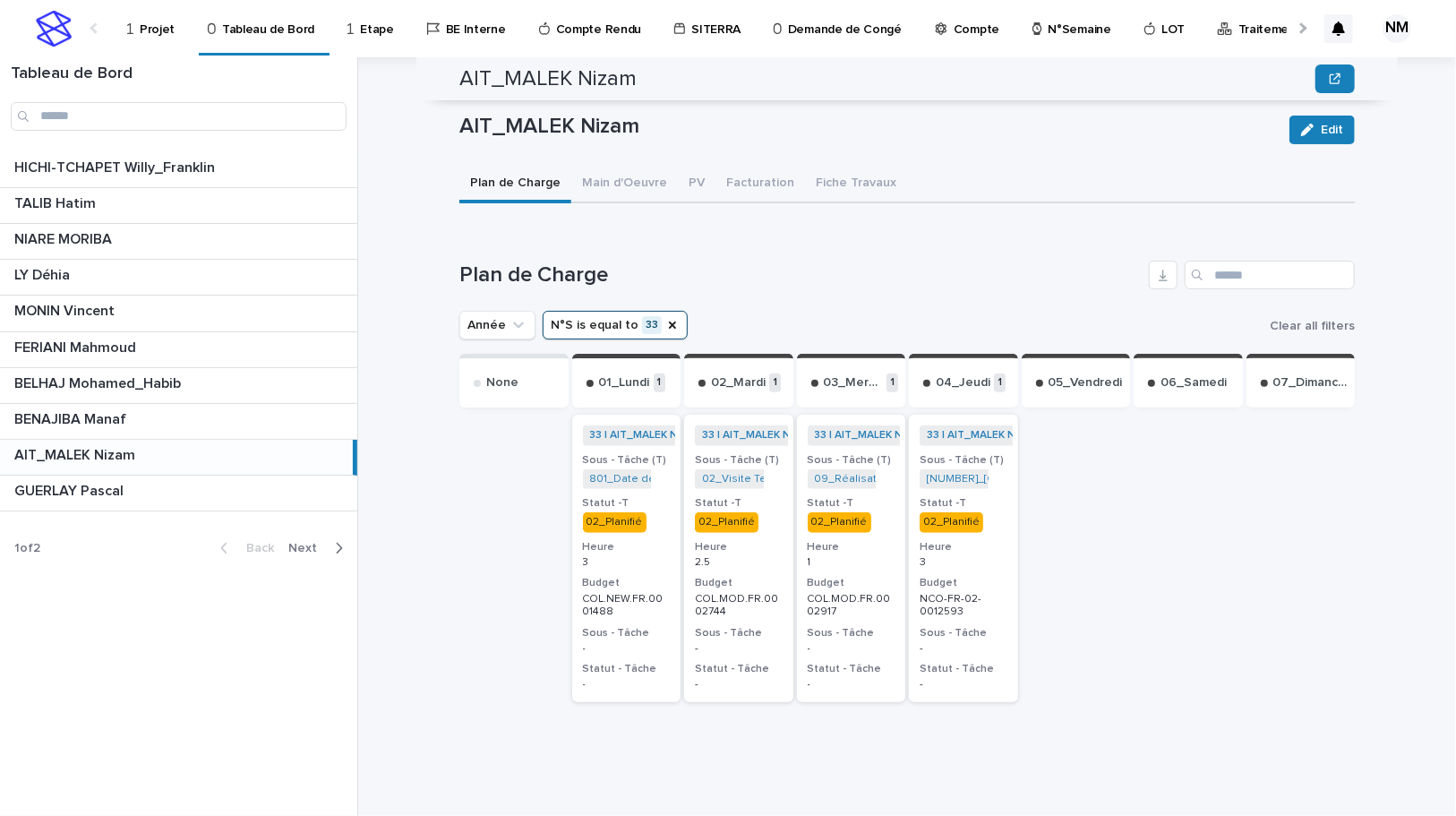 click on "Heure" at bounding box center (852, 547) 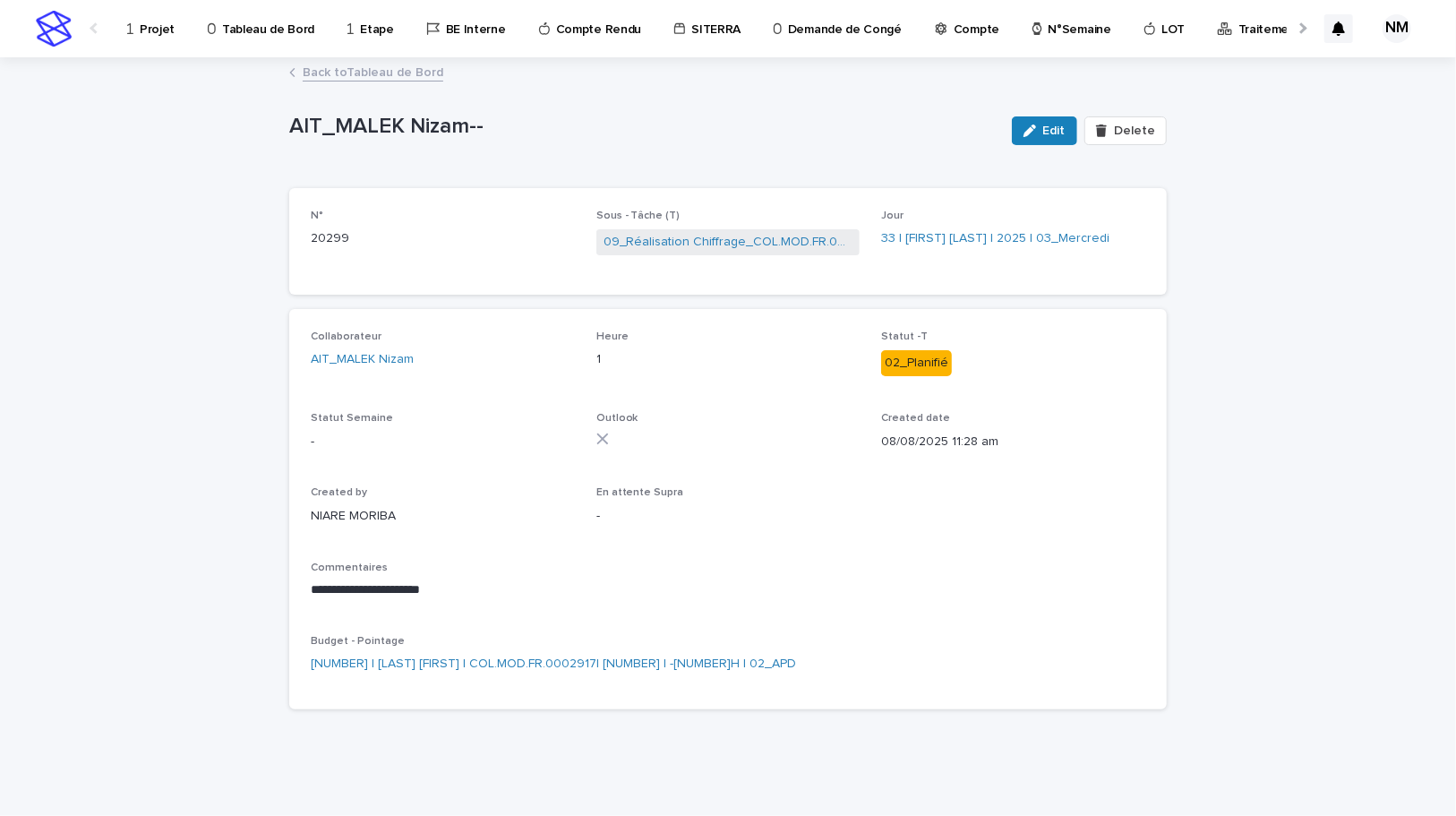 click on "Back to  Tableau de Bord" at bounding box center [373, 71] 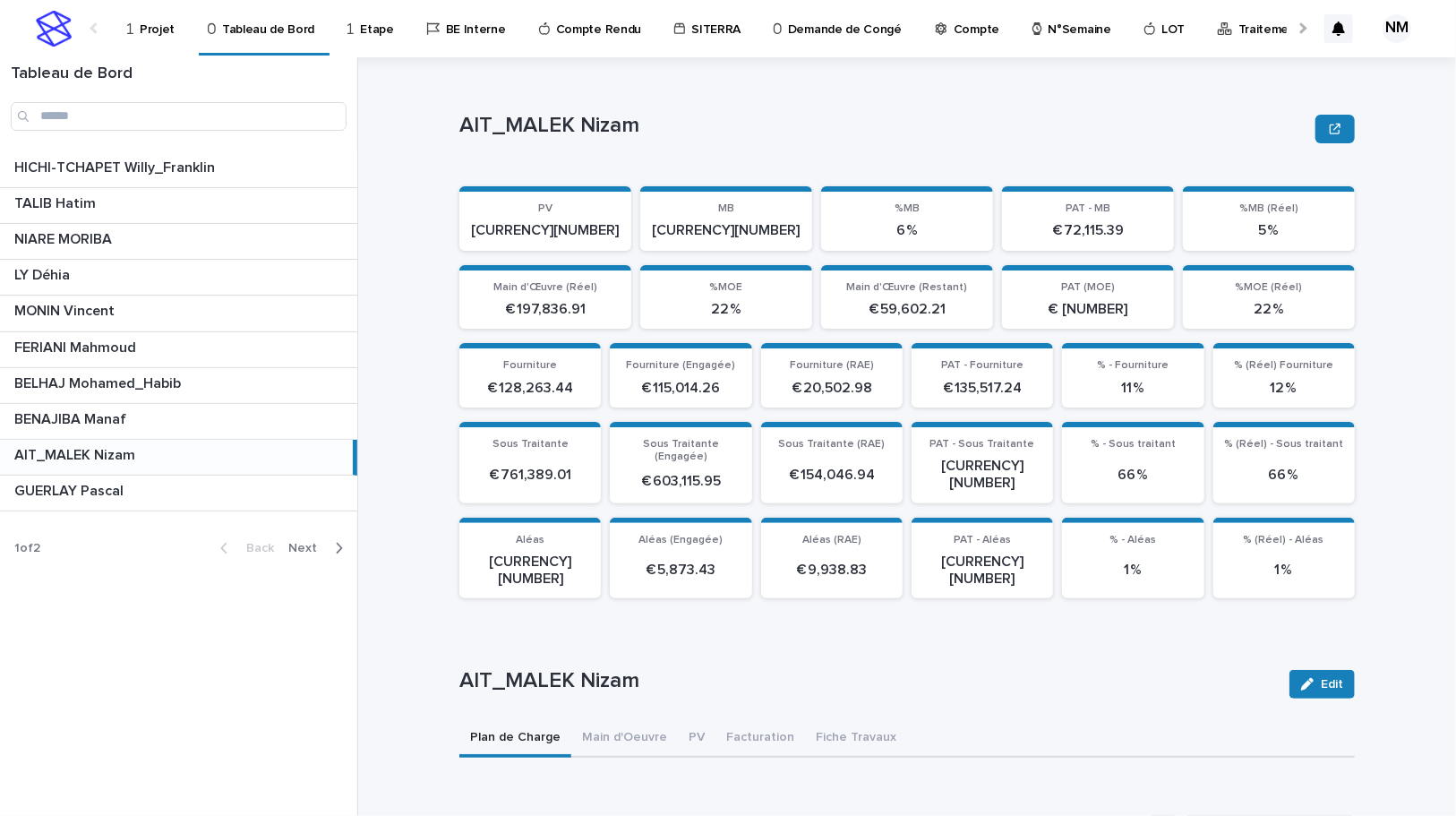 click on "Projet" at bounding box center (157, 19) 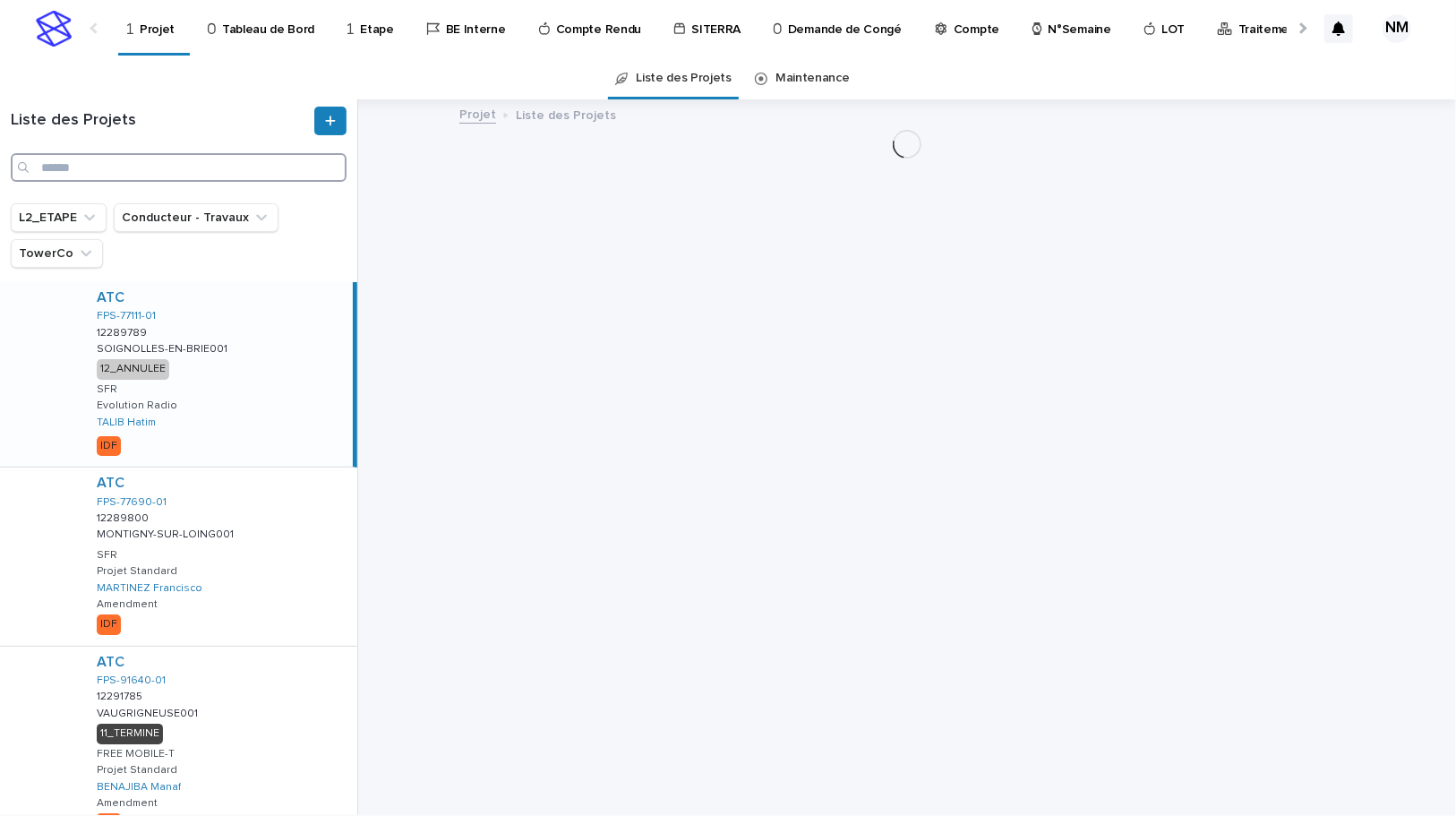 click at bounding box center (178, 167) 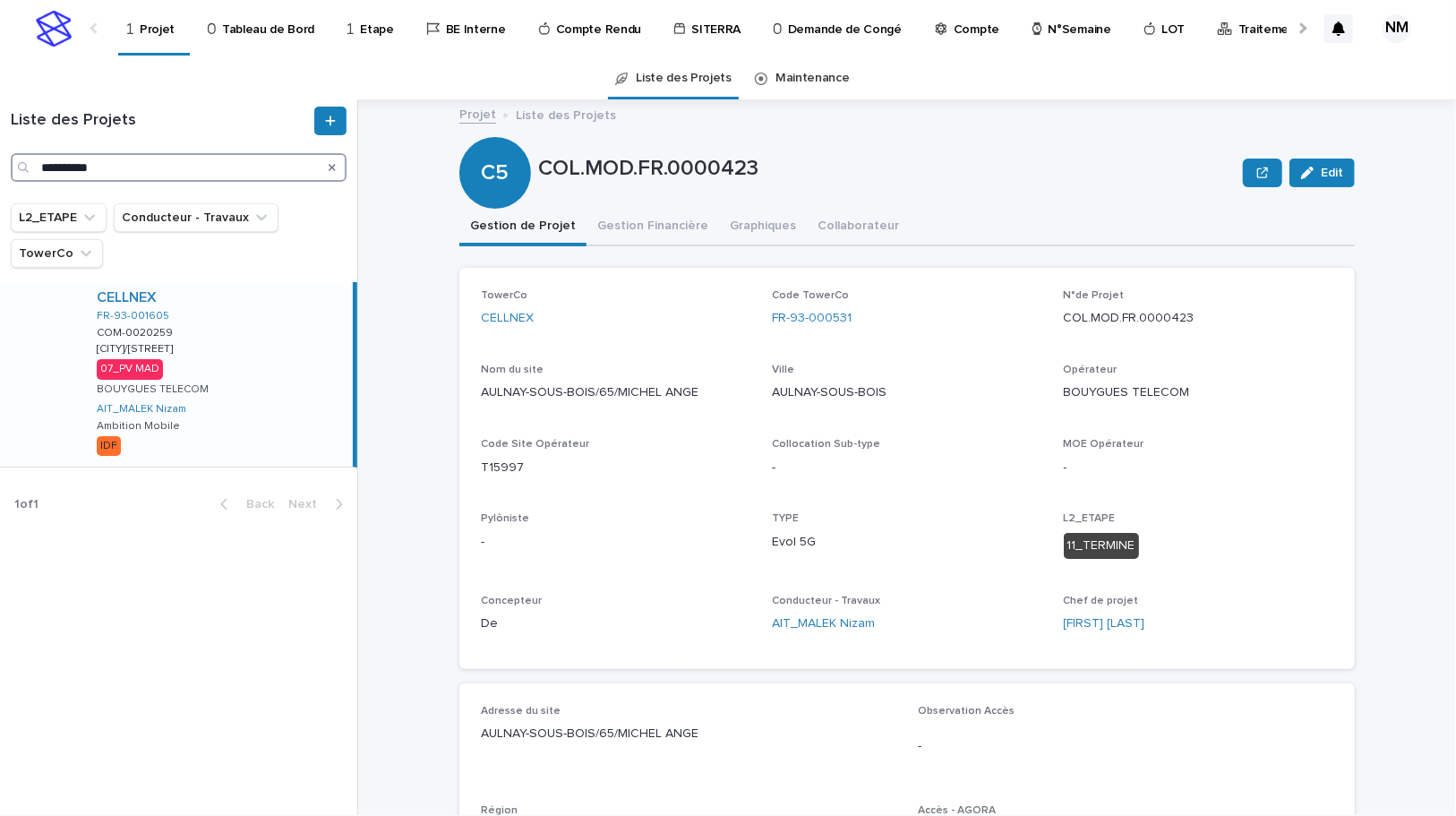 type on "**********" 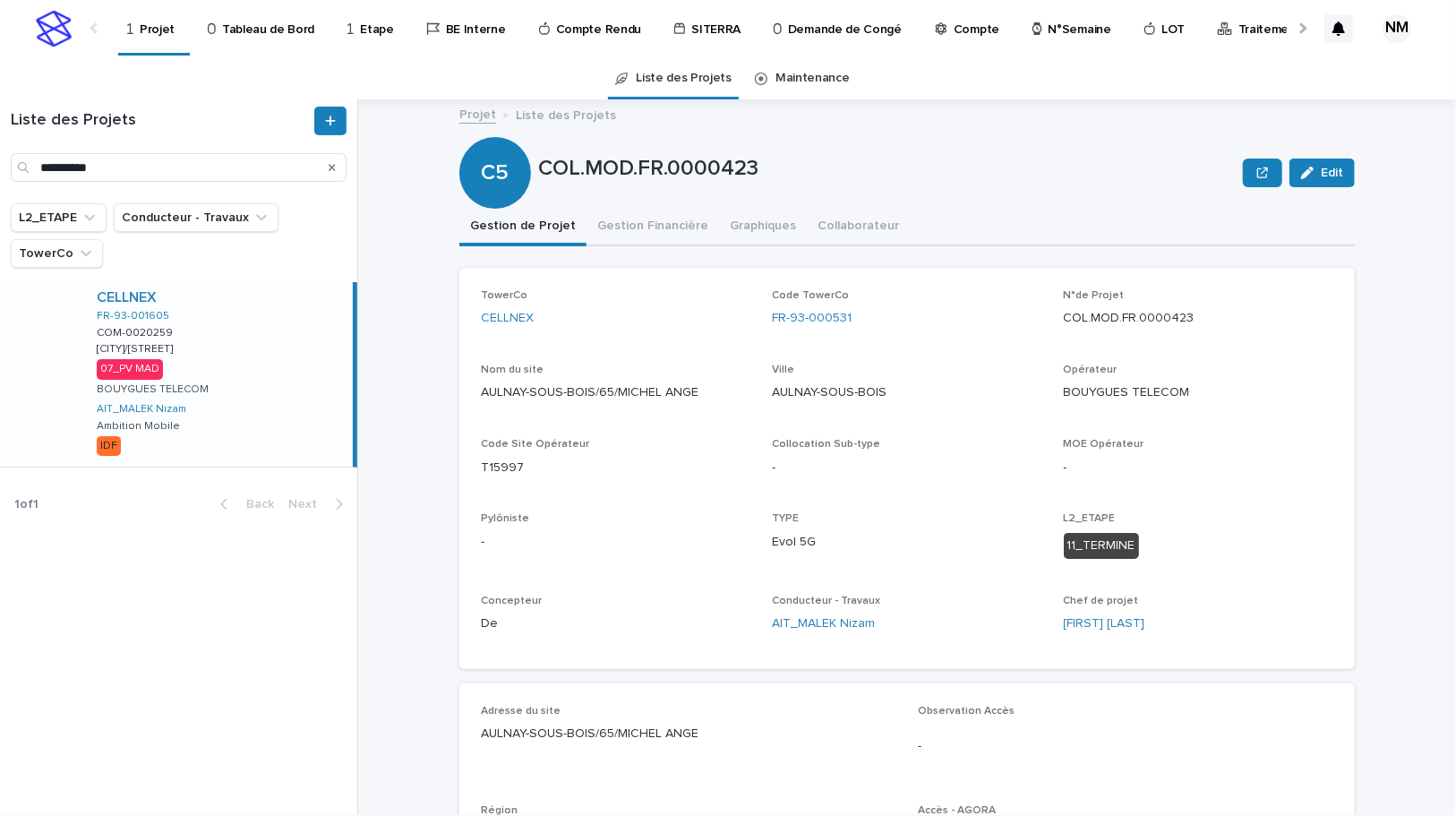 click on "CELLNEX   FR-93-001605   COM-0020259 COM-0020259   BOBIGNY/RUE DE LA PROSPÉRITÉ BOBIGNY/RUE DE LA PROSPÉRITÉ   07_PV MAD BOUYGUES TELECOM AIT_MALEK Nizam   Ambition Mobile IDF" at bounding box center [218, 374] 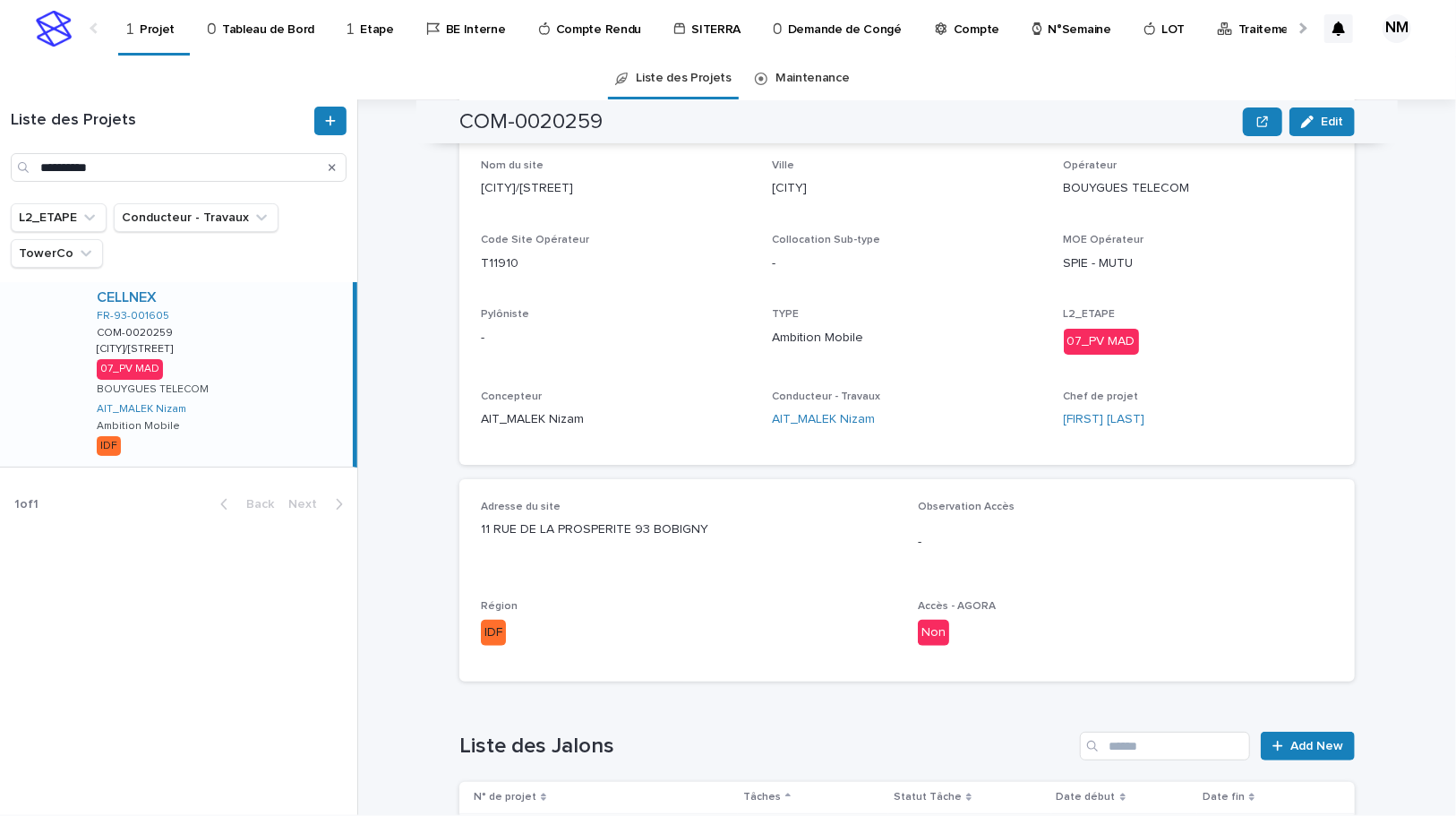 scroll, scrollTop: 0, scrollLeft: 0, axis: both 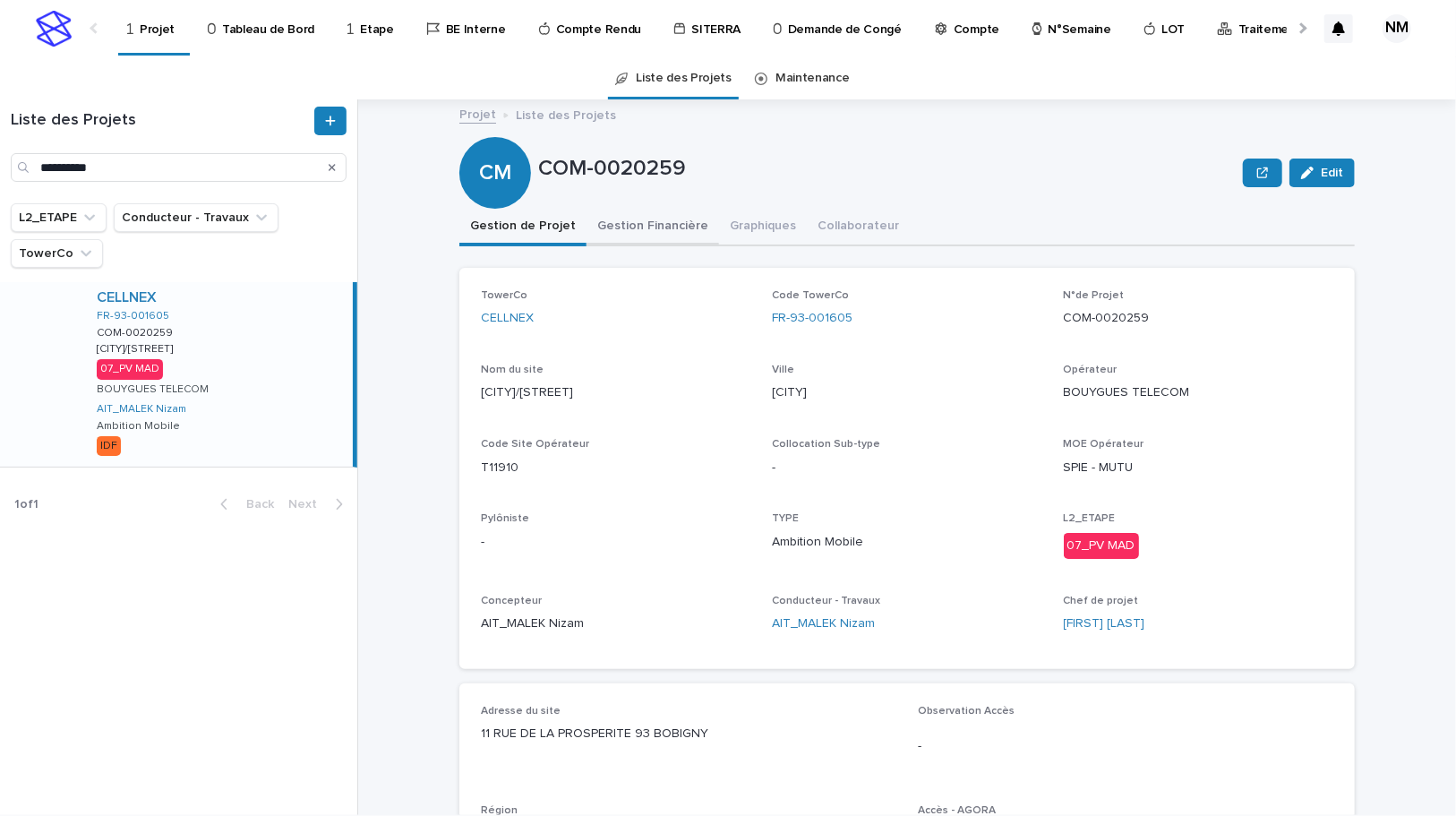 click on "Gestion Financière" at bounding box center (653, 228) 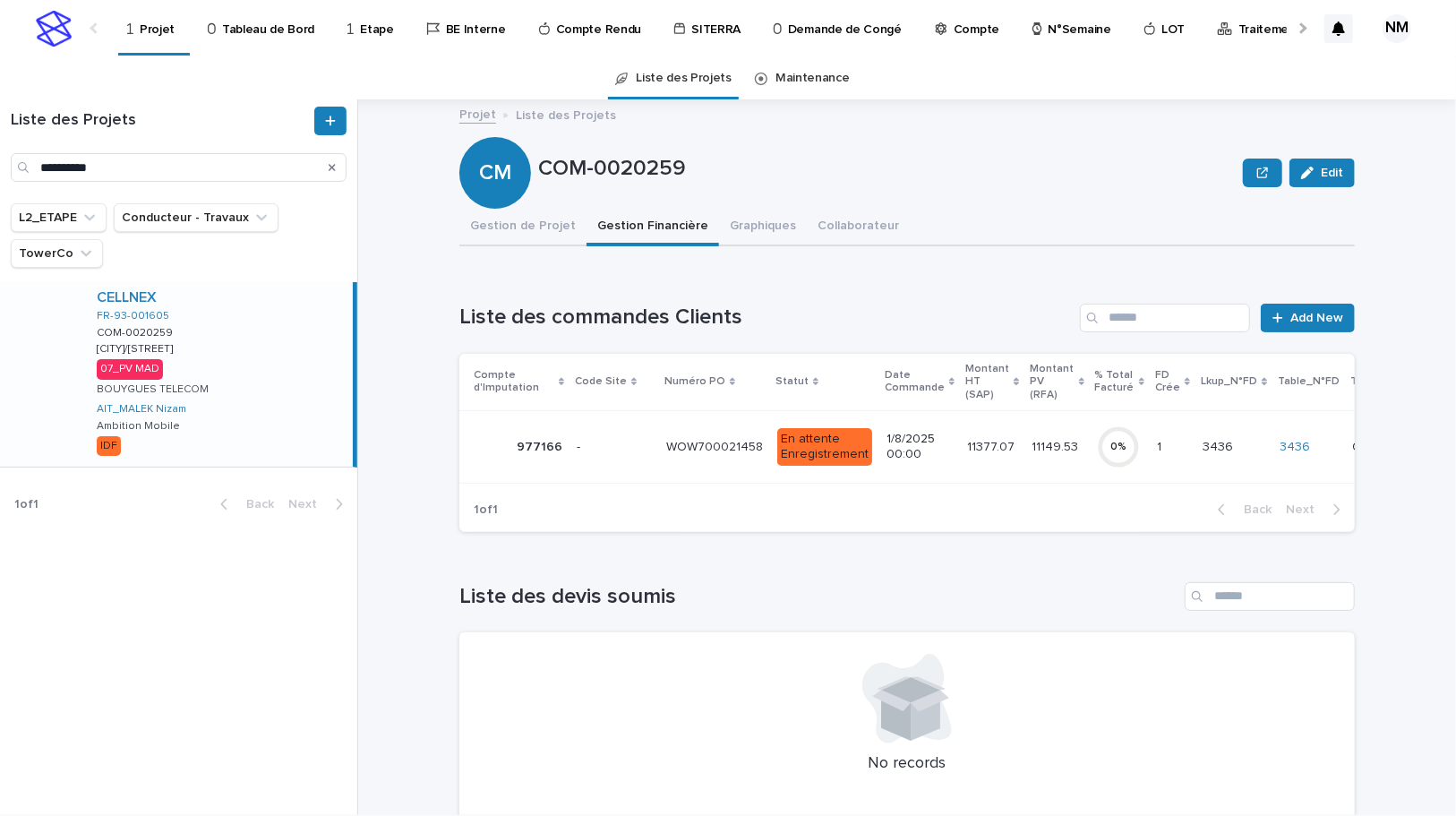 click on "11377.07 11377.07" at bounding box center [992, 446] 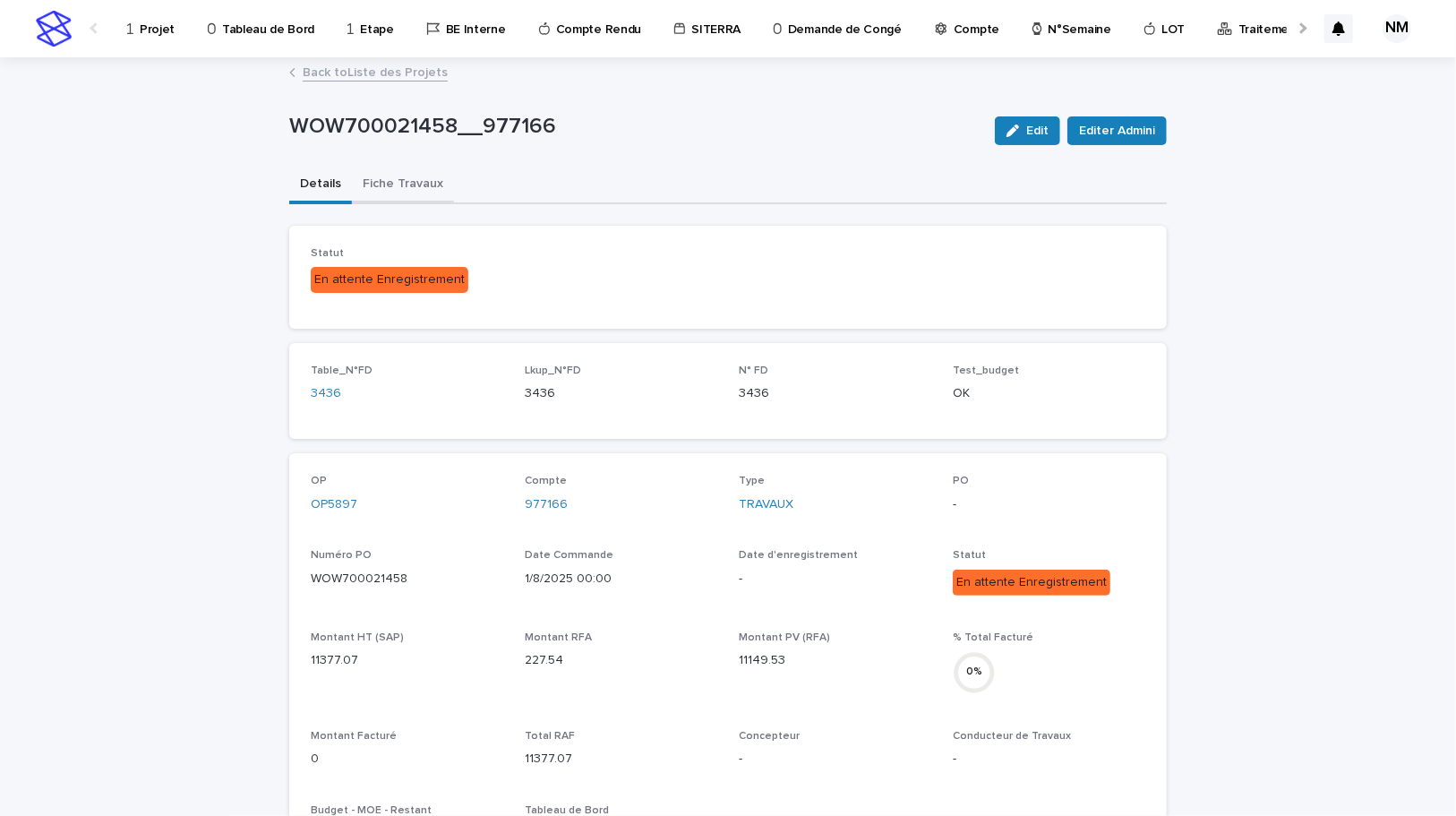 click on "Fiche Travaux" at bounding box center (403, 185) 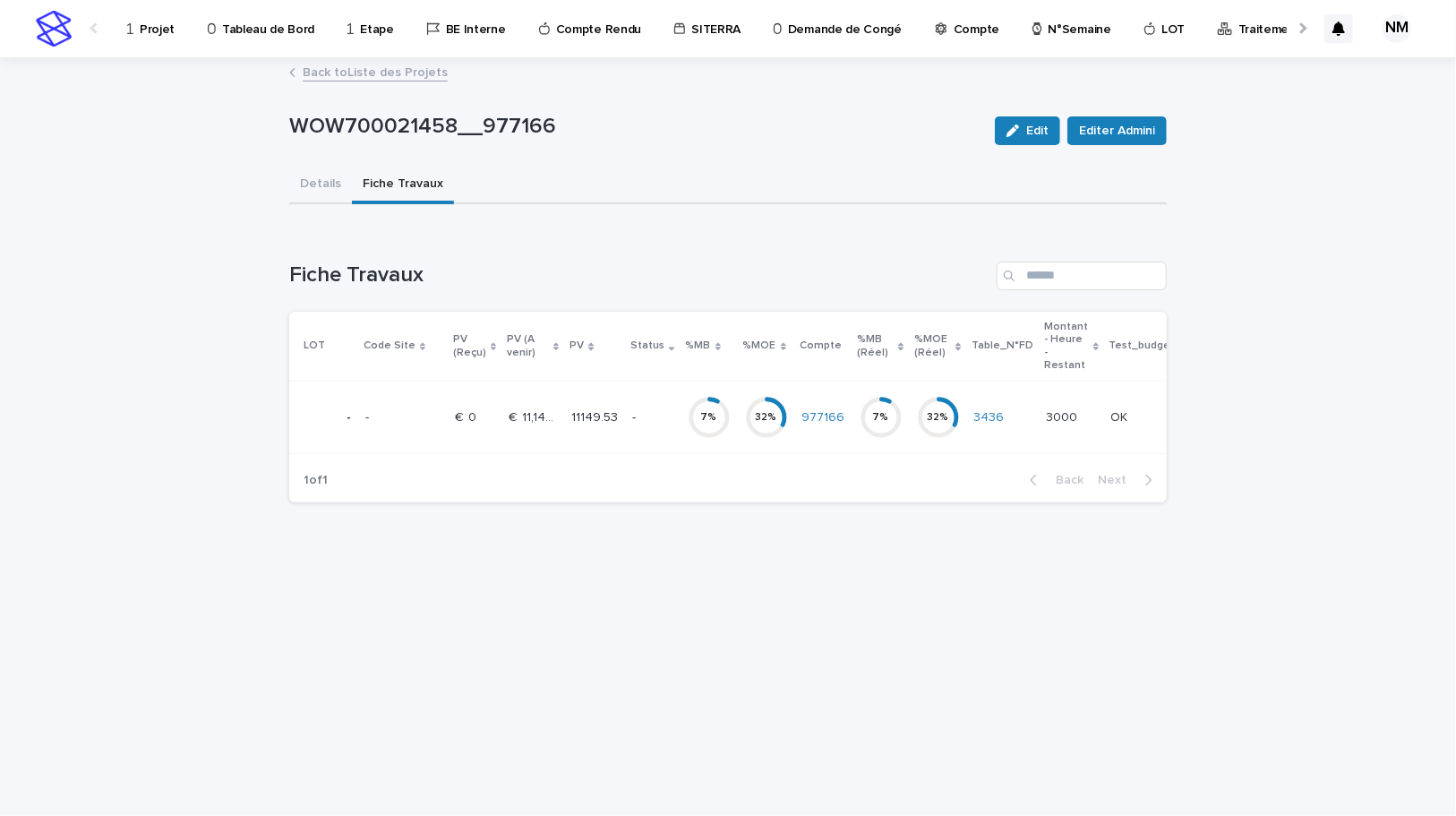click on "977166" at bounding box center [824, 417] 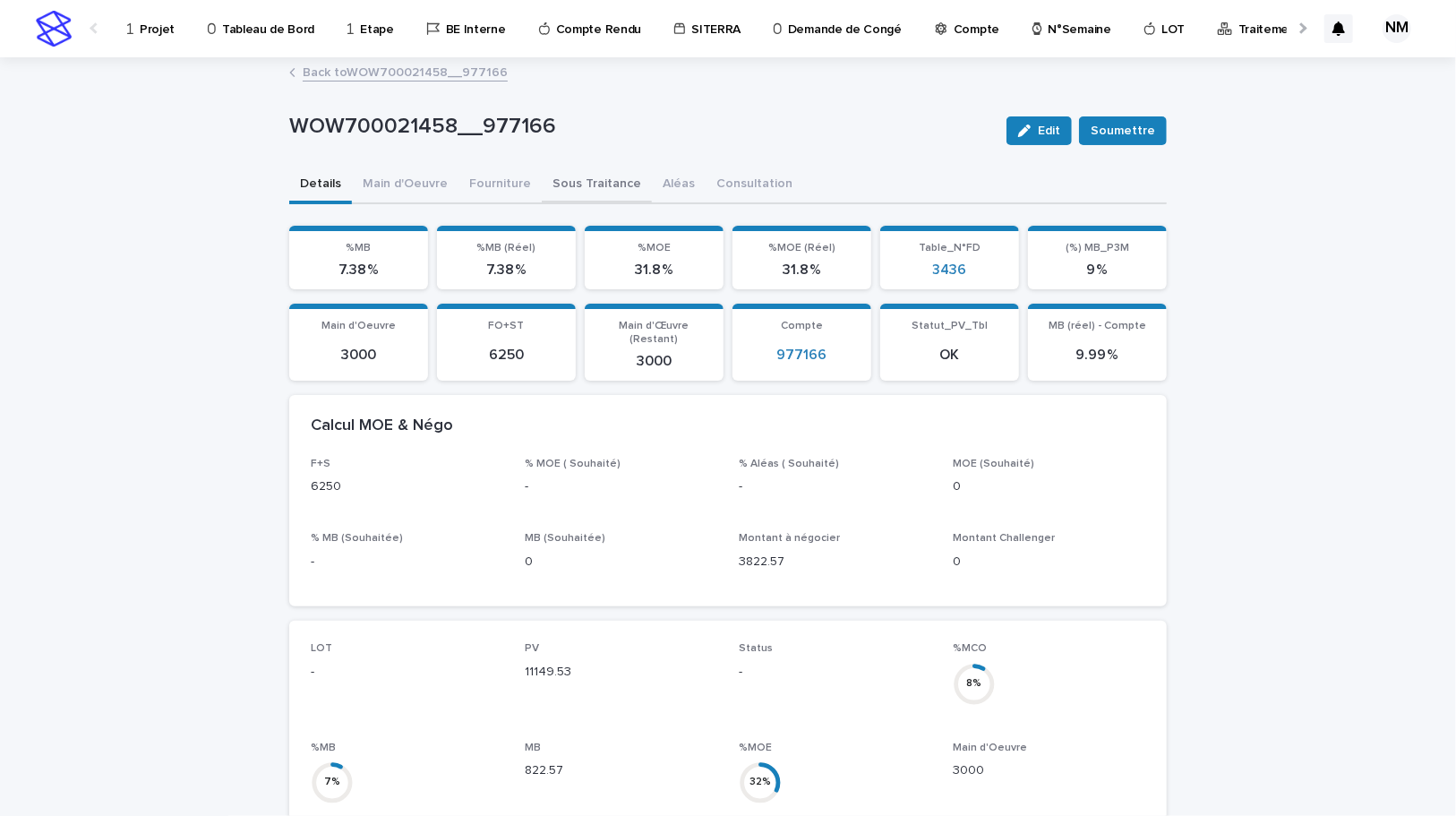 click on "Sous Traitance" at bounding box center (596, 185) 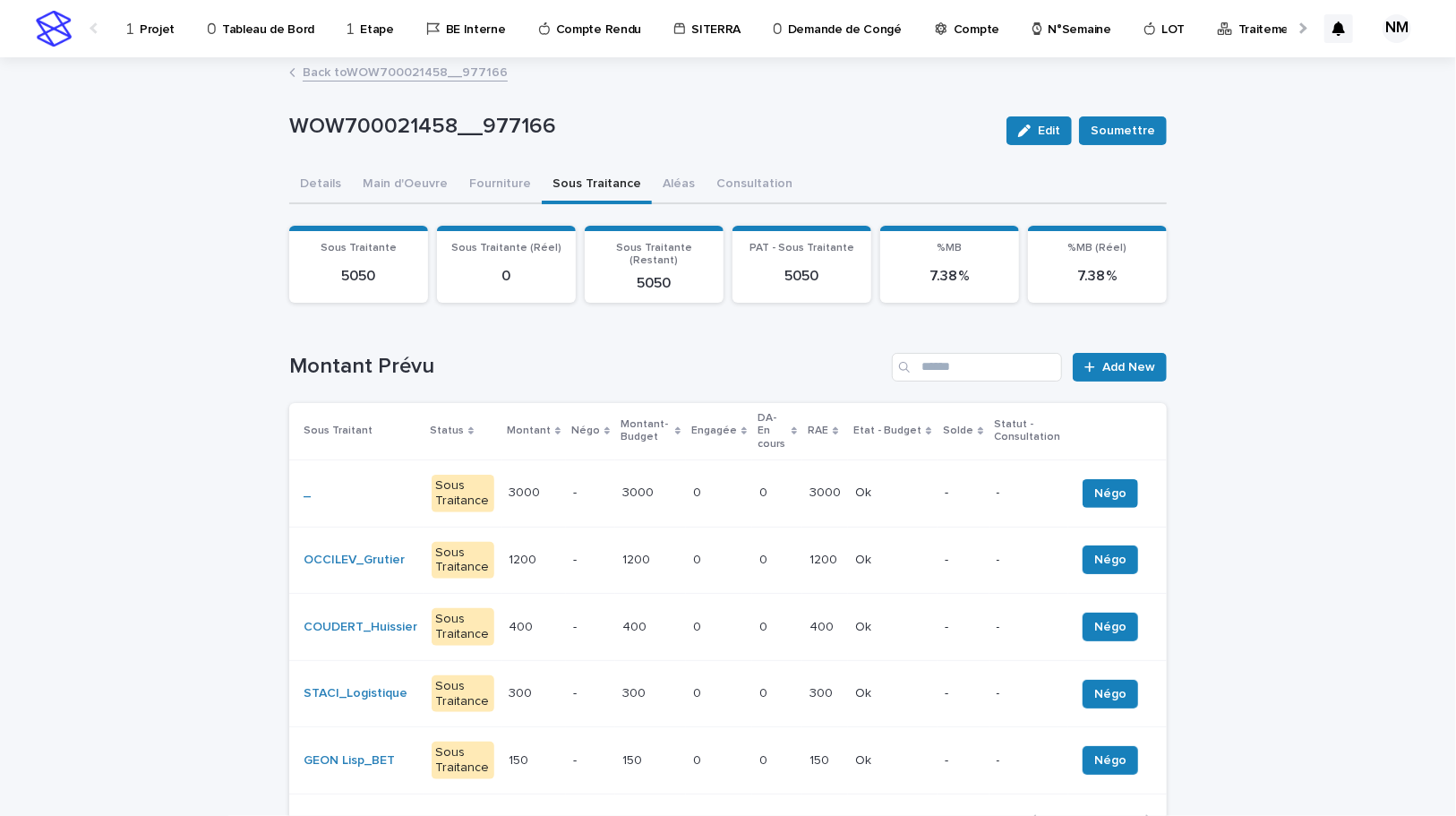 click on "Ok Ok" at bounding box center [893, 493] 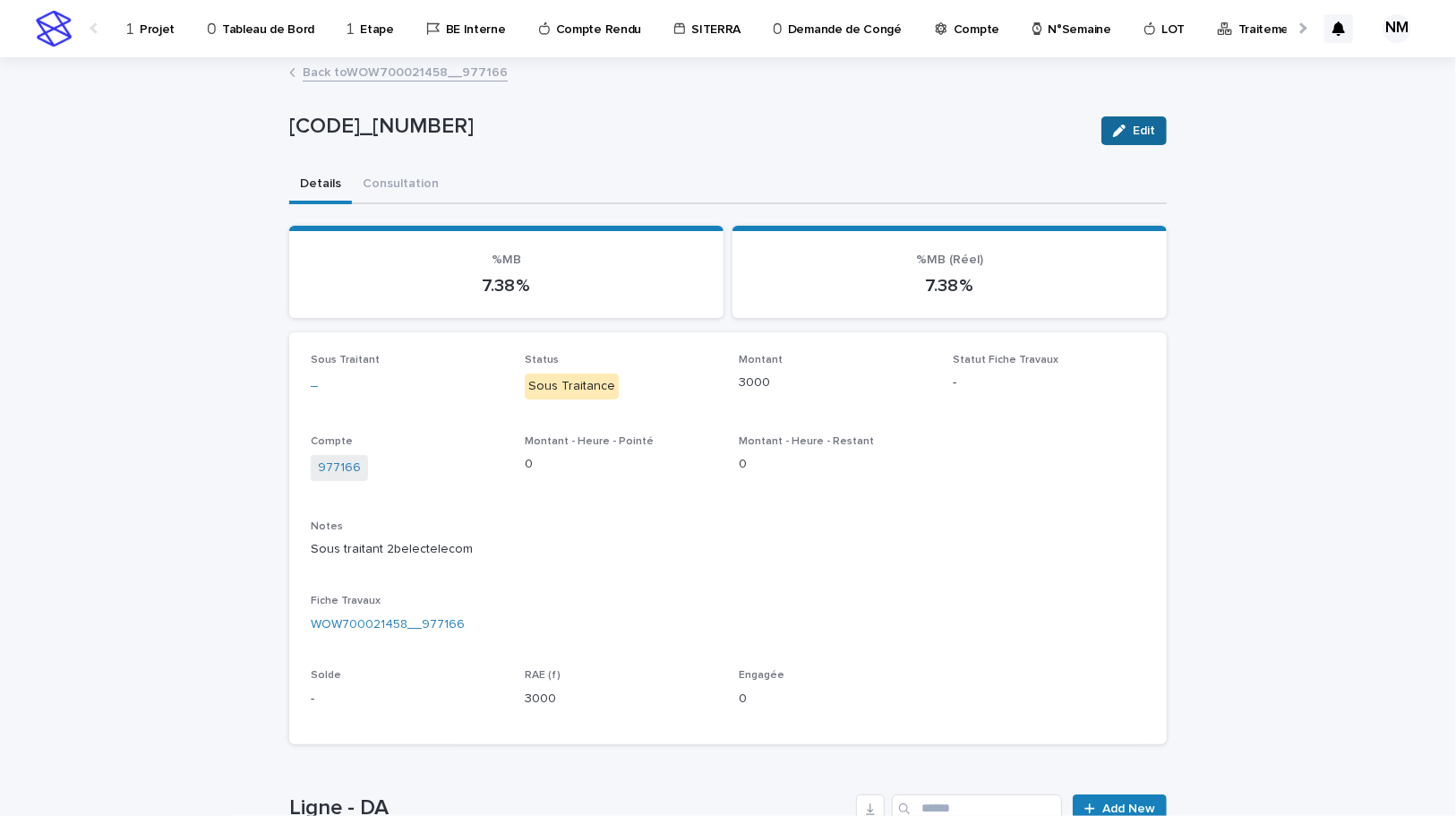 click 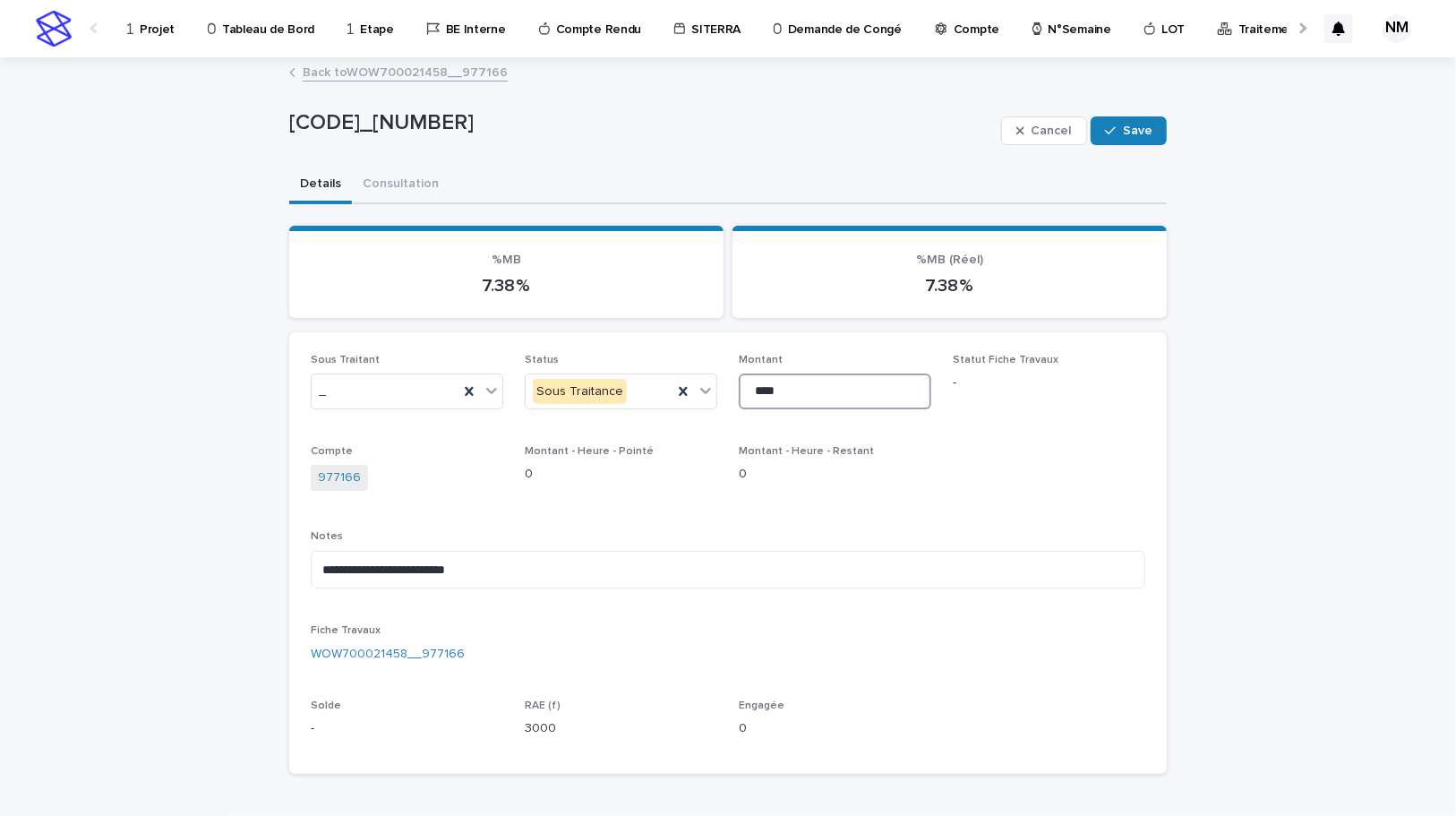 drag, startPoint x: 784, startPoint y: 393, endPoint x: 710, endPoint y: 372, distance: 76.92204 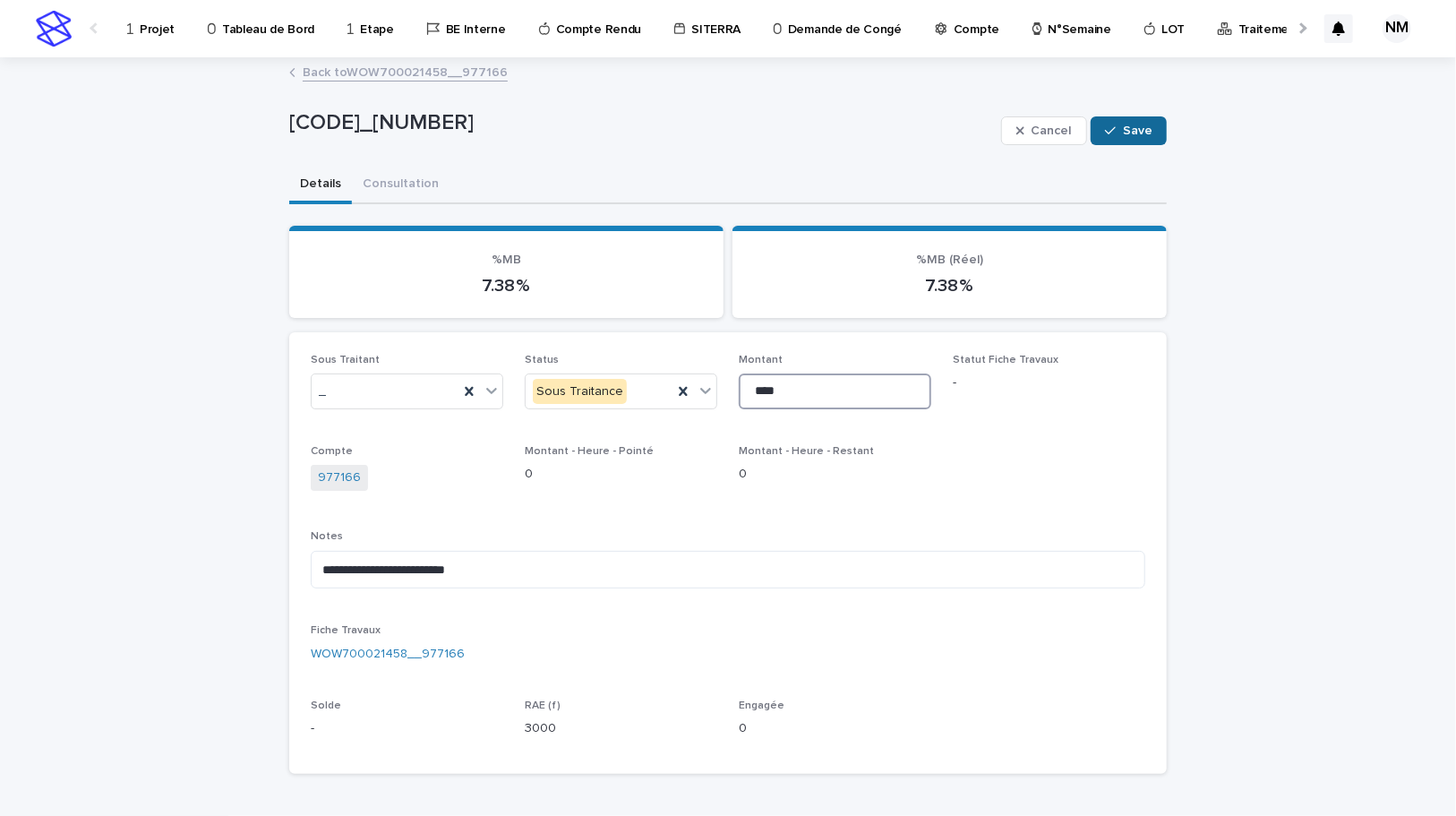 type on "****" 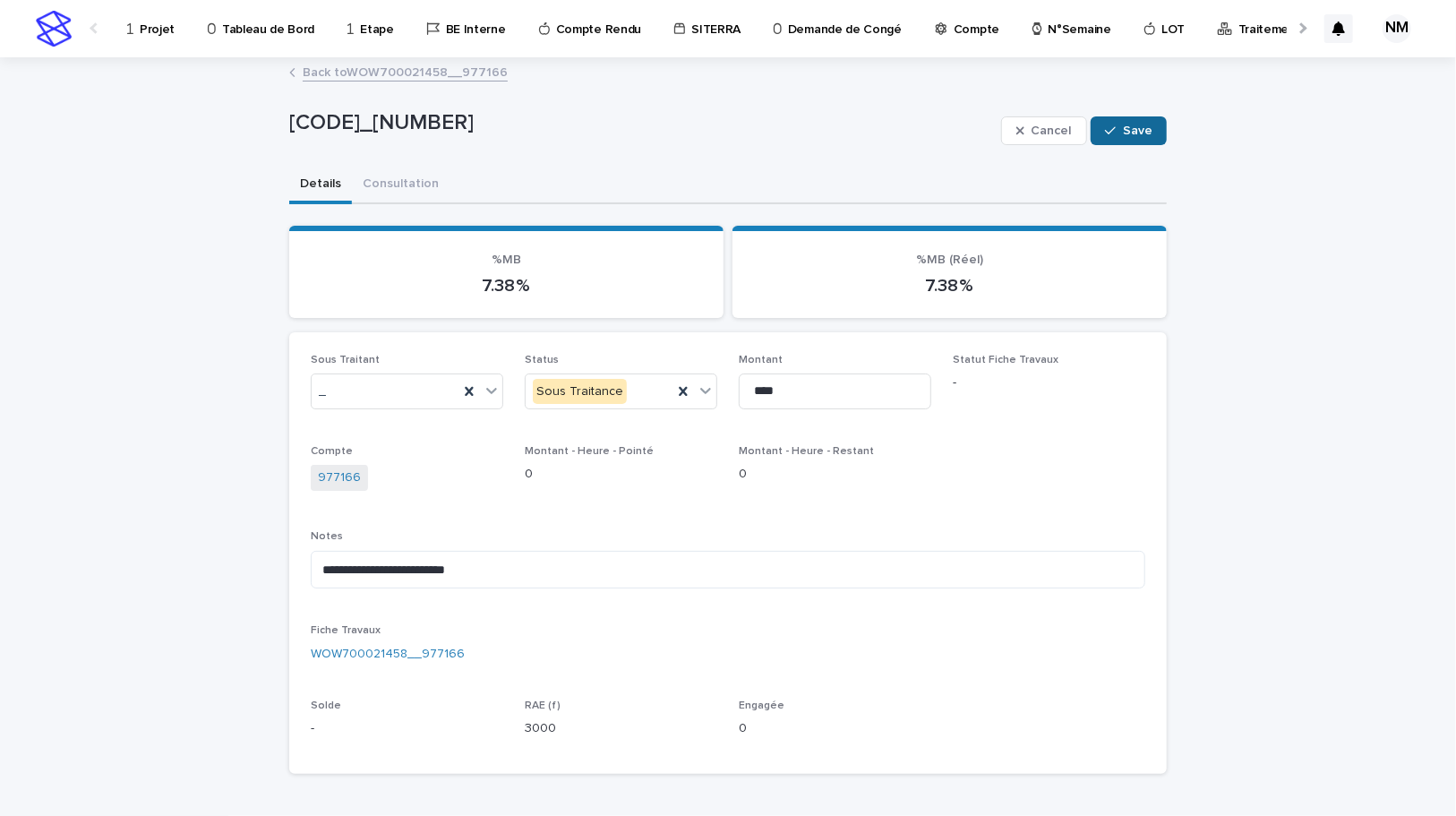 click on "Save" at bounding box center (1137, 131) 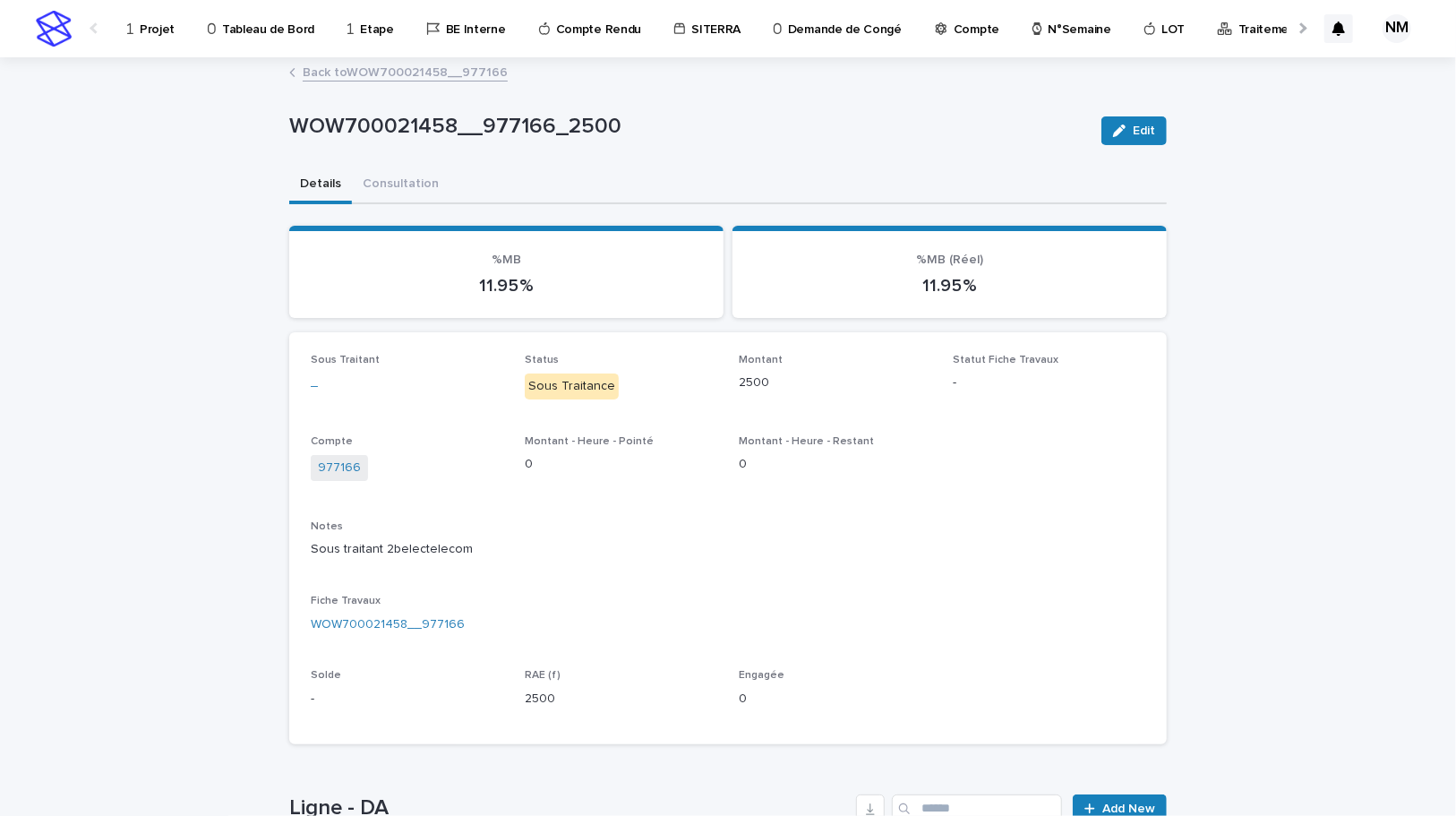 click on "Back to  WOW700021458__977166" at bounding box center (405, 71) 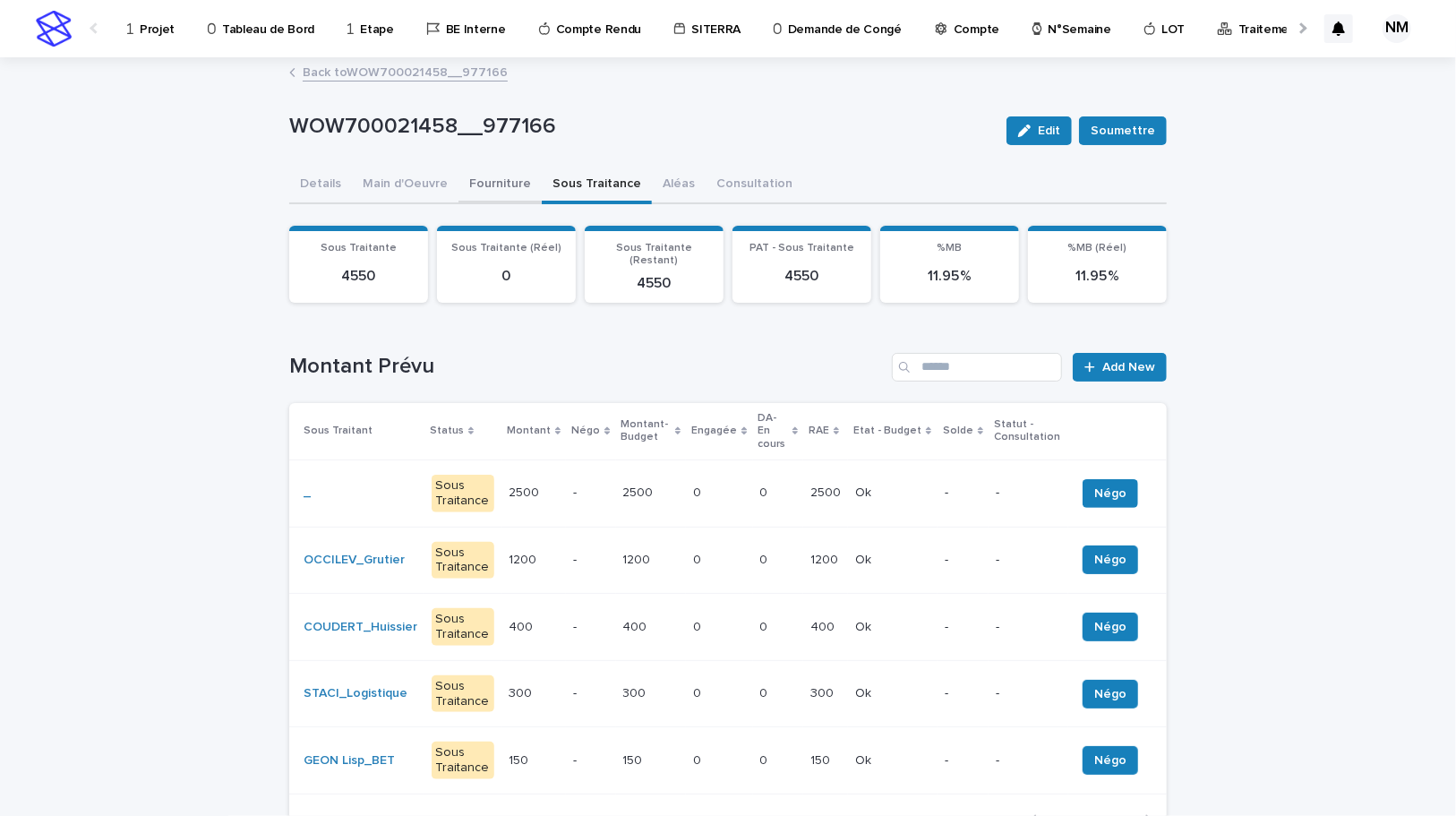click on "Fourniture" at bounding box center [500, 185] 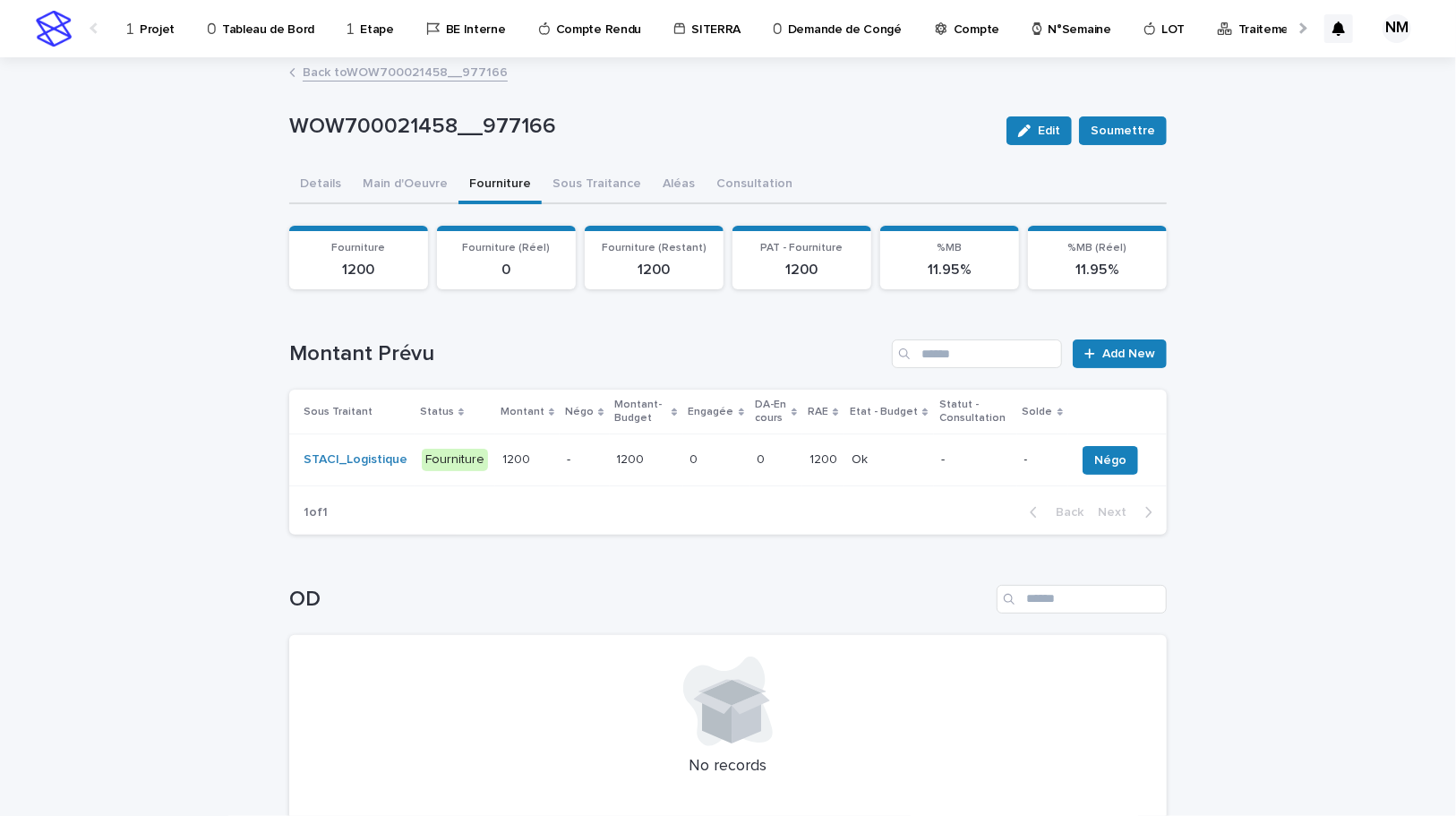 click on "0 0" at bounding box center (775, 460) 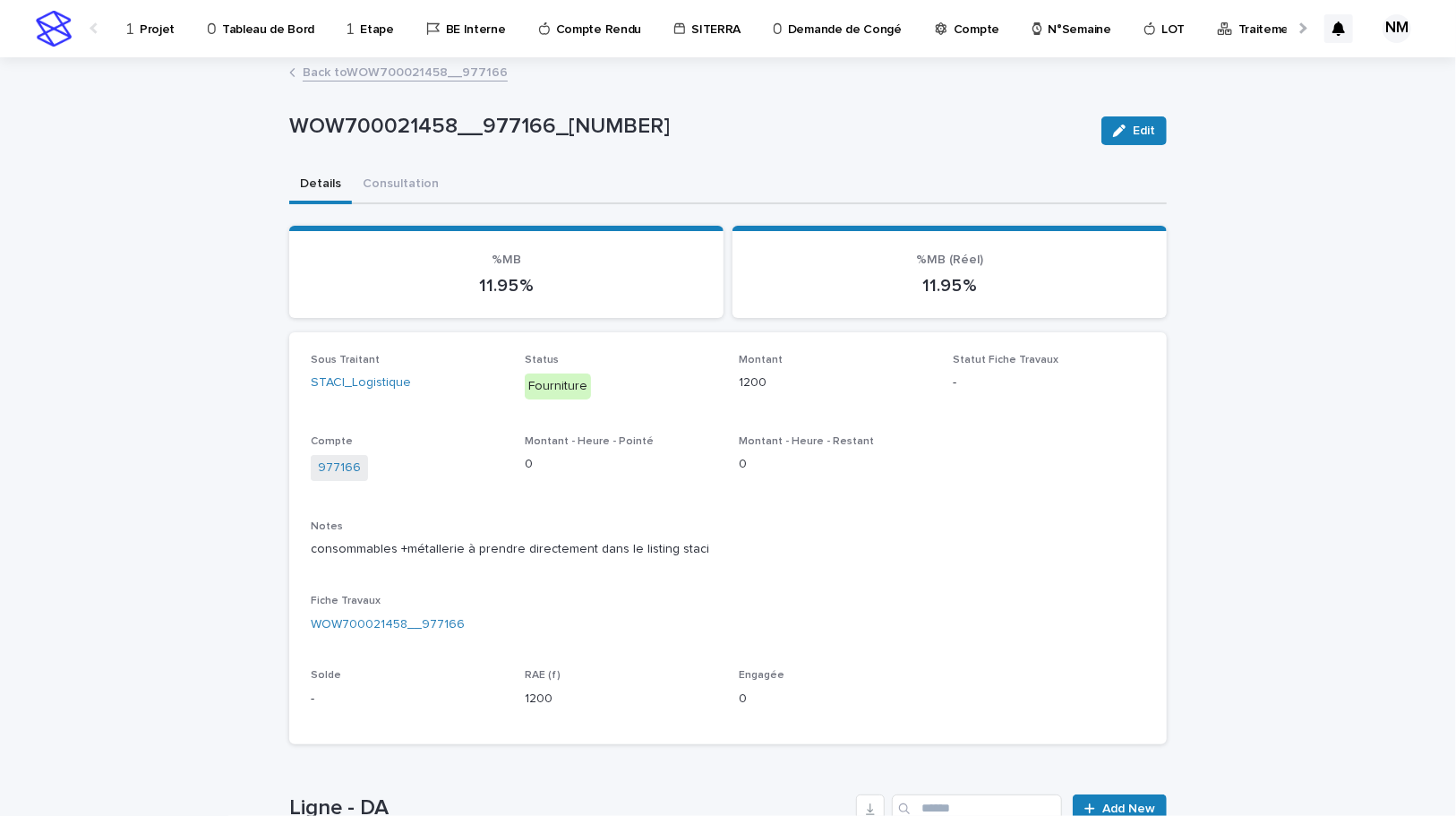 click on "Edit" at bounding box center (1130, 131) 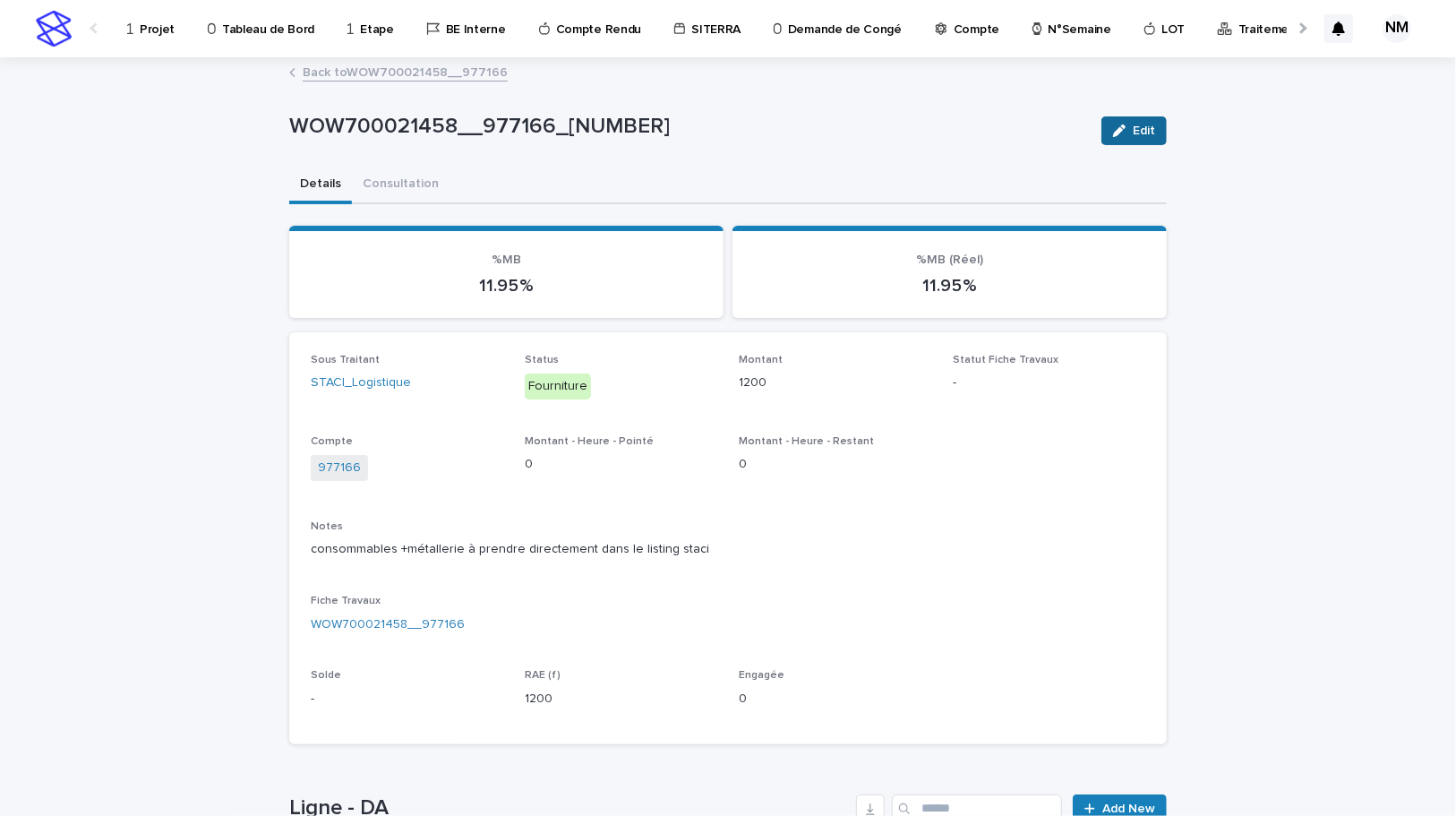 click on "Edit" at bounding box center [1143, 131] 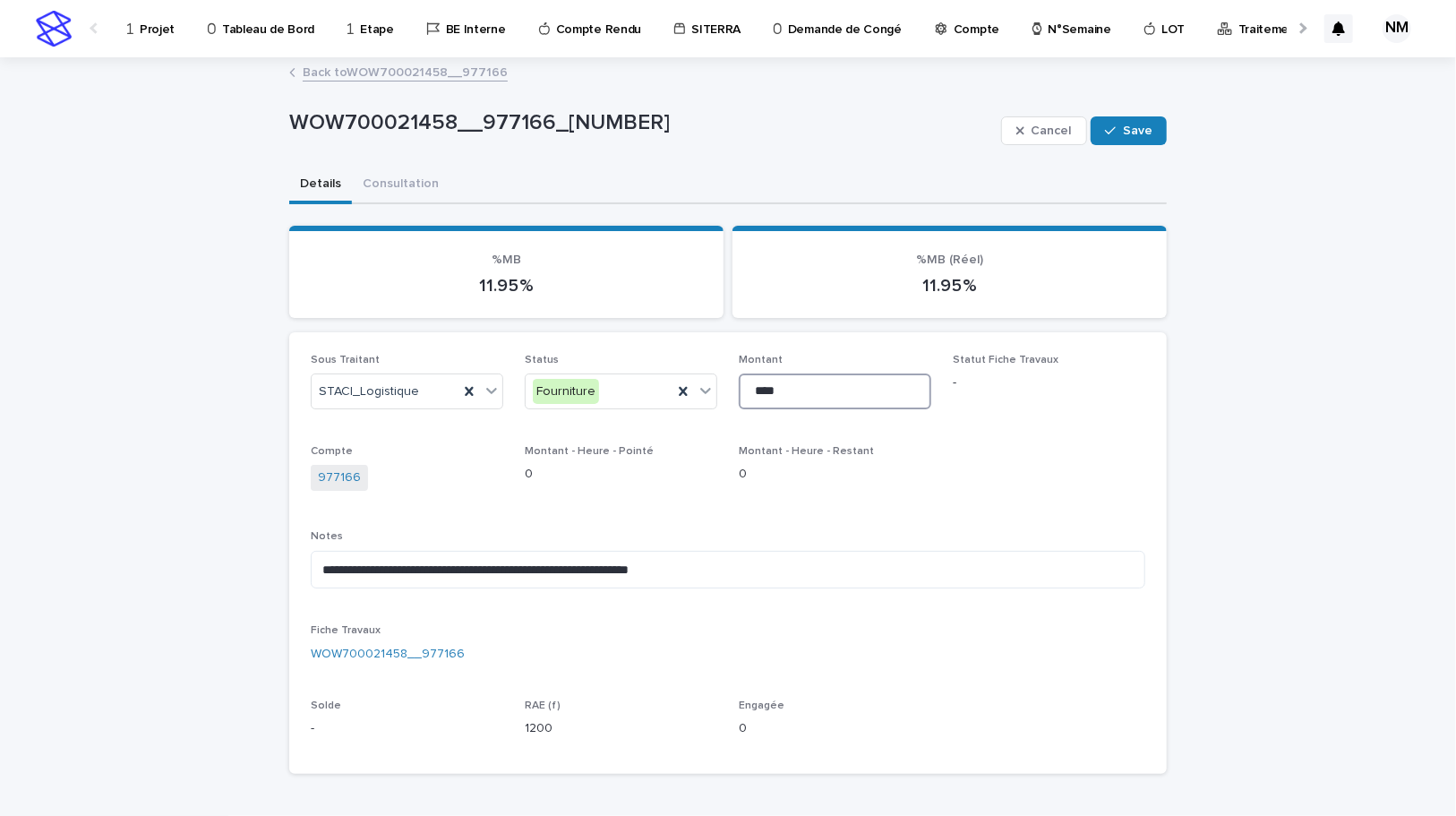 click on "****" at bounding box center (835, 391) 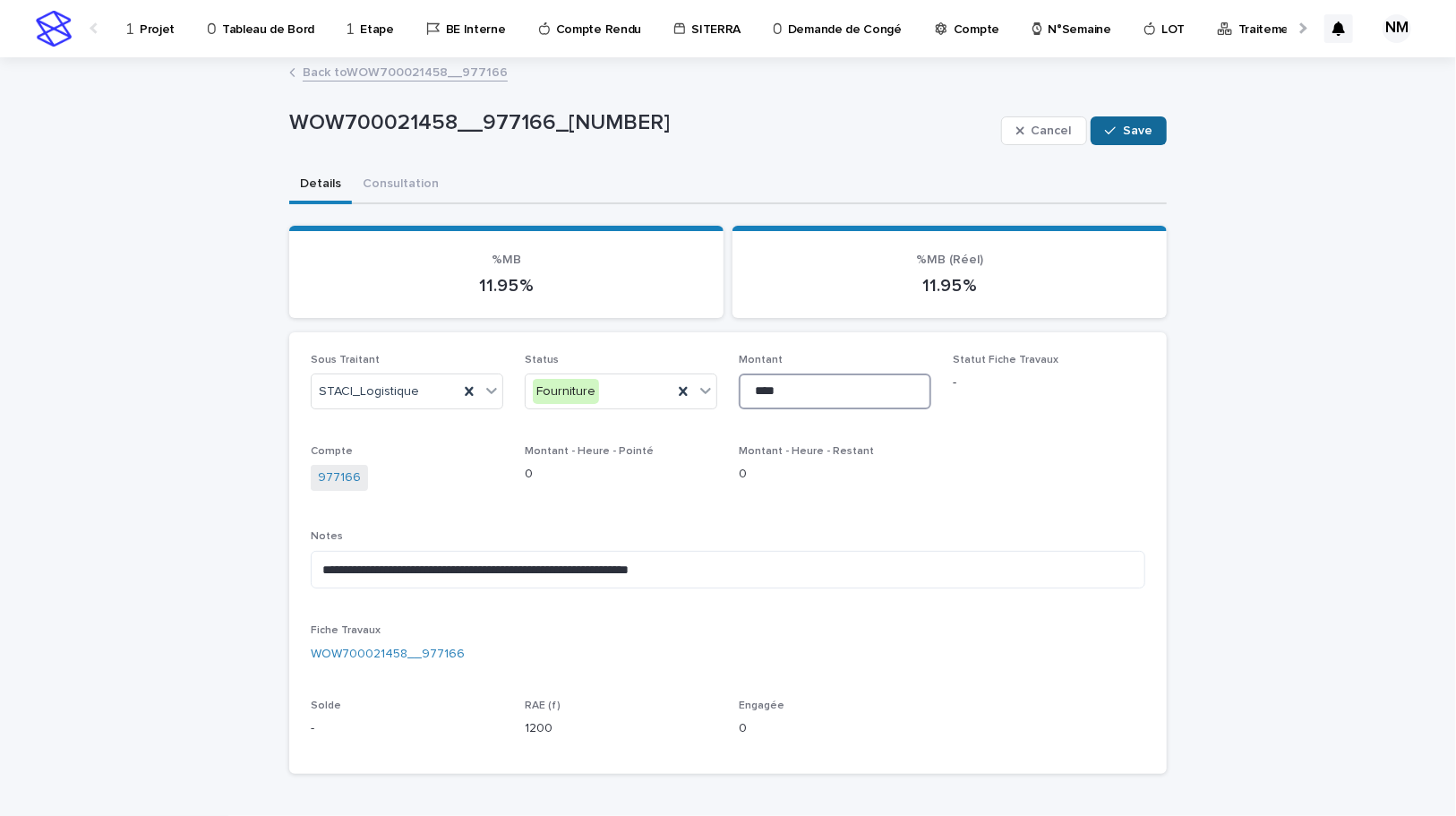 type on "****" 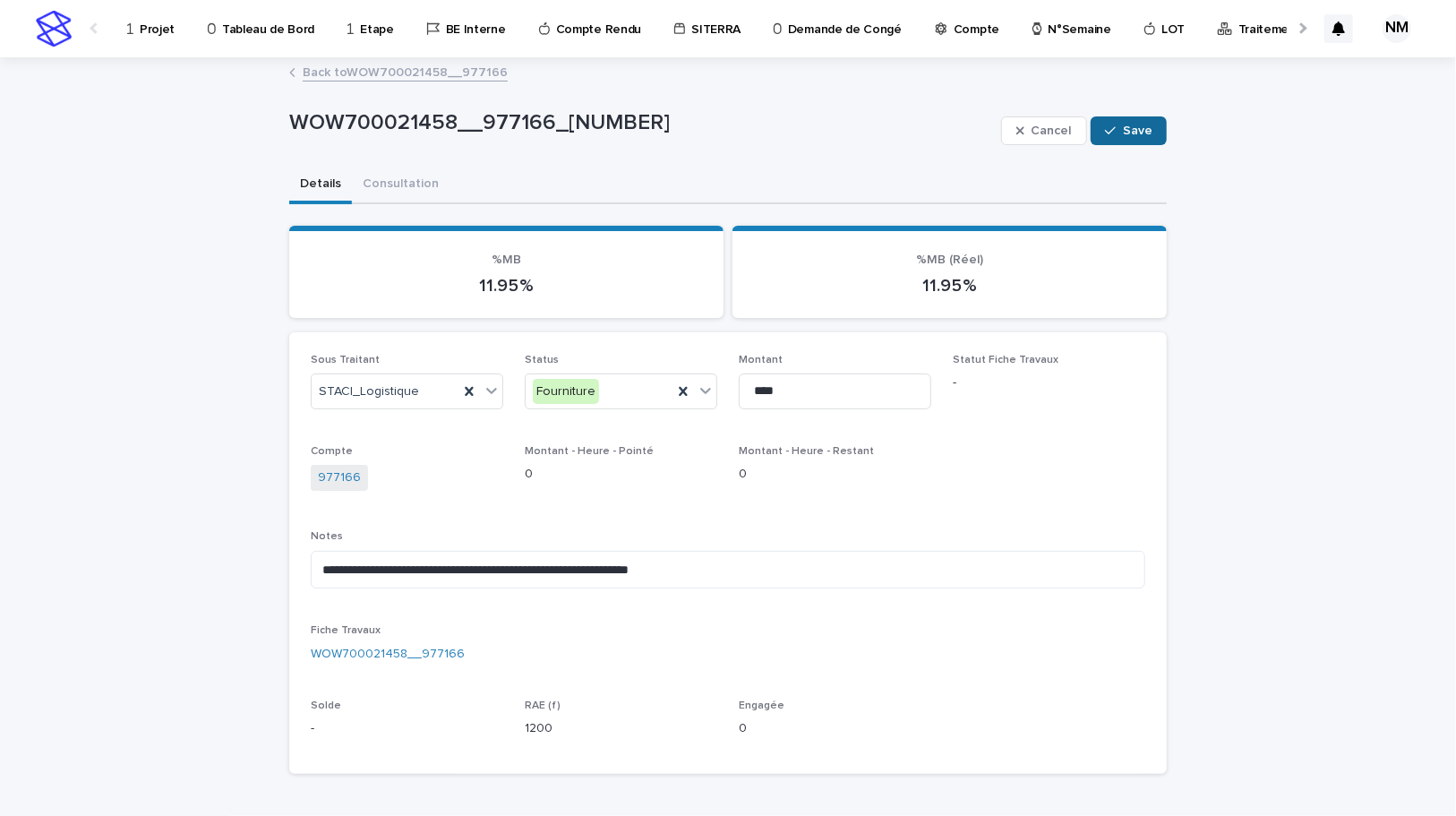 click on "Save" at bounding box center (1137, 131) 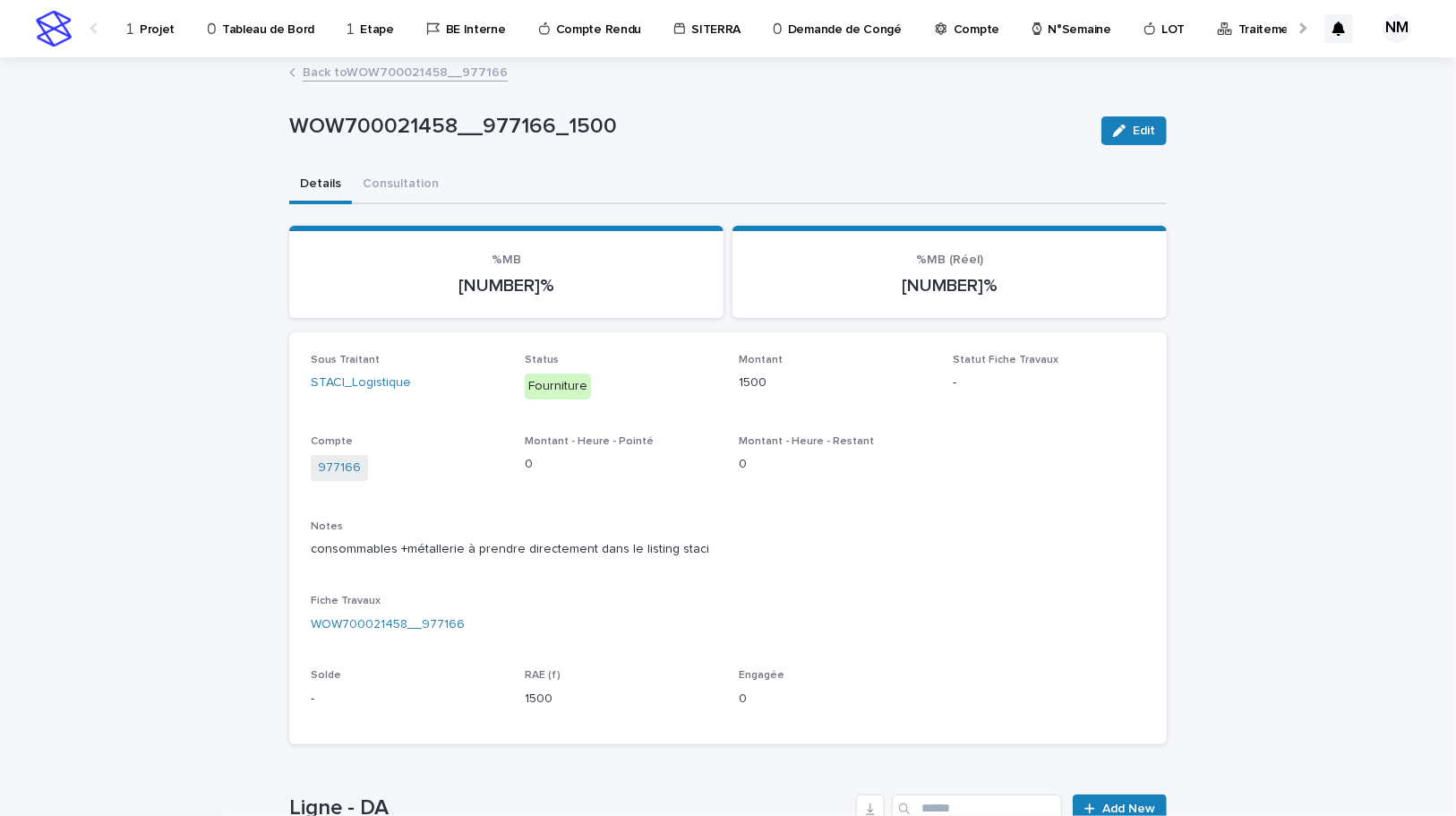 click on "Back to  WOW700021458__977166" at bounding box center (405, 71) 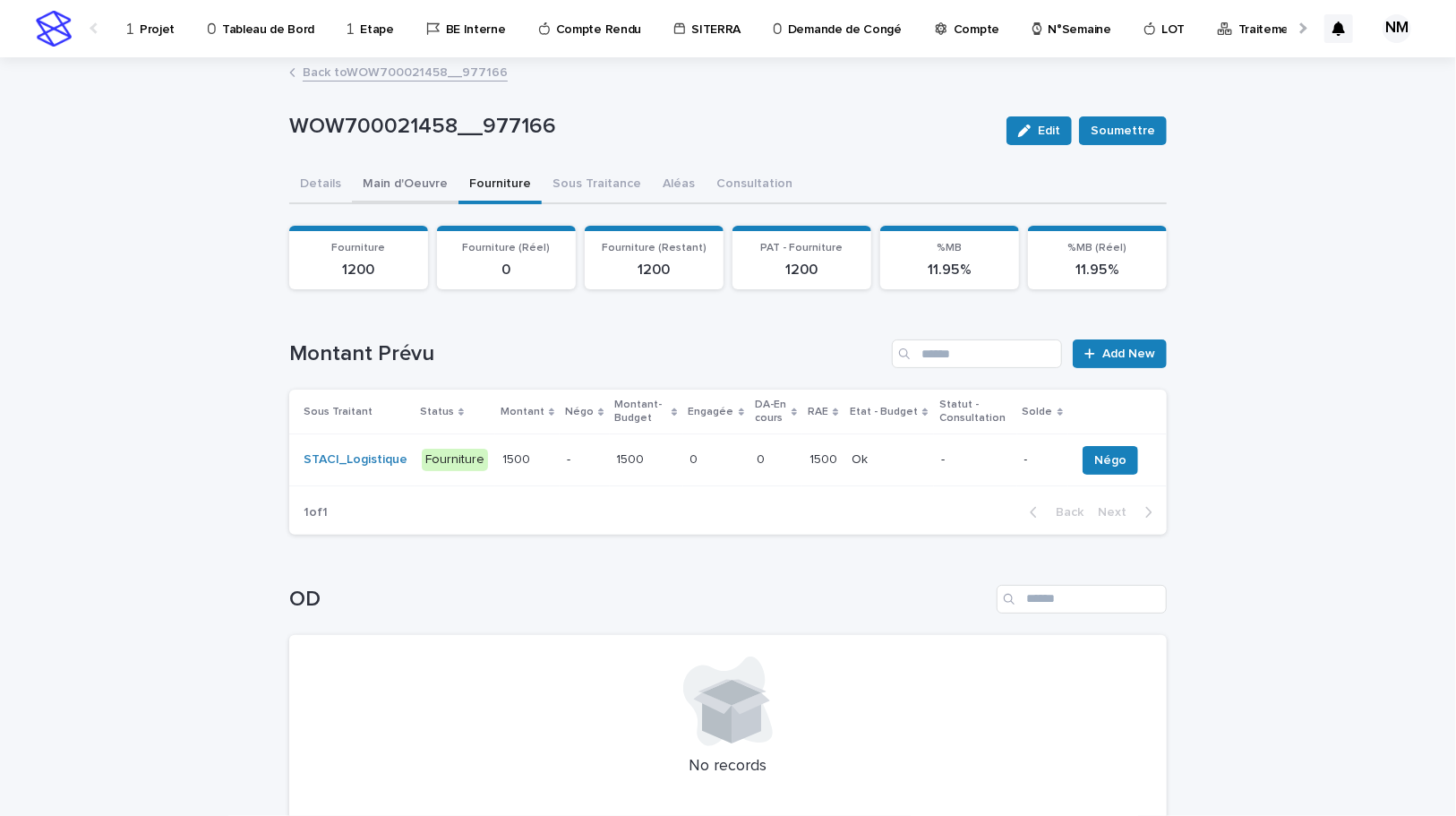 click on "Main d'Oeuvre" at bounding box center [405, 185] 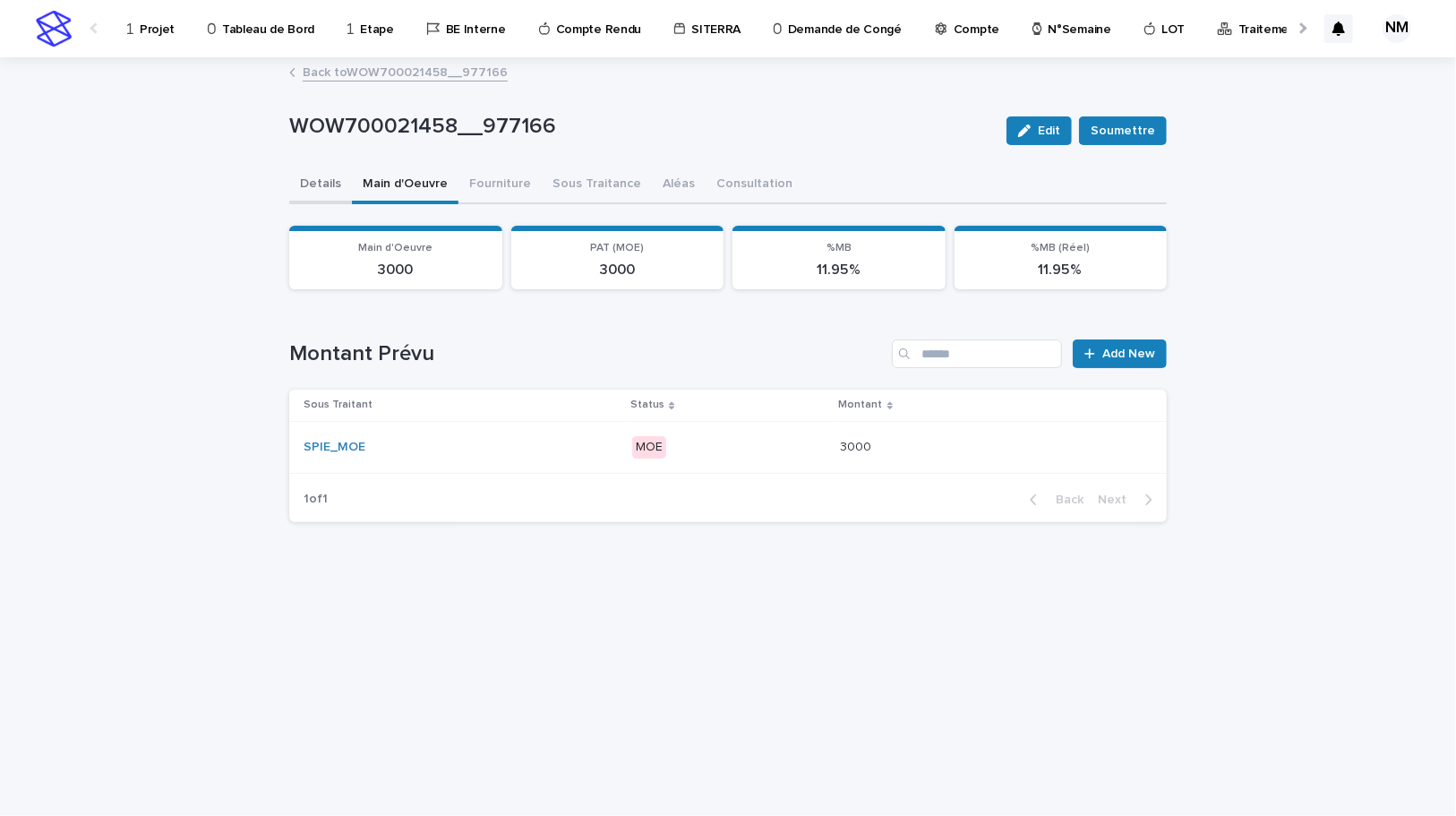 click on "Details" at bounding box center [321, 185] 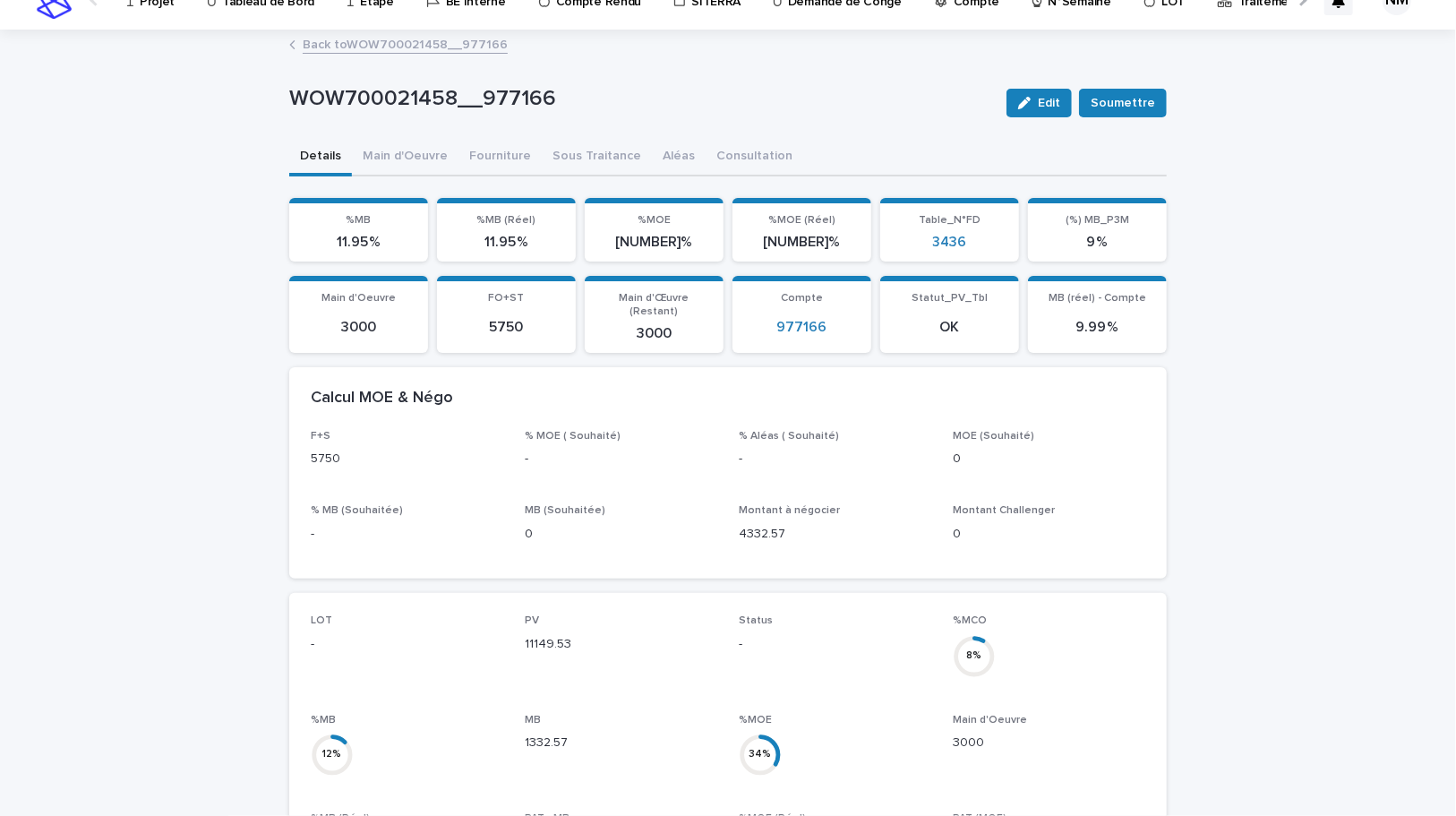 scroll, scrollTop: 0, scrollLeft: 0, axis: both 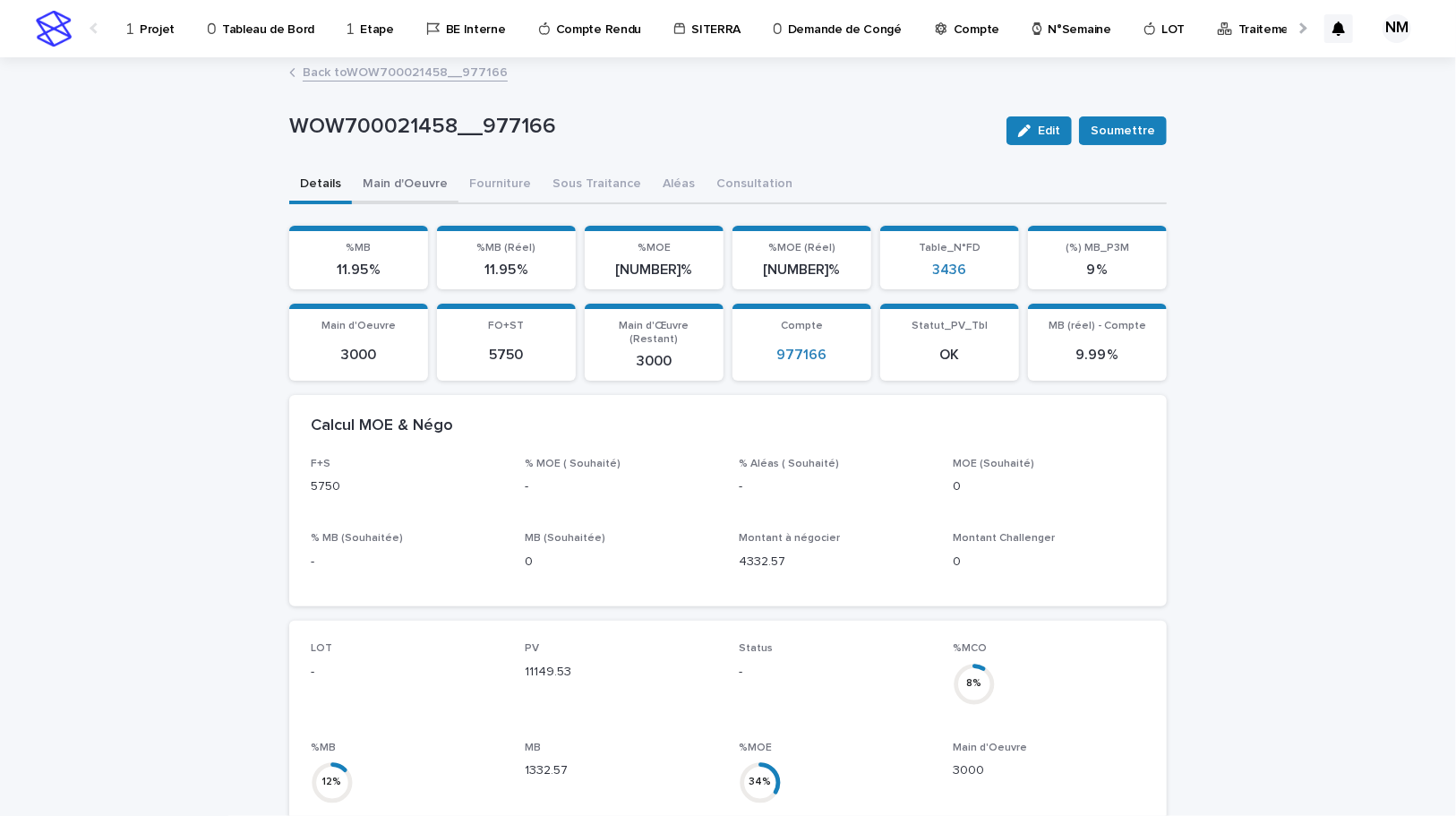 click on "Main d'Oeuvre" at bounding box center [405, 185] 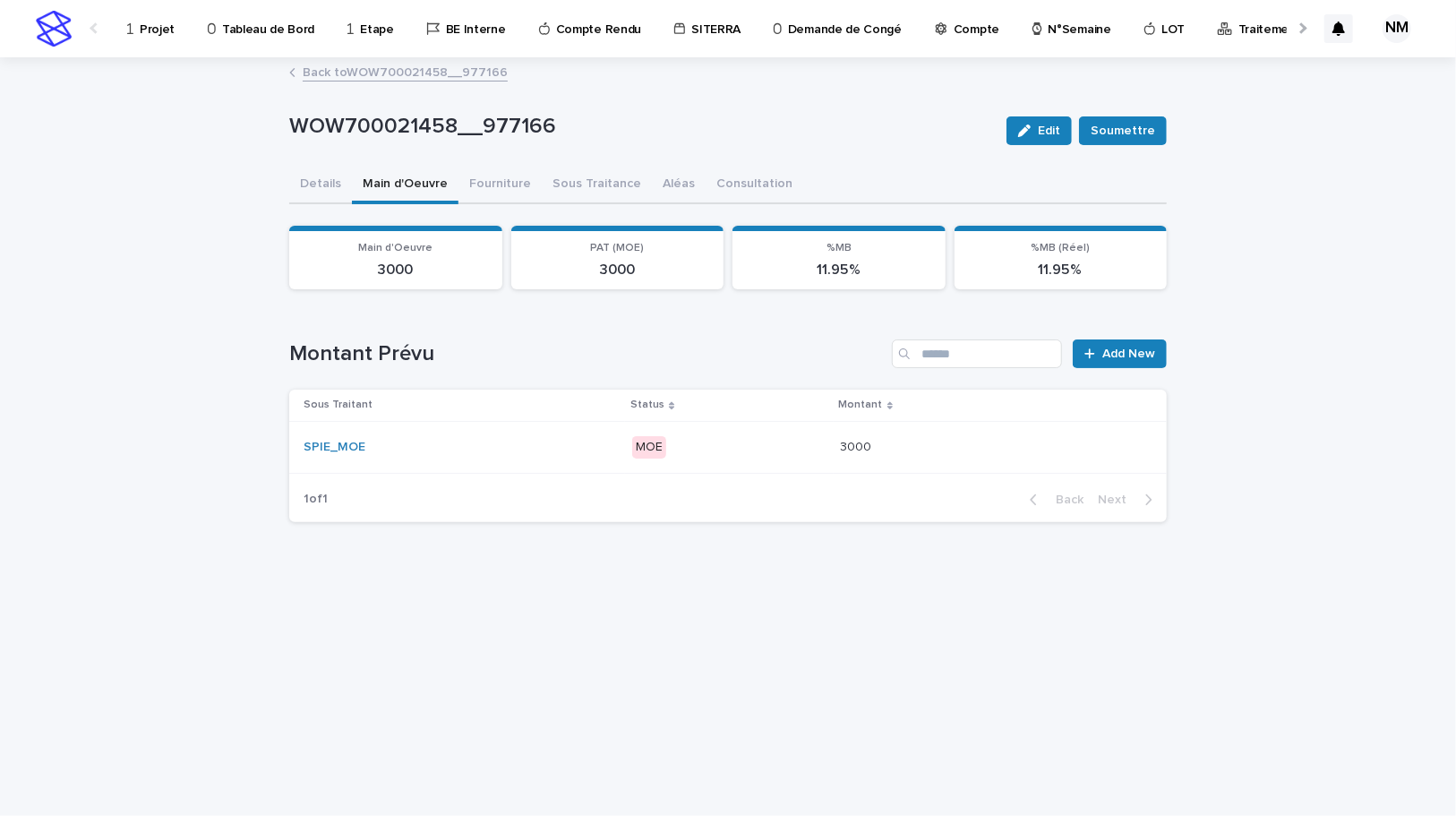 click on "MOE" at bounding box center [729, 447] 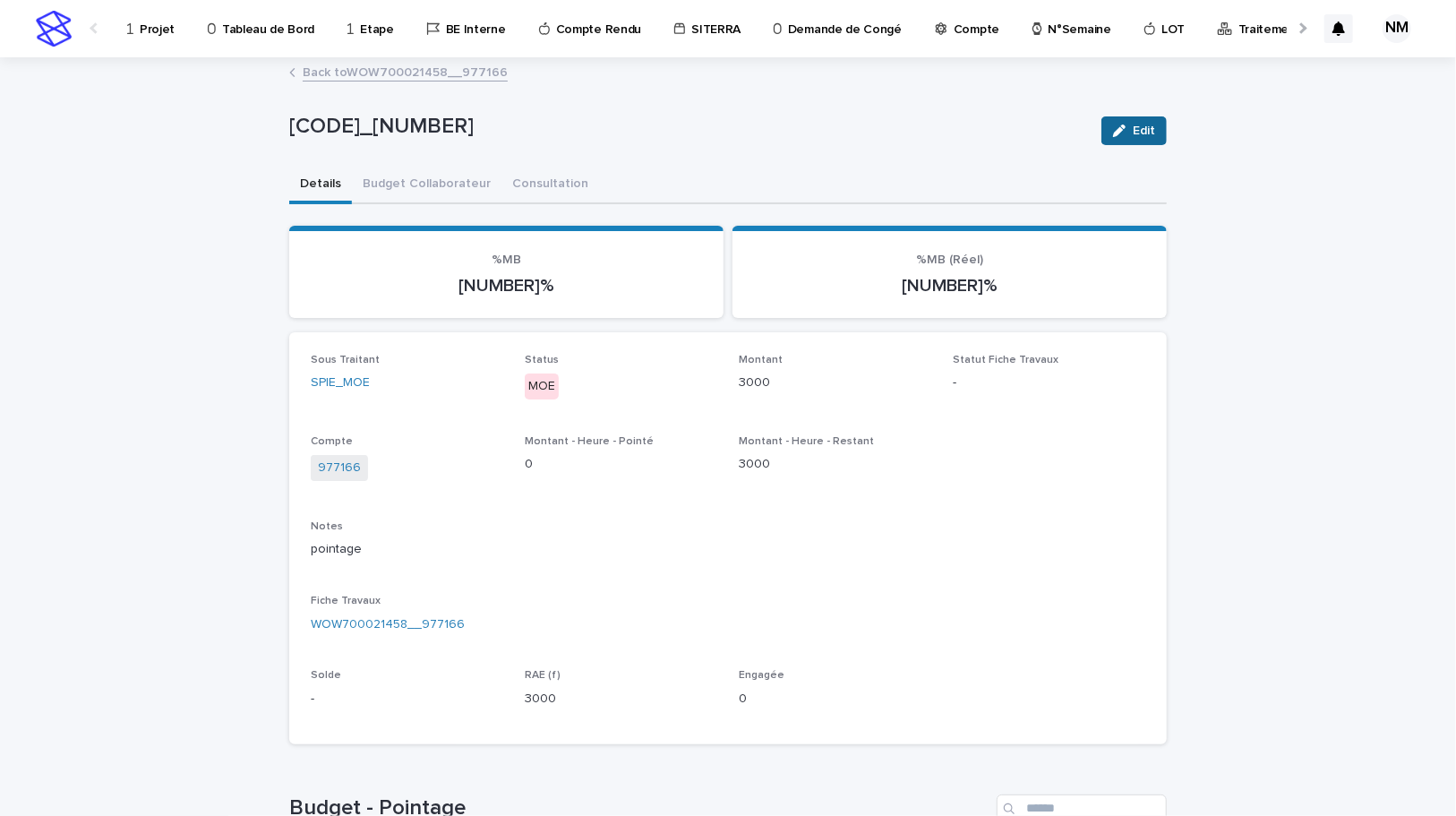 click on "Edit" at bounding box center [1143, 131] 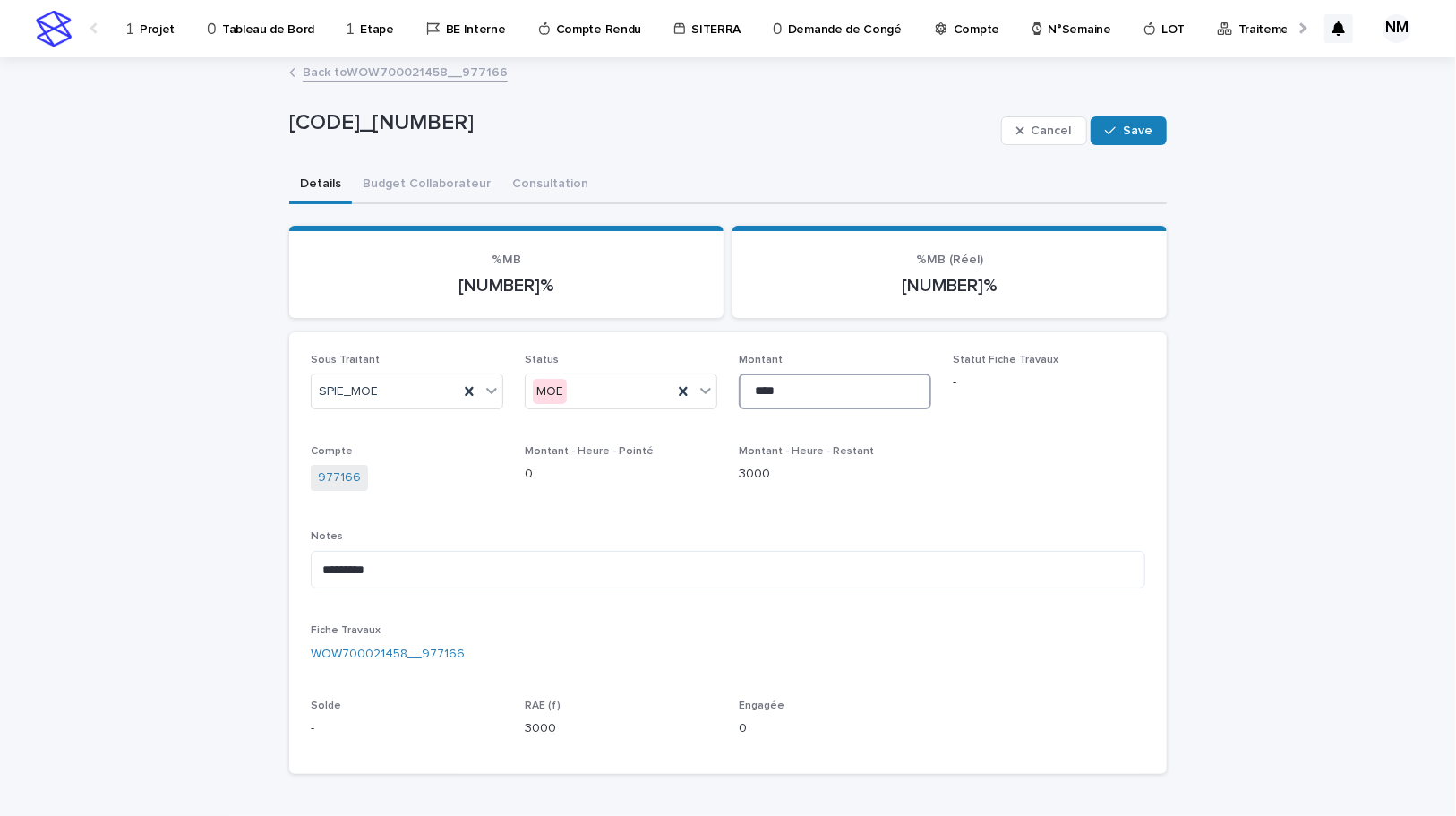 click on "****" at bounding box center (835, 391) 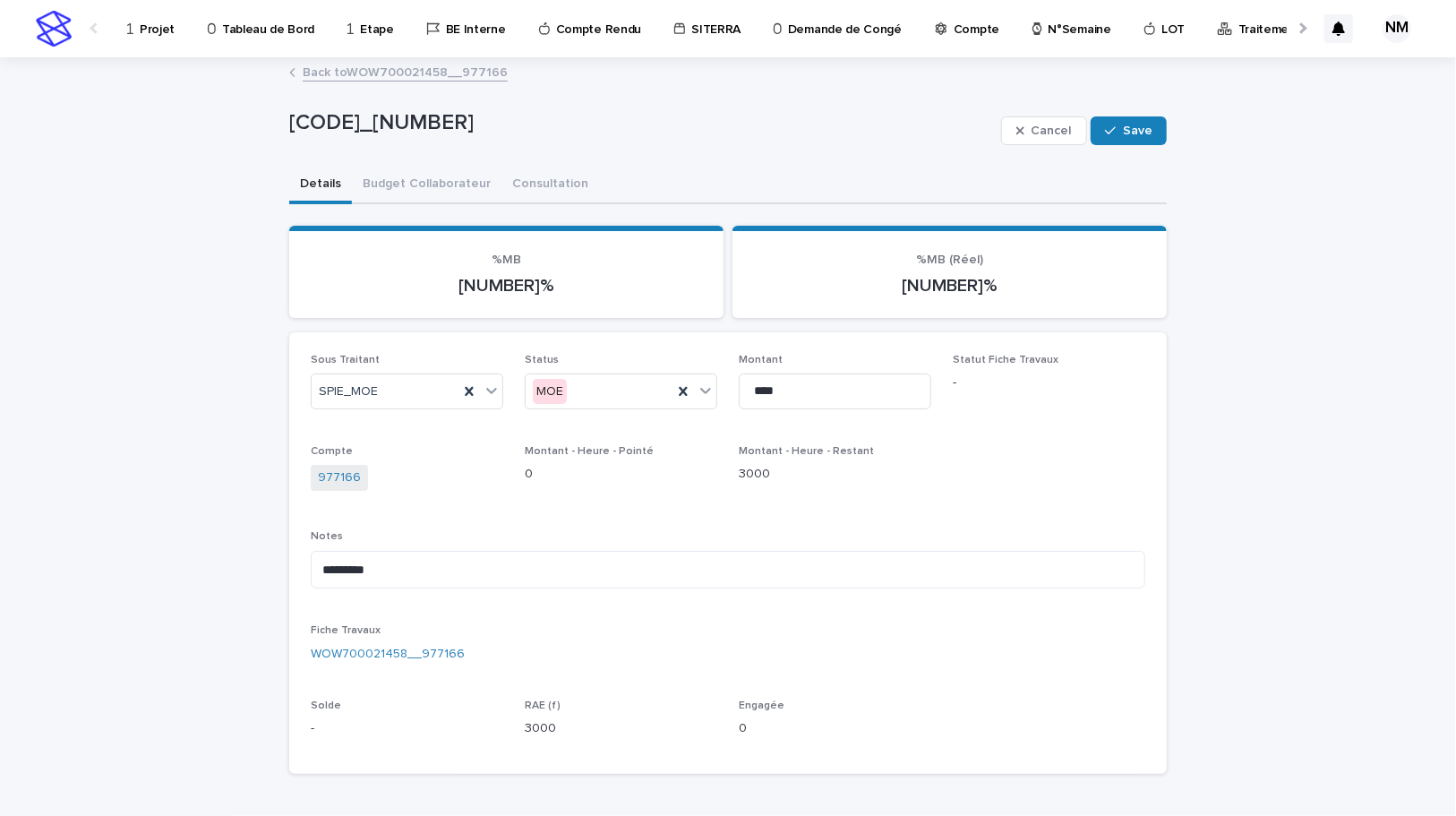 click on "Cancel Save" at bounding box center [1083, 131] 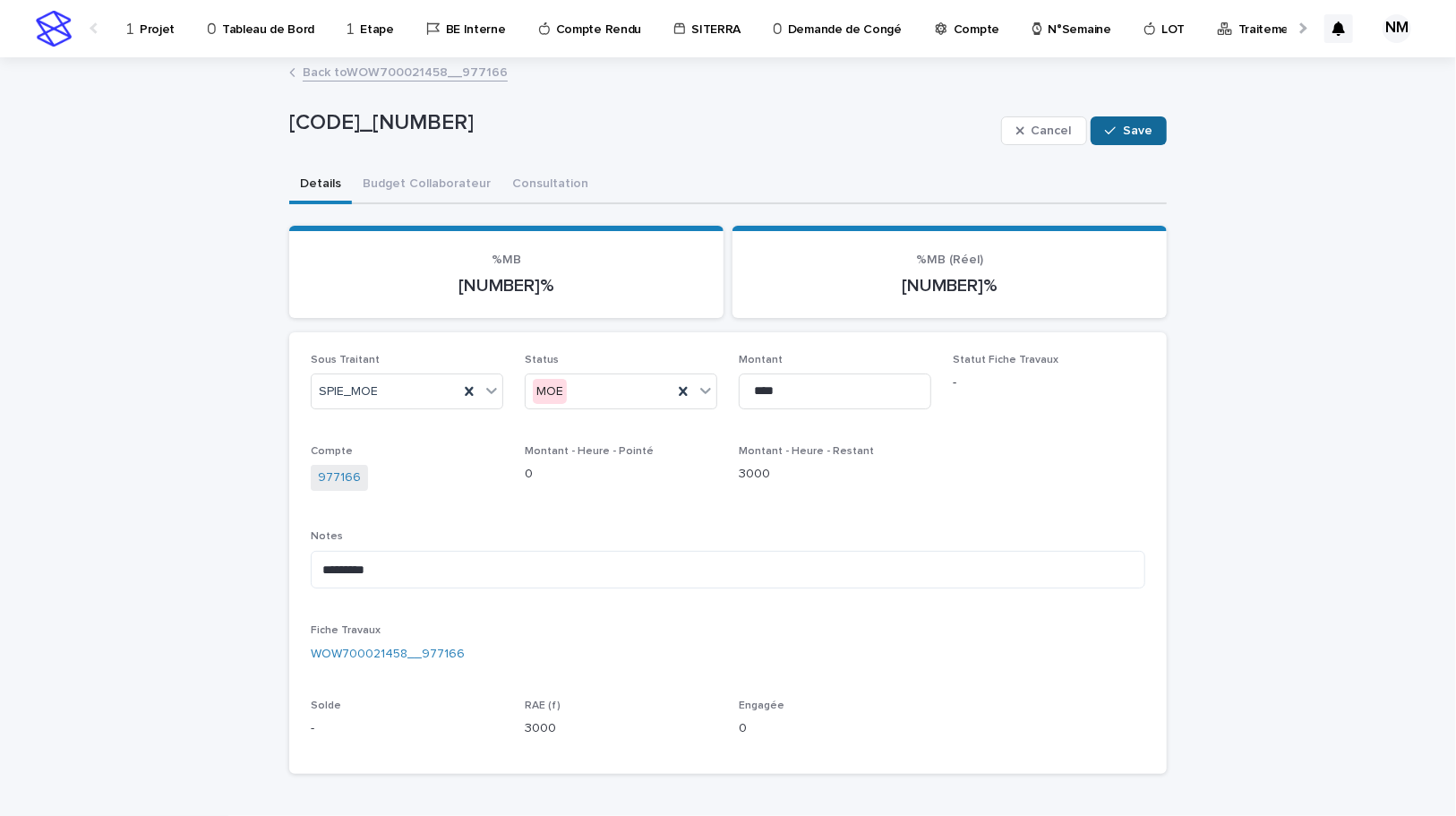 click on "Save" at bounding box center (1137, 131) 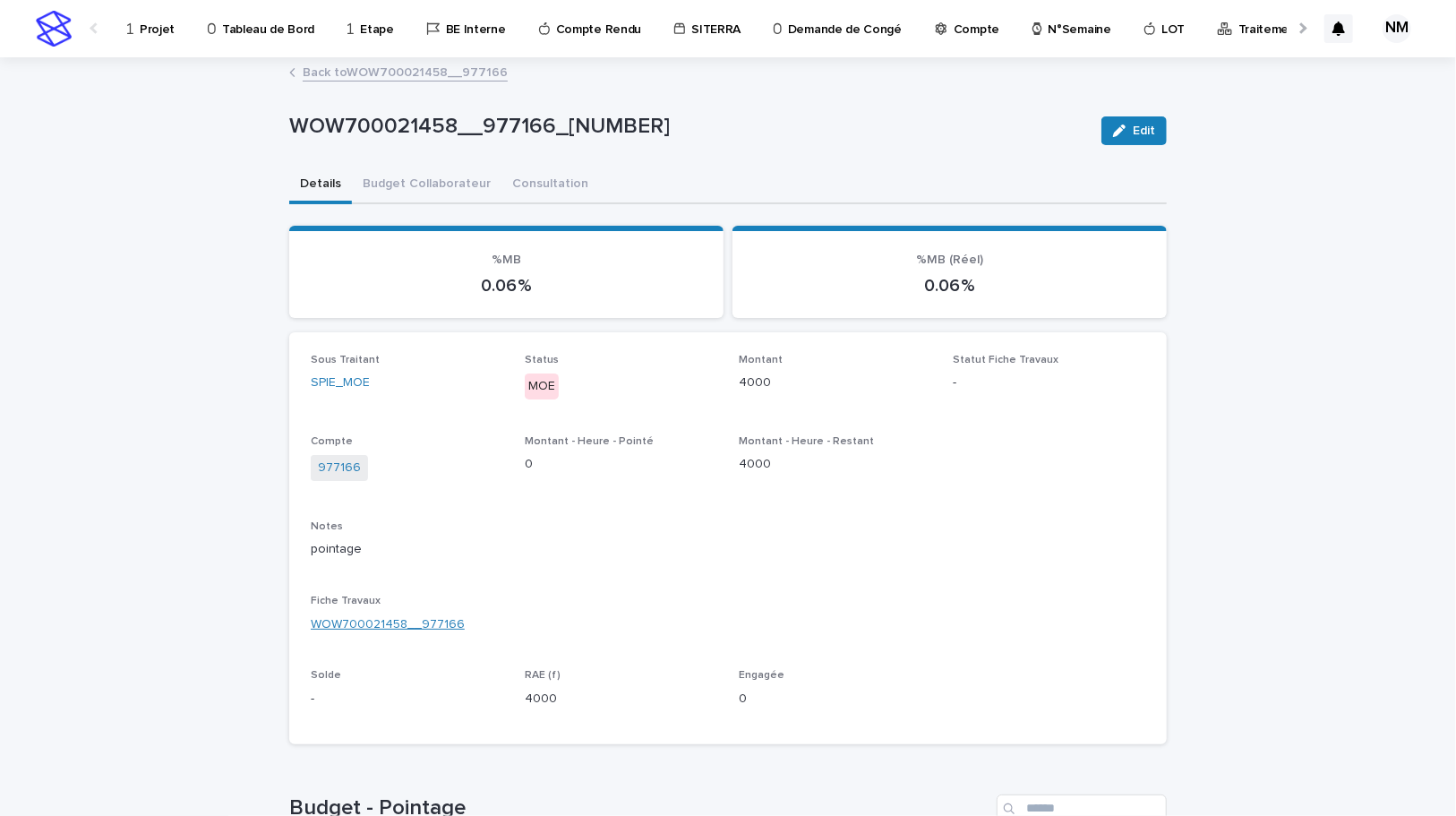 click on "WOW700021458__977166" at bounding box center (388, 624) 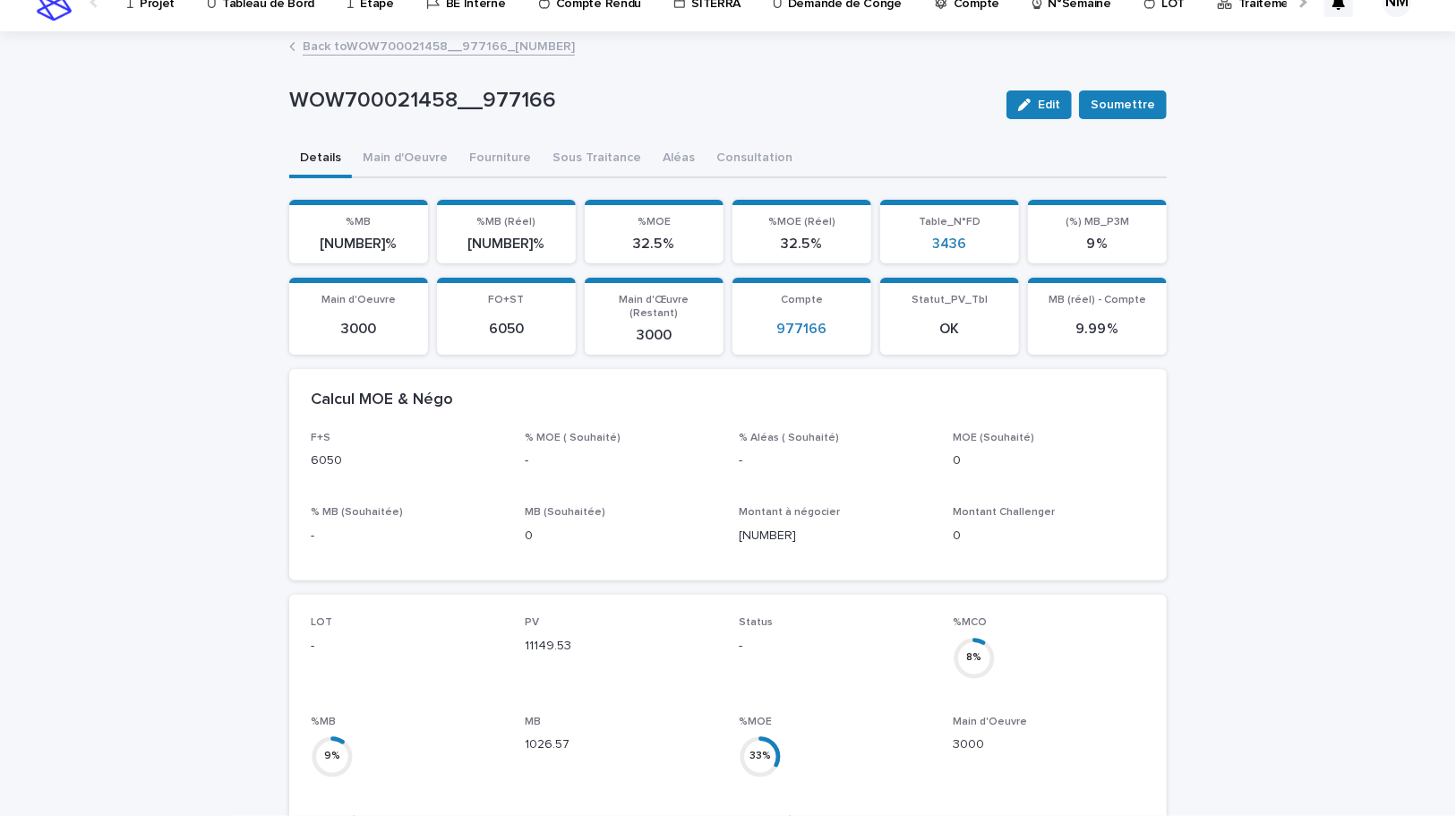 scroll, scrollTop: 0, scrollLeft: 0, axis: both 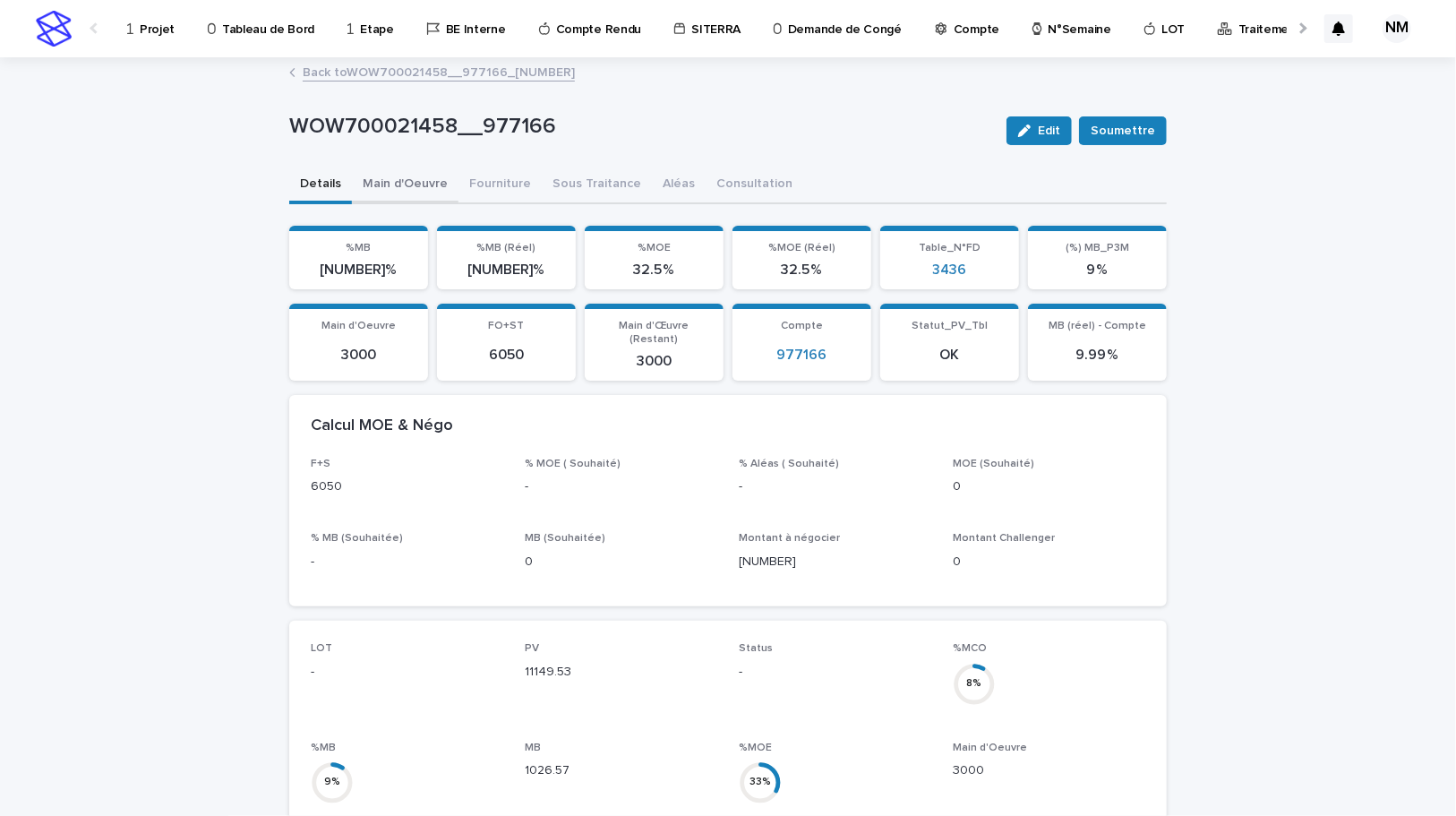 click on "Main d'Oeuvre" at bounding box center (405, 185) 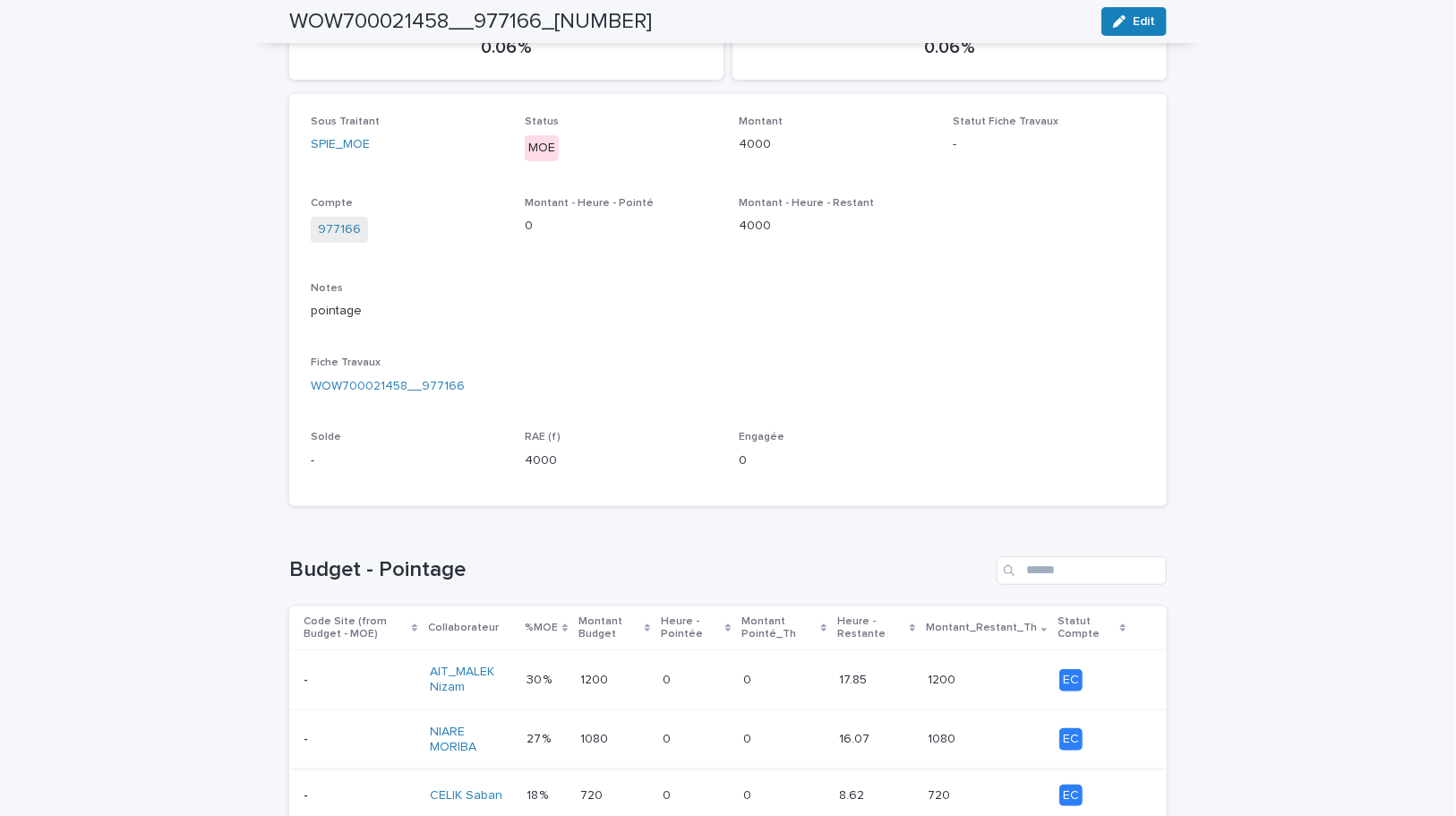 scroll, scrollTop: 81, scrollLeft: 0, axis: vertical 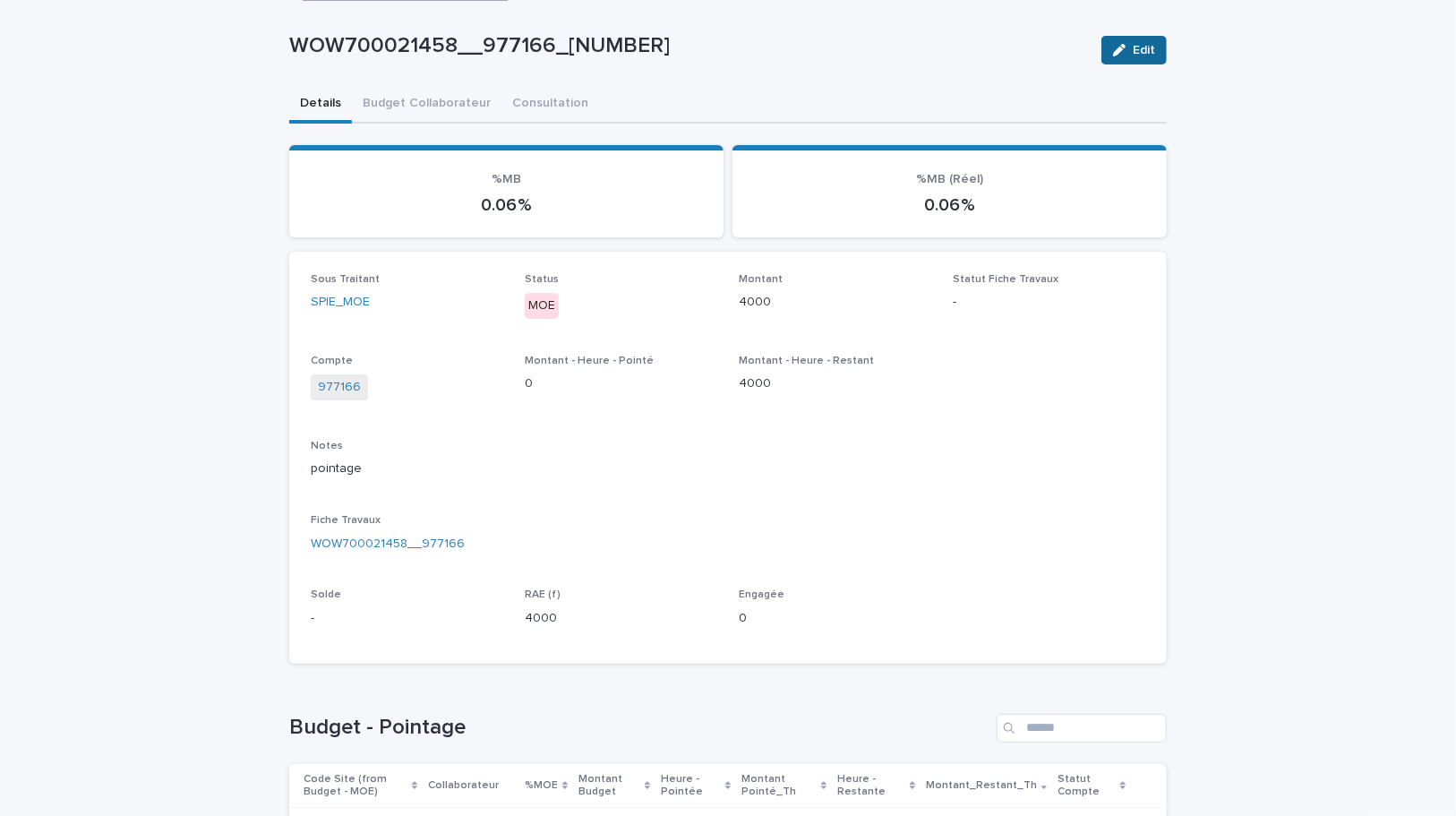 click on "Edit" at bounding box center (1134, 50) 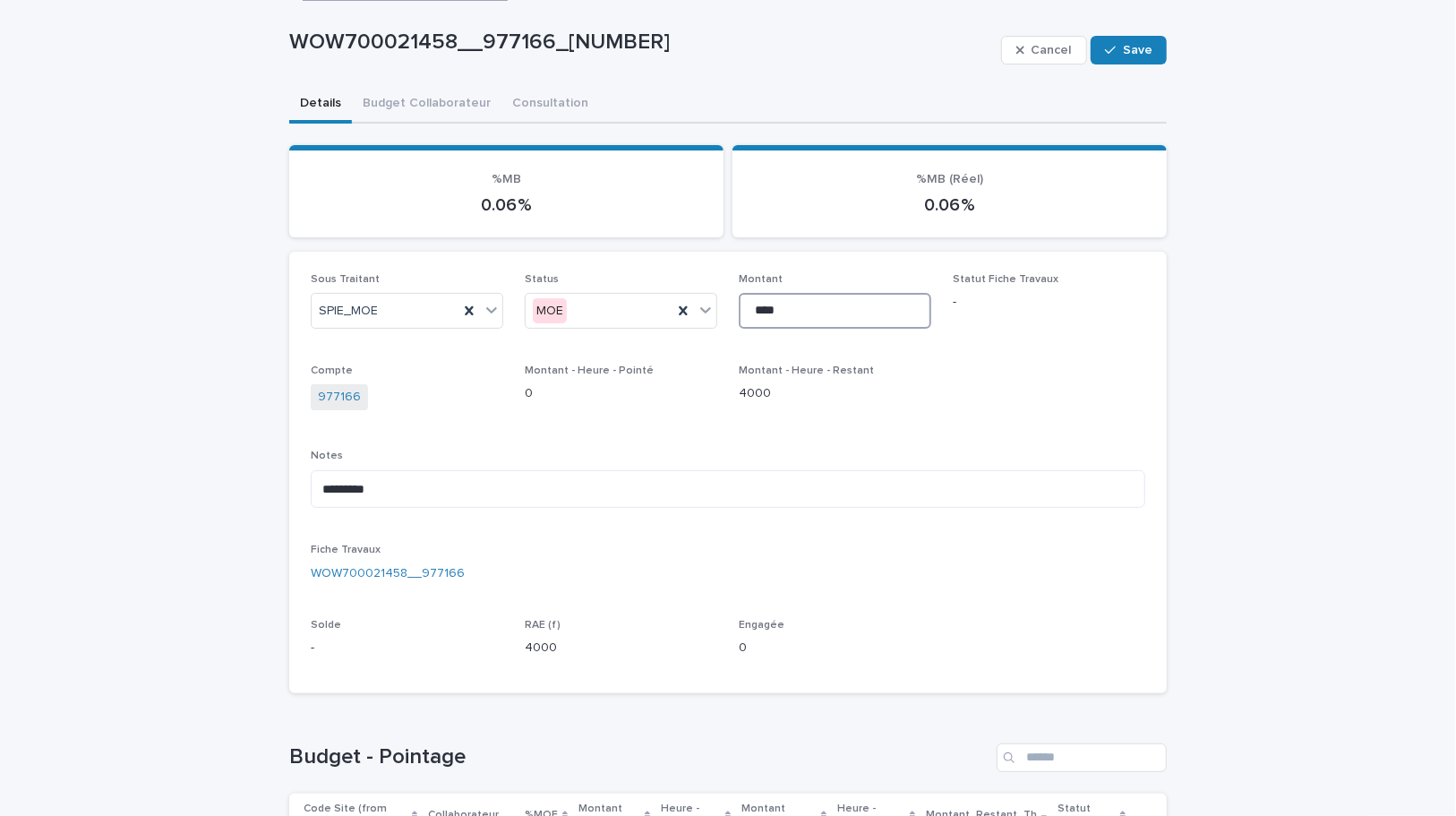 click on "****" at bounding box center [835, 311] 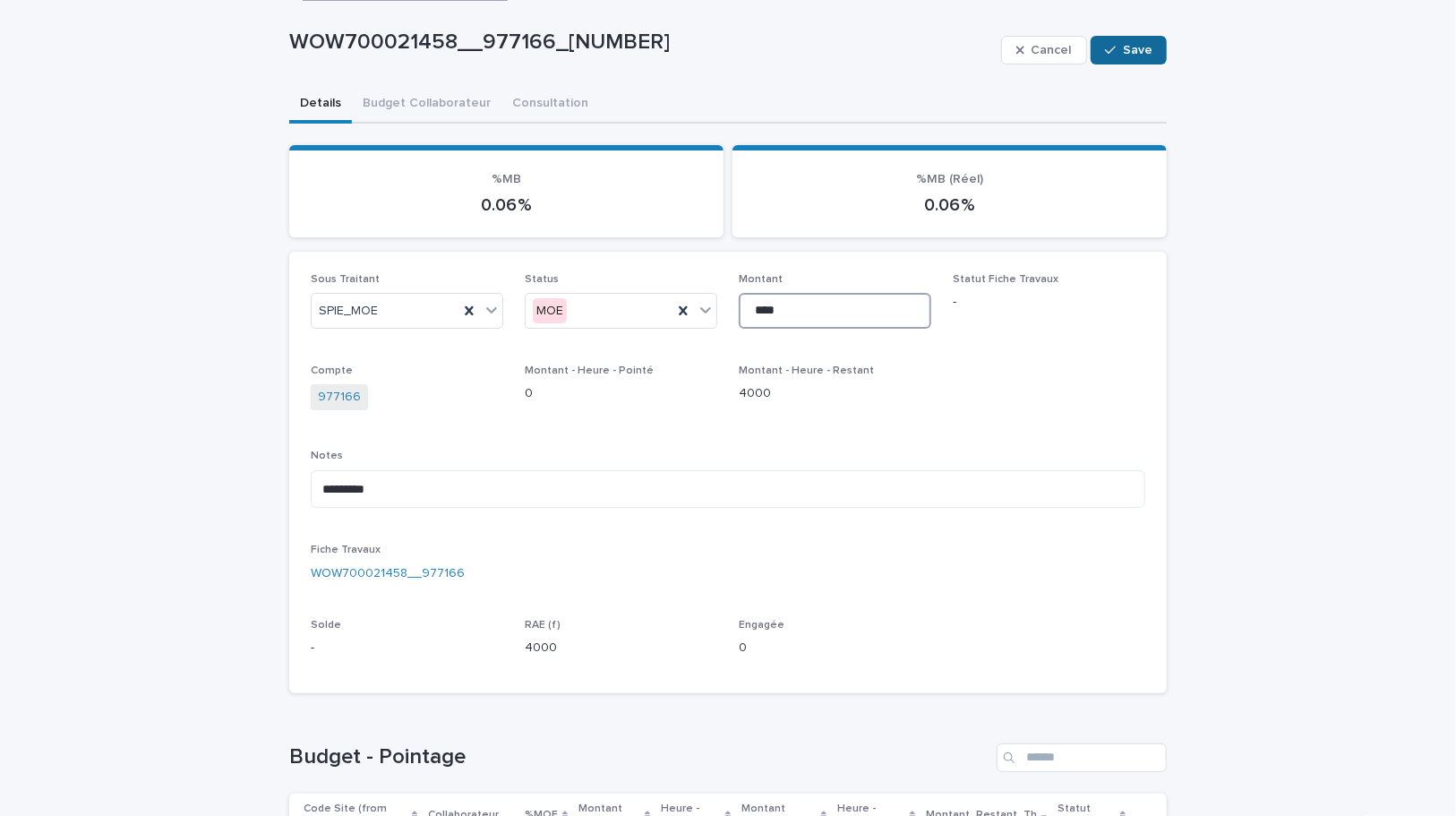 type on "****" 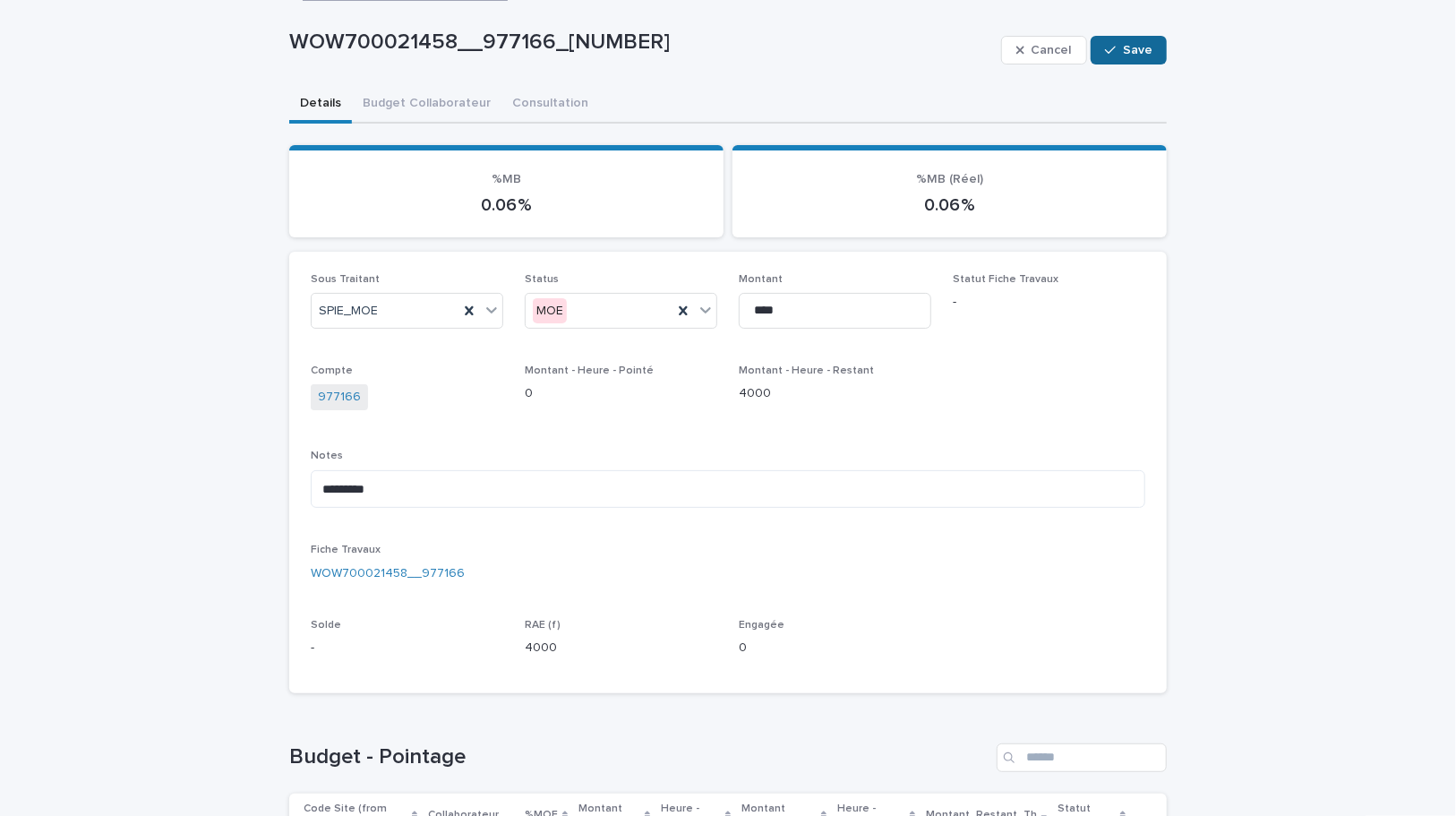 click on "Save" at bounding box center (1128, 50) 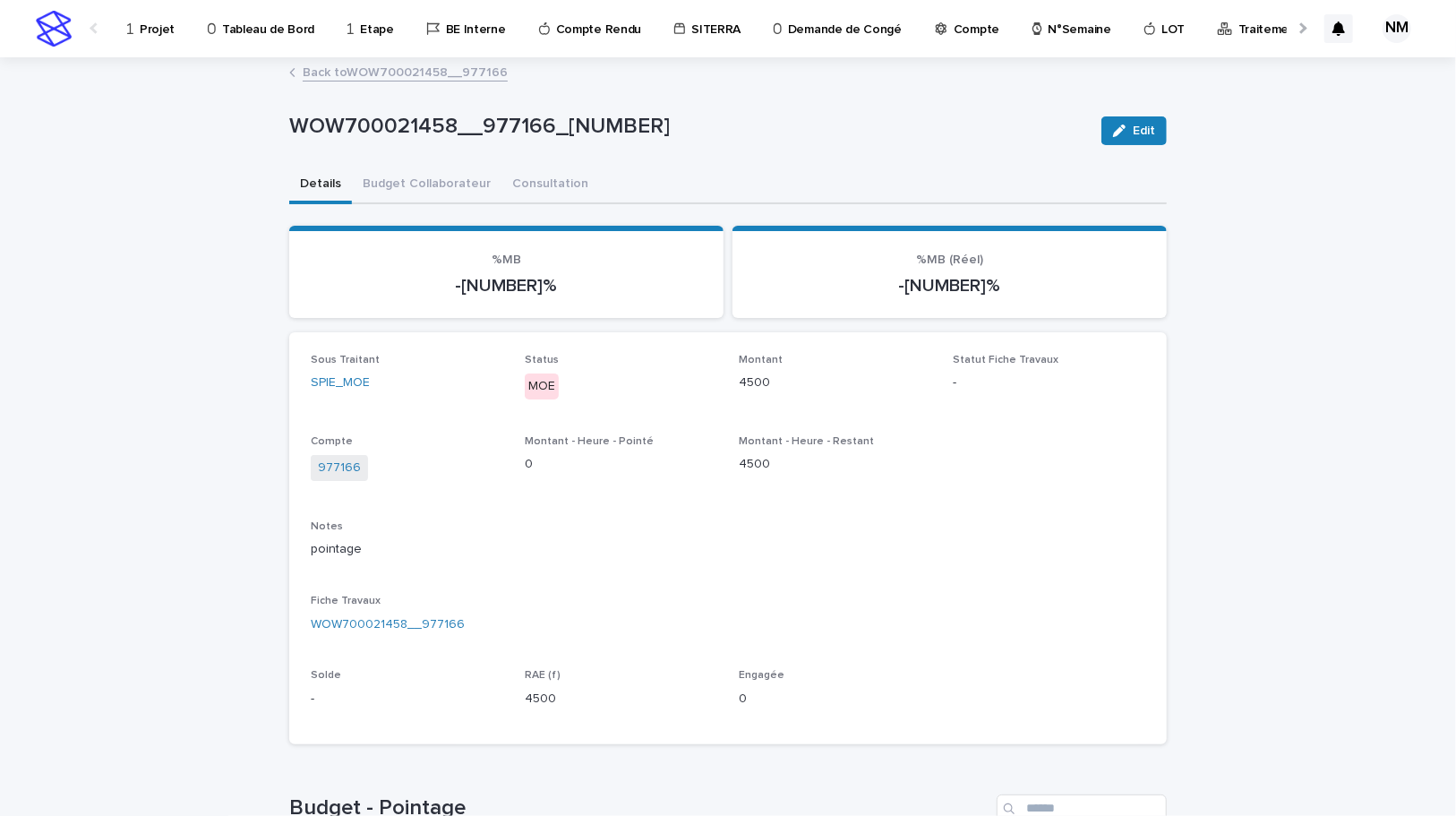 scroll, scrollTop: 0, scrollLeft: 0, axis: both 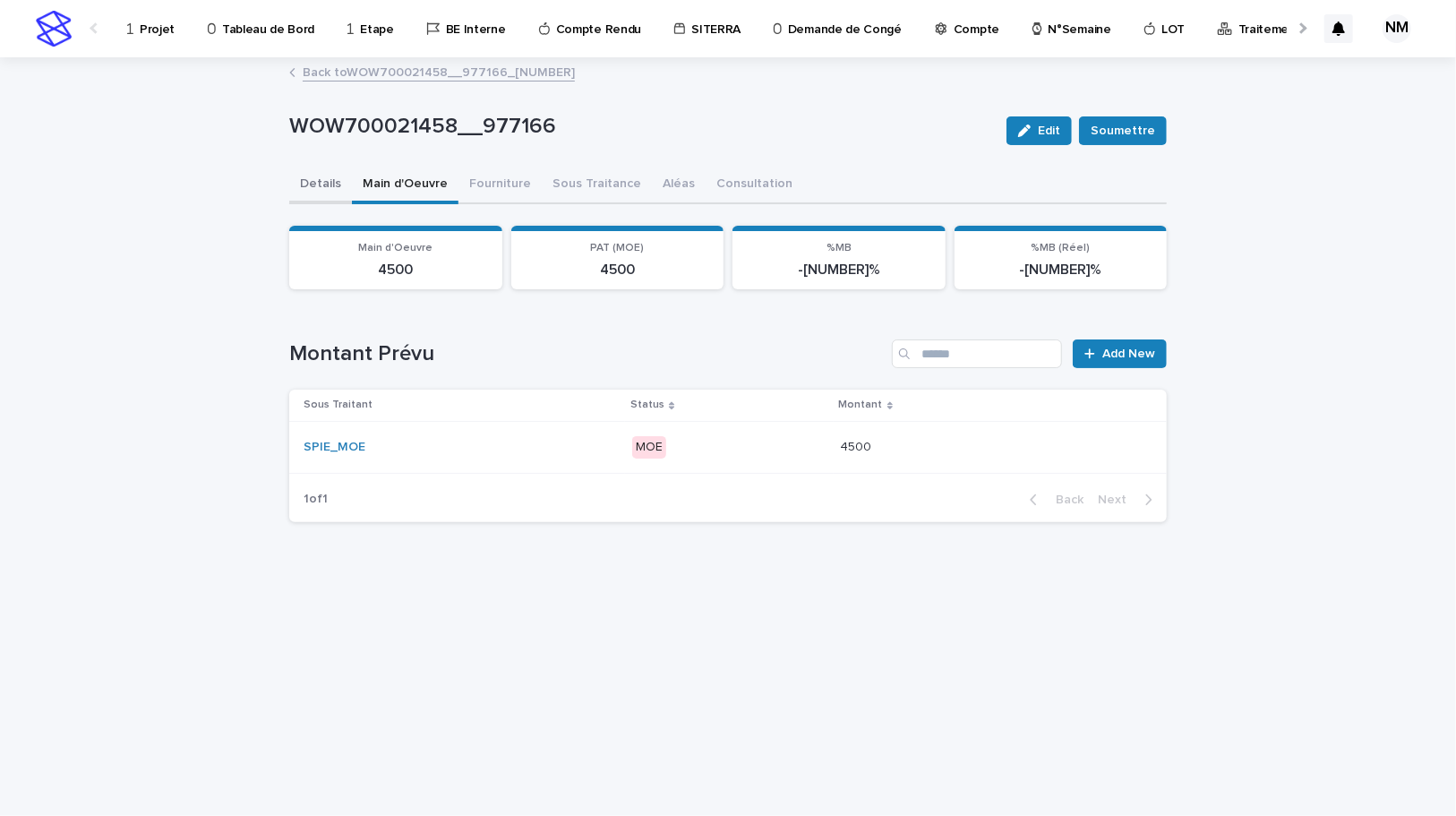 click on "Details Main d'Oeuvre Fourniture Sous Traitance Aléas Consultation" at bounding box center [728, 185] 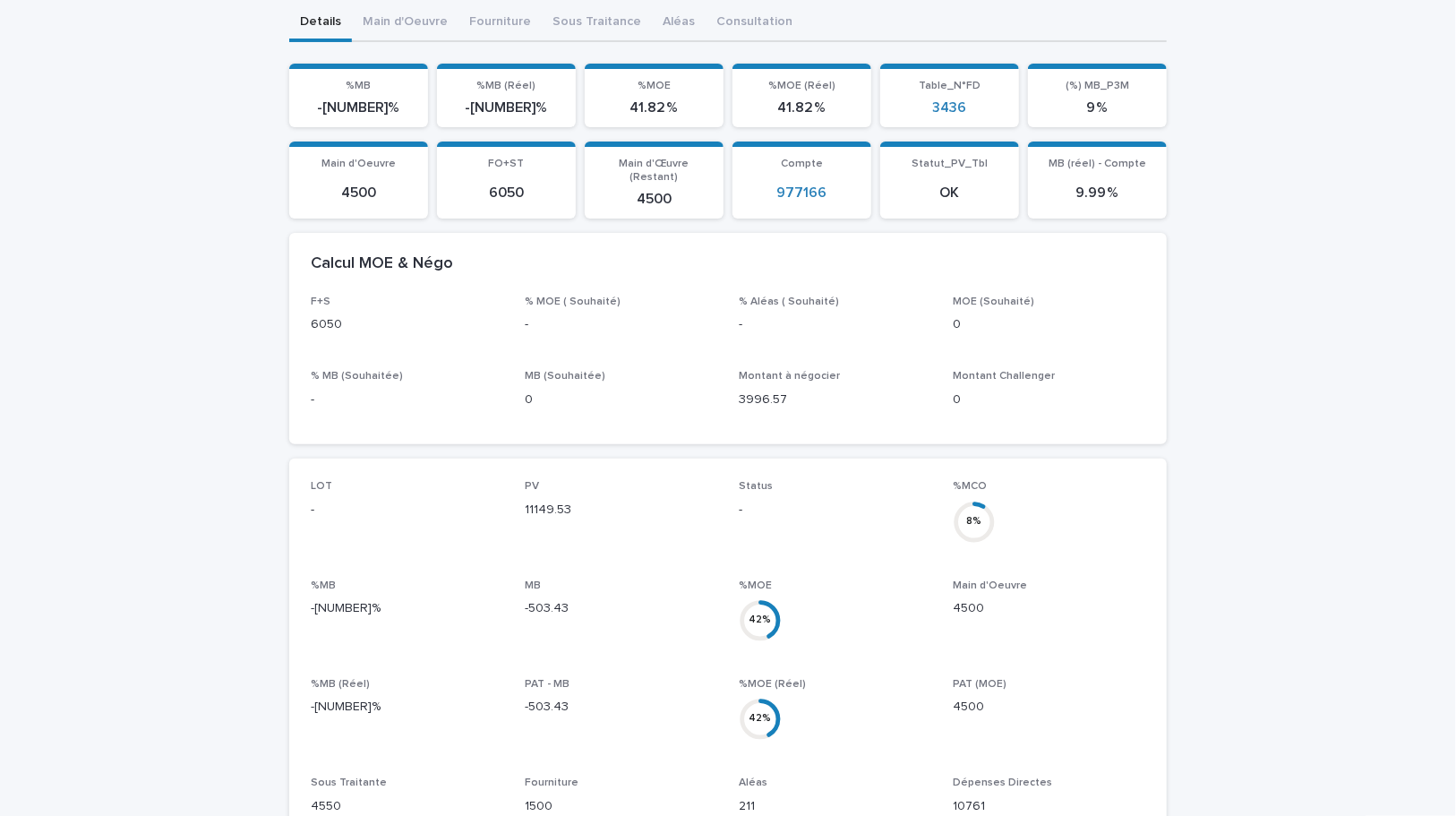 scroll, scrollTop: 0, scrollLeft: 0, axis: both 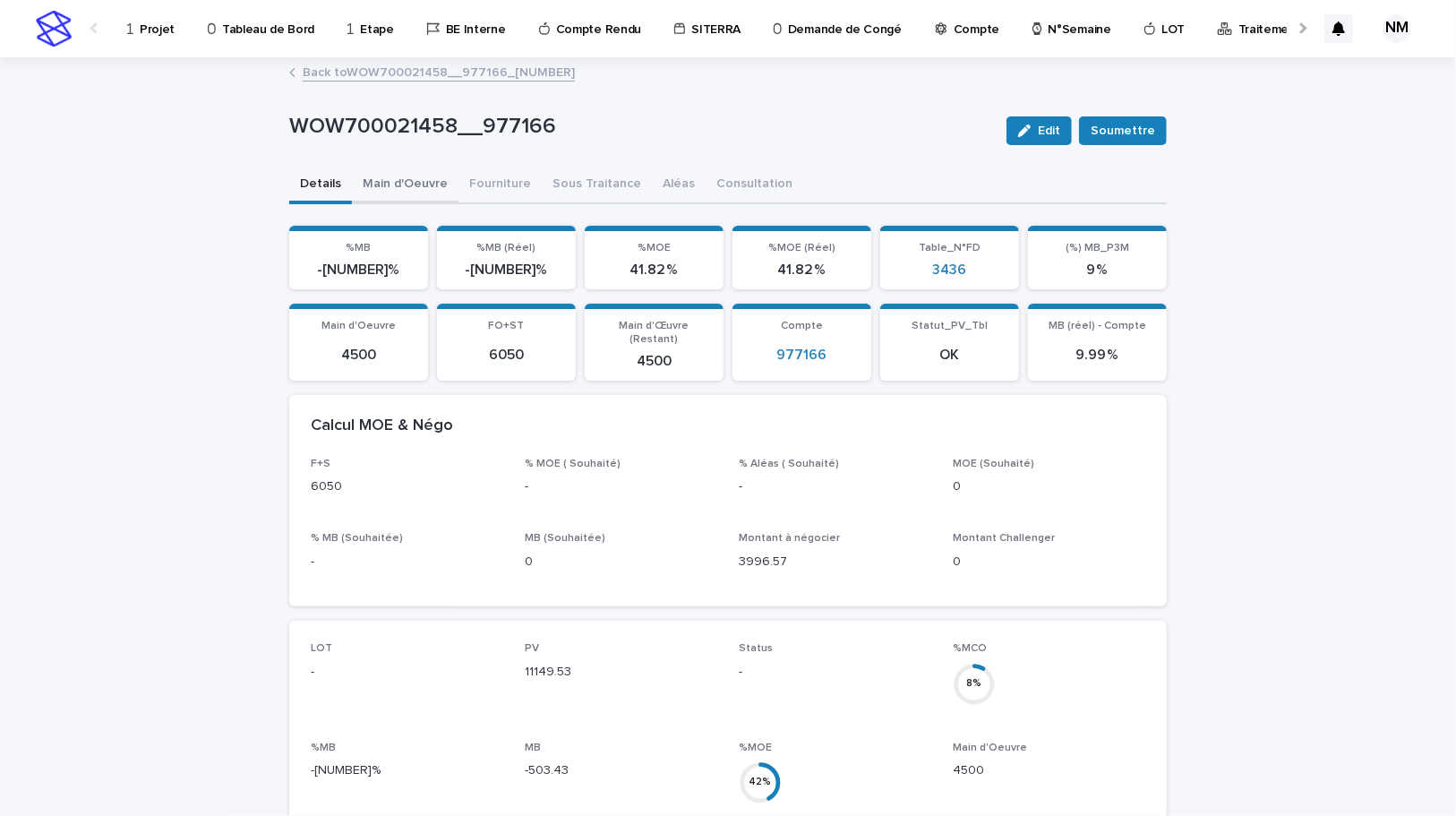 click on "Main d'Oeuvre" at bounding box center (405, 185) 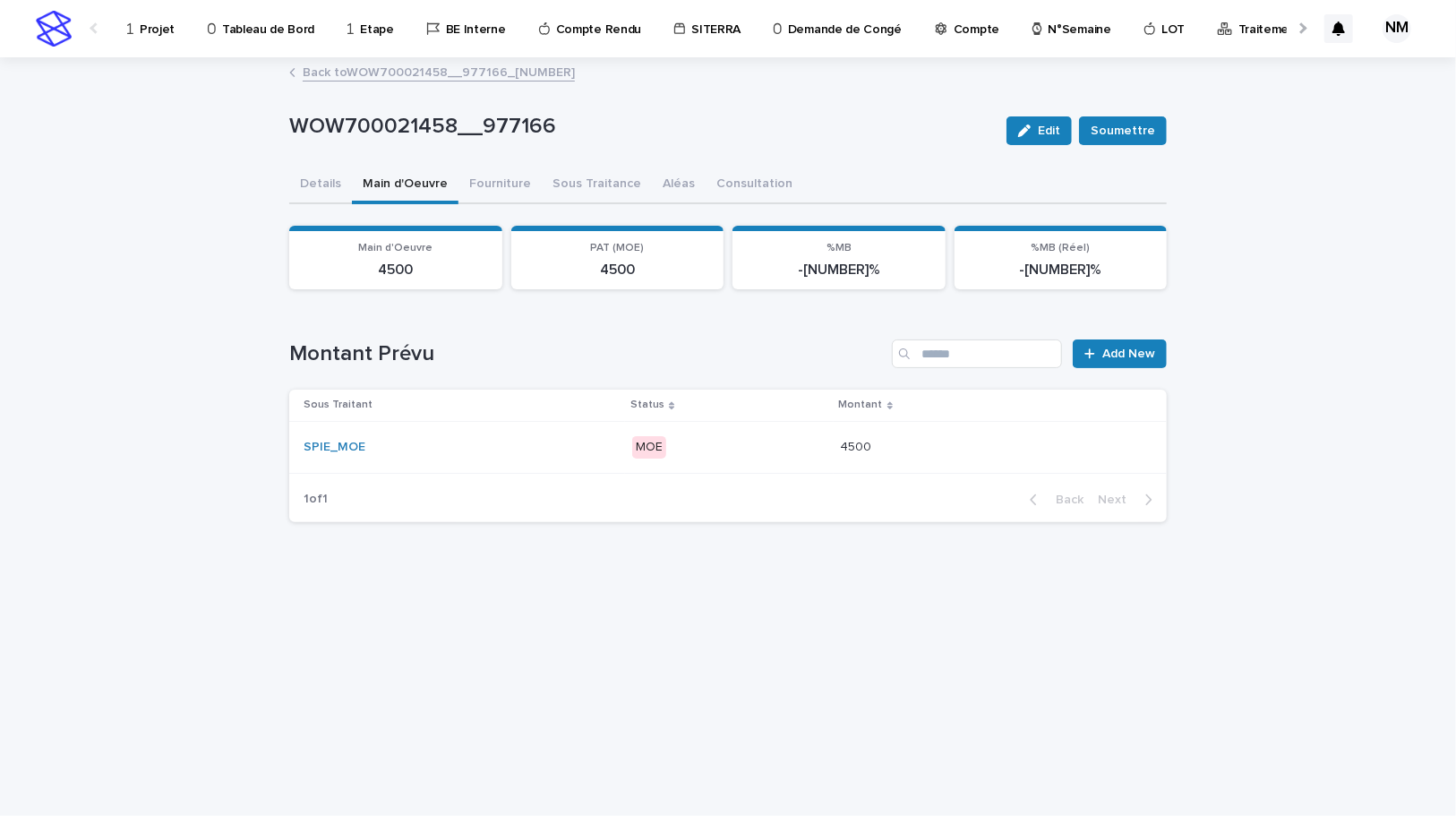 click at bounding box center (919, 447) 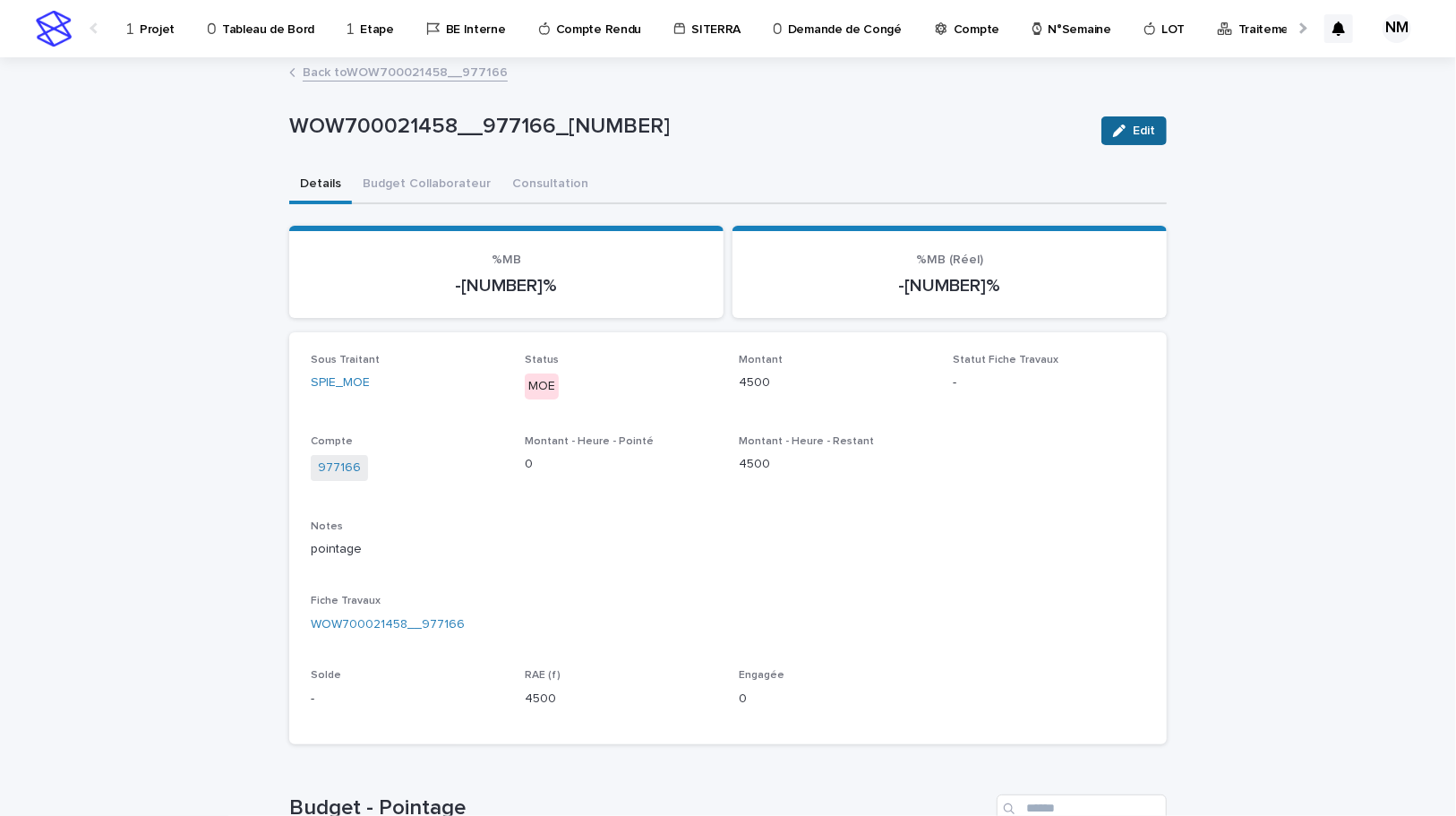click on "Edit" at bounding box center [1143, 131] 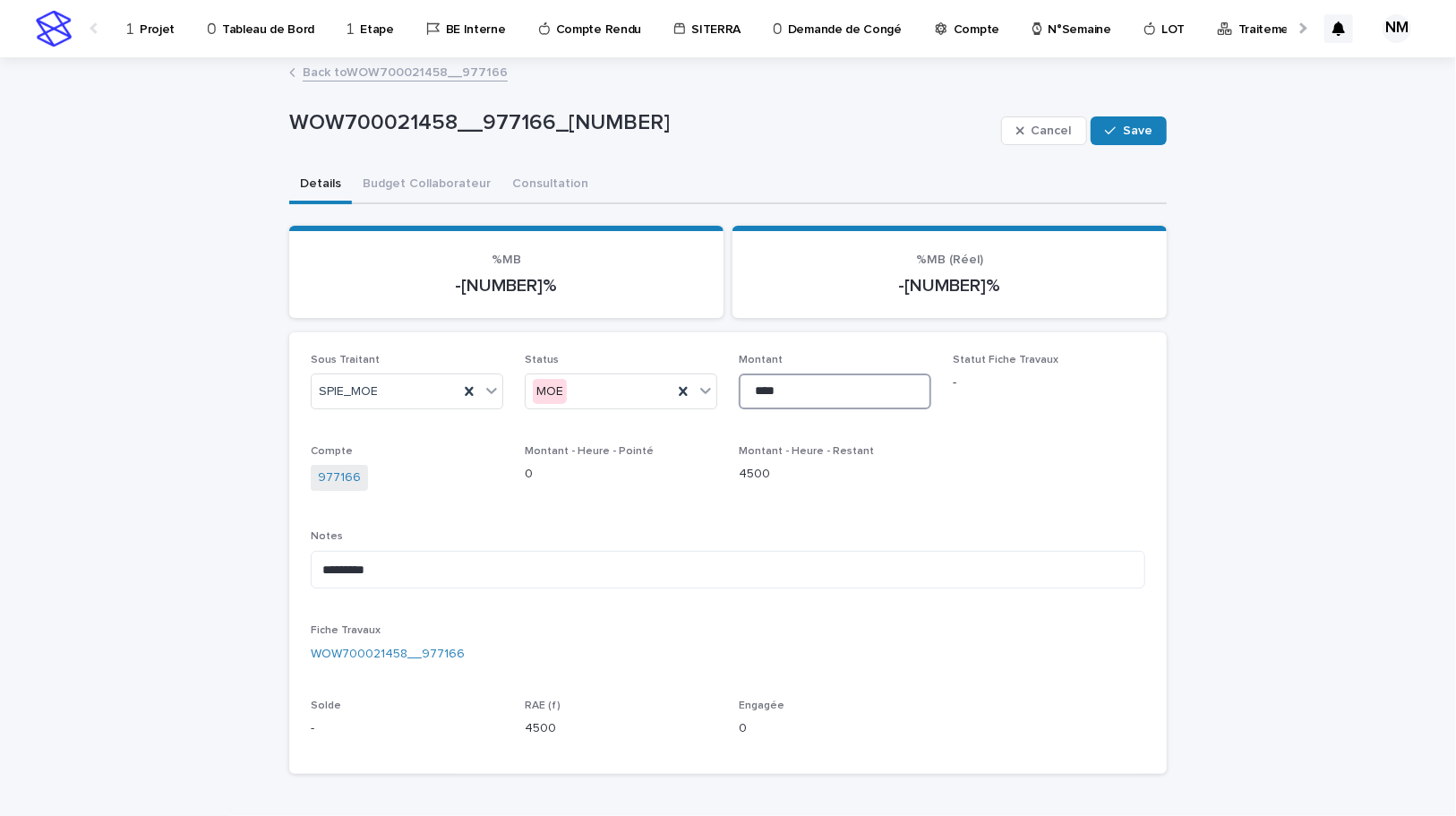 click on "****" at bounding box center (835, 391) 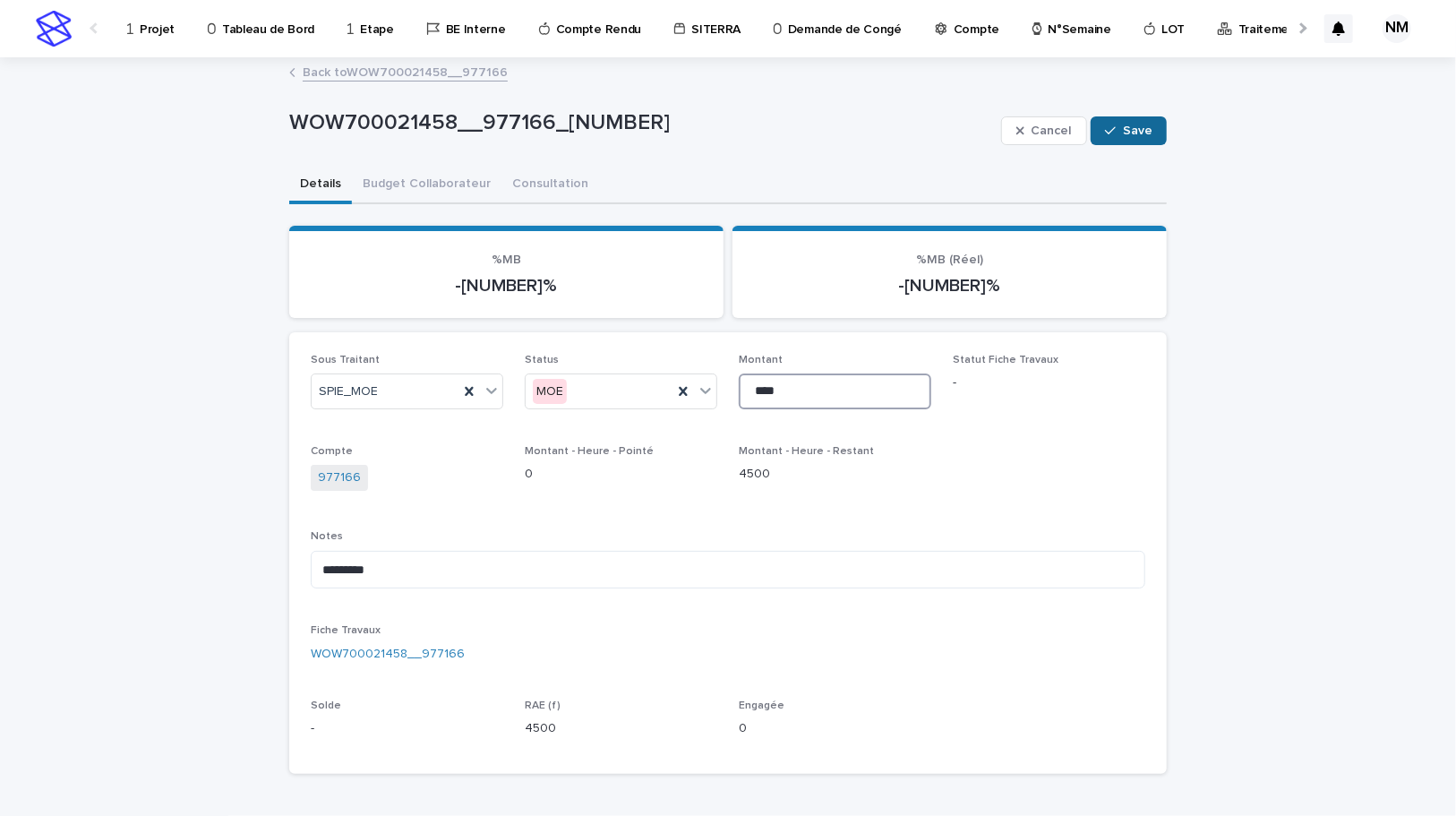 type on "****" 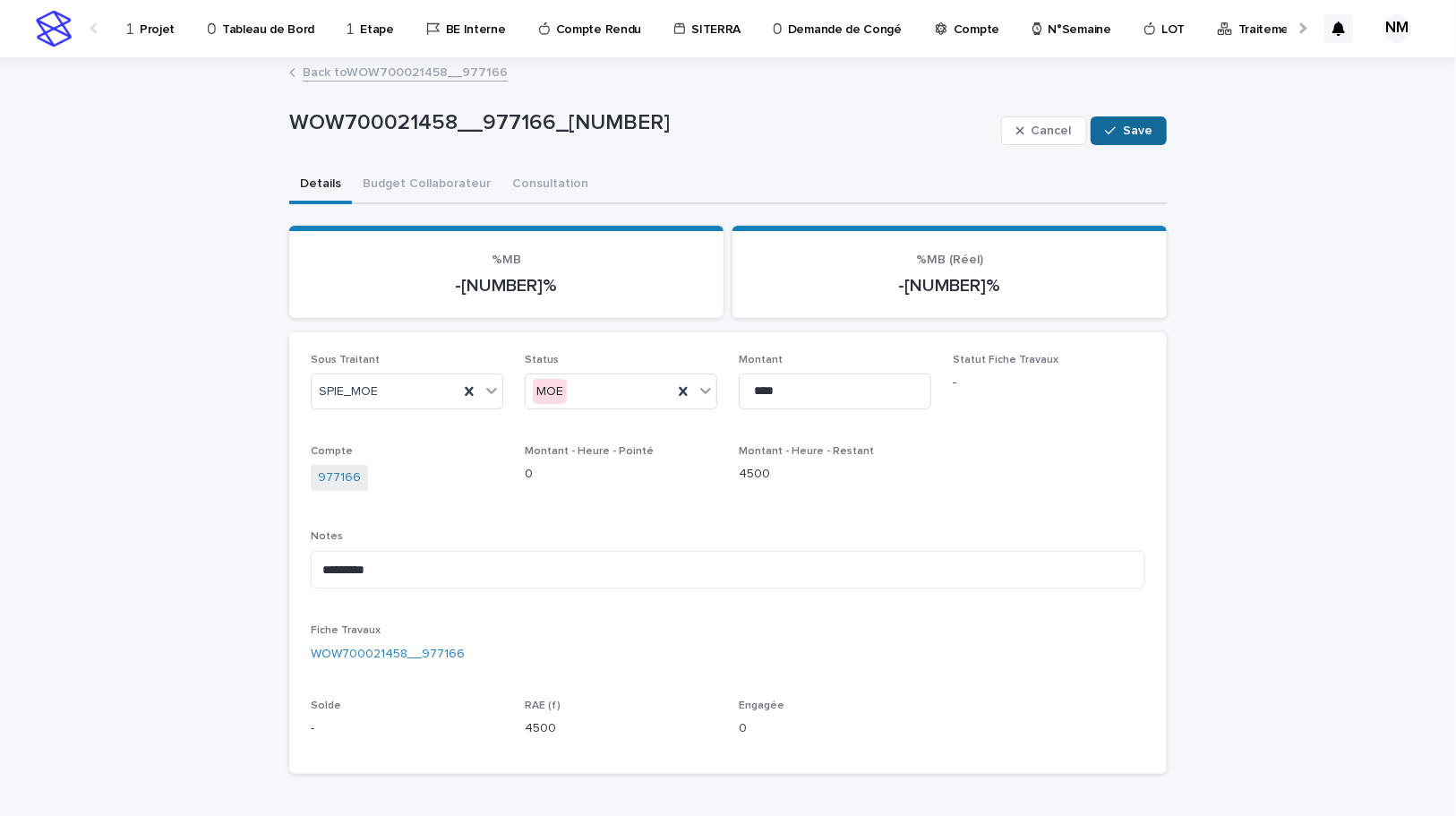 click at bounding box center (1114, 131) 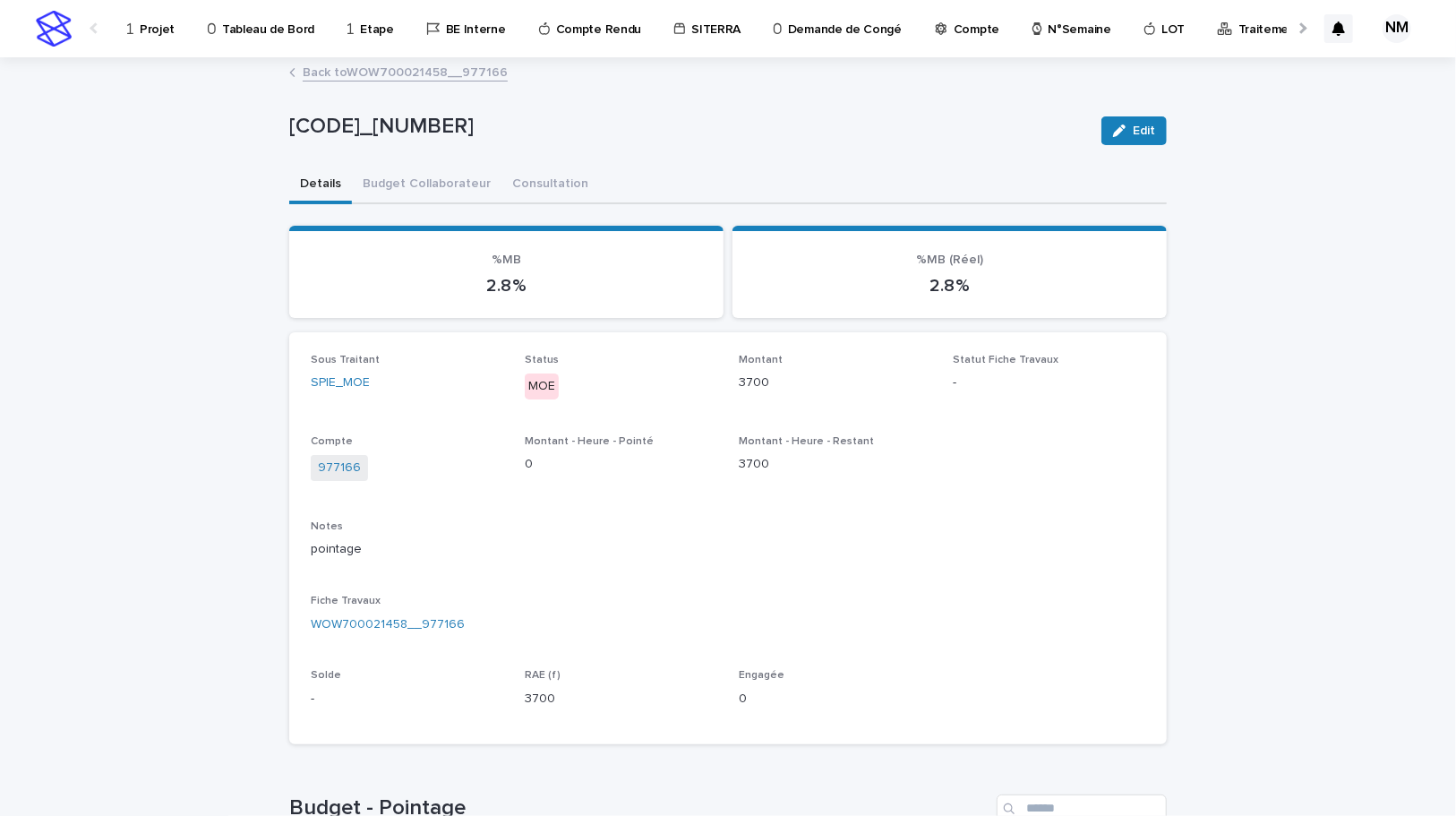 click on "Edit" at bounding box center (1134, 131) 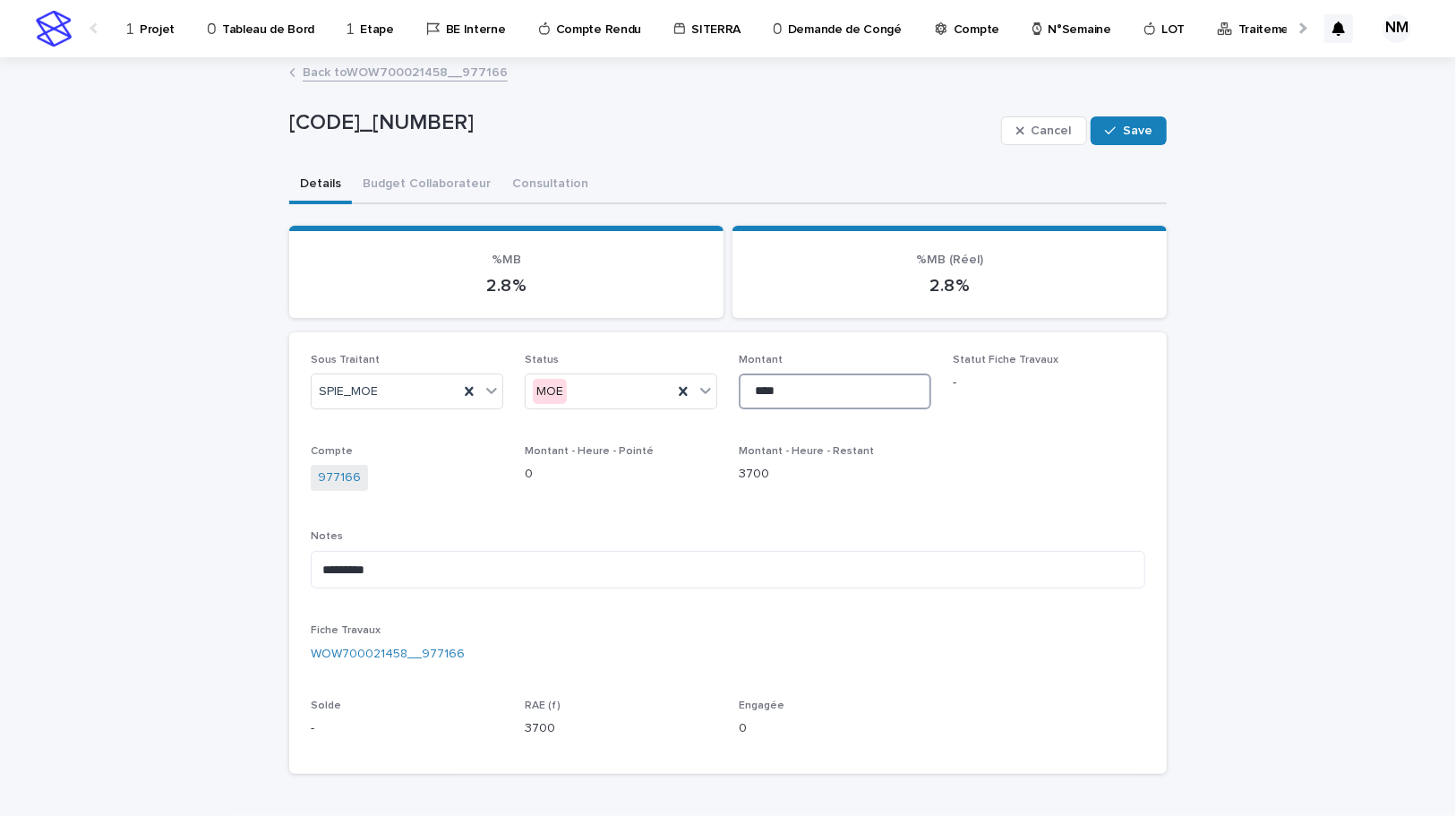 click on "****" at bounding box center [835, 391] 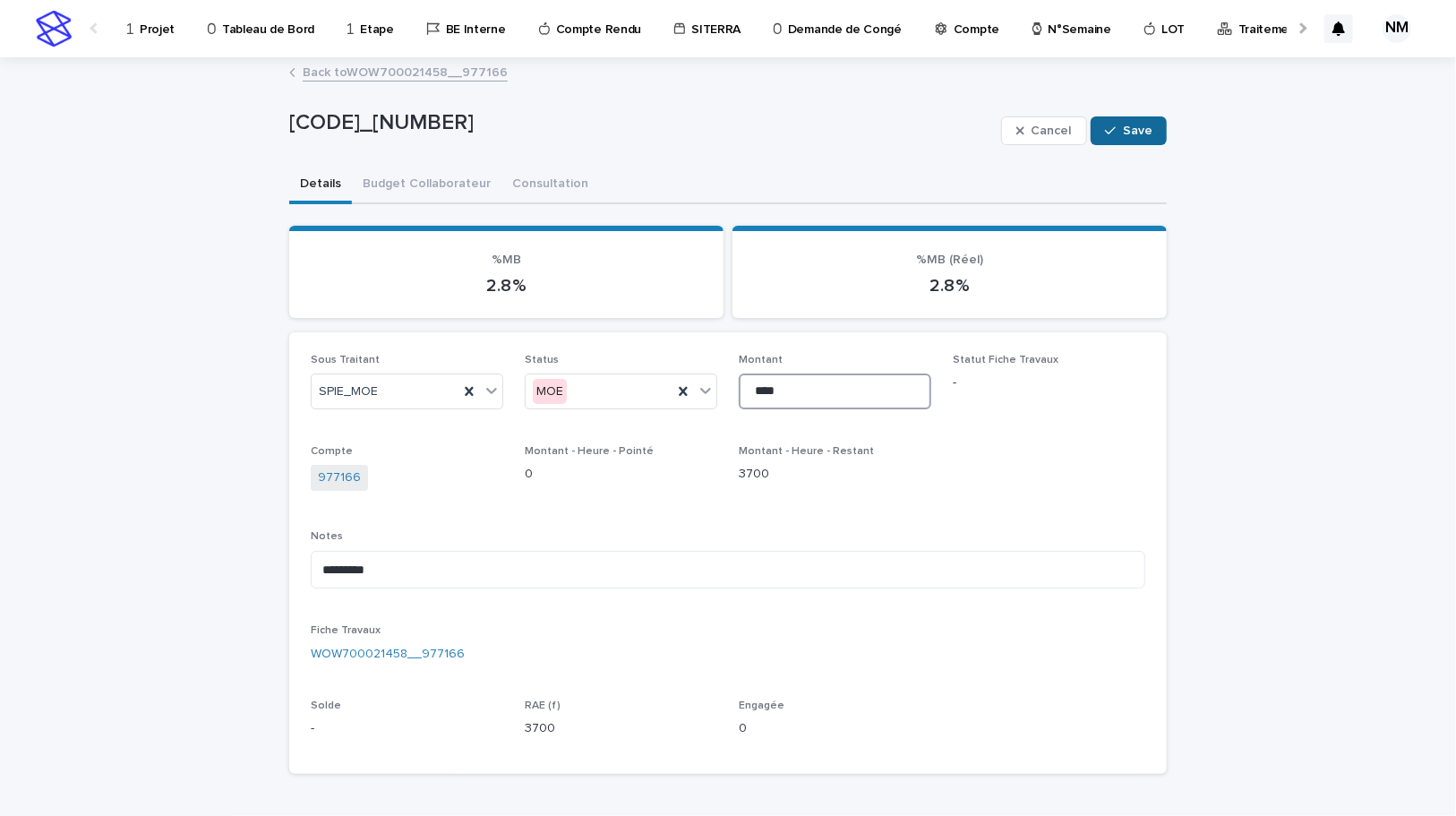 type on "****" 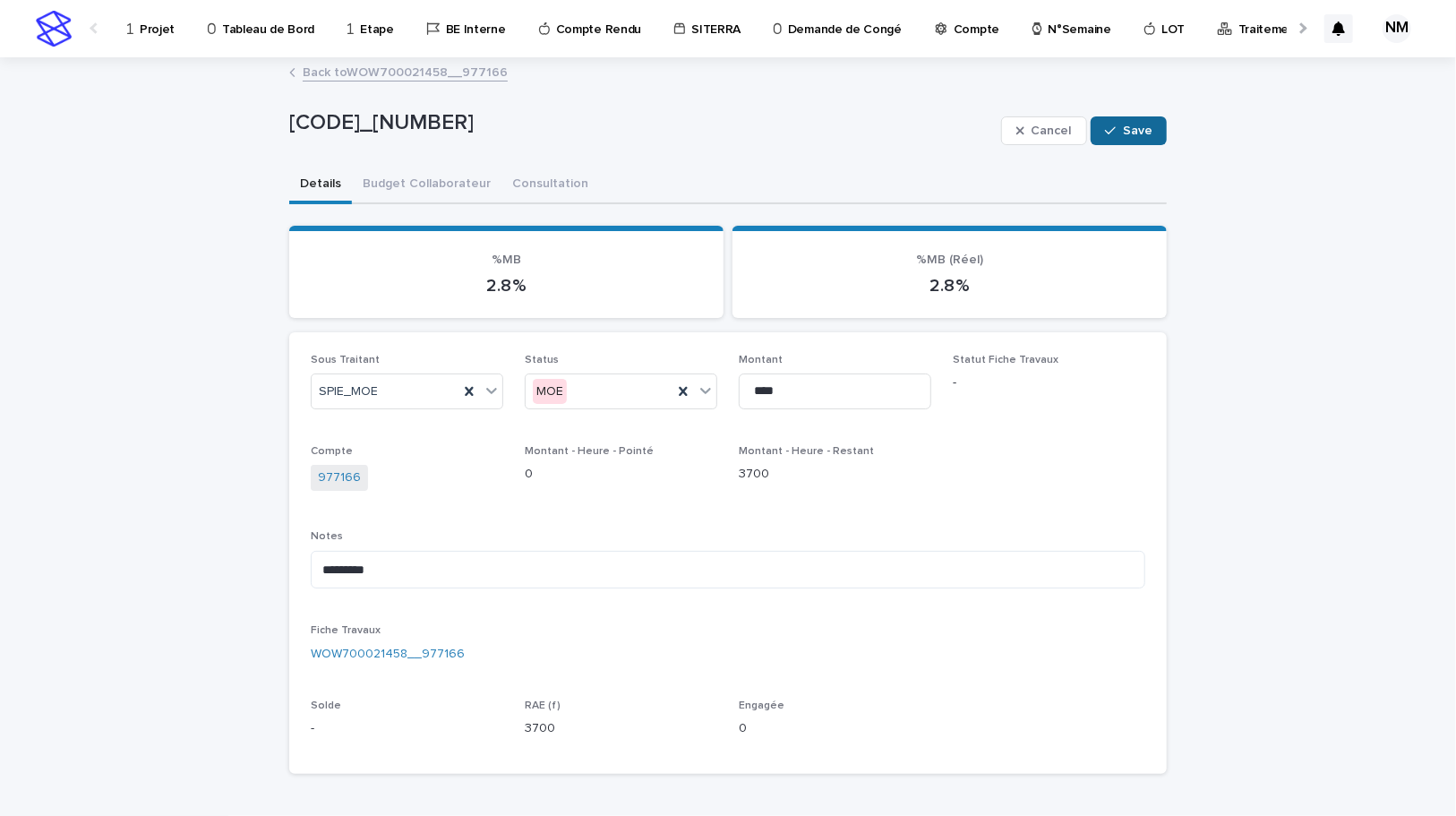 click on "Save" at bounding box center (1137, 131) 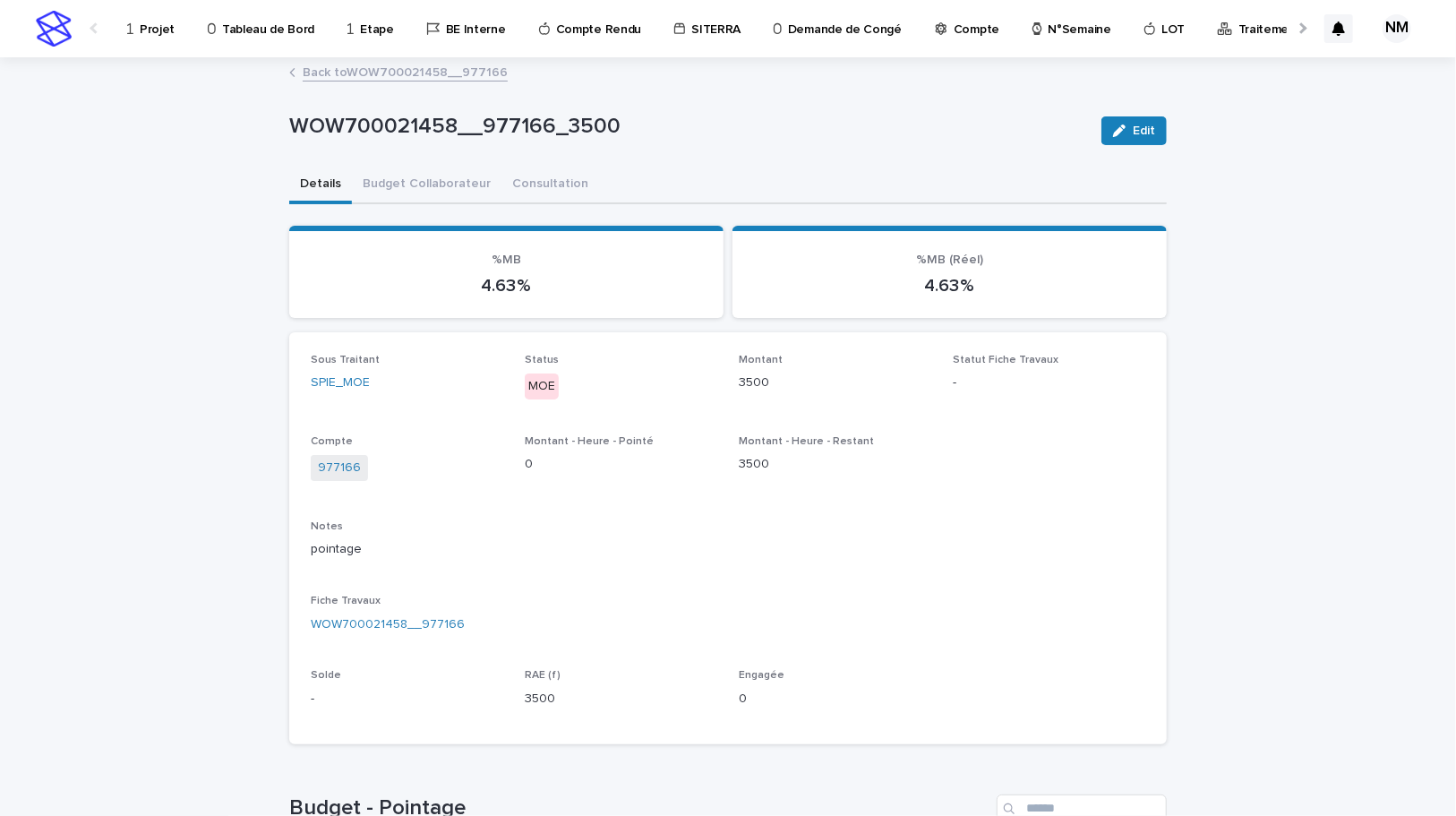 click on "Back to  WOW700021458__977166" at bounding box center [405, 71] 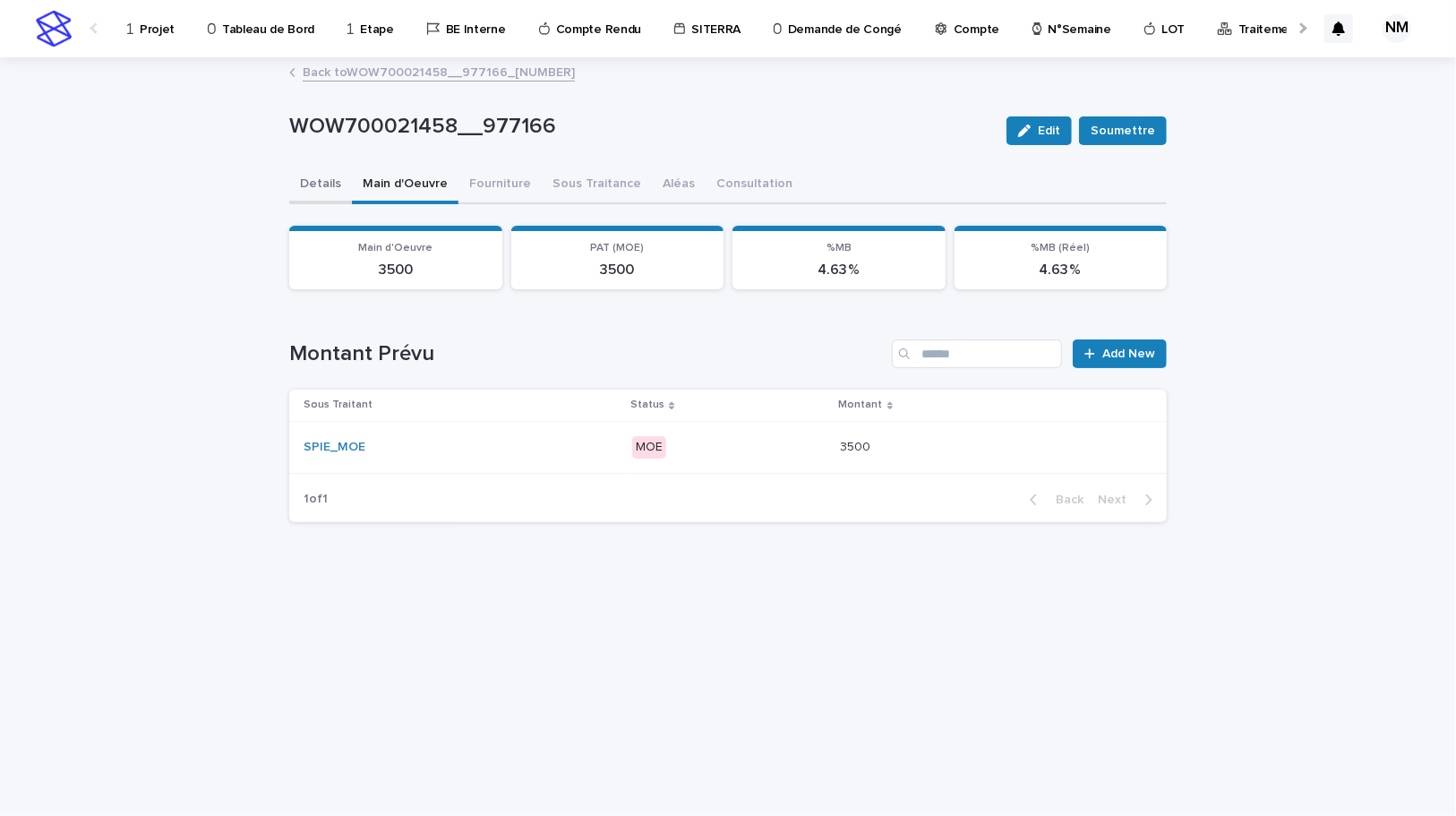 click on "Details" at bounding box center [321, 185] 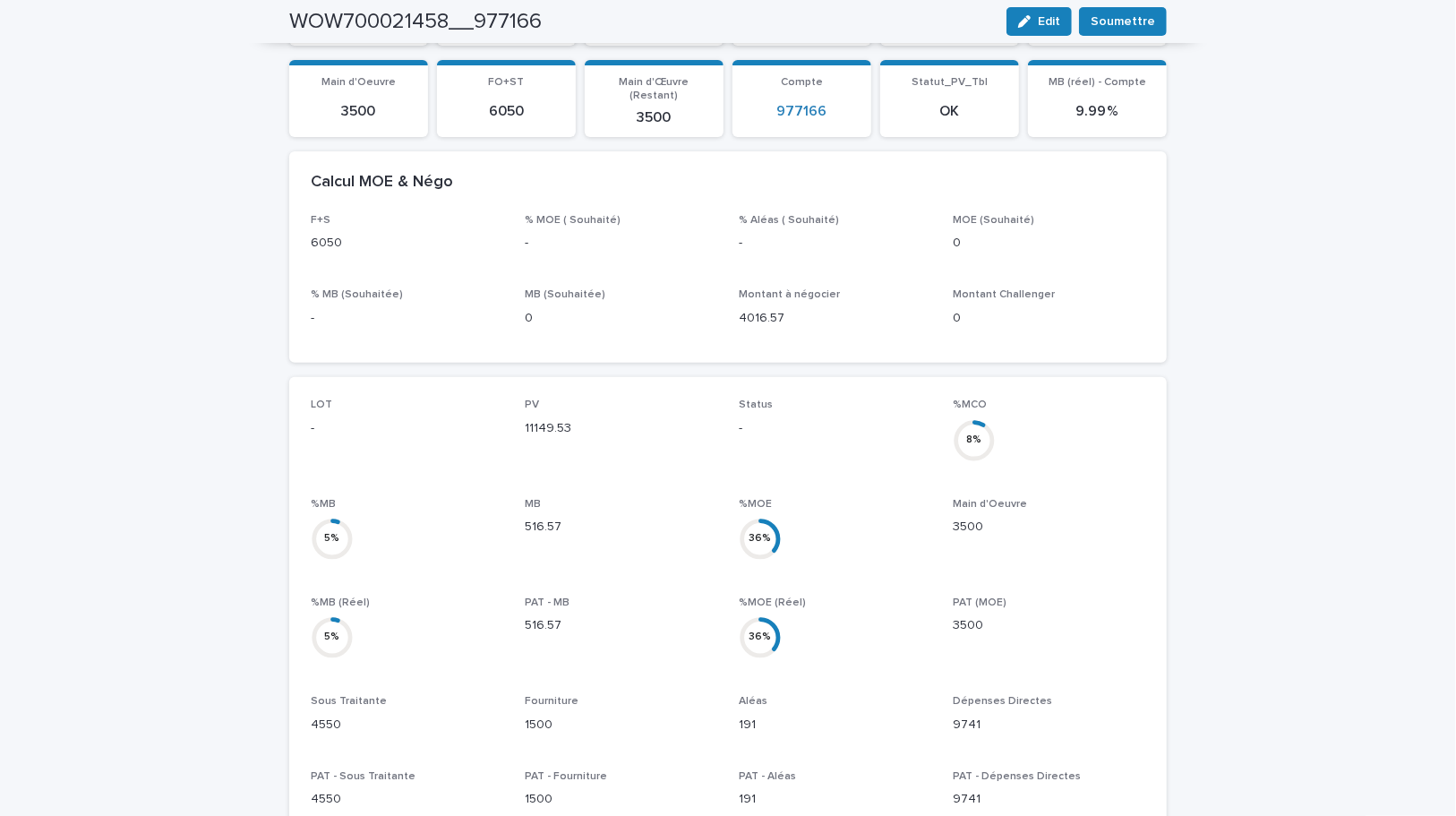 scroll, scrollTop: 0, scrollLeft: 0, axis: both 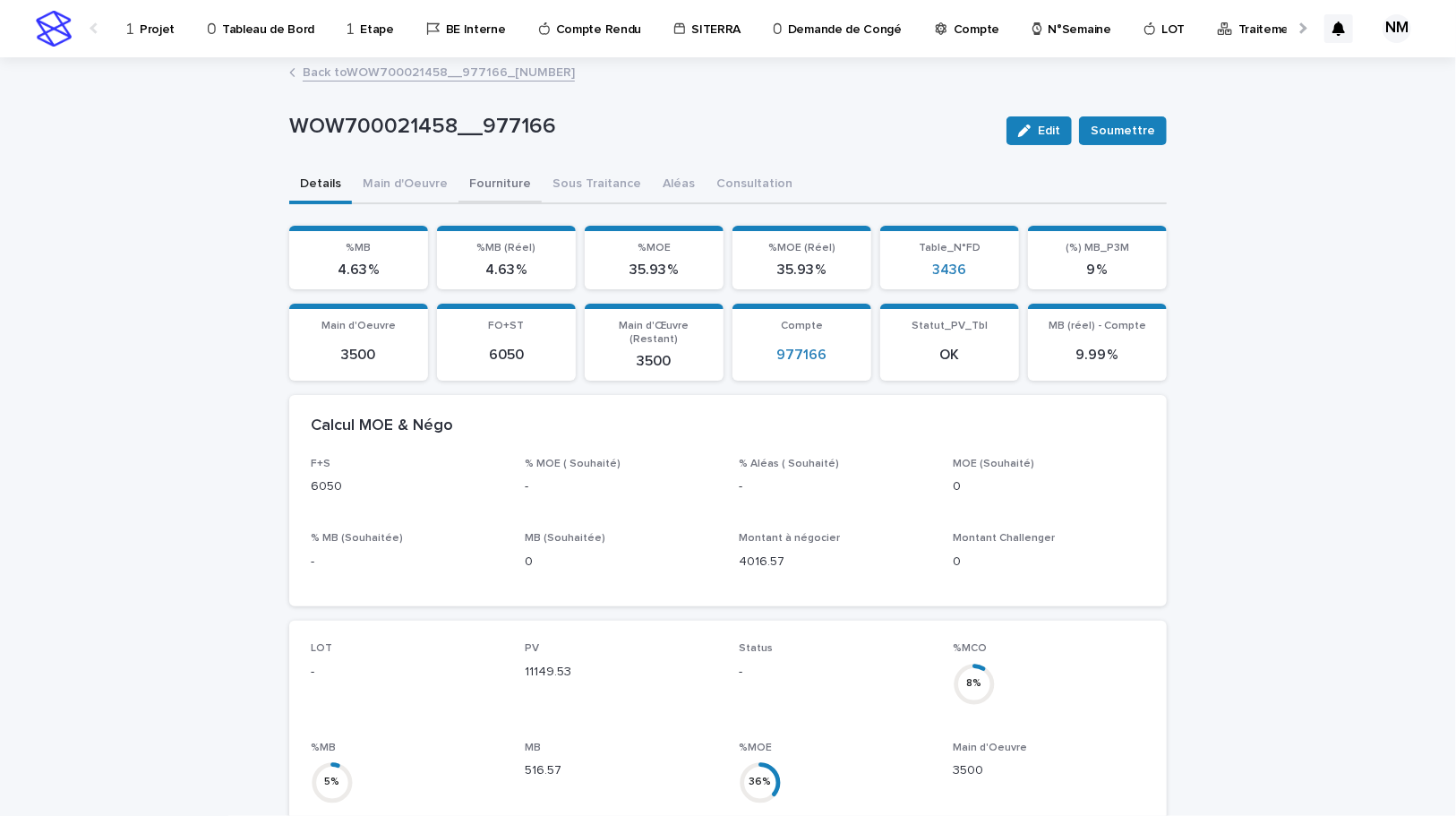 click on "Fourniture" at bounding box center (500, 185) 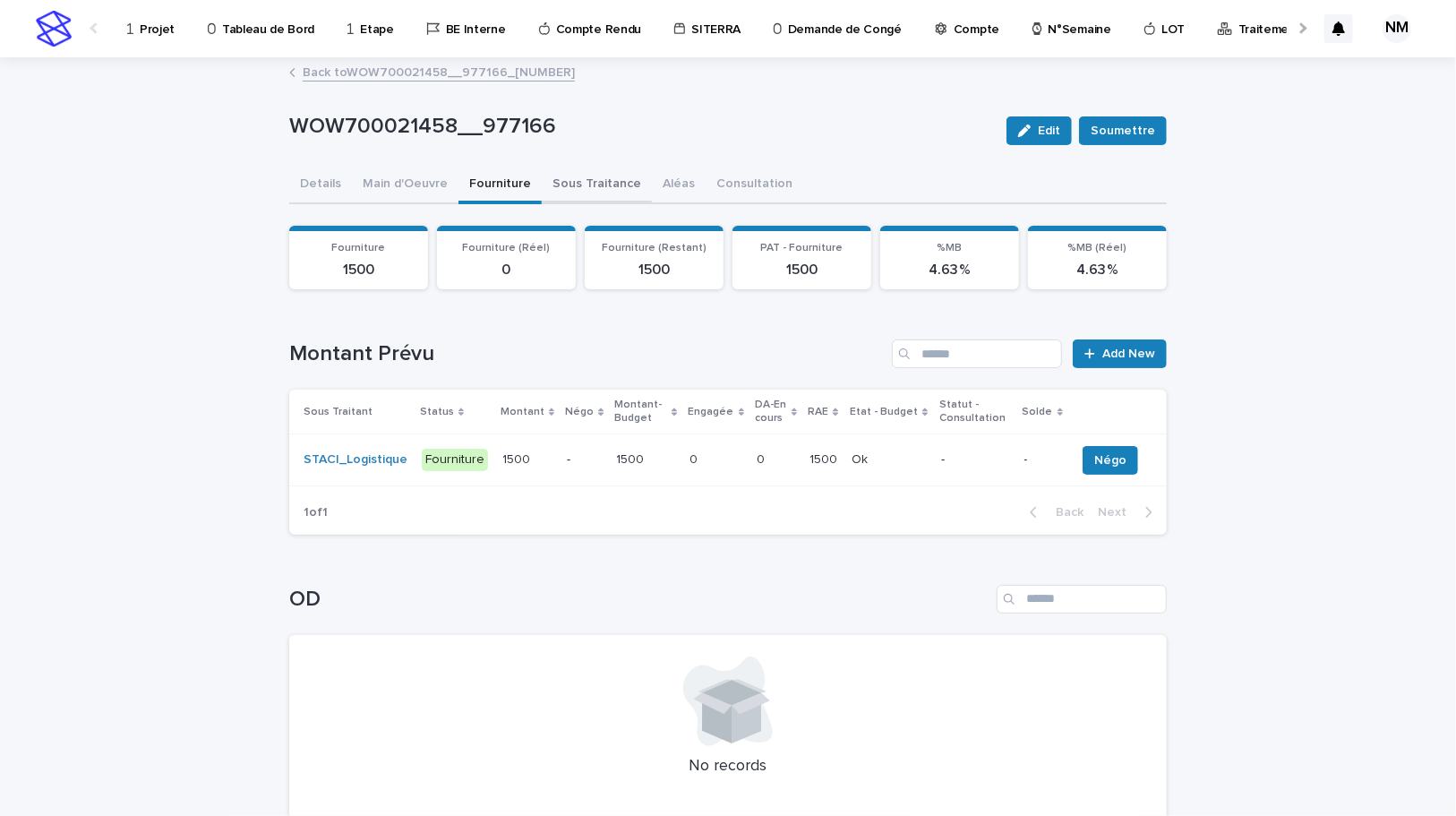 click on "Sous Traitance" at bounding box center (596, 185) 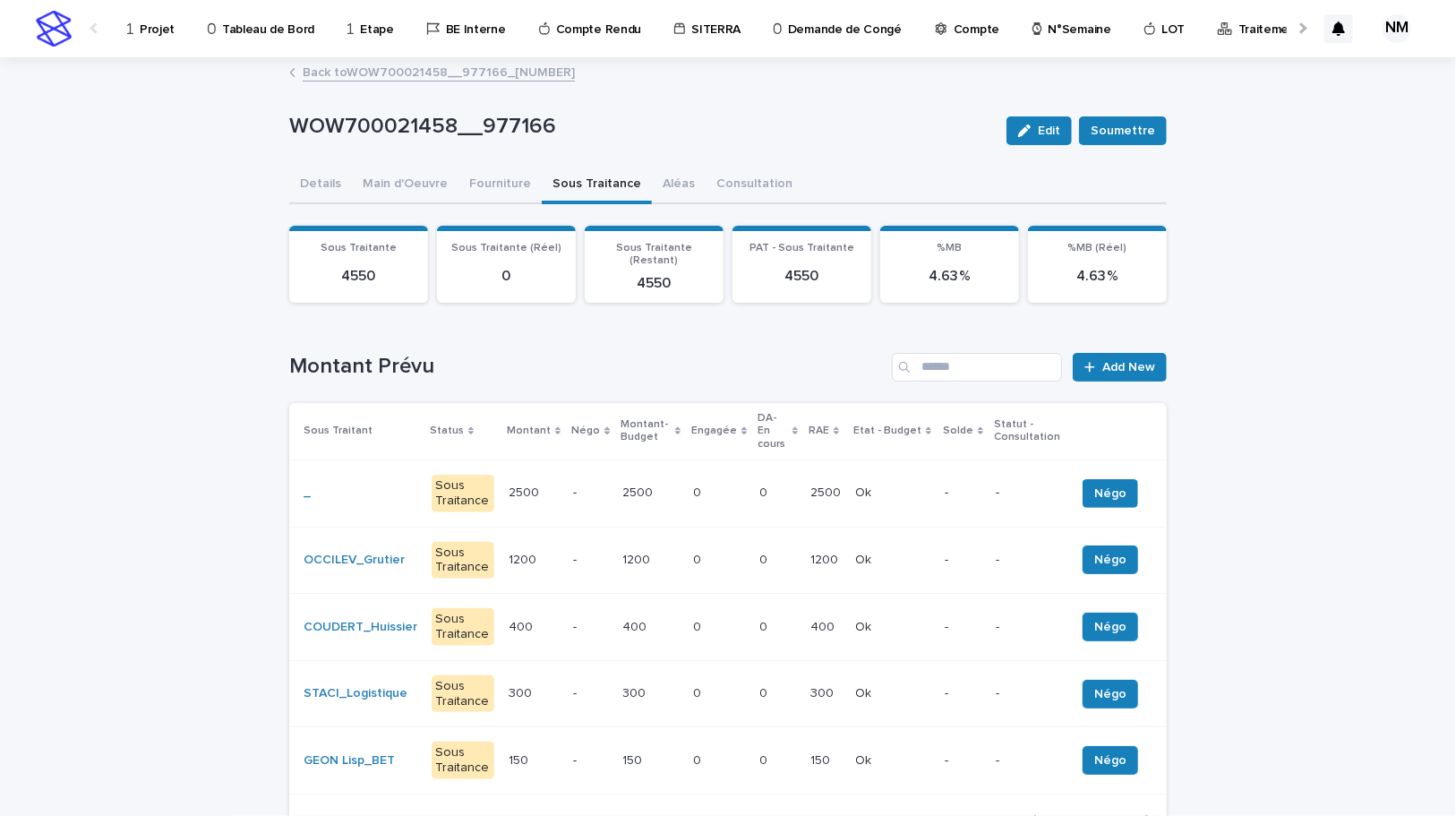 click on "0 0" at bounding box center [778, 560] 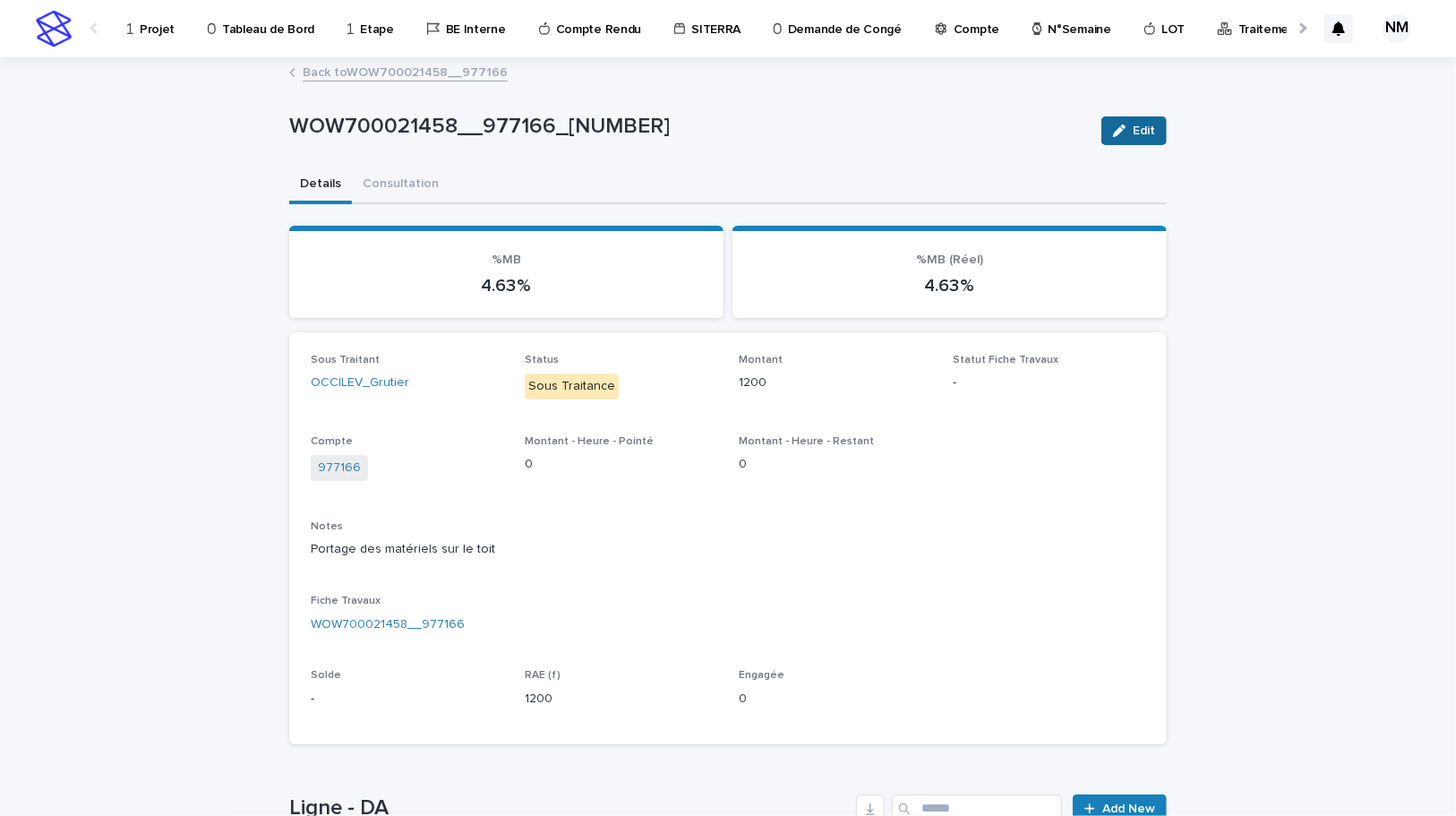 click on "Edit" at bounding box center [1143, 131] 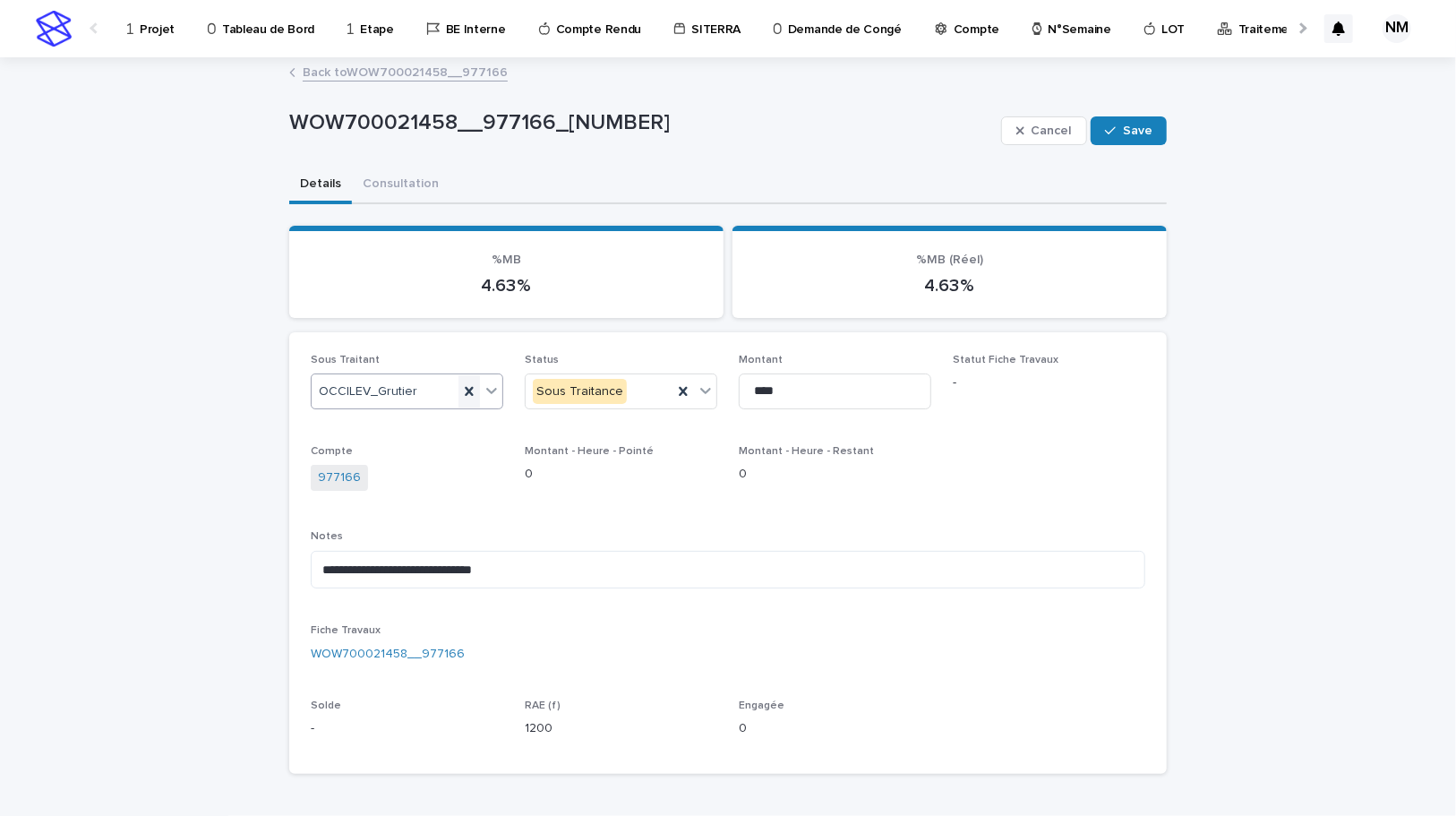 click 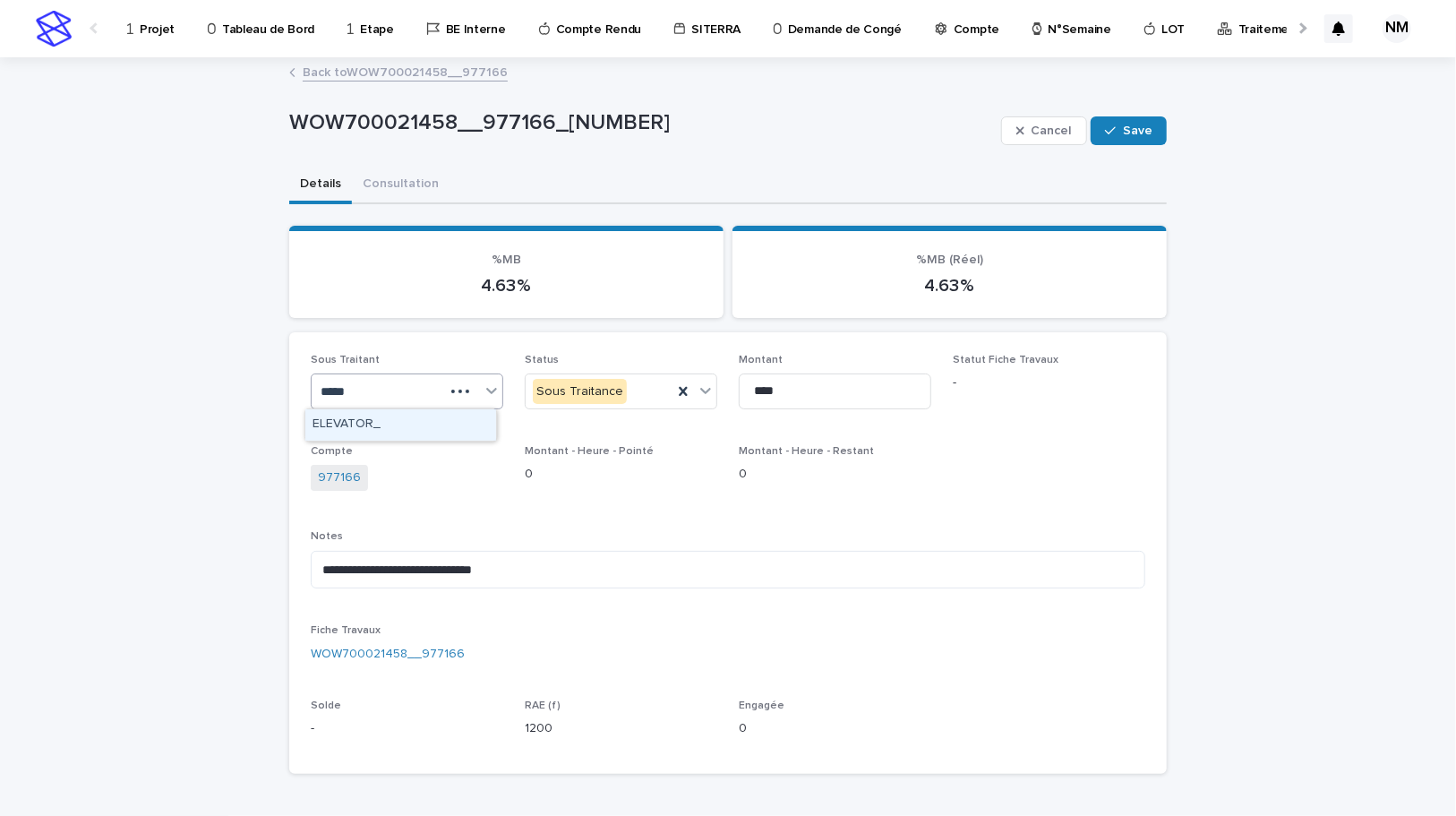 type on "******" 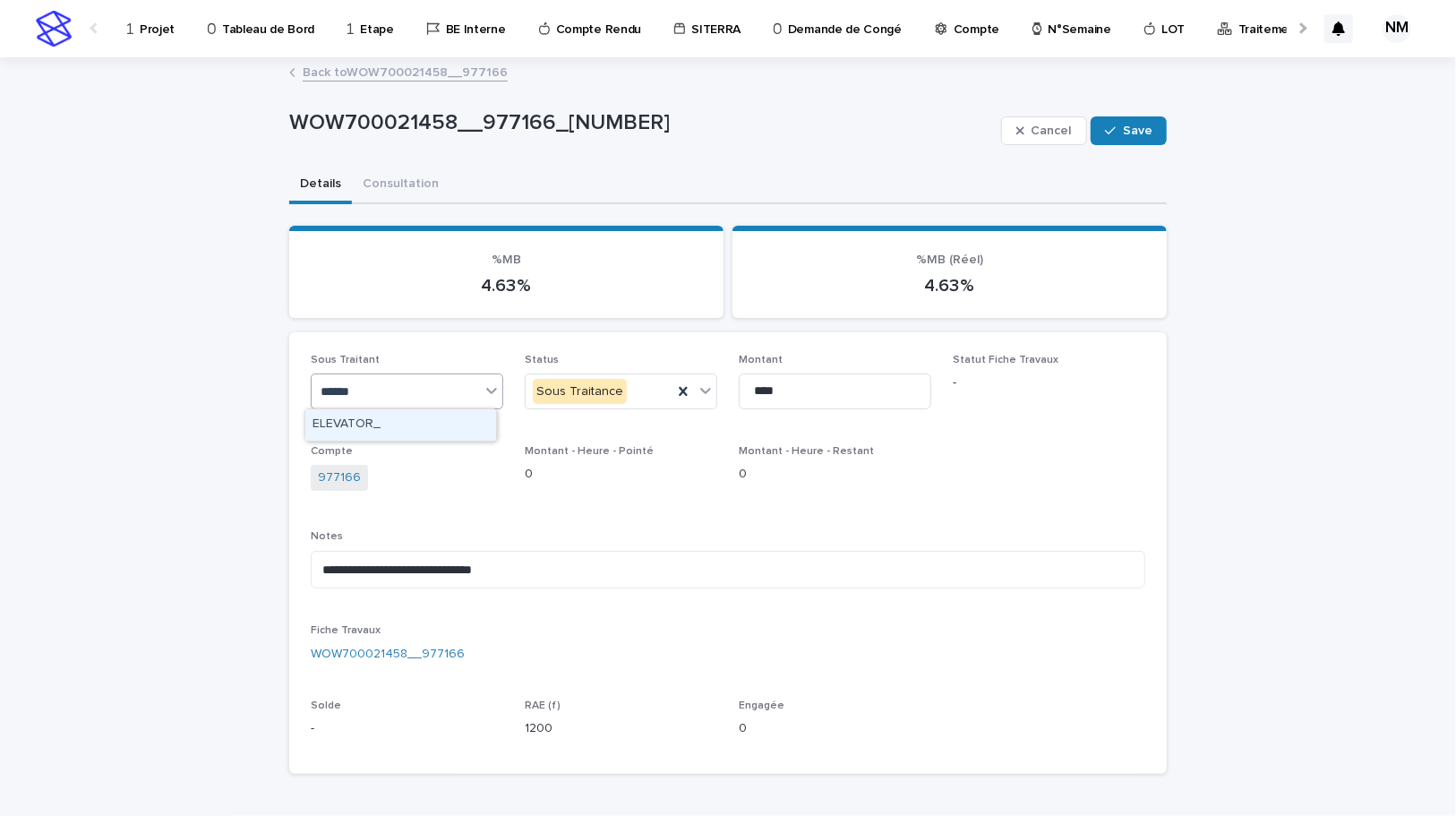 drag, startPoint x: 398, startPoint y: 427, endPoint x: 511, endPoint y: 436, distance: 113.35784 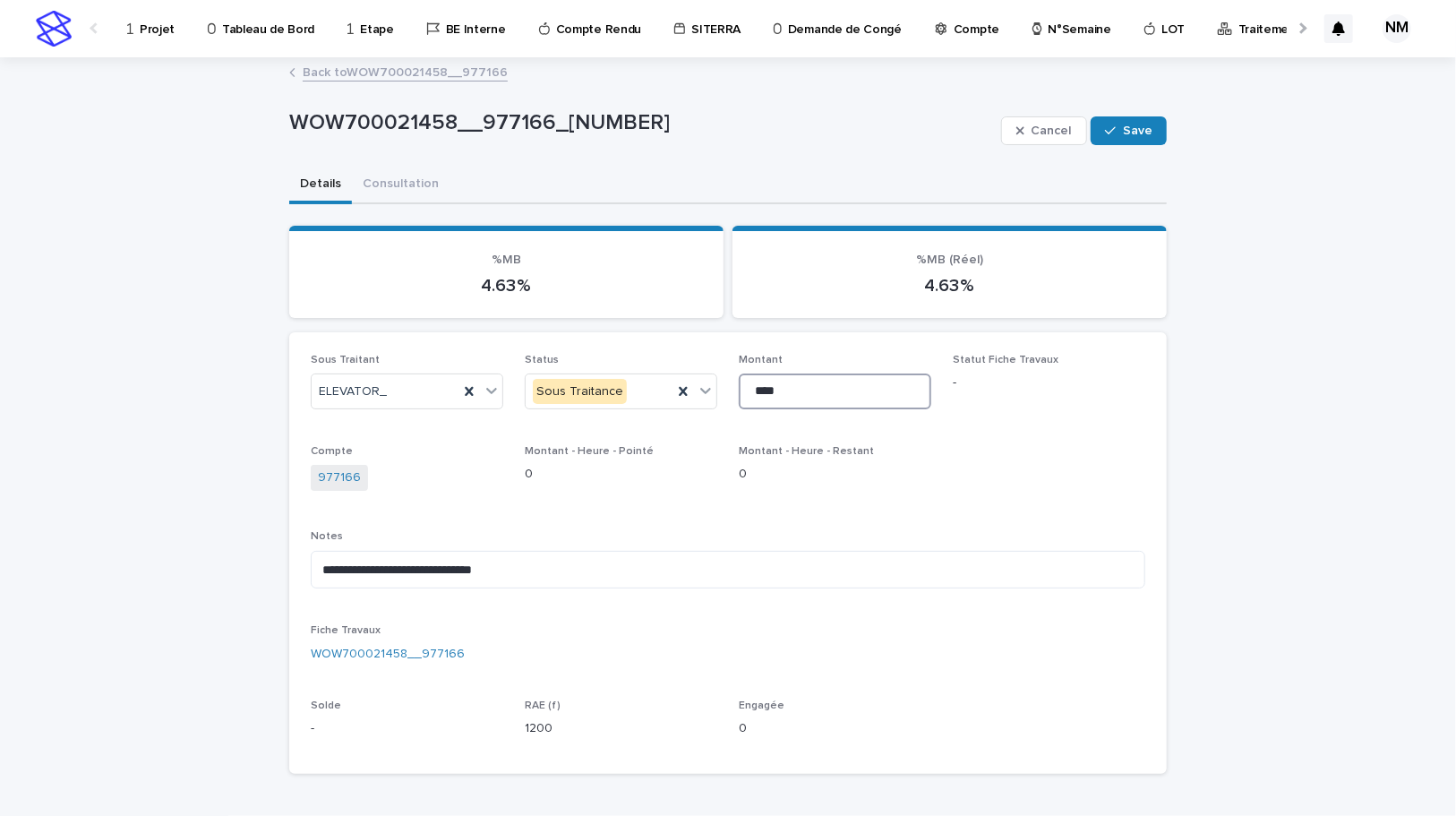 click on "****" at bounding box center [835, 391] 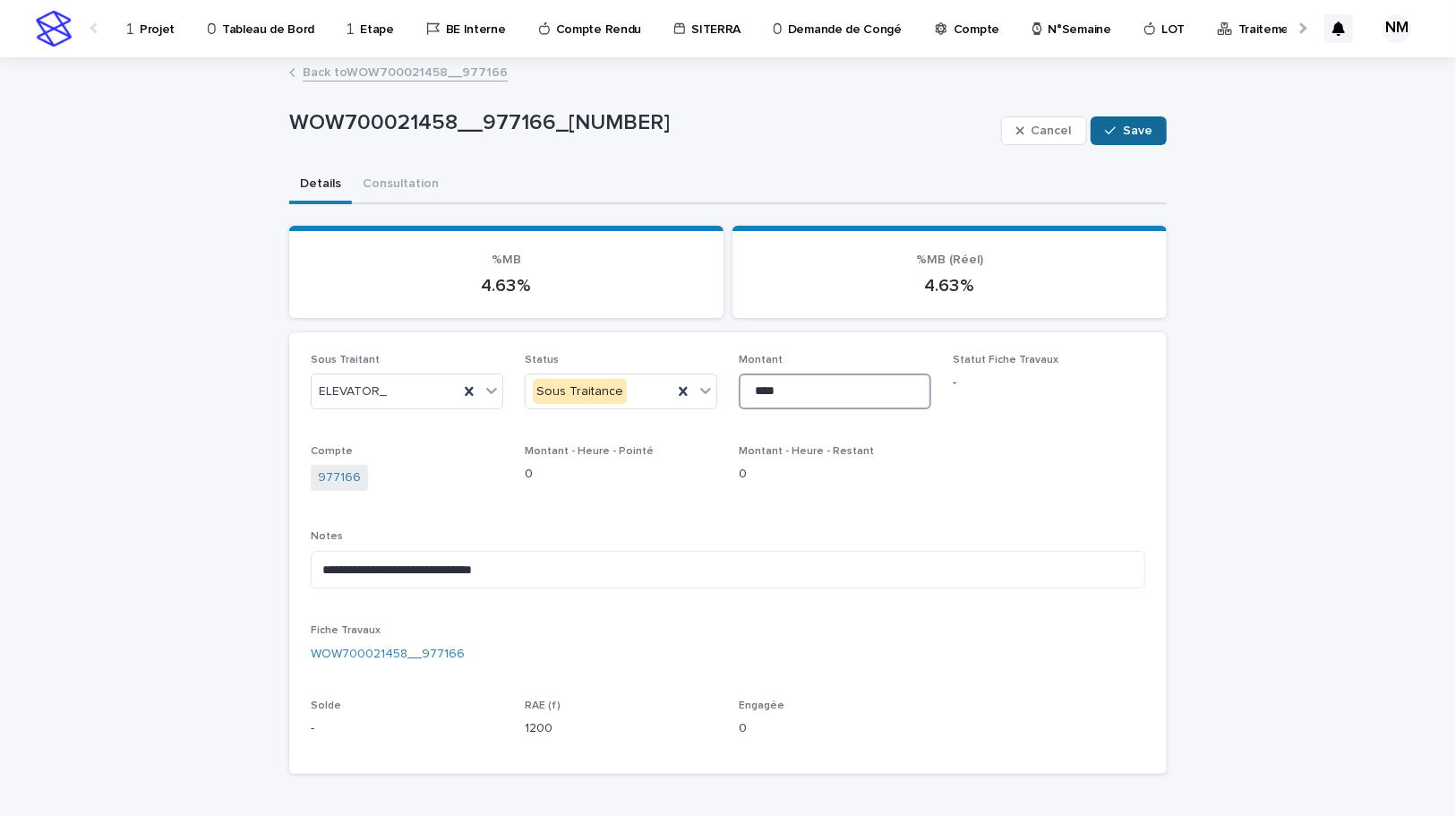 type on "****" 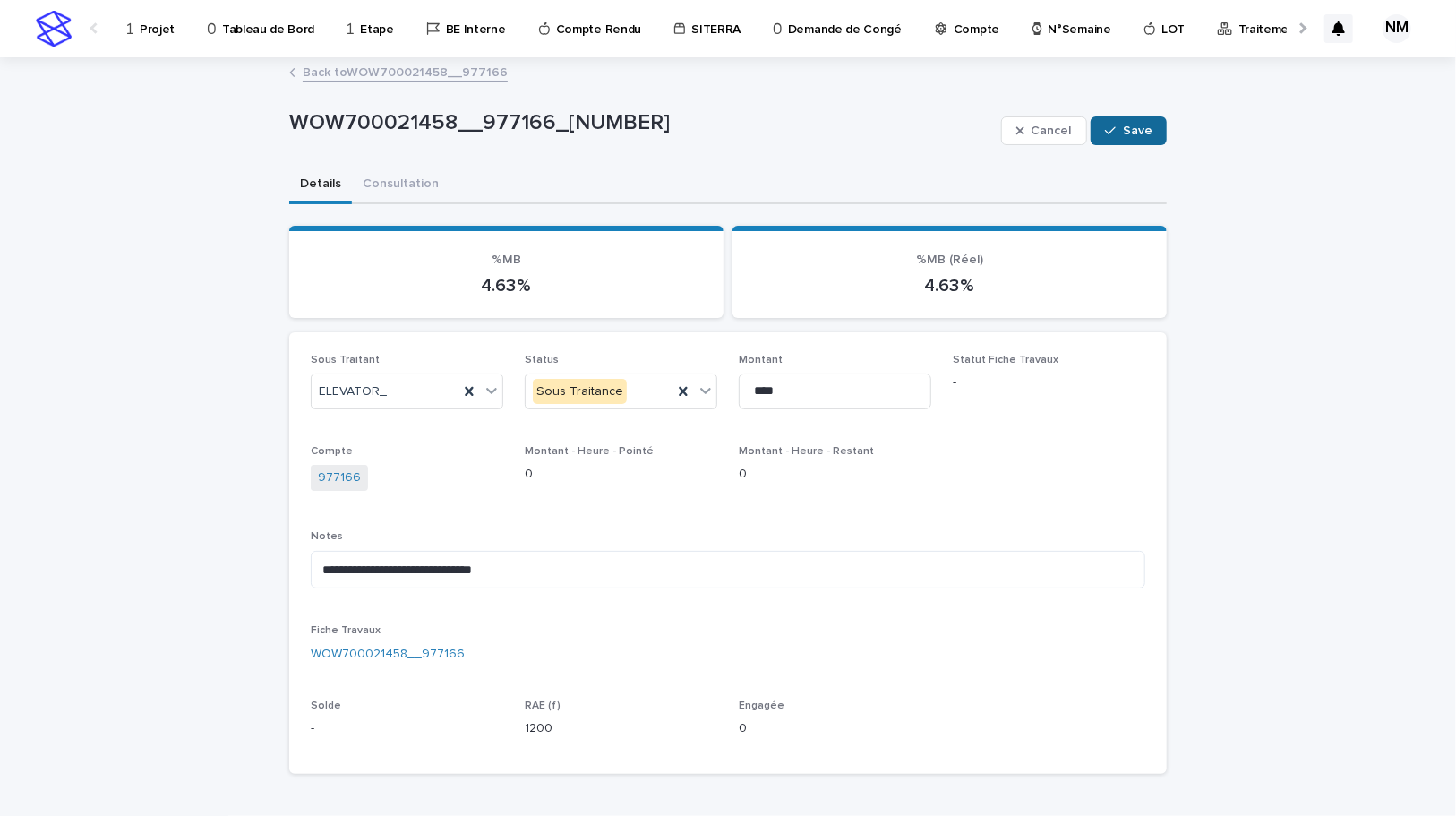click on "Save" at bounding box center [1128, 131] 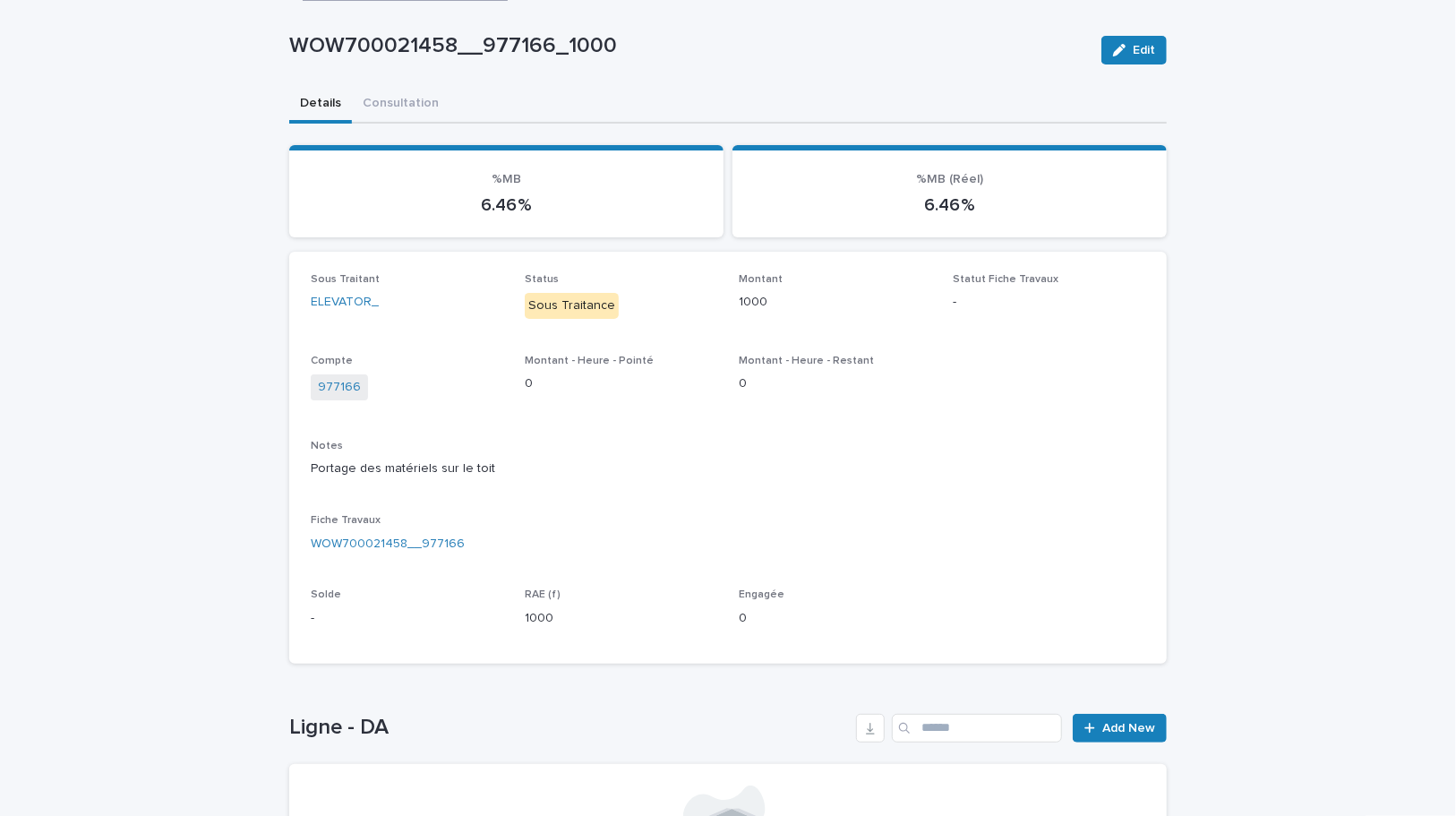 scroll, scrollTop: 0, scrollLeft: 0, axis: both 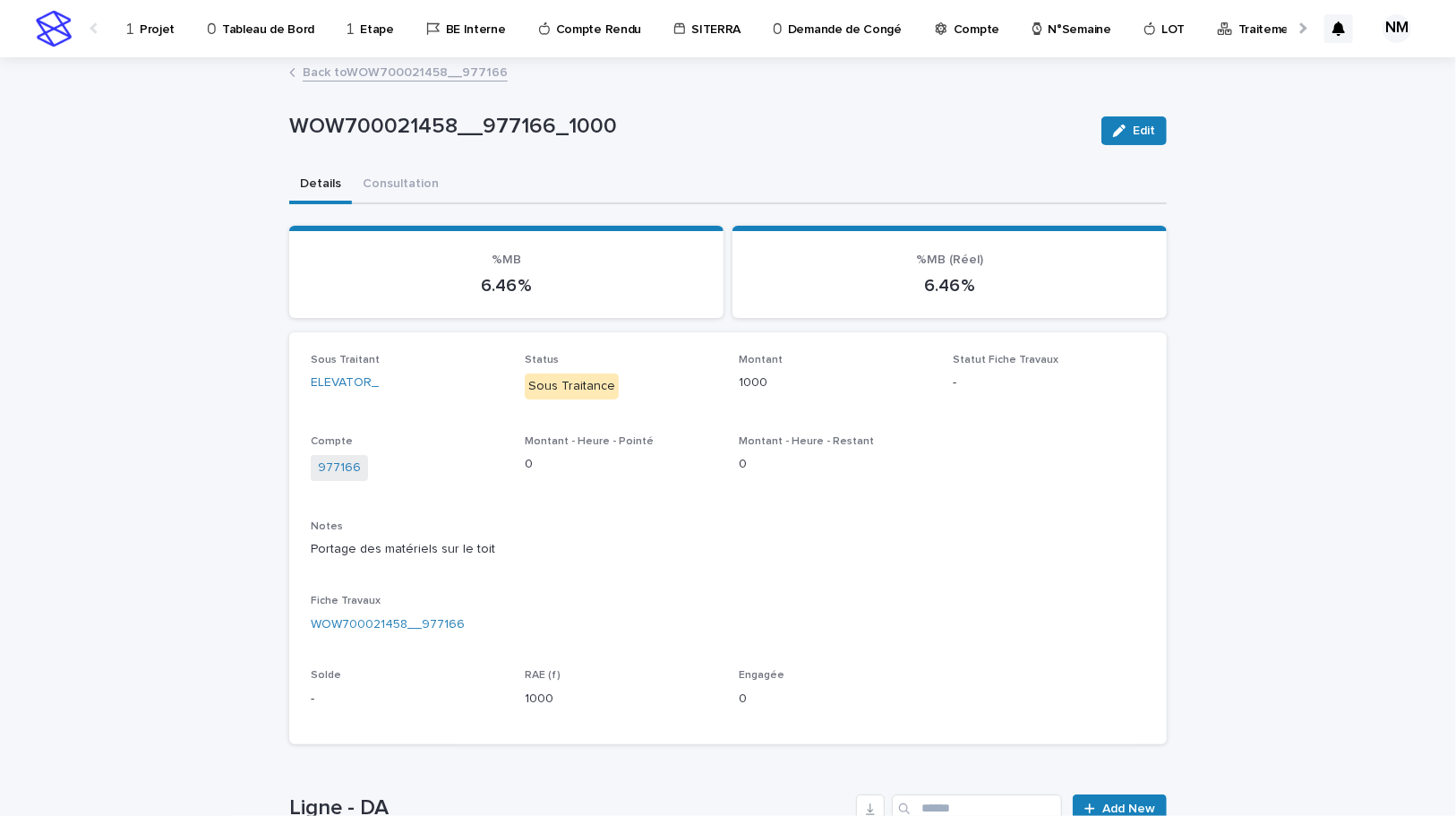 click on "Back to  WOW700021458__977166" at bounding box center [405, 71] 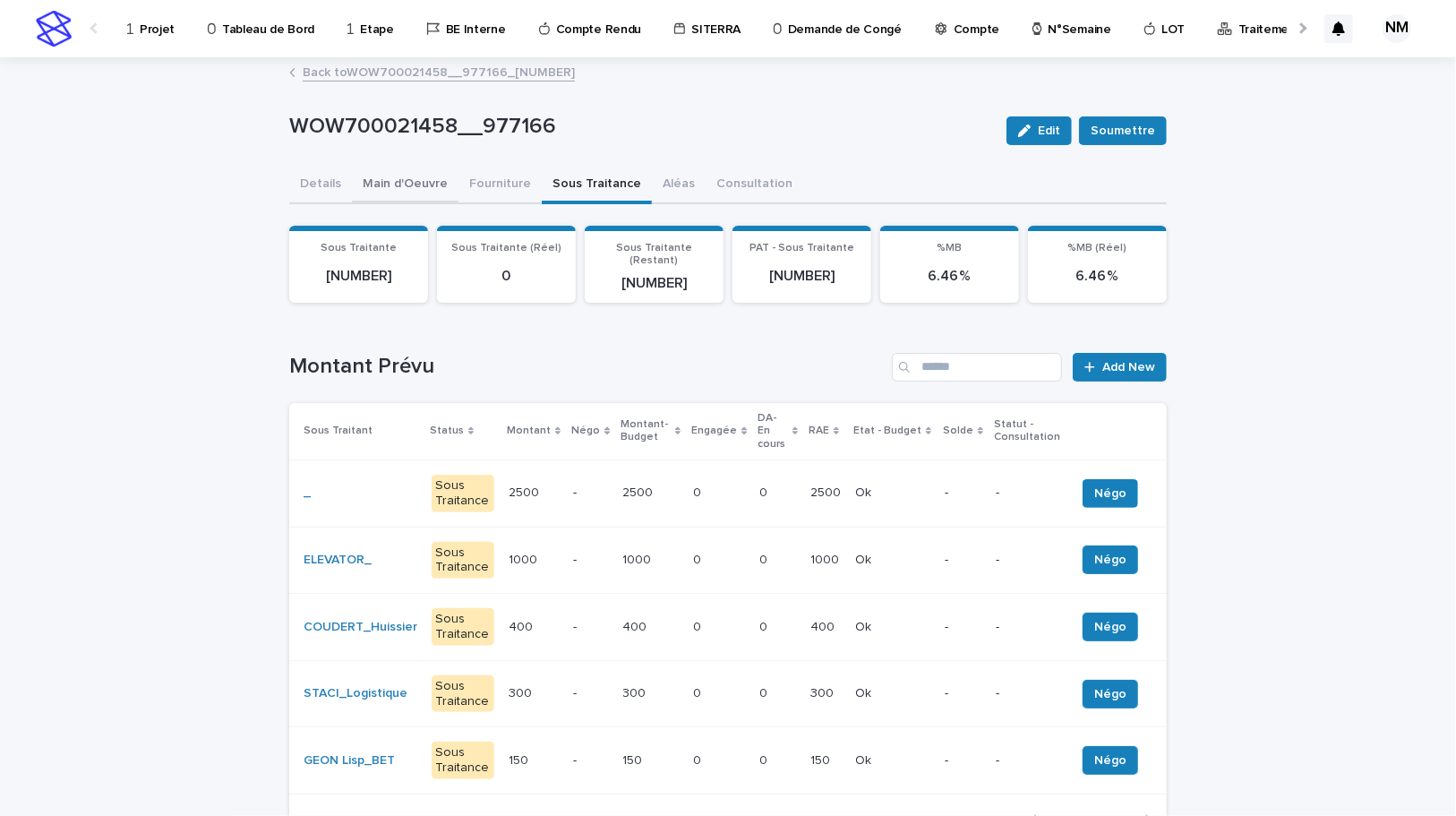click on "Main d'Oeuvre" at bounding box center [405, 185] 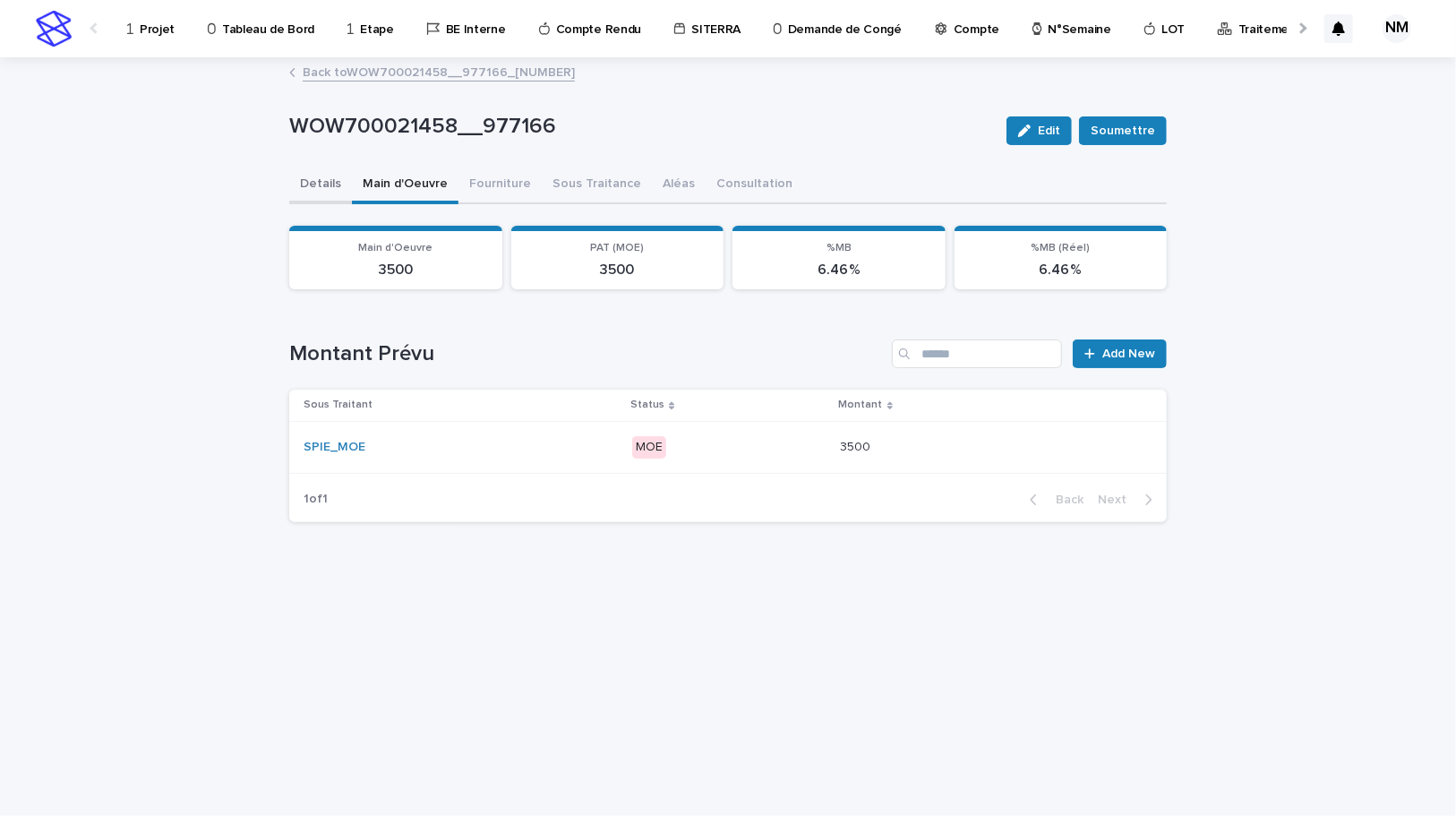 click on "Details" at bounding box center [321, 185] 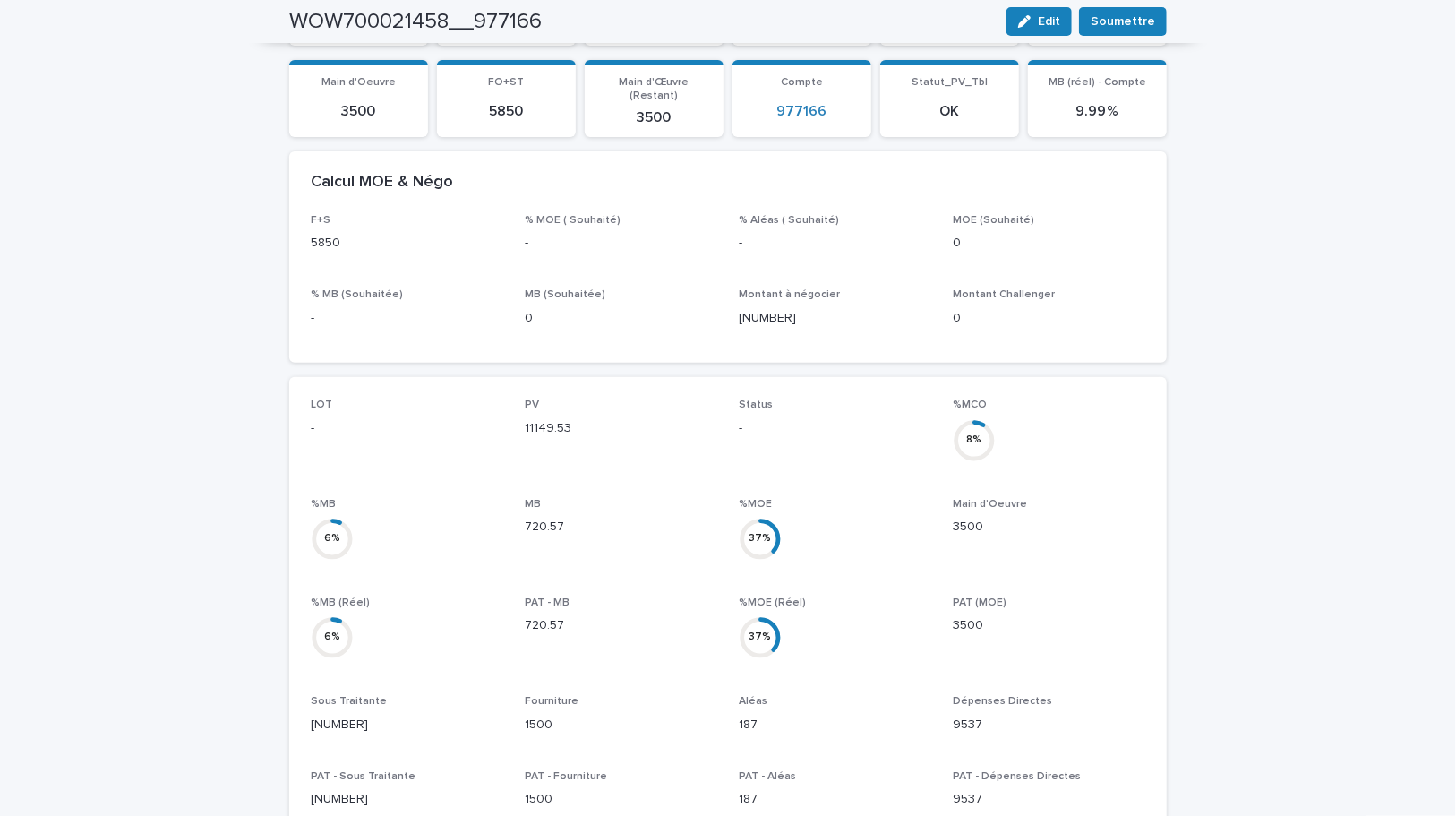 scroll, scrollTop: 0, scrollLeft: 0, axis: both 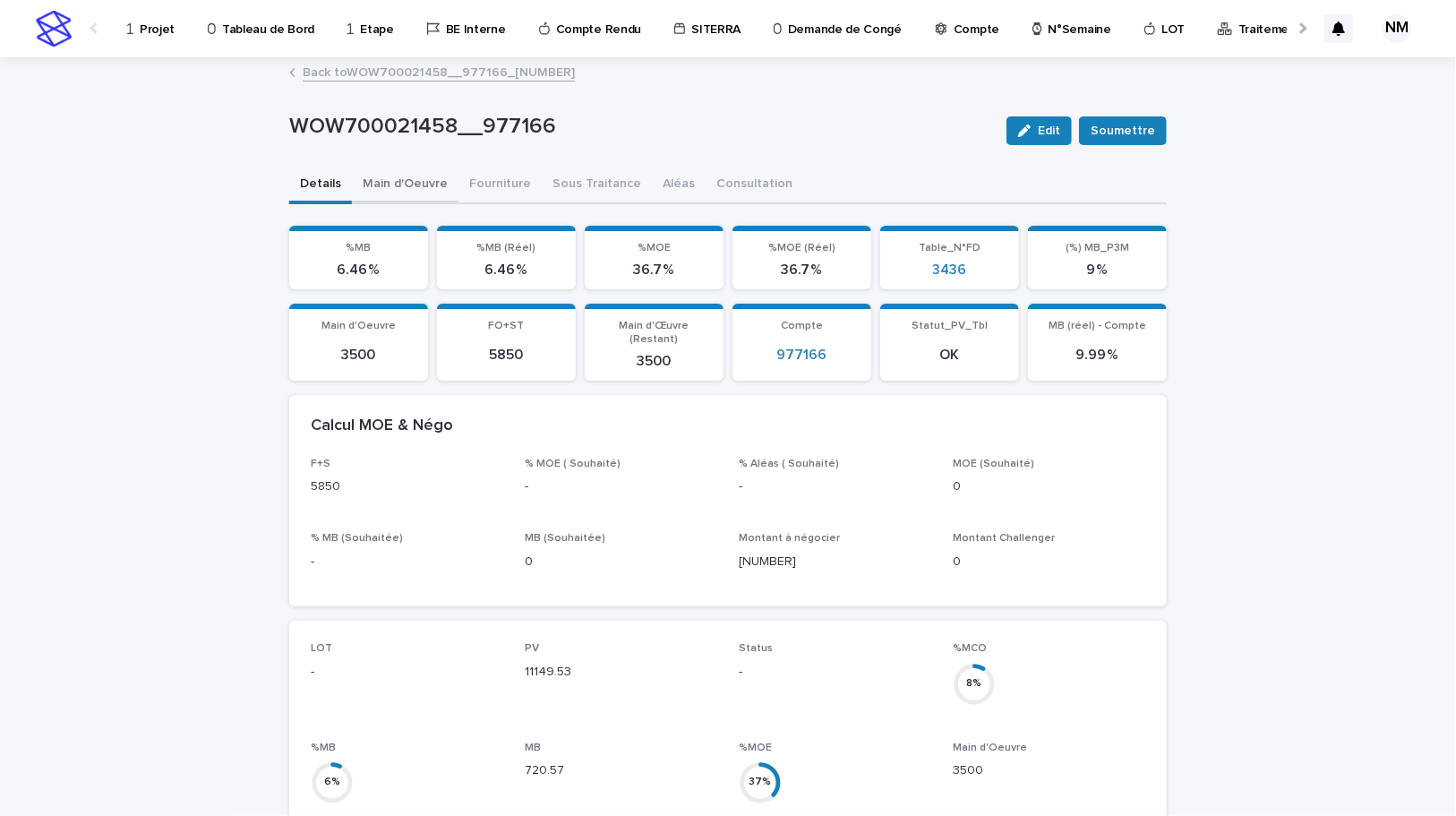 click on "Main d'Oeuvre" at bounding box center [405, 185] 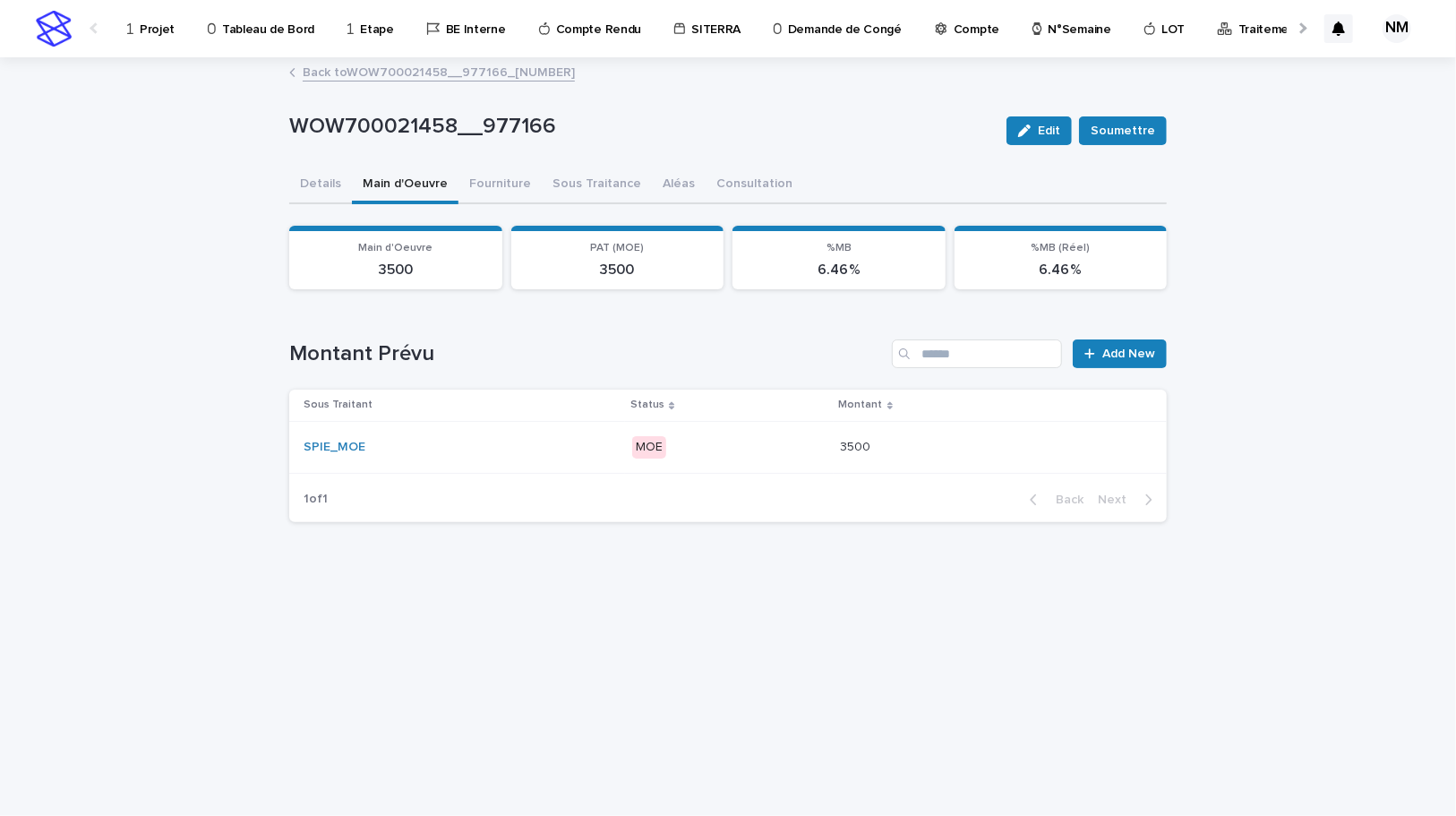 click on "3500 3500" at bounding box center (989, 447) 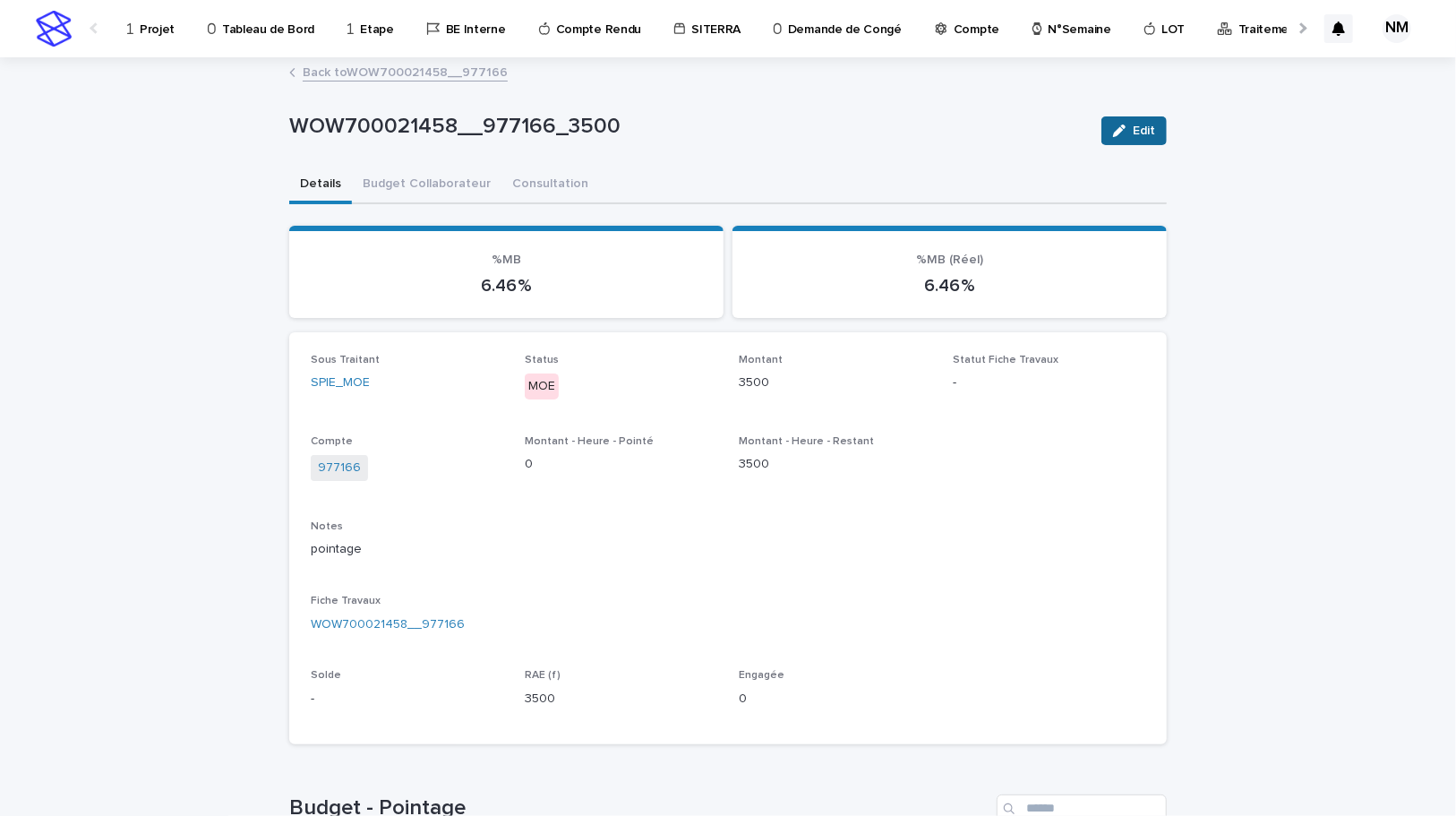 click on "Edit" at bounding box center (1134, 131) 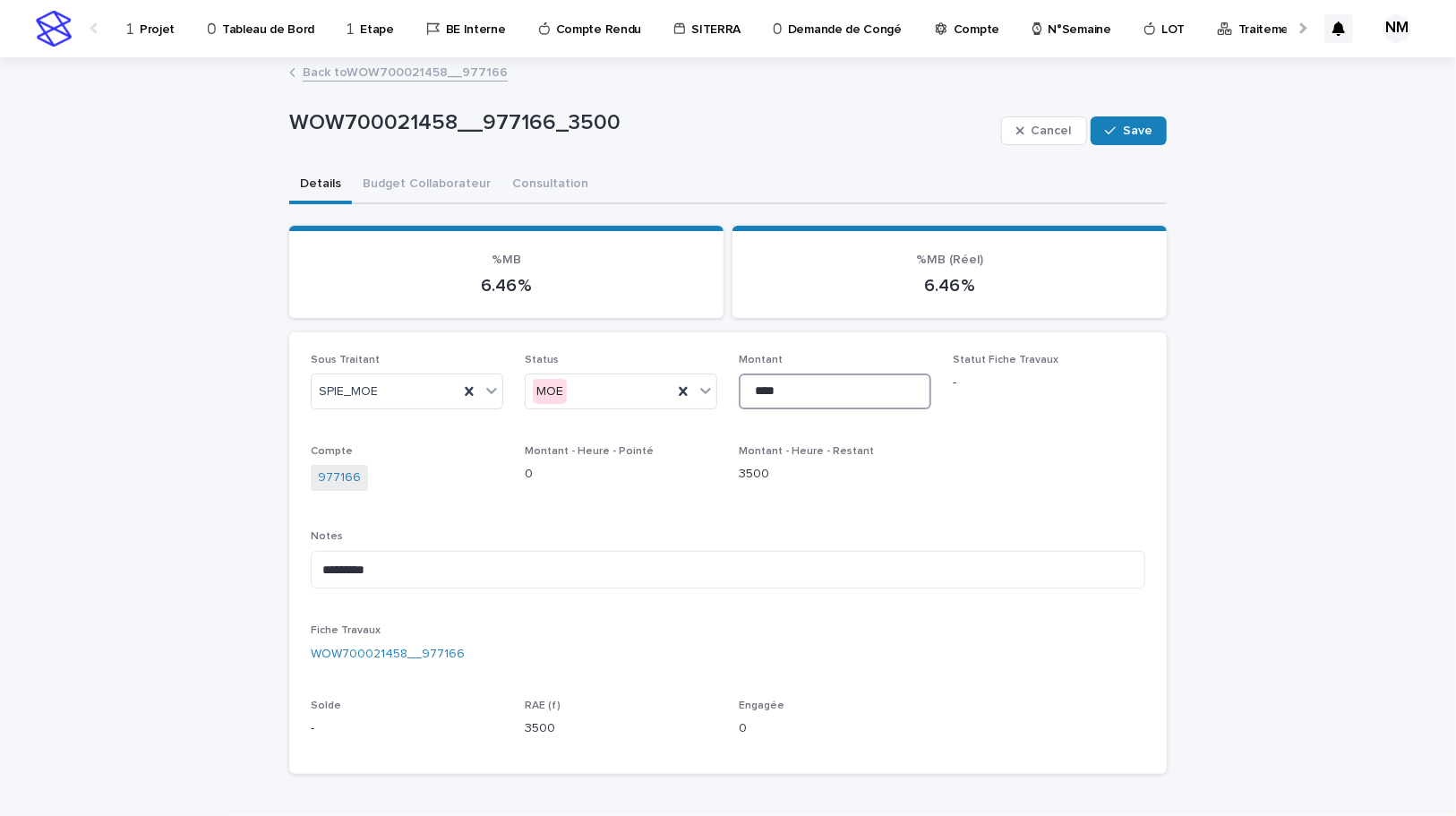 click on "****" at bounding box center [835, 391] 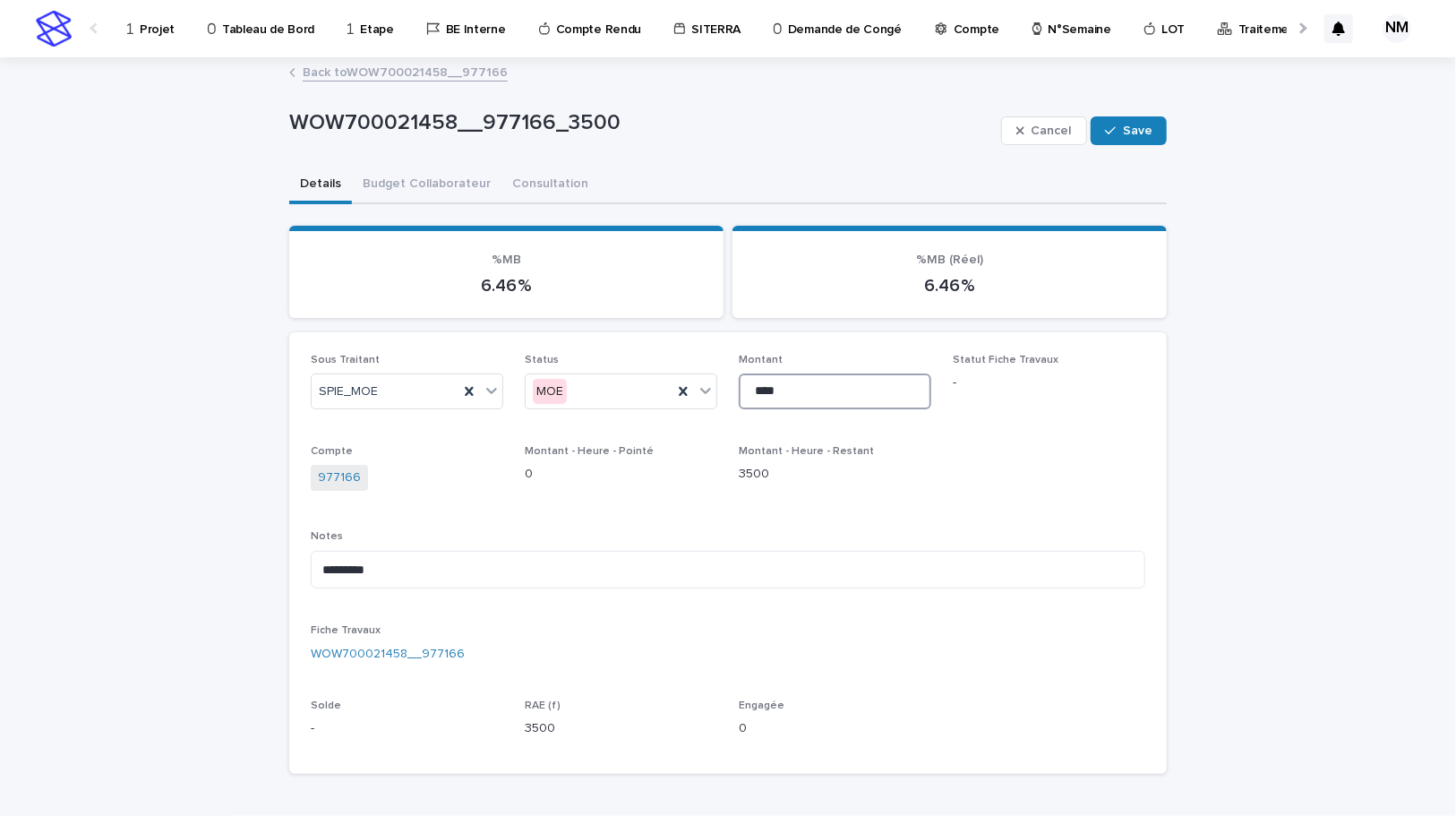 type on "****" 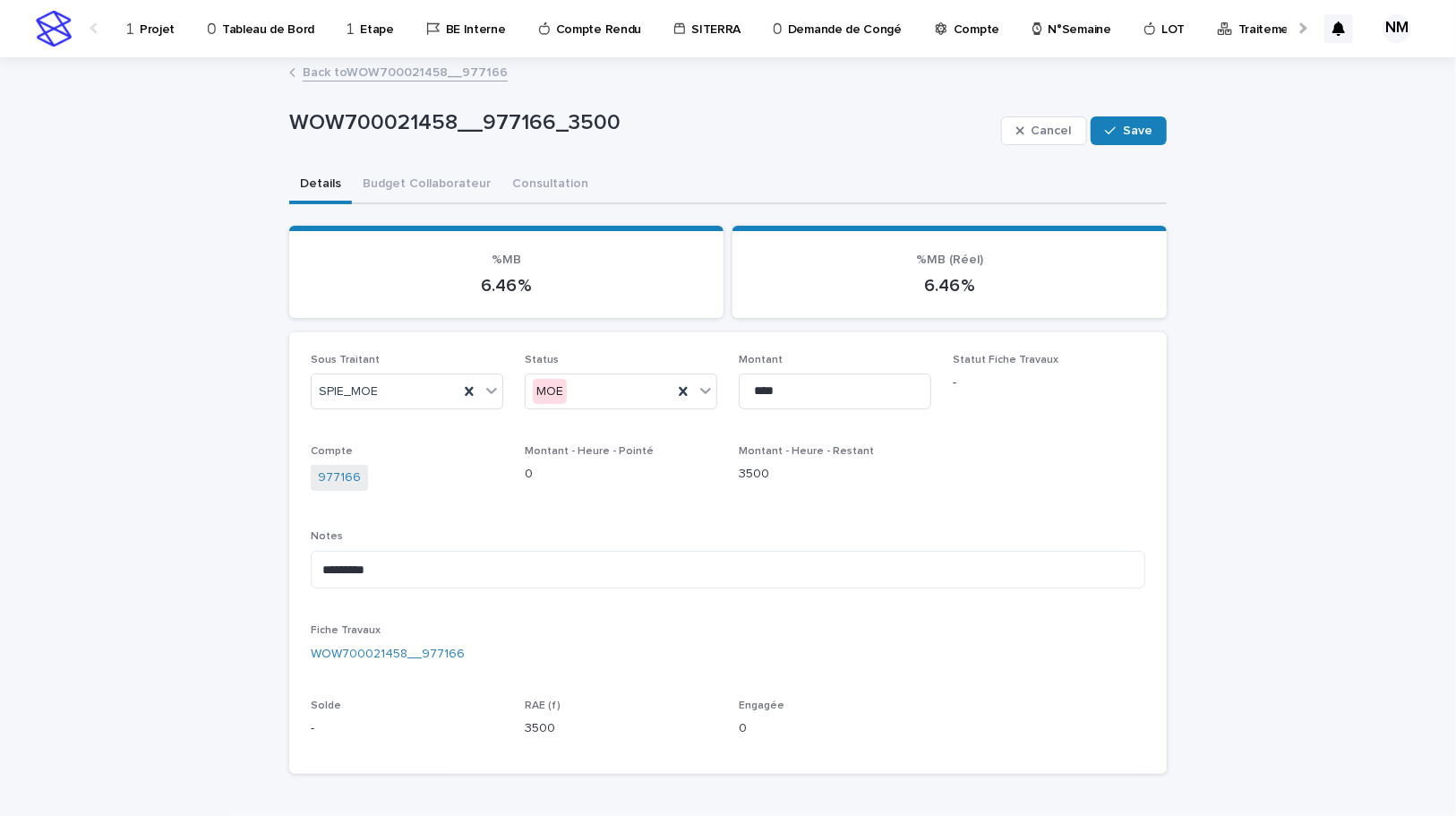 click on "Sous Traitant SPIE_MOE Status MOE Montant **** Statut Fiche Travaux - Compte 977166   Montant - Heure - Pointé 0 Montant - Heure - Restant 3500 Notes ******** Fiche Travaux WOW700021458__977166   Solde - RAE (f) 3500 Engagée 0" at bounding box center (728, 553) 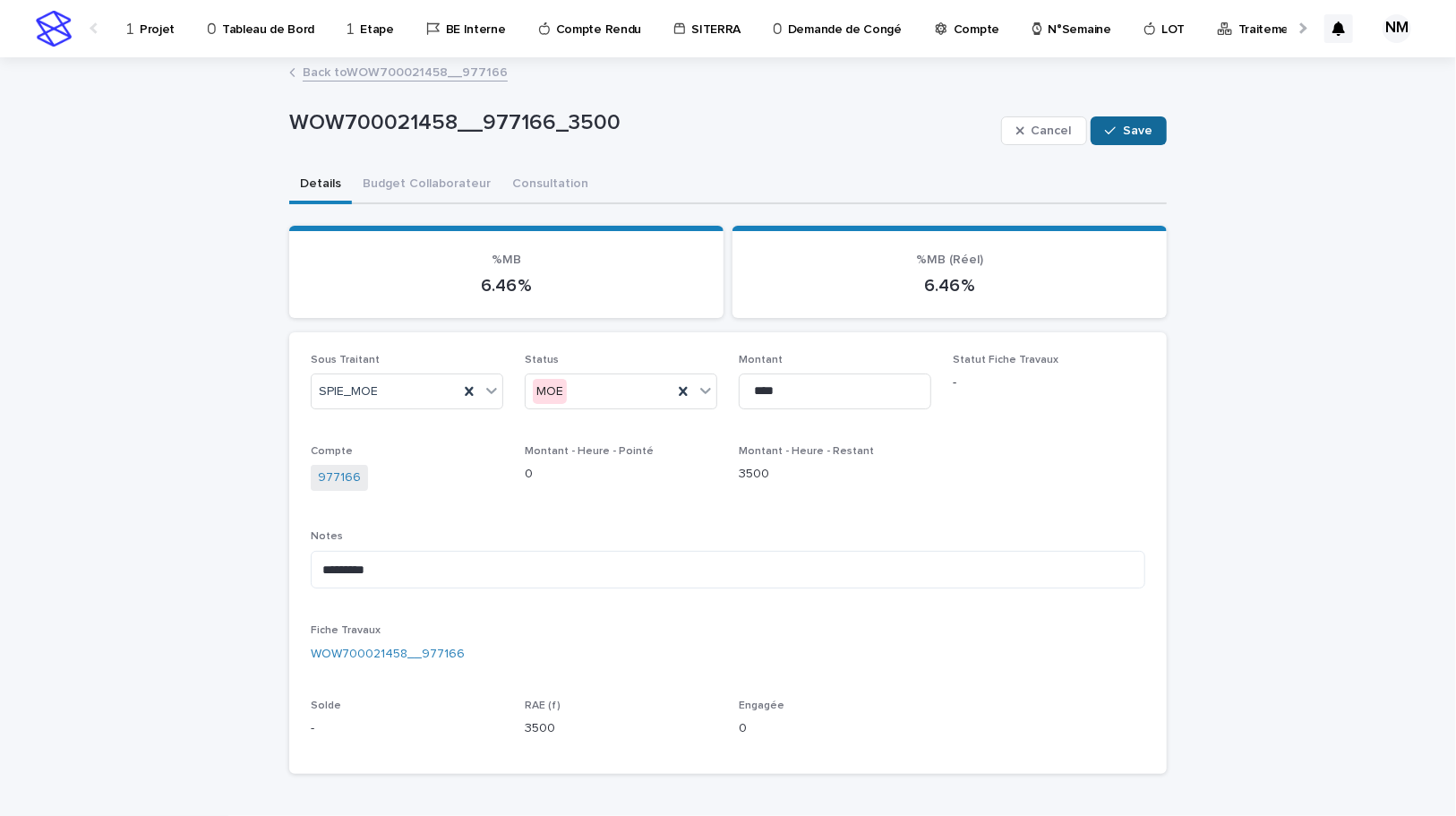 click on "Save" at bounding box center (1128, 131) 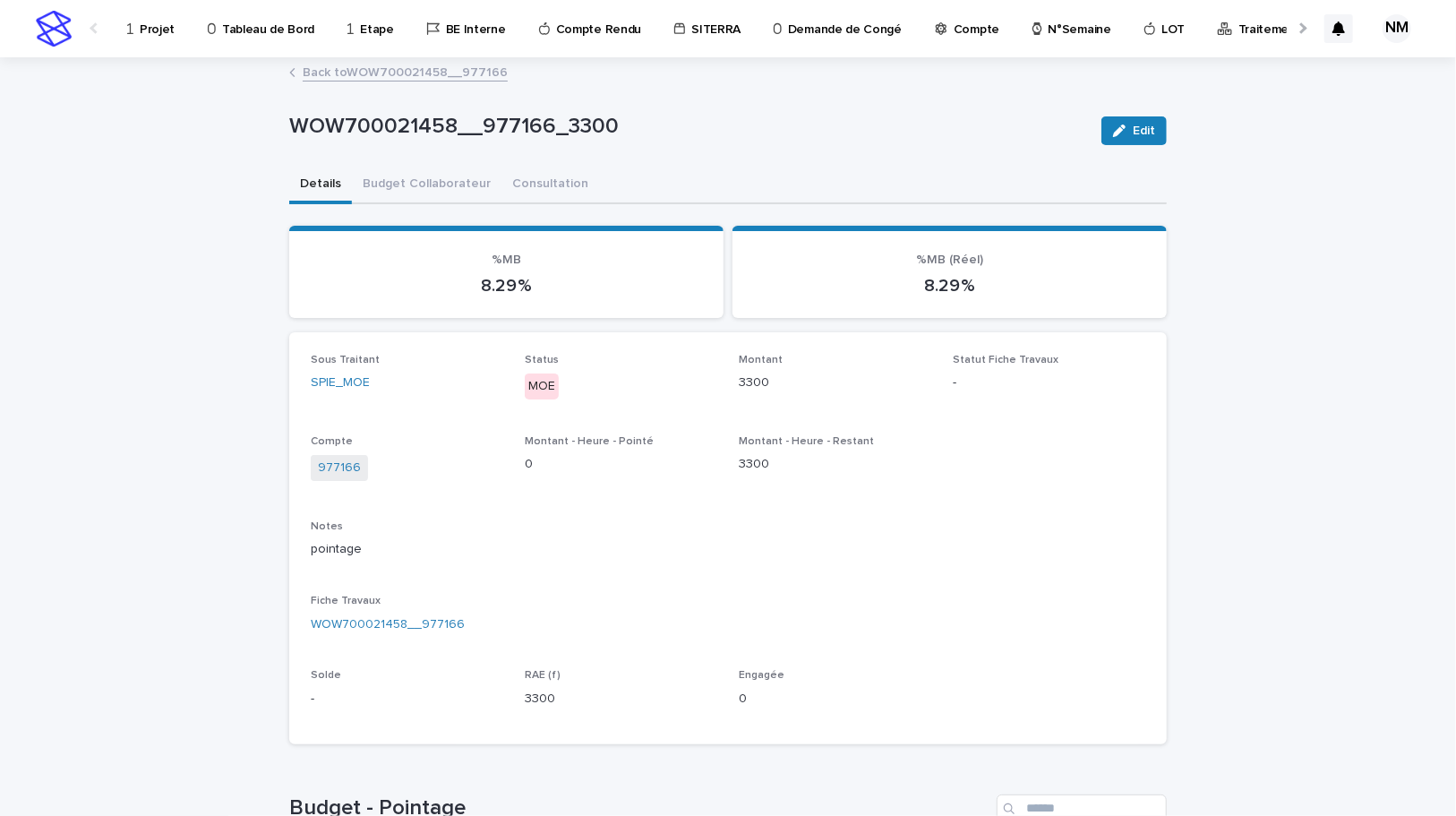 click on "Back to  WOW700021458__977166" at bounding box center [405, 71] 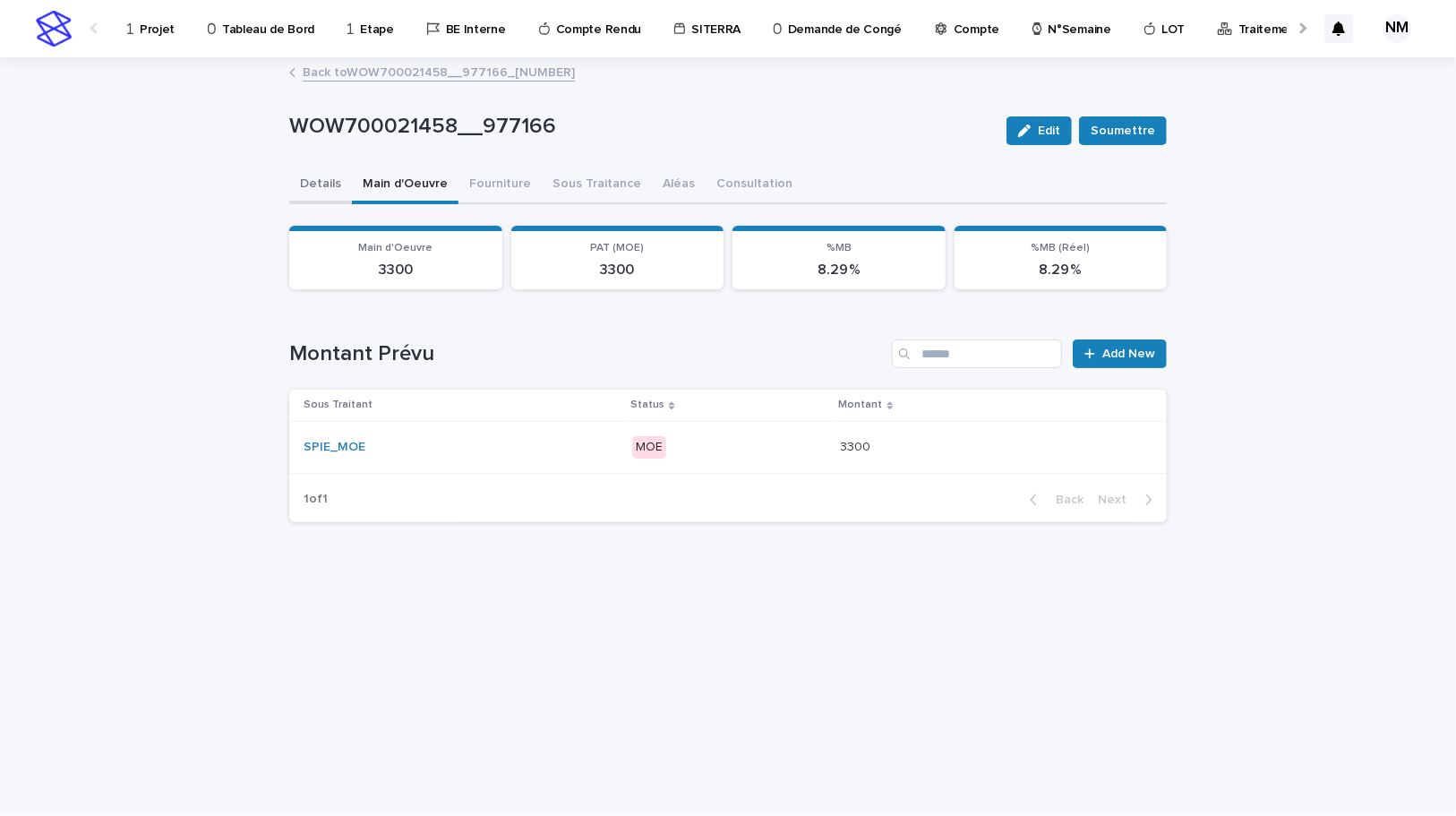 click on "Details" at bounding box center [321, 185] 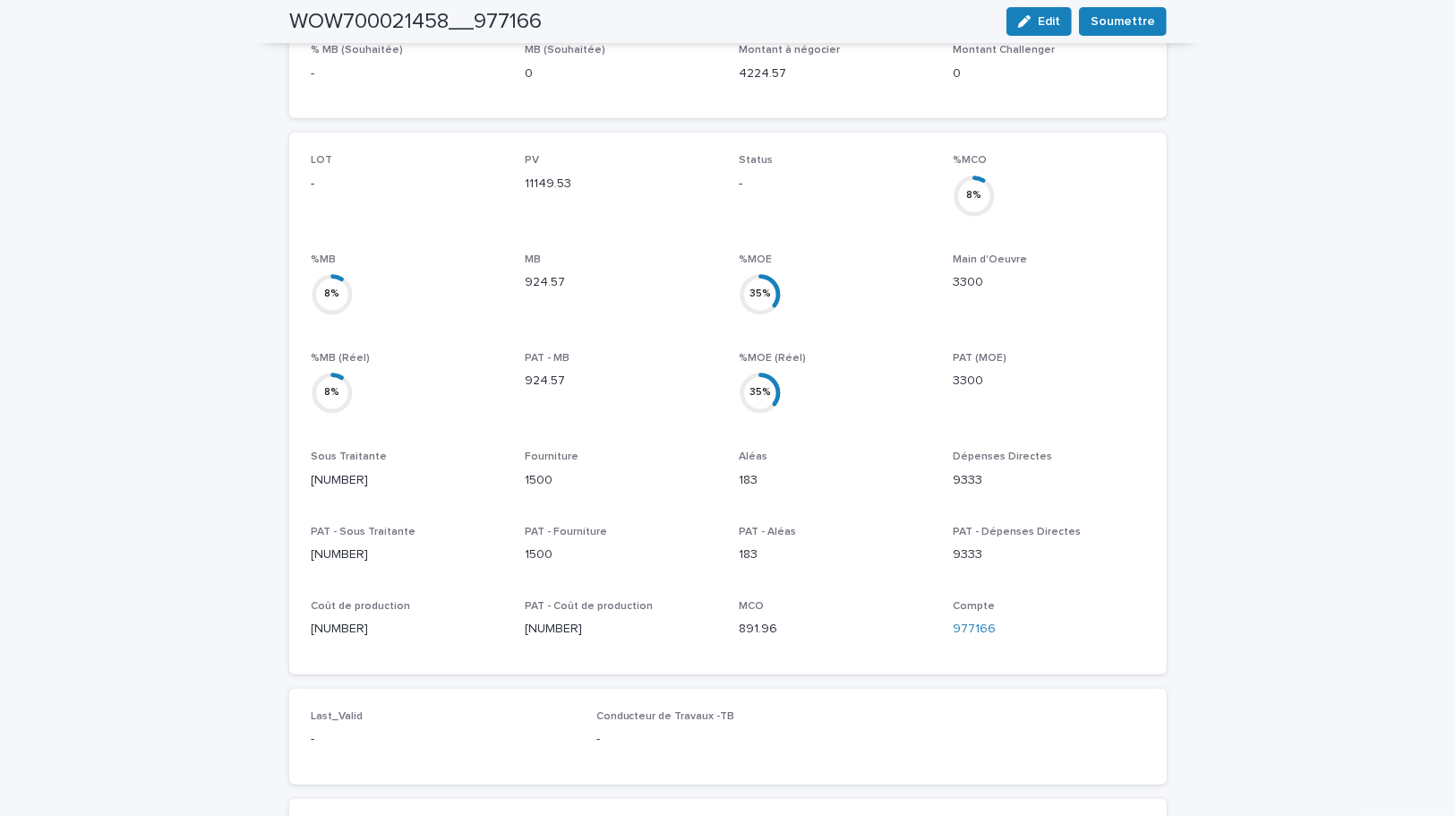scroll, scrollTop: 0, scrollLeft: 0, axis: both 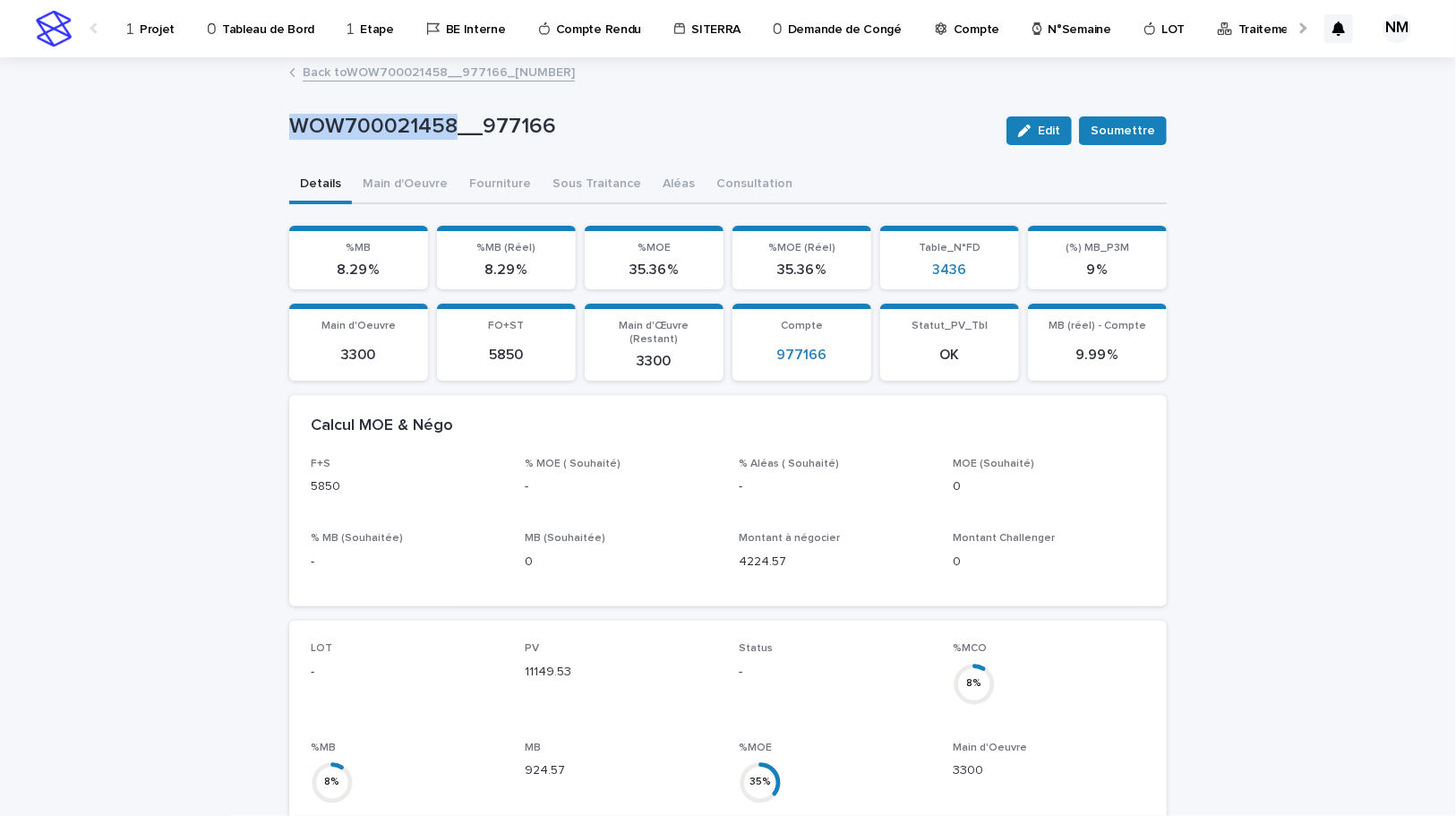 drag, startPoint x: 449, startPoint y: 125, endPoint x: 250, endPoint y: 125, distance: 199 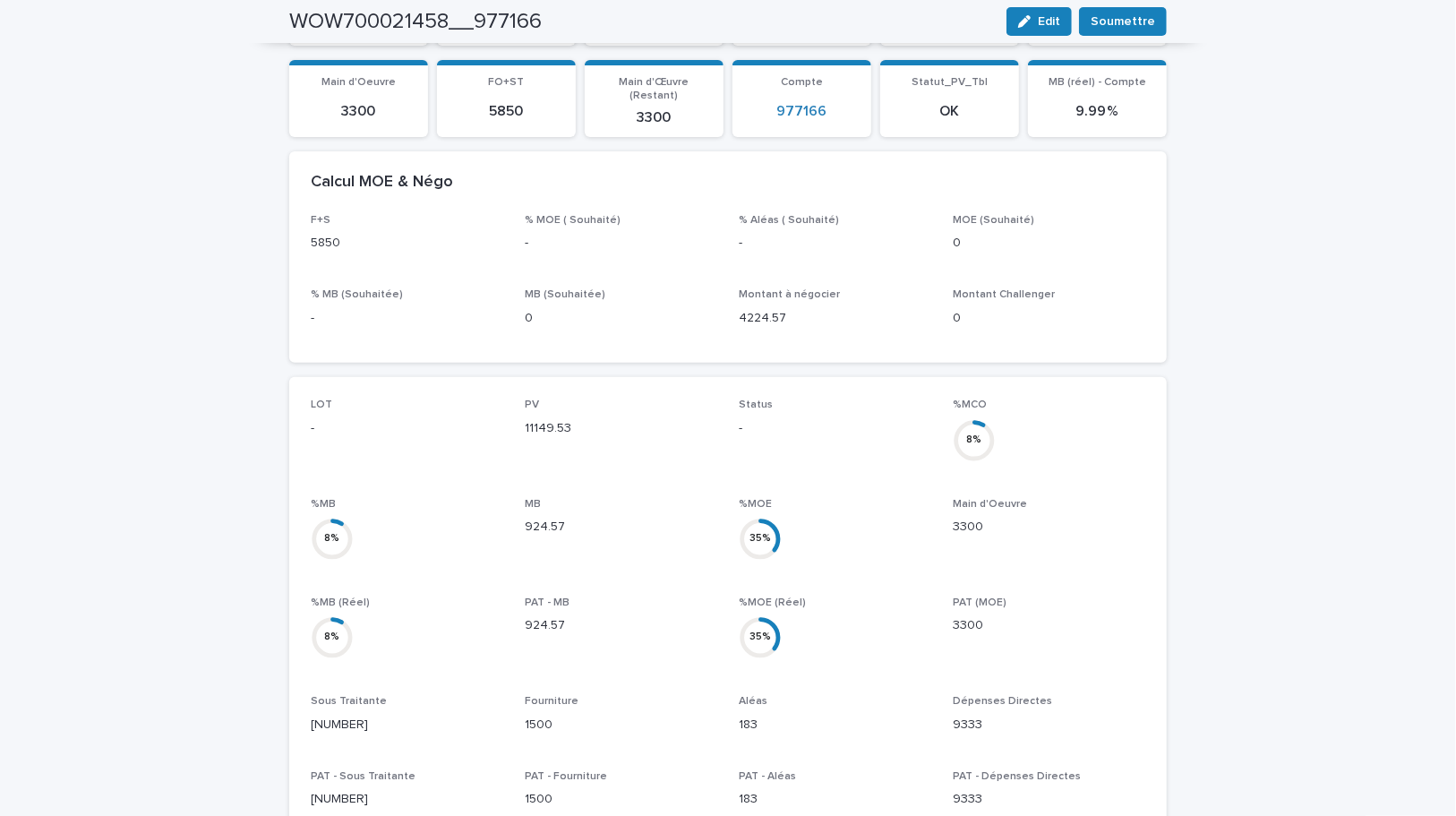 scroll, scrollTop: 0, scrollLeft: 0, axis: both 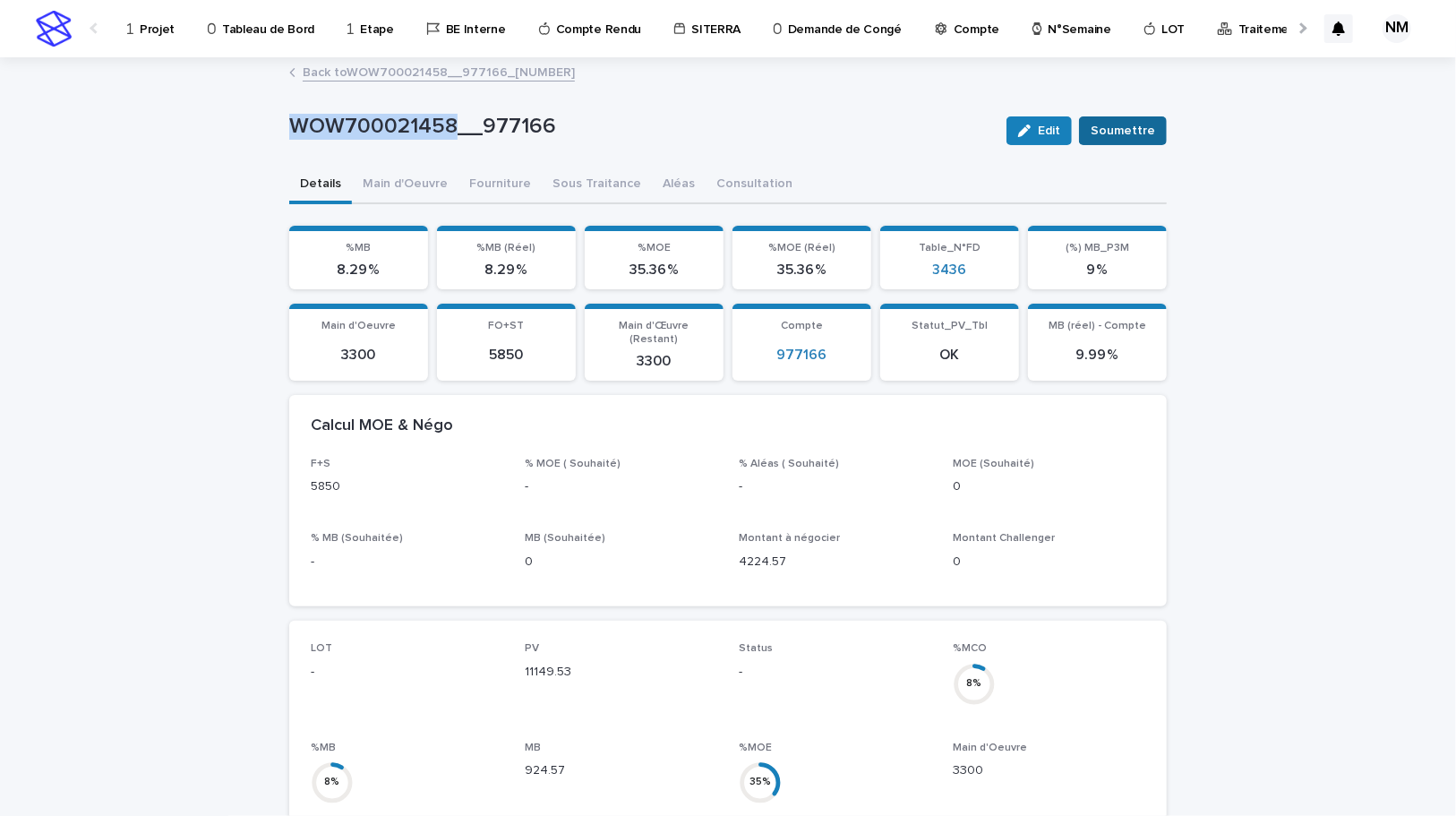 click on "Soumettre" at bounding box center [1123, 131] 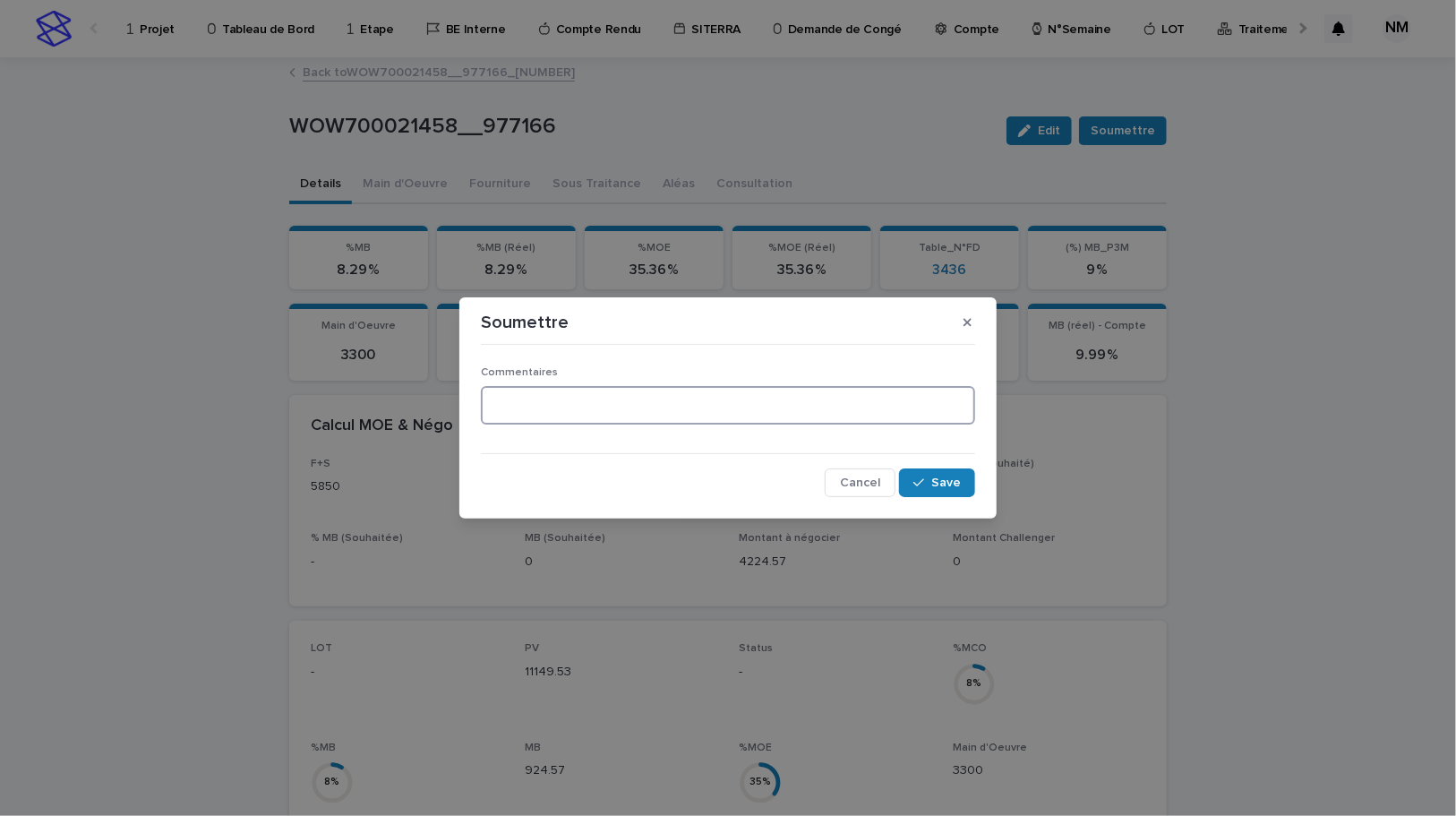 click at bounding box center (728, 405) 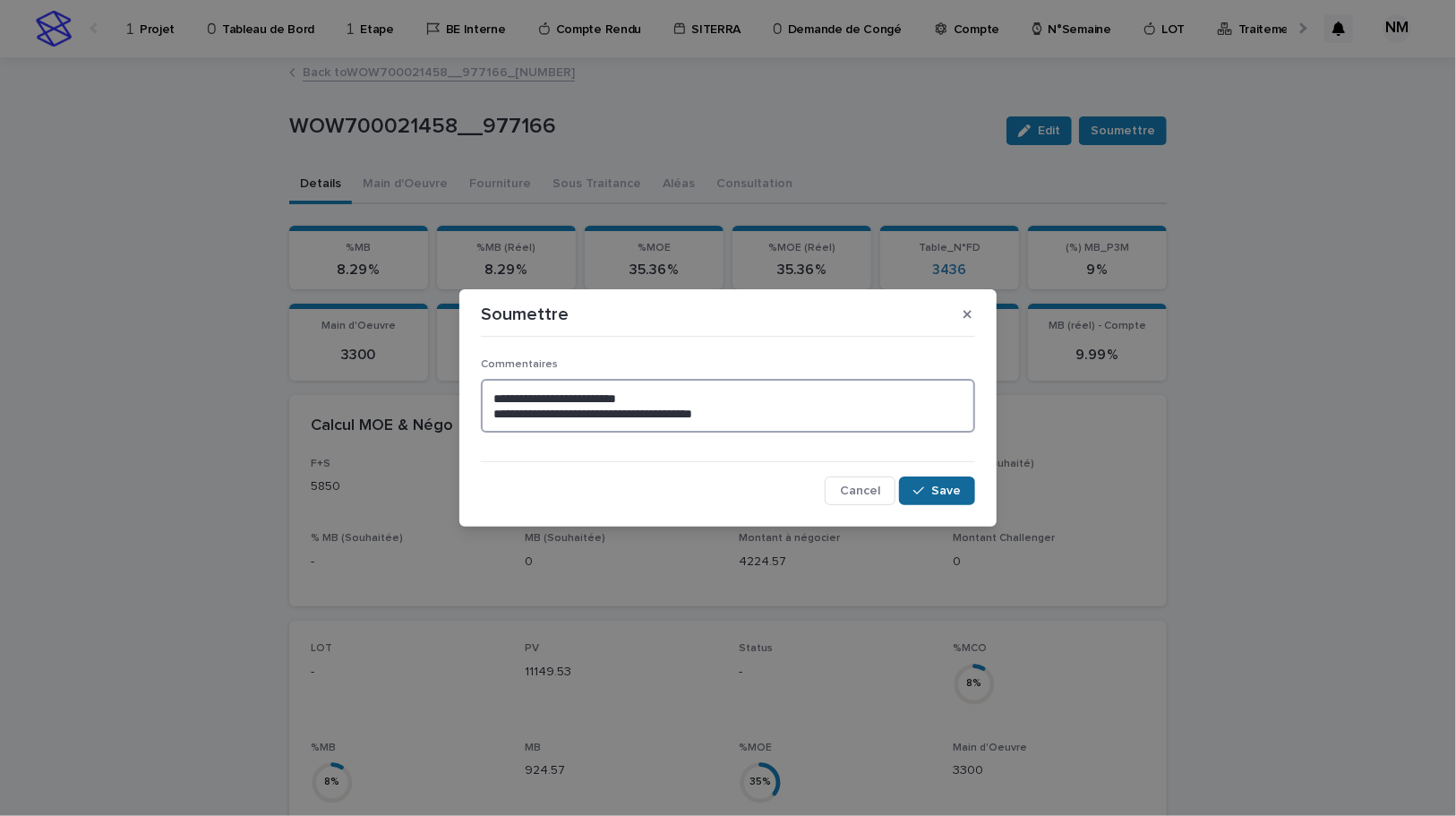 type on "**********" 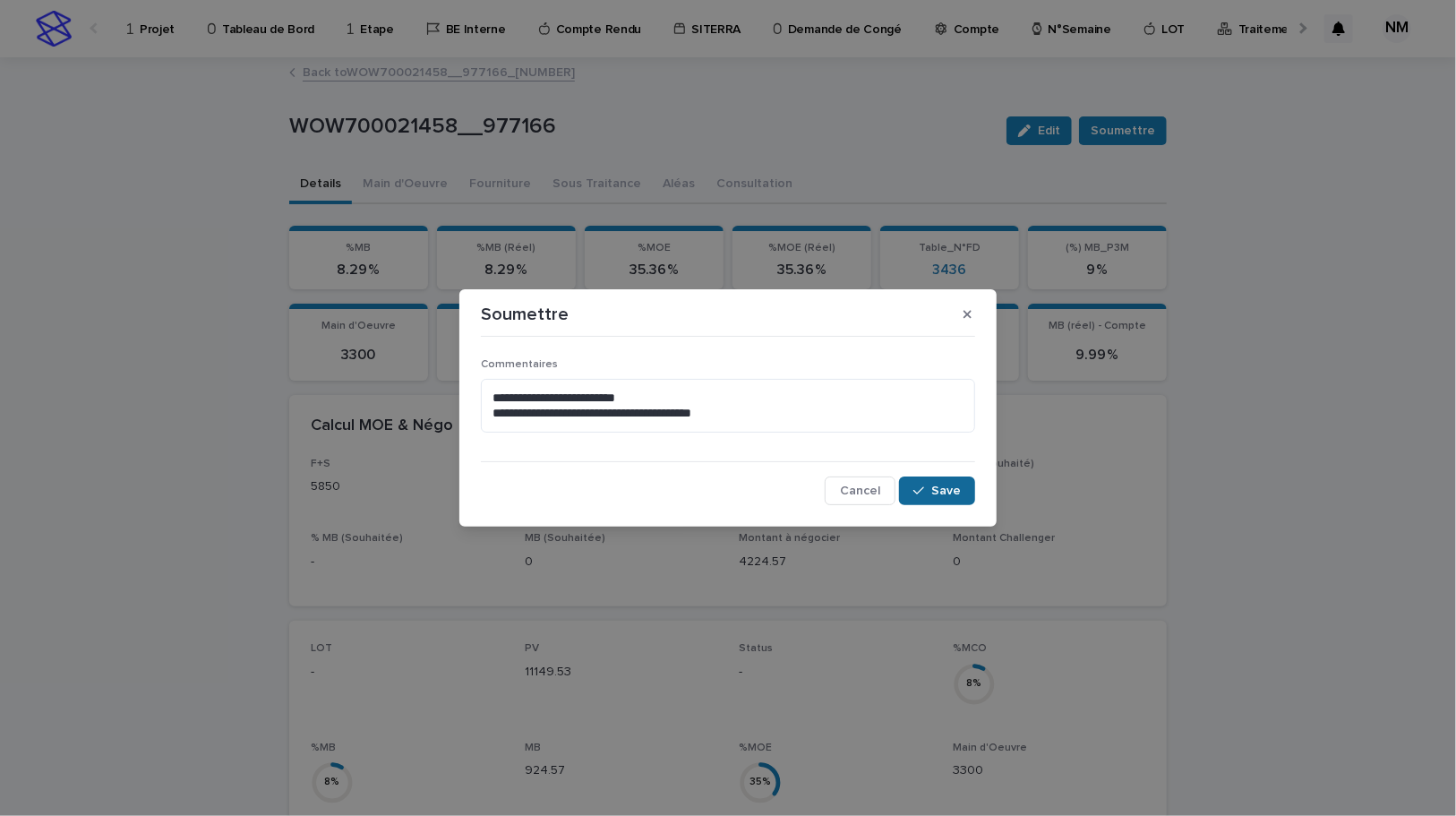 click on "Save" at bounding box center (937, 491) 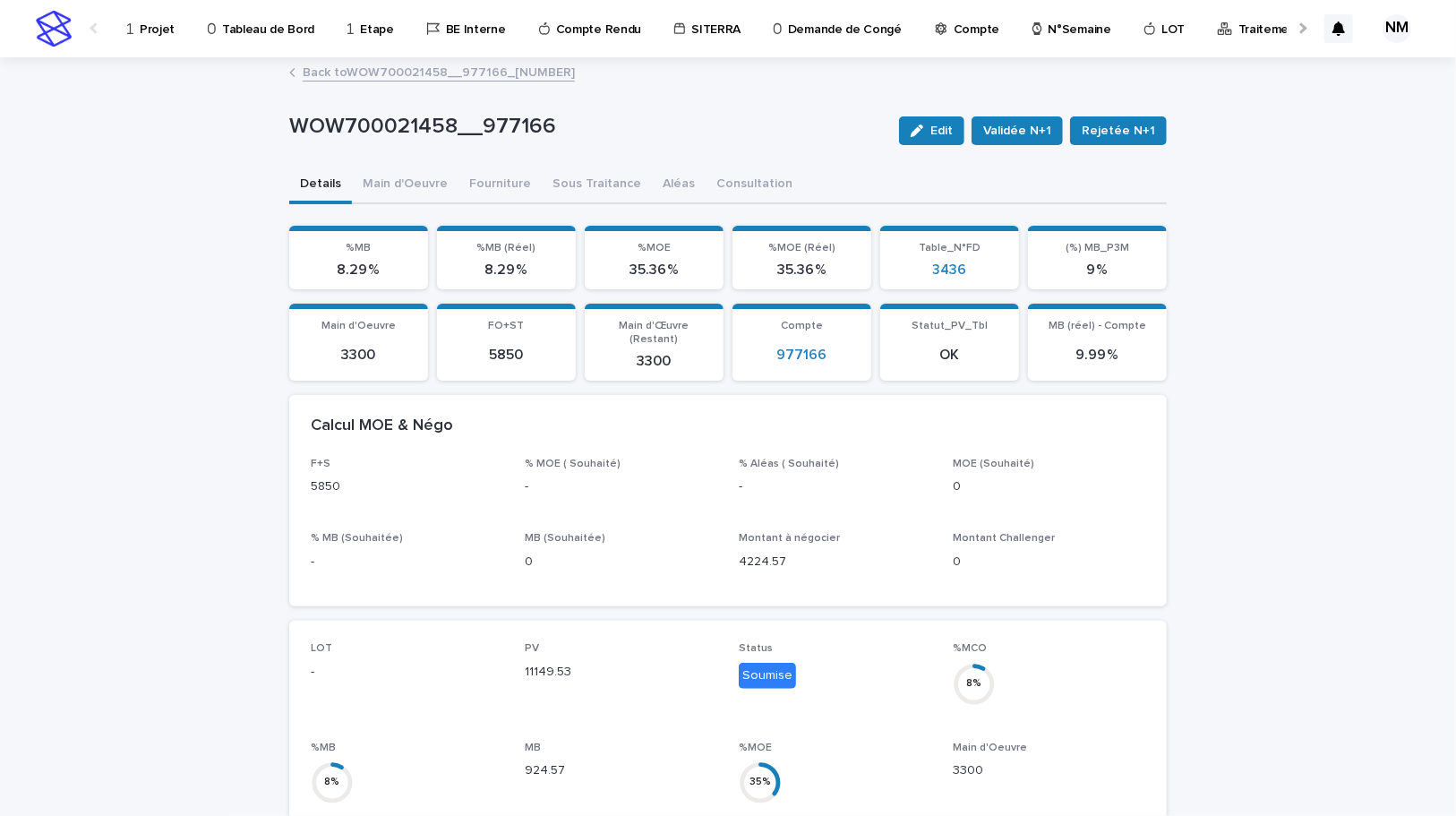 click on "Edit Validée N+1 Rejetée N+1" at bounding box center (1029, 131) 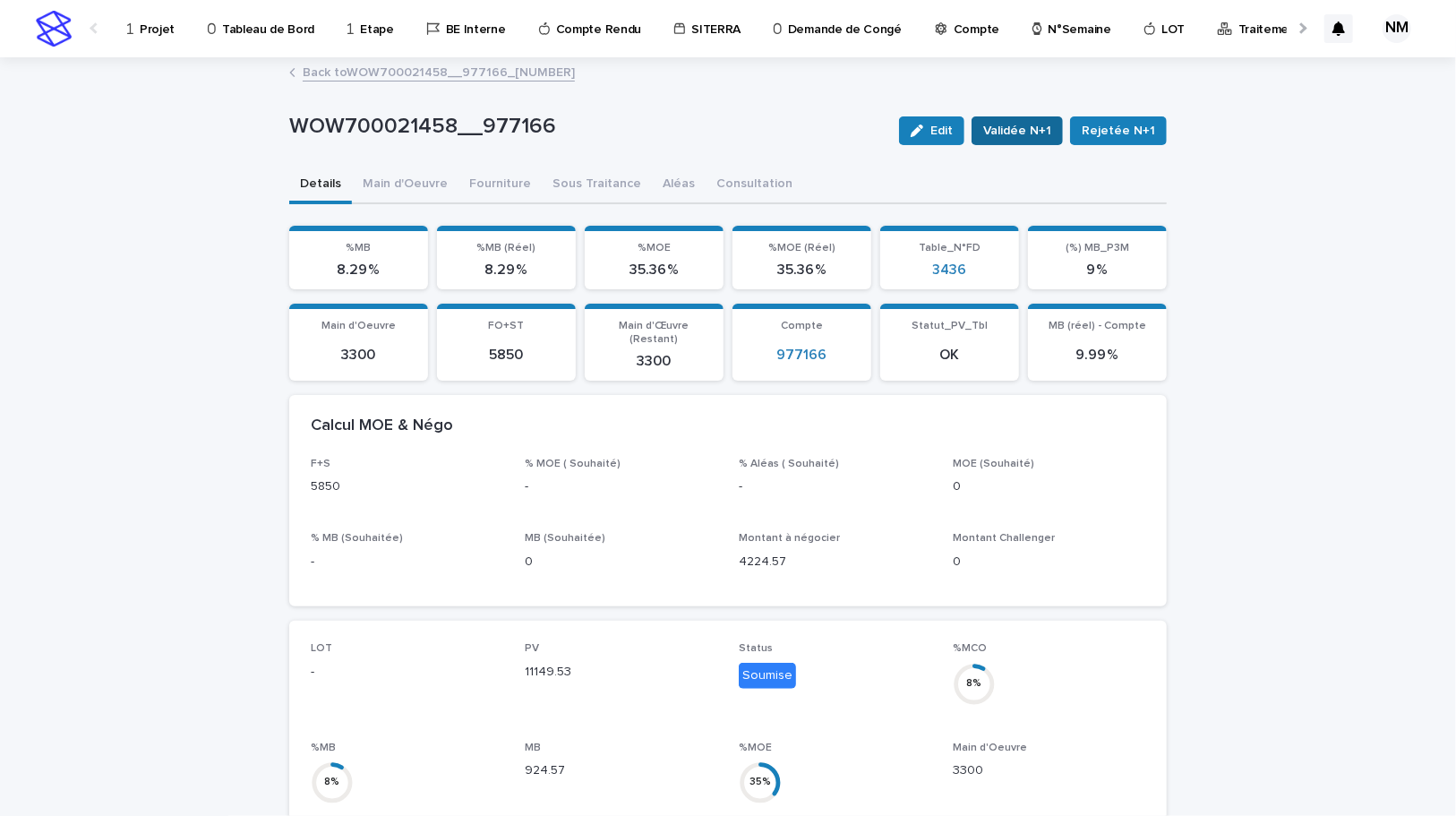 click on "Validée N+1" at bounding box center [1017, 131] 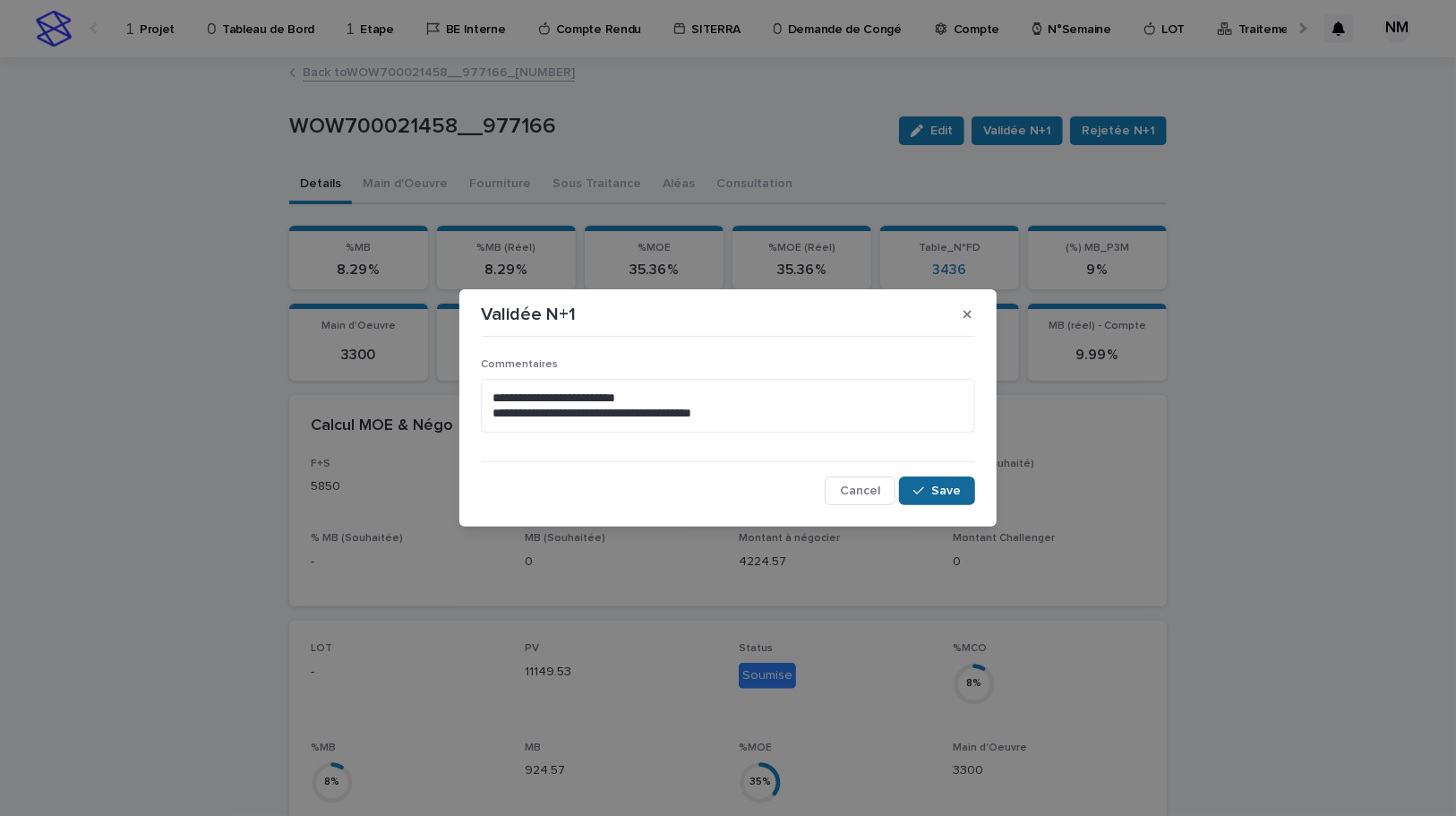 click on "Save" at bounding box center [946, 491] 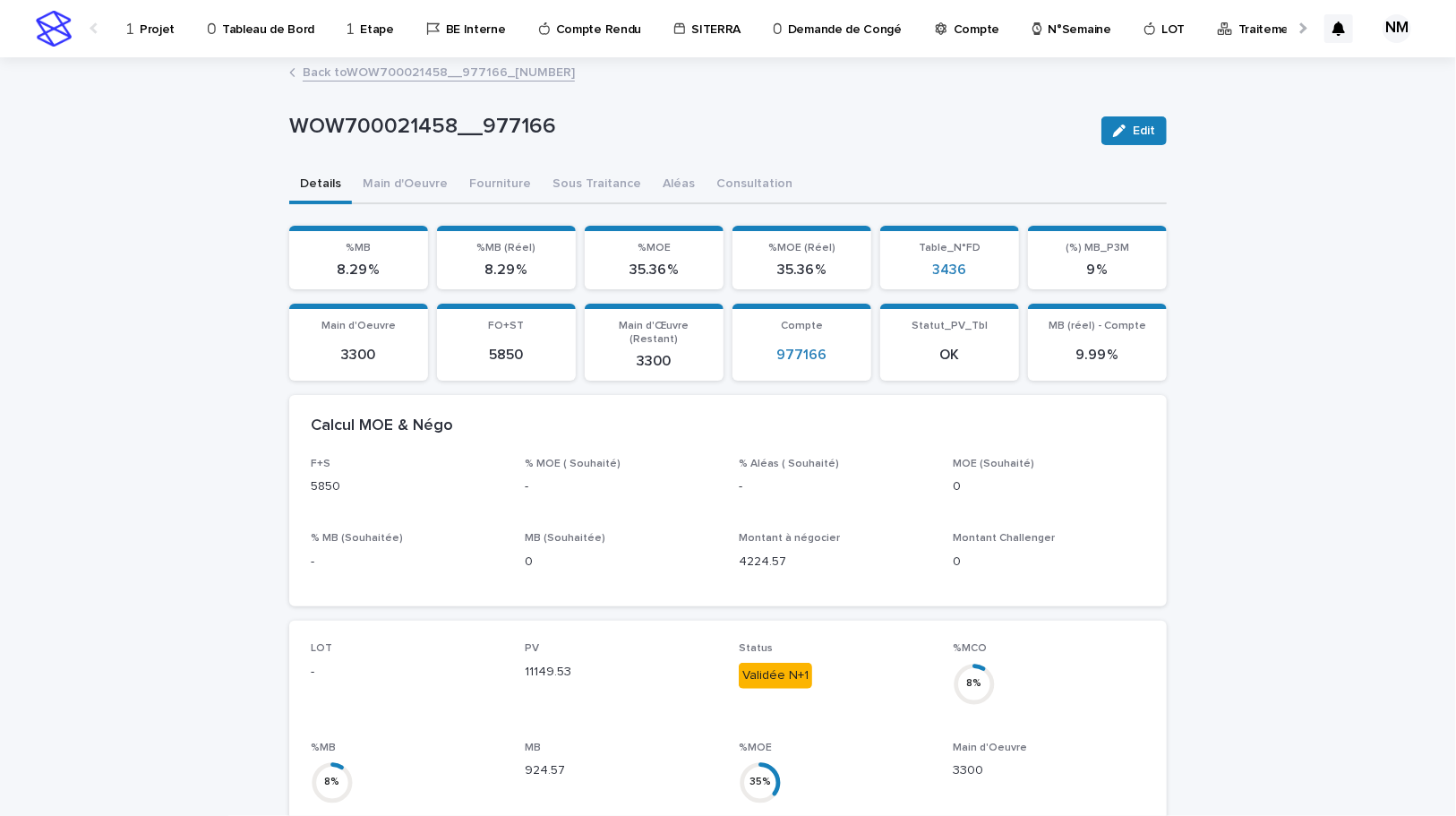 click on "Back to  WOW700021458__977166_4000" at bounding box center (439, 71) 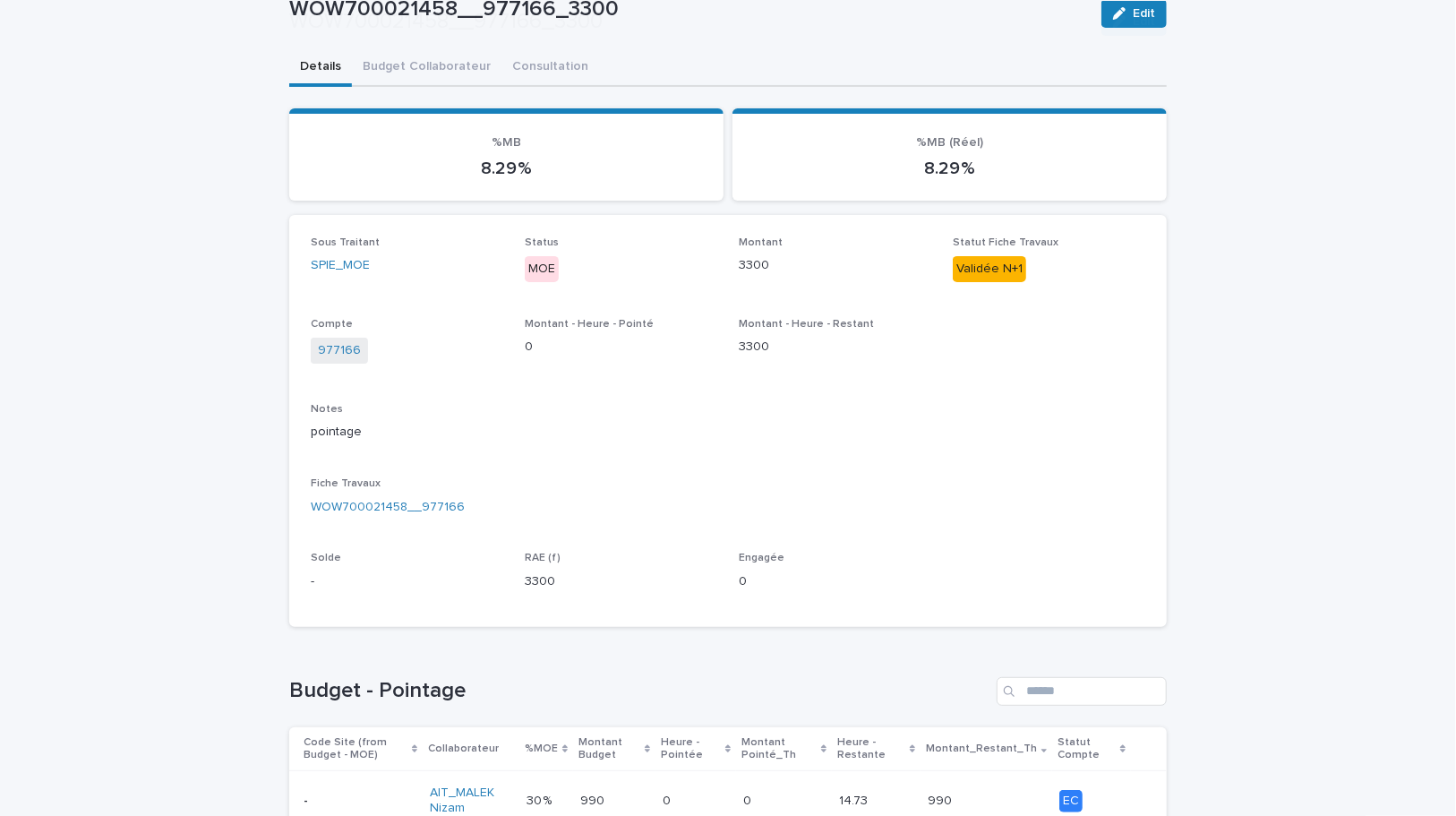 scroll, scrollTop: 244, scrollLeft: 0, axis: vertical 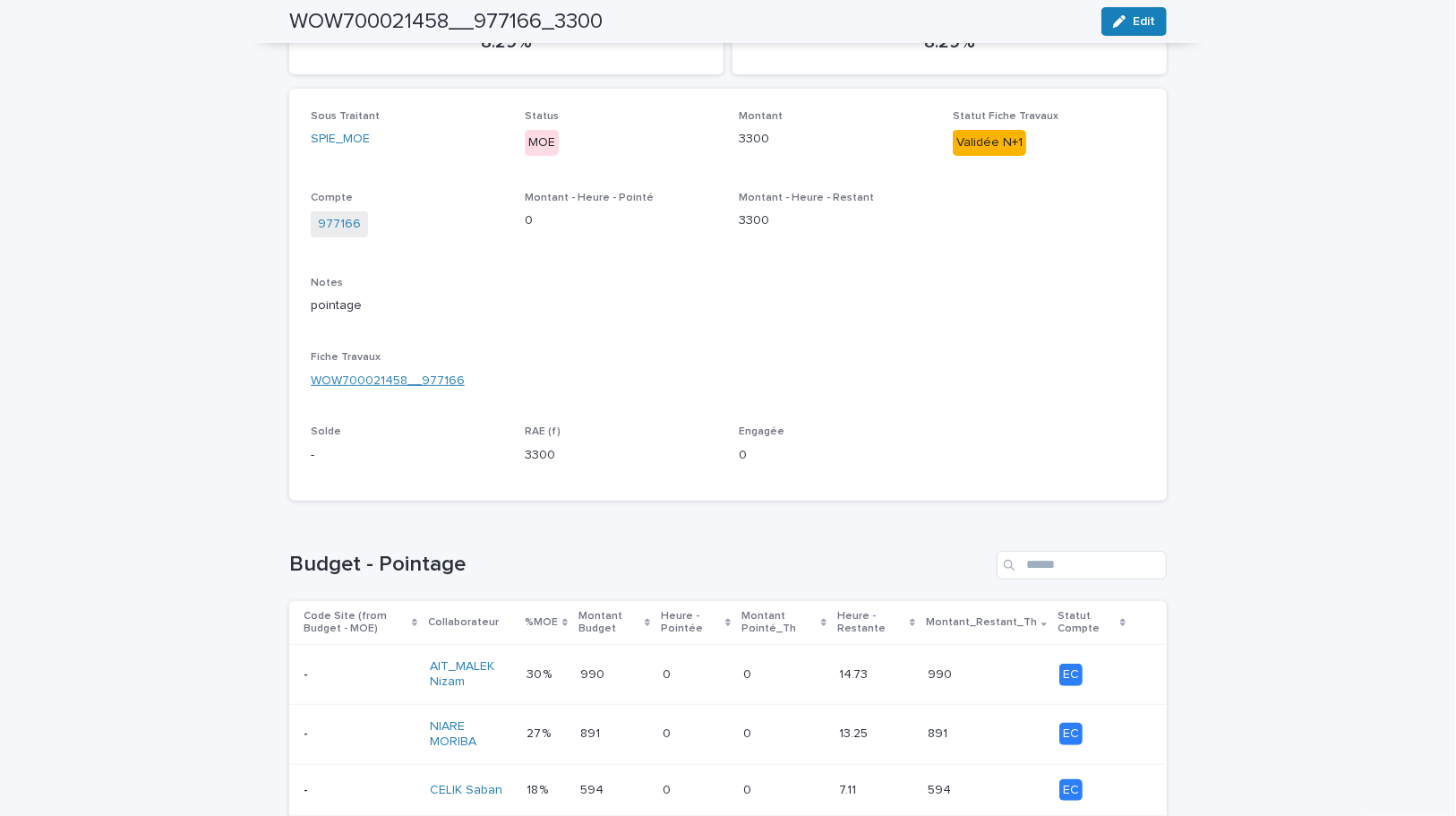 click on "WOW700021458__977166" at bounding box center [388, 381] 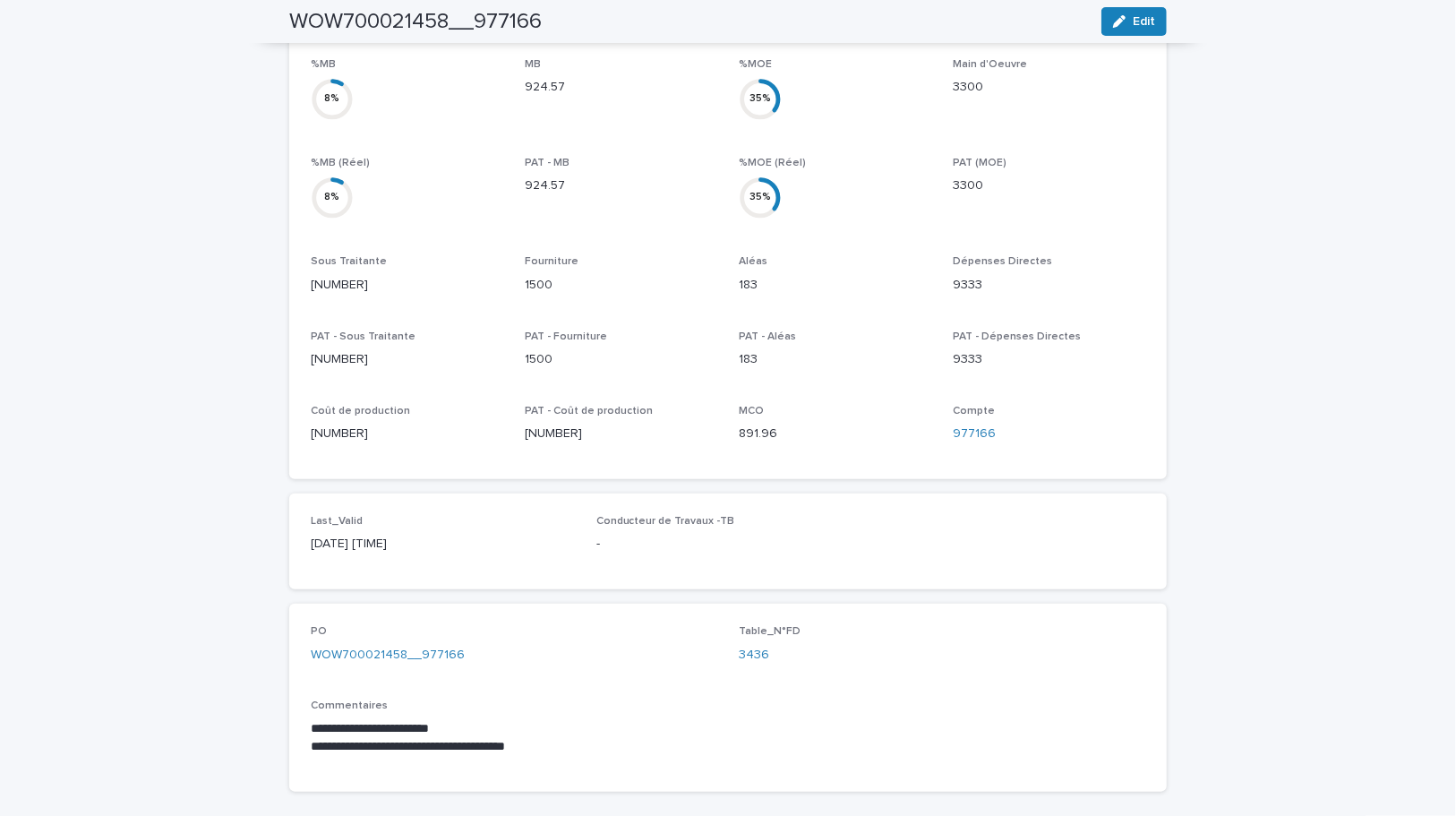 scroll, scrollTop: 748, scrollLeft: 0, axis: vertical 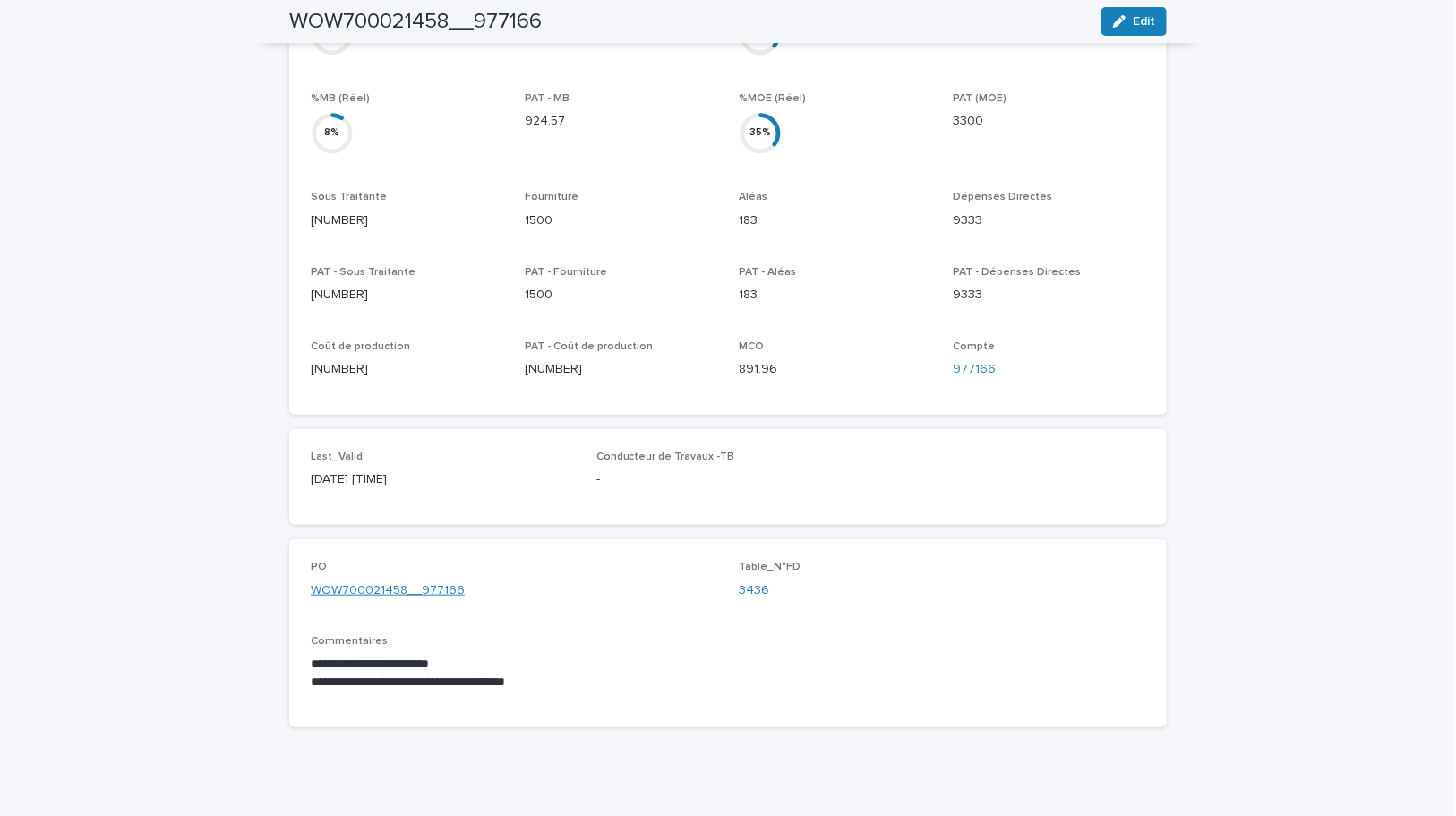 click on "WOW700021458__977166" at bounding box center (388, 590) 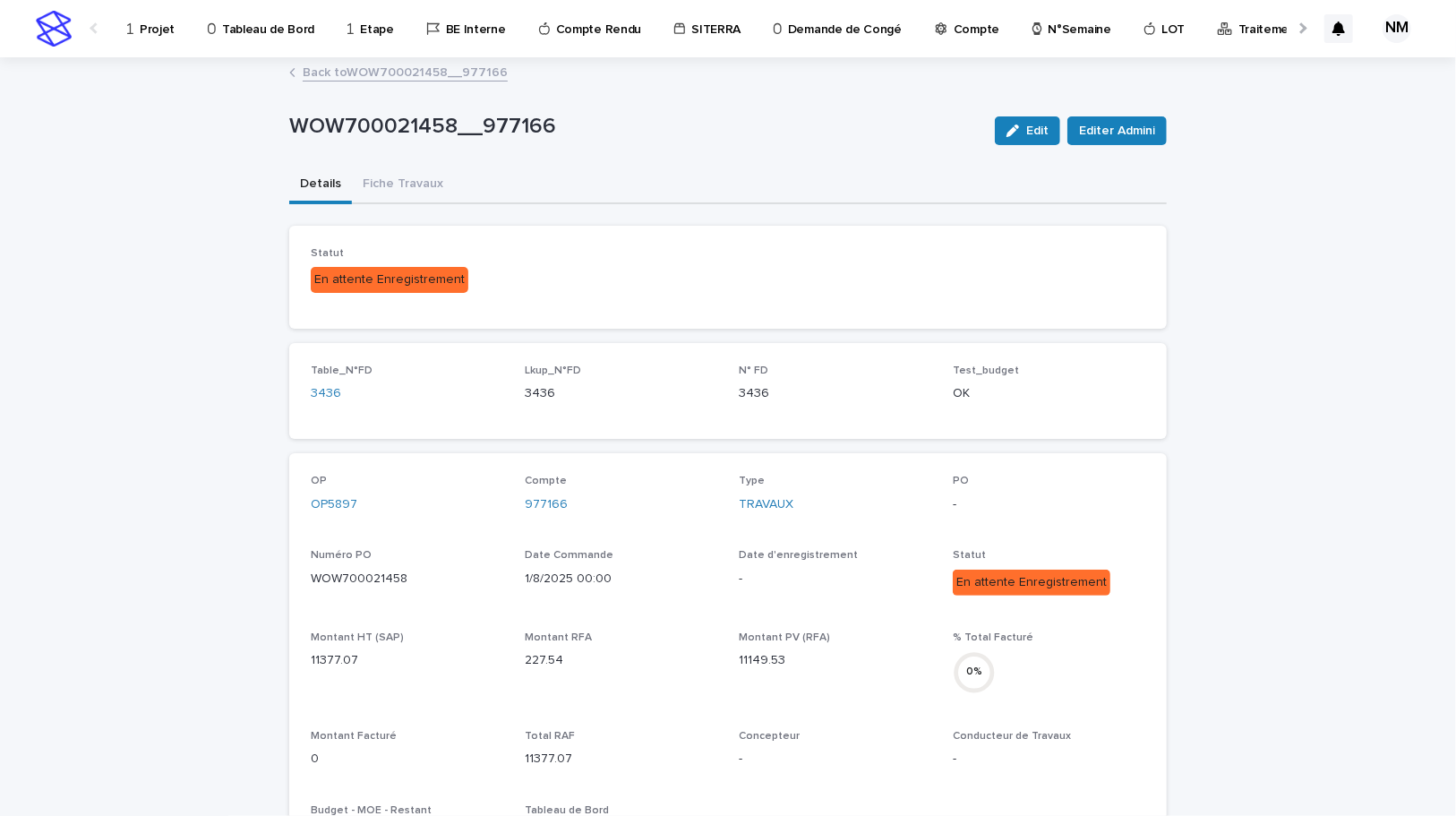 scroll, scrollTop: 244, scrollLeft: 0, axis: vertical 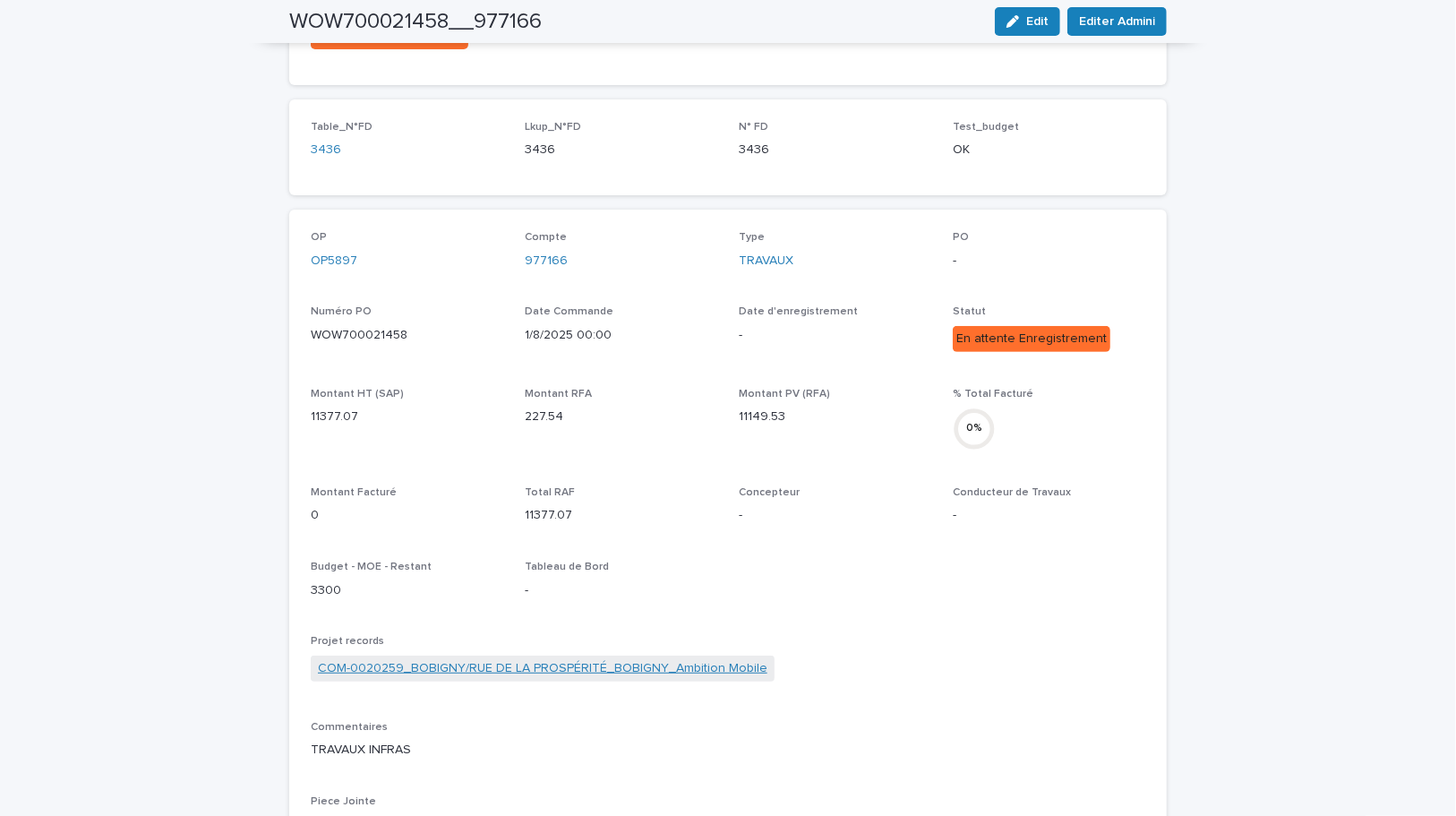 click on "COM-0020259_BOBIGNY/RUE DE LA PROSPÉRITÉ_BOBIGNY_Ambition Mobile" at bounding box center (543, 668) 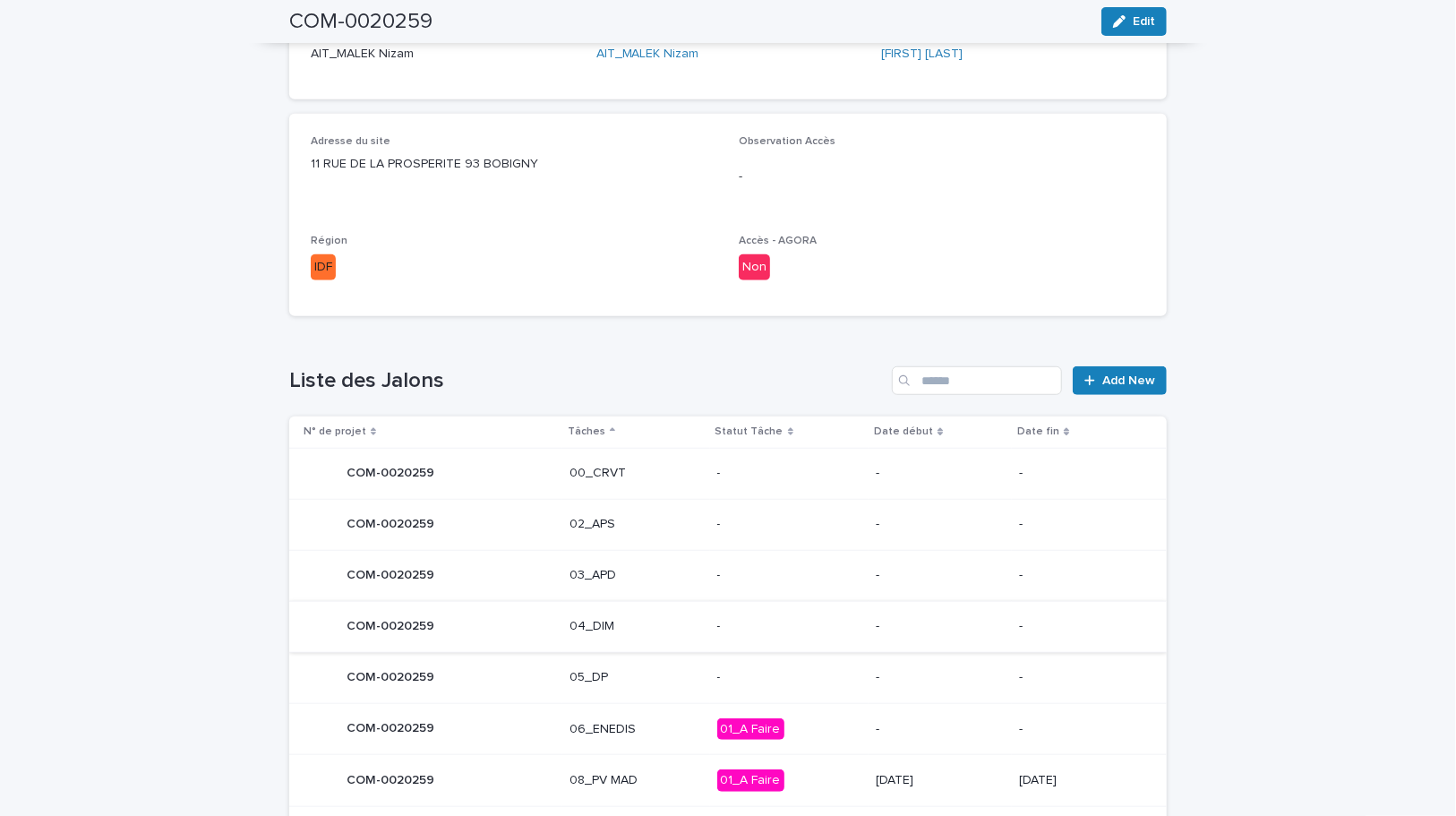 scroll, scrollTop: 733, scrollLeft: 0, axis: vertical 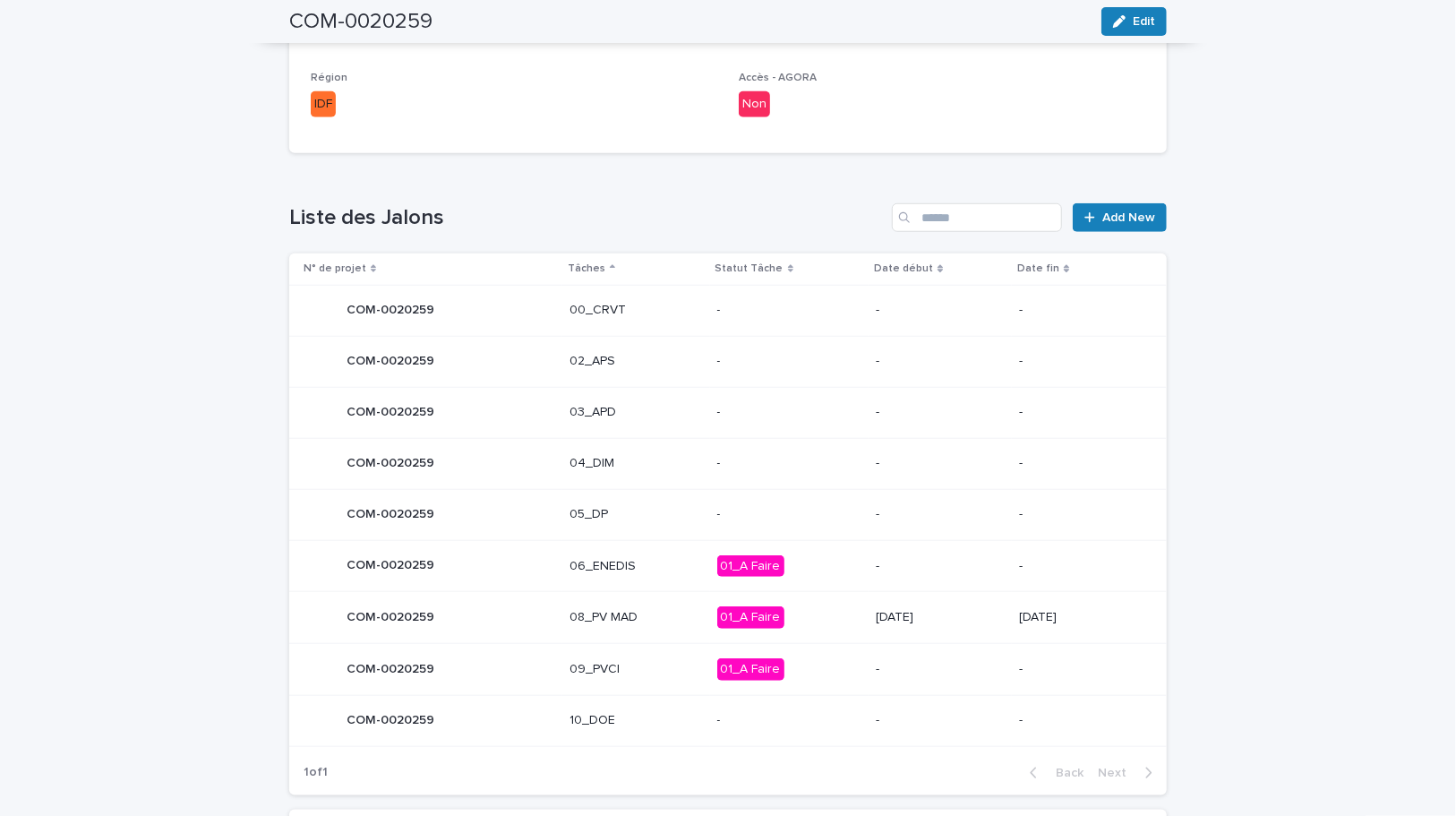 click on "01_A Faire" at bounding box center (790, 617) 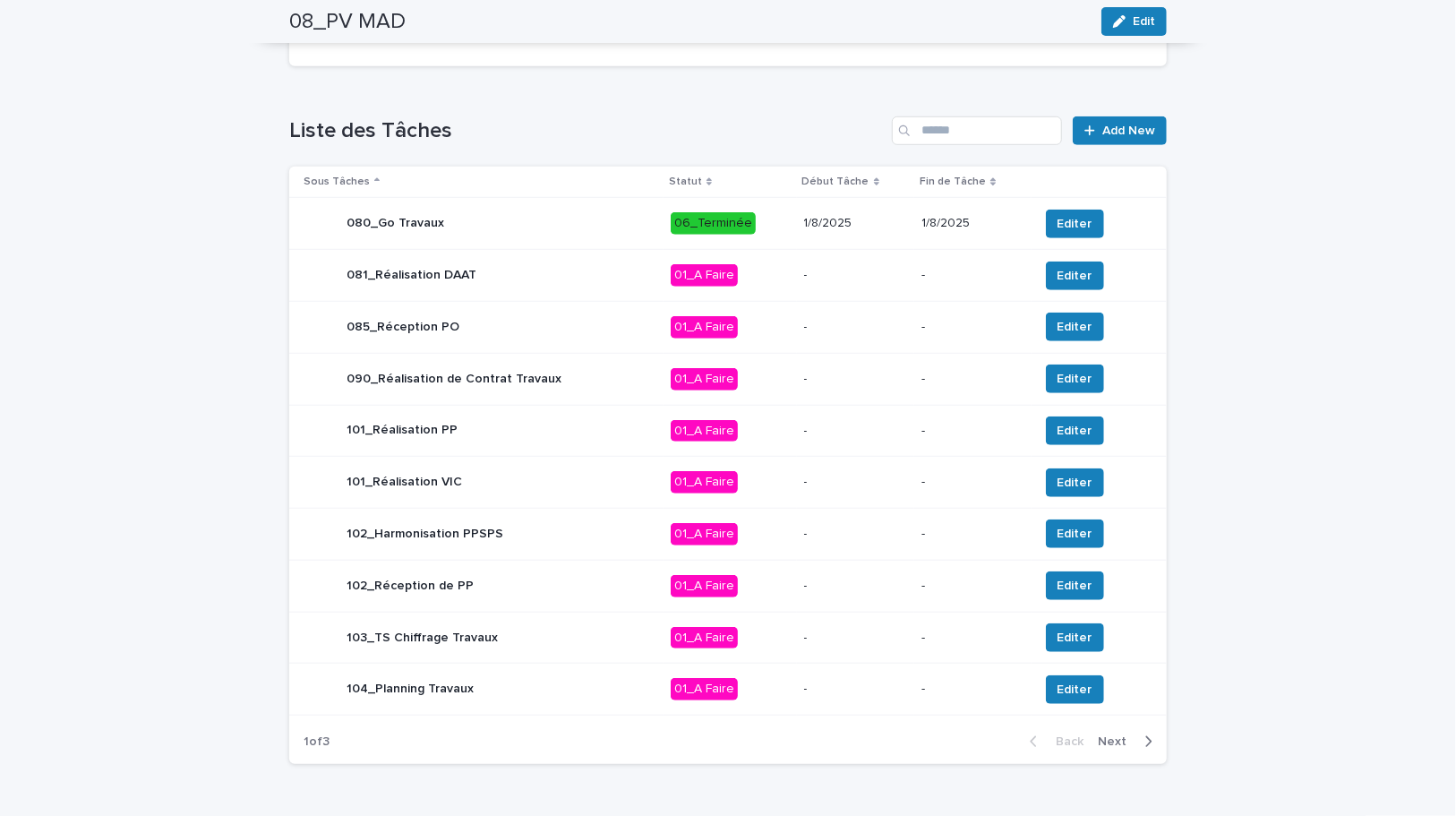 scroll, scrollTop: 709, scrollLeft: 0, axis: vertical 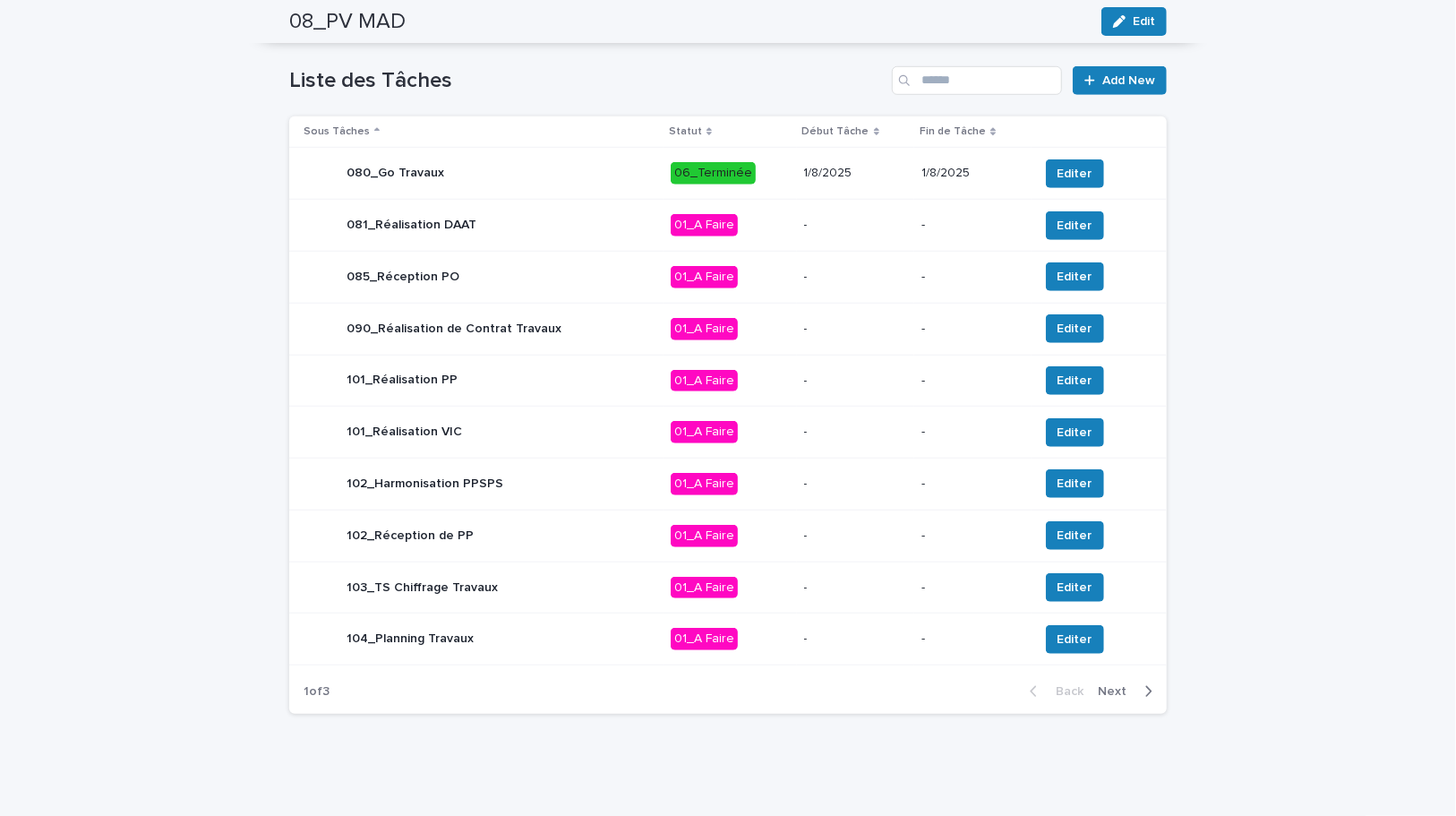 click 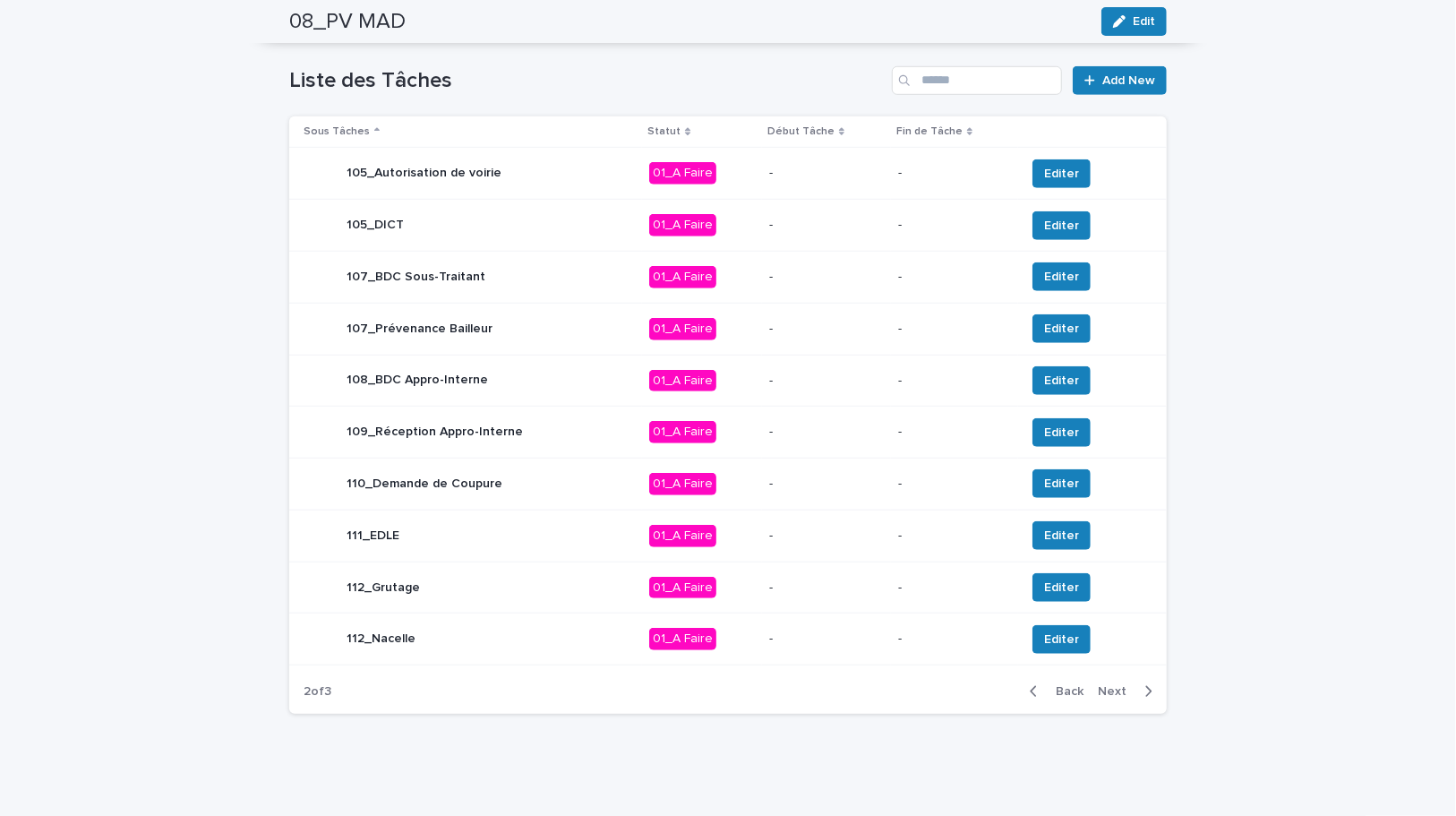 click 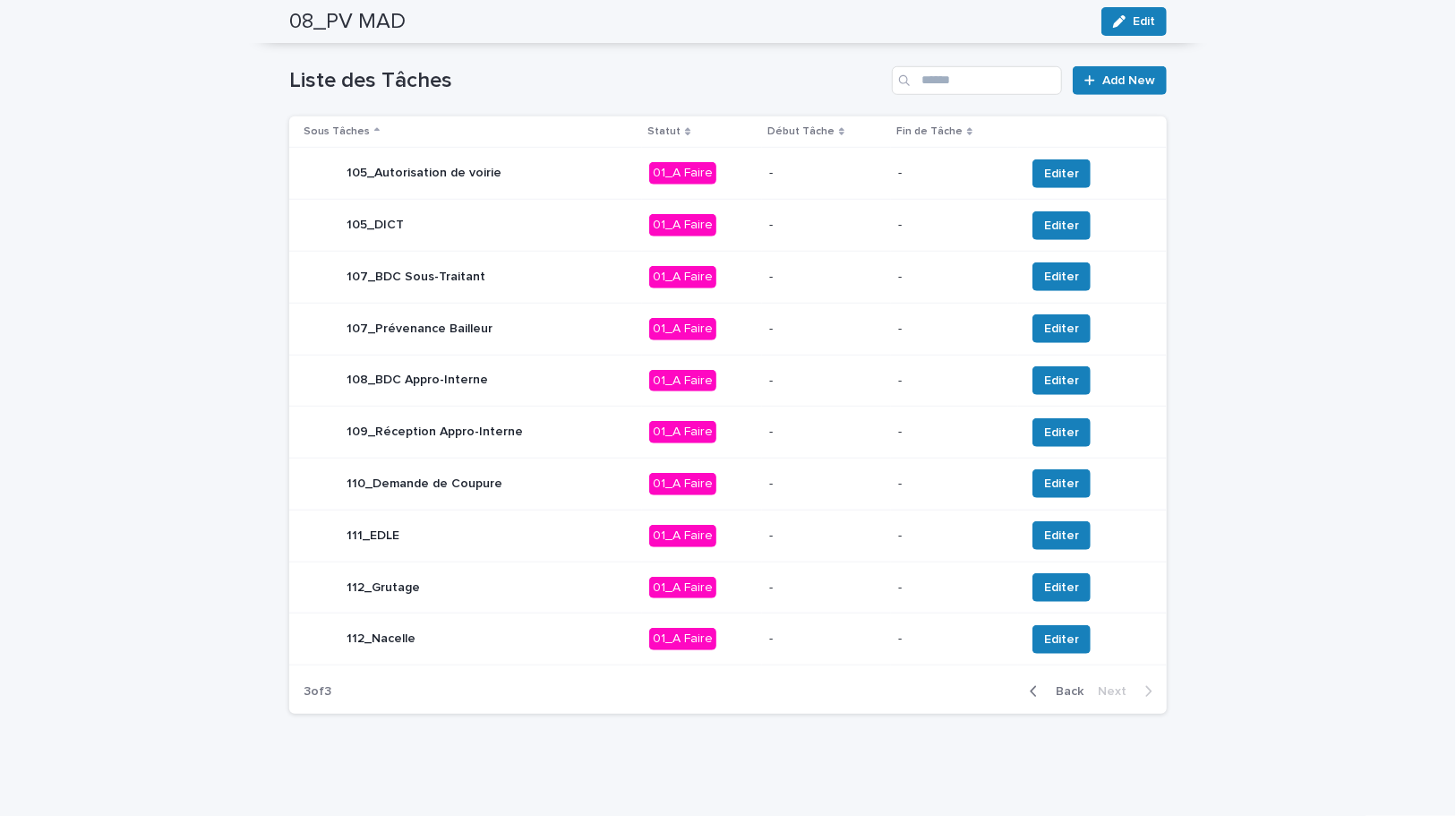 scroll, scrollTop: 606, scrollLeft: 0, axis: vertical 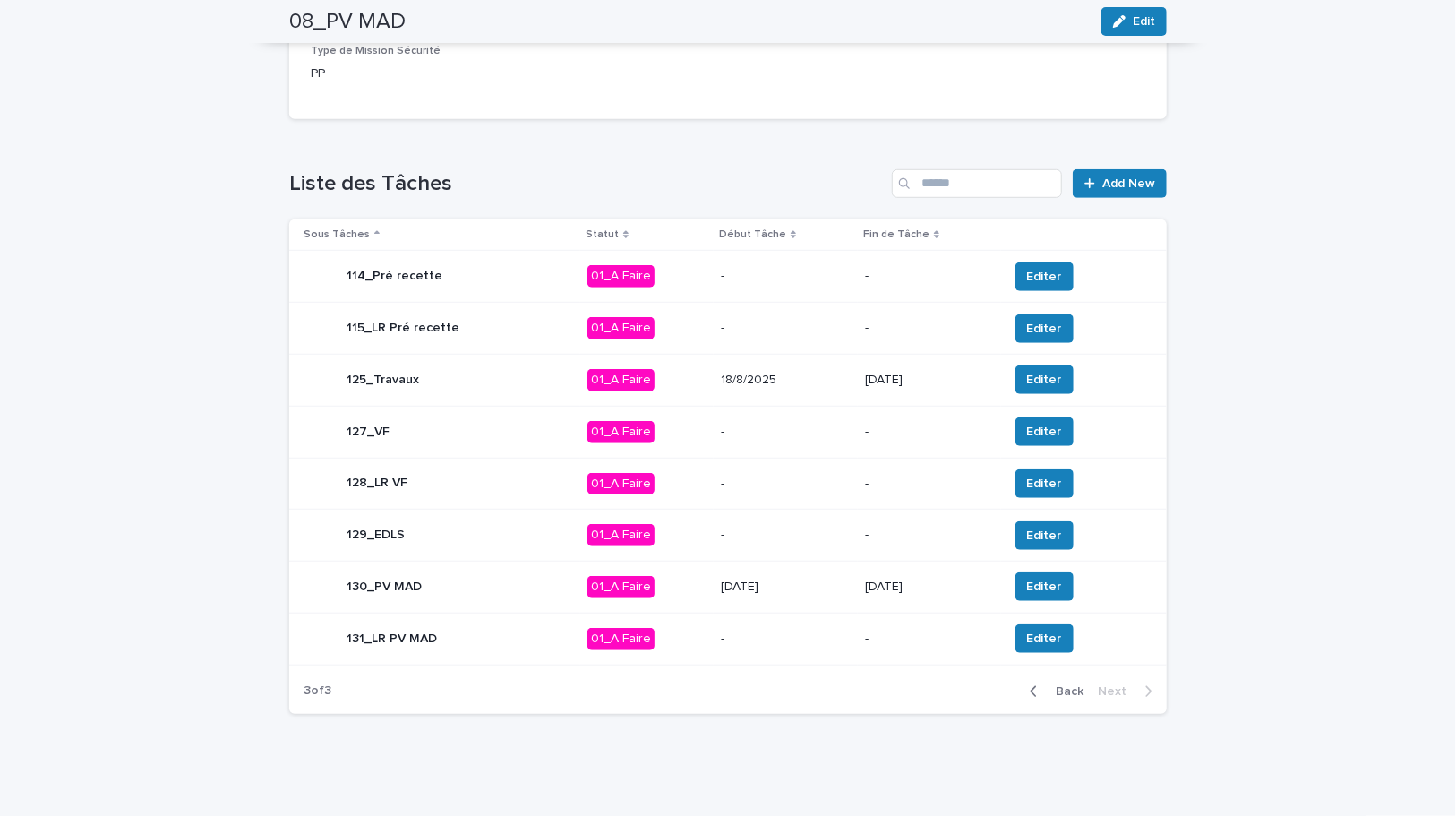 click 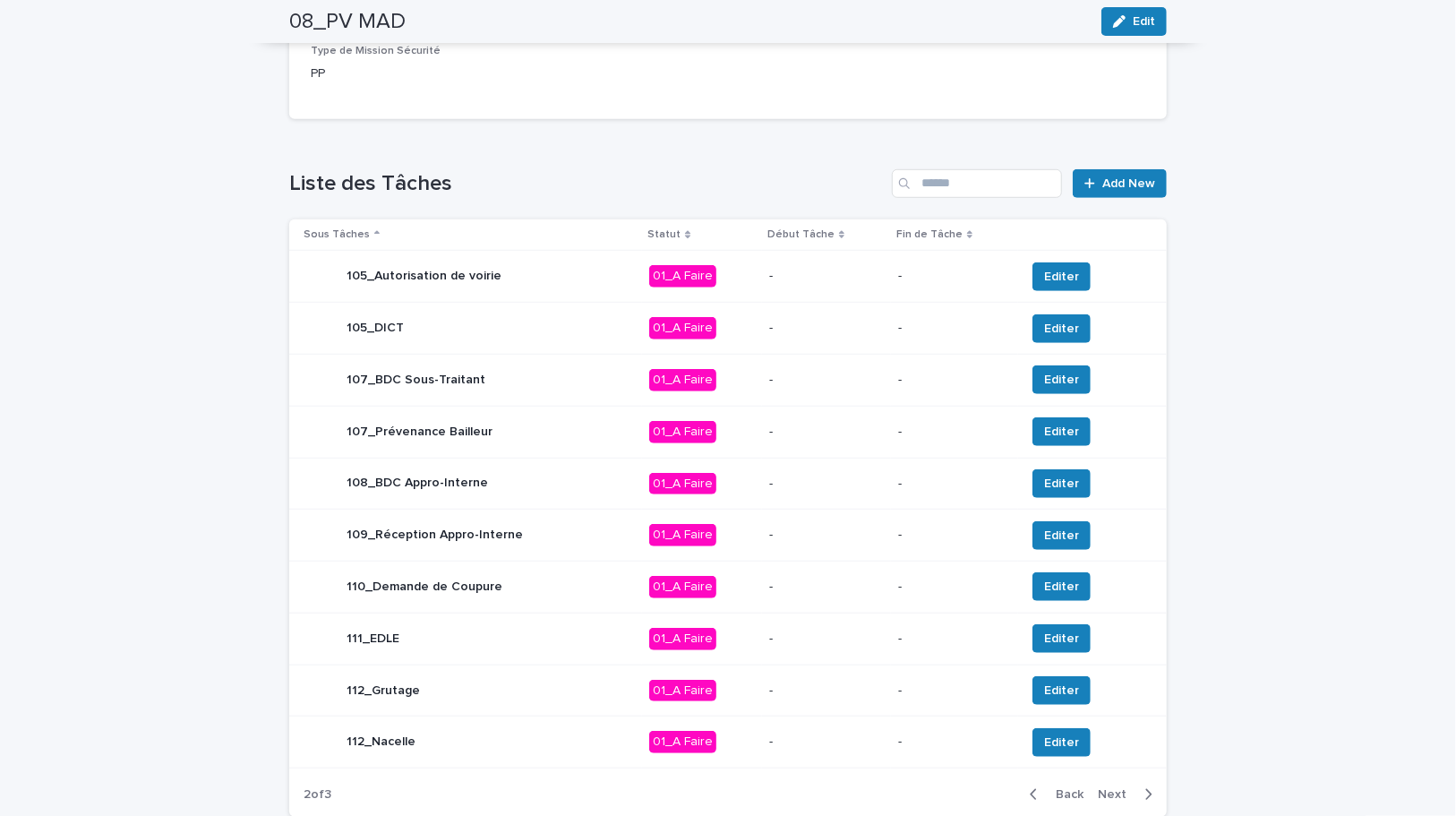 scroll, scrollTop: 657, scrollLeft: 0, axis: vertical 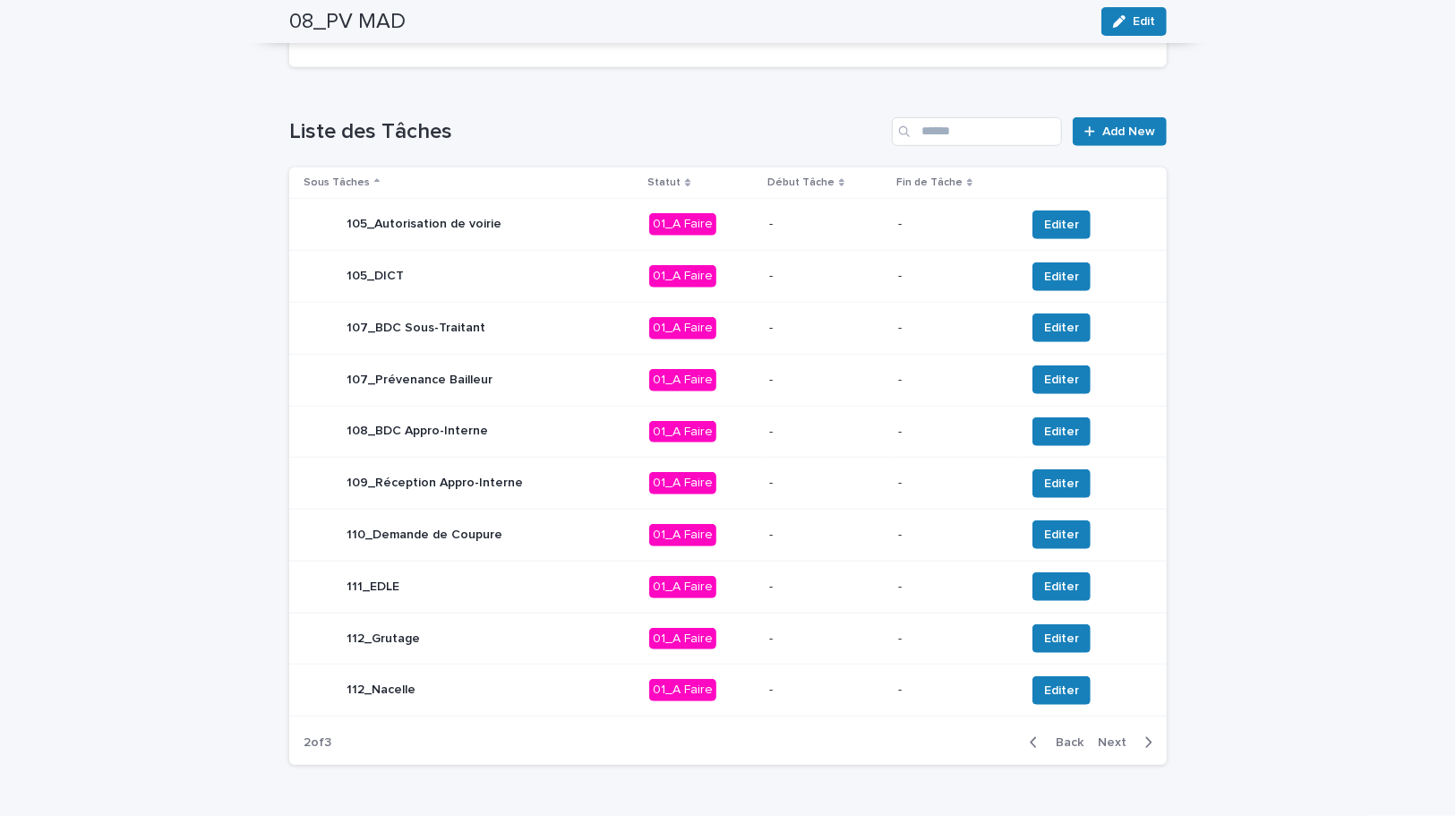 click 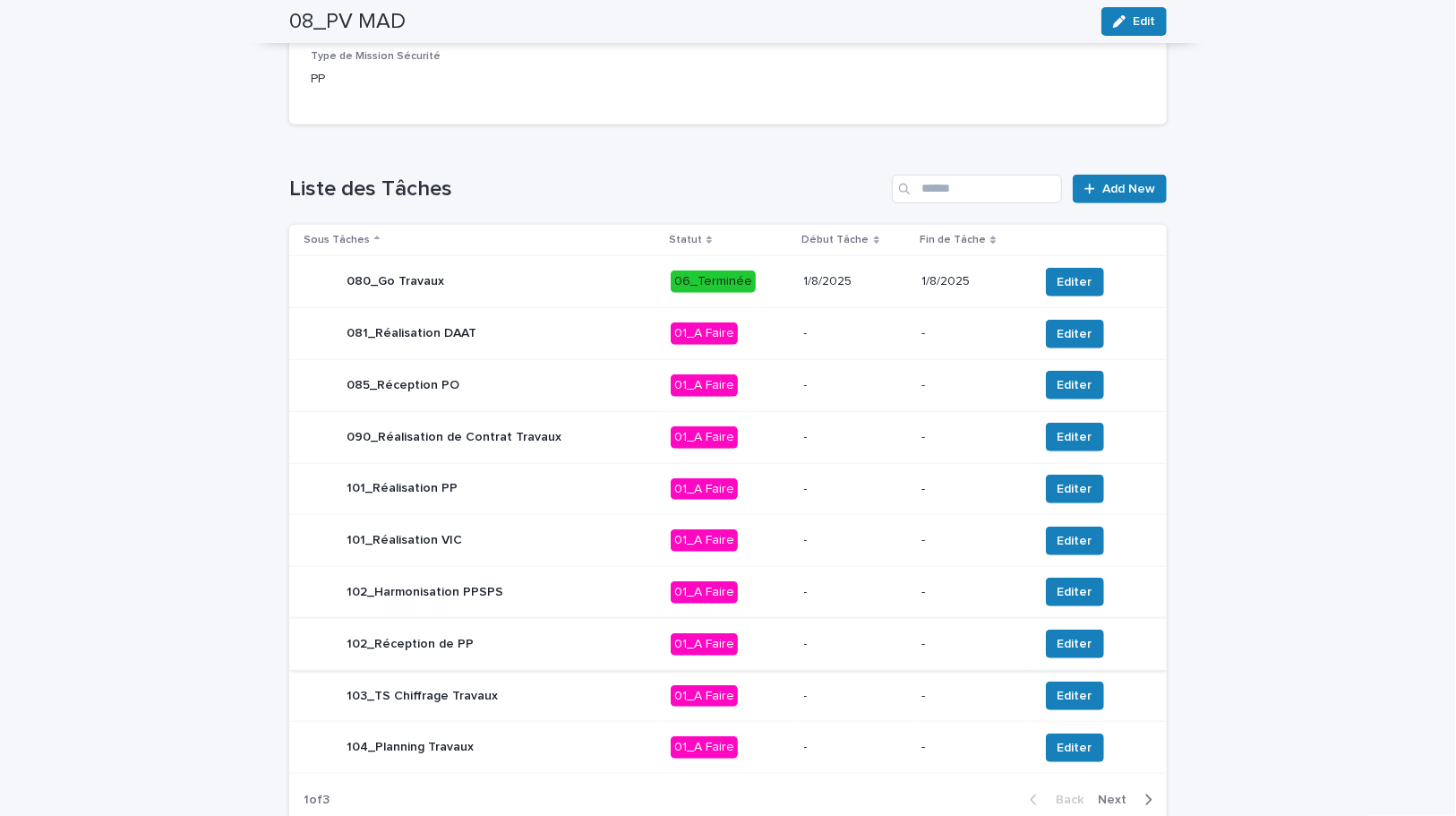 scroll, scrollTop: 576, scrollLeft: 0, axis: vertical 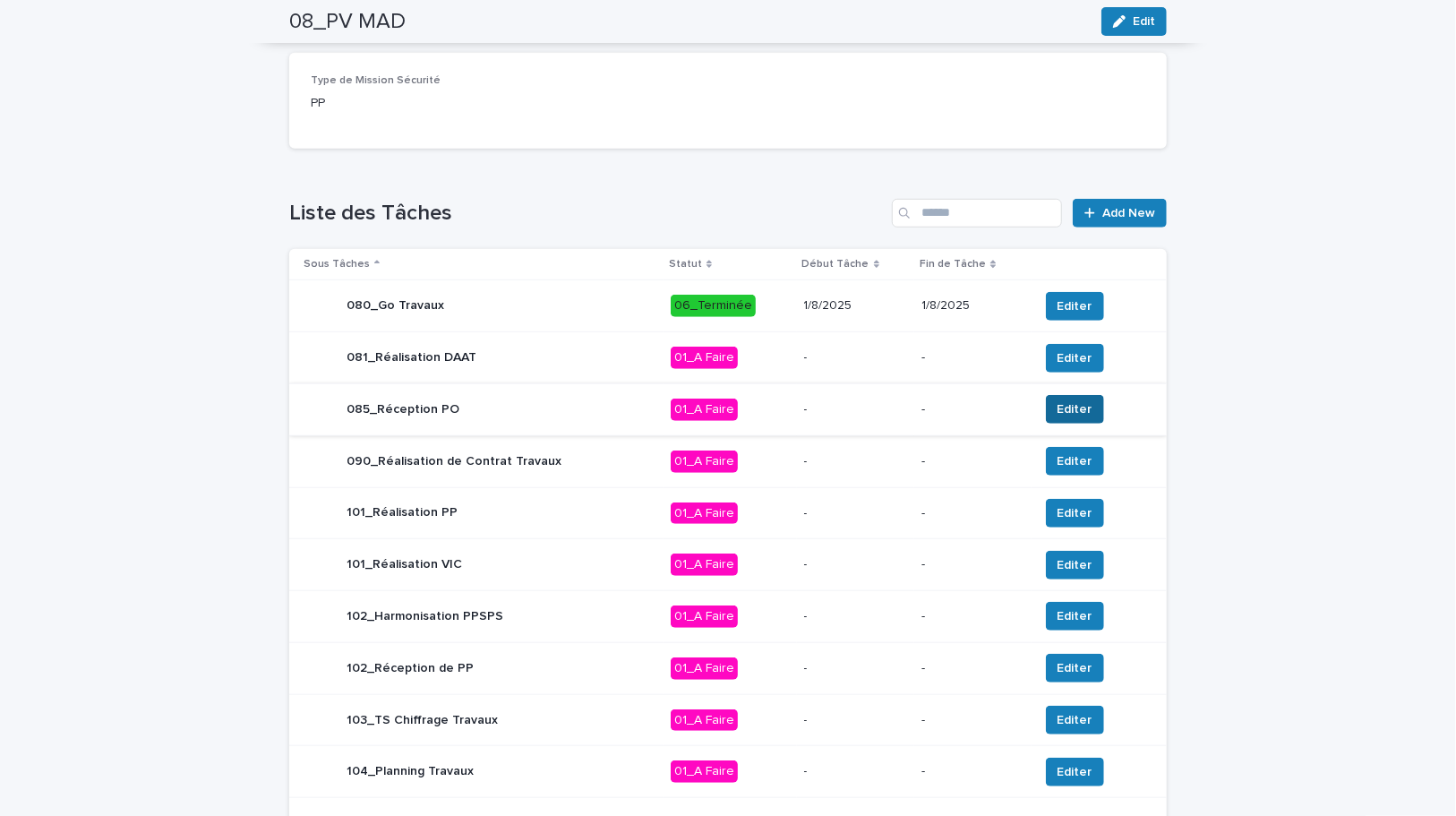 click on "Editer" at bounding box center (1075, 409) 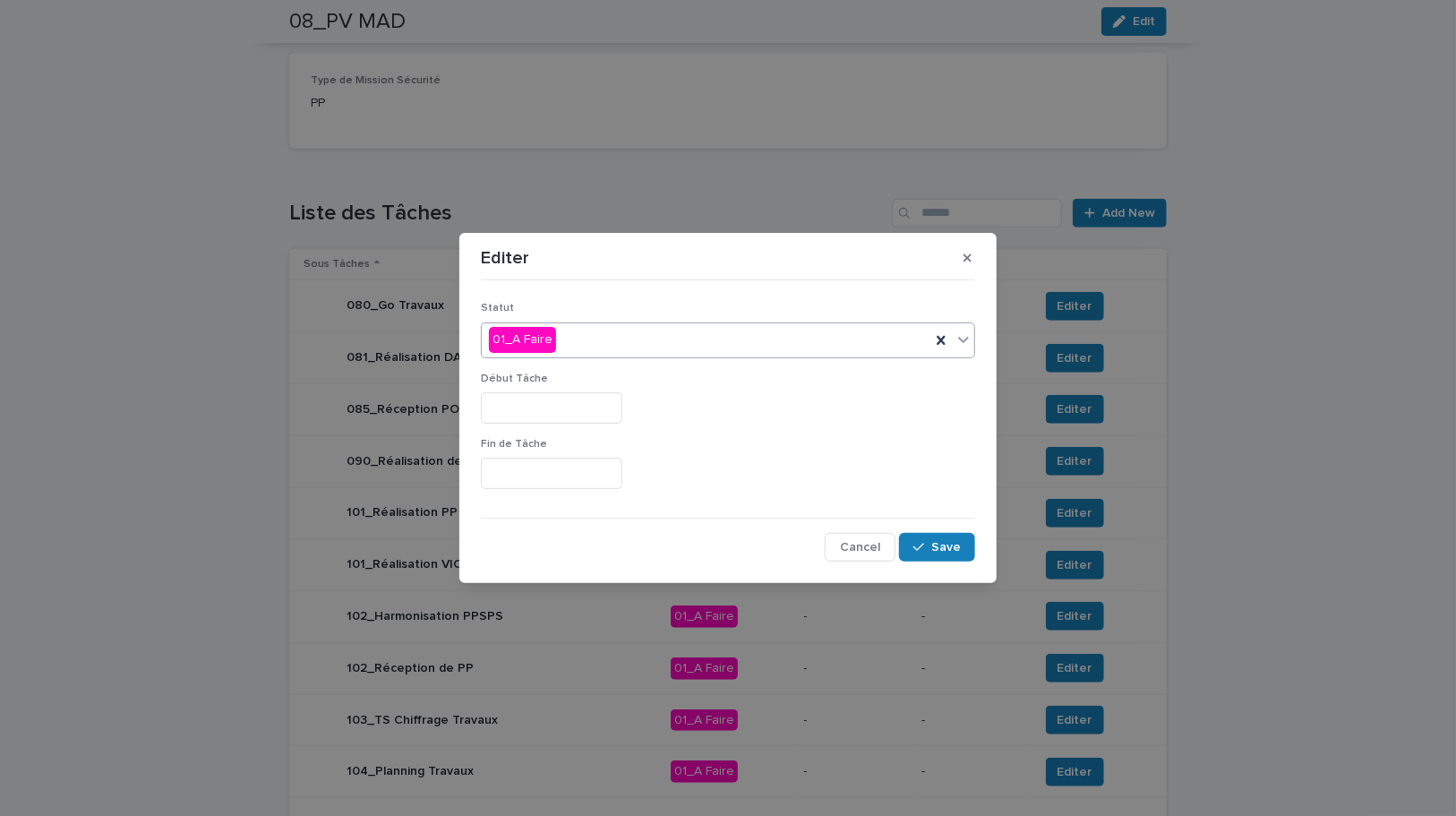 click on "01_A Faire" at bounding box center (706, 339) 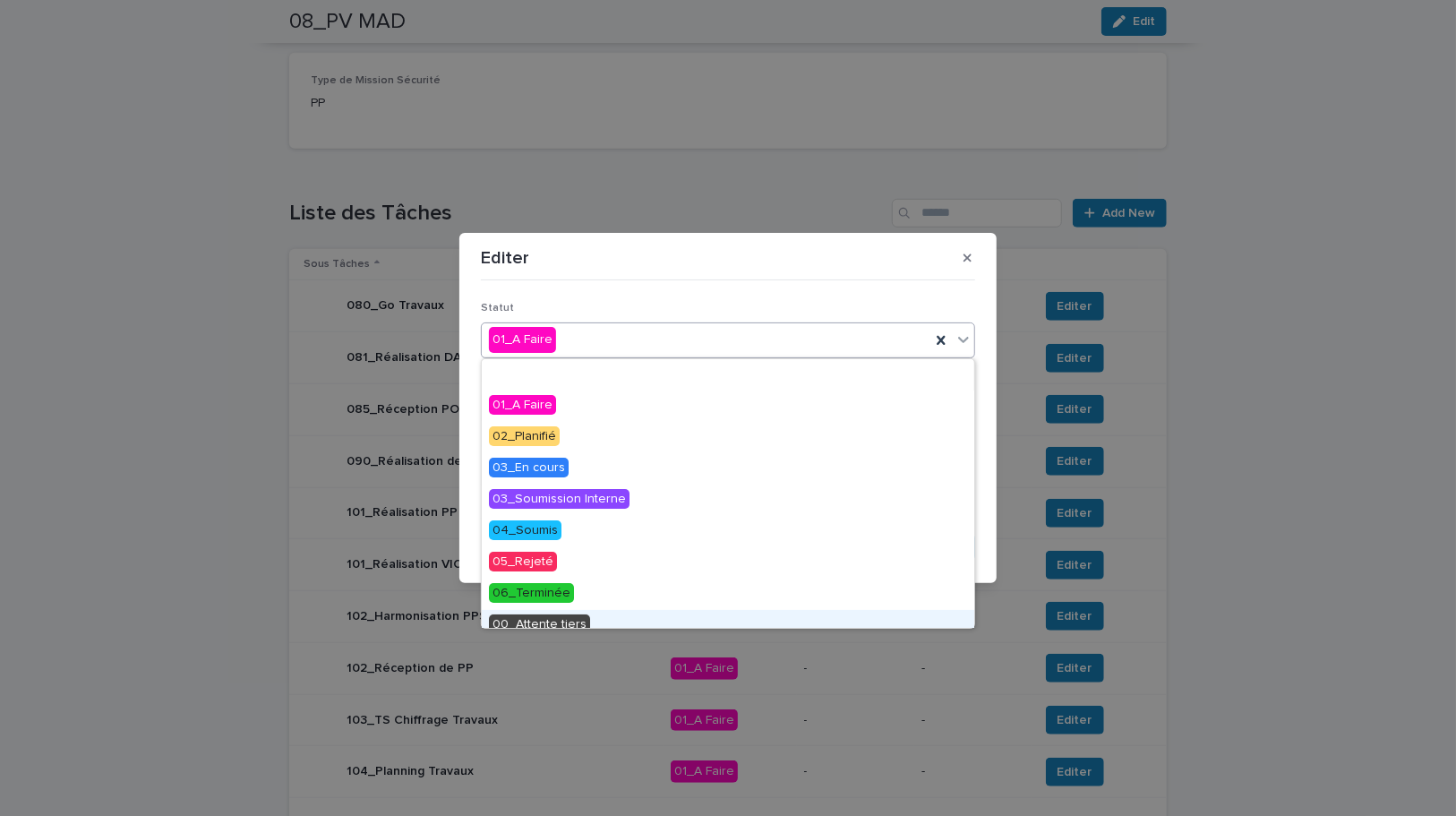 scroll, scrollTop: 76, scrollLeft: 0, axis: vertical 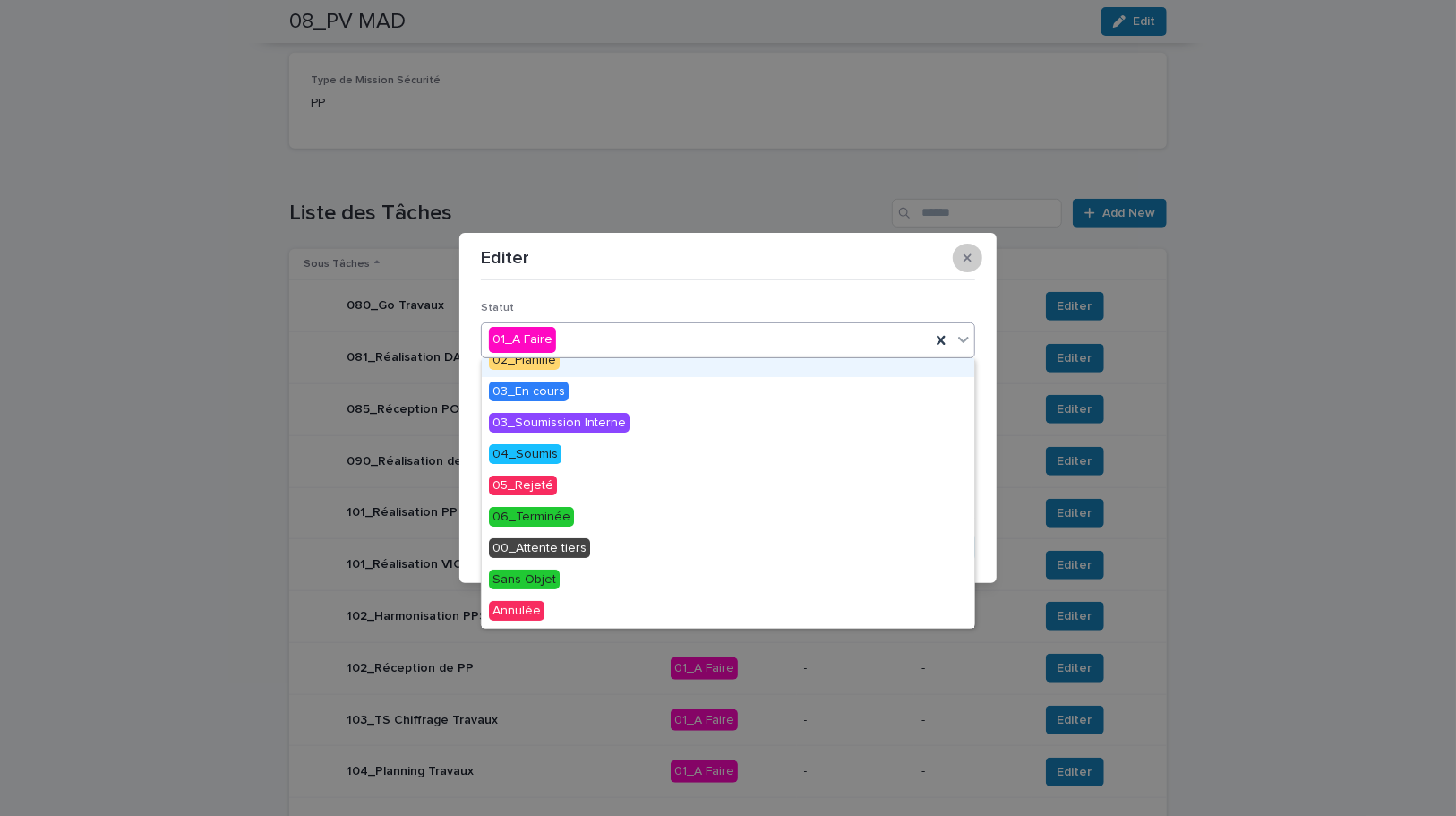click 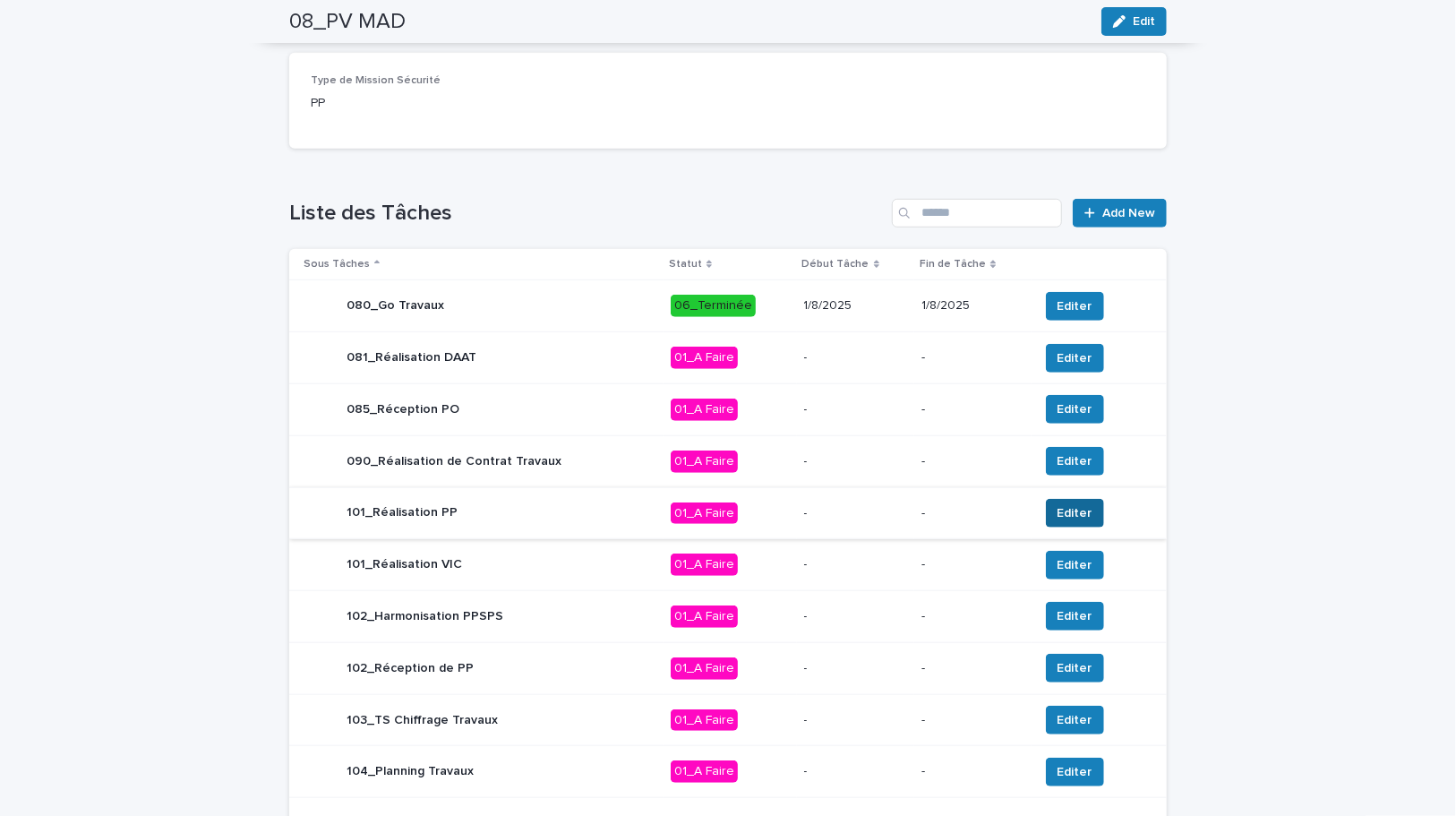 click on "Editer" at bounding box center [1075, 513] 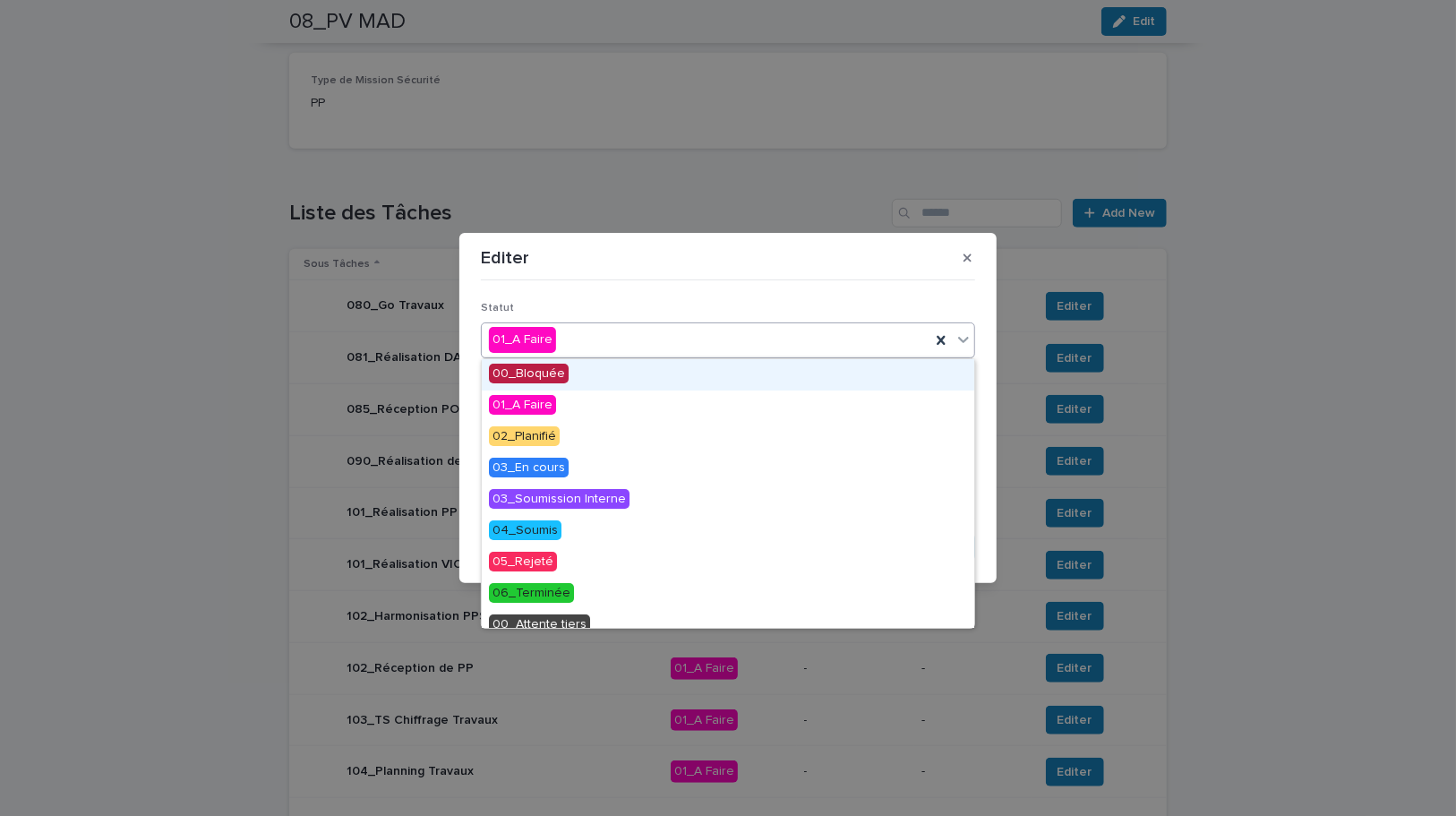 click on "01_A Faire" at bounding box center [706, 339] 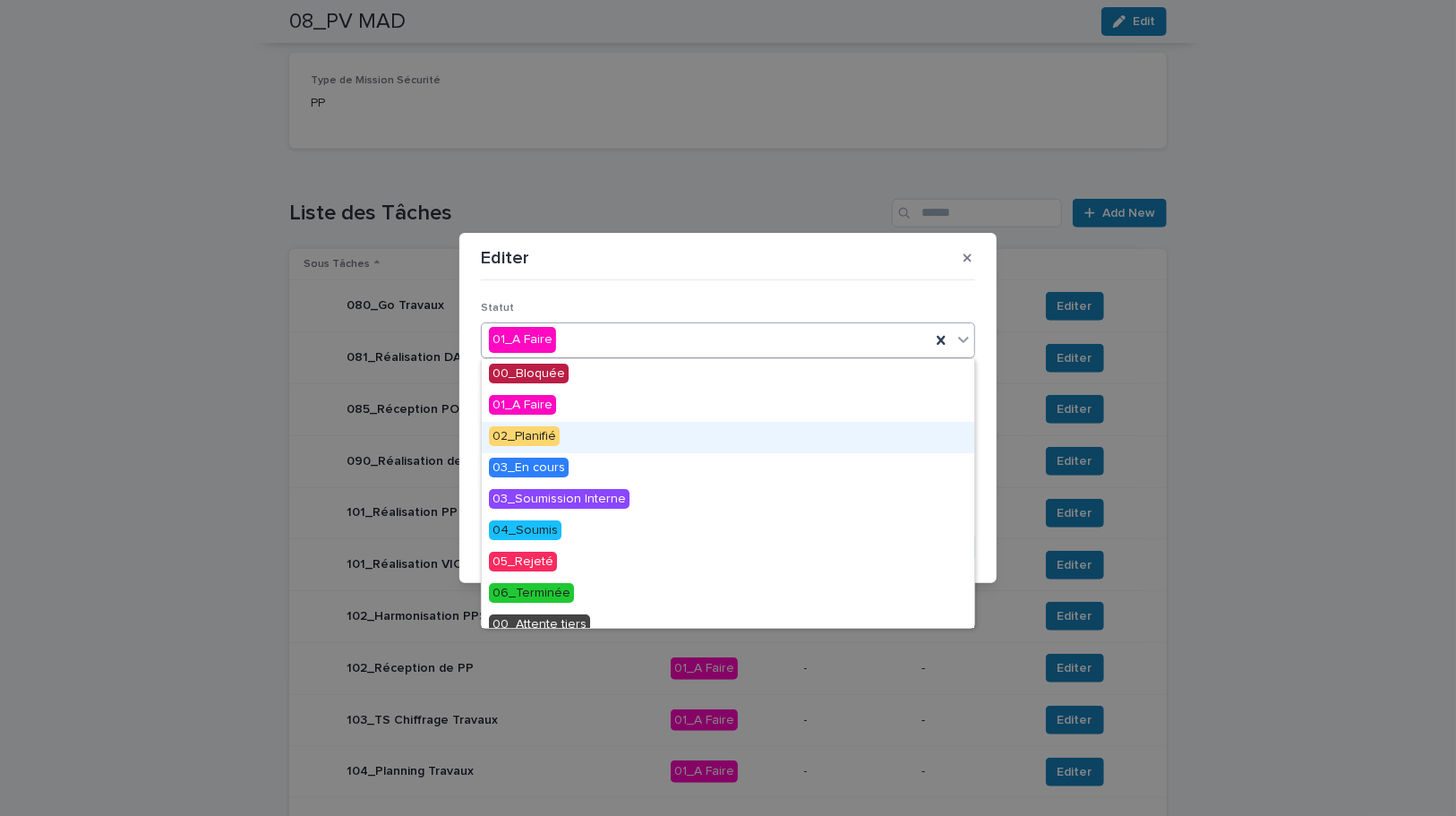 click on "02_Planifié" at bounding box center [728, 437] 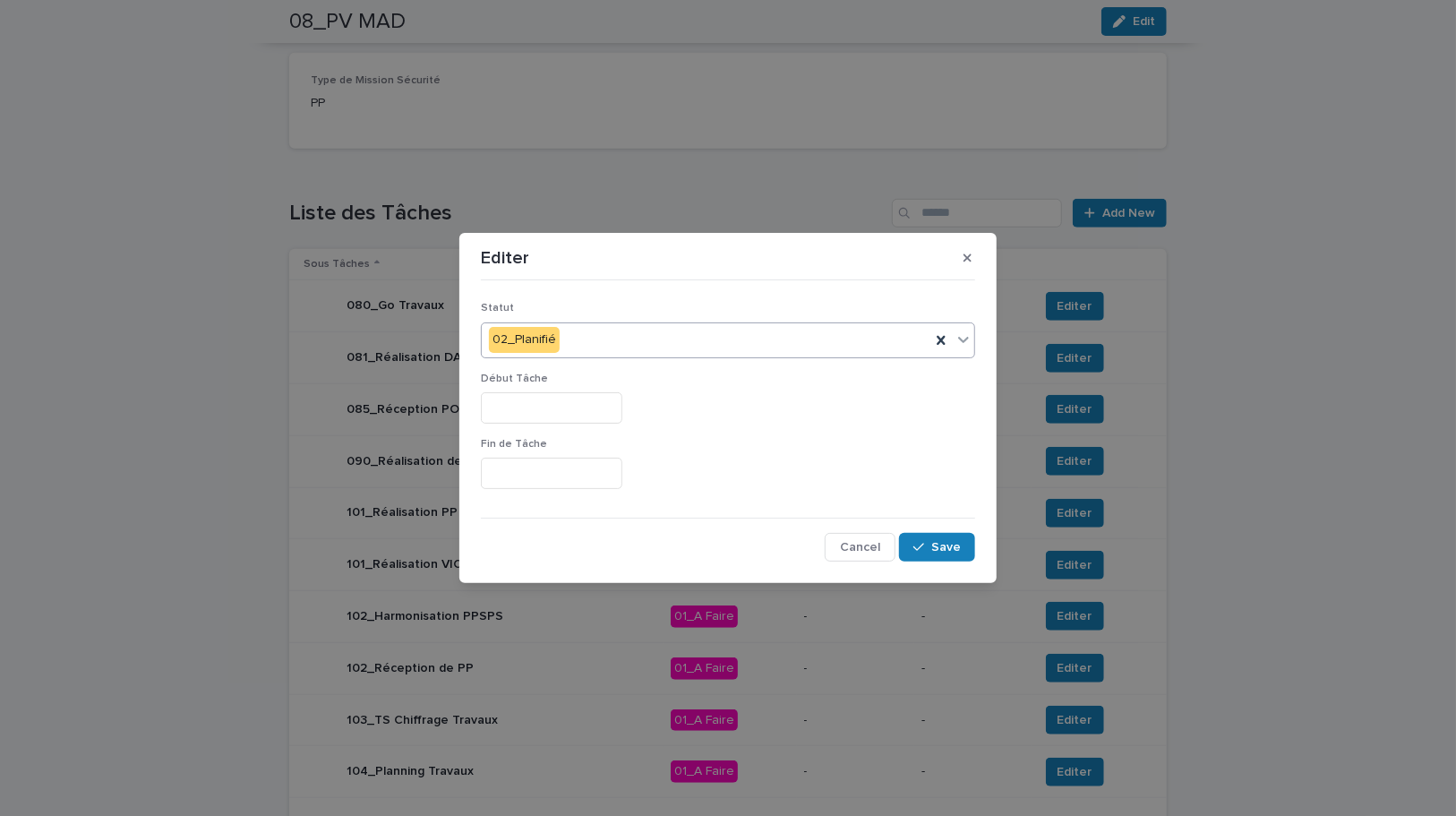 click at bounding box center (552, 408) 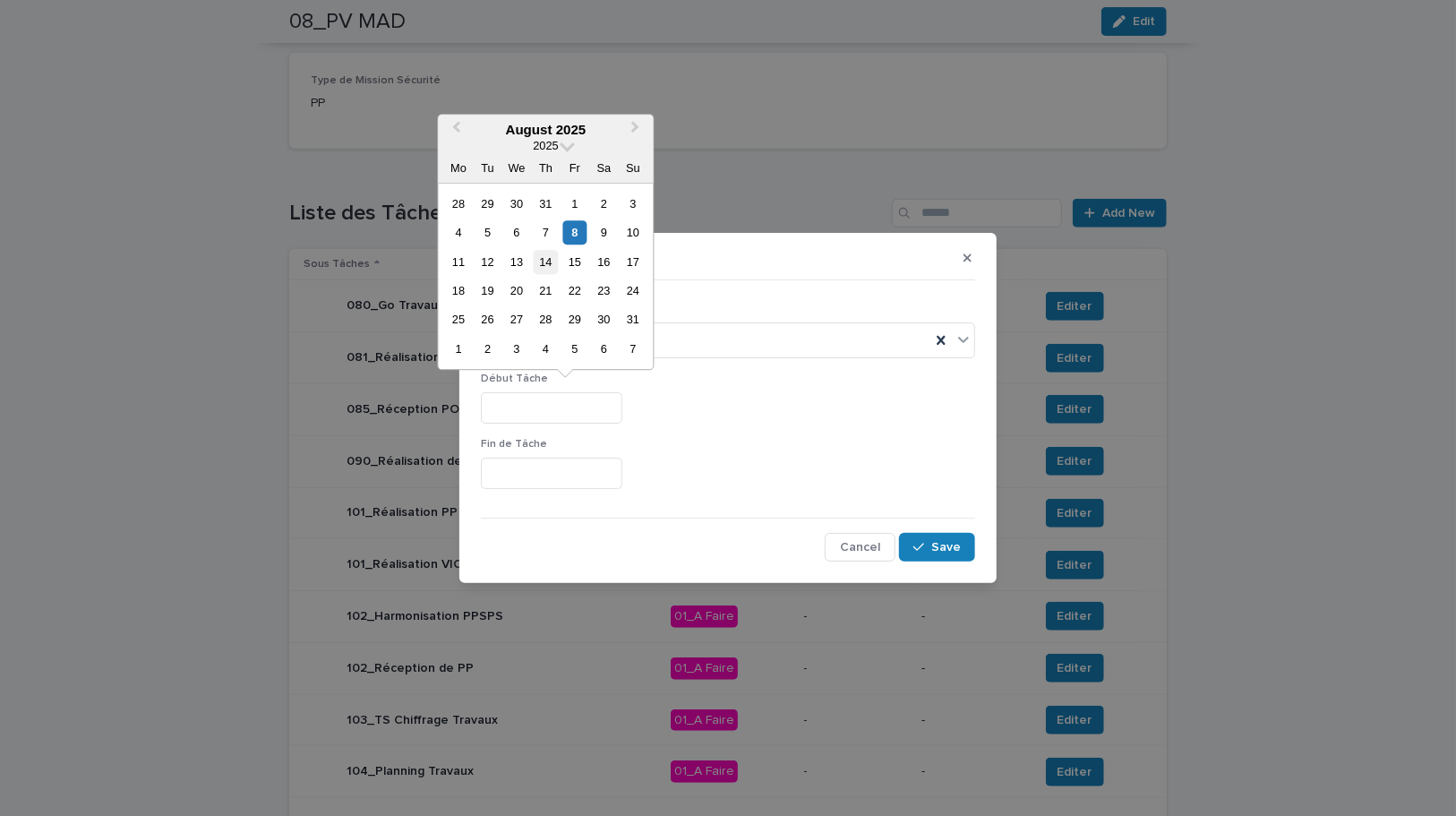 click on "14" at bounding box center (545, 262) 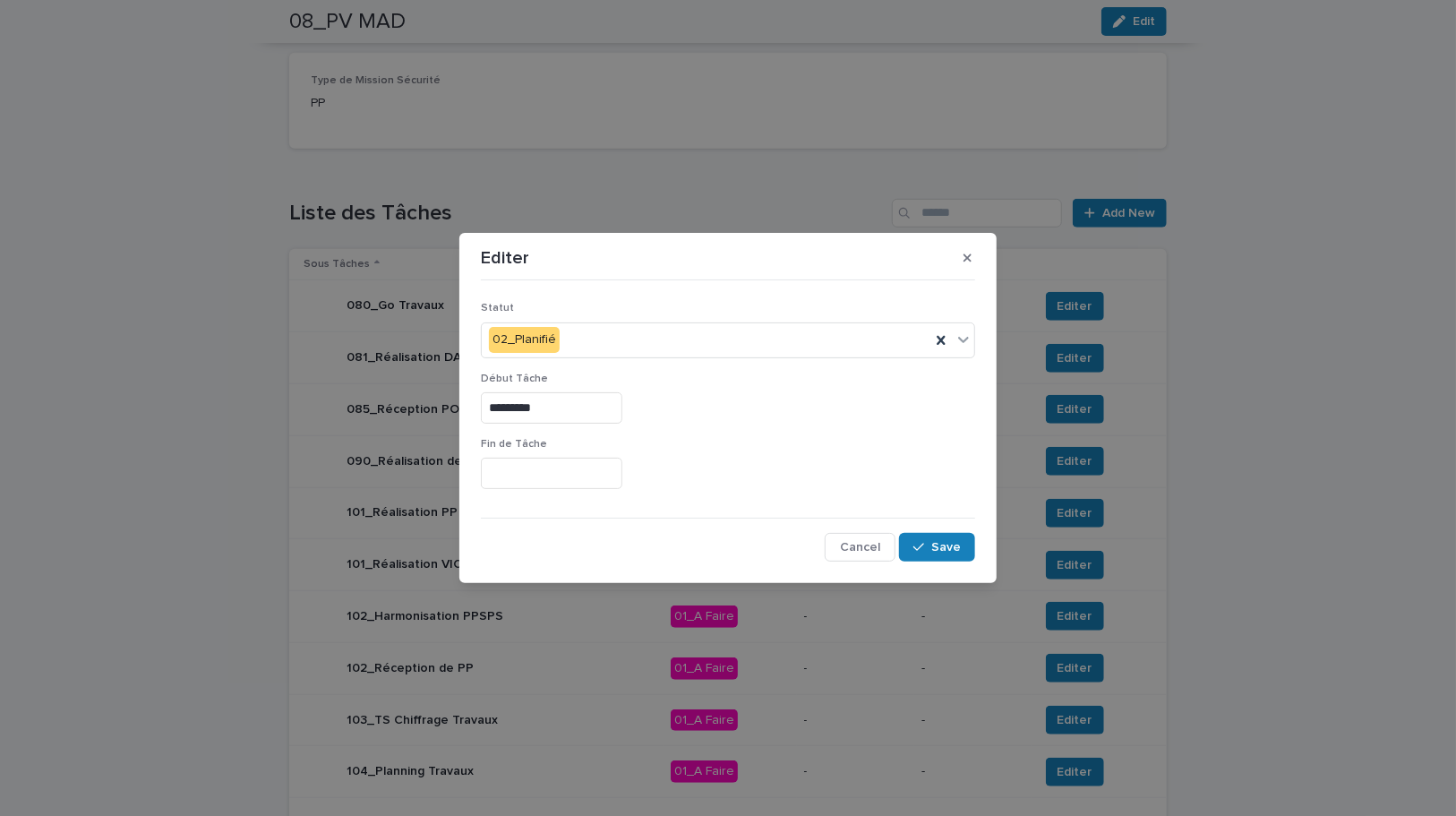 click at bounding box center [552, 473] 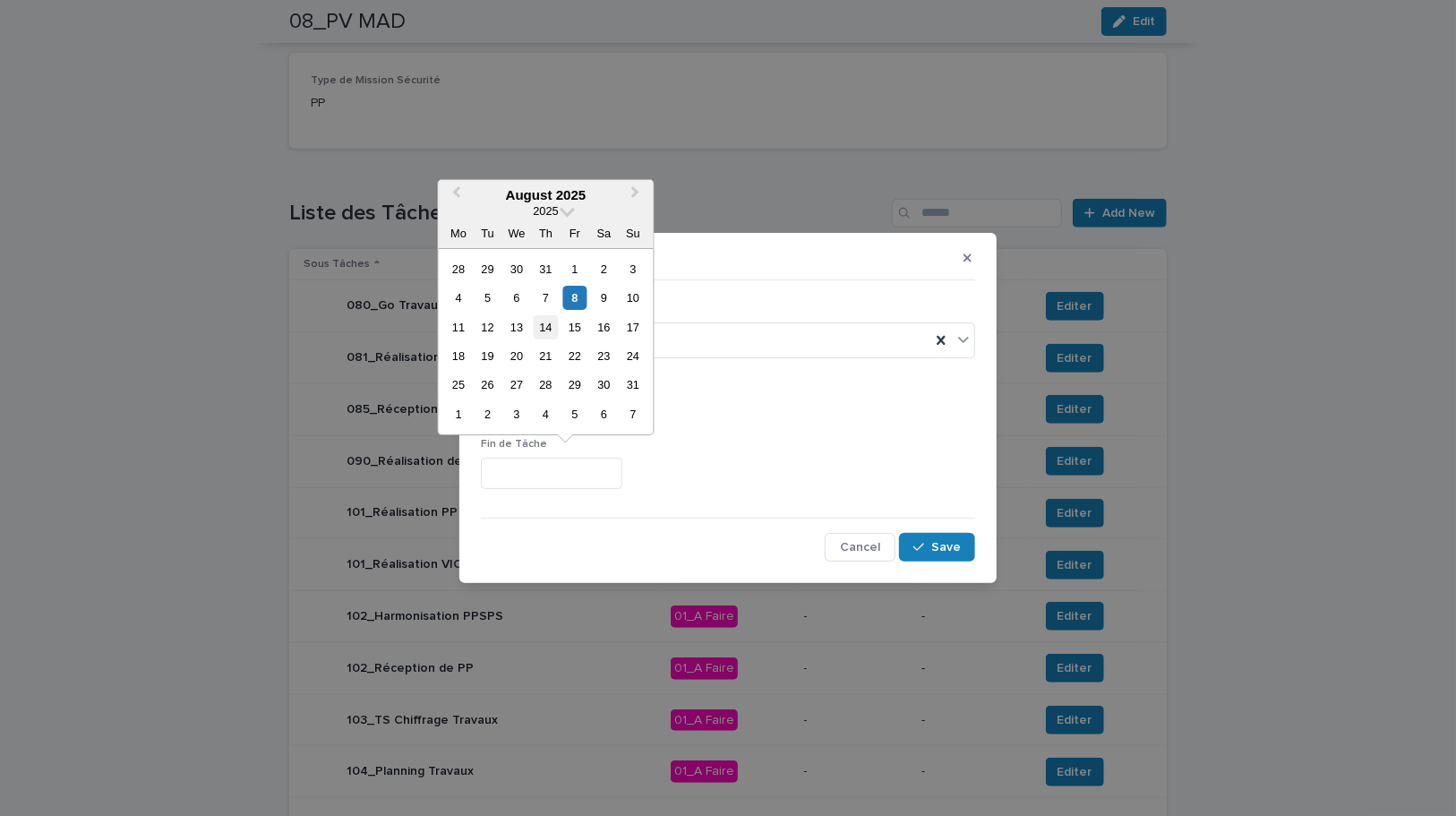 click on "14" at bounding box center [545, 327] 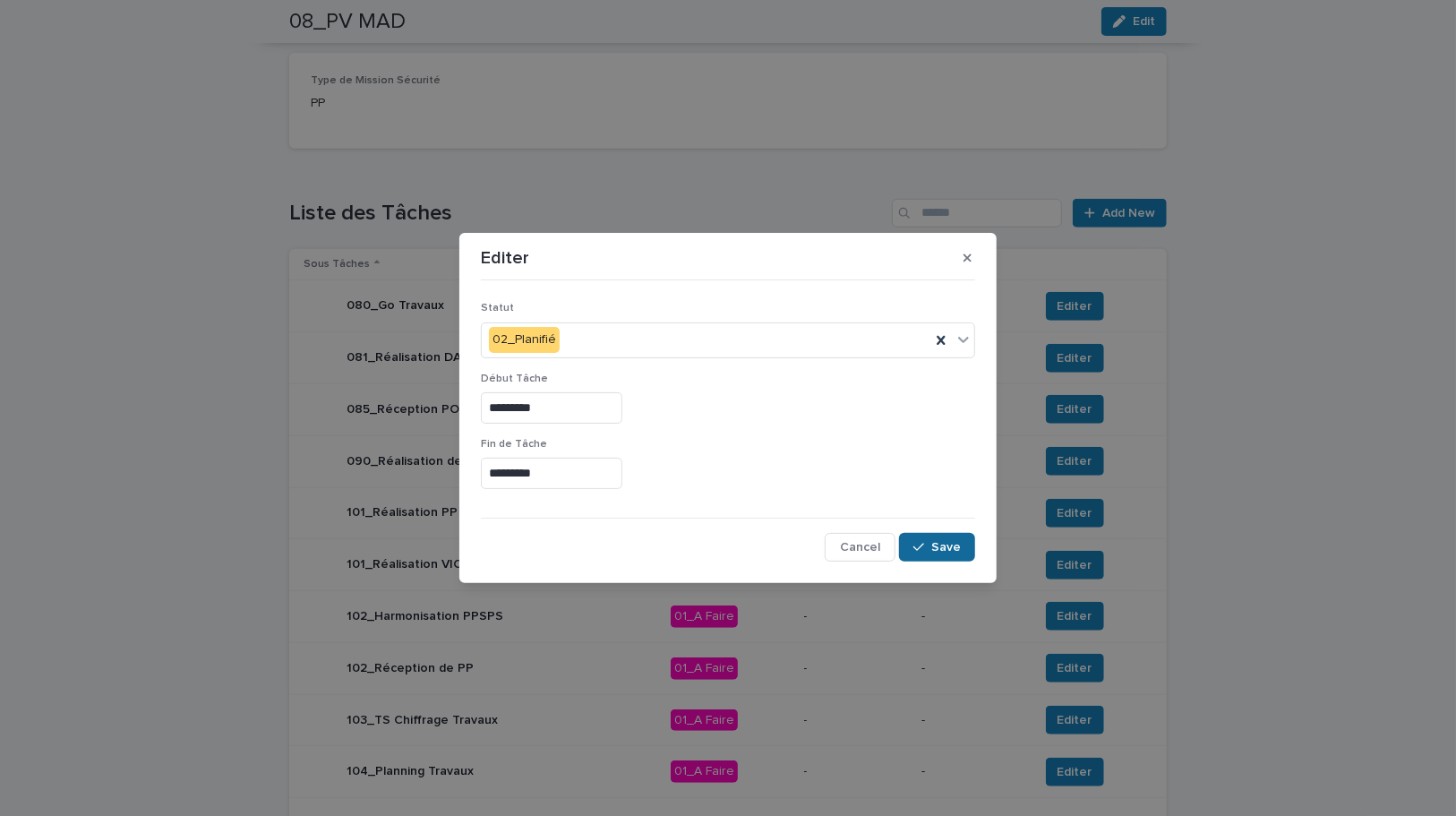 click on "Save" at bounding box center (937, 547) 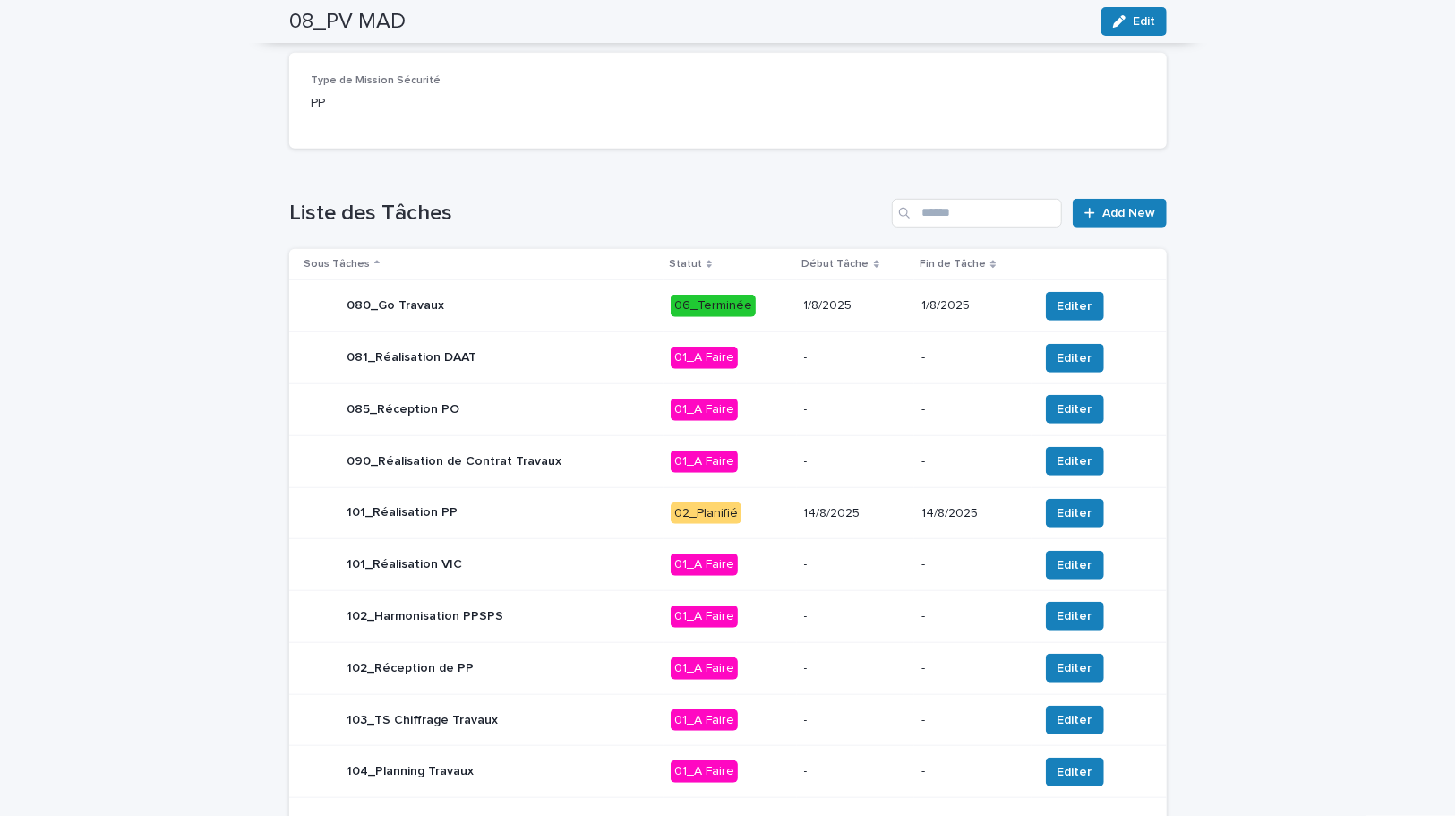 click on "14/8/2025" at bounding box center (856, 513) 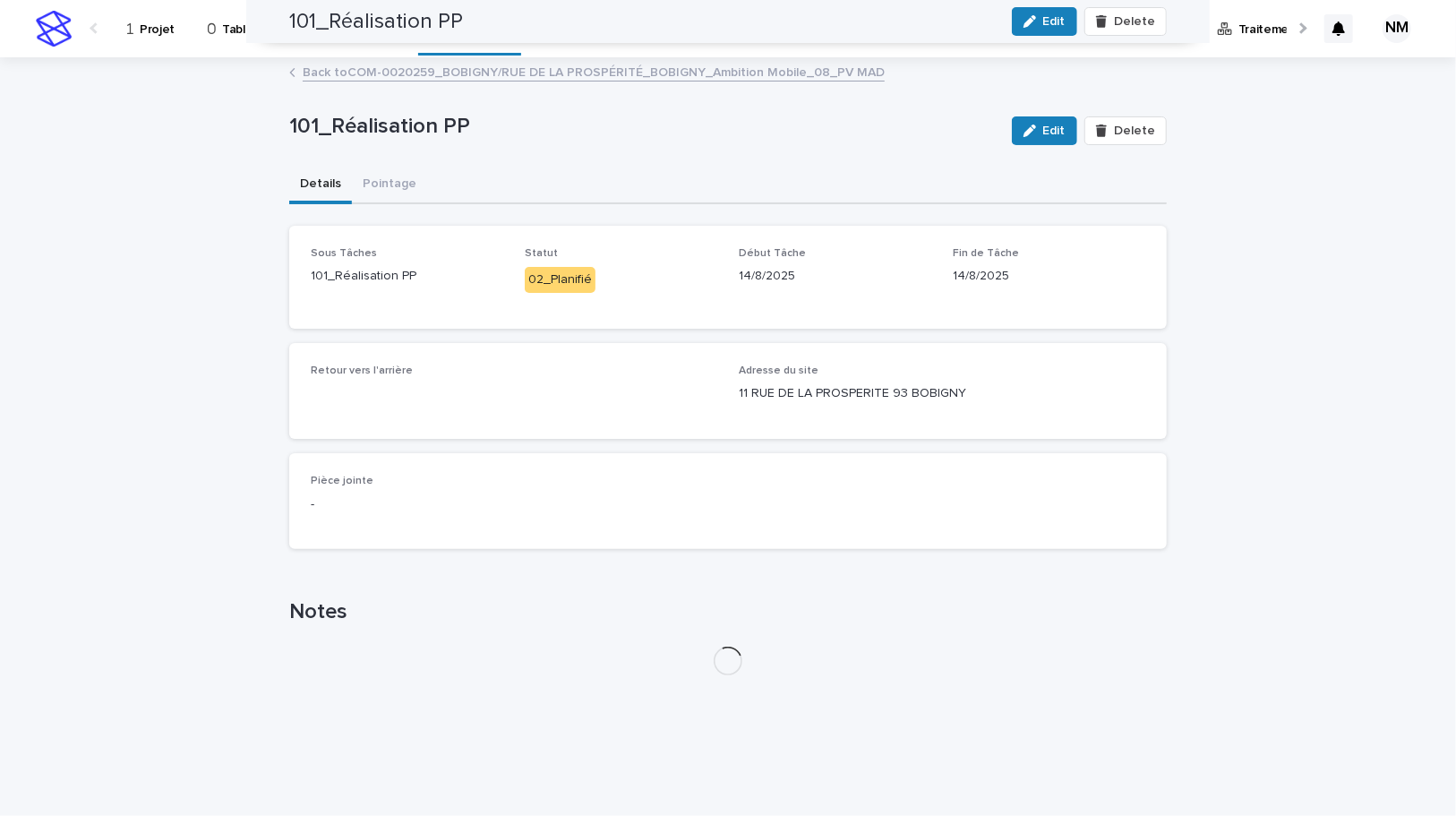 scroll, scrollTop: 0, scrollLeft: 0, axis: both 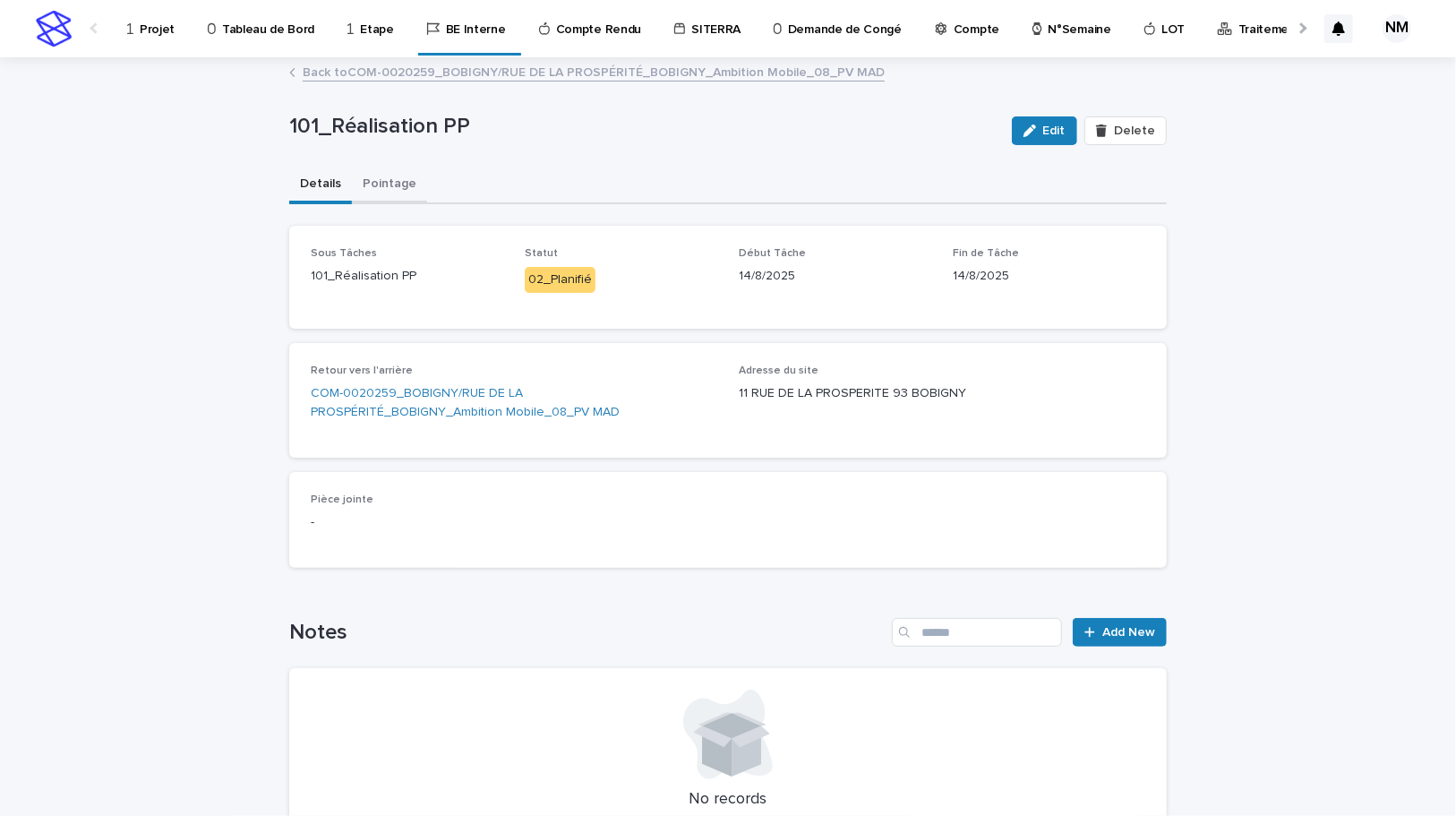 drag, startPoint x: 378, startPoint y: 179, endPoint x: 802, endPoint y: 386, distance: 471.8315 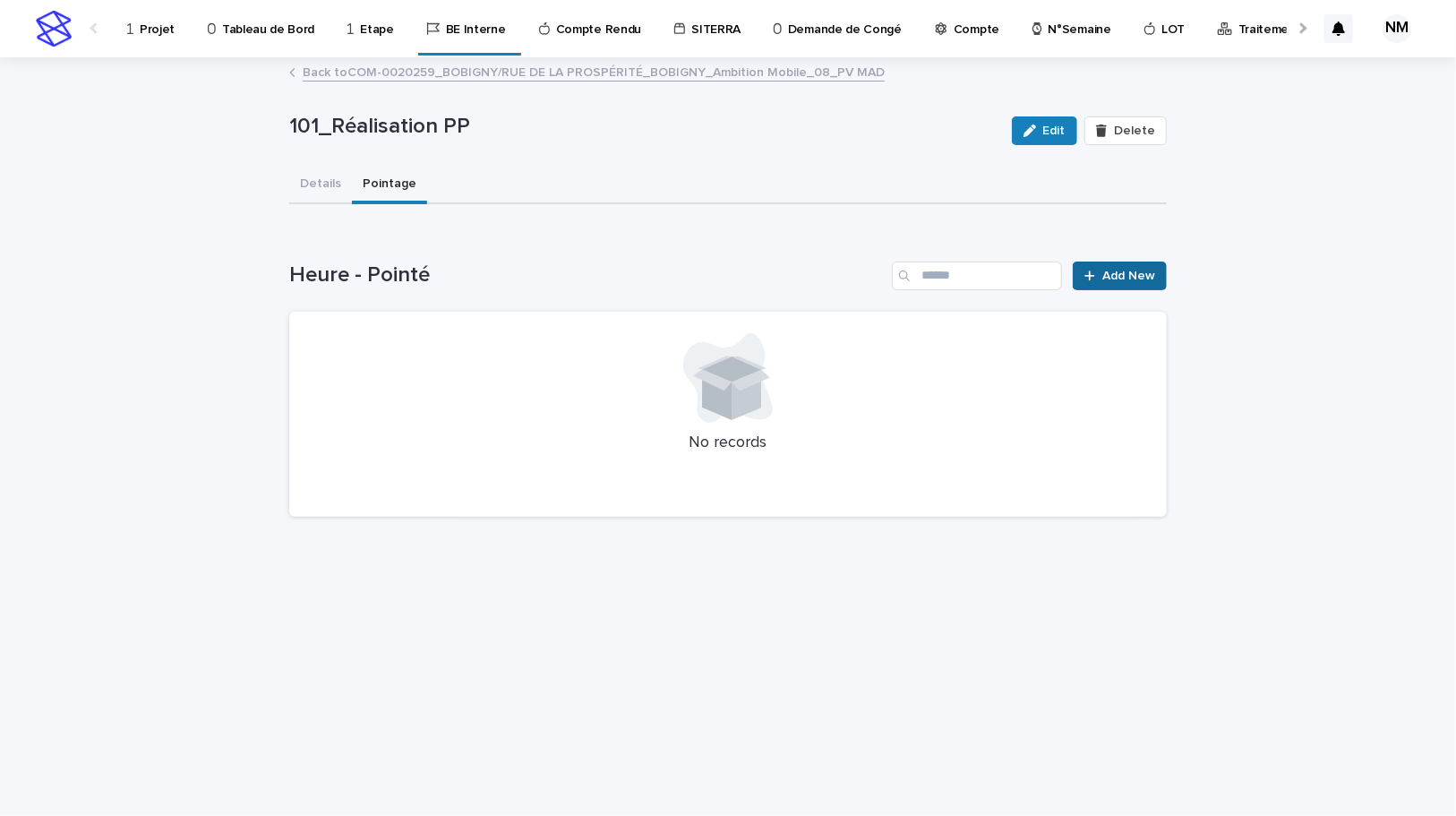 click on "Add New" at bounding box center [1128, 276] 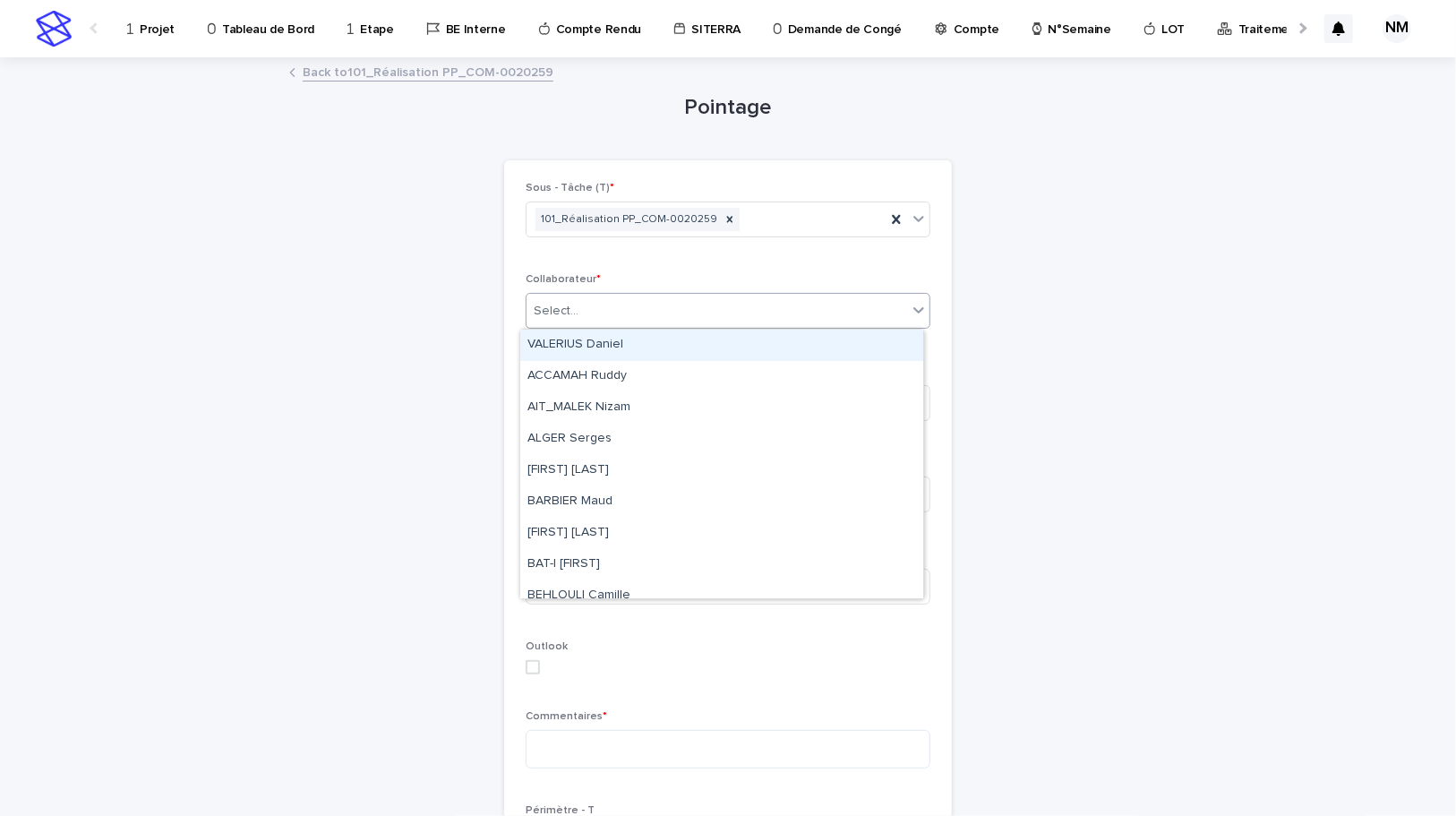 click on "Select..." at bounding box center (716, 311) 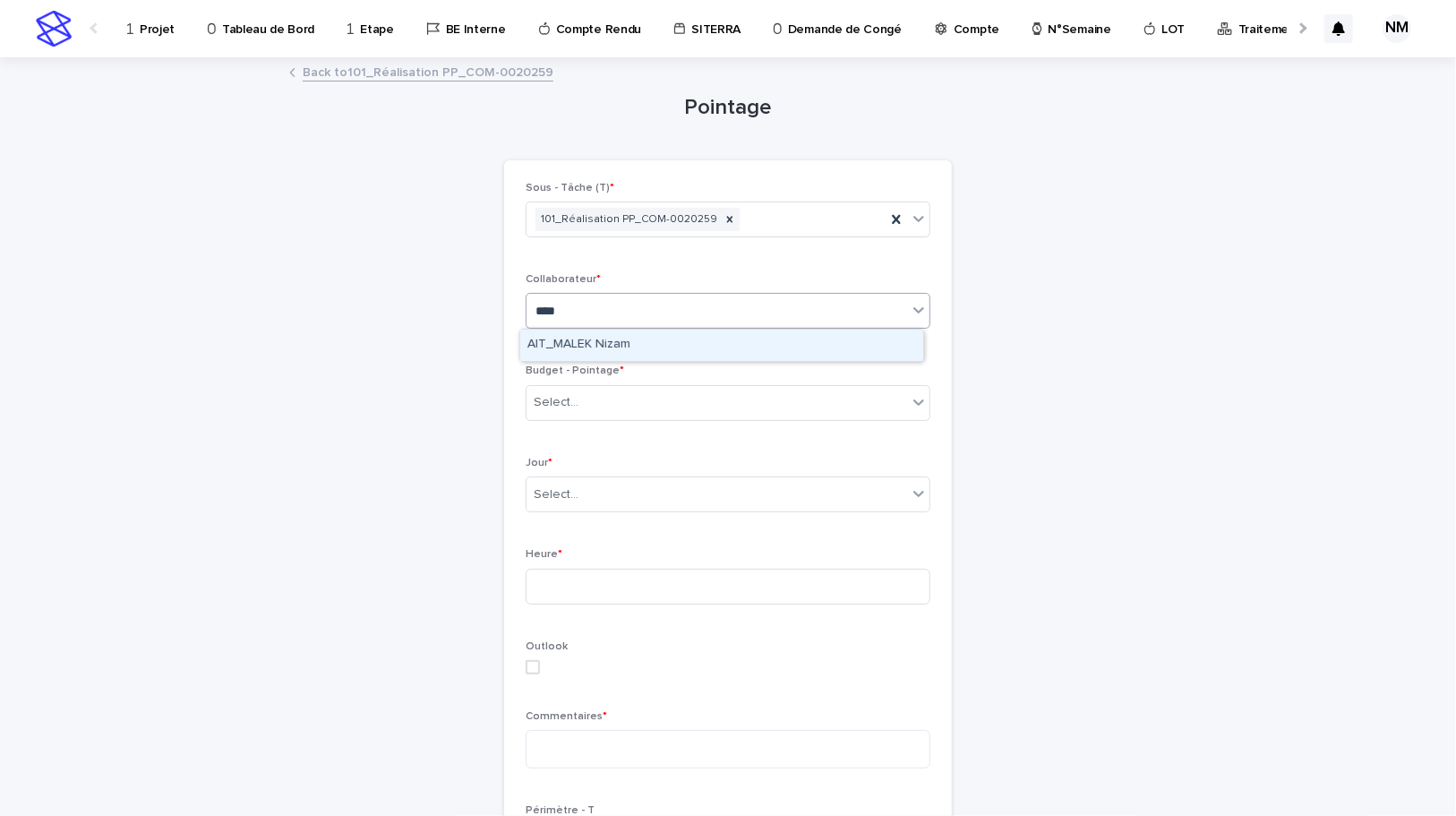 type on "*****" 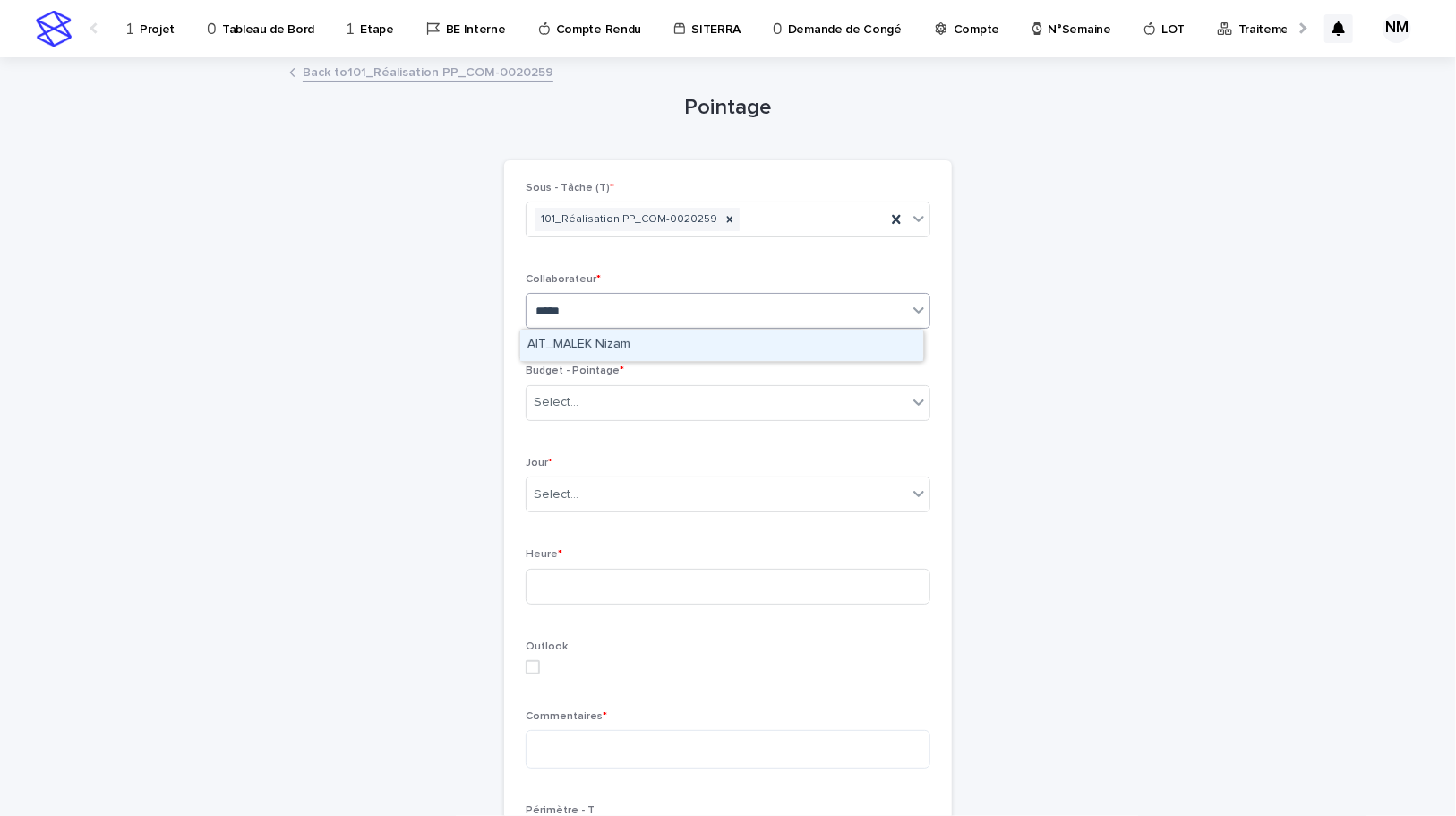 click on "AIT_MALEK Nizam" at bounding box center (722, 345) 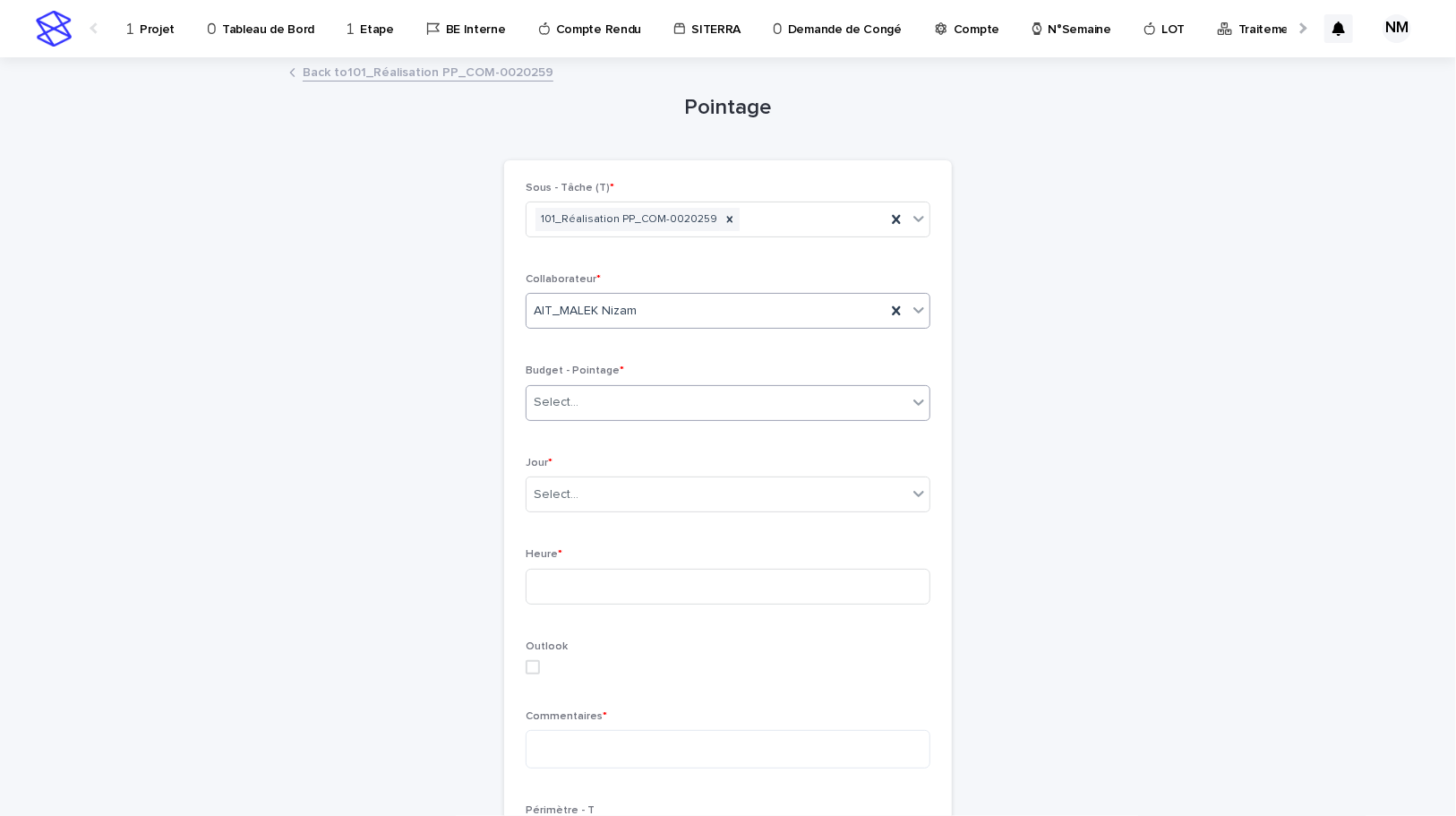 click on "Select..." at bounding box center (716, 402) 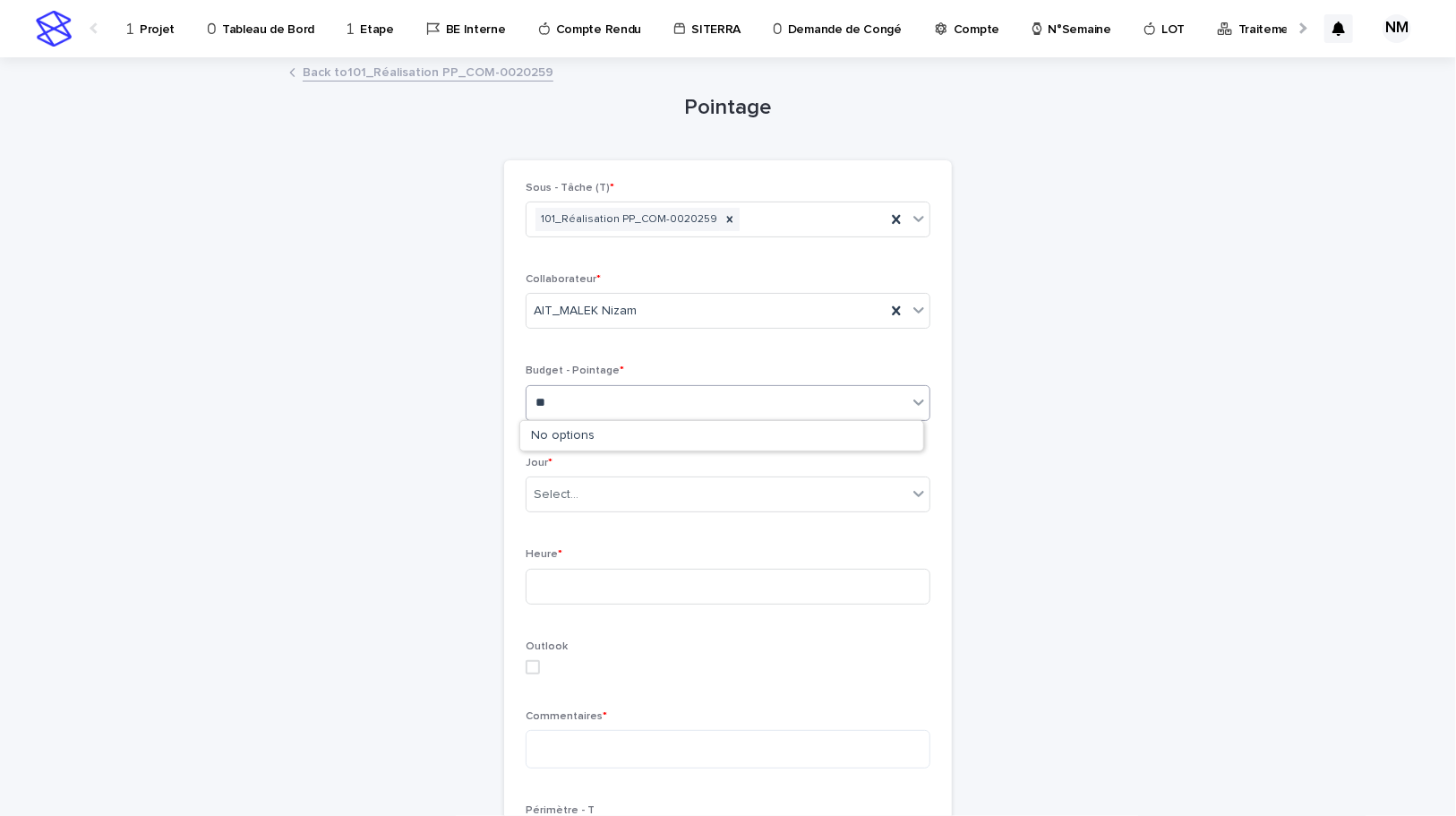 type on "*" 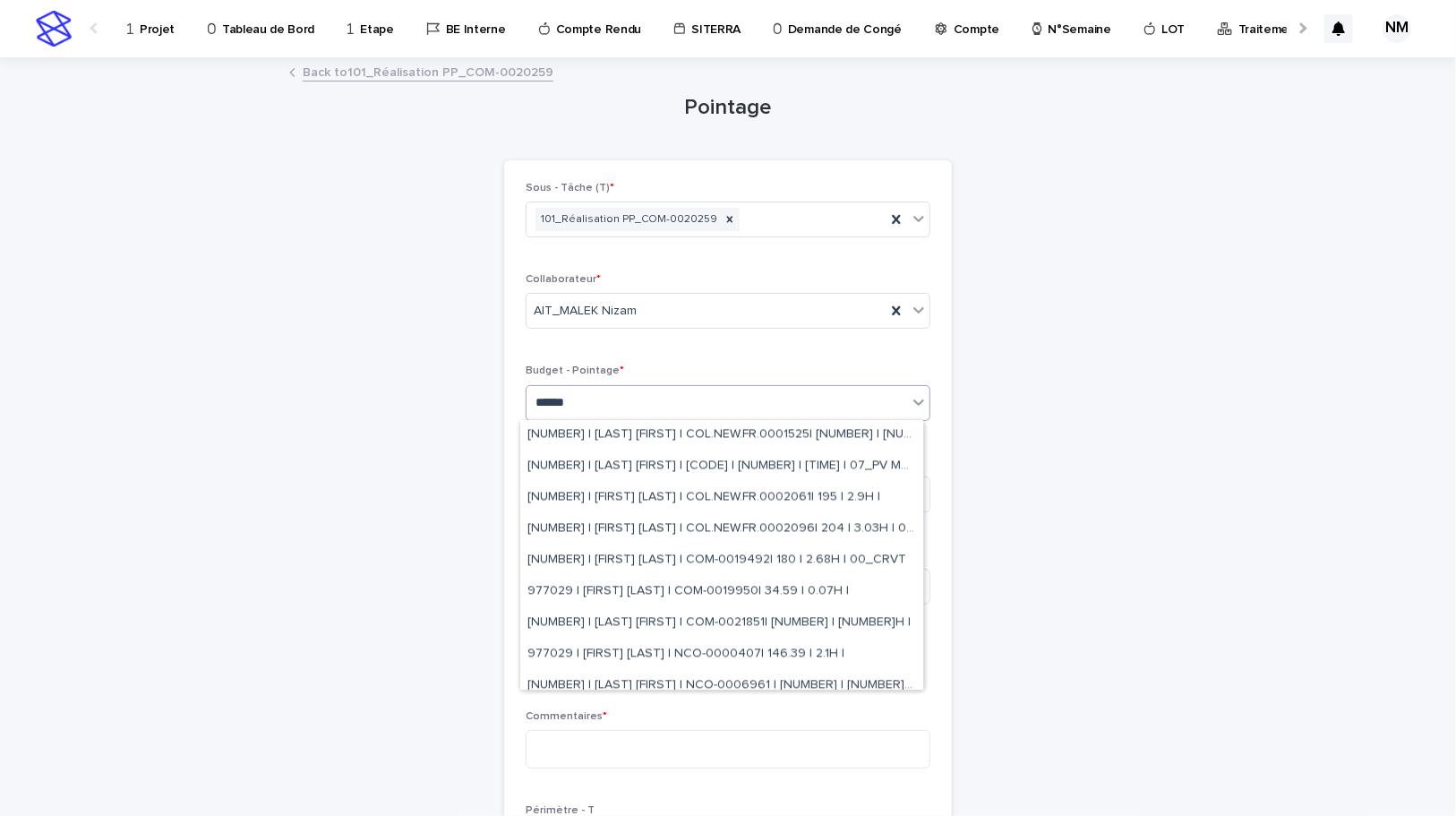 scroll, scrollTop: 2553, scrollLeft: 0, axis: vertical 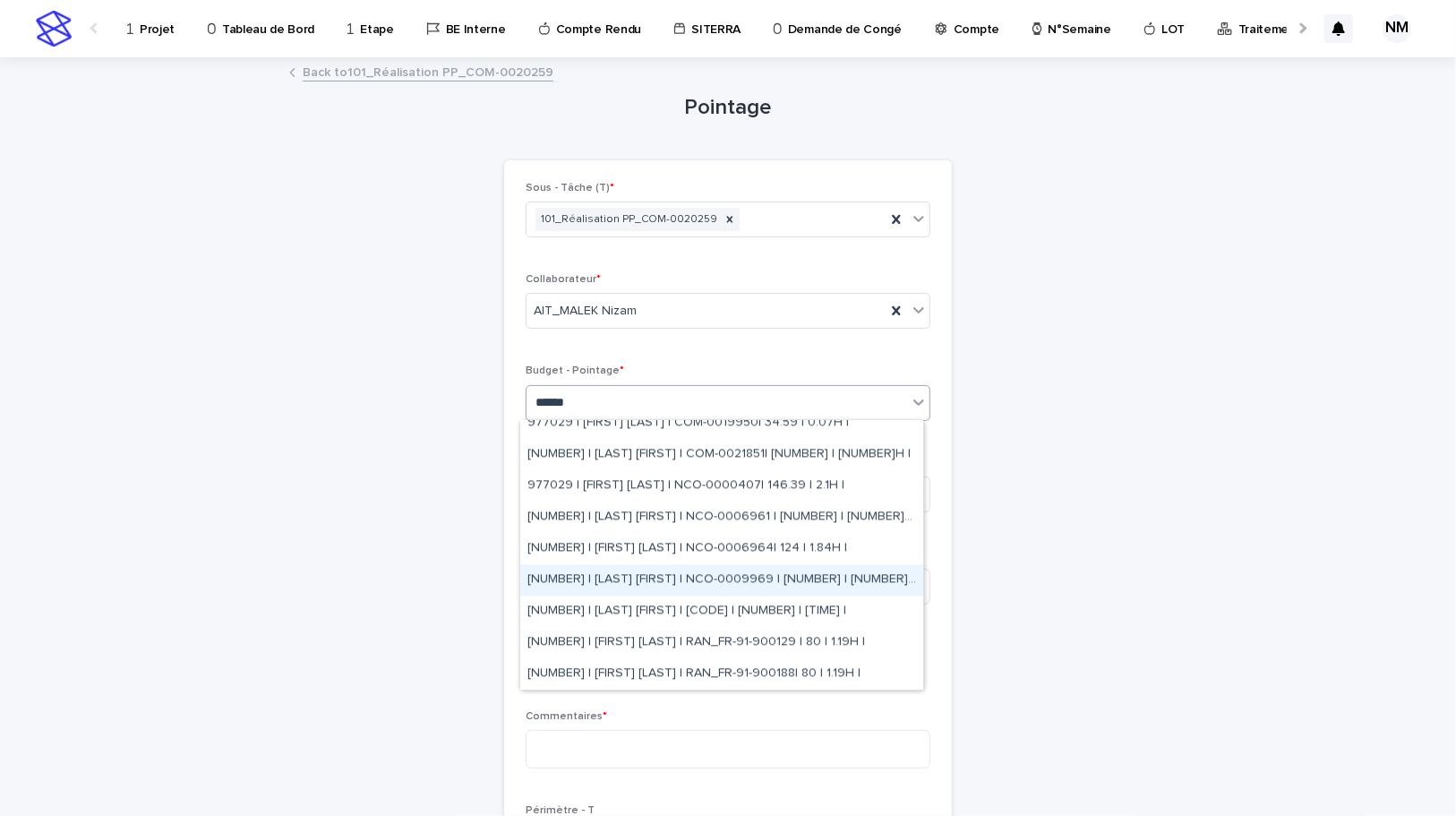 type on "******" 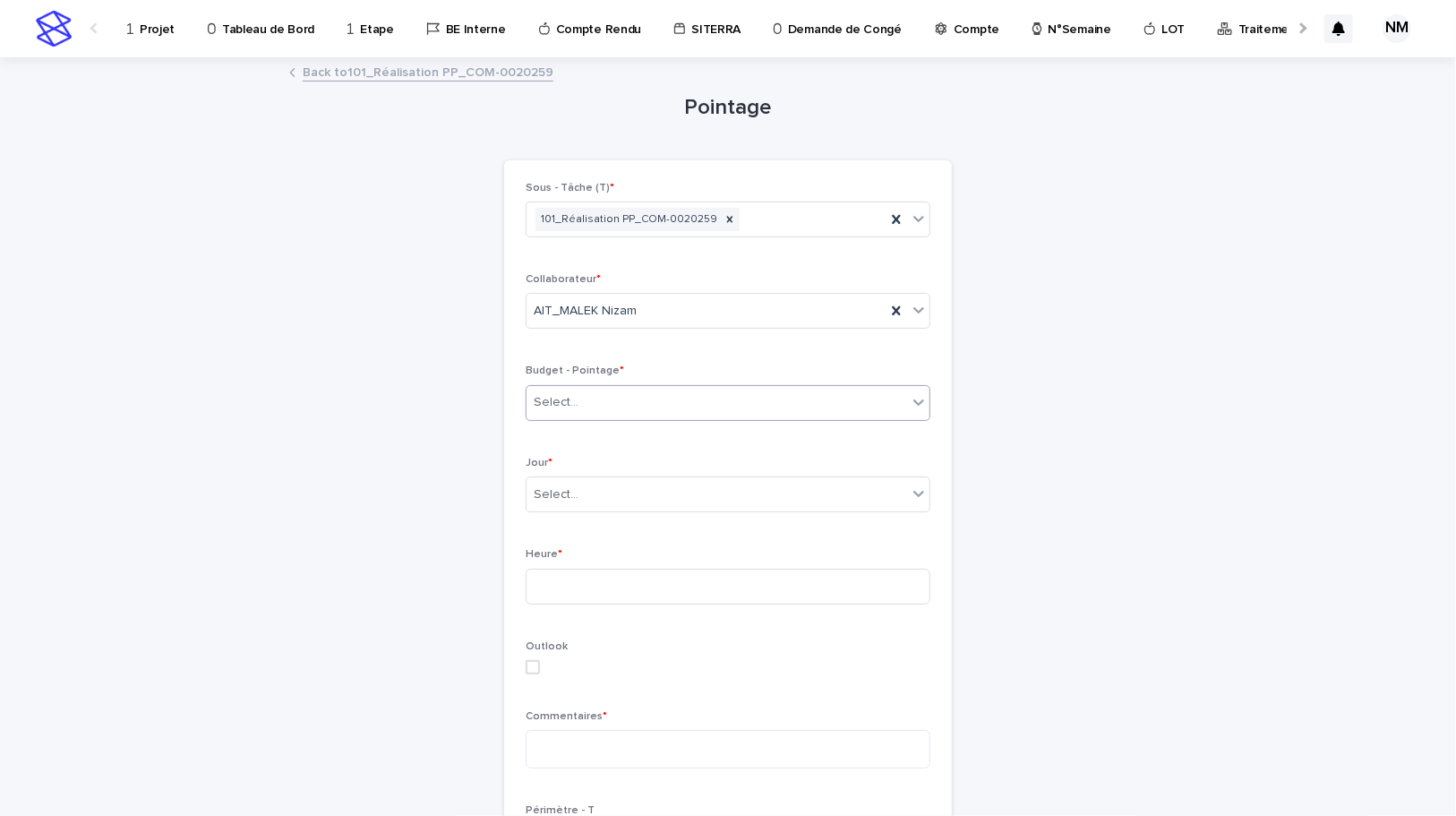 click on "Select..." at bounding box center [716, 402] 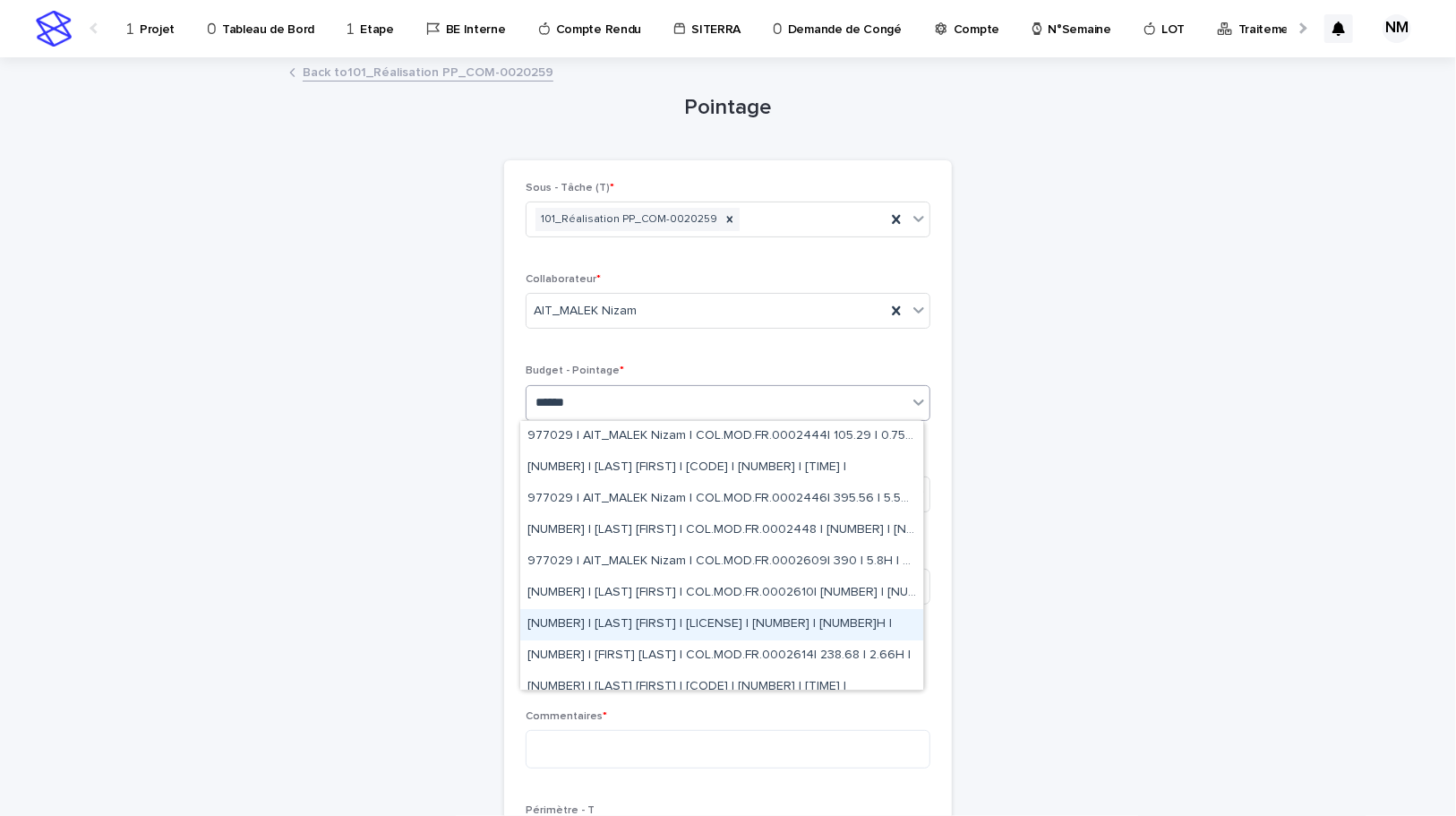 type on "******" 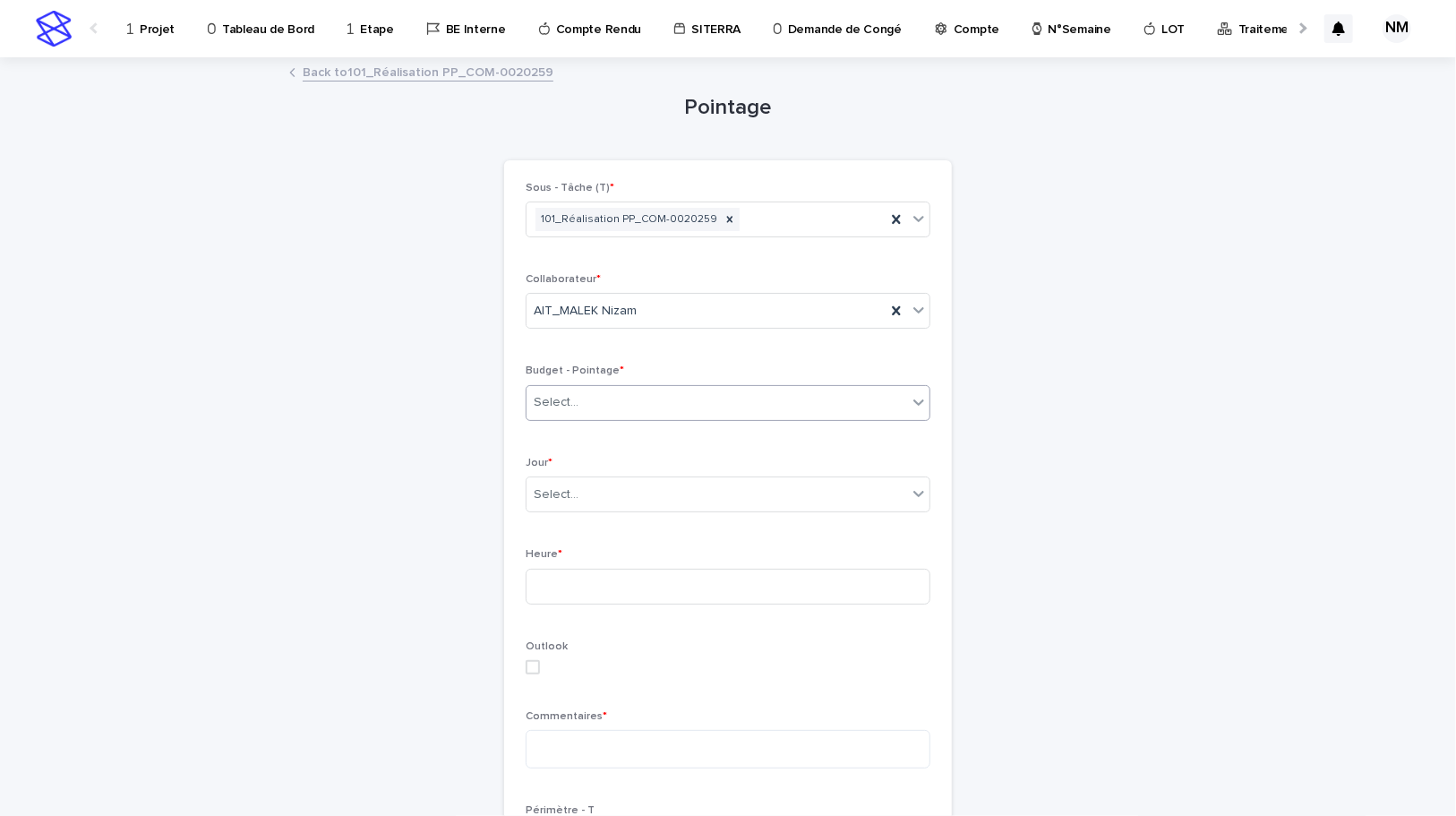 click on "Select..." at bounding box center [716, 402] 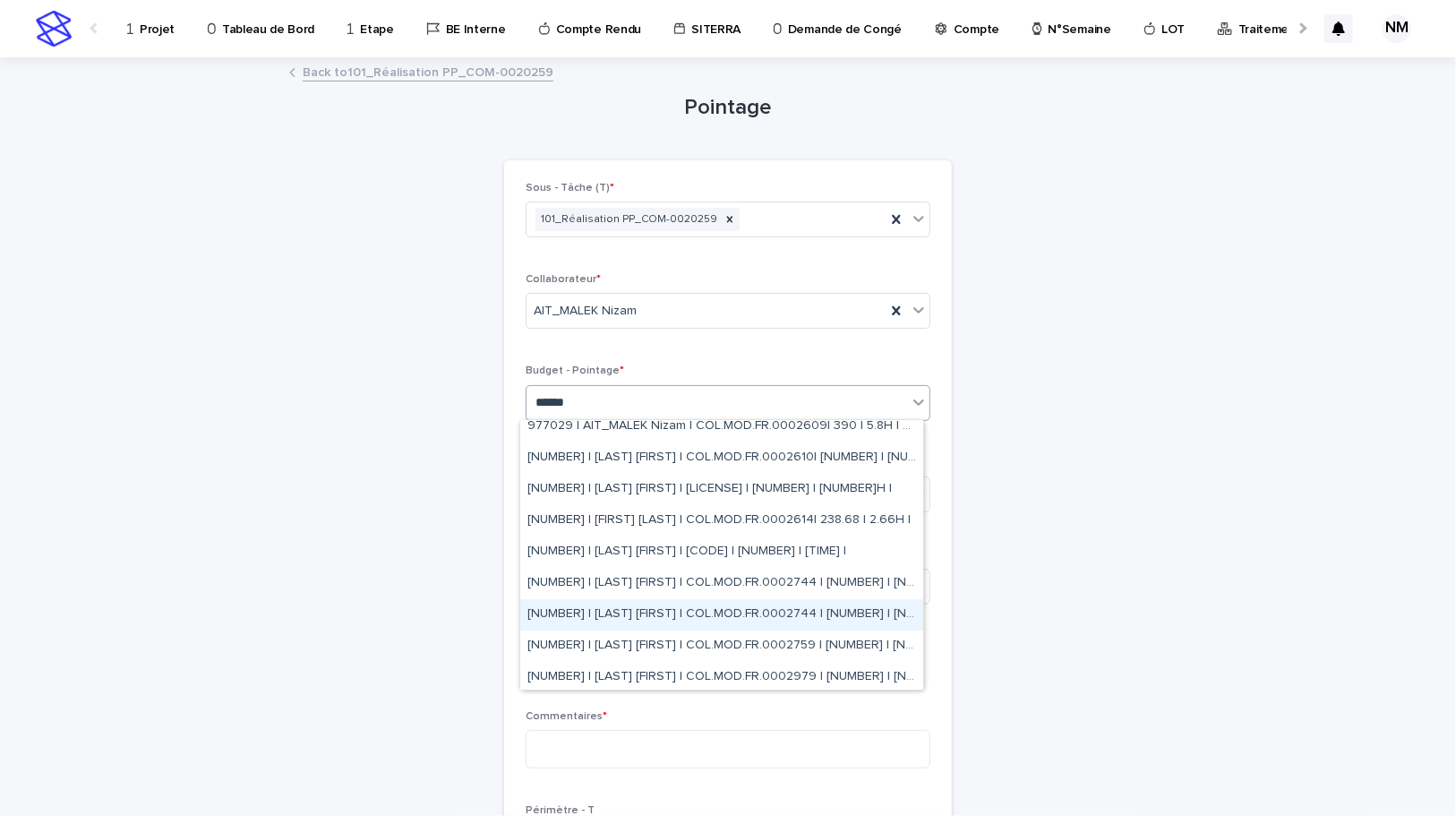 scroll, scrollTop: 162, scrollLeft: 0, axis: vertical 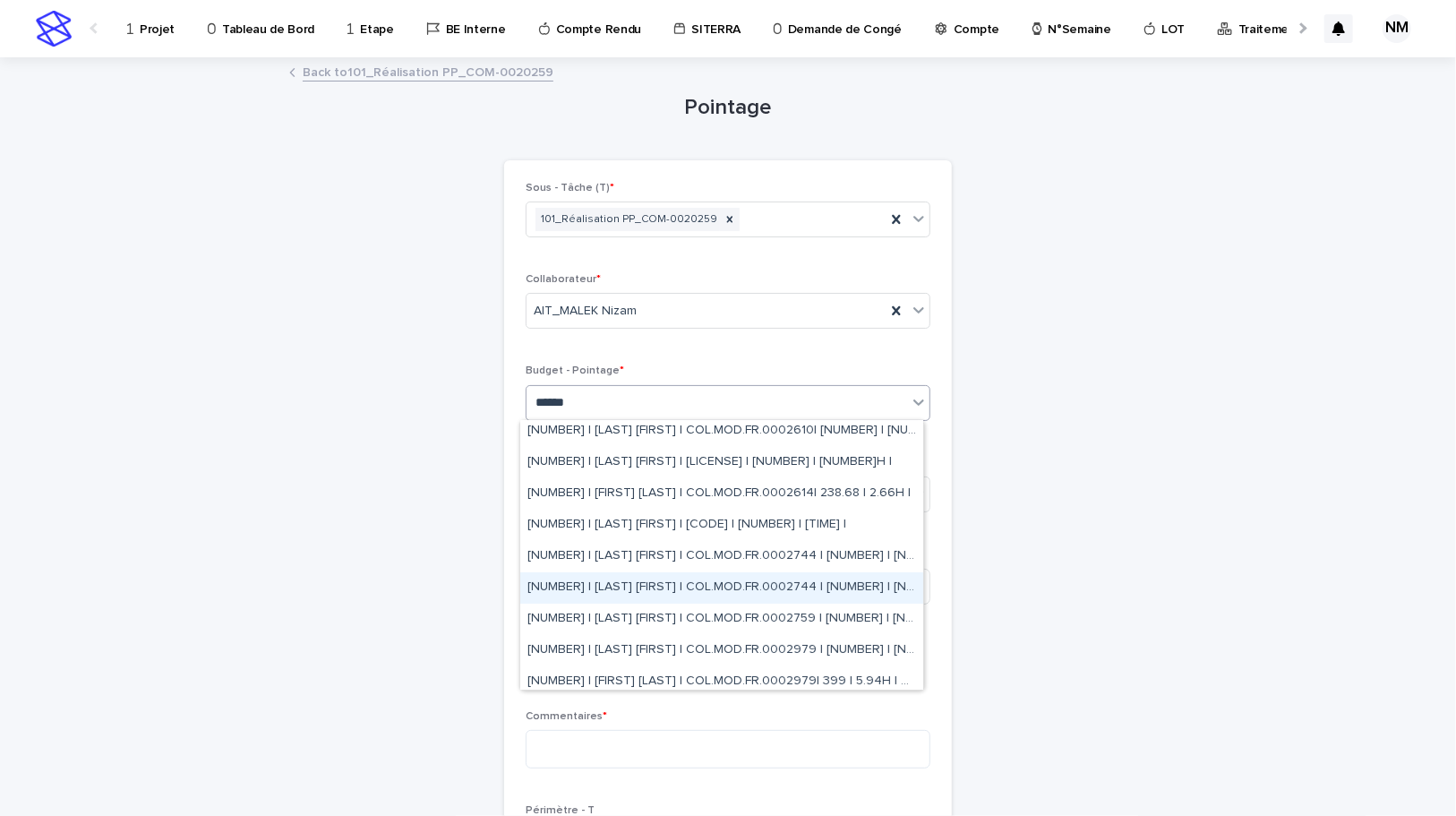 type on "******" 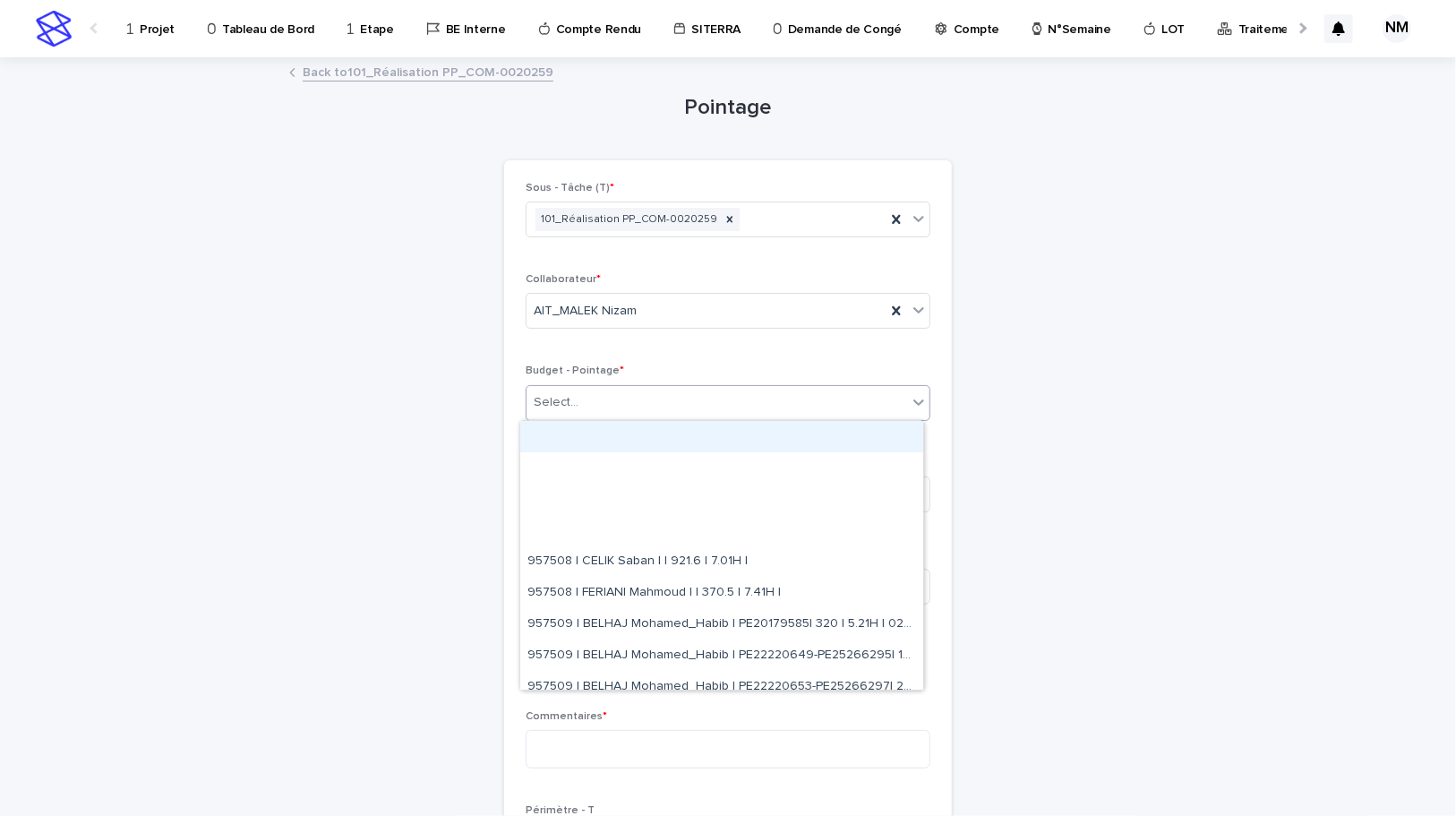 click on "Select..." at bounding box center [716, 402] 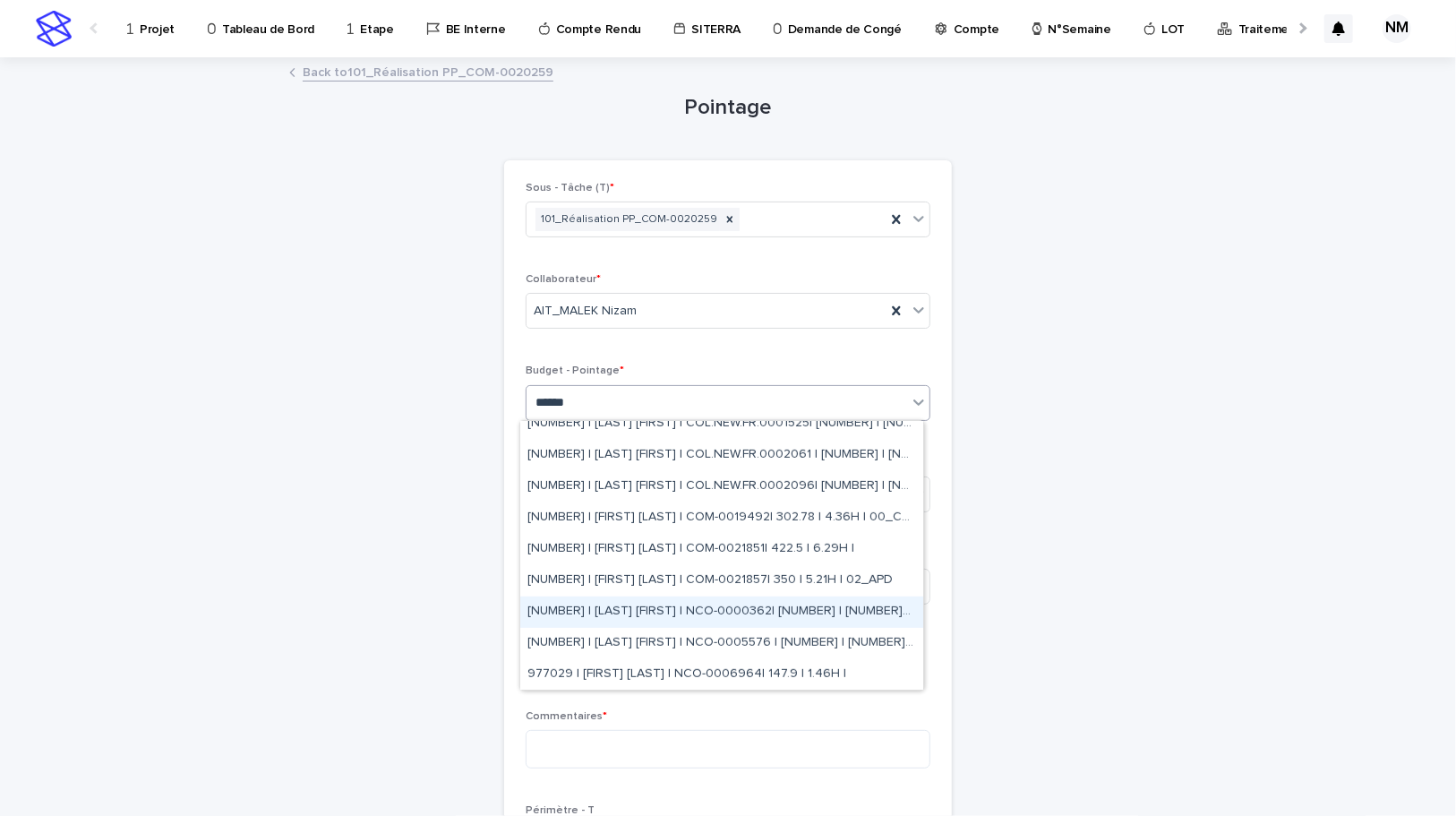 scroll, scrollTop: 570, scrollLeft: 0, axis: vertical 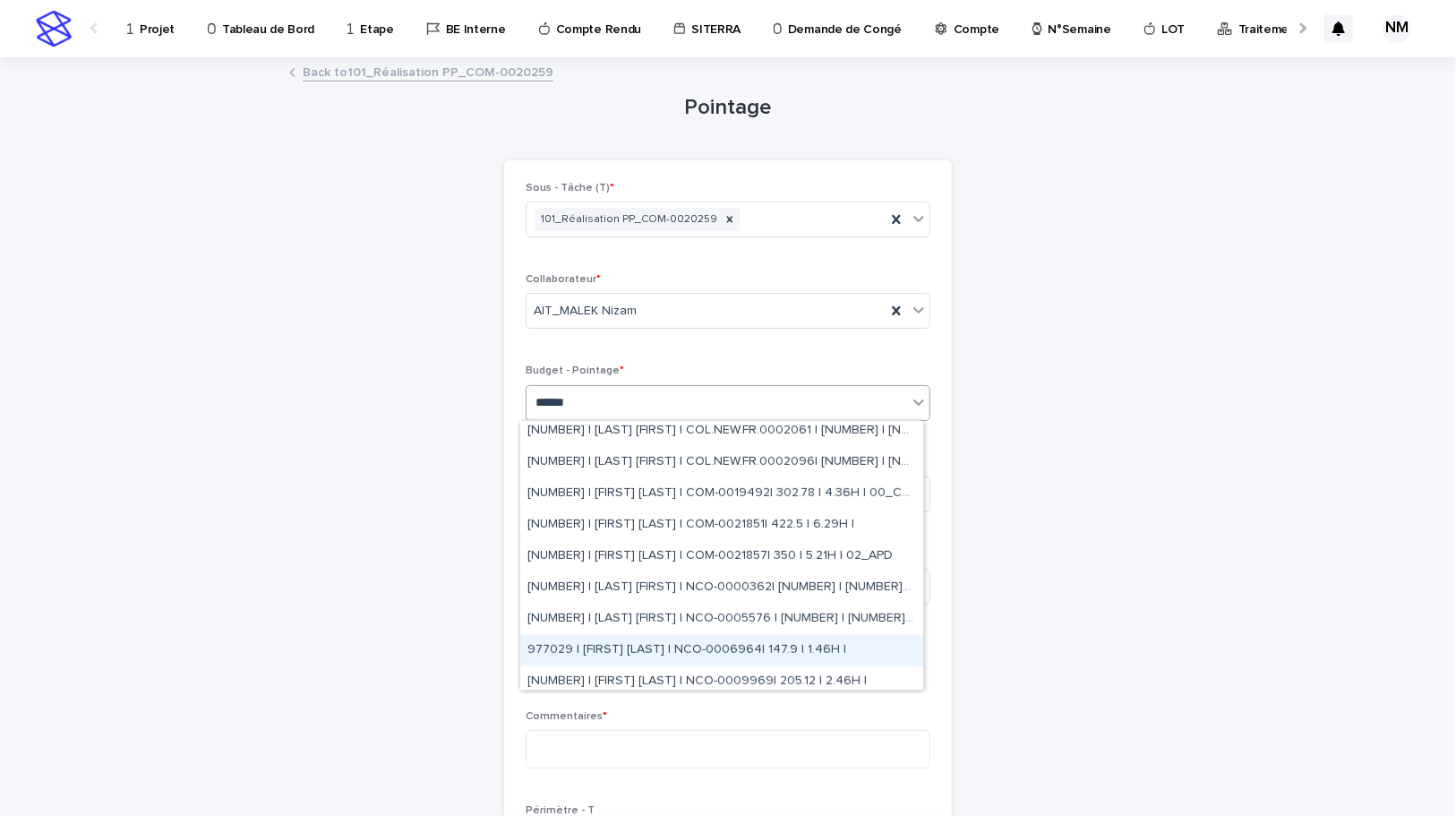 type on "******" 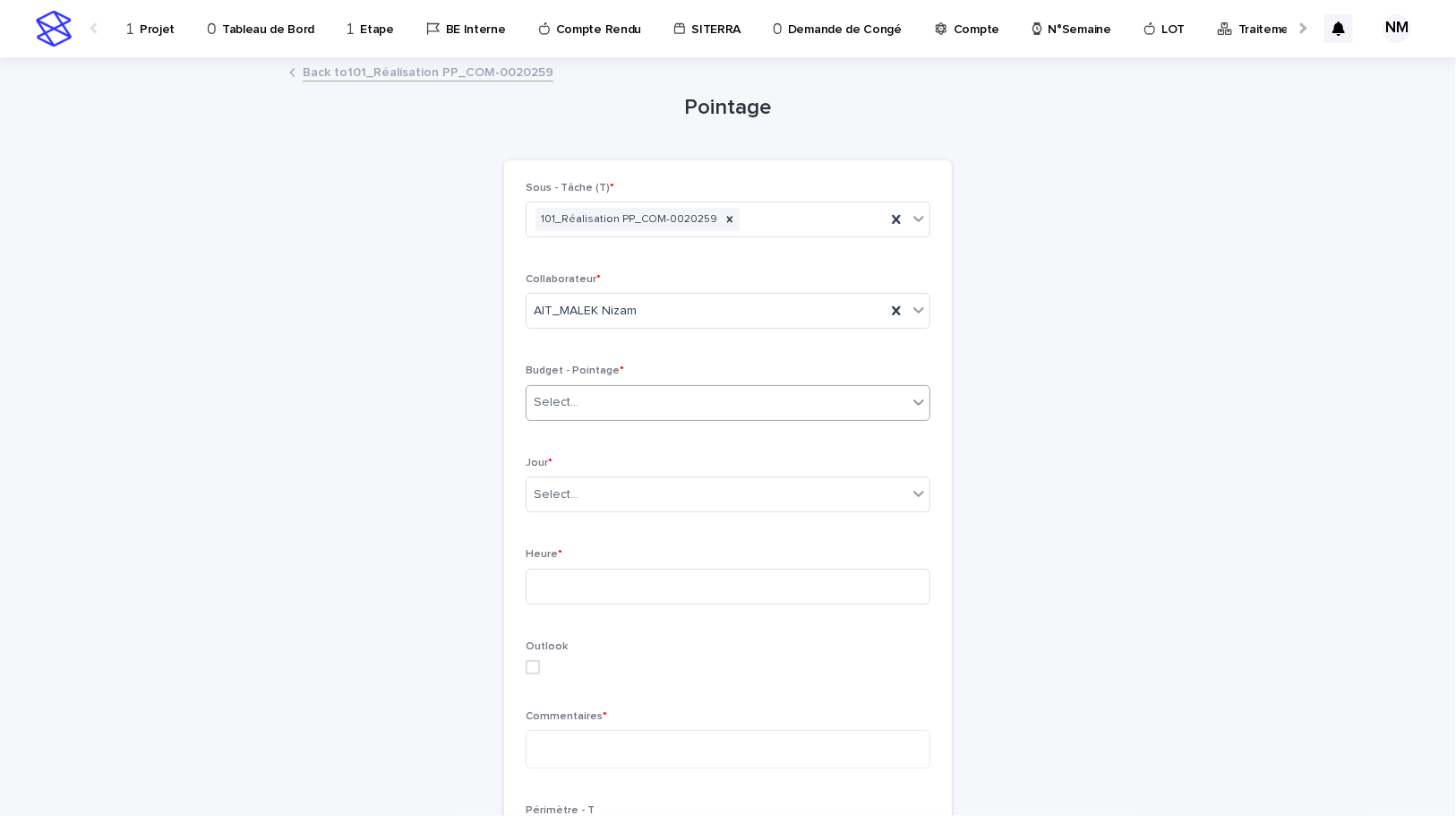 click on "Select..." at bounding box center (716, 402) 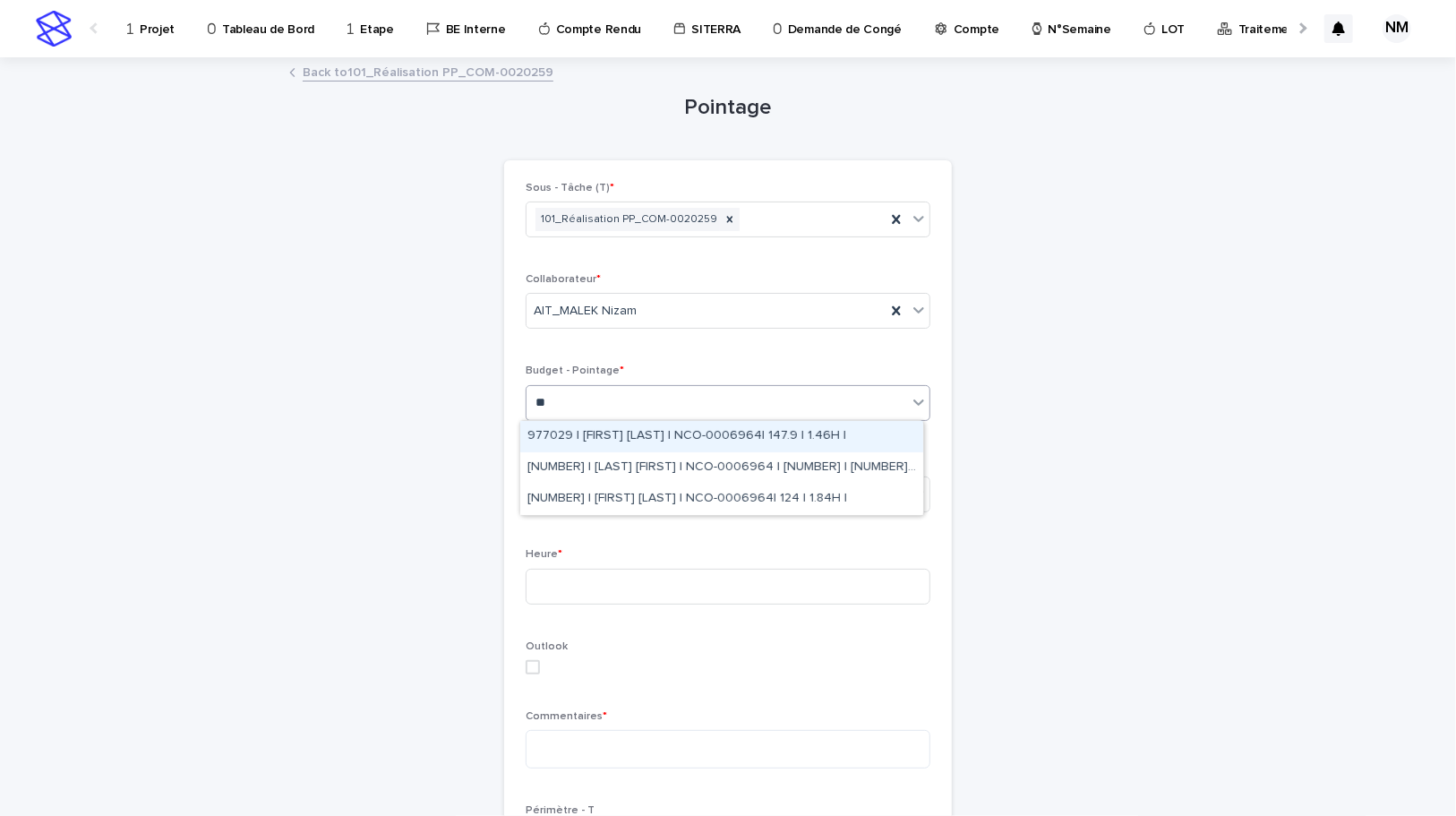 type on "*" 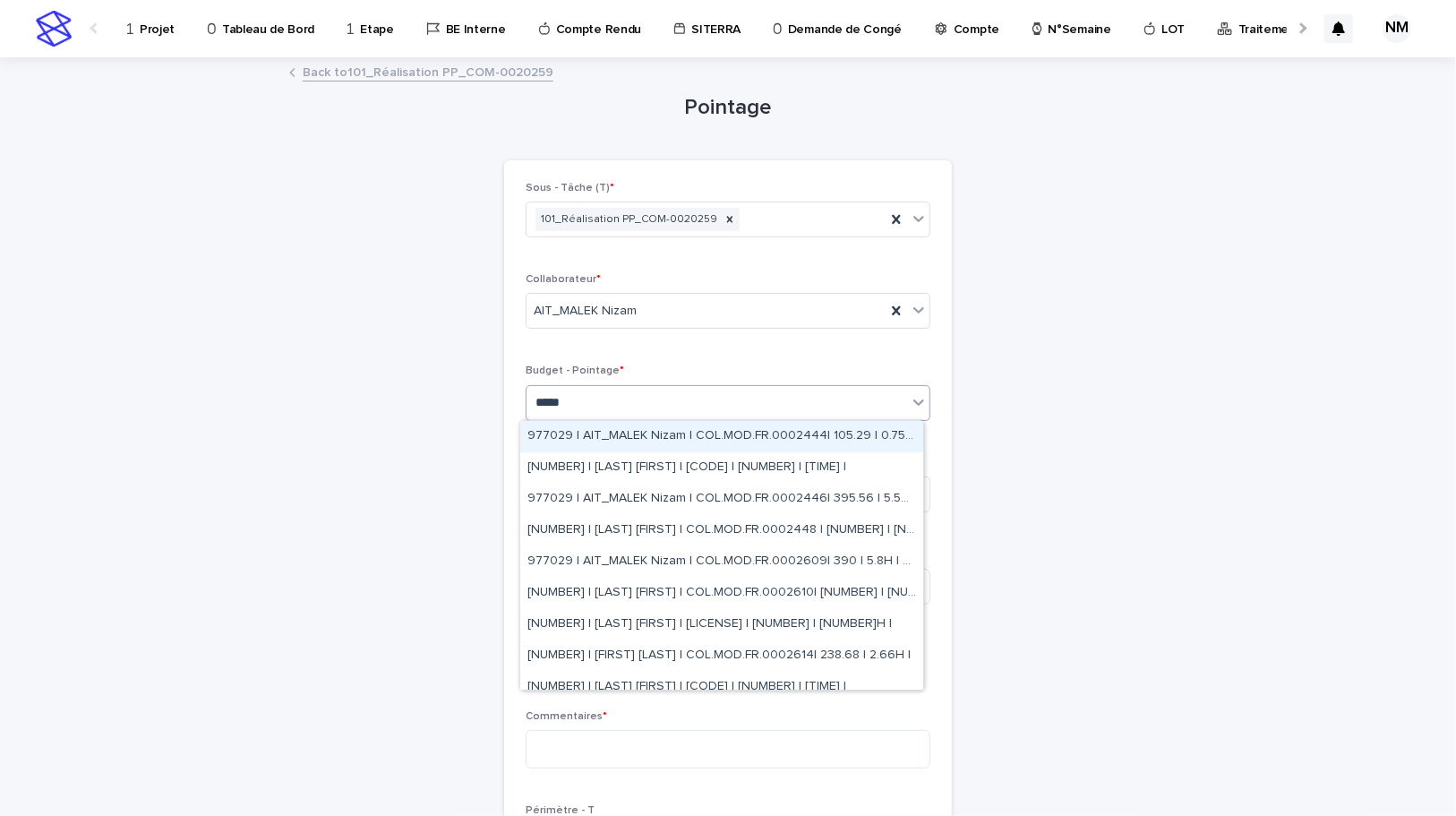 type on "******" 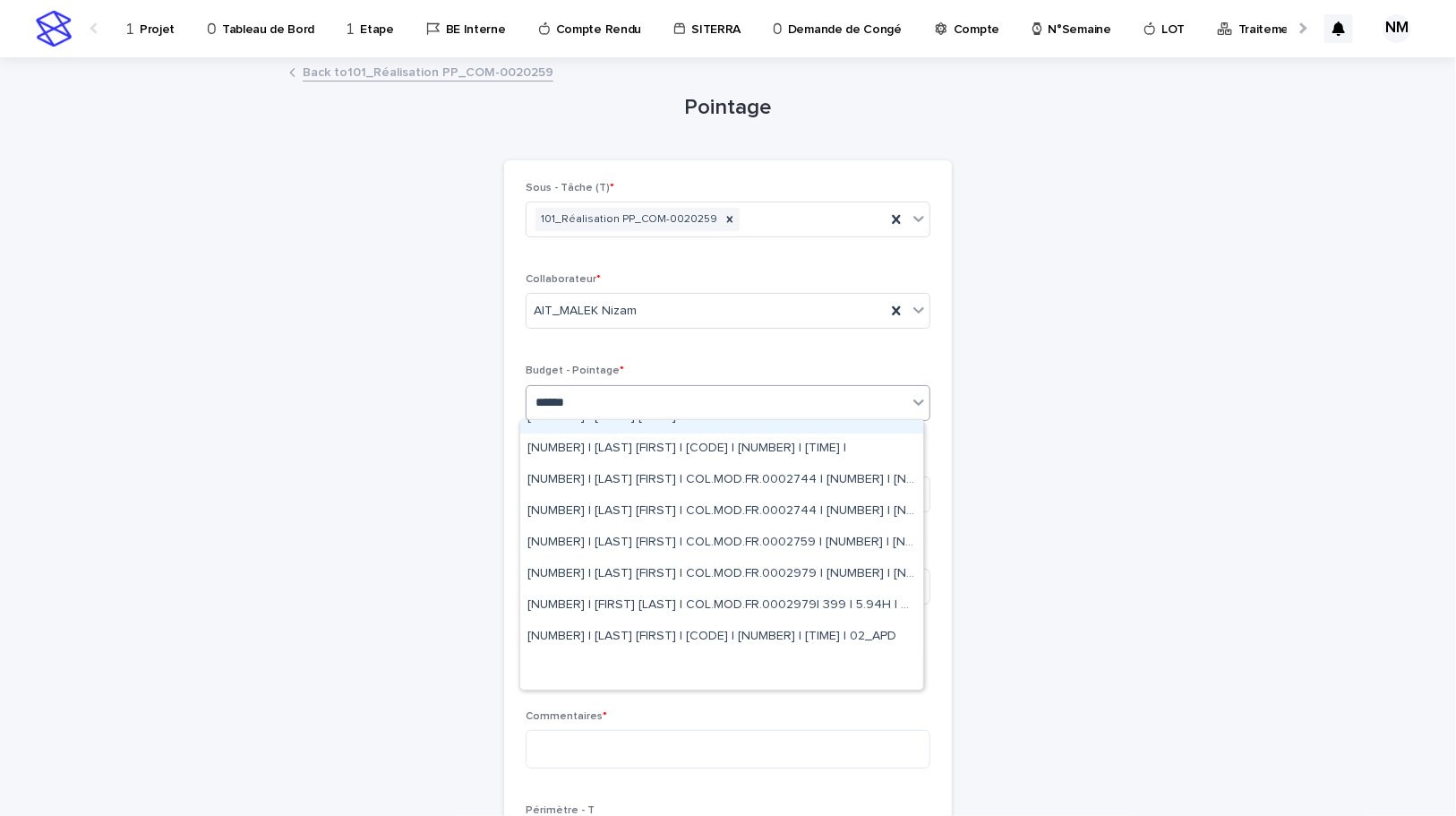 scroll, scrollTop: 244, scrollLeft: 0, axis: vertical 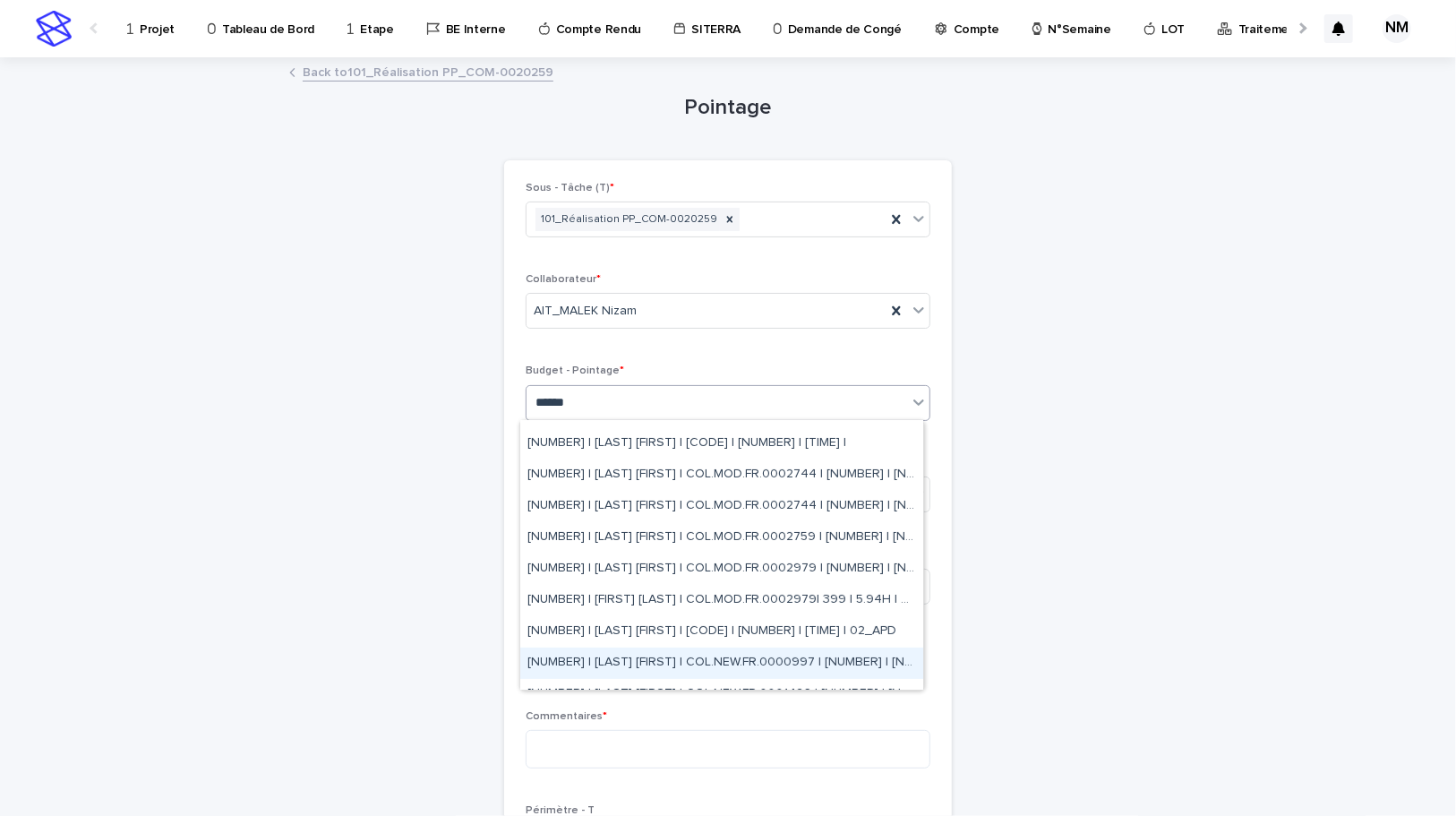 click on "977029 | AIT_MALEK Nizam | COL.NEW.FR.0000997| 133.46 | 0.94H  |" at bounding box center (722, 663) 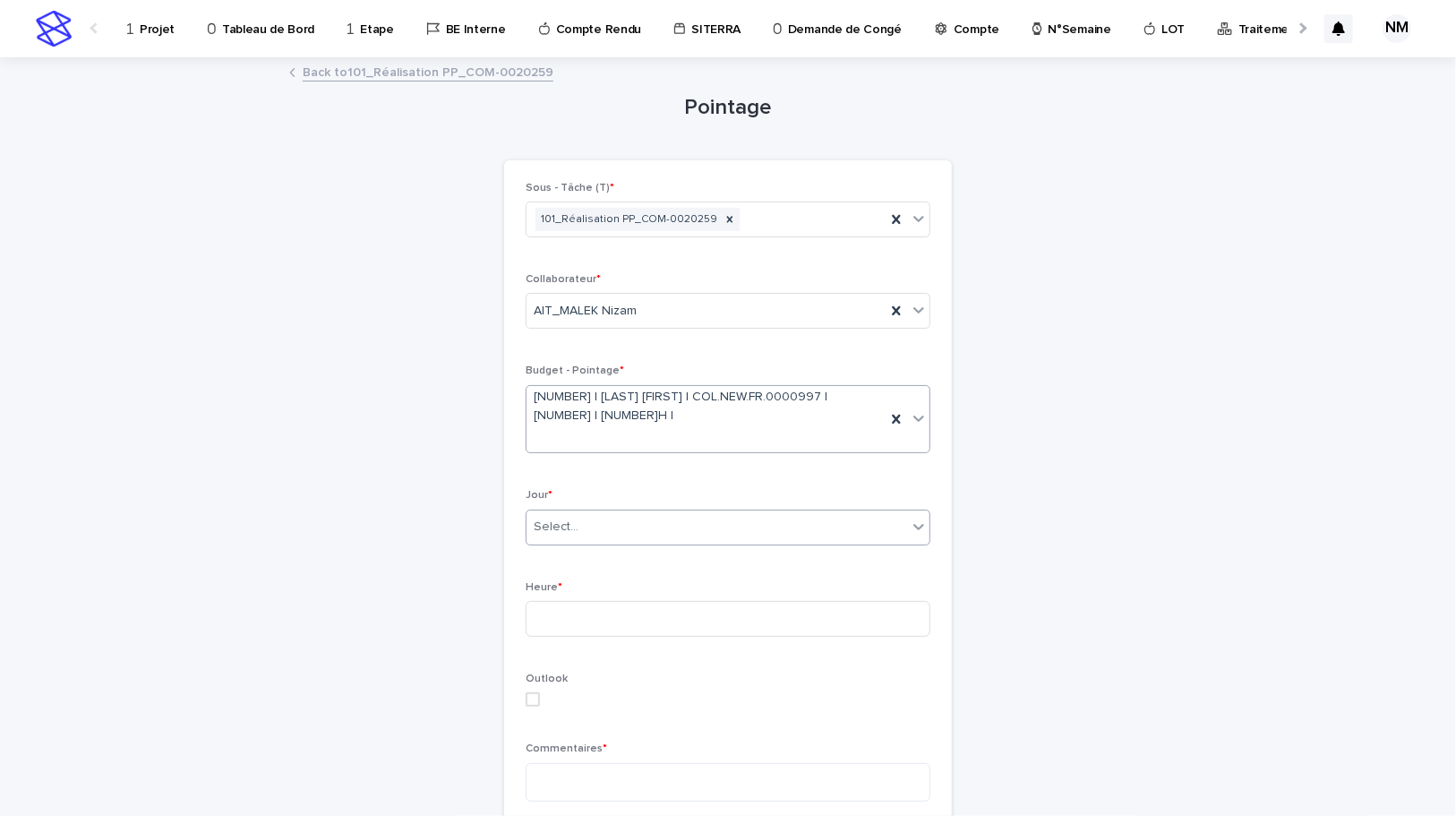 click on "Select..." at bounding box center [716, 527] 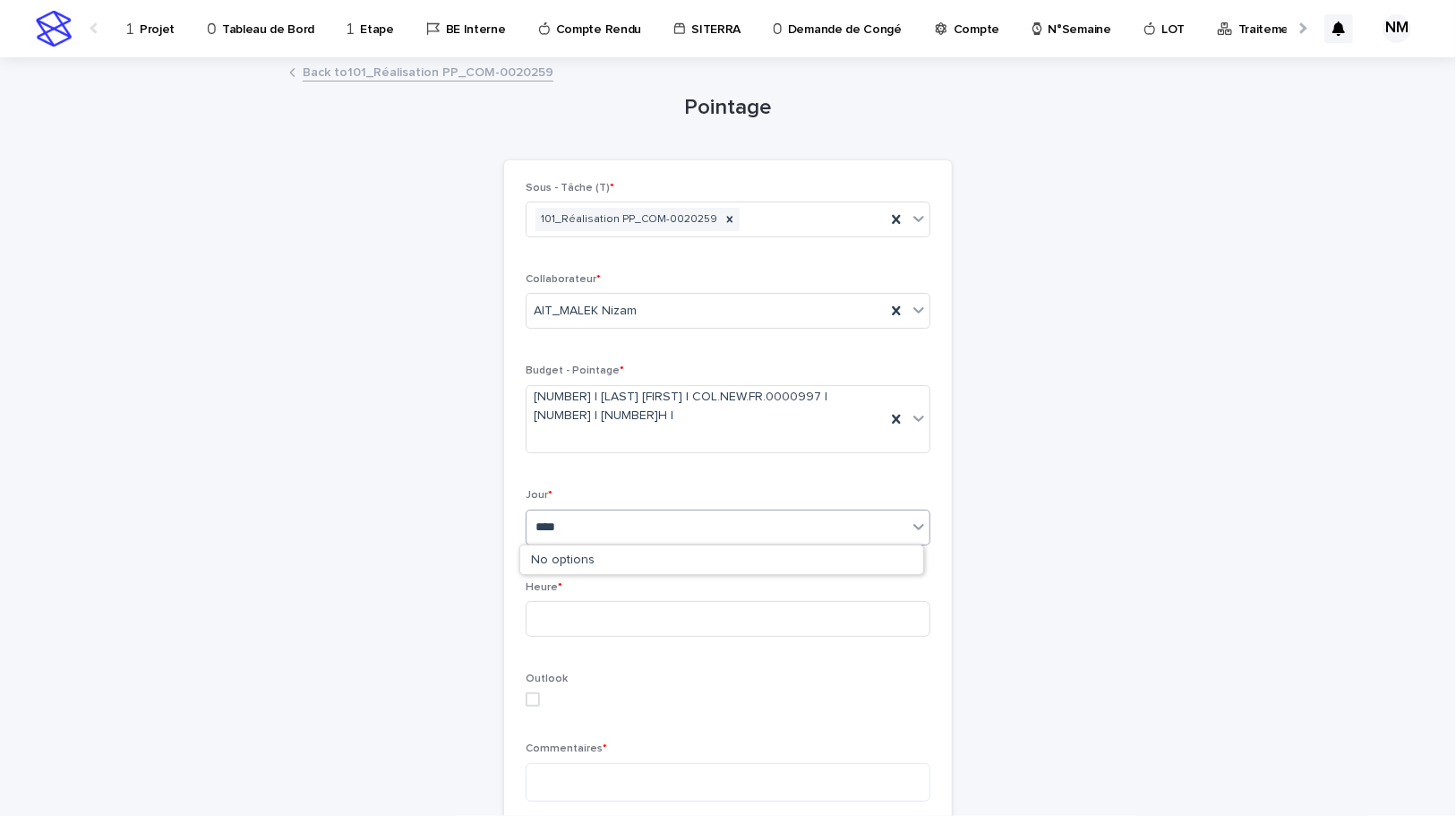 type on "*****" 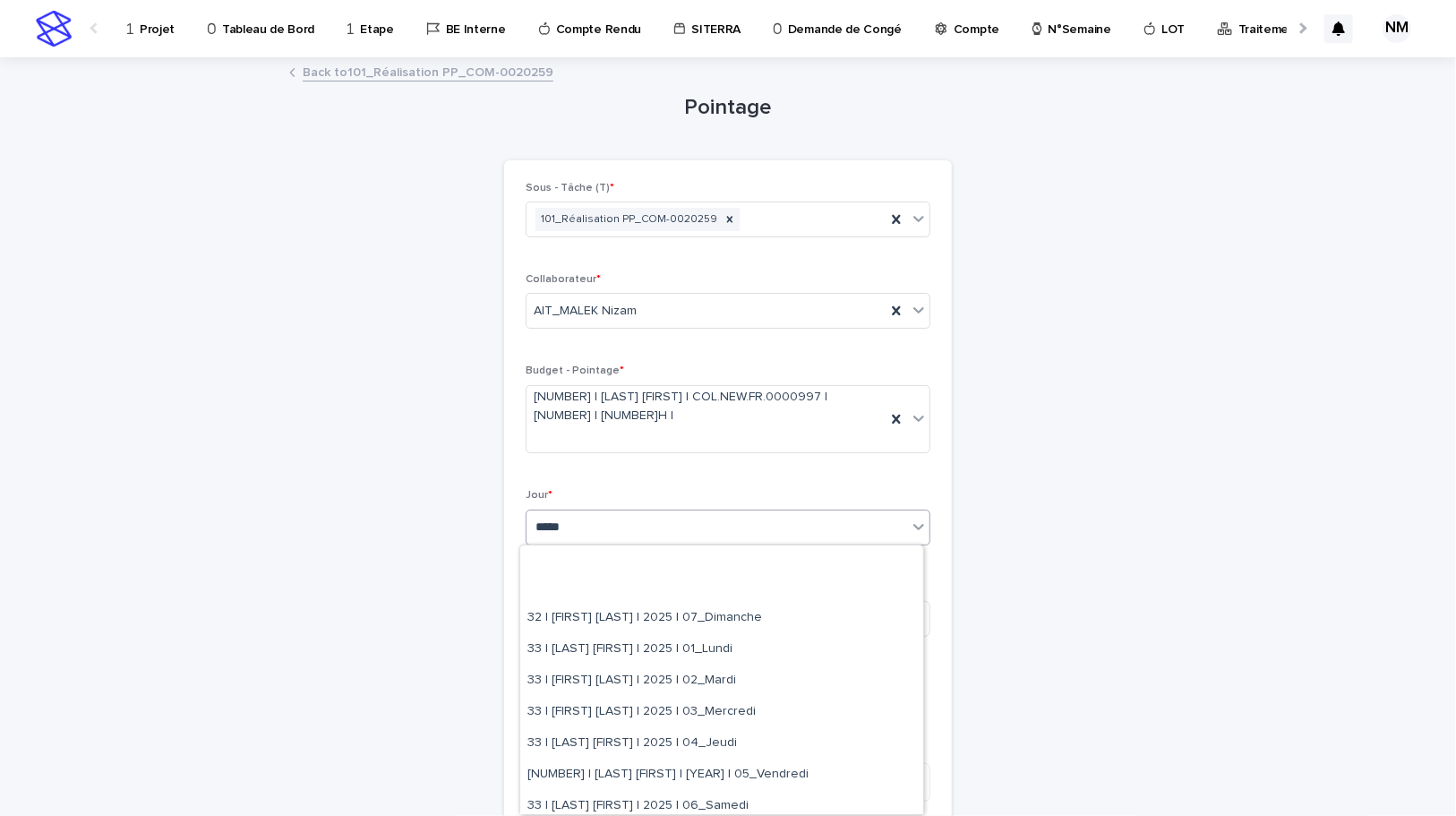scroll, scrollTop: 244, scrollLeft: 0, axis: vertical 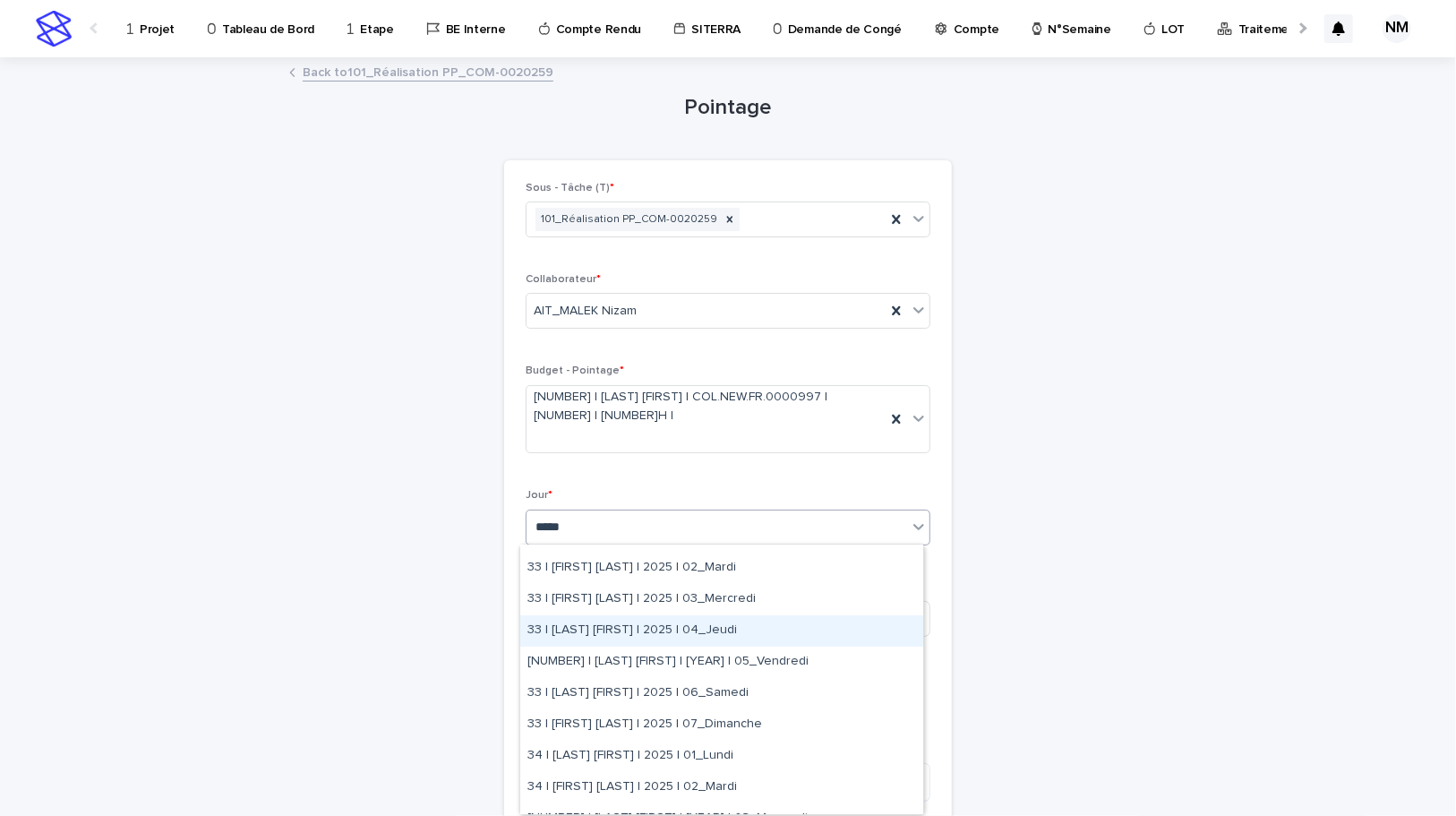 click on "[NUMBER] | [LAST] [FIRST] | [YEAR] | [CODE]" at bounding box center [722, 631] 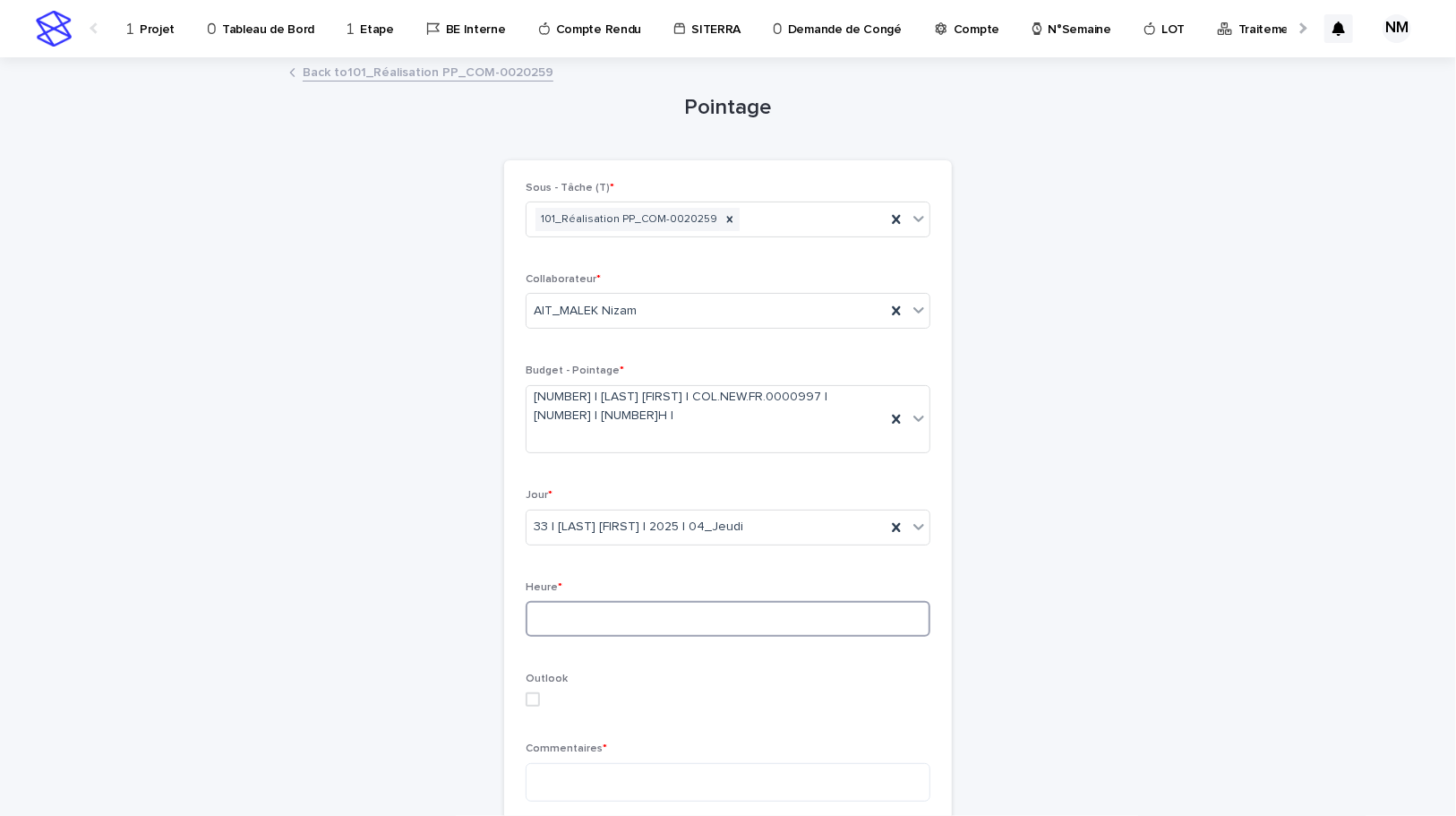 click at bounding box center [728, 619] 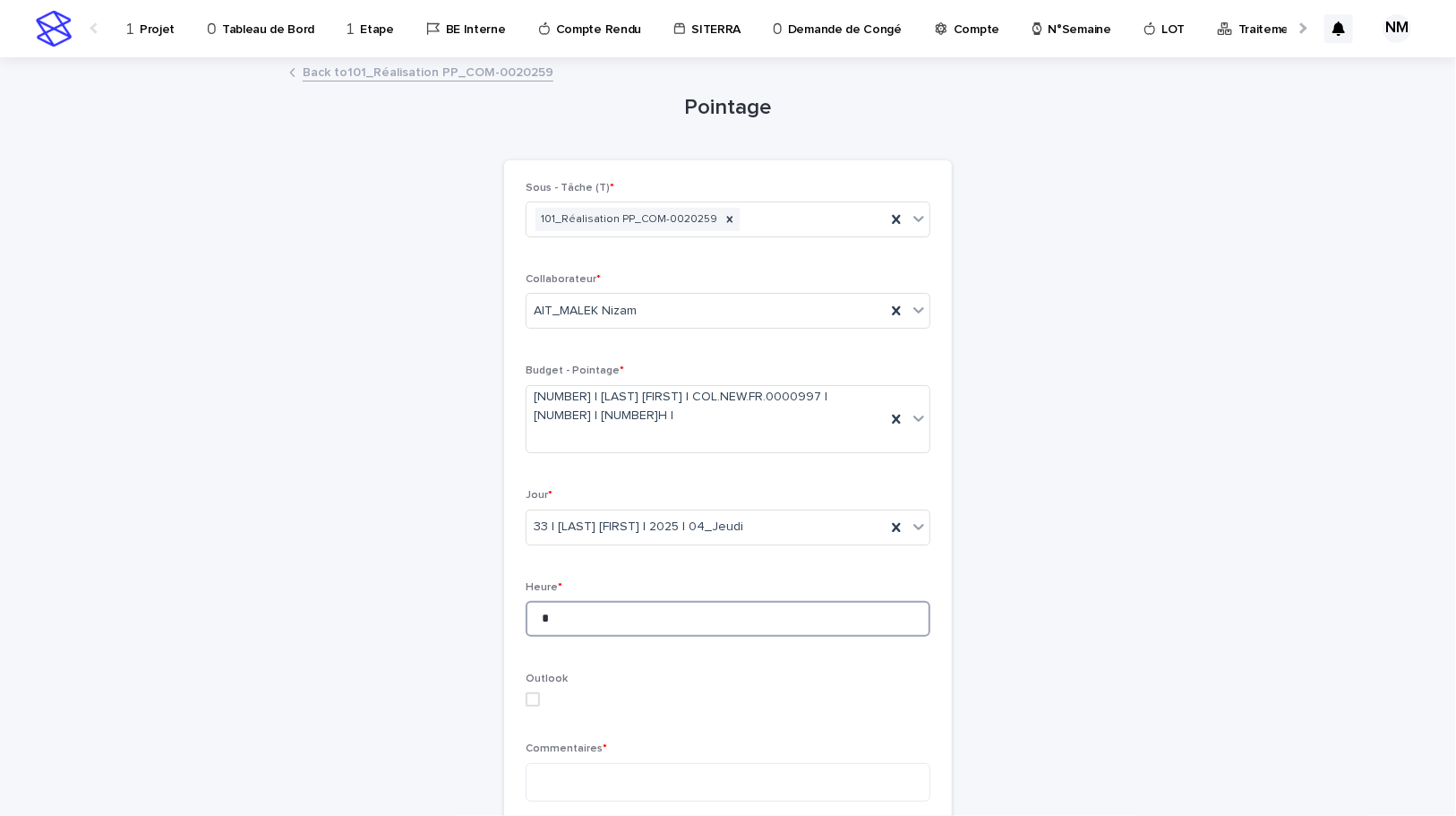 type on "*" 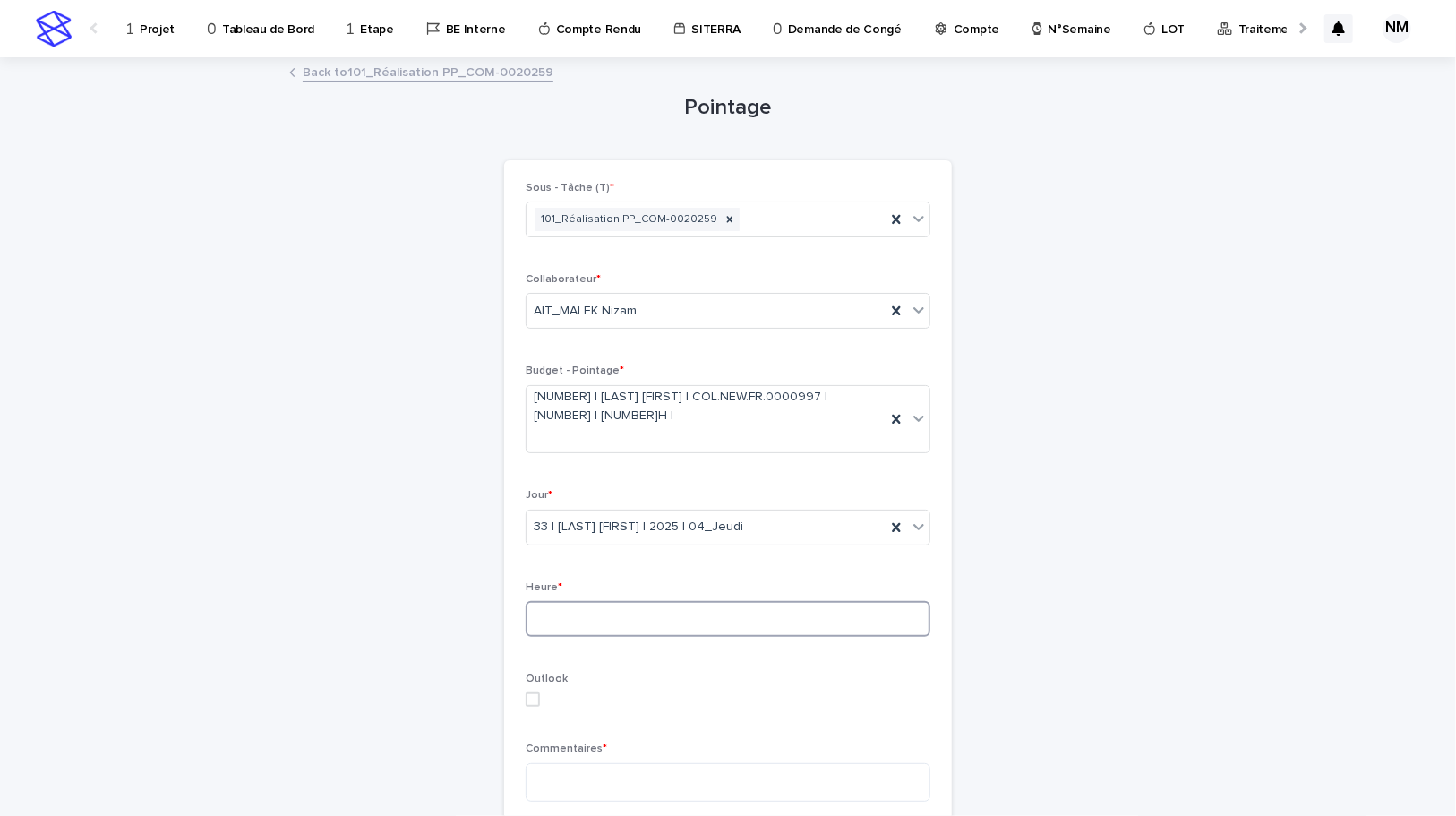 type on "*" 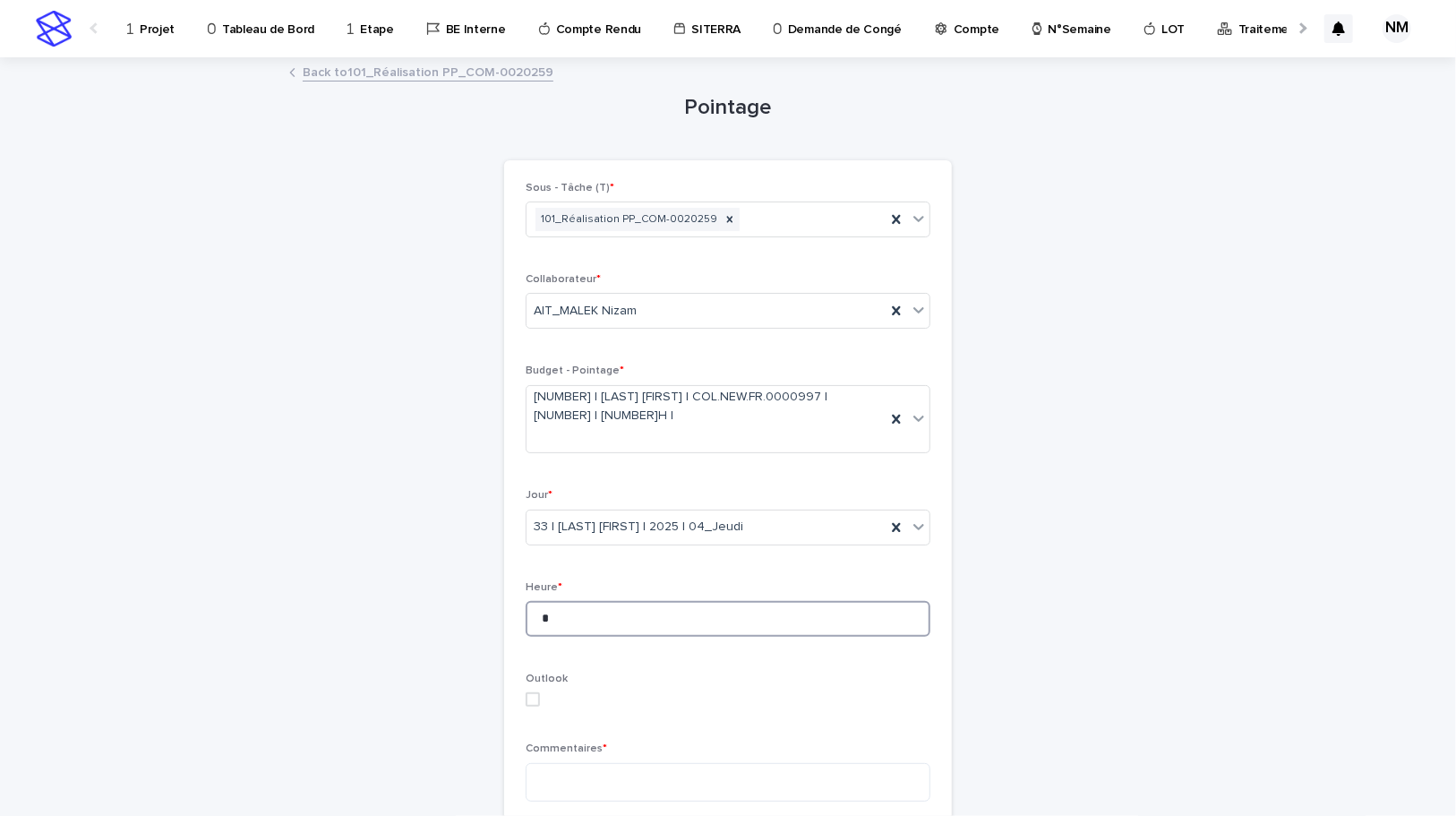 type on "*" 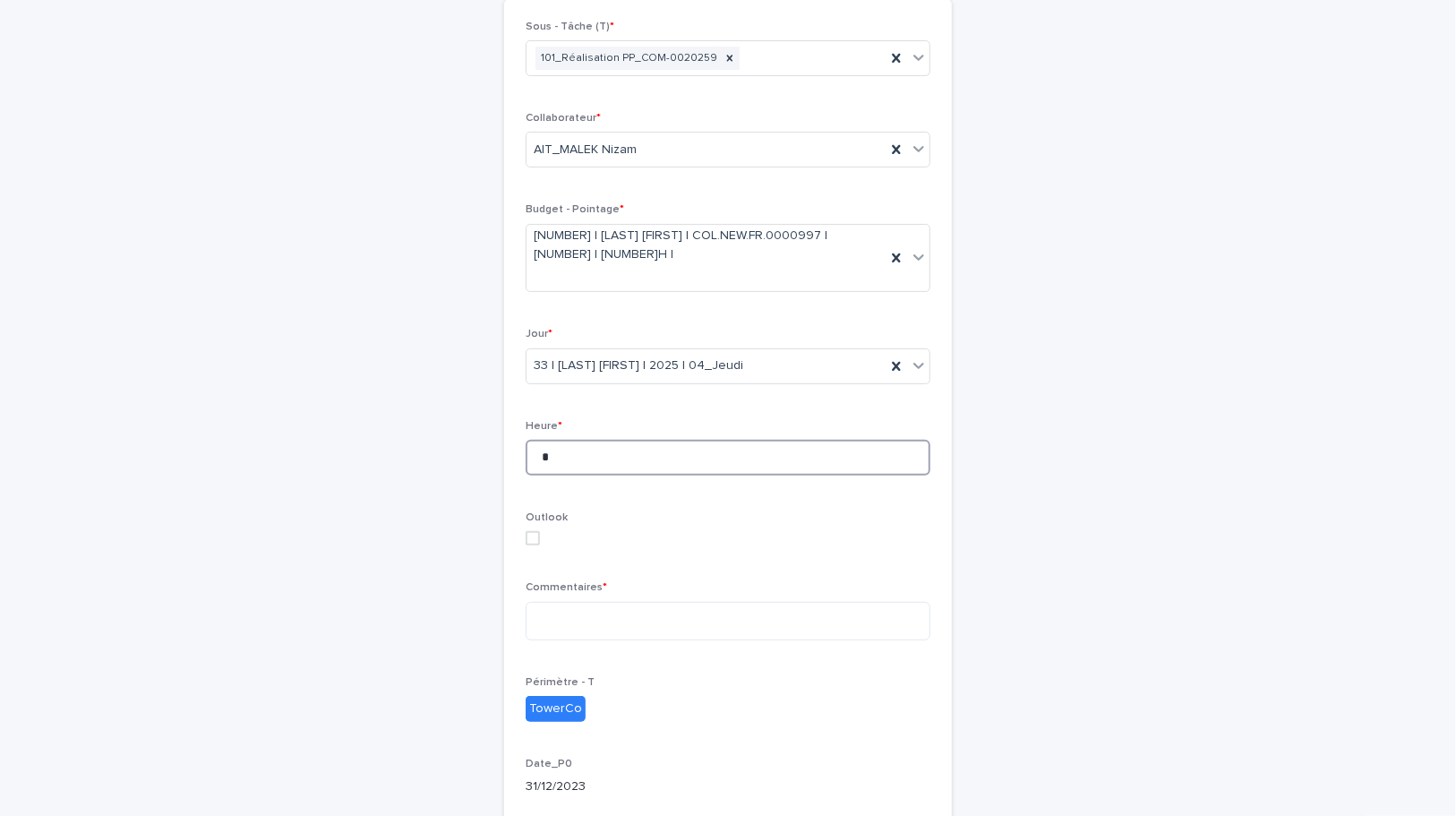 scroll, scrollTop: 162, scrollLeft: 0, axis: vertical 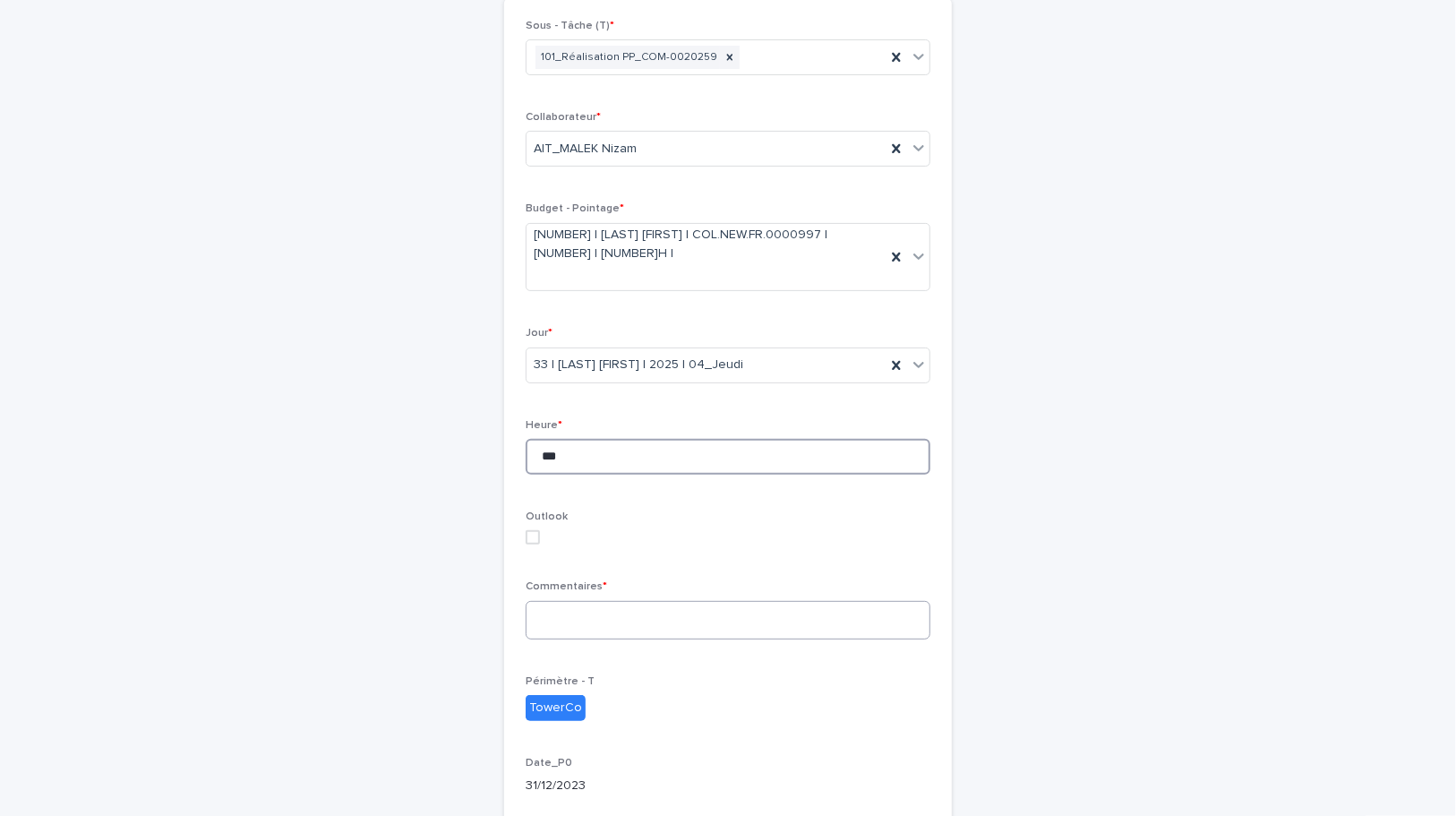 type on "***" 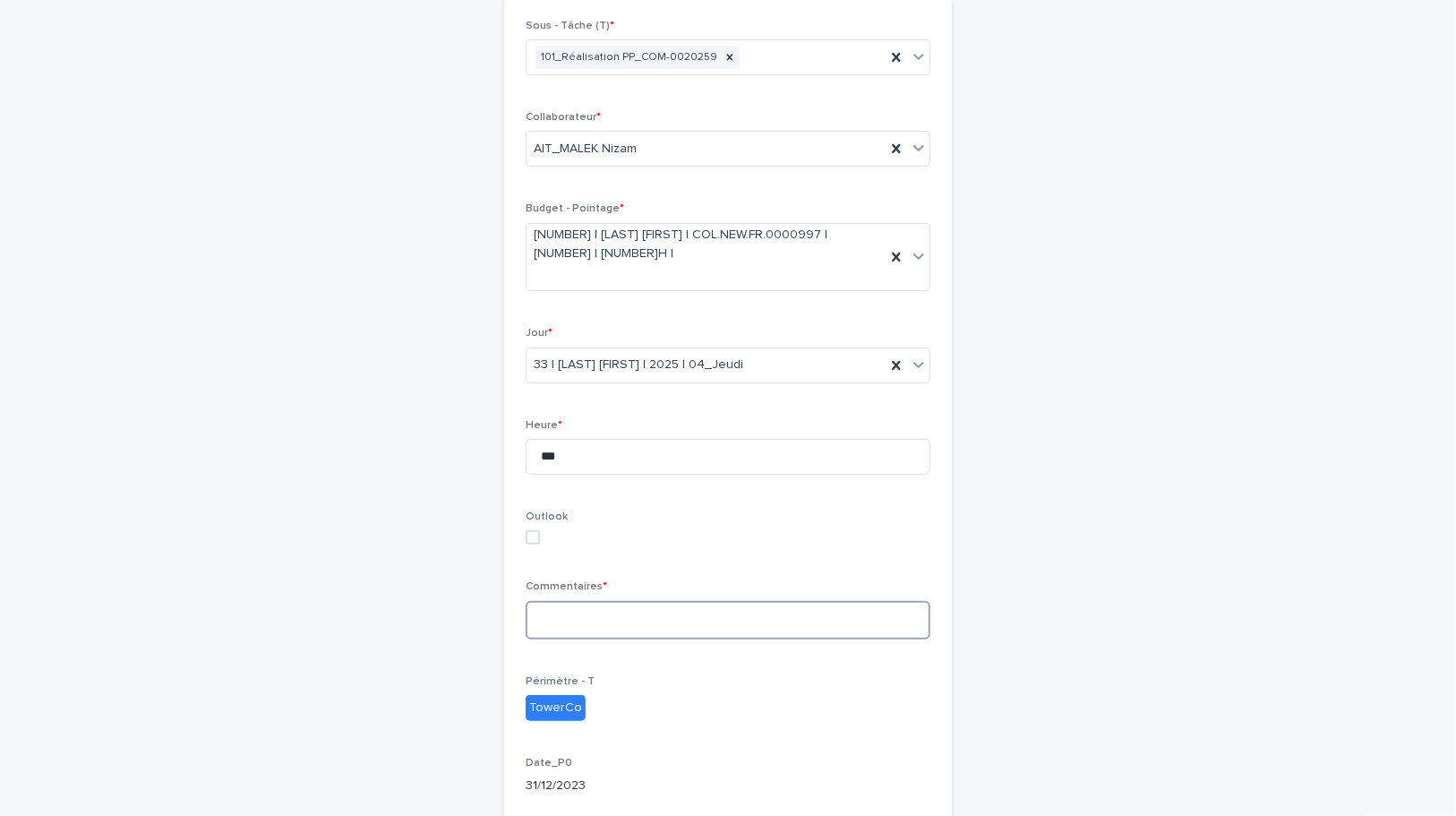 click at bounding box center [728, 620] 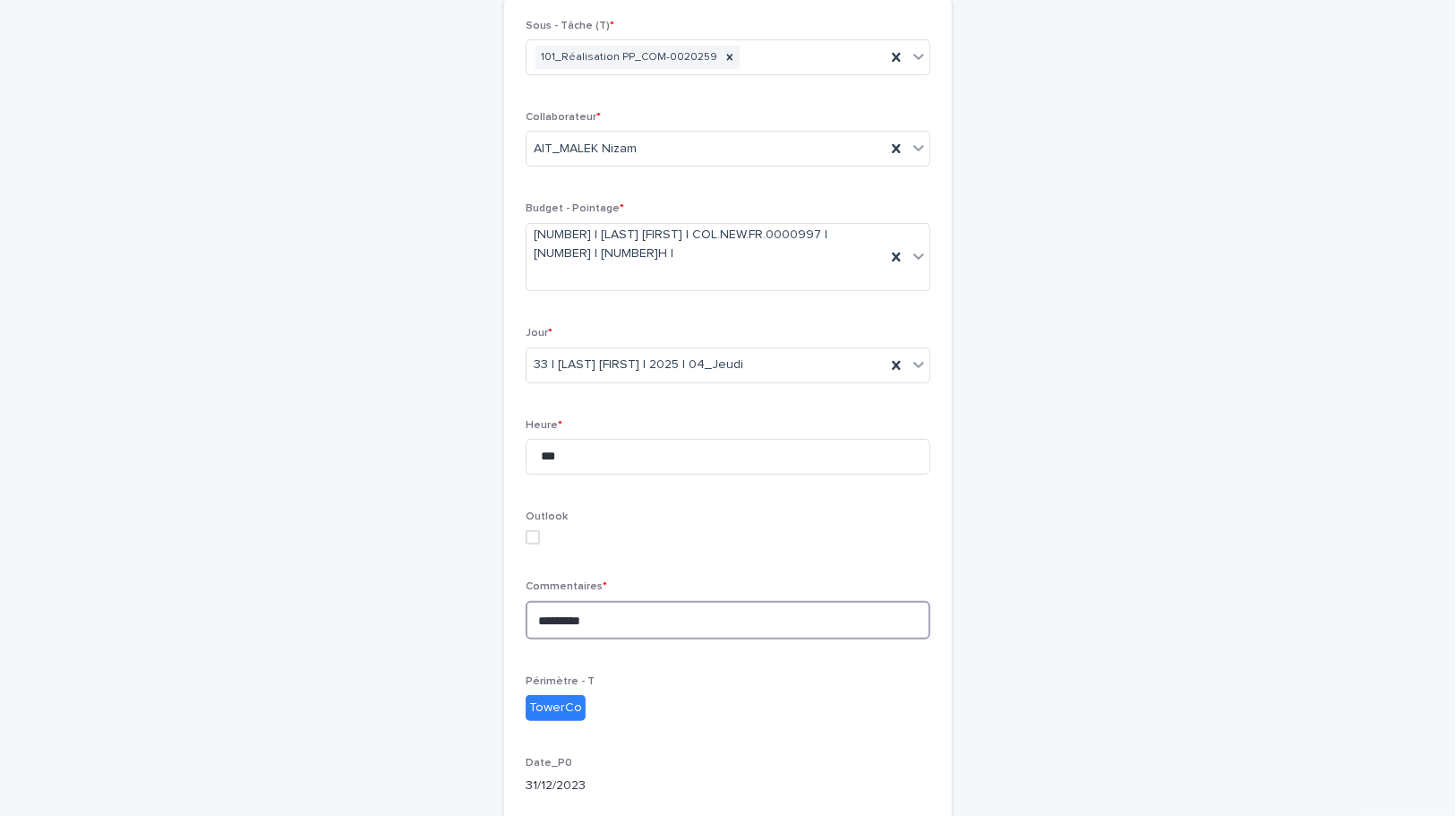 type on "*********" 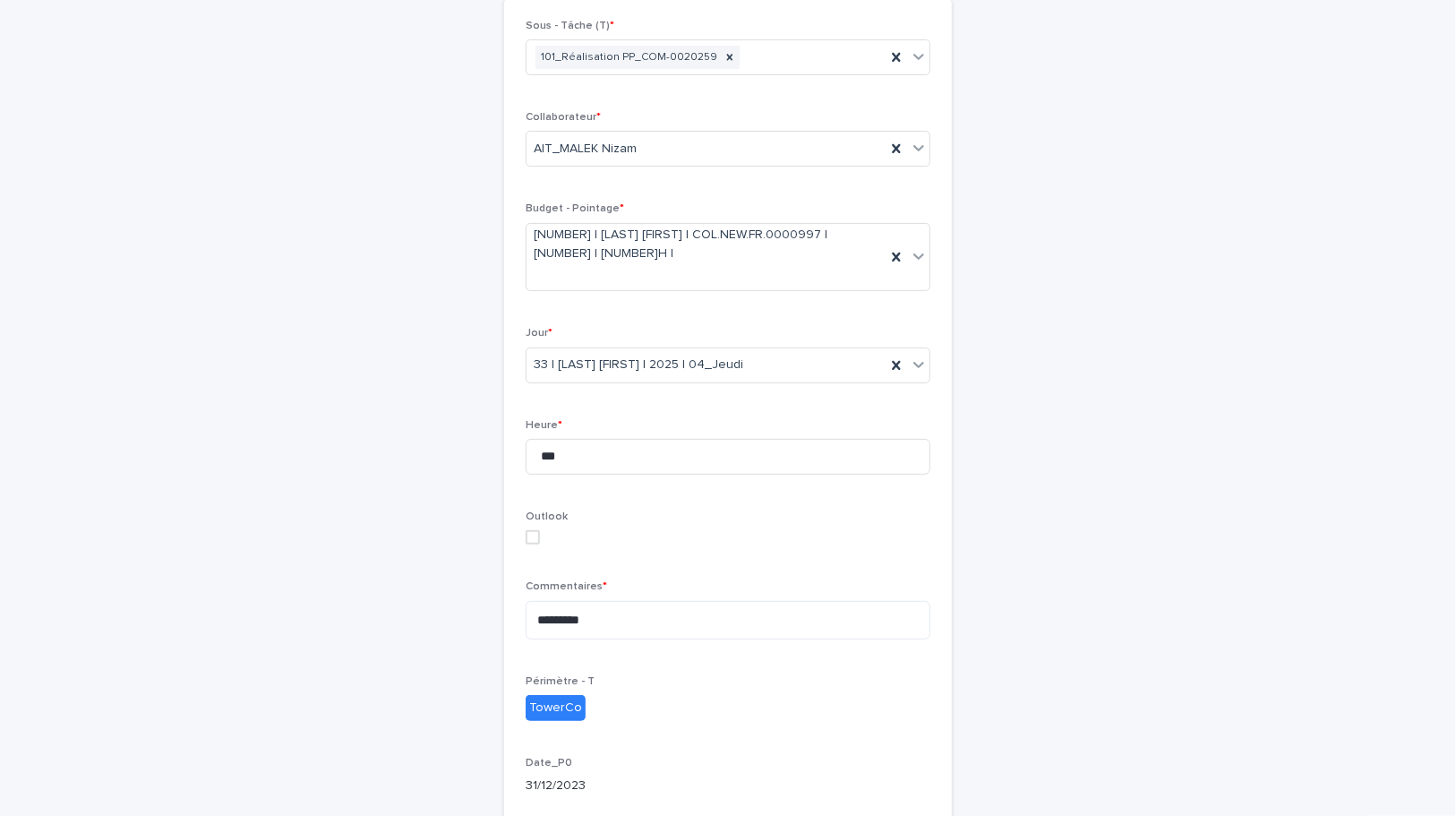 drag, startPoint x: 587, startPoint y: 435, endPoint x: 497, endPoint y: 437, distance: 90.02 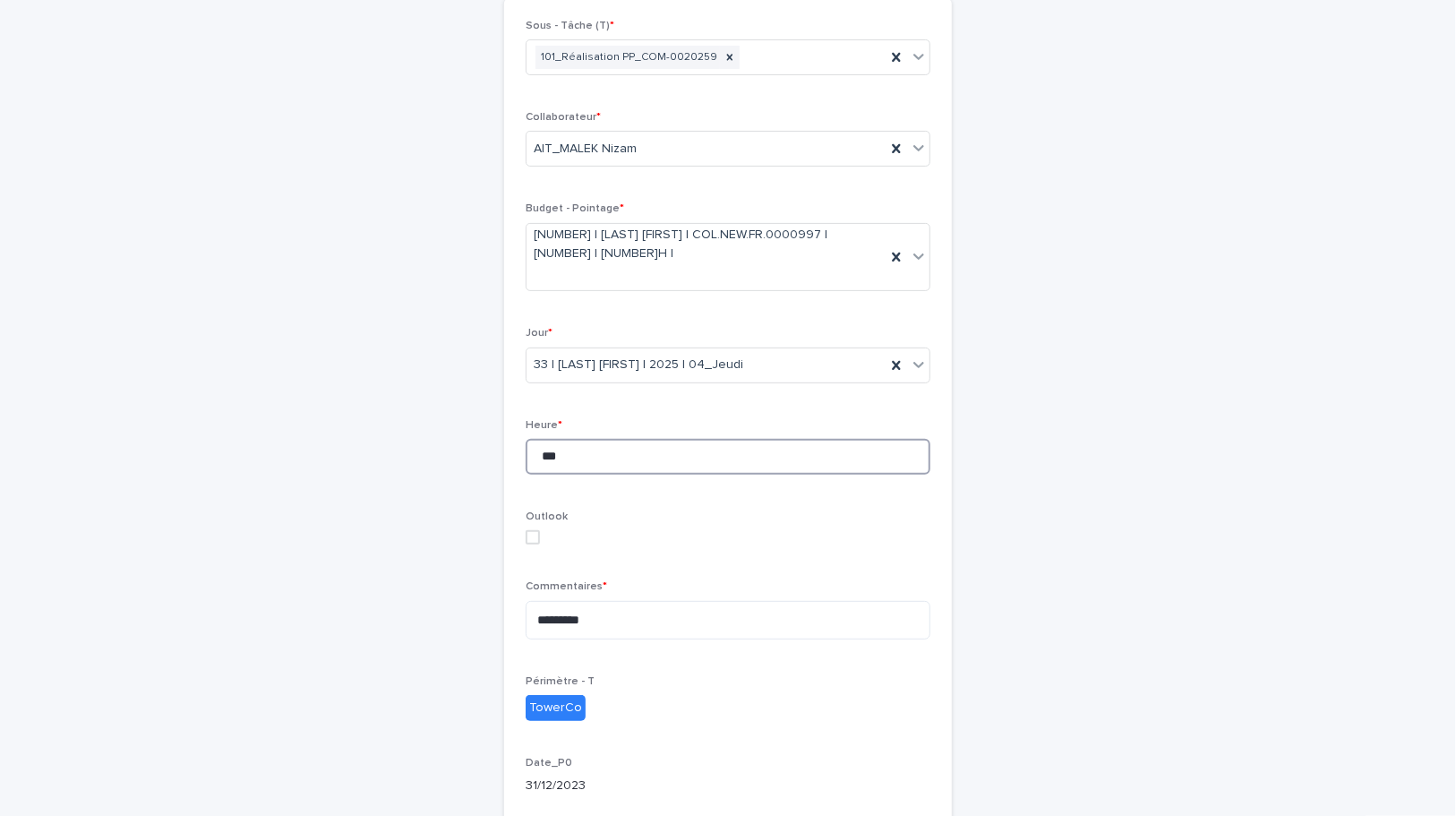 drag, startPoint x: 570, startPoint y: 448, endPoint x: 482, endPoint y: 451, distance: 88.05112 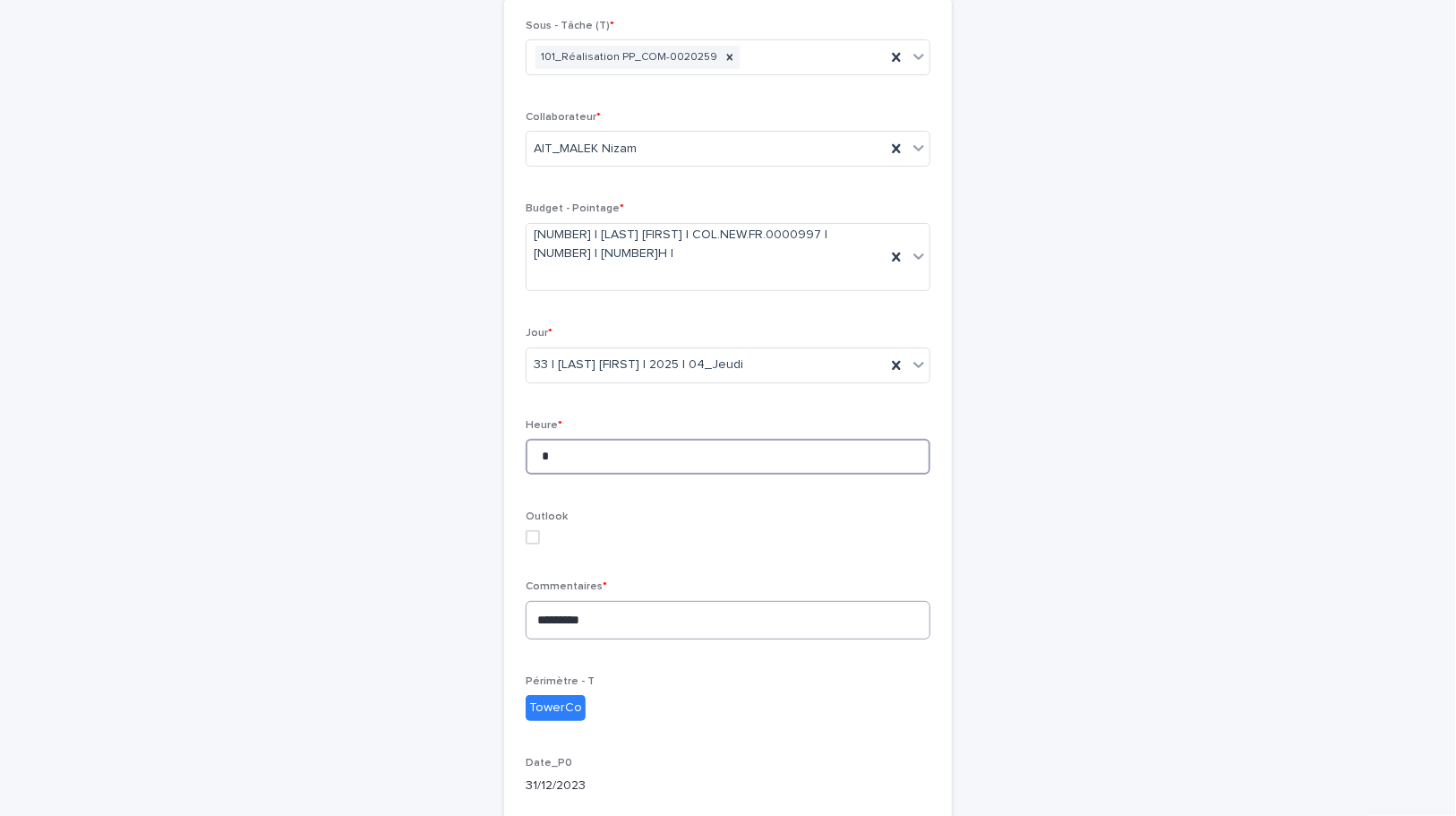 type on "*" 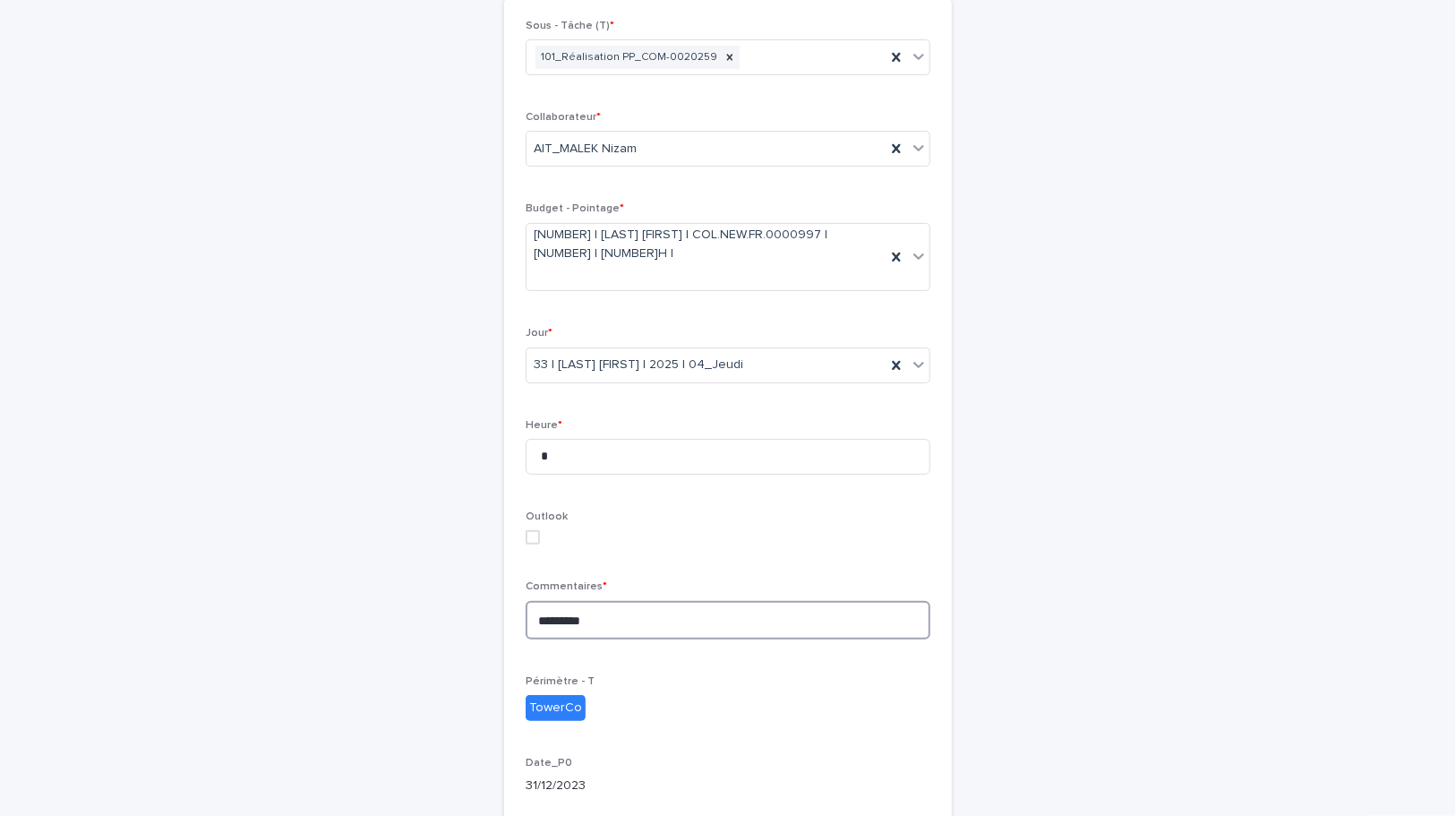 drag, startPoint x: 619, startPoint y: 600, endPoint x: 514, endPoint y: 605, distance: 105.11898 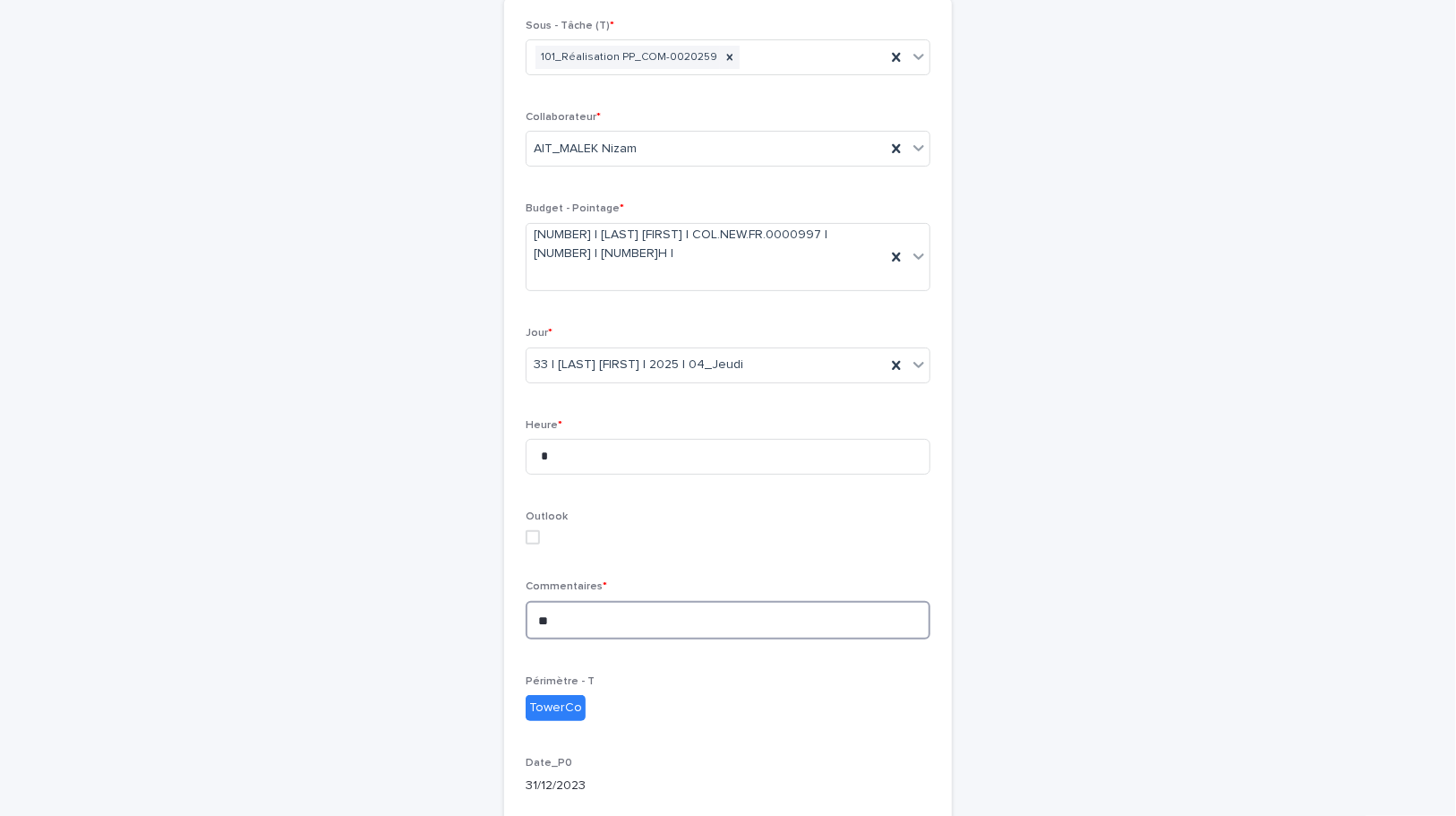 type on "*" 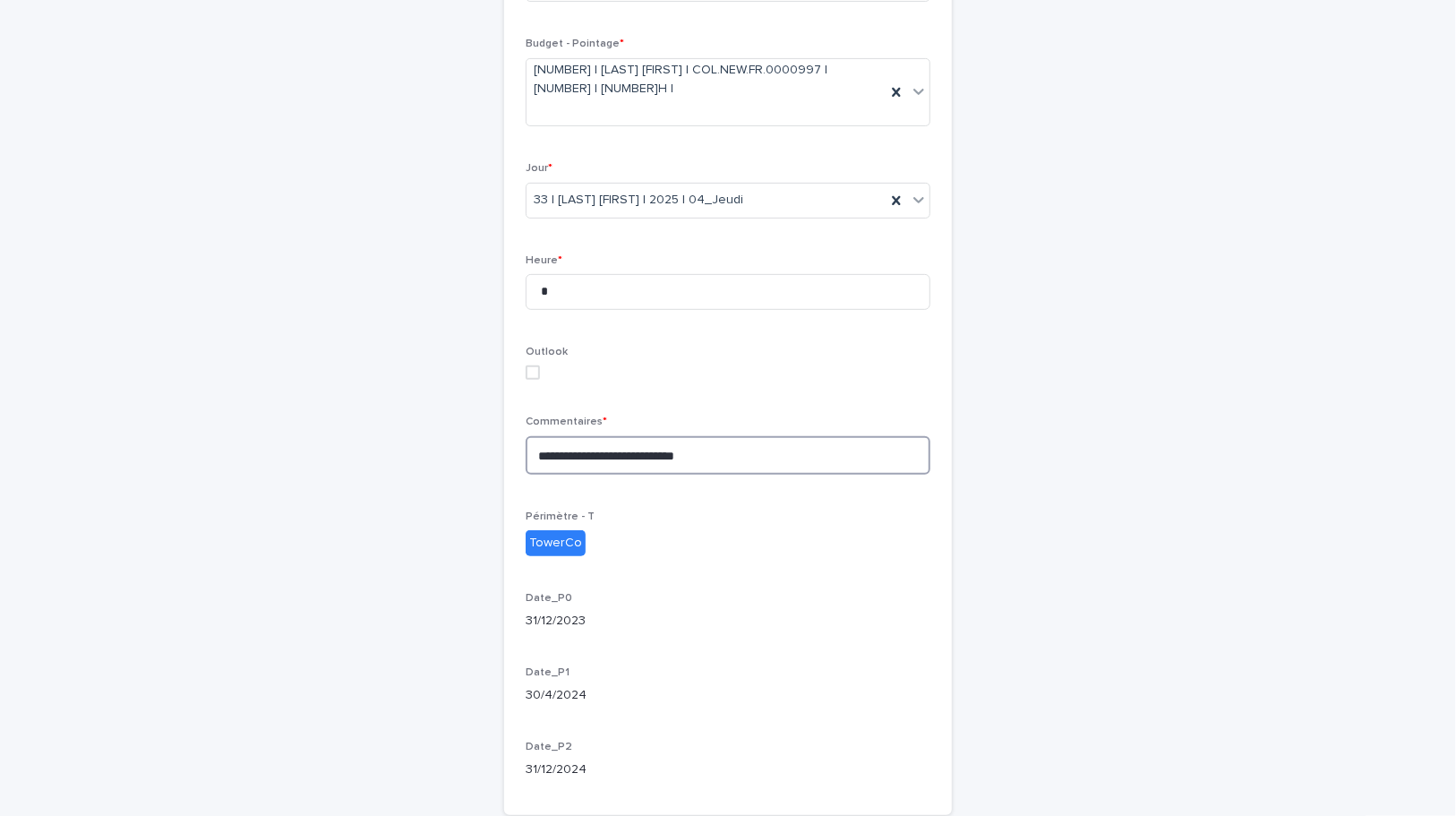 scroll, scrollTop: 457, scrollLeft: 0, axis: vertical 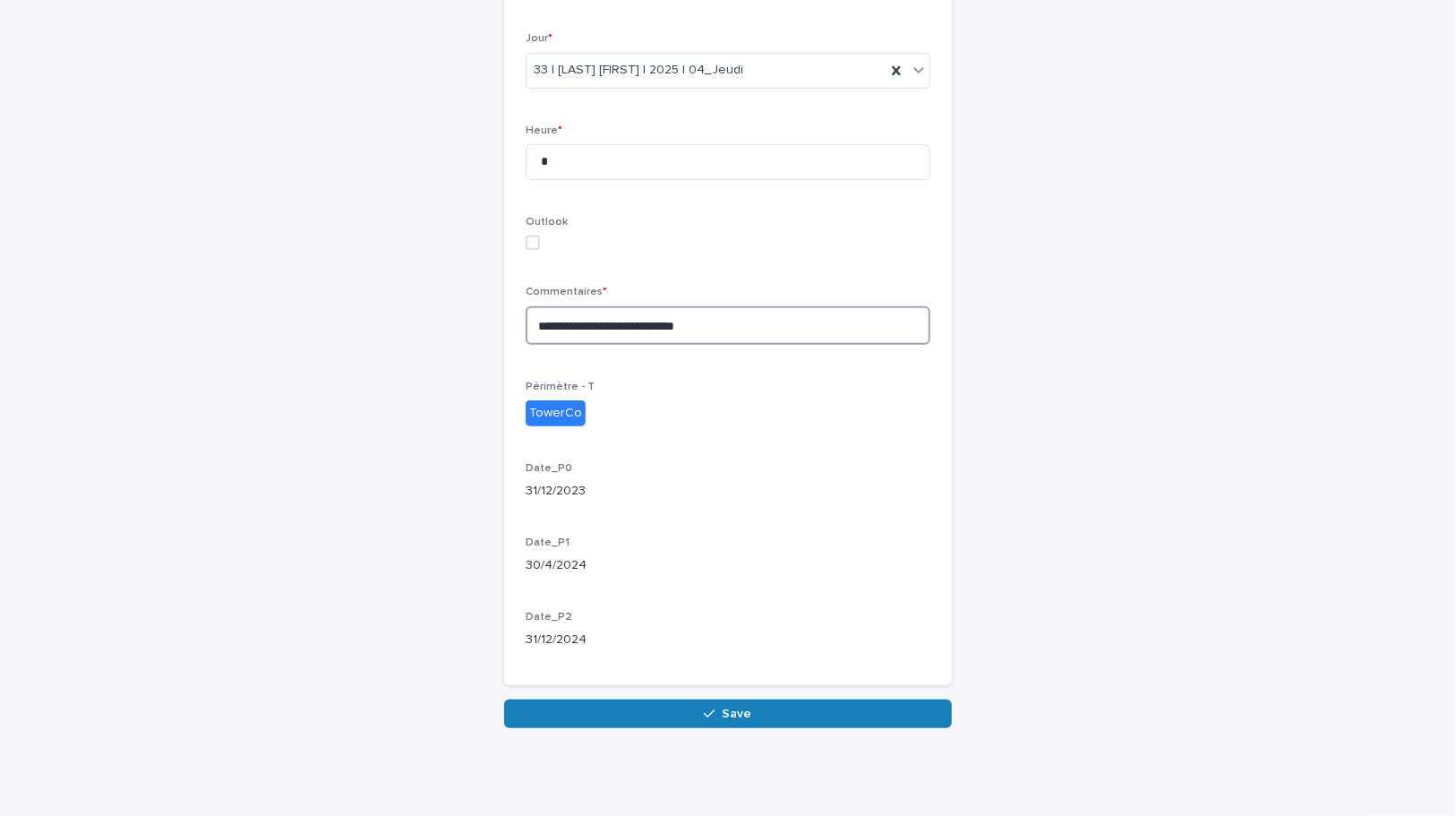 type on "**********" 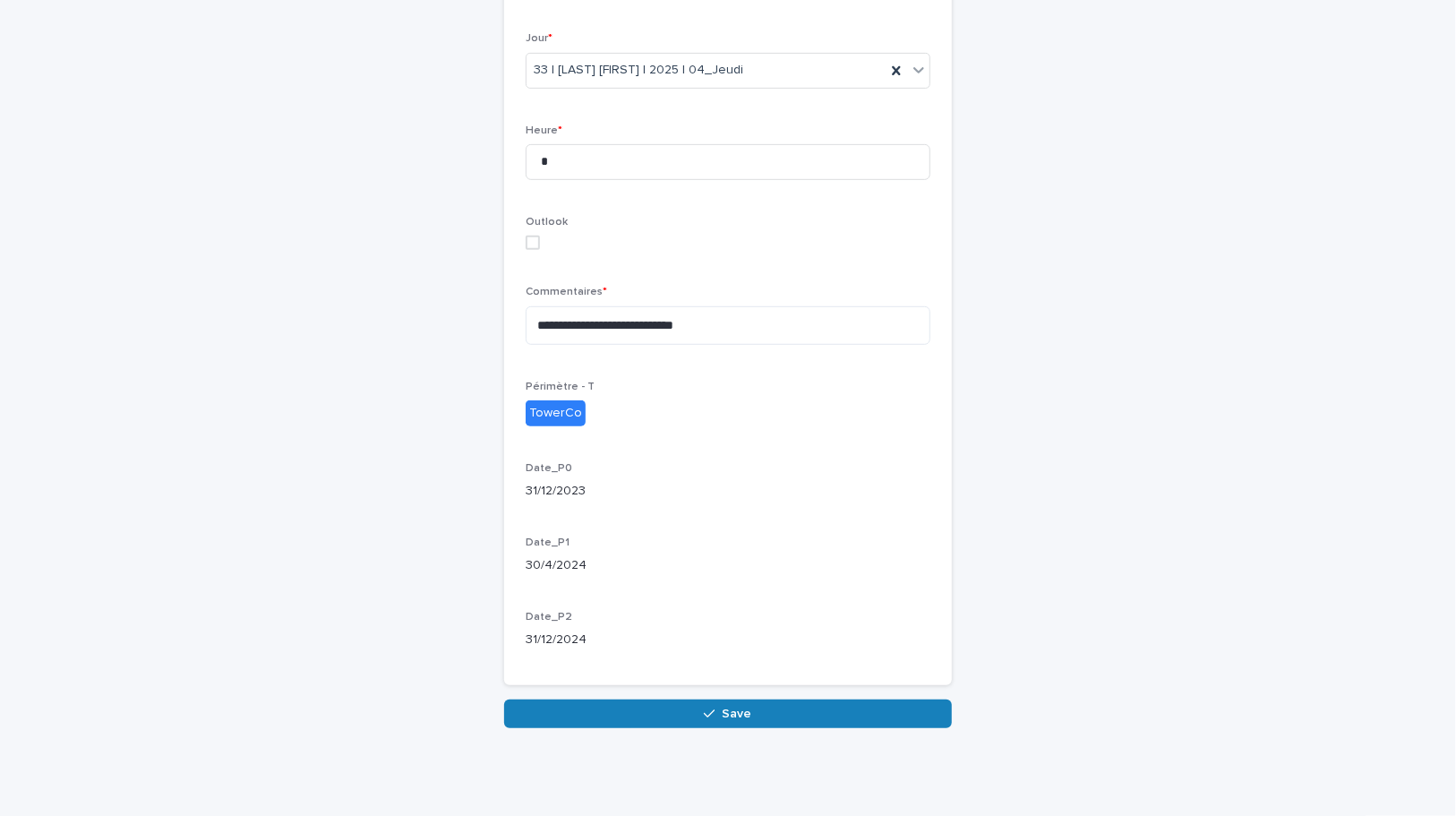 click on "**********" at bounding box center [728, 202] 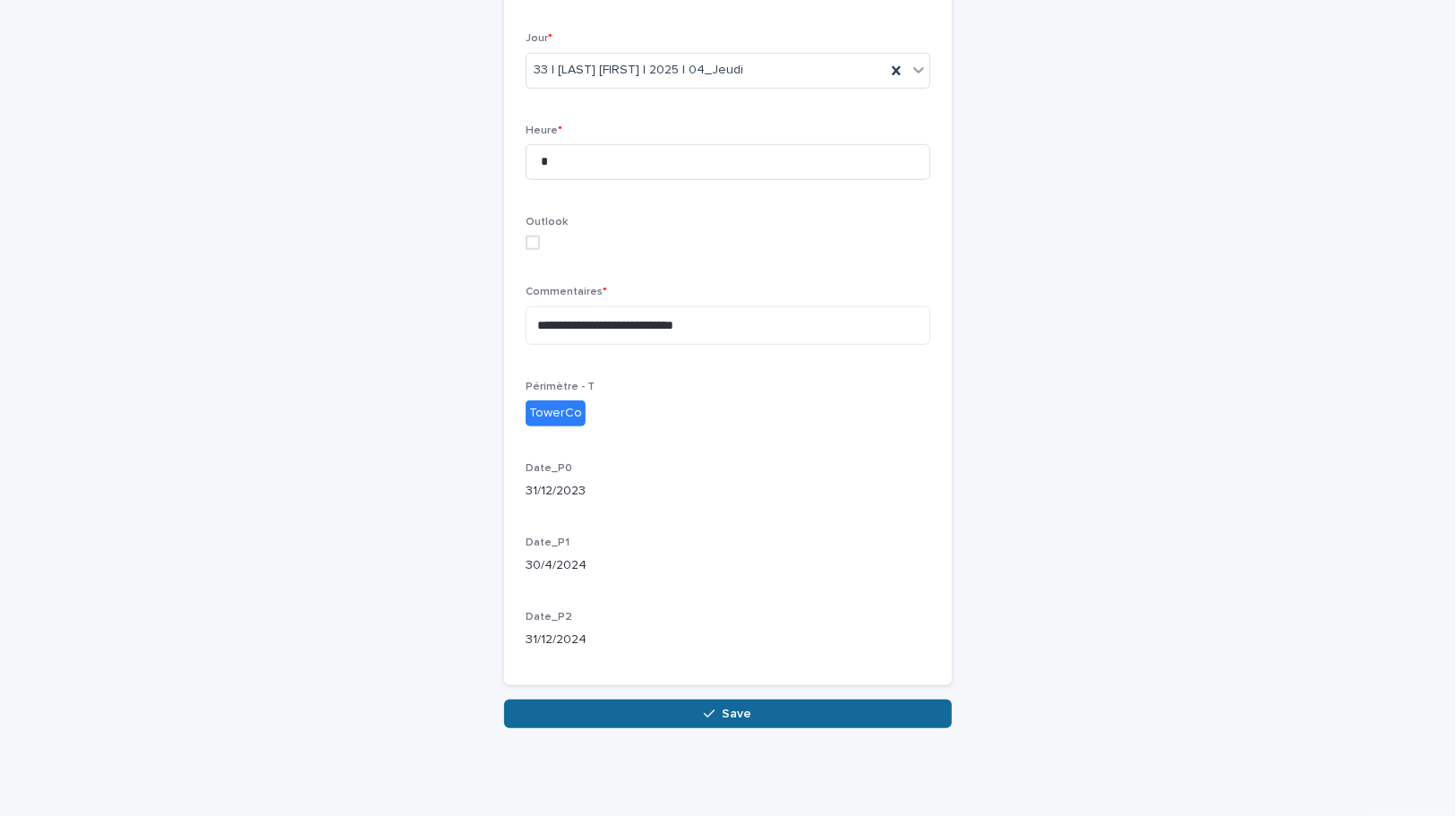 click on "Save" at bounding box center (728, 714) 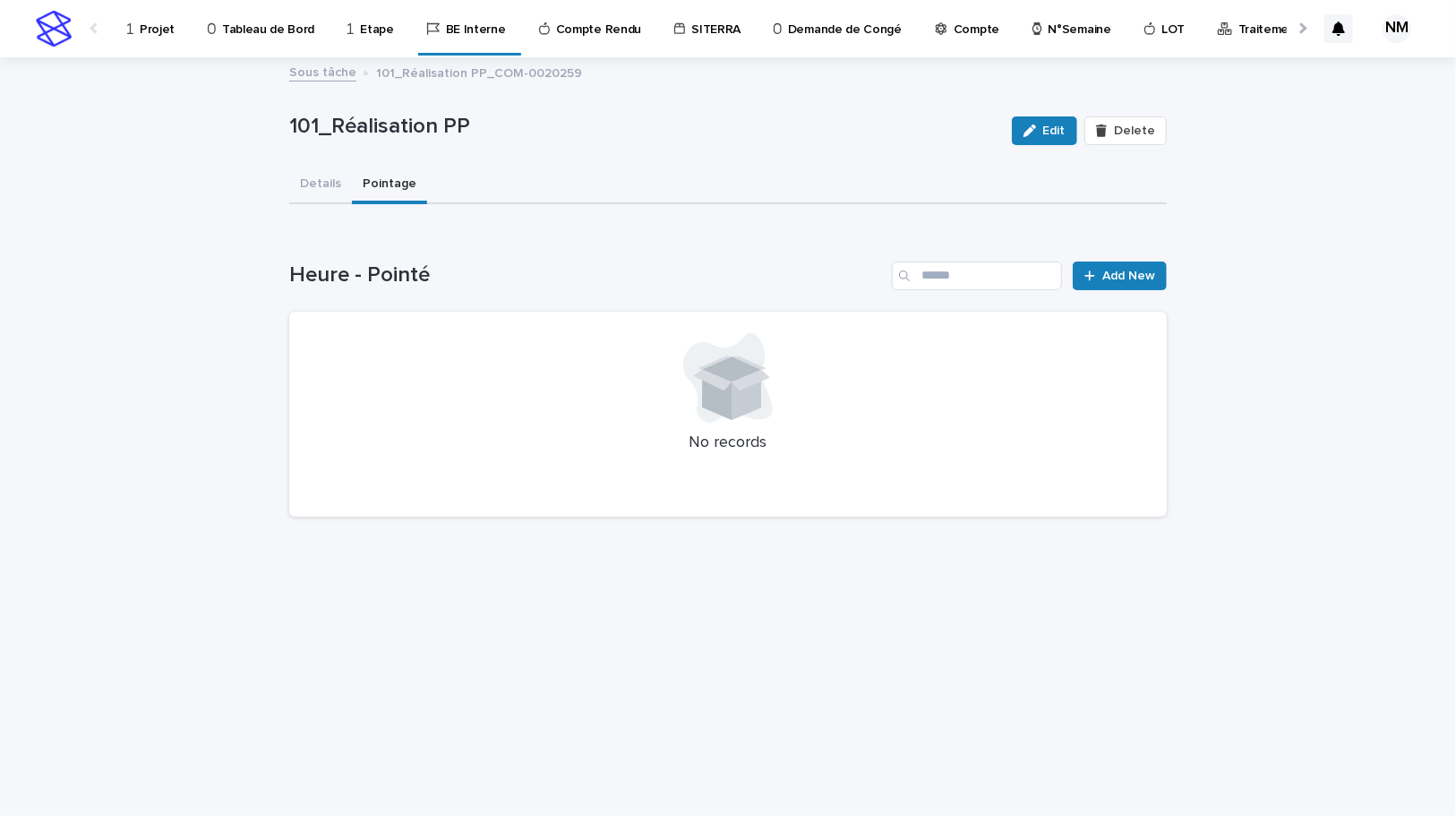 scroll, scrollTop: 0, scrollLeft: 0, axis: both 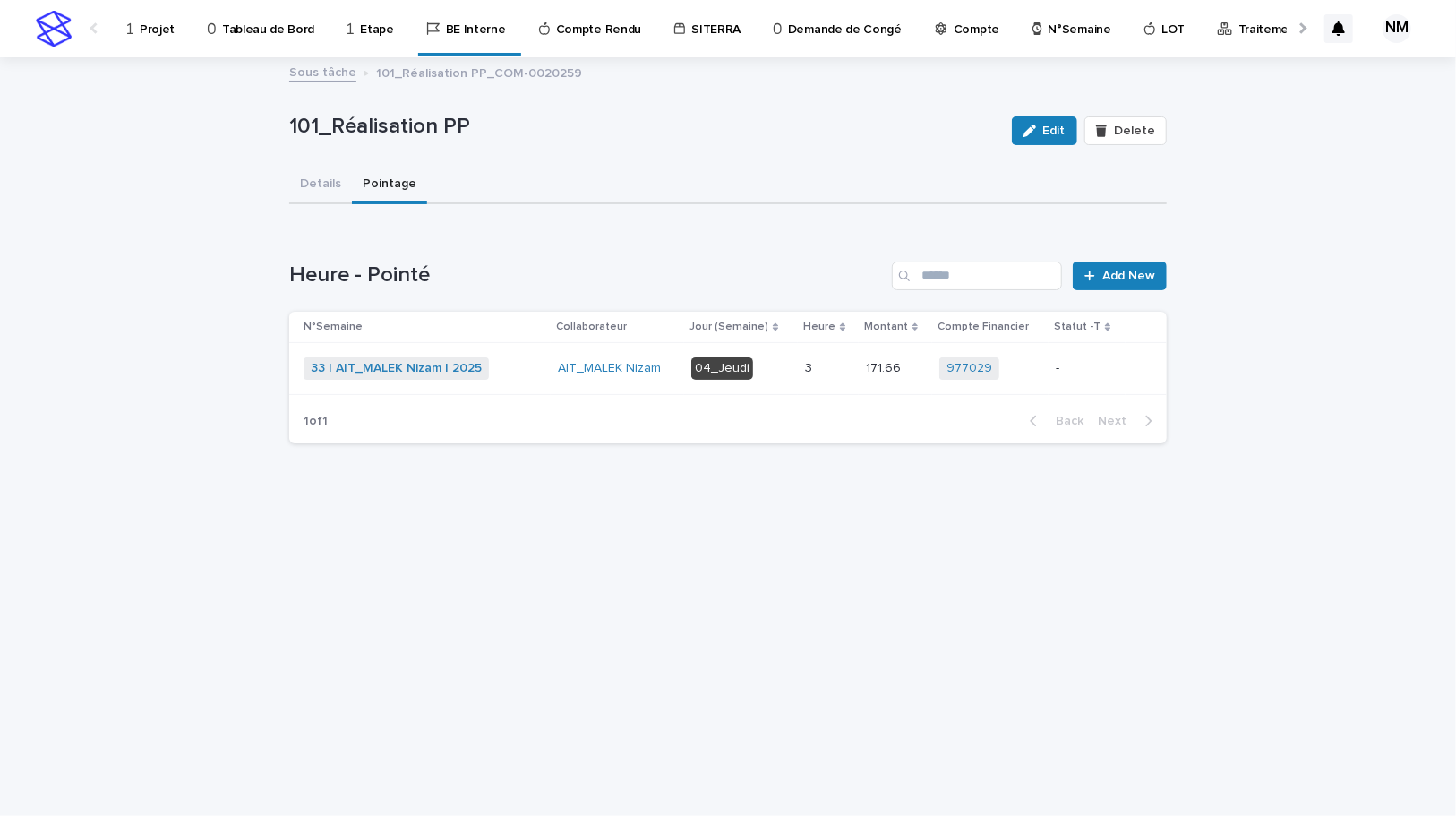 click on "-" at bounding box center [1087, 368] 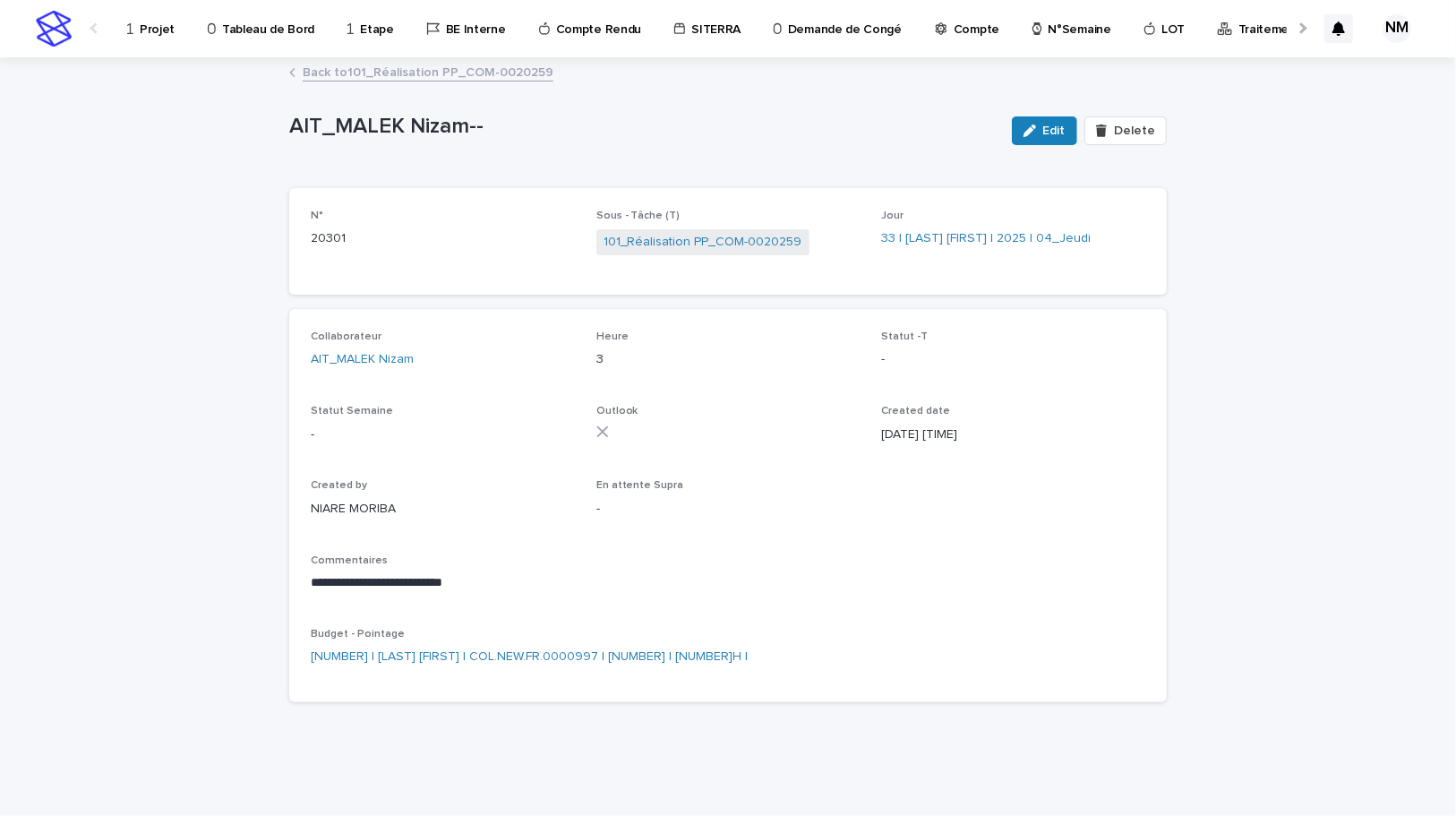 drag, startPoint x: 1057, startPoint y: 116, endPoint x: 996, endPoint y: 311, distance: 204.31838 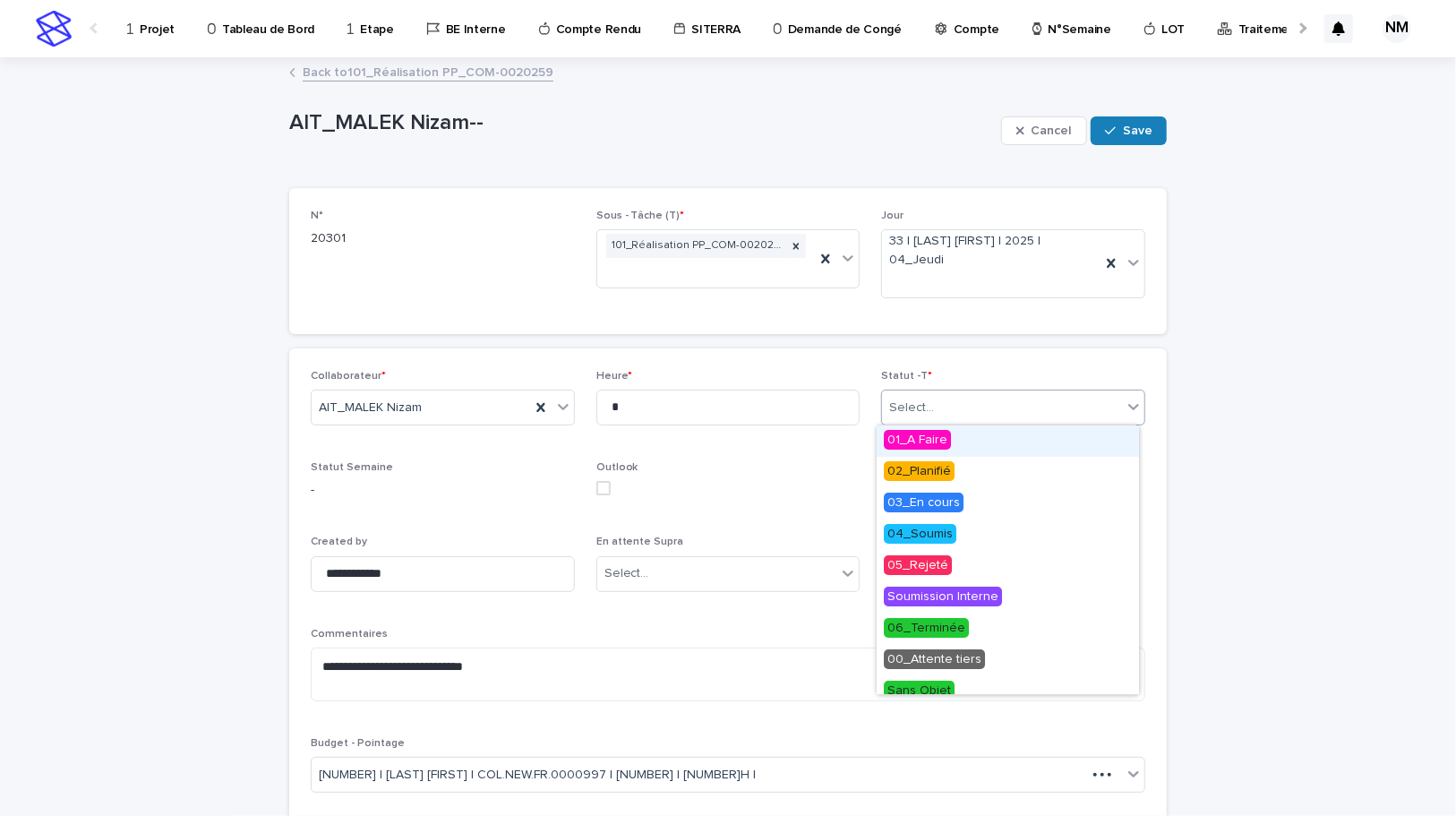 click on "Select..." at bounding box center [1002, 408] 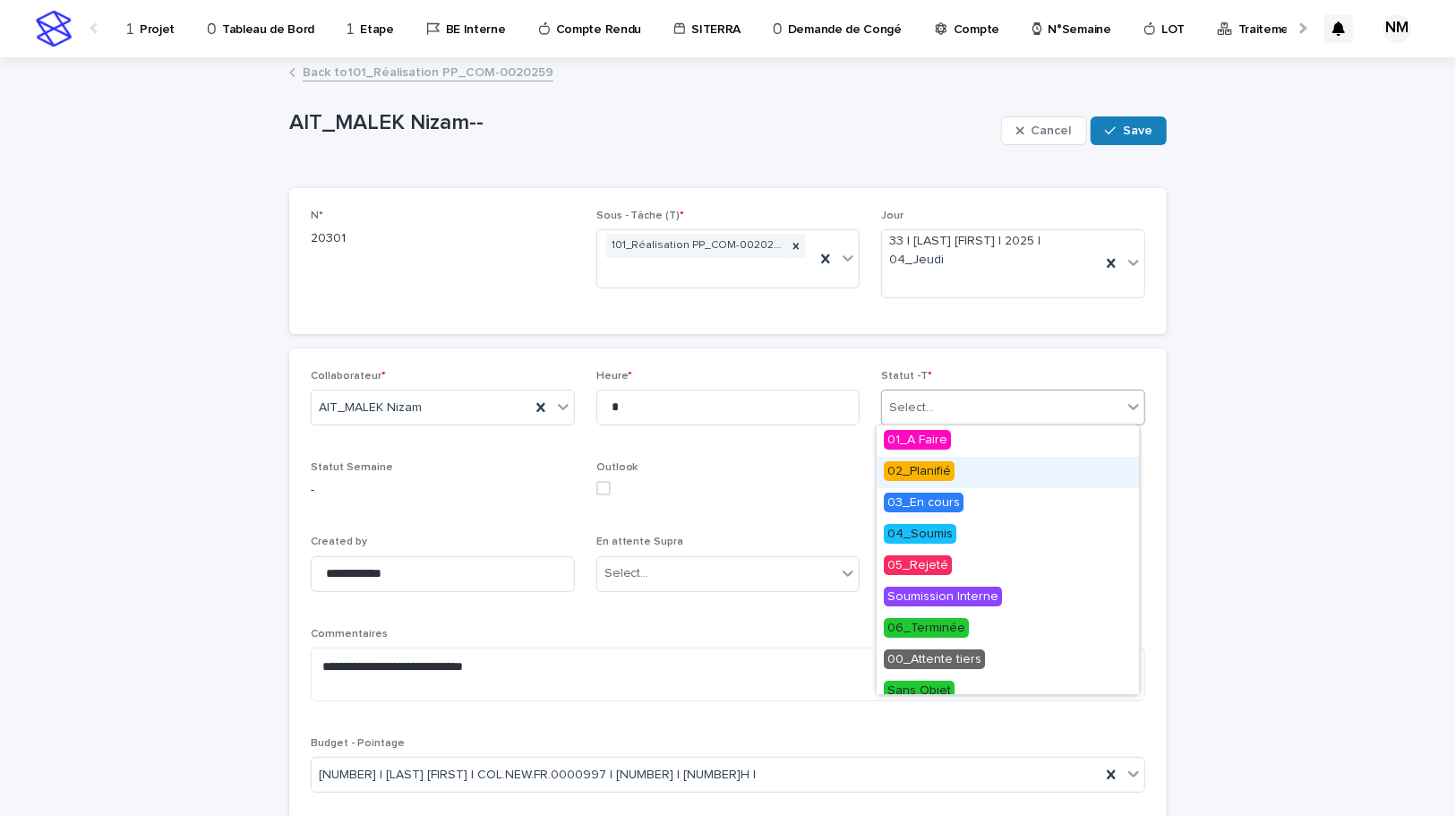 click on "02_Planifié" at bounding box center [1007, 472] 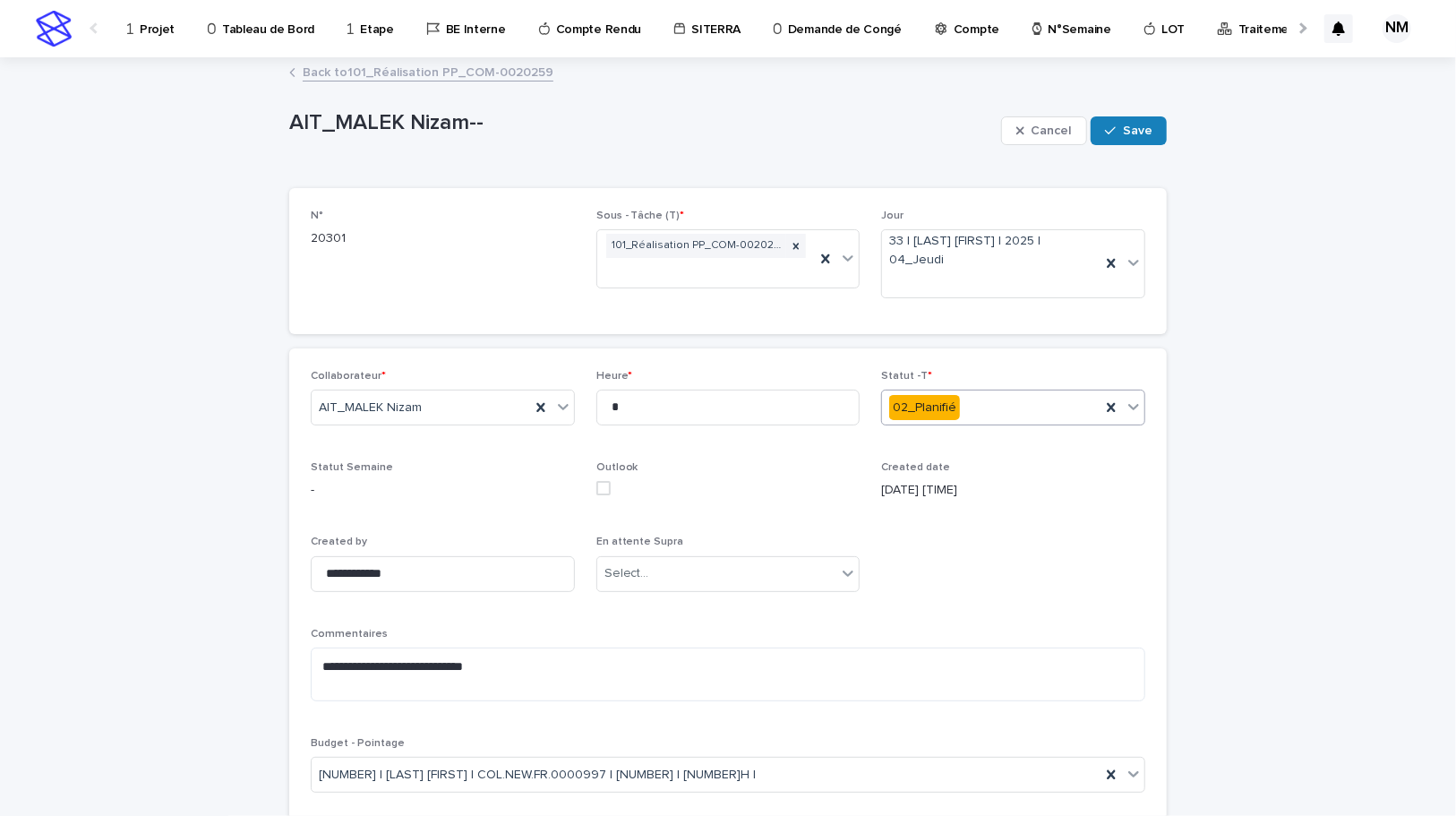 click on "**********" at bounding box center (728, 588) 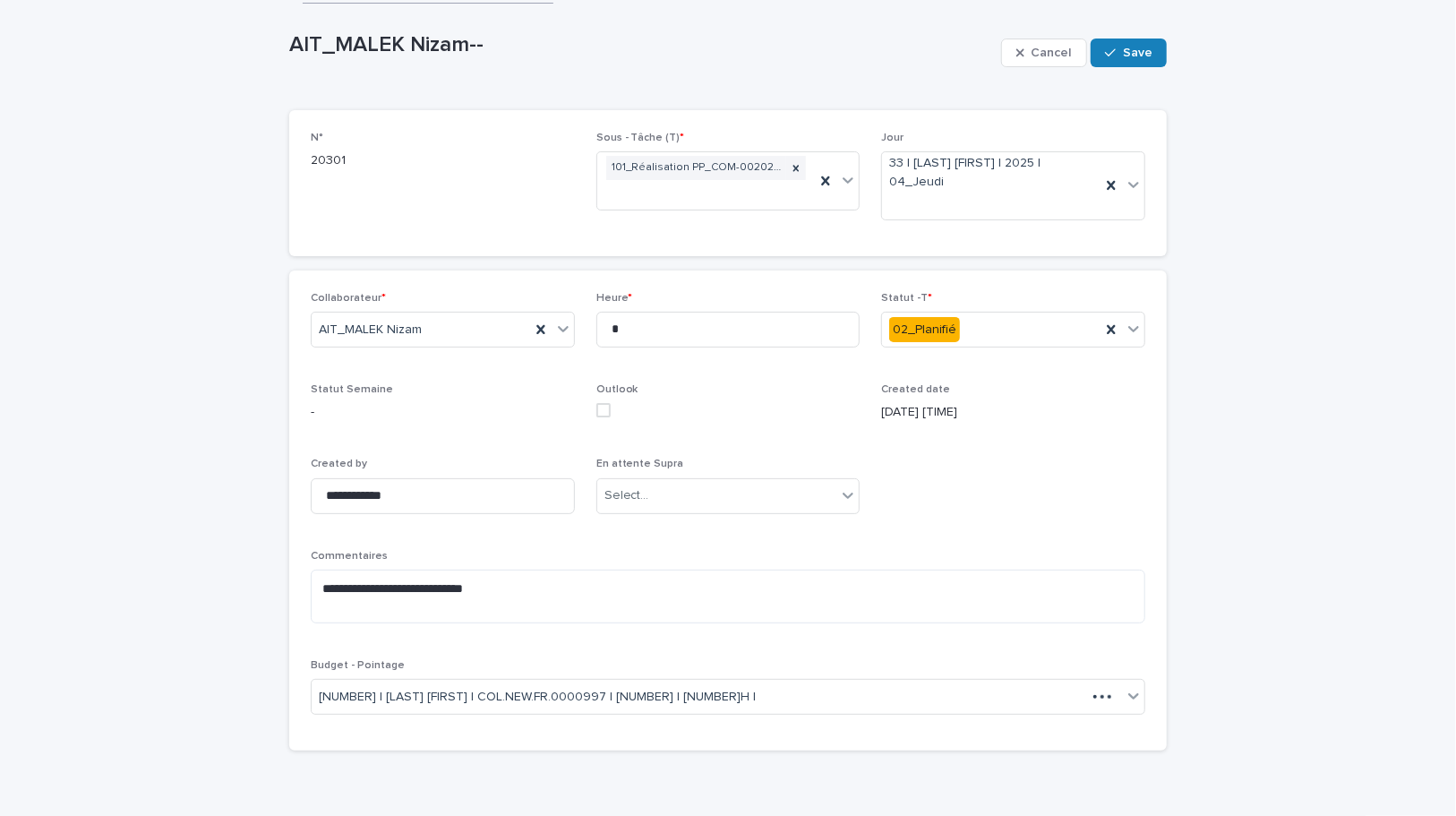 scroll, scrollTop: 116, scrollLeft: 0, axis: vertical 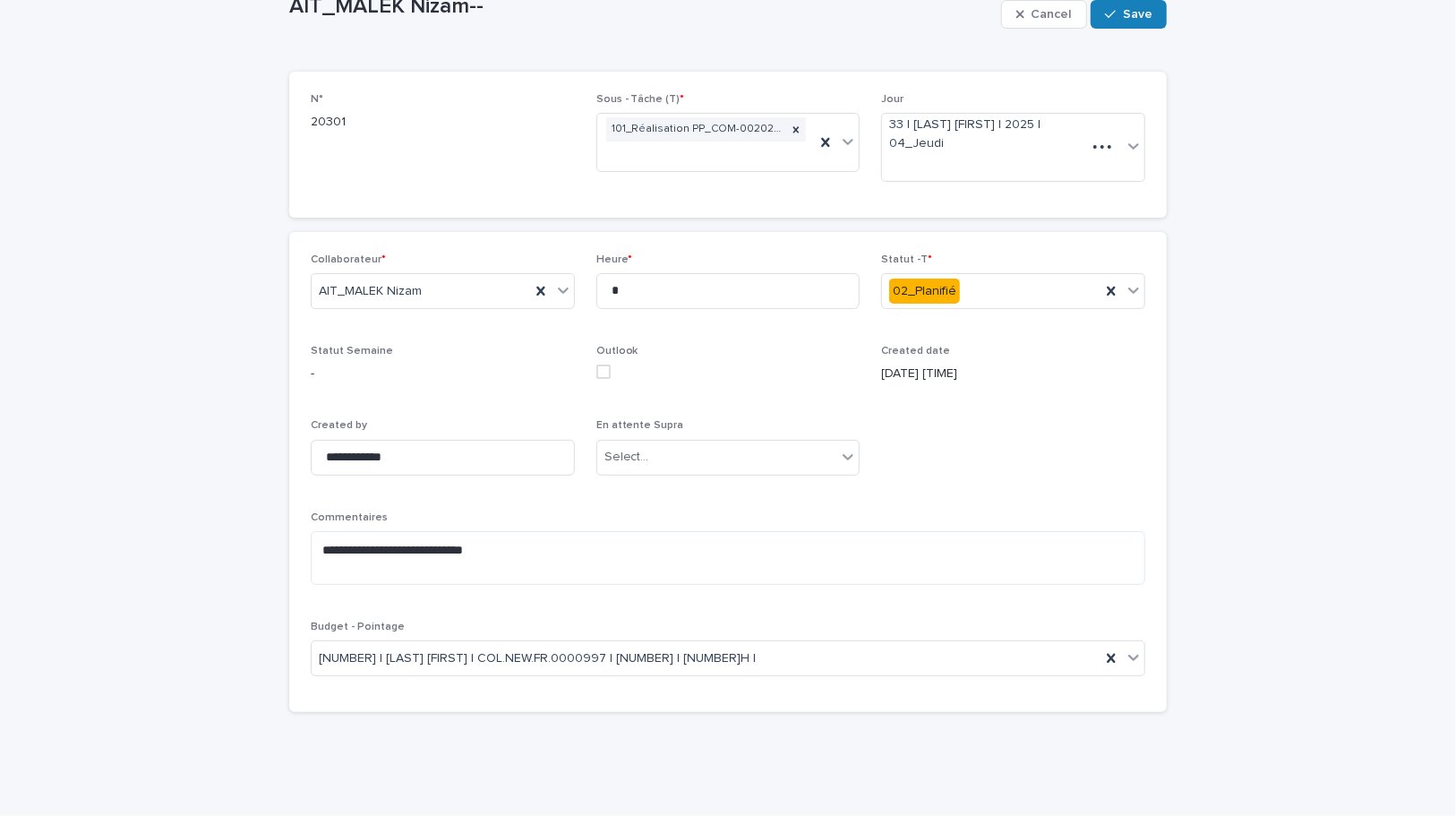 click at bounding box center [604, 372] 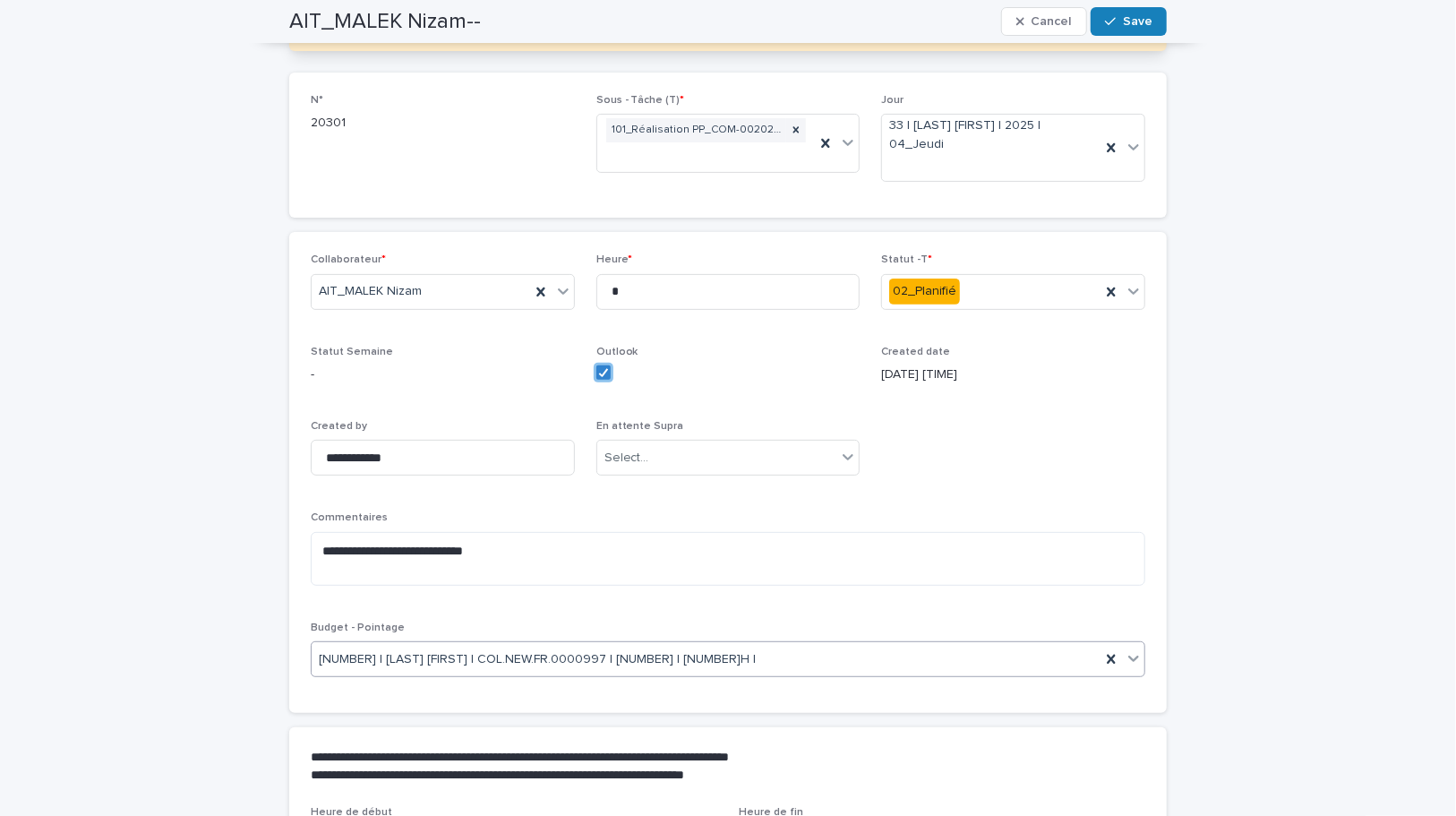 scroll, scrollTop: 251, scrollLeft: 0, axis: vertical 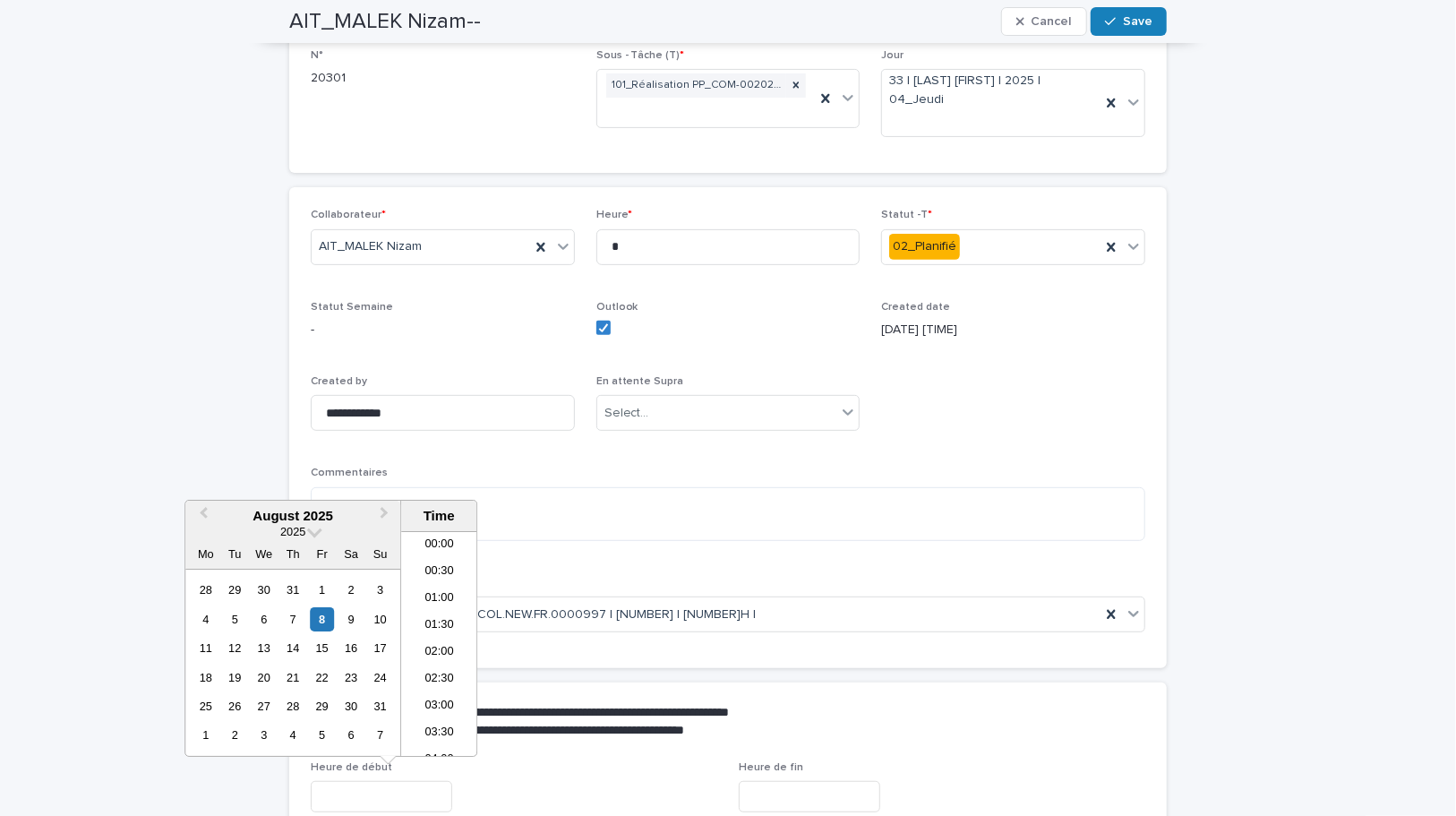click at bounding box center (381, 796) 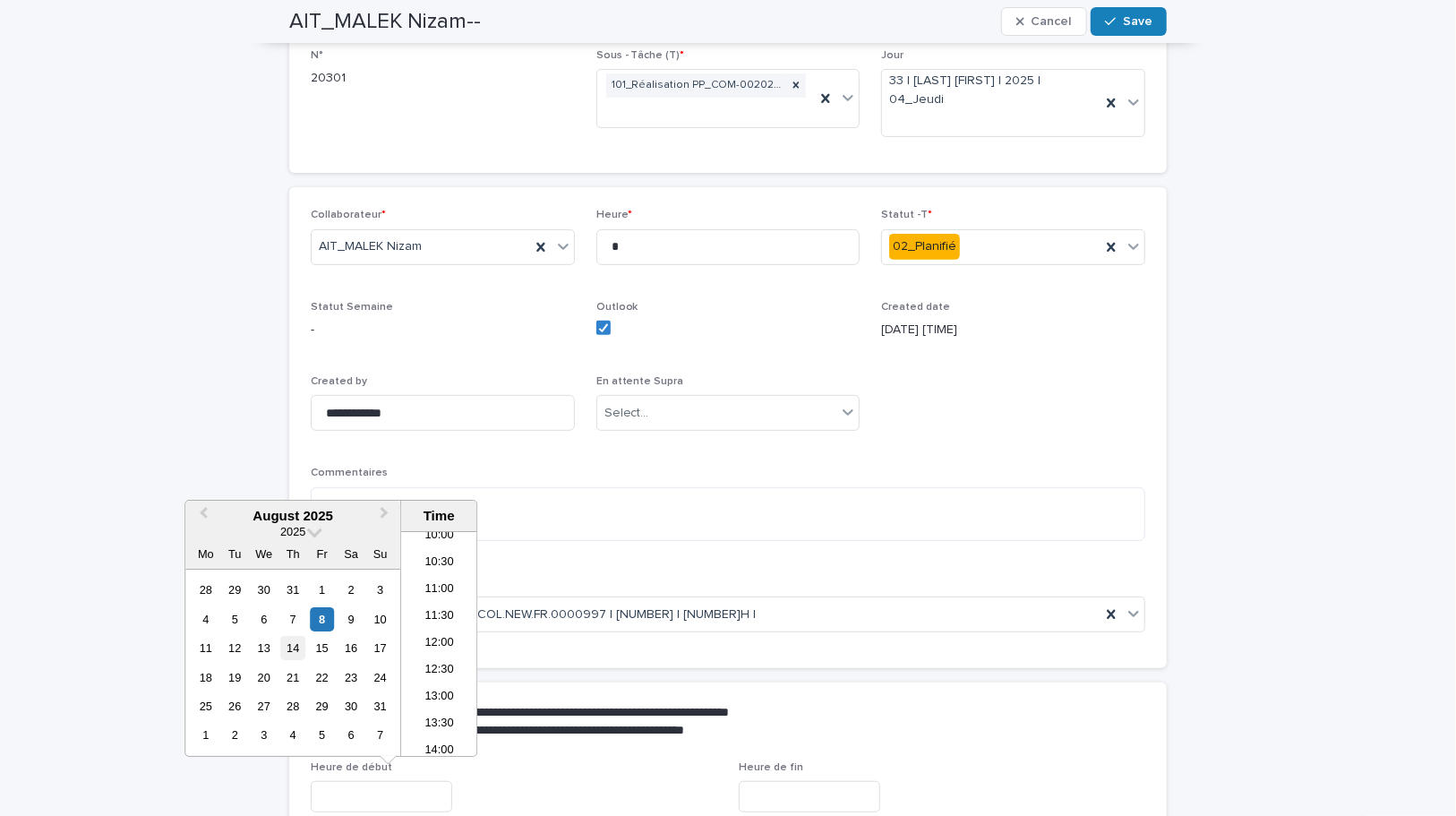 click on "14" at bounding box center [293, 648] 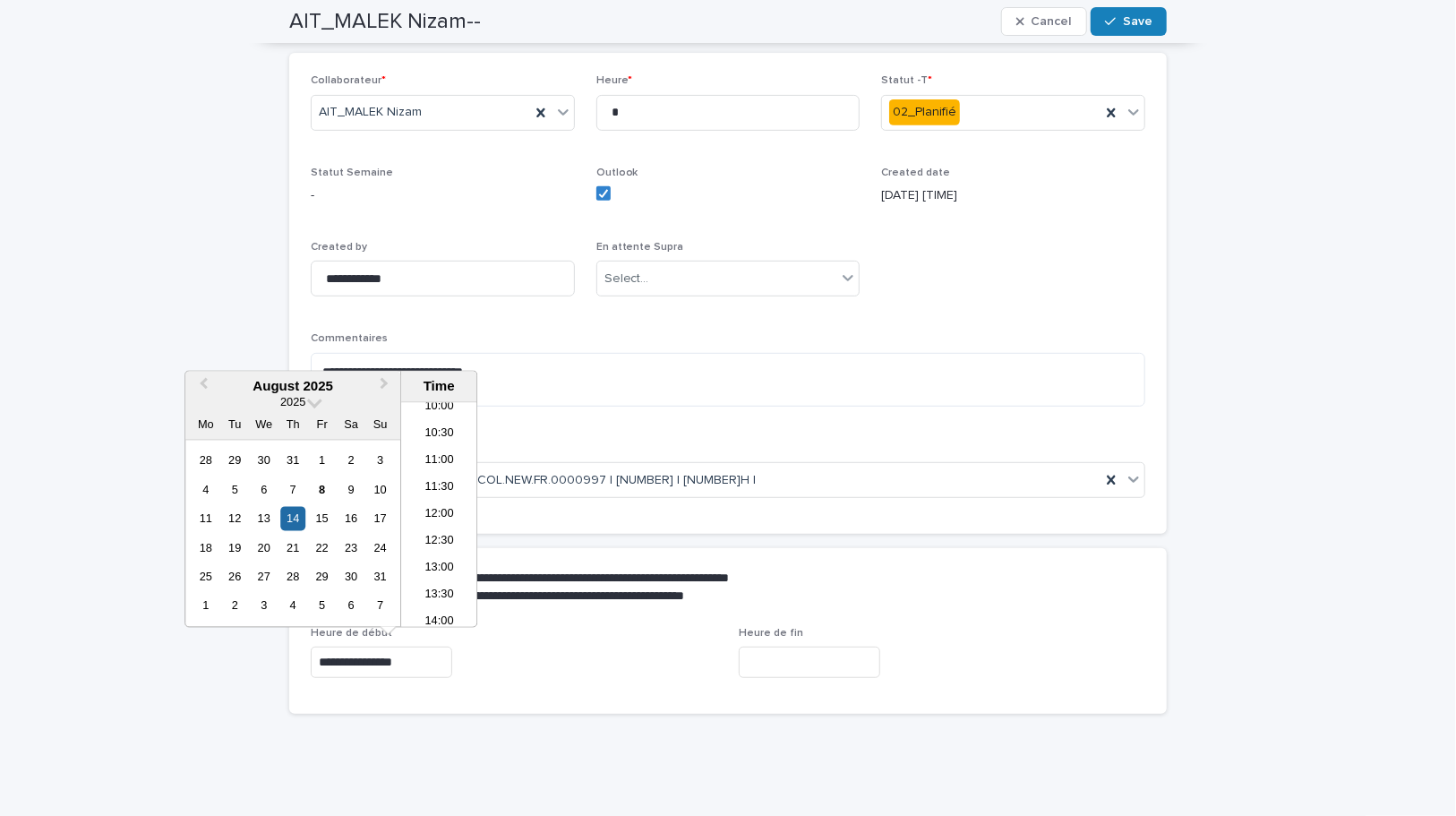 scroll, scrollTop: 385, scrollLeft: 0, axis: vertical 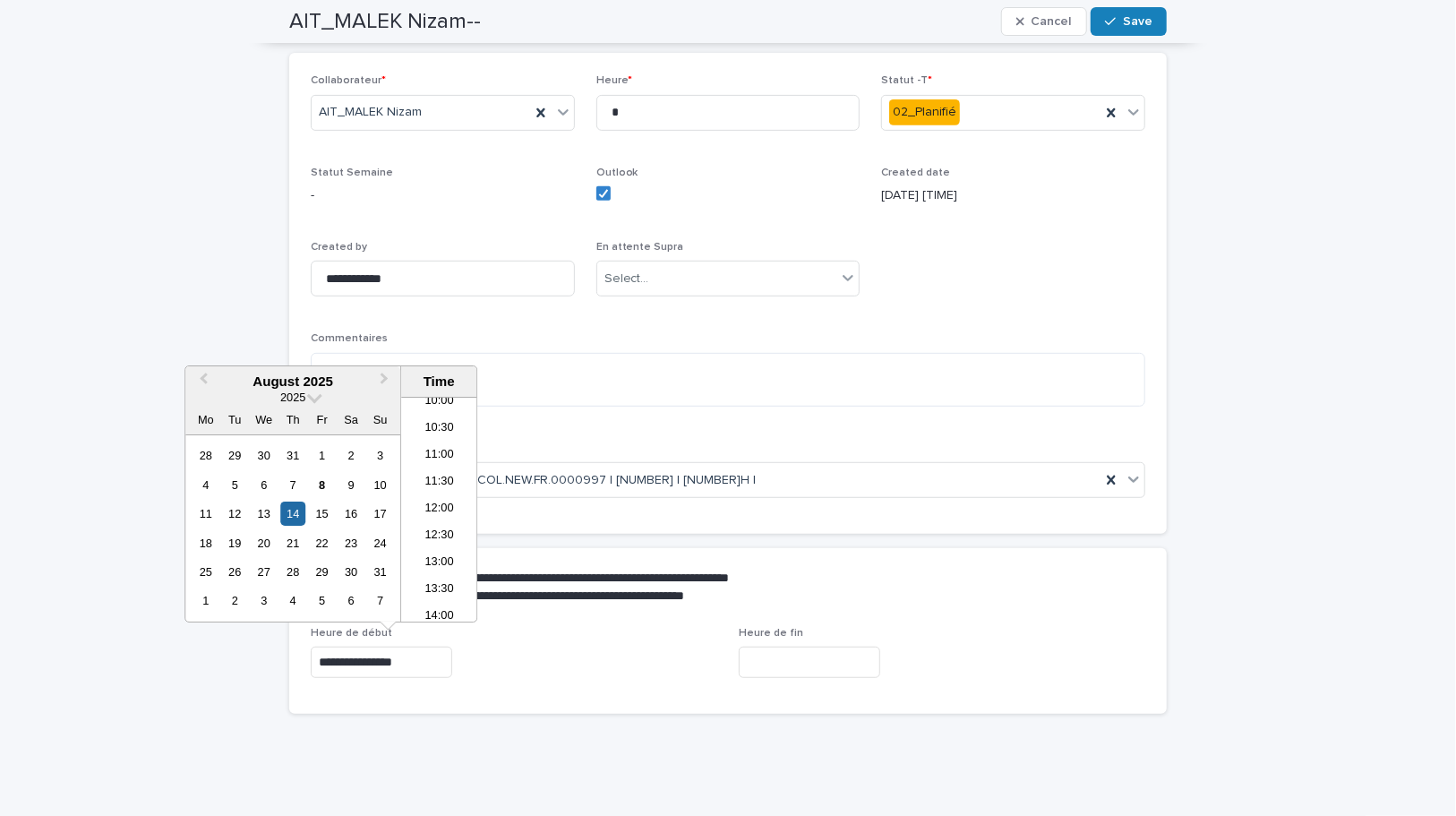 click on "**********" at bounding box center [381, 662] 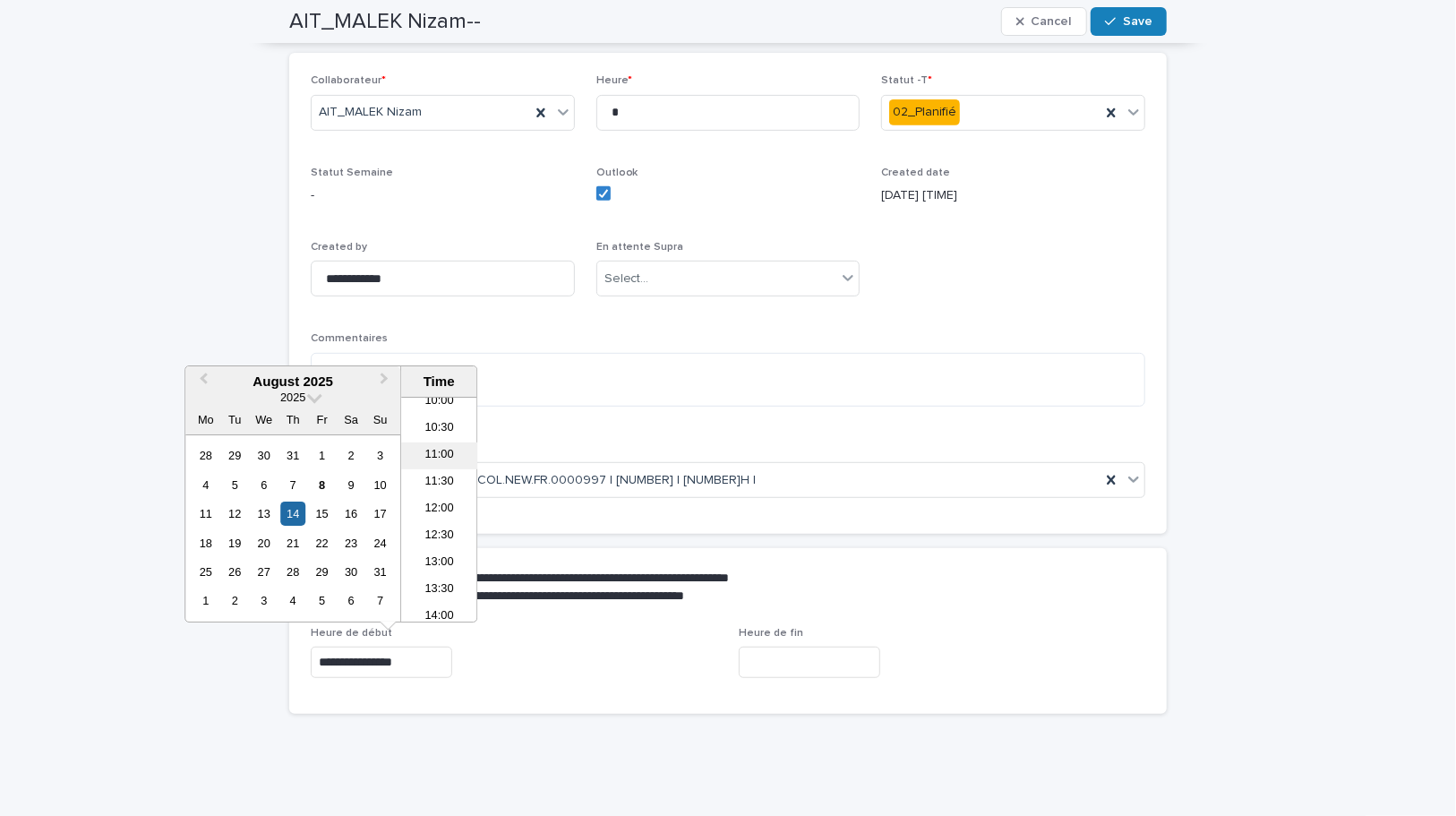 click on "11:00" at bounding box center [439, 456] 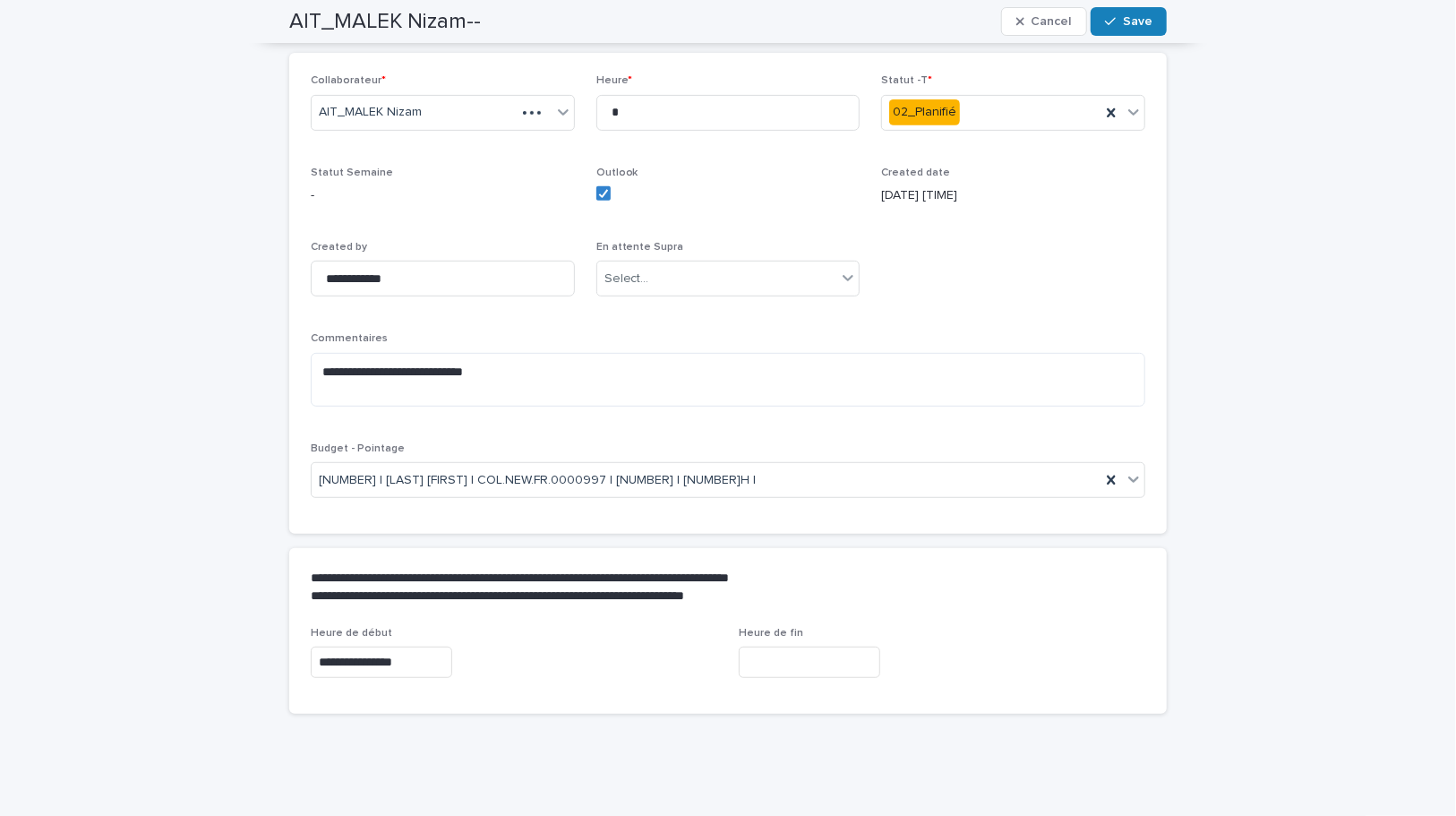 type on "**********" 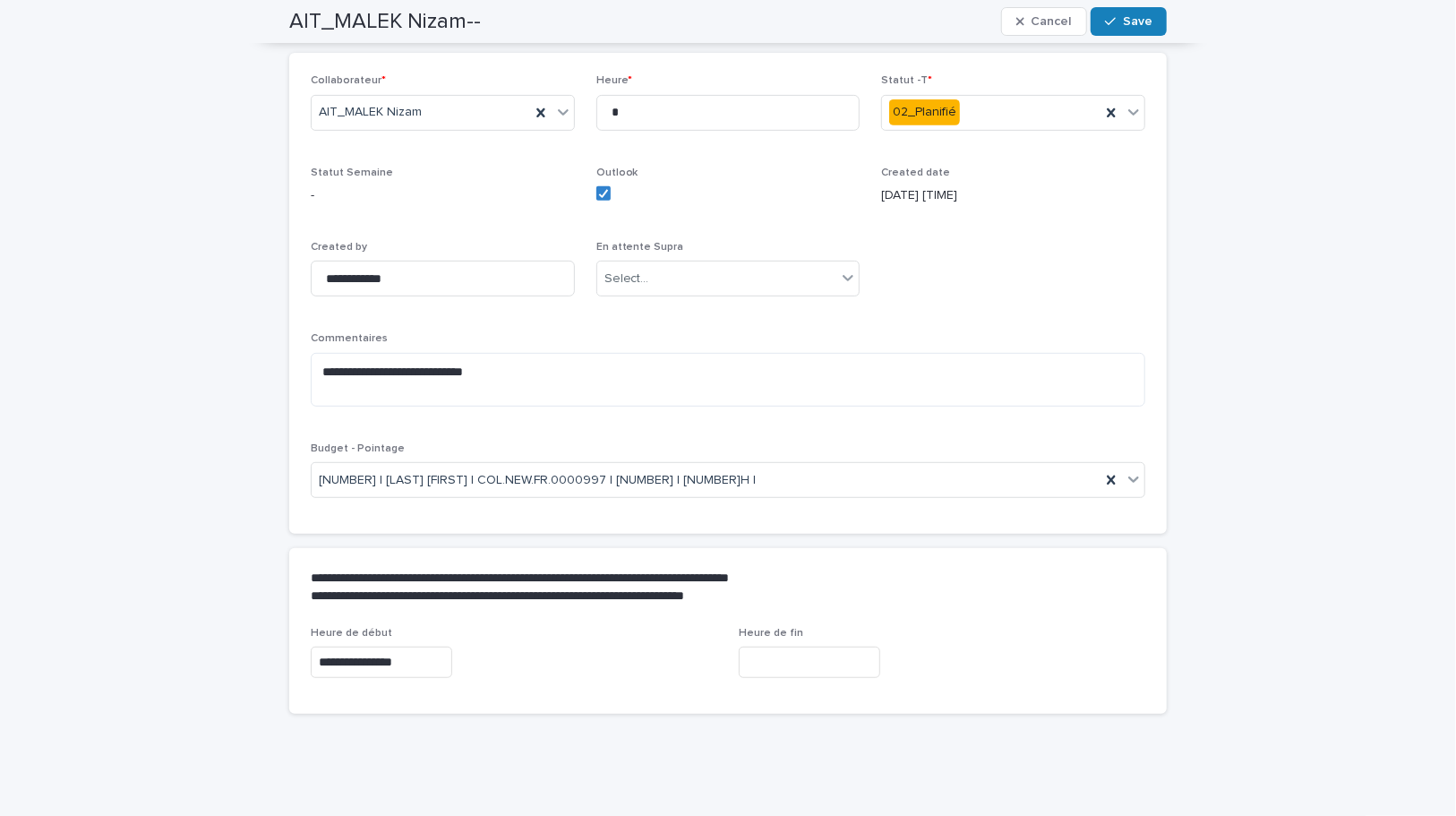 click at bounding box center [809, 662] 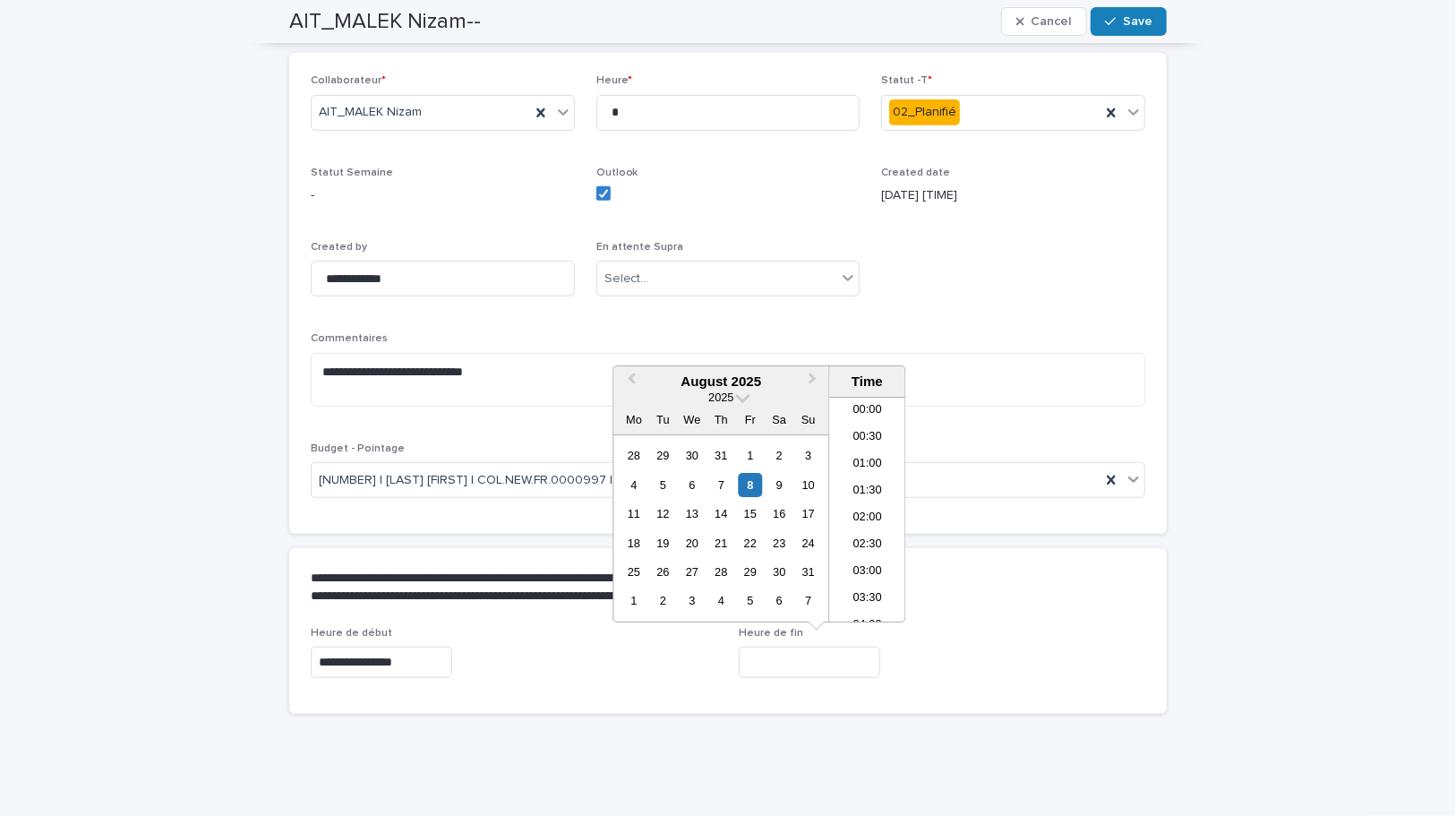 scroll, scrollTop: 546, scrollLeft: 0, axis: vertical 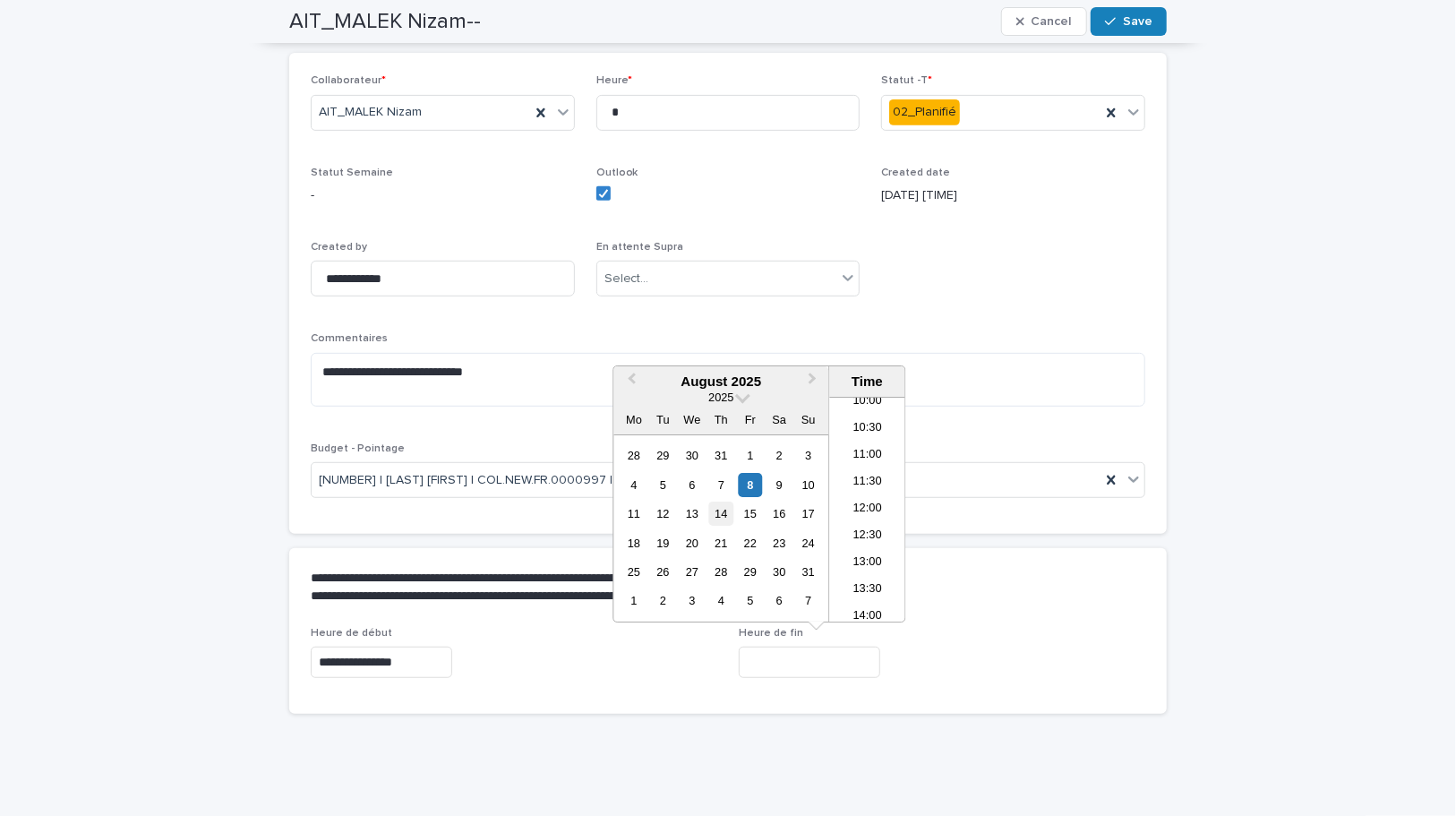 click on "14" at bounding box center [721, 513] 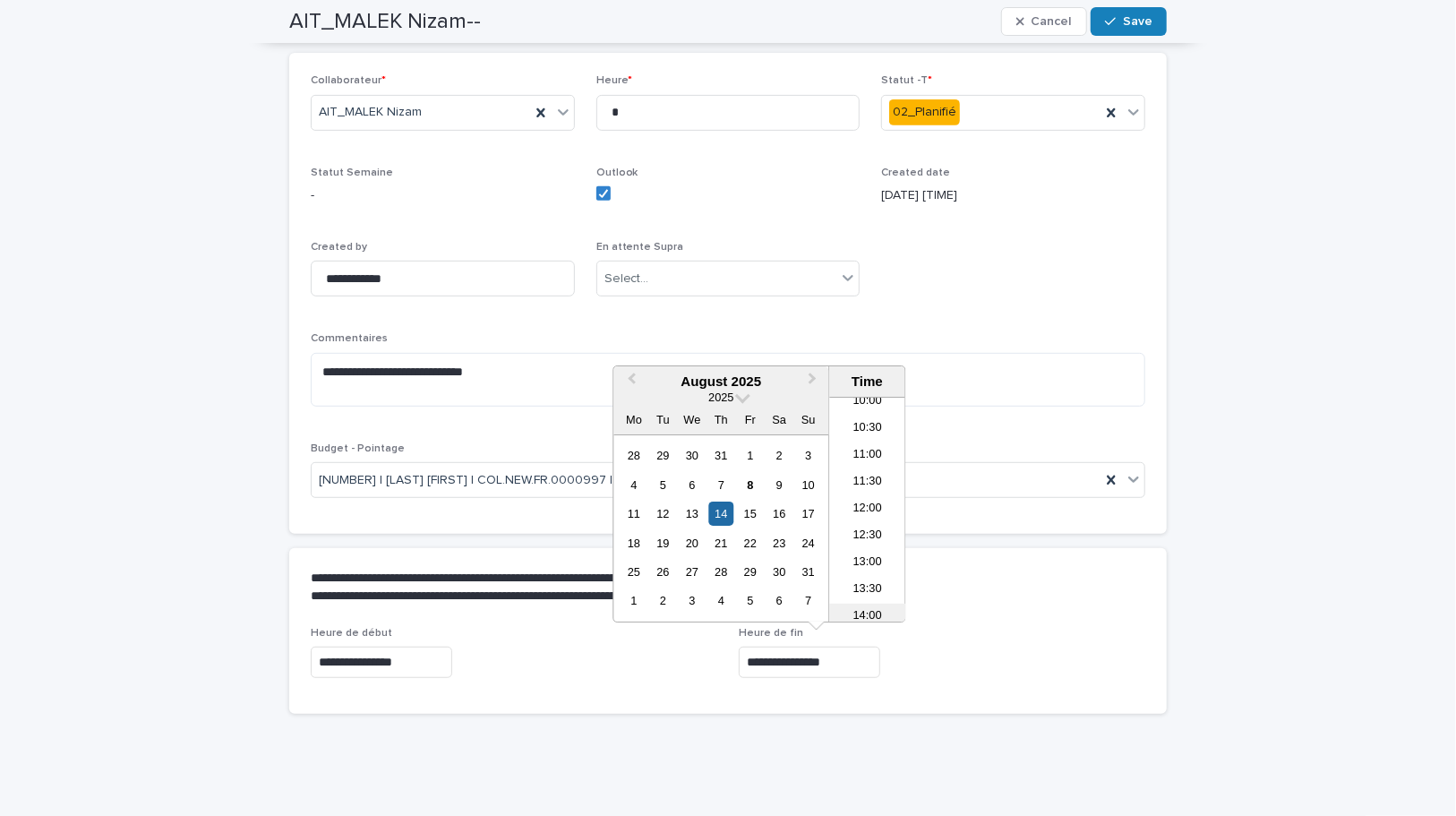 click on "14:00" at bounding box center [867, 617] 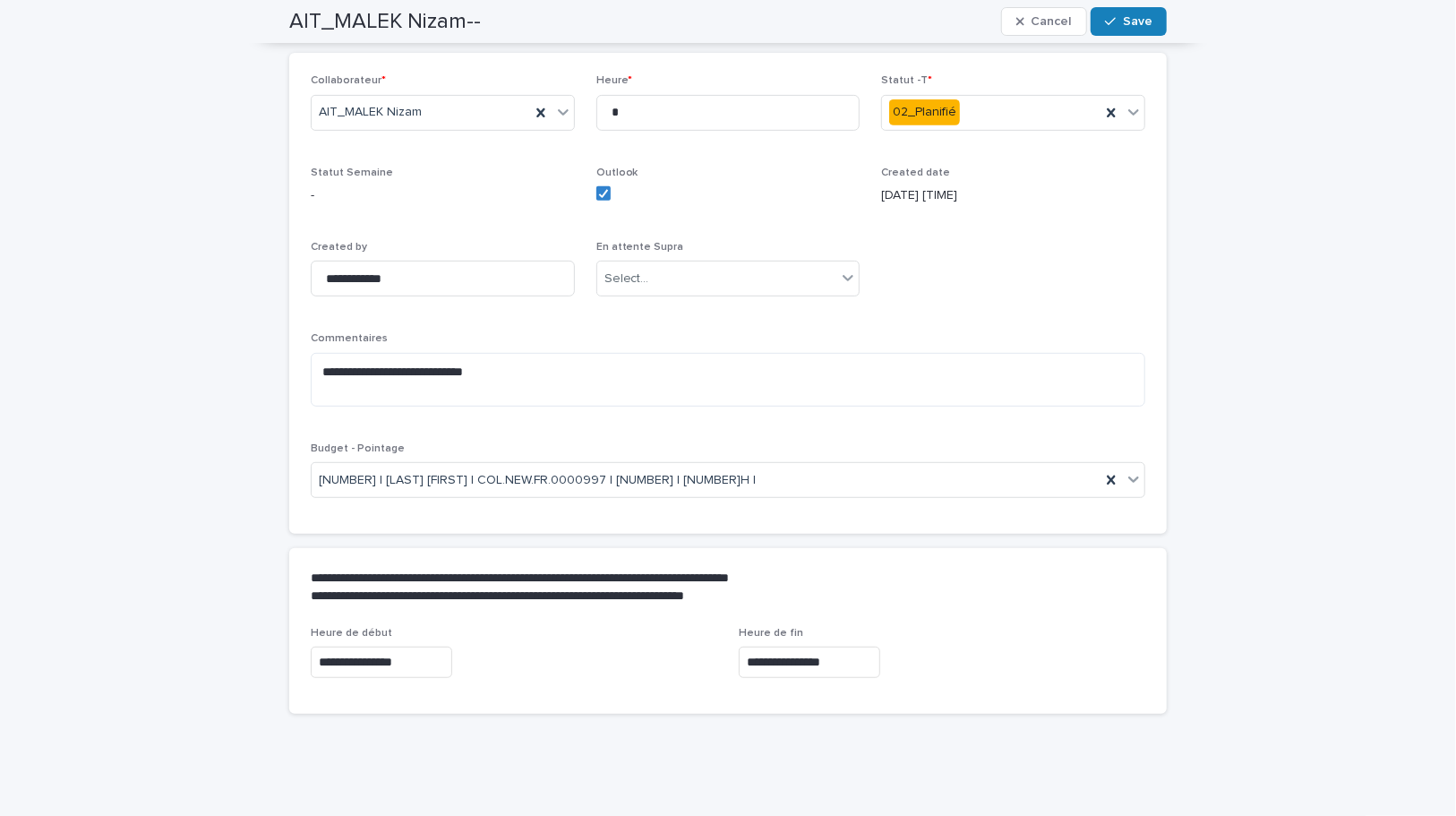 type on "**********" 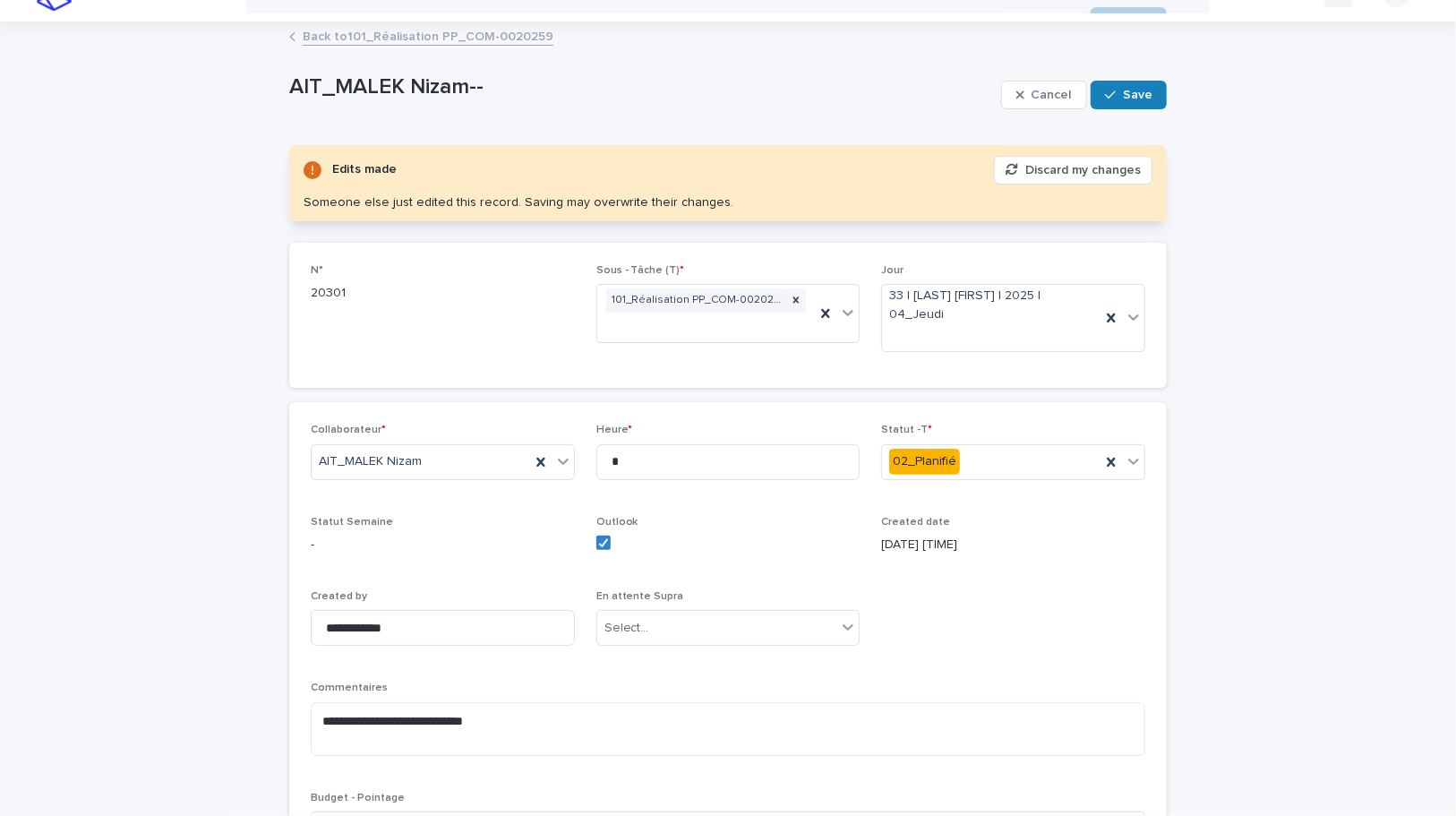scroll, scrollTop: 0, scrollLeft: 0, axis: both 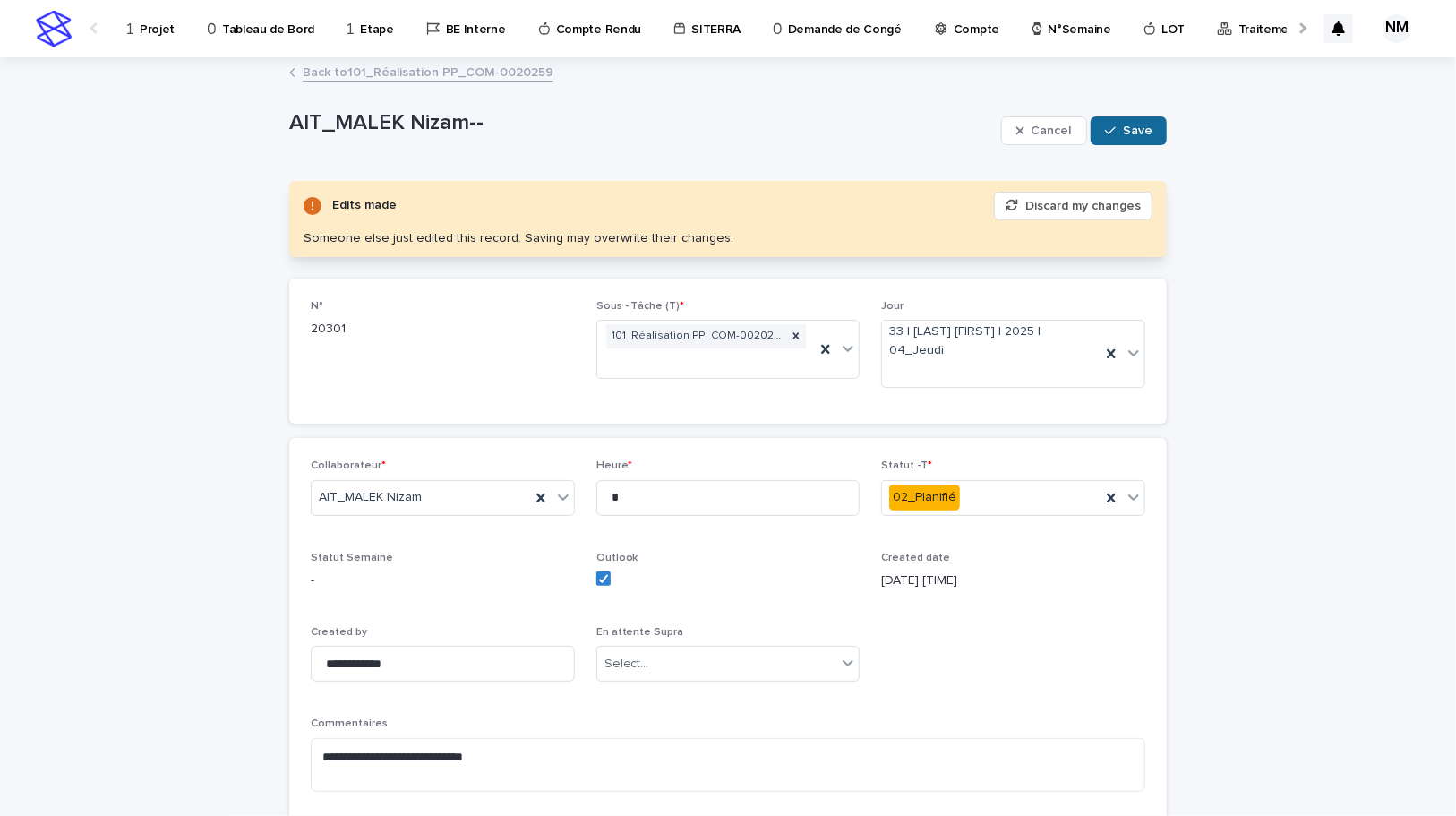 click at bounding box center (1114, 131) 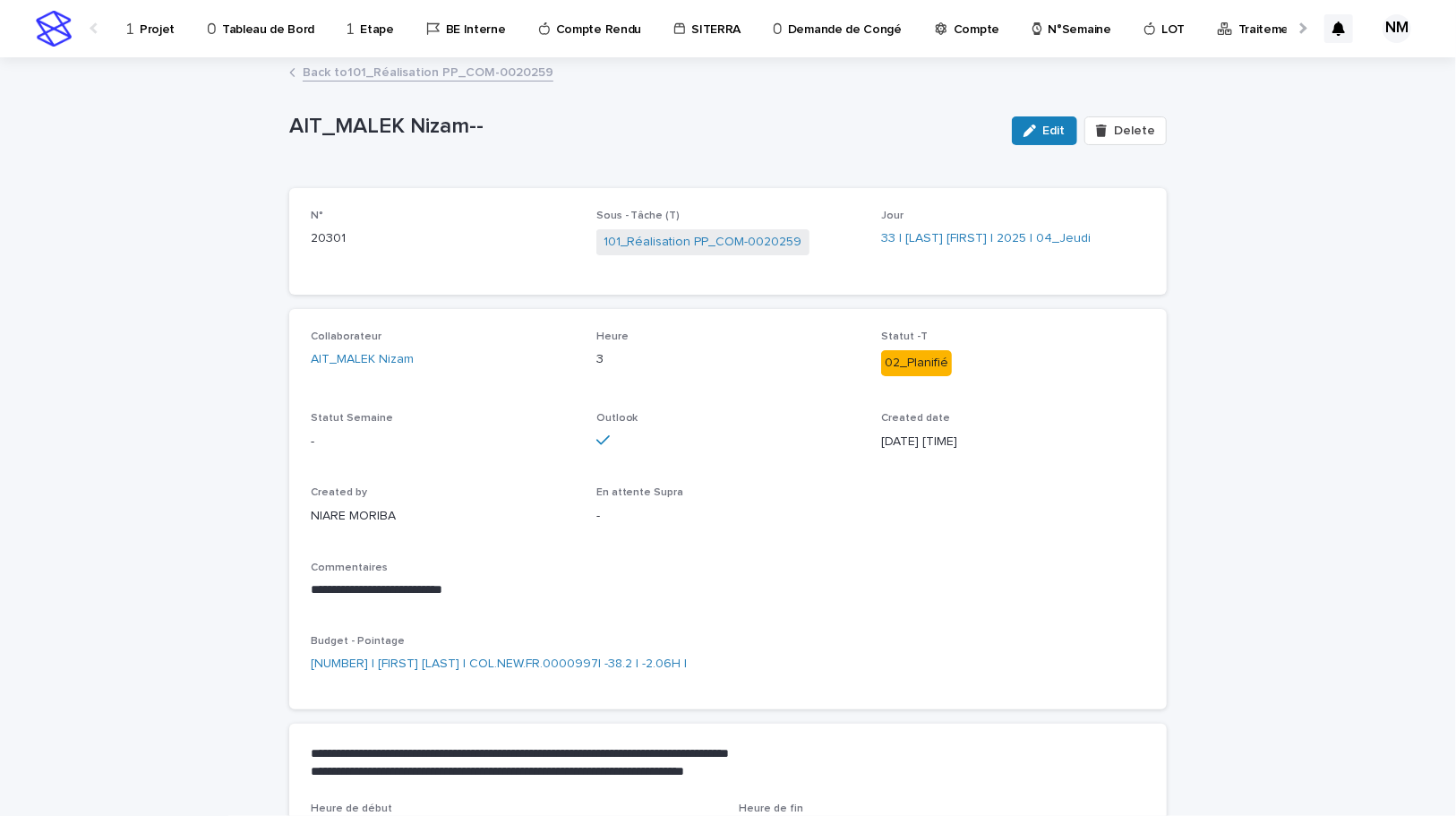 scroll, scrollTop: 0, scrollLeft: 0, axis: both 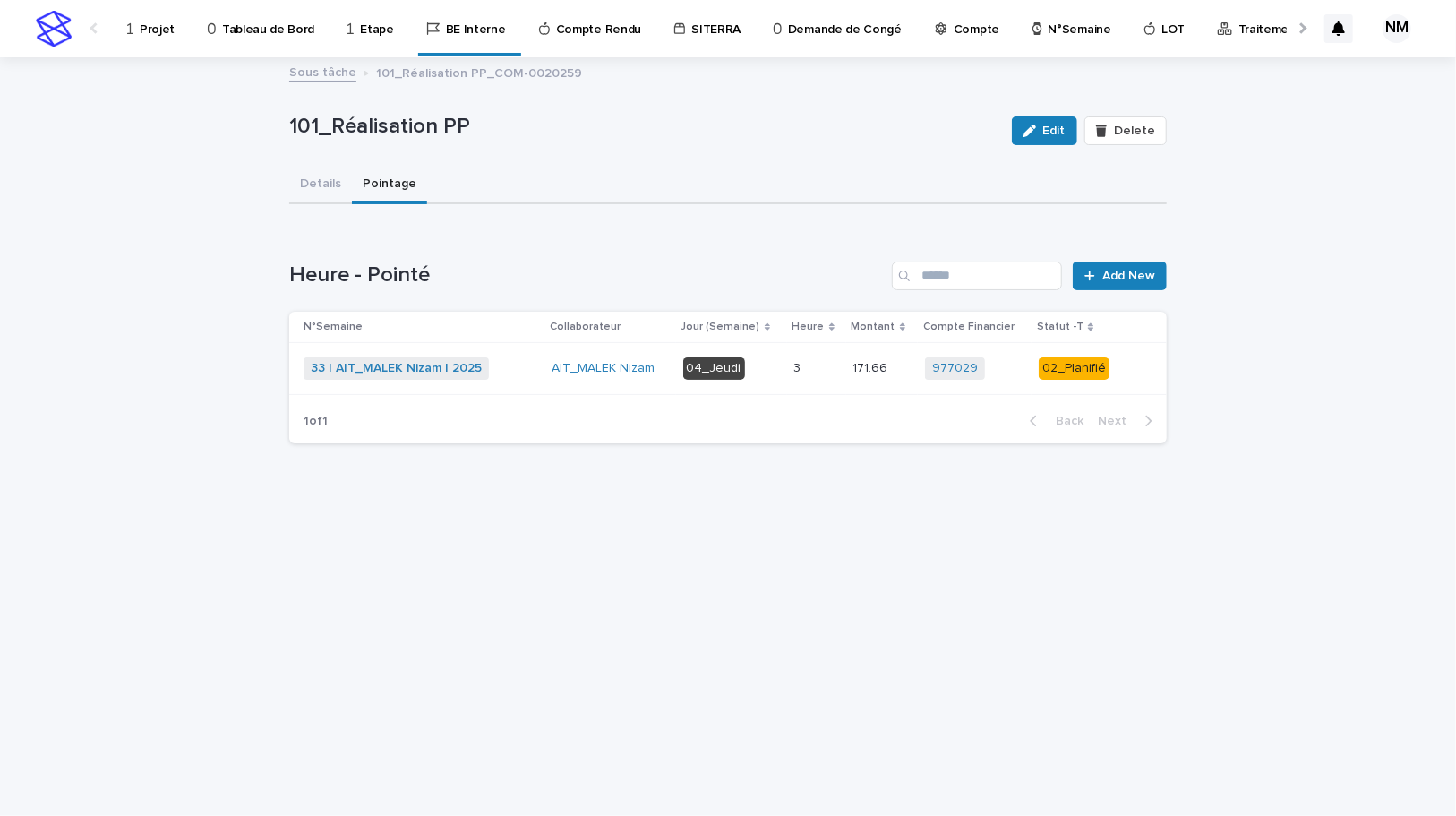 drag, startPoint x: 834, startPoint y: 556, endPoint x: 103, endPoint y: 565, distance: 731.0554 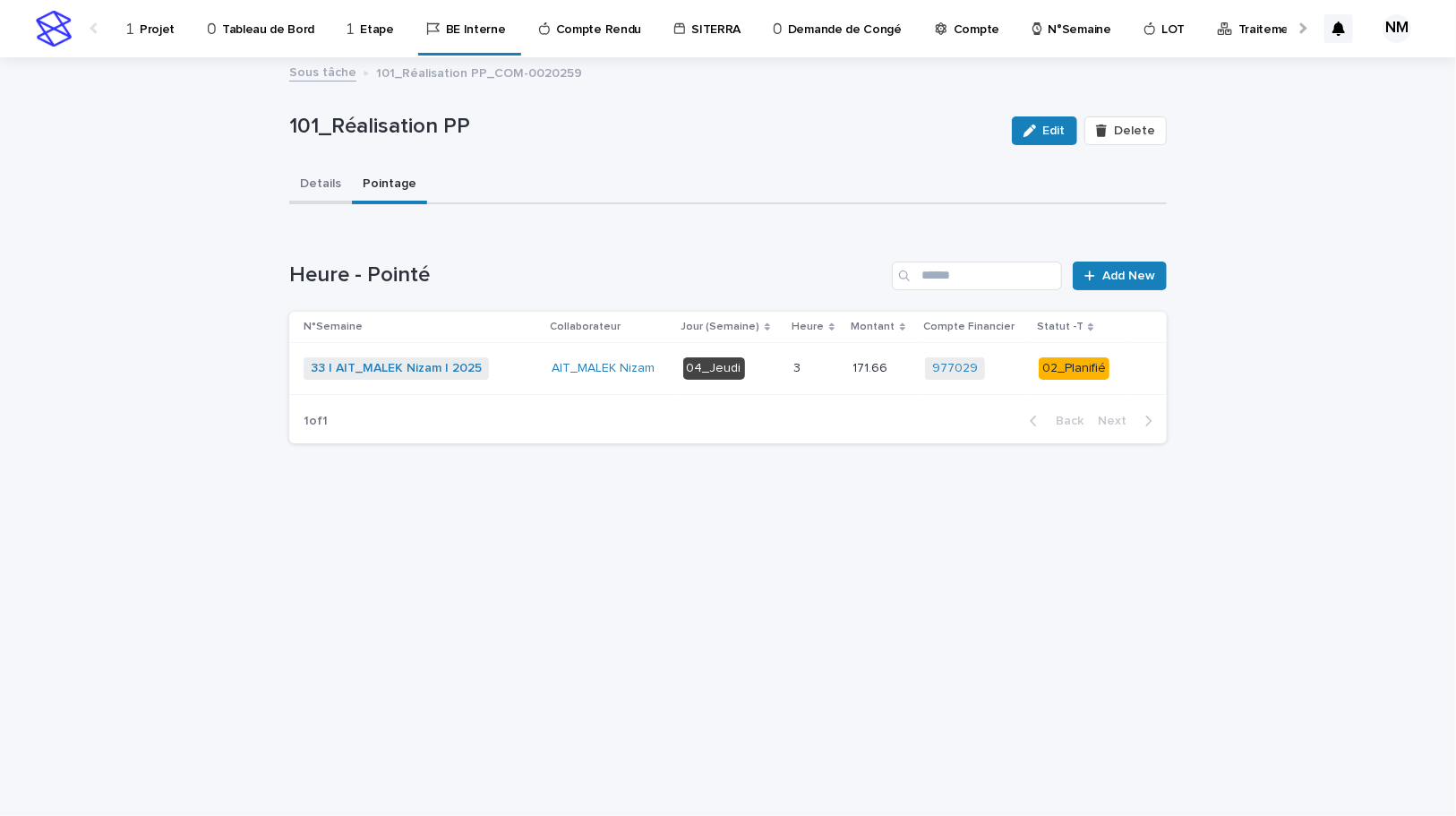 drag, startPoint x: 313, startPoint y: 173, endPoint x: 310, endPoint y: 183, distance: 10.440307 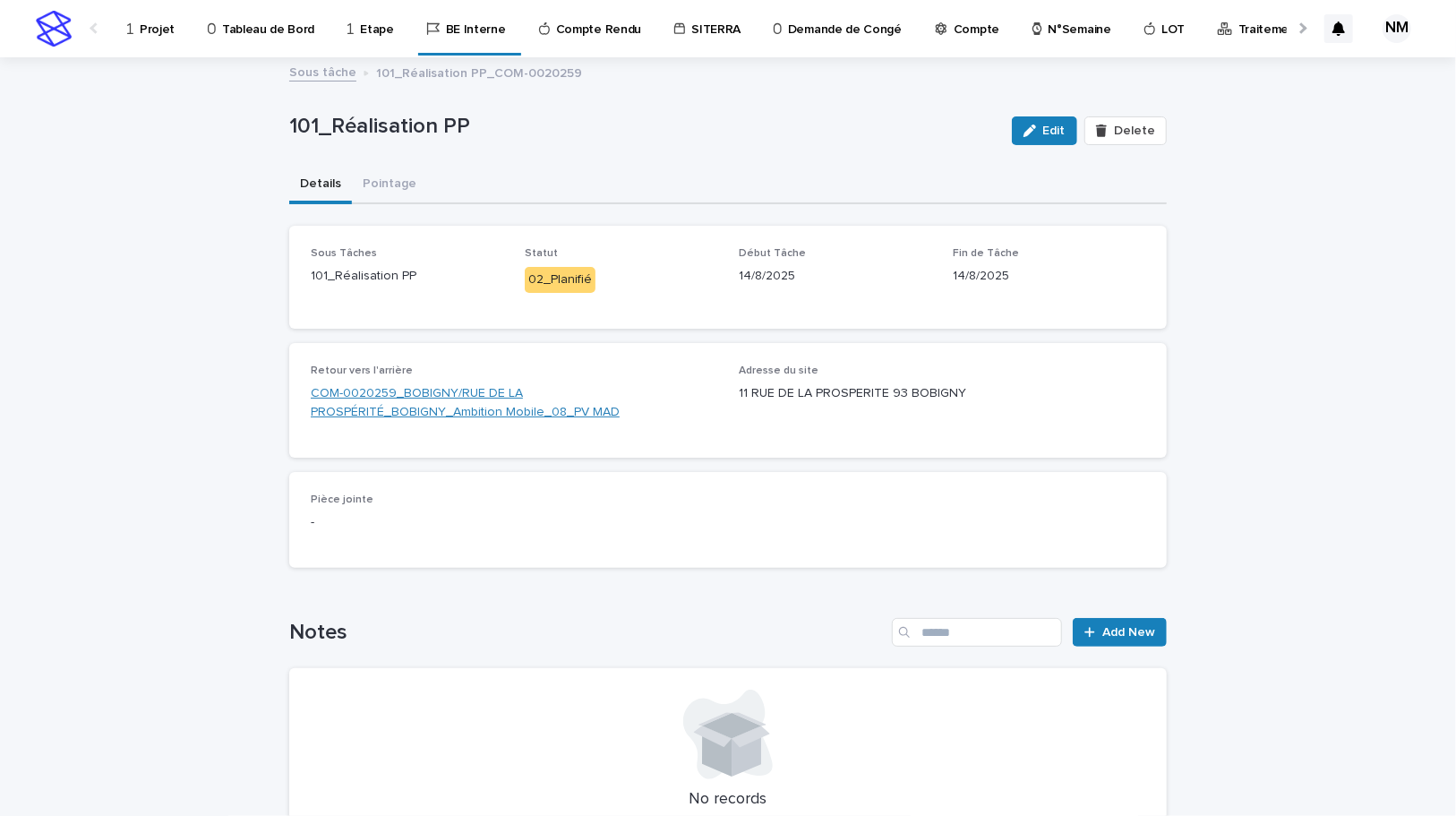 click on "COM-0020259_BOBIGNY/RUE DE LA PROSPÉRITÉ_BOBIGNY_Ambition Mobile_08_PV MAD" at bounding box center (514, 403) 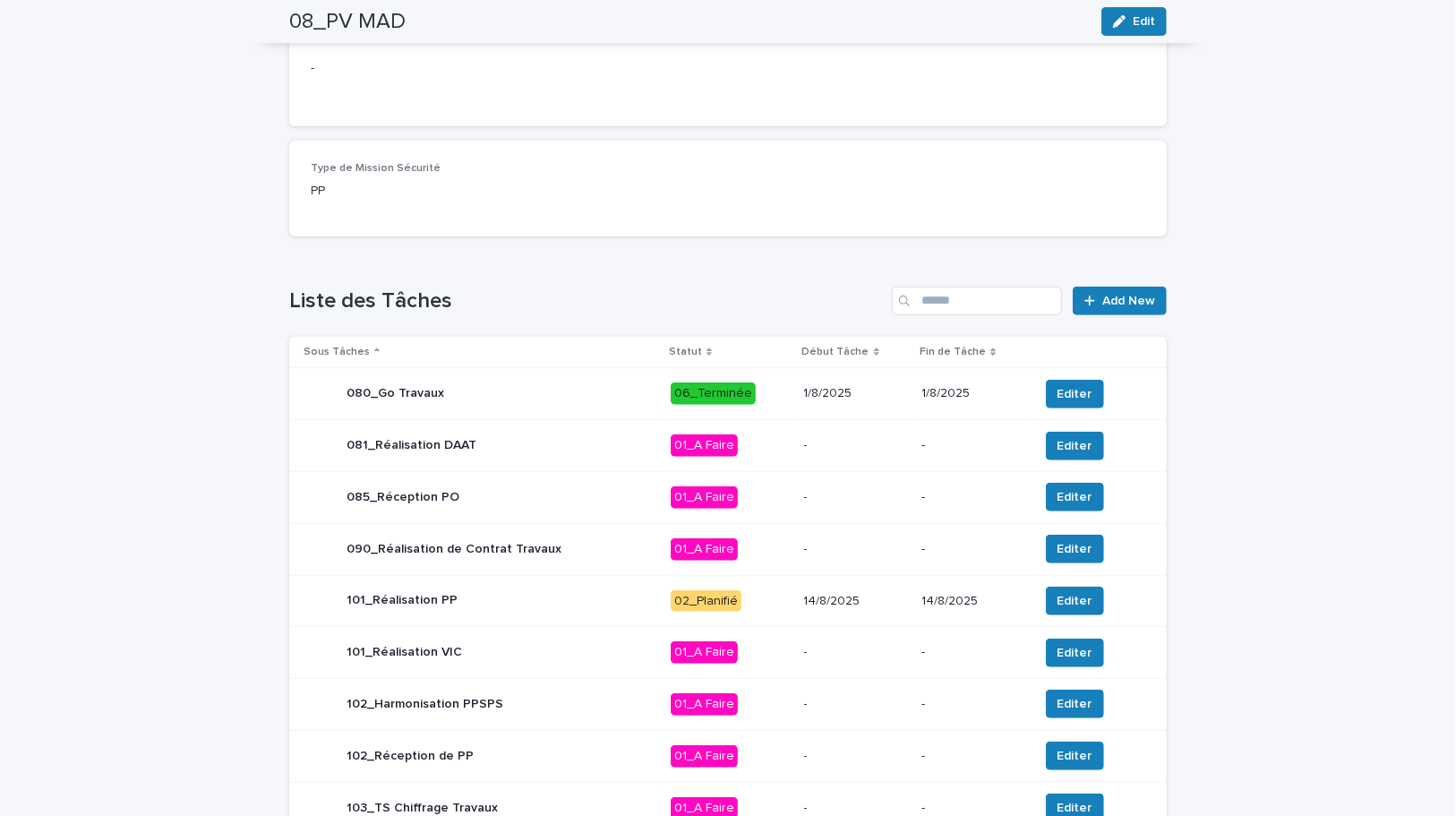 scroll, scrollTop: 162, scrollLeft: 0, axis: vertical 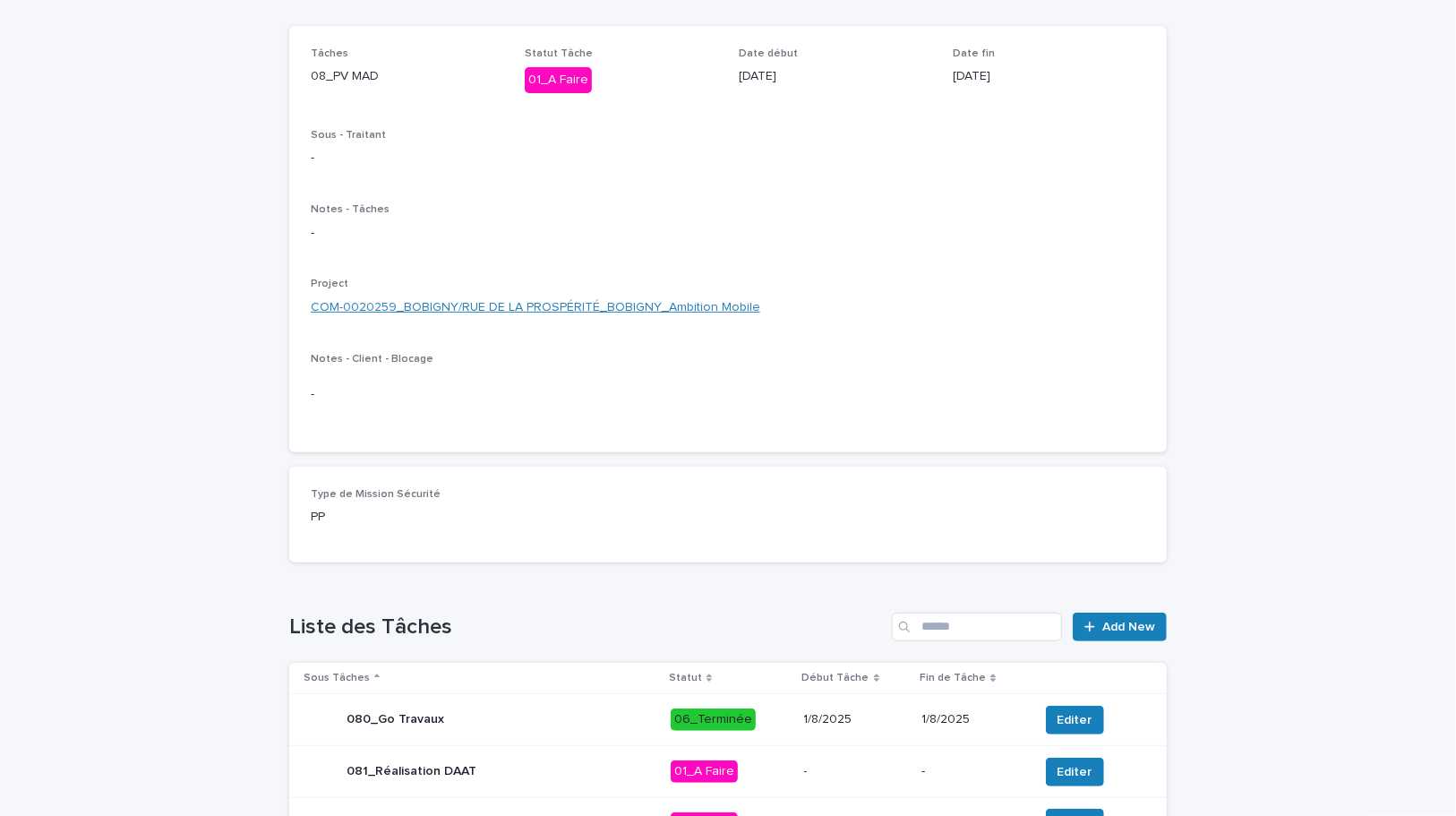 click on "COM-0020259_BOBIGNY/RUE DE LA PROSPÉRITÉ_BOBIGNY_Ambition Mobile" at bounding box center (535, 307) 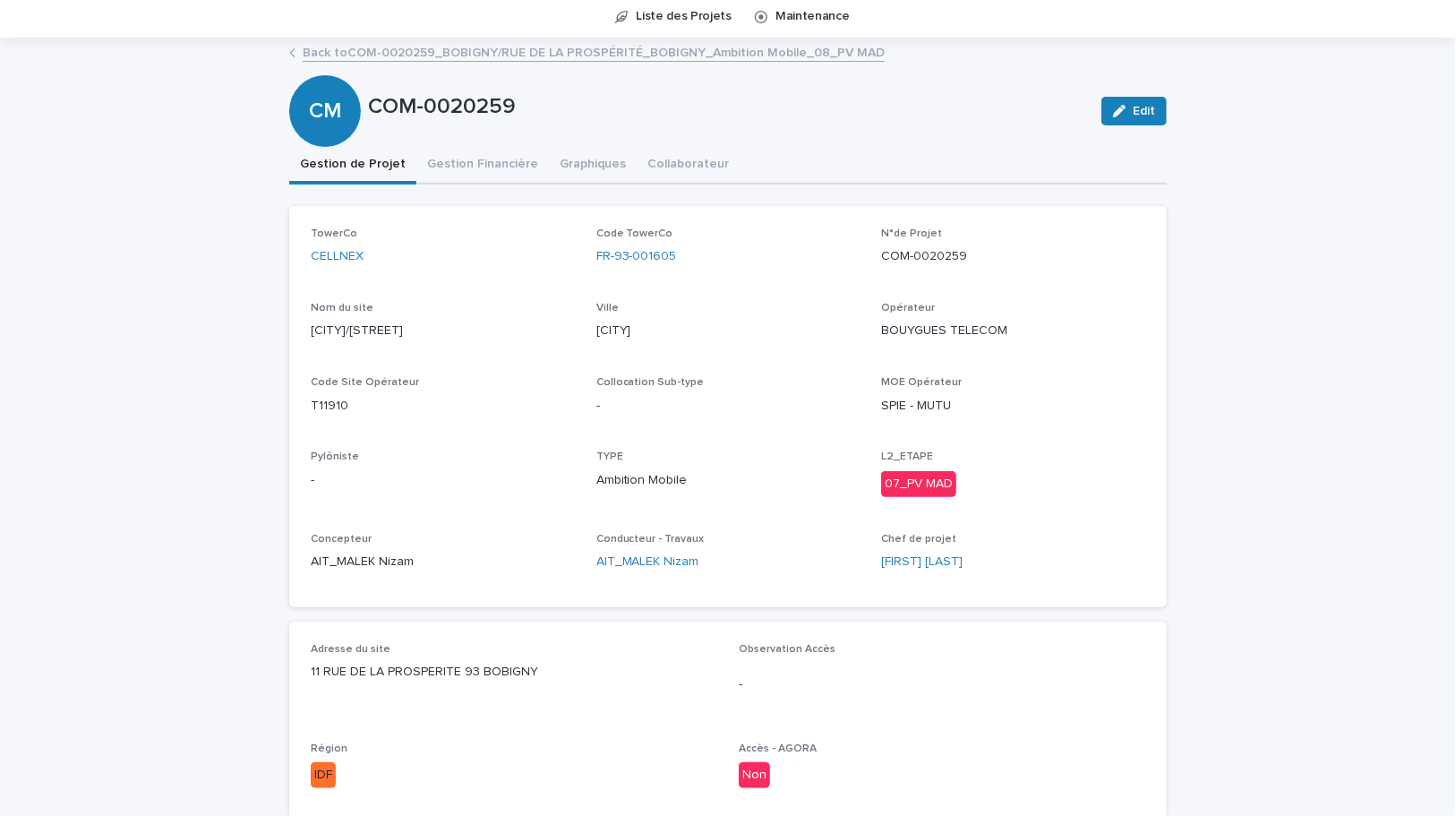 scroll, scrollTop: 420, scrollLeft: 0, axis: vertical 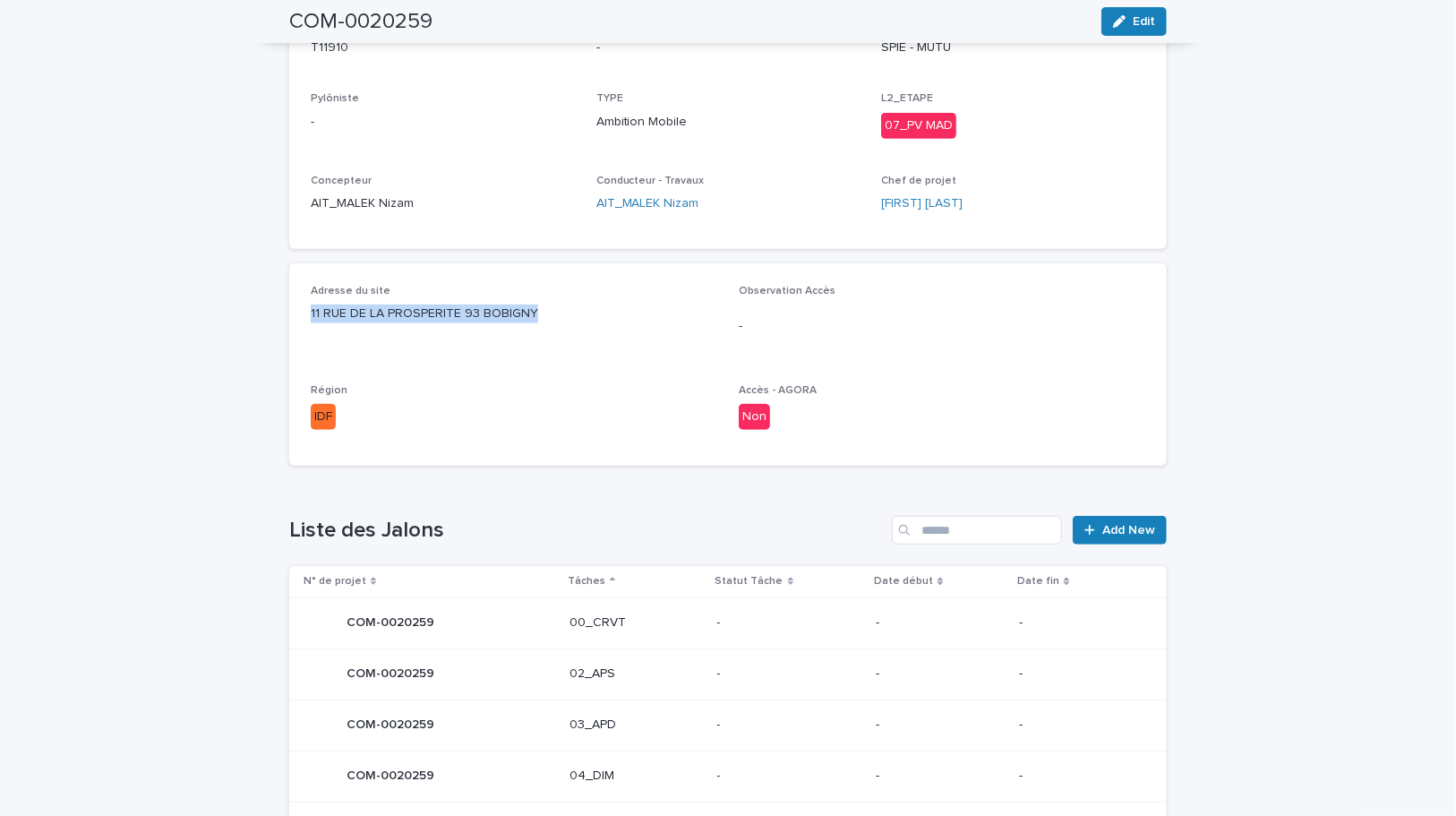 drag, startPoint x: 534, startPoint y: 309, endPoint x: 304, endPoint y: 310, distance: 230.00217 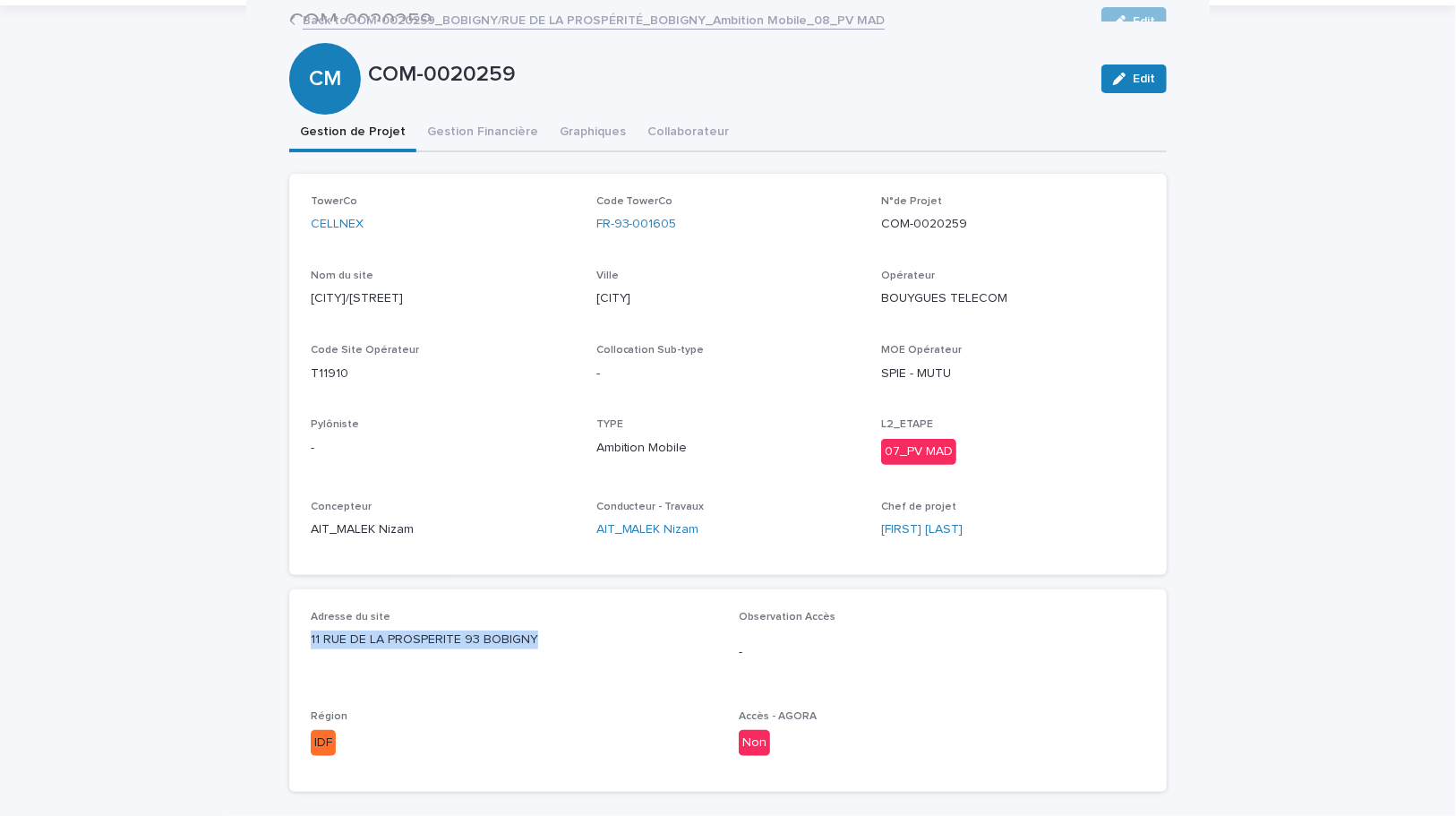 scroll, scrollTop: 0, scrollLeft: 0, axis: both 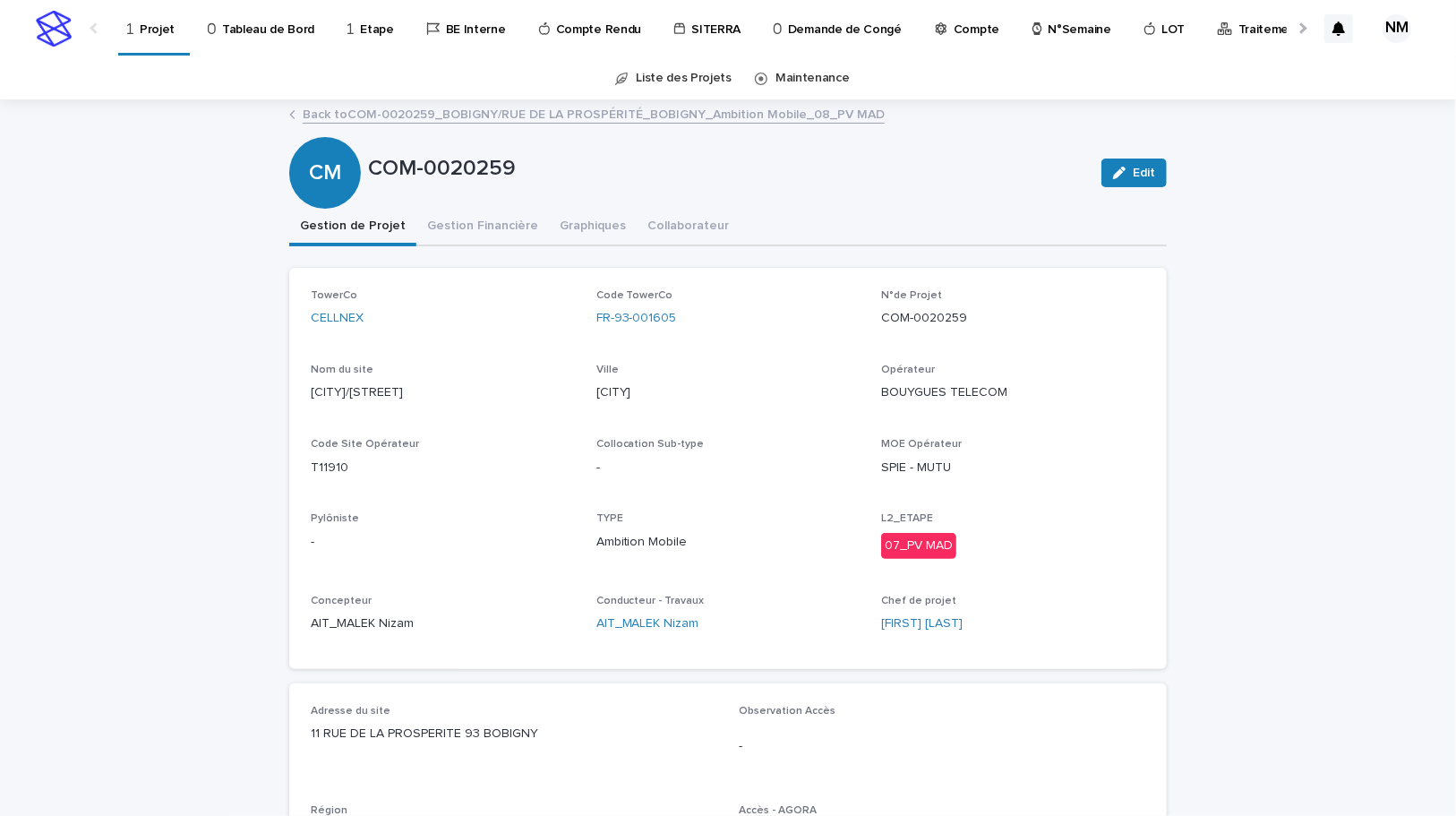 drag, startPoint x: 236, startPoint y: 164, endPoint x: 253, endPoint y: 90, distance: 75.9276 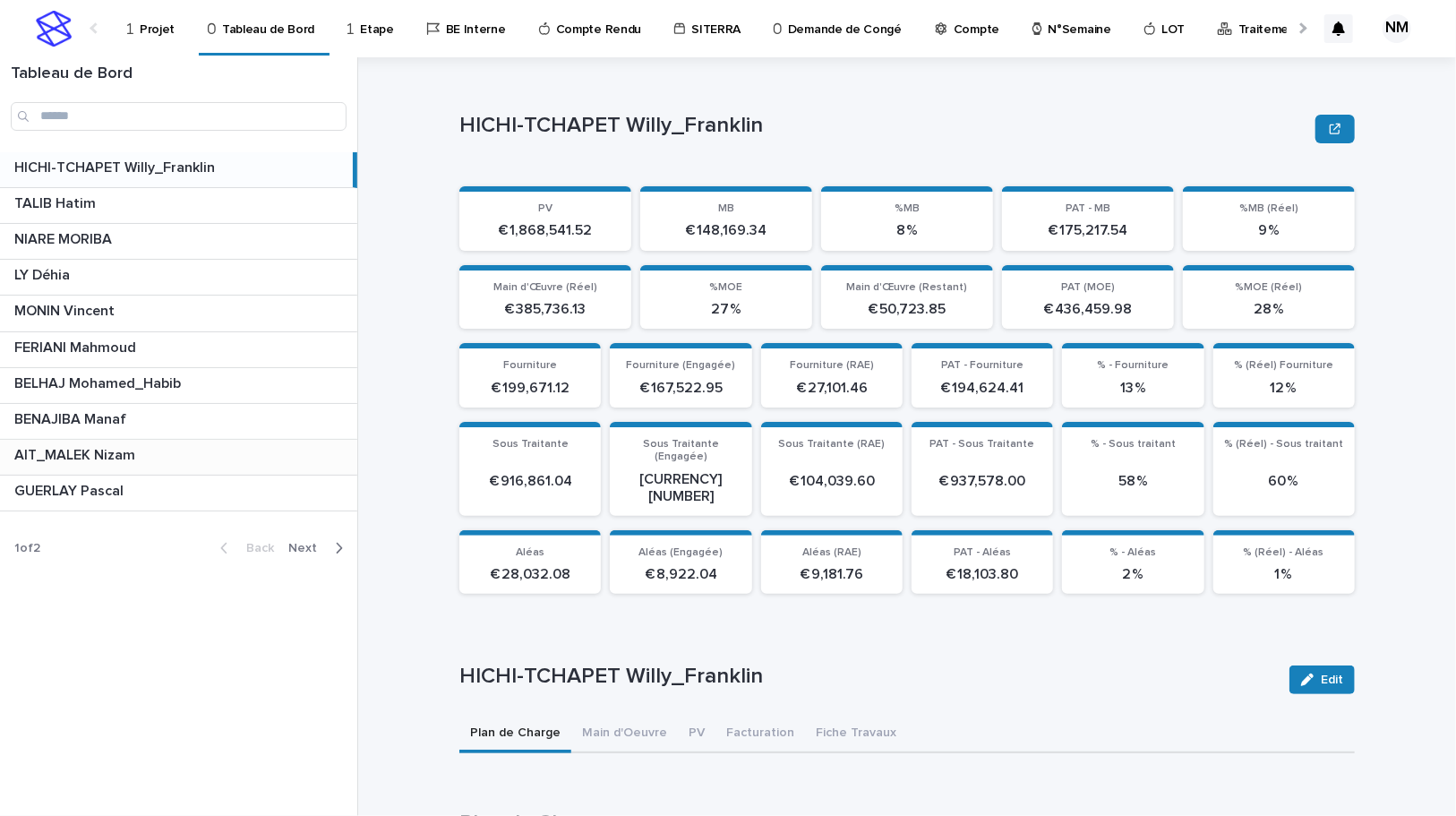 click at bounding box center (182, 455) 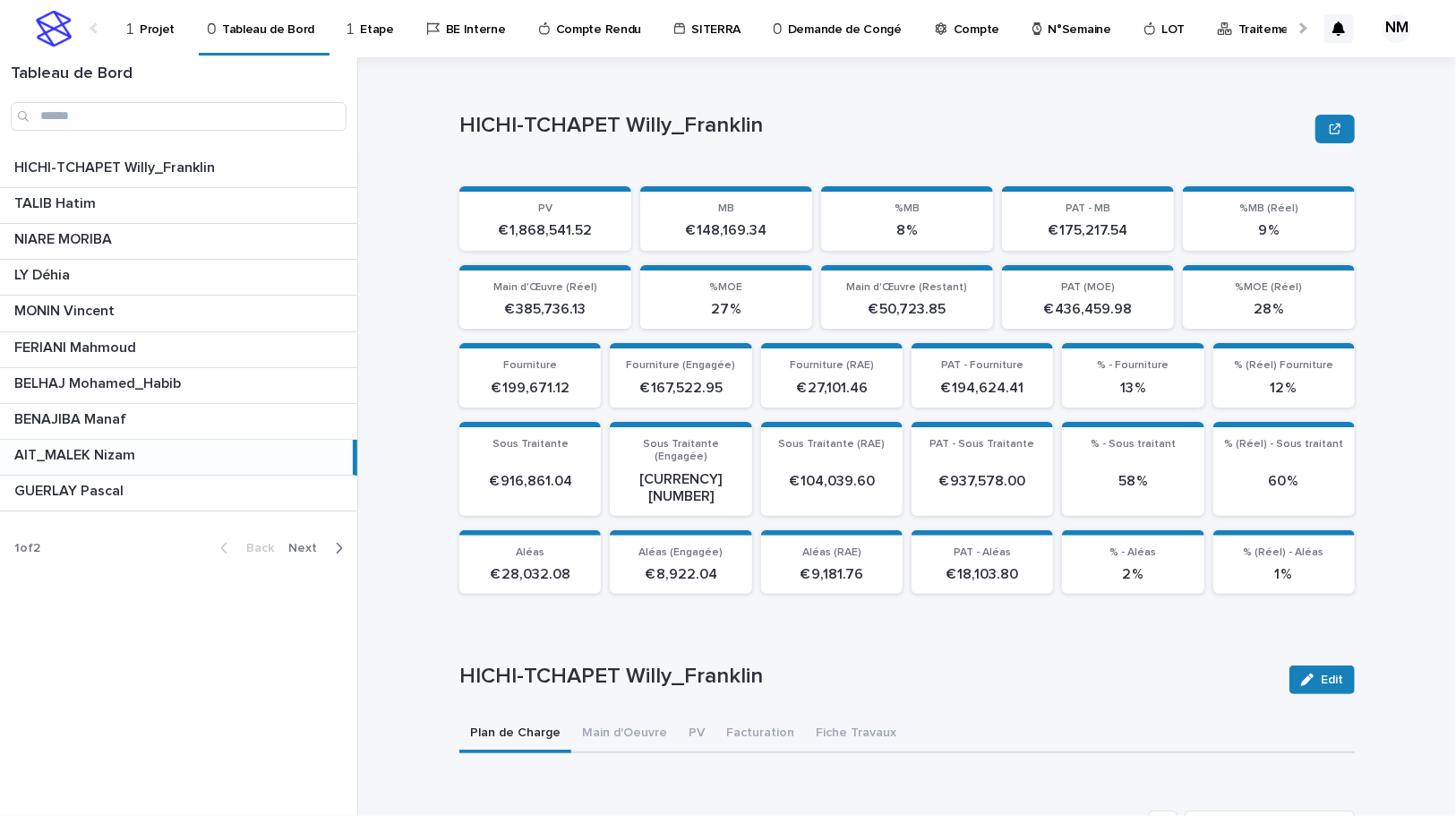 click at bounding box center (180, 455) 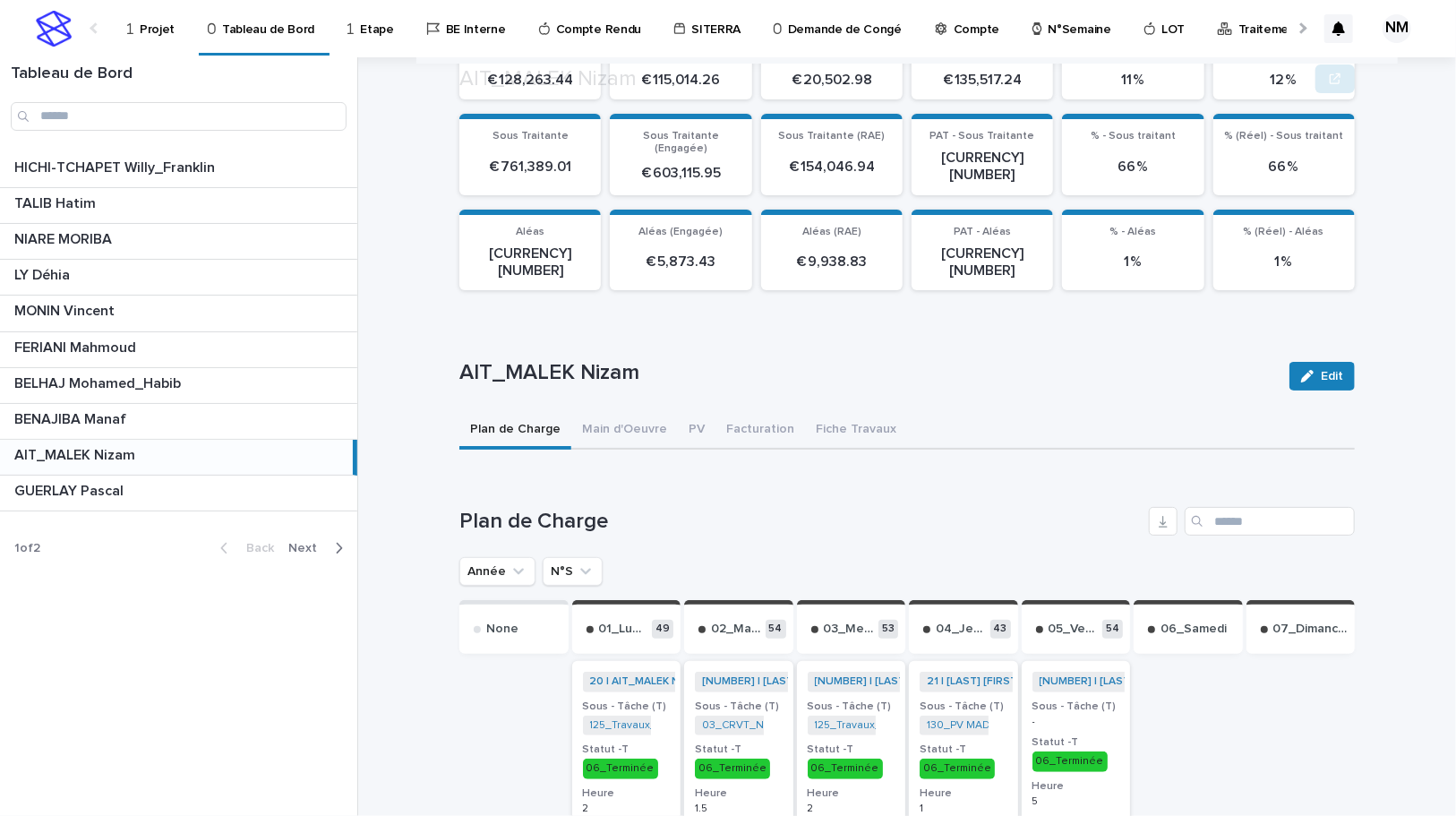 scroll, scrollTop: 418, scrollLeft: 0, axis: vertical 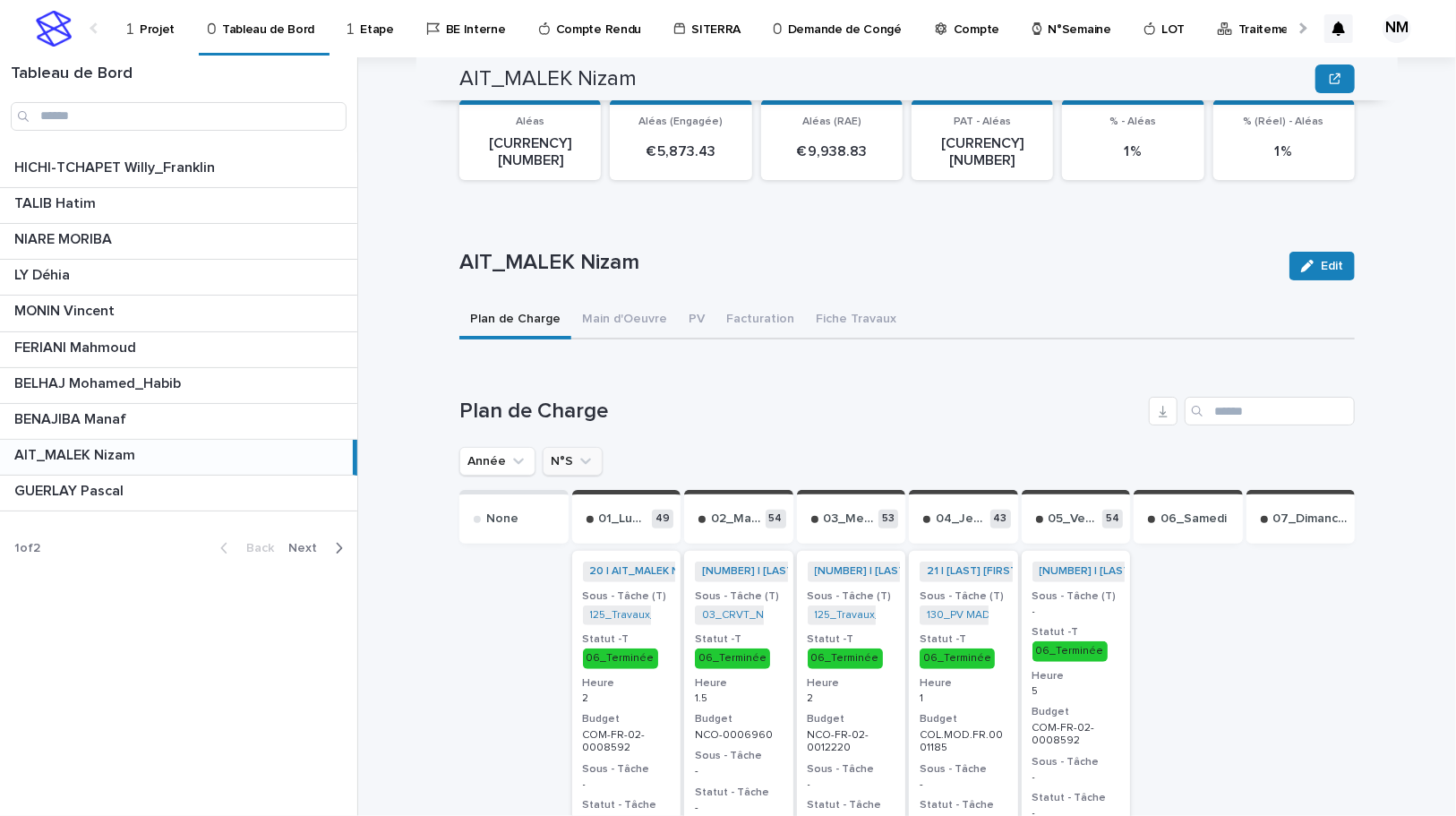 click 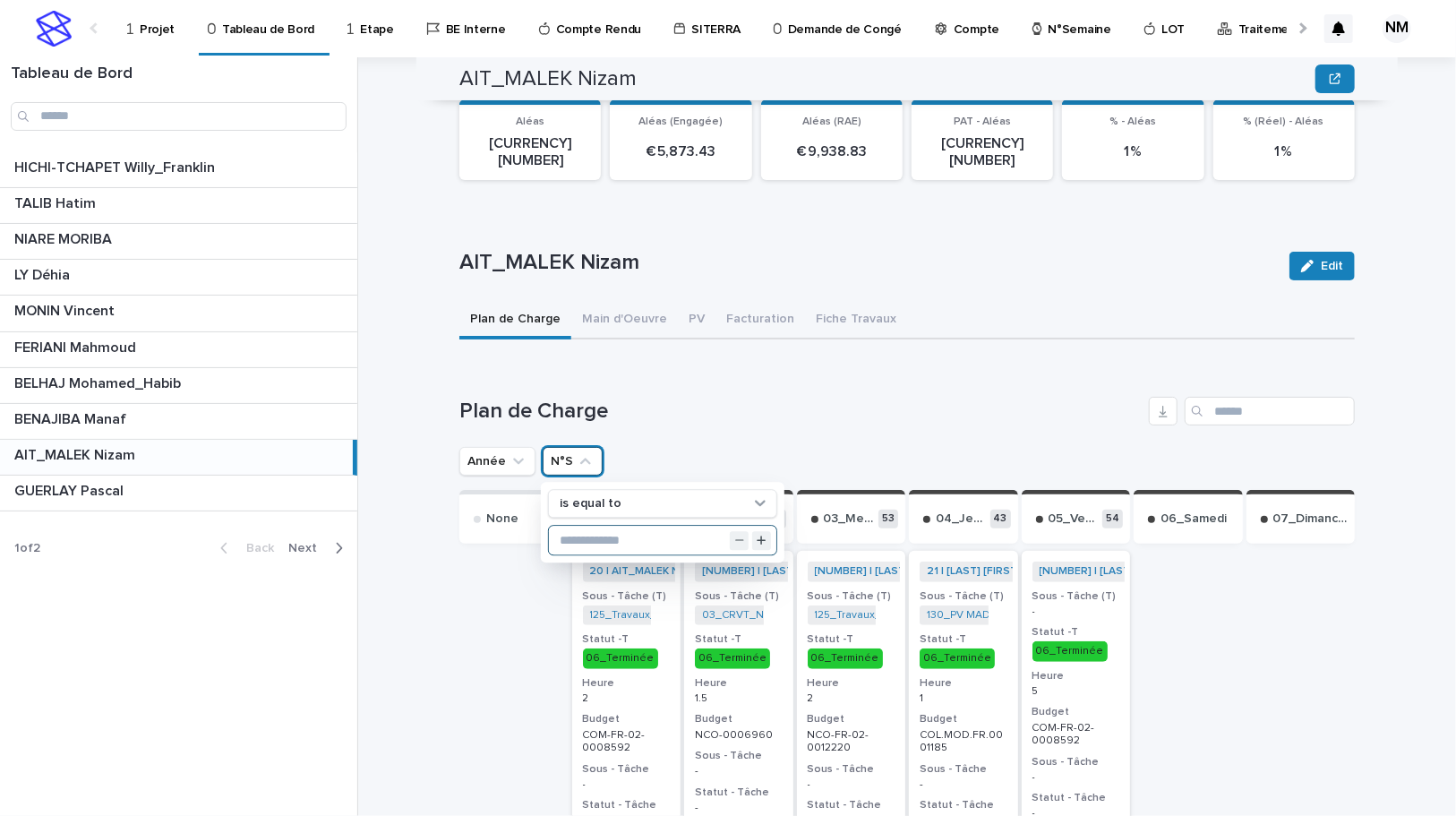 click at bounding box center (663, 541) 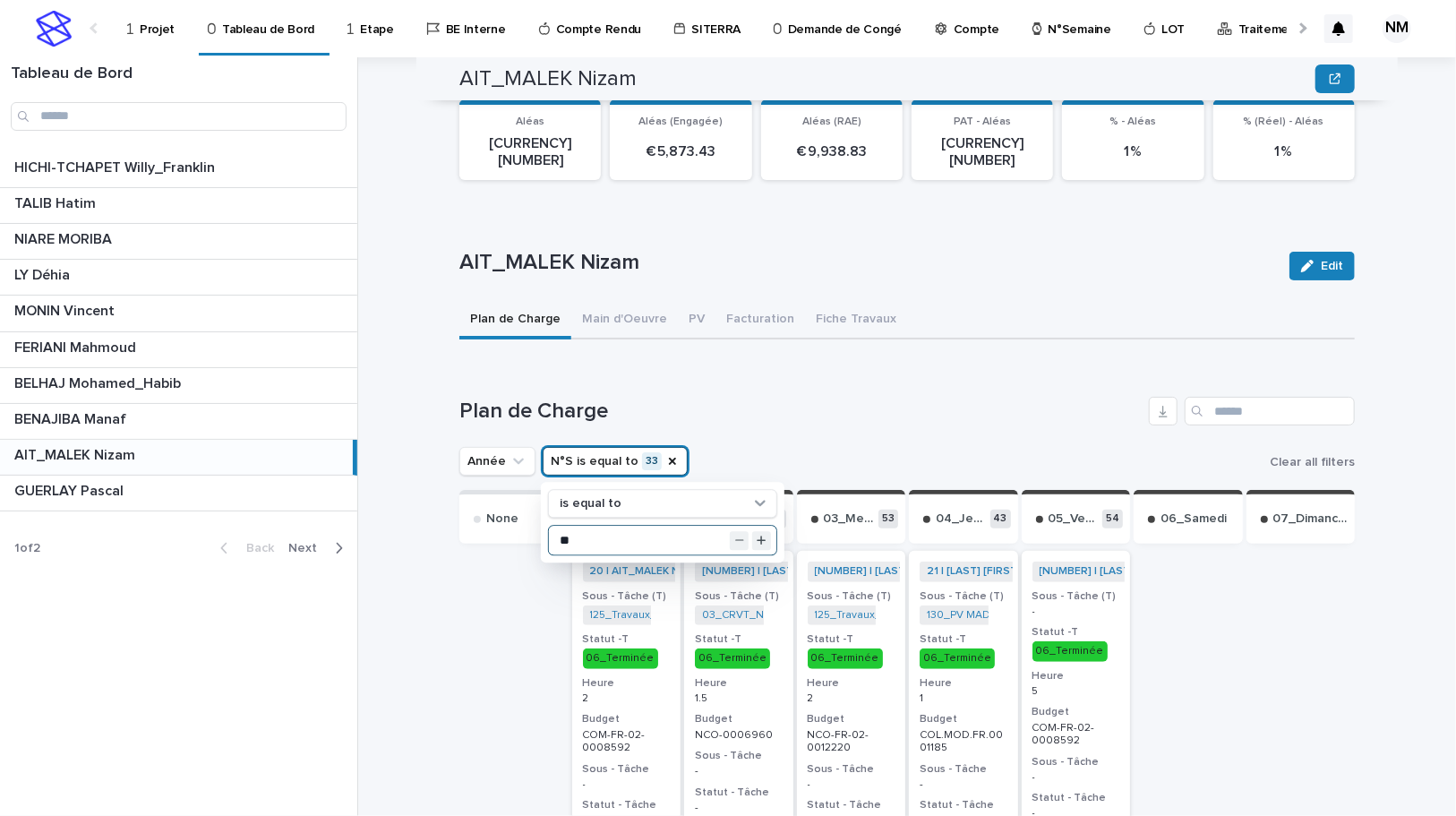 type on "**" 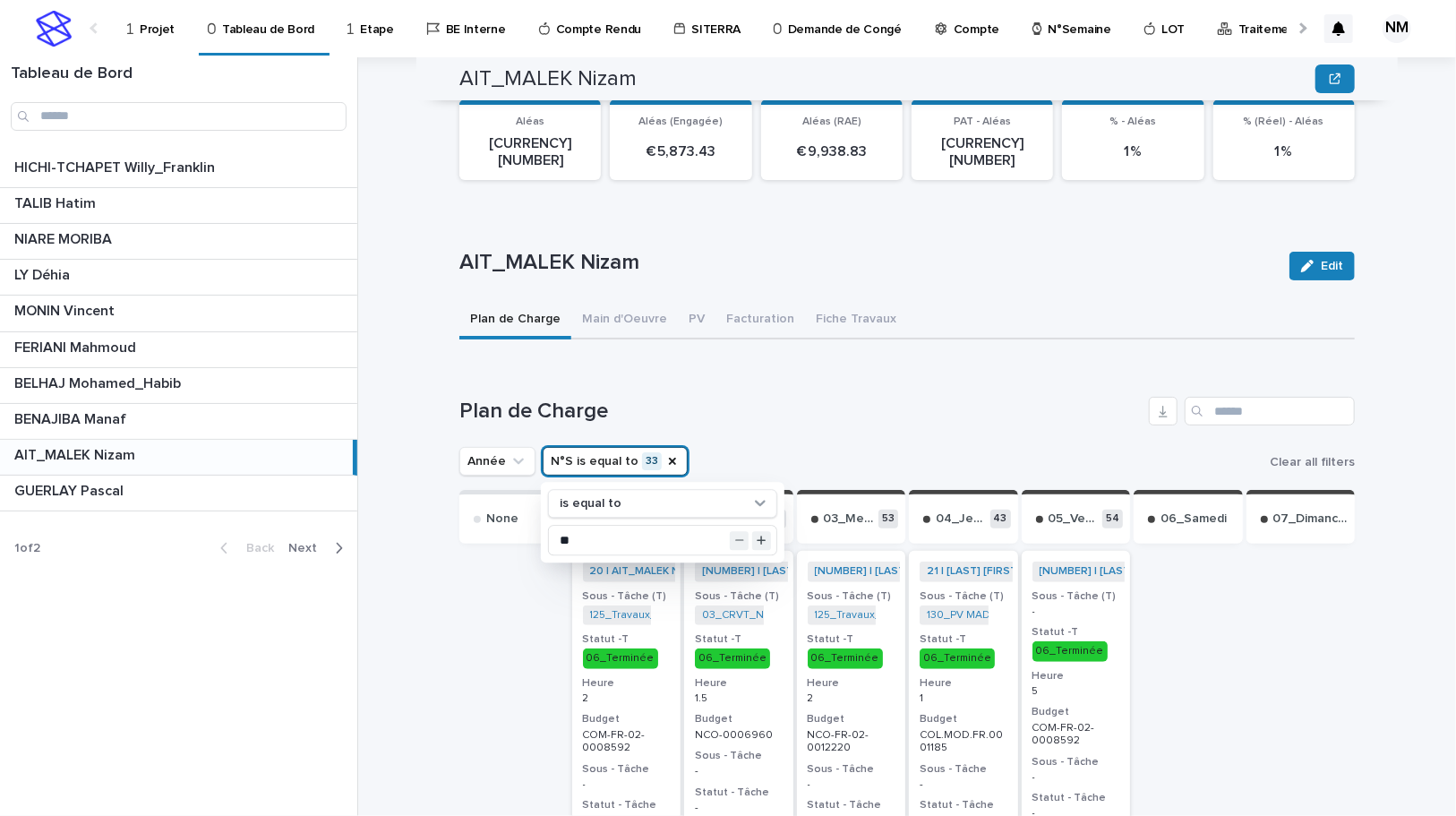 click on "Plan de Charge" at bounding box center [801, 411] 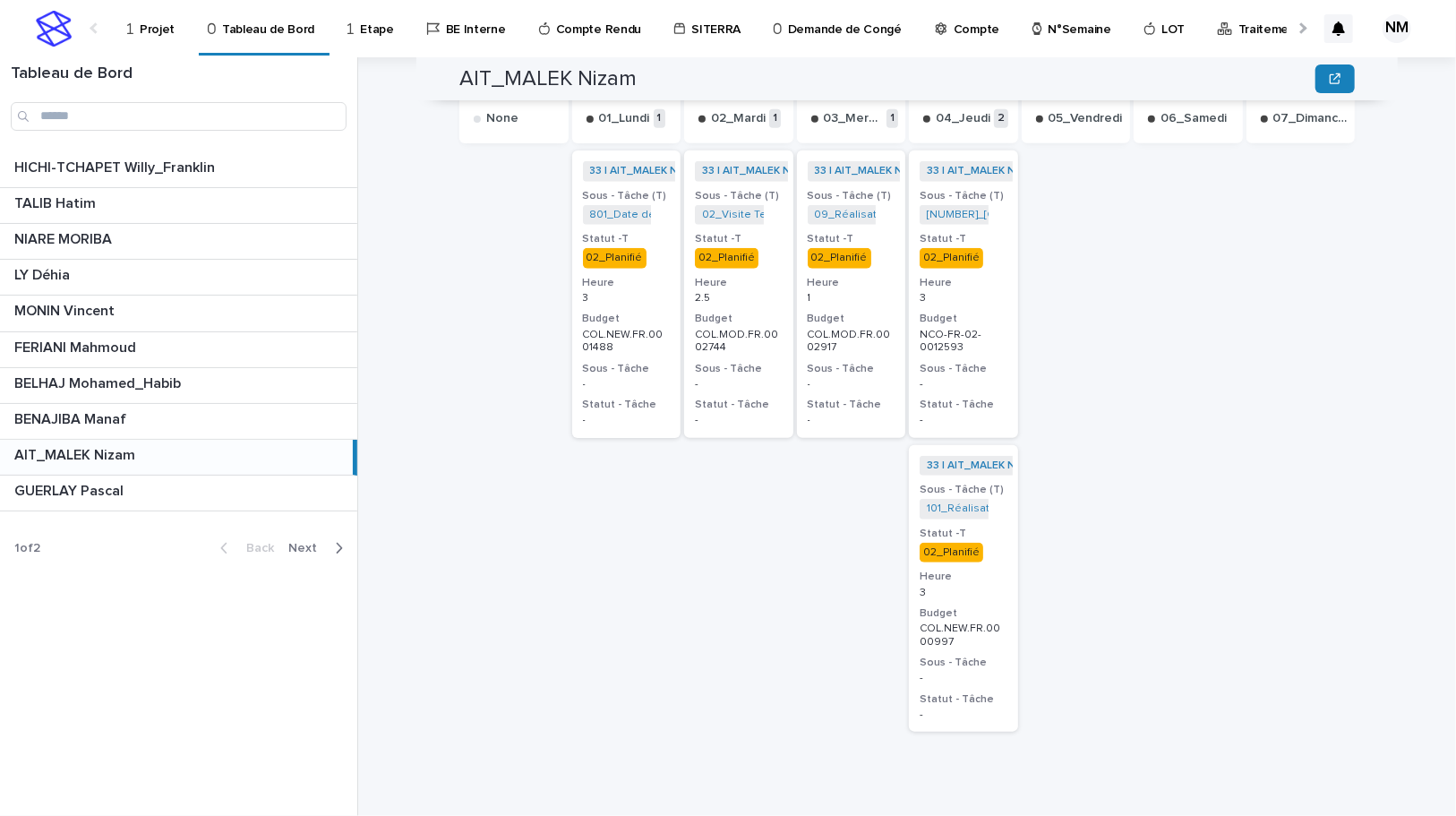 scroll, scrollTop: 825, scrollLeft: 0, axis: vertical 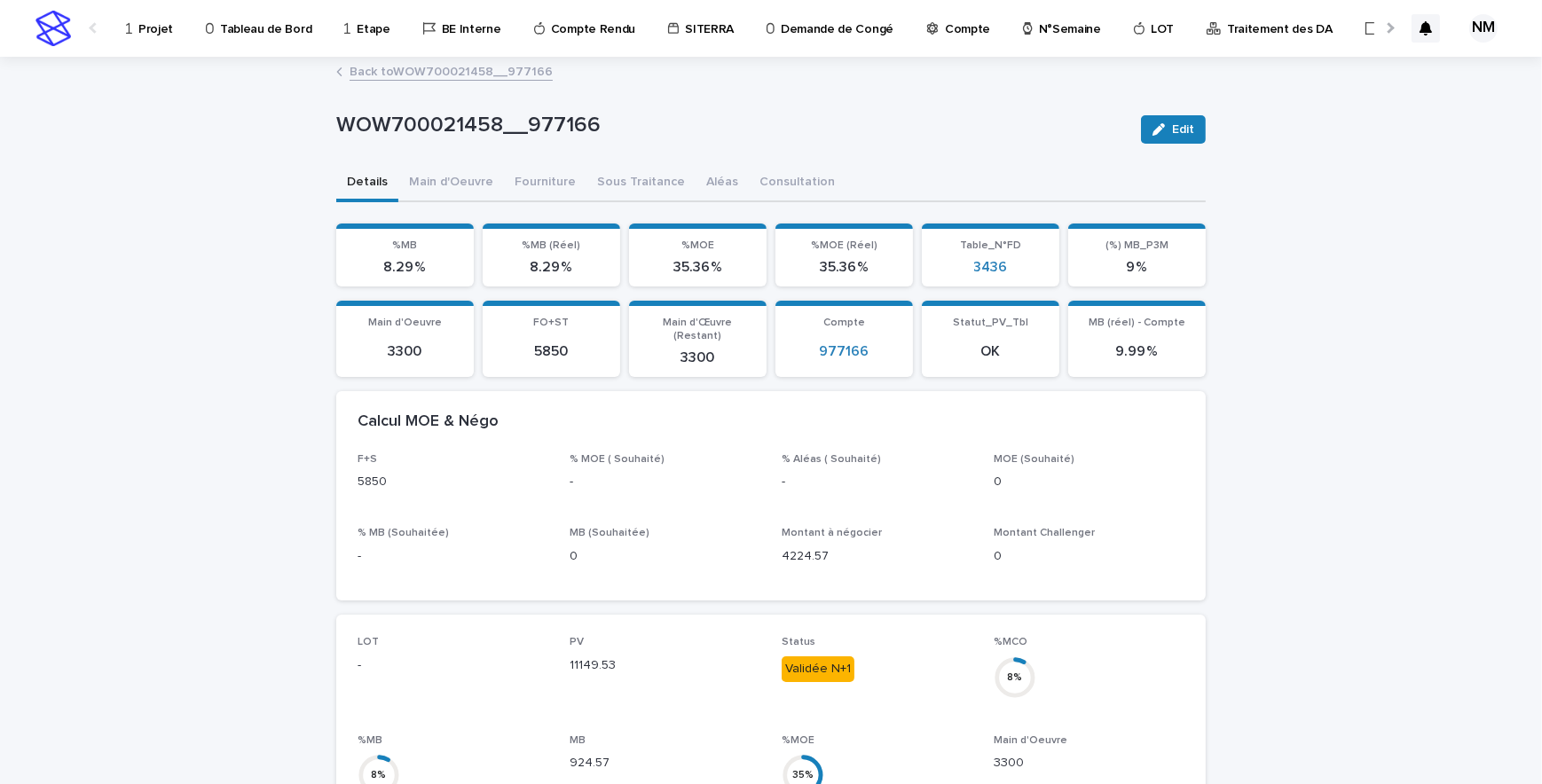 drag, startPoint x: 814, startPoint y: 100, endPoint x: 408, endPoint y: 80, distance: 406.49231 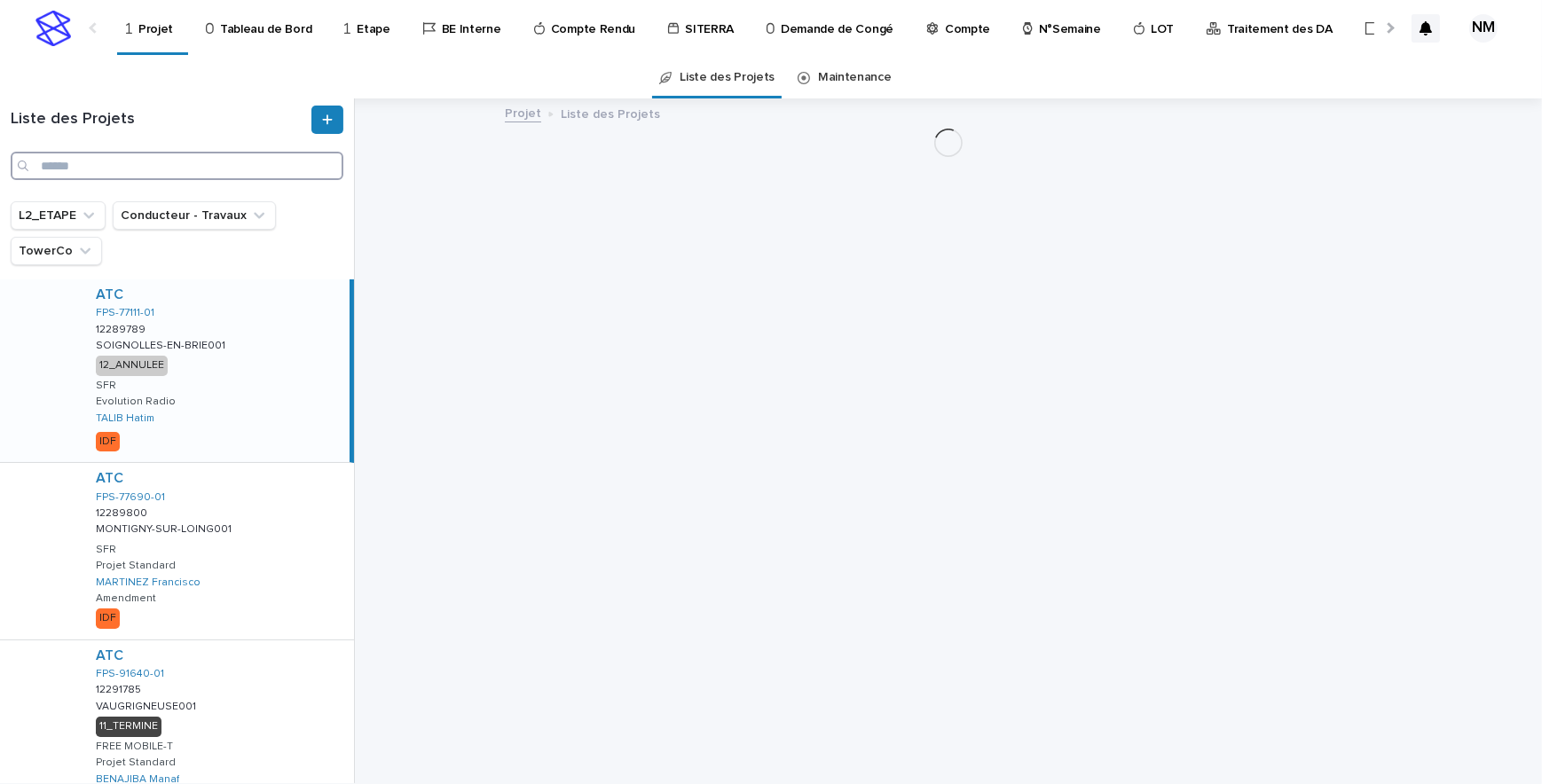 click at bounding box center (177, 166) 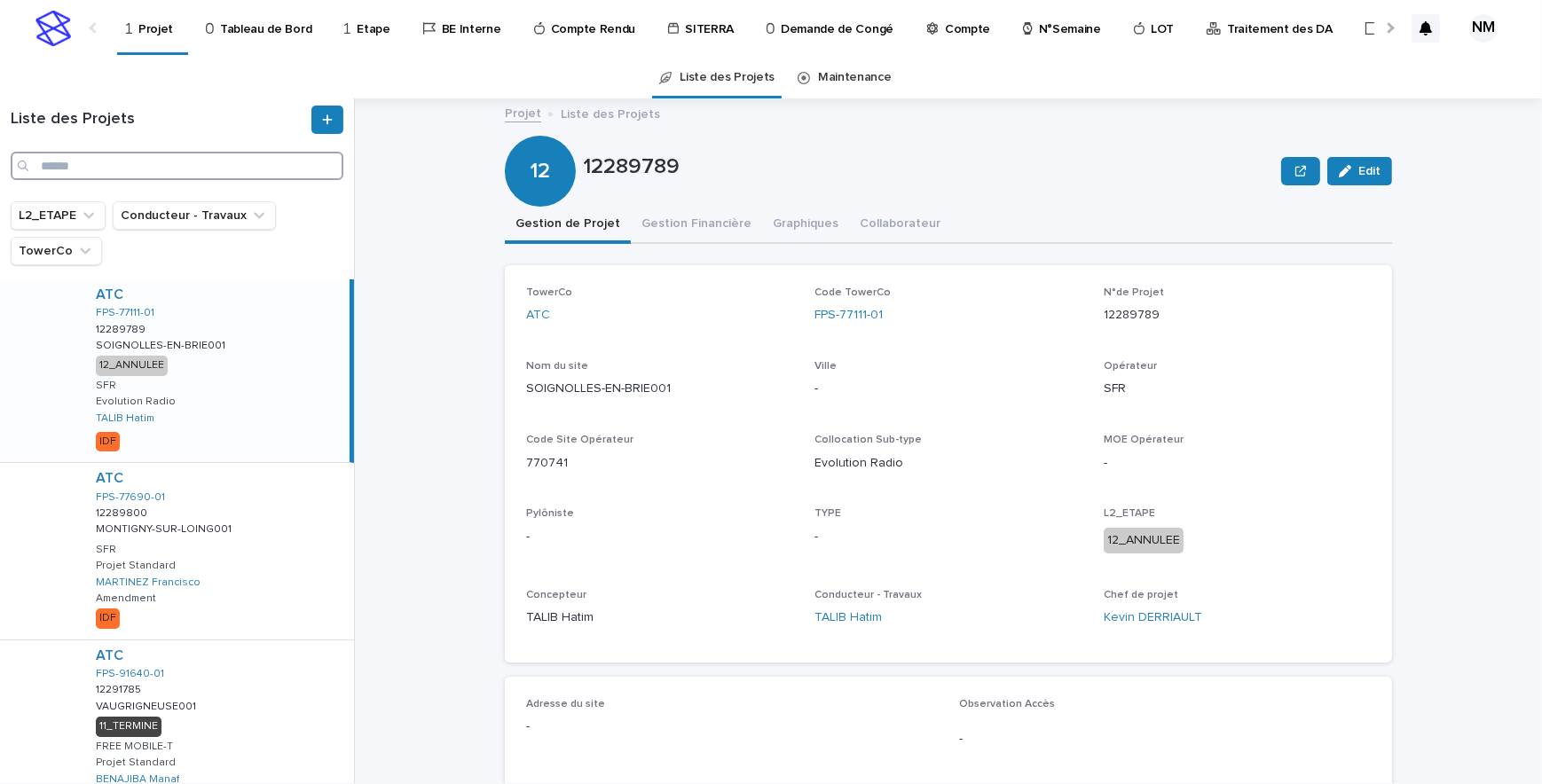 click at bounding box center [177, 166] 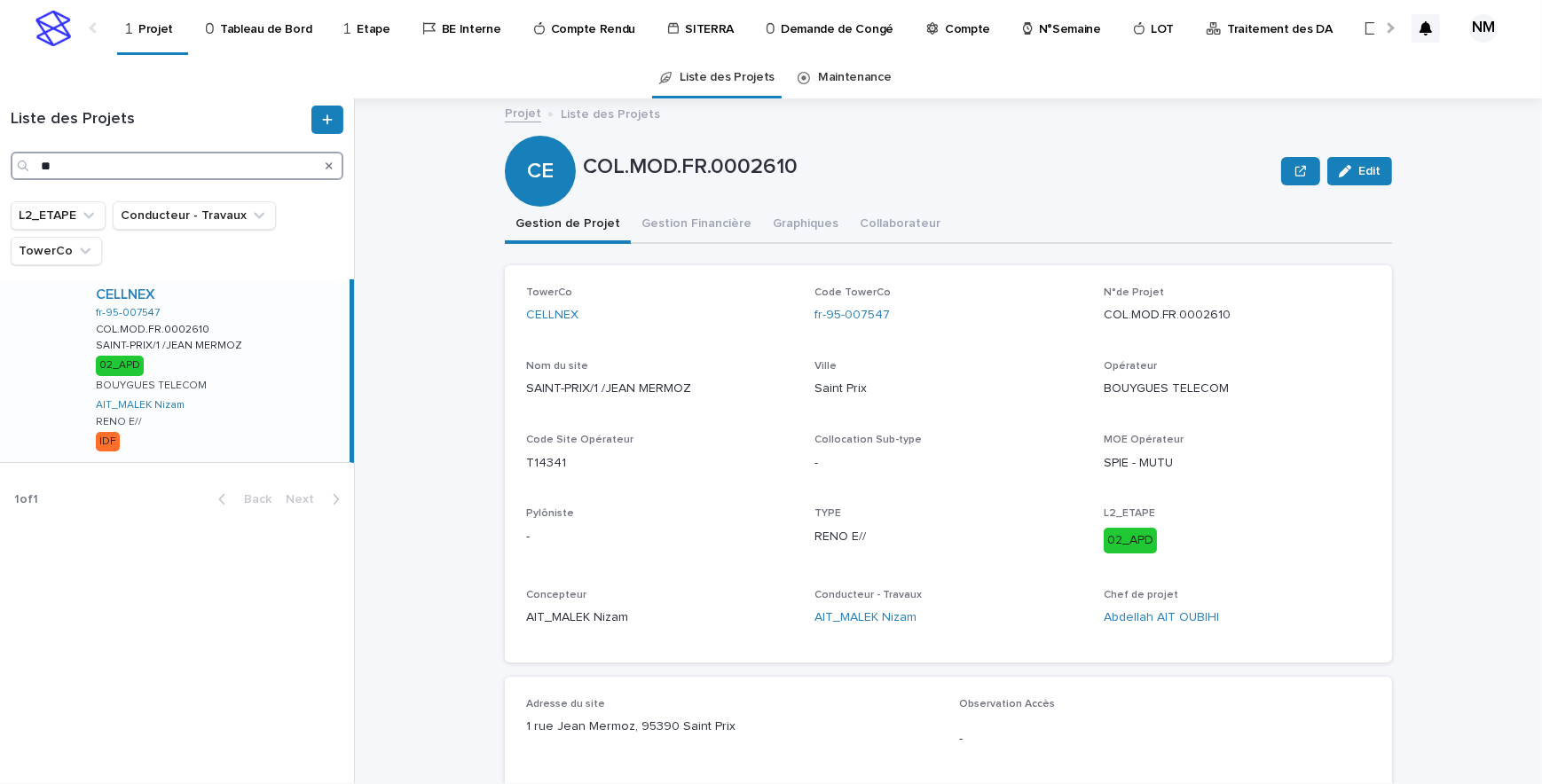 type on "*" 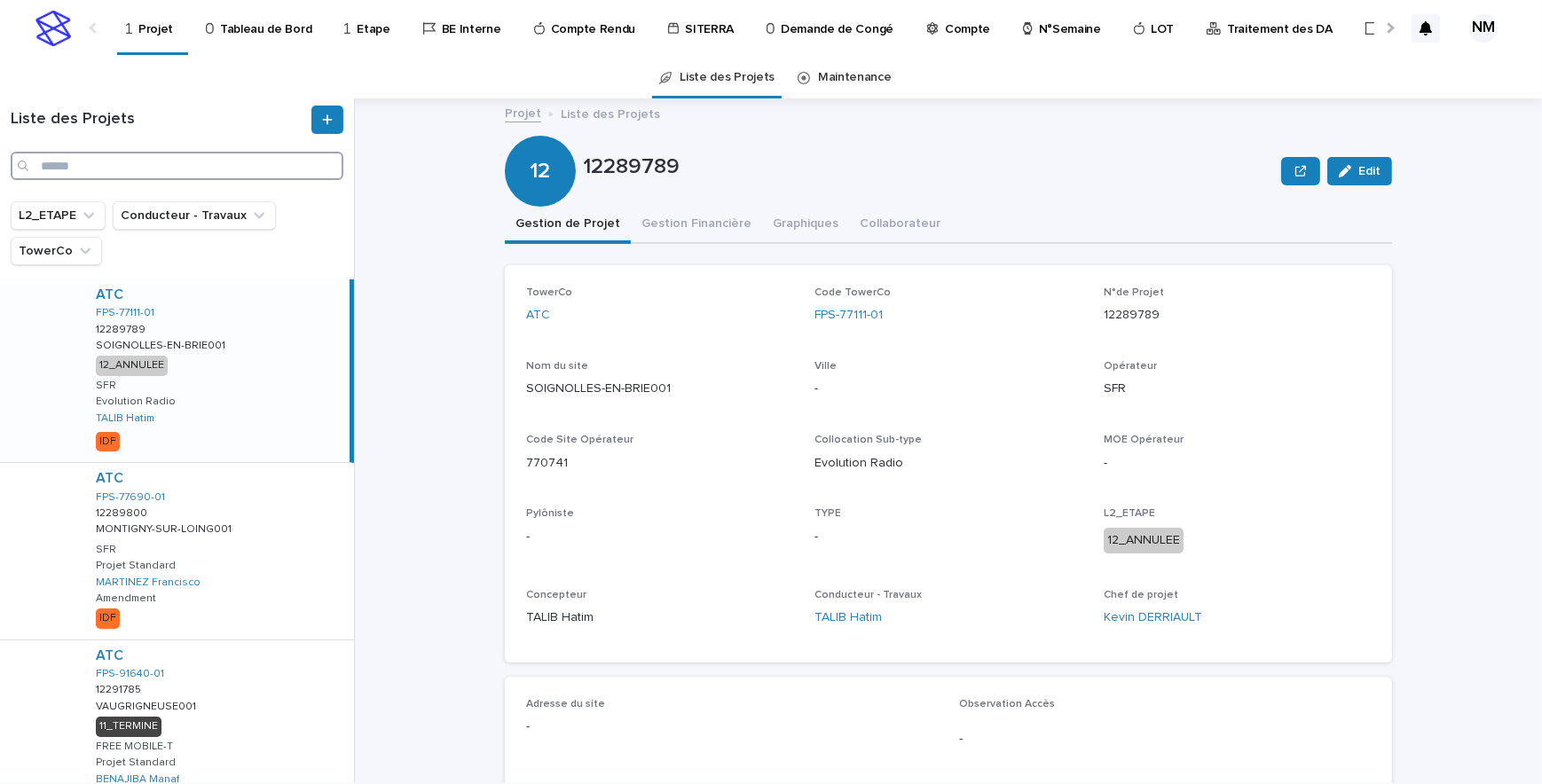 click at bounding box center (177, 166) 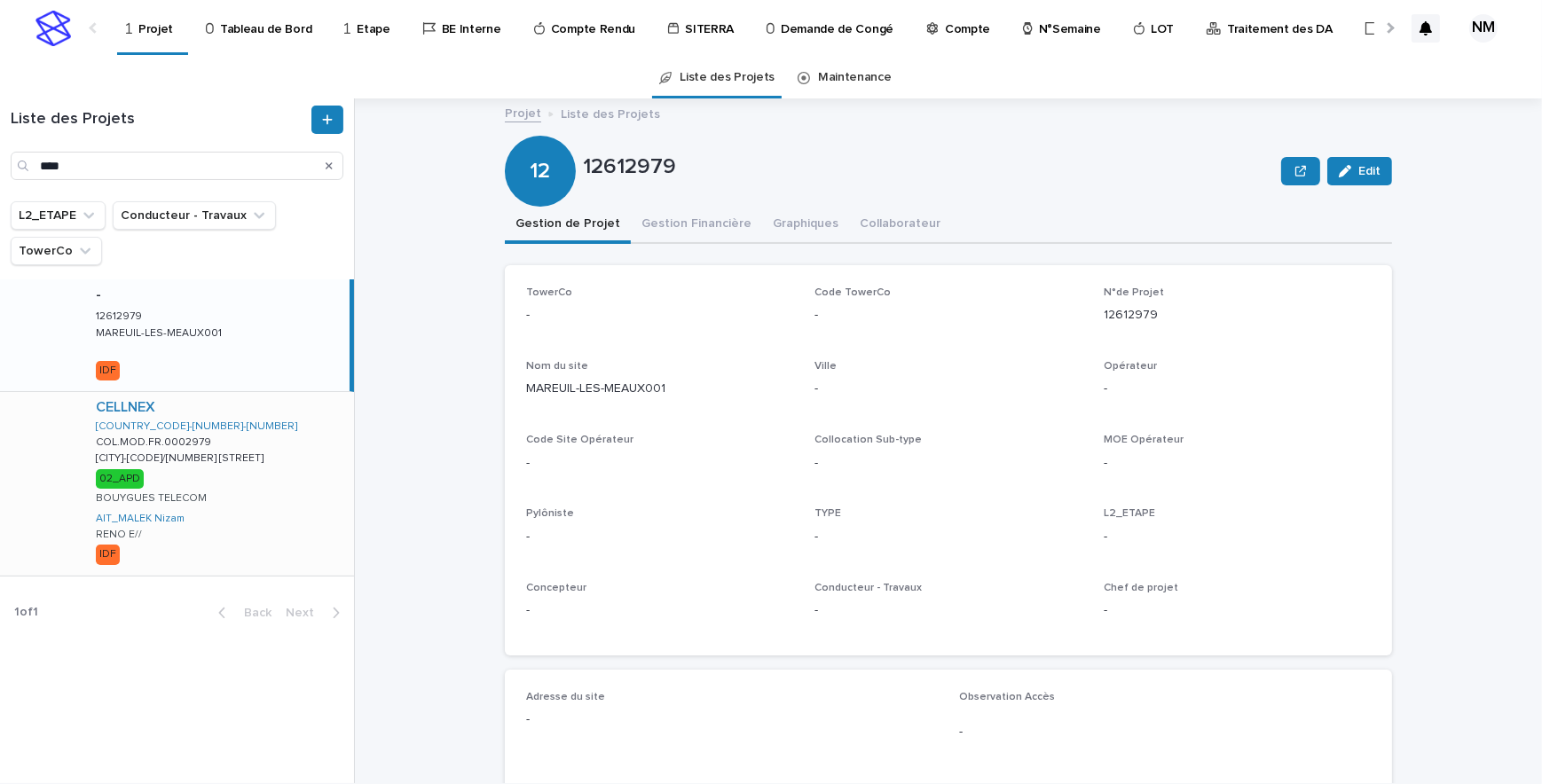 click on "CELLNEX   FR-75-001871   COL.MOD.FR.0002979 COL.MOD.FR.0002979   PARIS-10E/30 BOULEVARD MAGENTA PARIS-10E/30 BOULEVARD MAGENTA   02_APD BOUYGUES TELECOM AIT_MALEK Nizam   RENO E// IDF" at bounding box center [217, 483] 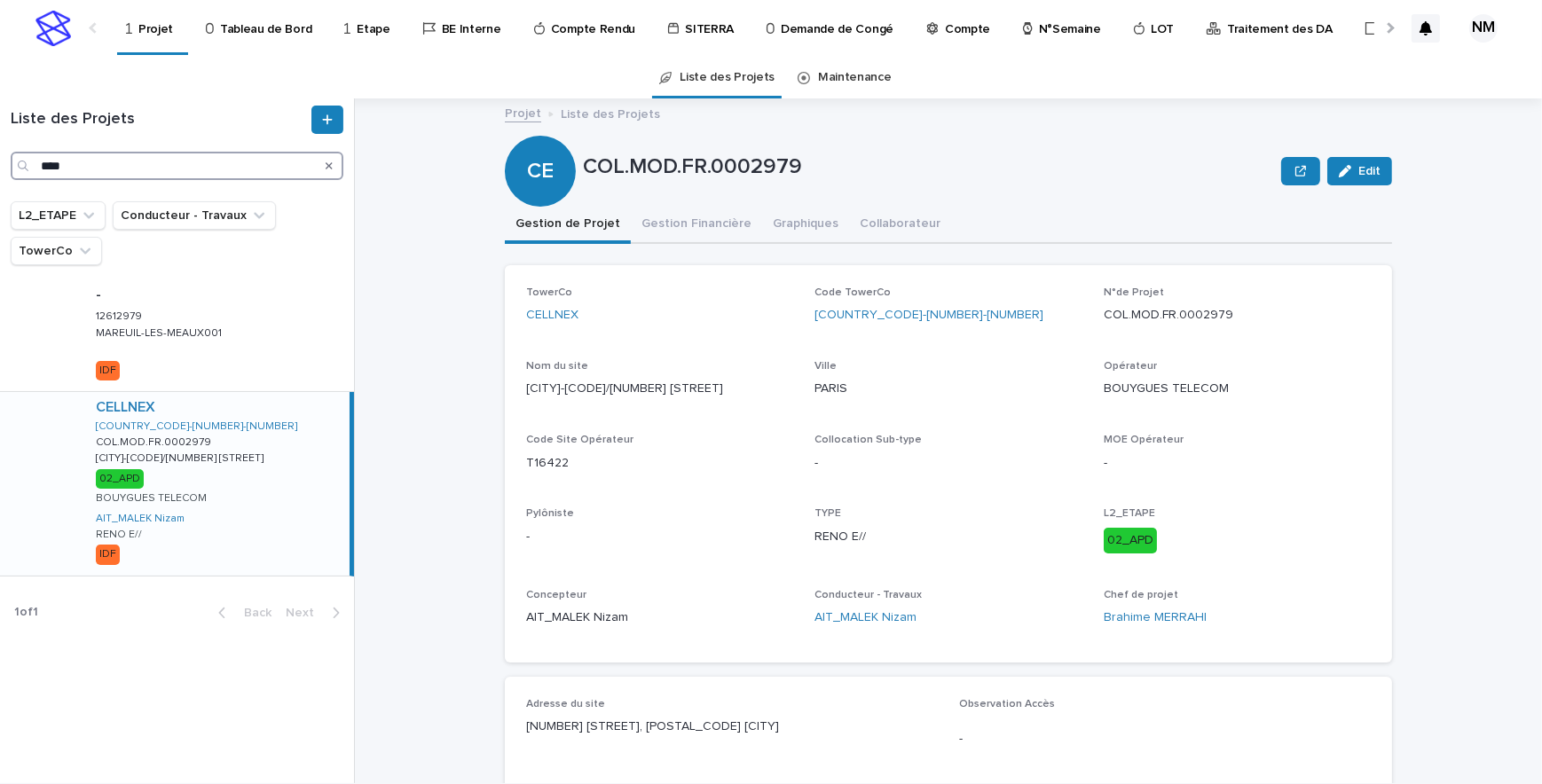 drag, startPoint x: 106, startPoint y: 153, endPoint x: 16, endPoint y: 168, distance: 91.241438 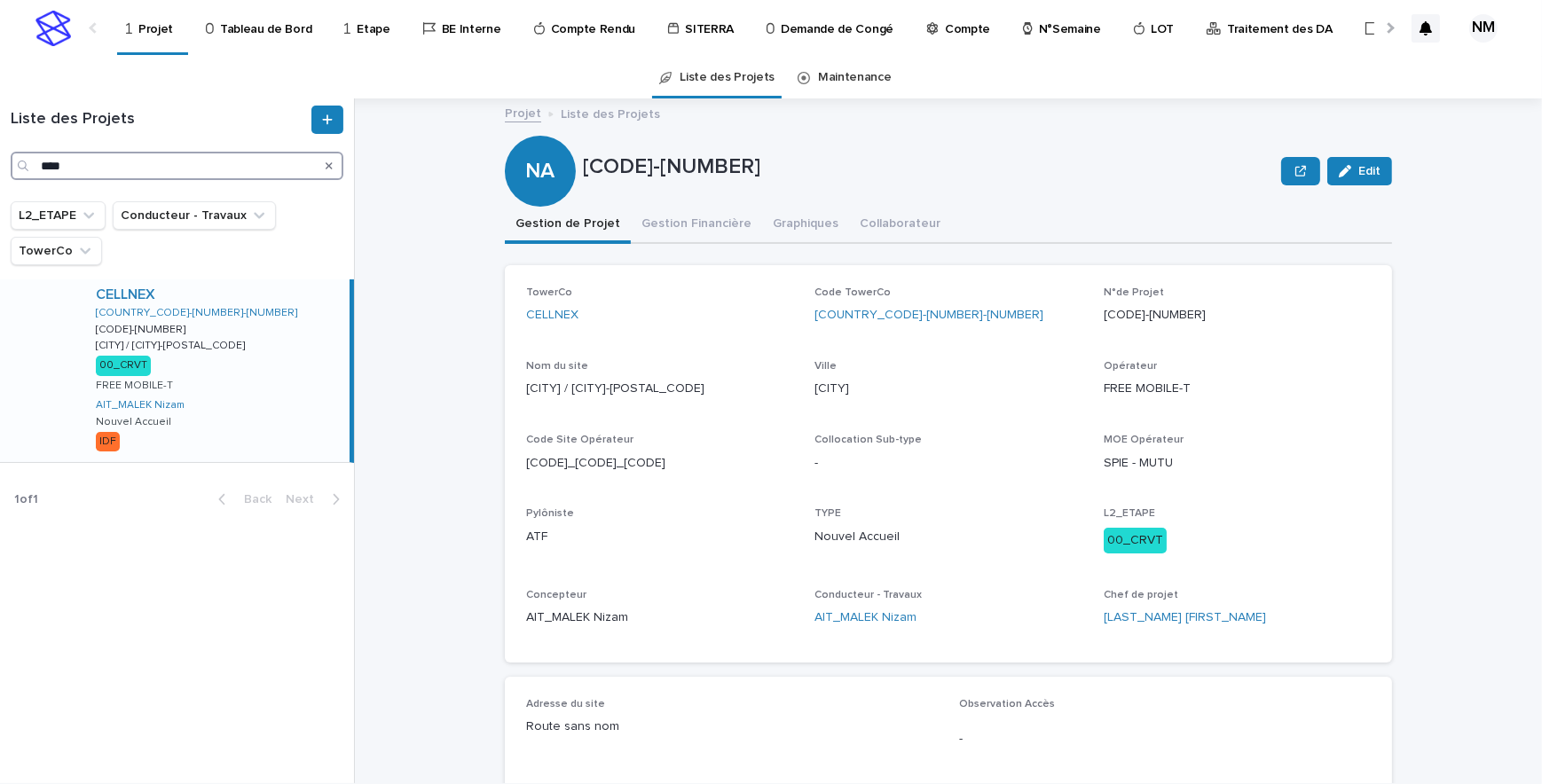 drag, startPoint x: 111, startPoint y: 164, endPoint x: 11, endPoint y: 142, distance: 102.39141 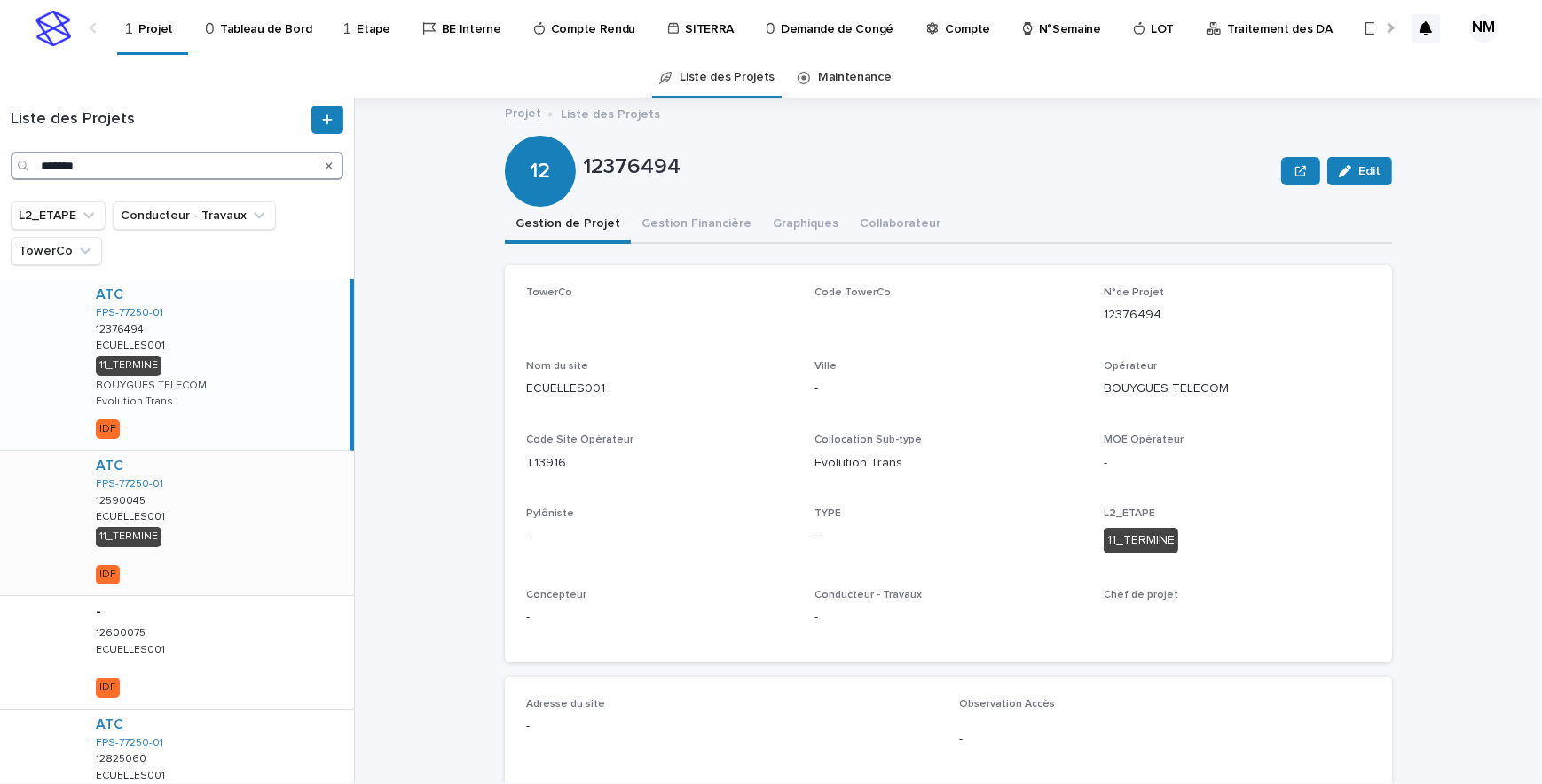 scroll, scrollTop: 364, scrollLeft: 0, axis: vertical 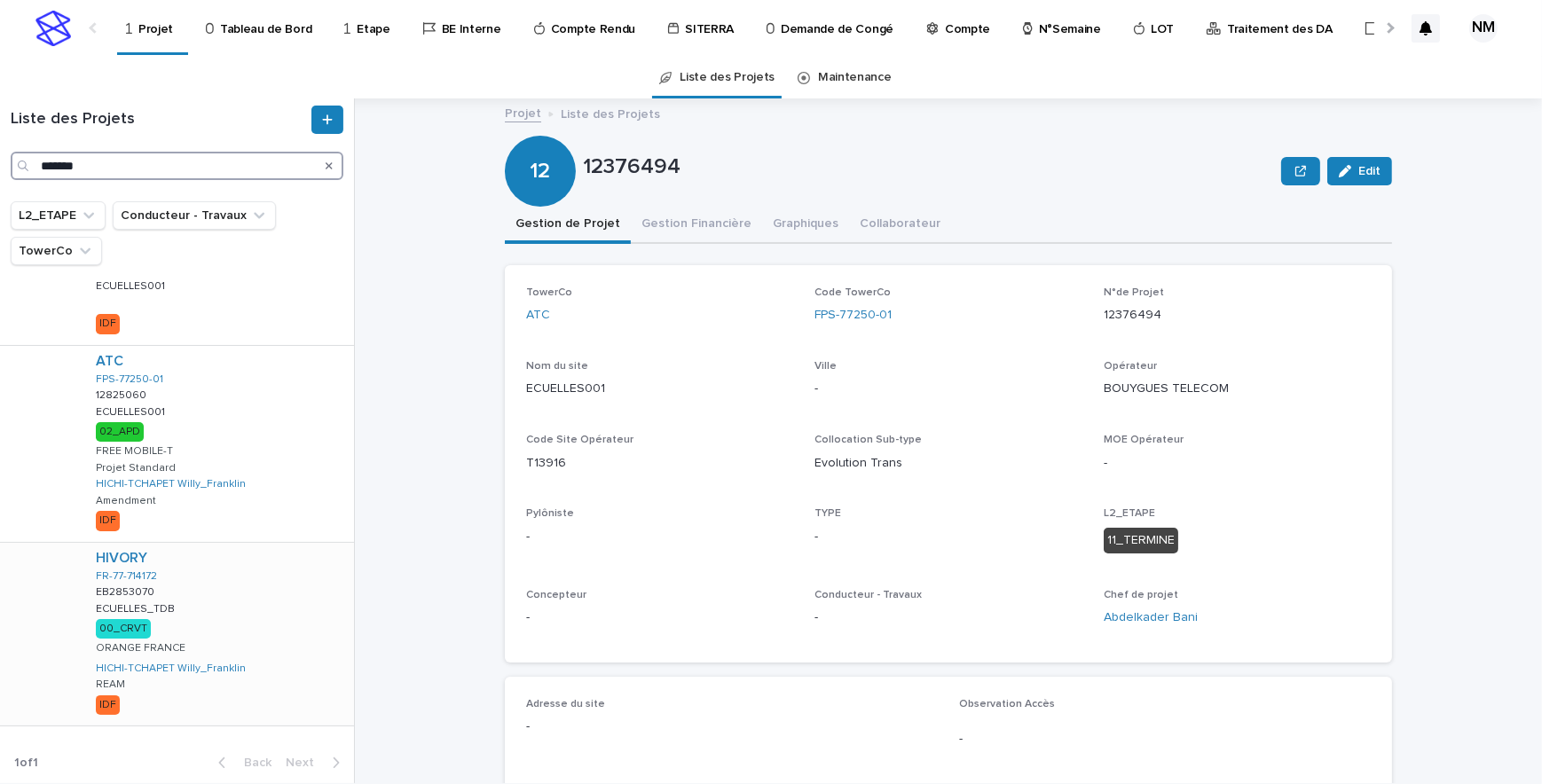 type on "*******" 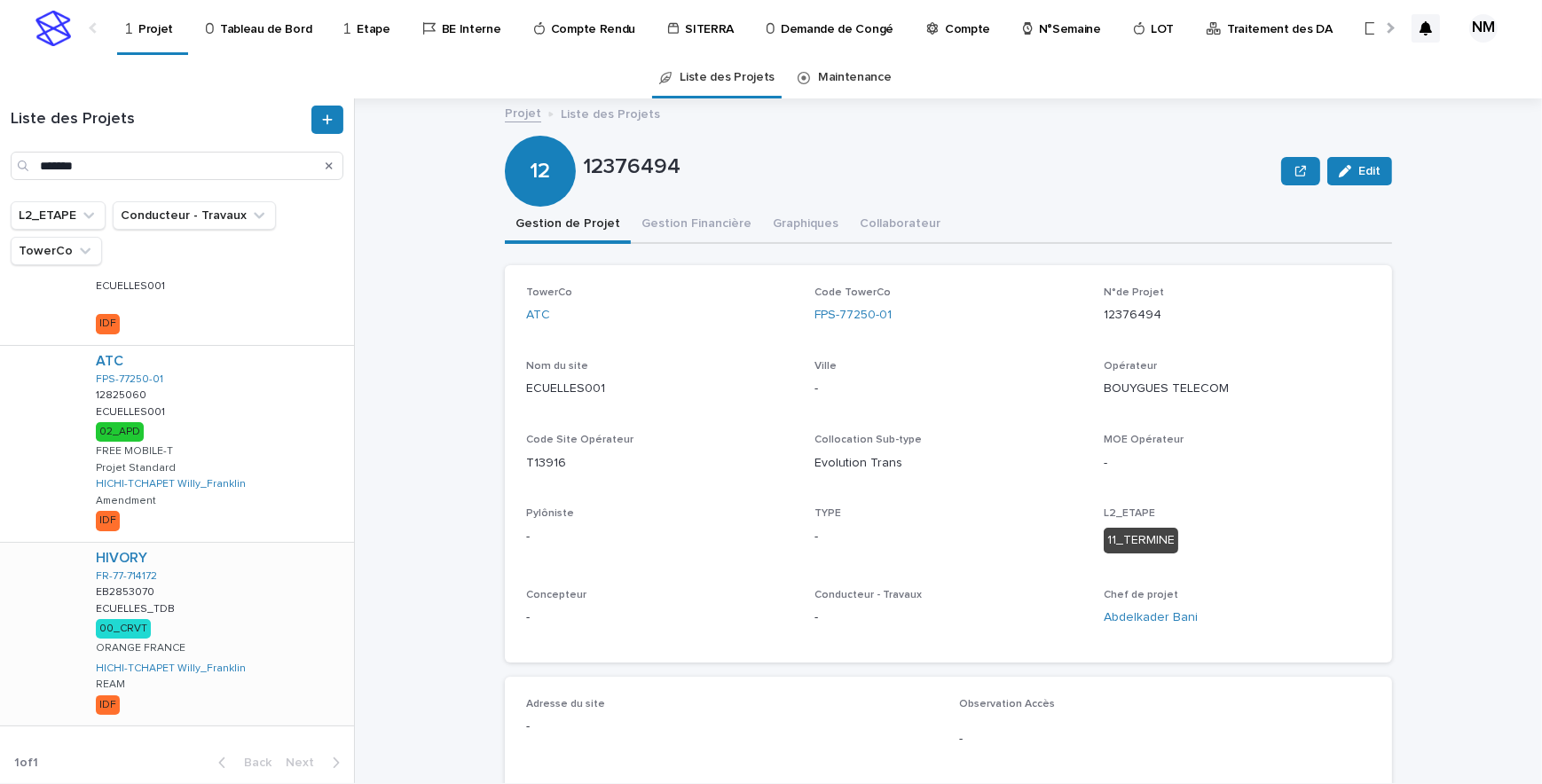click on "HIVORY   FR-77-714172   EB2853070 EB2853070   ECUELLES_TDB ECUELLES_TDB   00_CRVT ORANGE FRANCE HICHI-TCHAPET Willy_Franklin   REAM IDF" at bounding box center [217, 634] 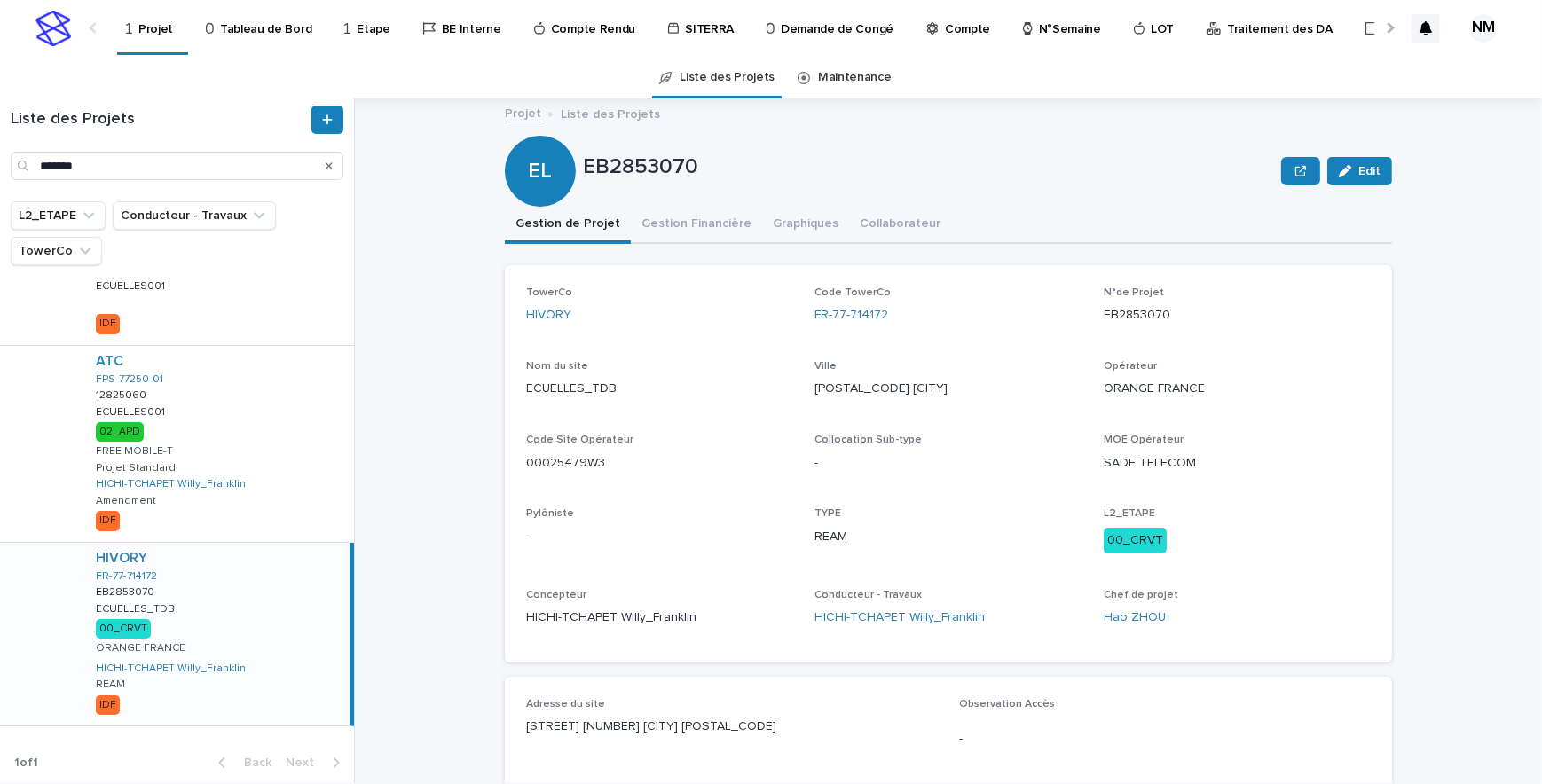 click on "HIVORY   FR-77-714172   EB2853070 EB2853070   ECUELLES_TDB ECUELLES_TDB   00_CRVT ORANGE FRANCE HICHI-TCHAPET Willy_Franklin   REAM IDF" at bounding box center (216, 634) 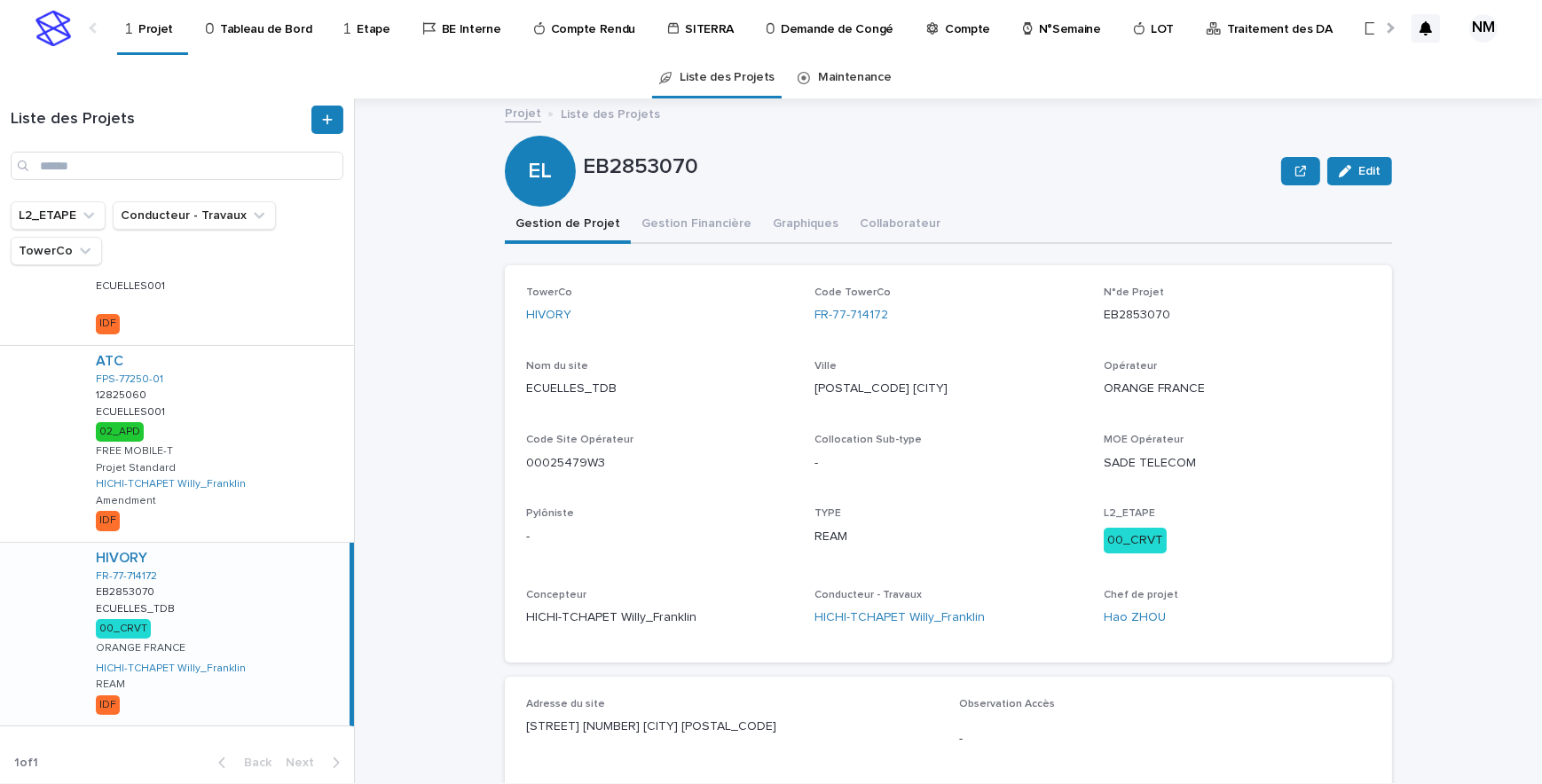 click on "Tableau de Bord" at bounding box center [265, 19] 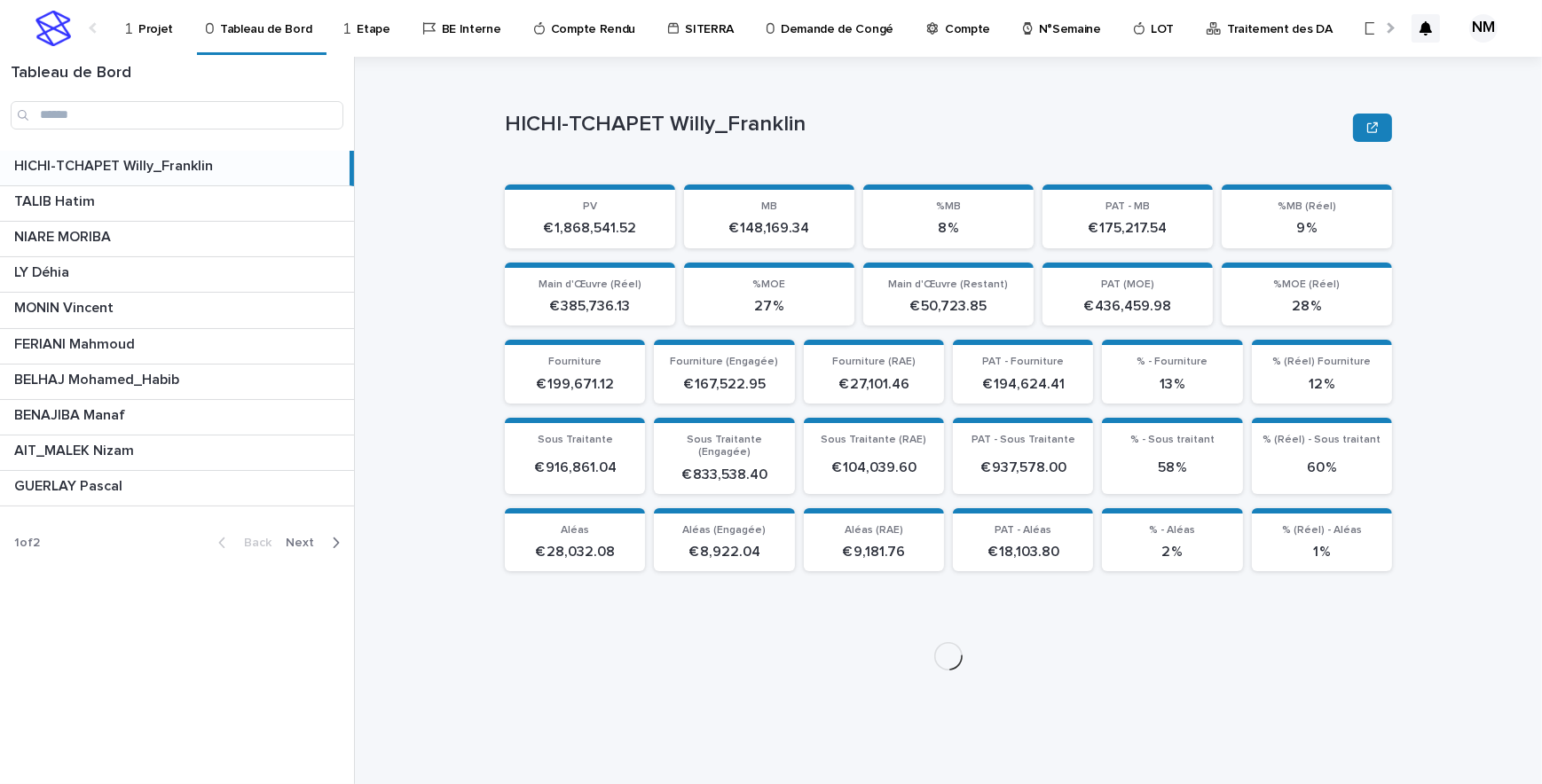 click 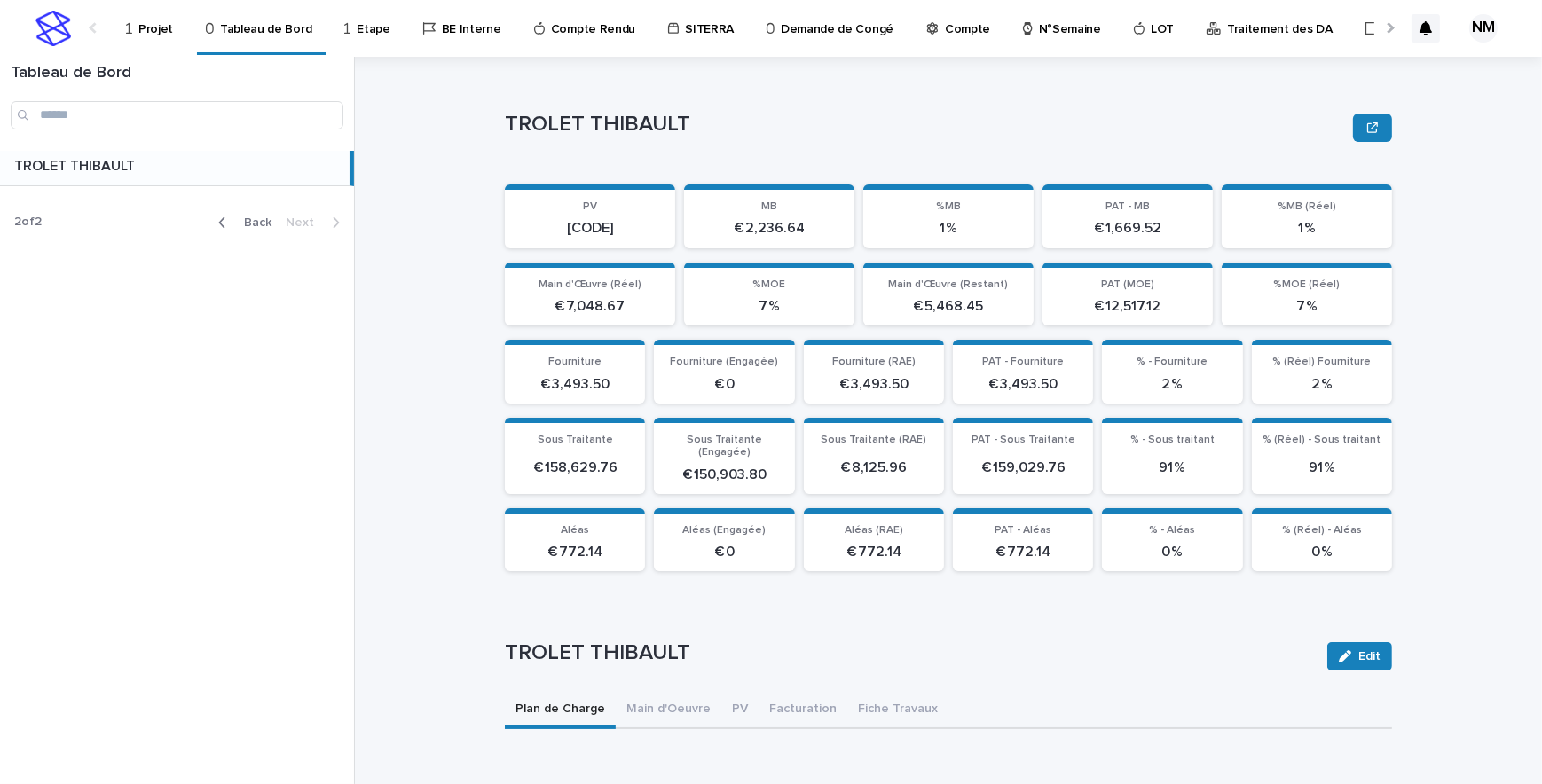 click 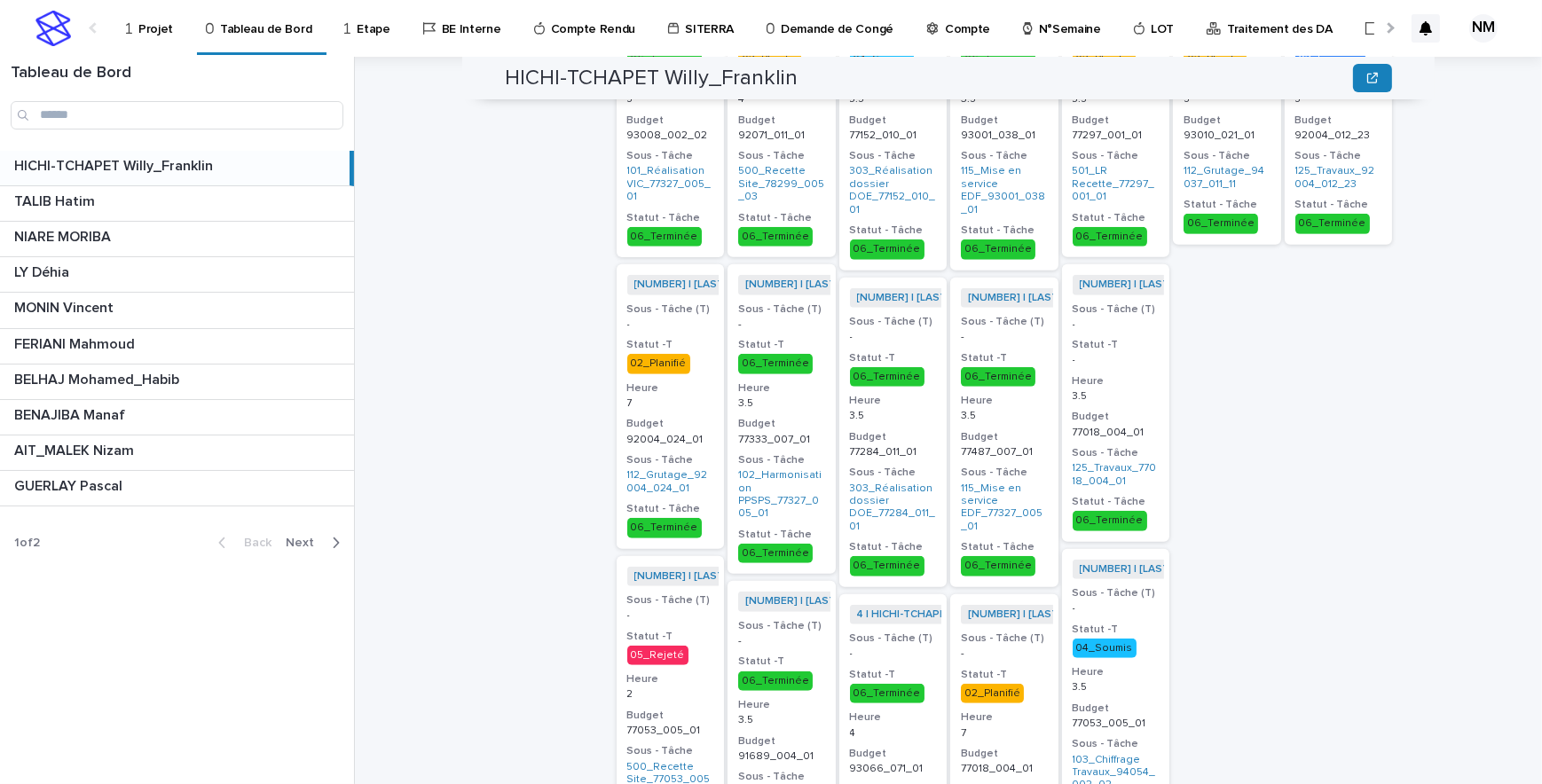 scroll, scrollTop: 725, scrollLeft: 0, axis: vertical 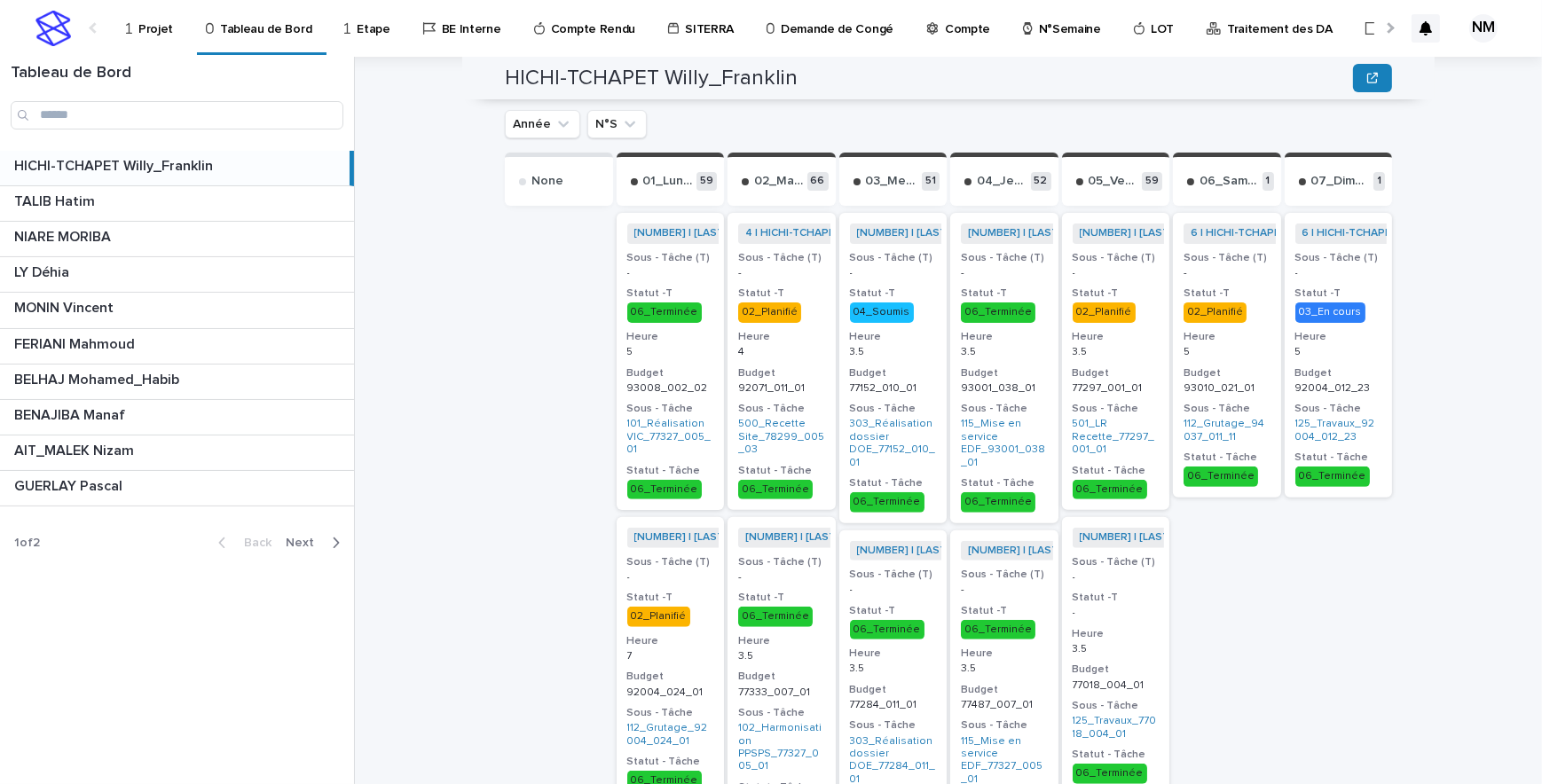 click on "Projet" at bounding box center (155, 19) 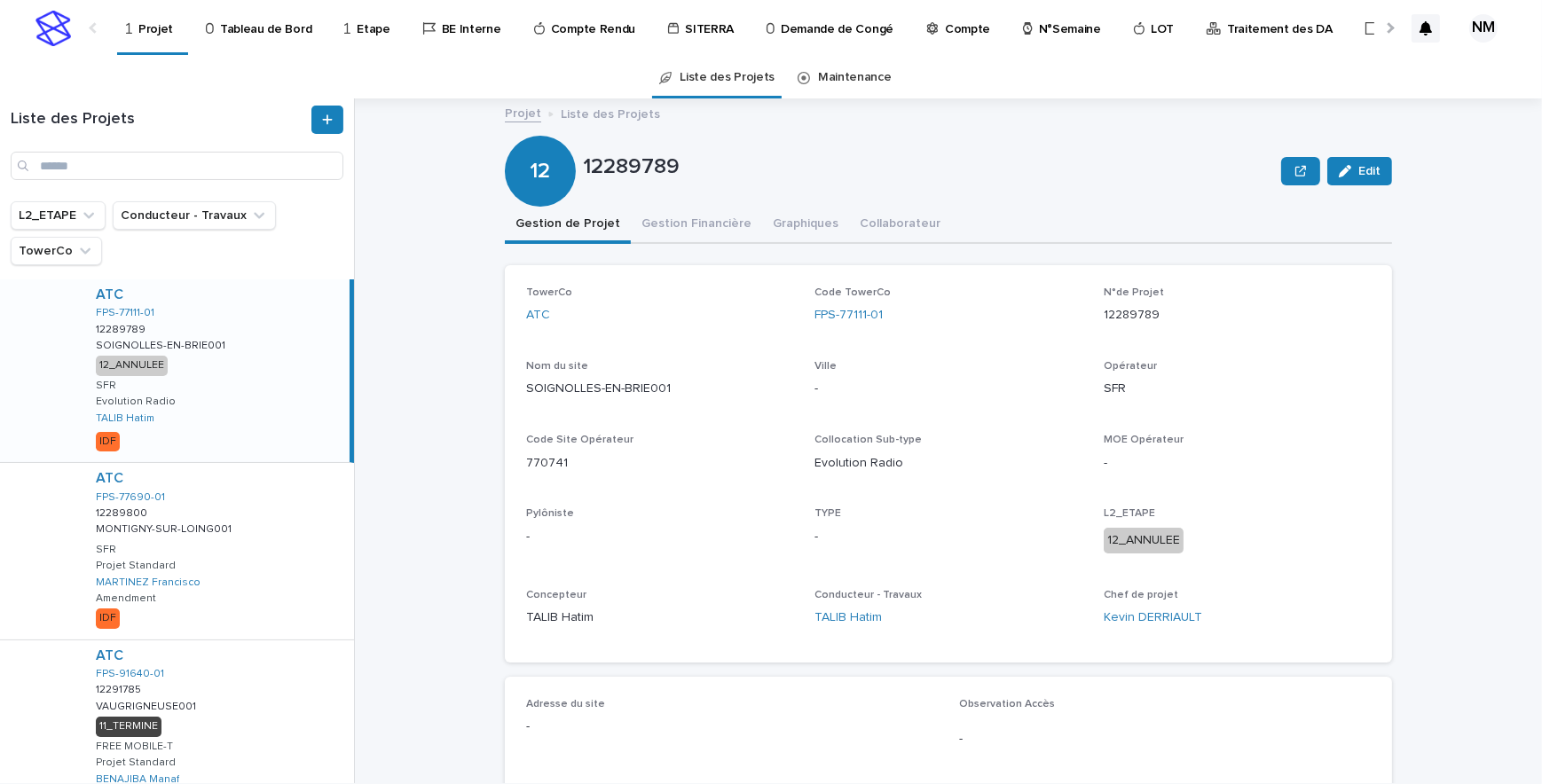 click on "Compte Rendu" at bounding box center [593, 19] 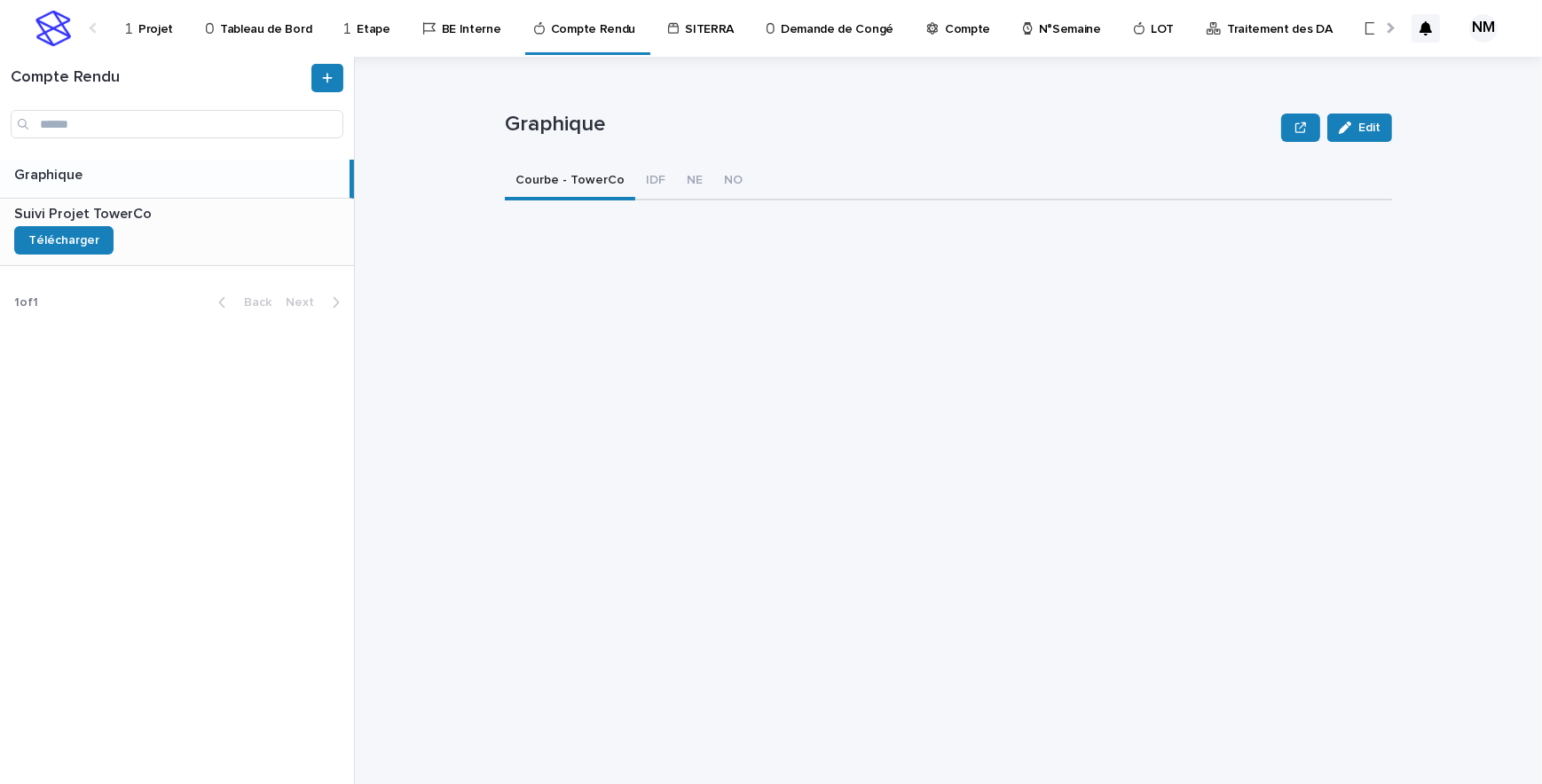 click on "Suivi Projet TowerCo Suivi Projet TowerCo   Télécharger" at bounding box center (177, 231) 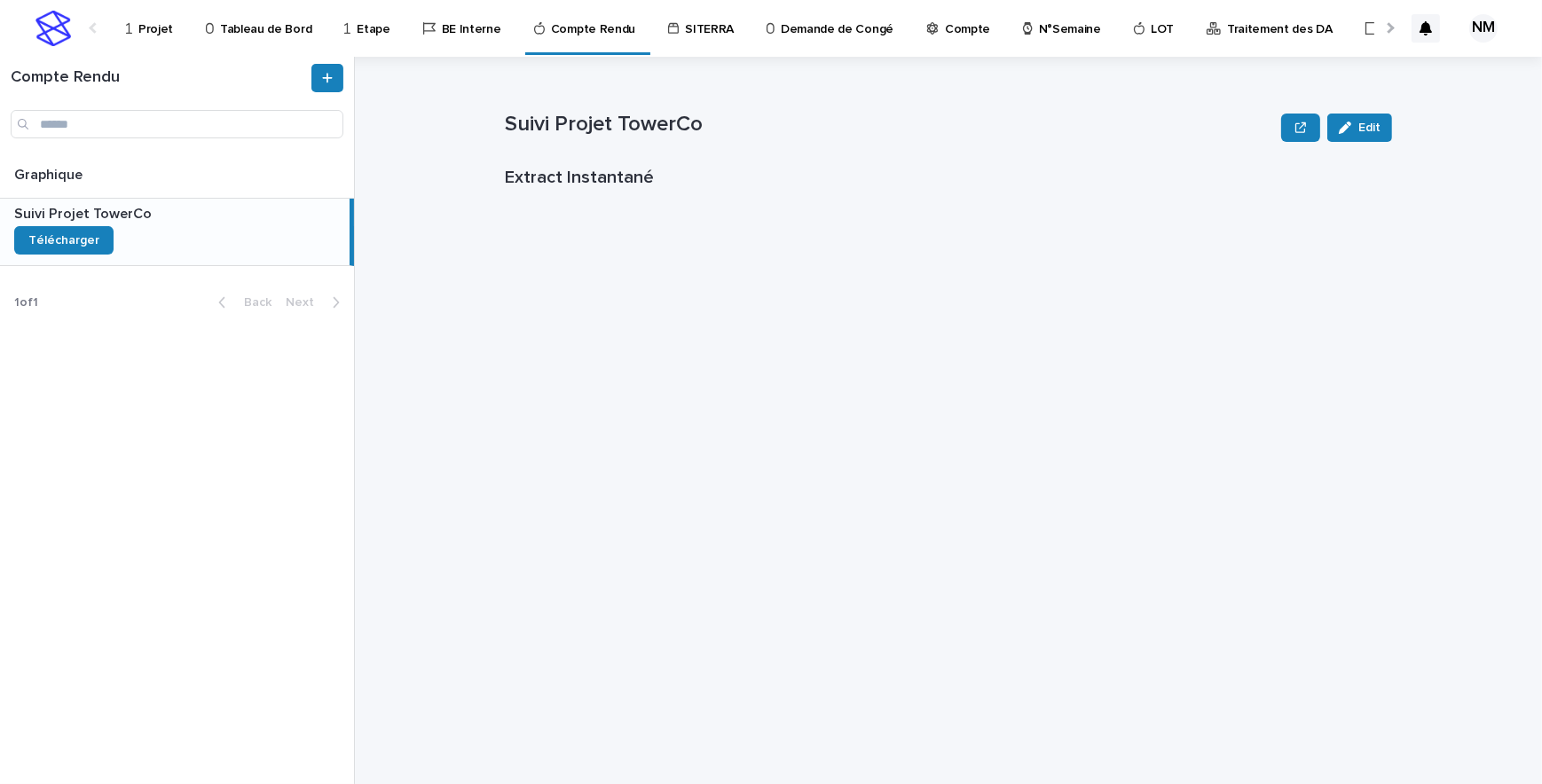 click on "Projet" at bounding box center (155, 19) 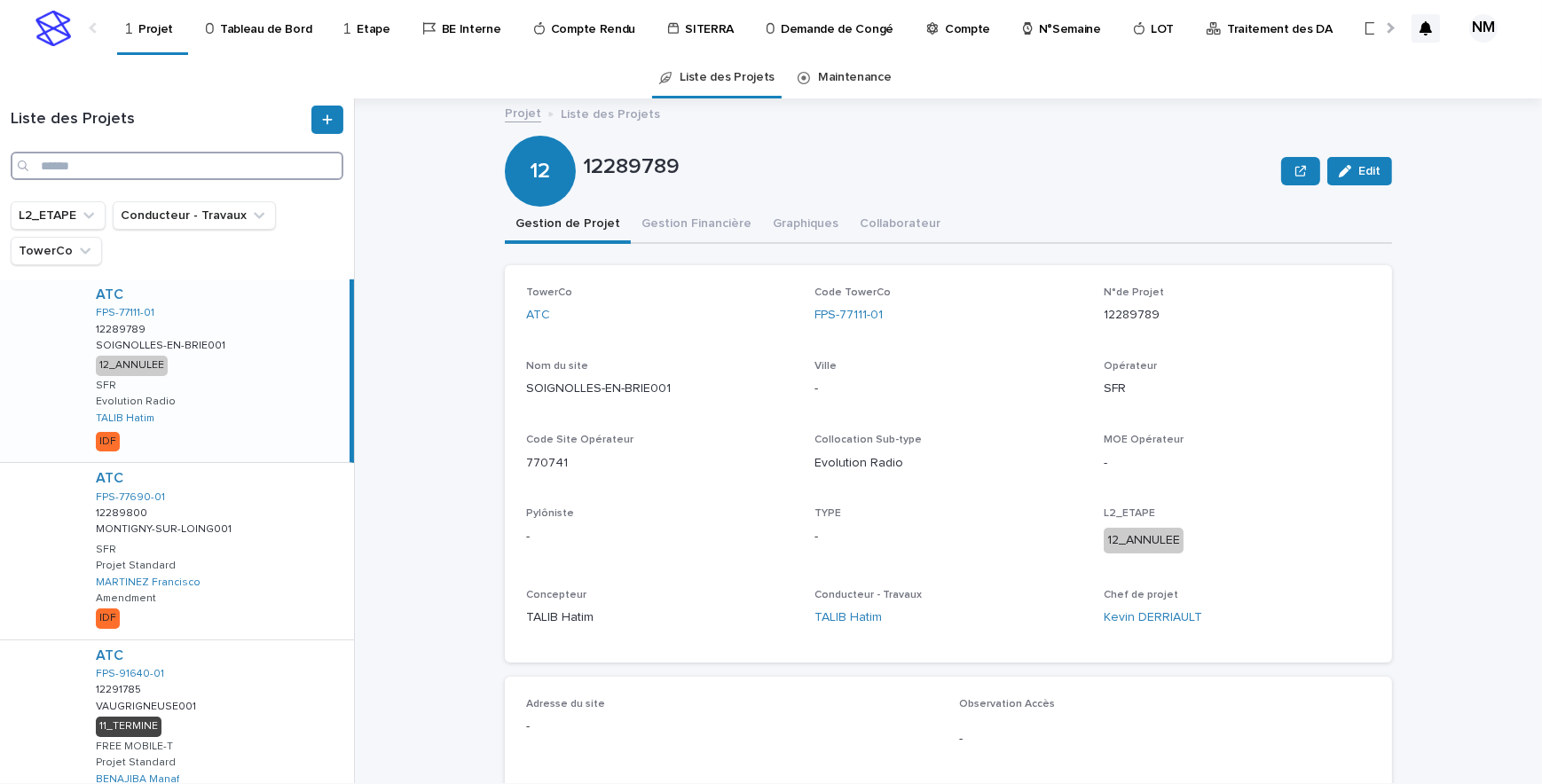 click at bounding box center [177, 166] 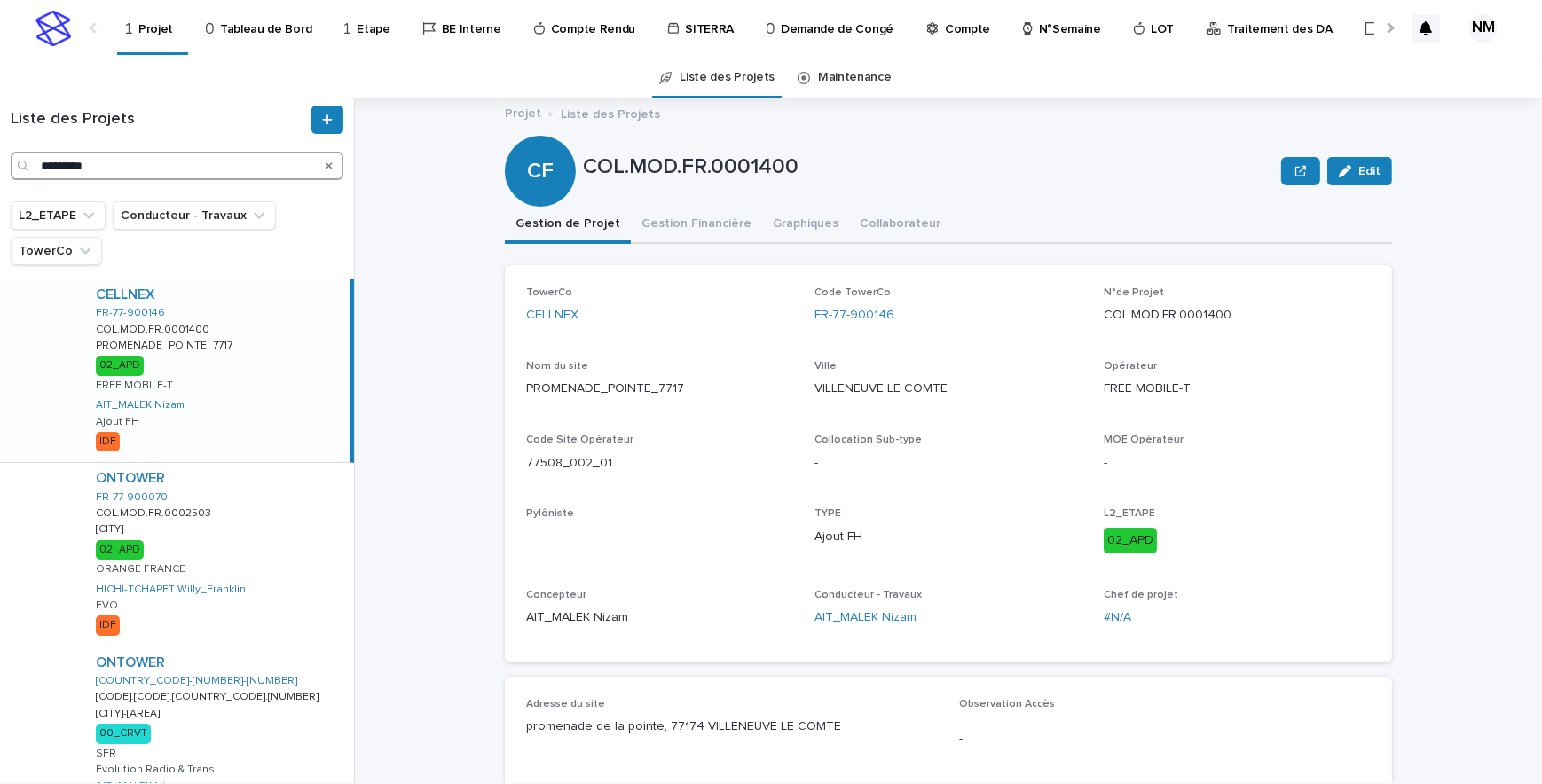click on "*********" at bounding box center (177, 166) 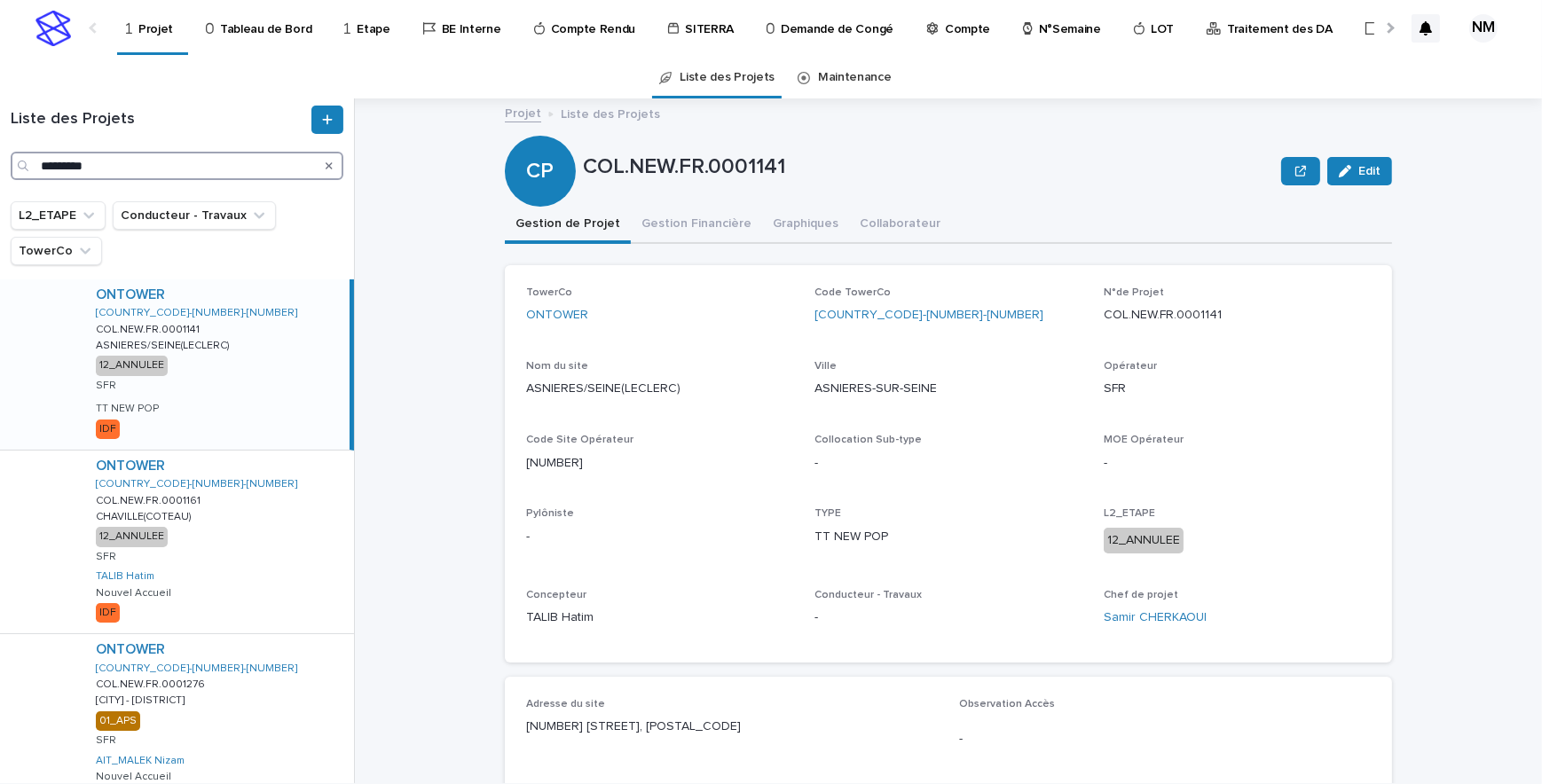click on "*********" at bounding box center [177, 166] 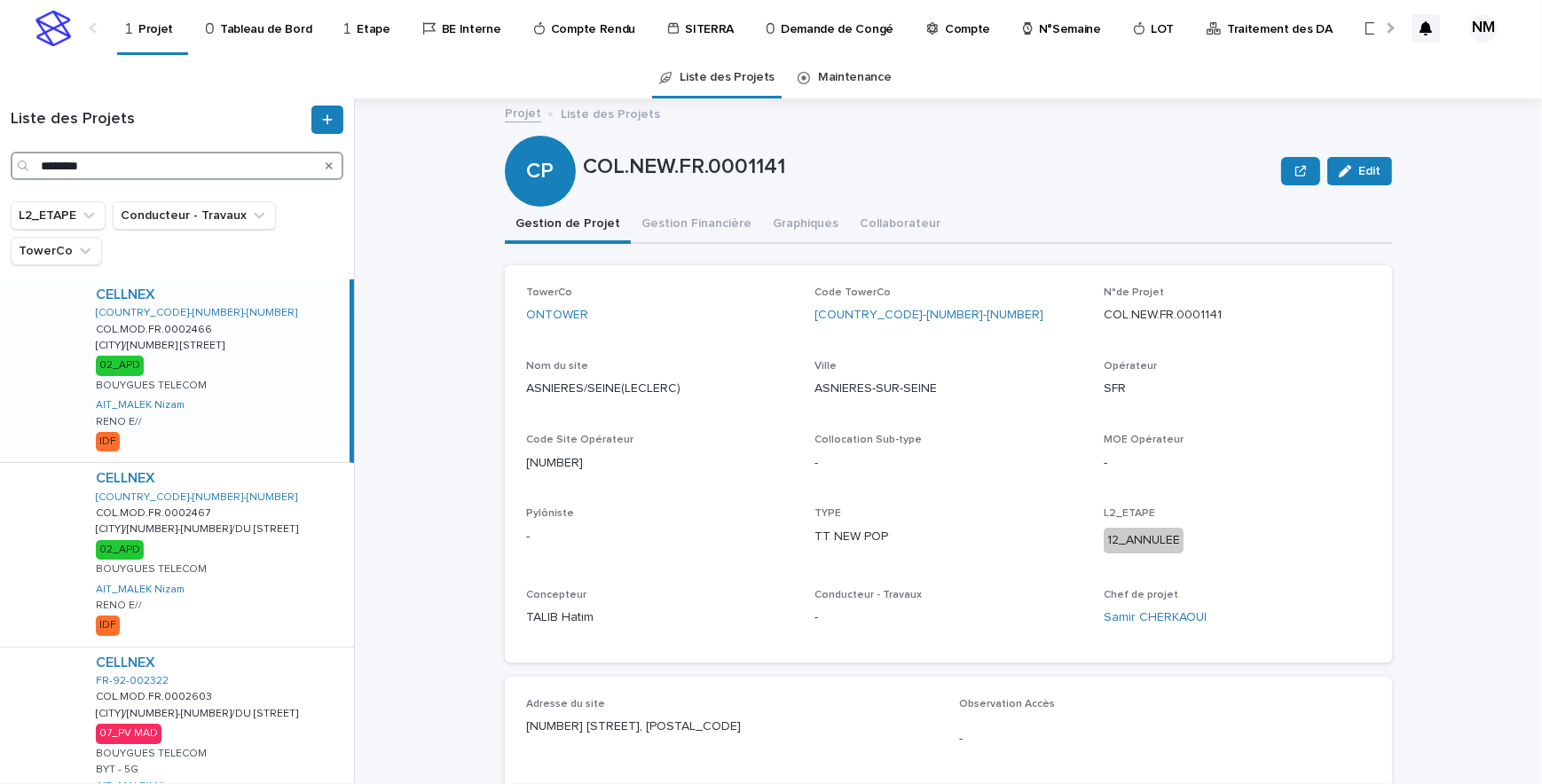 click on "********" at bounding box center [177, 166] 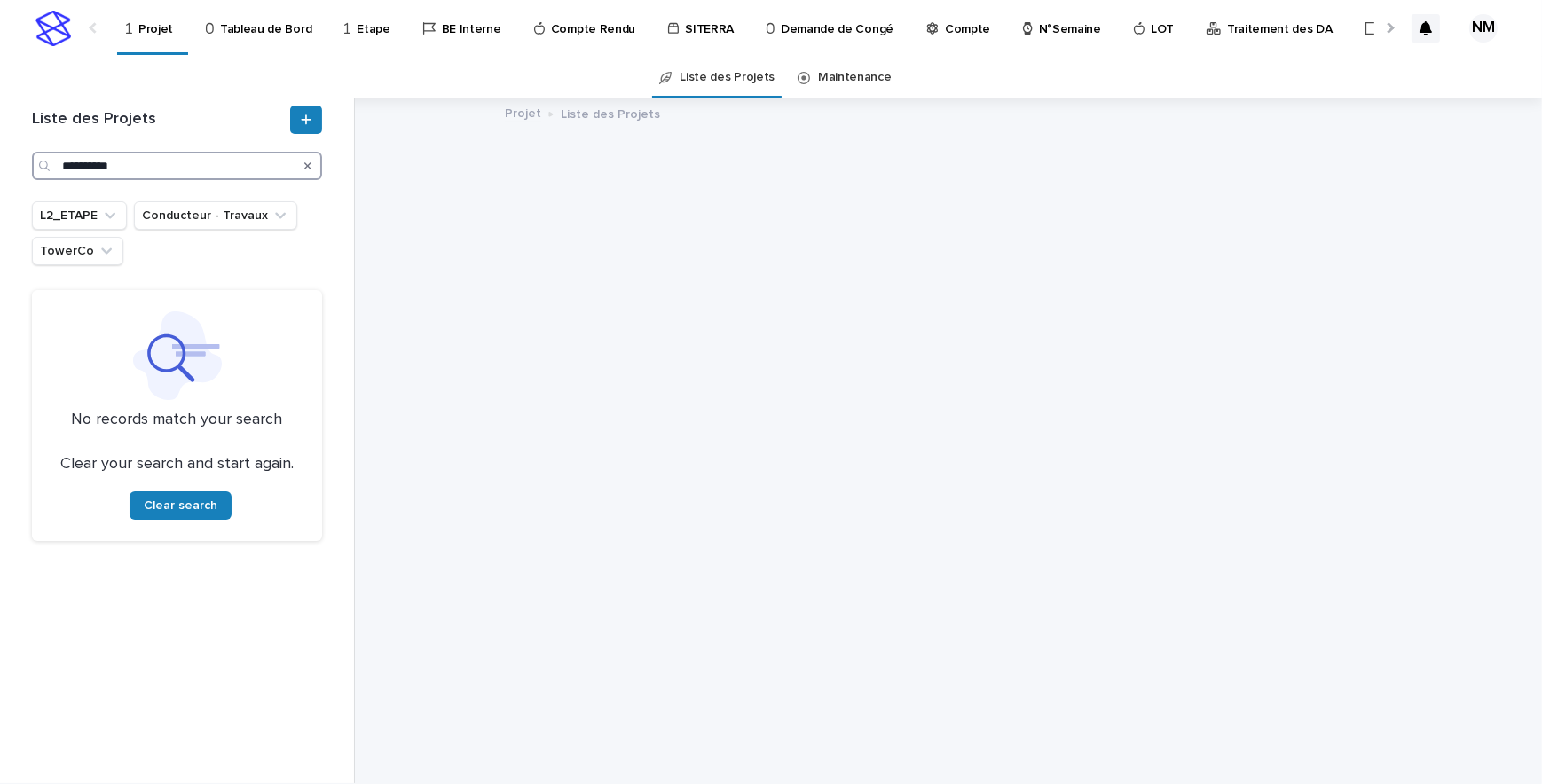 click on "**********" at bounding box center (177, 166) 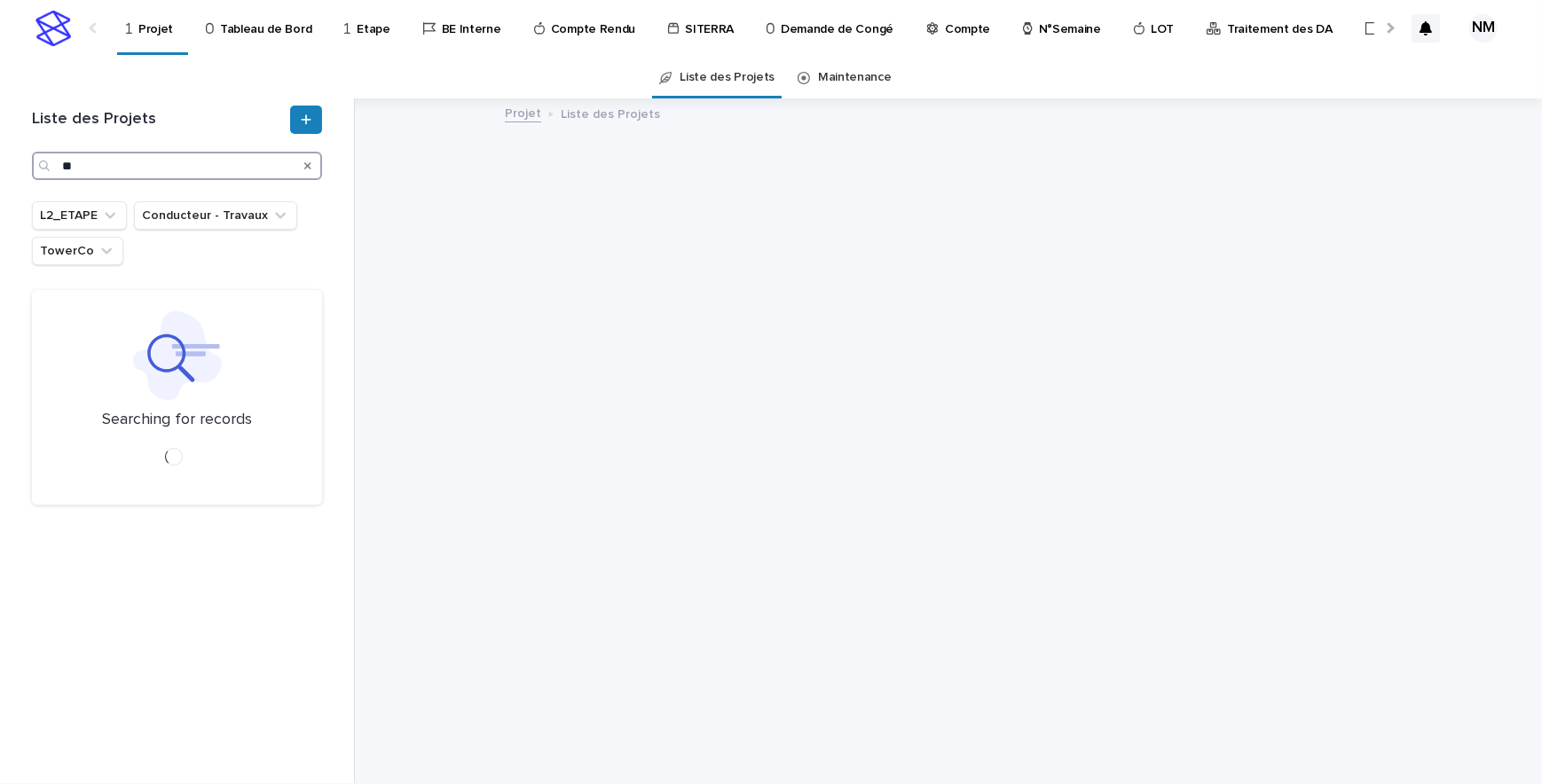 type on "*" 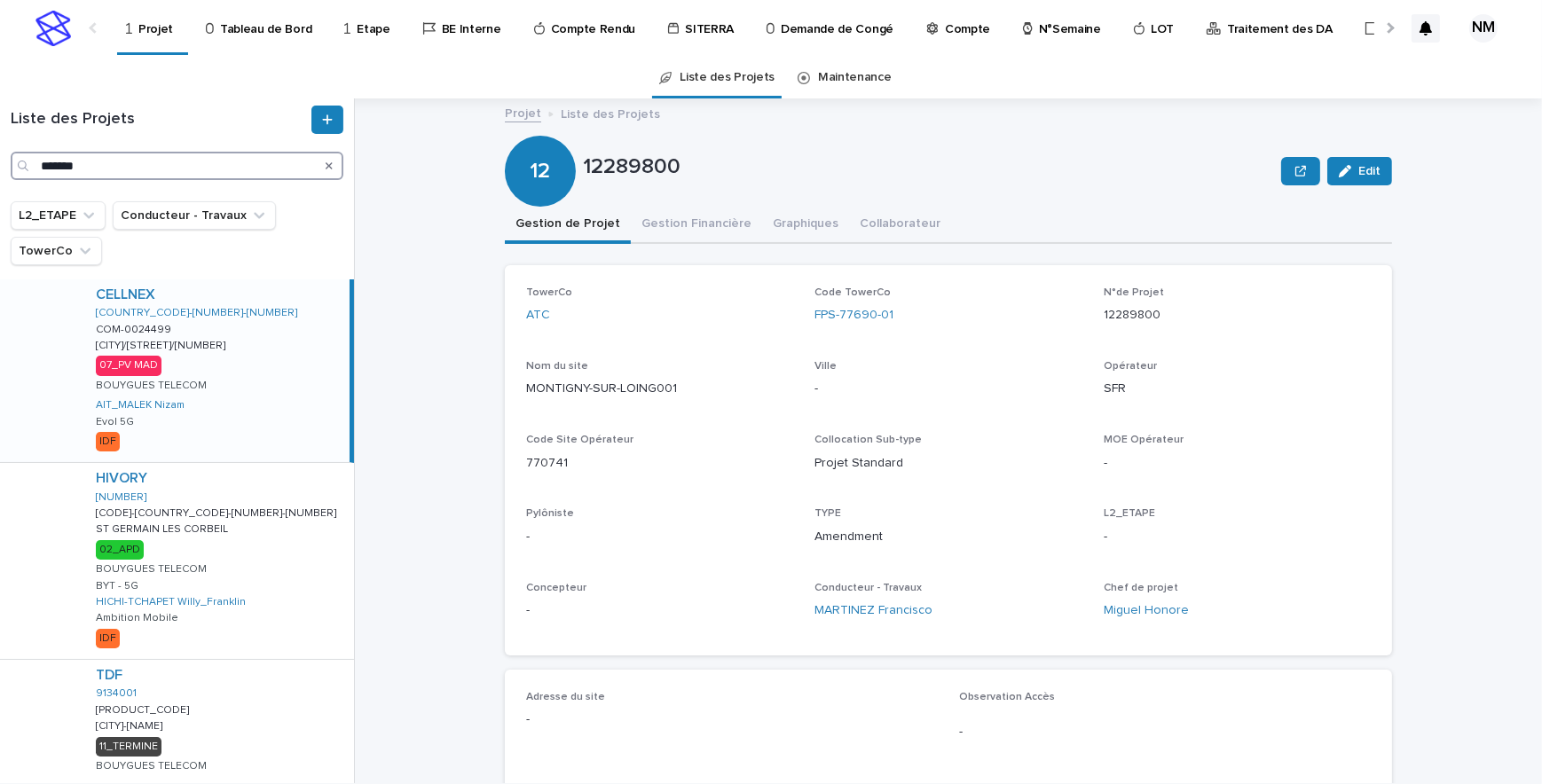 type on "*******" 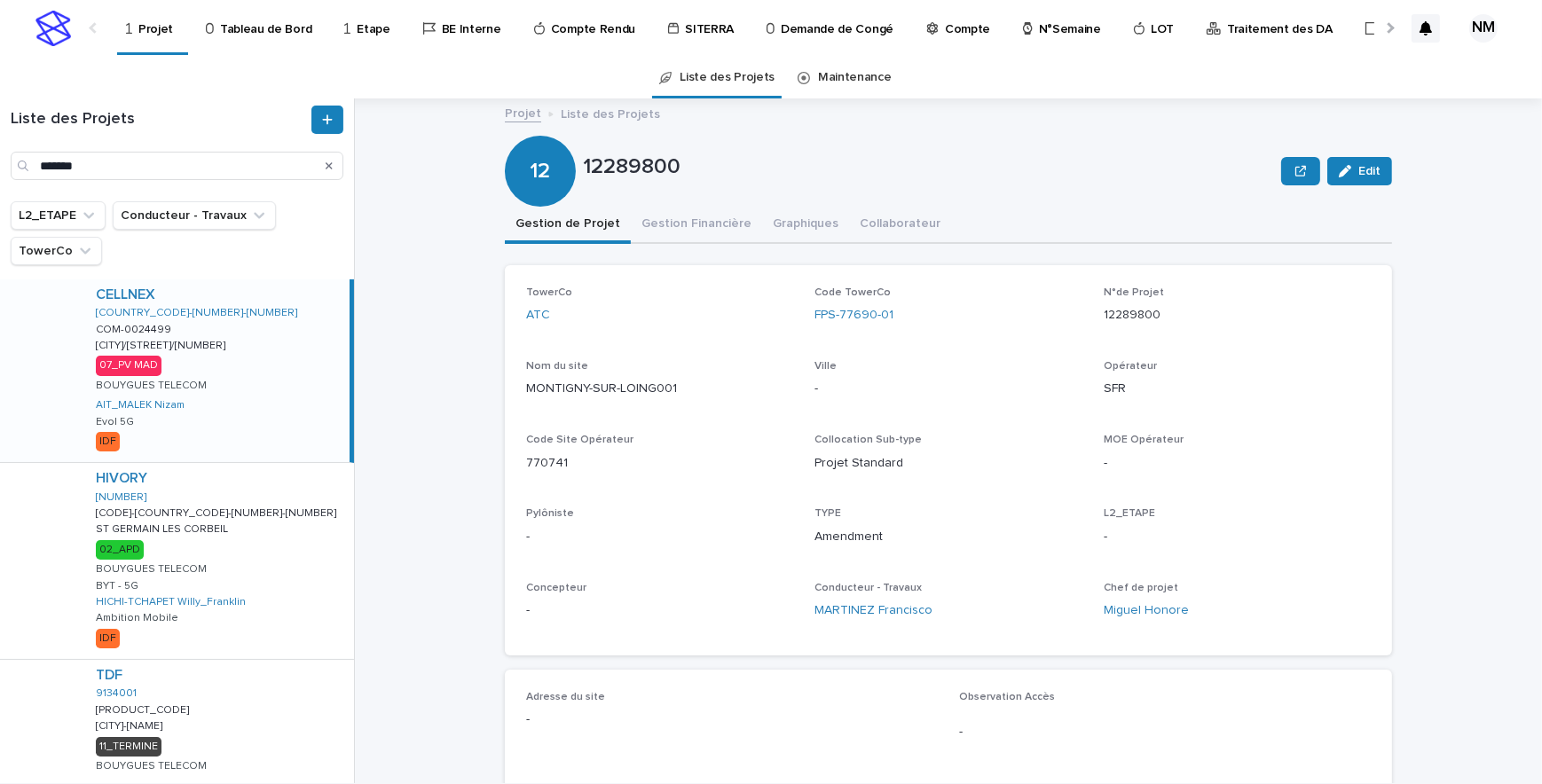 click on "CELLNEX   FR-91-000936   COM-0024499 COM-0024499   CORBEIL-ESSONNES/RUE DE LA PAPETERIE/17 CORBEIL-ESSONNES/RUE DE LA PAPETERIE/17   07_PV MAD BOUYGUES TELECOM AIT_MALEK Nizam   Evol 5G IDF" at bounding box center [216, 371] 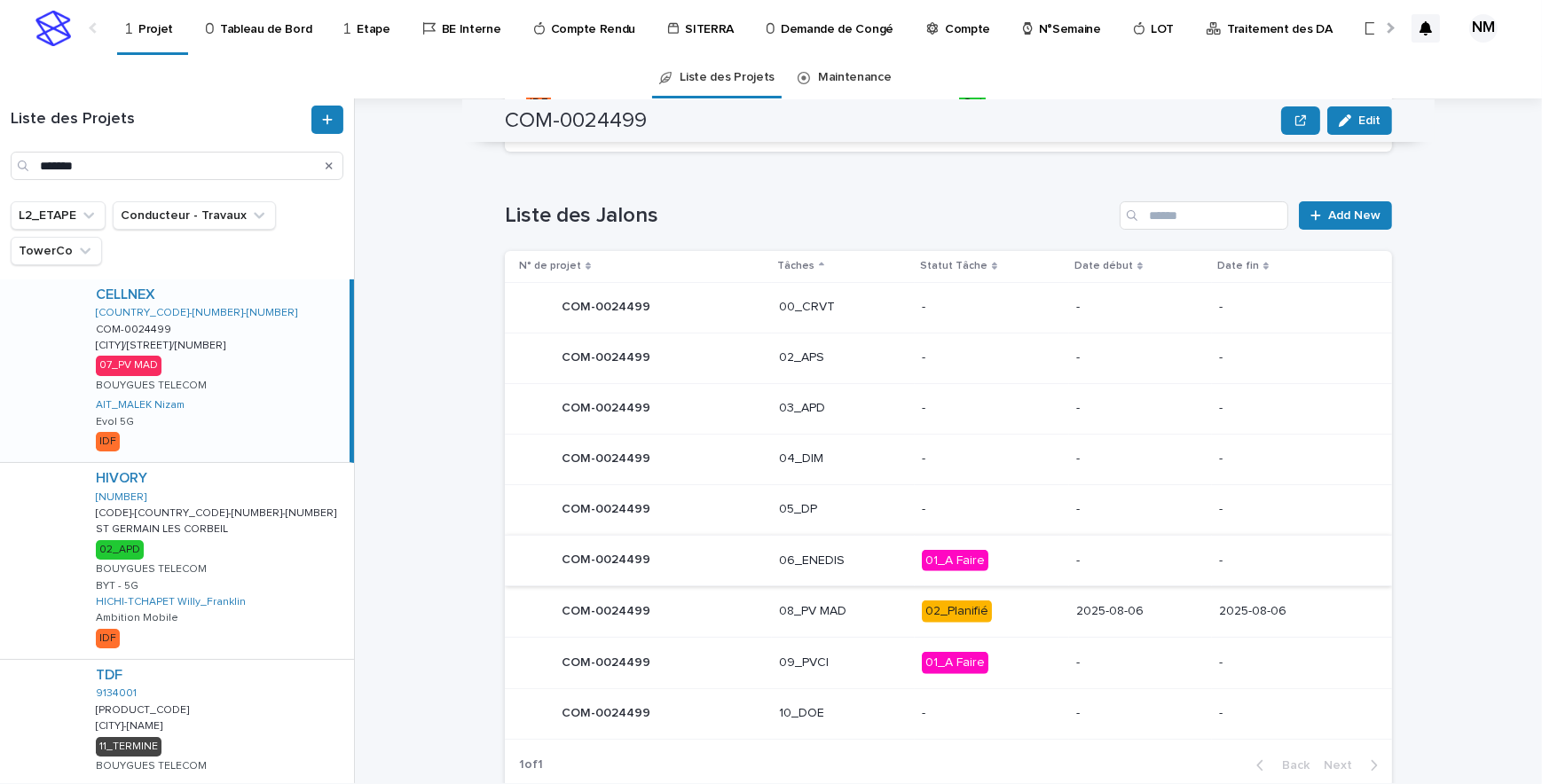 scroll, scrollTop: 729, scrollLeft: 0, axis: vertical 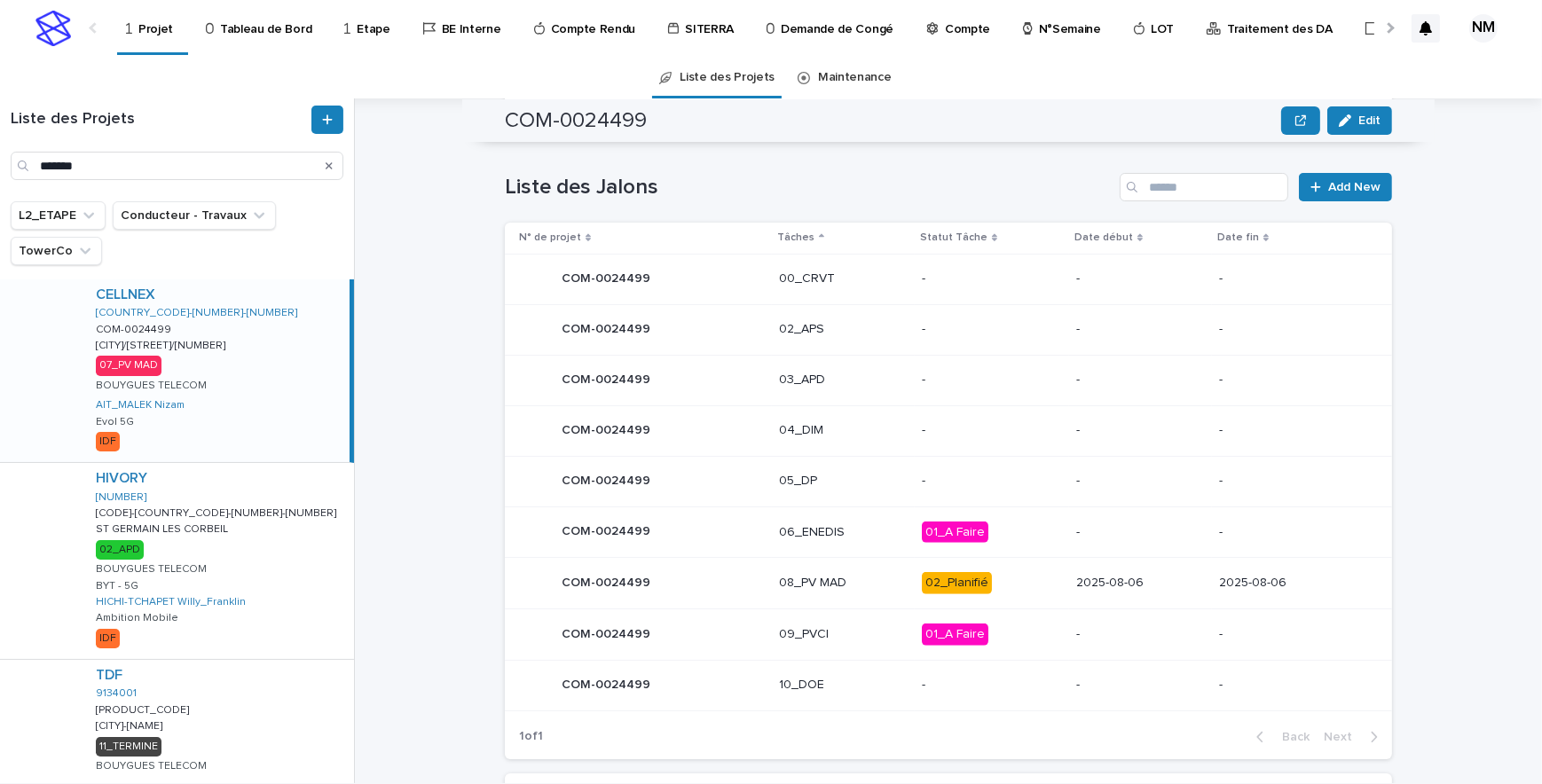 click on "2025-08-06" at bounding box center (1140, 584) 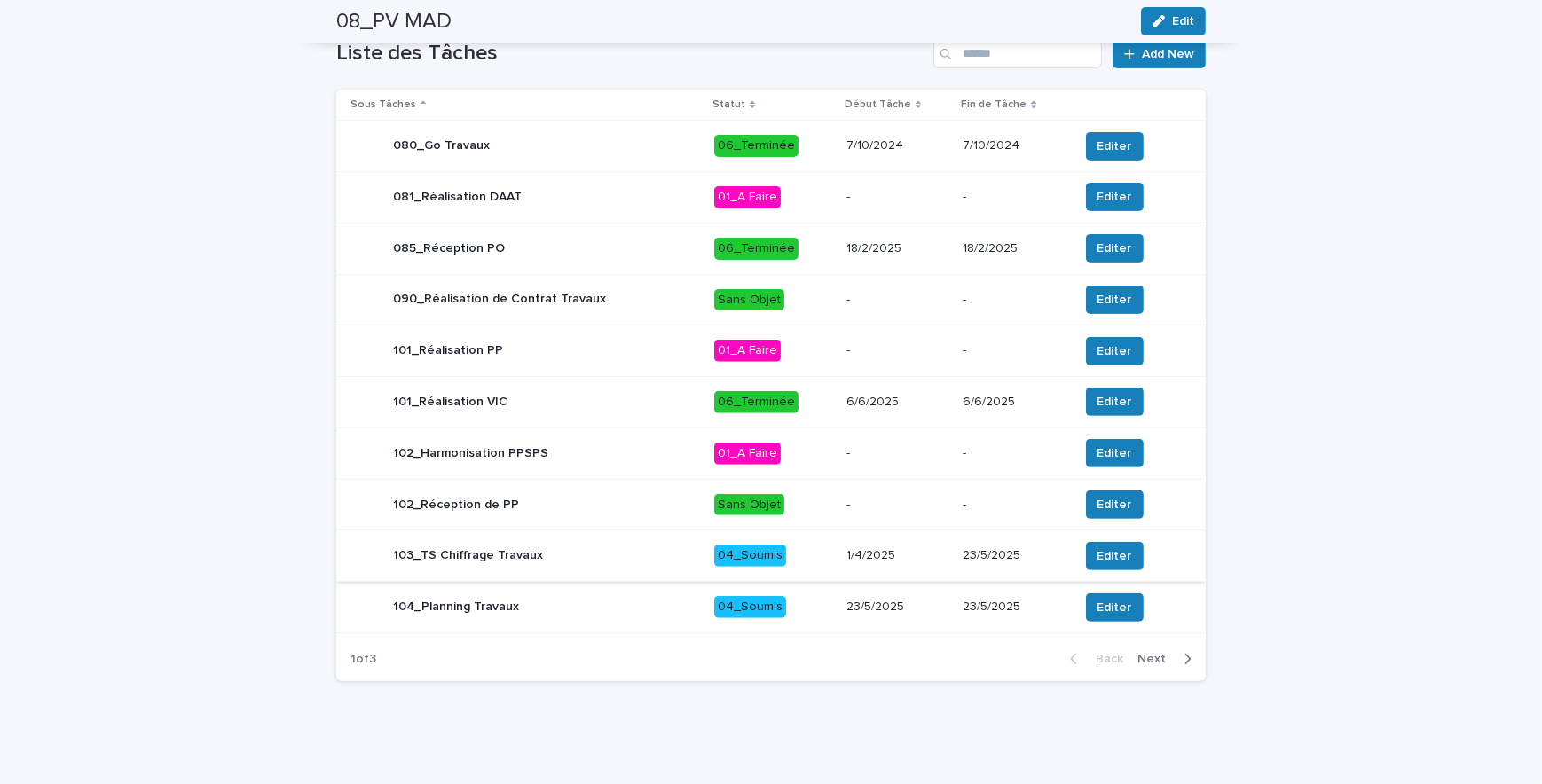 scroll, scrollTop: 763, scrollLeft: 0, axis: vertical 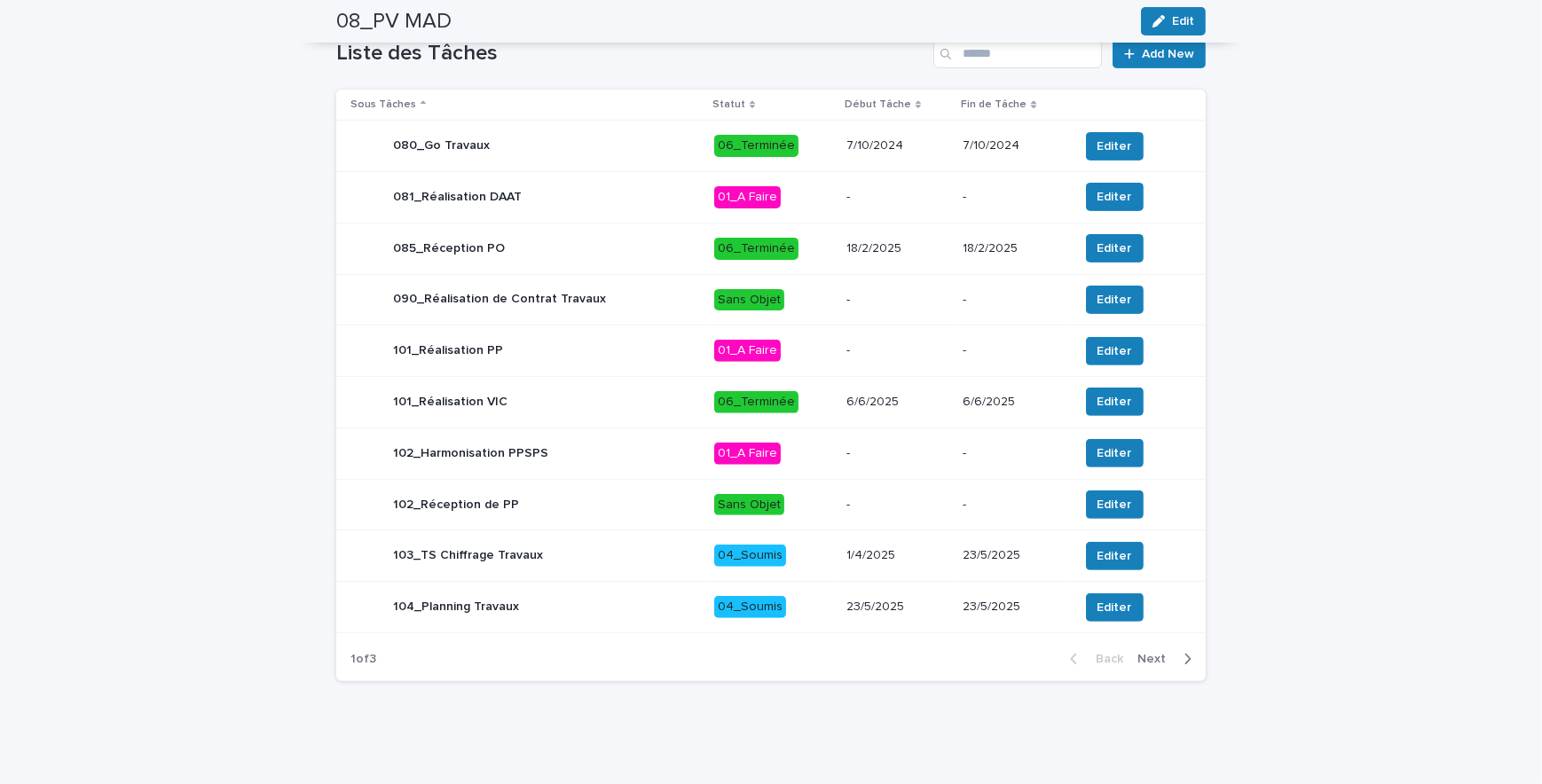 click on "Next" at bounding box center [1168, 659] 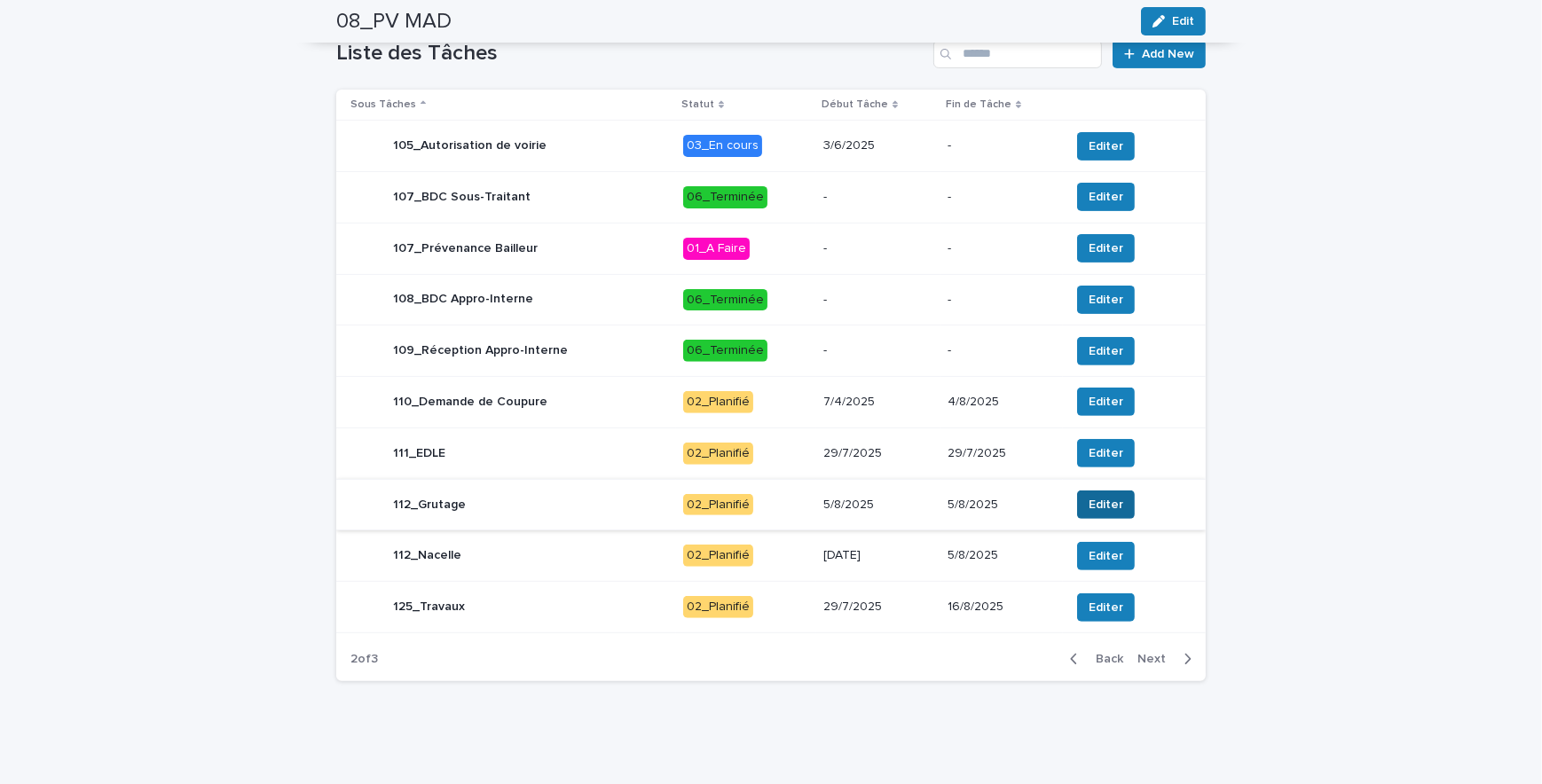 click on "Editer" at bounding box center [1105, 505] 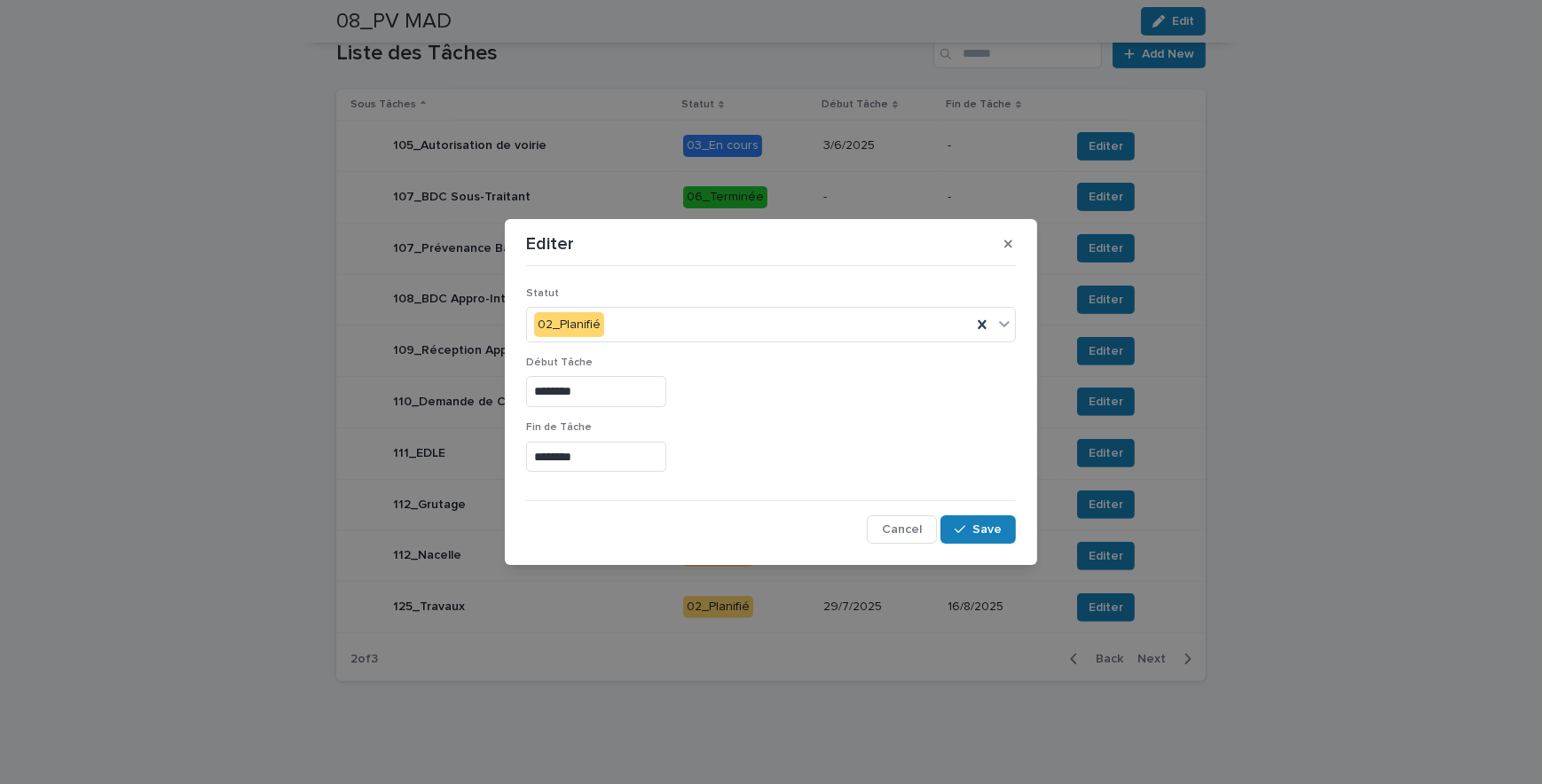 click on "********" at bounding box center (596, 391) 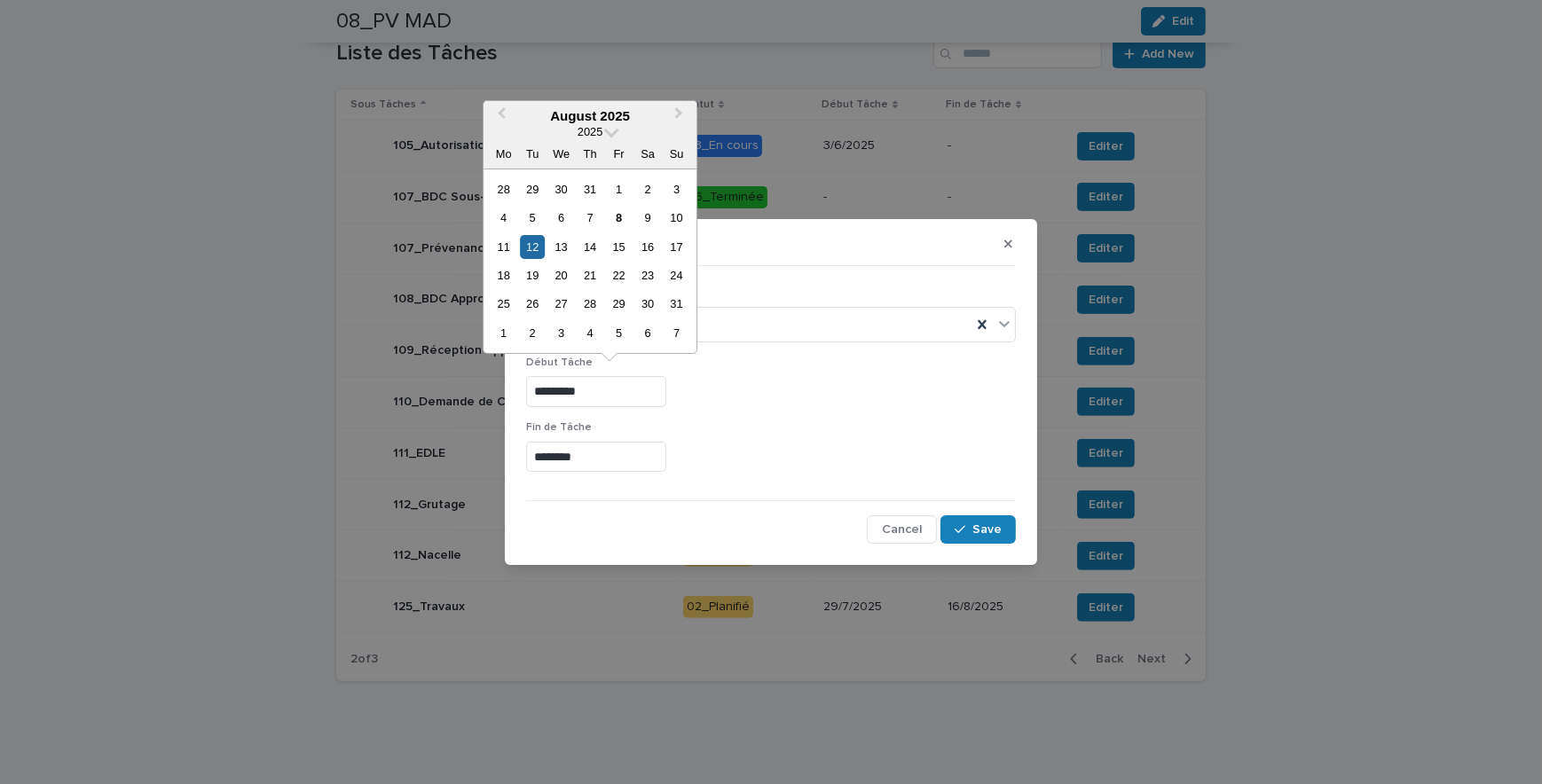 drag, startPoint x: 621, startPoint y: 383, endPoint x: 527, endPoint y: 386, distance: 94.04786 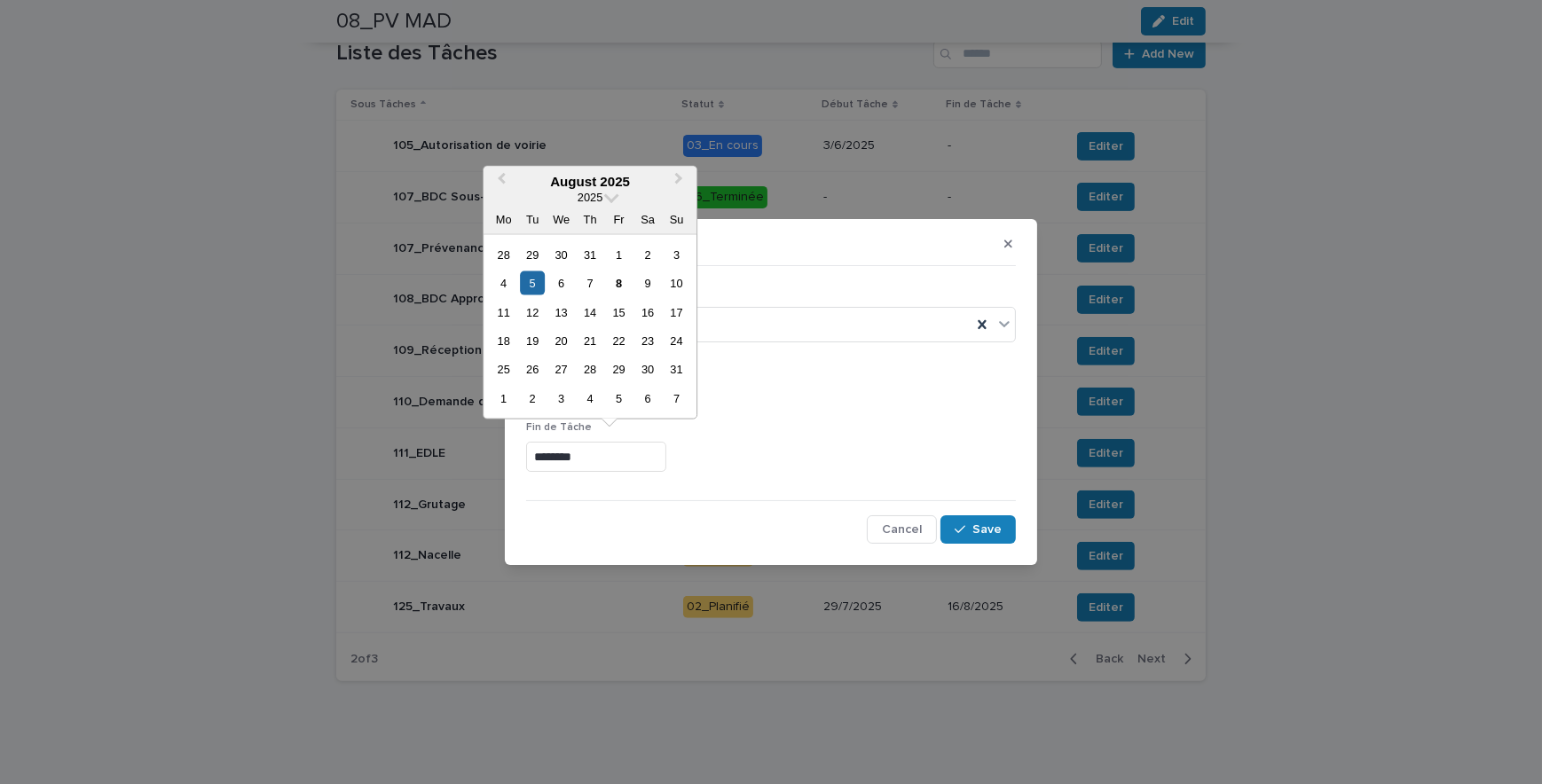 drag, startPoint x: 611, startPoint y: 459, endPoint x: 506, endPoint y: 451, distance: 105.30432 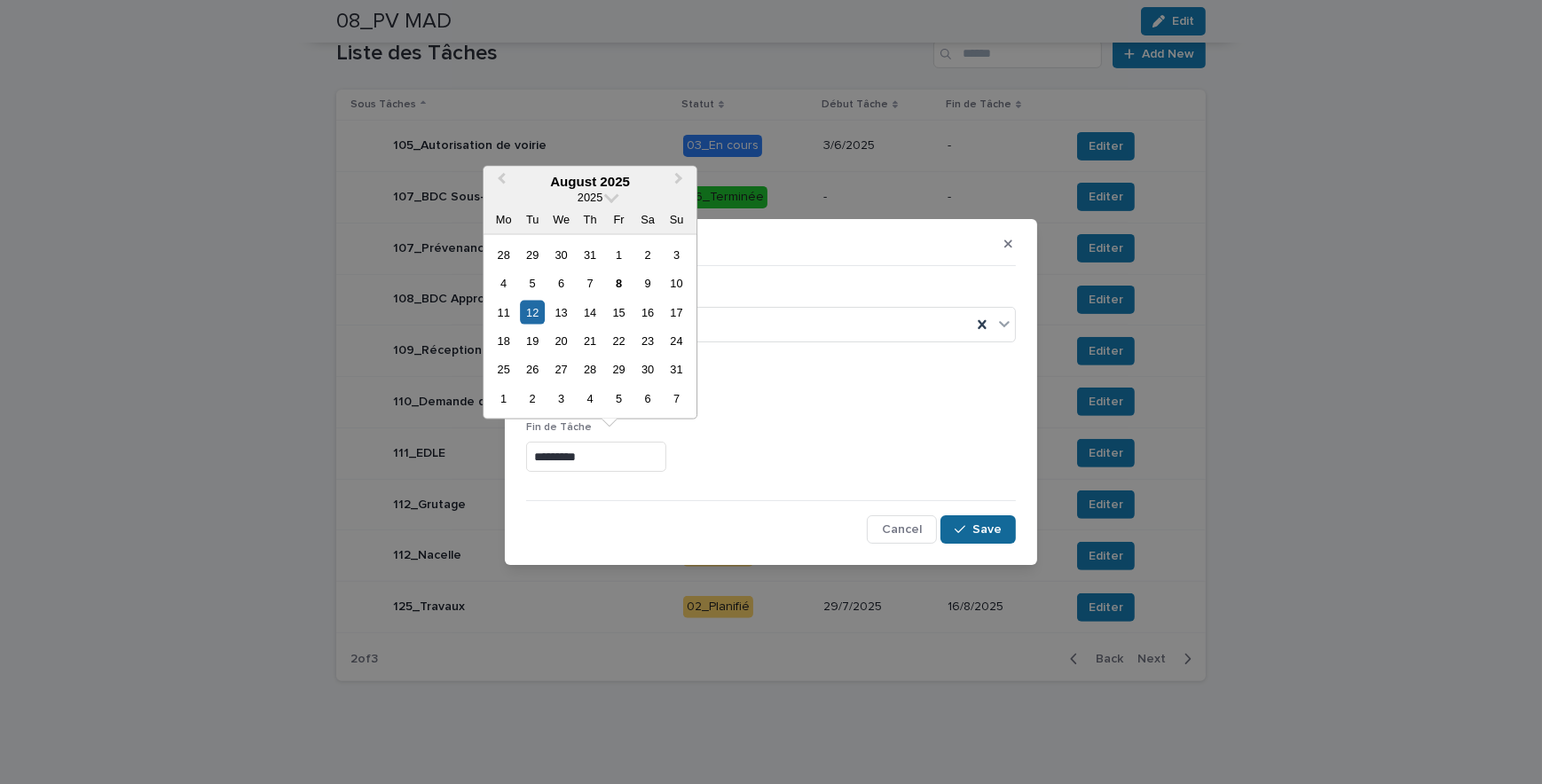 type on "*********" 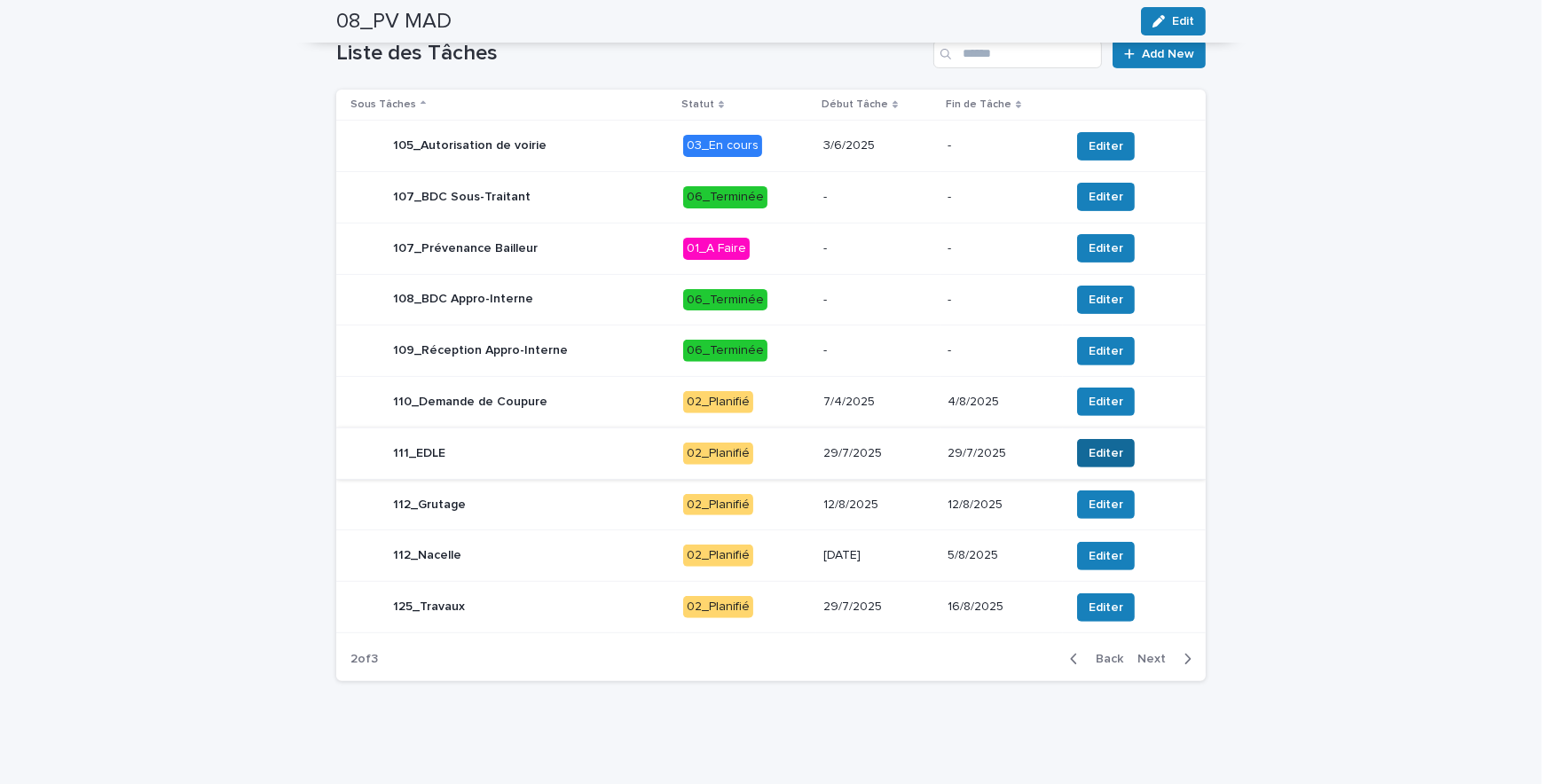 click on "Editer" at bounding box center (1105, 453) 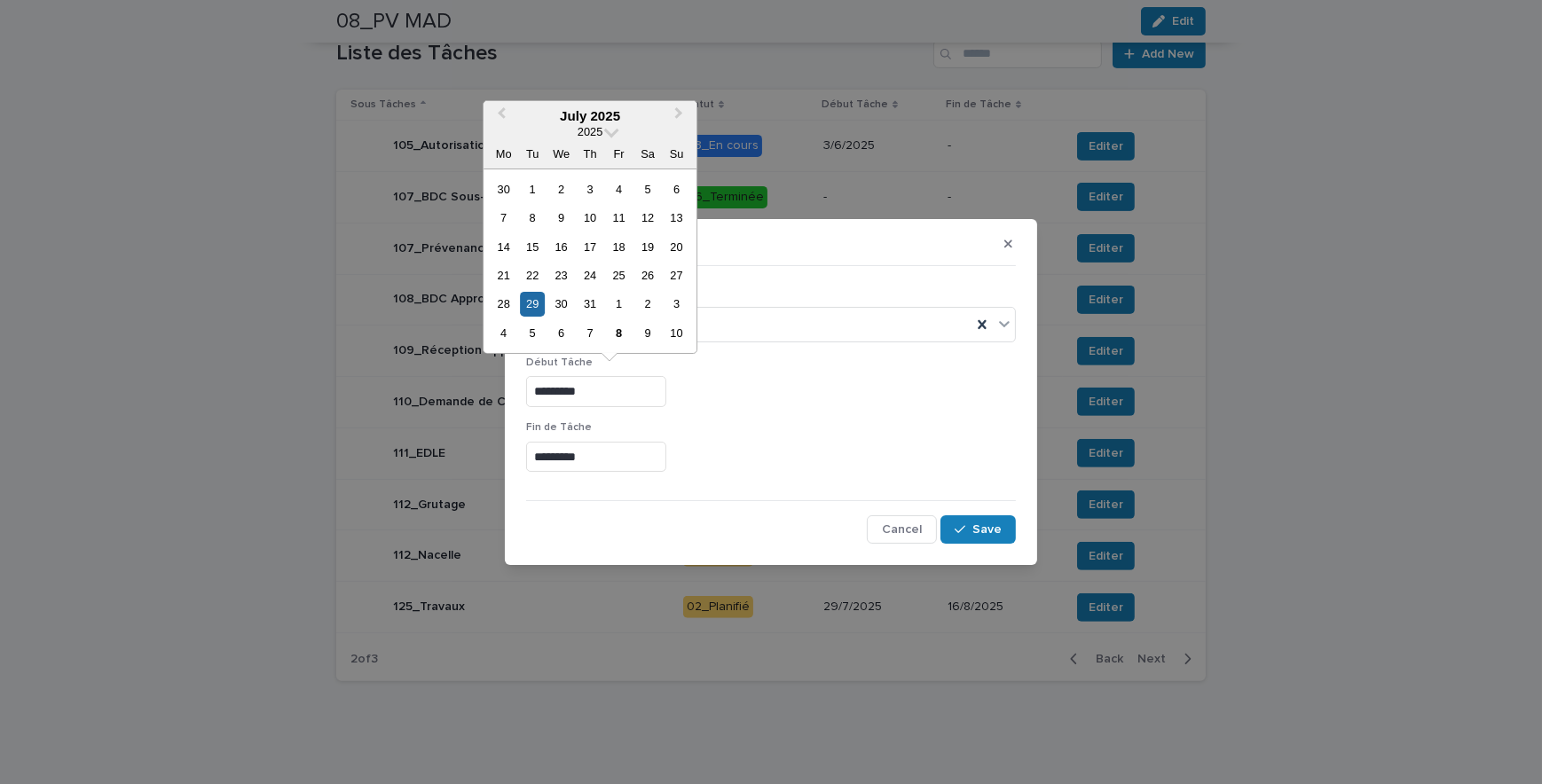 click on "*********" at bounding box center (596, 391) 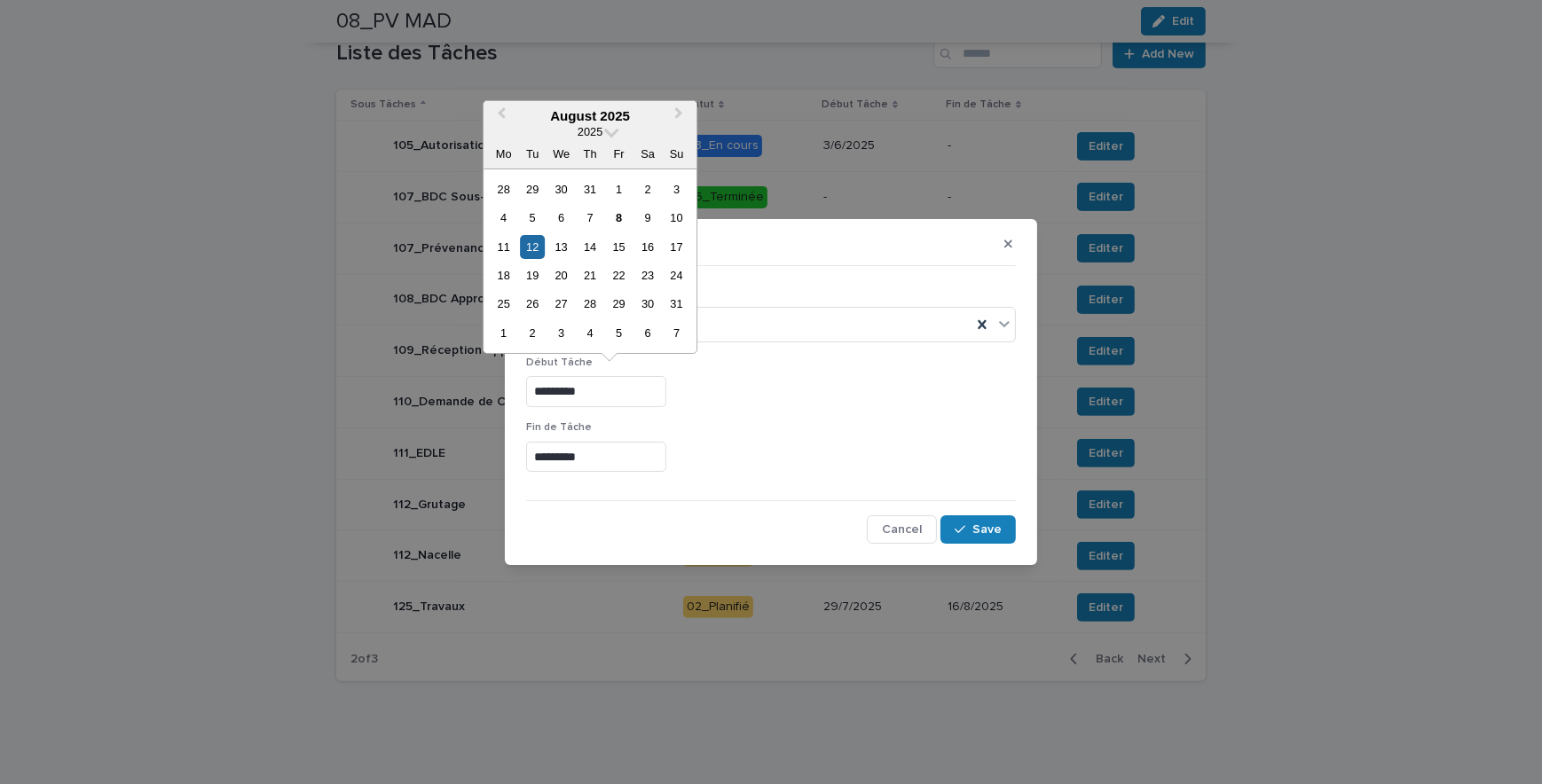 drag, startPoint x: 601, startPoint y: 396, endPoint x: 514, endPoint y: 380, distance: 88.45903 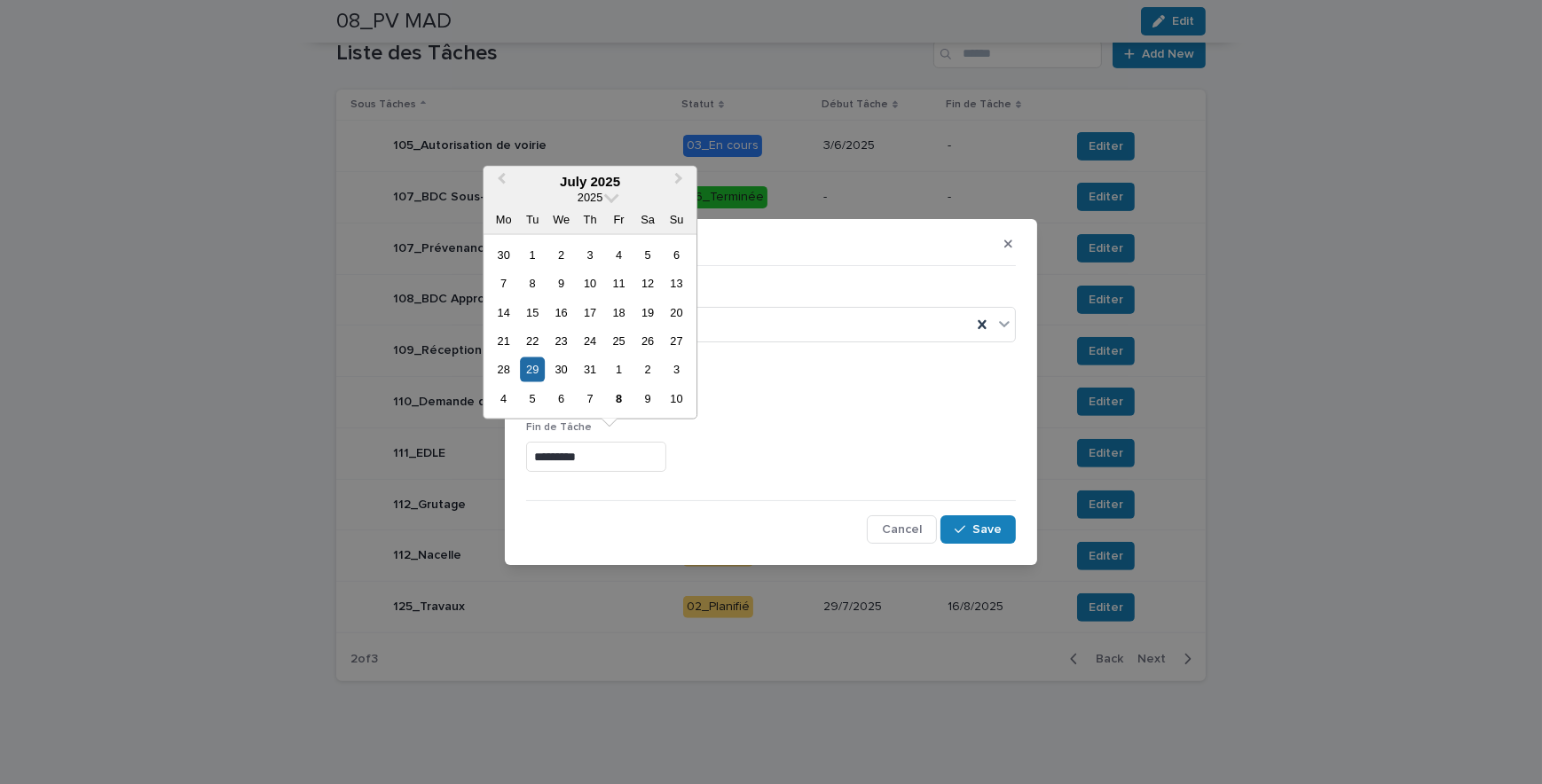 drag, startPoint x: 617, startPoint y: 468, endPoint x: 517, endPoint y: 453, distance: 101.11874 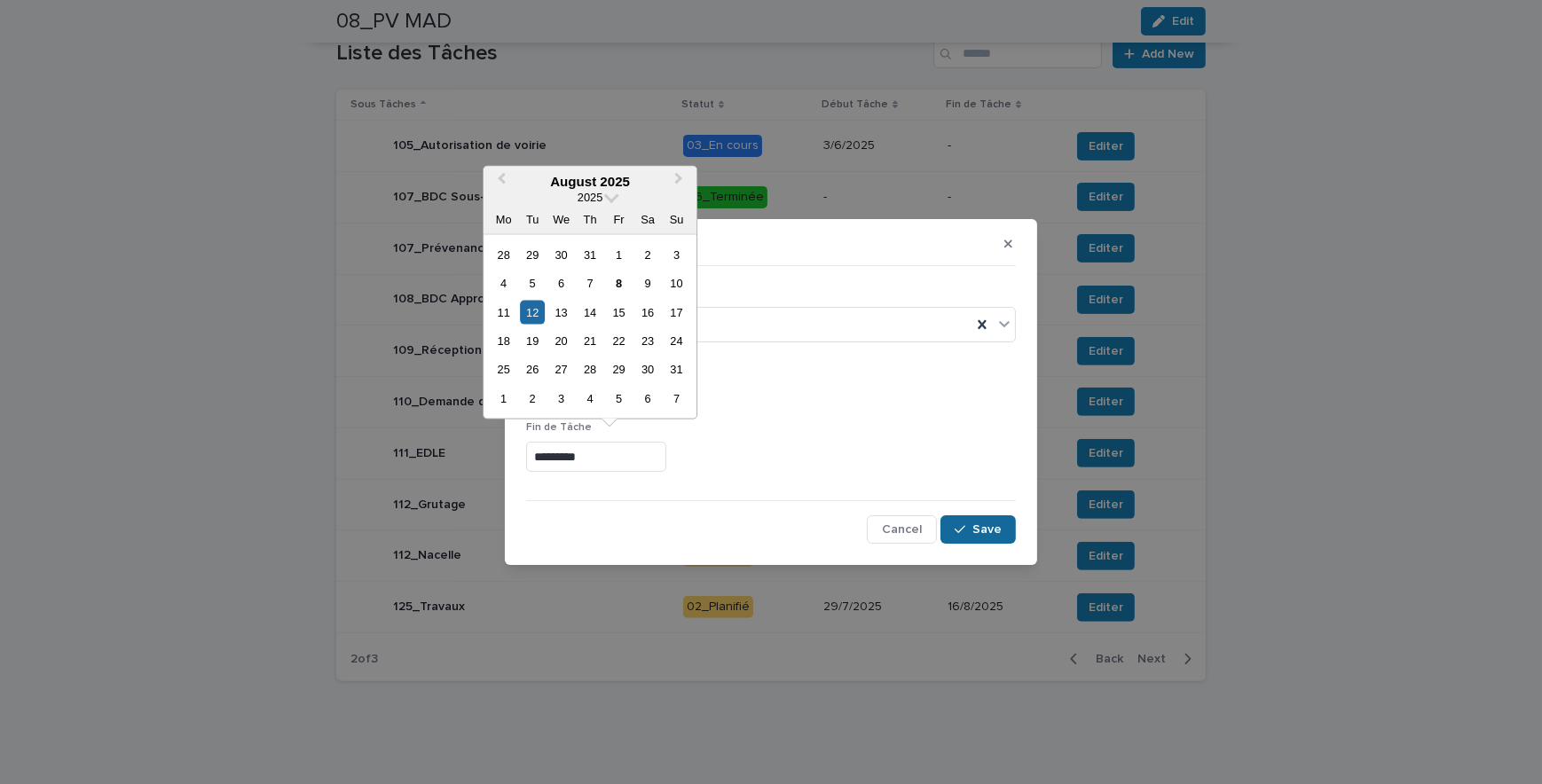 type on "*********" 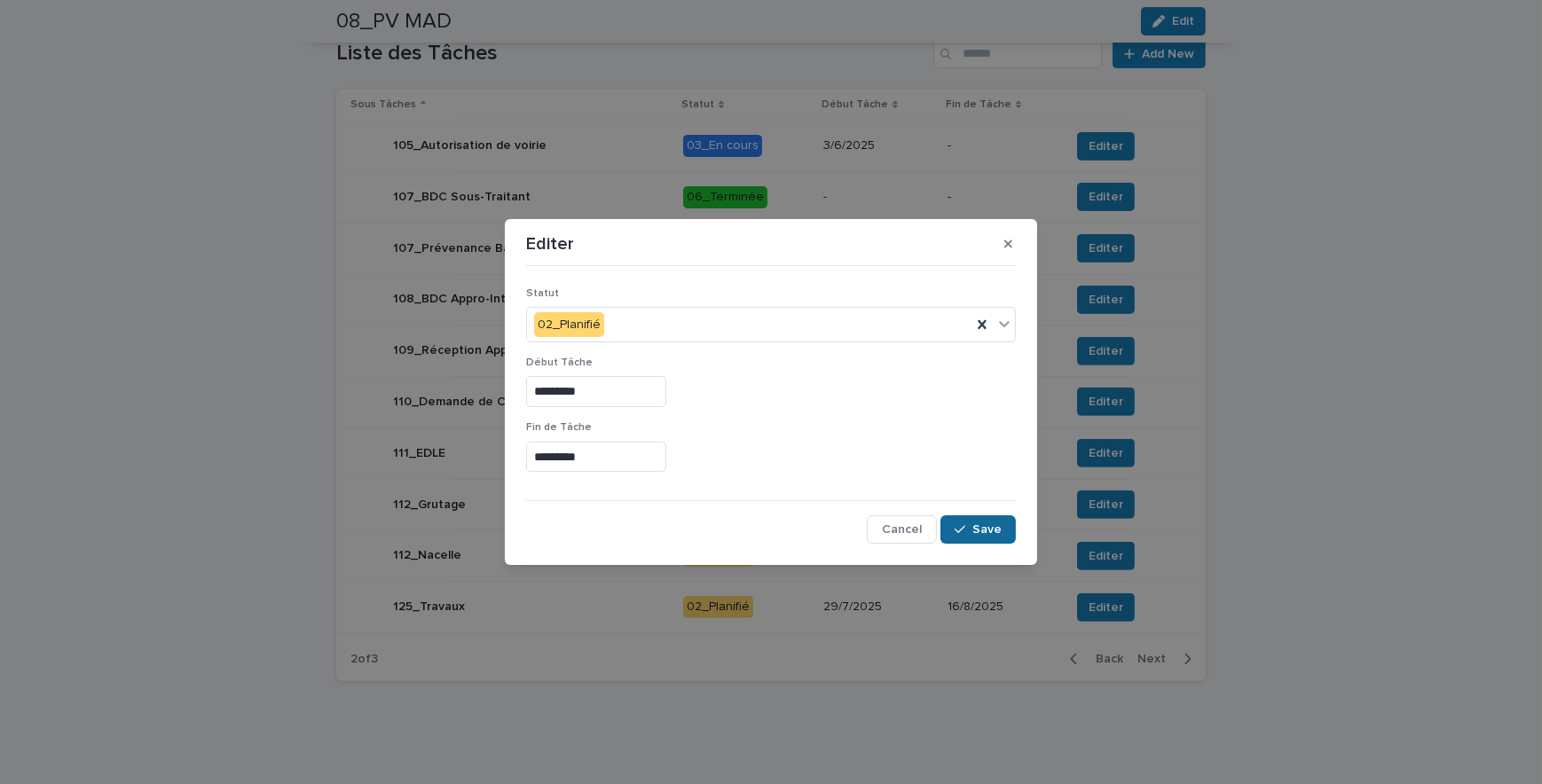 click at bounding box center (964, 529) 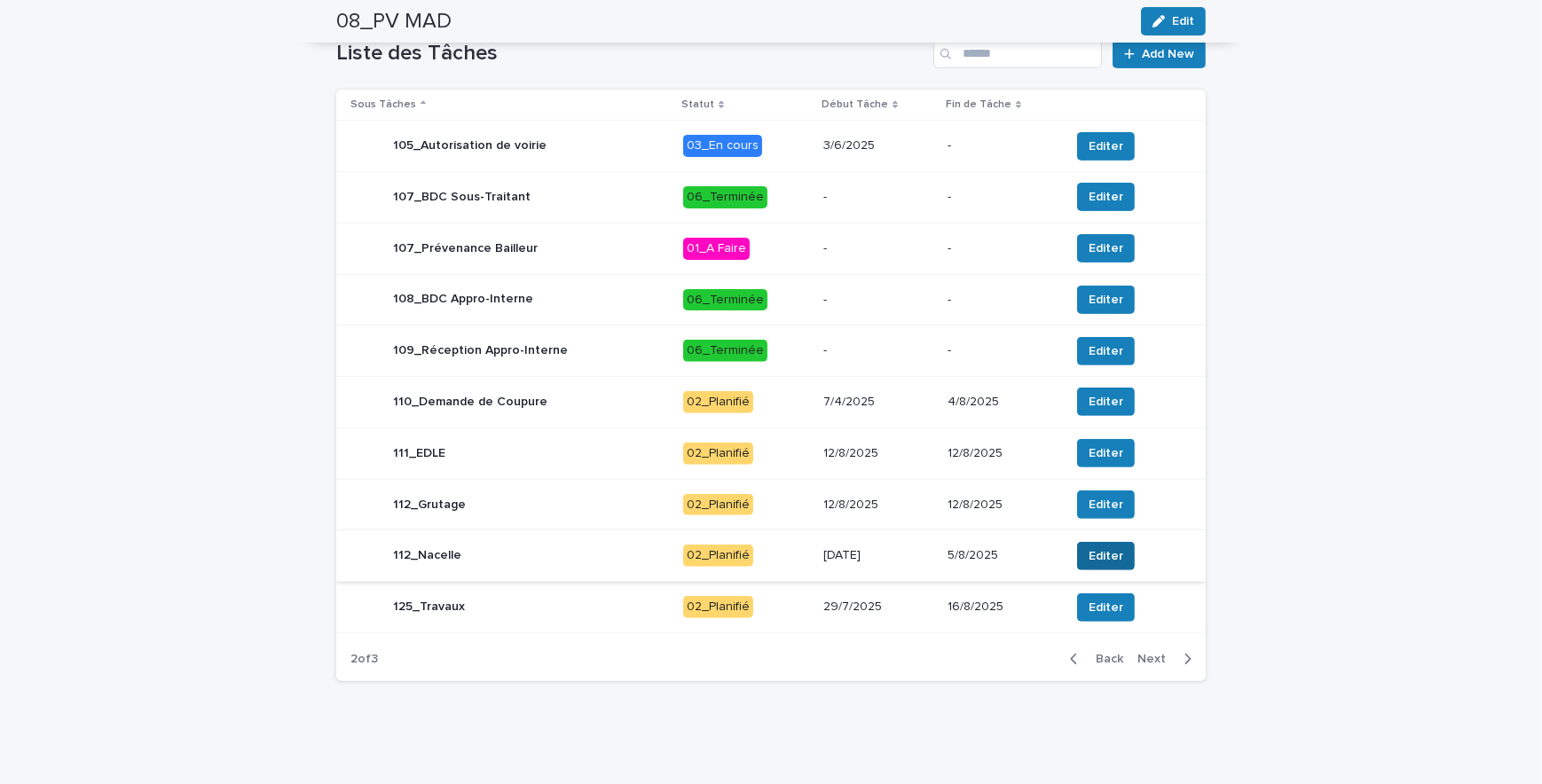 click on "Editer" at bounding box center (1105, 556) 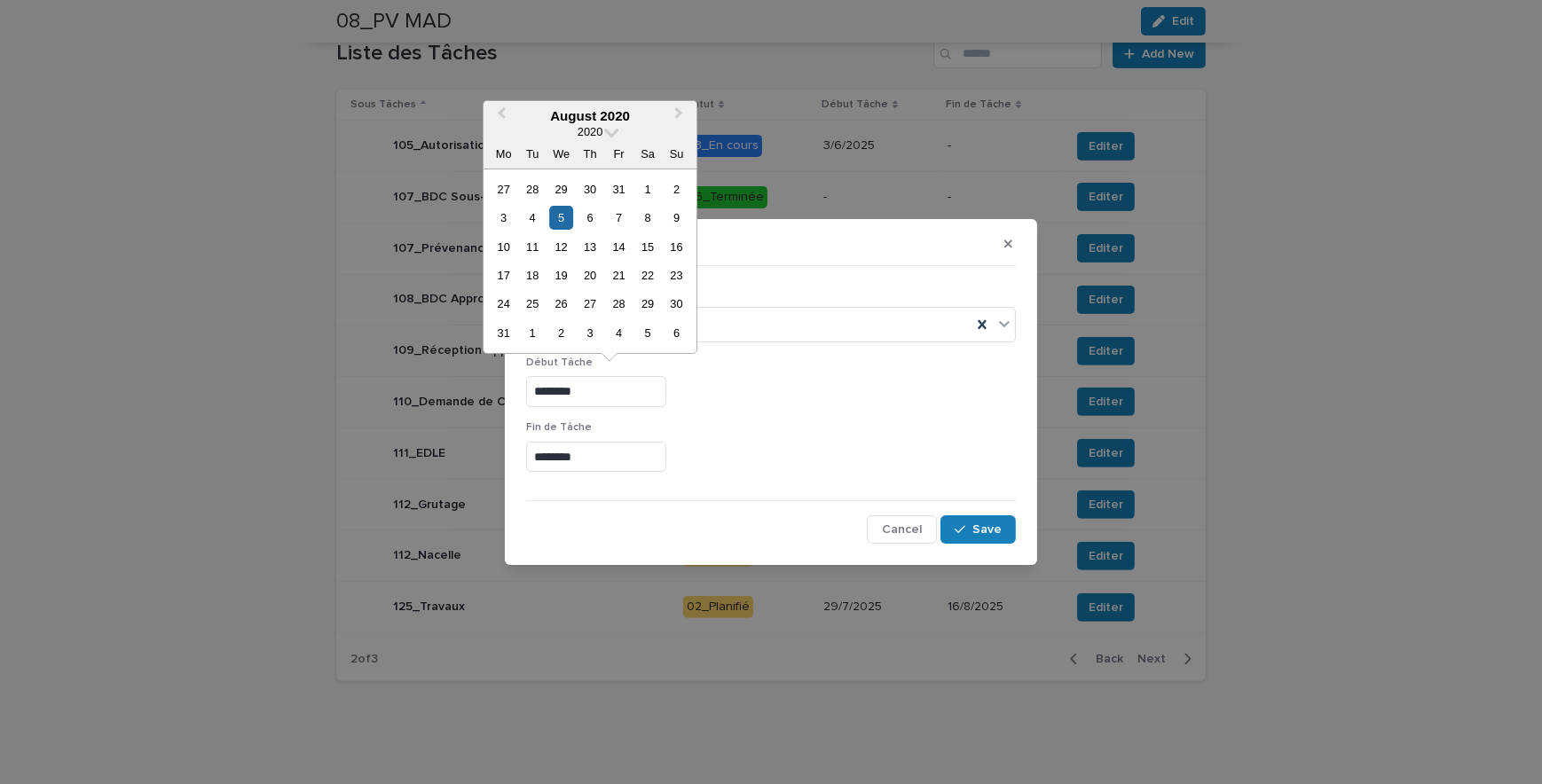 click on "********" at bounding box center (596, 391) 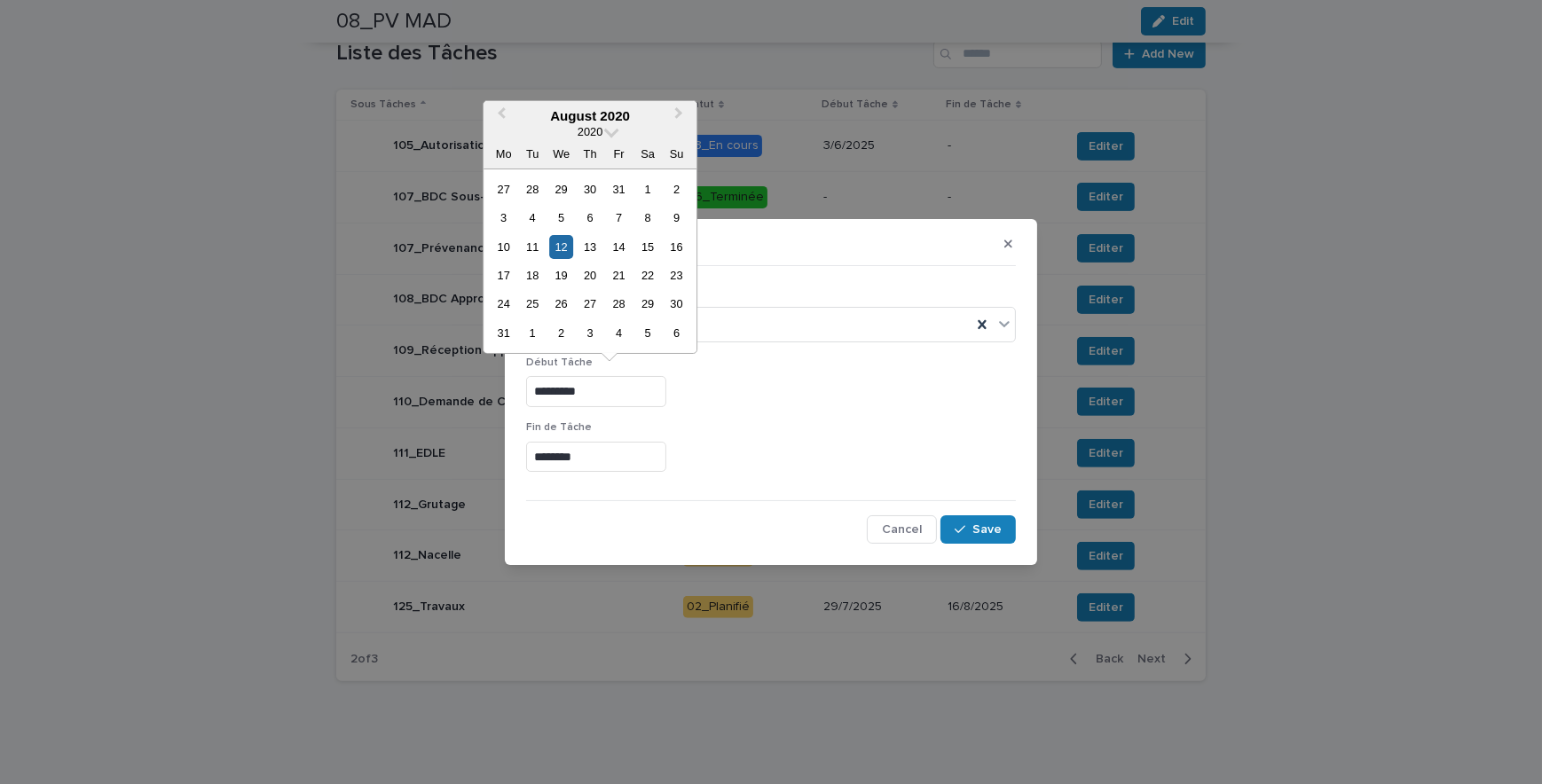 click on "*********" at bounding box center [596, 391] 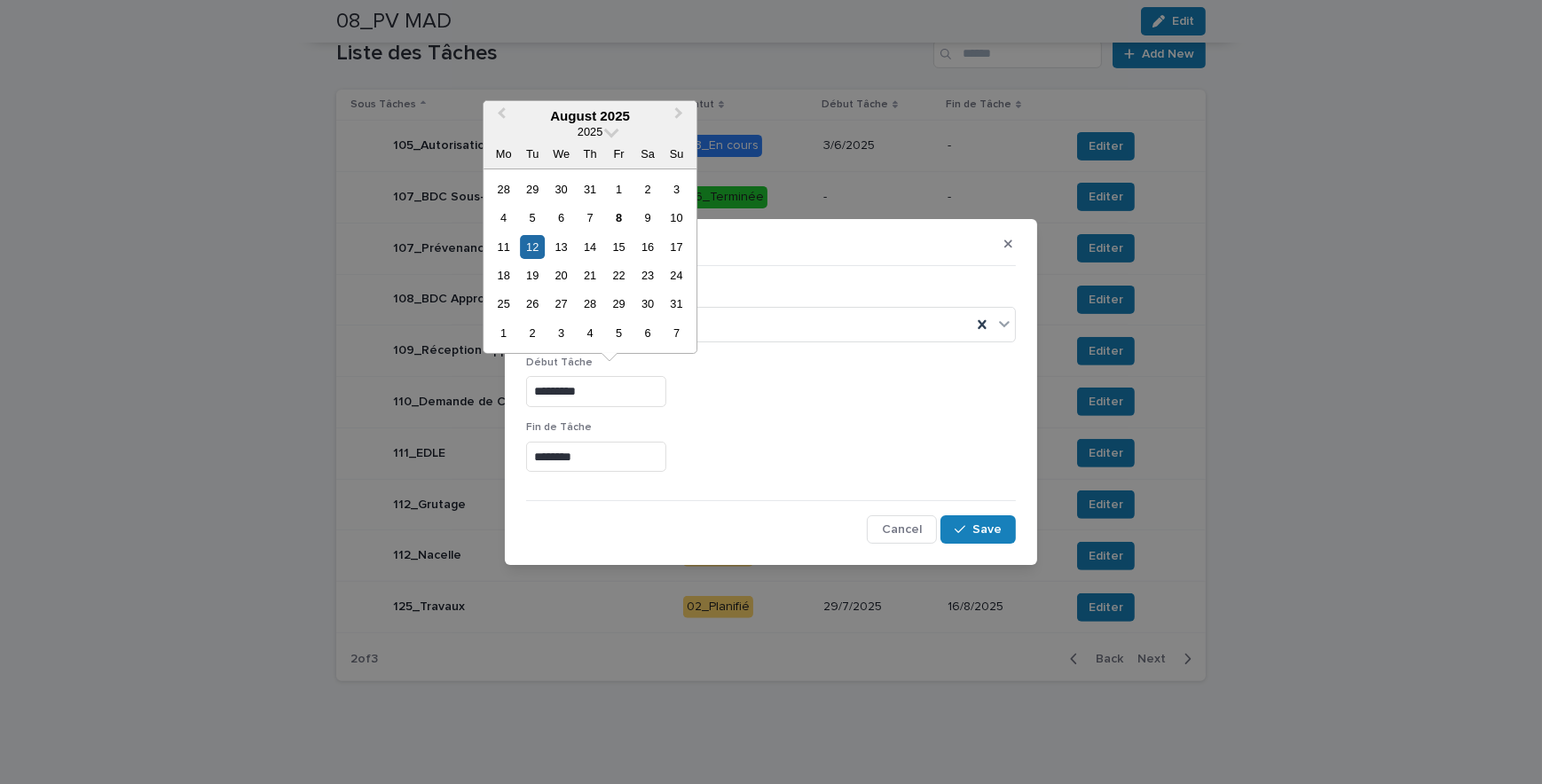 drag, startPoint x: 607, startPoint y: 391, endPoint x: 524, endPoint y: 387, distance: 83.09633 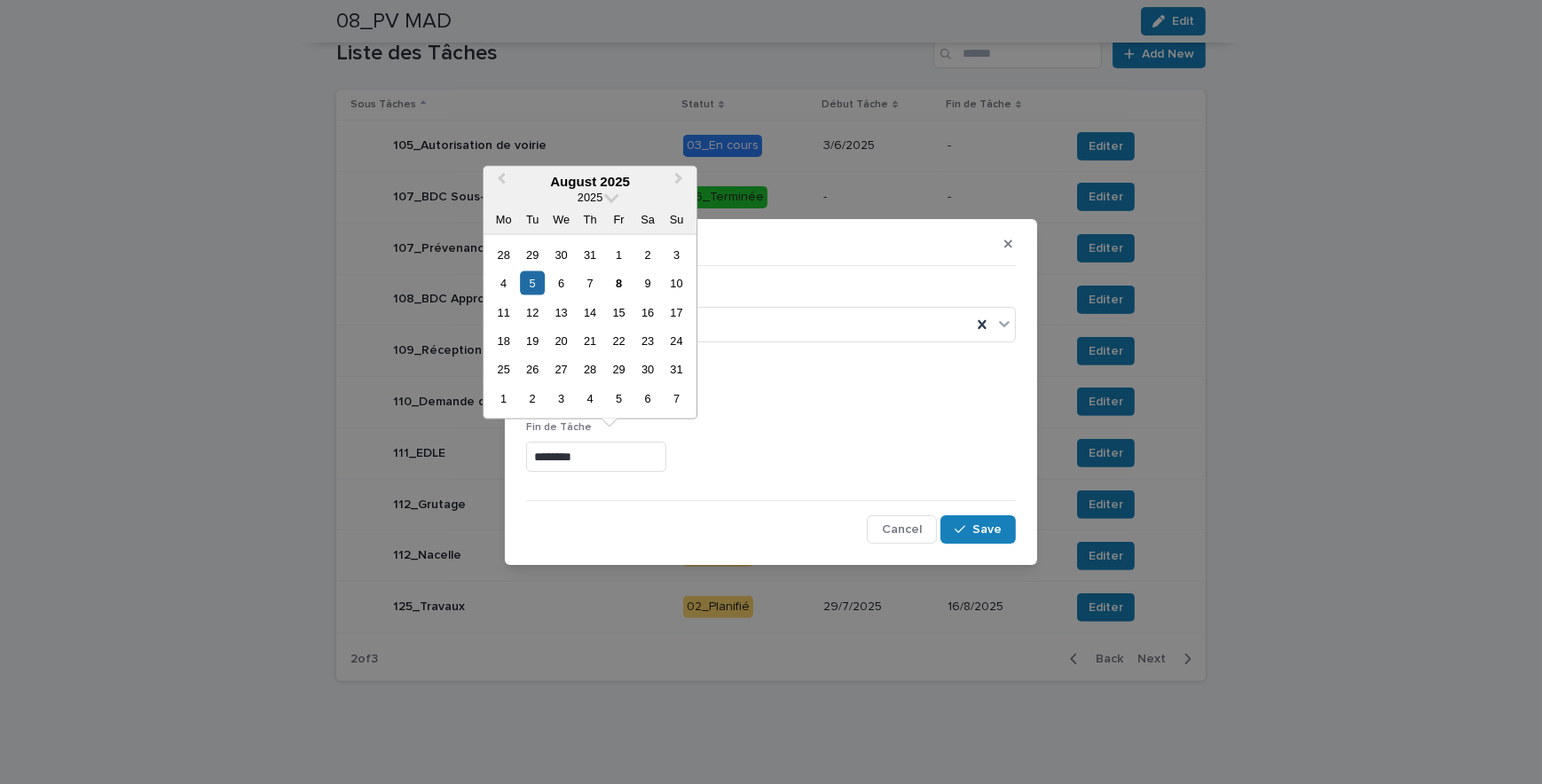 drag, startPoint x: 622, startPoint y: 461, endPoint x: 452, endPoint y: 427, distance: 173.36666 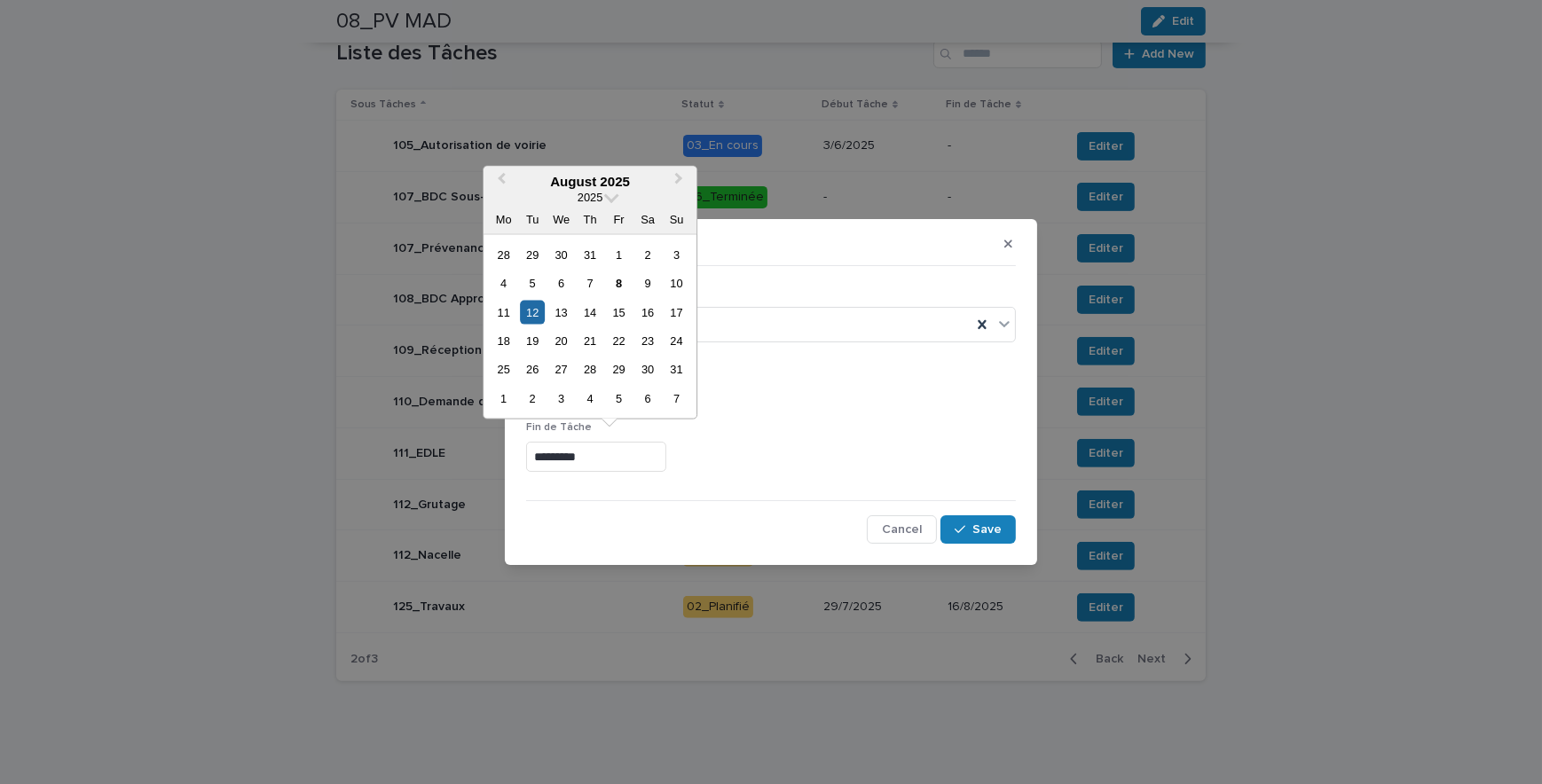 type on "*********" 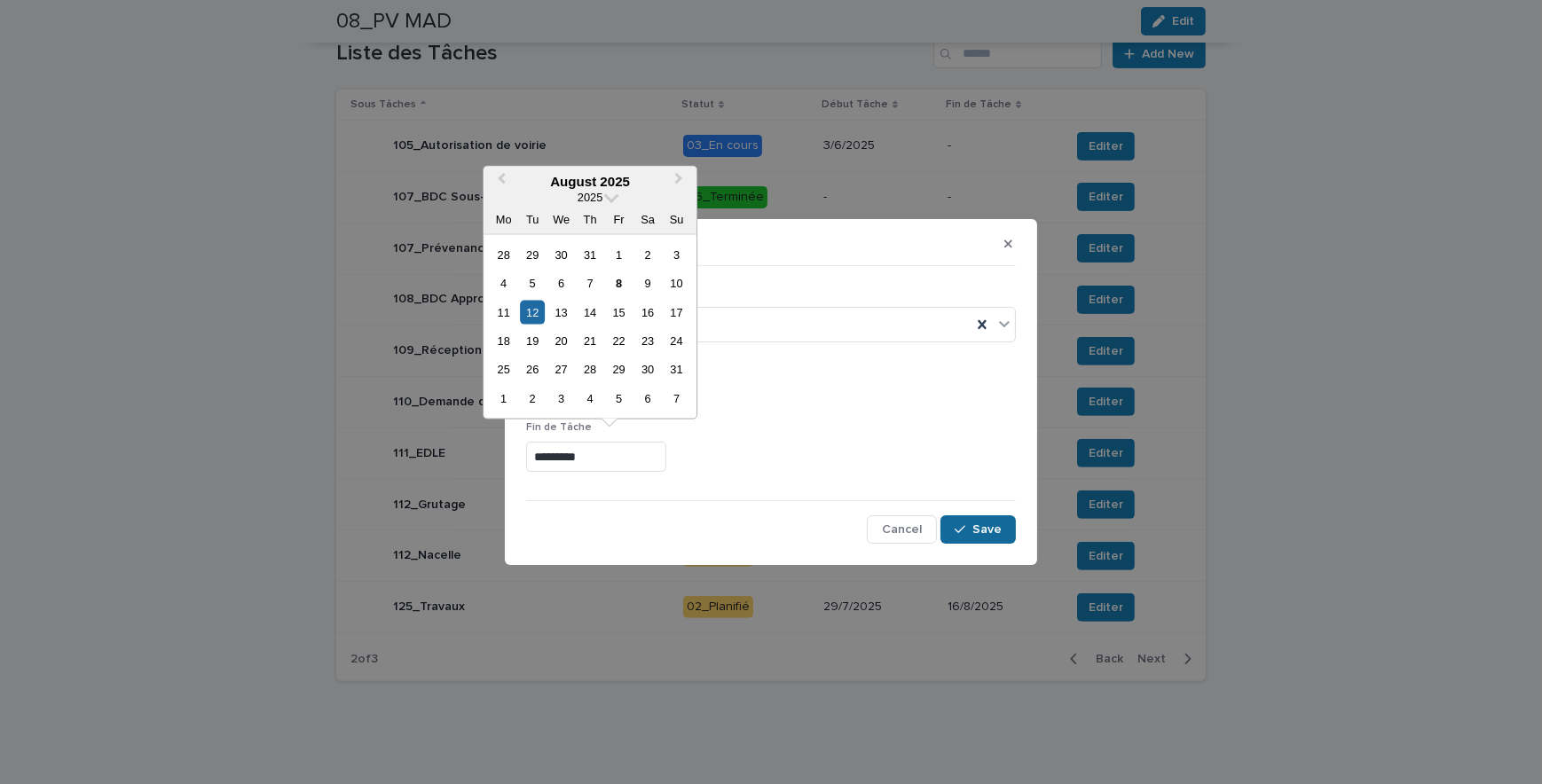 drag, startPoint x: 809, startPoint y: 389, endPoint x: 948, endPoint y: 528, distance: 196.57569 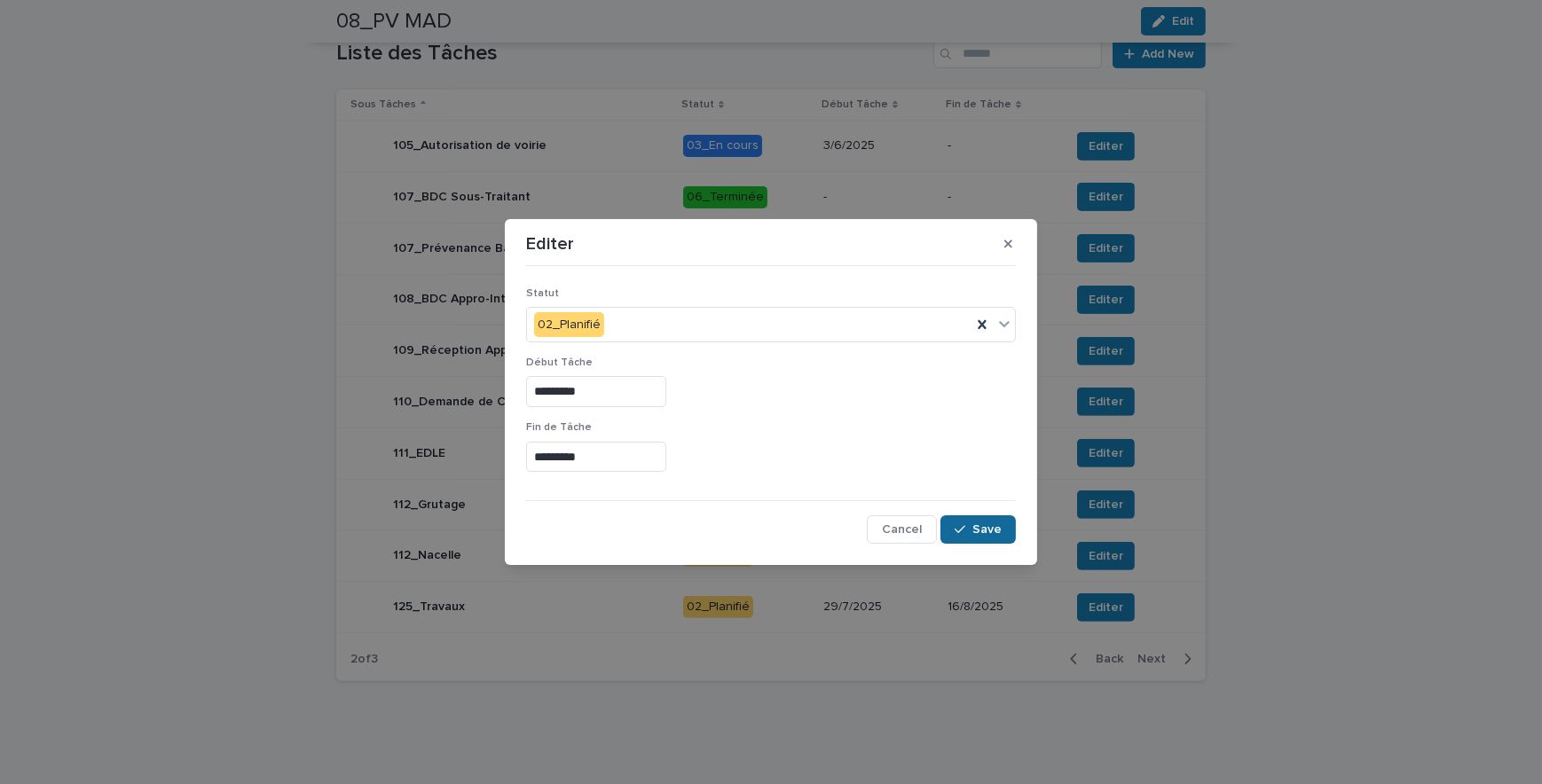 click on "Save" at bounding box center (978, 529) 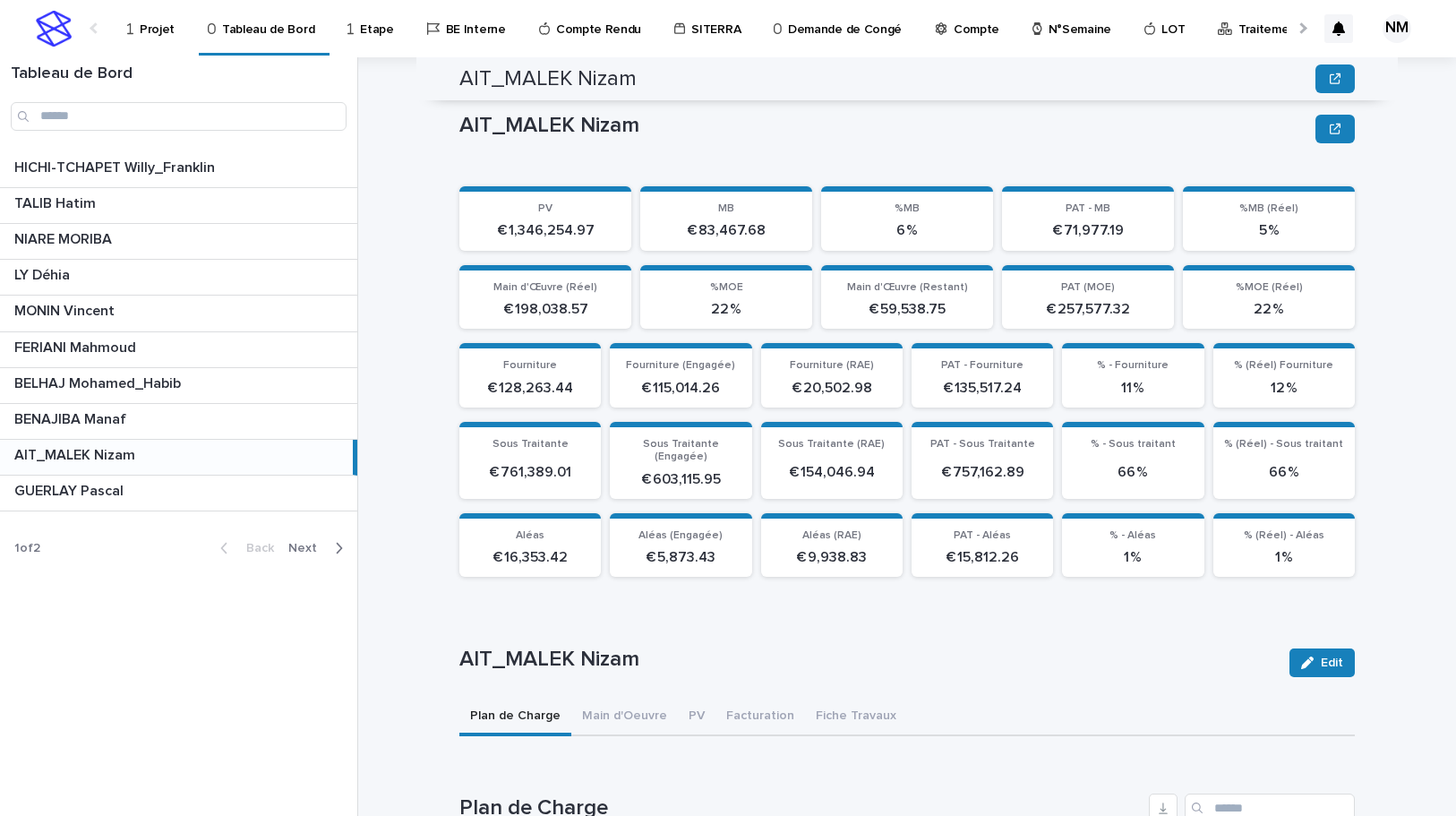 scroll, scrollTop: 0, scrollLeft: 0, axis: both 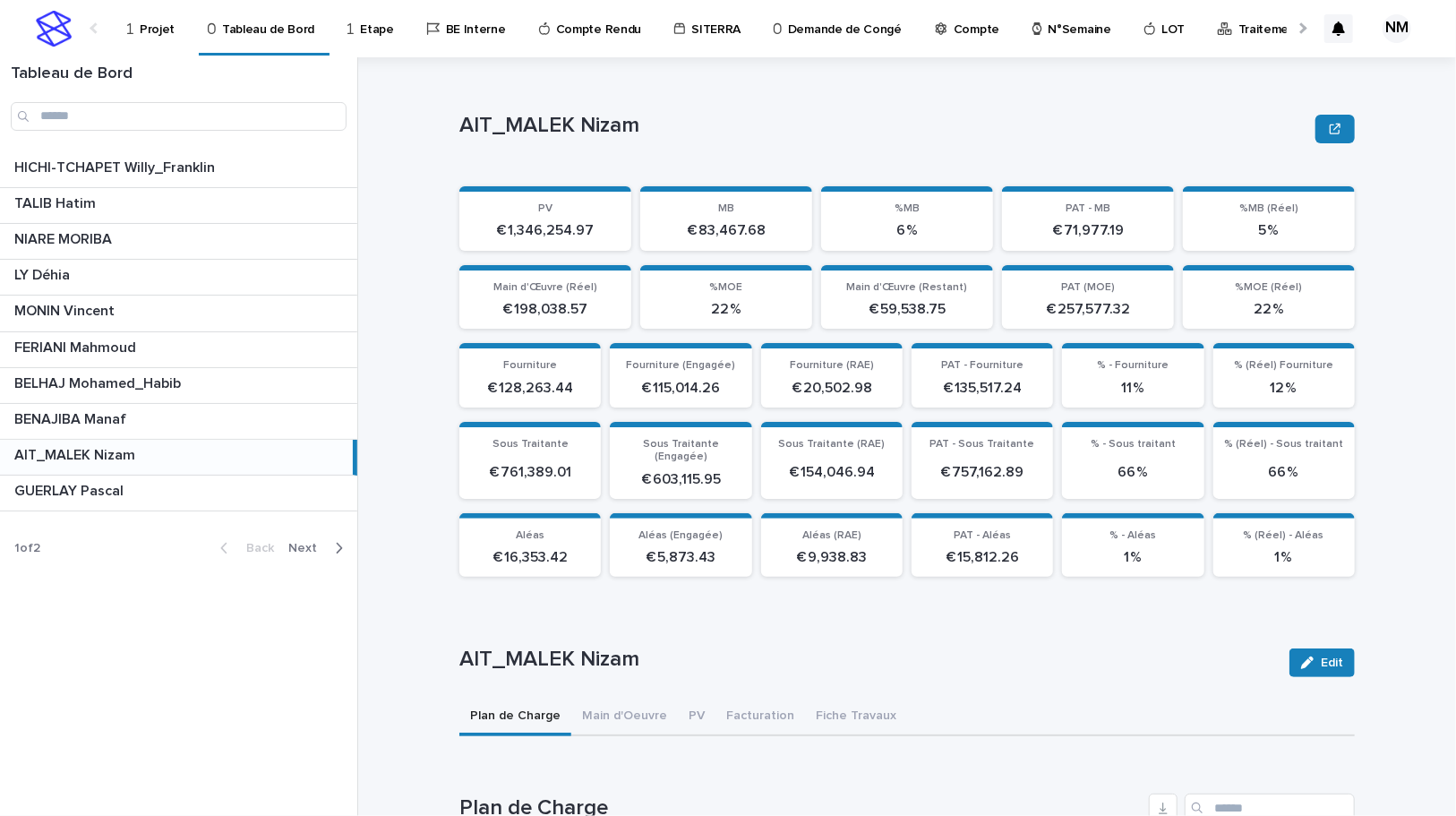 click on "Projet" at bounding box center (154, 28) 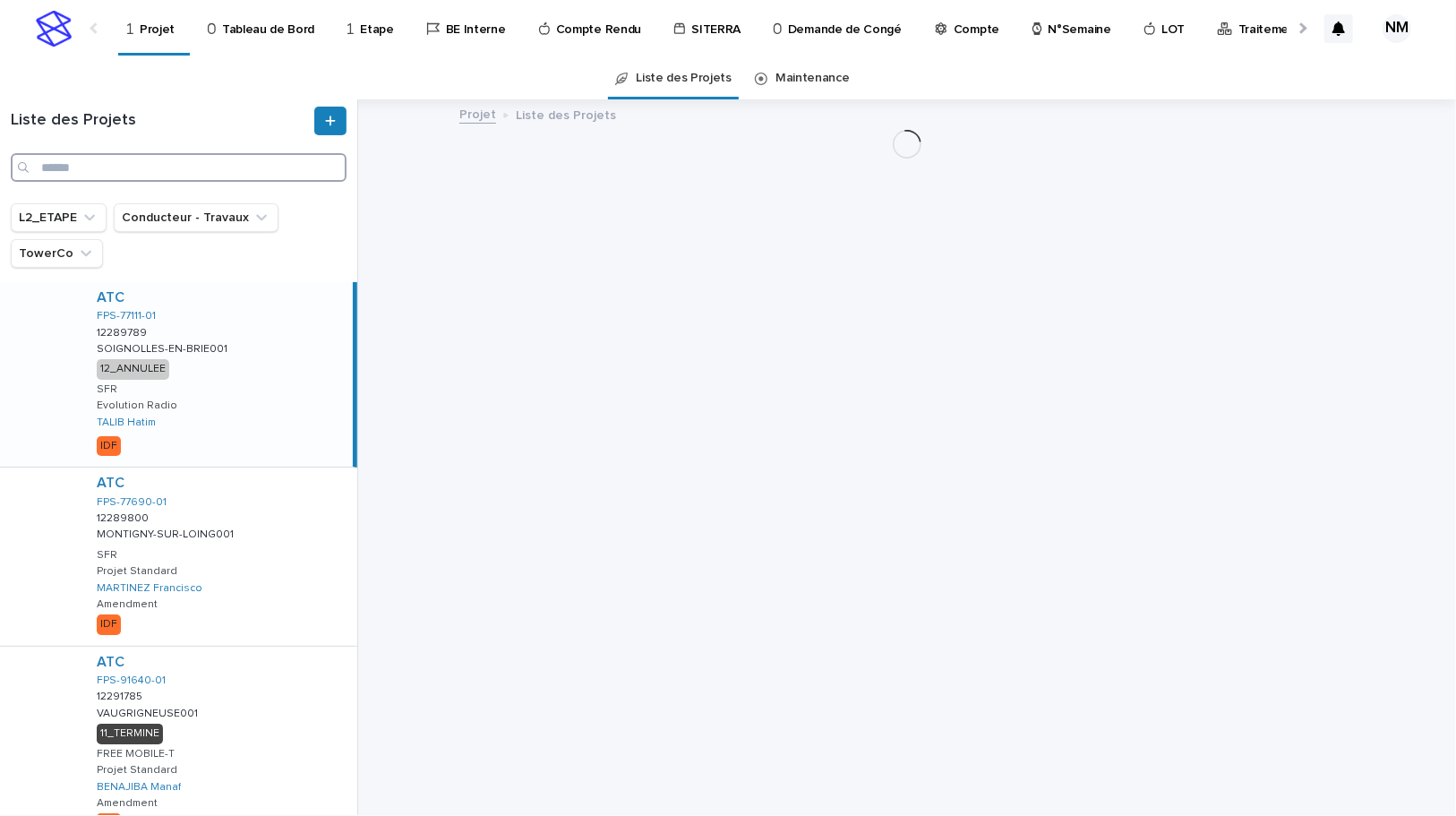 click at bounding box center [178, 167] 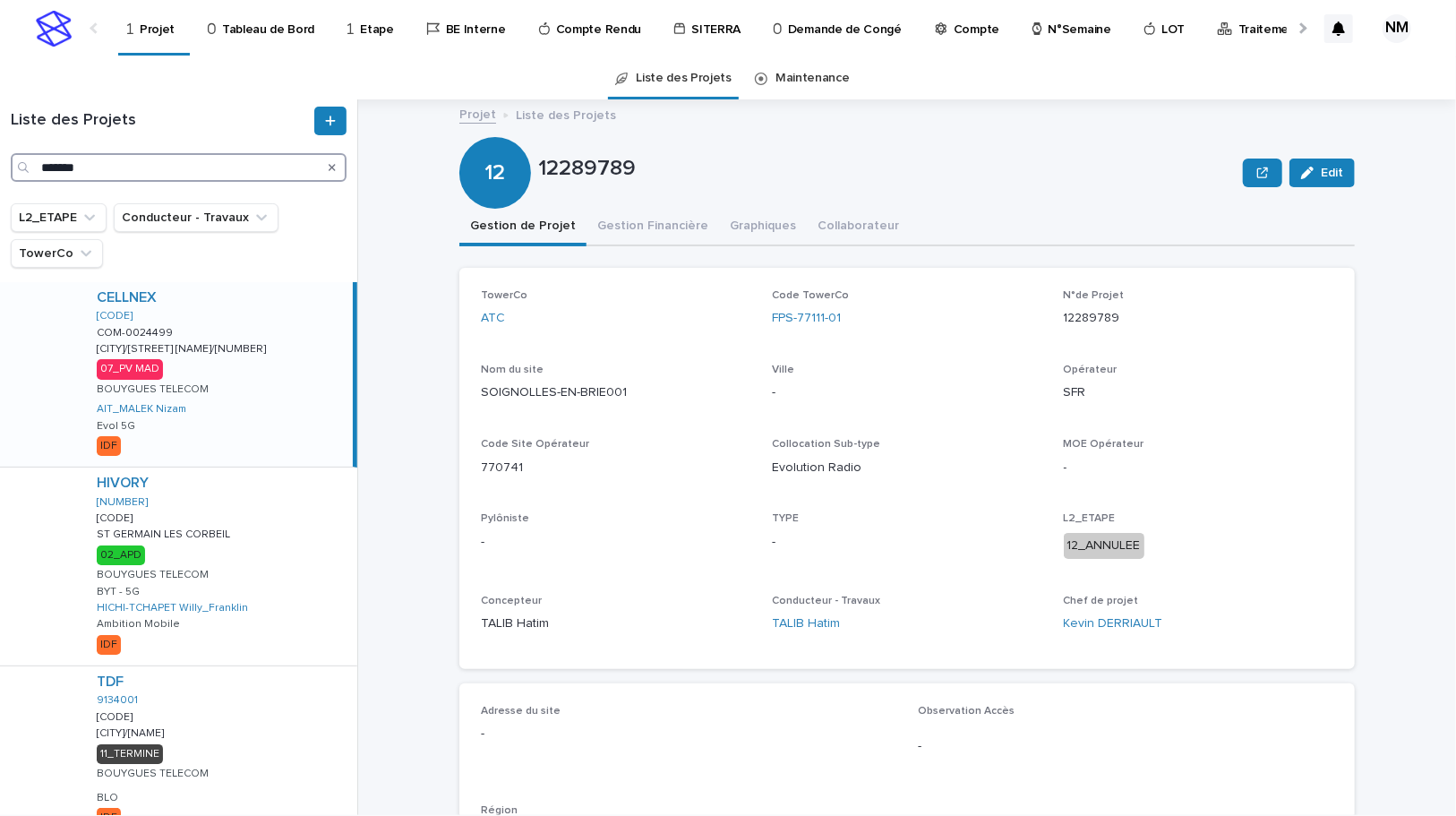type on "*******" 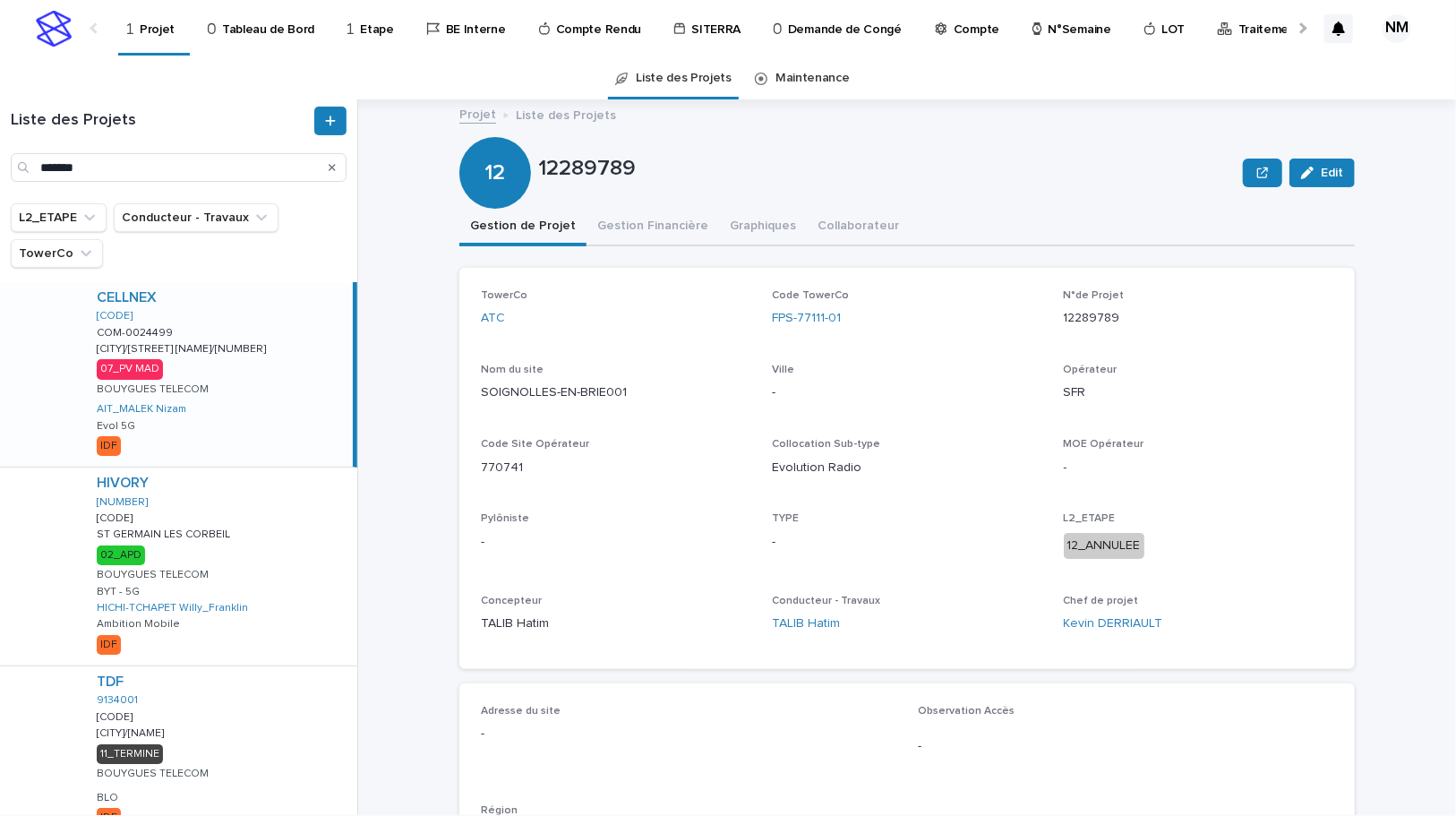click on "[BRAND]   [CODE]   [CODE] [CODE]   [CITY]/[STREET] [NAME]/[NUMBER] [CITY]/[STREET] [NAME]/[NUMBER]   [CODE] [BRAND] [LAST] [FIRST]   Evol 5G IDF" at bounding box center [218, 374] 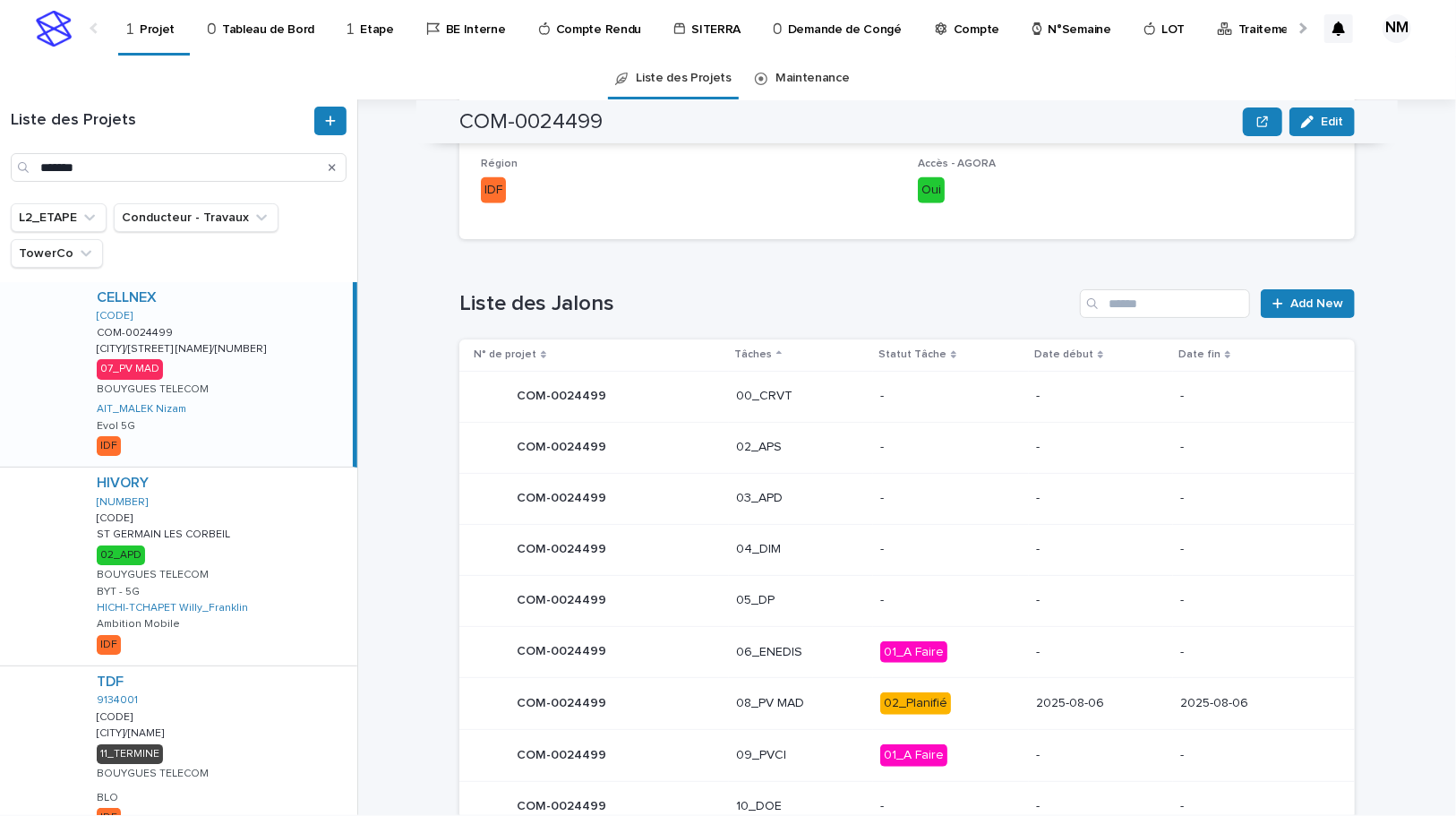 scroll, scrollTop: 733, scrollLeft: 0, axis: vertical 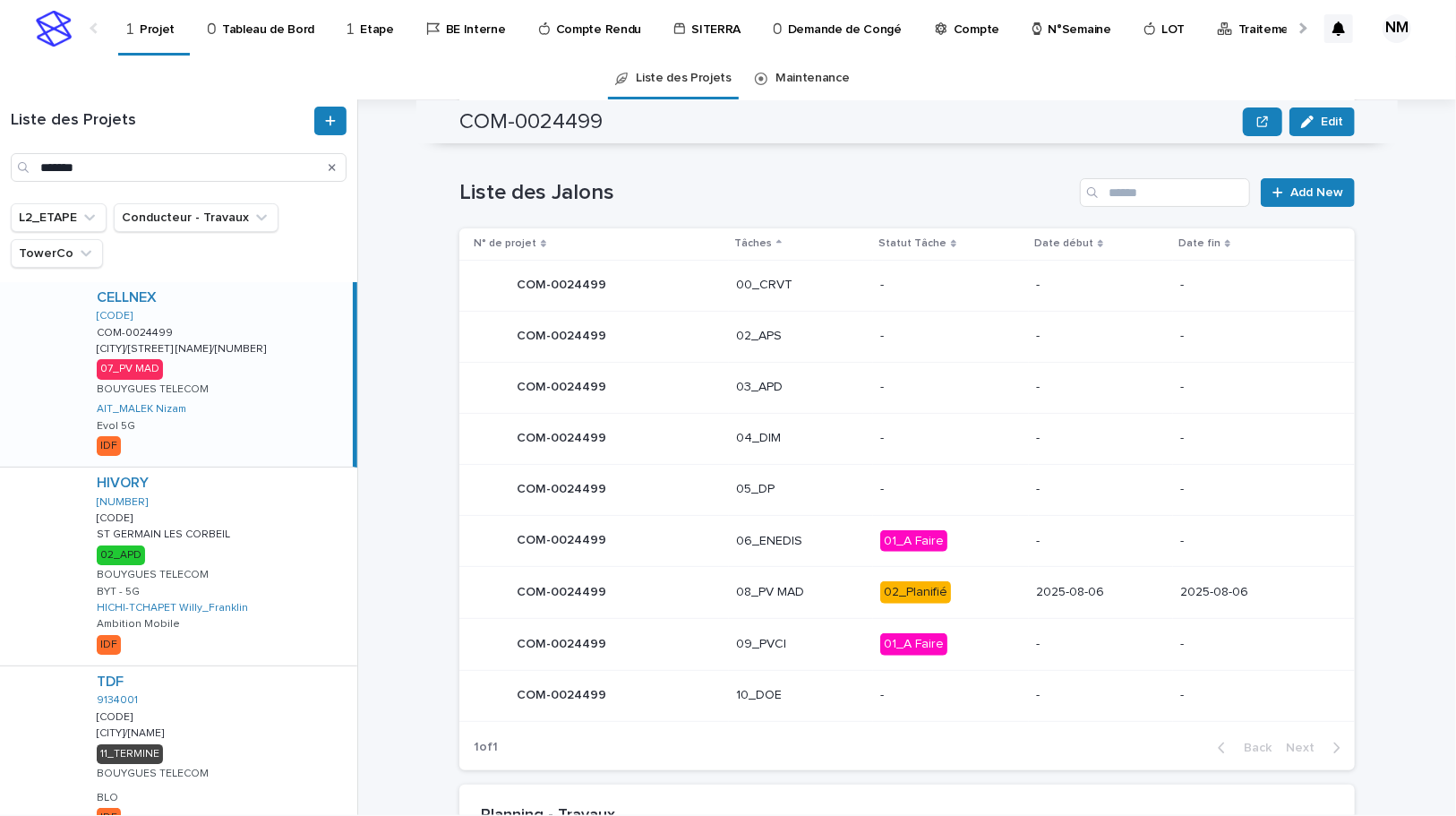click on "02_Planifié" at bounding box center (951, 592) 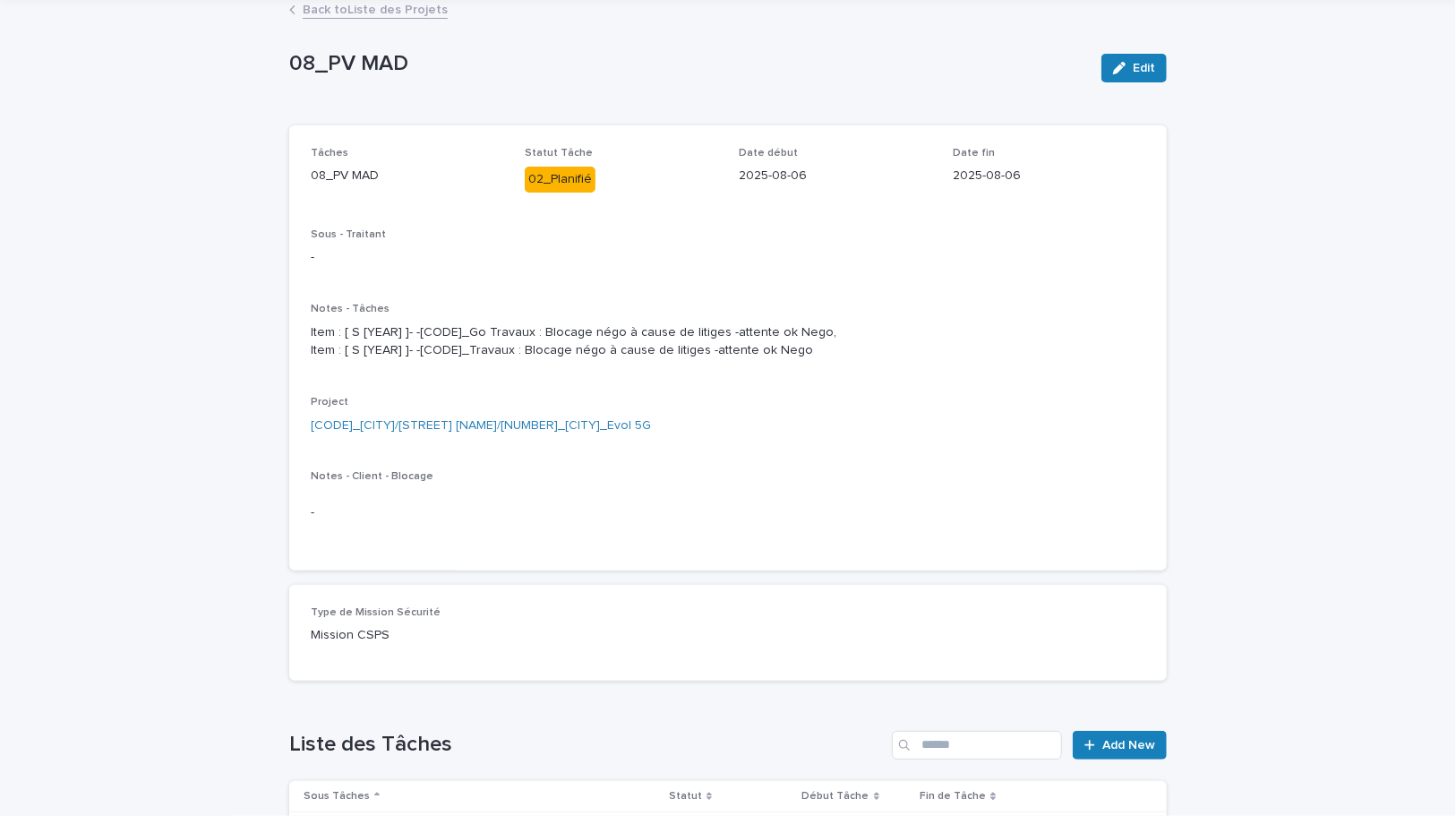 scroll, scrollTop: 0, scrollLeft: 0, axis: both 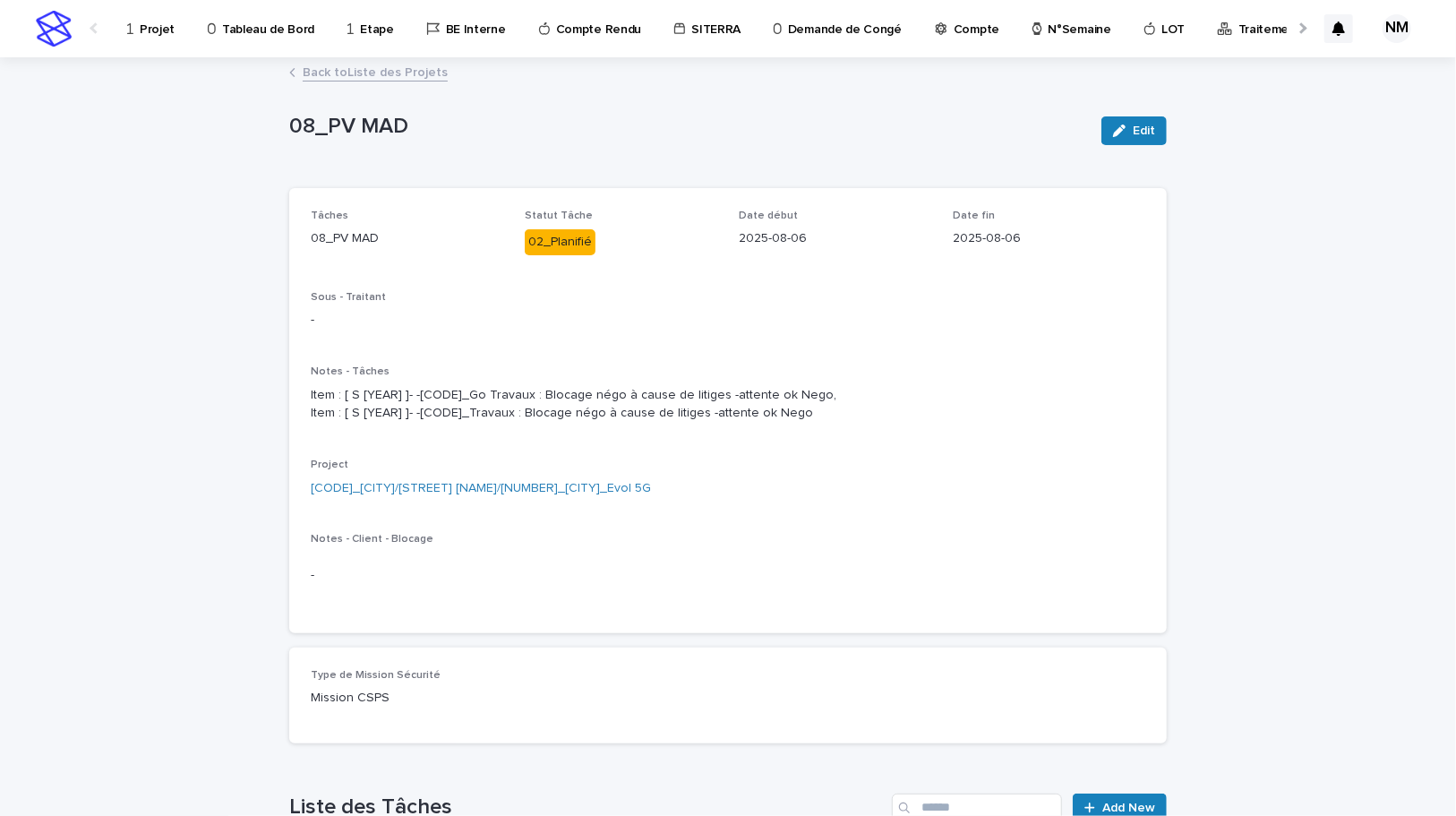 click on "Back to  Liste des Projets" at bounding box center [375, 71] 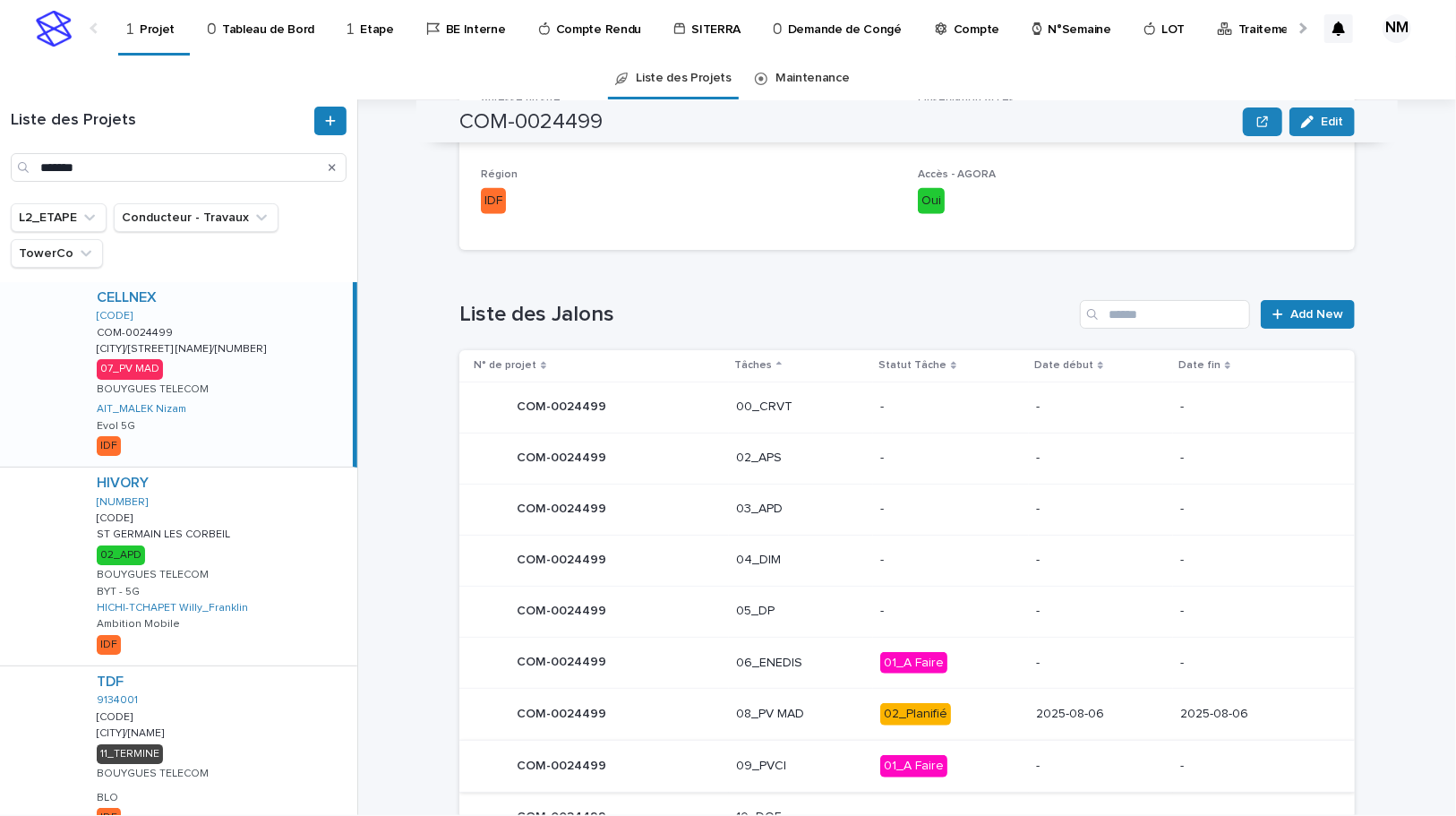 scroll, scrollTop: 814, scrollLeft: 0, axis: vertical 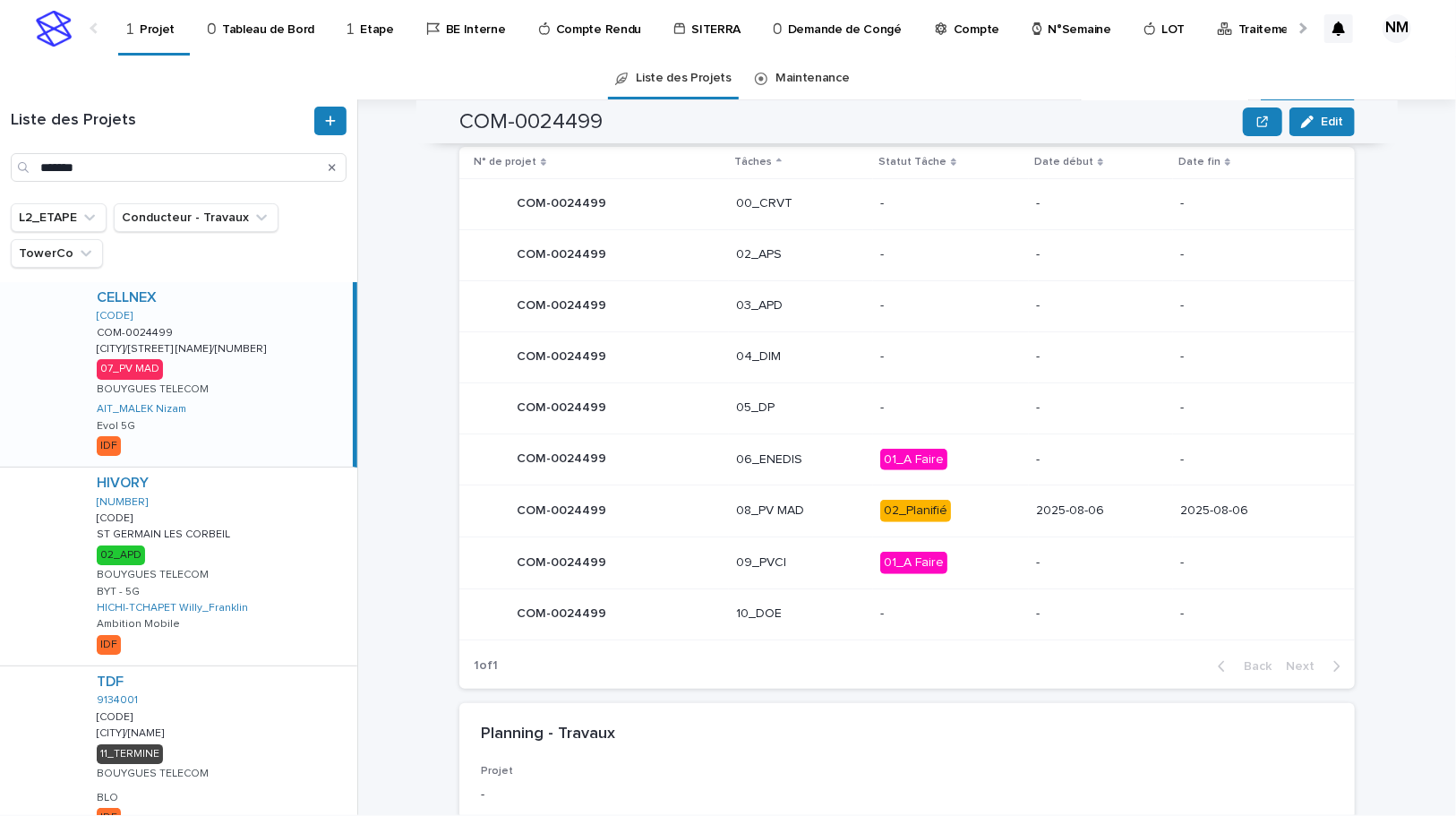 click on "02_Planifié" at bounding box center (951, 511) 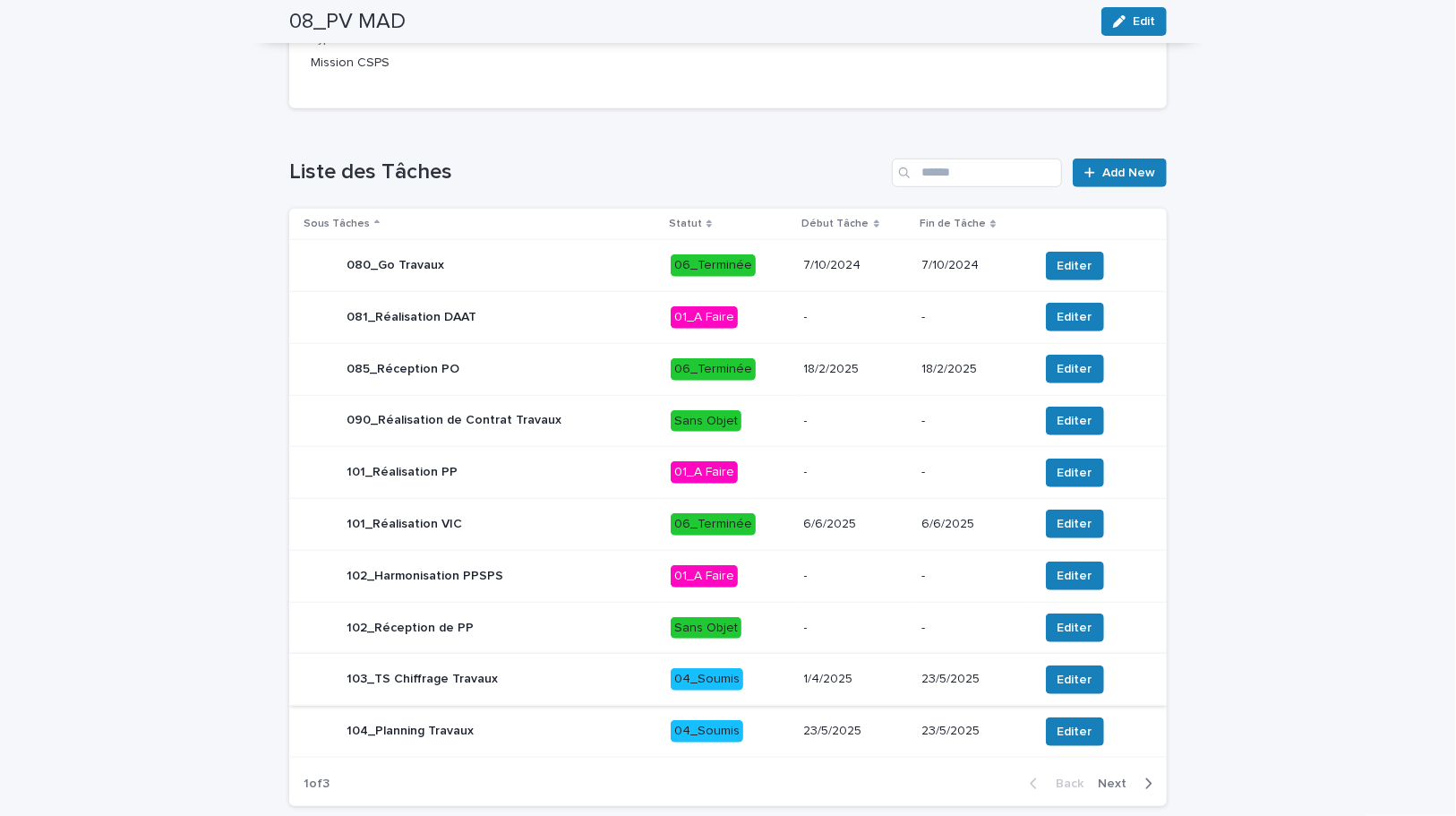 scroll, scrollTop: 746, scrollLeft: 0, axis: vertical 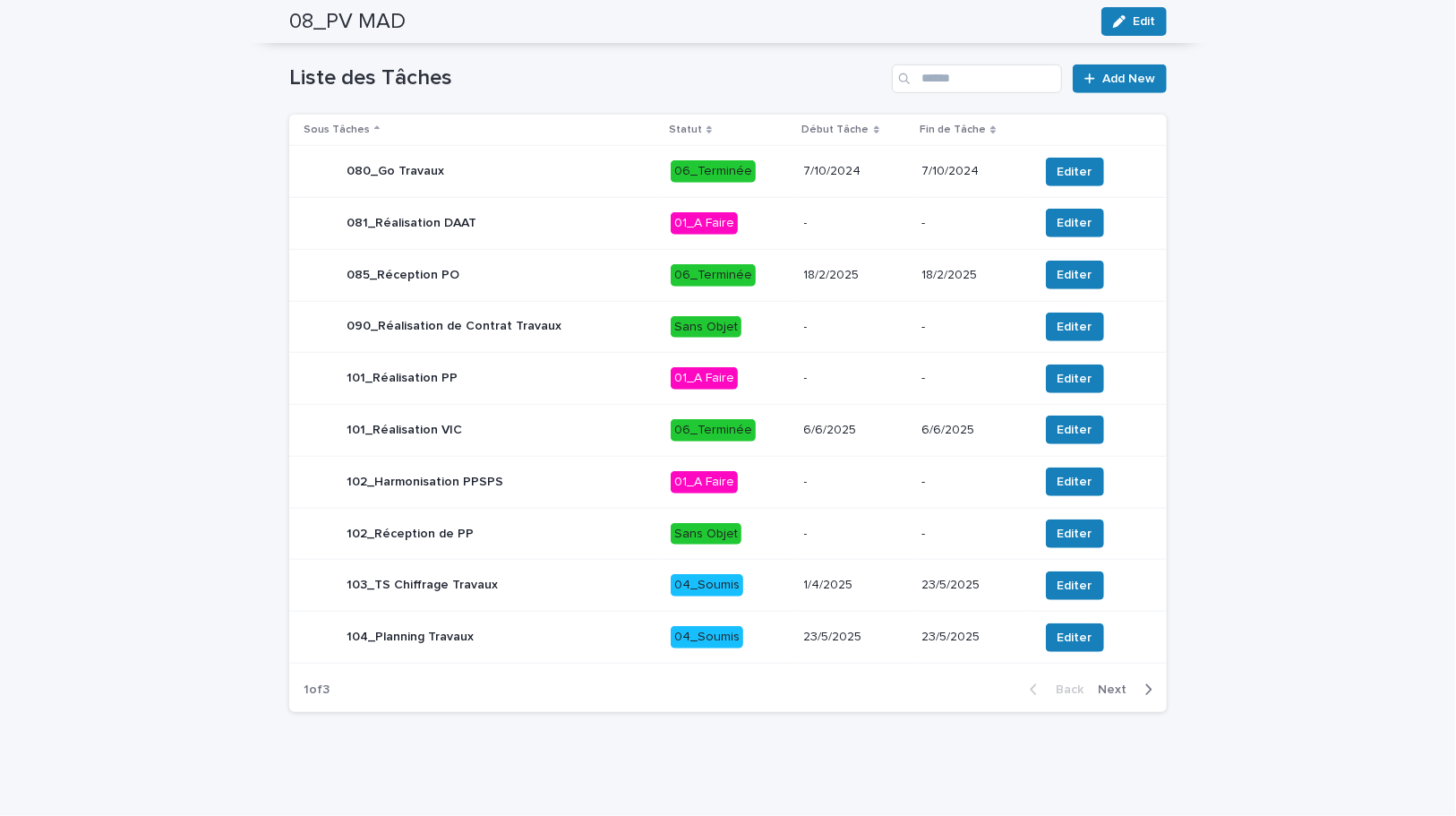 click 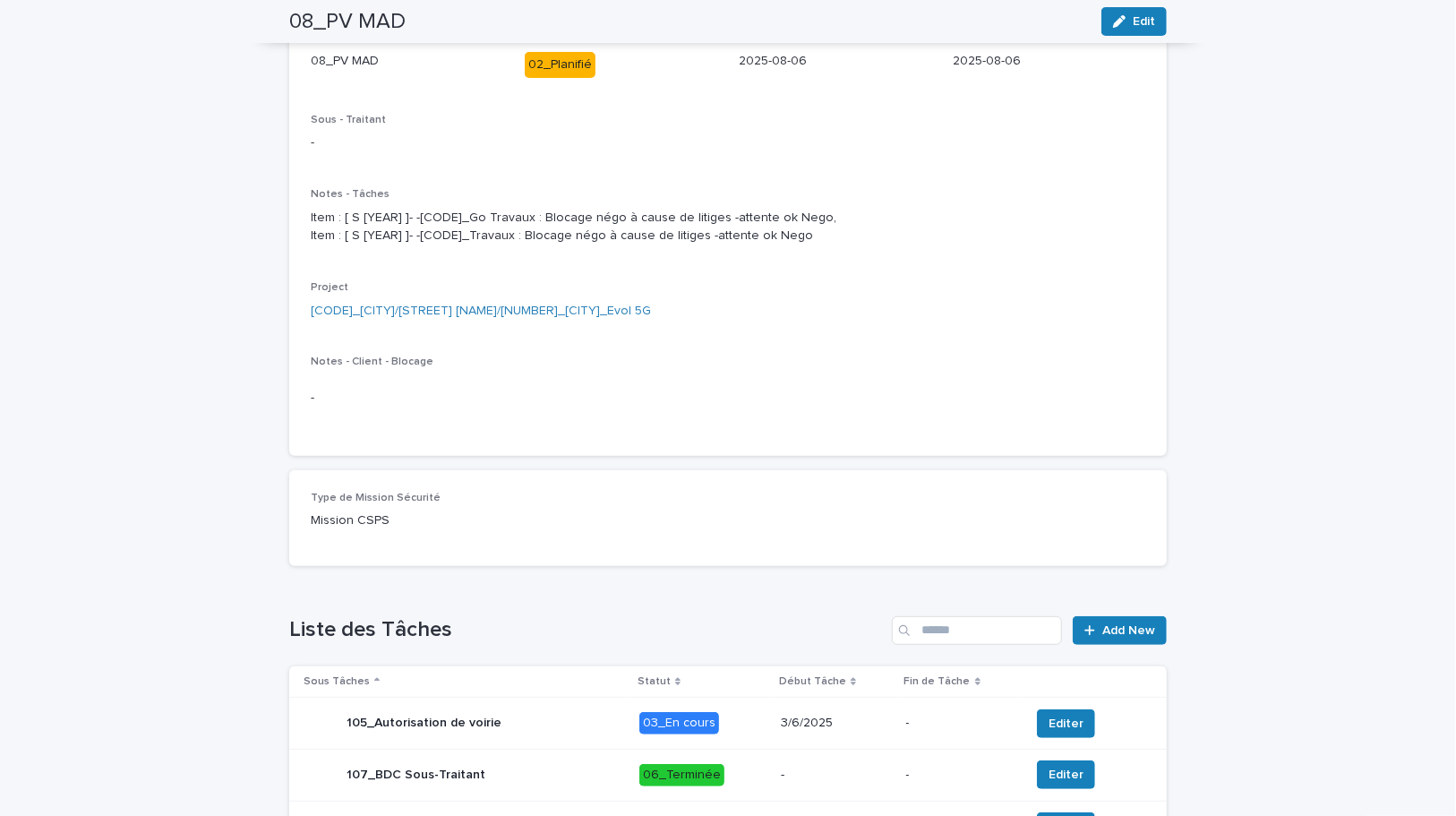 scroll, scrollTop: 176, scrollLeft: 0, axis: vertical 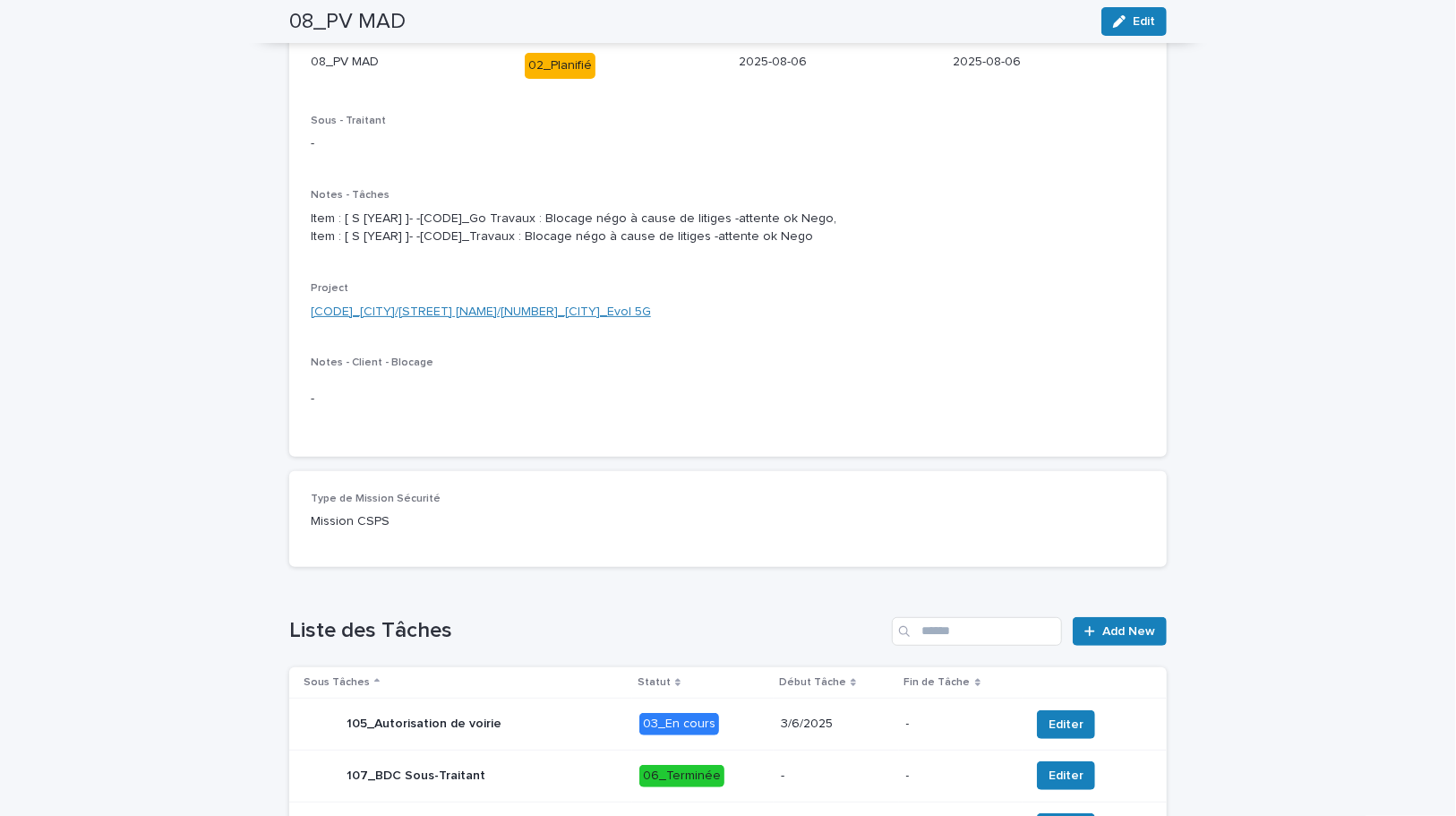 click on "[CODE]_[CITY]/[STREET] [NAME]/[NUMBER]_[CITY]_Evol 5G" at bounding box center [481, 312] 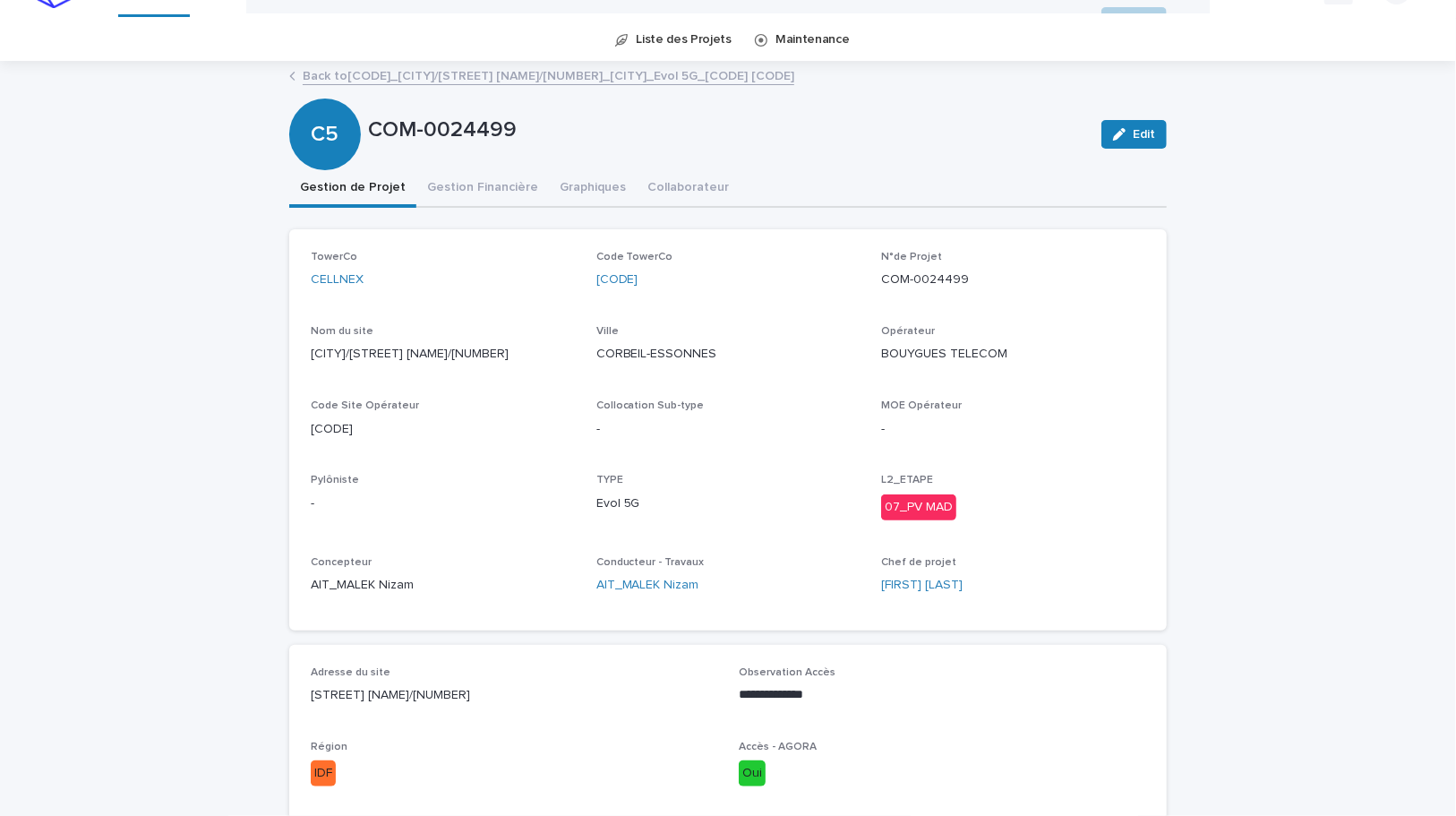 scroll, scrollTop: 0, scrollLeft: 0, axis: both 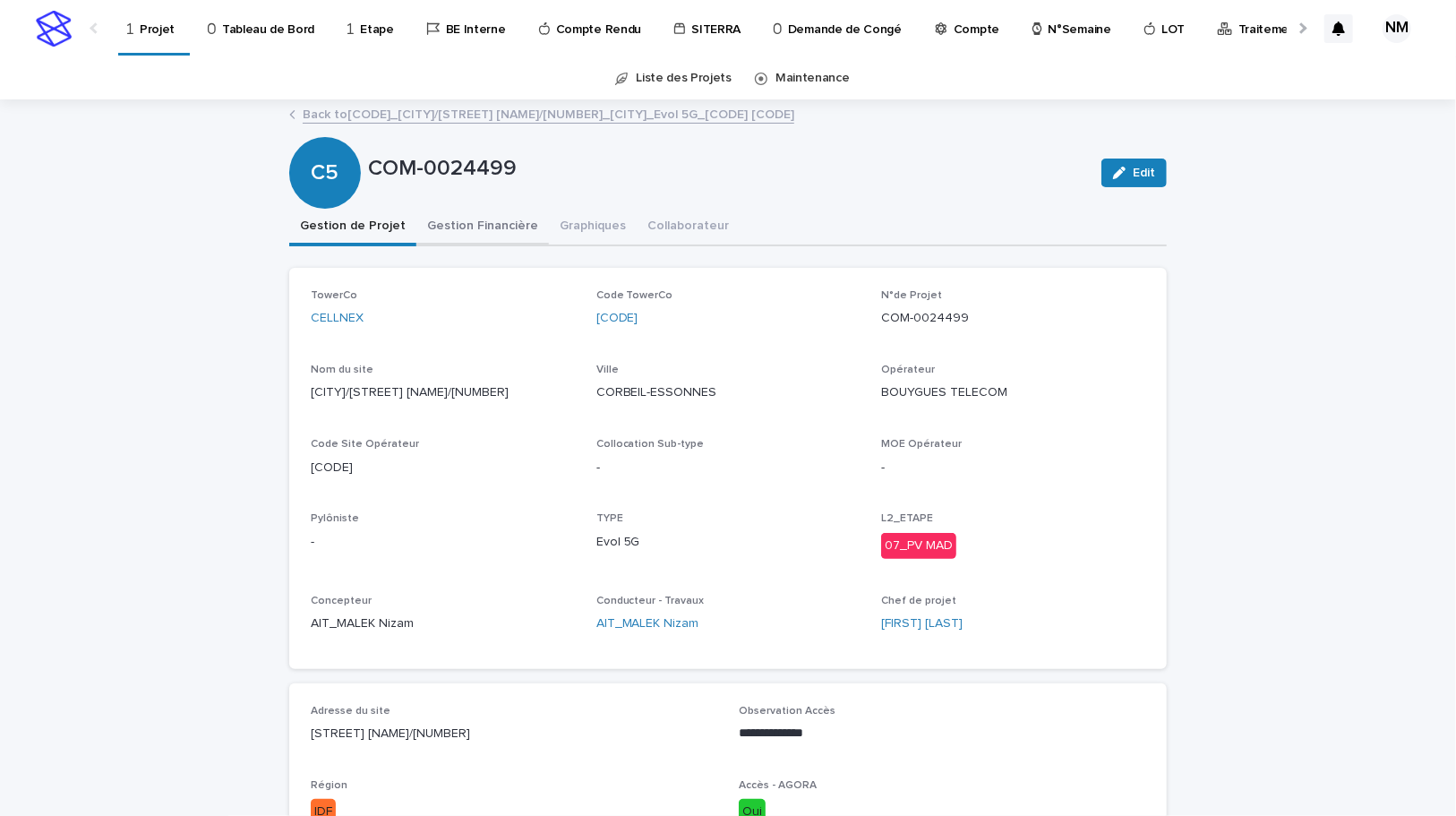 click on "Gestion Financière" at bounding box center [483, 228] 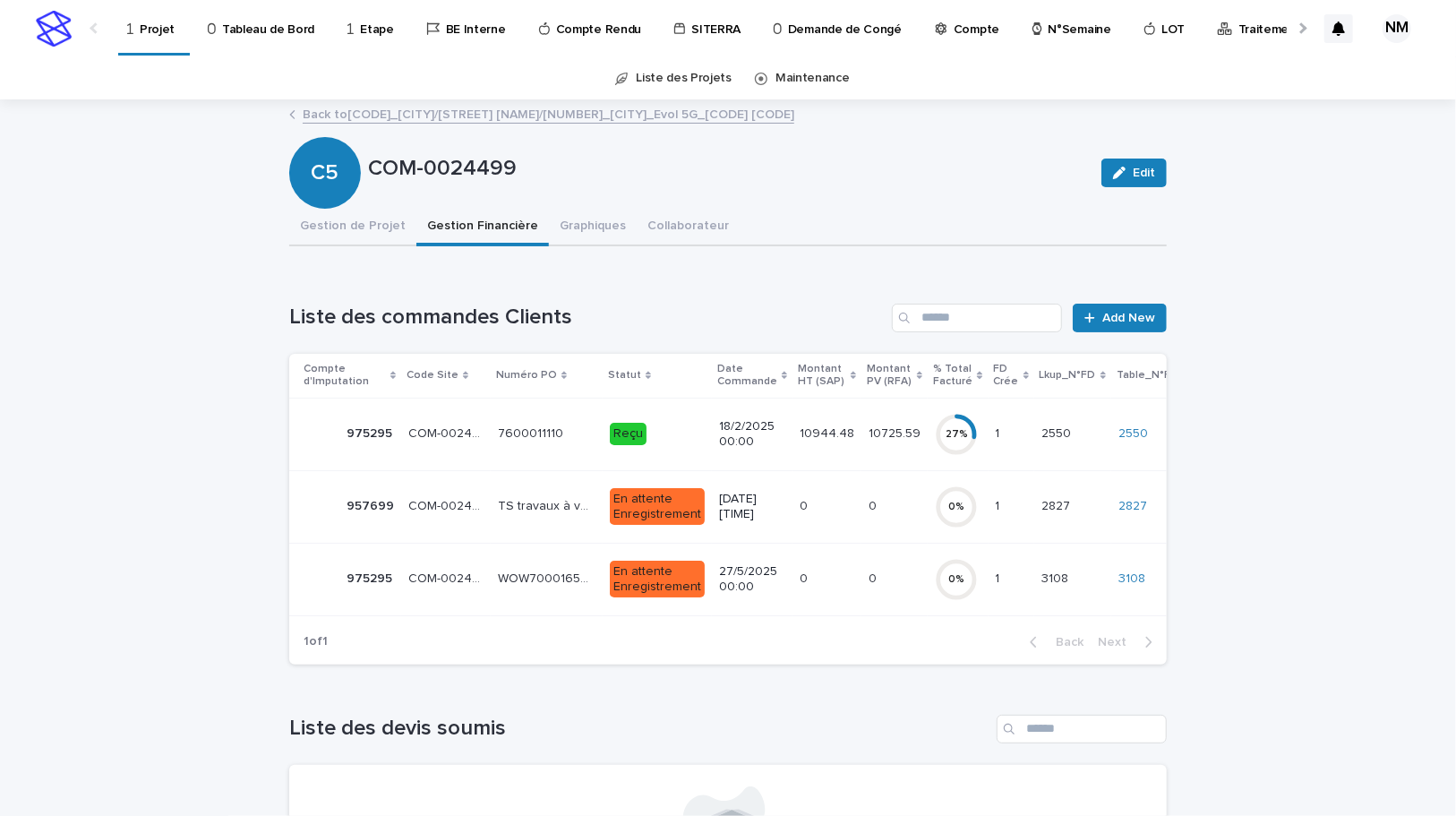 click on "10944.48 10944.48" at bounding box center [826, 434] 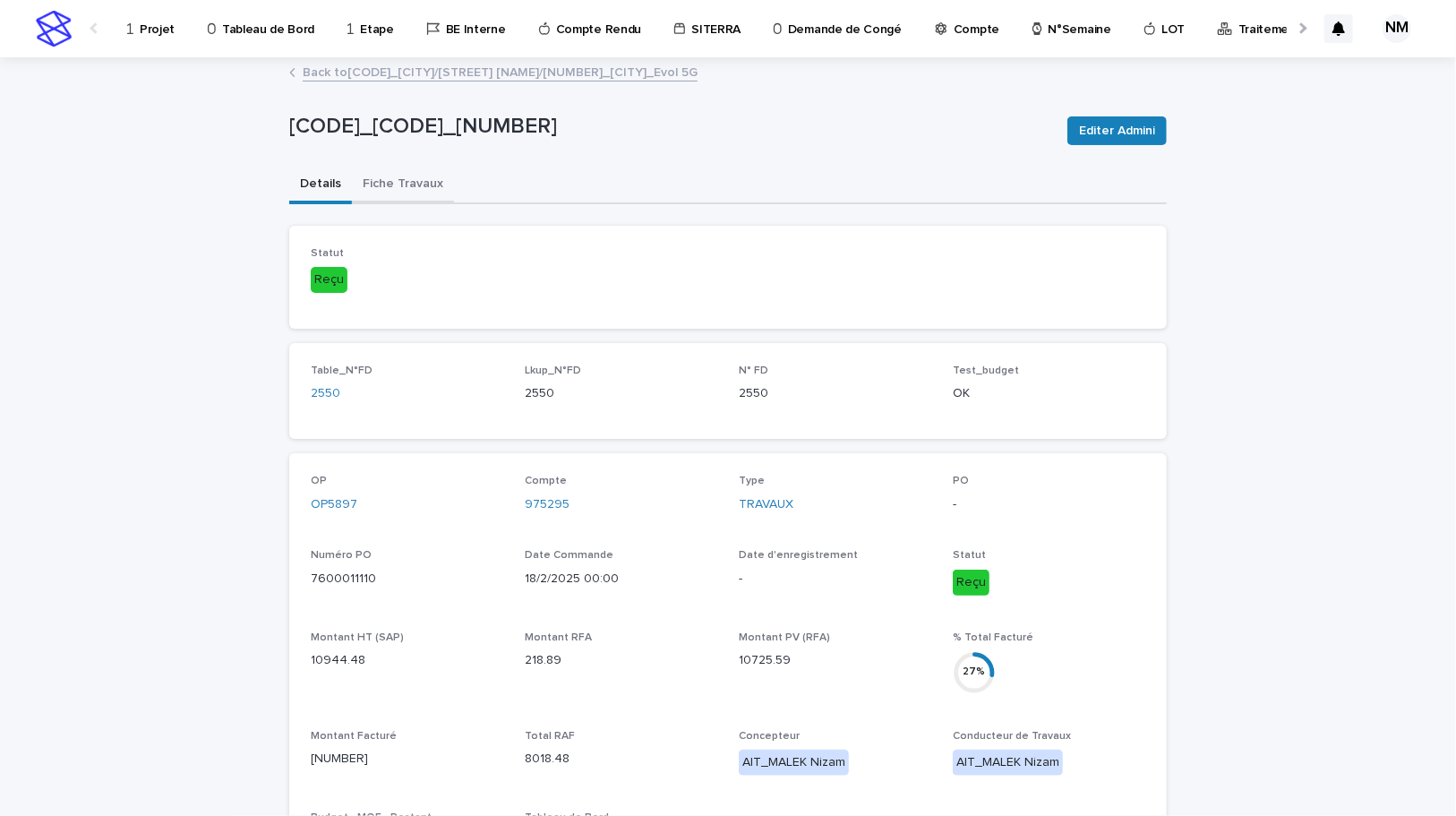 click on "Fiche Travaux" at bounding box center [403, 185] 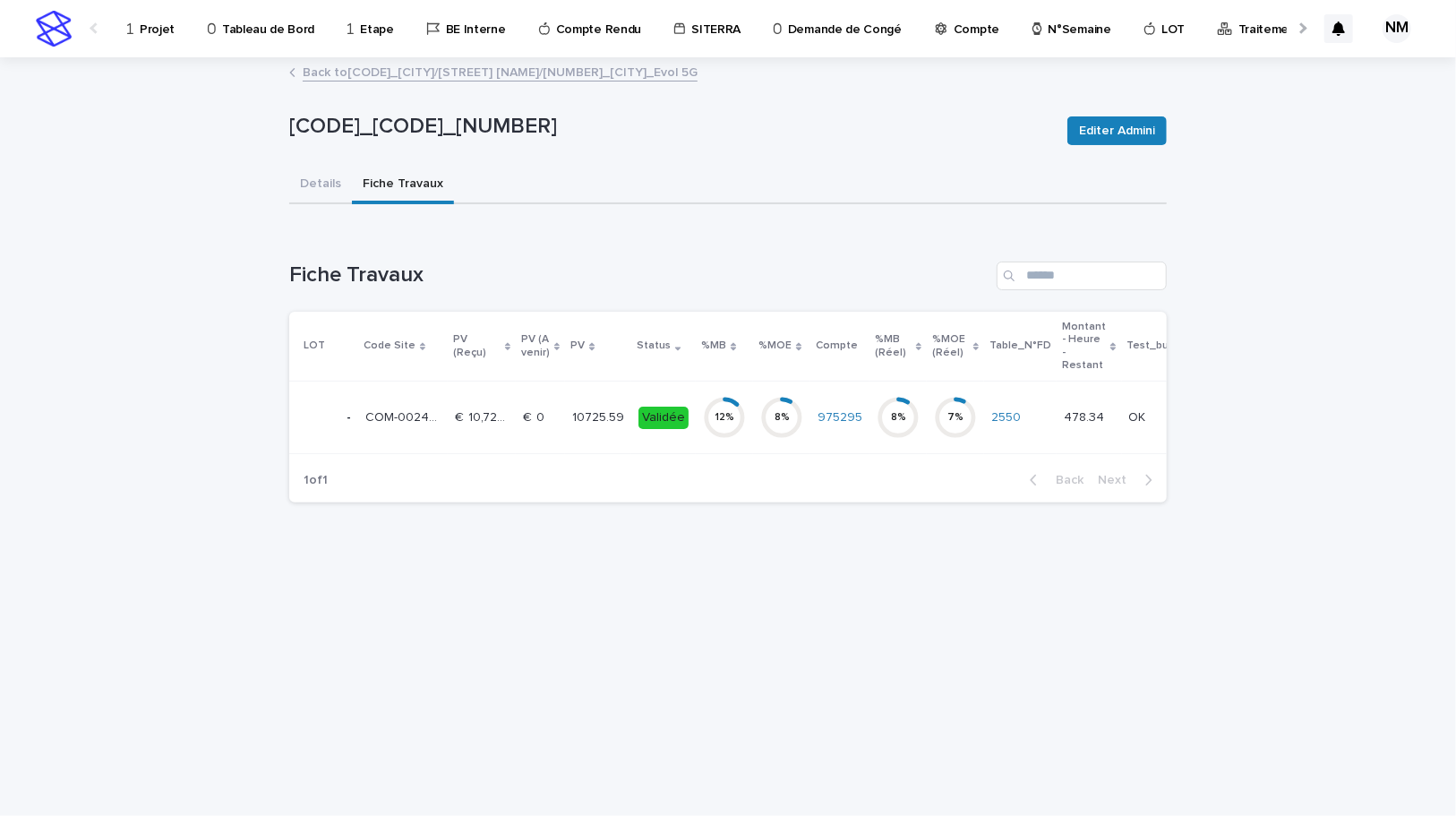 click 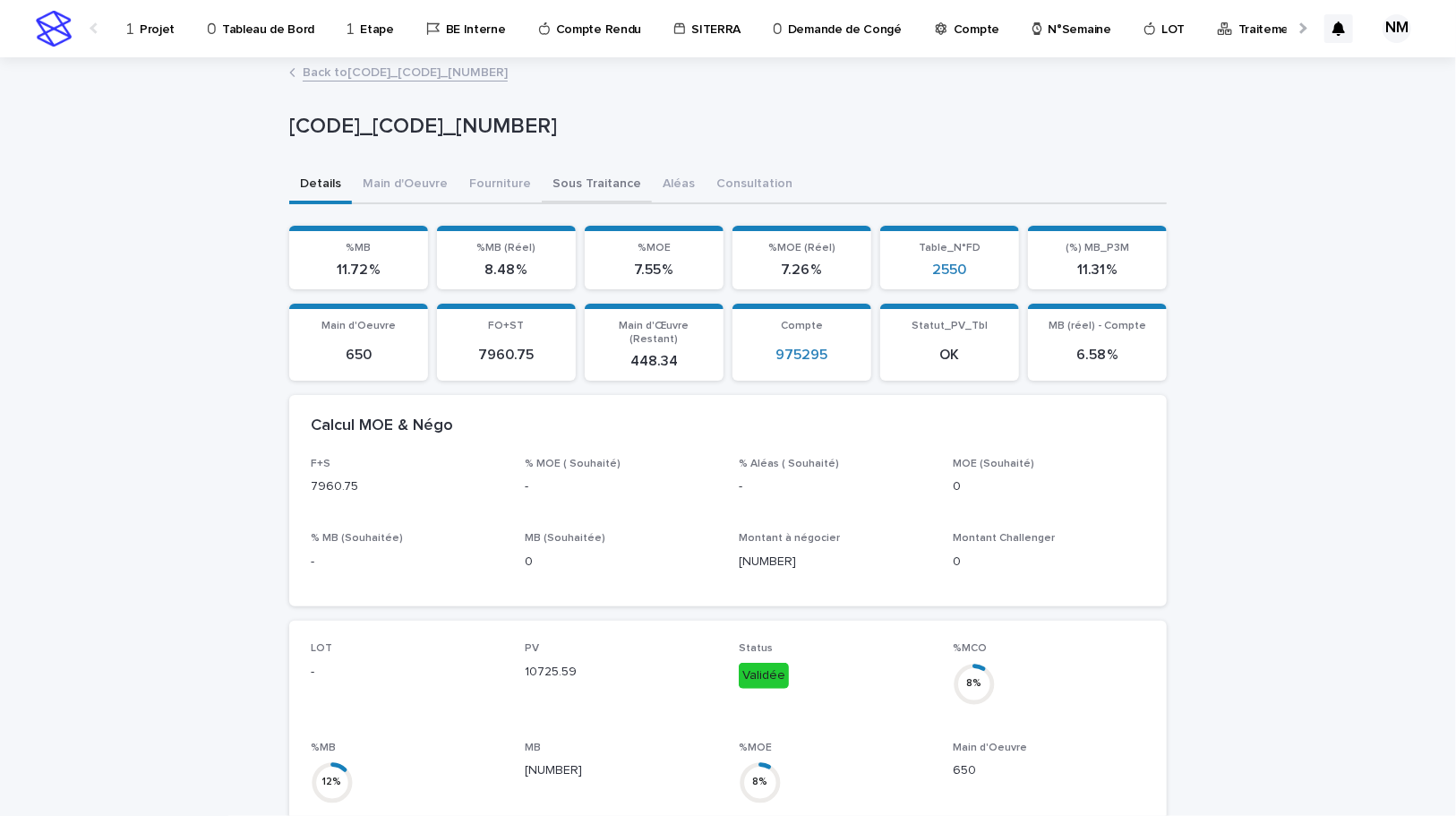 click on "Sous Traitance" at bounding box center [596, 185] 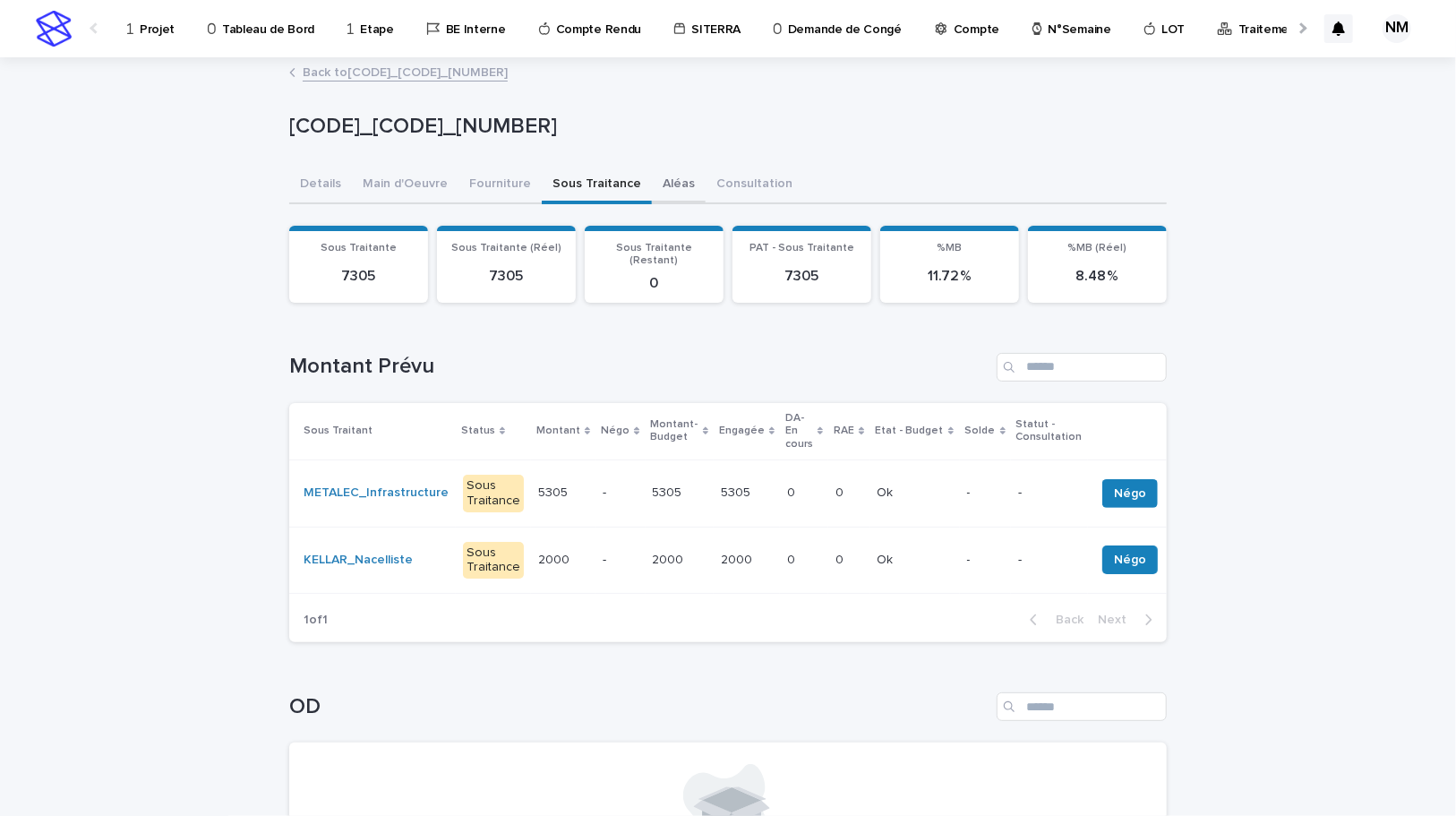 click on "Aléas" at bounding box center [679, 185] 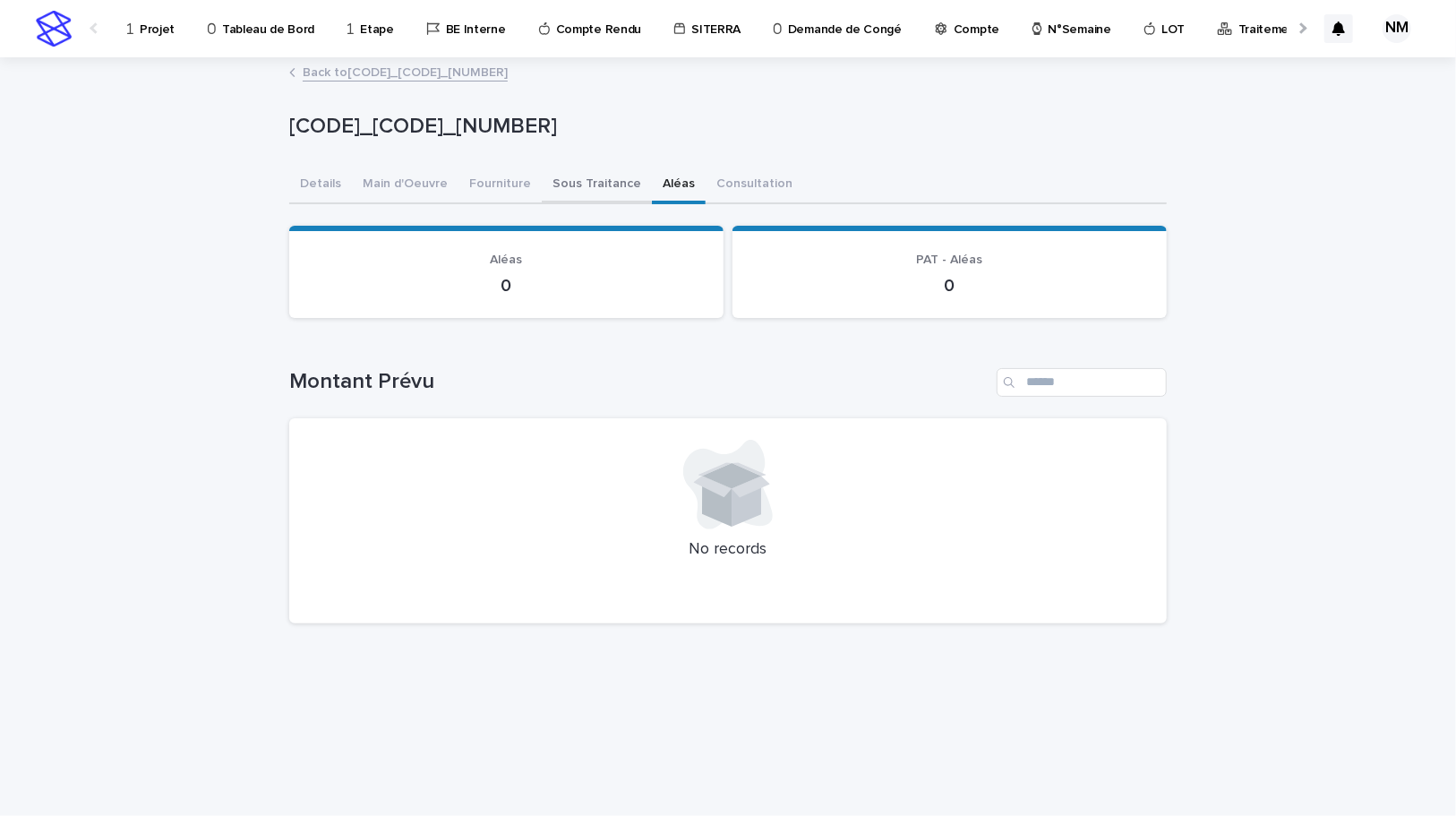click on "Sous Traitance" at bounding box center (596, 185) 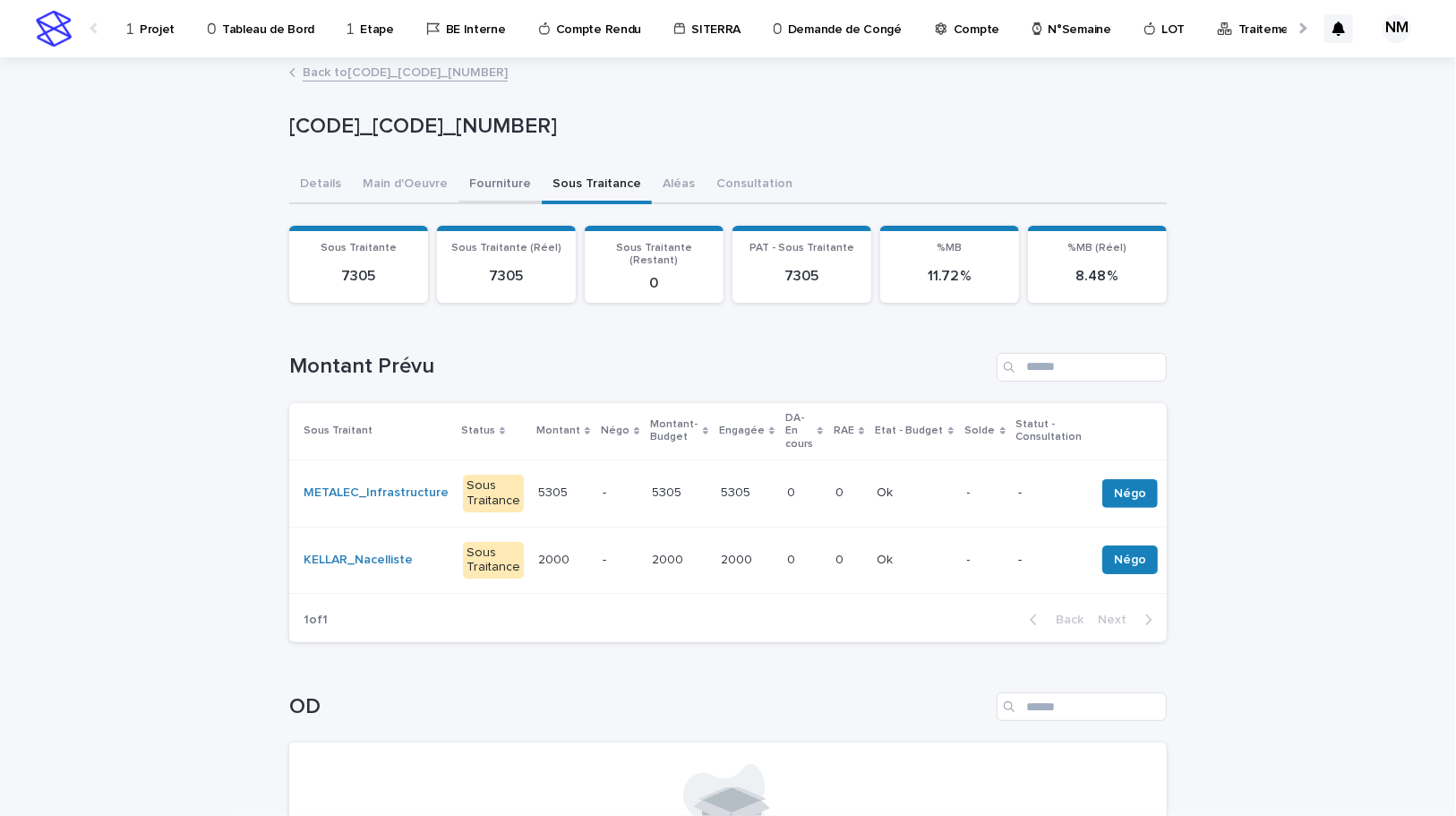 click on "Fourniture" at bounding box center (500, 185) 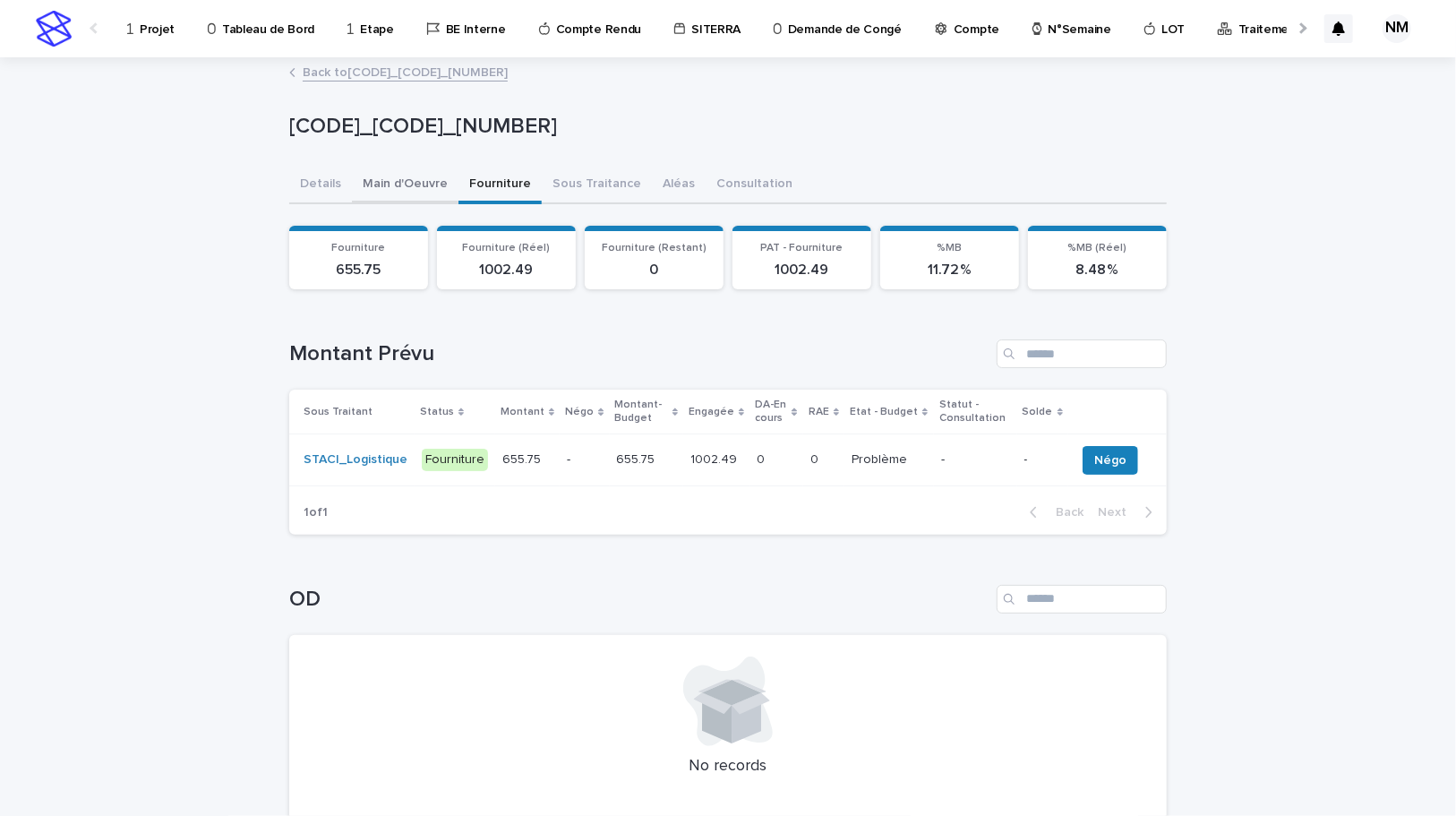 click on "Main d'Oeuvre" at bounding box center (405, 185) 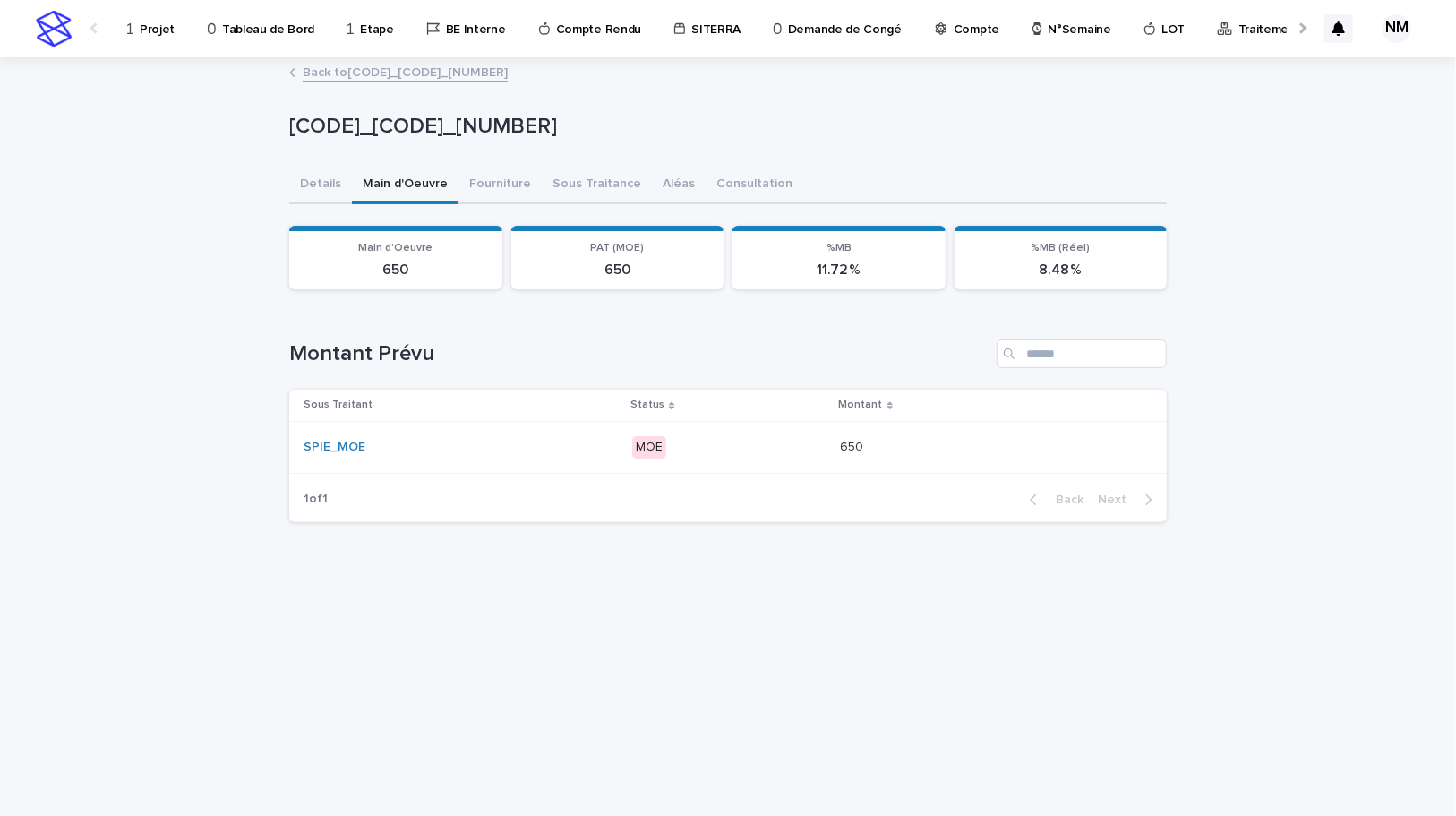 click on "SPIE_MOE" at bounding box center (460, 447) 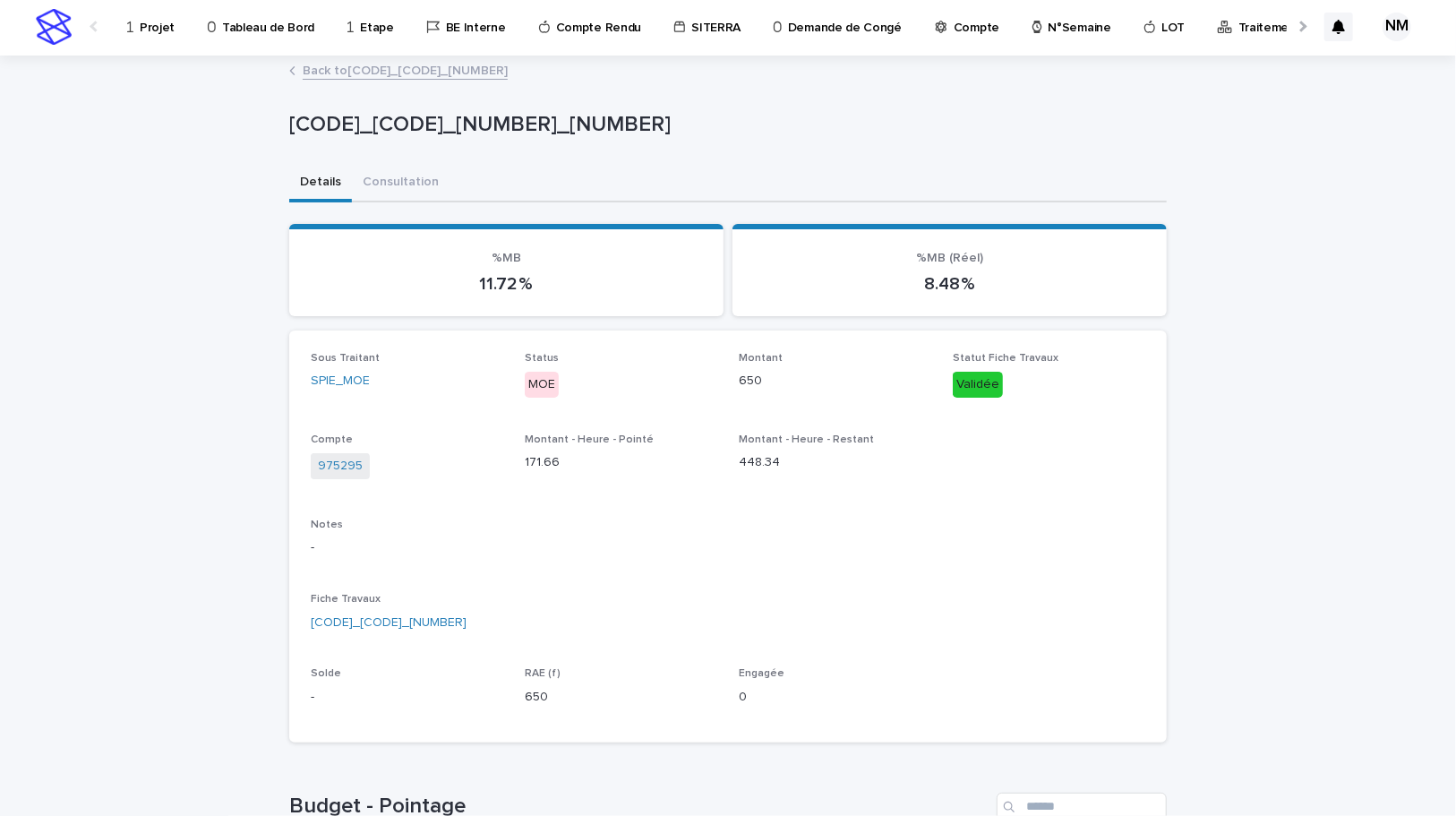 scroll, scrollTop: 0, scrollLeft: 0, axis: both 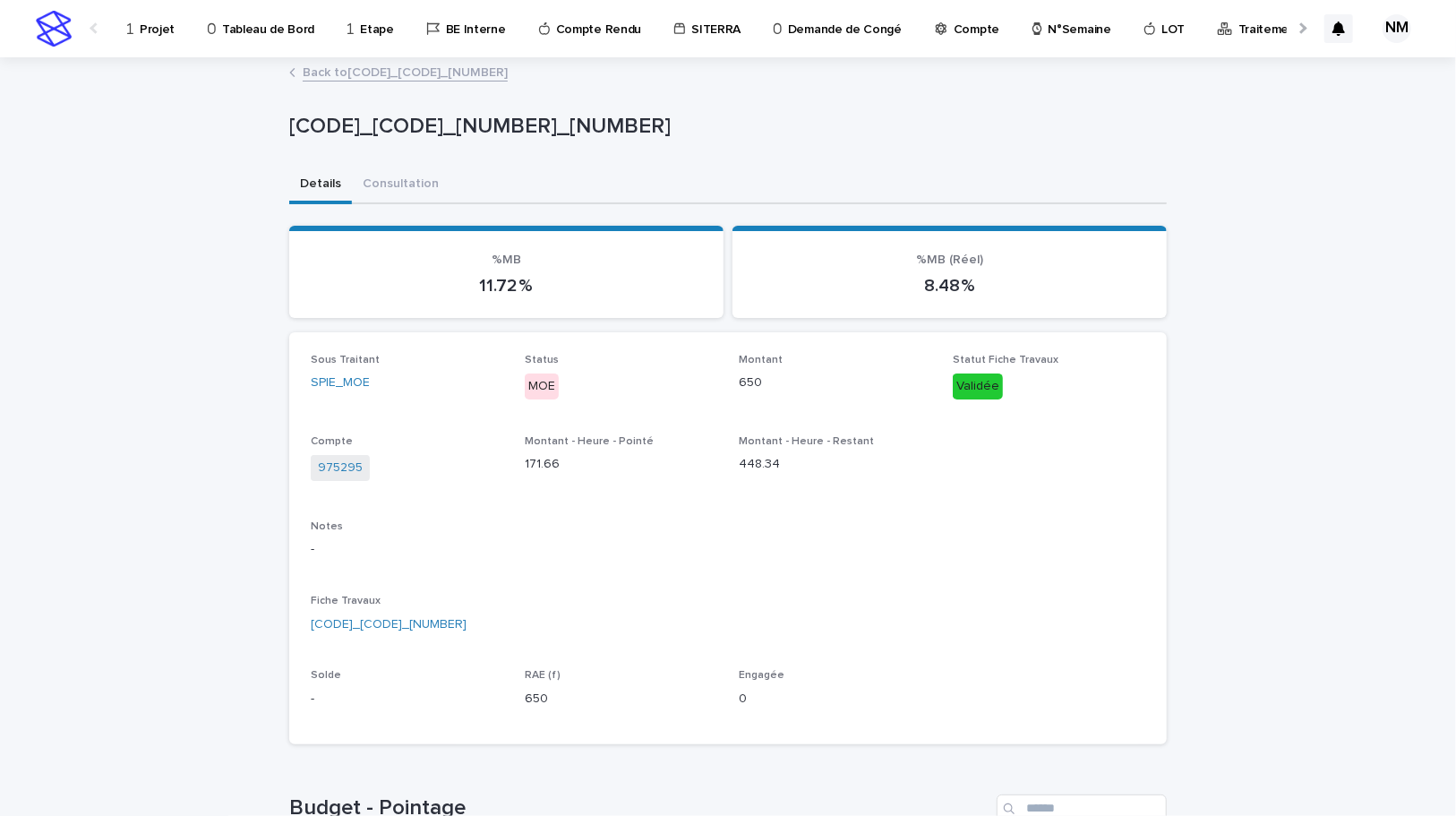 click on "Back to  [CODE]_[CODE]_[NUMBER]" at bounding box center [405, 71] 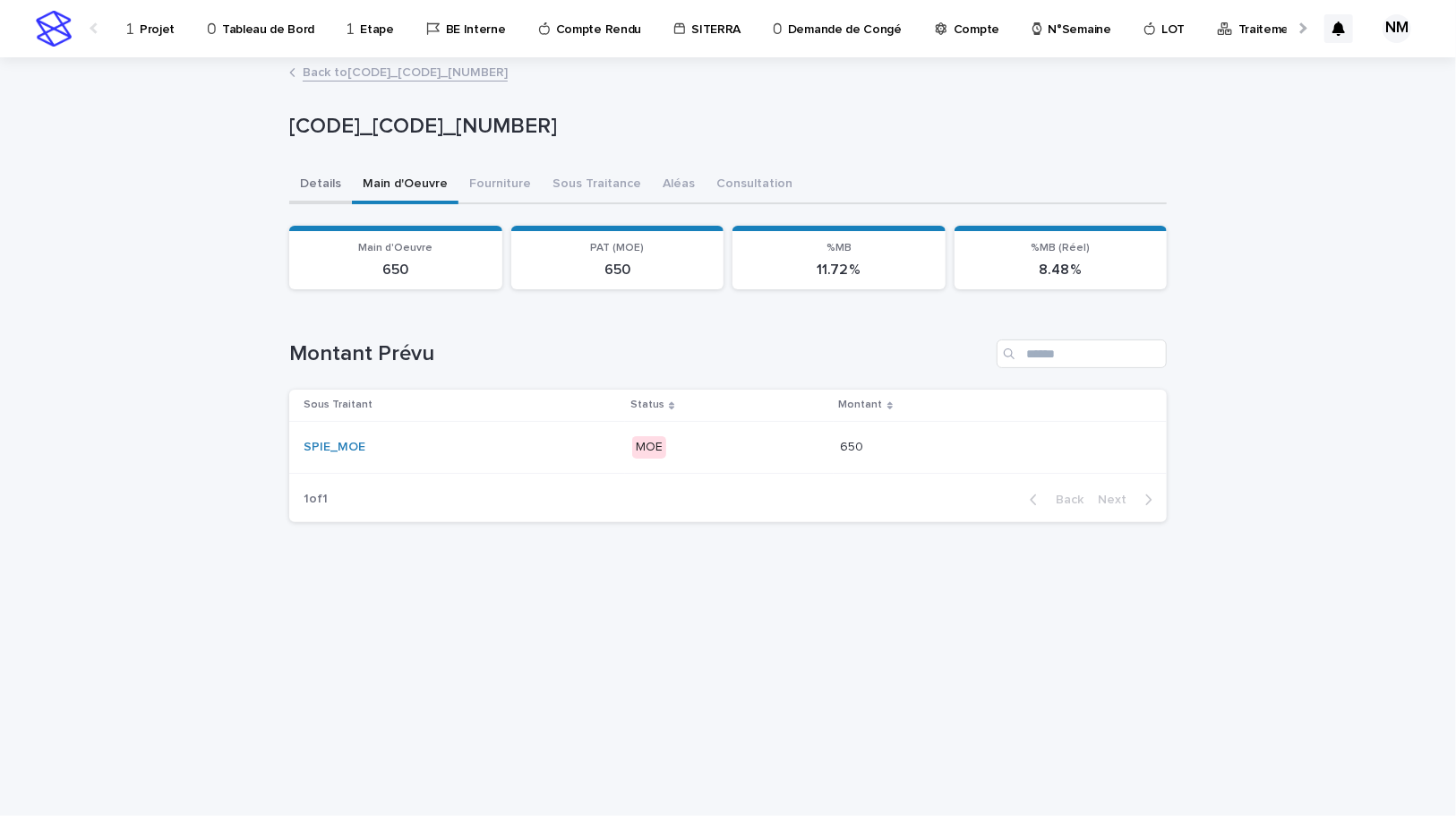 click on "Details" at bounding box center (321, 185) 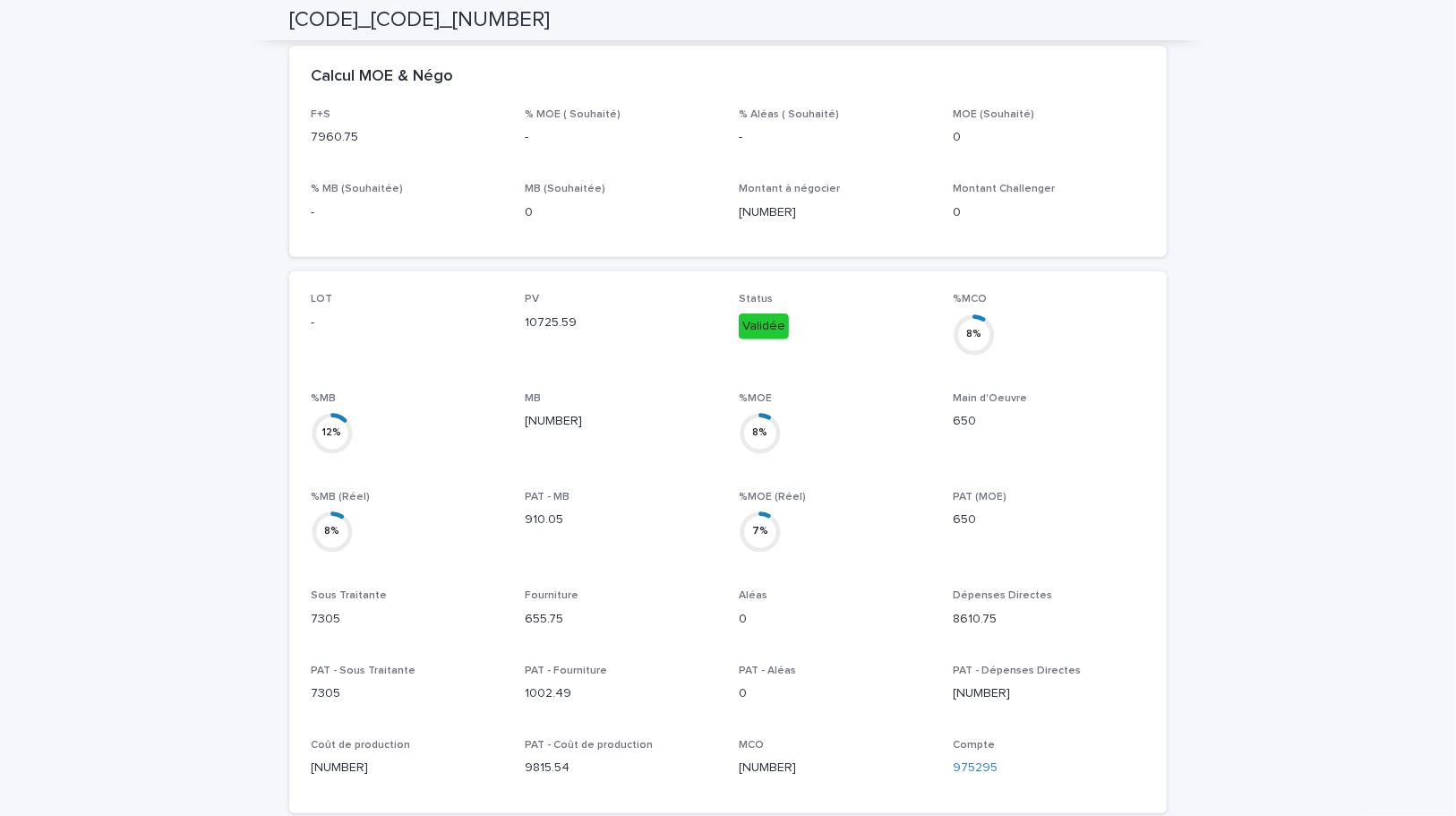 scroll, scrollTop: 0, scrollLeft: 0, axis: both 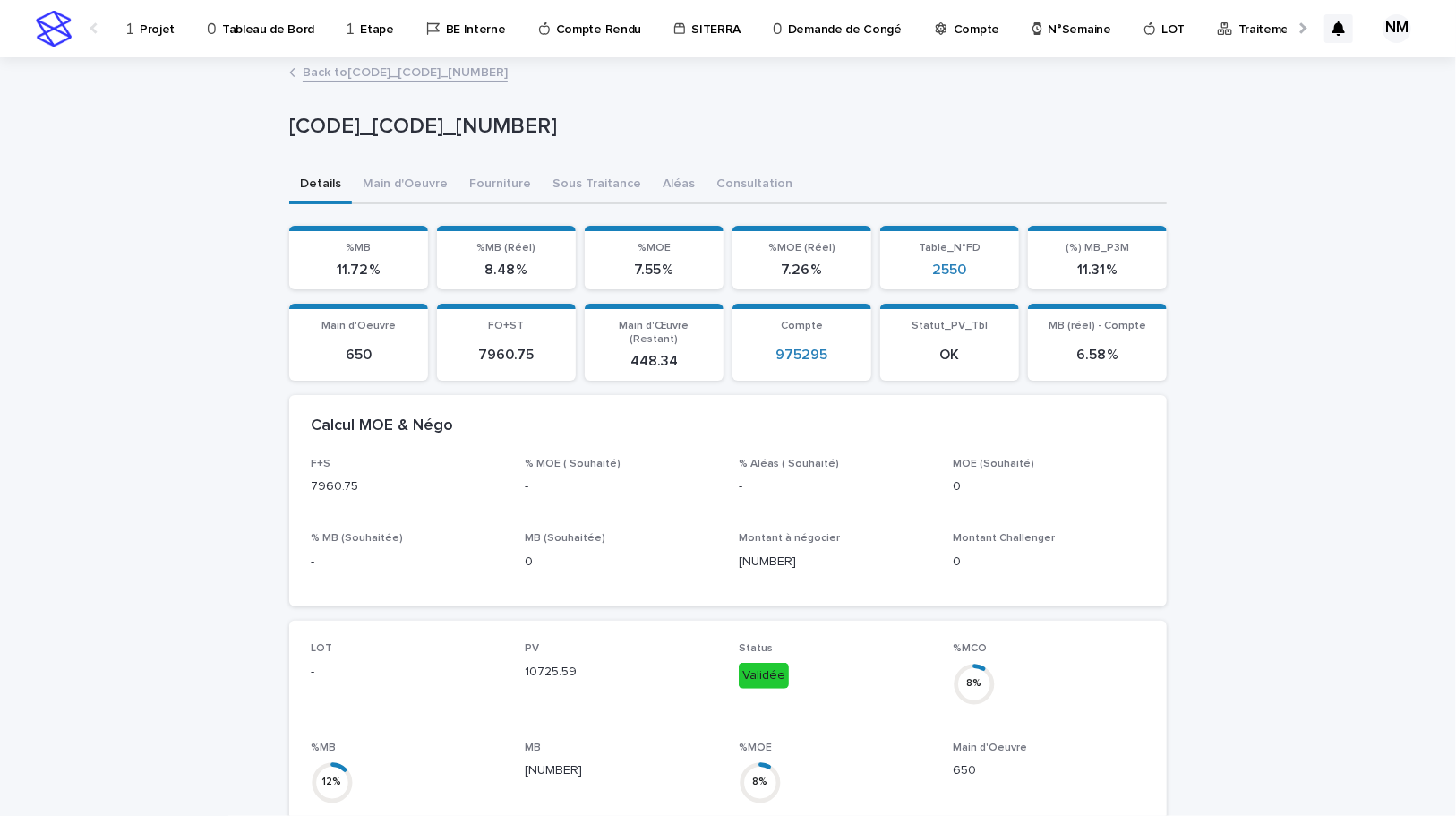 click on "Projet" at bounding box center (157, 19) 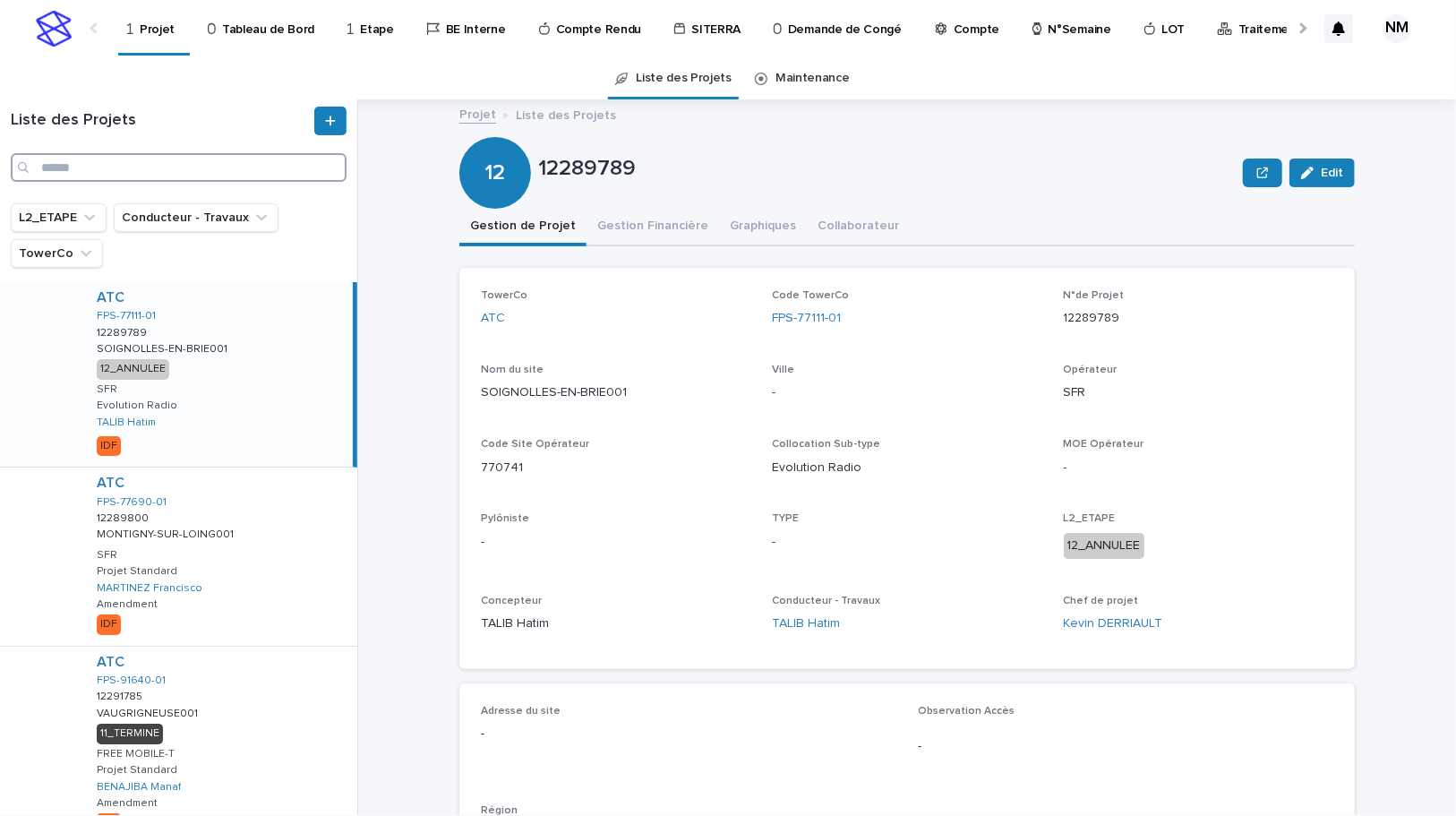 click at bounding box center (178, 167) 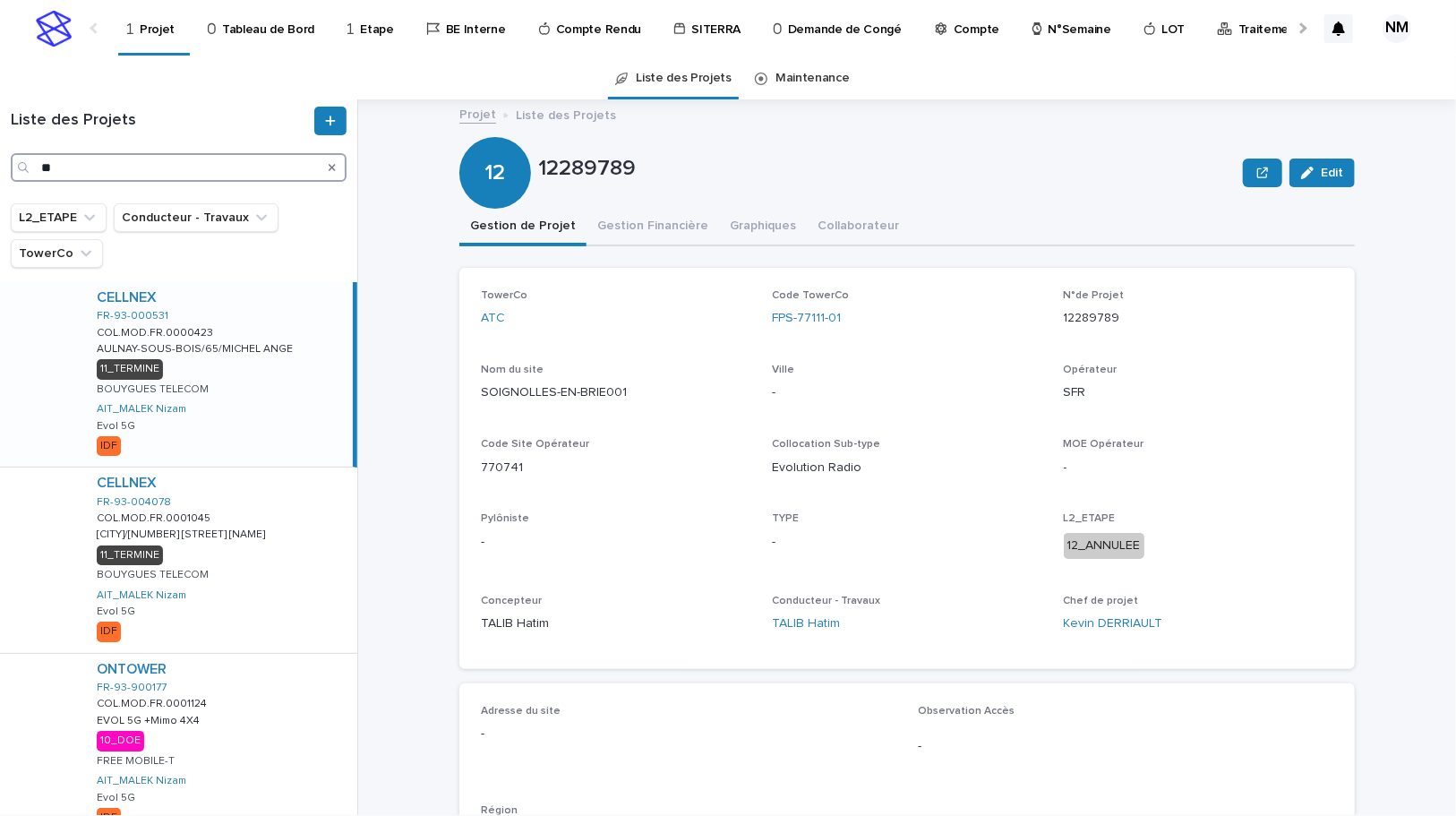 type on "*" 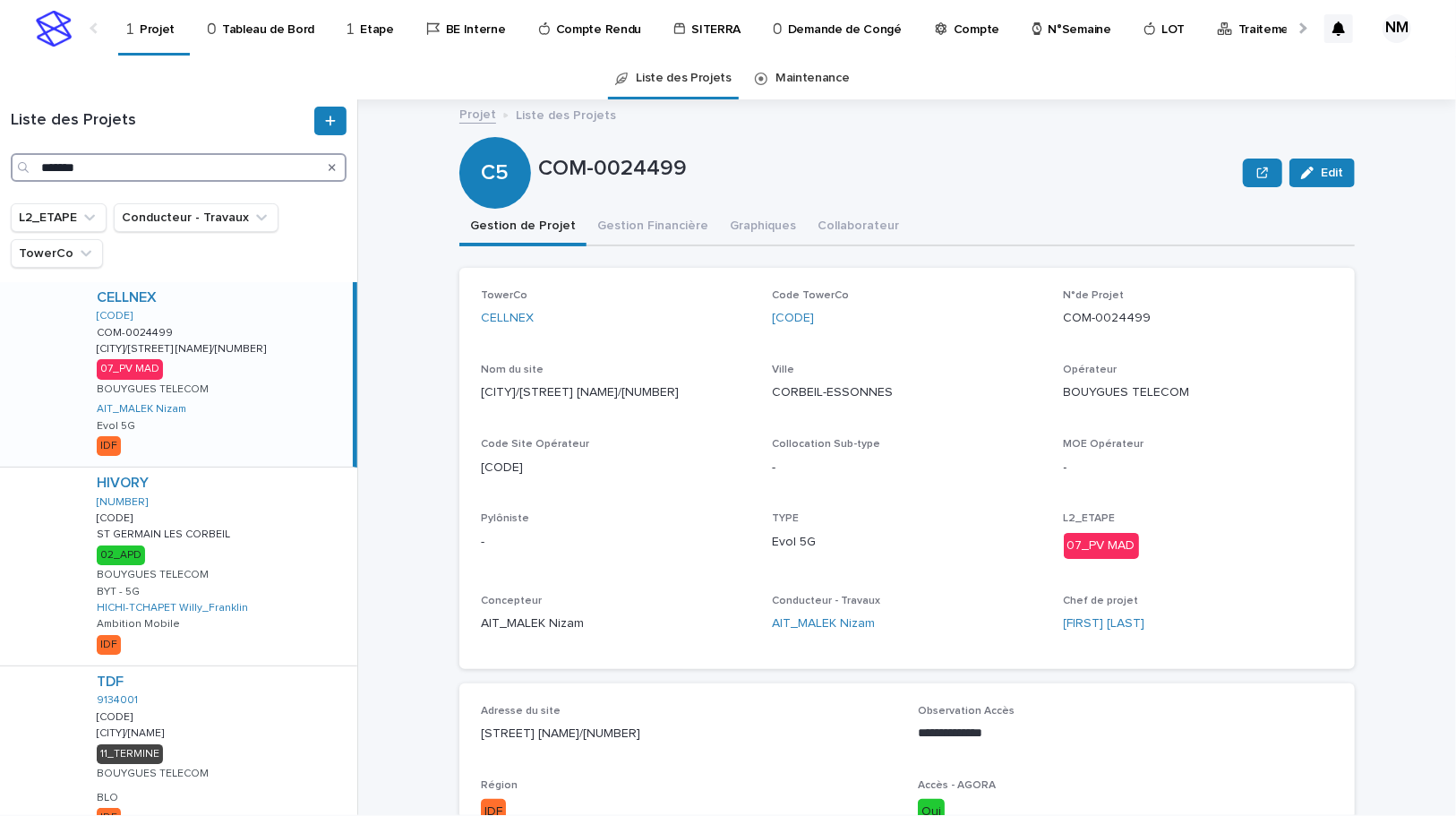 type on "*******" 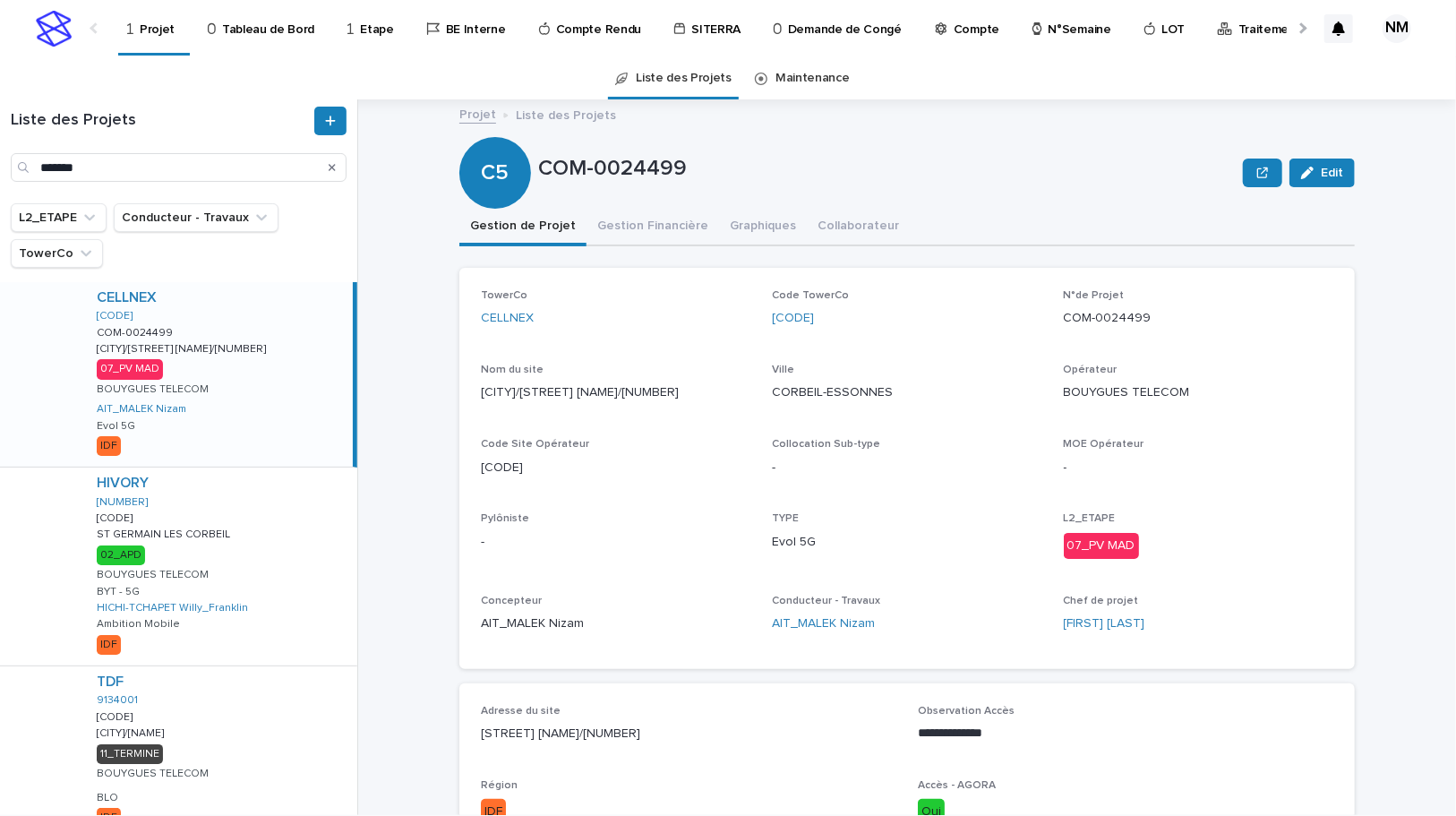 click on "[BRAND]   [CODE]   [CODE] [CODE]   [CITY]/[STREET] [NAME]/[NUMBER] [CITY]/[STREET] [NAME]/[NUMBER]   [CODE] [BRAND] [LAST] [FIRST]   Evol 5G IDF" at bounding box center [218, 374] 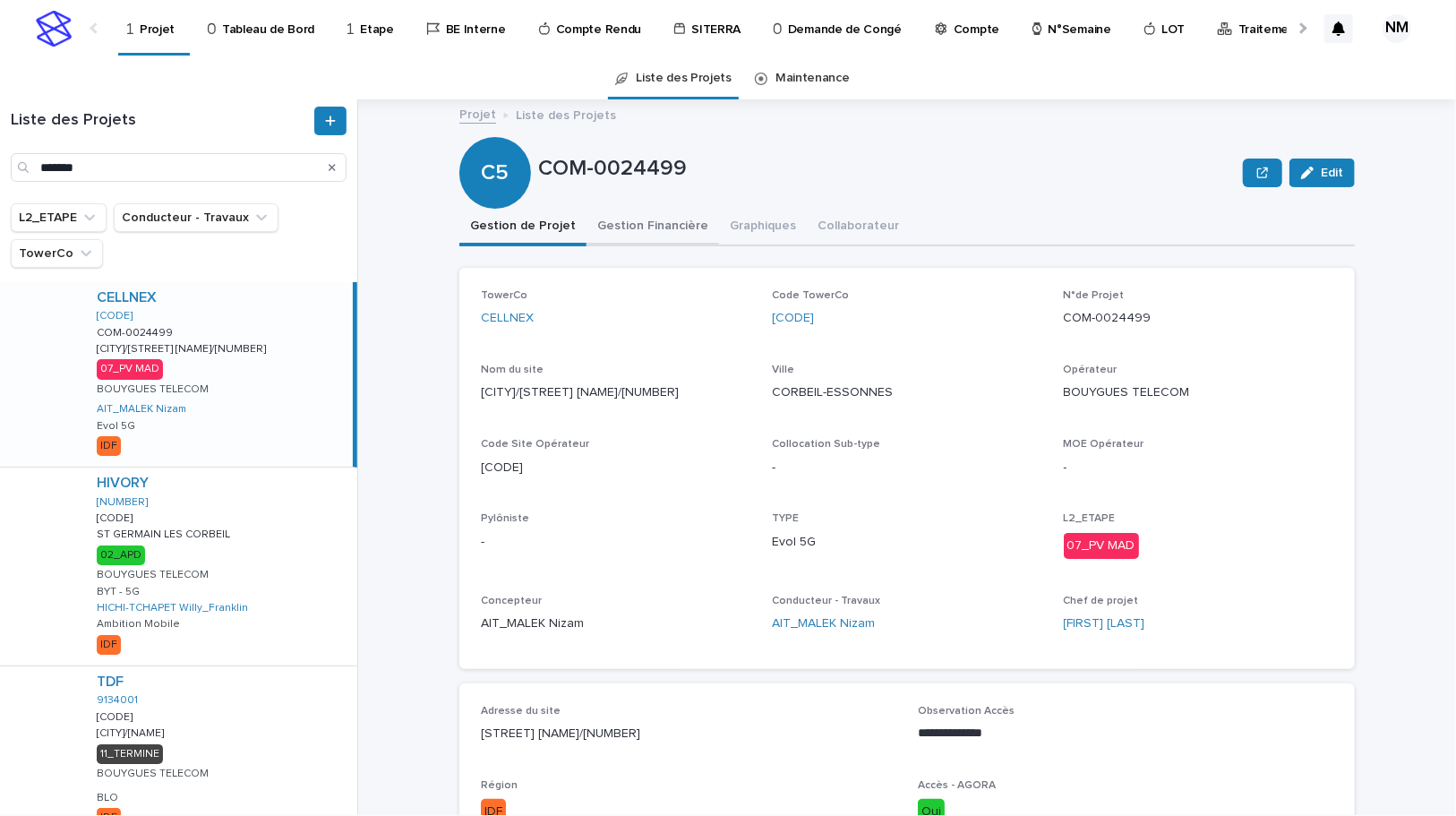 click on "Gestion Financière" at bounding box center [653, 228] 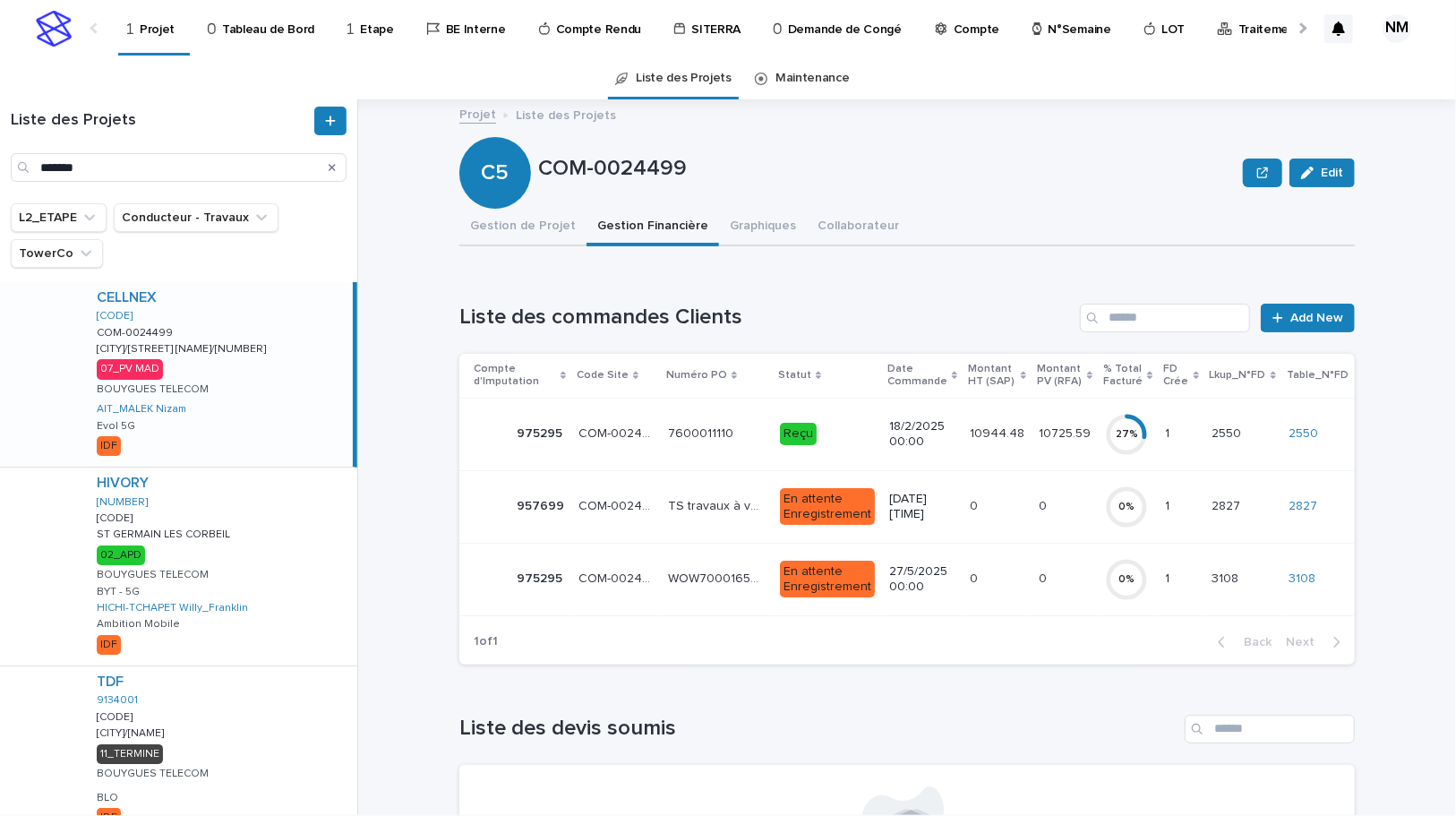 click on "[CITY]/[STREET] [NAME]/[NUMBER]" at bounding box center (183, 348) 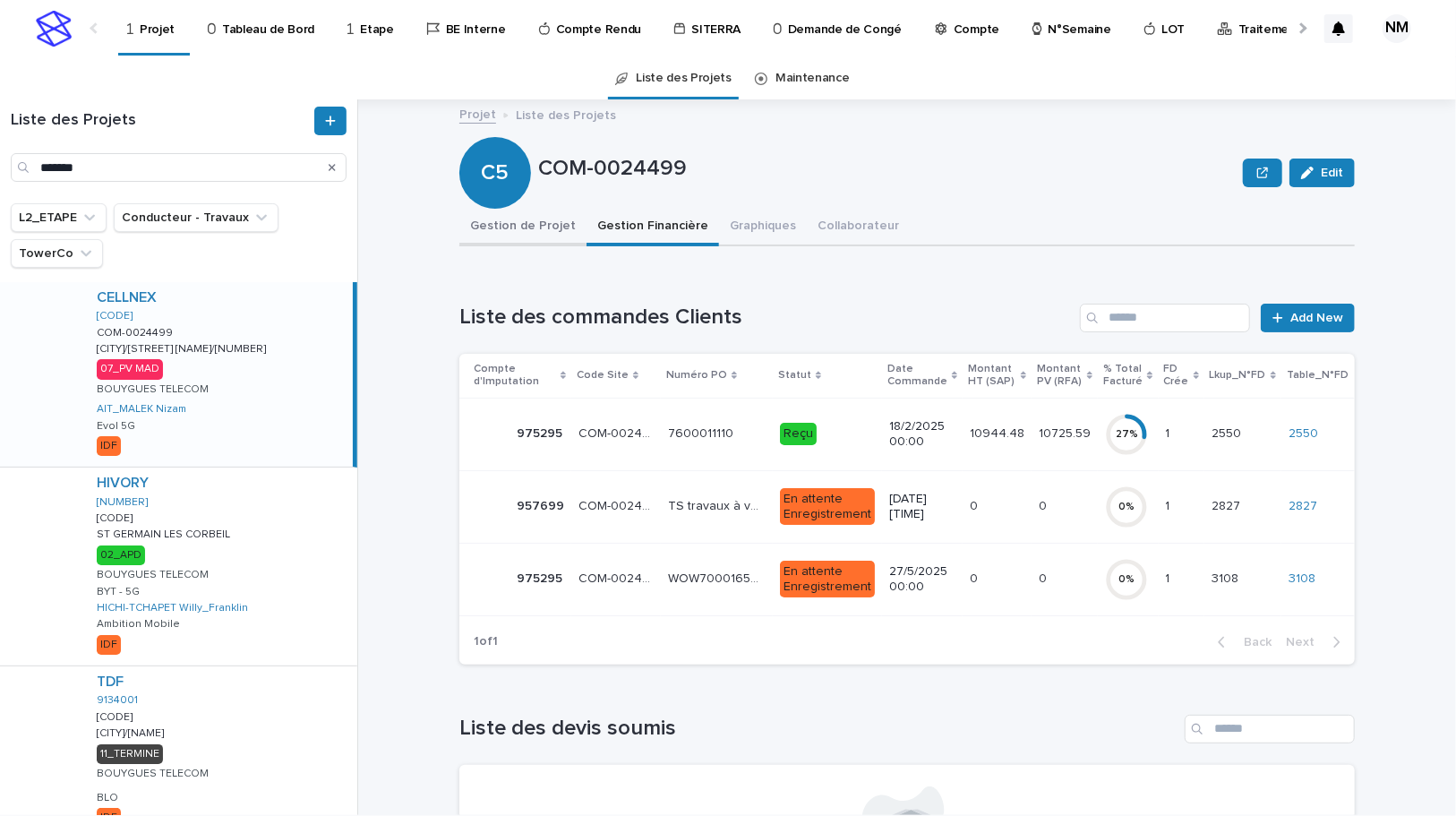 click on "Gestion de Projet" at bounding box center (523, 228) 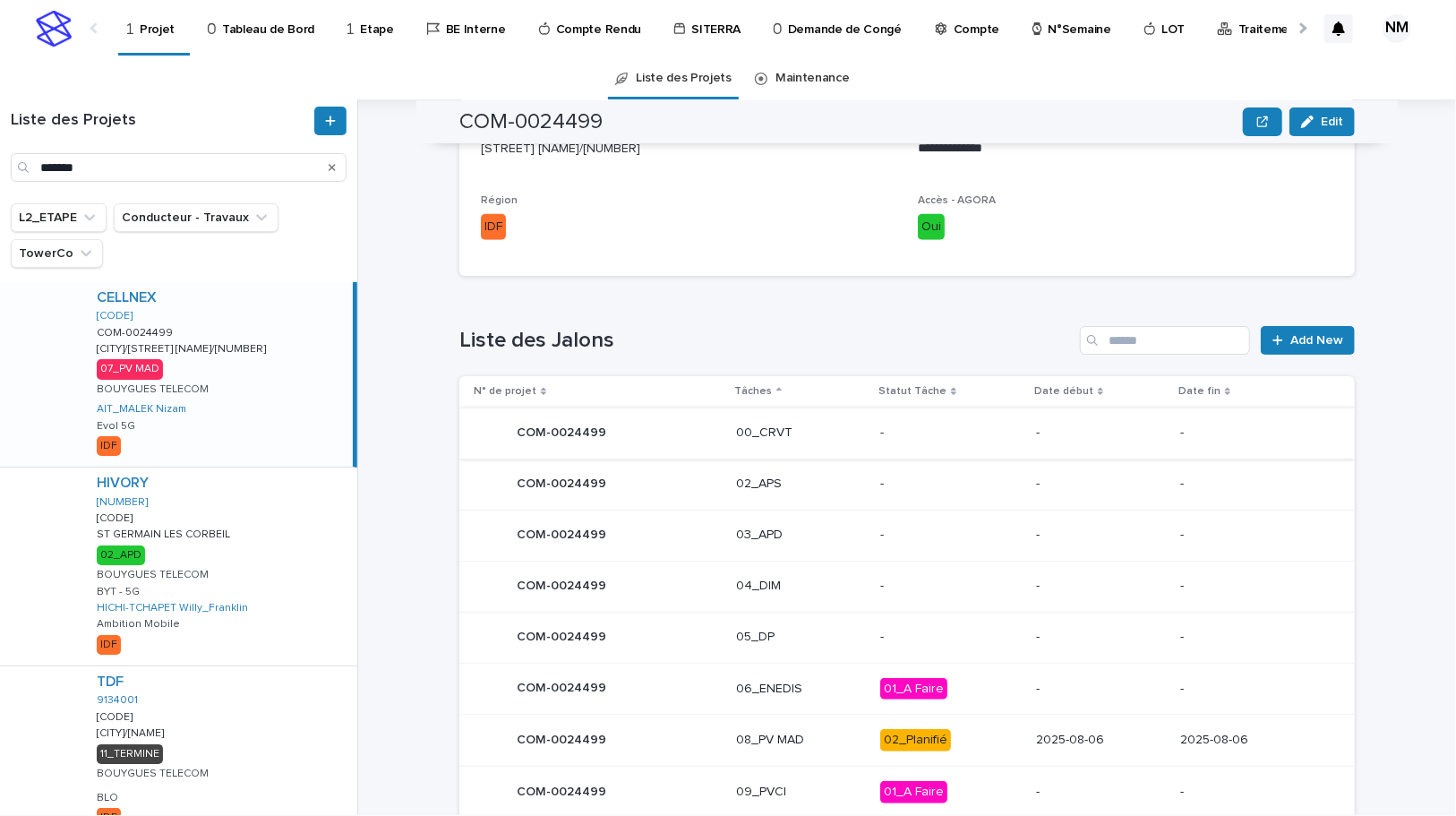 scroll, scrollTop: 814, scrollLeft: 0, axis: vertical 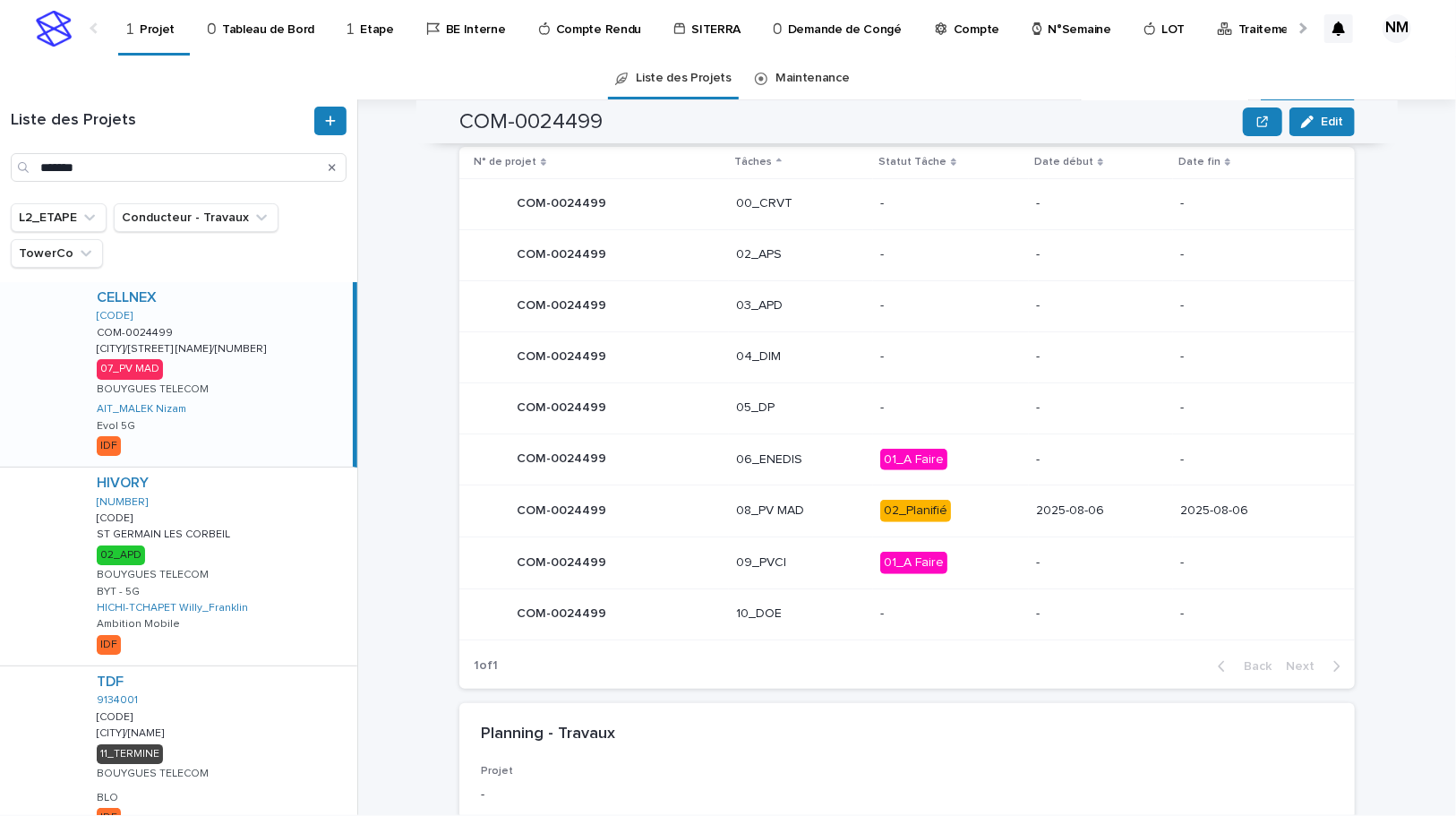 click on "02_Planifié" at bounding box center [951, 511] 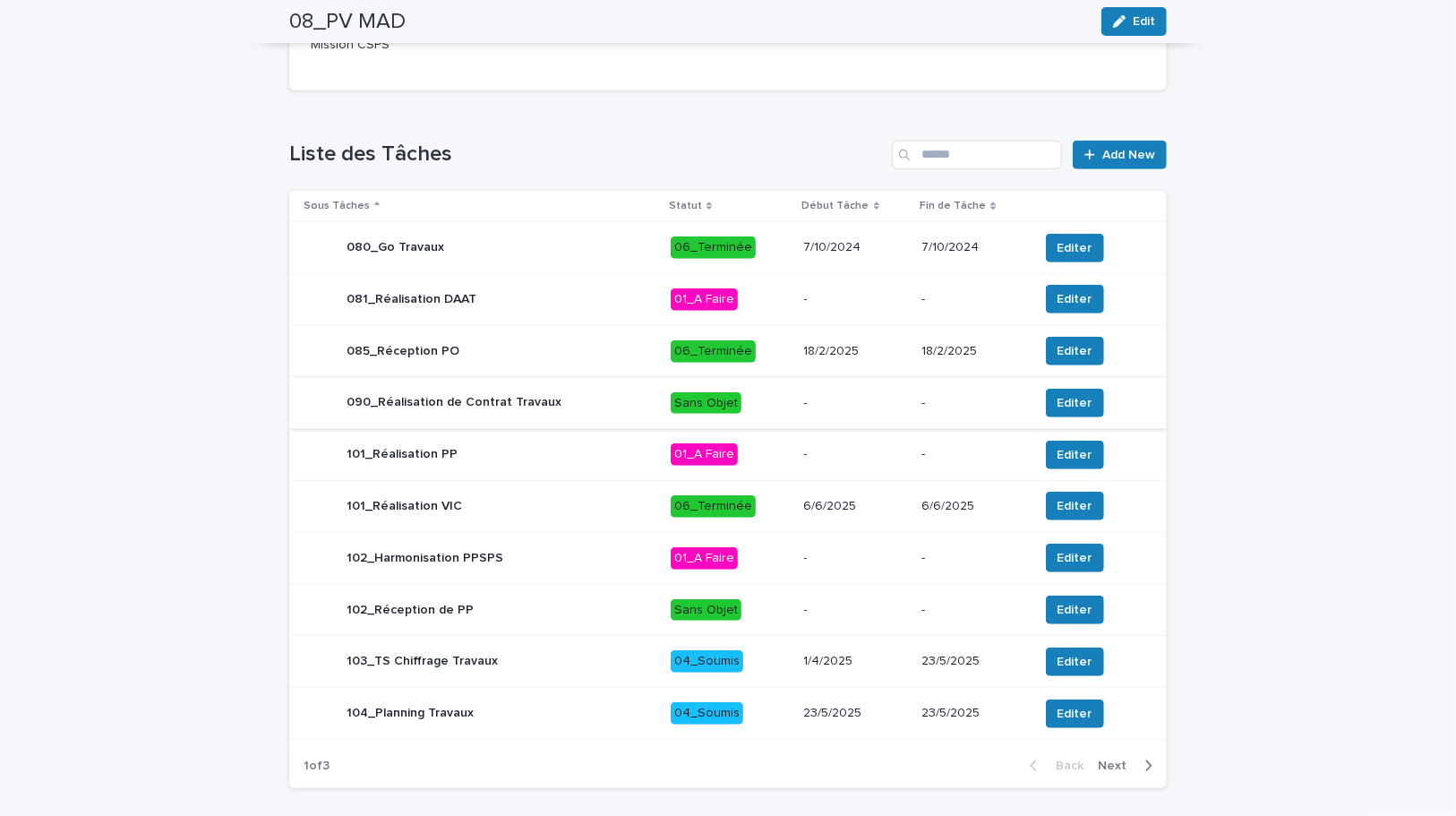 scroll, scrollTop: 746, scrollLeft: 0, axis: vertical 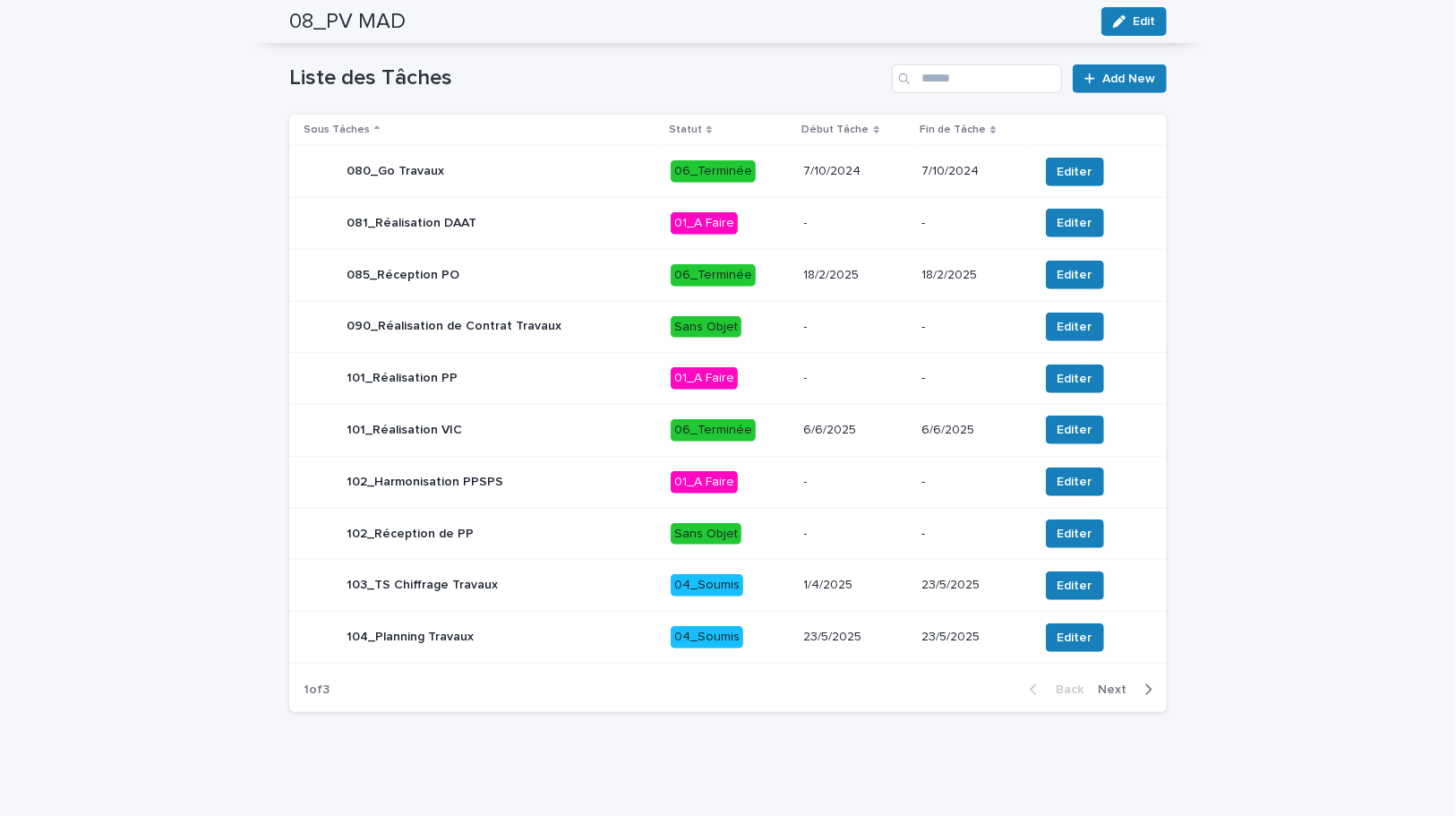 click 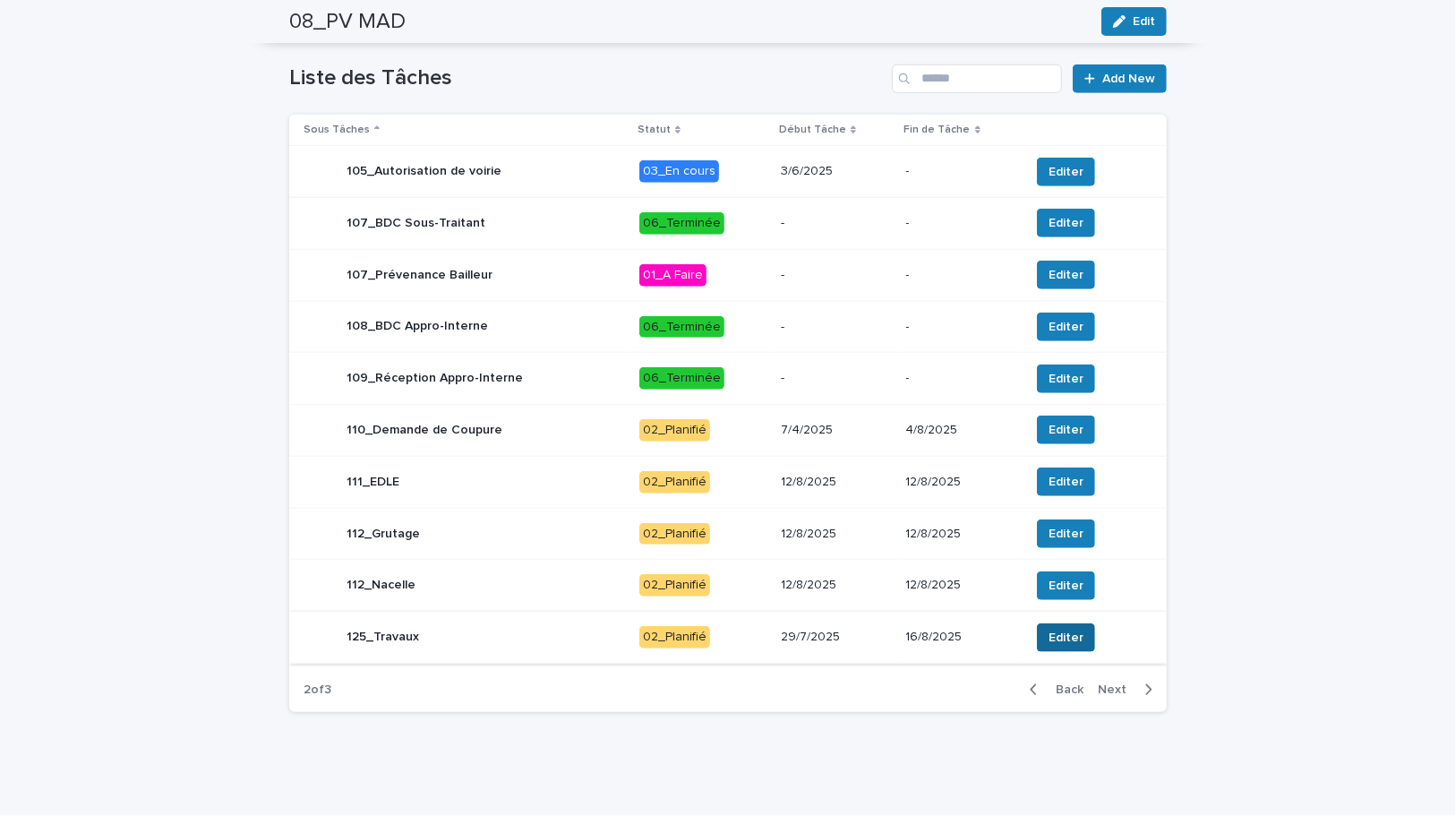 click on "Editer" at bounding box center (1066, 638) 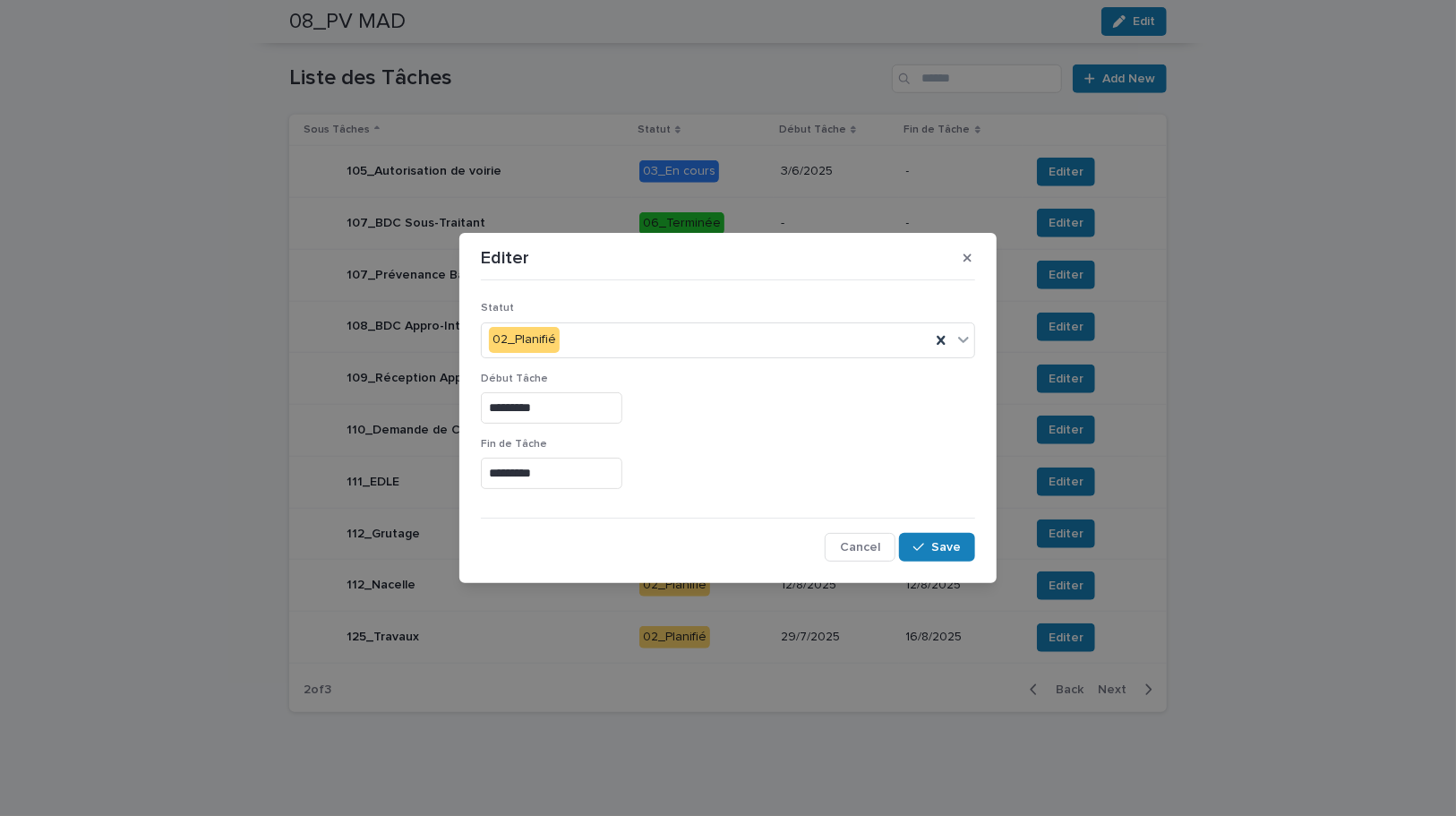 click on "*********" at bounding box center [552, 408] 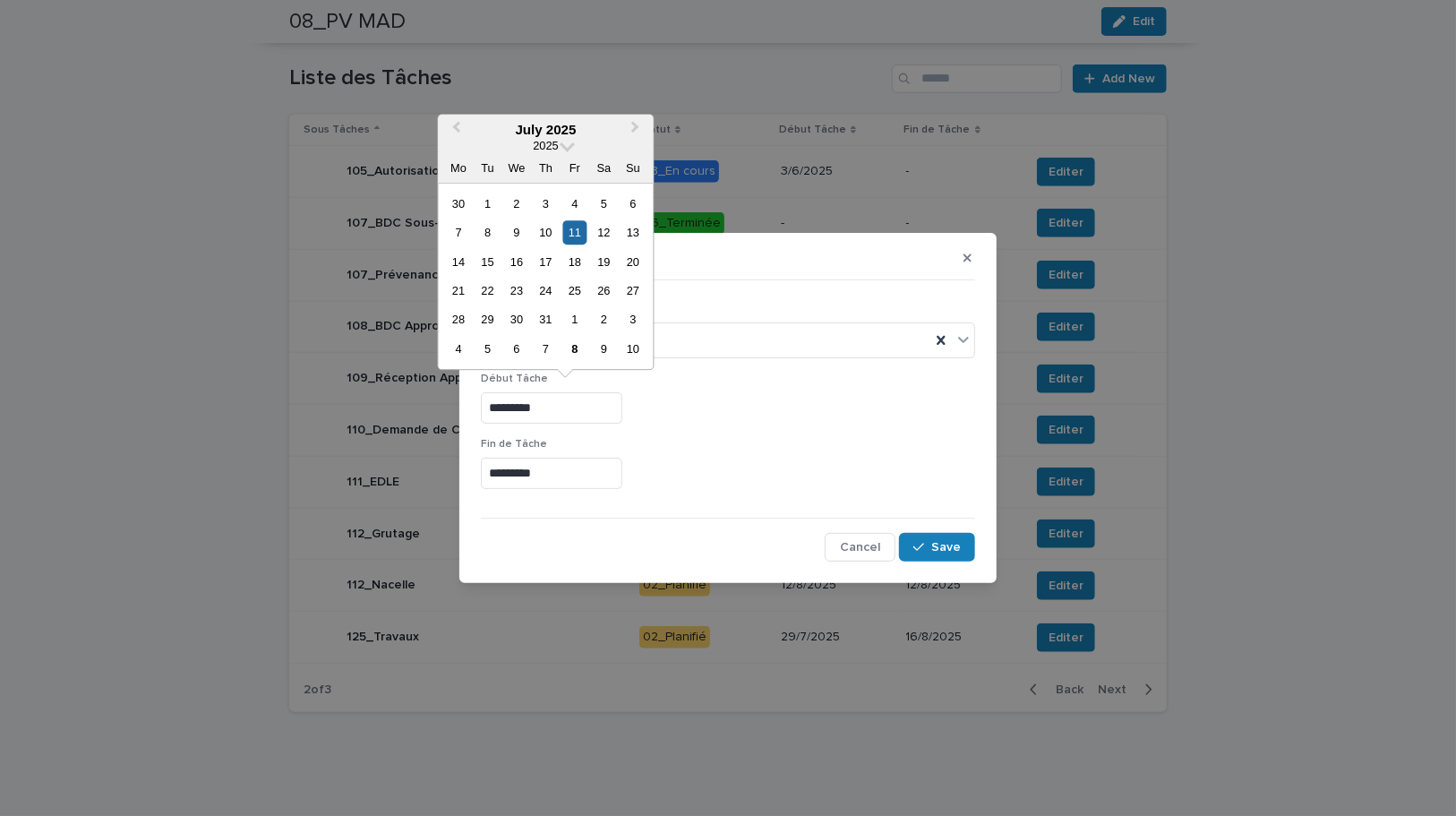 click on "*********" at bounding box center (552, 408) 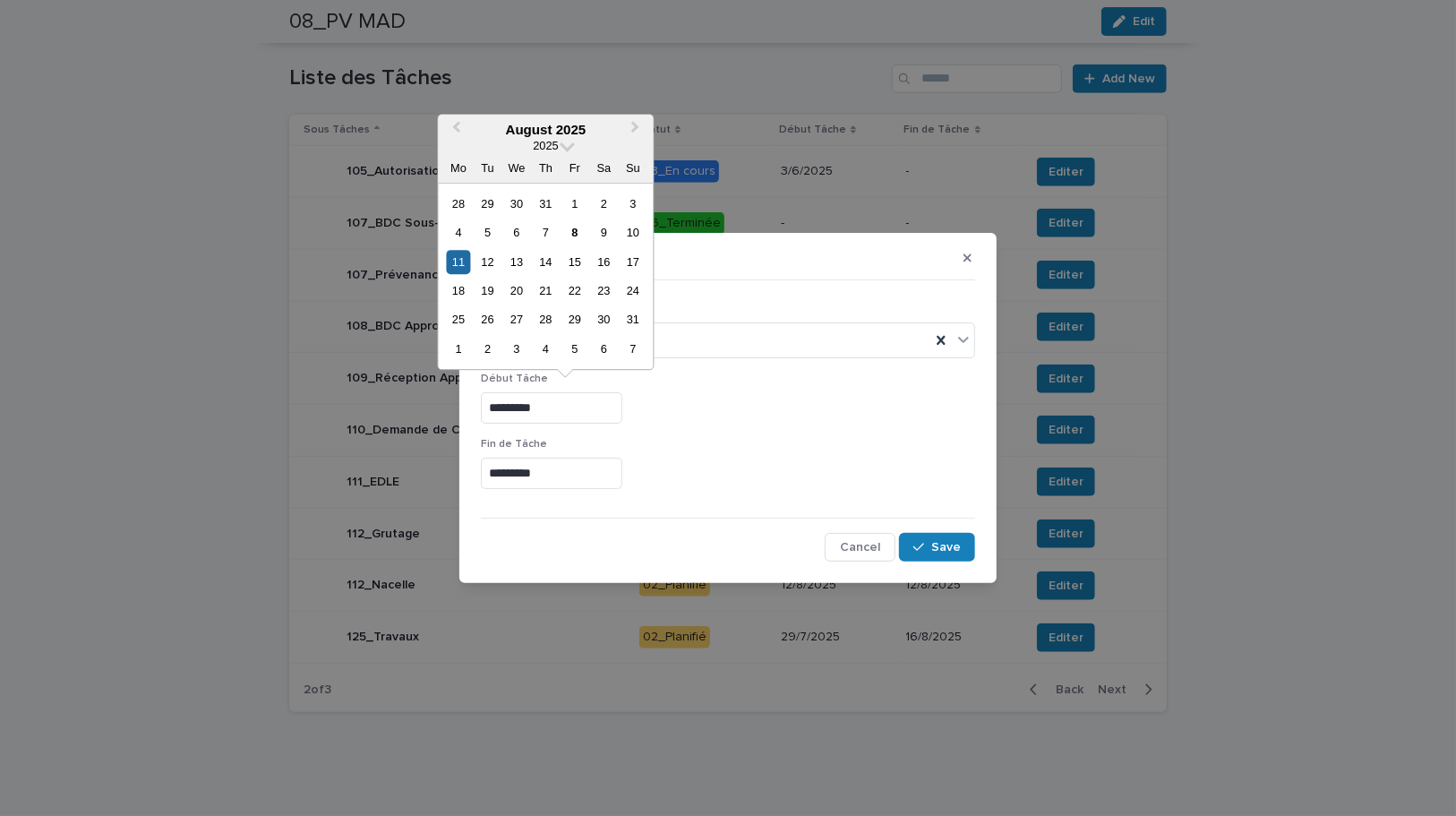 type on "*********" 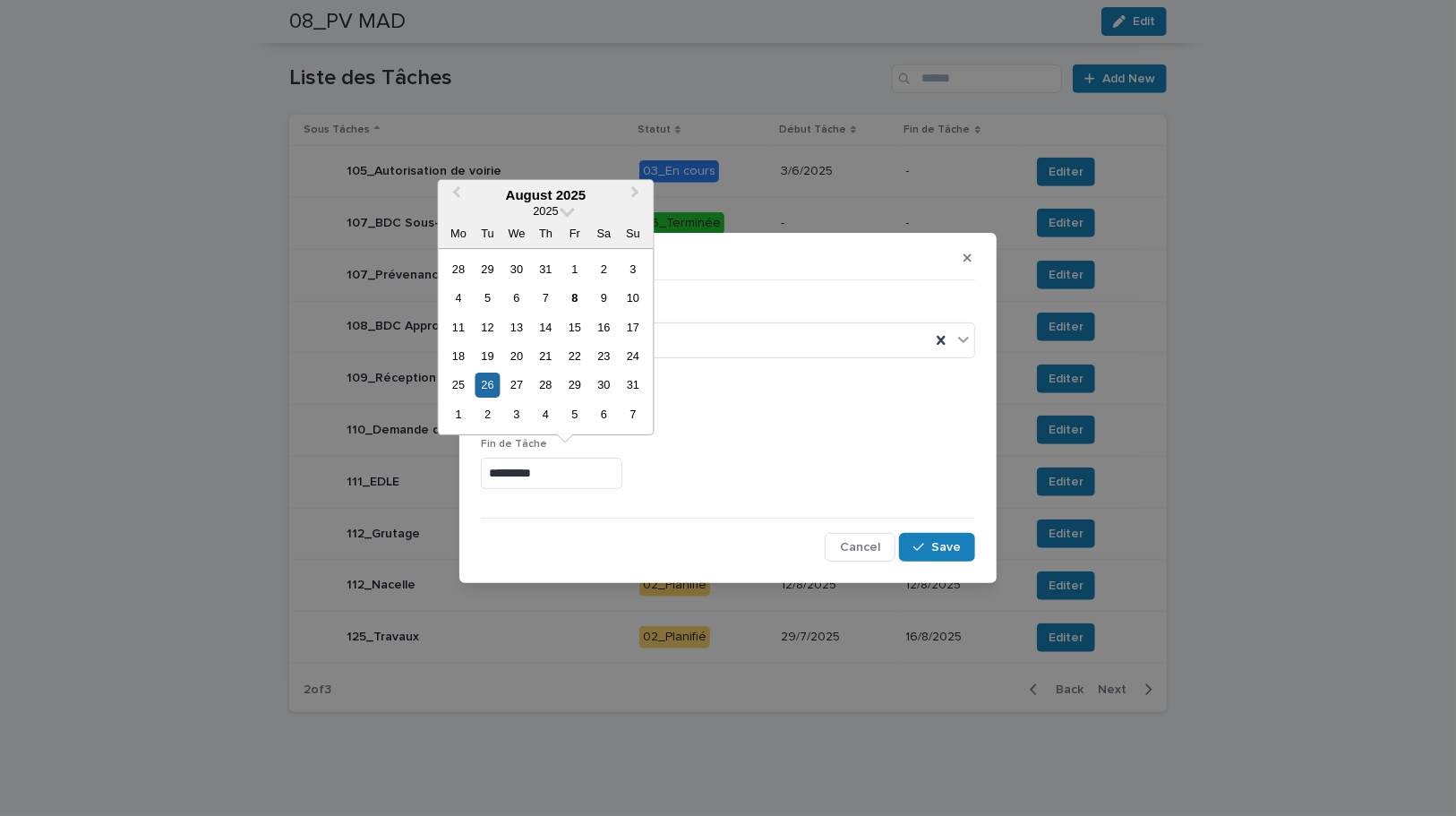 type on "*********" 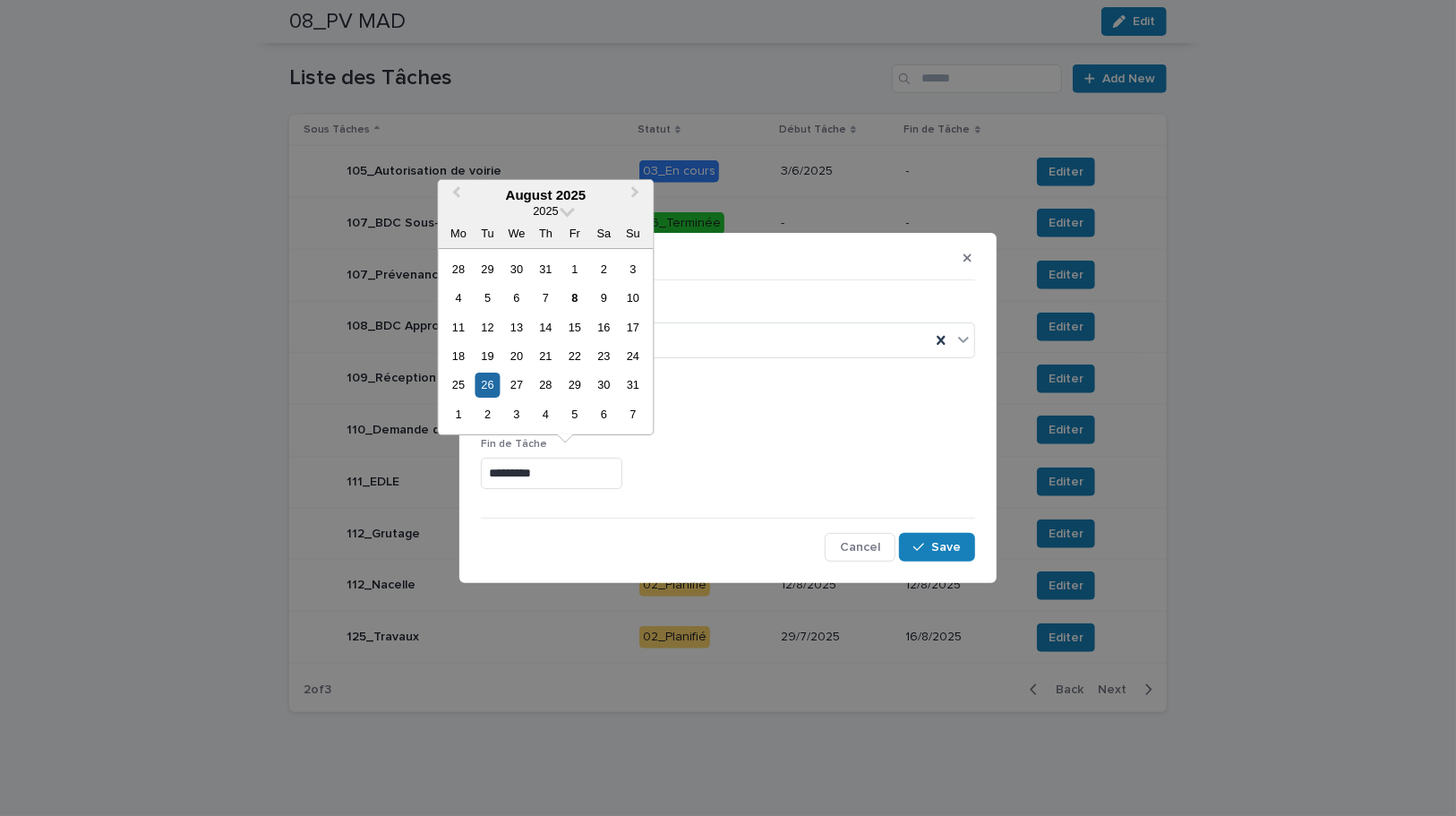 click on "Fin de Tâche *********" at bounding box center (728, 470) 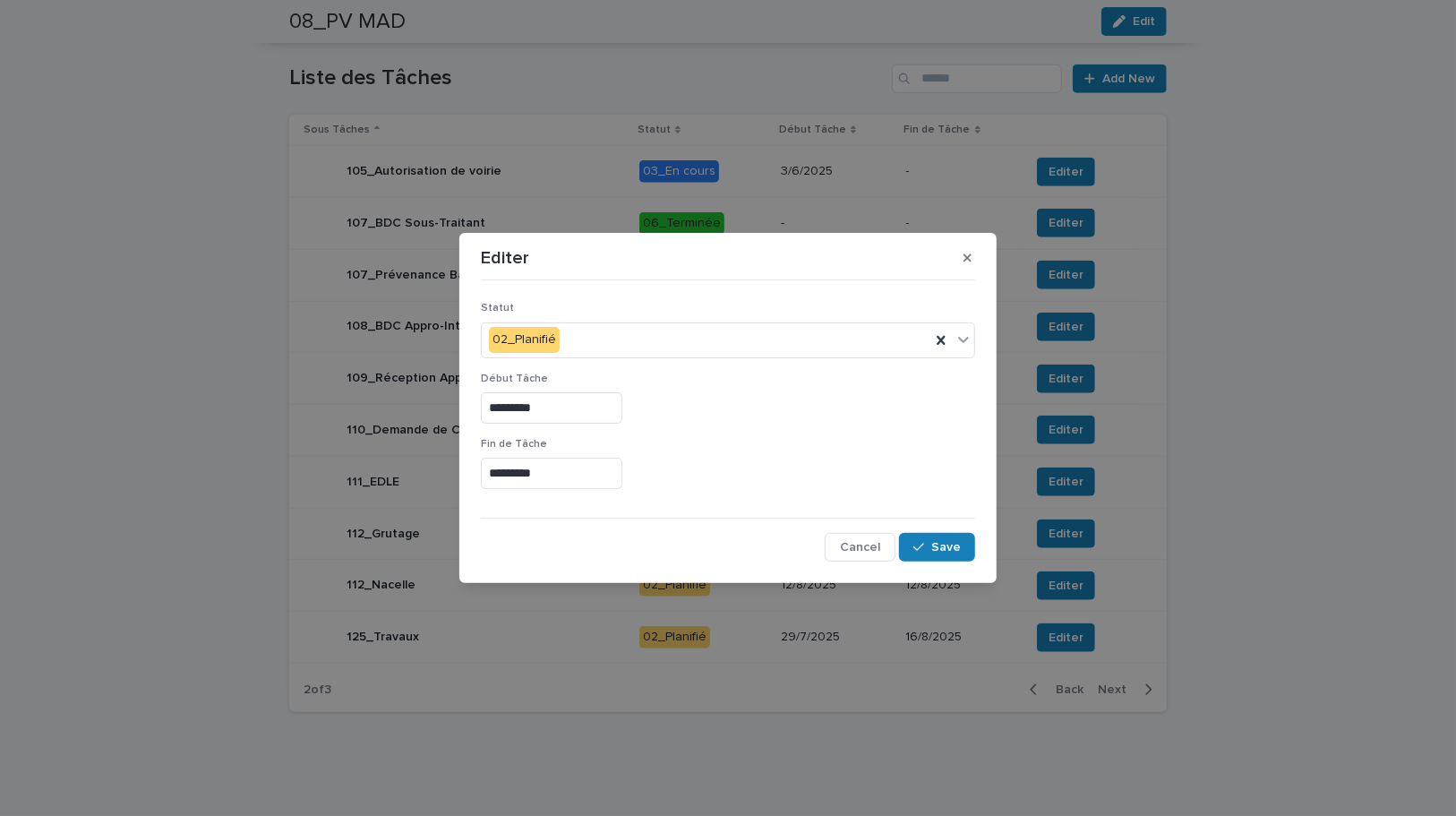 click 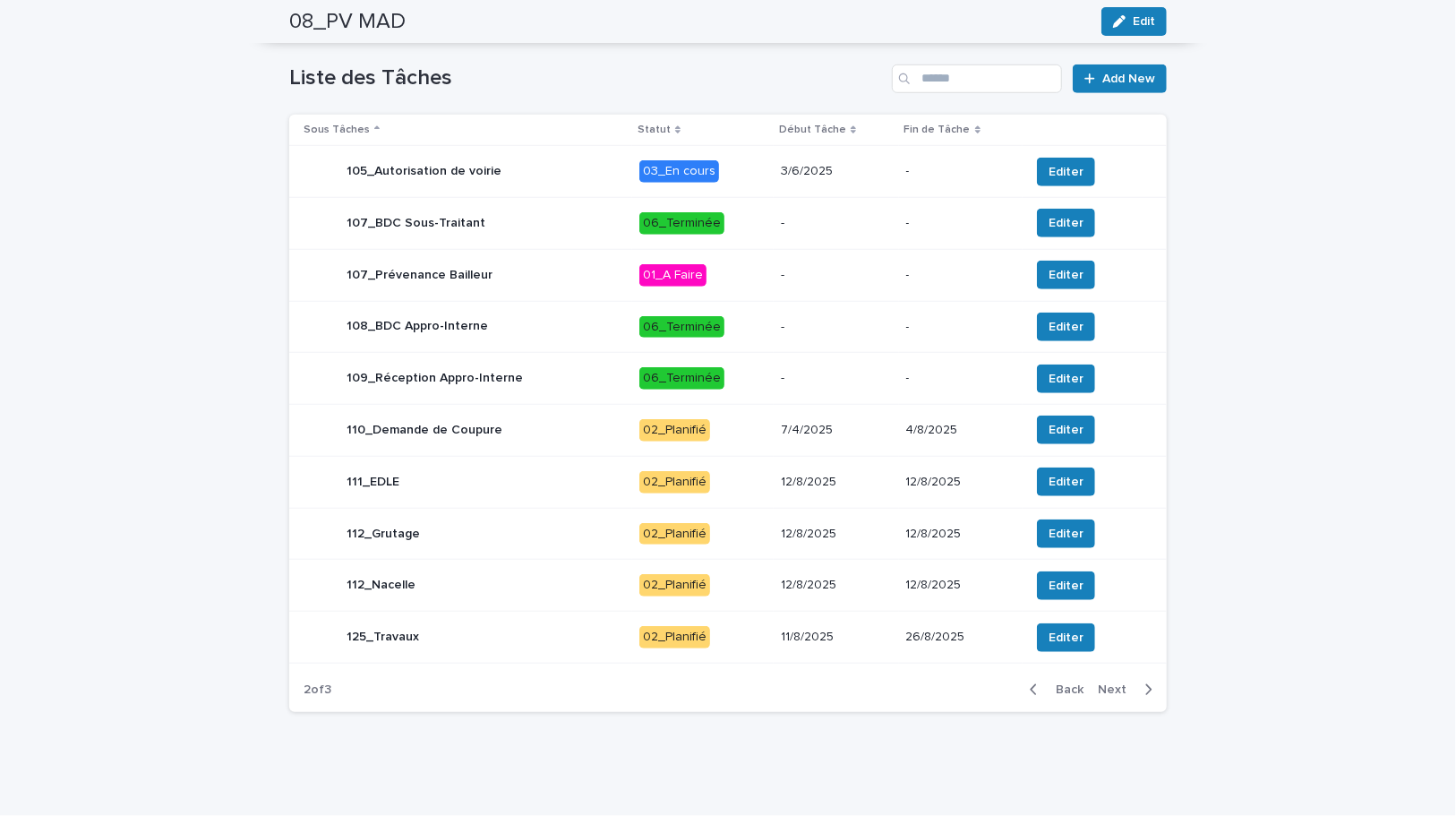 click 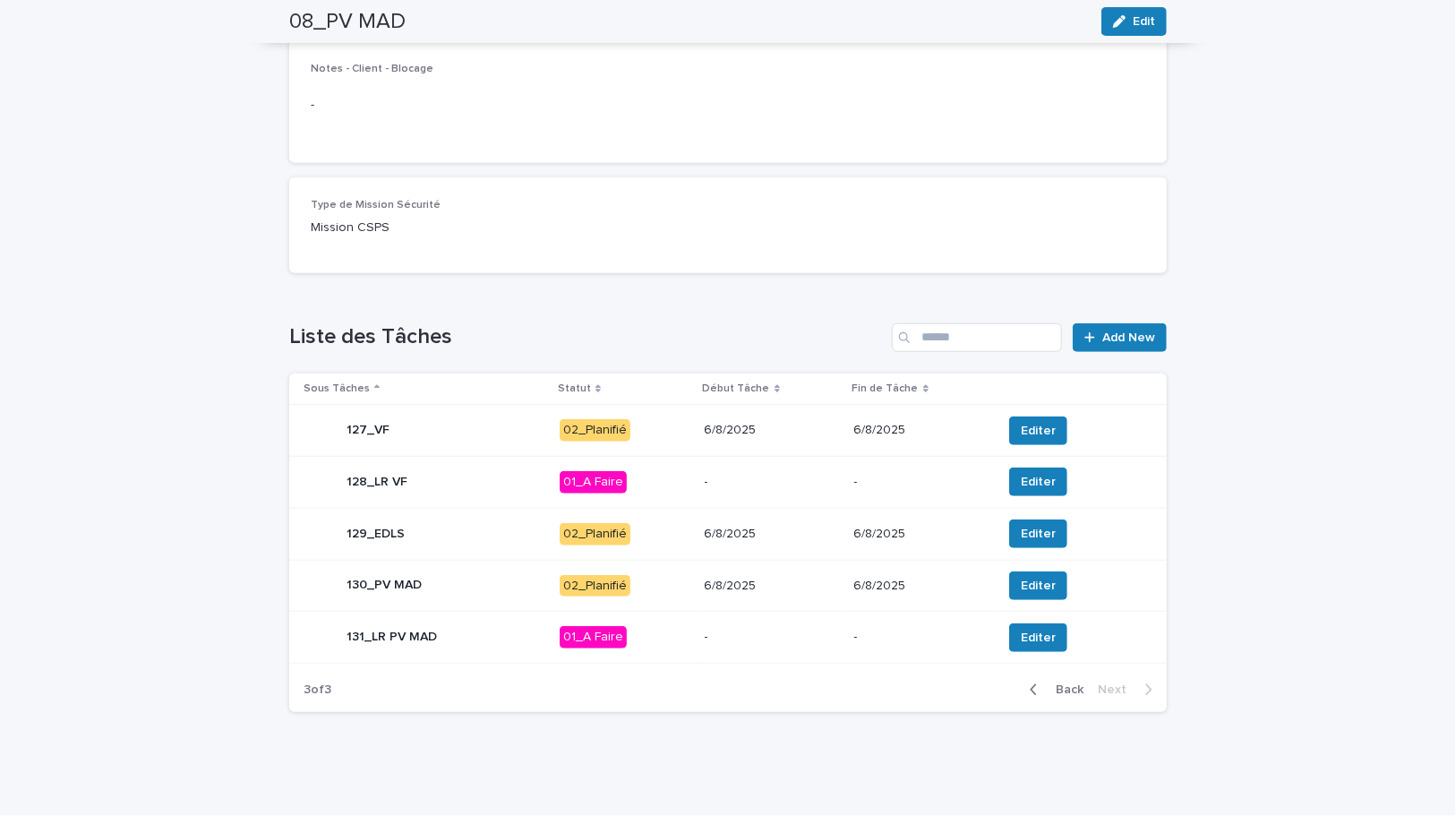 scroll, scrollTop: 488, scrollLeft: 0, axis: vertical 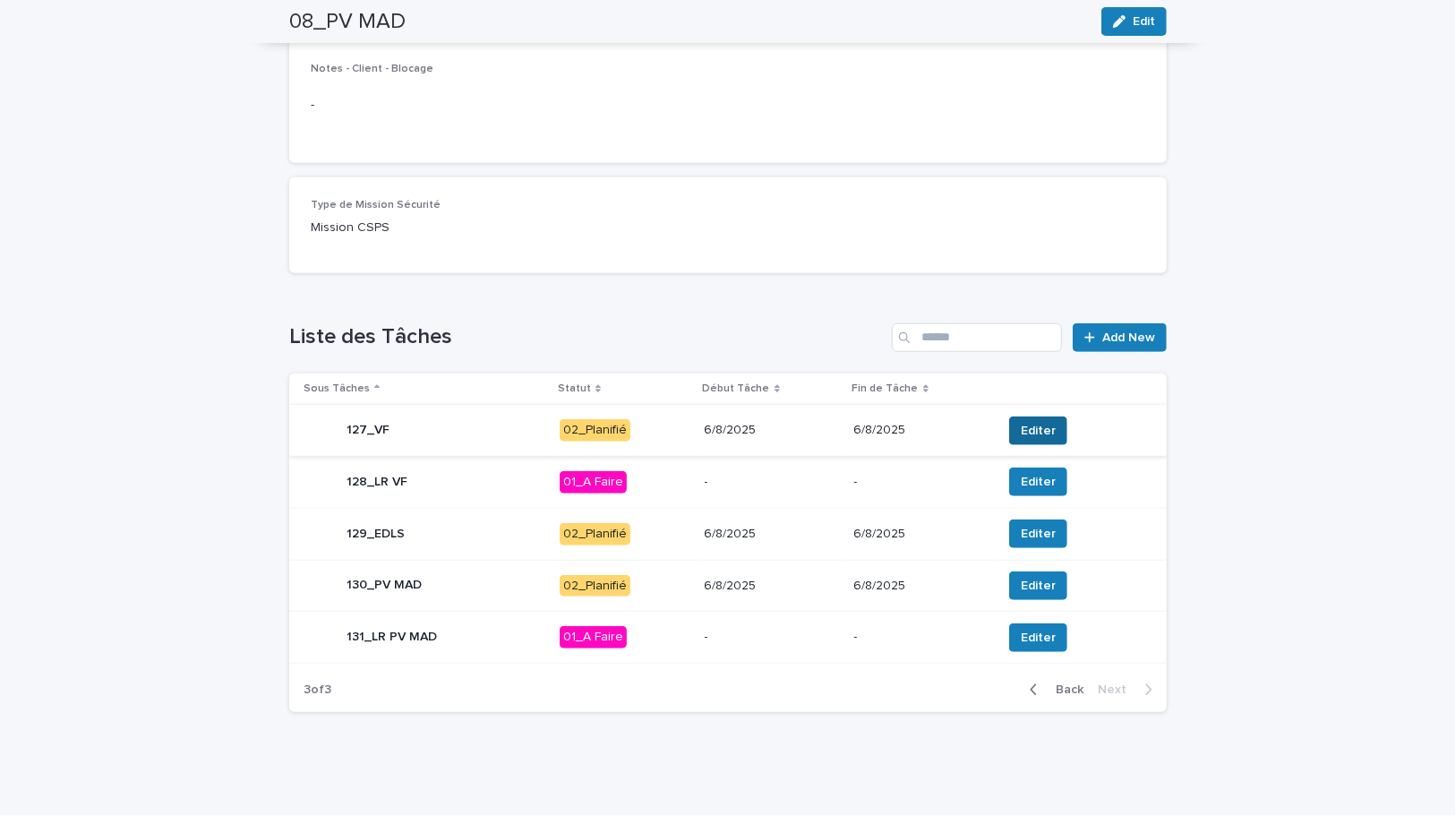 click on "Editer" at bounding box center (1038, 431) 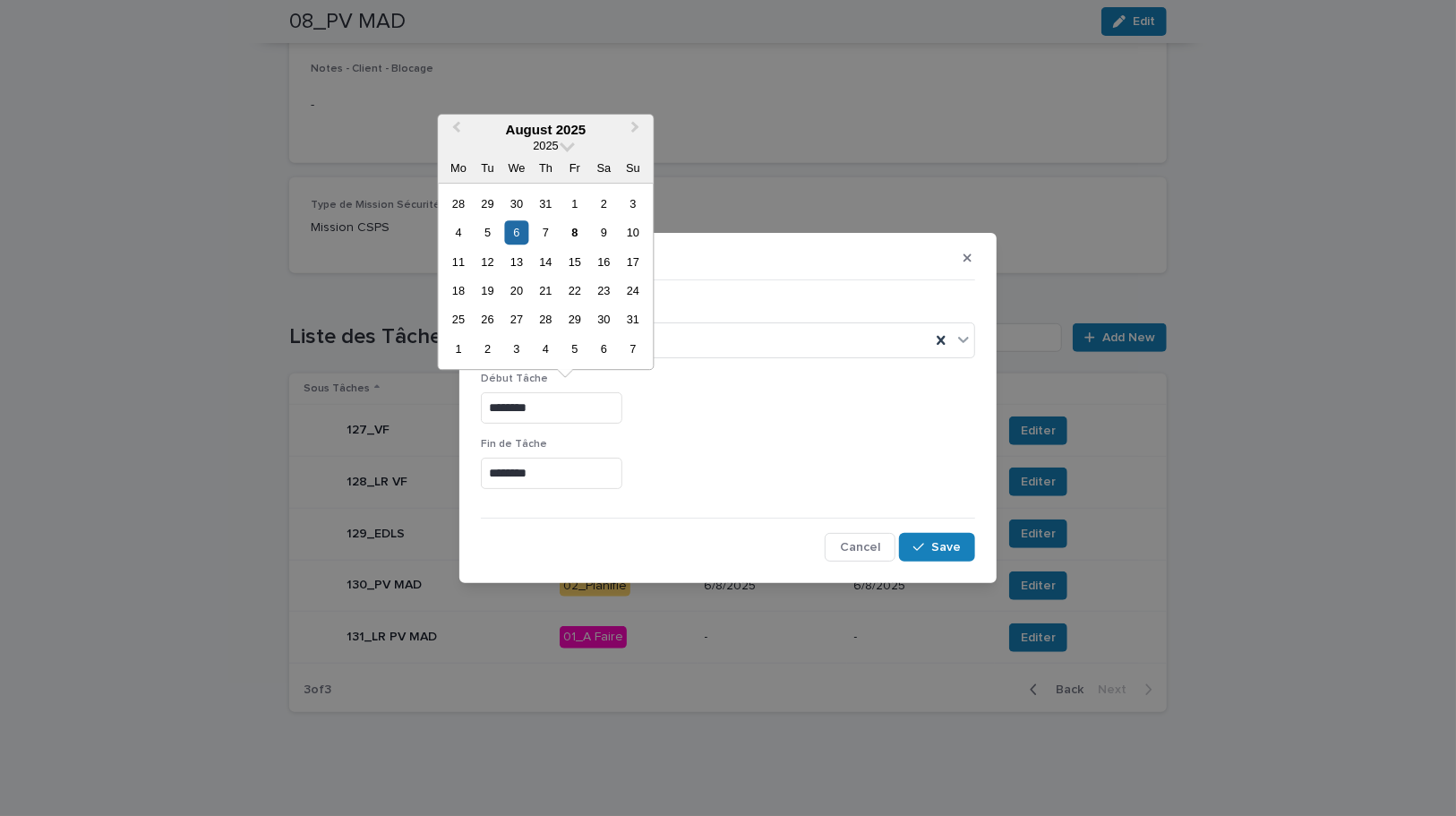 click on "********" at bounding box center [552, 408] 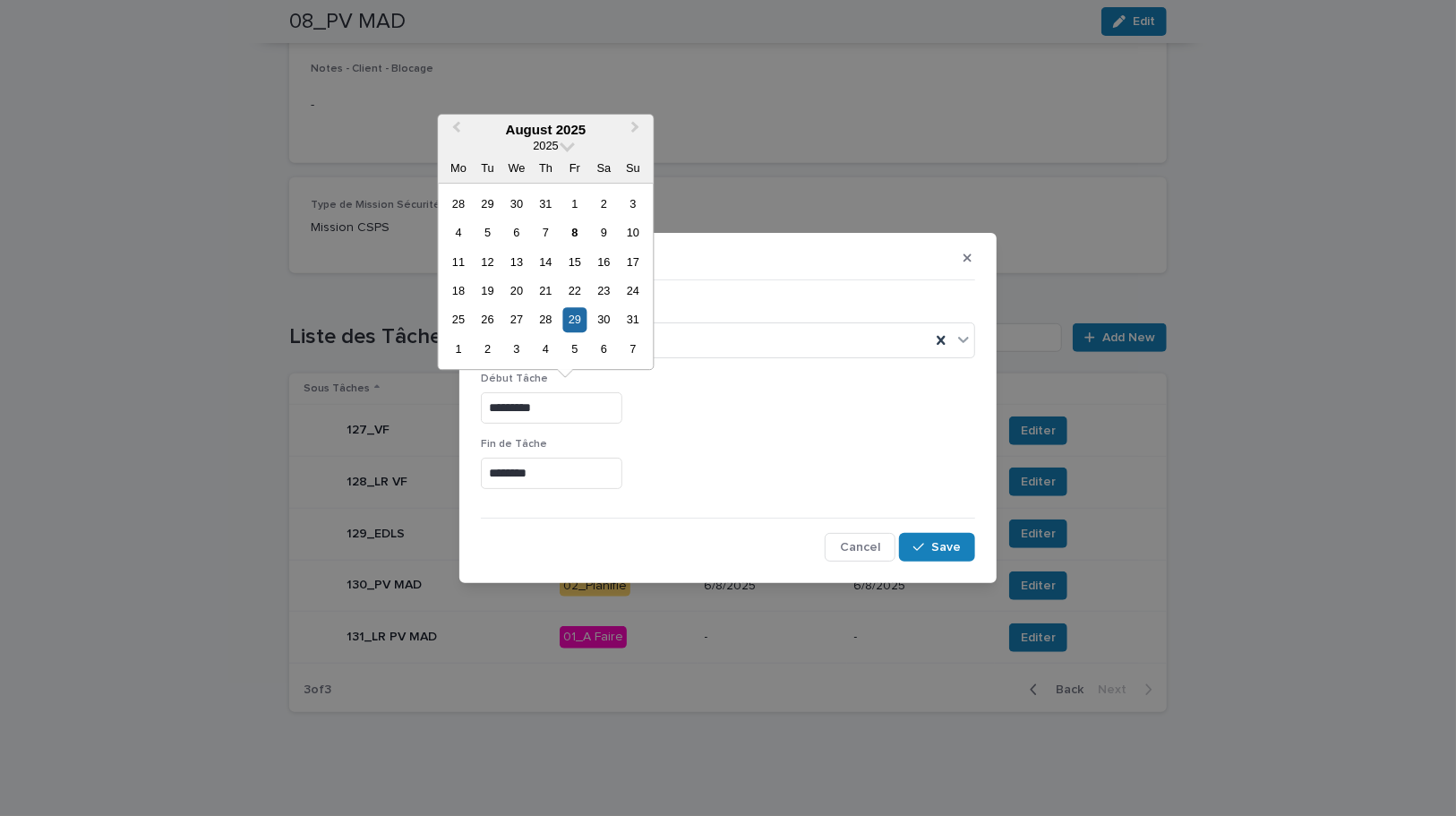 drag, startPoint x: 559, startPoint y: 407, endPoint x: 475, endPoint y: 402, distance: 84.14868 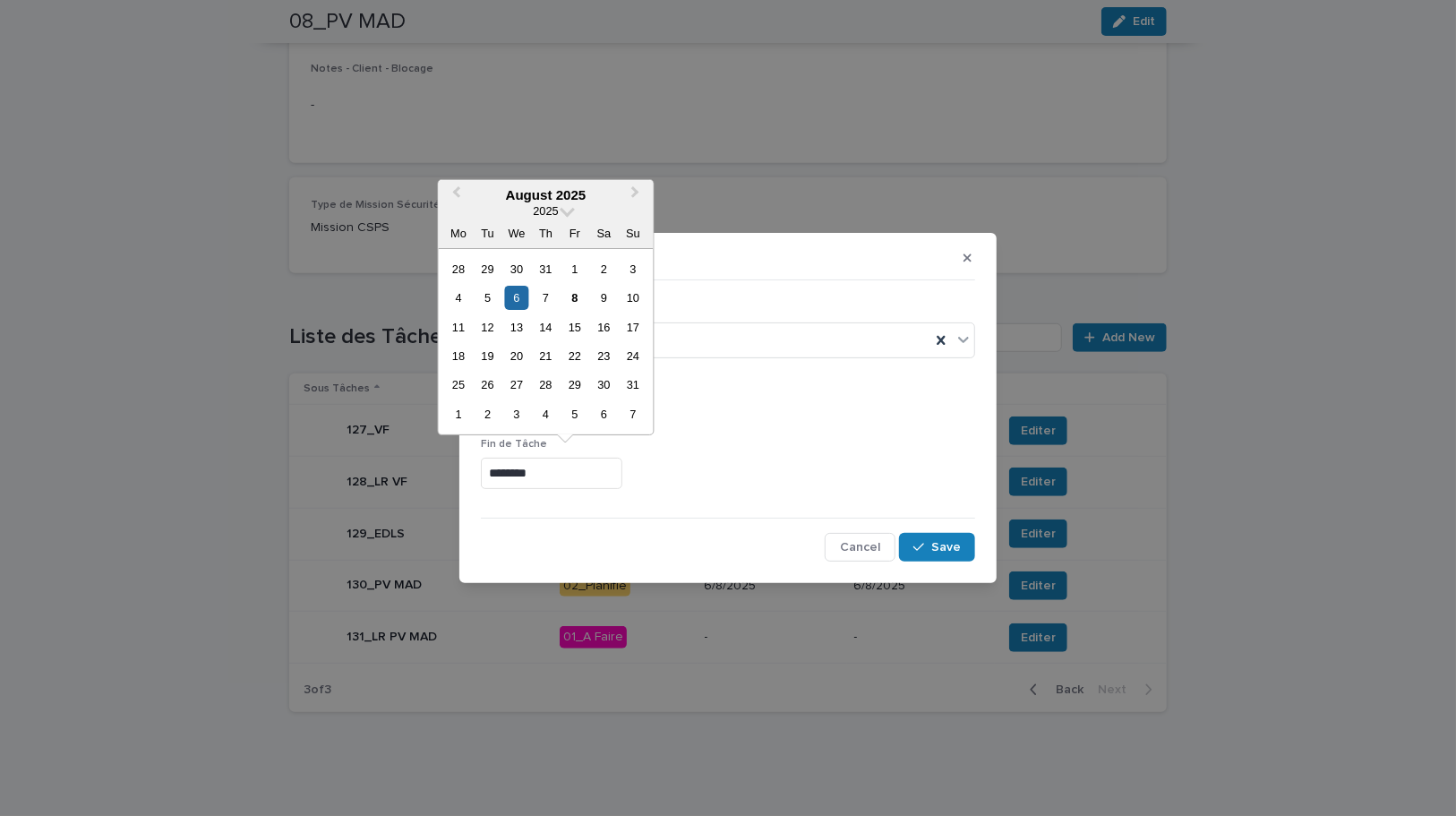 drag, startPoint x: 552, startPoint y: 476, endPoint x: 443, endPoint y: 473, distance: 109.04128 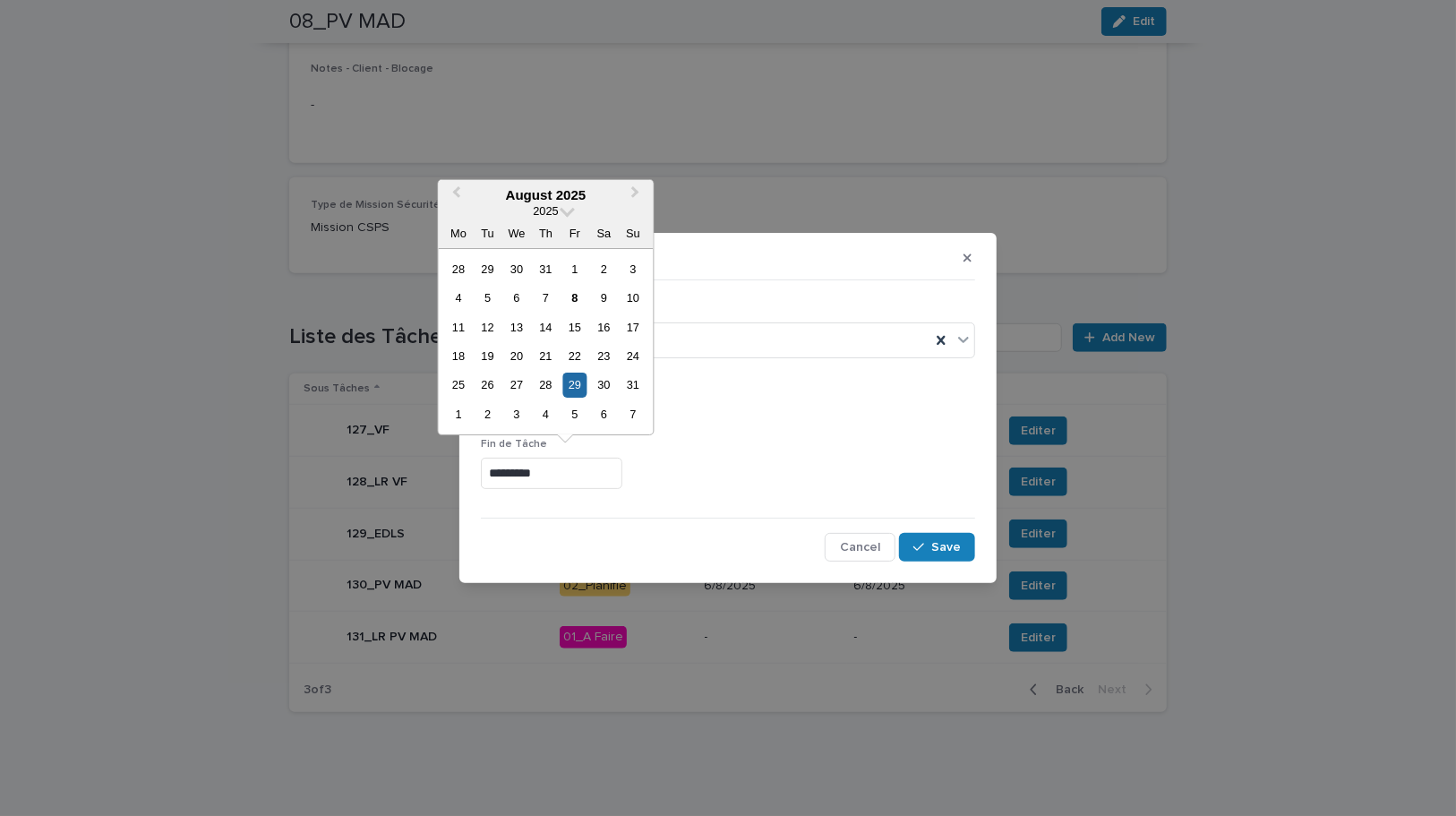 type on "*********" 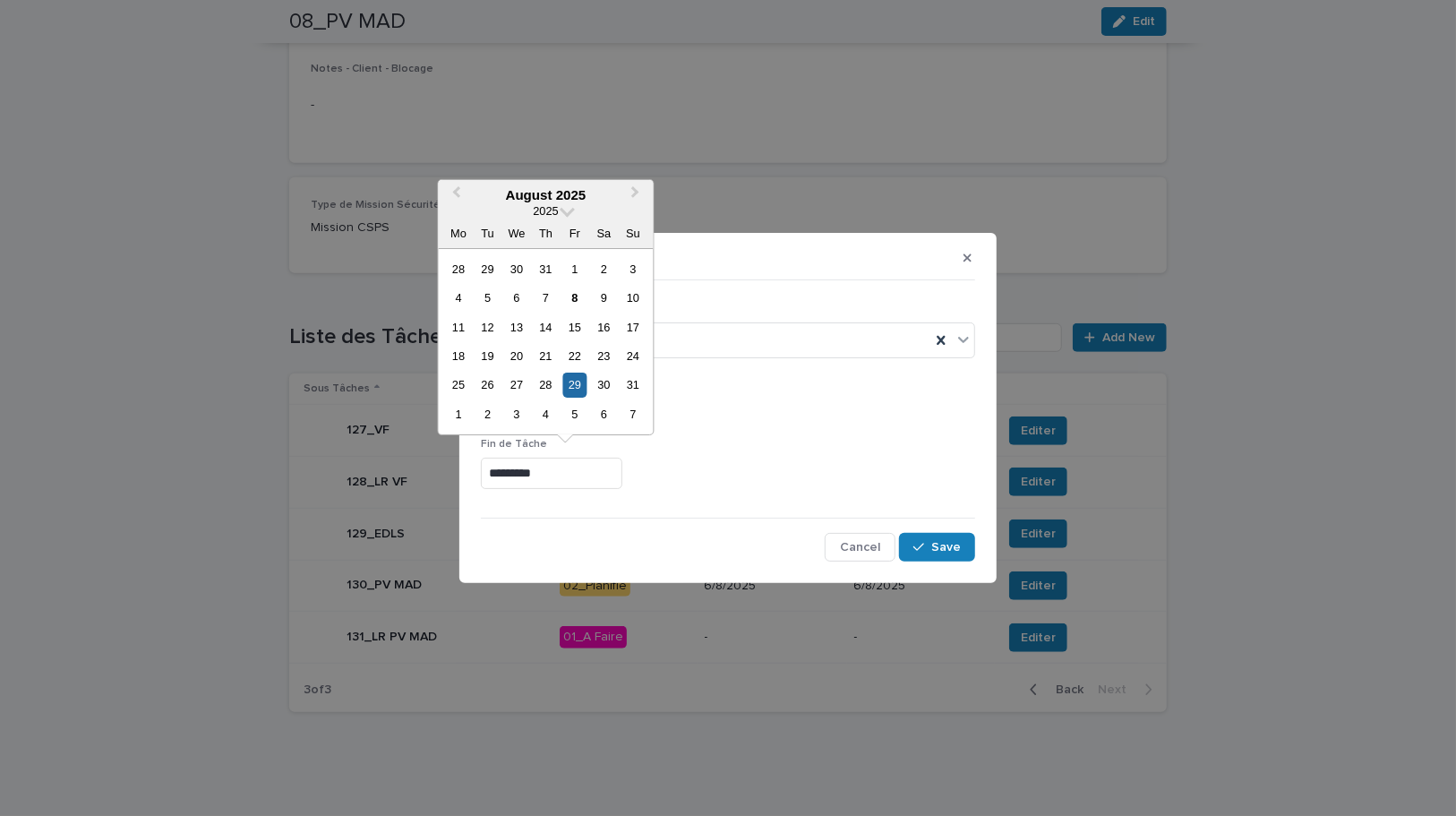 click on "*********" at bounding box center (728, 473) 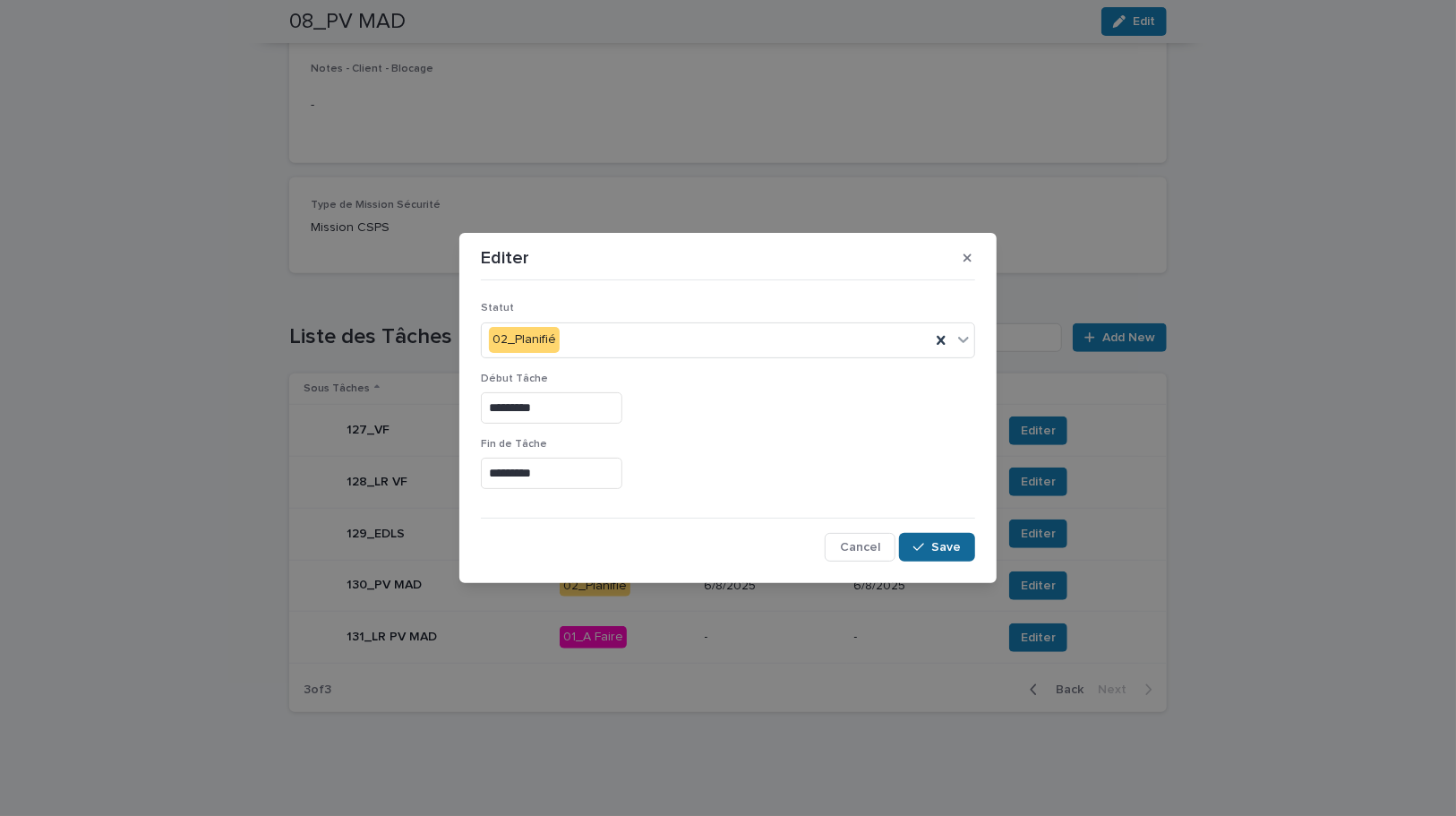 click at bounding box center (922, 547) 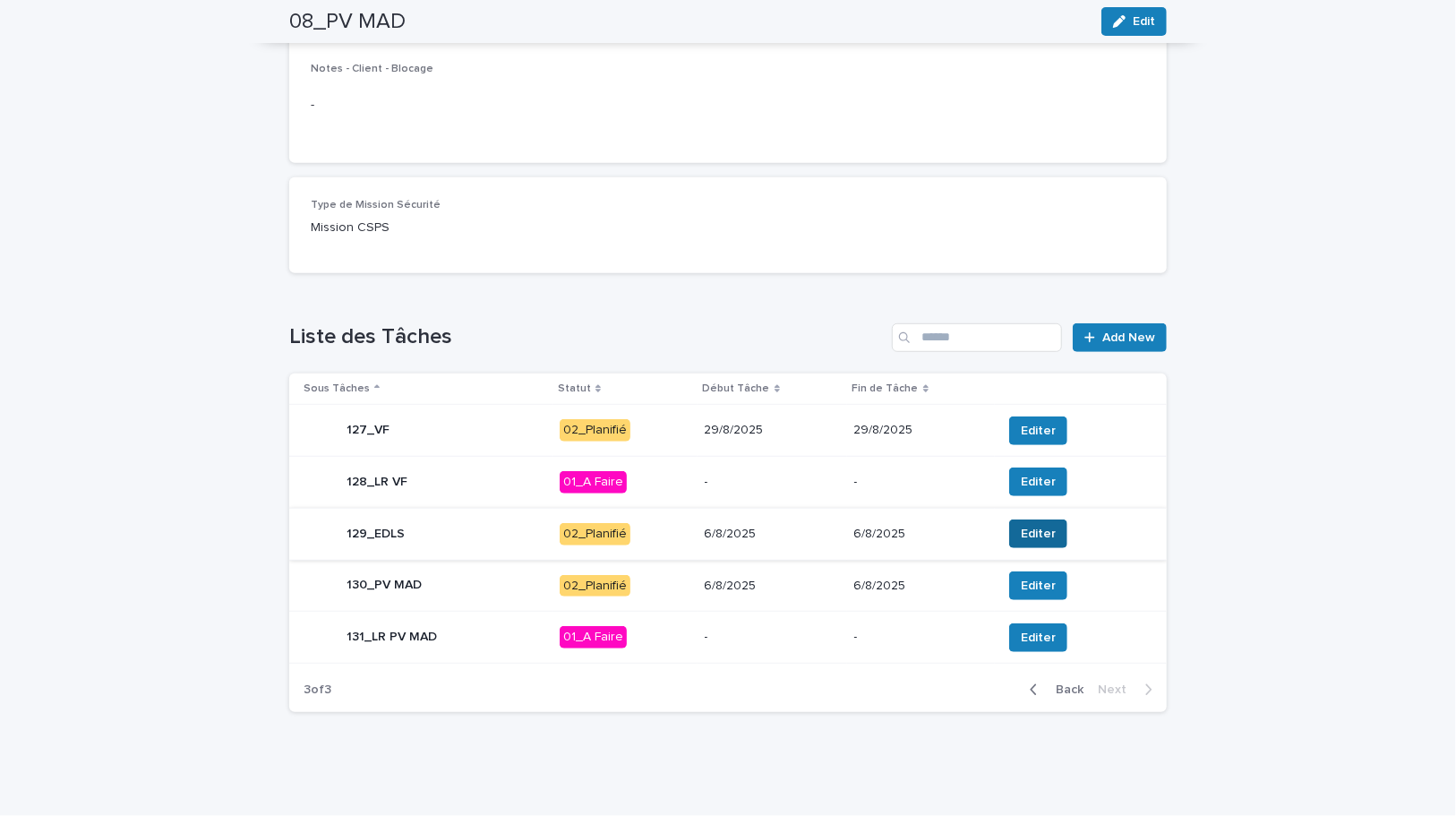 click on "Editer" at bounding box center (1038, 534) 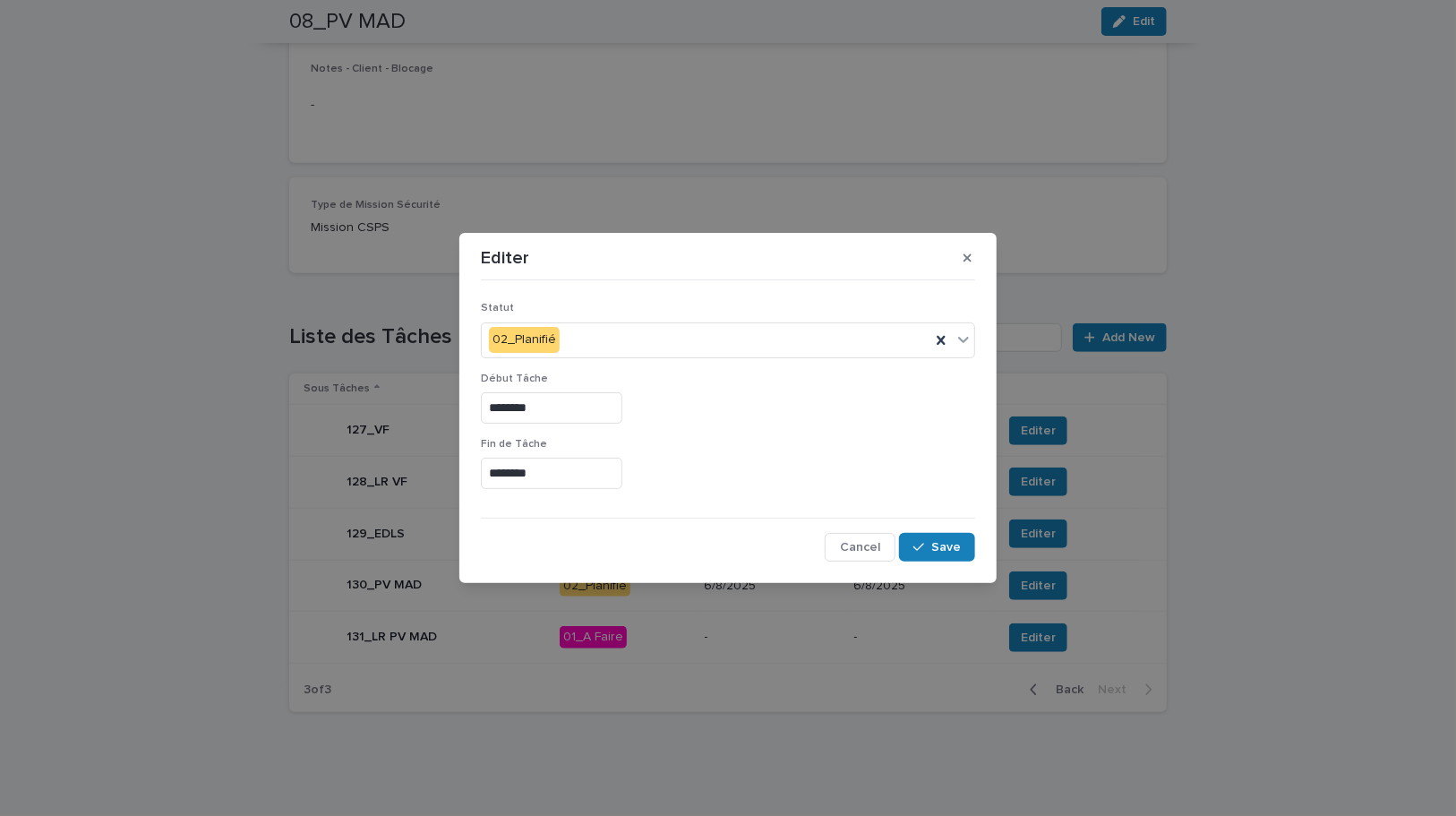 click on "********" at bounding box center (552, 408) 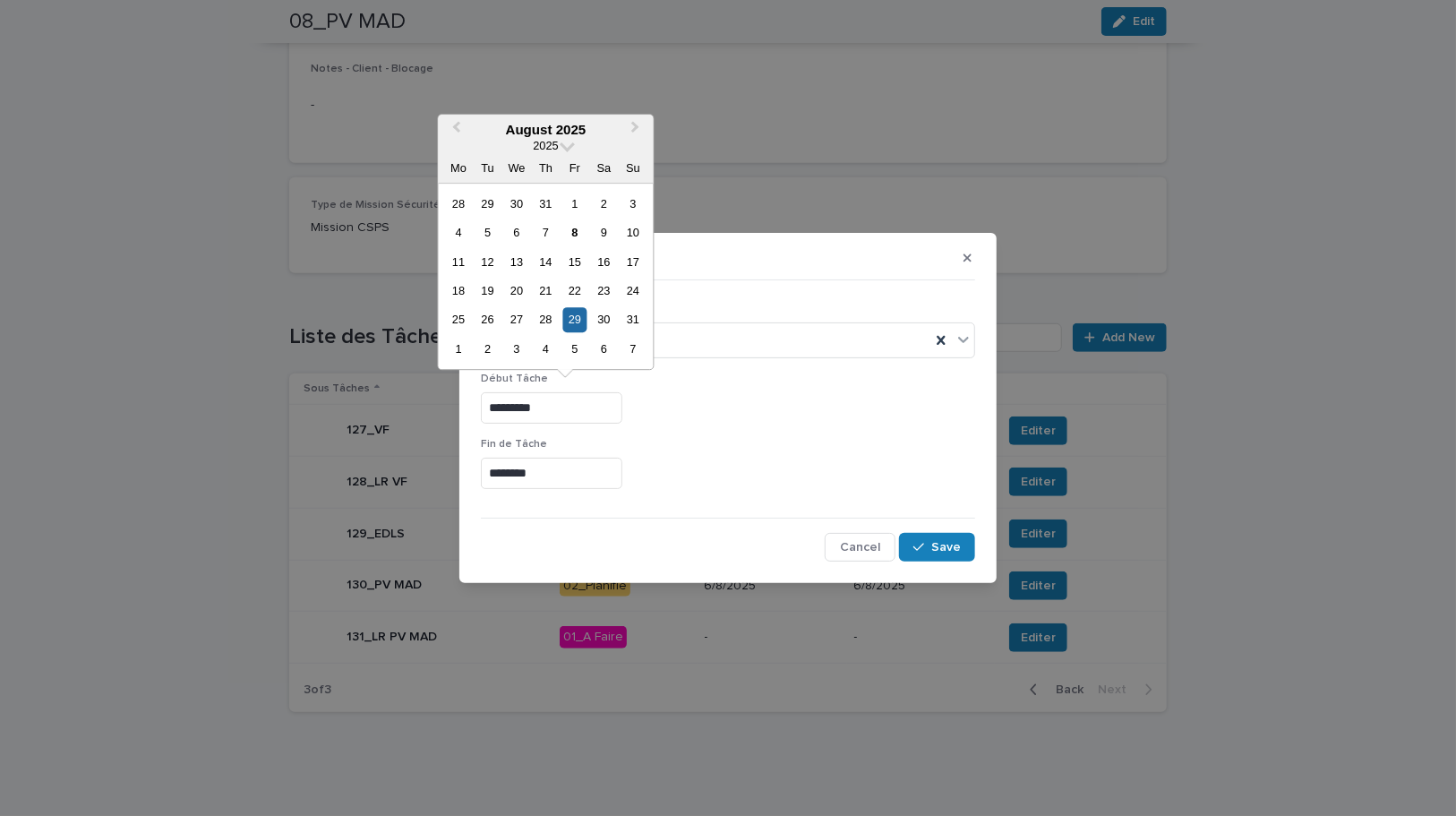 drag, startPoint x: 568, startPoint y: 411, endPoint x: 479, endPoint y: 407, distance: 89.08984 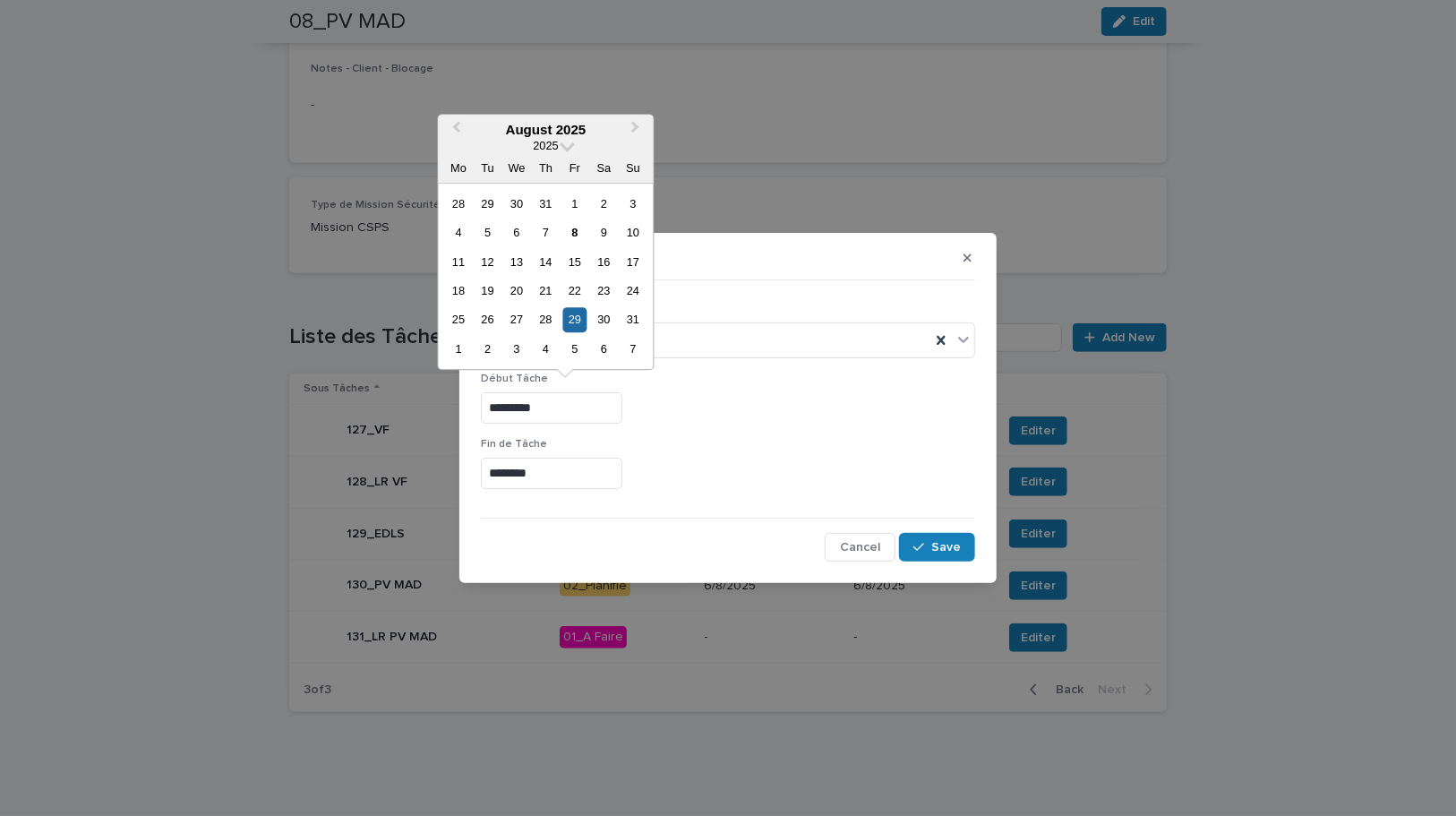 type on "*********" 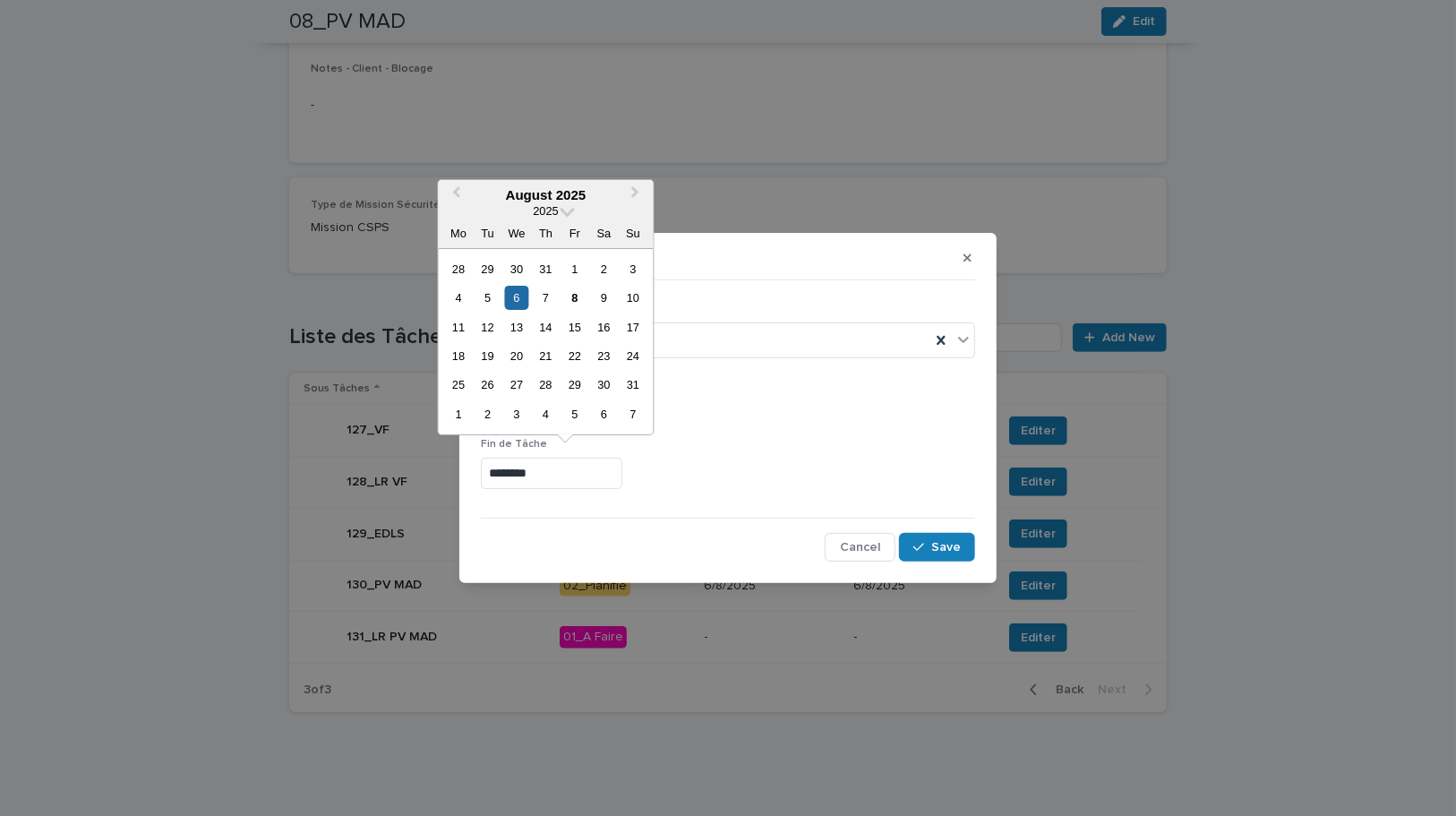 drag, startPoint x: 562, startPoint y: 479, endPoint x: 438, endPoint y: 466, distance: 124.68 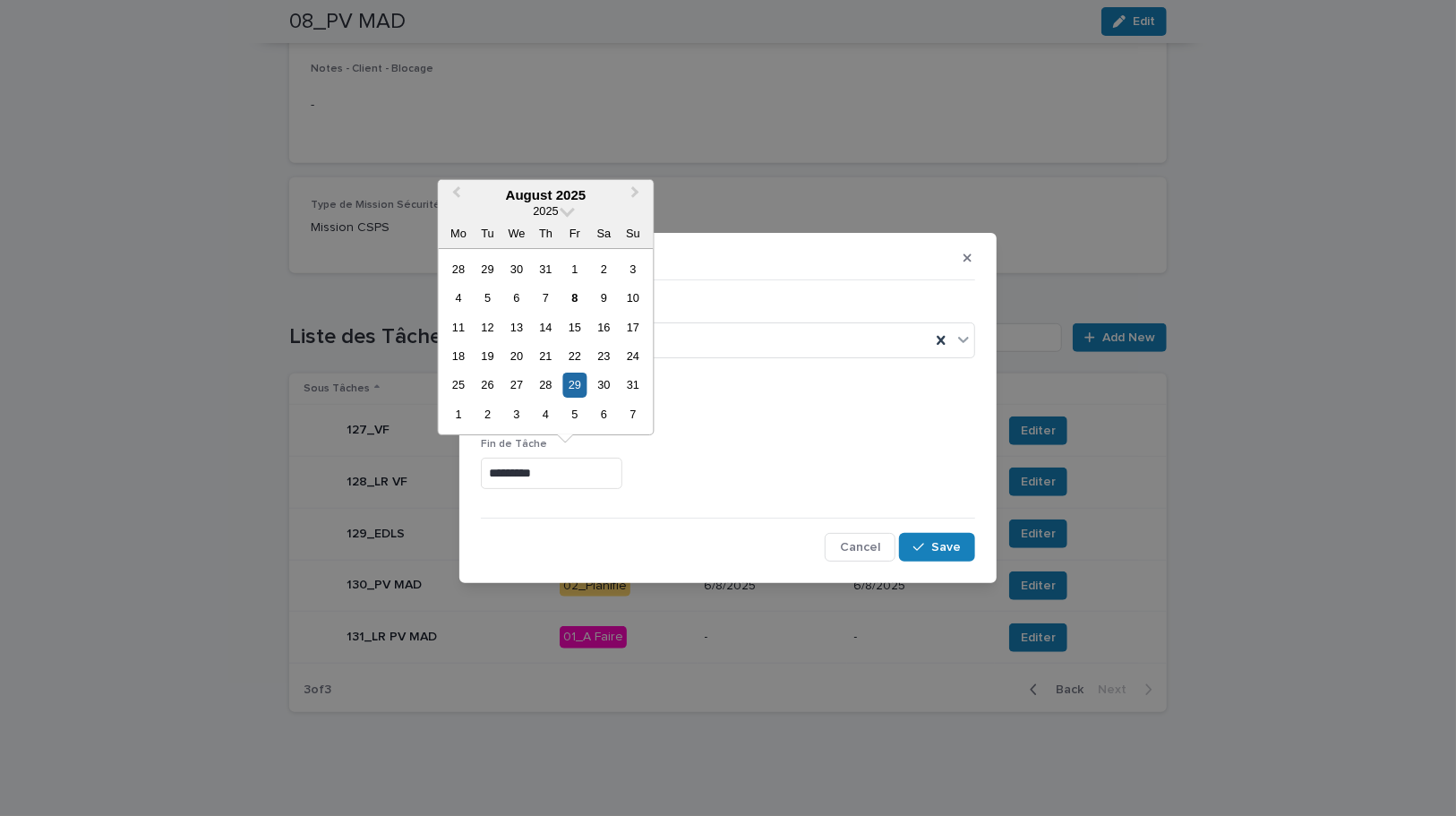 type on "*********" 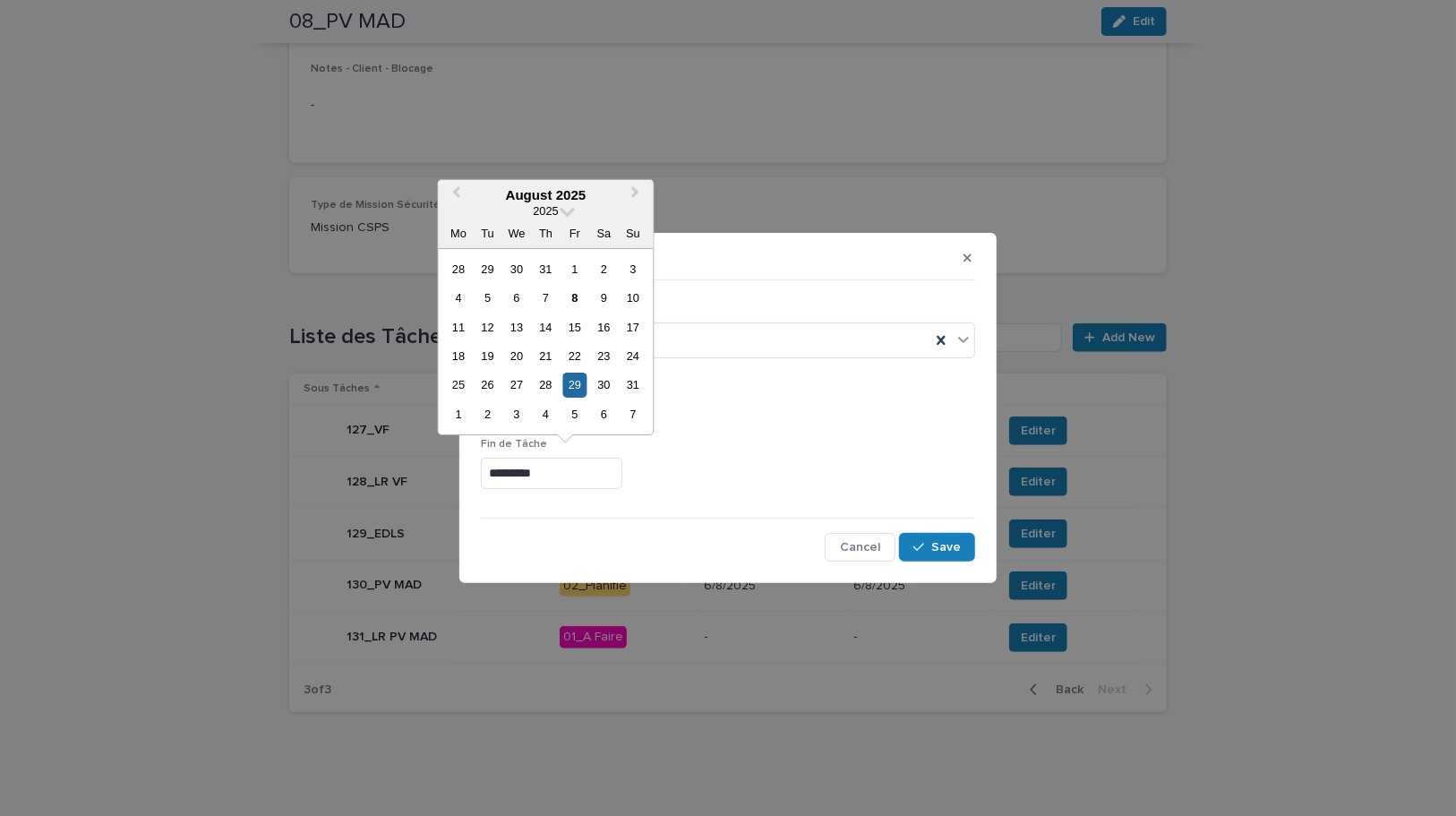 click on "Début Tâche *********" at bounding box center (728, 405) 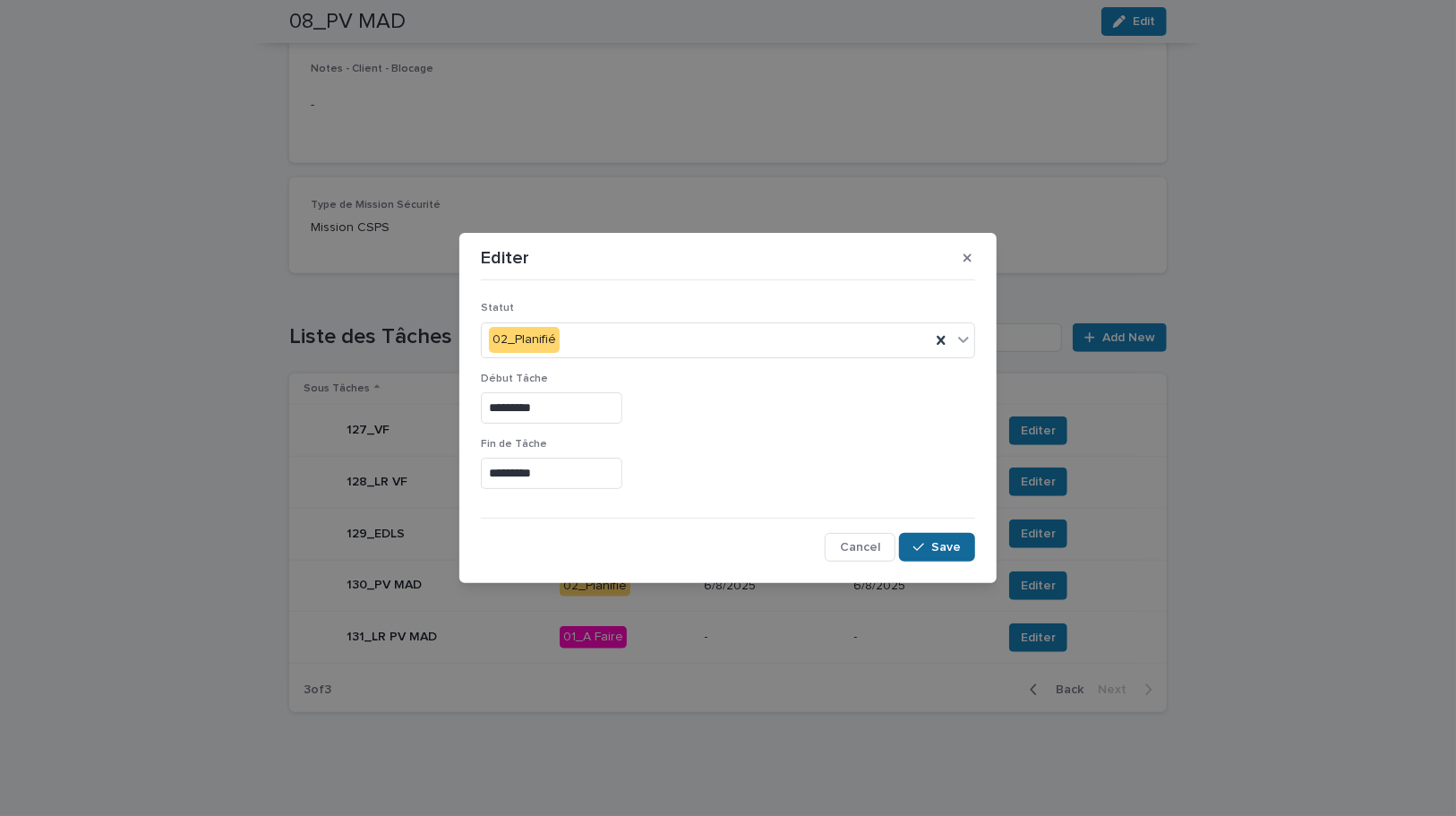 click at bounding box center [922, 547] 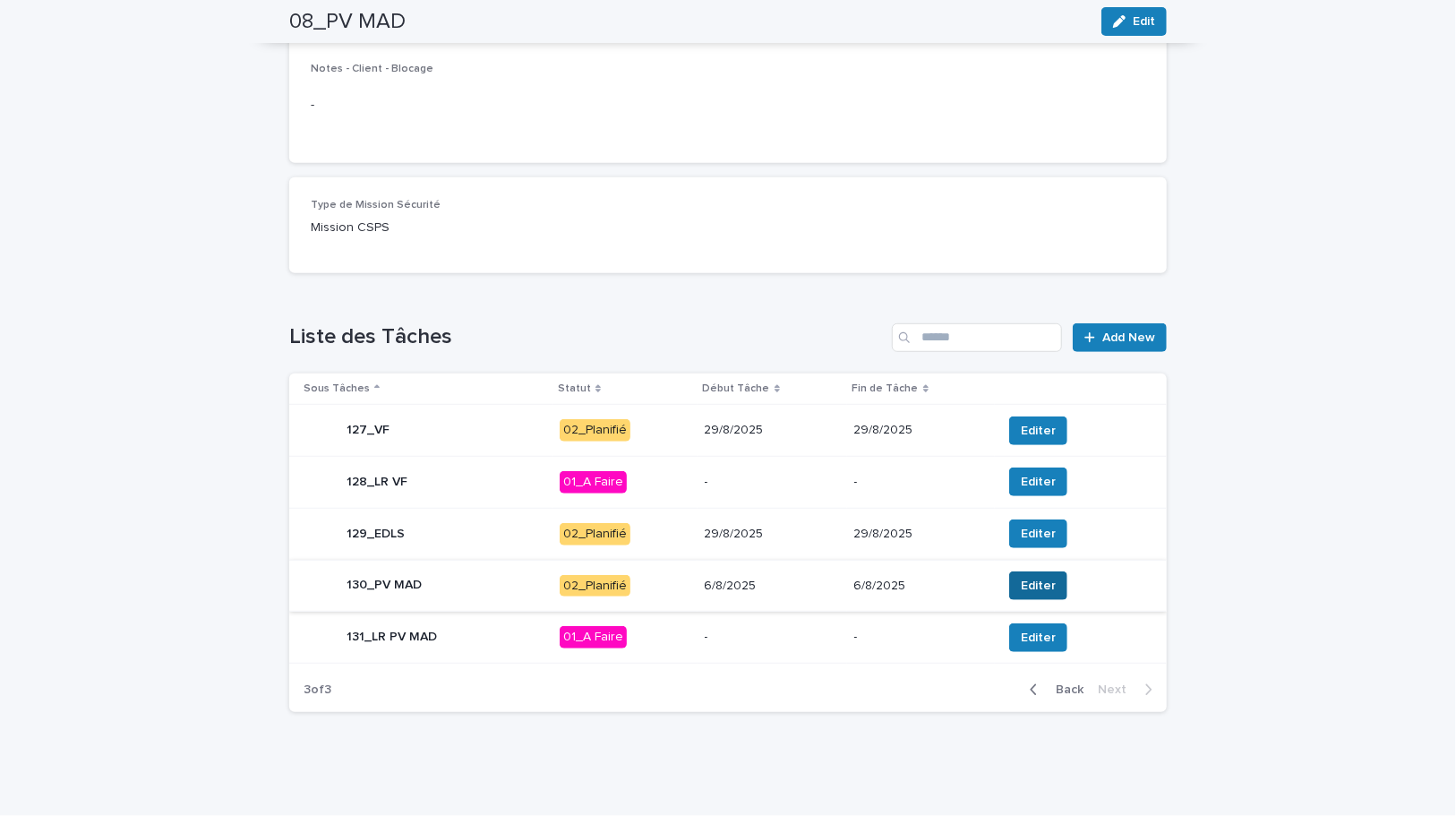 click on "Editer" at bounding box center [1038, 586] 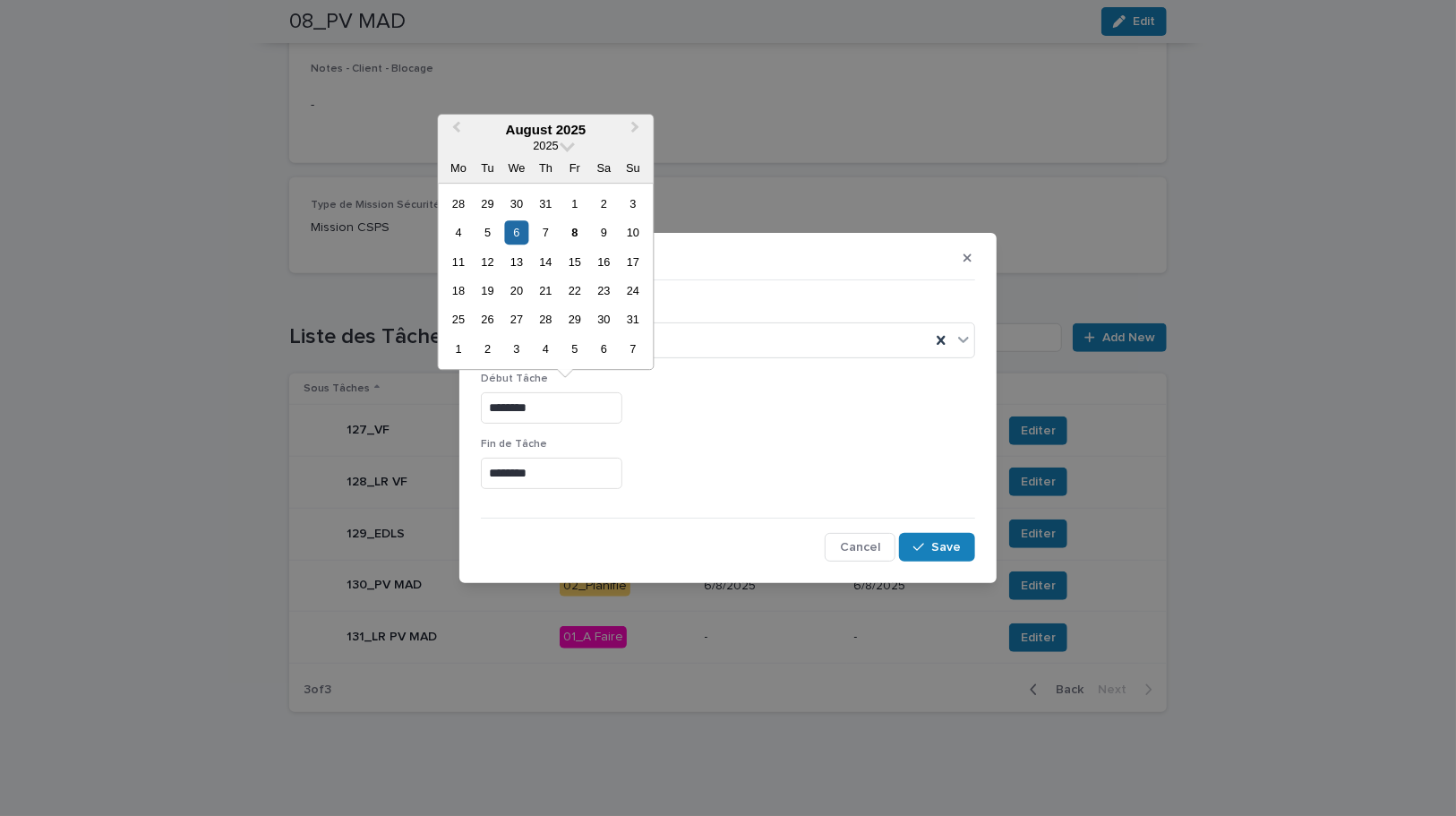 click on "********" at bounding box center (552, 408) 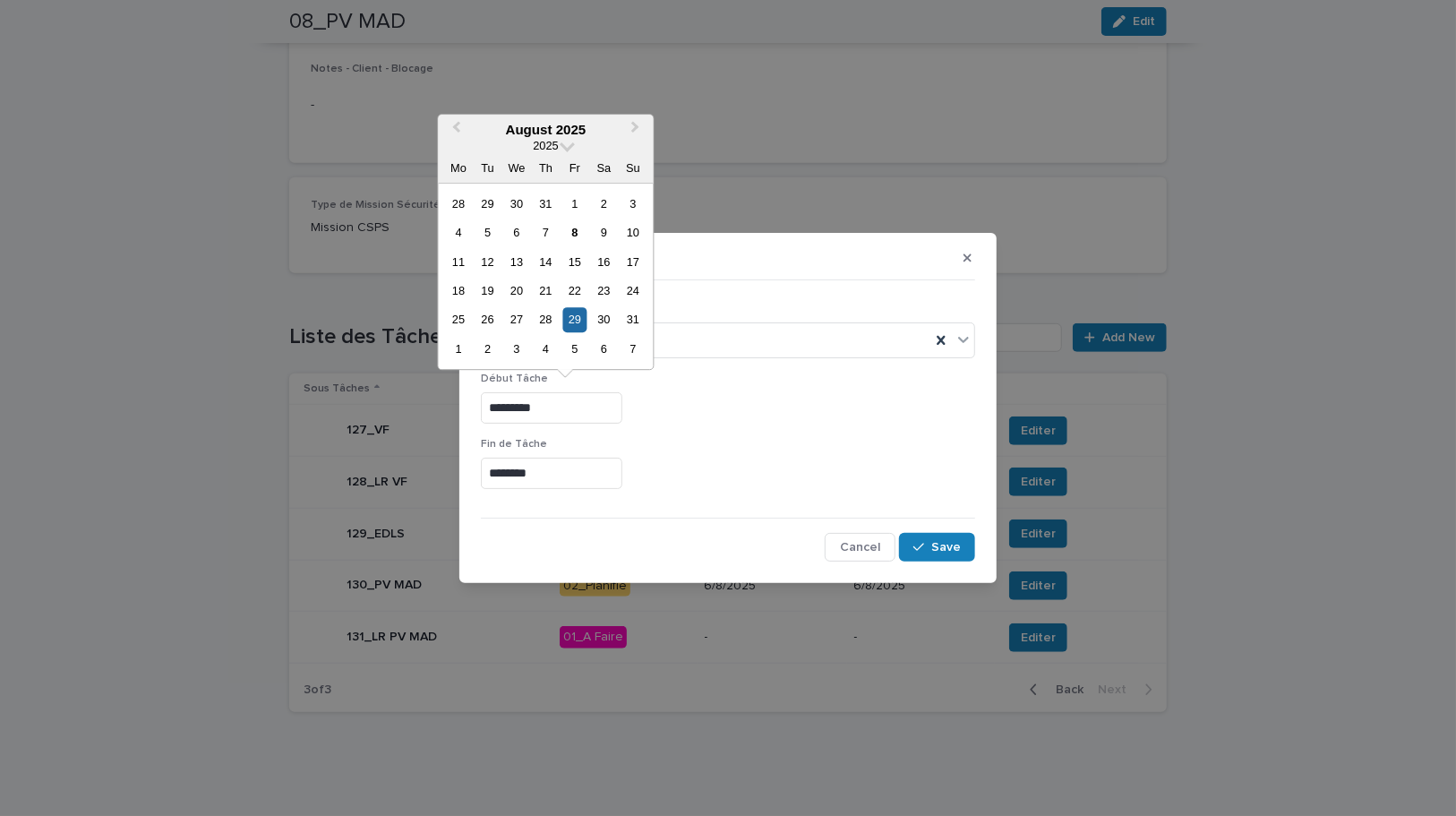 click on "*********" at bounding box center (552, 408) 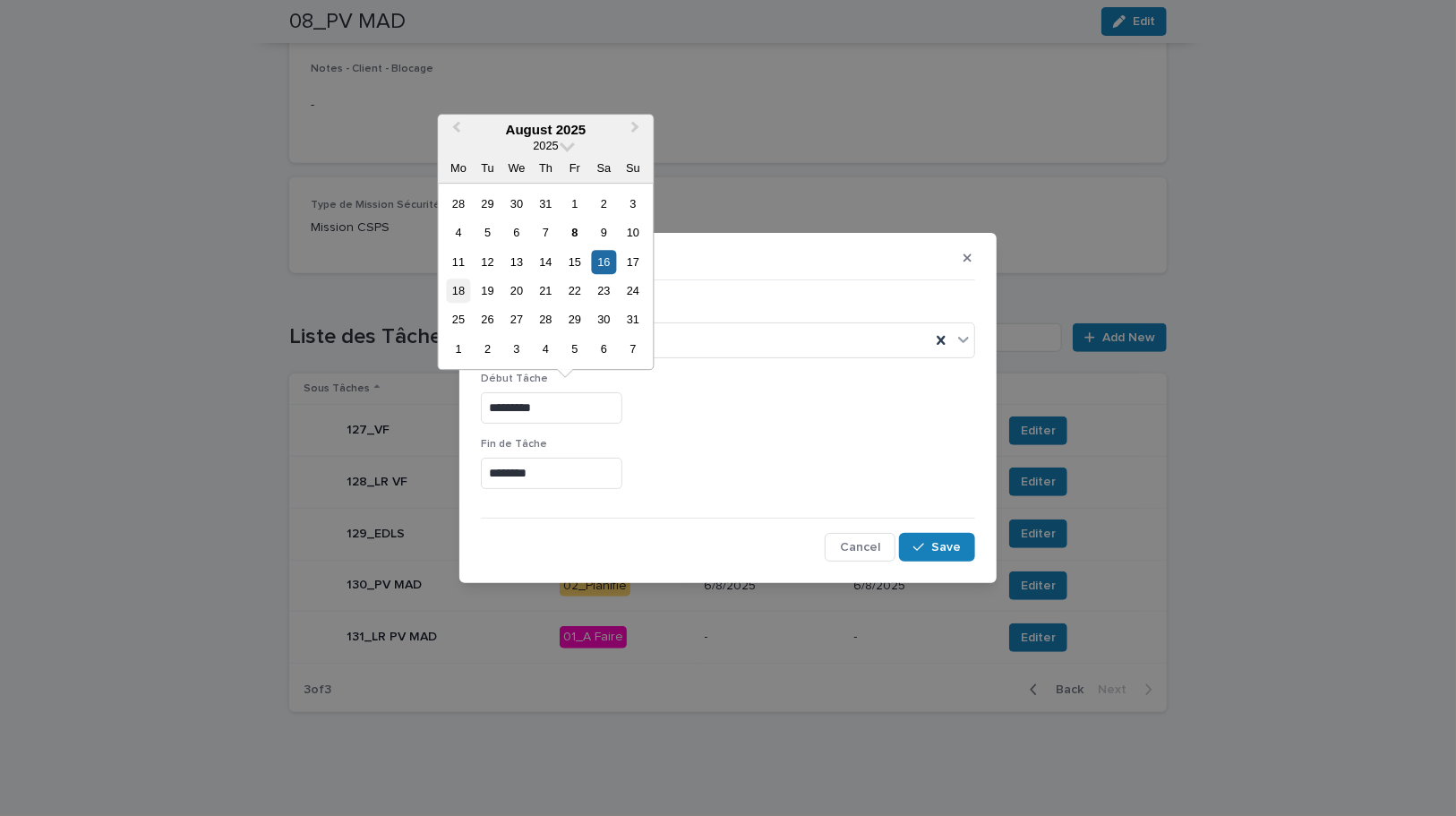 click on "18" at bounding box center (458, 290) 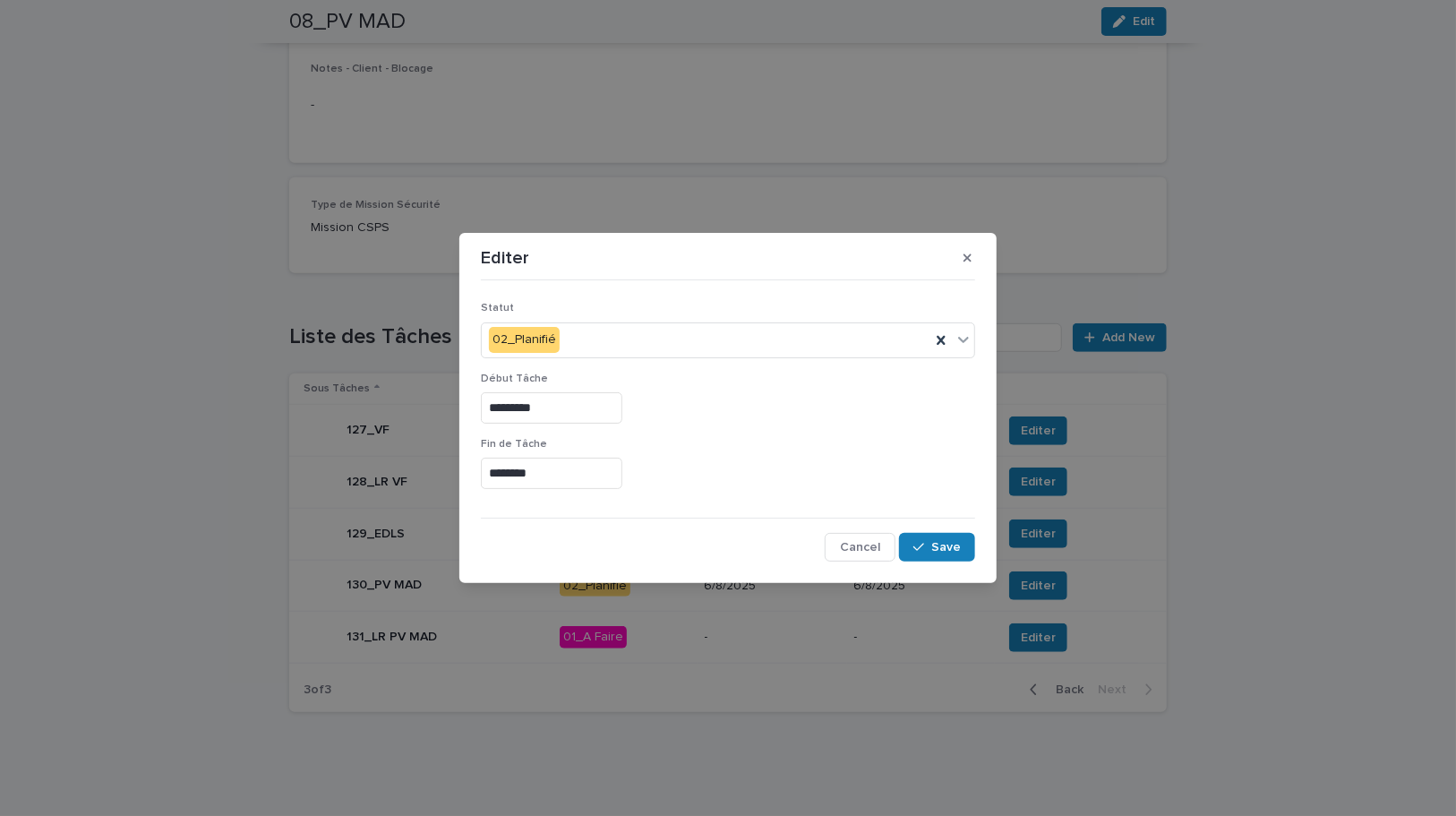 type on "*********" 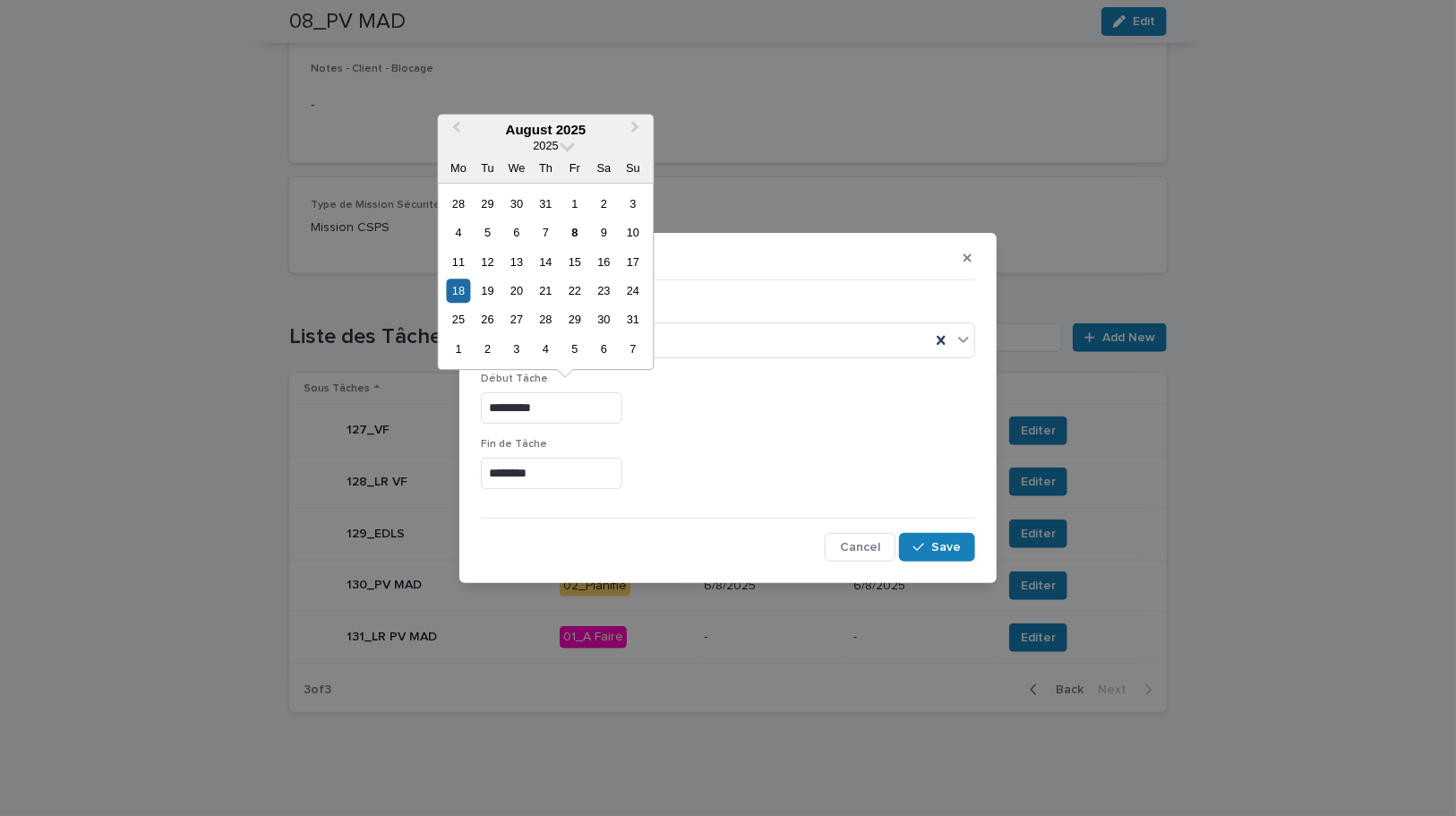 drag, startPoint x: 567, startPoint y: 419, endPoint x: 479, endPoint y: 416, distance: 88.0511 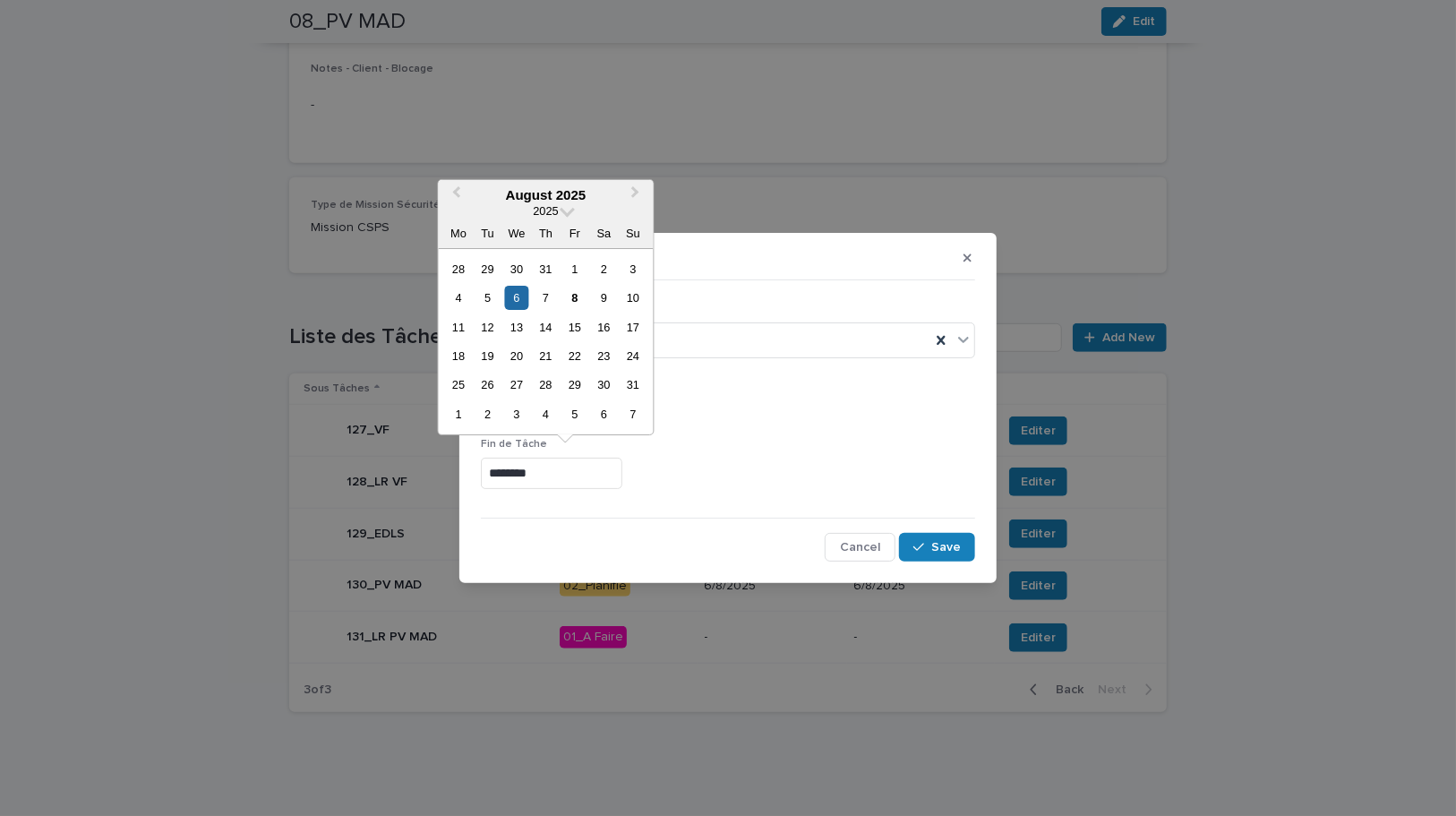 drag, startPoint x: 556, startPoint y: 486, endPoint x: 444, endPoint y: 473, distance: 112.75194 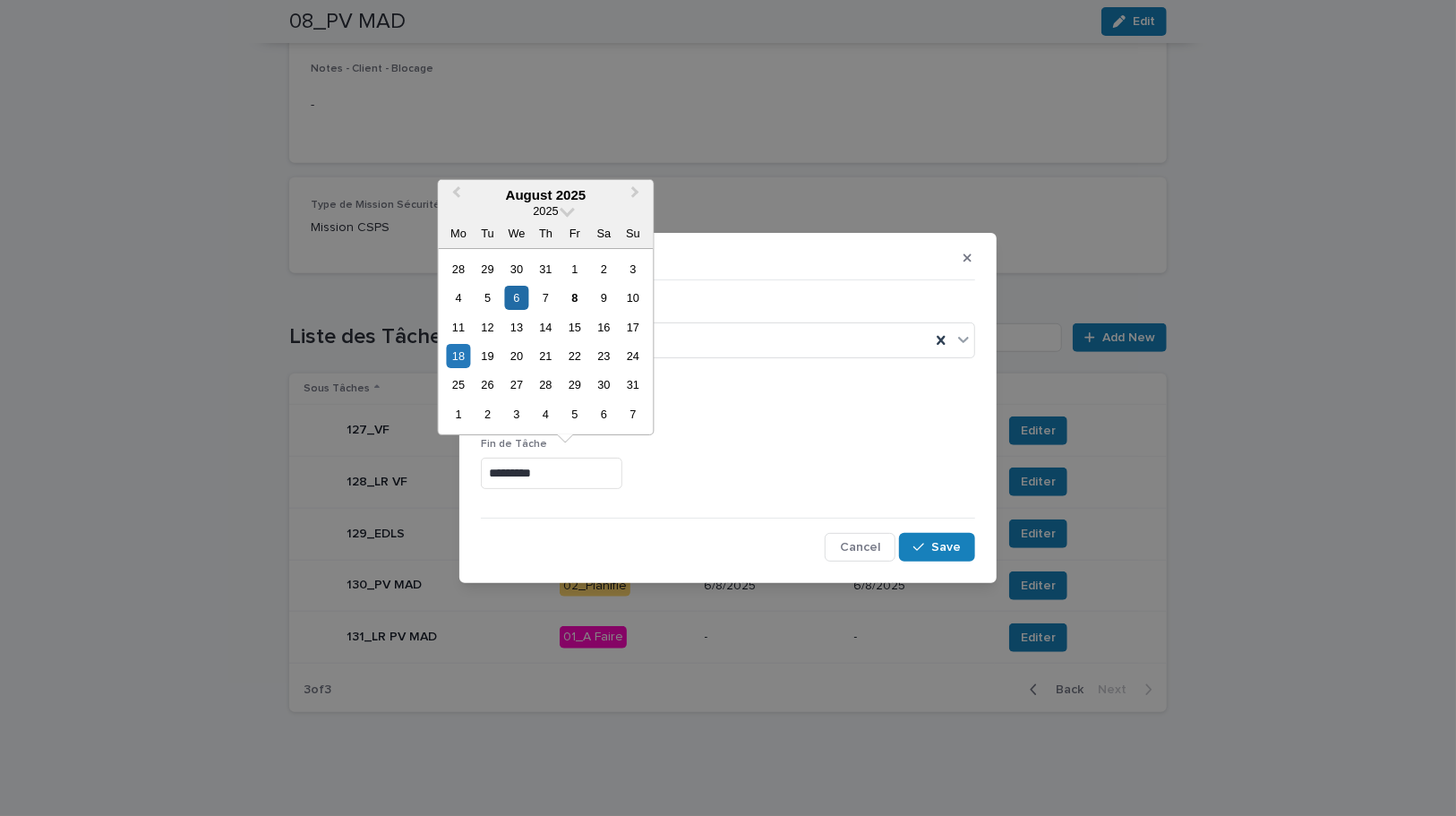 type on "*********" 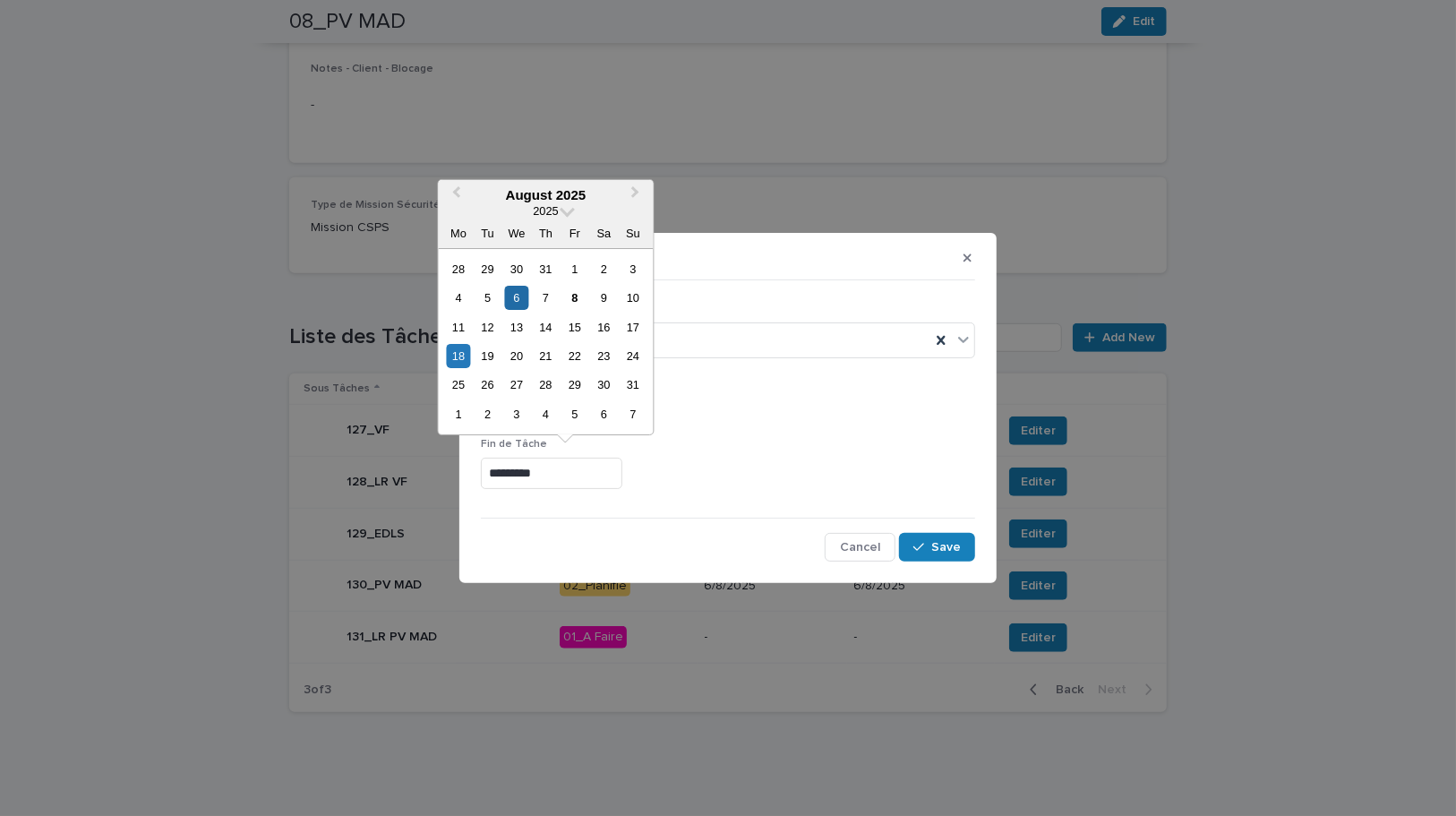 click on "Fin de Tâche *********" at bounding box center (728, 470) 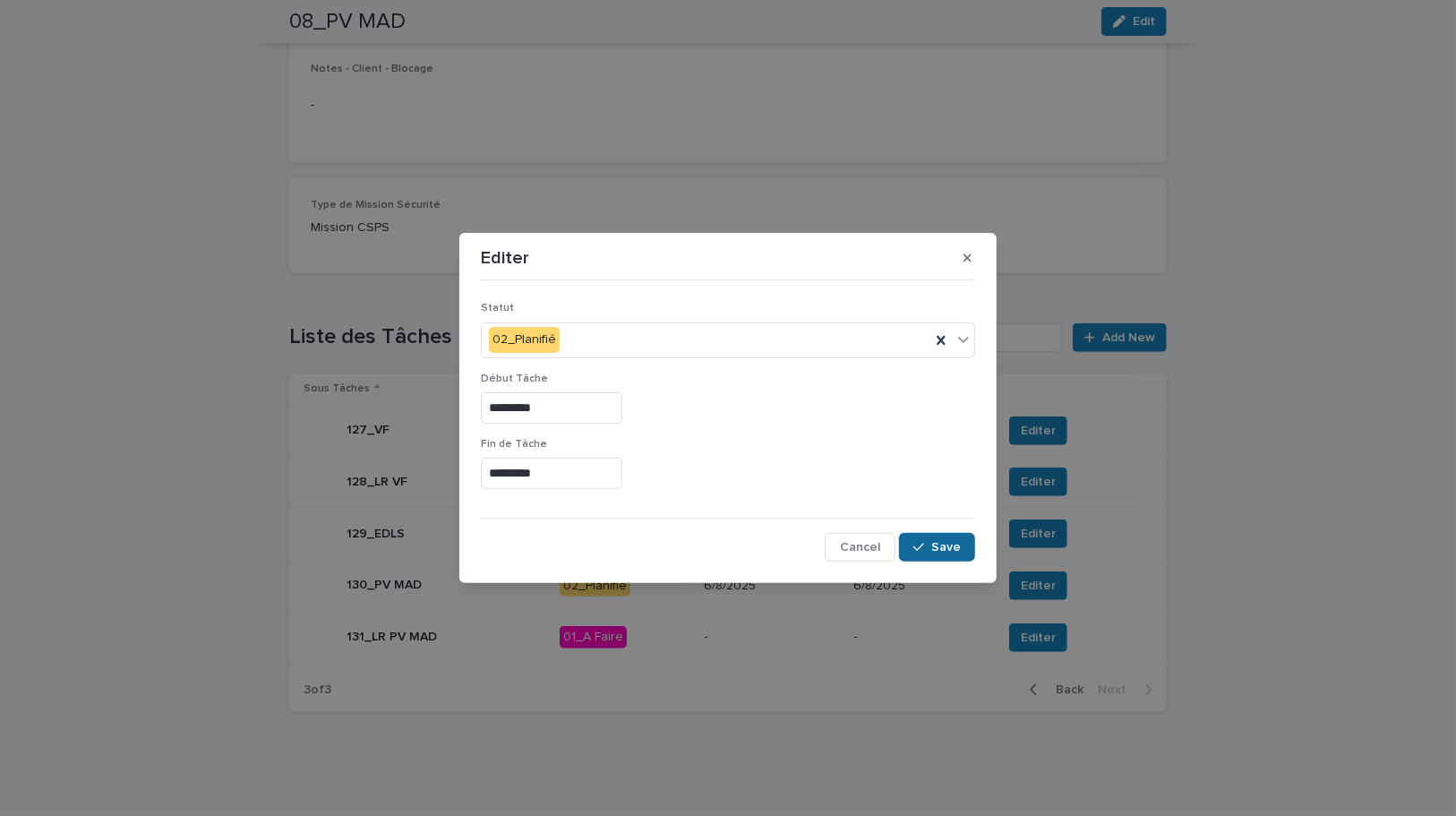 click on "Save" at bounding box center [937, 547] 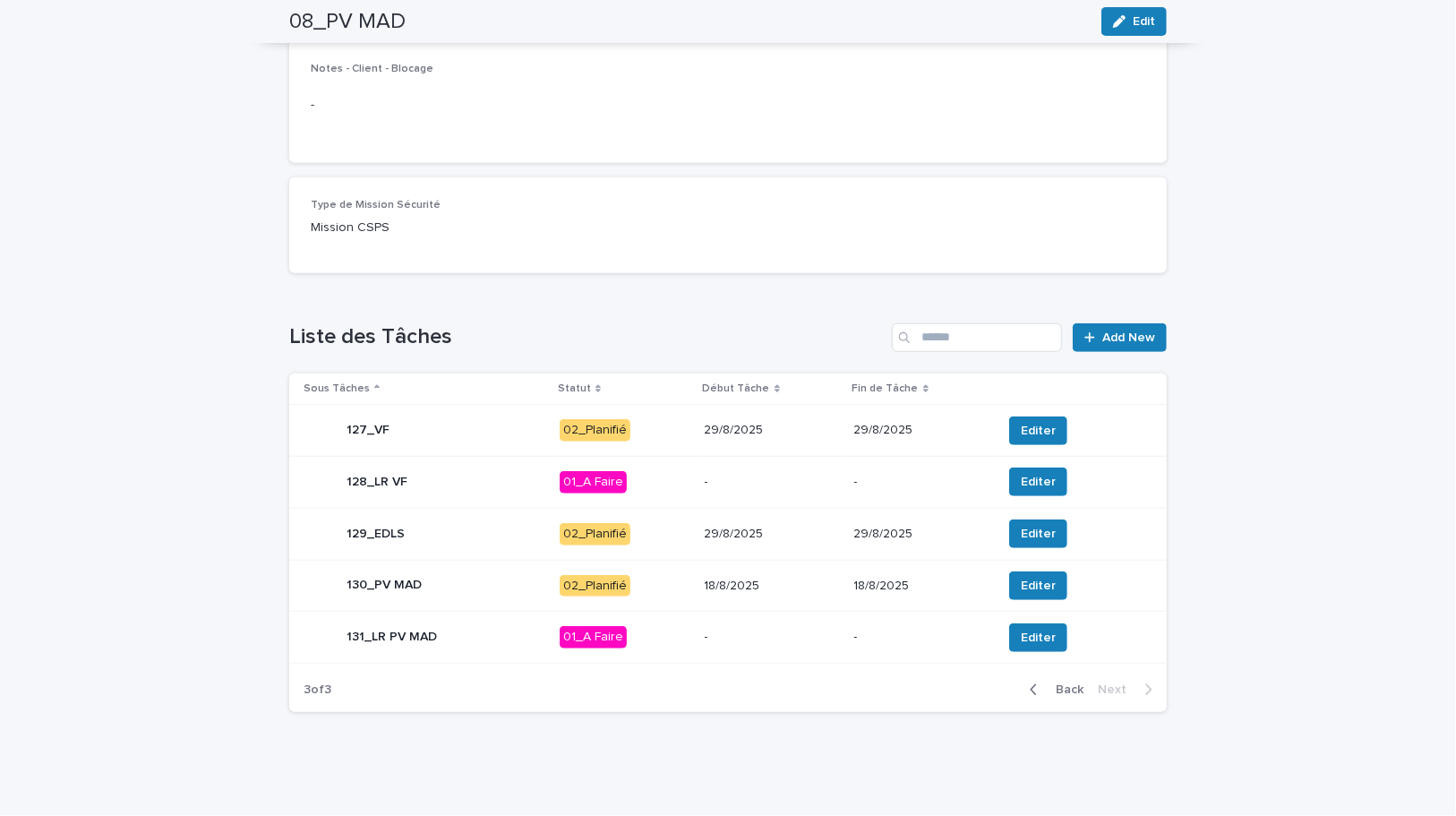 click 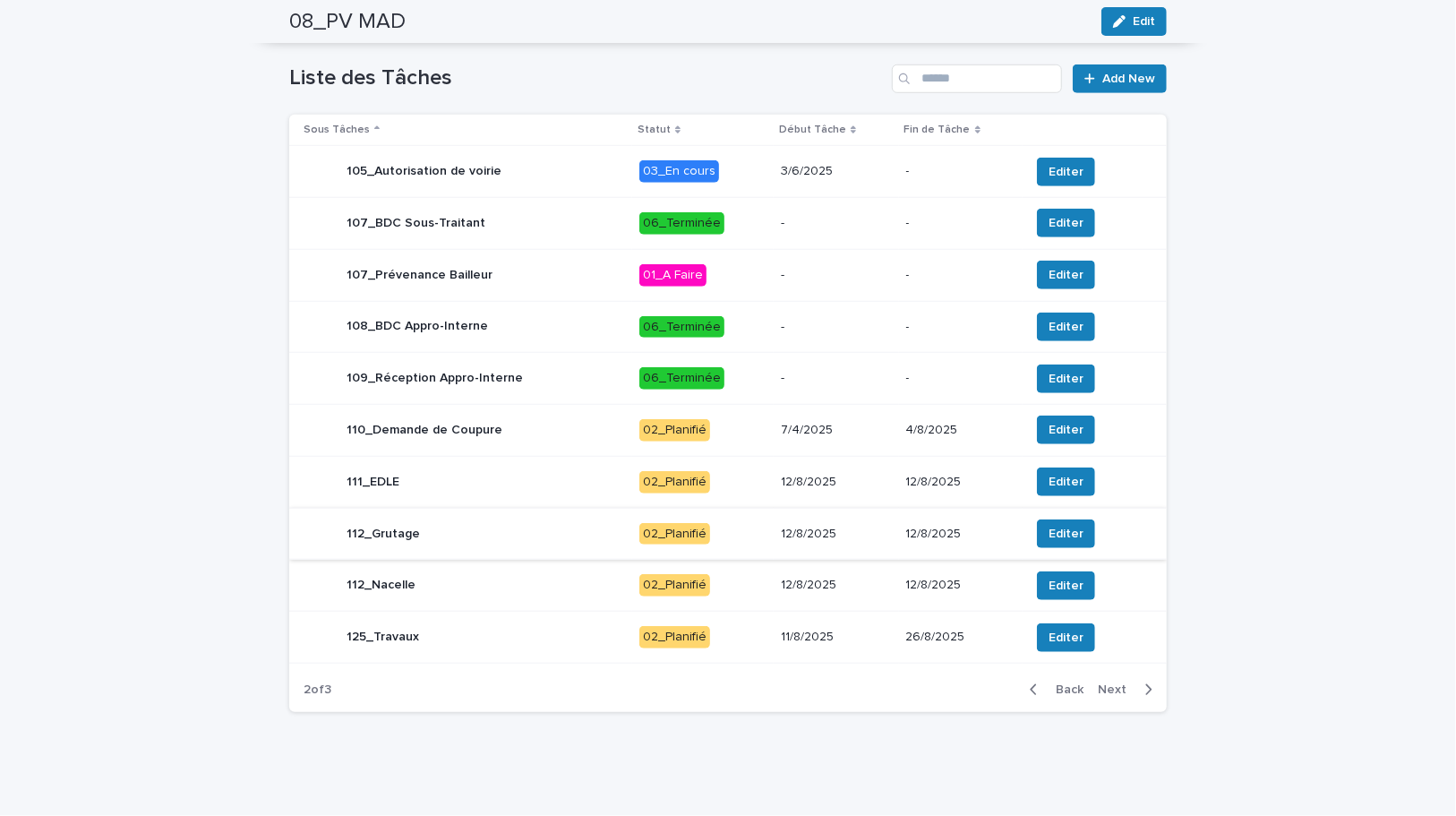 scroll, scrollTop: 746, scrollLeft: 0, axis: vertical 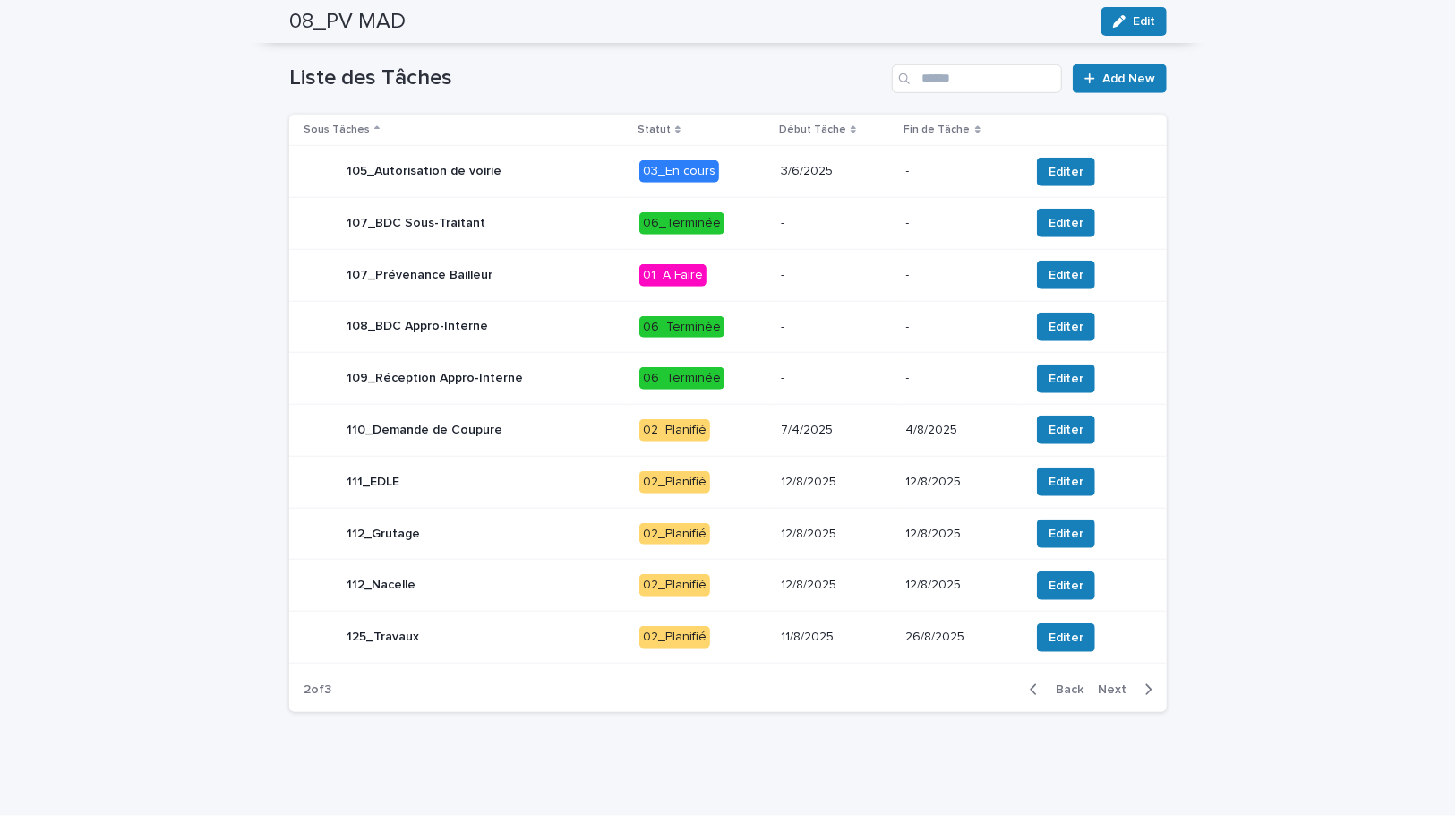 click on "12/8/2025" at bounding box center (836, 534) 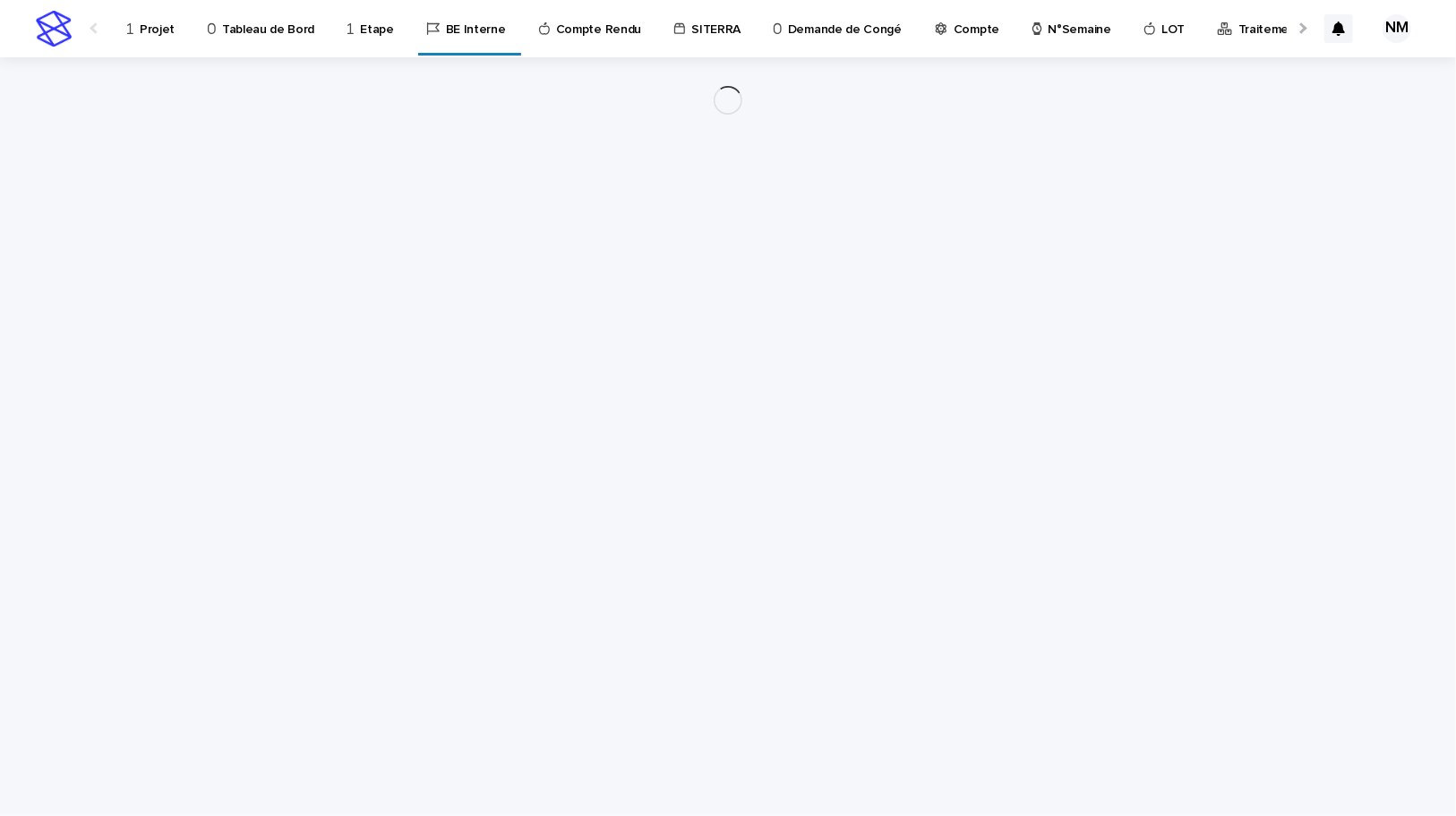 scroll, scrollTop: 0, scrollLeft: 0, axis: both 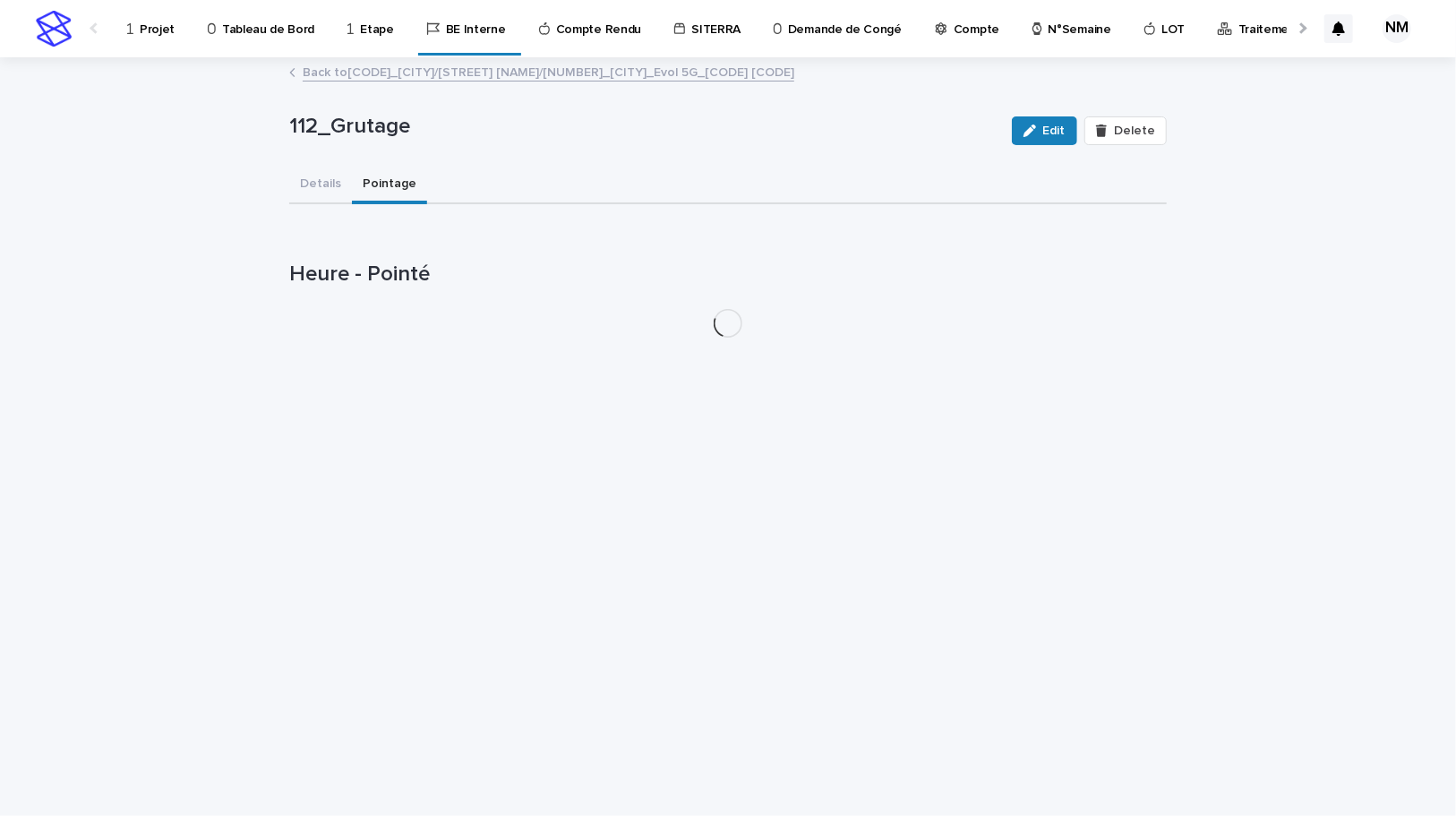 click on "Pointage" at bounding box center [390, 185] 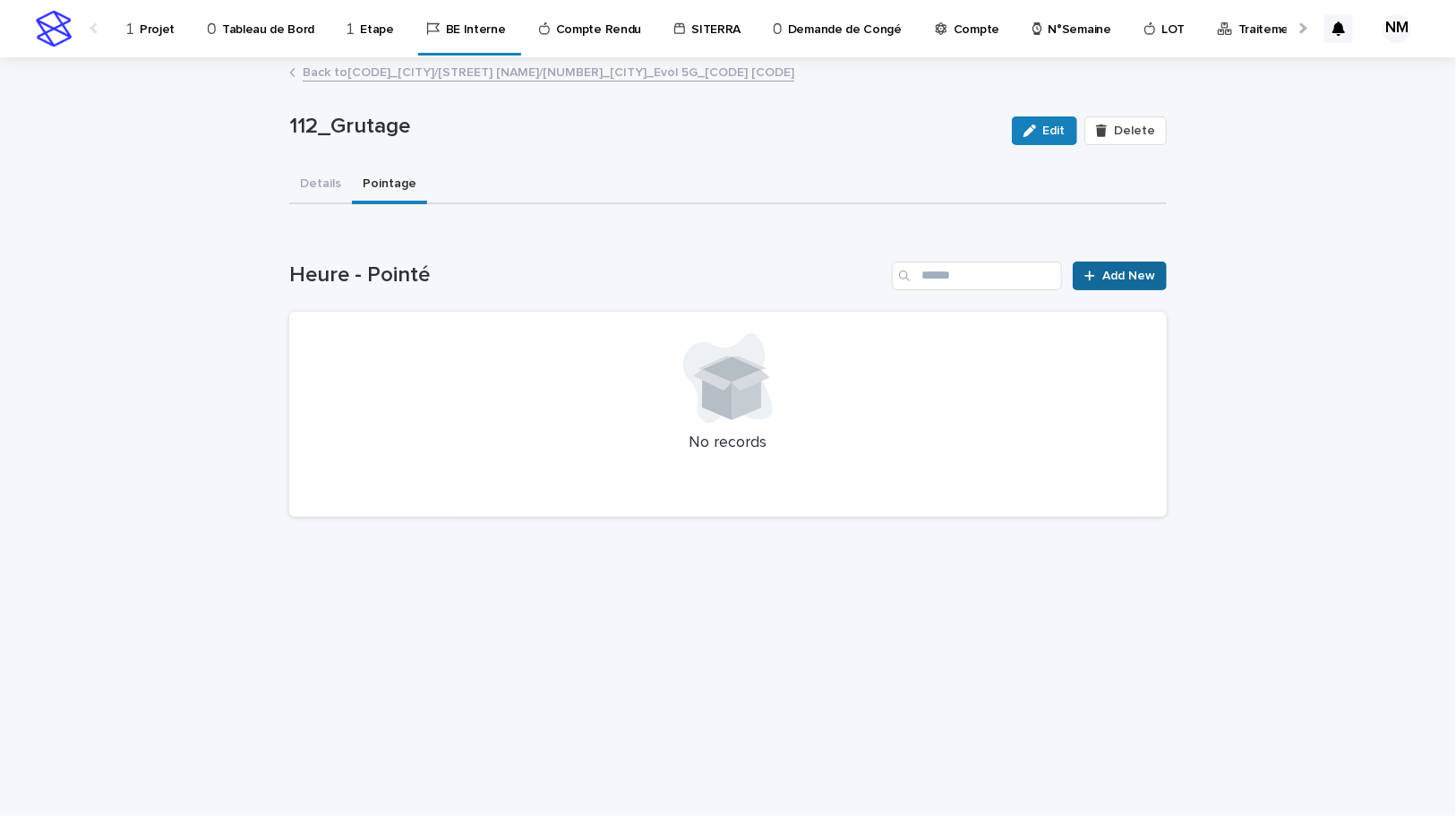 click on "Add New" at bounding box center [1119, 276] 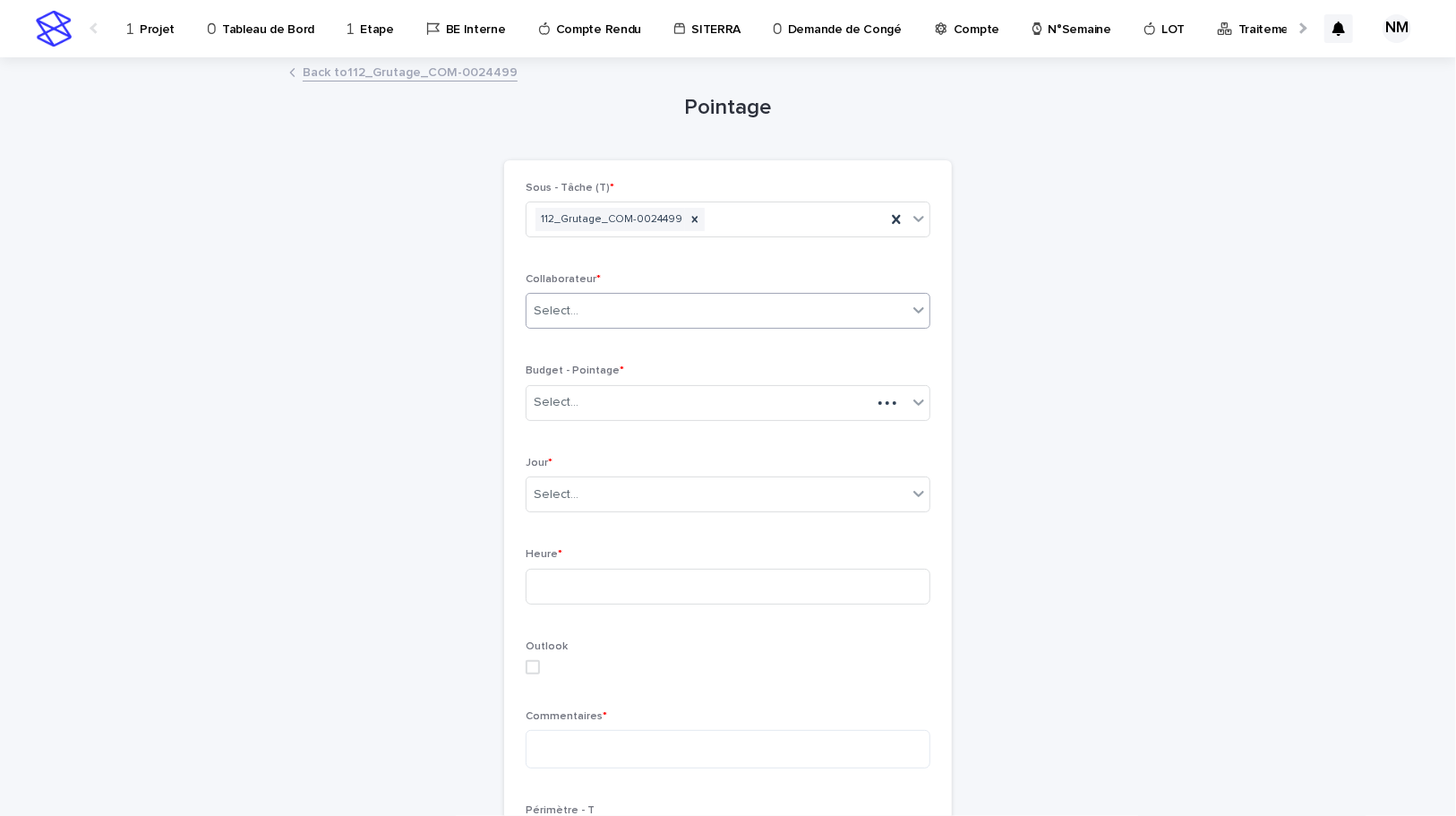 click on "Select..." at bounding box center (716, 311) 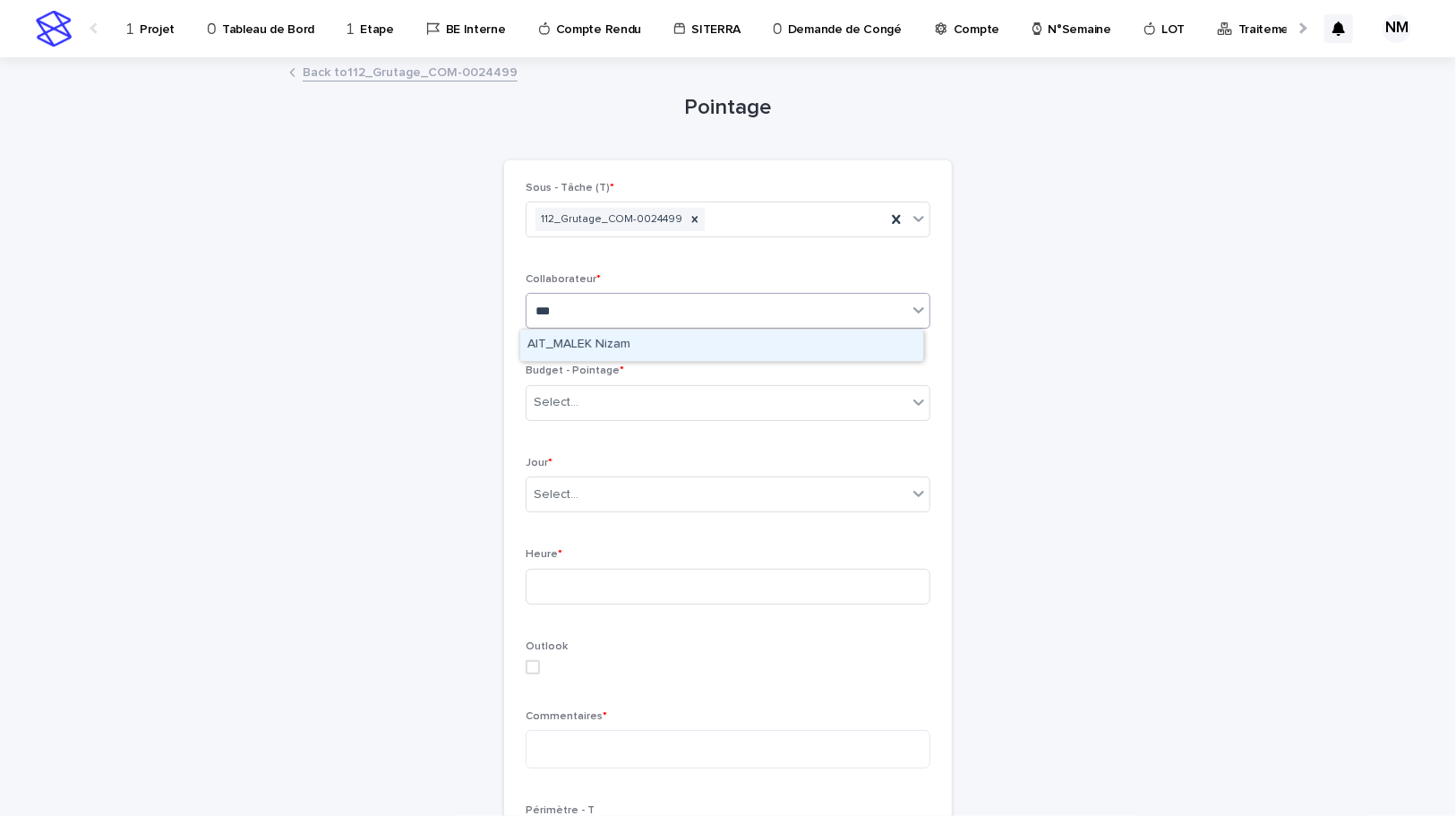 type on "****" 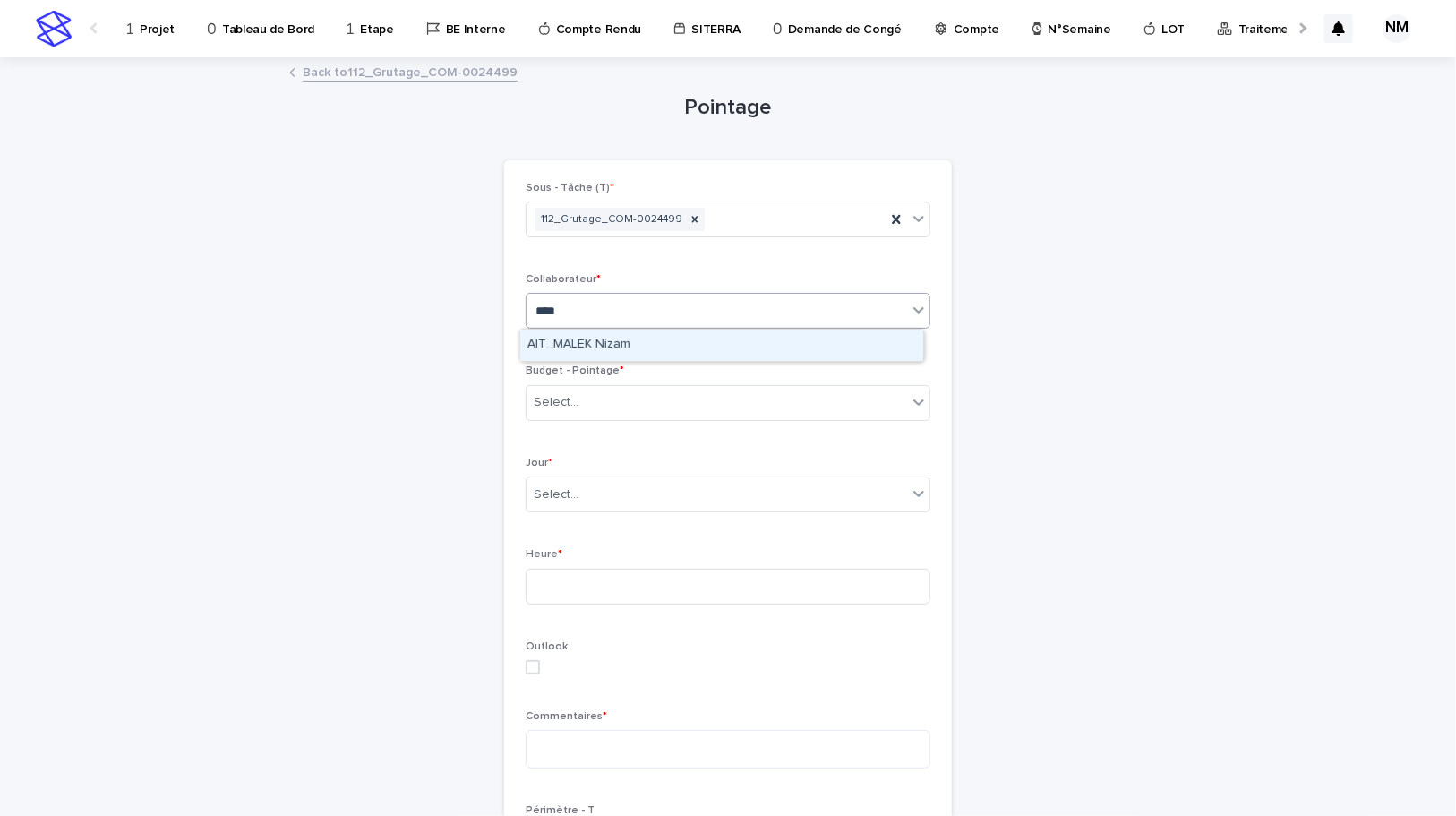 click on "AIT_MALEK Nizam" at bounding box center (722, 345) 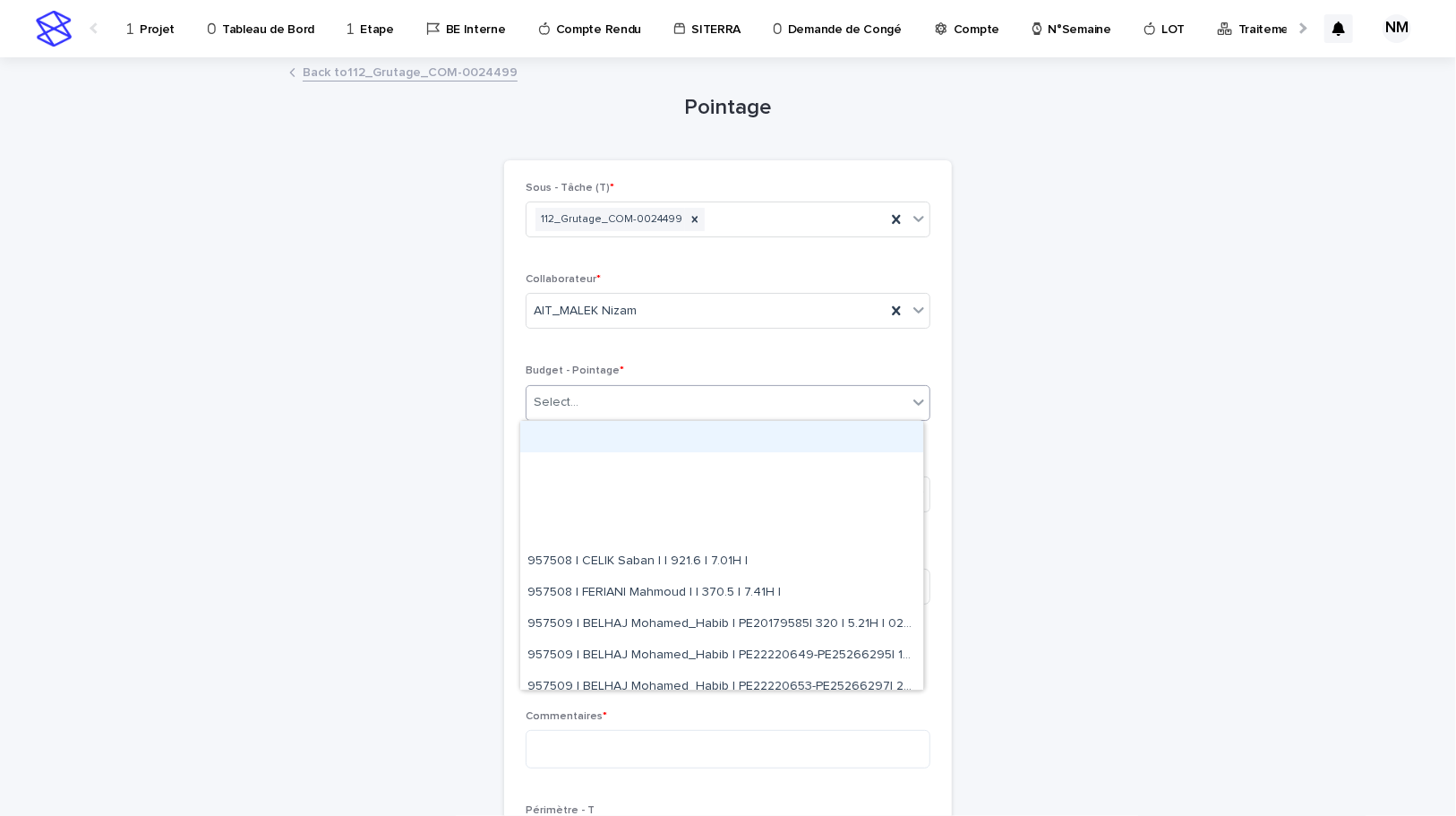 click on "Select..." at bounding box center (716, 402) 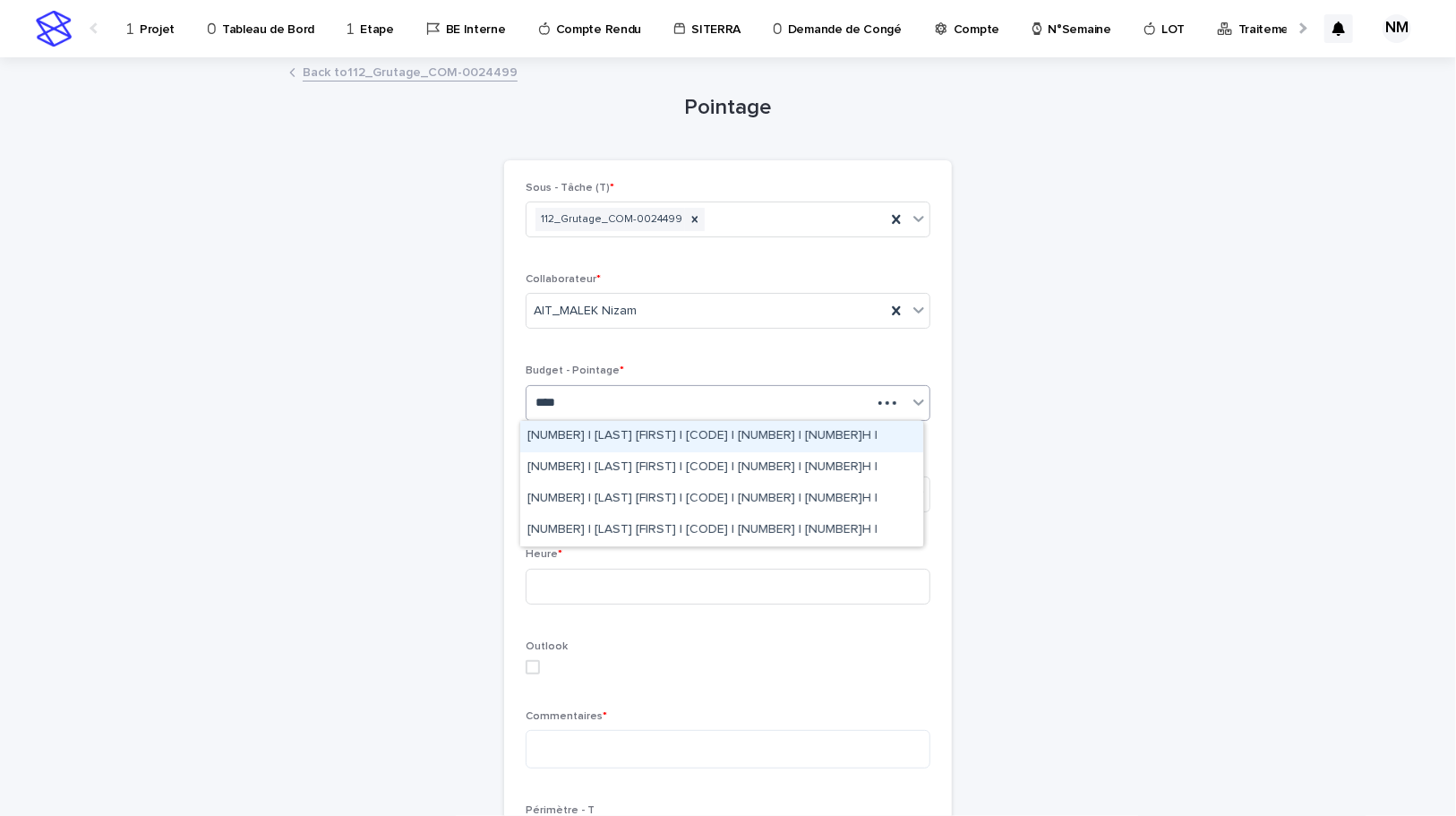 type on "*****" 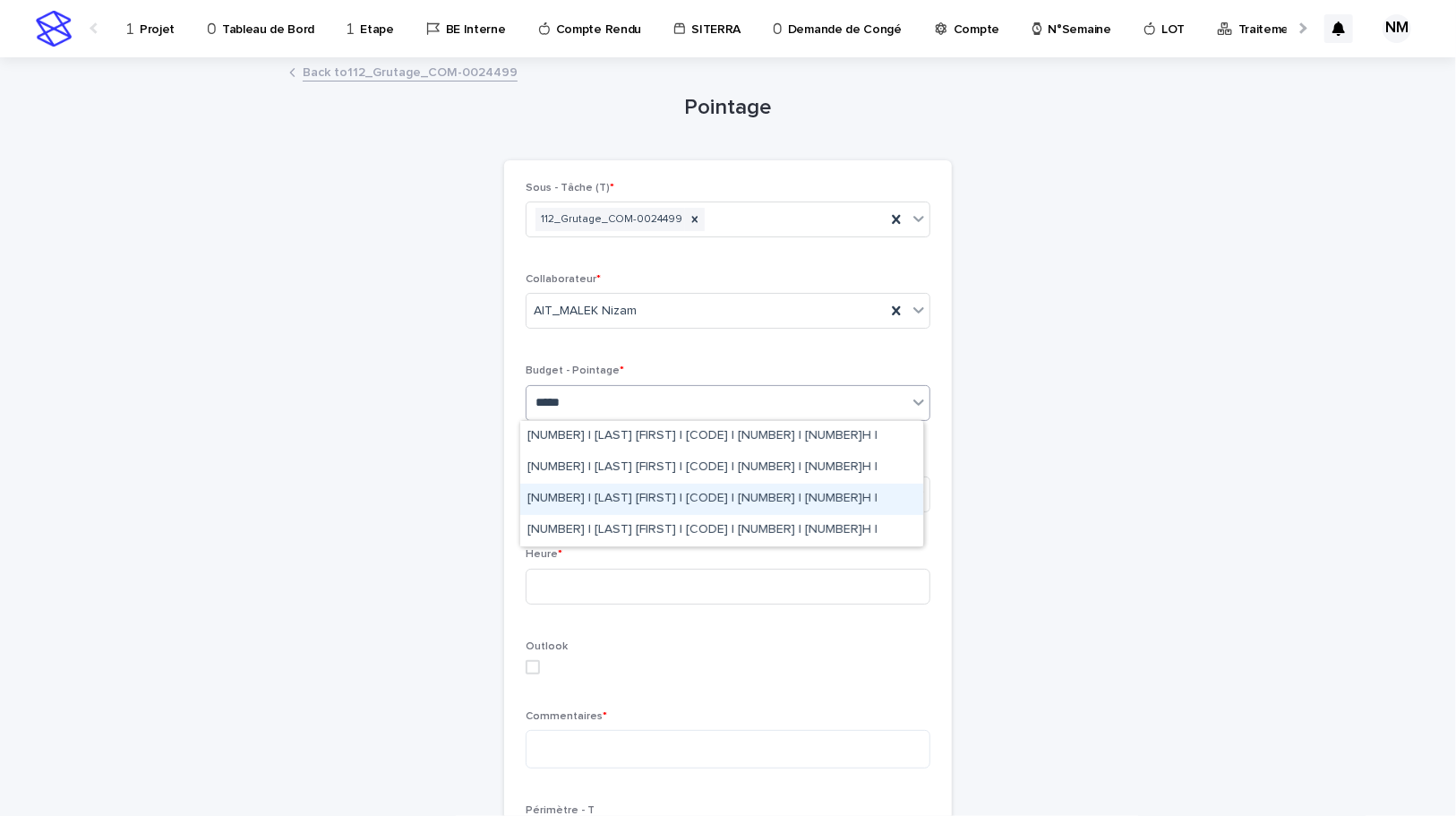 click on "[NUMBER] | [LAST] [FIRST] | [CODE] | [NUMBER] | [NUMBER]H  |" at bounding box center (722, 499) 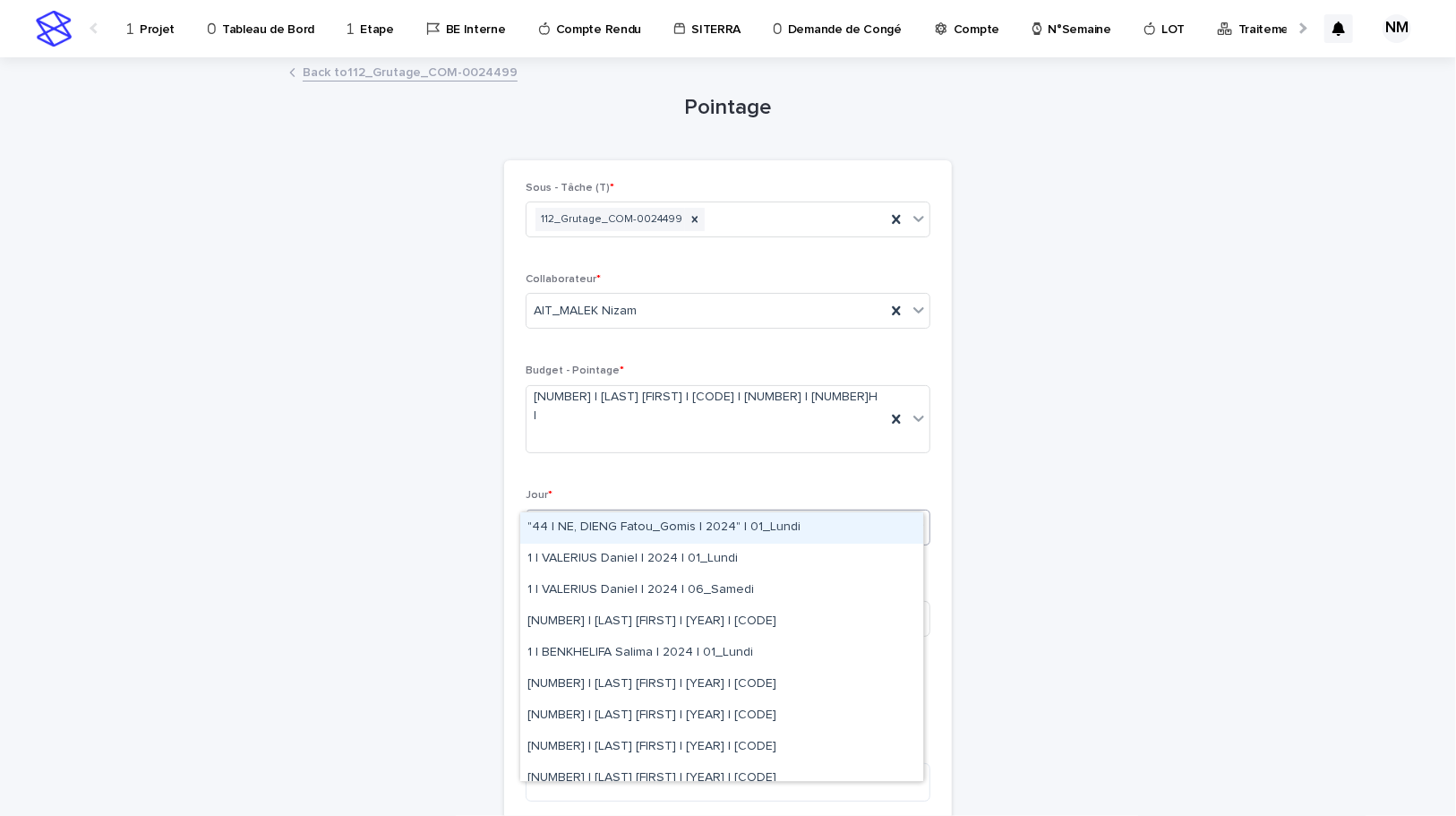 click on "Select..." at bounding box center [716, 527] 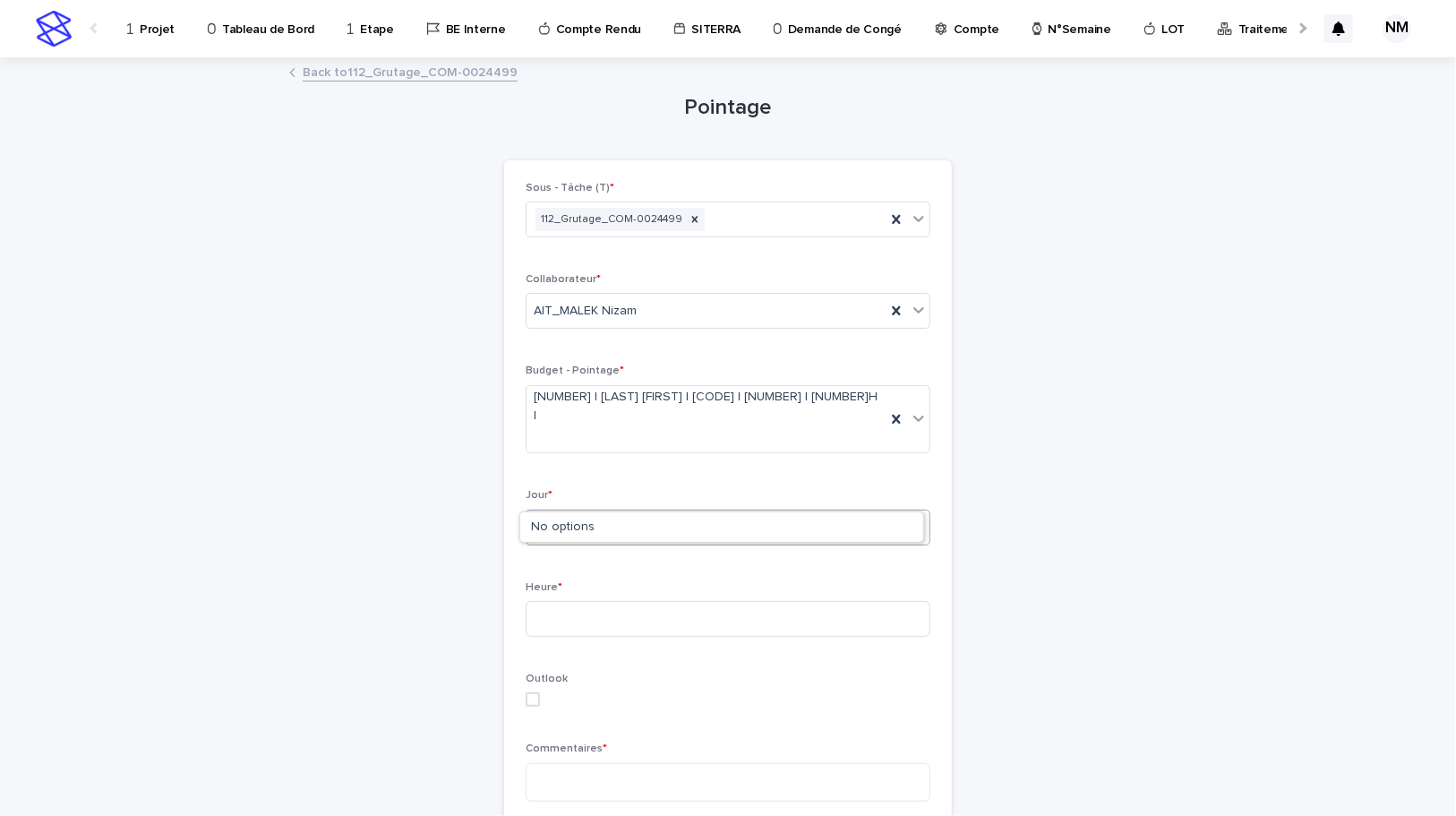 type on "****" 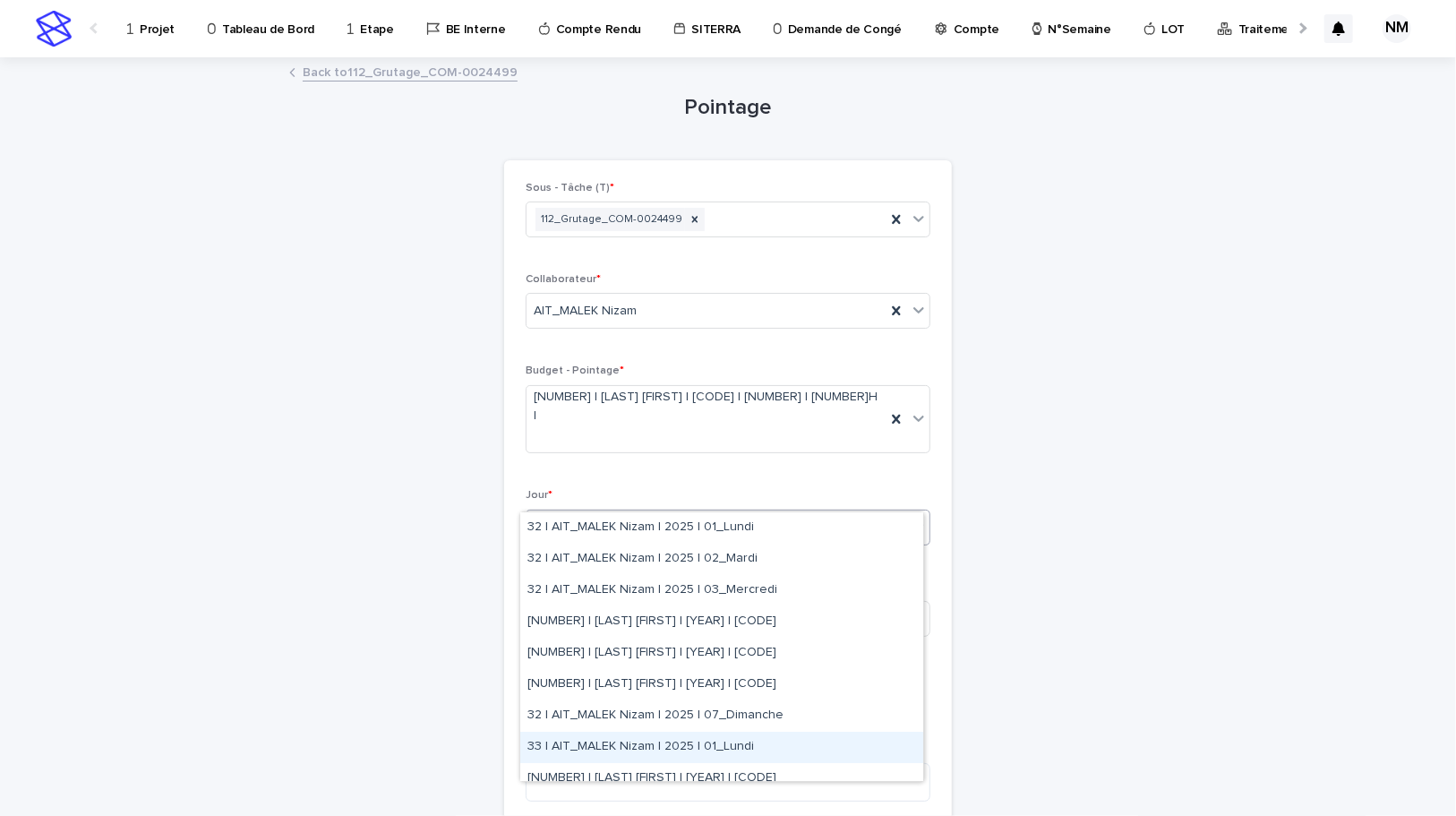 scroll, scrollTop: 81, scrollLeft: 0, axis: vertical 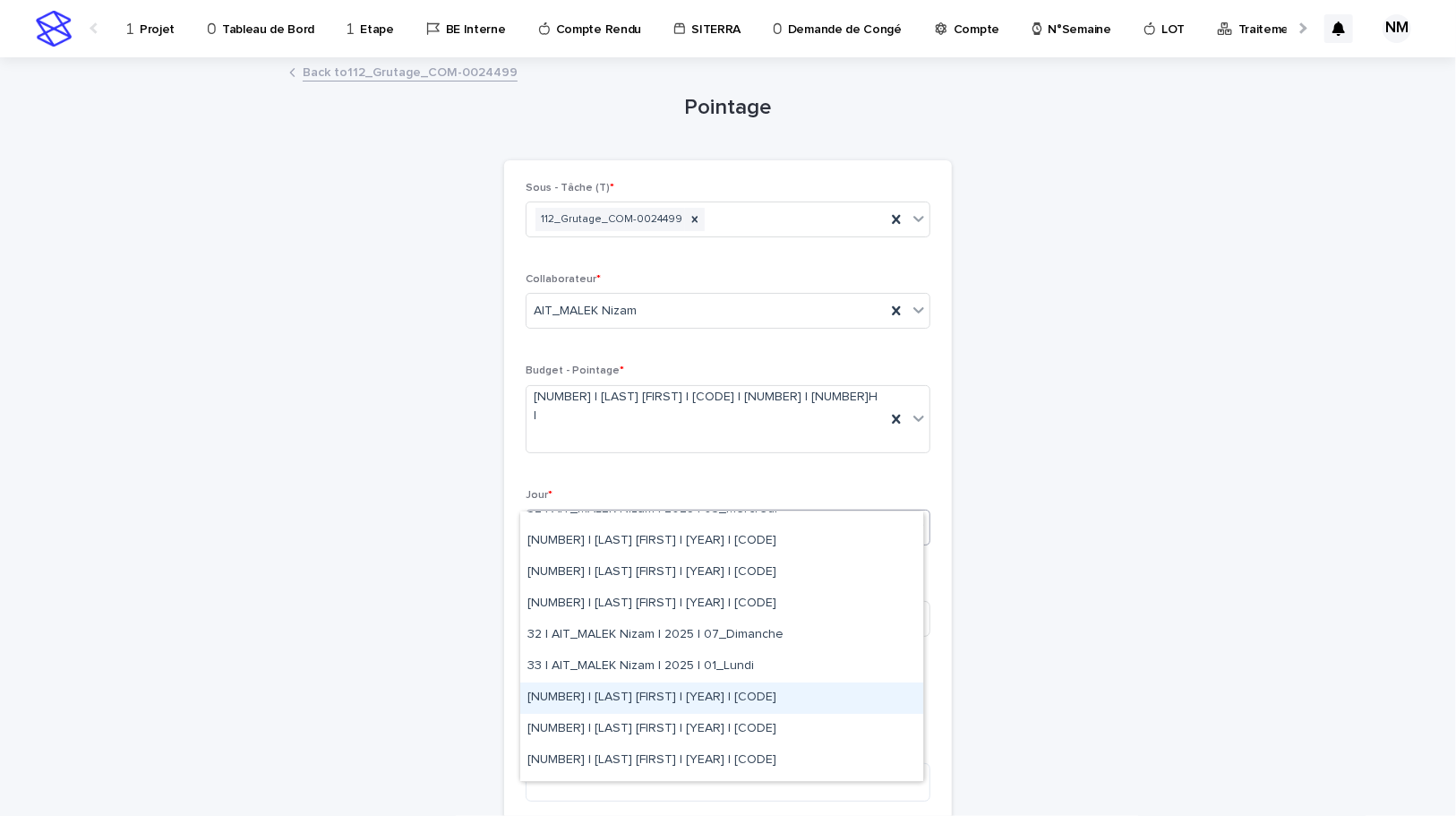 click on "[NUMBER] | [LAST] [FIRST] | [YEAR] | [CODE]" at bounding box center (722, 698) 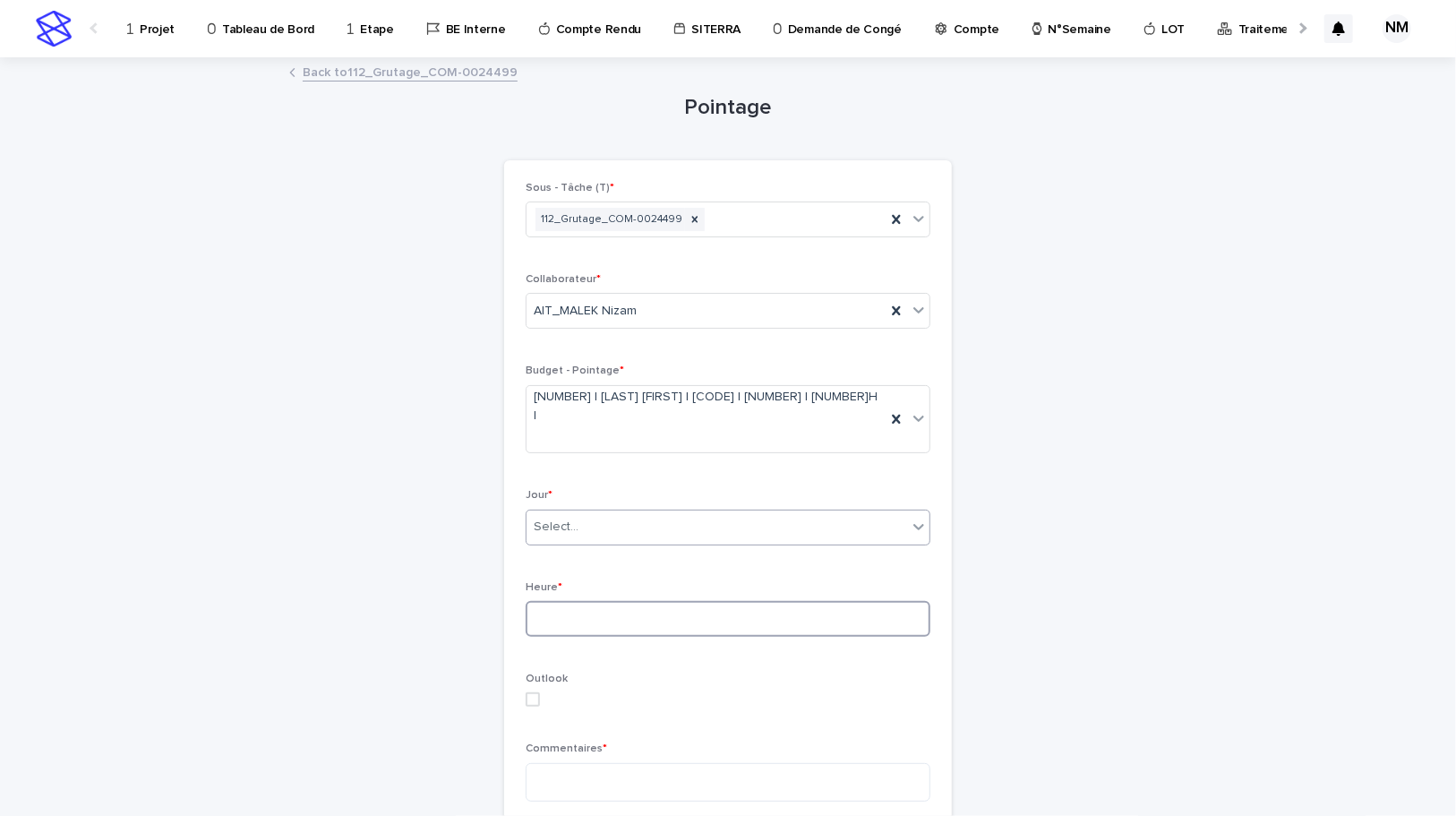 click at bounding box center [728, 619] 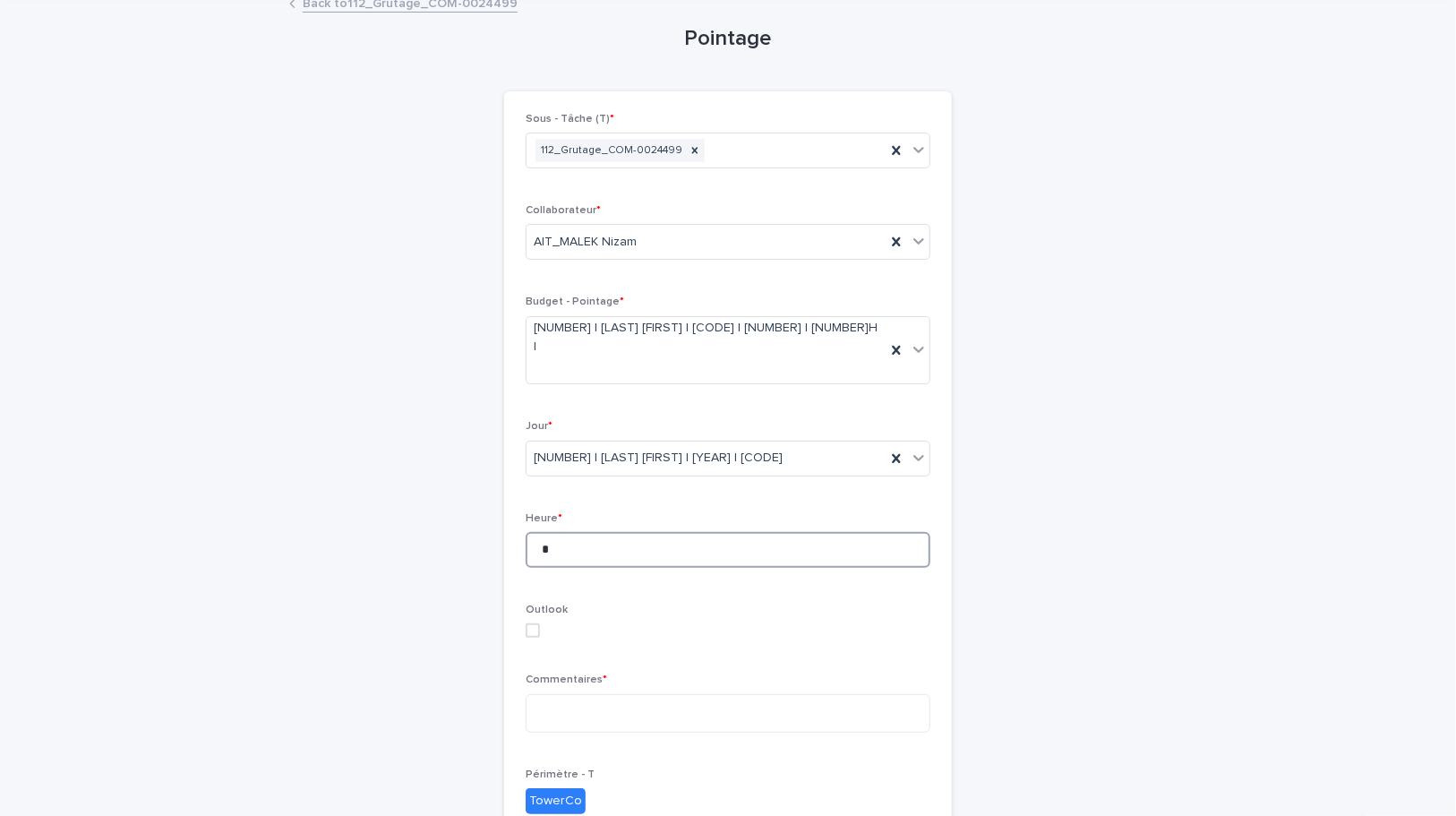 scroll, scrollTop: 162, scrollLeft: 0, axis: vertical 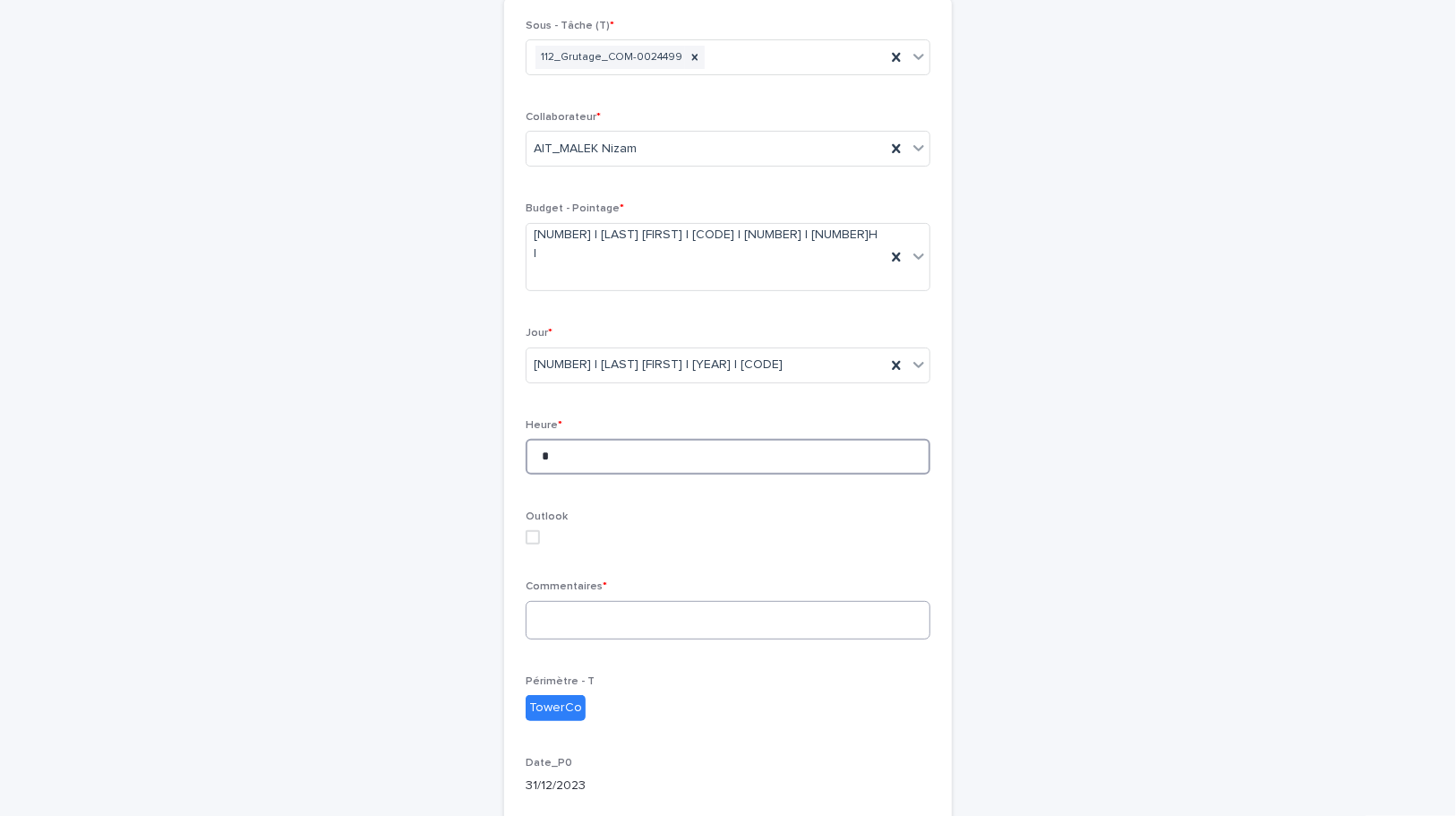 type on "*" 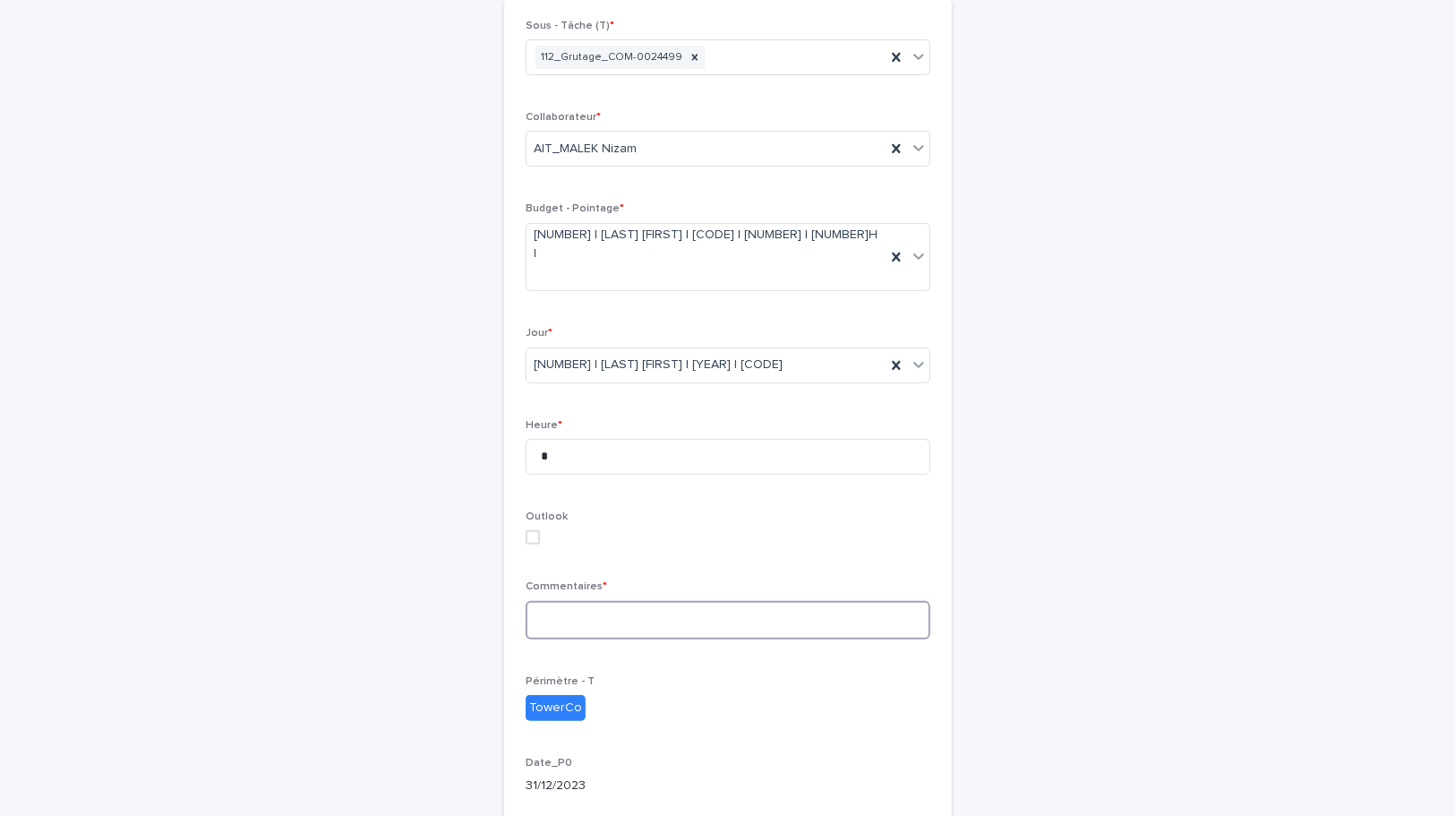 click at bounding box center (728, 620) 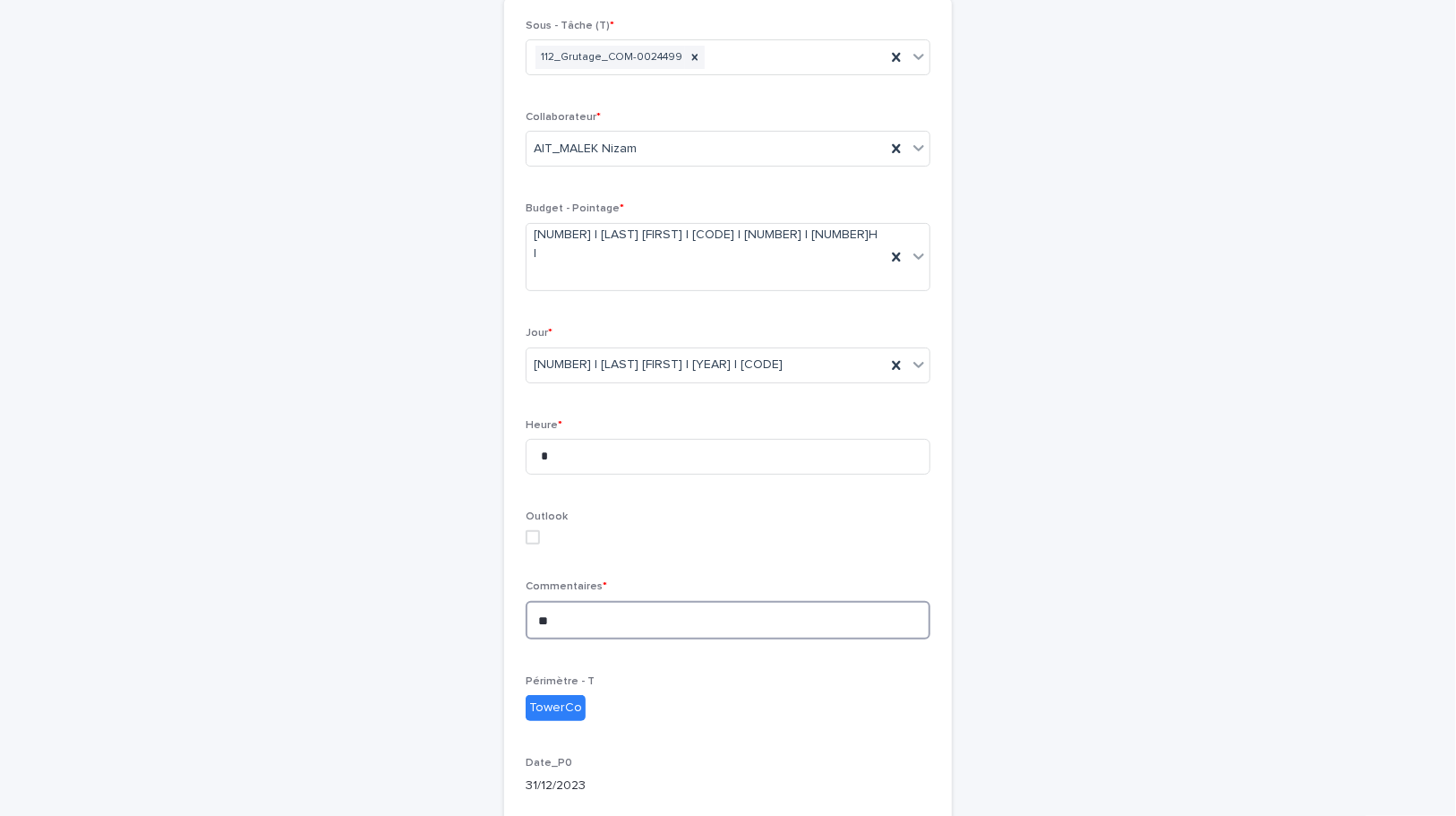 type on "*" 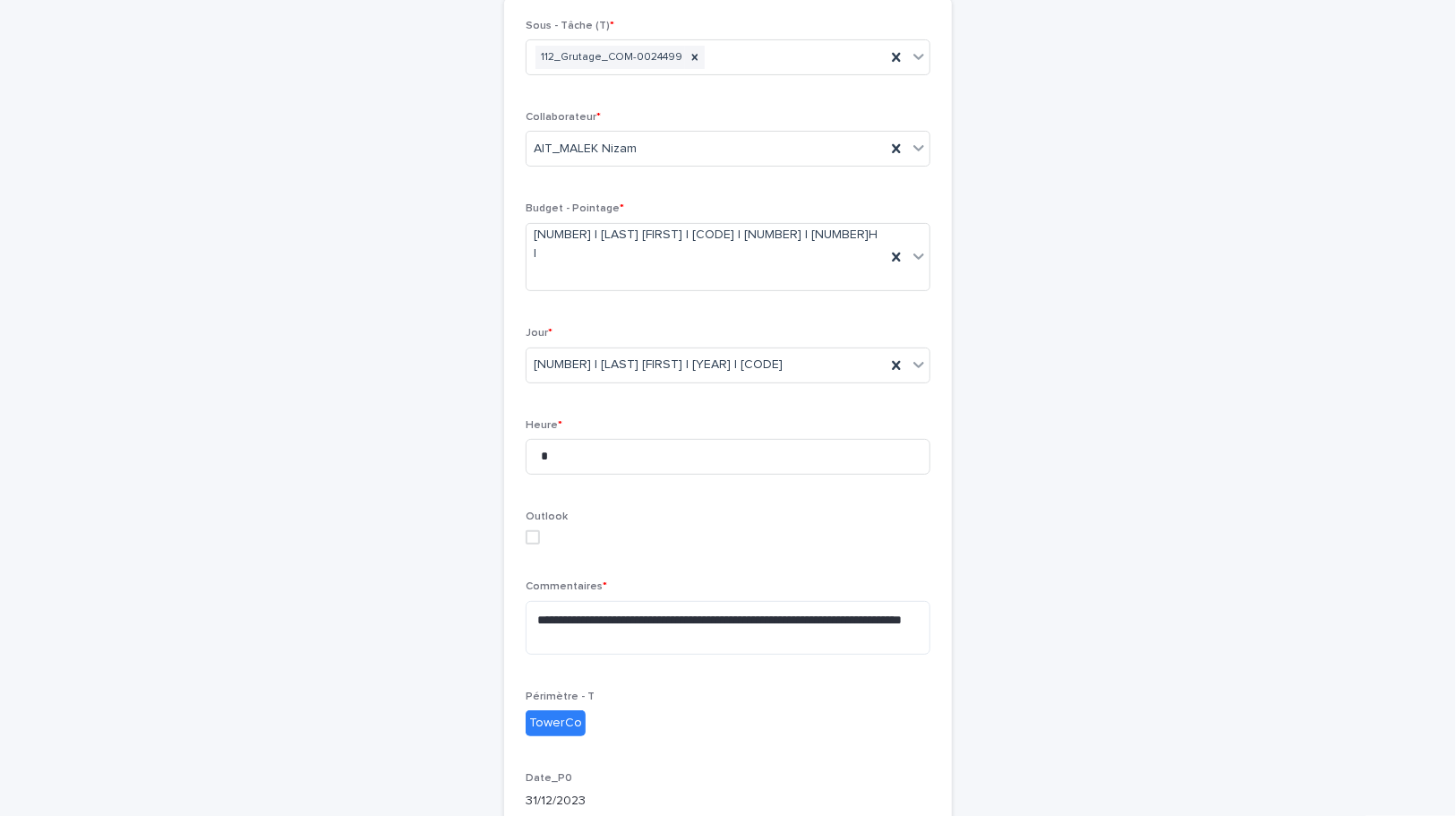 click on "**********" at bounding box center [728, 497] 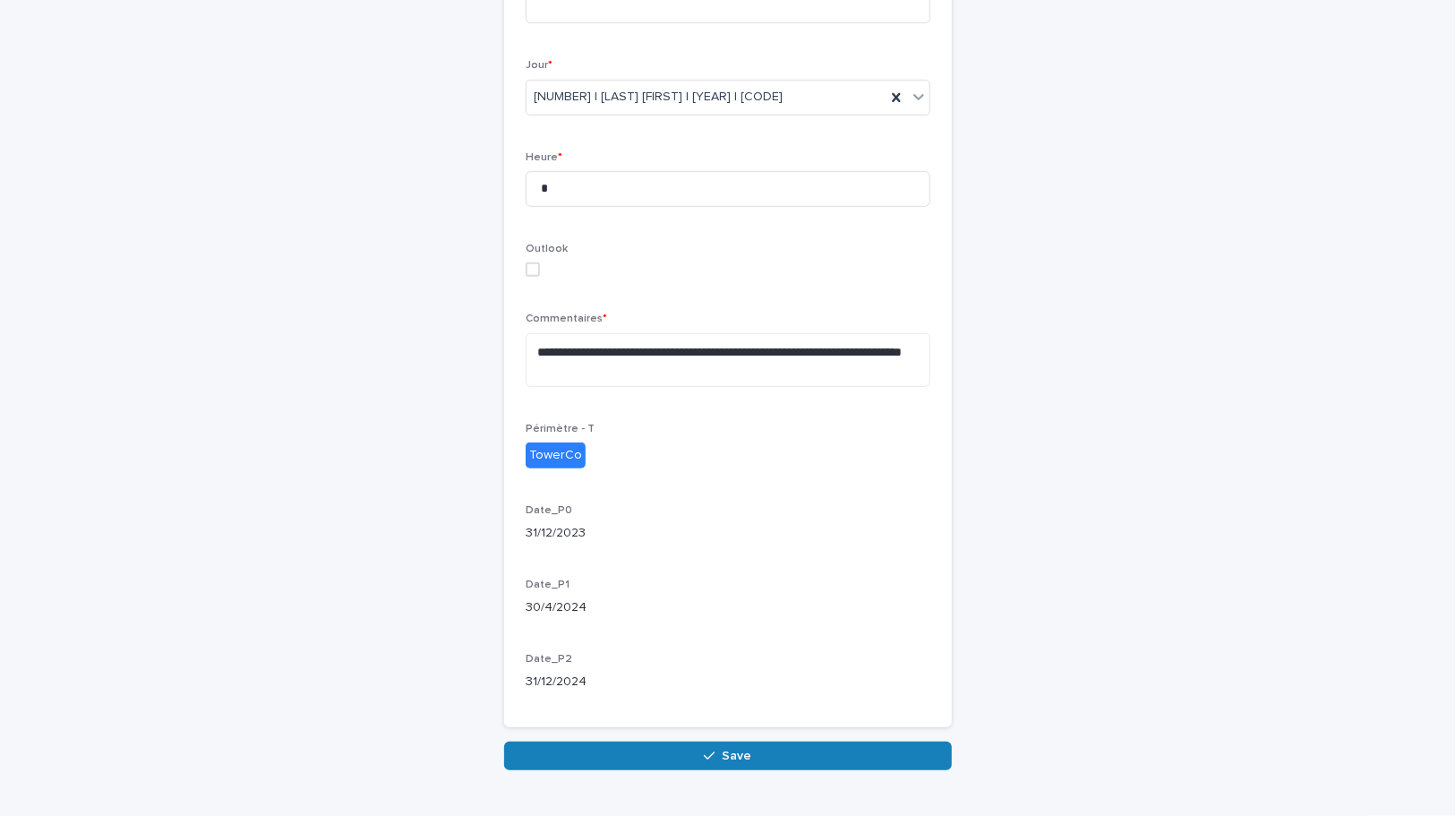 scroll, scrollTop: 440, scrollLeft: 0, axis: vertical 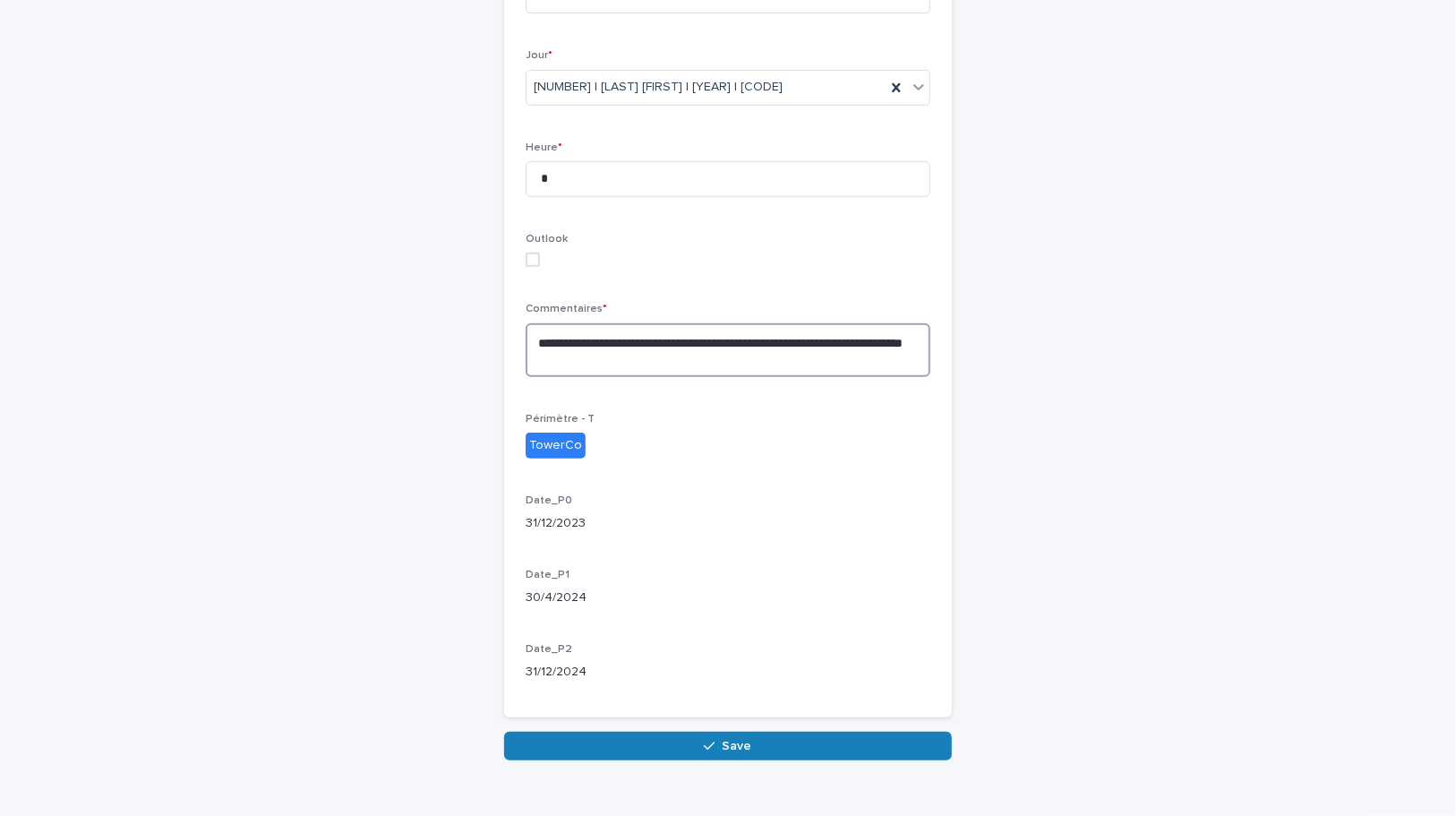 click on "**********" at bounding box center [728, 350] 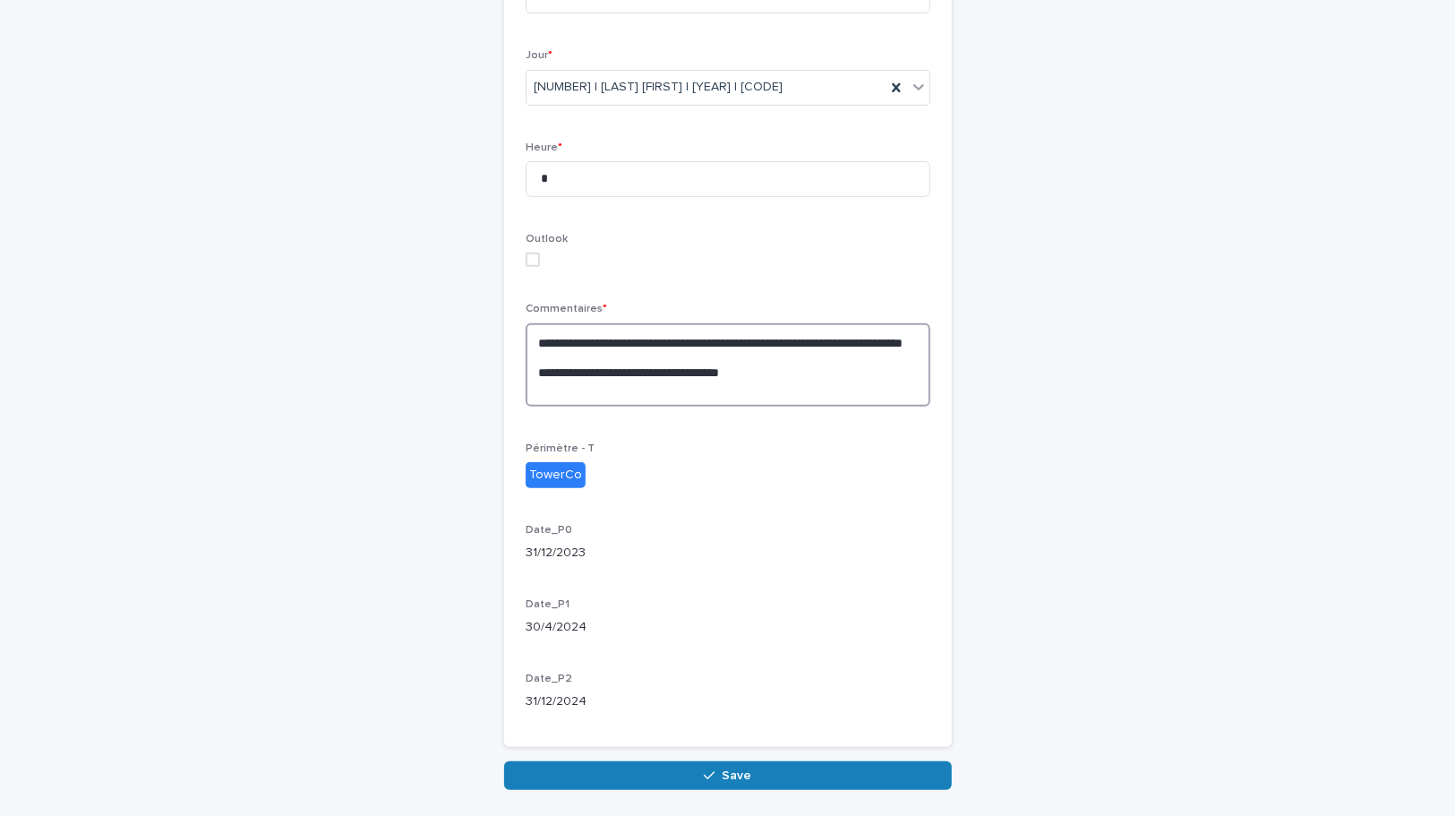 click on "**********" at bounding box center [728, 365] 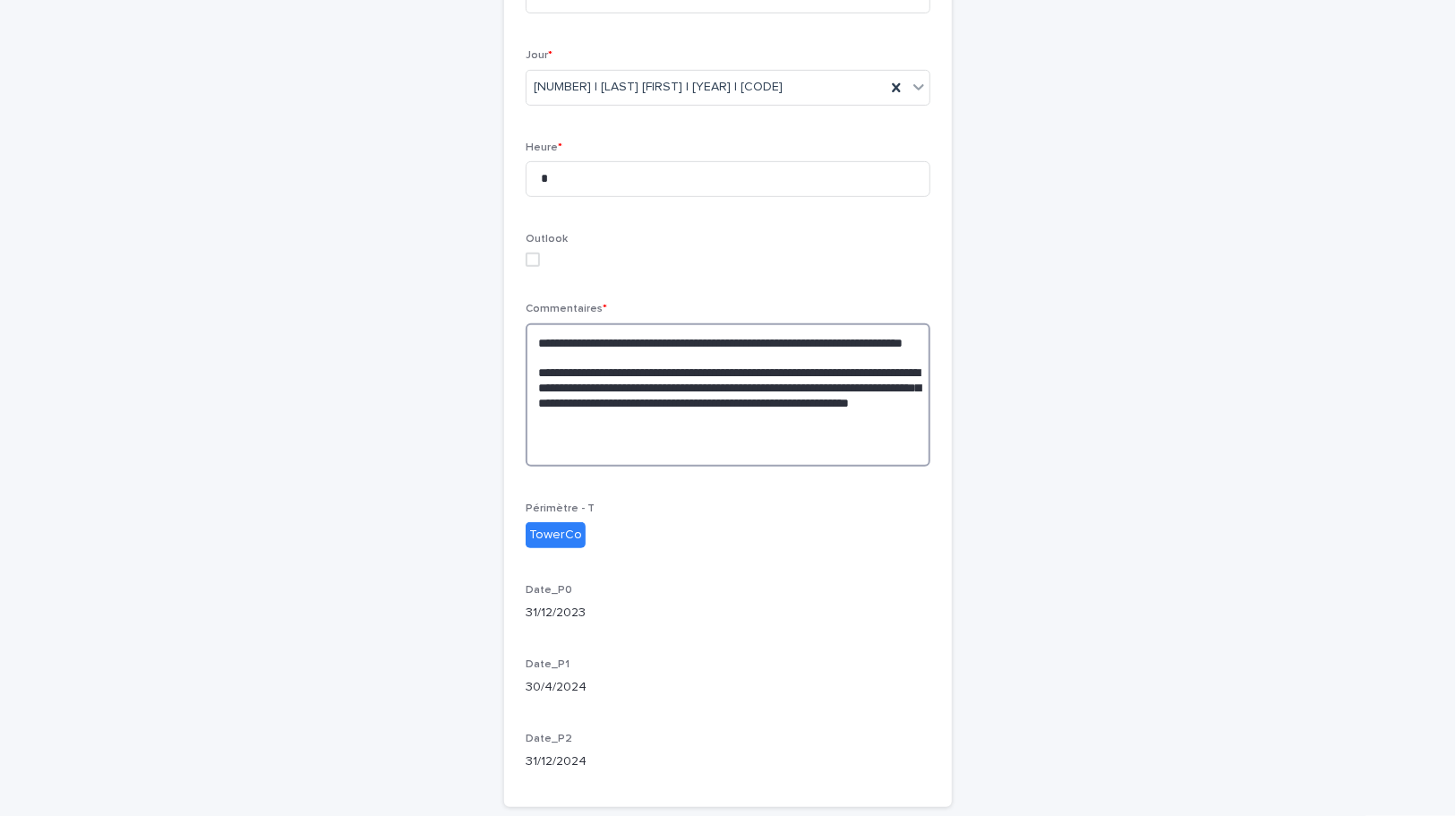 type on "**********" 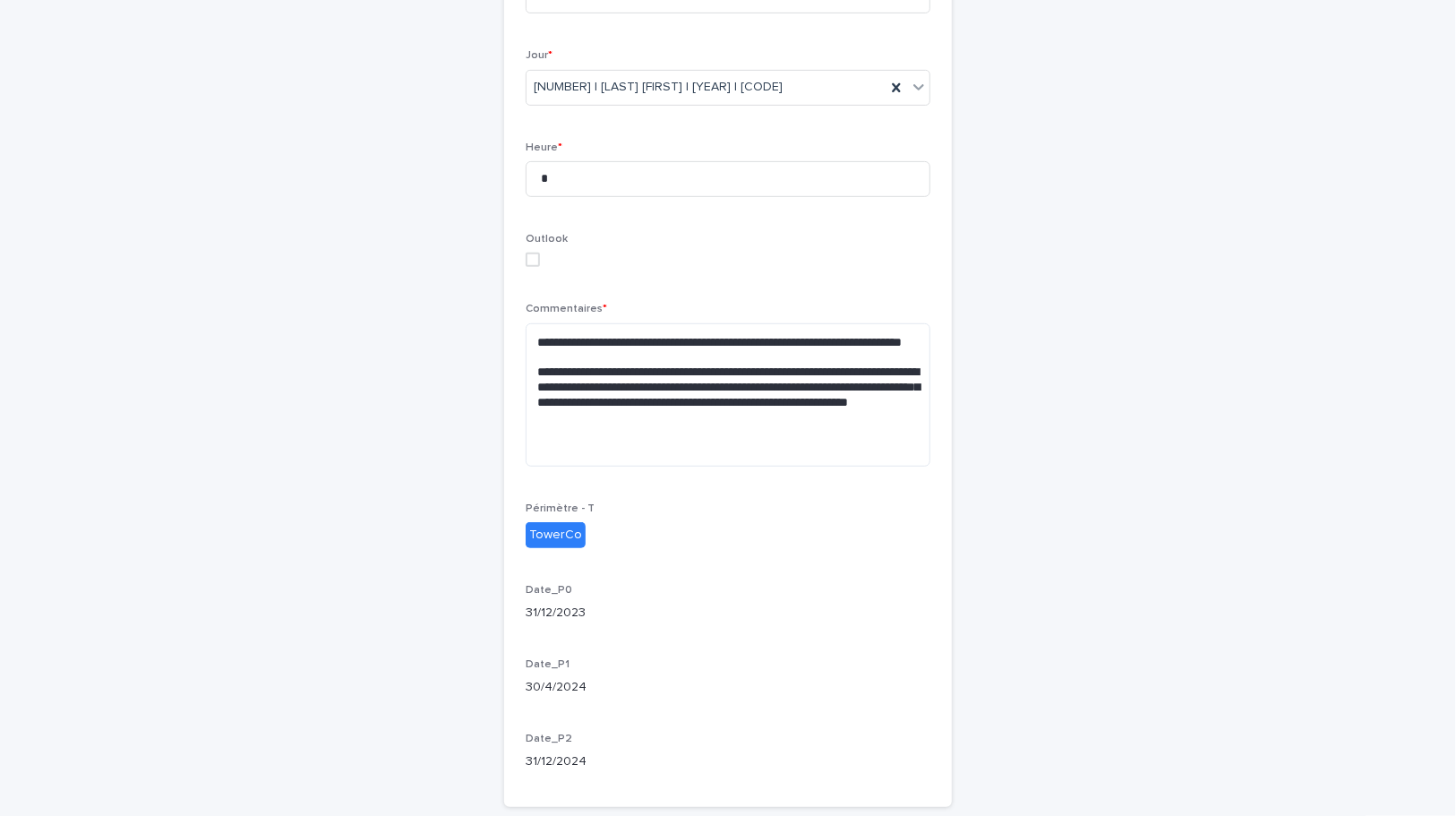 click on "Save" at bounding box center (728, 836) 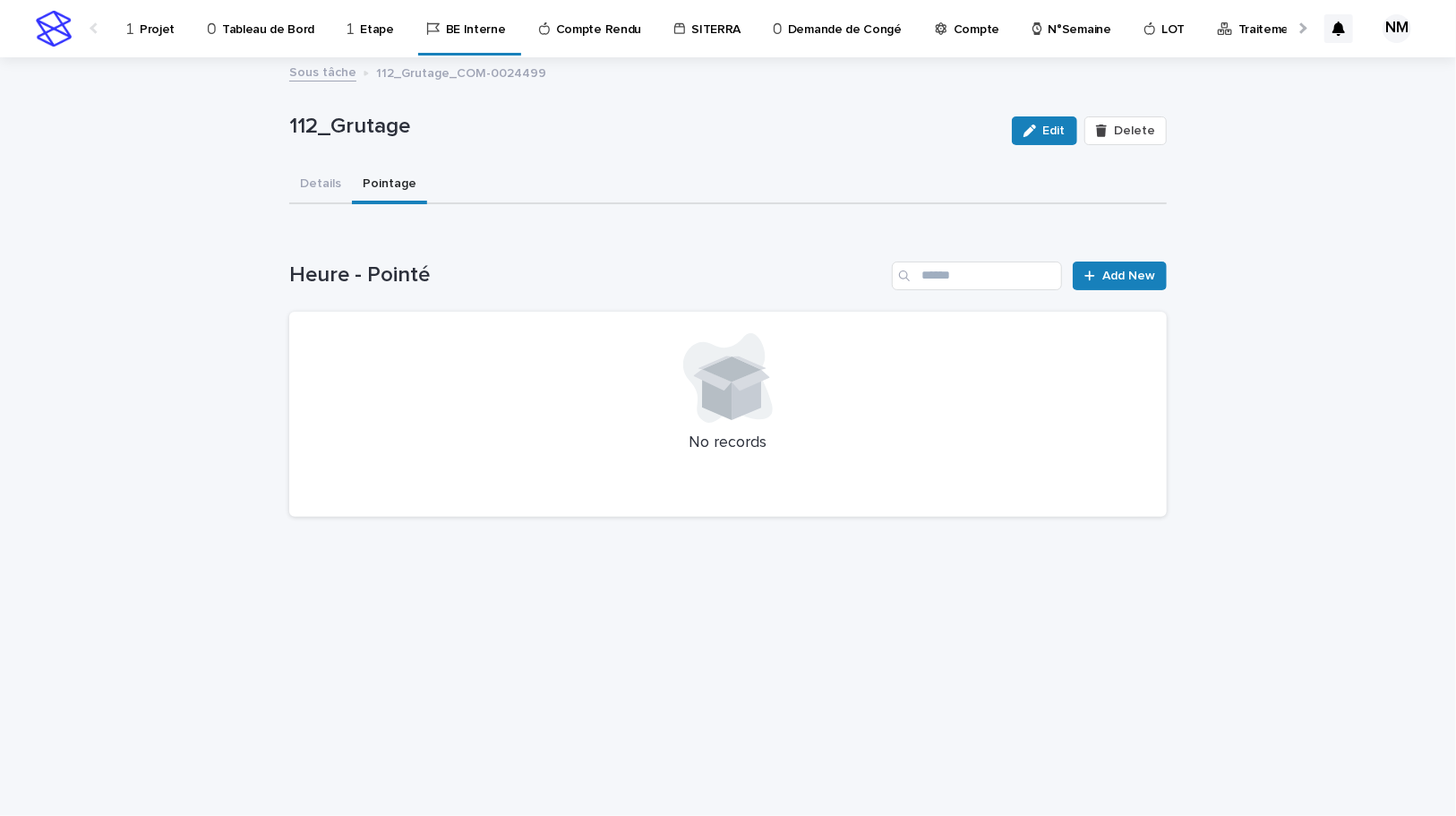 scroll, scrollTop: 0, scrollLeft: 0, axis: both 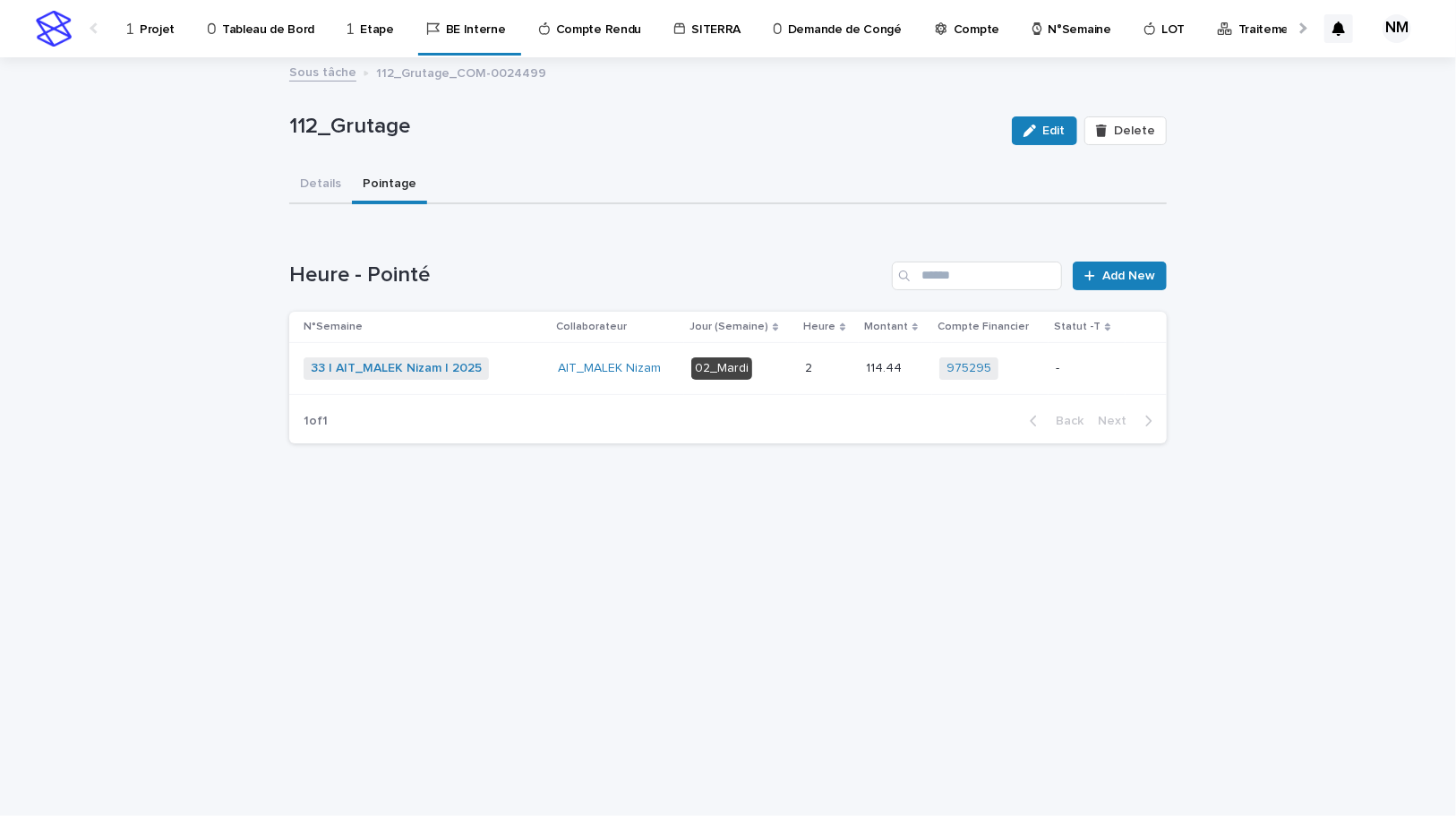 click on "-" at bounding box center (1087, 368) 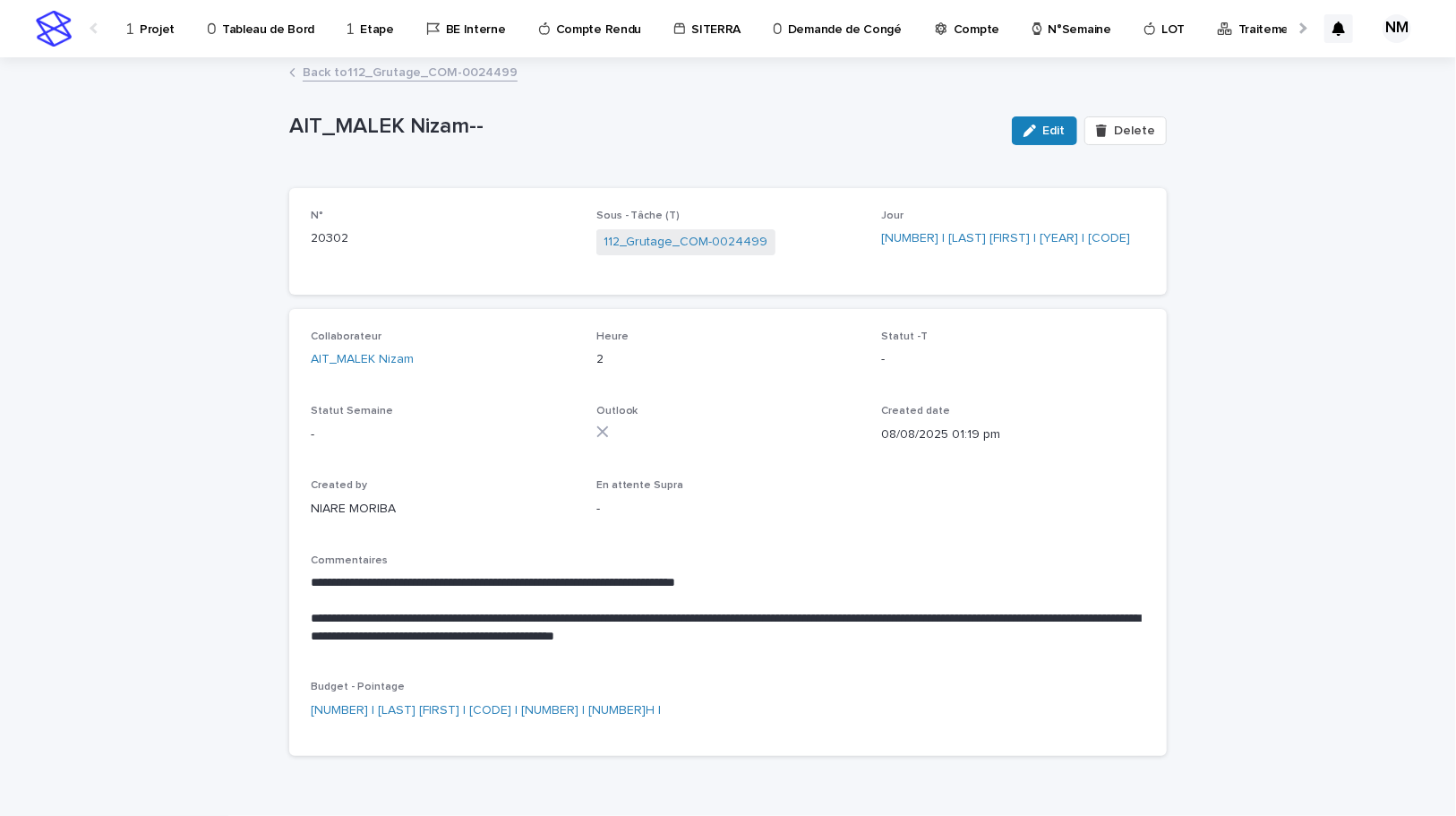 drag, startPoint x: 1045, startPoint y: 127, endPoint x: 1046, endPoint y: 197, distance: 70.00714 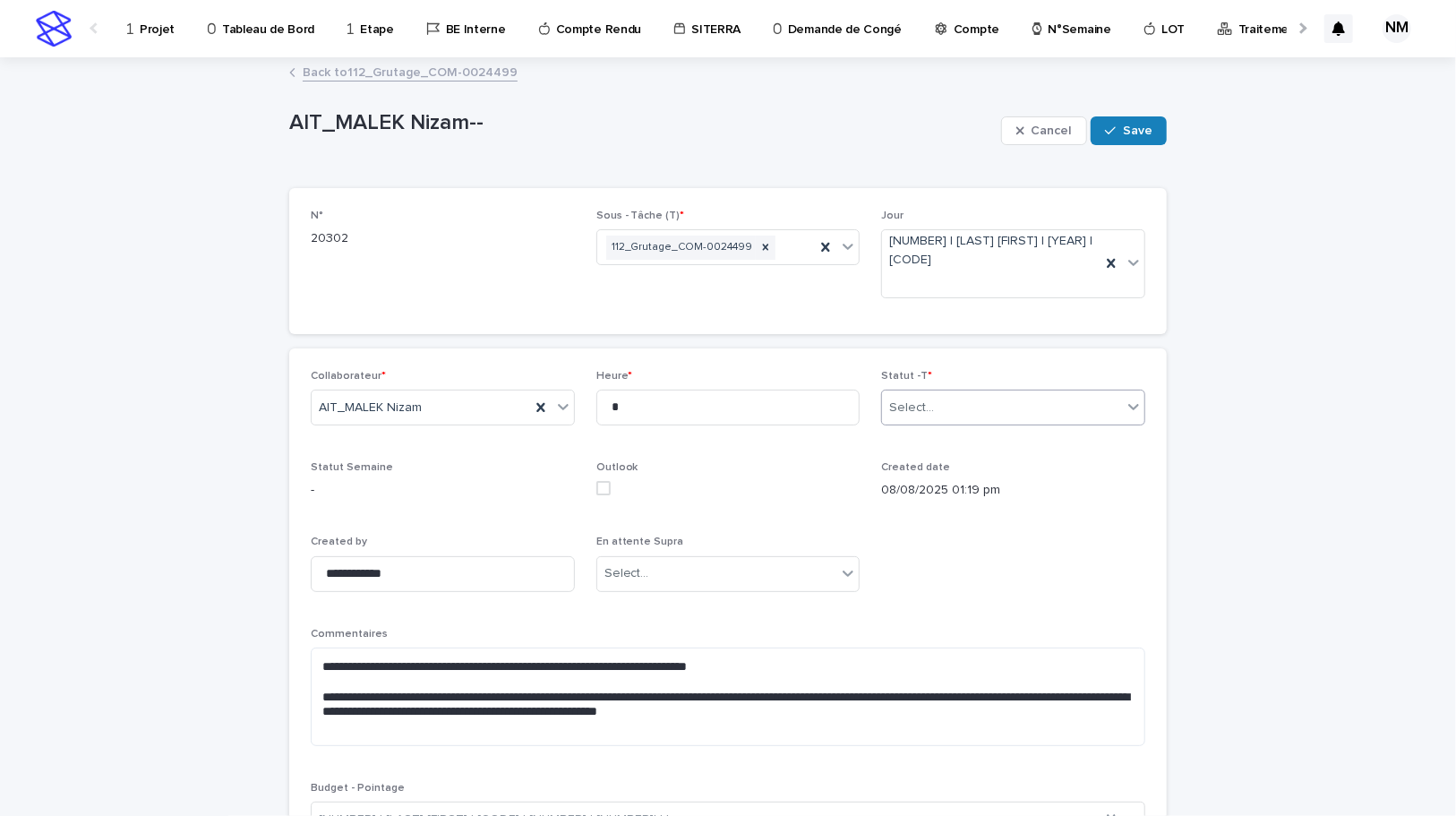 click on "Select..." at bounding box center (1002, 408) 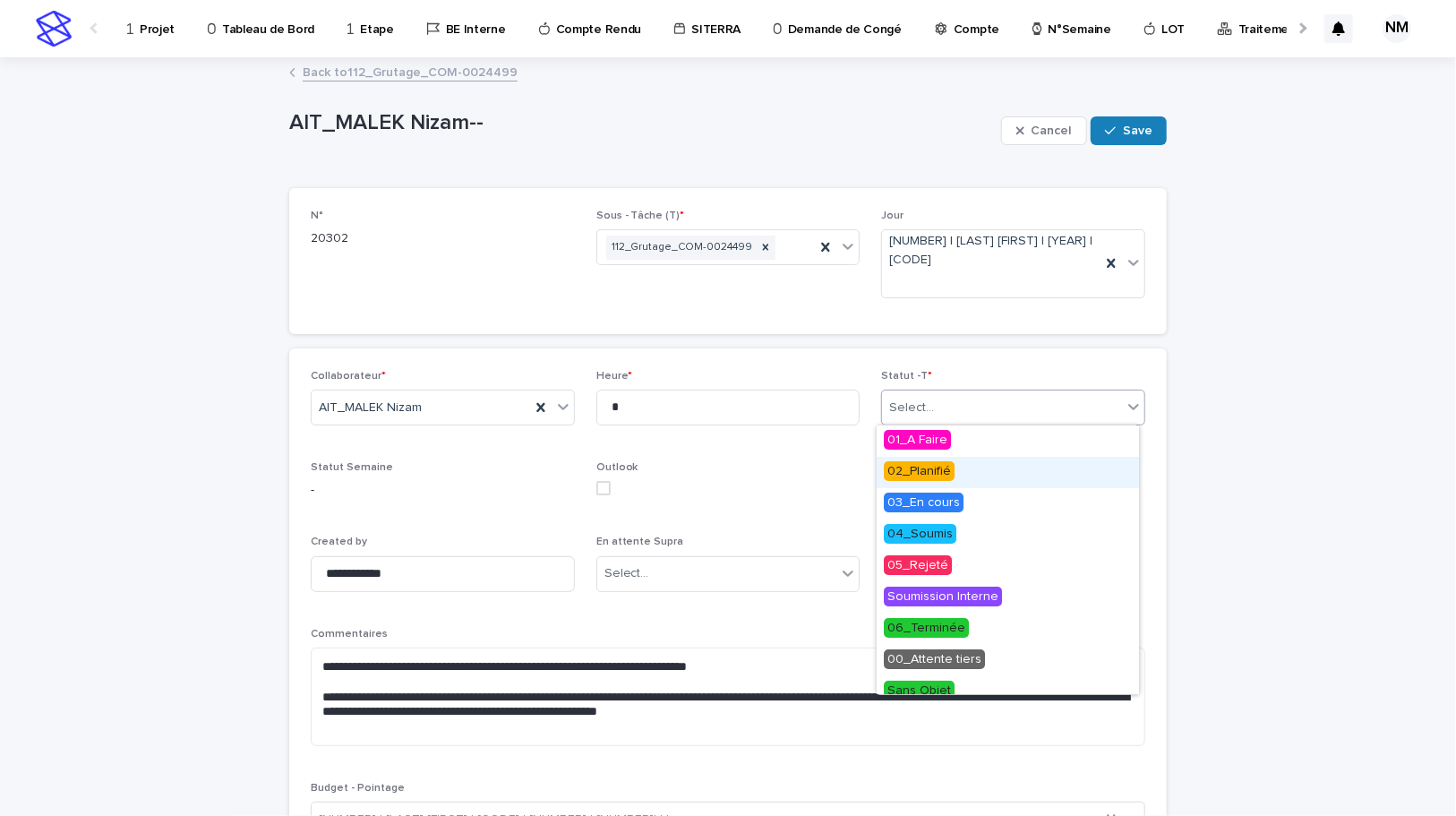 click on "02_Planifié" at bounding box center [919, 471] 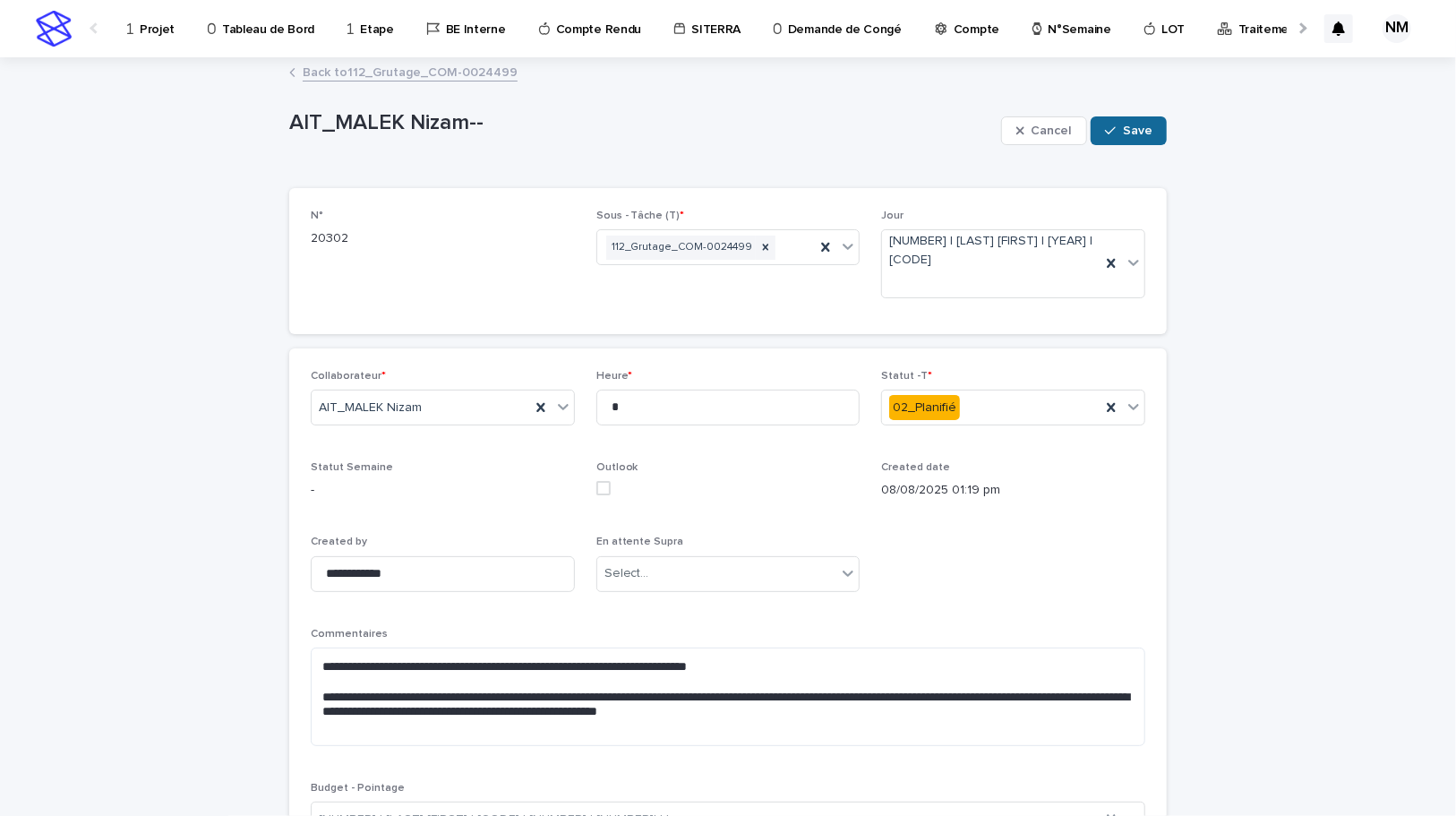 click on "Save" at bounding box center (1137, 131) 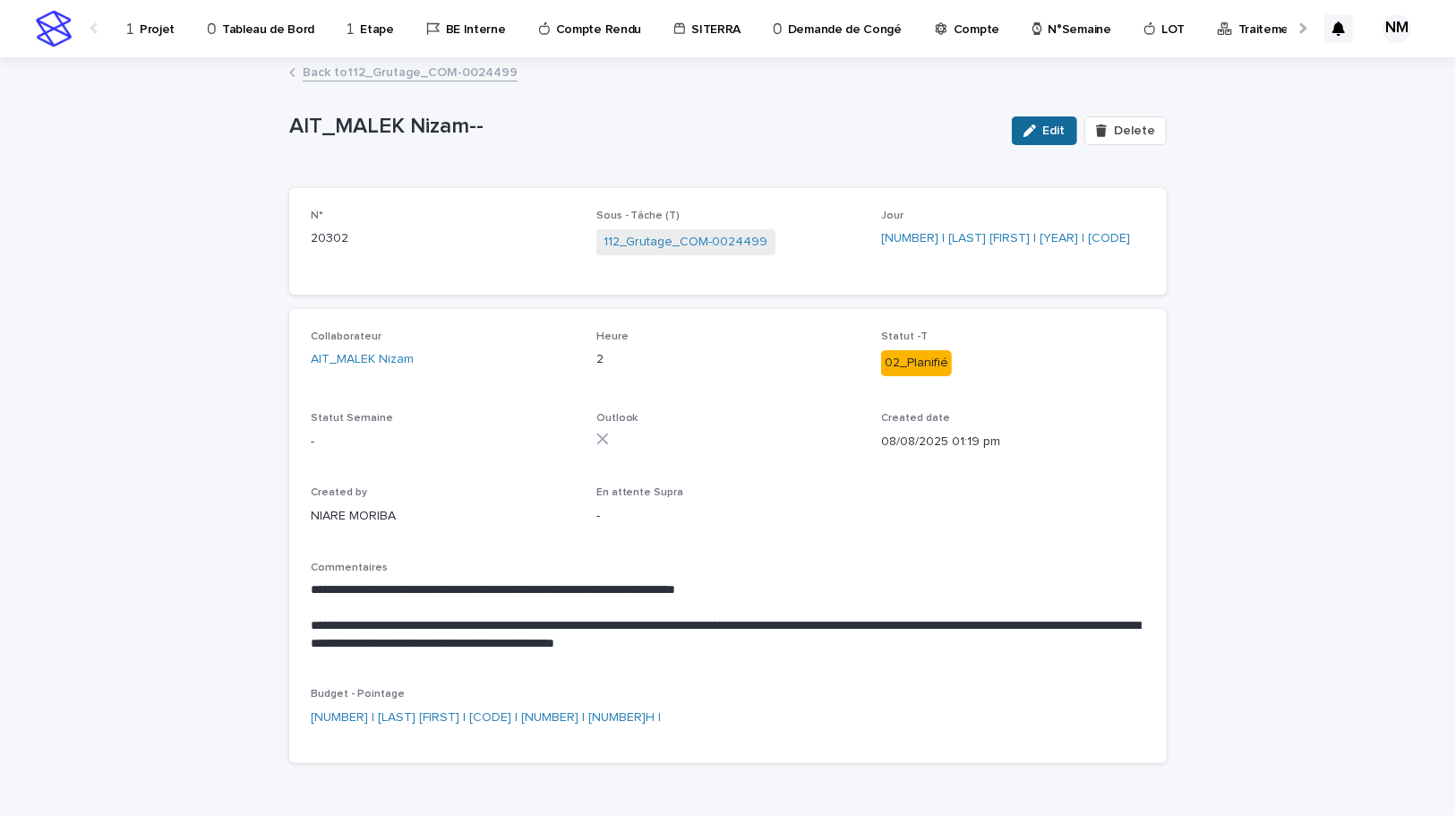 click on "Edit" at bounding box center [1044, 131] 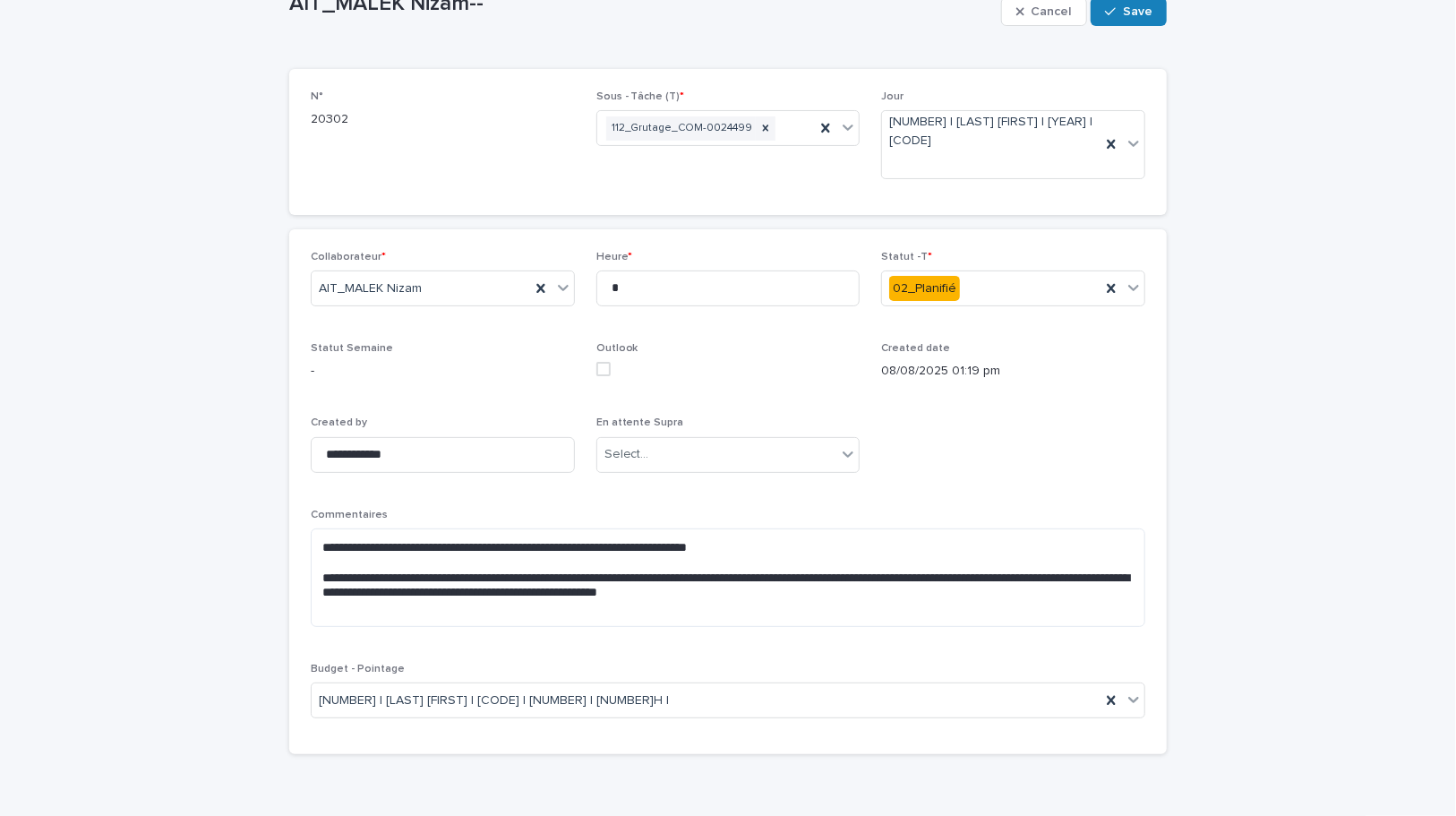scroll, scrollTop: 161, scrollLeft: 0, axis: vertical 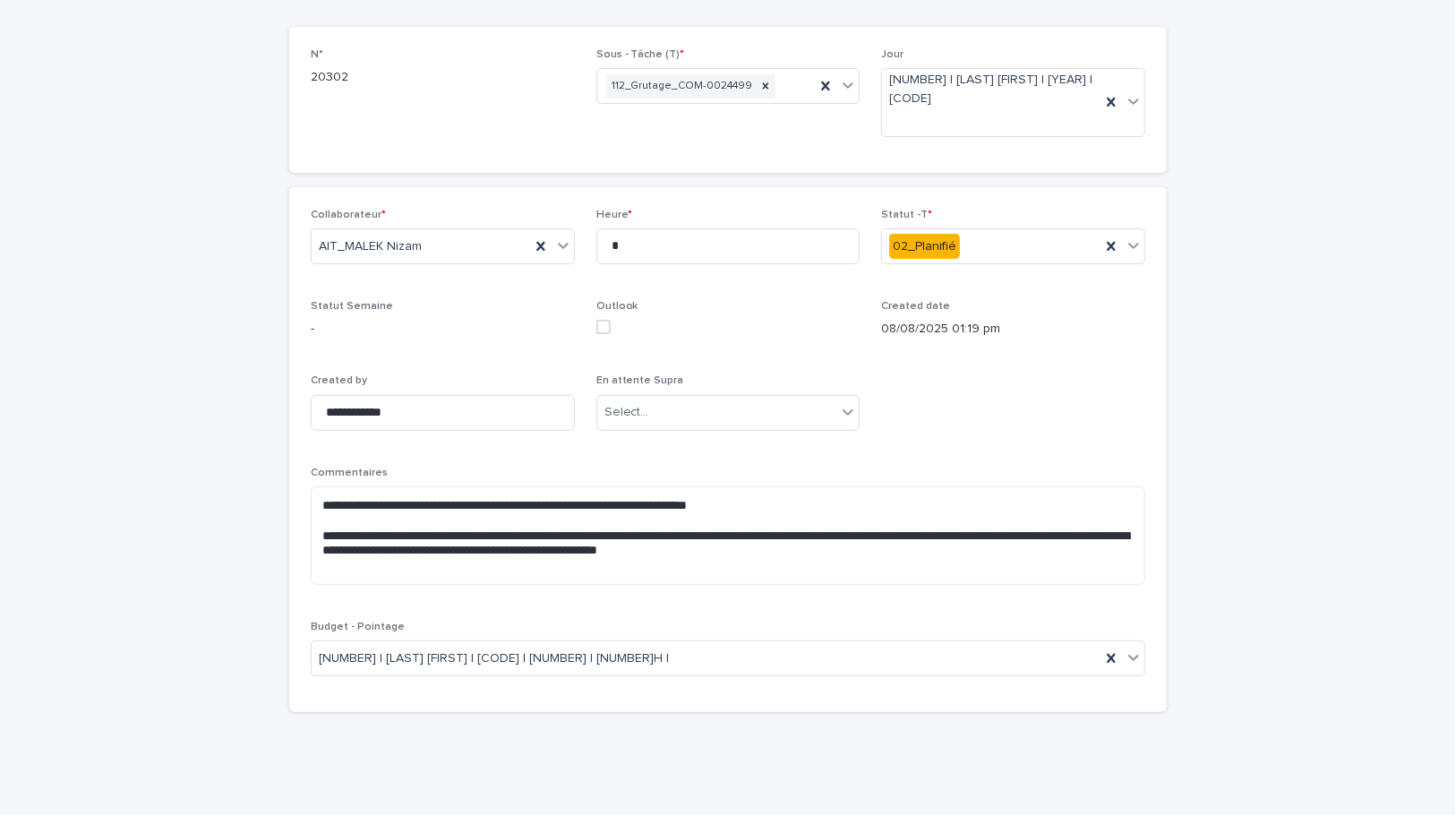 click at bounding box center (728, 327) 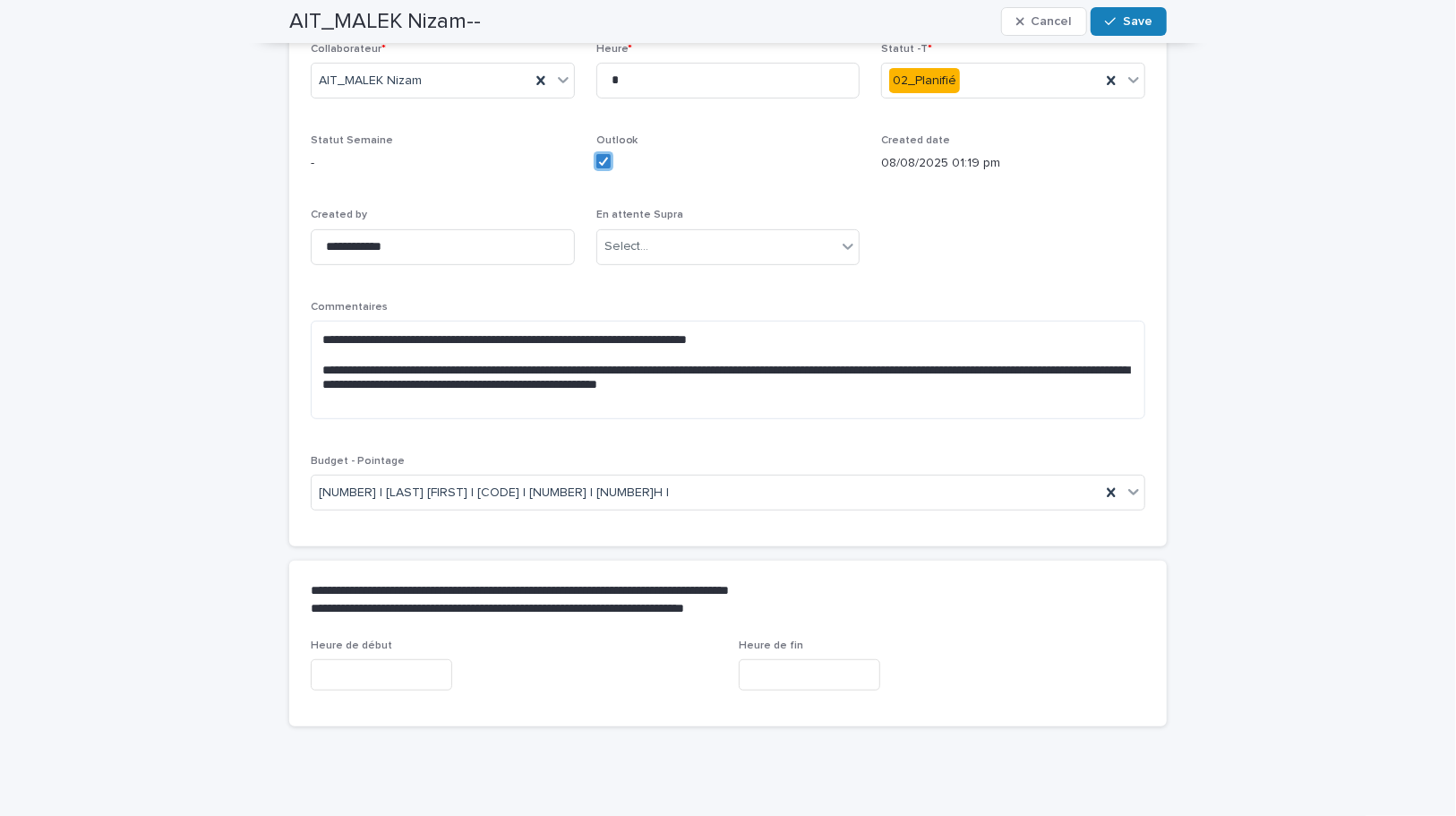 scroll, scrollTop: 340, scrollLeft: 0, axis: vertical 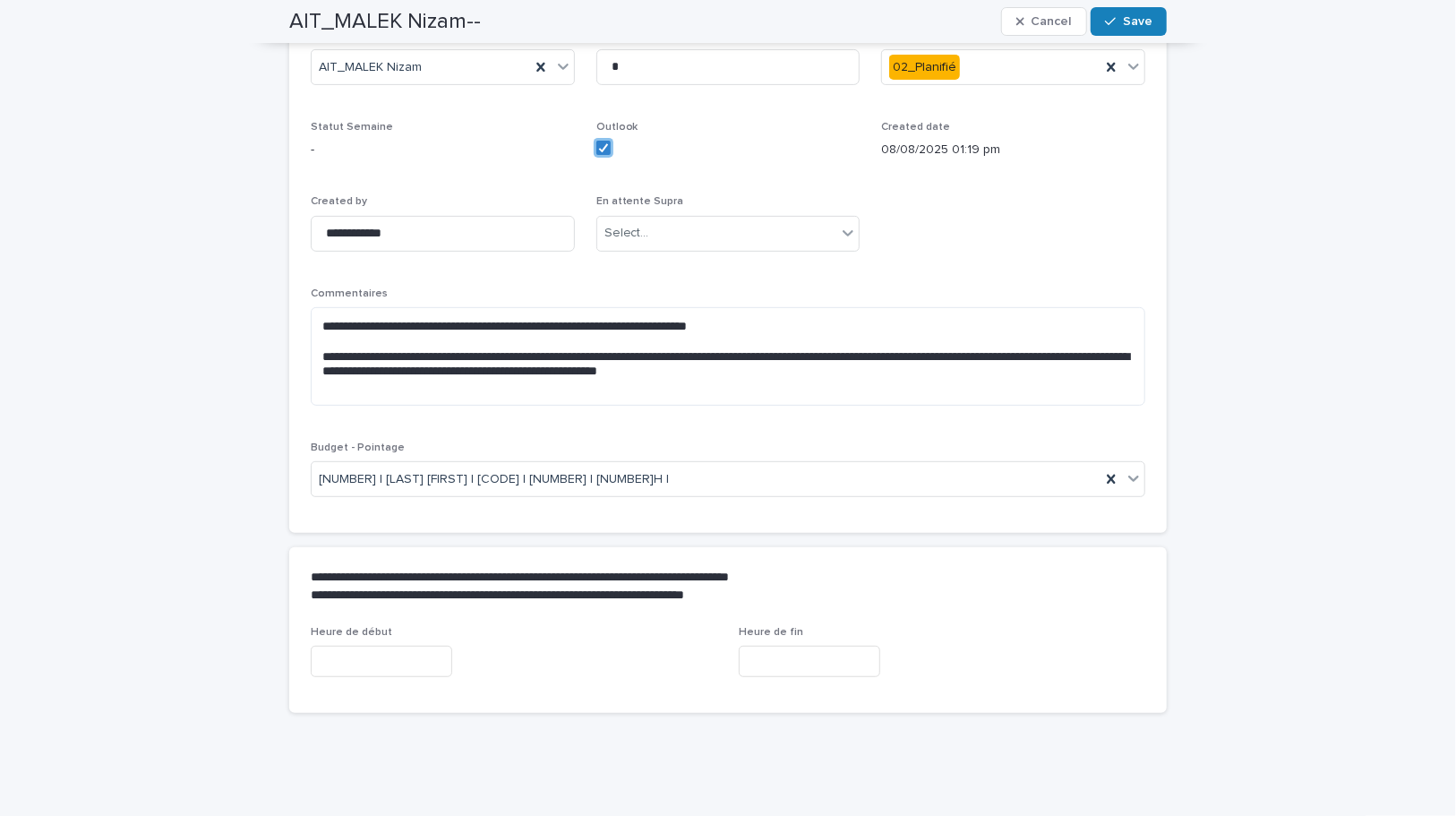 click at bounding box center [381, 661] 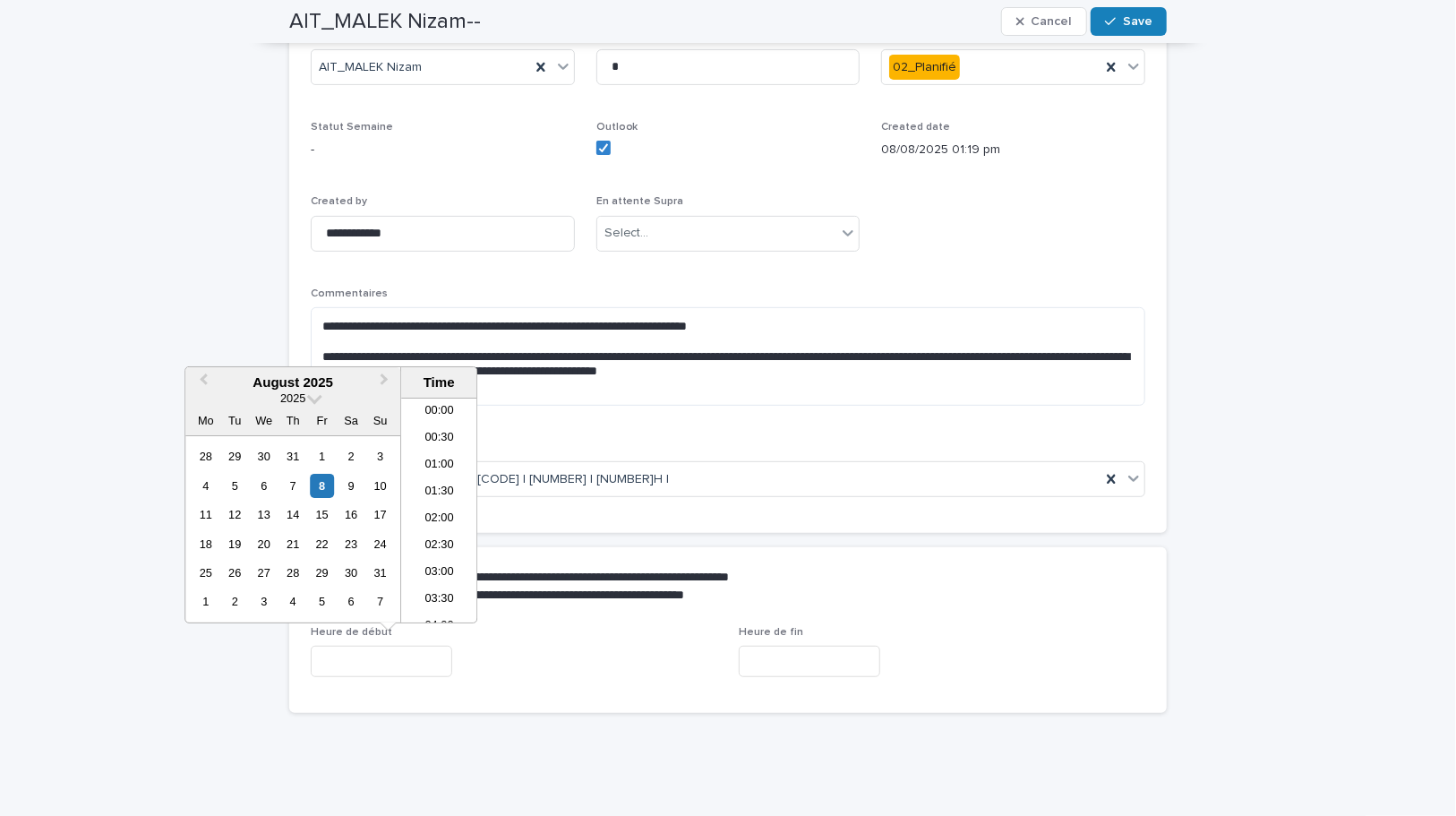 scroll, scrollTop: 600, scrollLeft: 0, axis: vertical 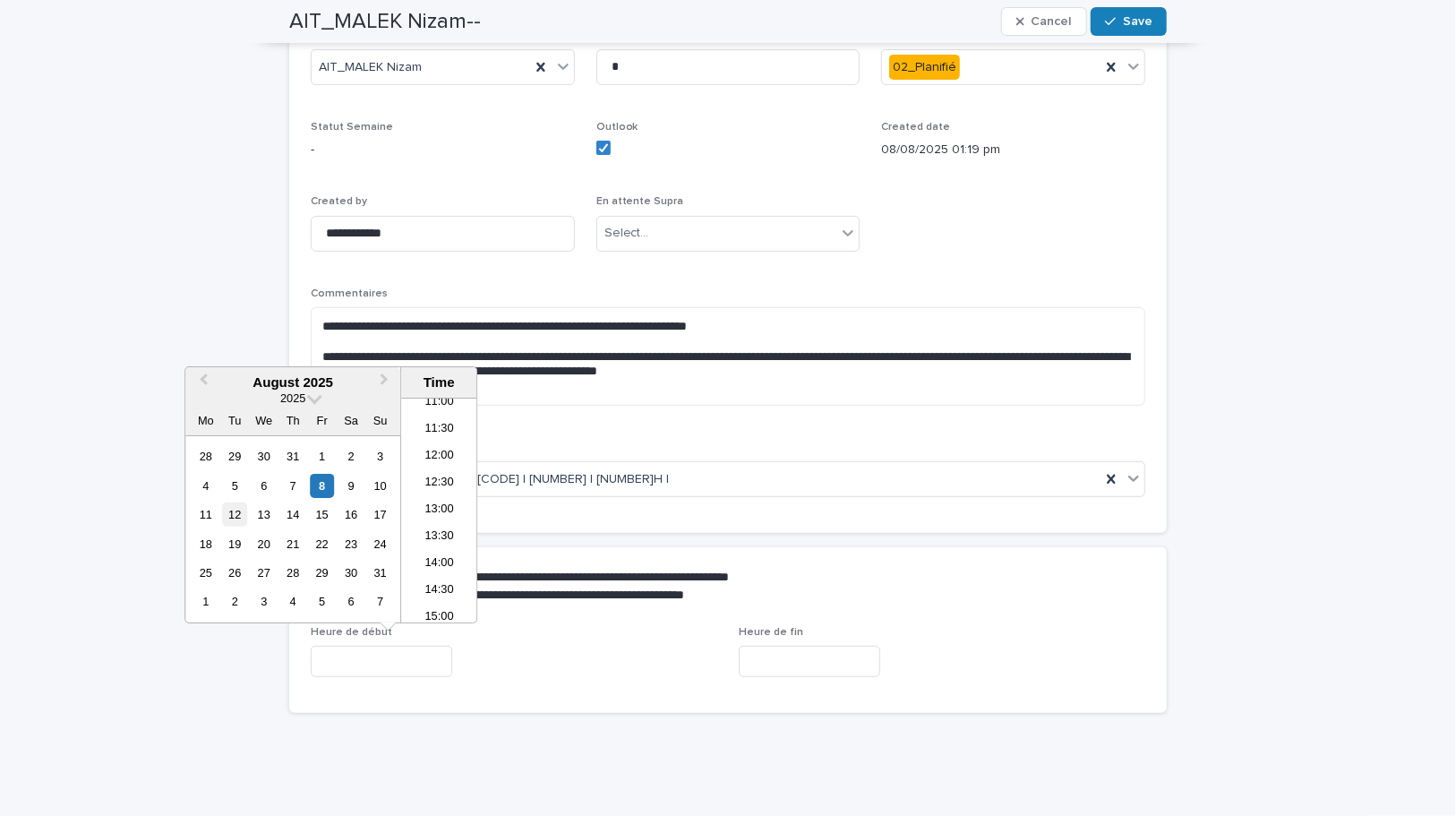 click on "12" at bounding box center [235, 514] 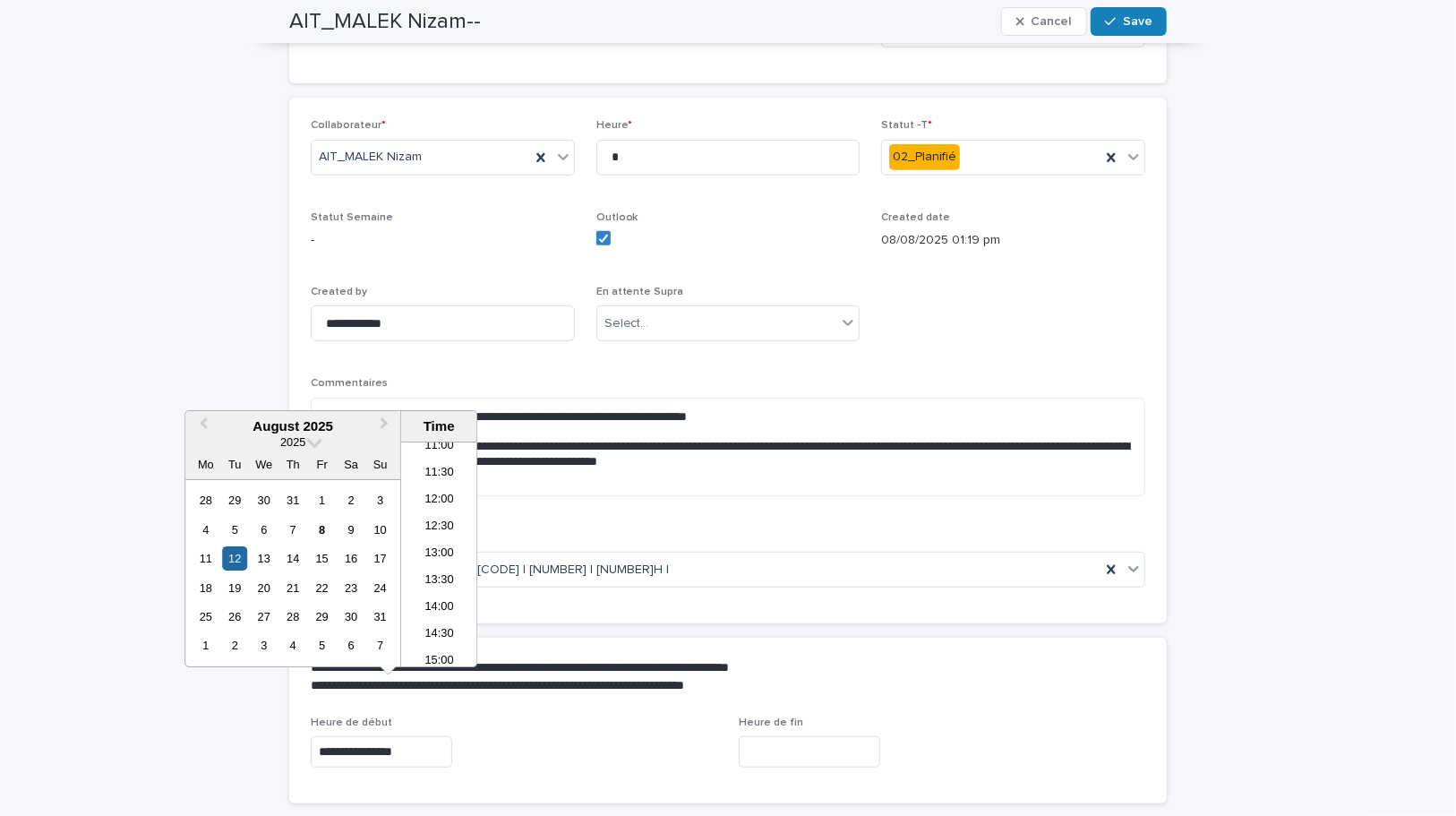 scroll, scrollTop: 385, scrollLeft: 0, axis: vertical 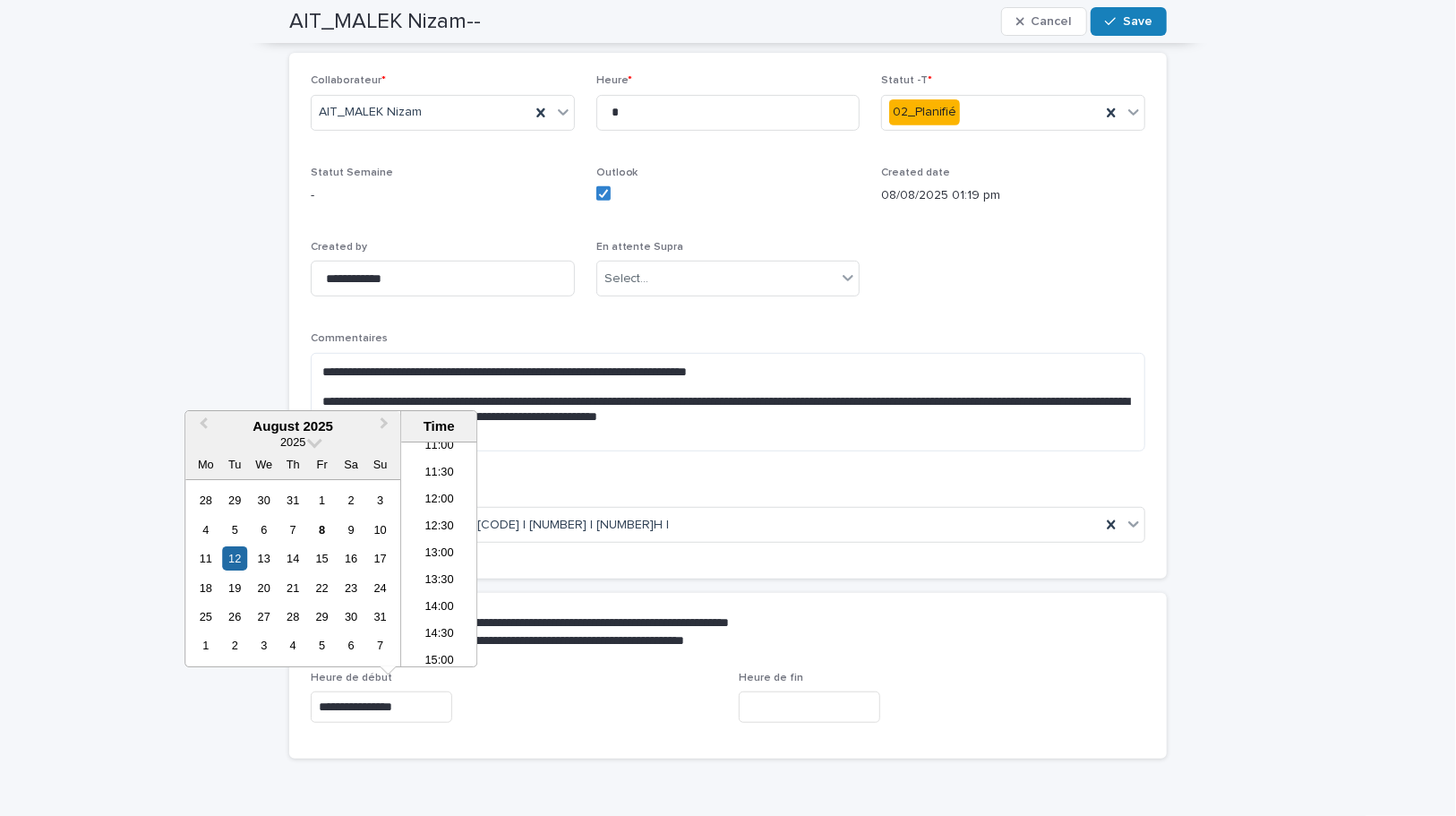 click on "[MONTH] [YEAR] [YEAR] Mo Tu We Th Fr Sa Su 28 29 30 31 1 2 3 4 5 6 7 8 9 10 11 12 13 14 15 16 17 18 19 20 21 22 23 24 25 26 27 28 29 30 31 1 2 3 4 5 6 7" at bounding box center (293, 538) 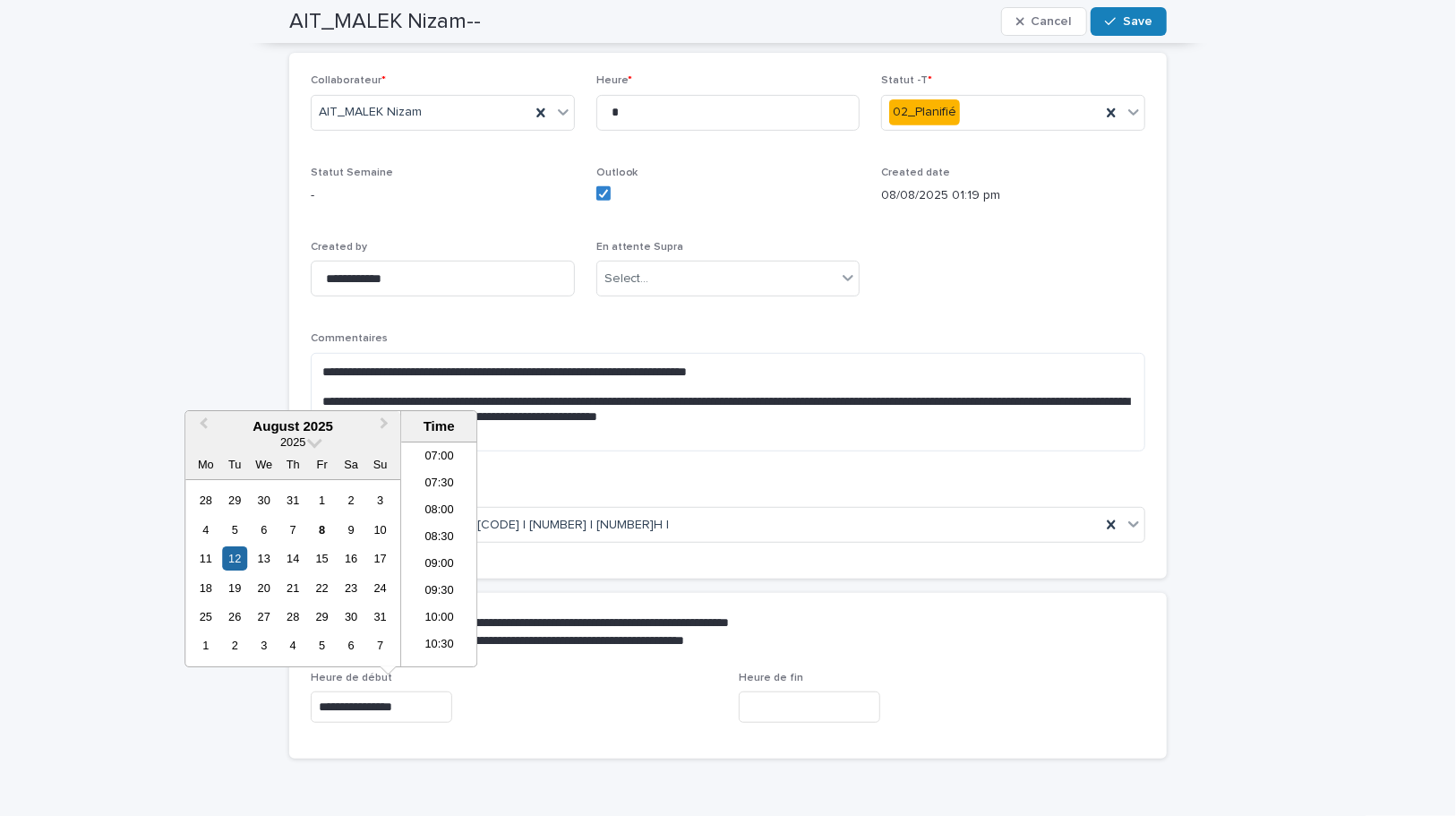scroll, scrollTop: 368, scrollLeft: 0, axis: vertical 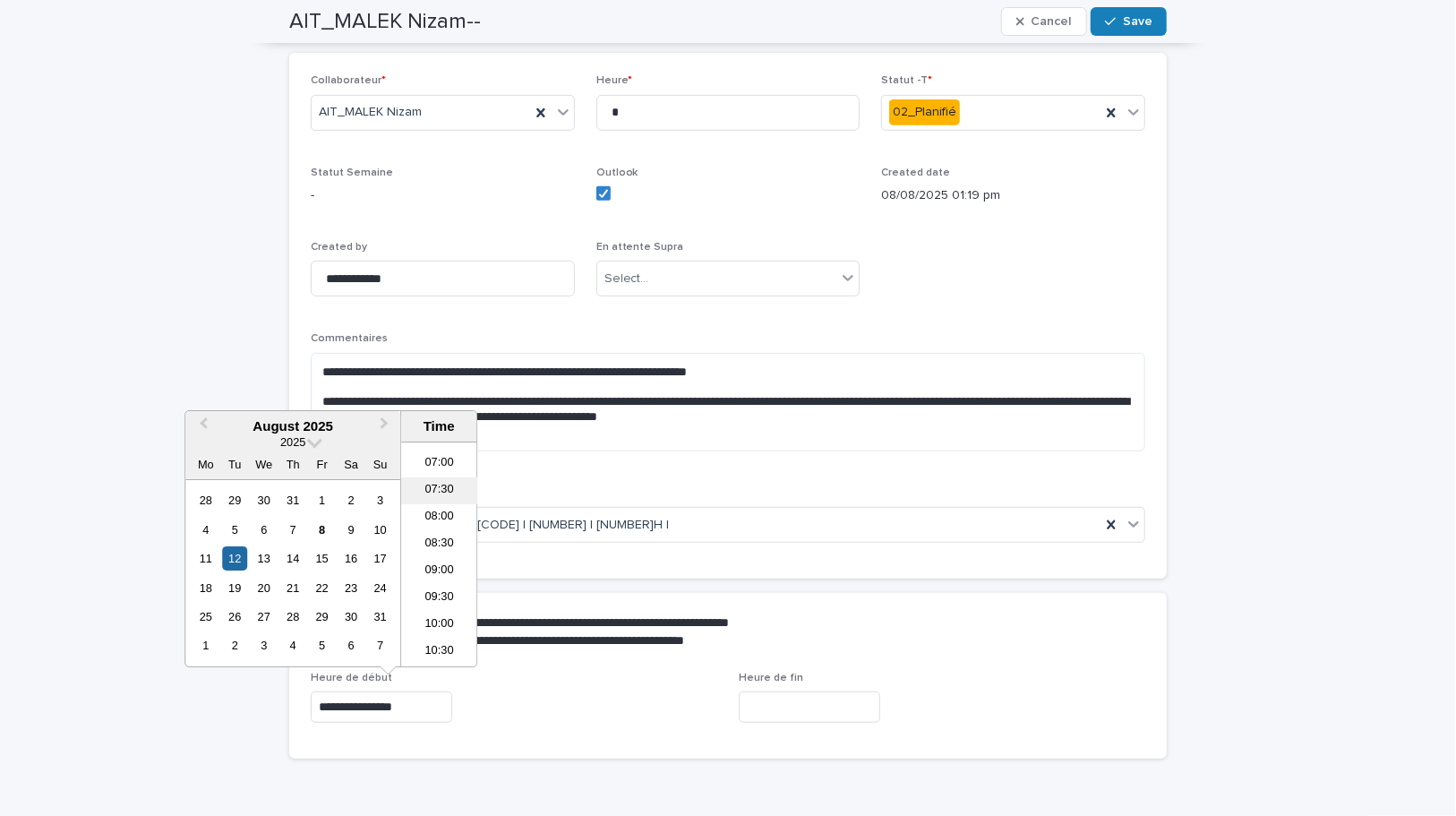 click on "07:30" at bounding box center [439, 491] 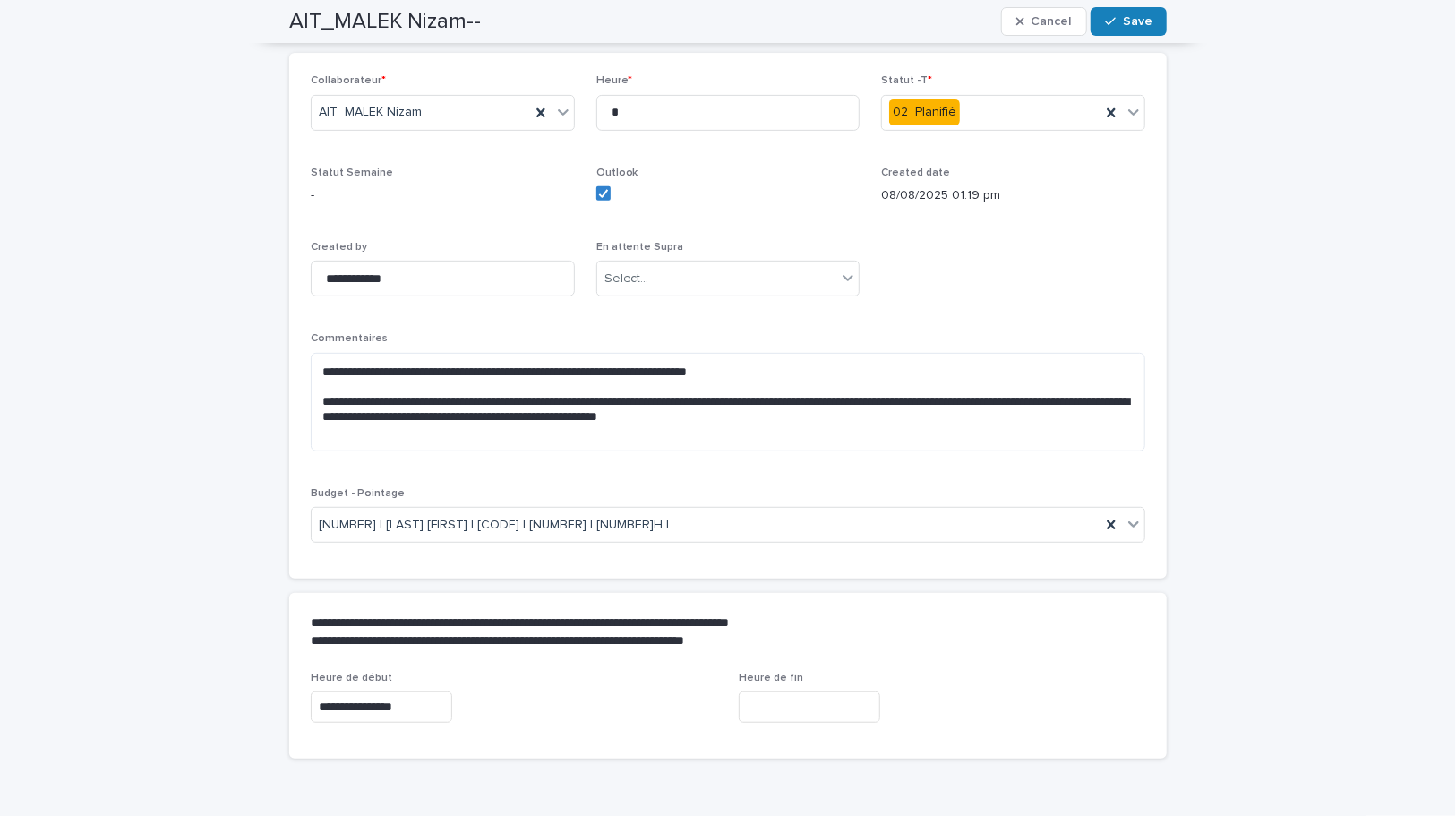type on "**********" 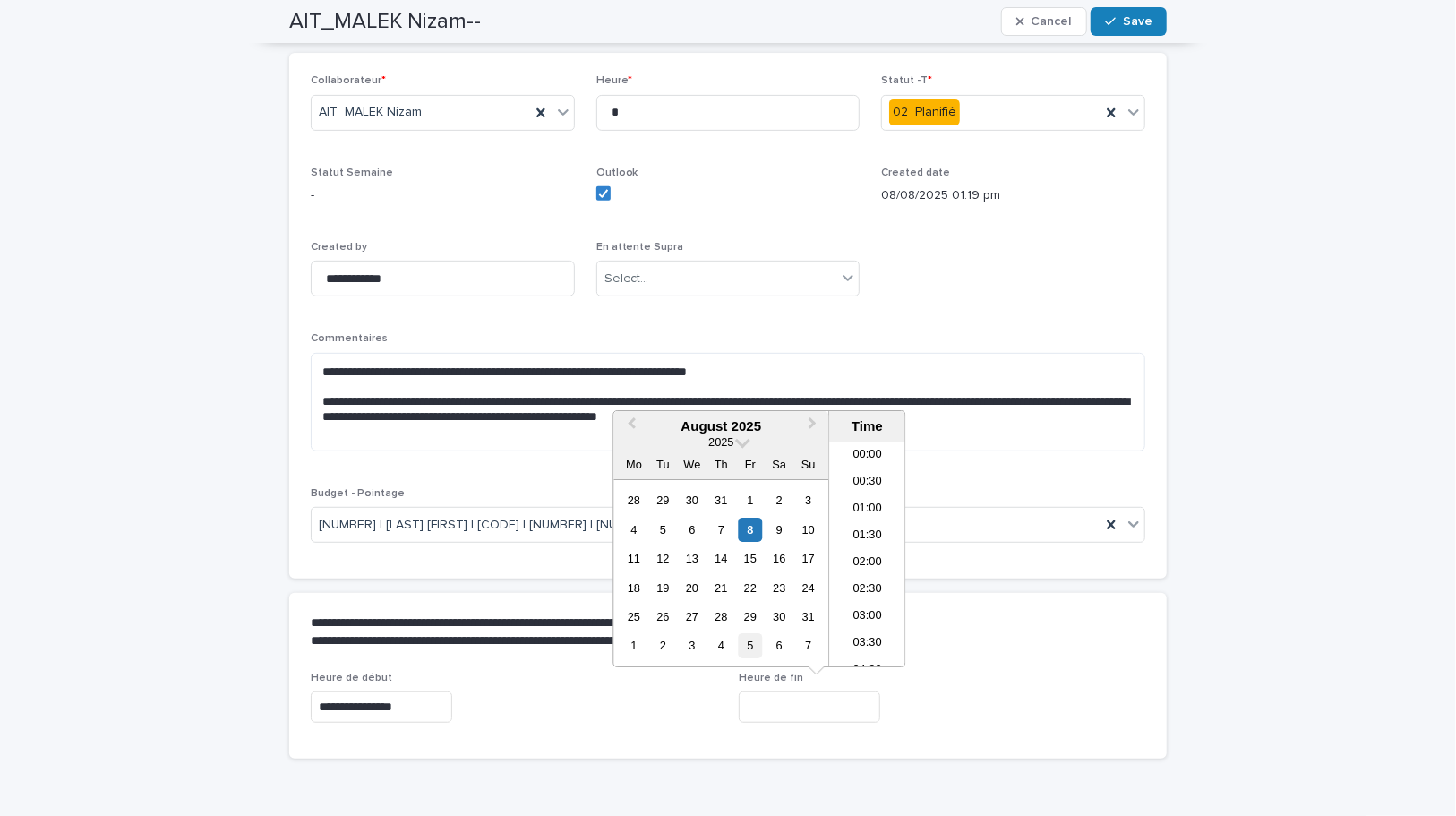scroll, scrollTop: 600, scrollLeft: 0, axis: vertical 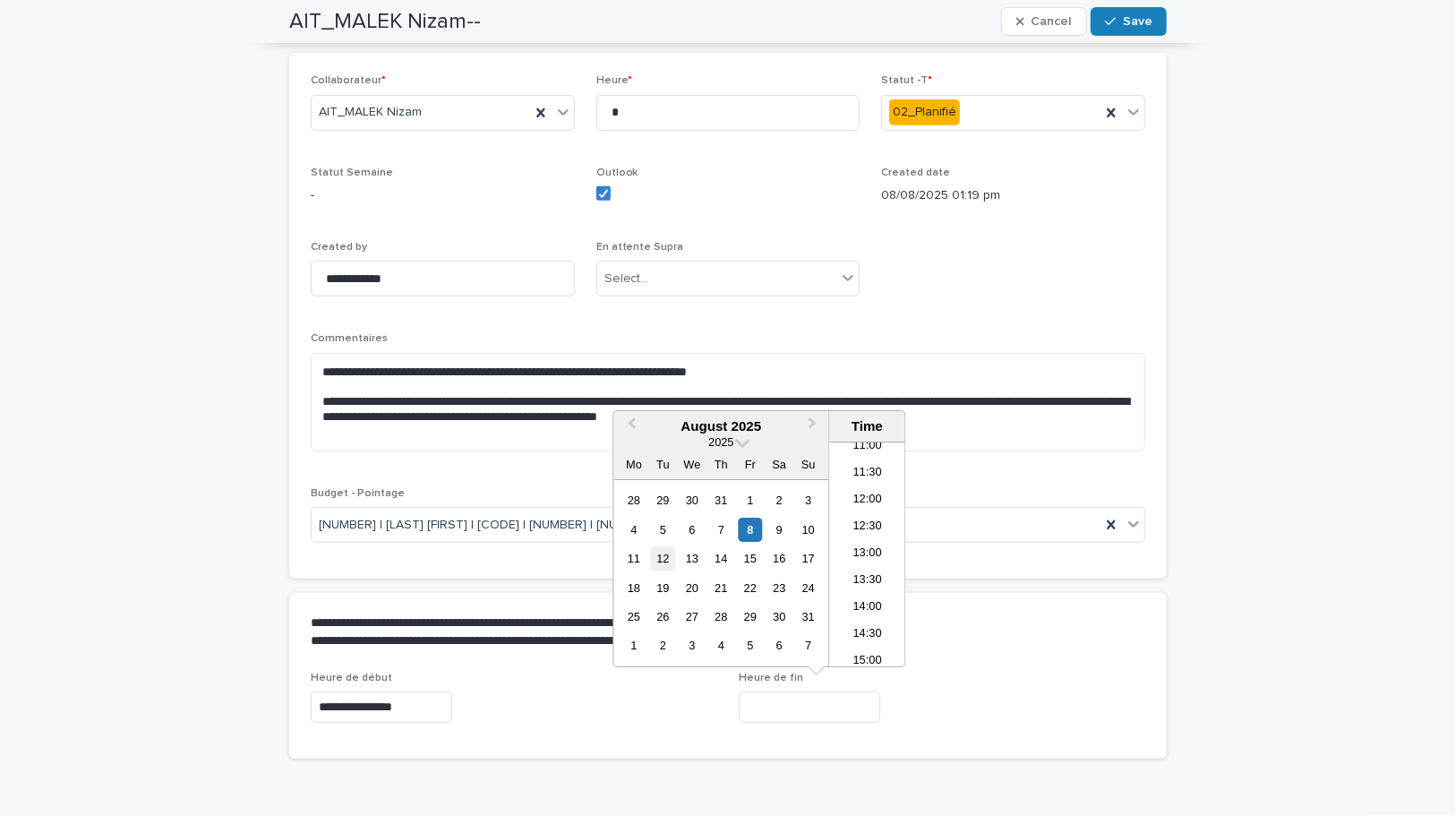 click on "12" at bounding box center [663, 558] 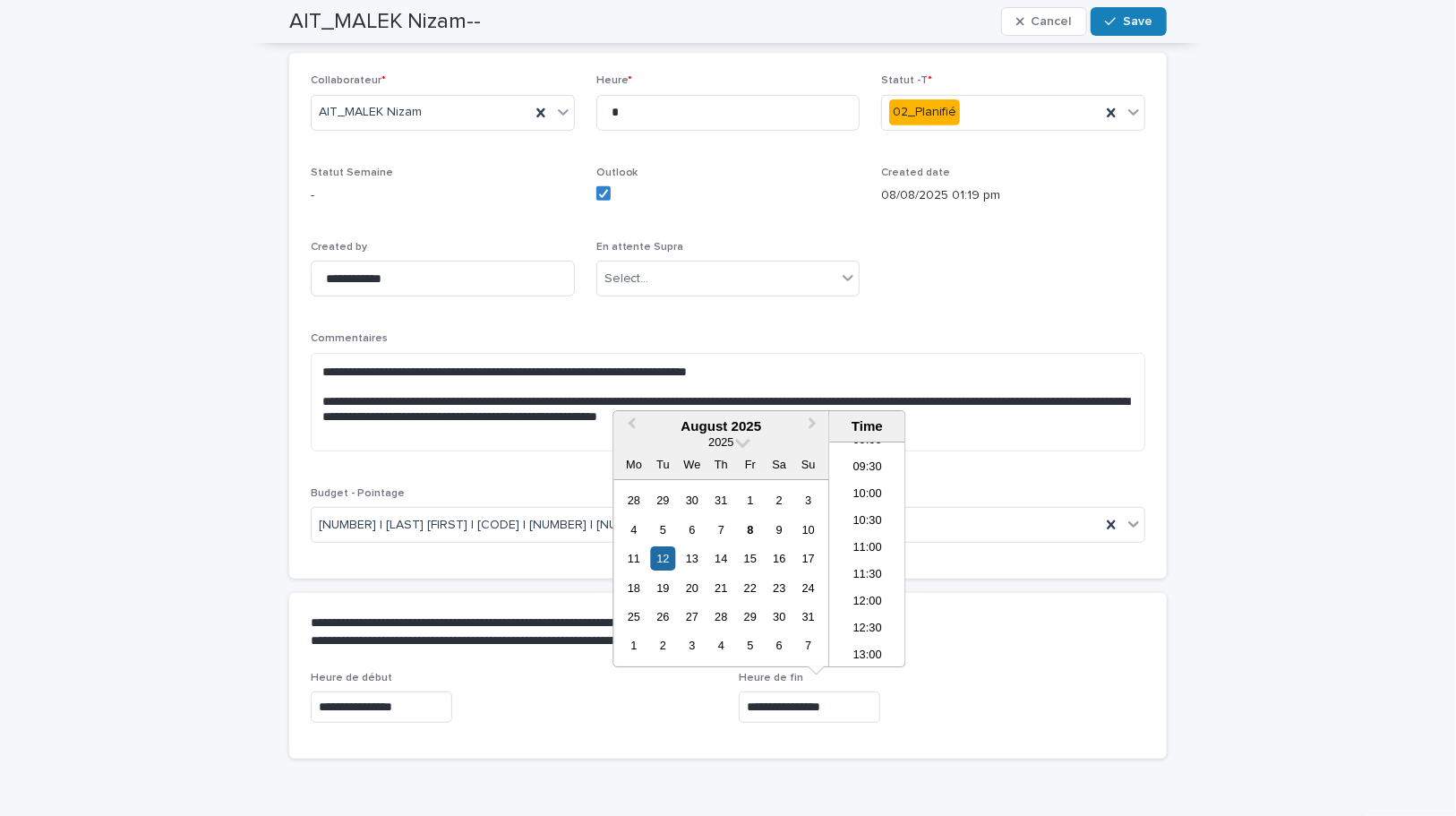 scroll, scrollTop: 453, scrollLeft: 0, axis: vertical 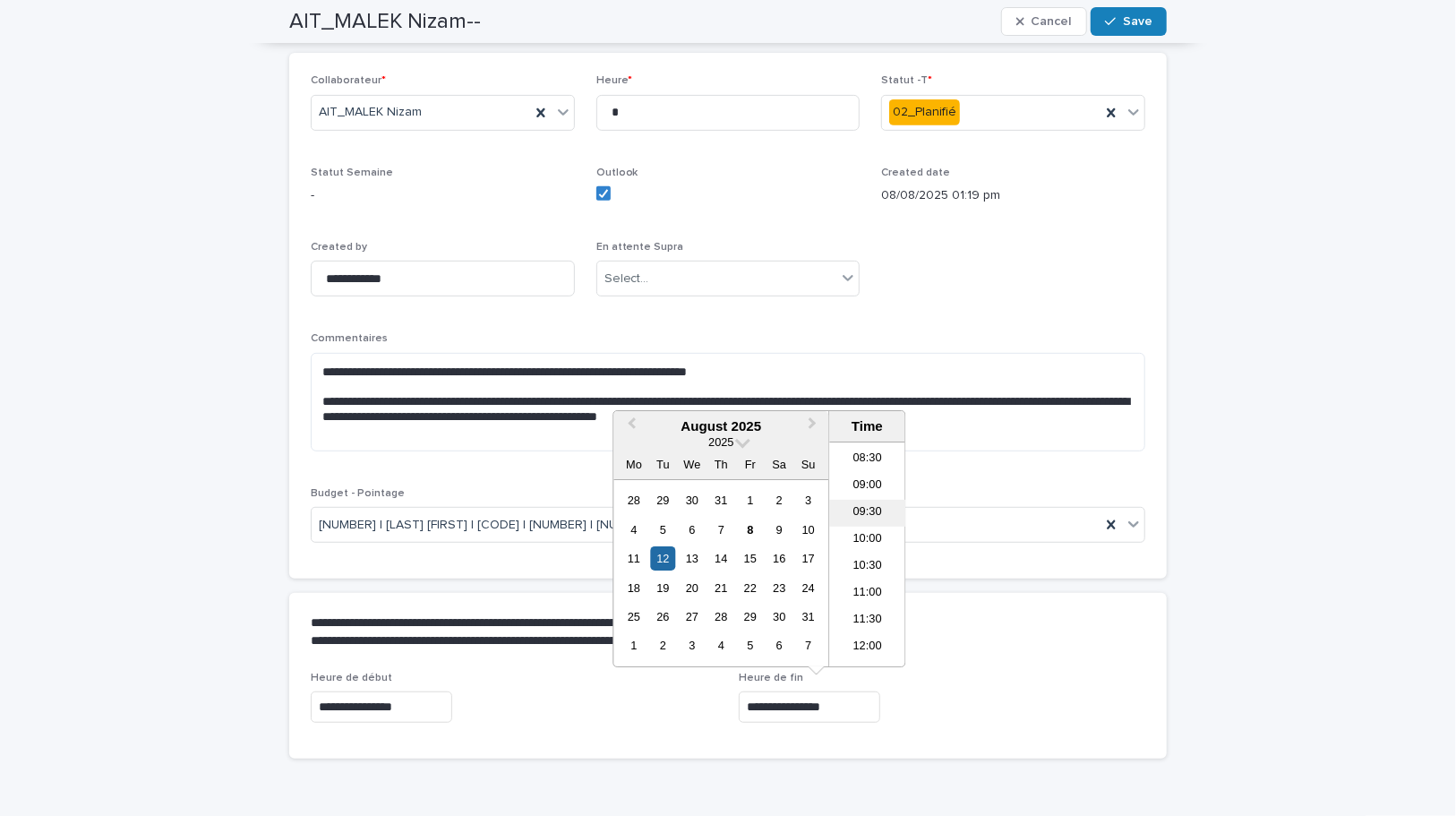 click on "09:30" at bounding box center (867, 513) 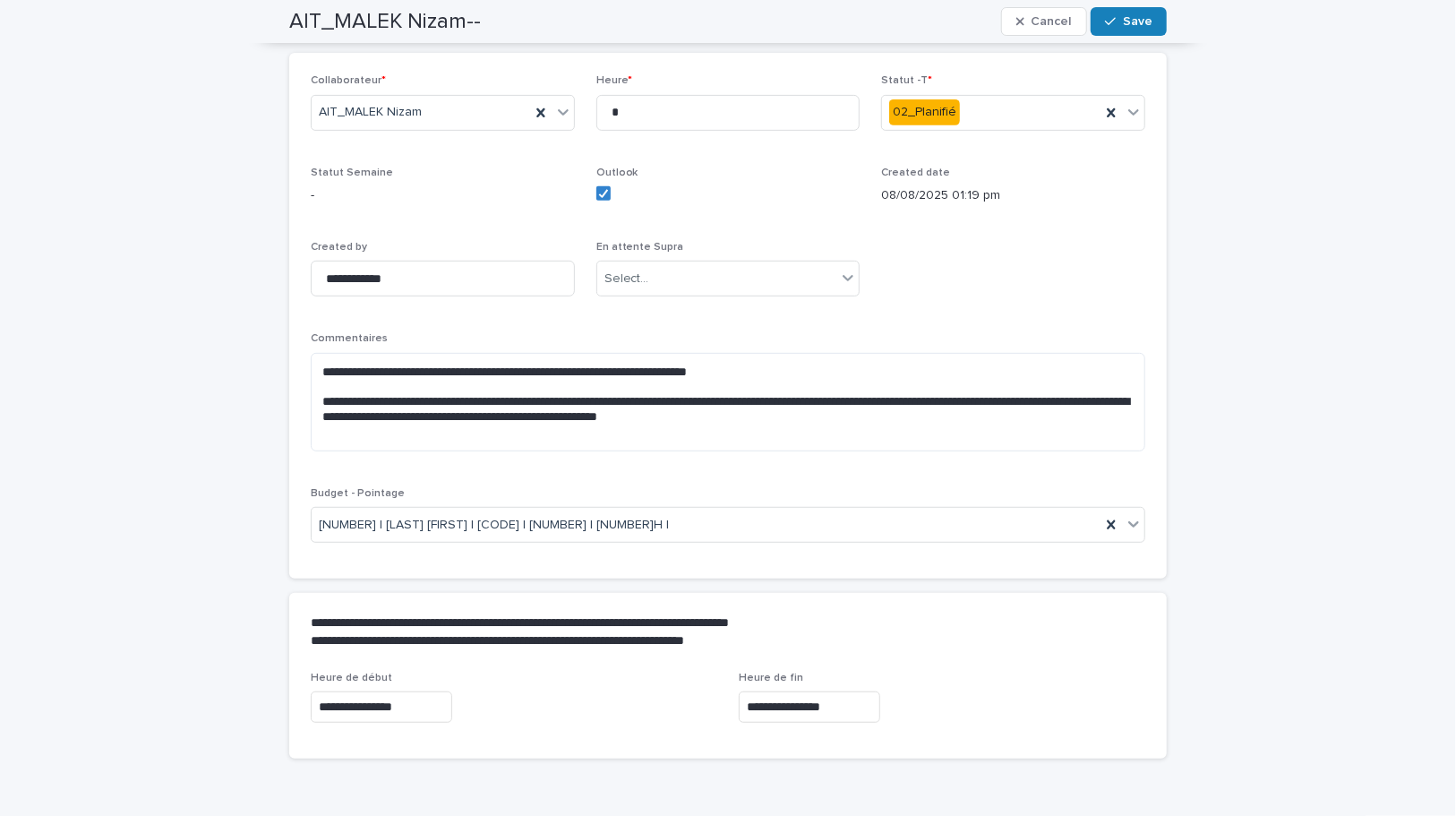 type on "**********" 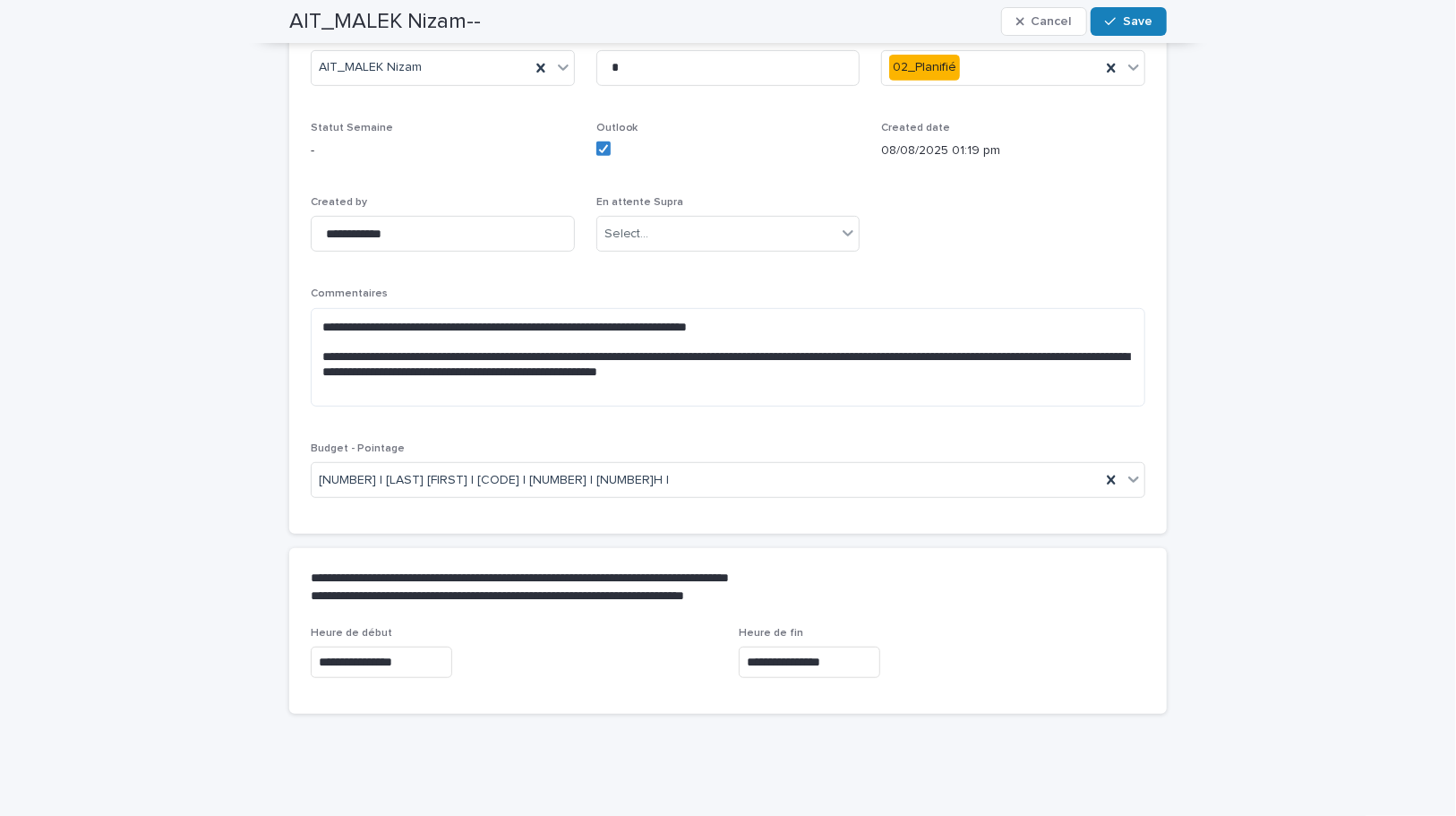 scroll, scrollTop: 0, scrollLeft: 0, axis: both 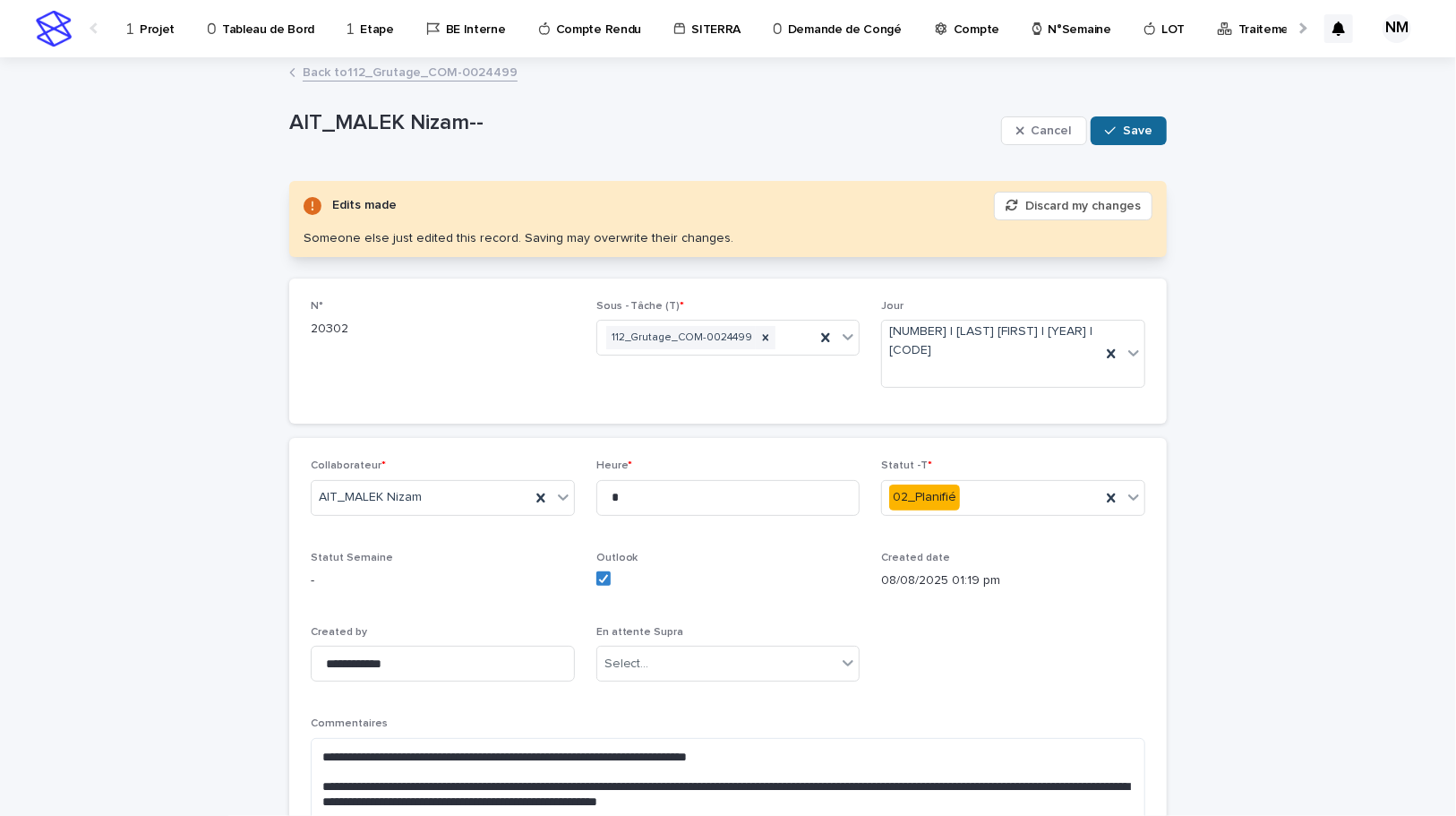 click on "Save" at bounding box center (1137, 131) 